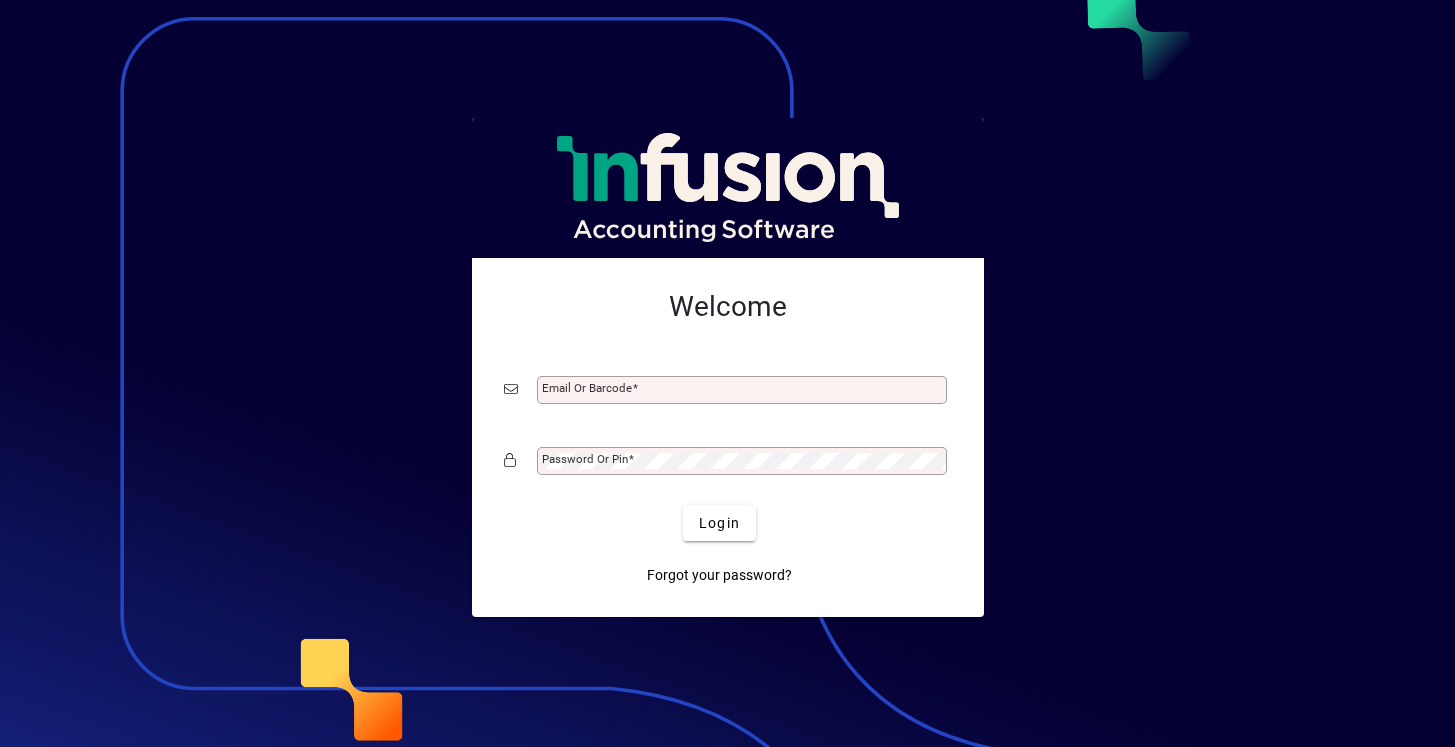 scroll, scrollTop: 0, scrollLeft: 0, axis: both 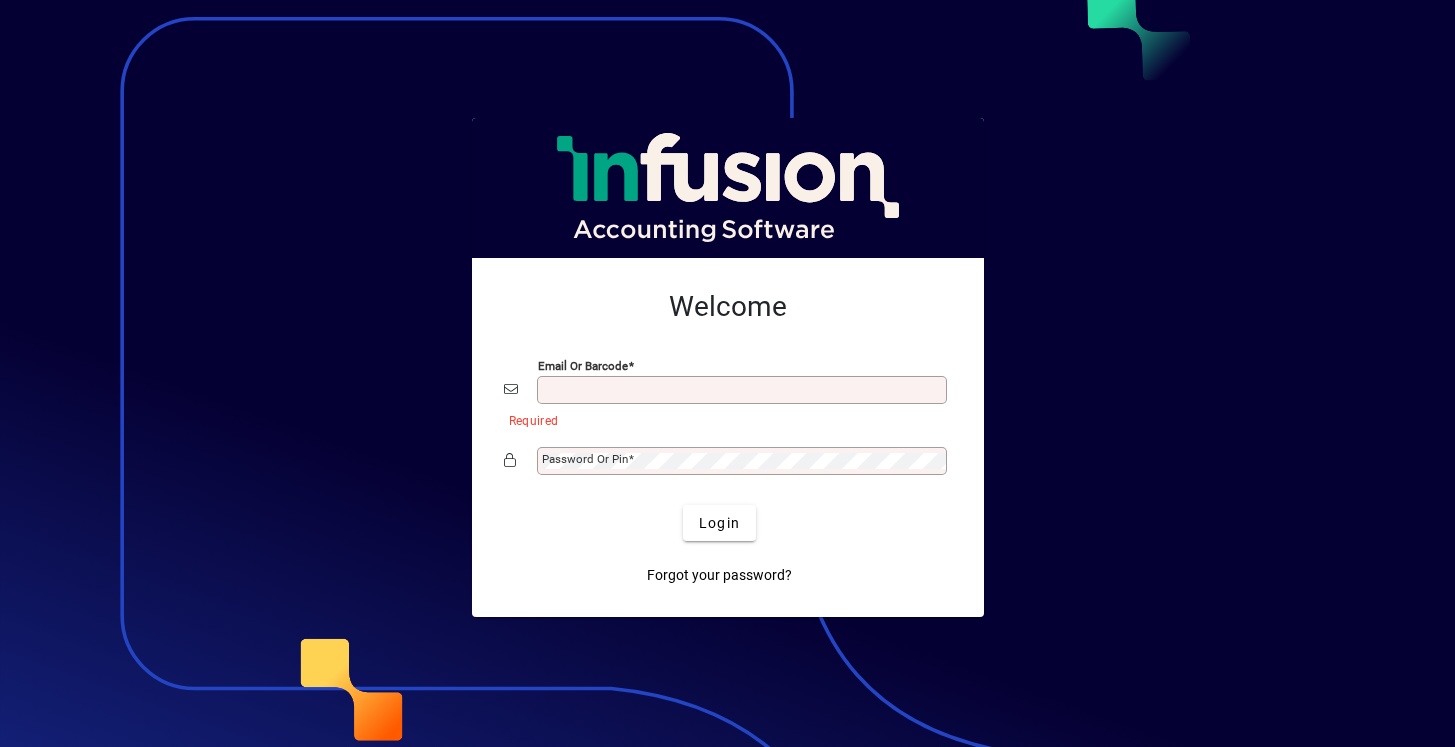 click on "Email or Barcode" at bounding box center (744, 390) 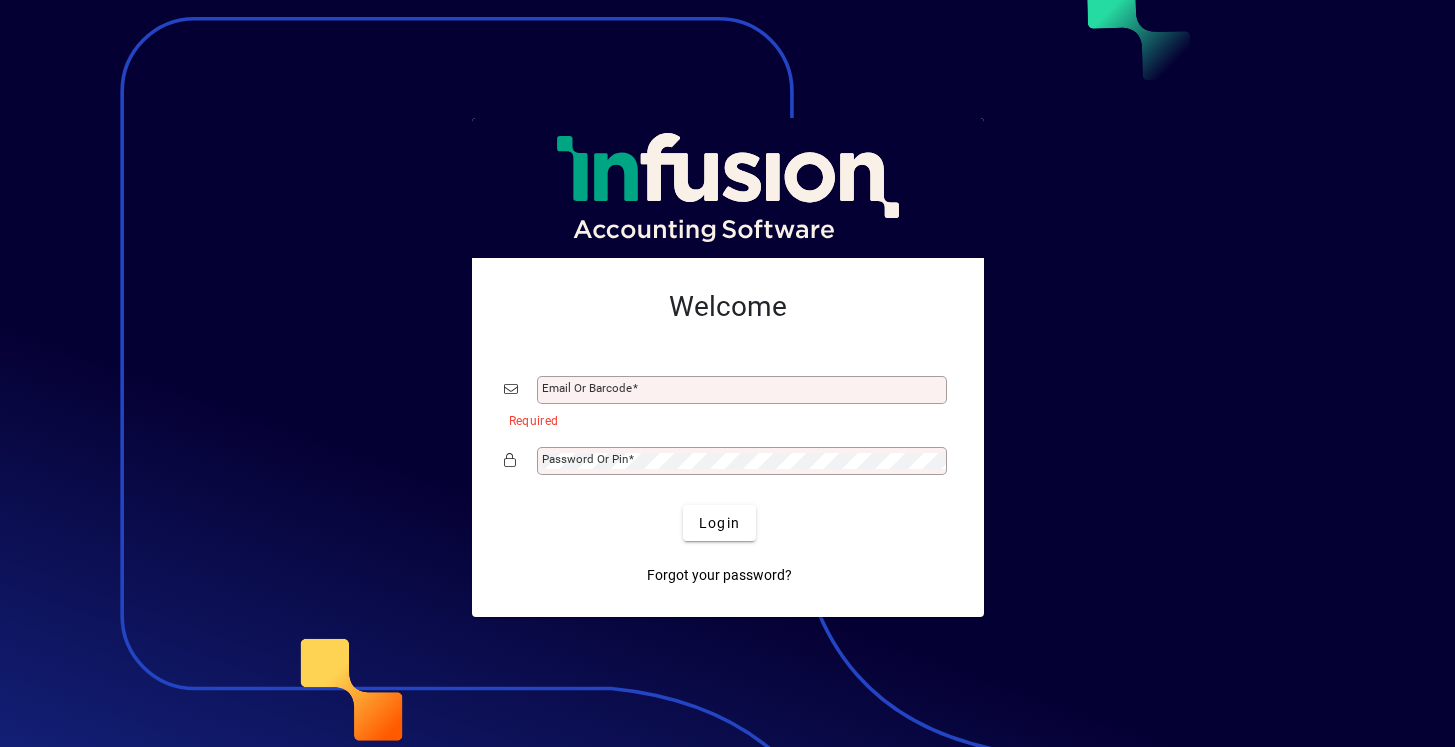 type on "**********" 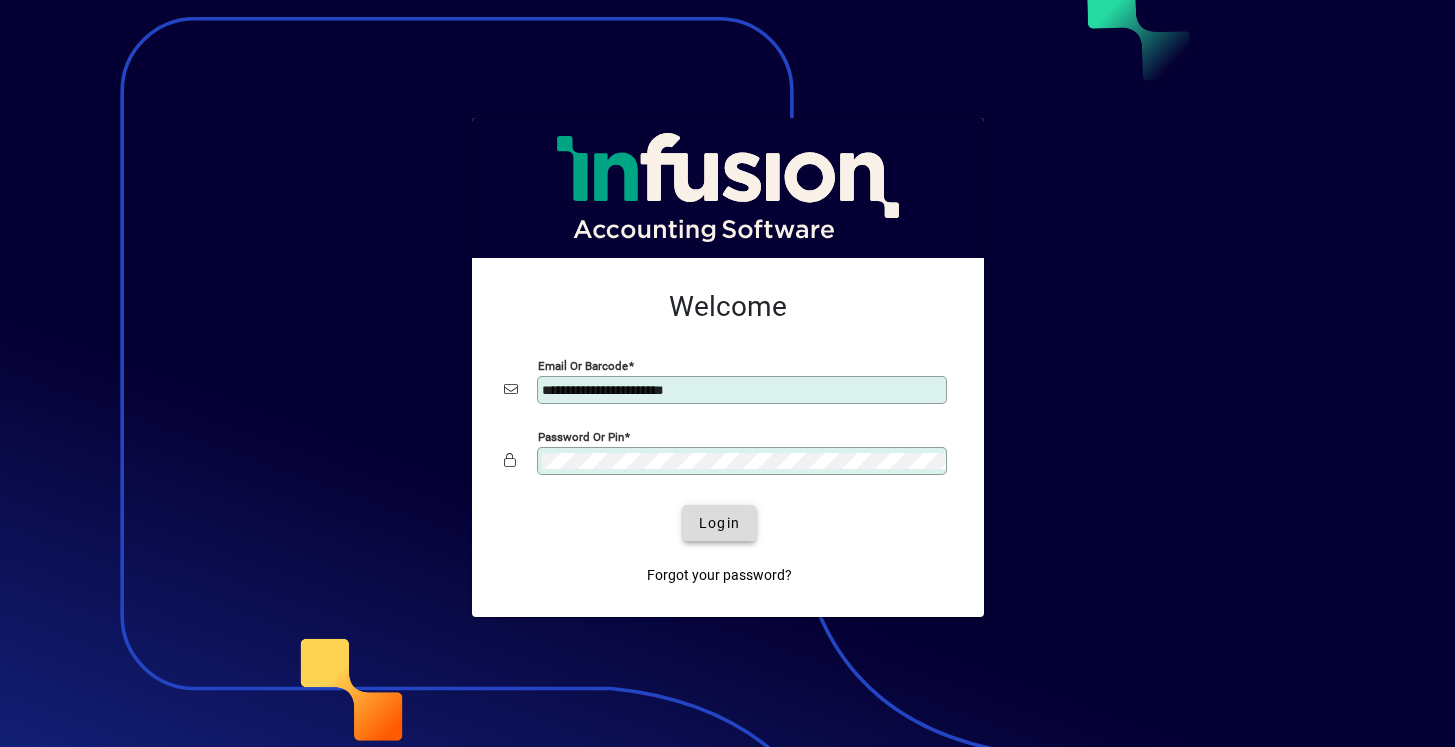 click 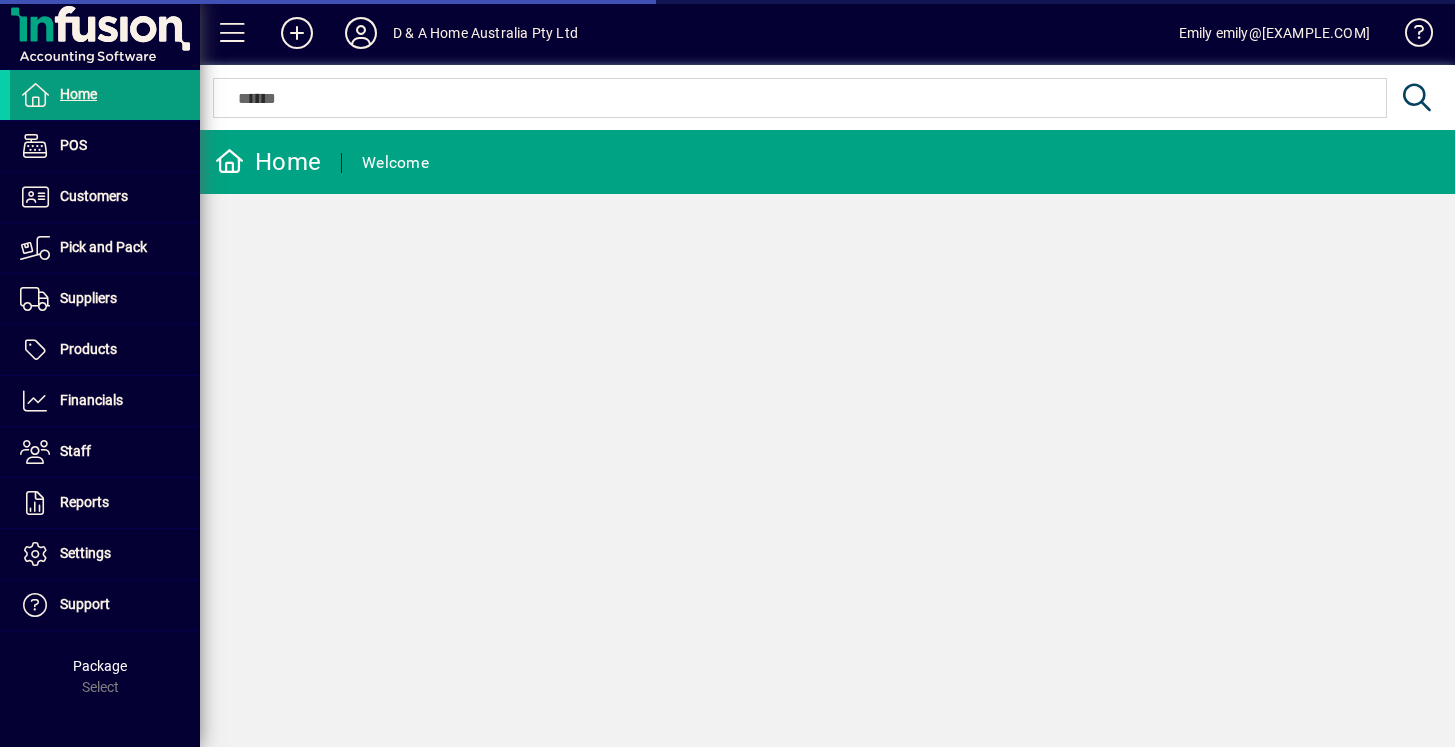 scroll, scrollTop: 0, scrollLeft: 0, axis: both 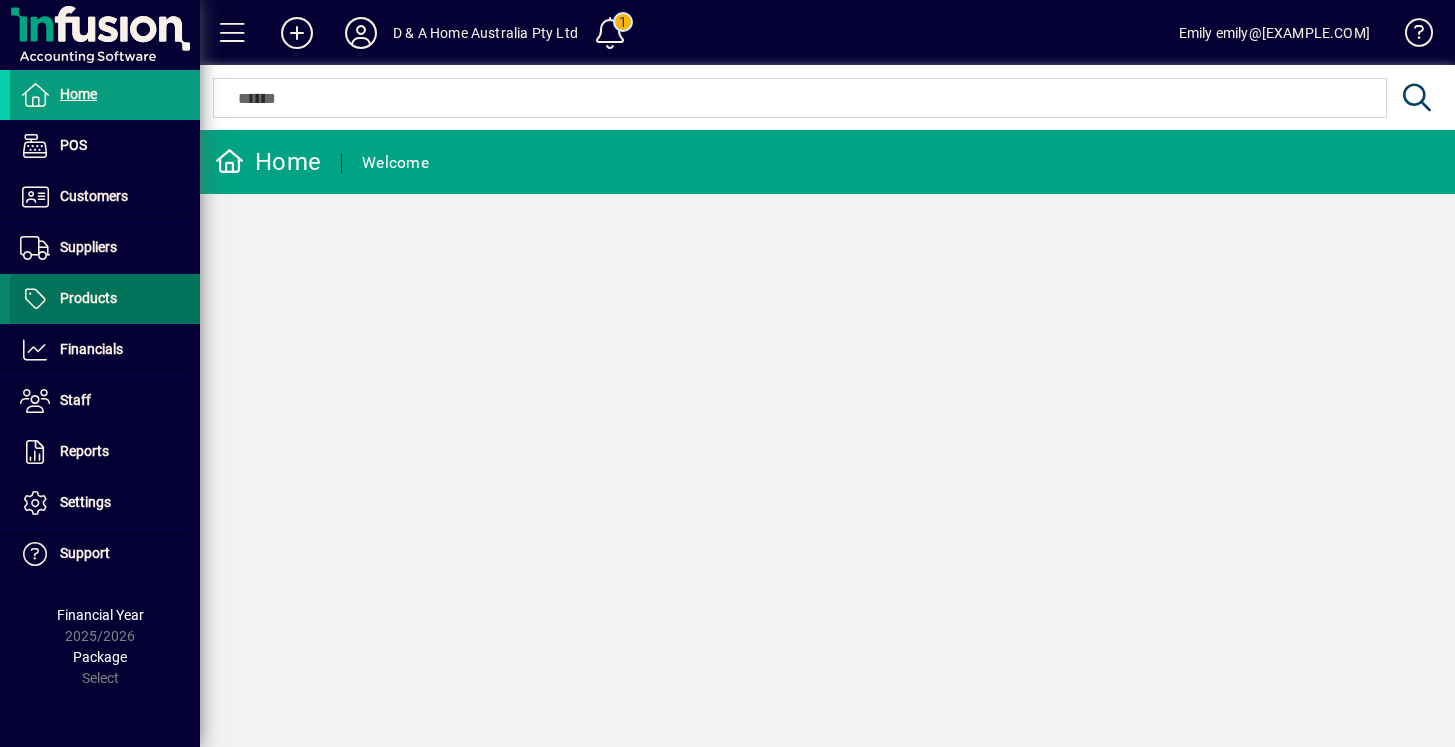 click on "Products" at bounding box center [88, 298] 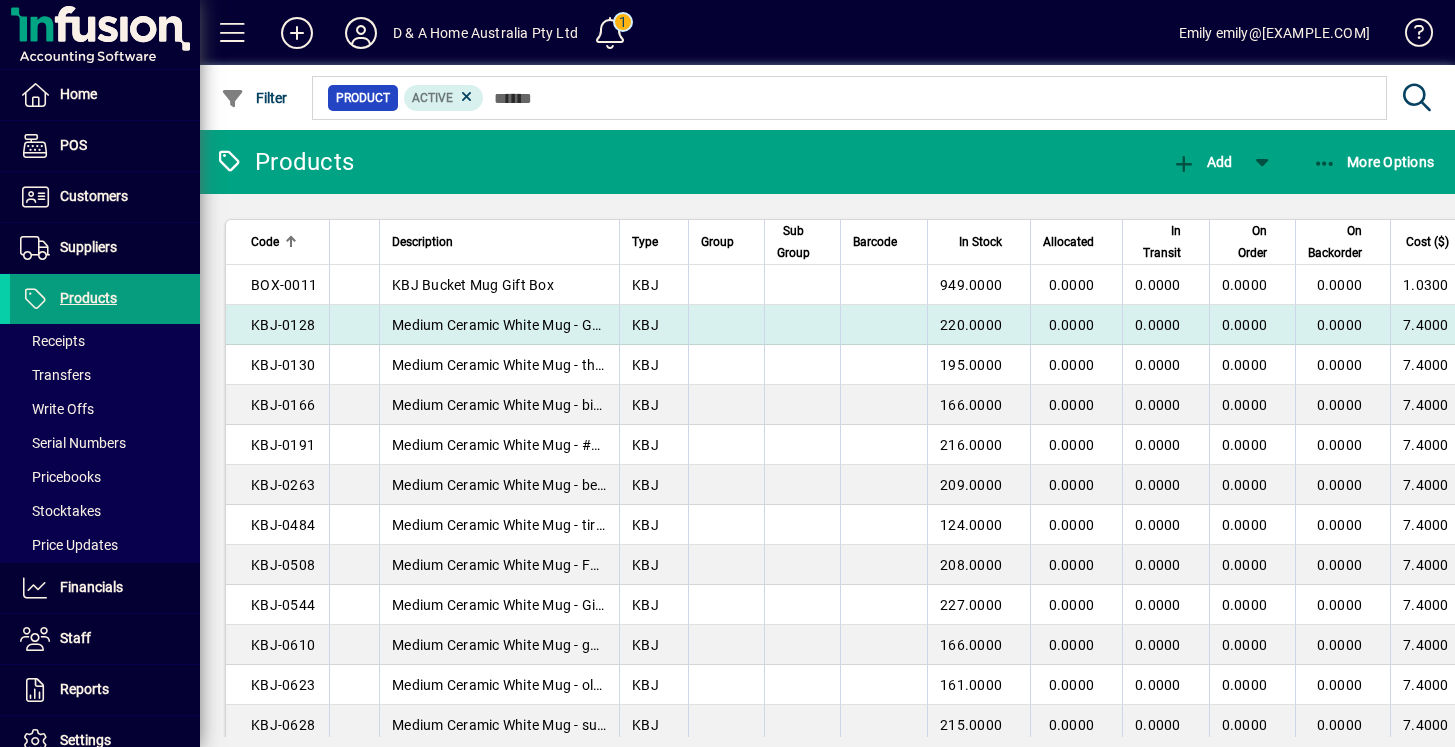 click on "0.0000" at bounding box center [1072, 325] 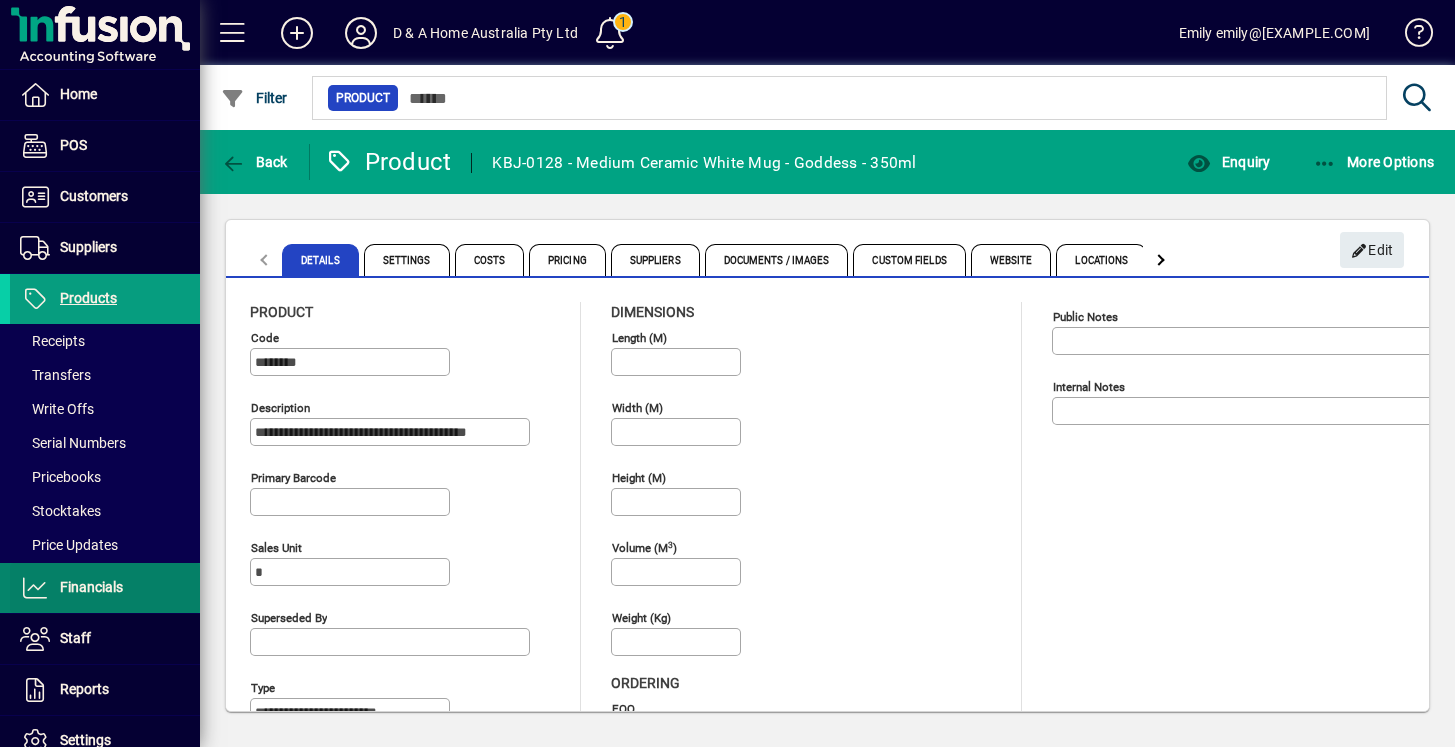 click at bounding box center [105, 588] 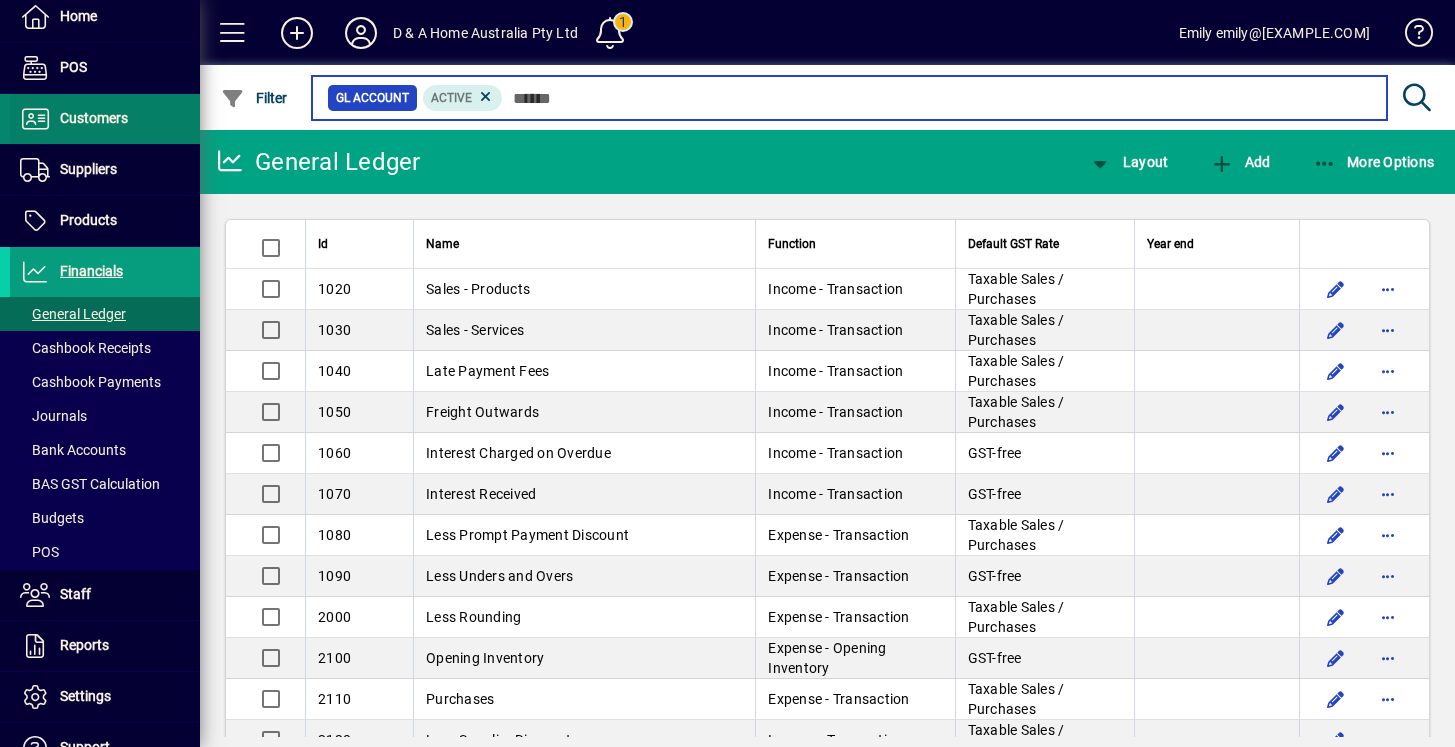 scroll, scrollTop: 62, scrollLeft: 0, axis: vertical 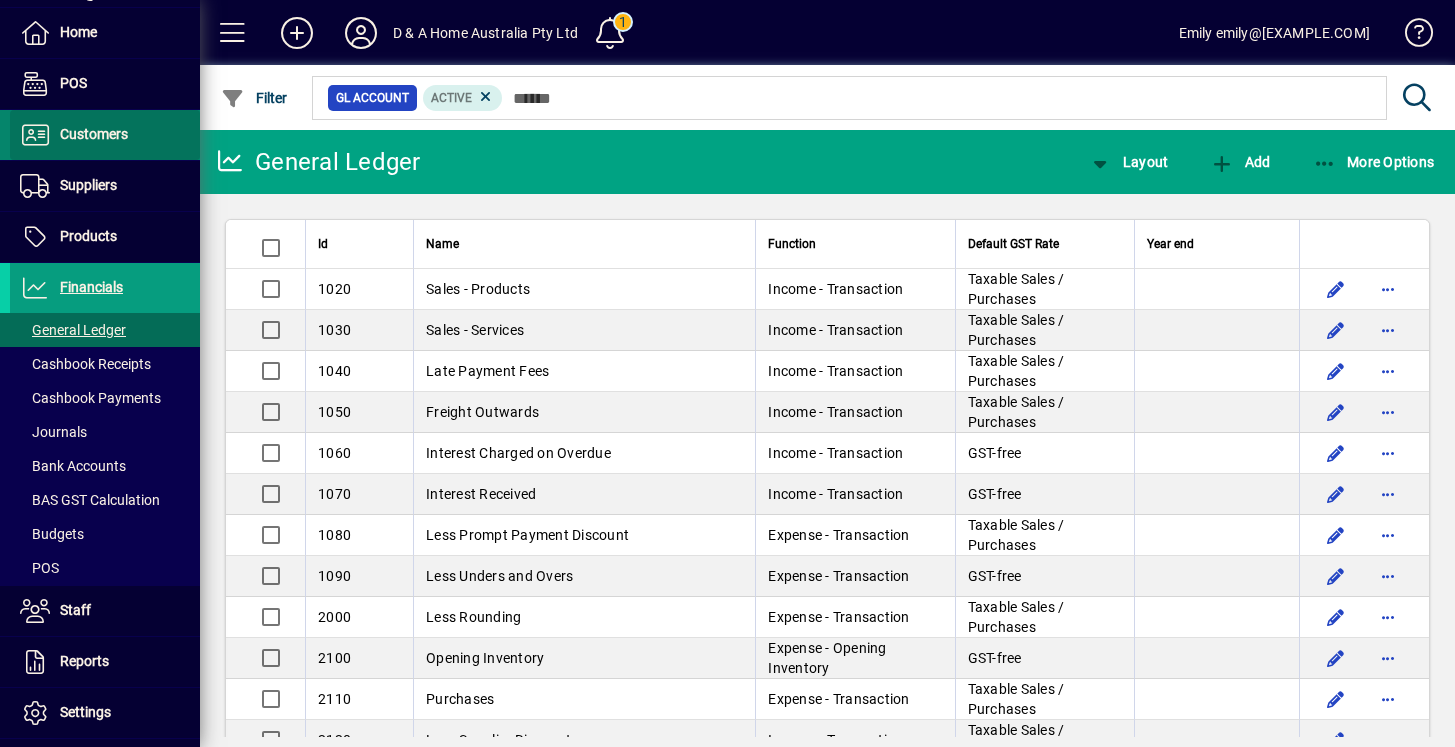 click on "Customers" at bounding box center [94, 134] 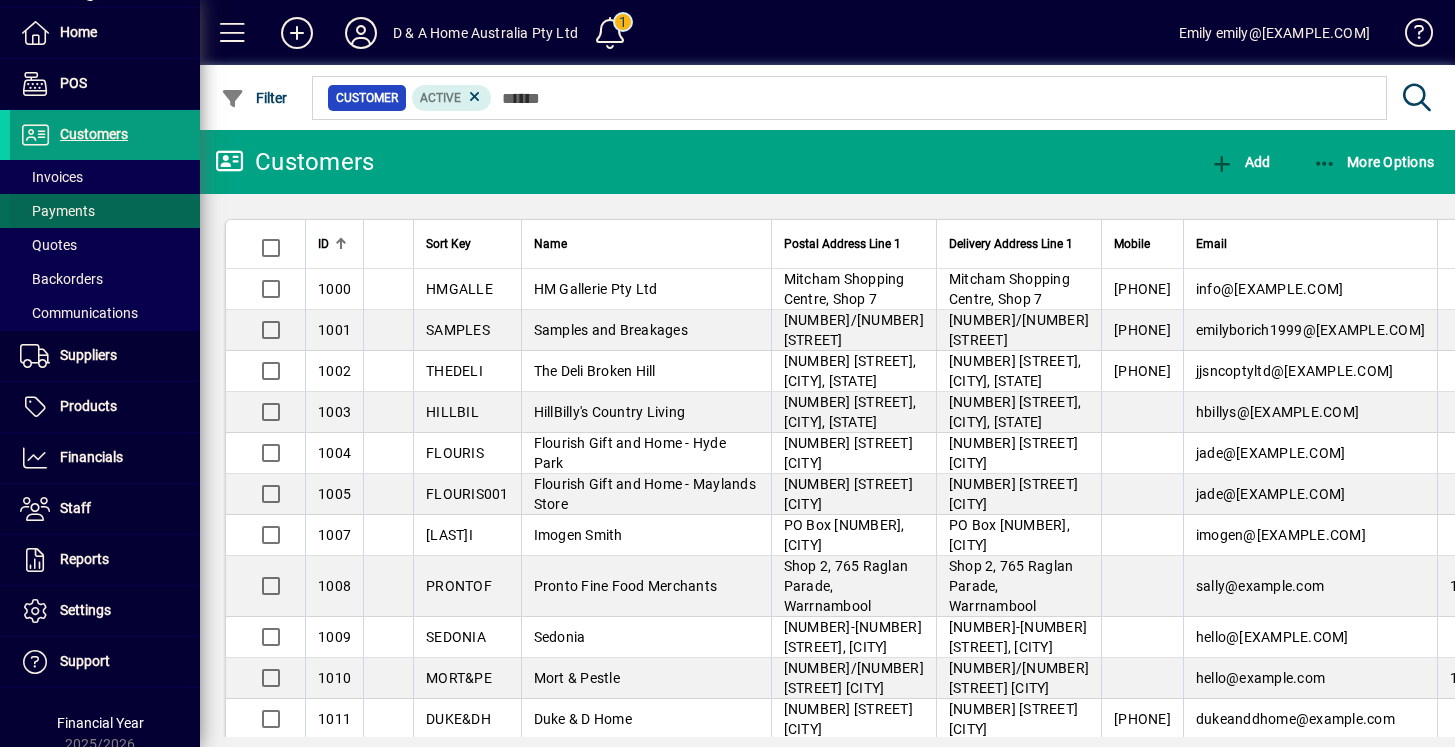 click at bounding box center [105, 211] 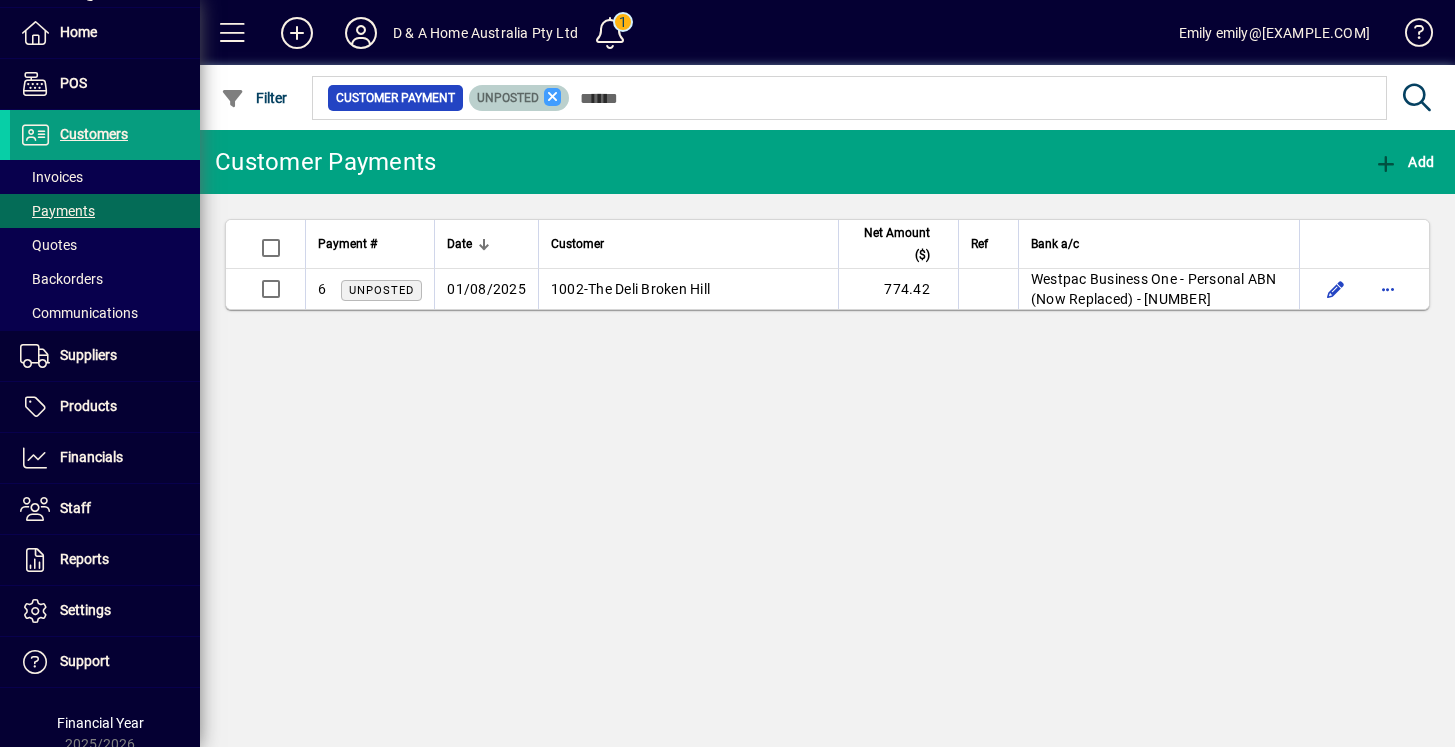 click at bounding box center (553, 97) 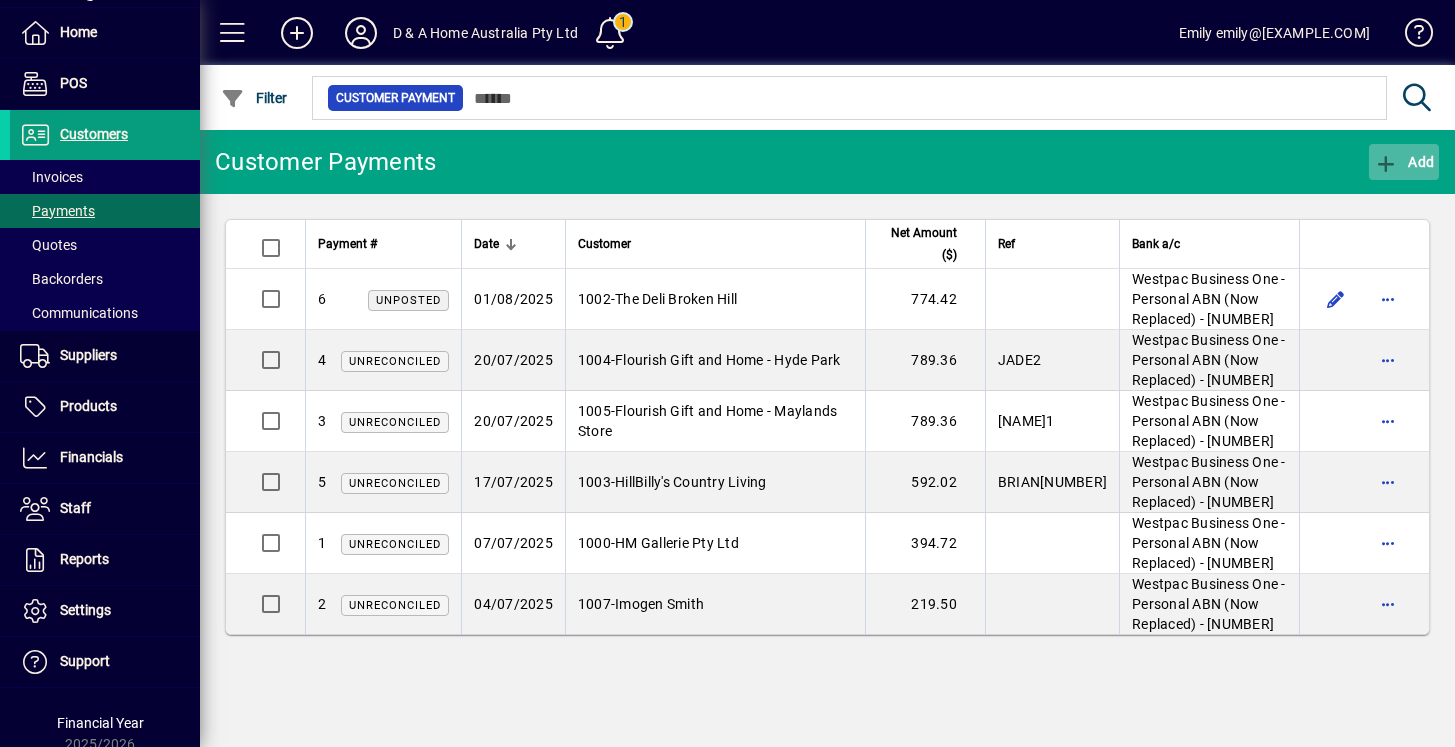click 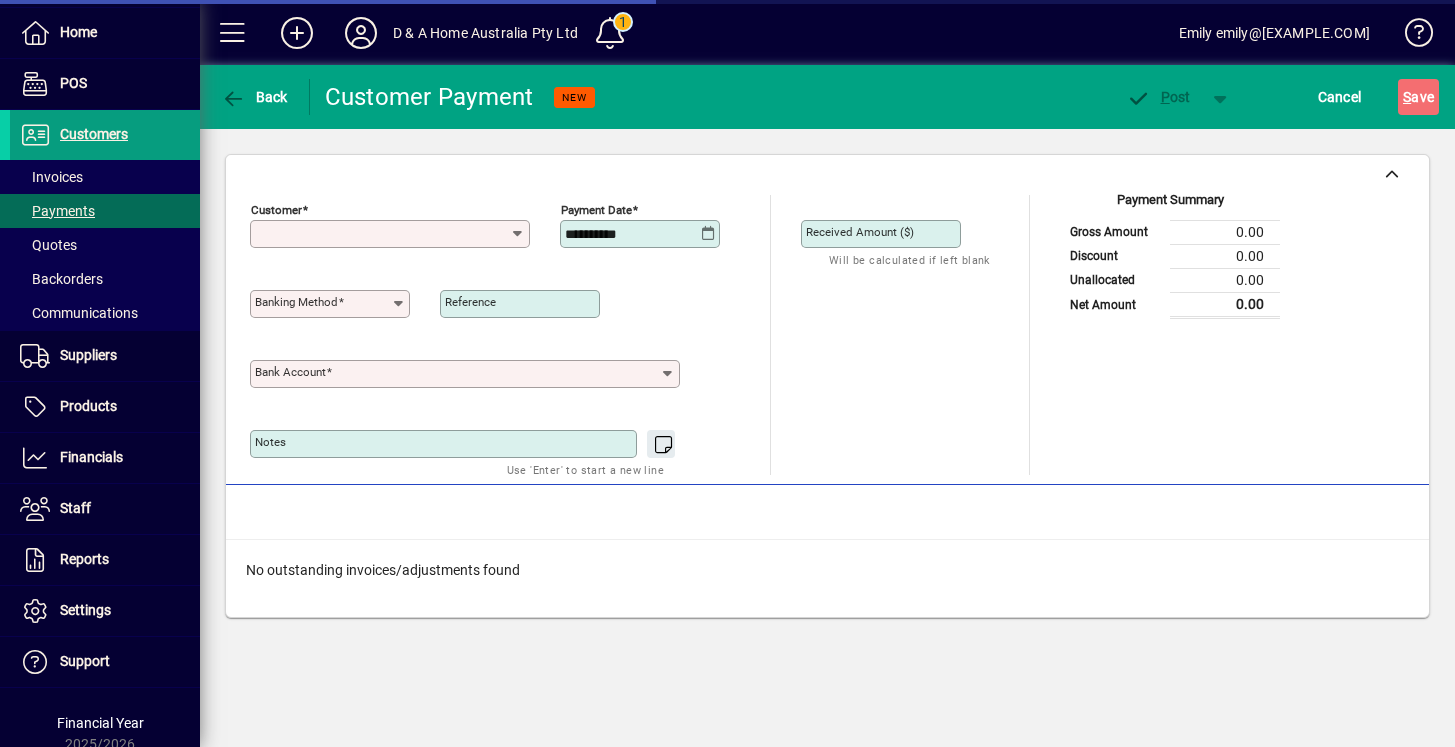 type on "**********" 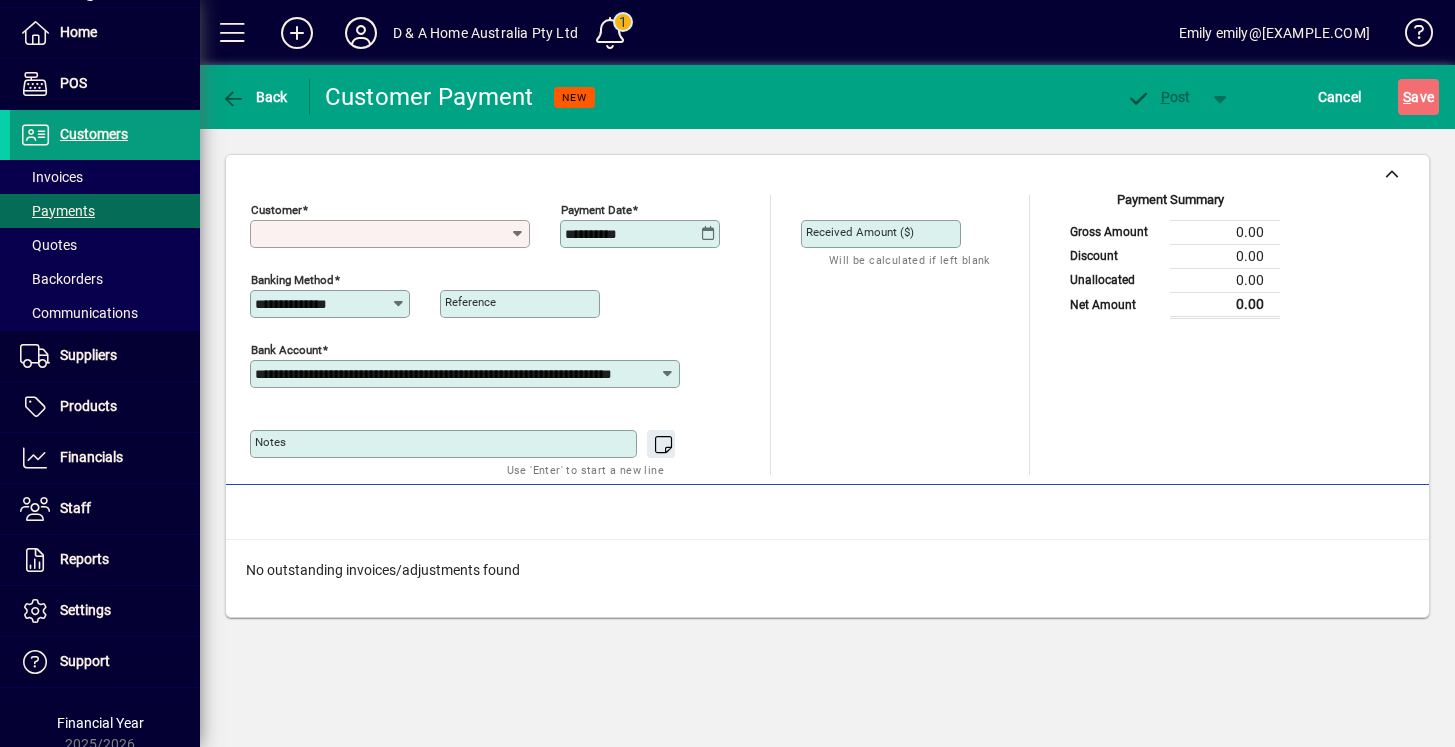 click on "Customer" at bounding box center (382, 234) 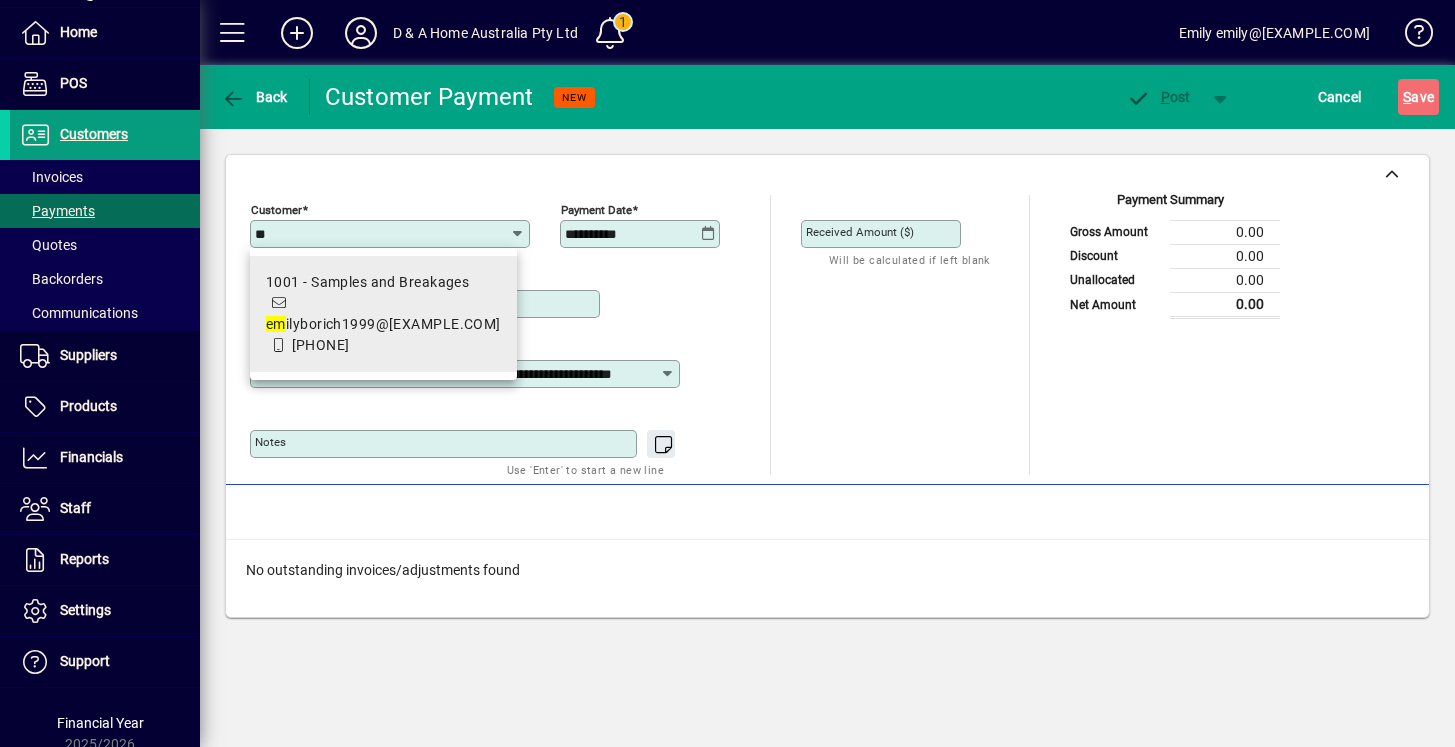 click on "1001 - Samples and Breakages em ilyborich1999@gmail.com 0403614843" at bounding box center [383, 314] 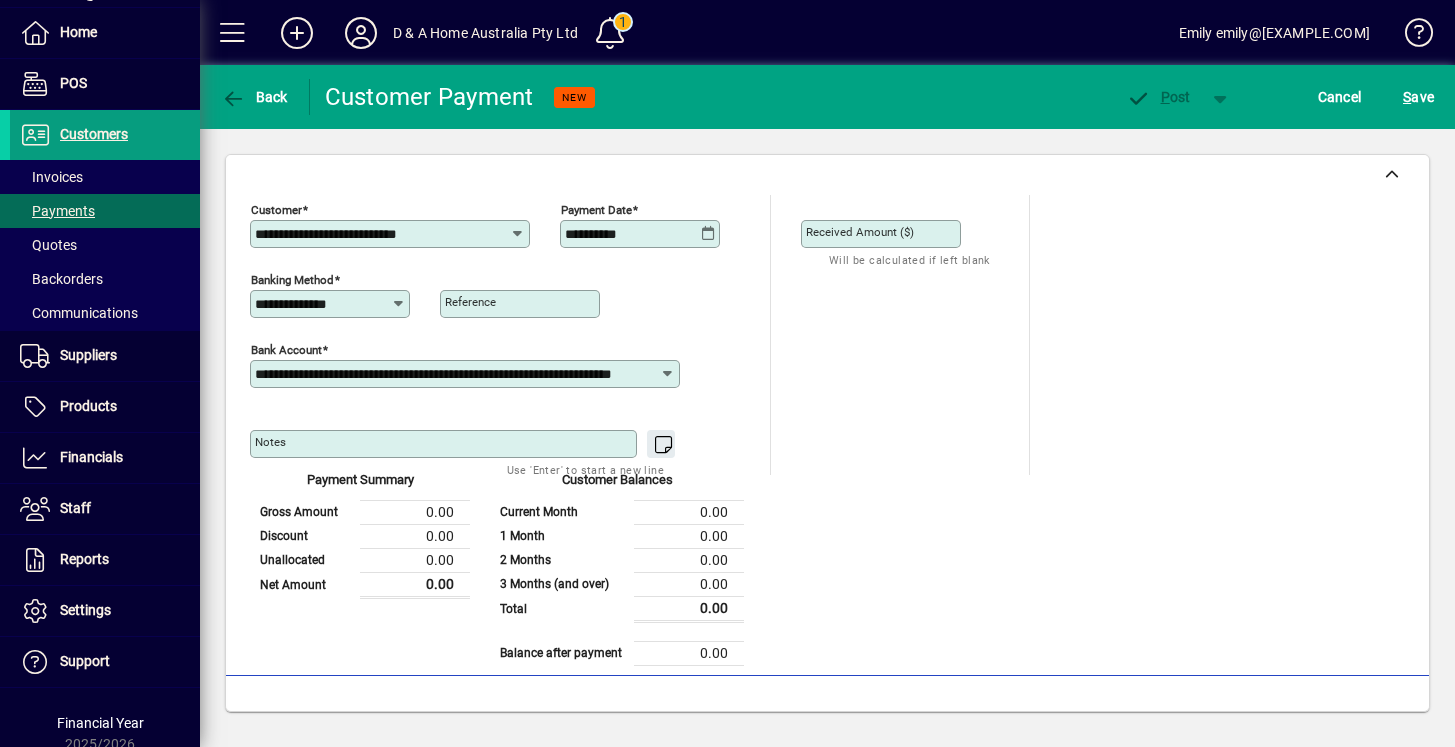 scroll, scrollTop: 96, scrollLeft: 0, axis: vertical 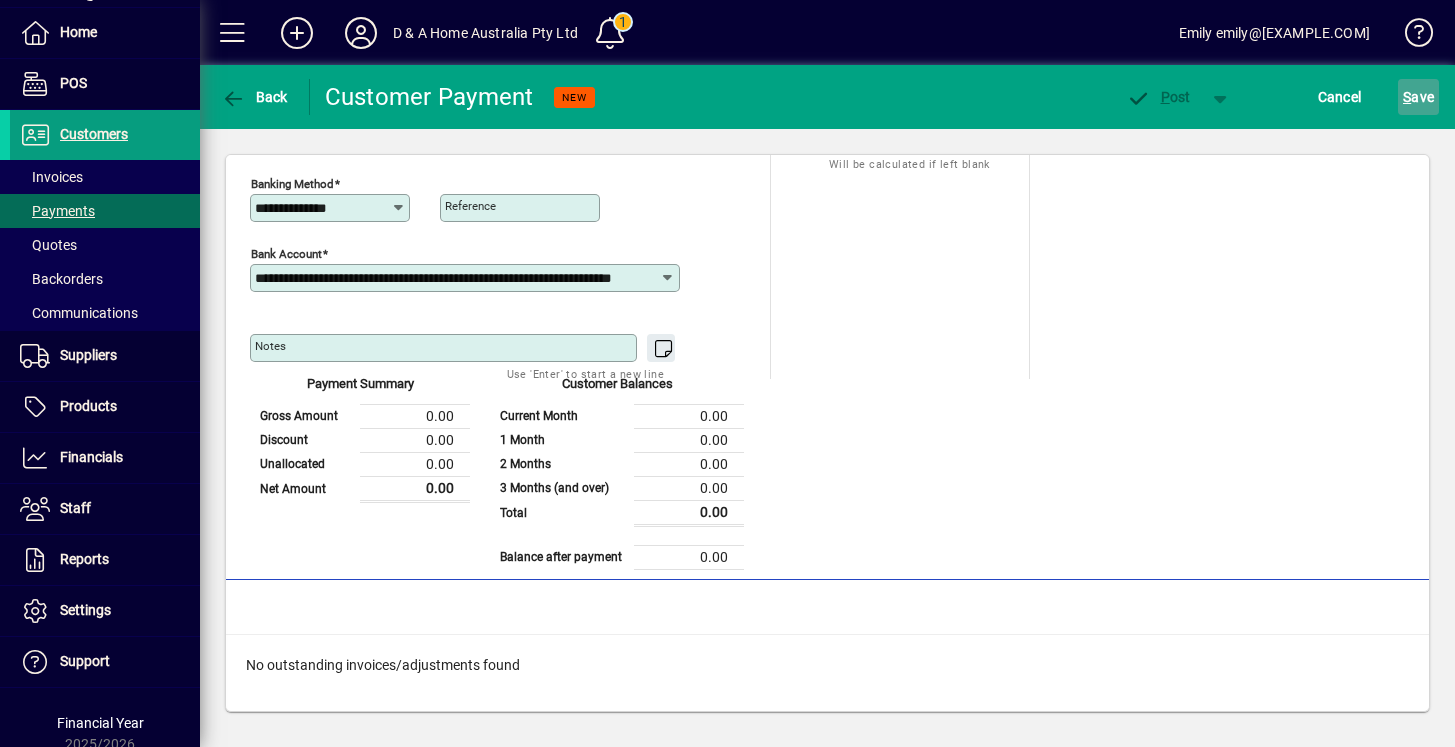 click on "S ave" 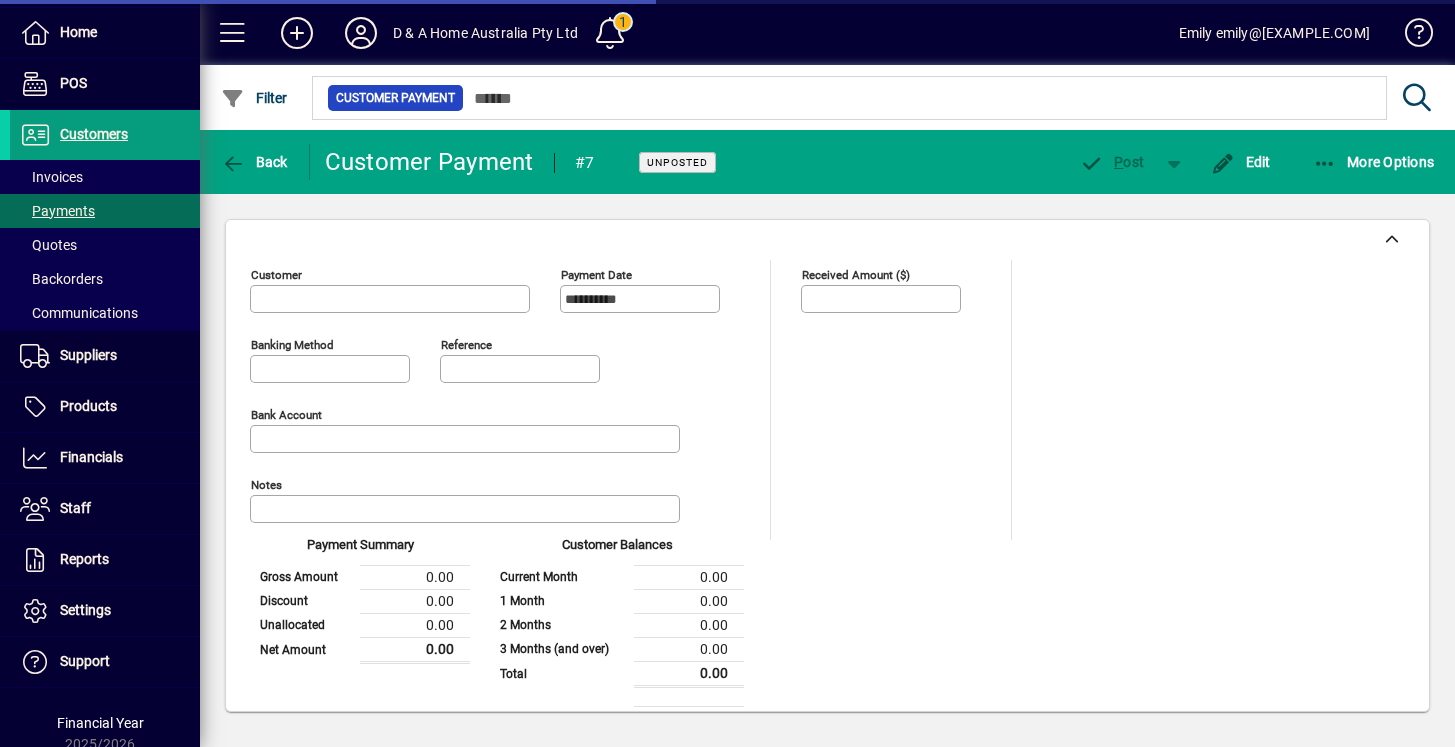 type on "**********" 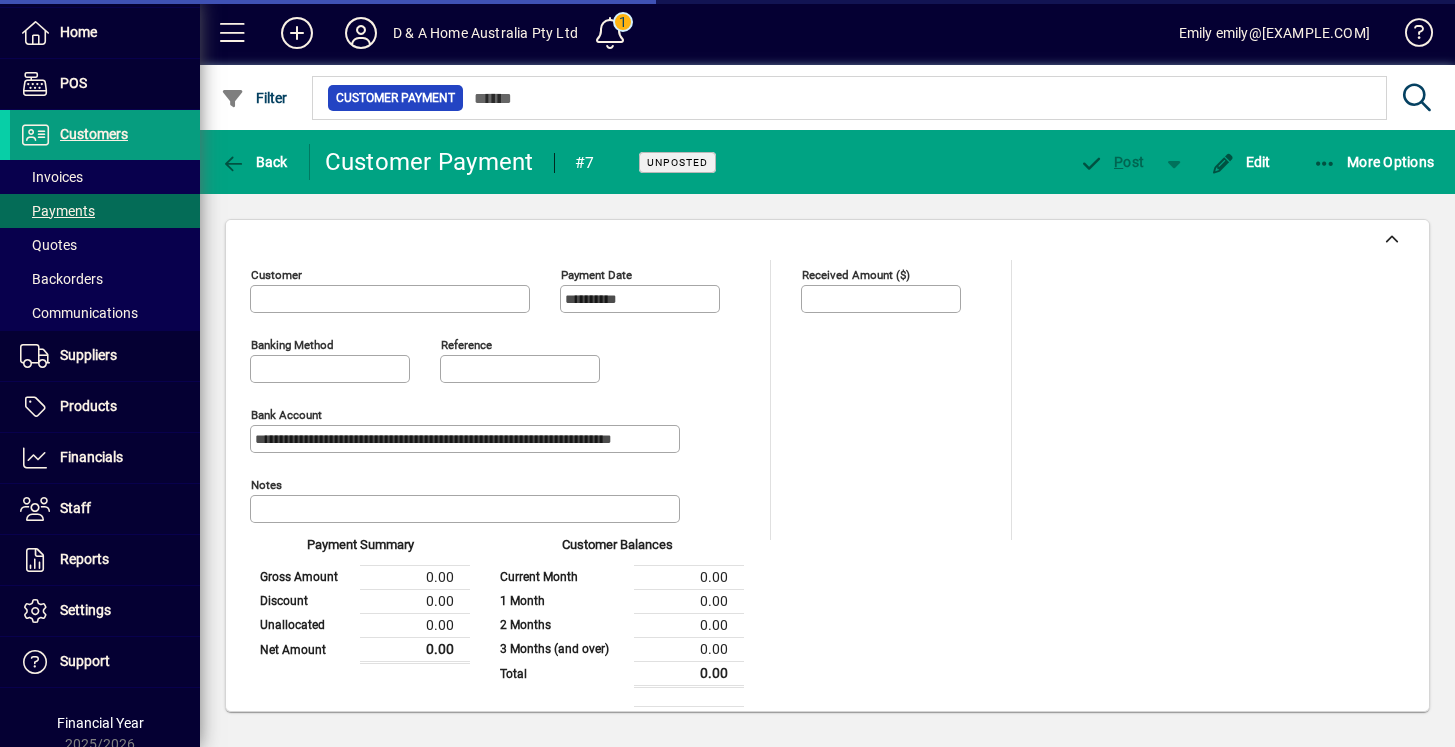 type on "**********" 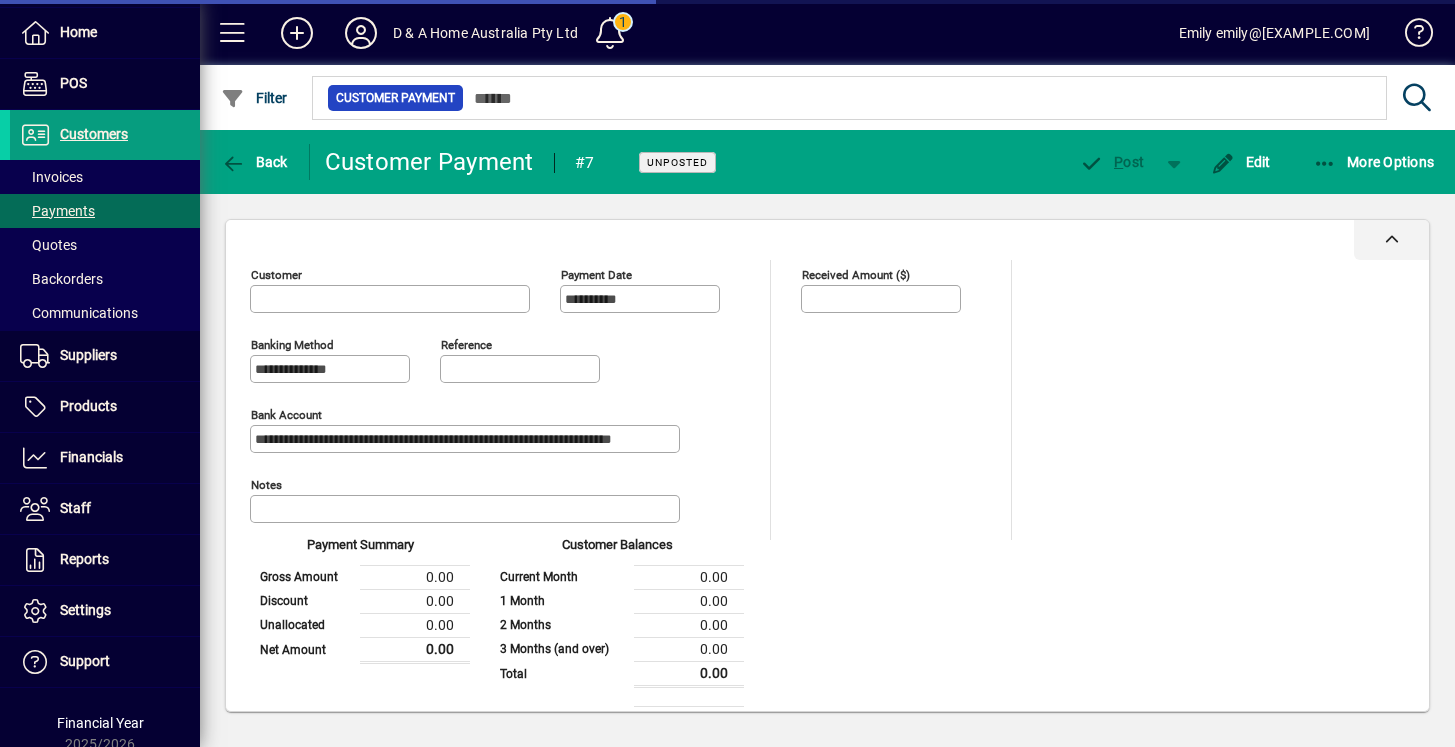 type on "**********" 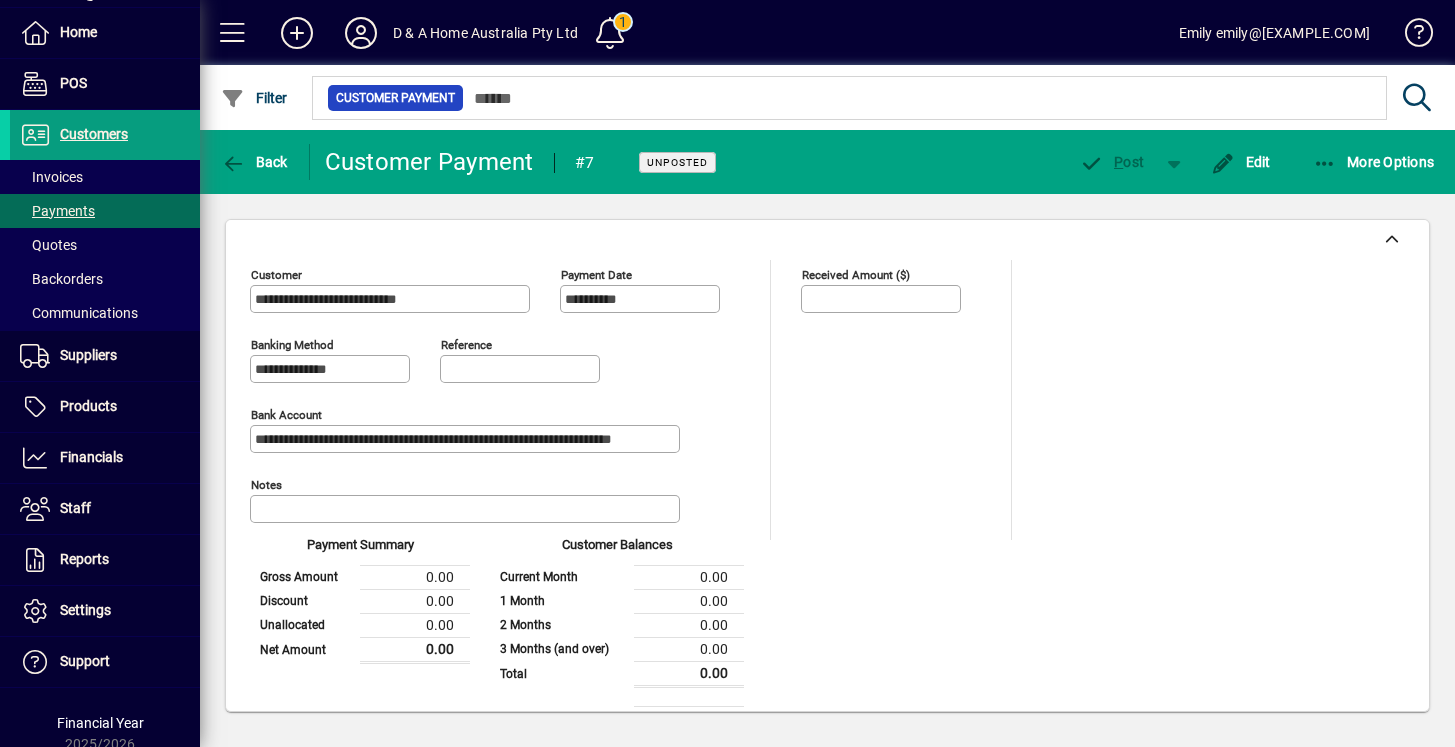 scroll, scrollTop: 161, scrollLeft: 0, axis: vertical 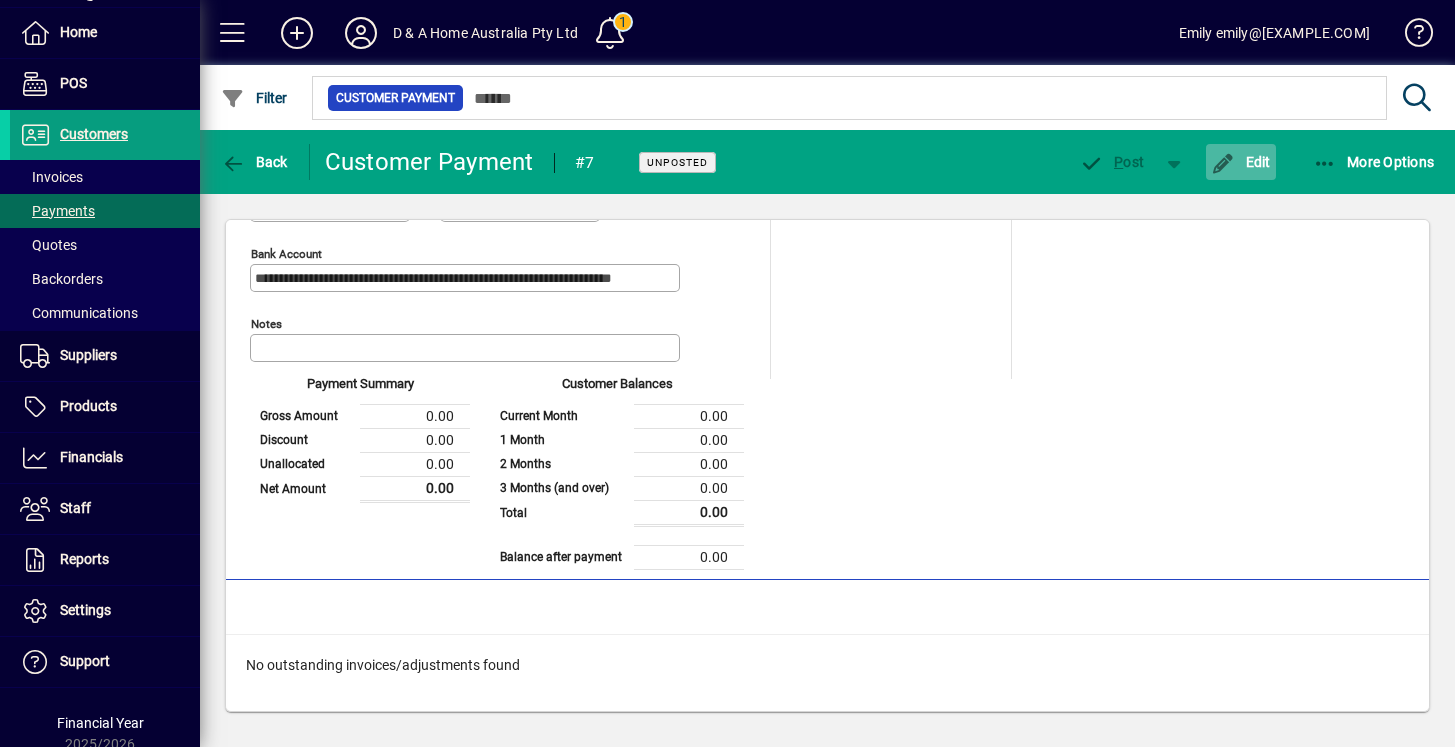 click 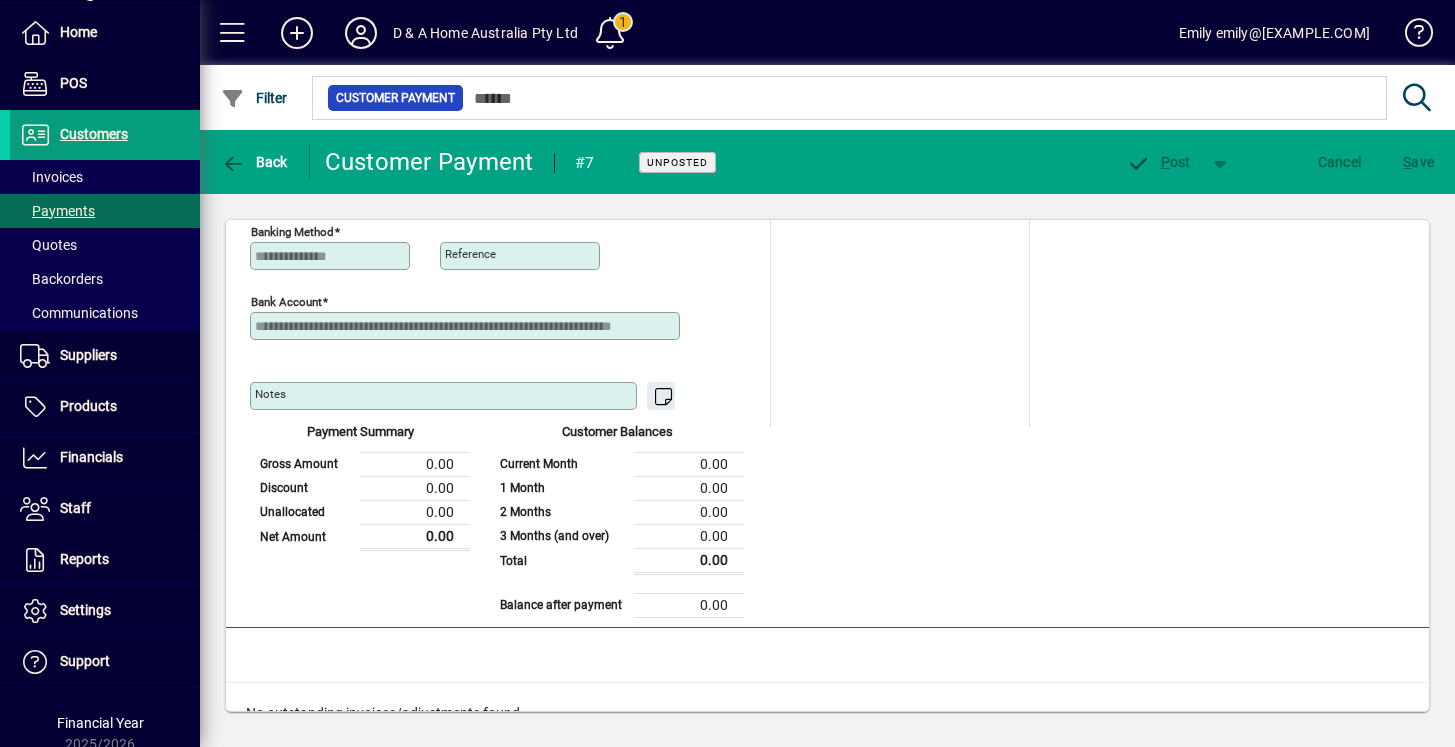 scroll, scrollTop: 96, scrollLeft: 0, axis: vertical 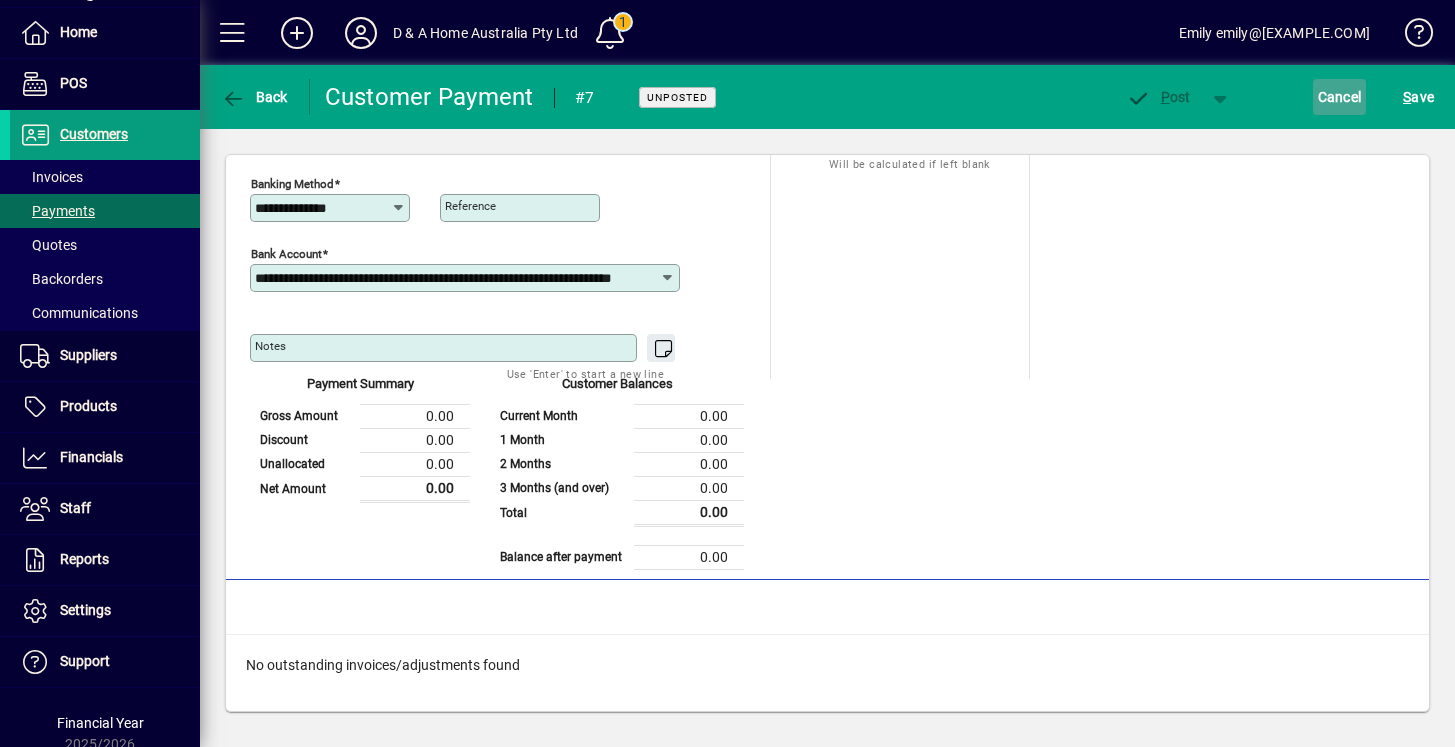 click on "Cancel" 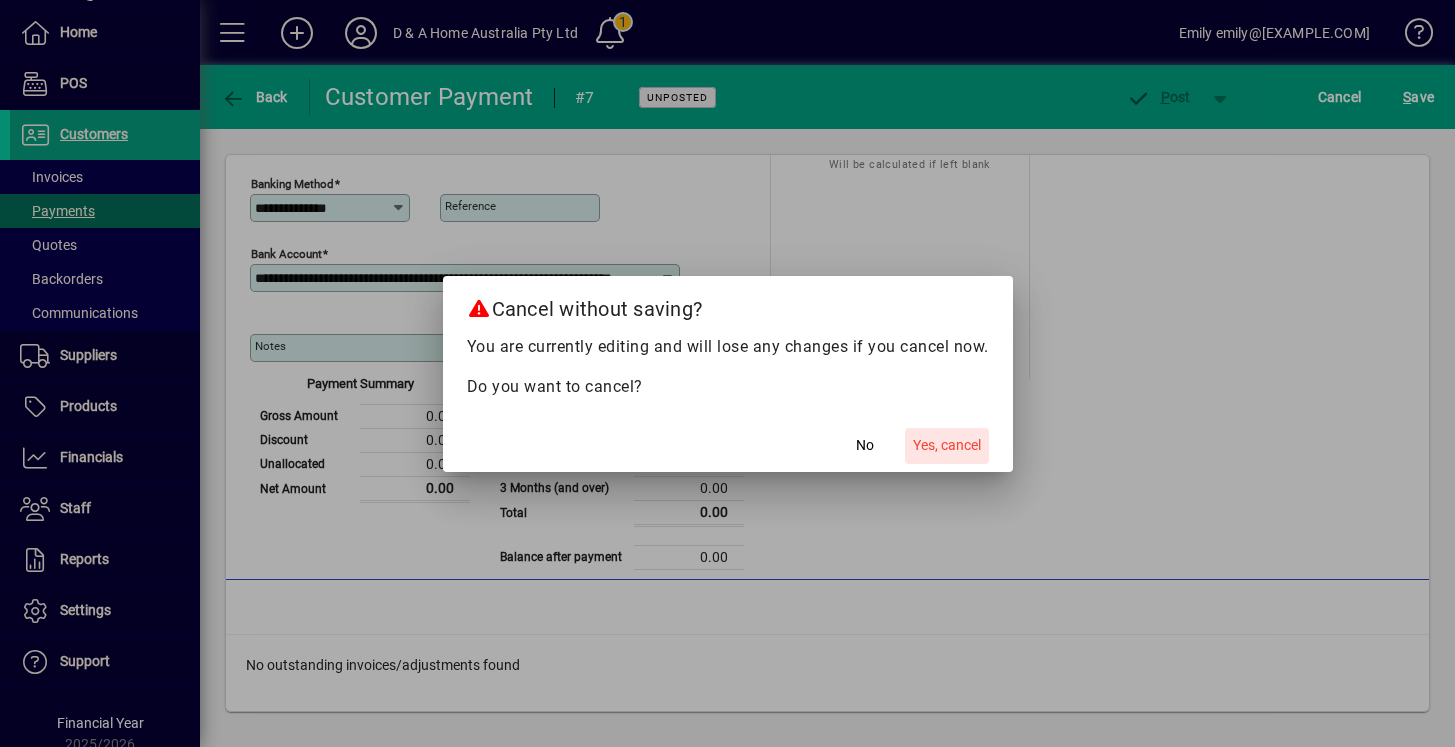 click on "Yes, cancel" 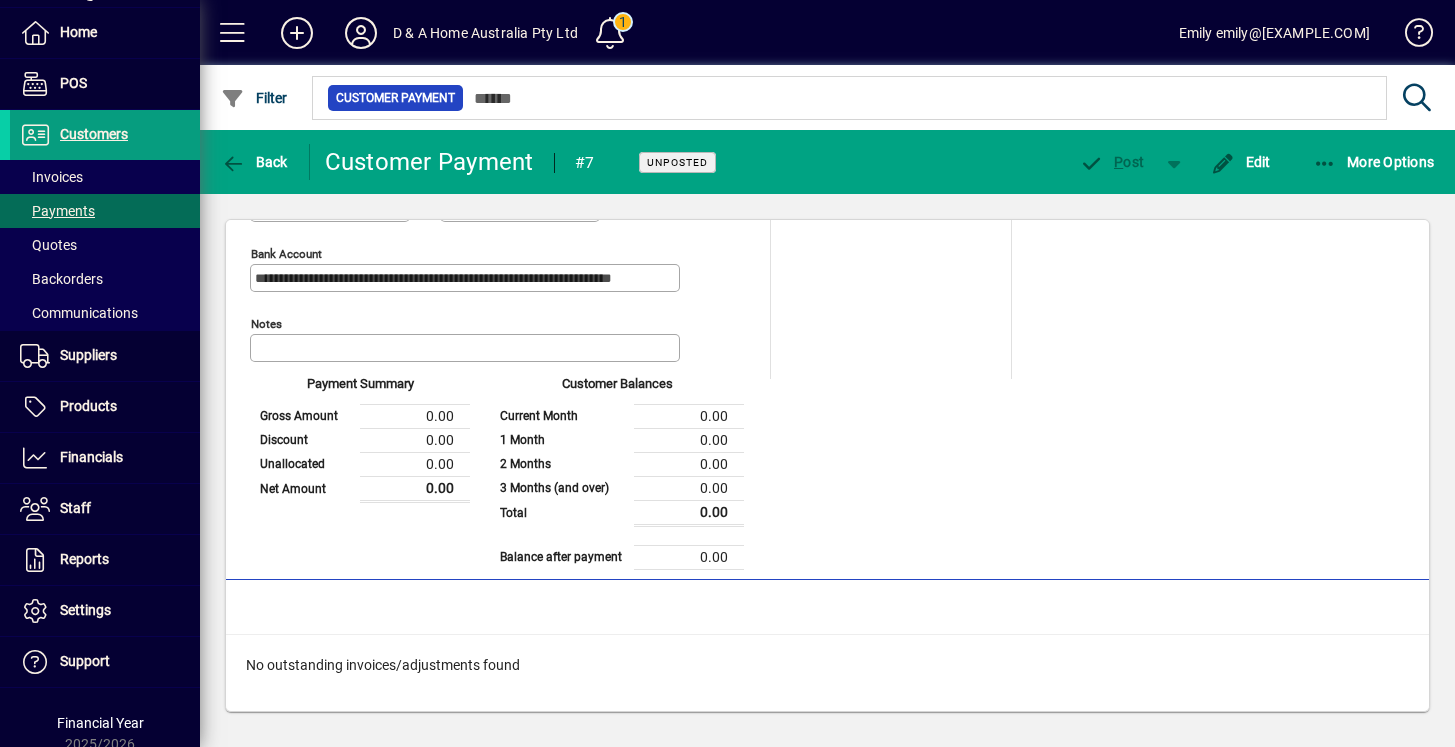 scroll, scrollTop: 0, scrollLeft: 0, axis: both 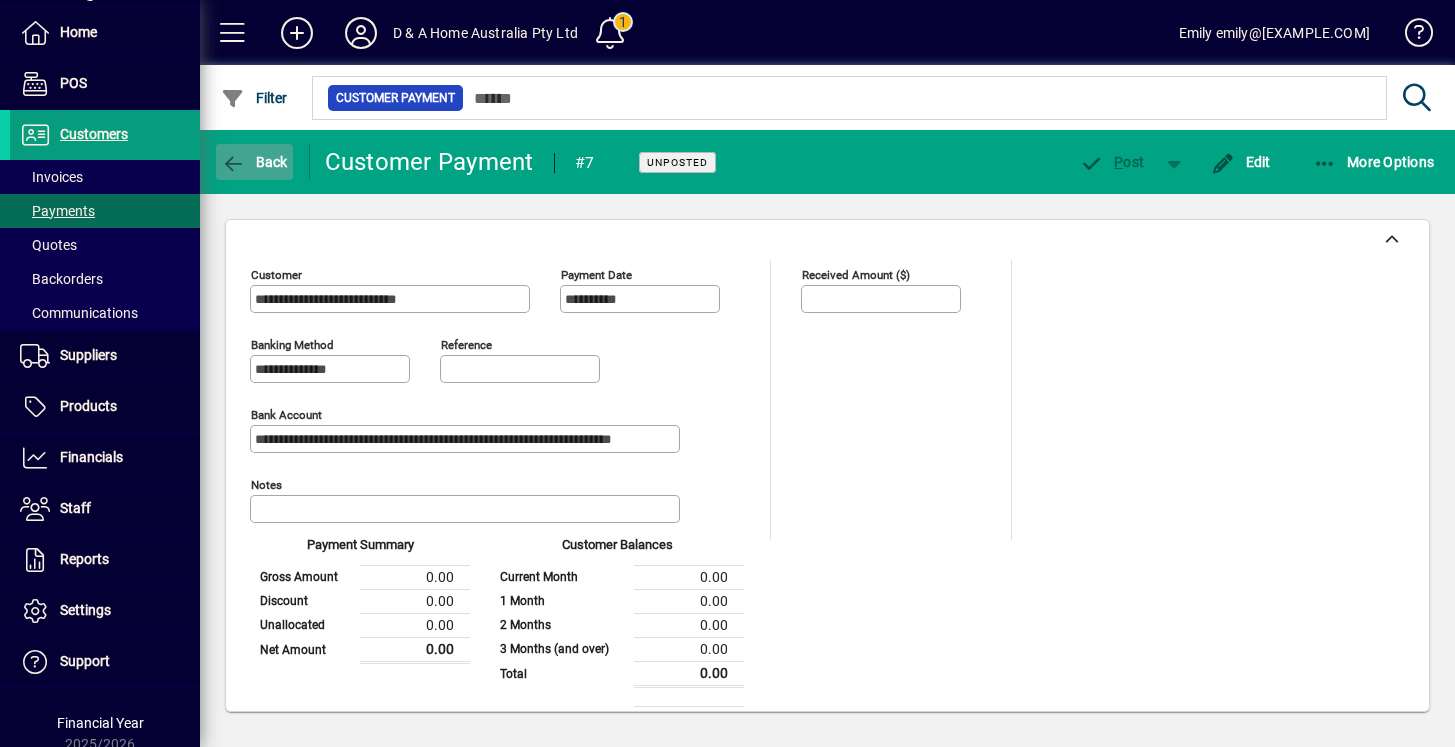 click on "Back" 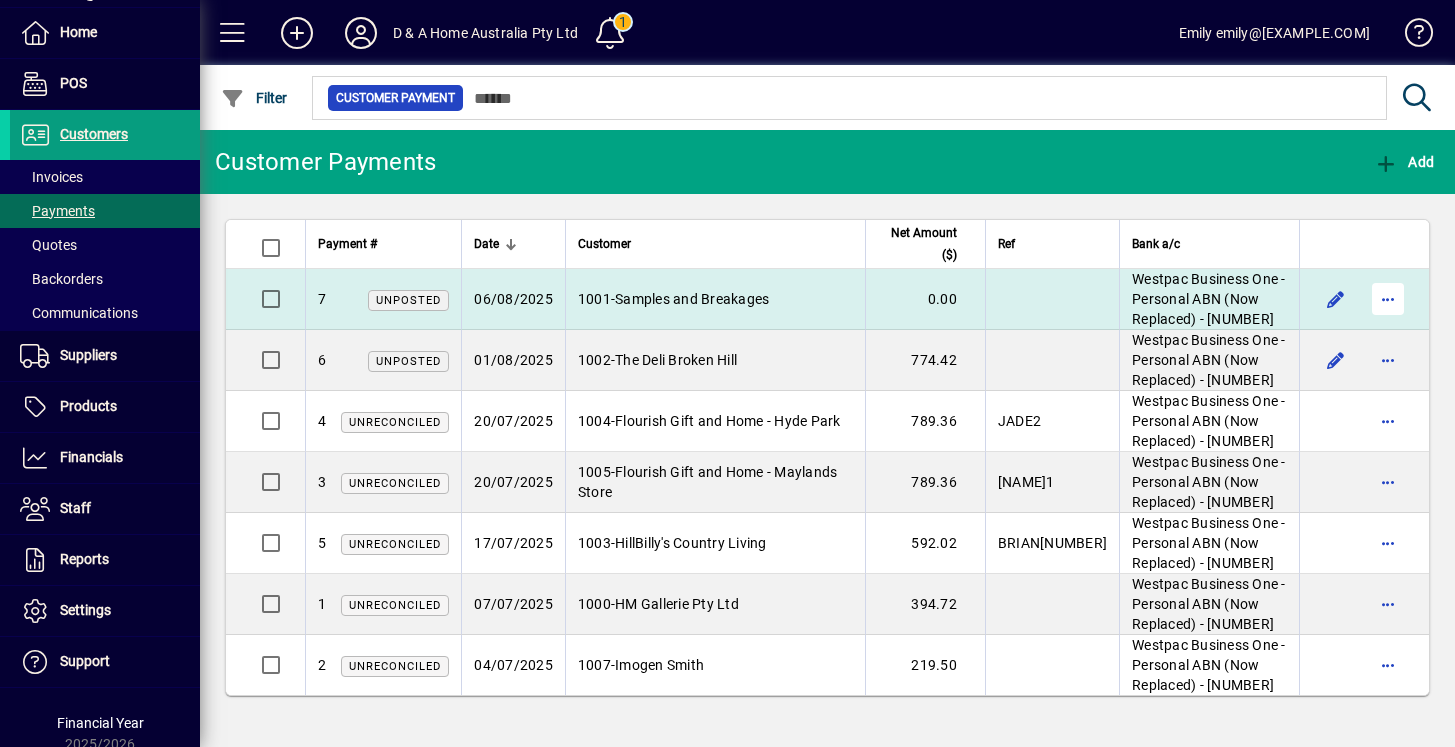 click at bounding box center (1388, 299) 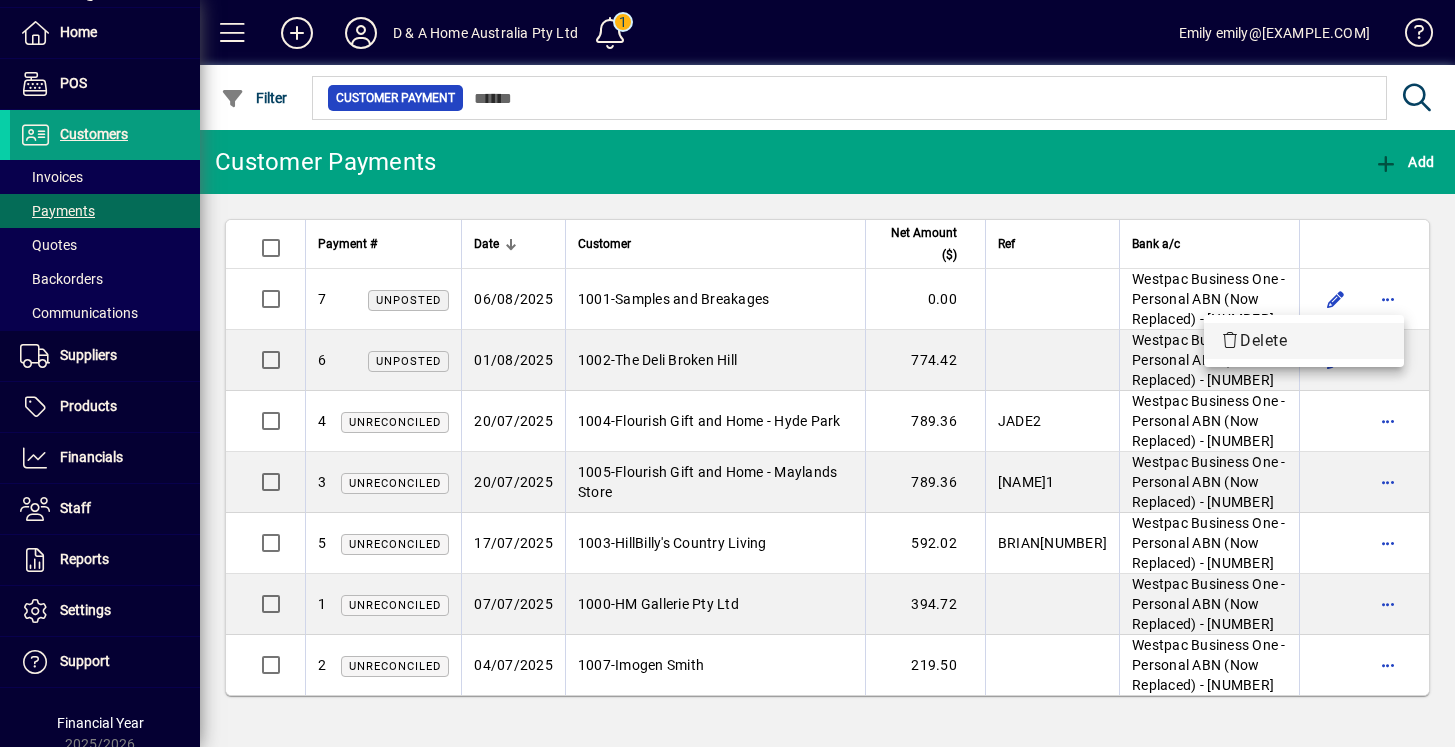 click on "Delete" at bounding box center (1304, 341) 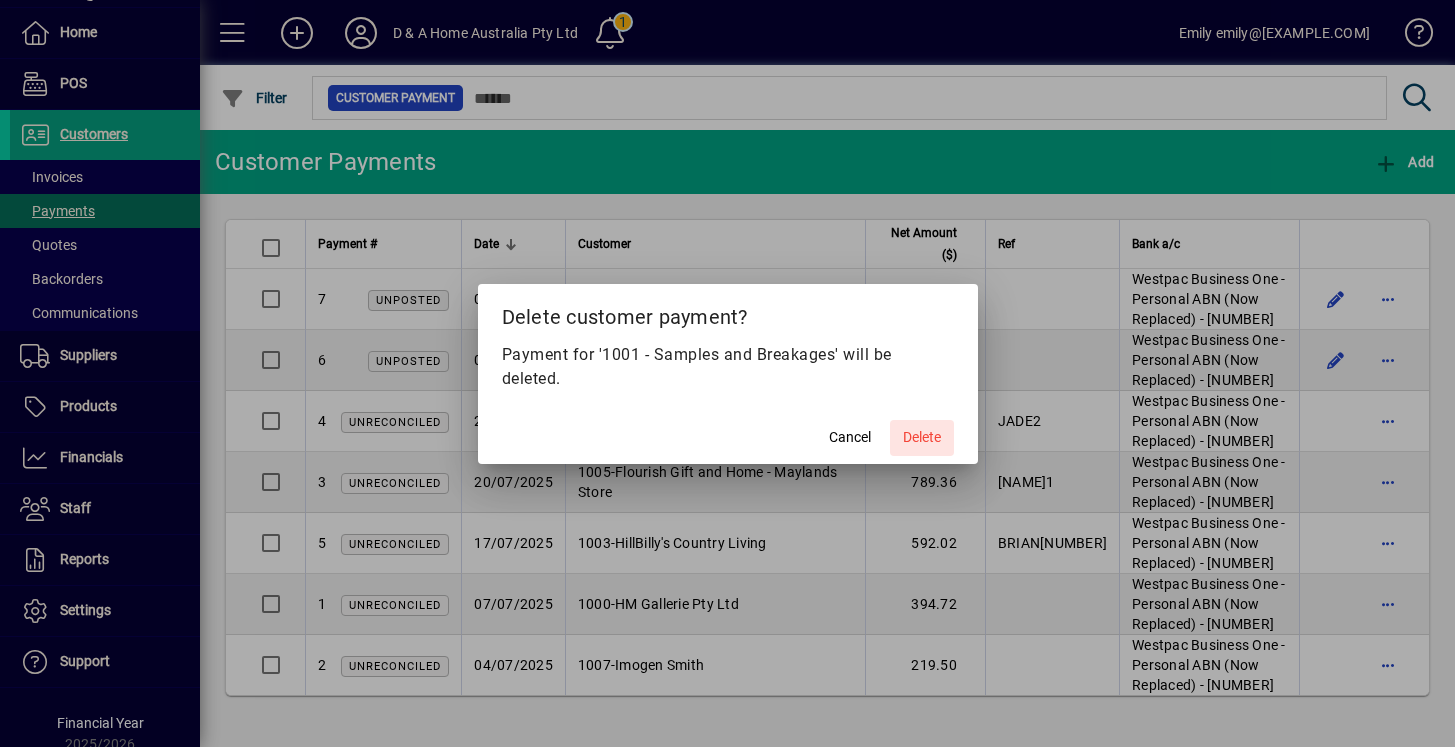 click on "Delete" 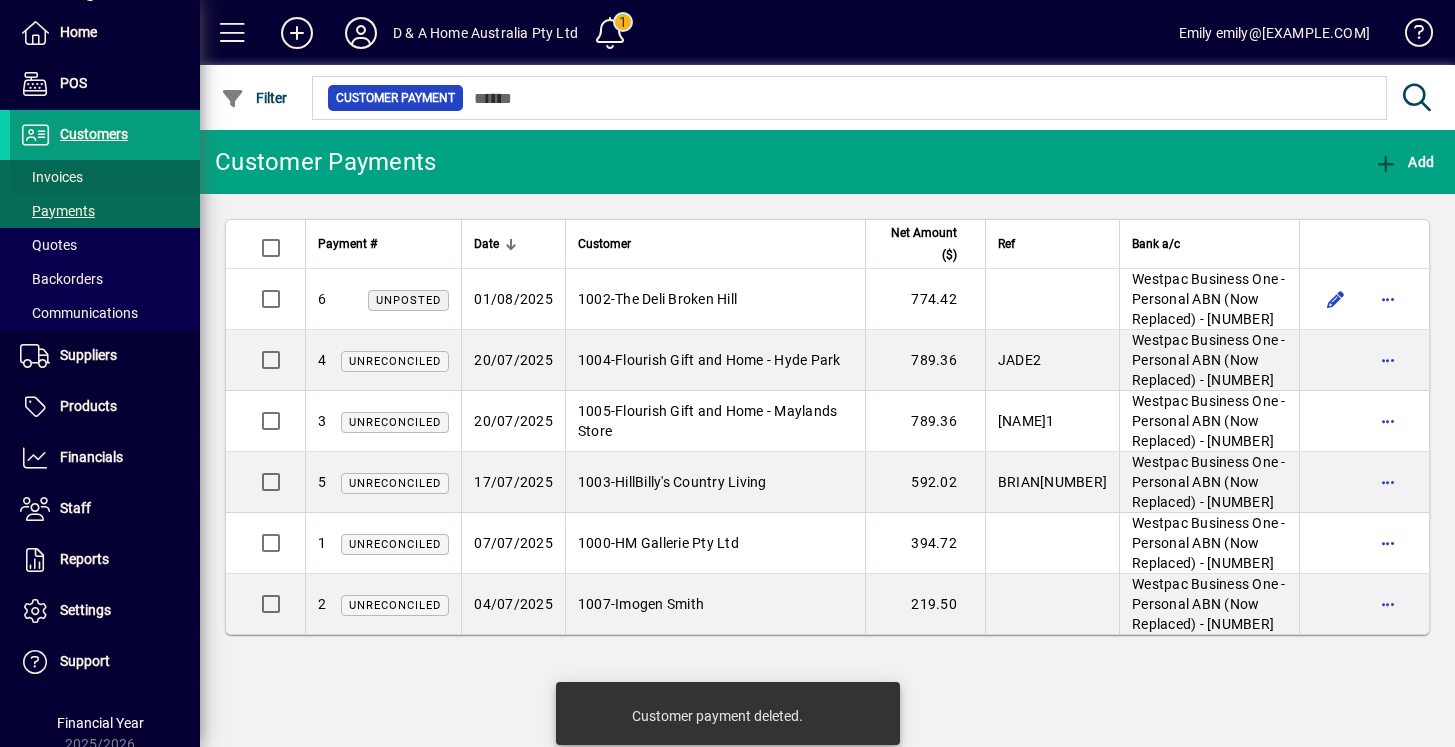 click at bounding box center [105, 177] 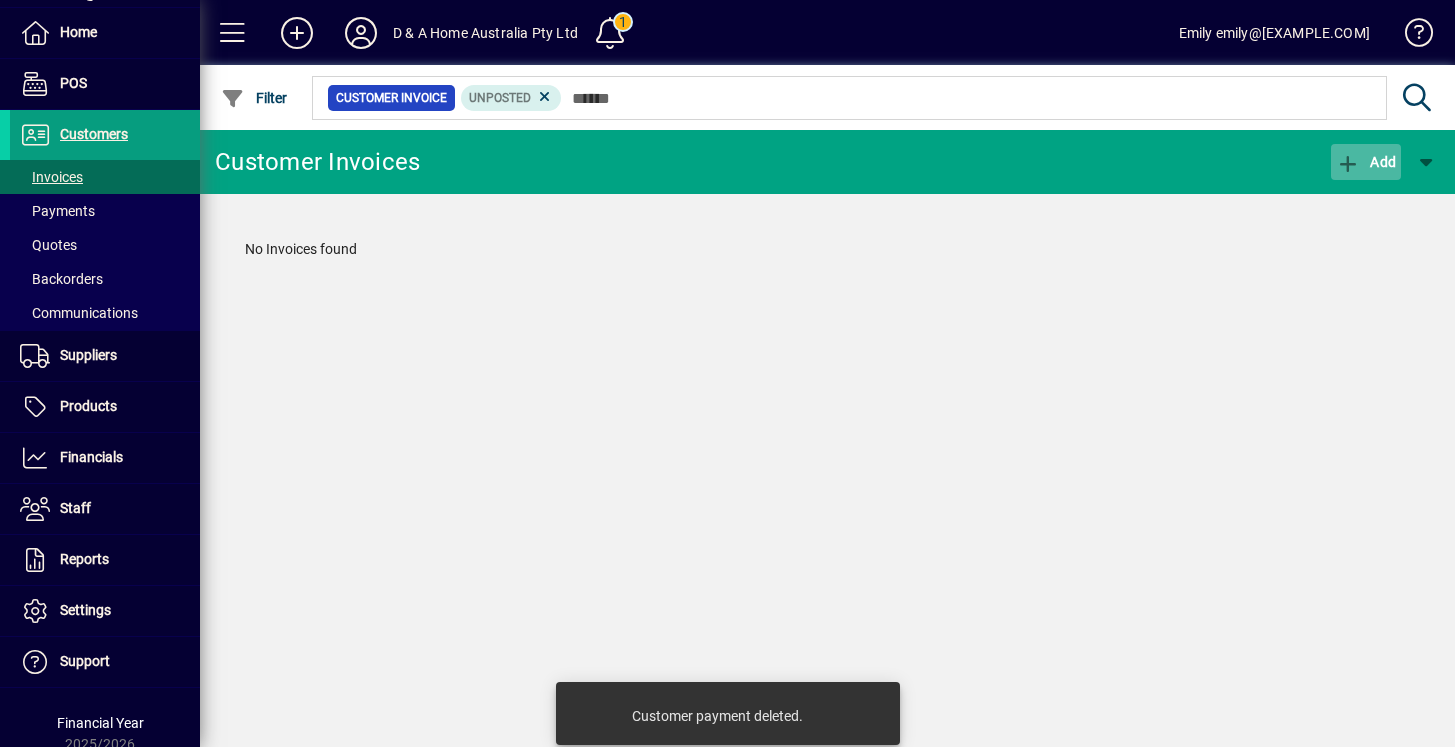 click on "Add" 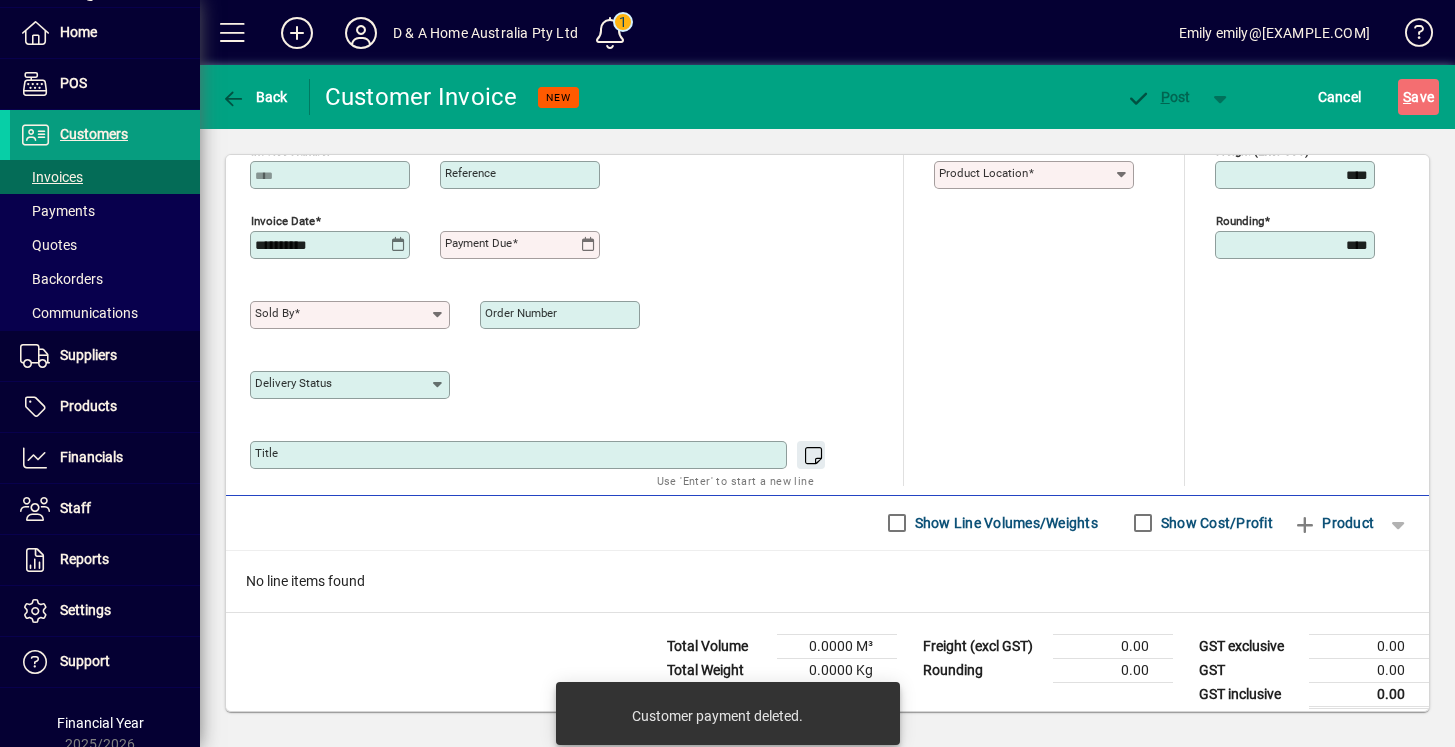 scroll, scrollTop: 799, scrollLeft: 0, axis: vertical 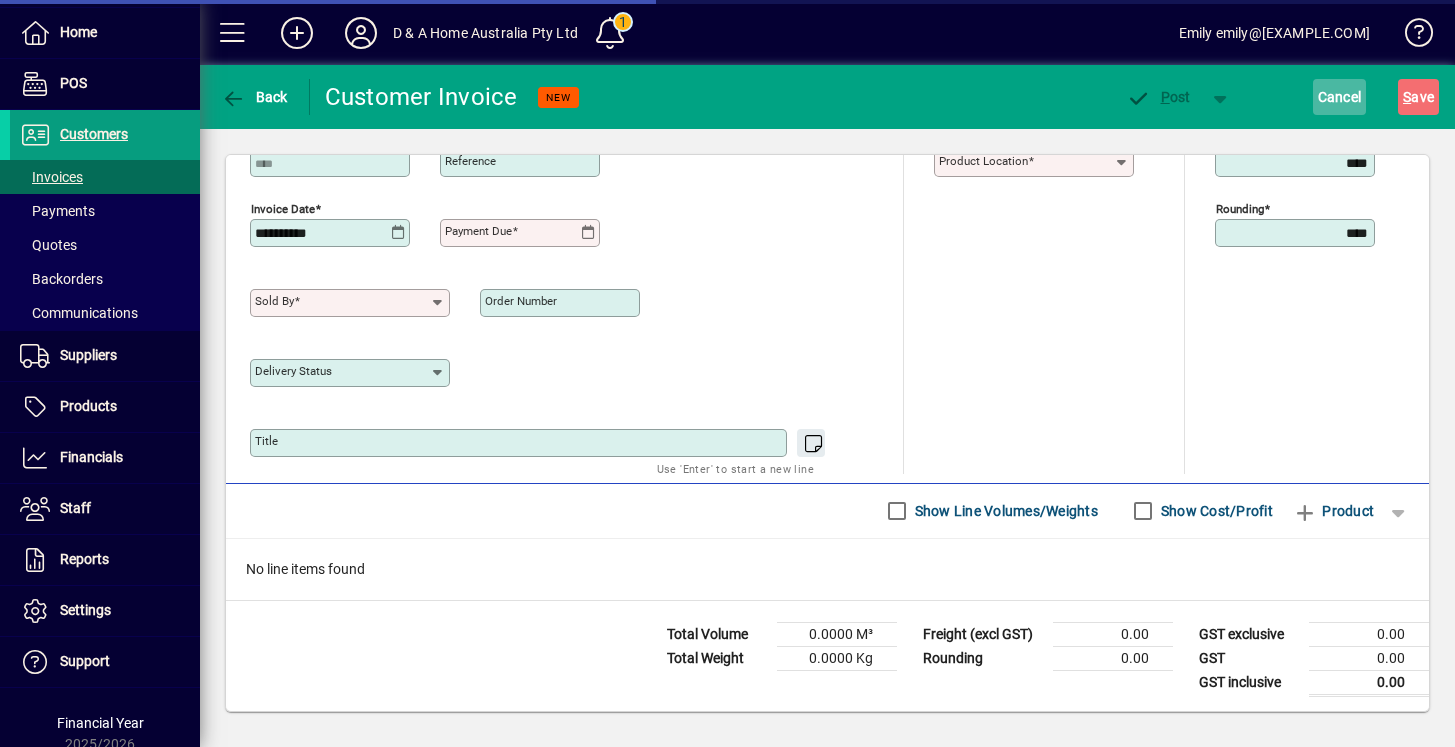 click on "Cancel" 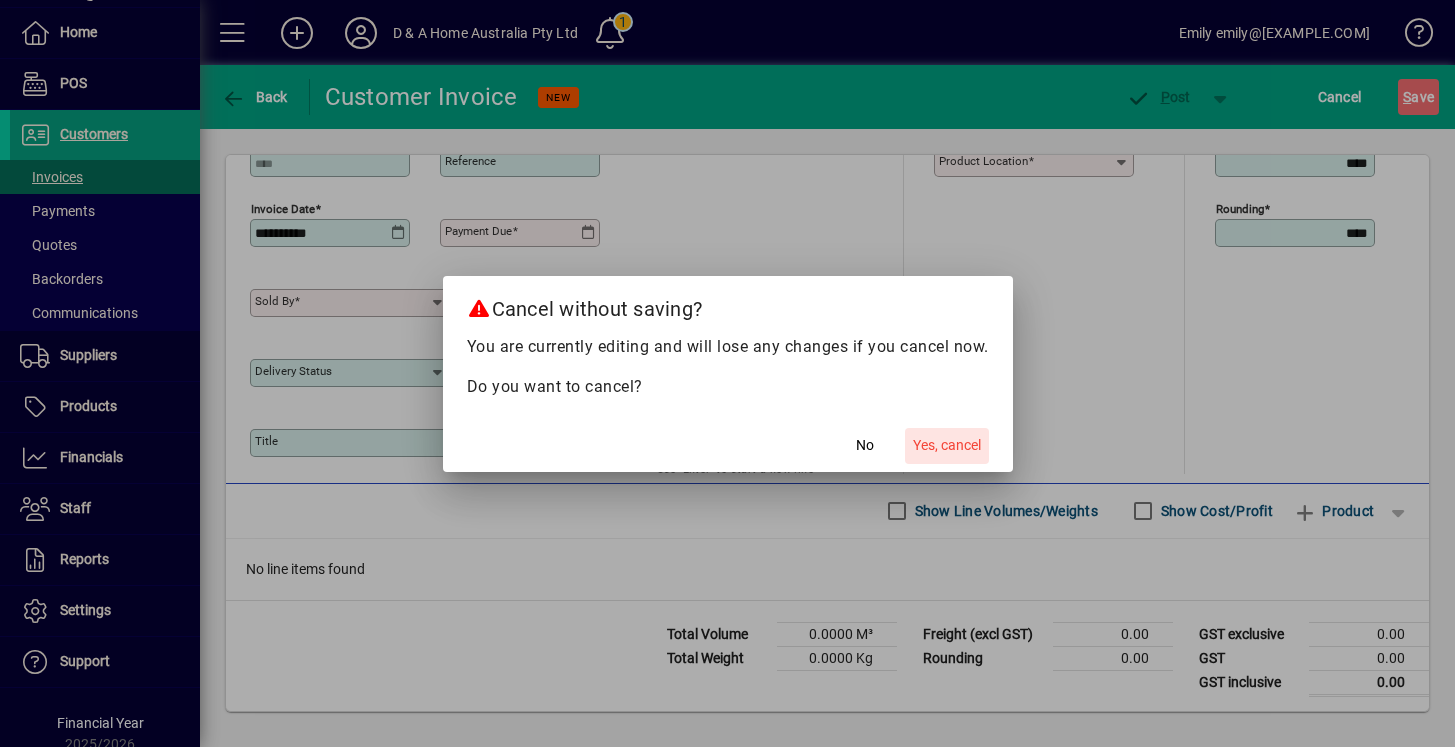 click on "Yes, cancel" 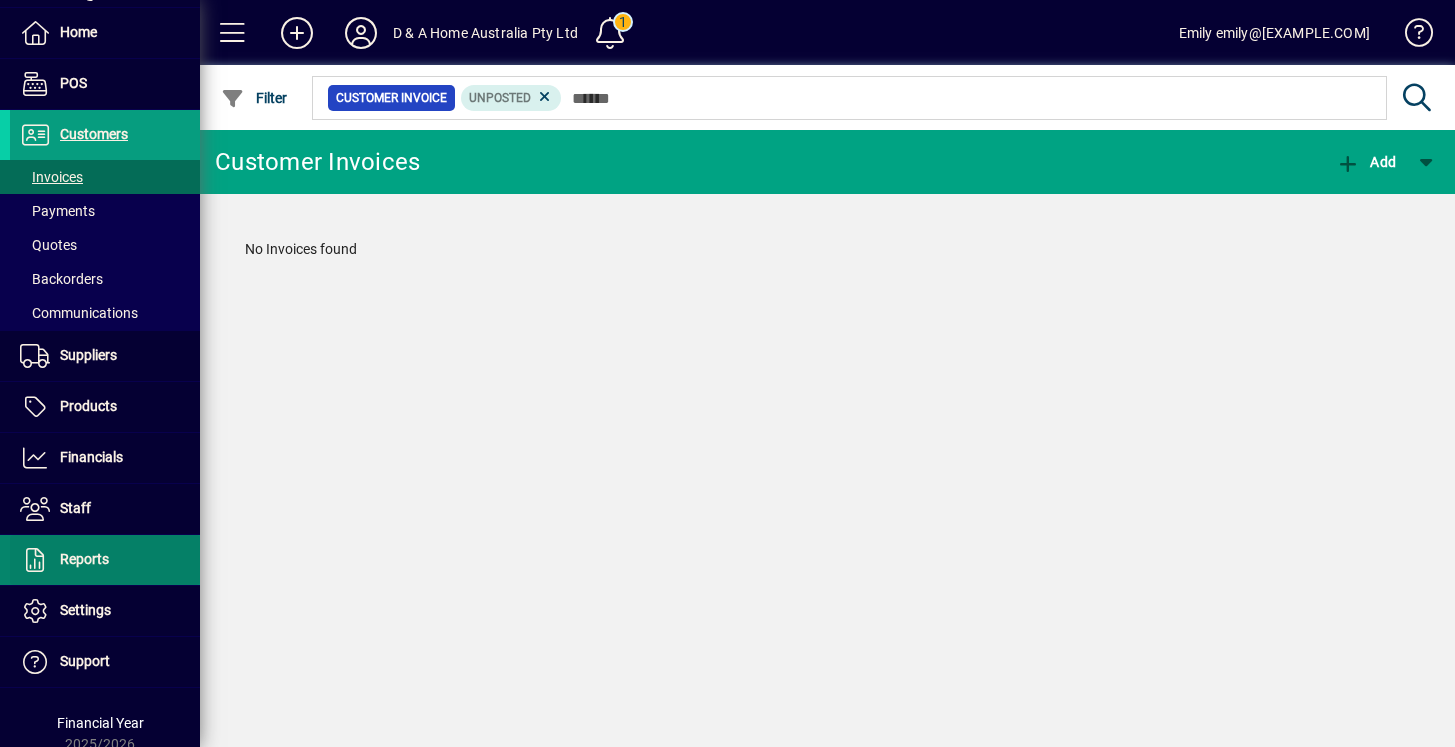 click at bounding box center [105, 560] 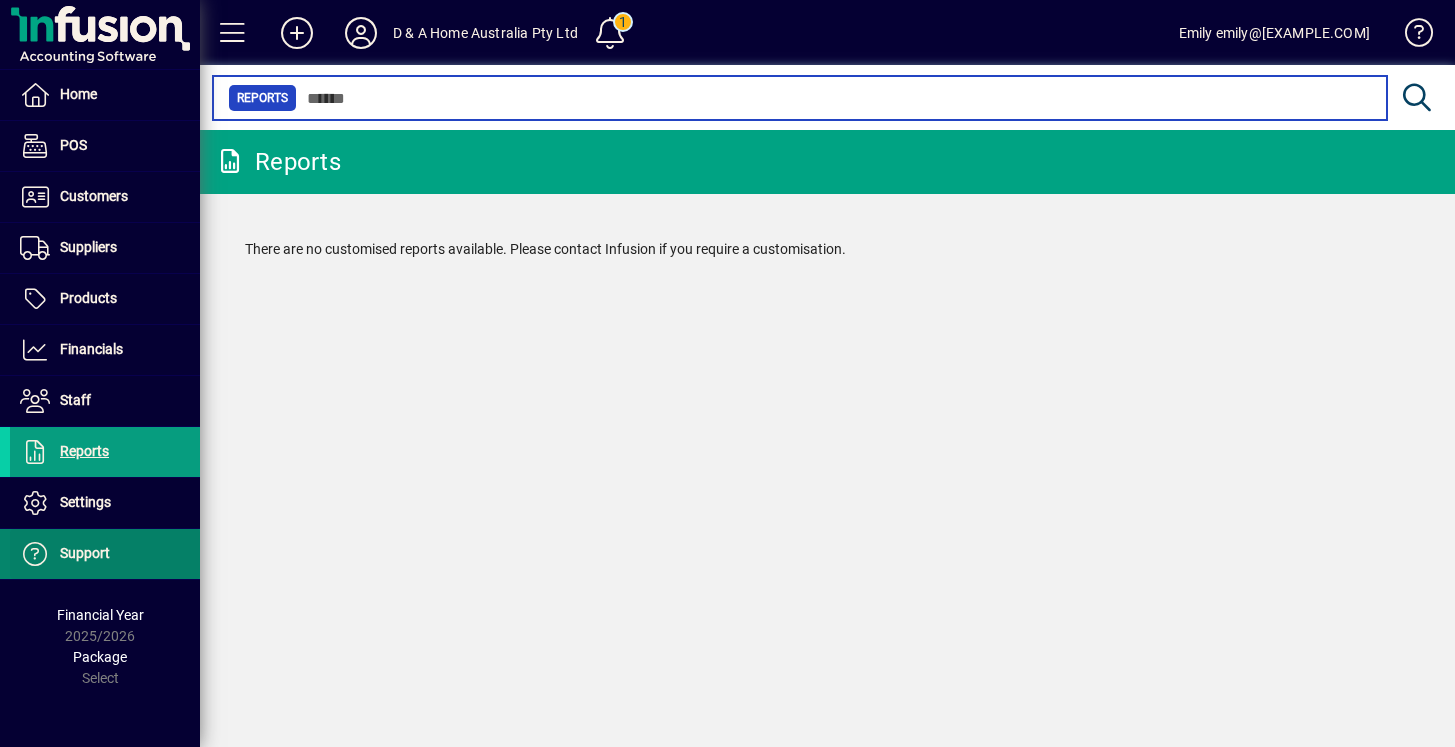 scroll, scrollTop: 0, scrollLeft: 0, axis: both 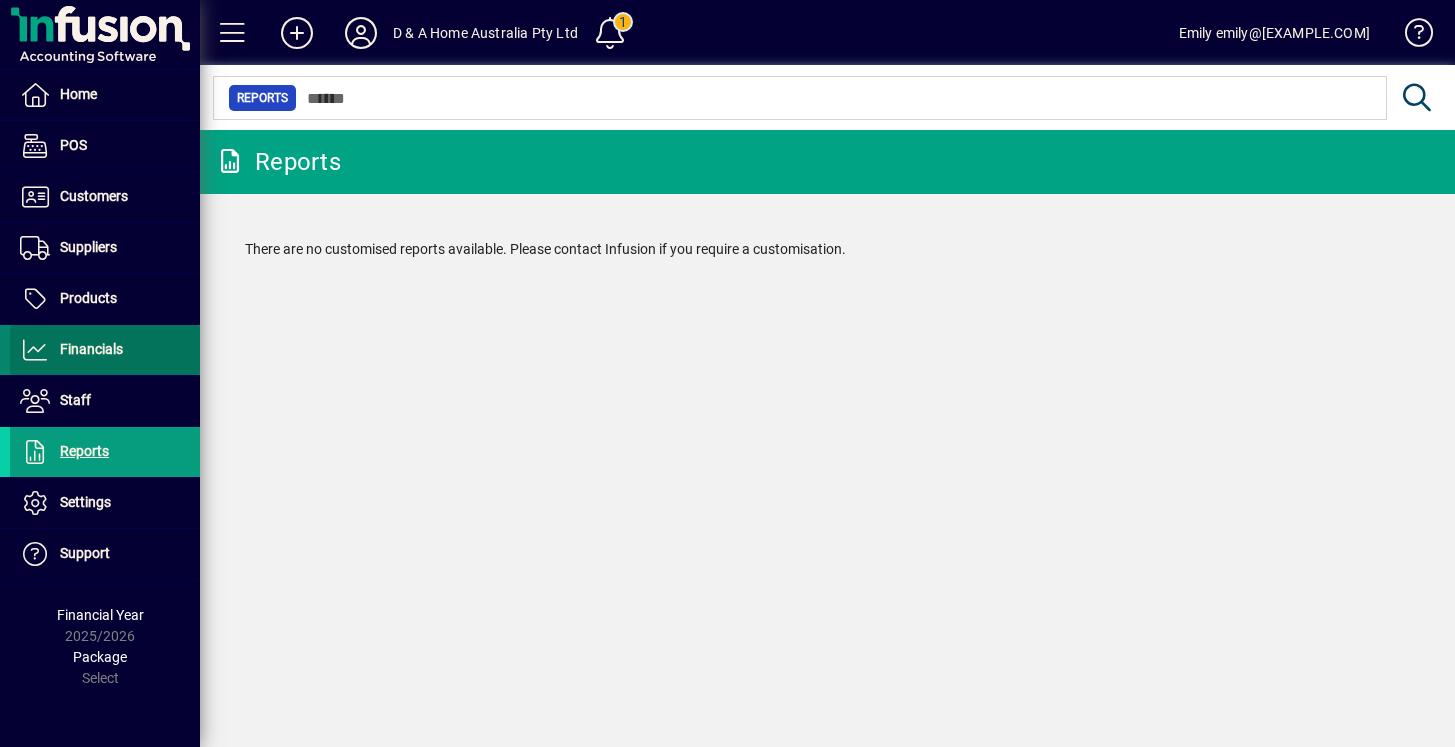 click at bounding box center (105, 350) 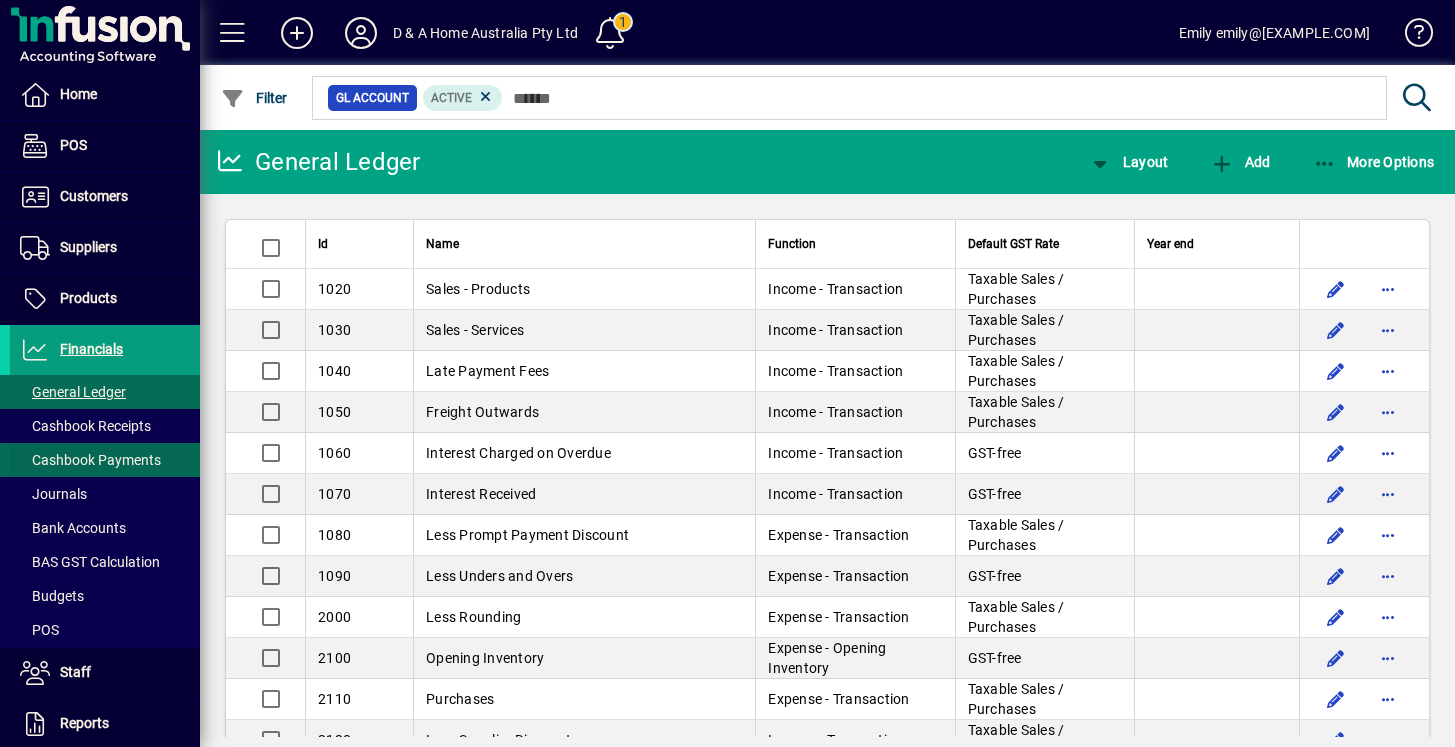 click on "Cashbook Payments" at bounding box center [90, 460] 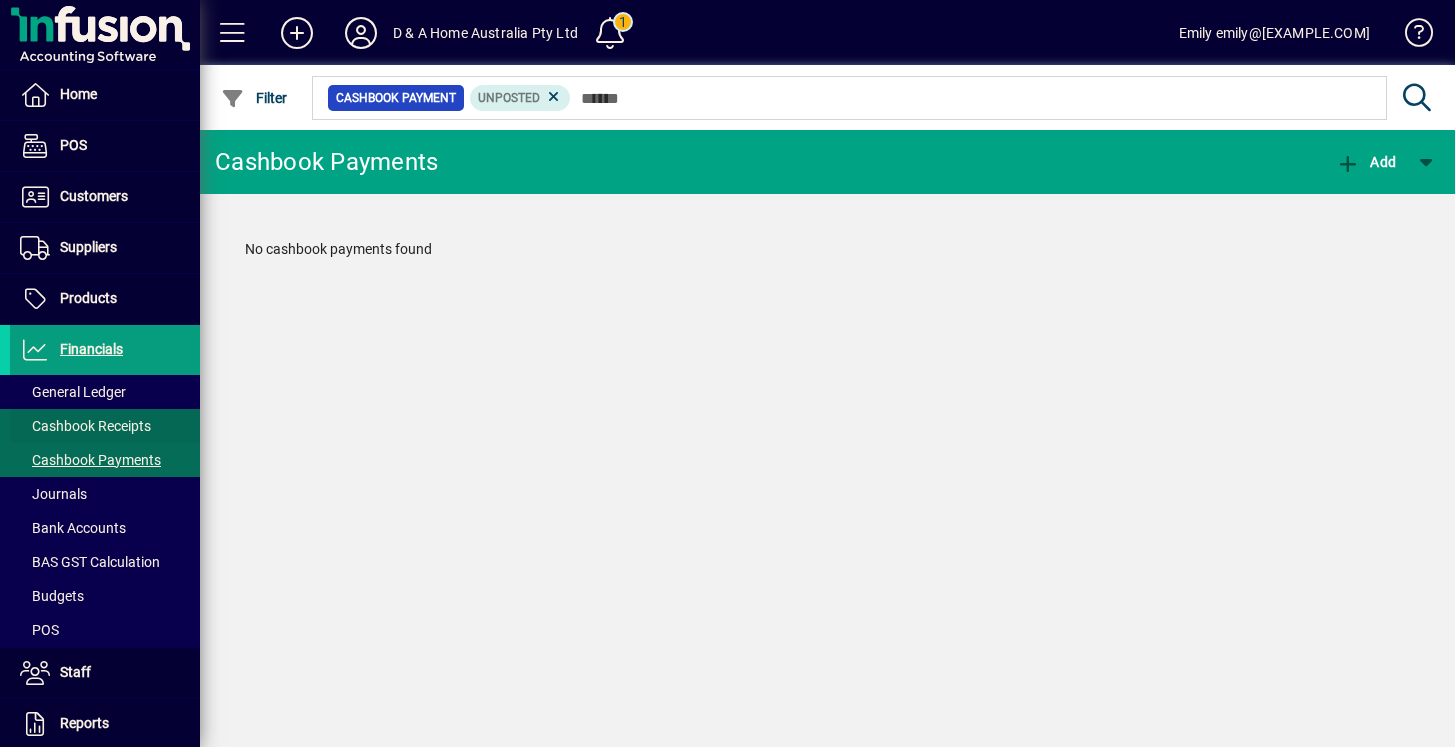 click at bounding box center (105, 426) 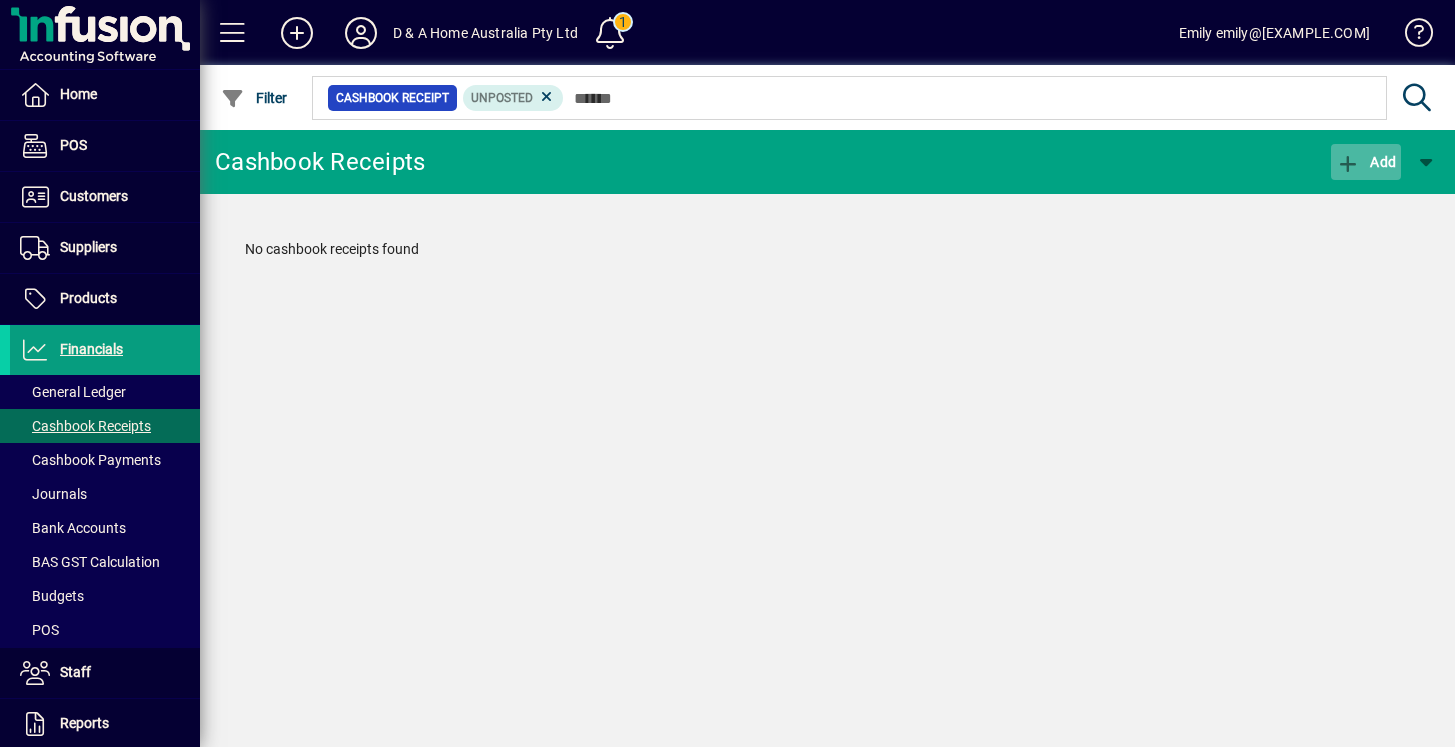 click 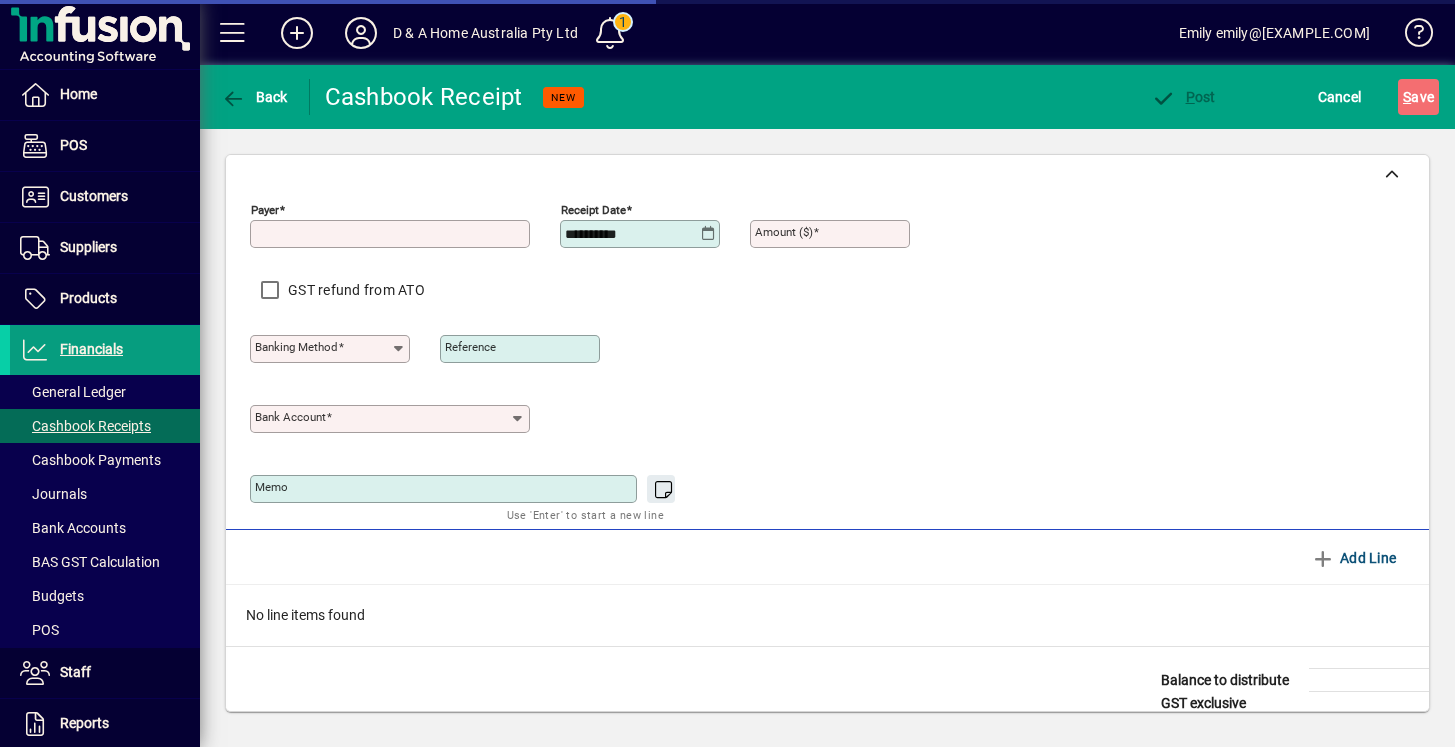 type on "**********" 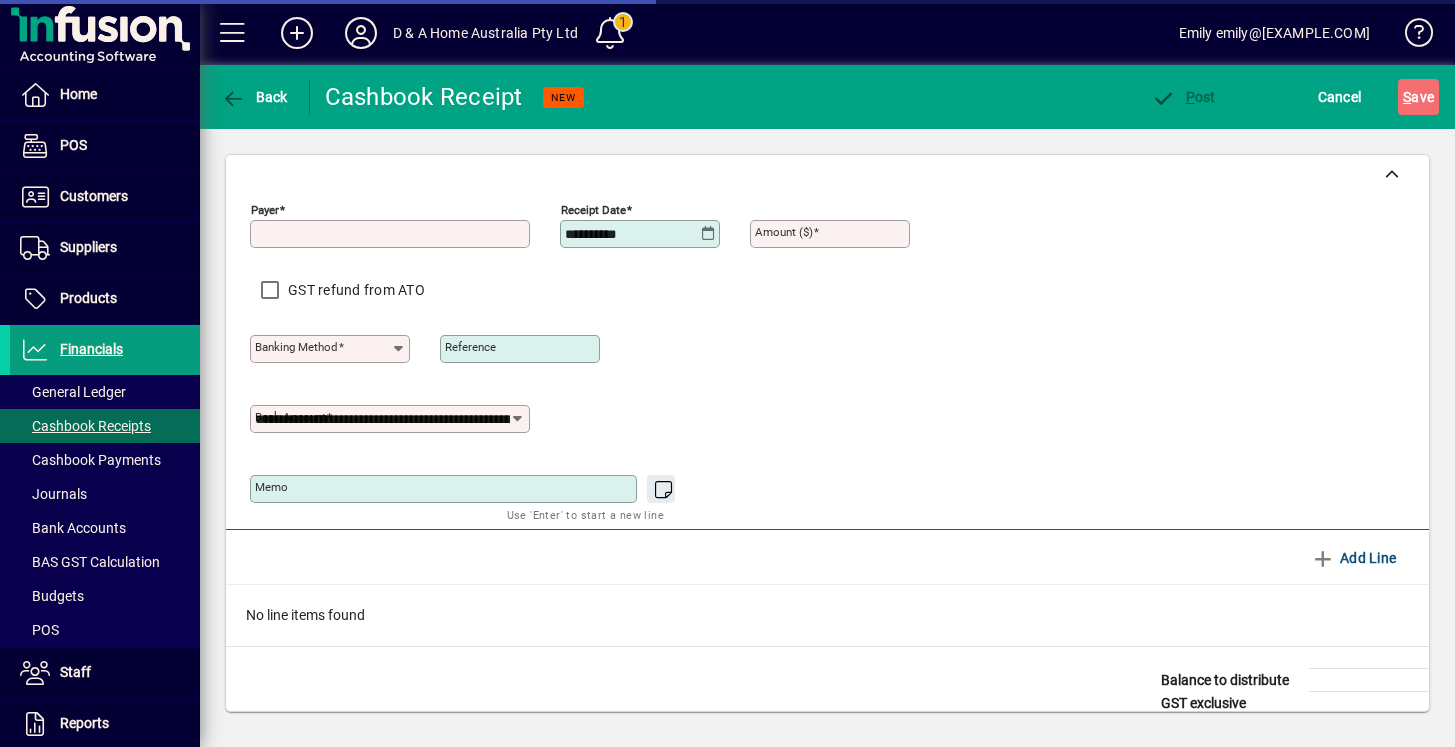 type on "**********" 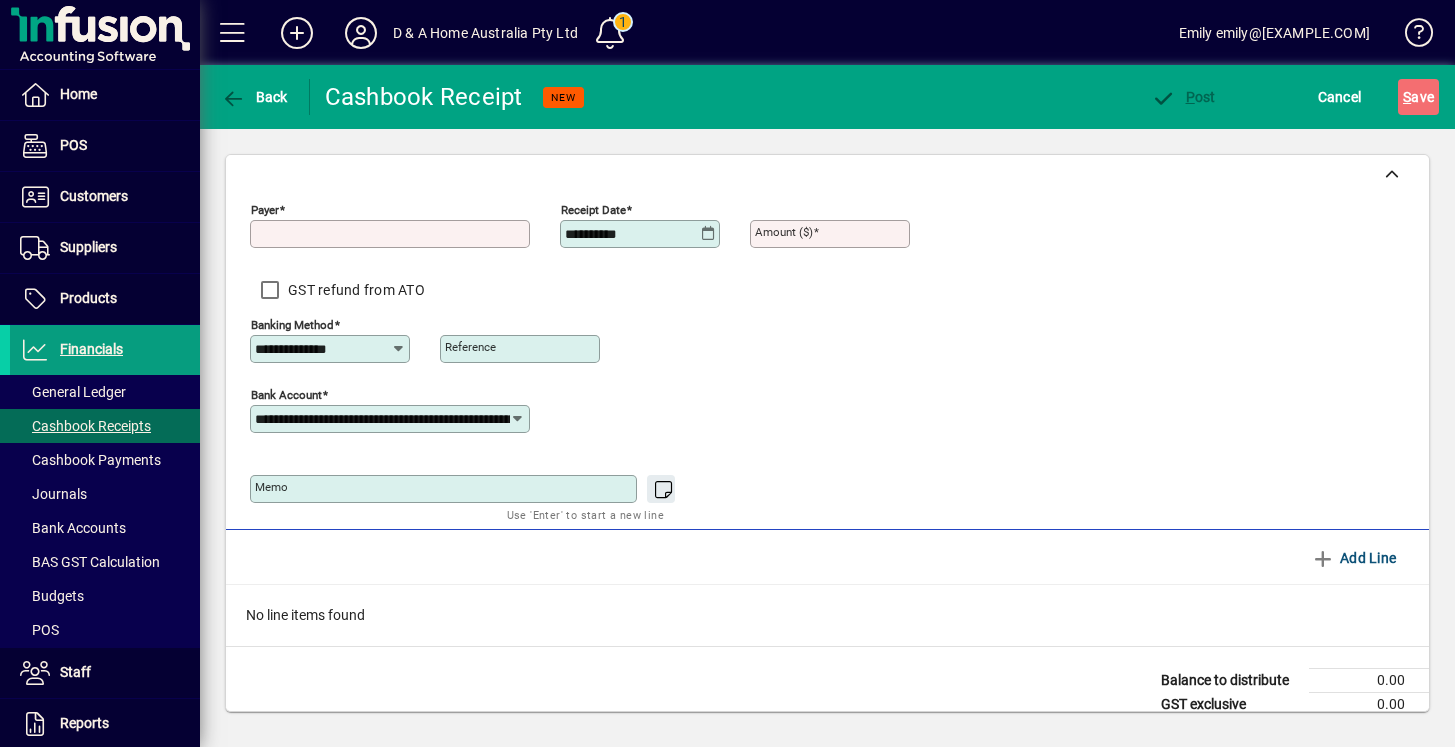 scroll, scrollTop: 69, scrollLeft: 0, axis: vertical 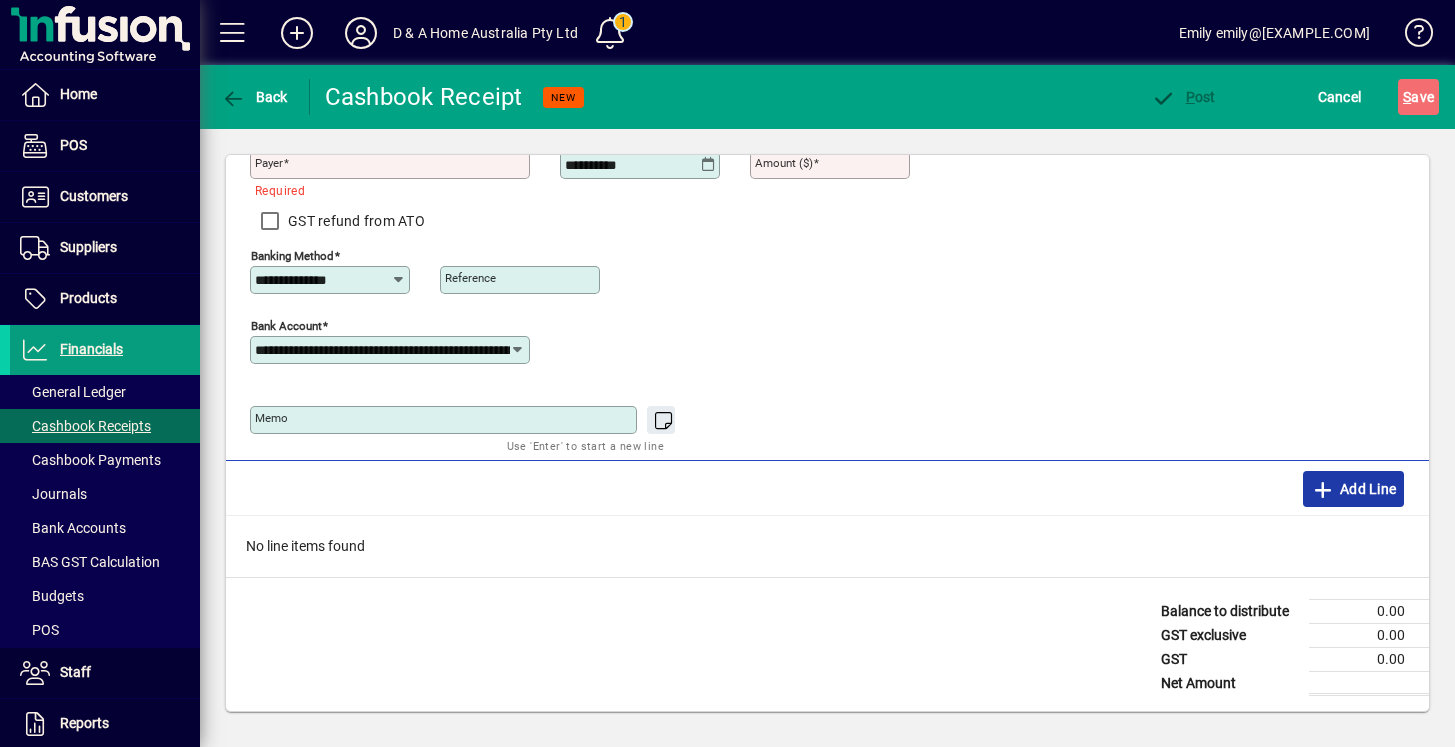 click on "Add Line" 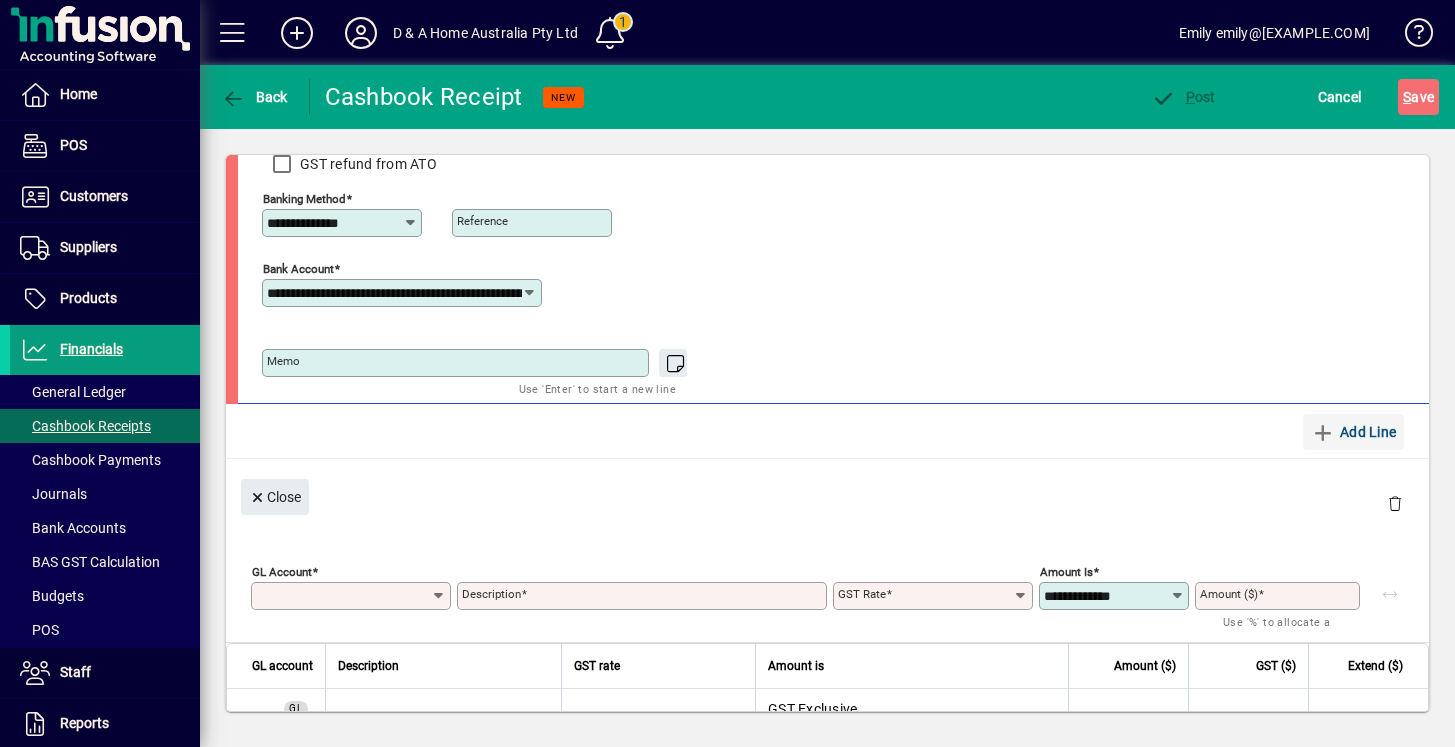 scroll, scrollTop: 0, scrollLeft: 0, axis: both 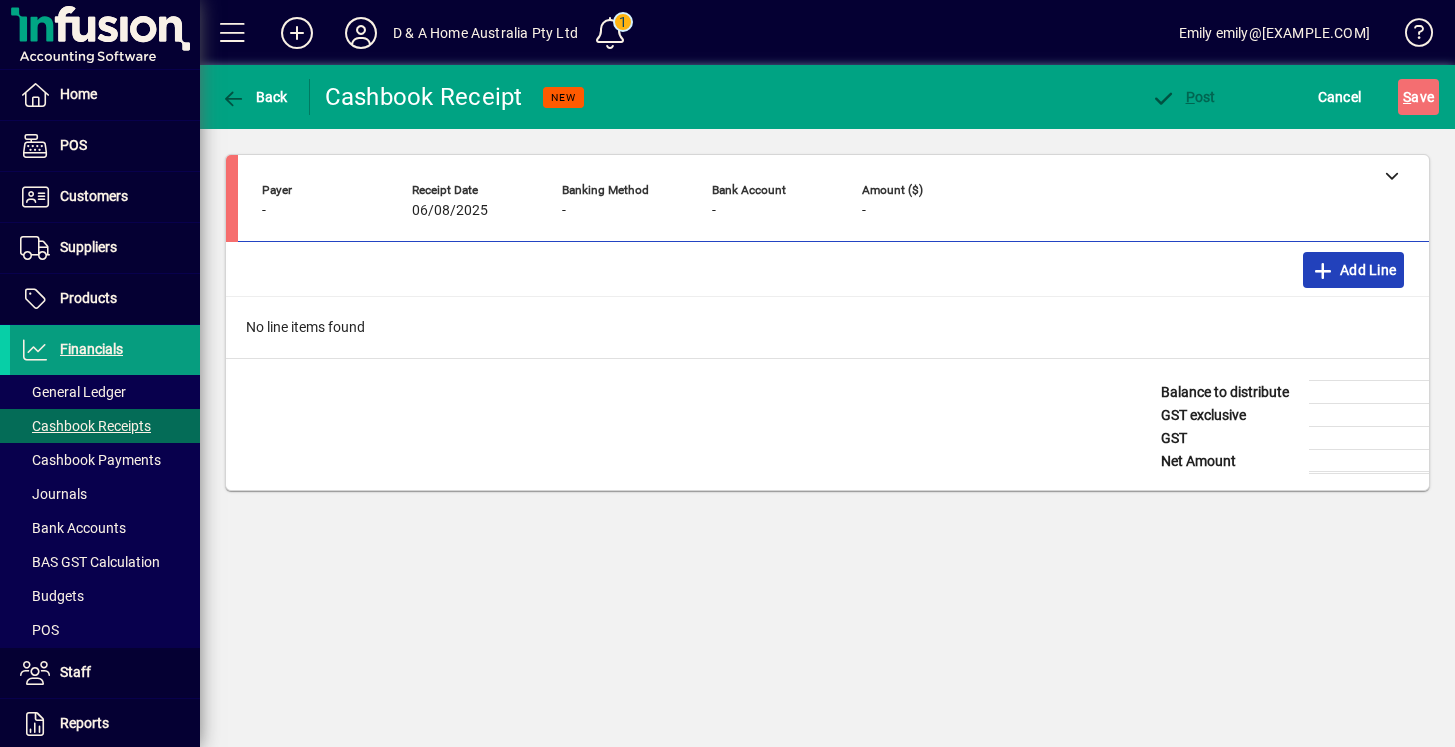 click on "Add Line" 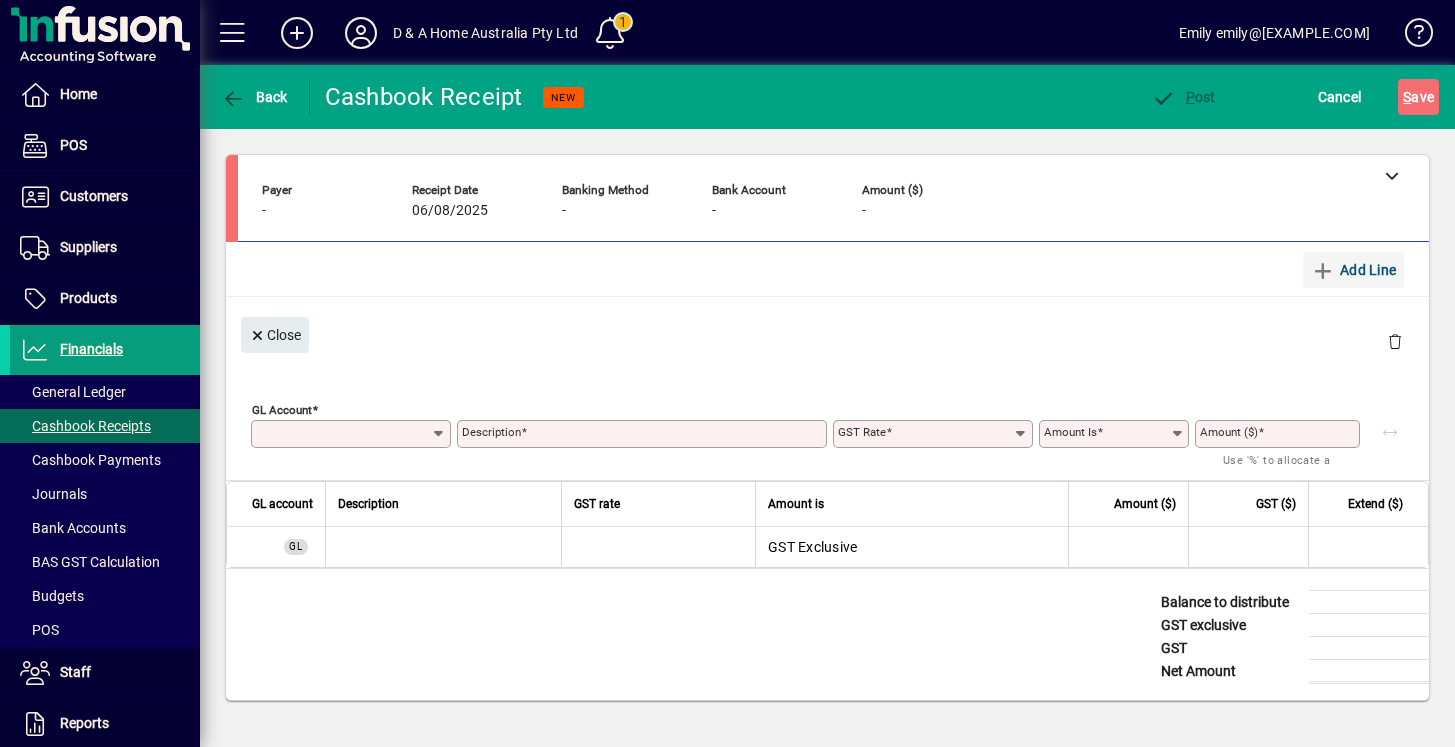 type on "**********" 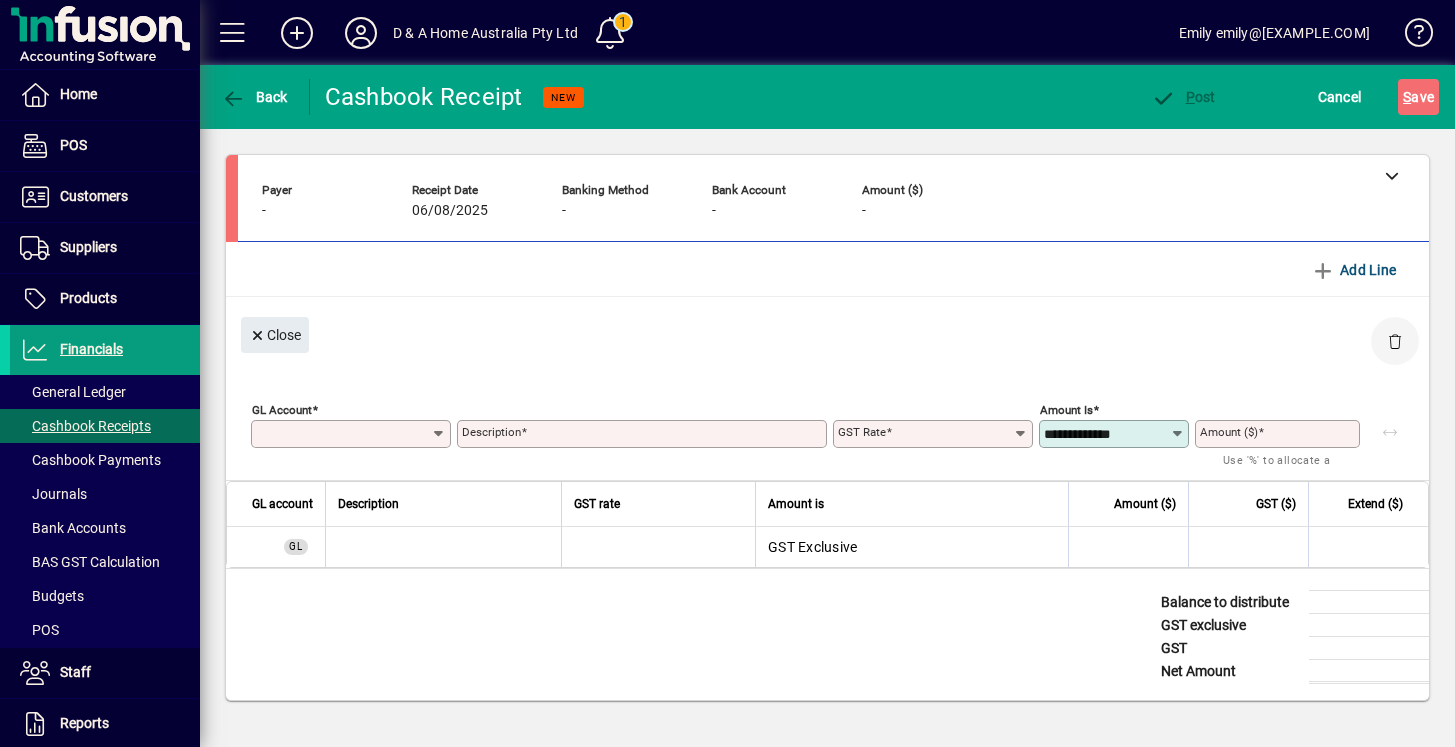click 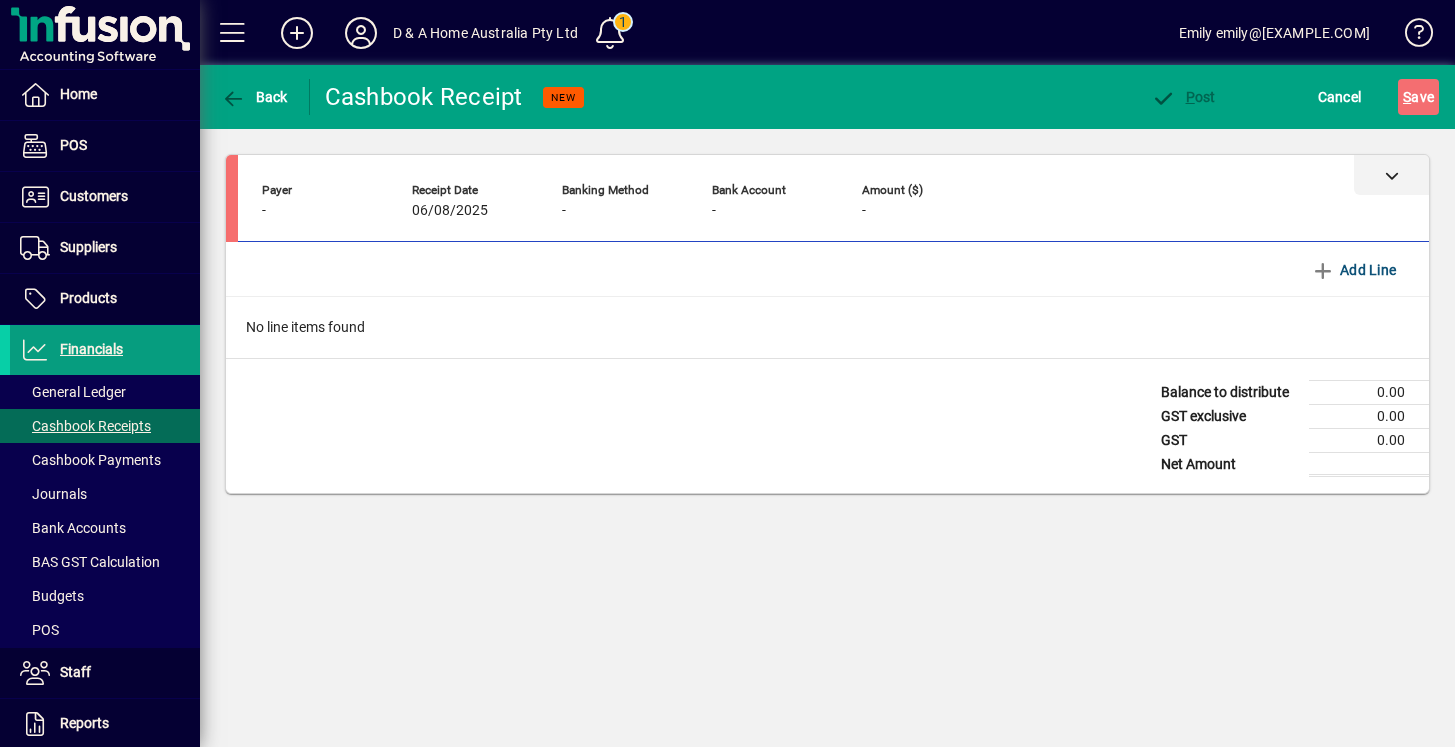 click 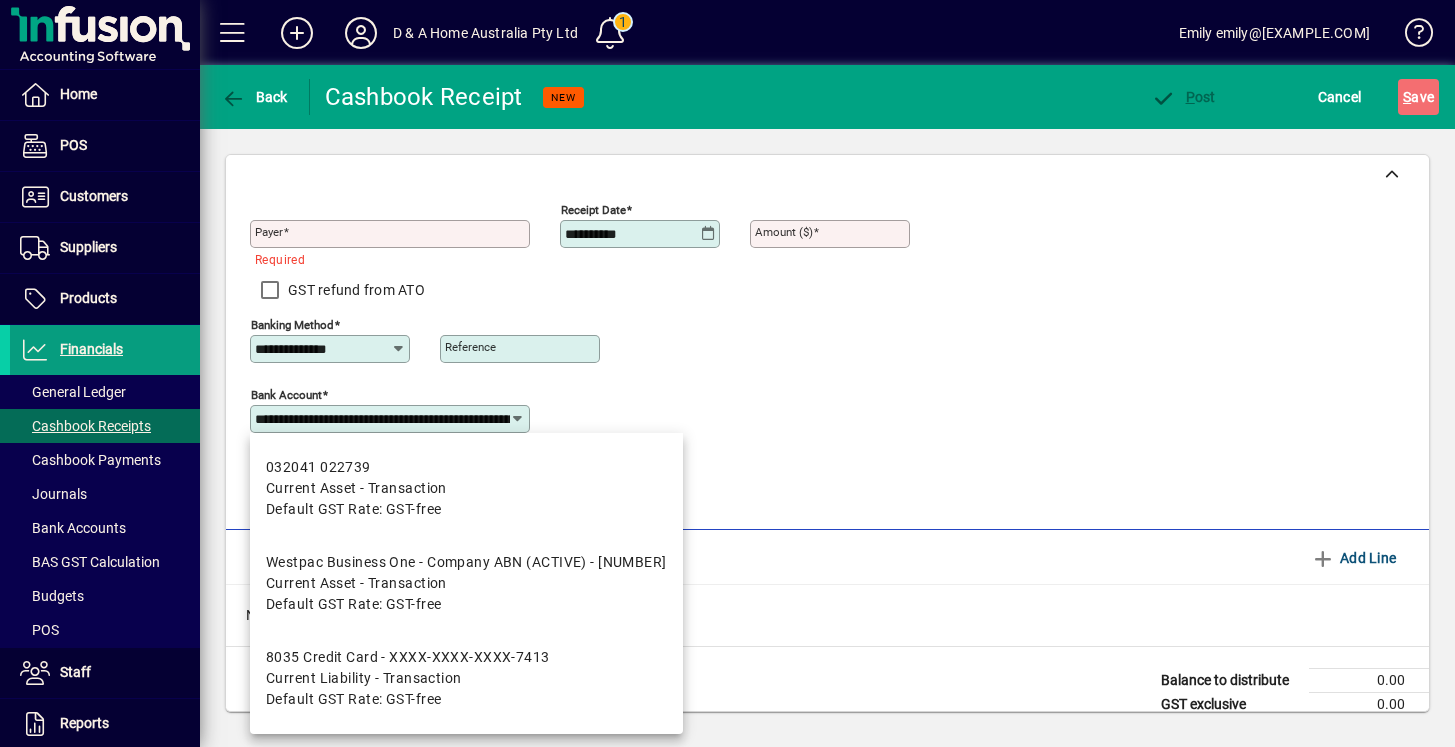 click on "**********" at bounding box center (382, 419) 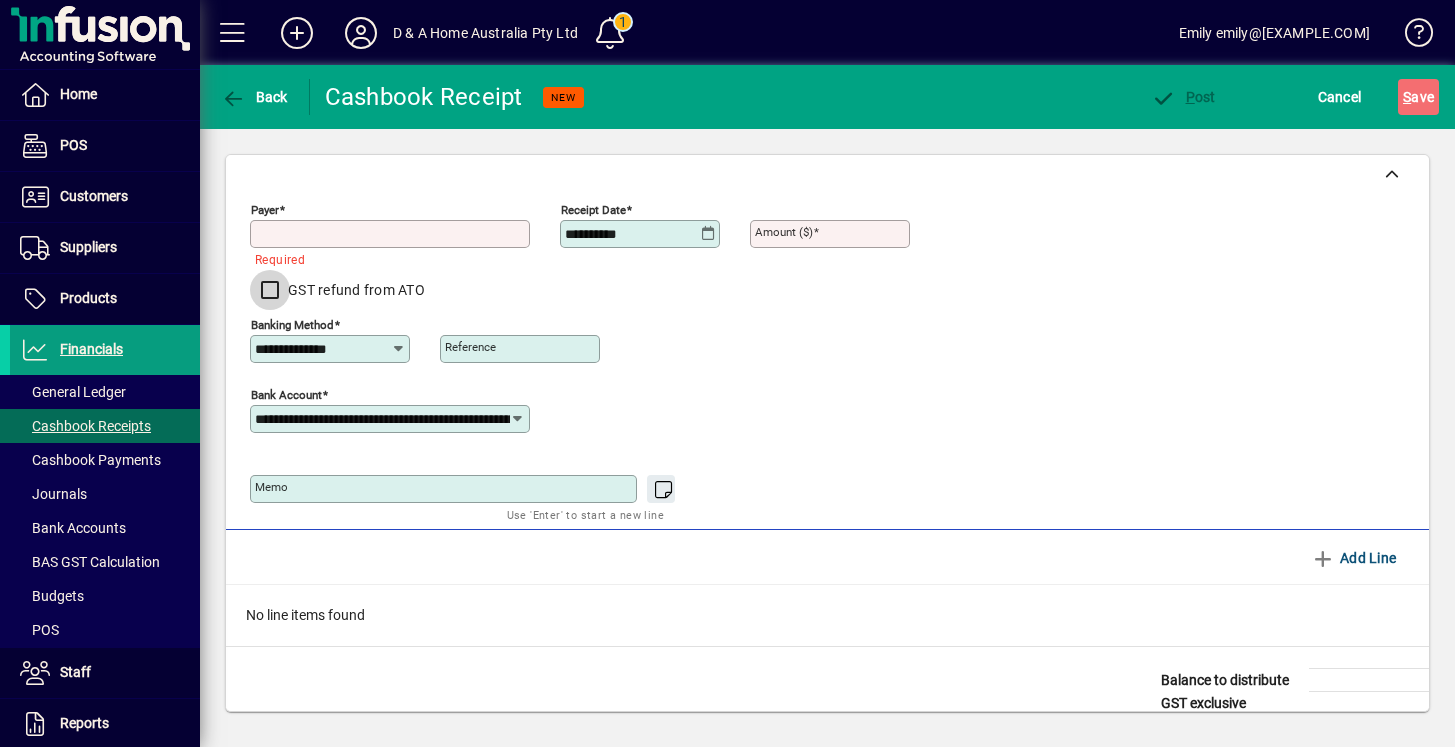 type on "**********" 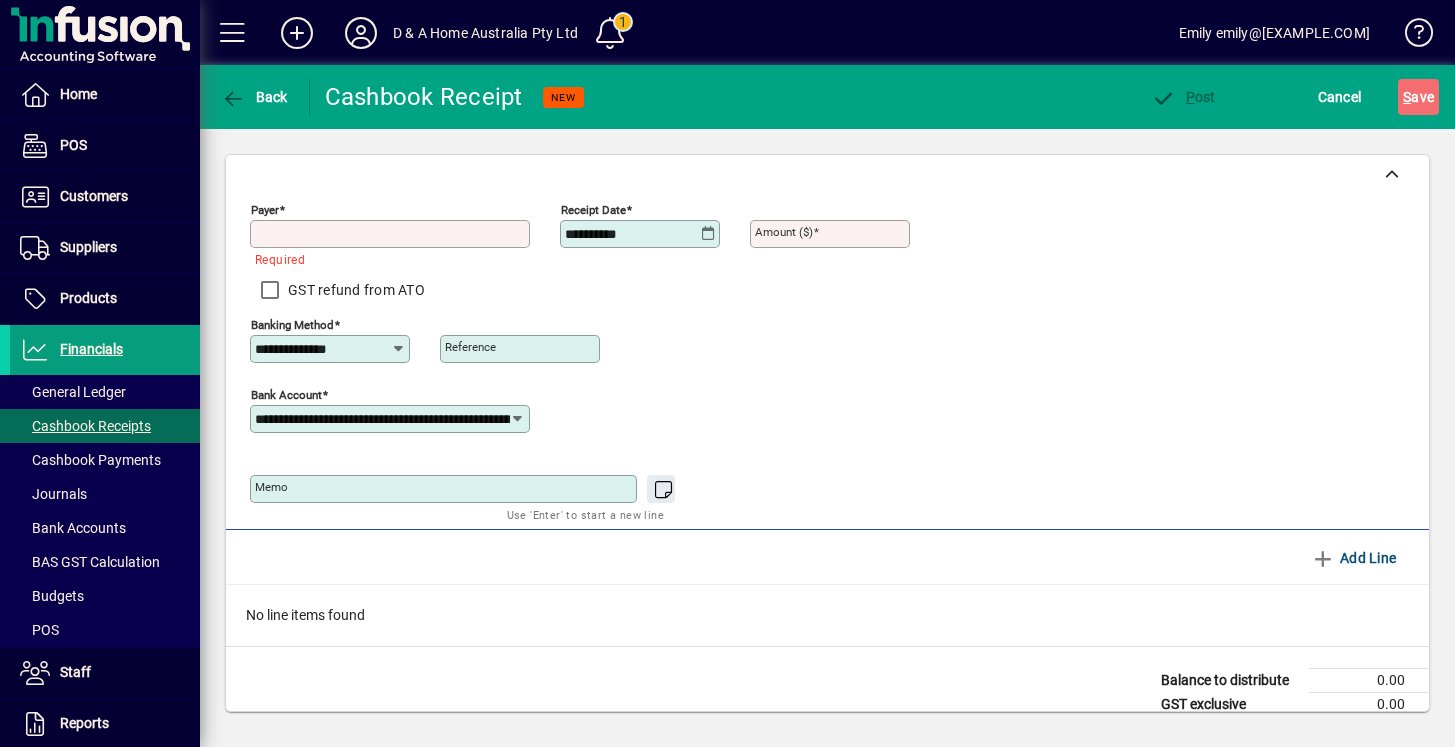 click on "Payer" at bounding box center (392, 234) 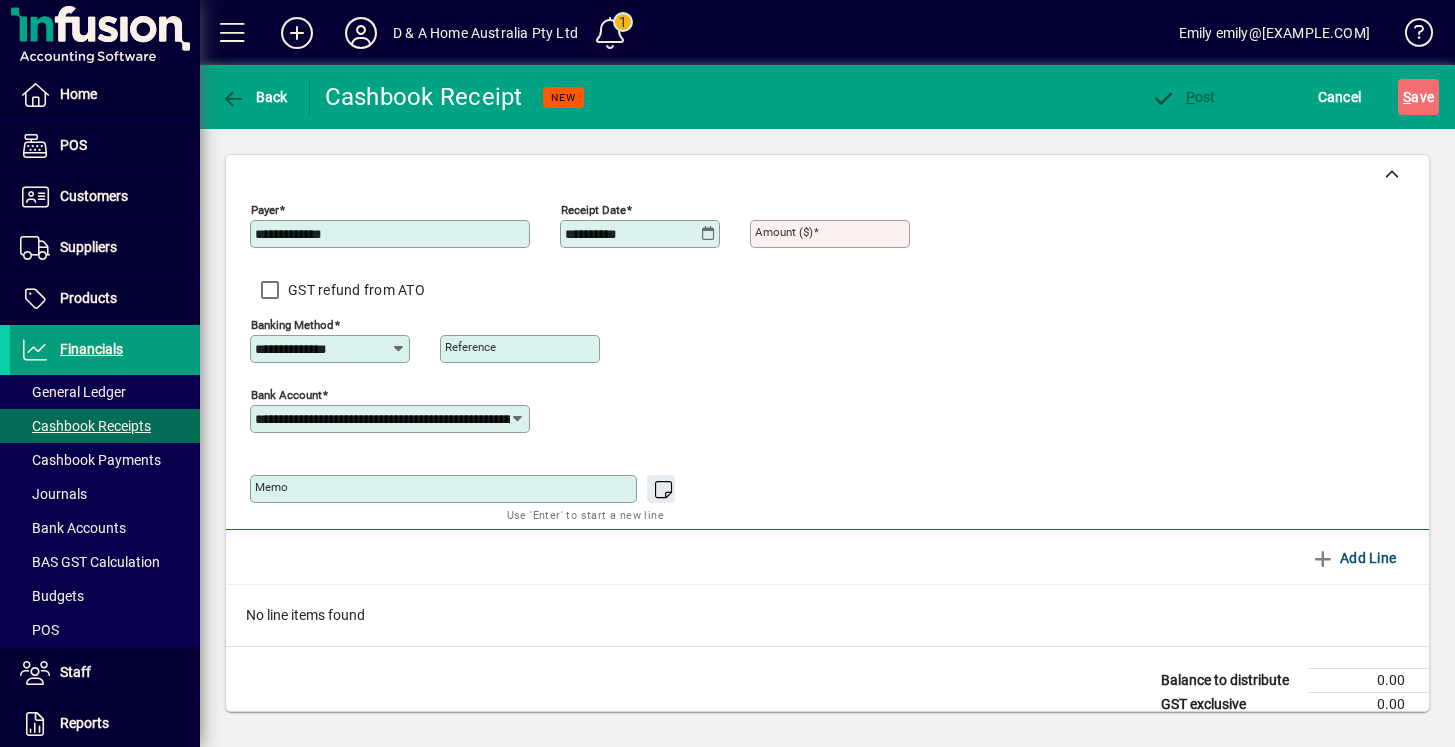 type on "**********" 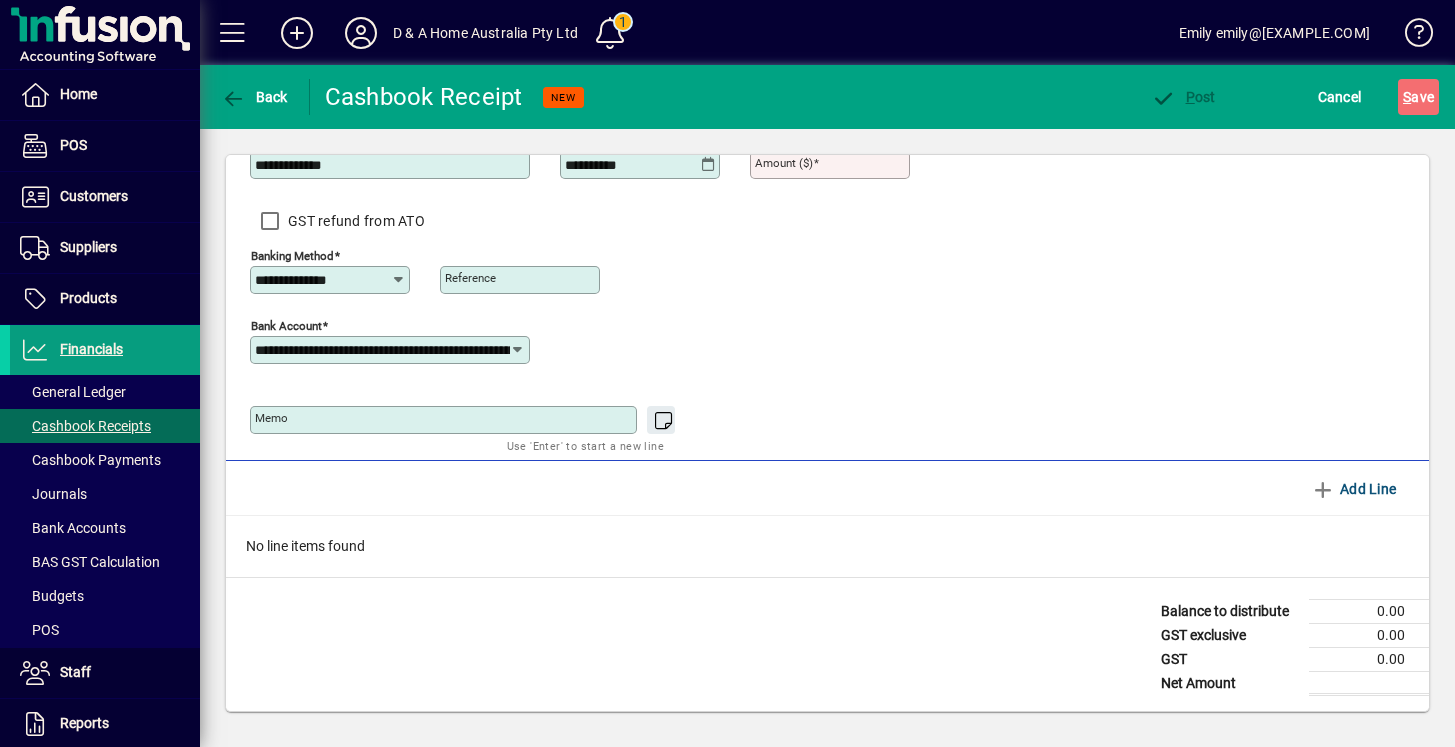 scroll, scrollTop: 0, scrollLeft: 0, axis: both 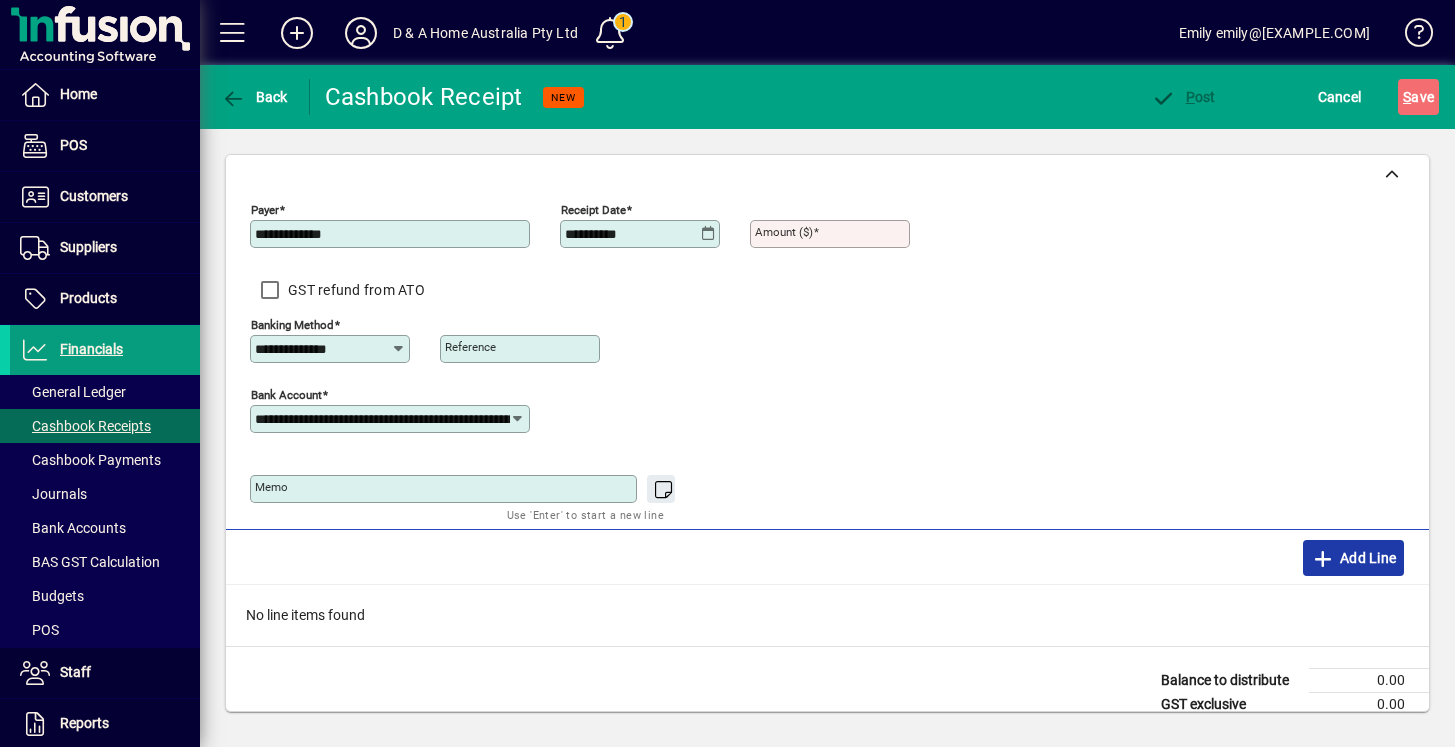 click on "Add Line" 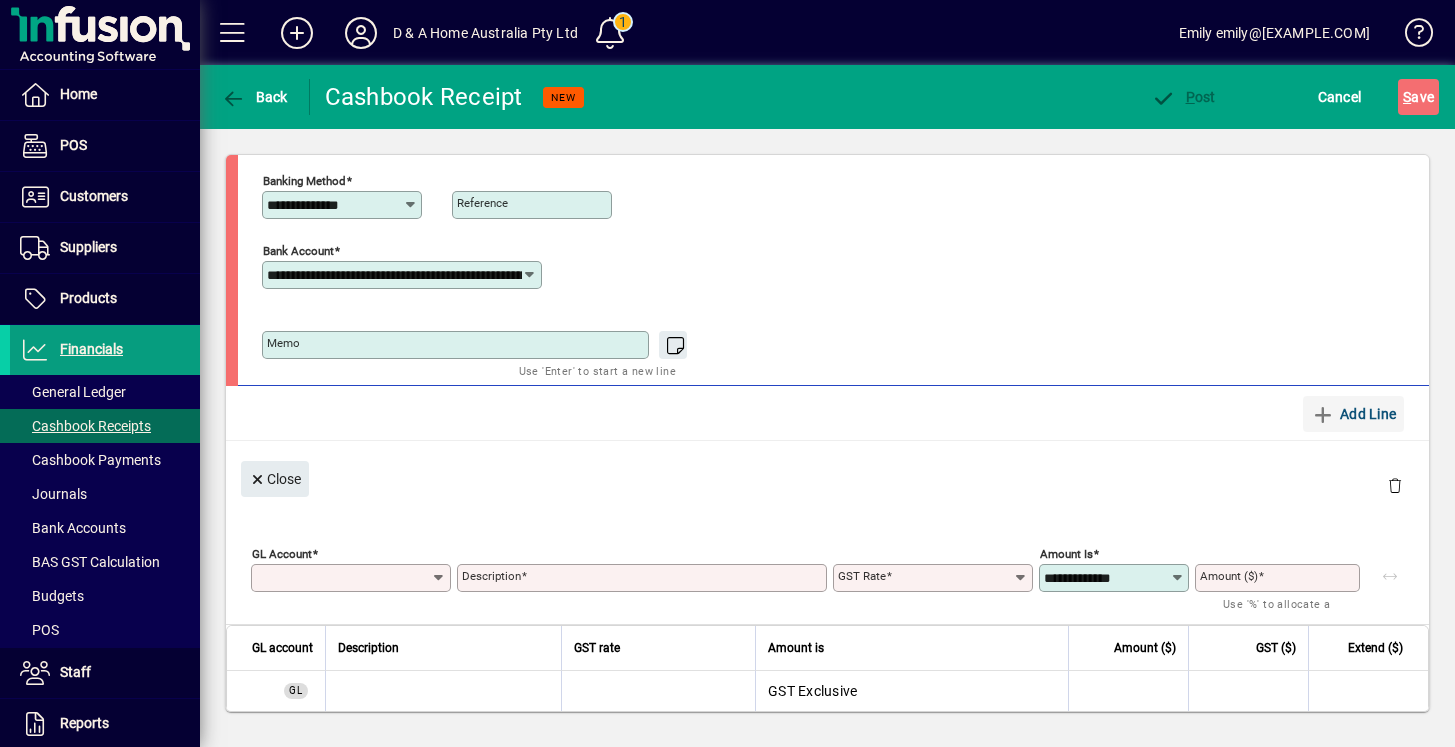 scroll, scrollTop: 0, scrollLeft: 0, axis: both 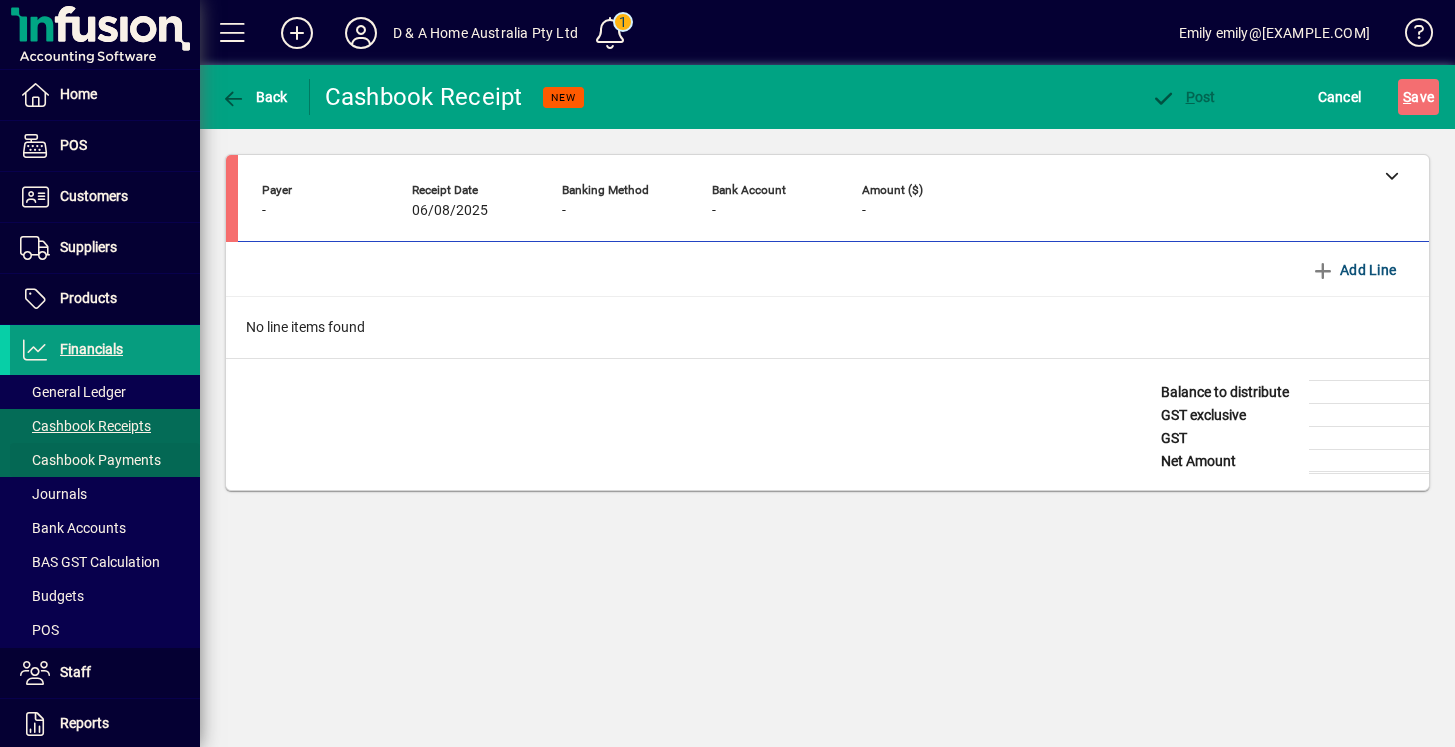 click on "Cashbook Payments" at bounding box center (90, 460) 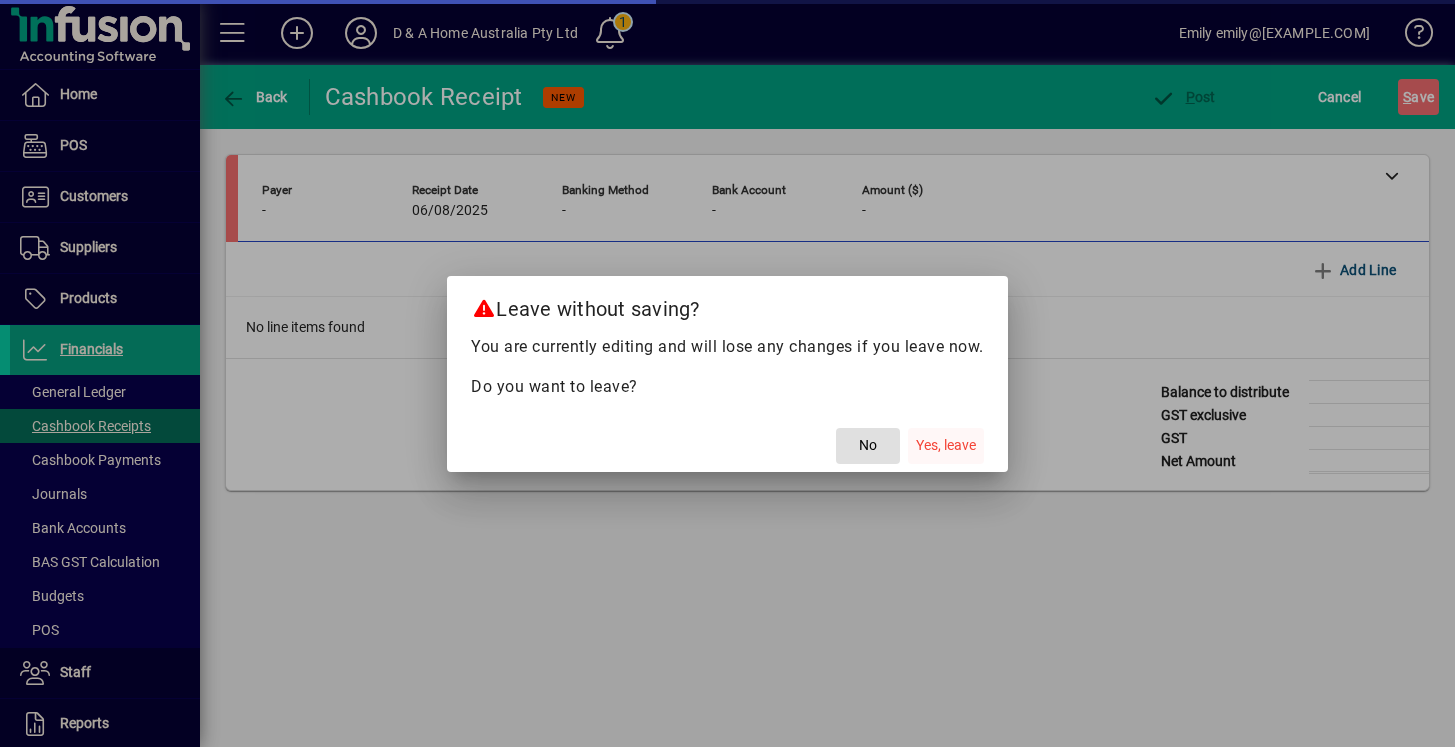 click on "Yes, leave" 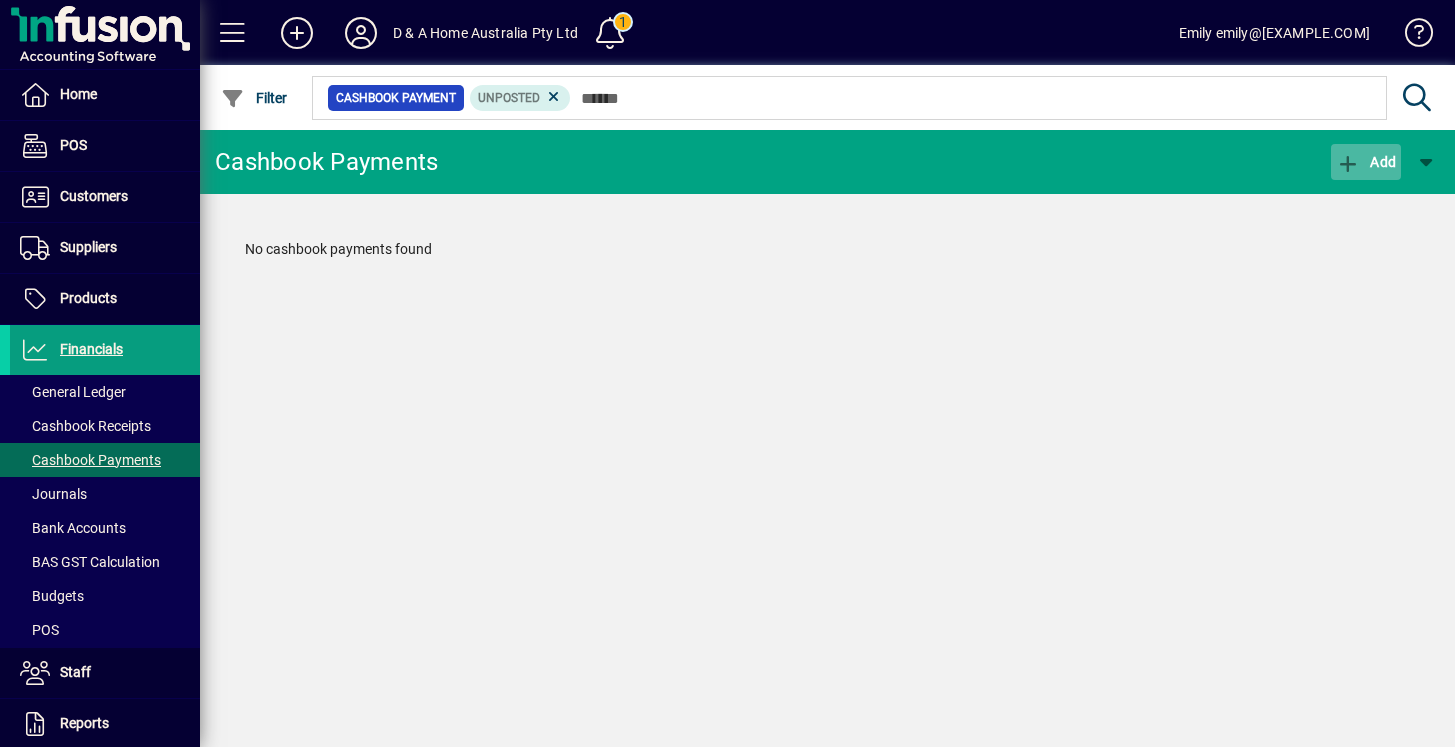 click 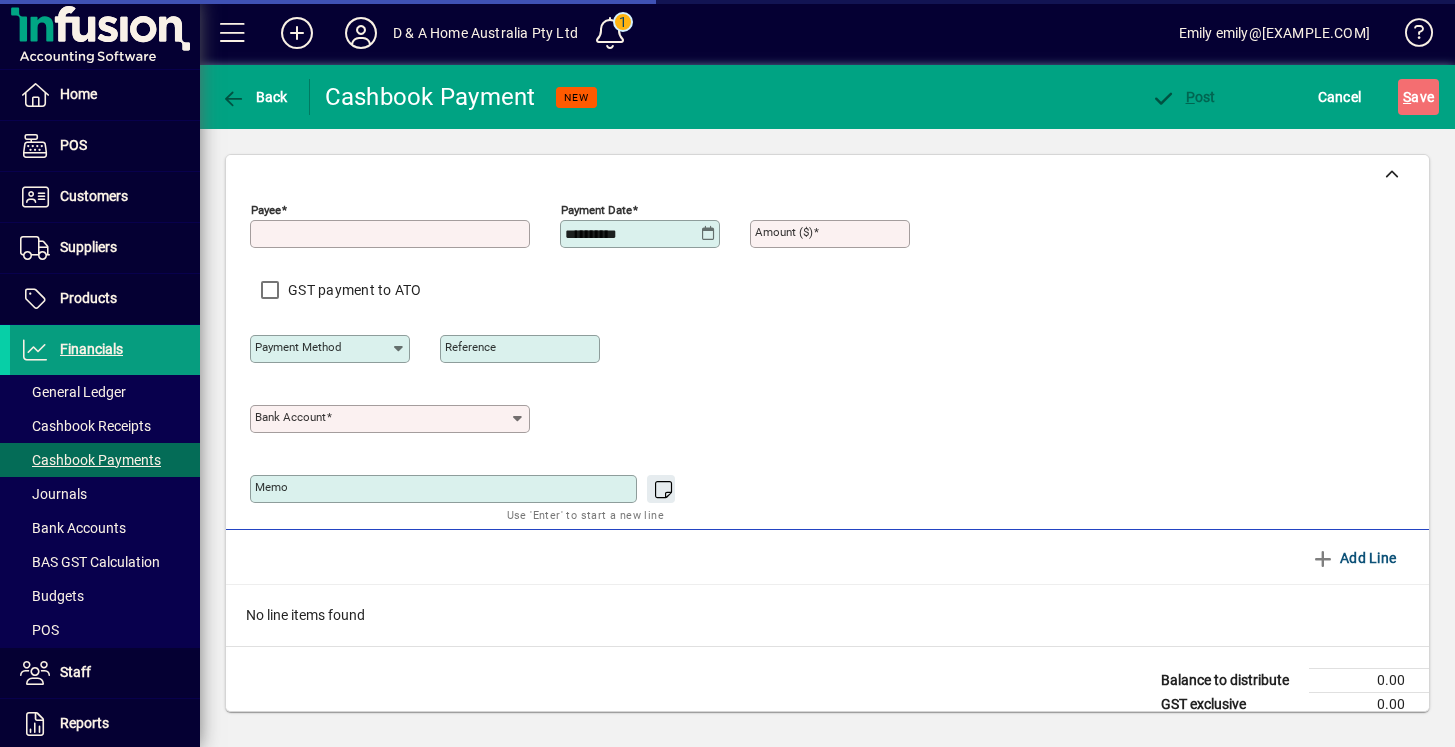 type on "**********" 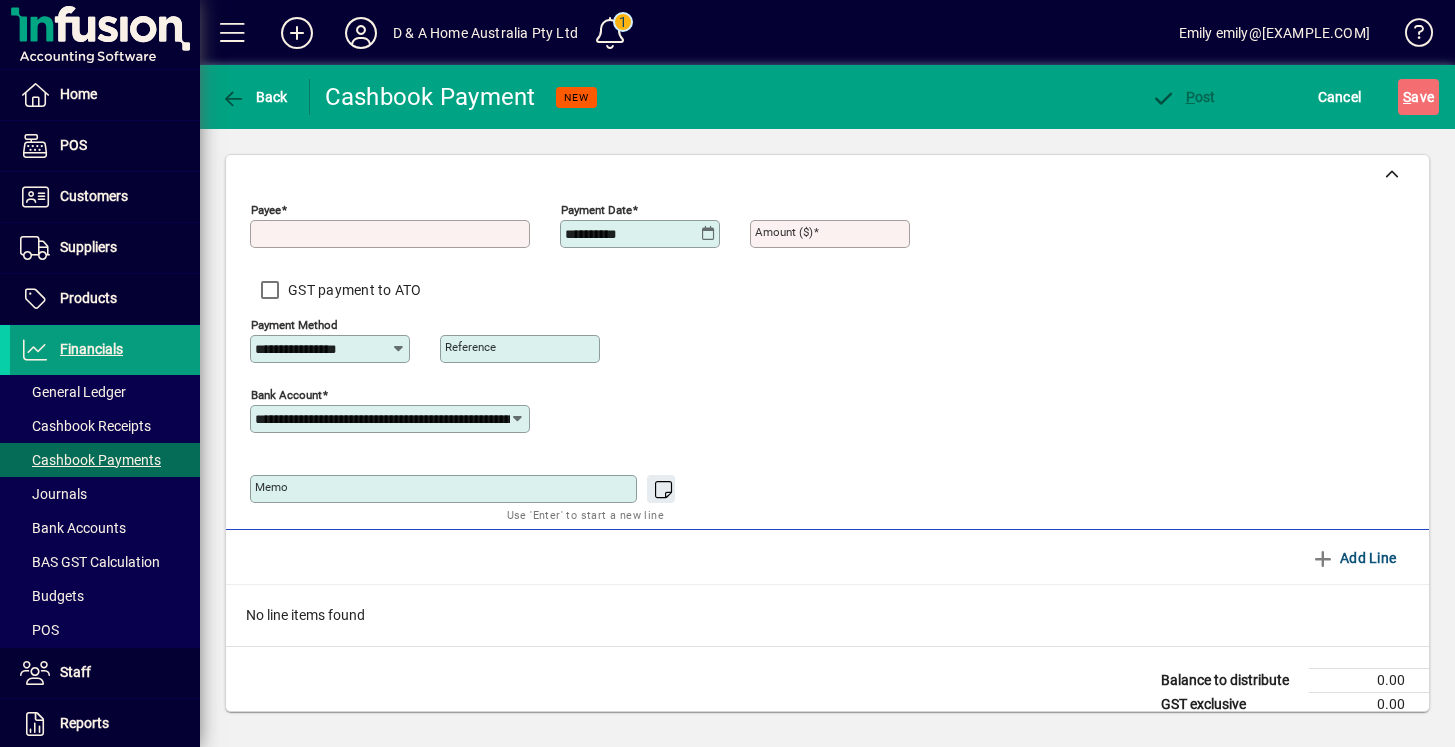 scroll, scrollTop: 69, scrollLeft: 0, axis: vertical 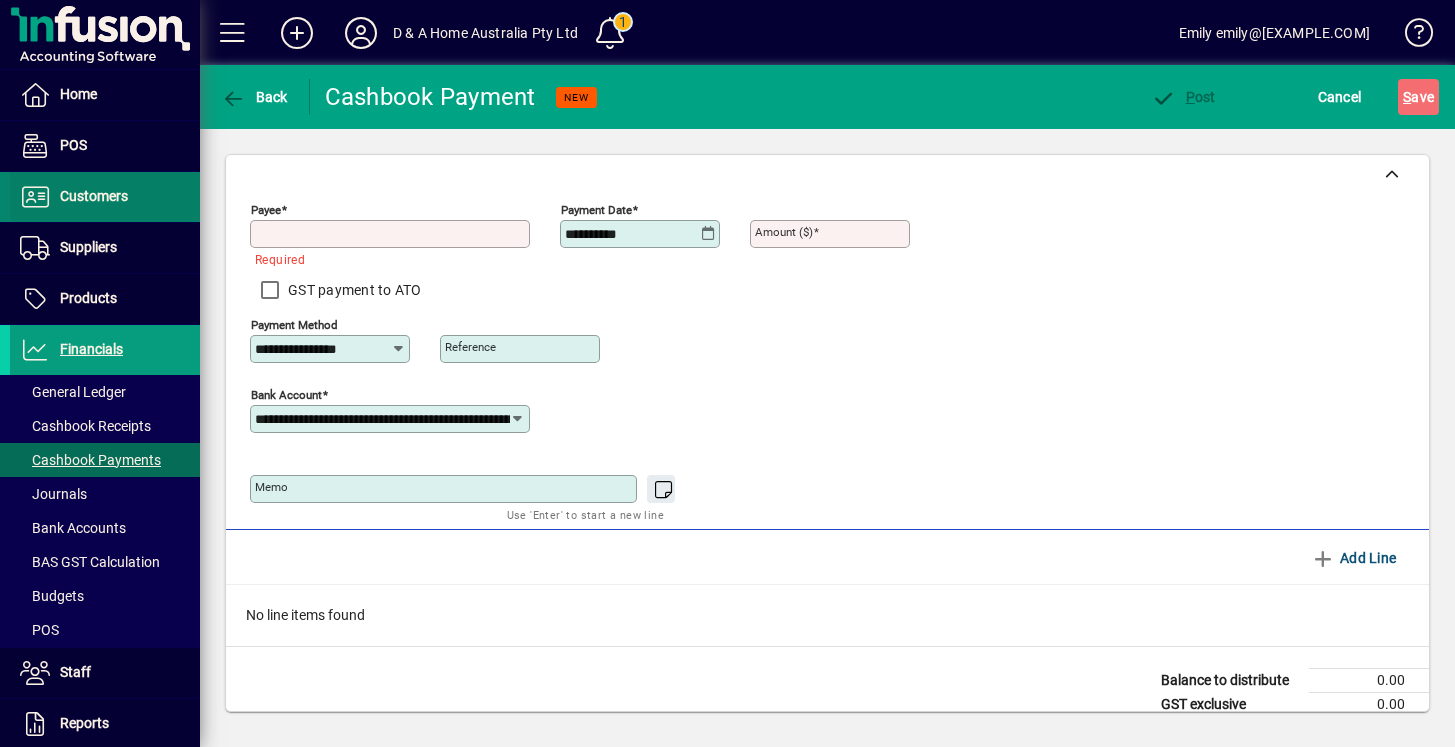 click at bounding box center (105, 197) 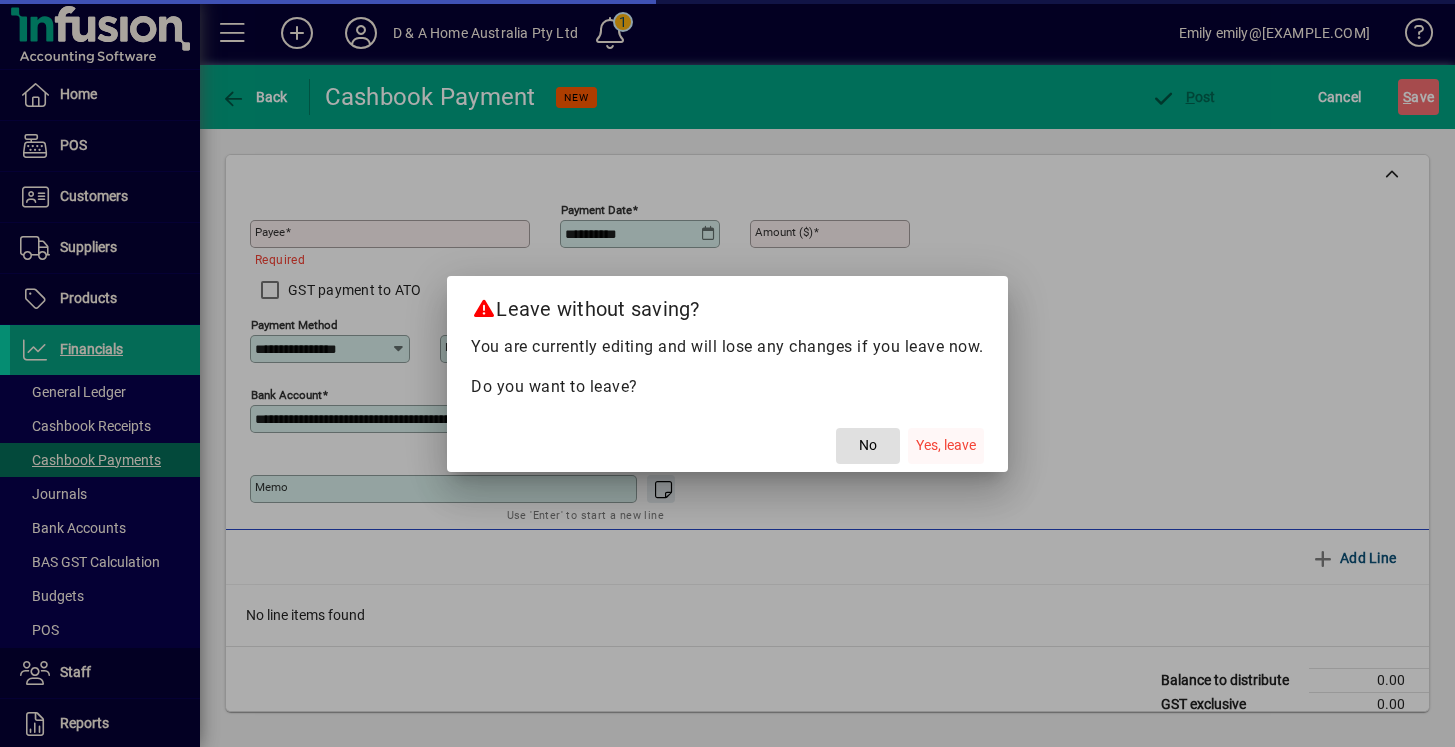 click on "Yes, leave" 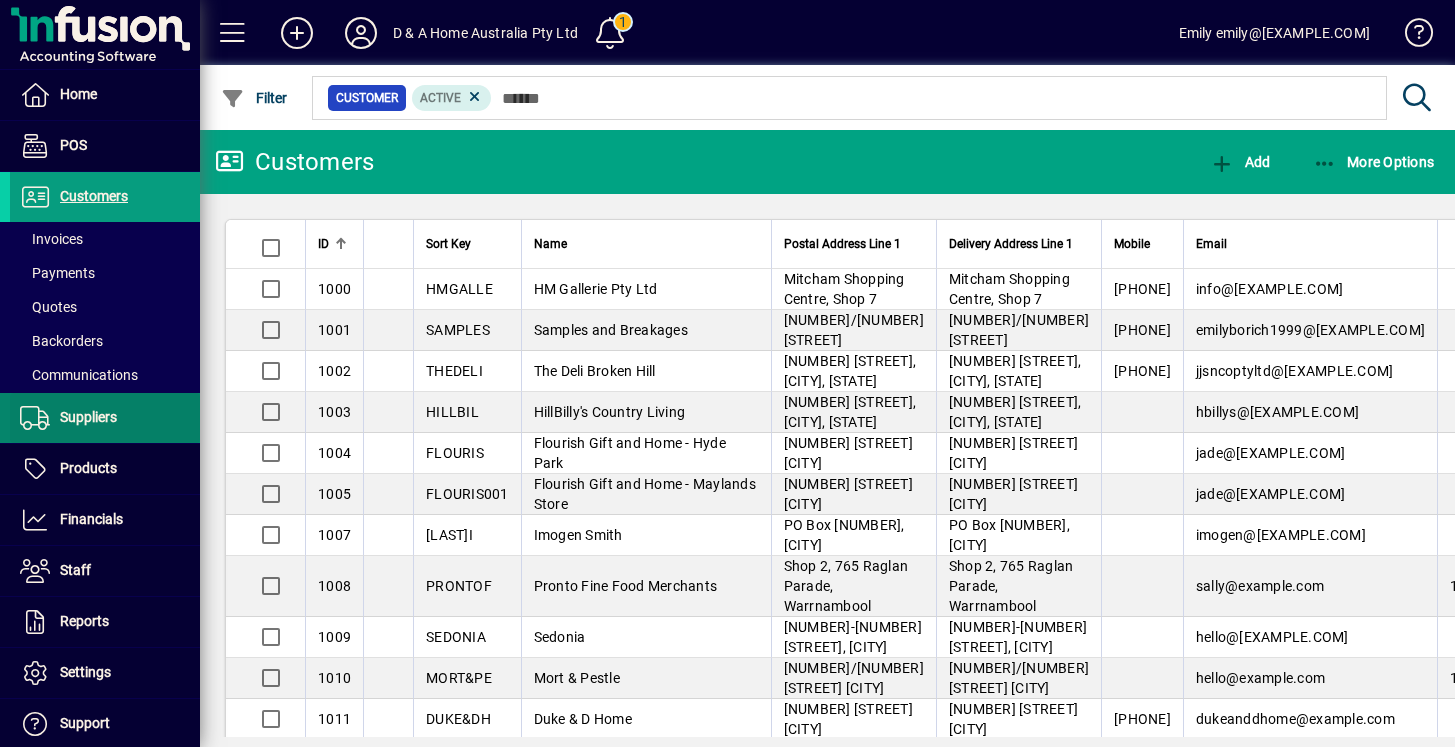 click on "Suppliers" at bounding box center [88, 417] 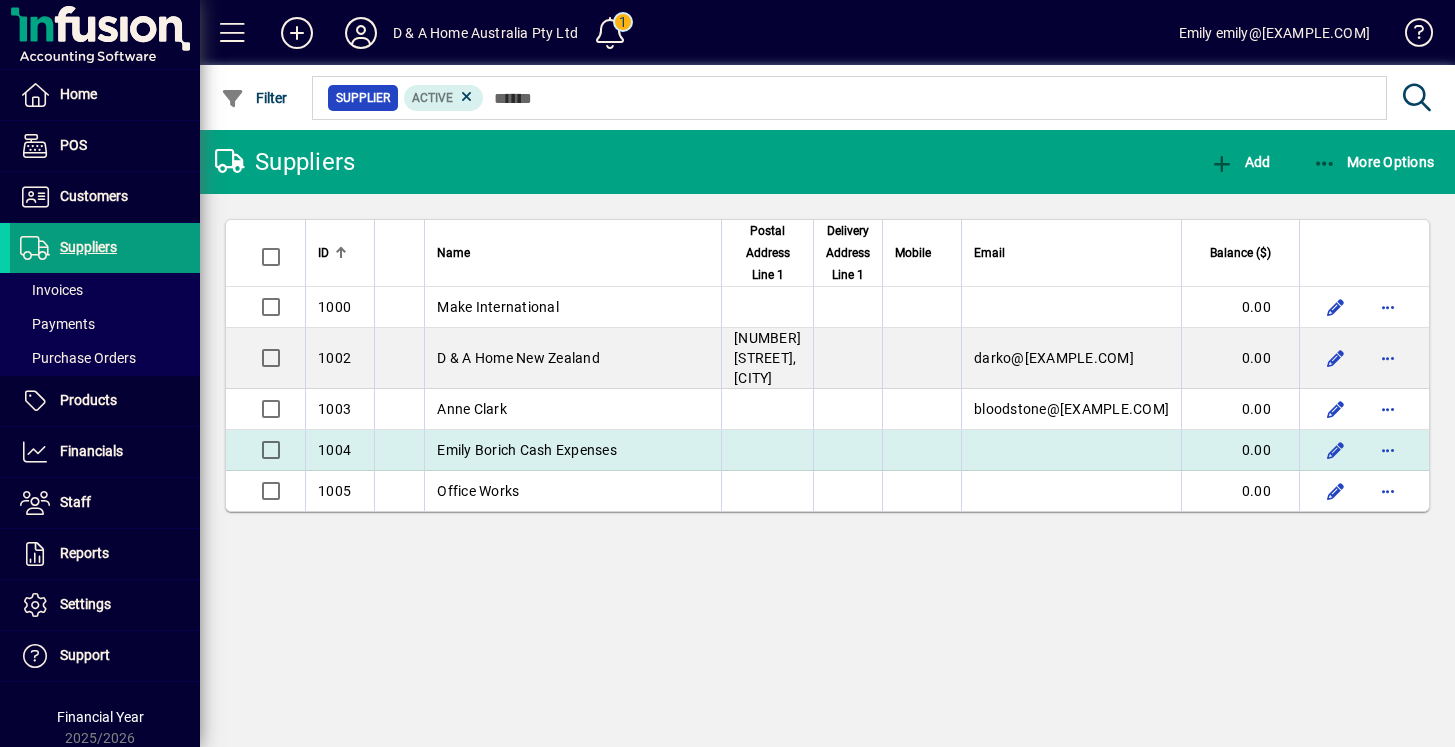 click on "[FIRST] [LAST] Cash Expenses" at bounding box center (527, 450) 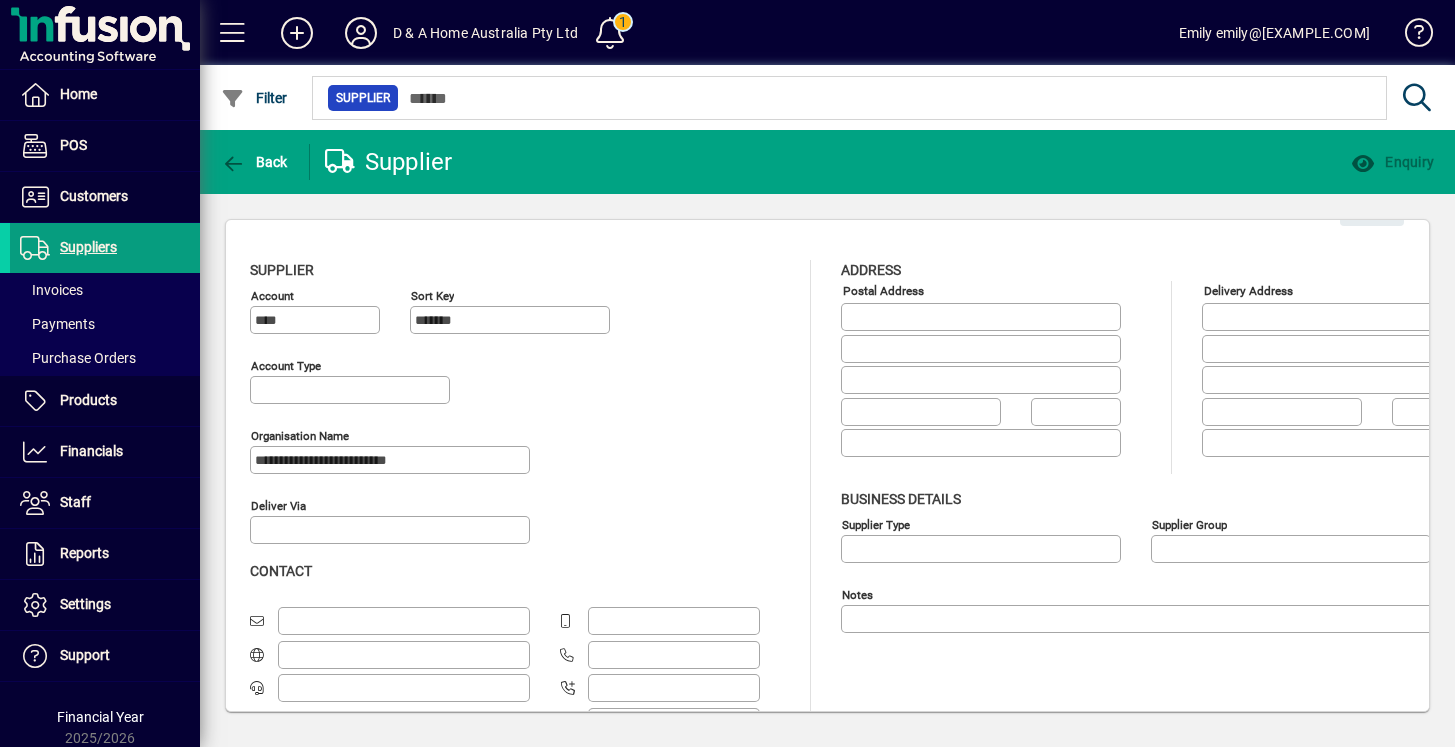 type on "**********" 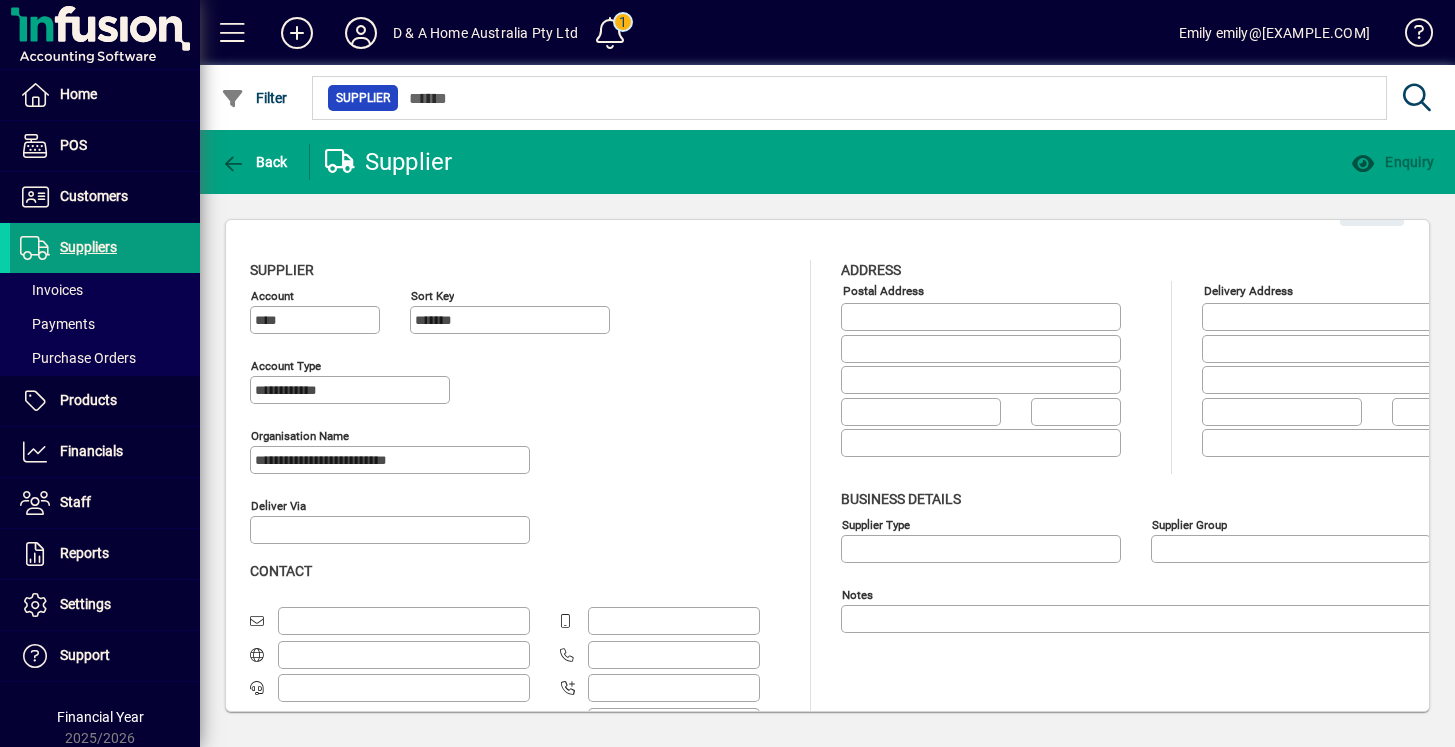 type on "*********" 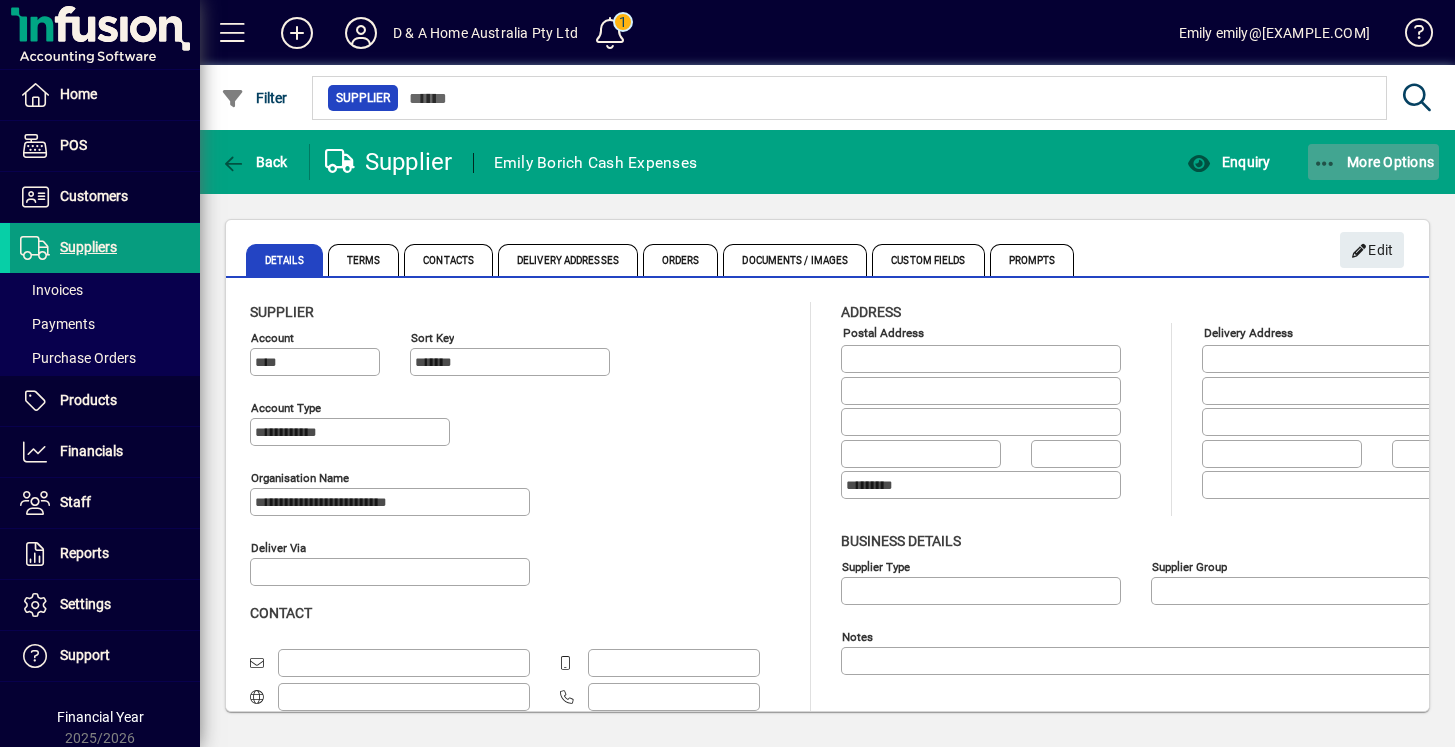 click 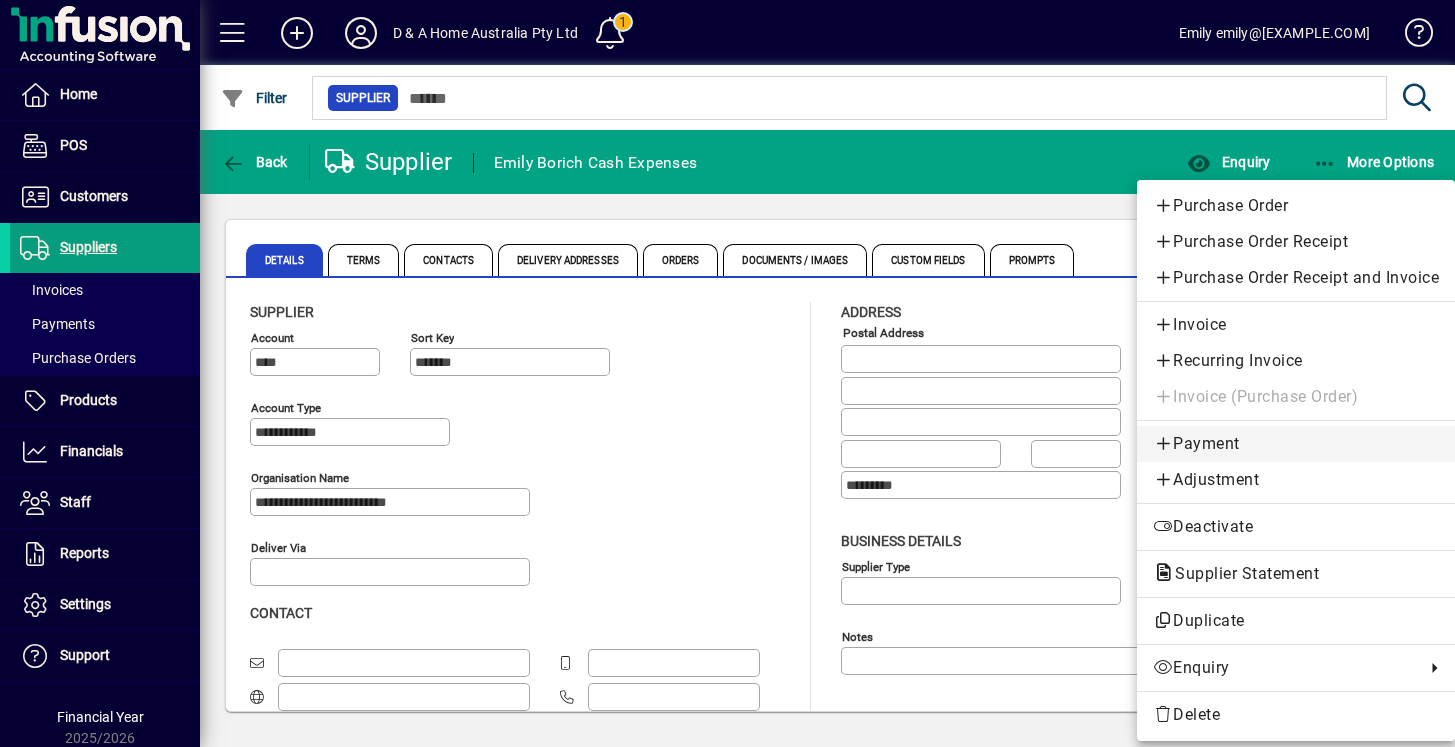 click on "Payment" at bounding box center [1296, 444] 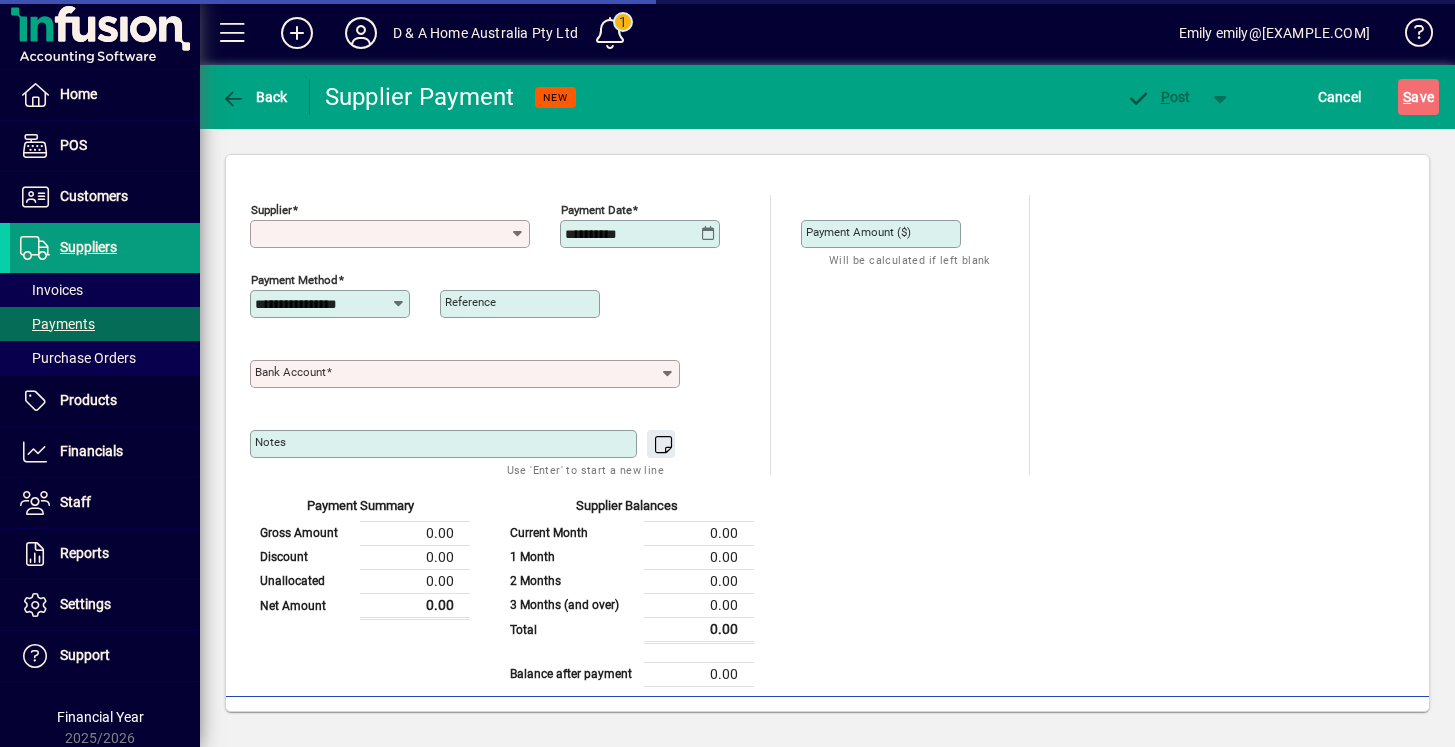 type on "**********" 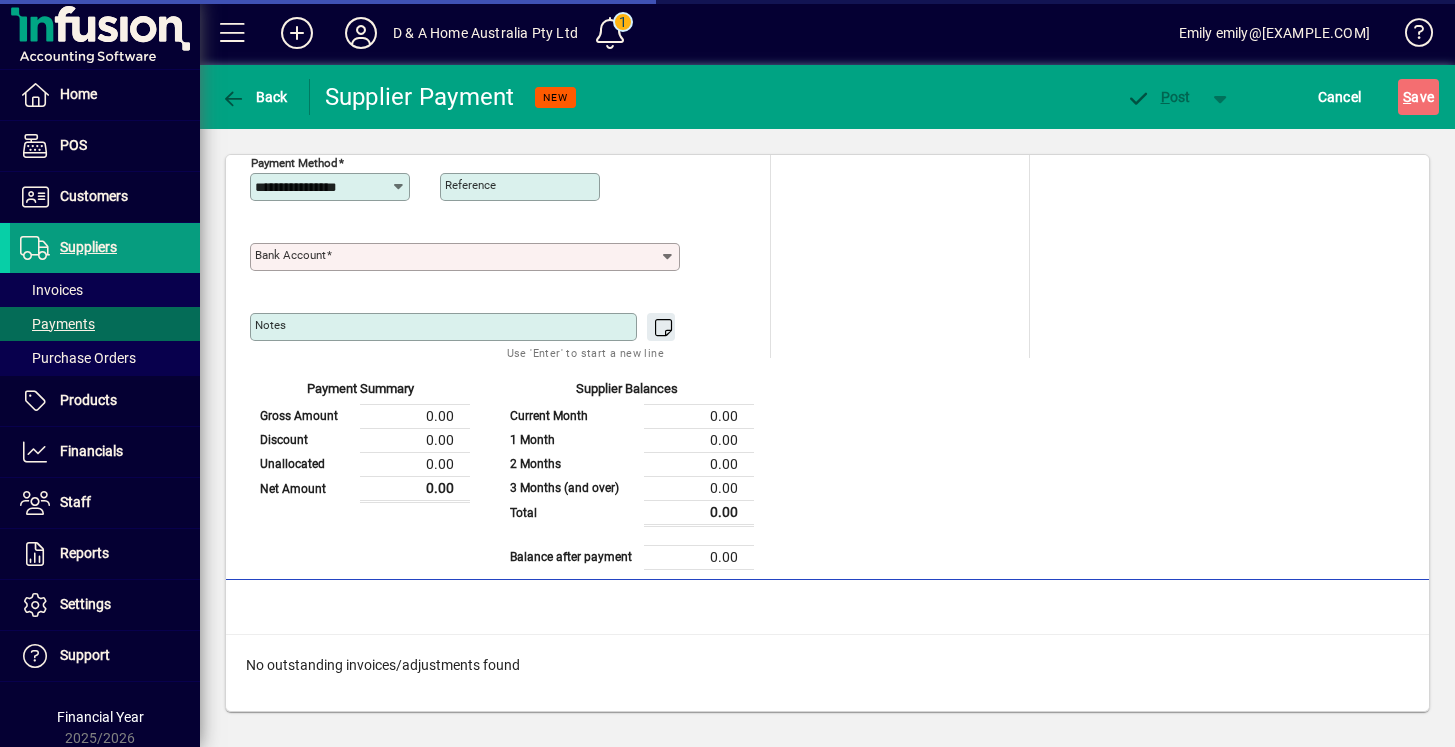 scroll, scrollTop: 0, scrollLeft: 0, axis: both 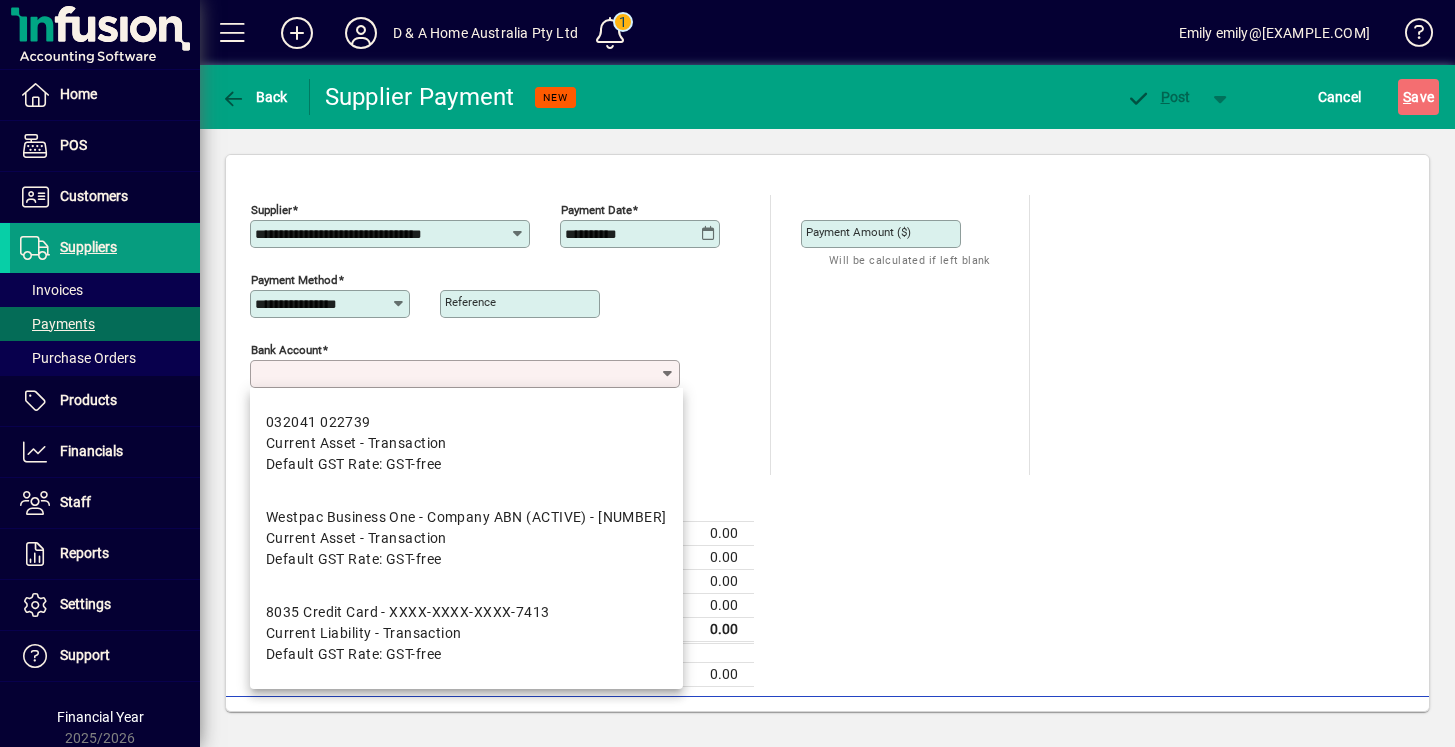 click on "Bank Account" at bounding box center (457, 374) 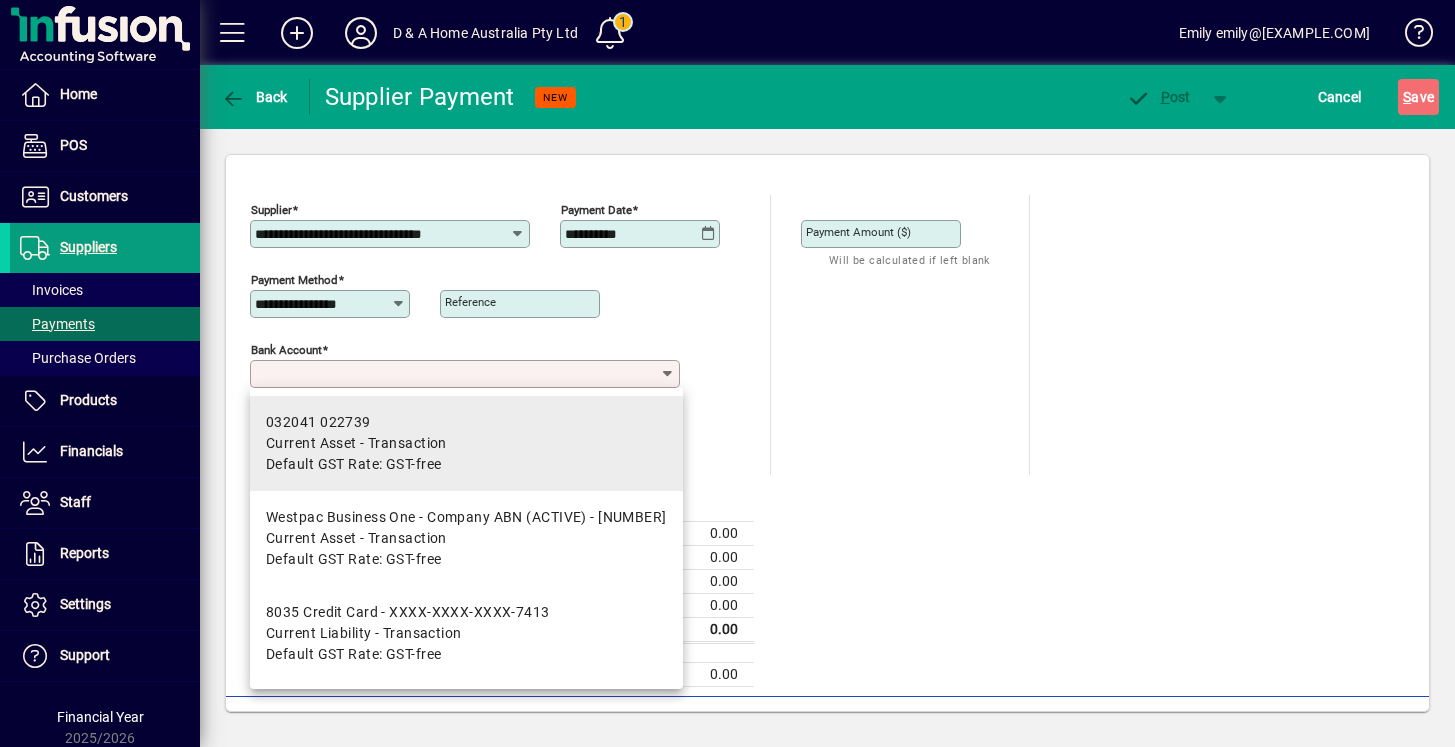 click on "Current Asset - Transaction" at bounding box center [356, 443] 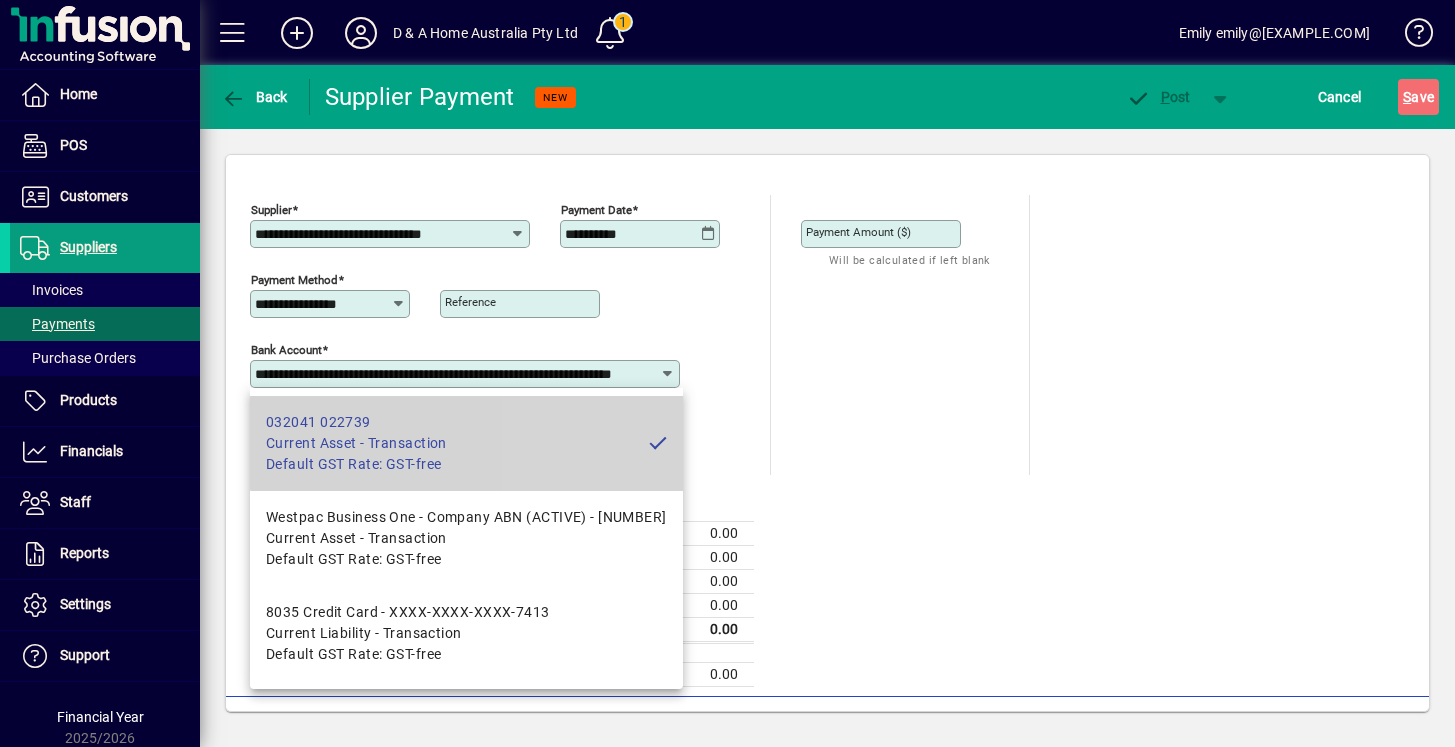 scroll, scrollTop: 0, scrollLeft: 102, axis: horizontal 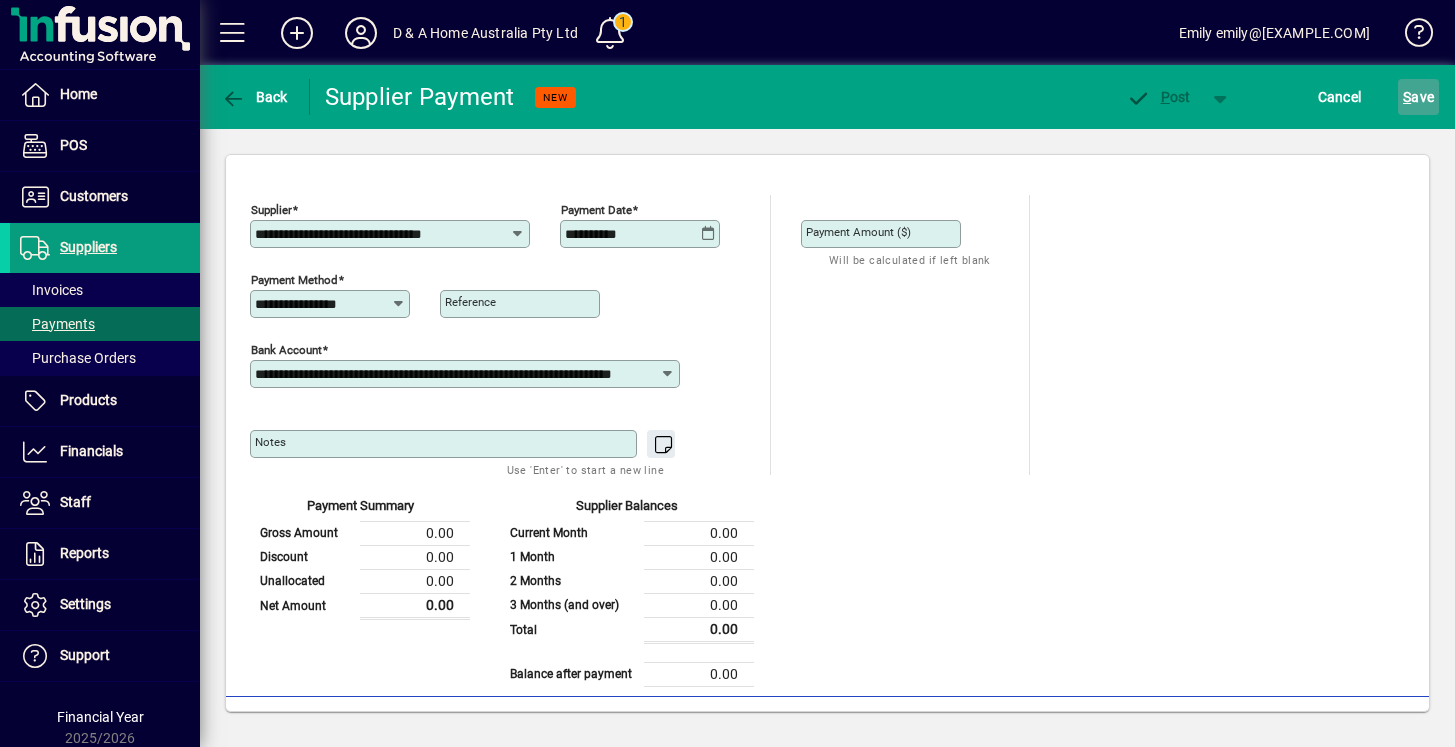 click on "S ave" 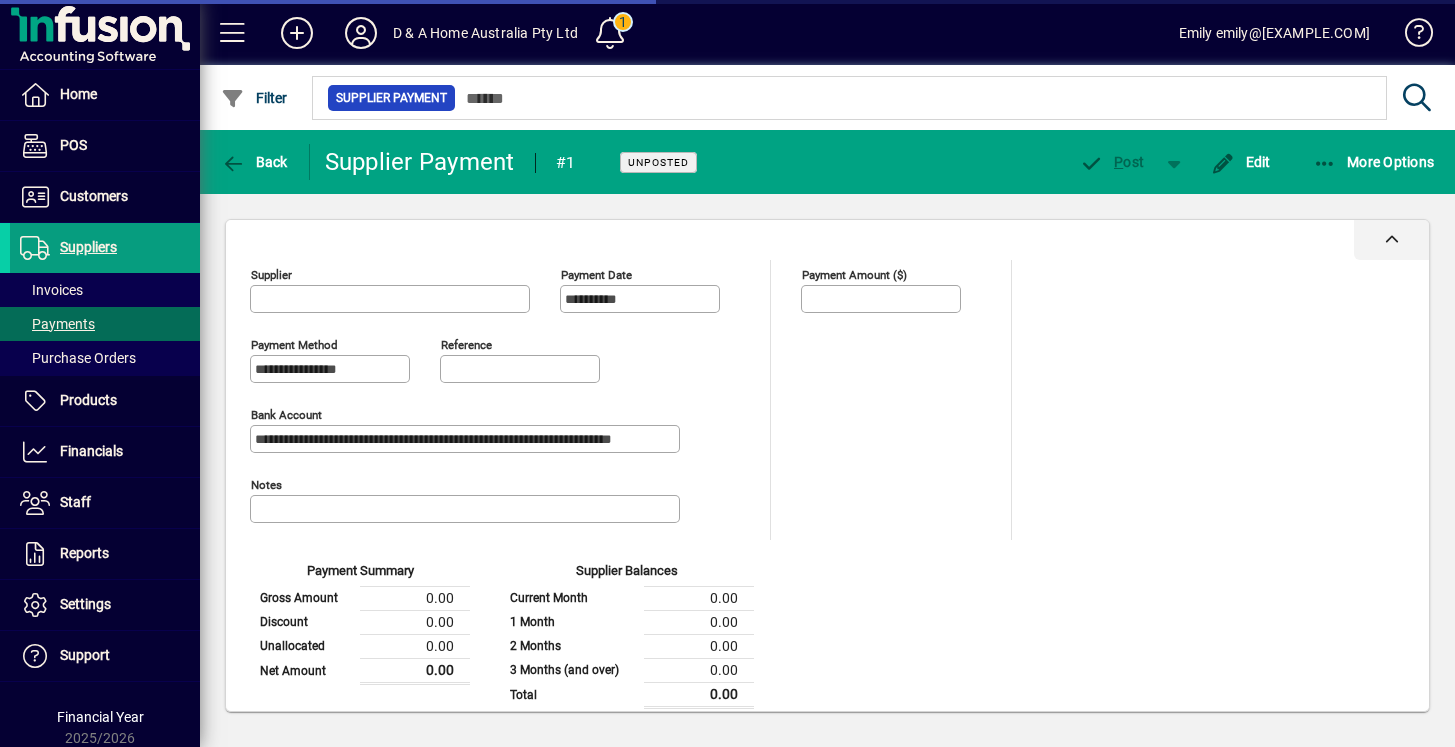 type on "**********" 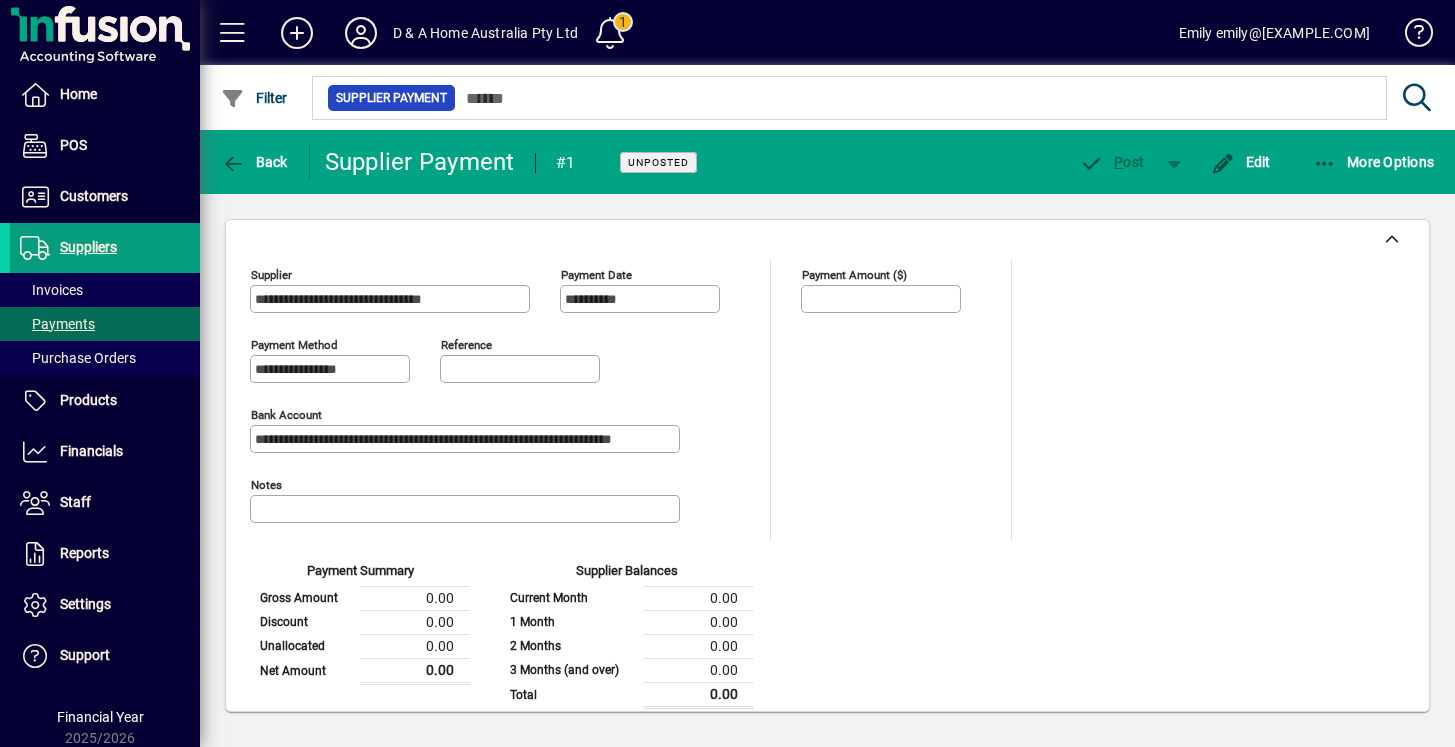 scroll, scrollTop: 182, scrollLeft: 0, axis: vertical 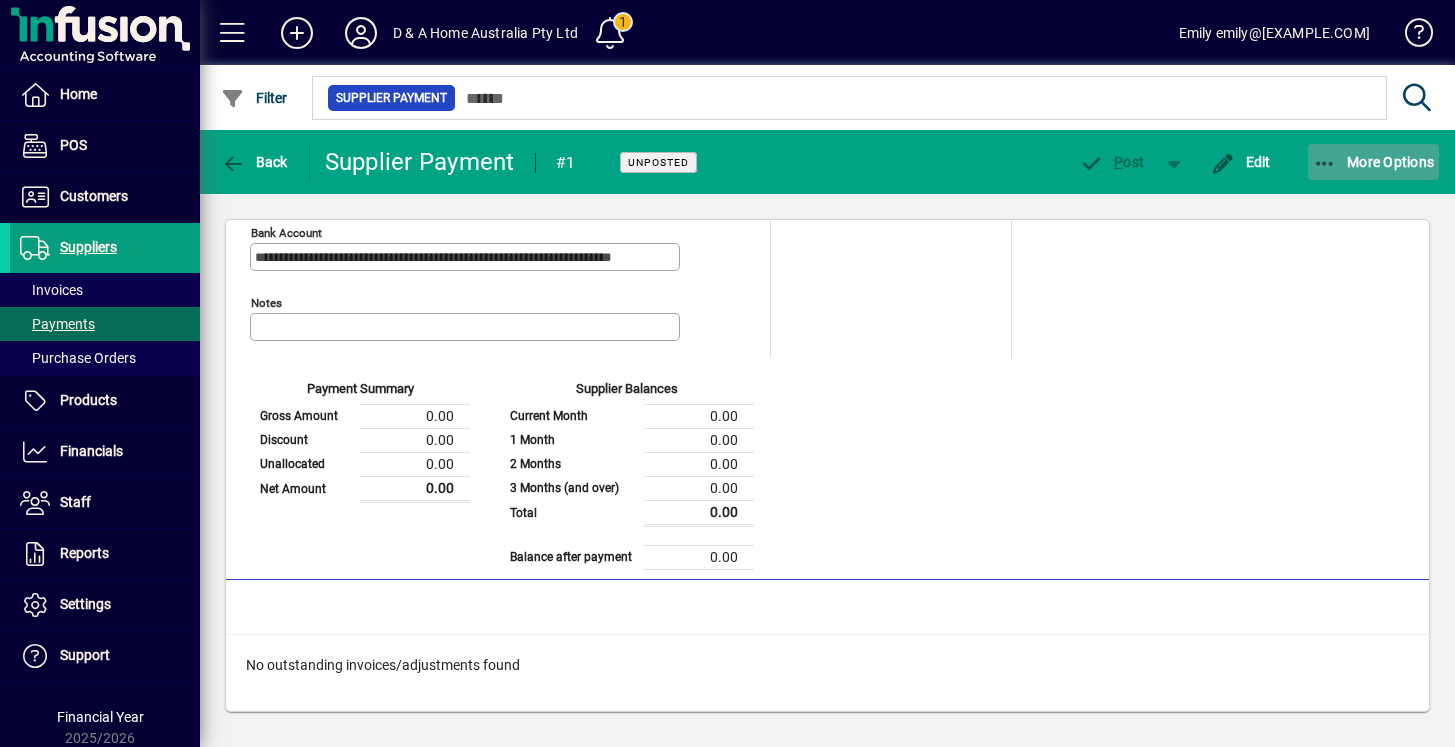 click 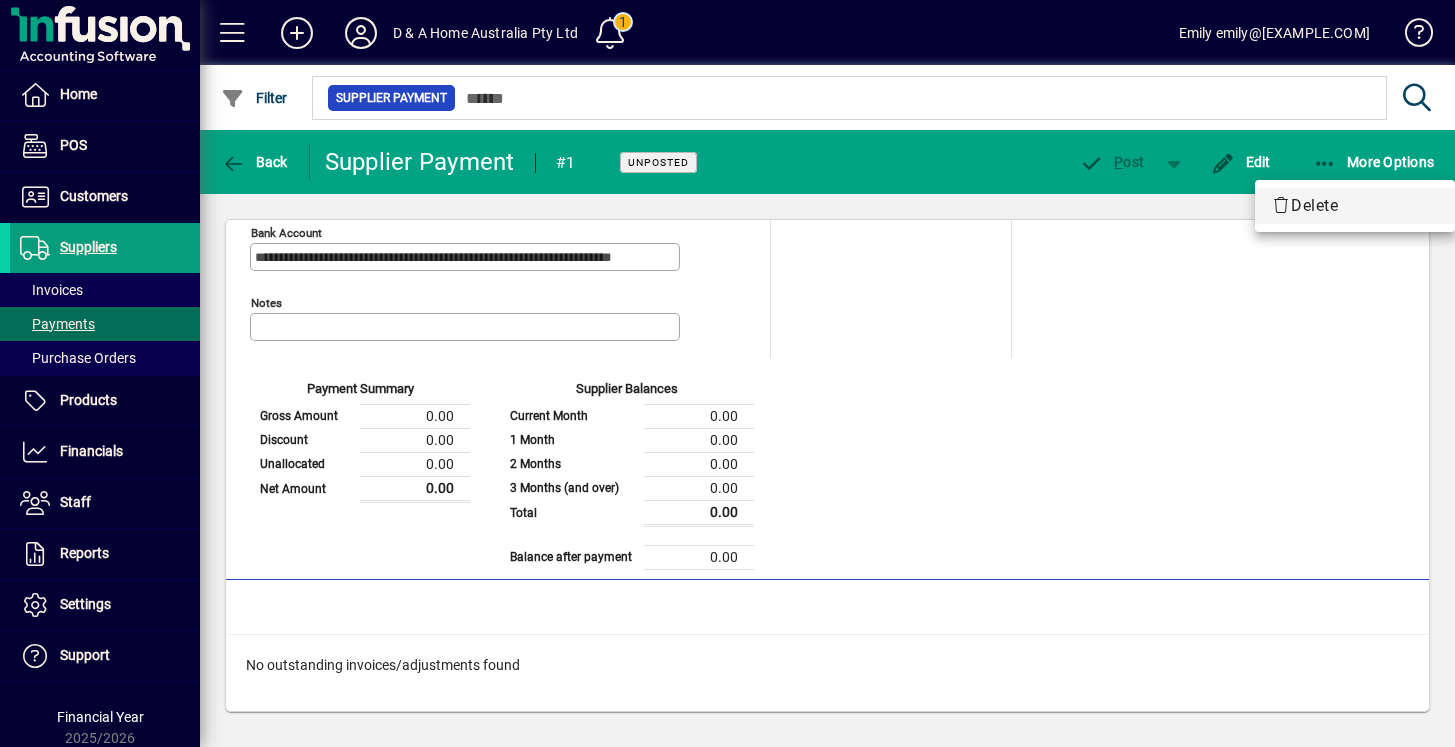 click on "Delete" at bounding box center [1355, 206] 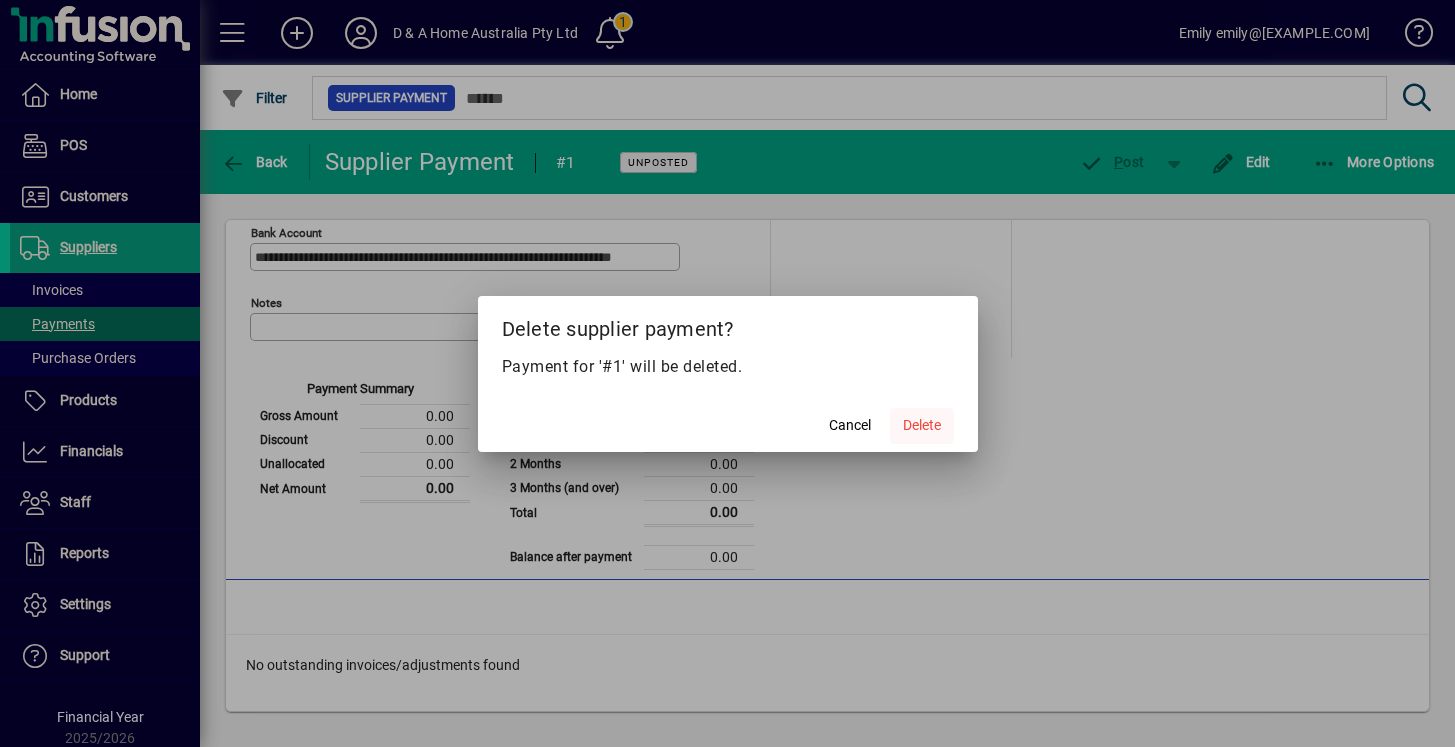 click on "Delete" 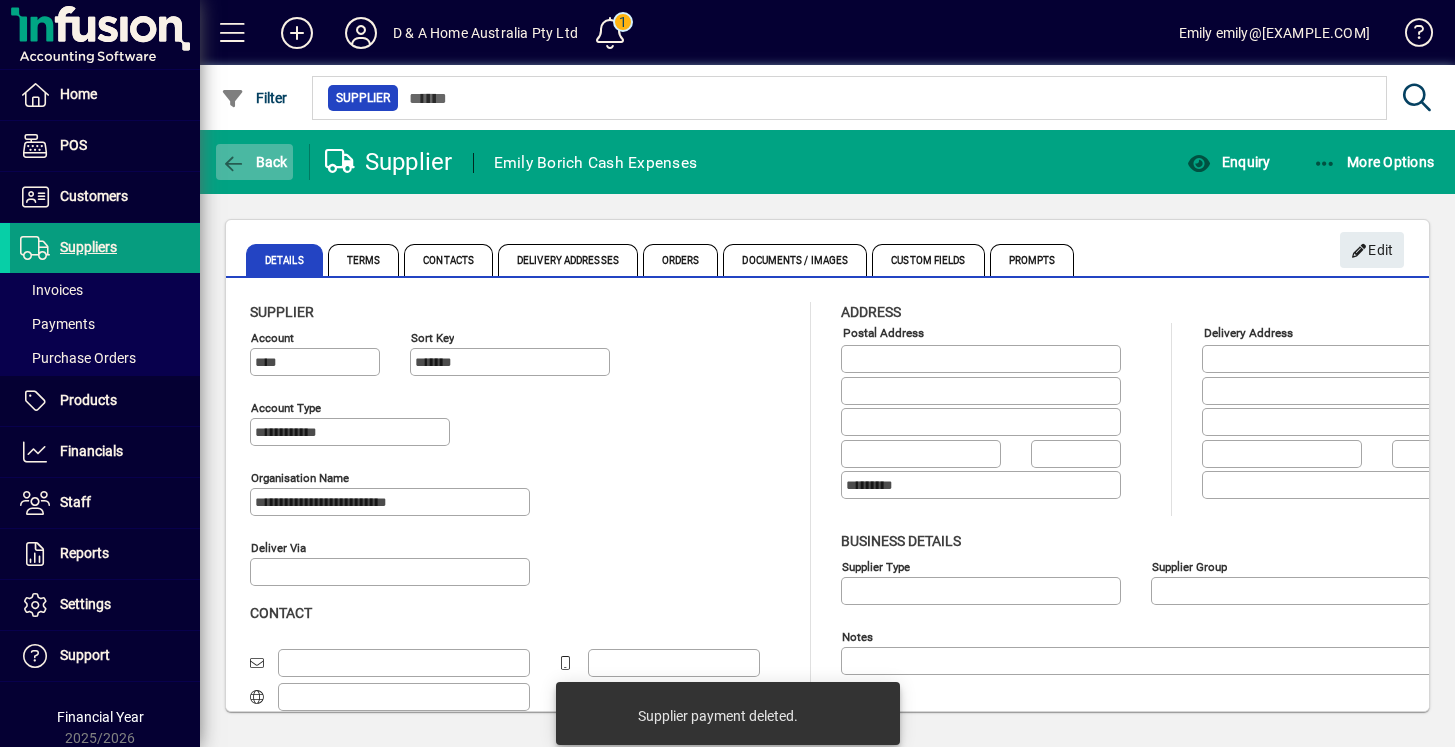 click on "Back" 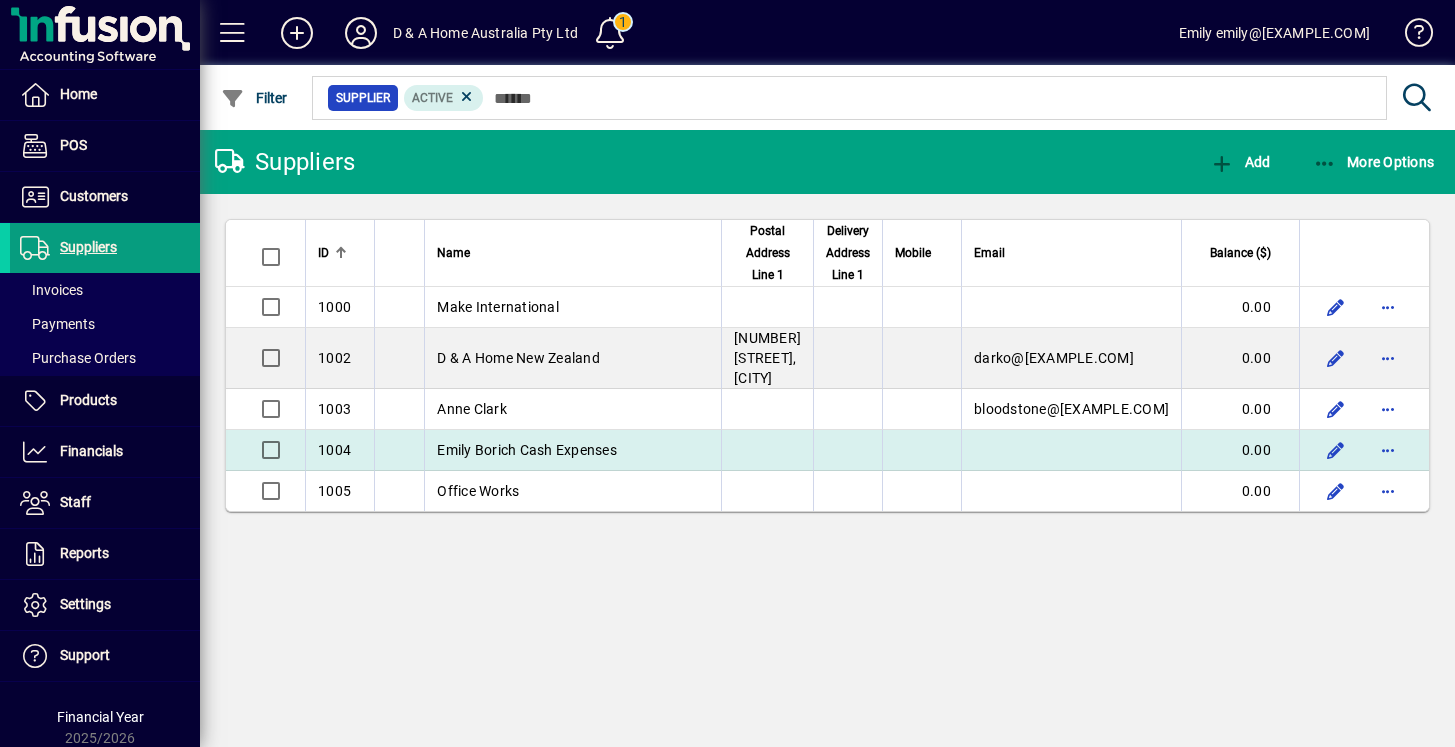 click on "[FIRST] [LAST] Cash Expenses" at bounding box center [572, 450] 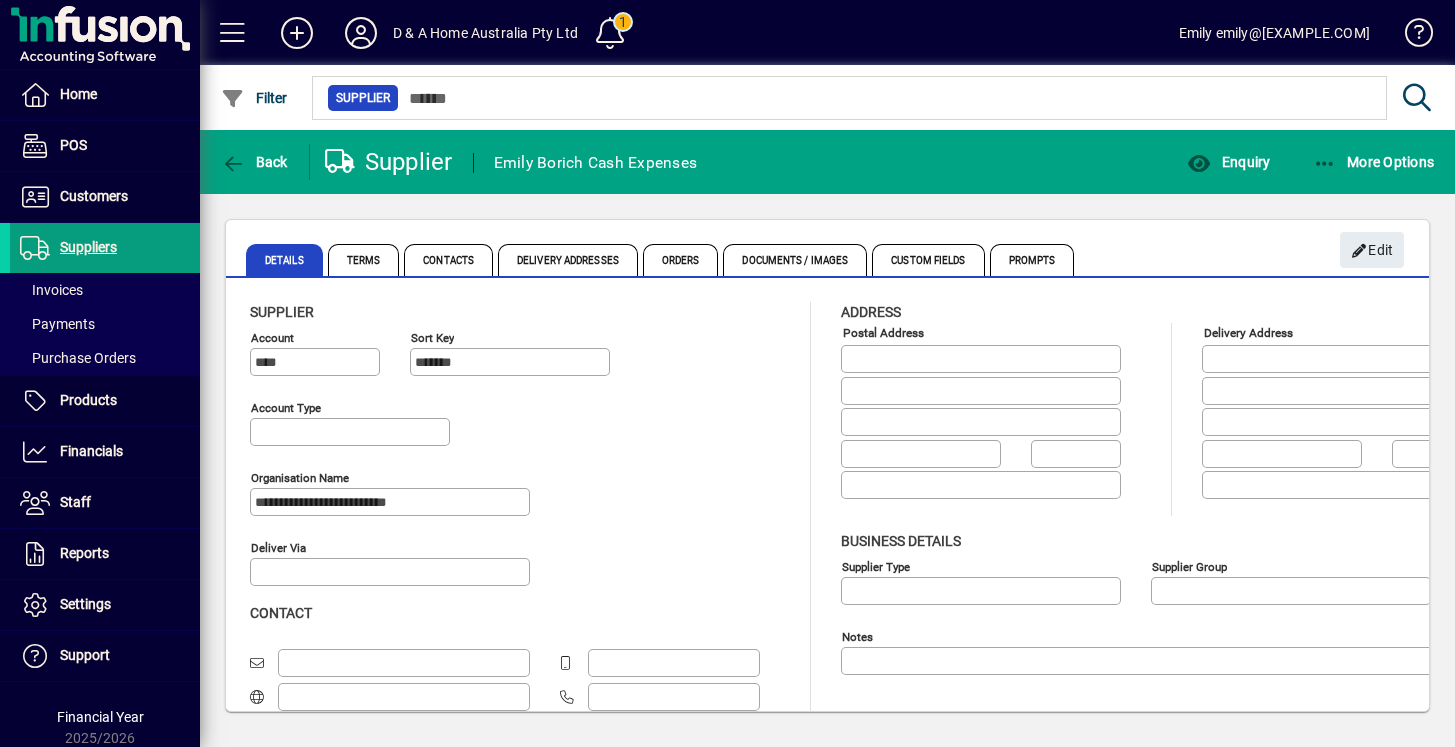 type on "**********" 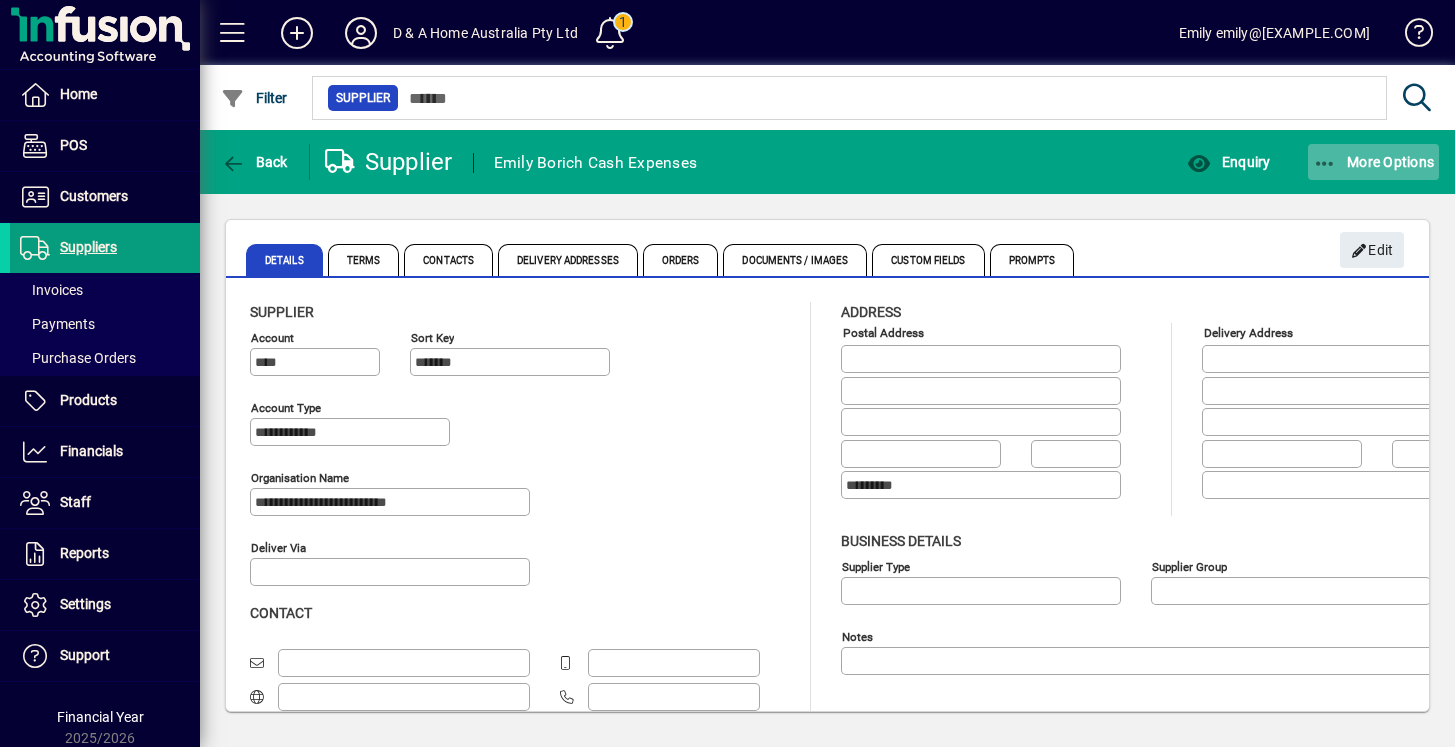 click 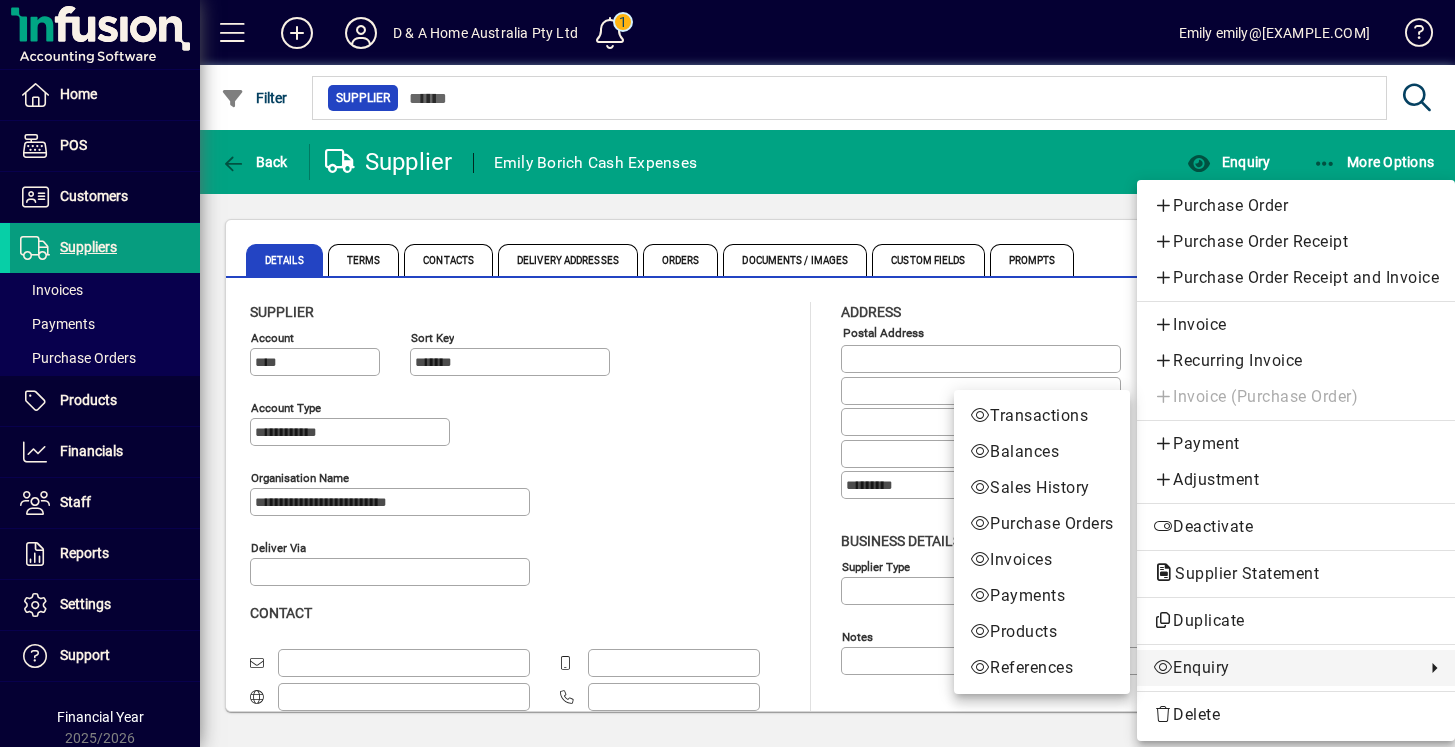 click at bounding box center [727, 373] 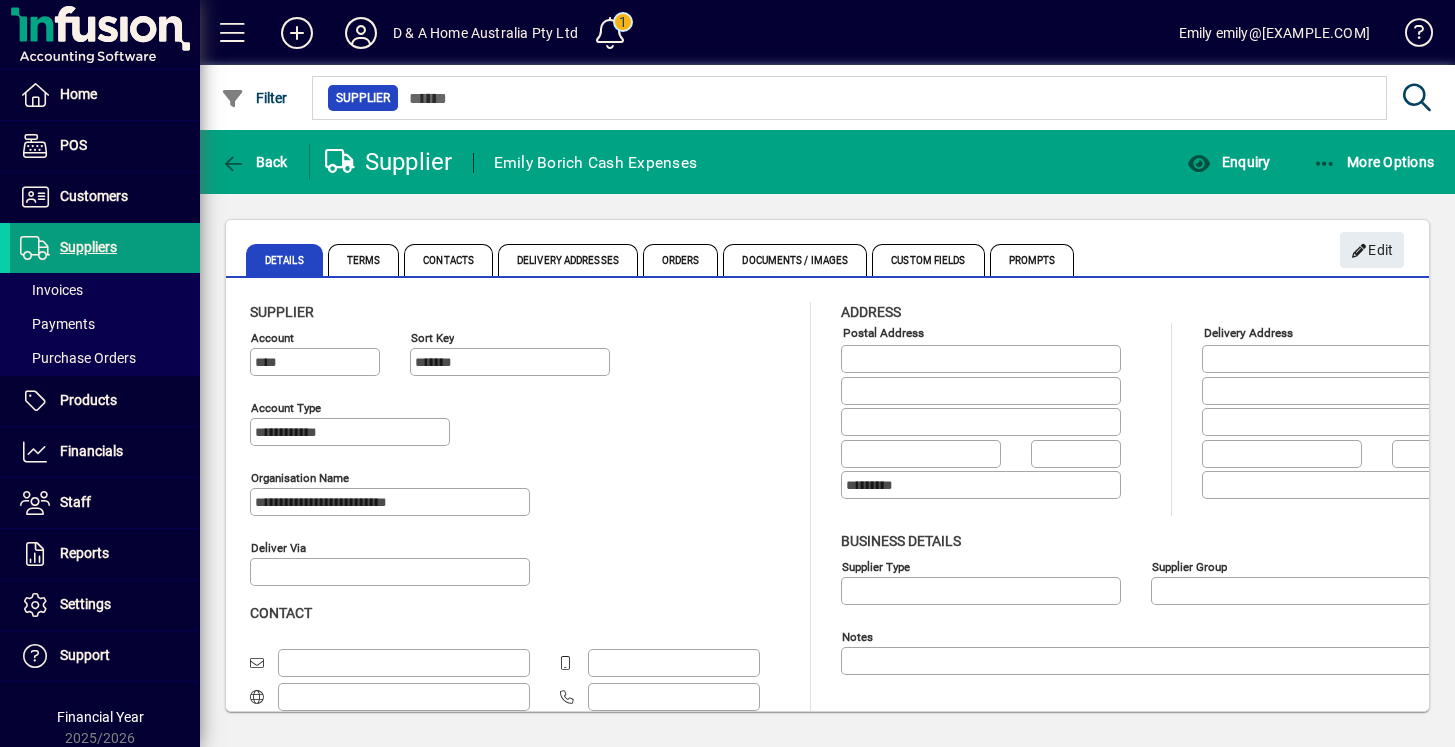 scroll, scrollTop: 95, scrollLeft: 0, axis: vertical 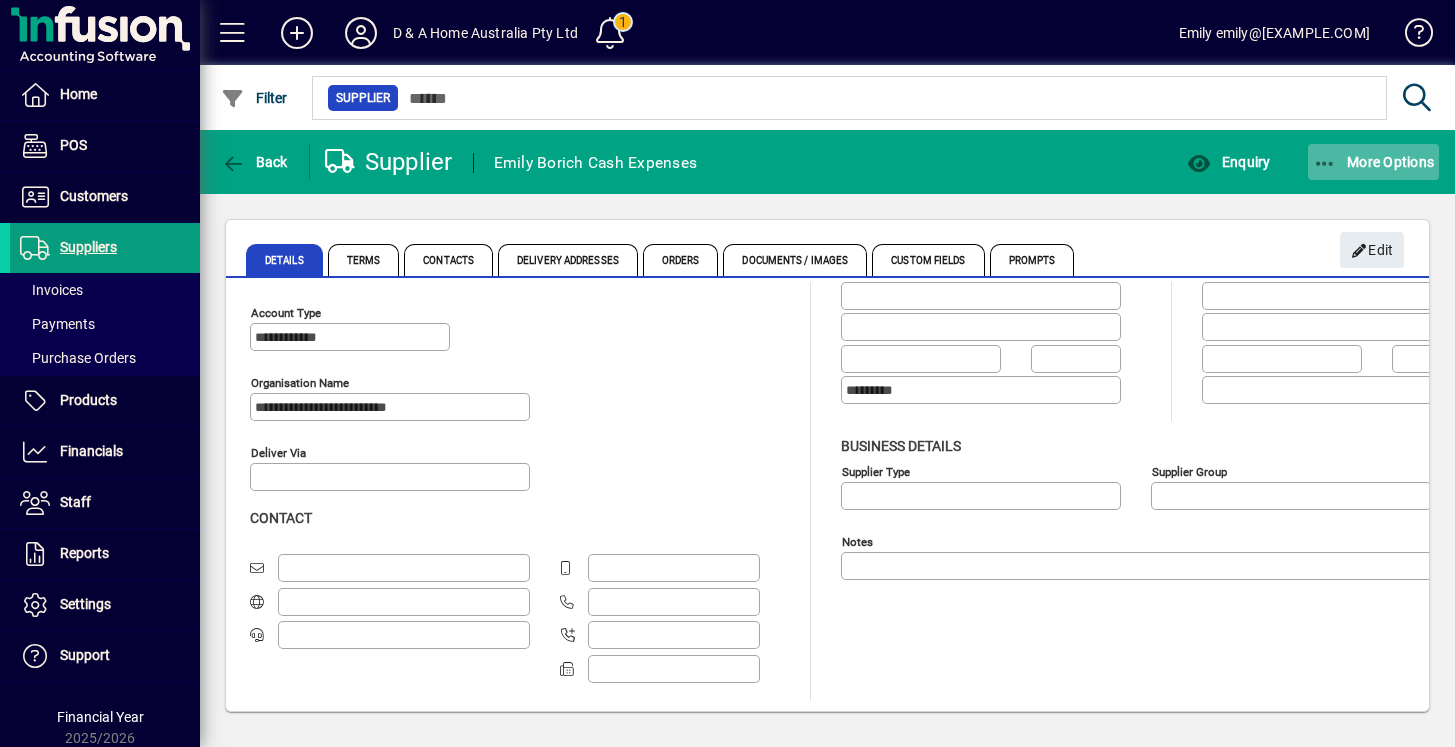click 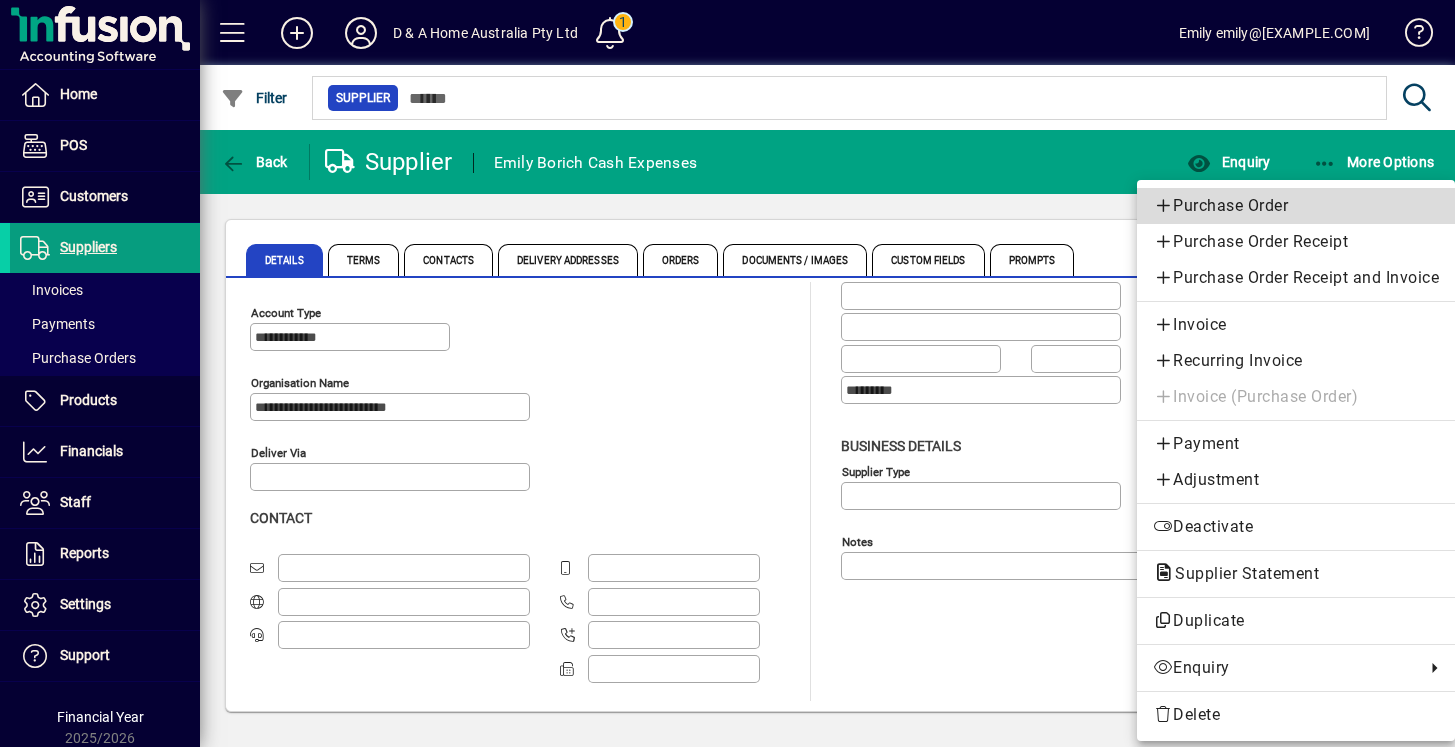 click on "Purchase Order" at bounding box center [1296, 206] 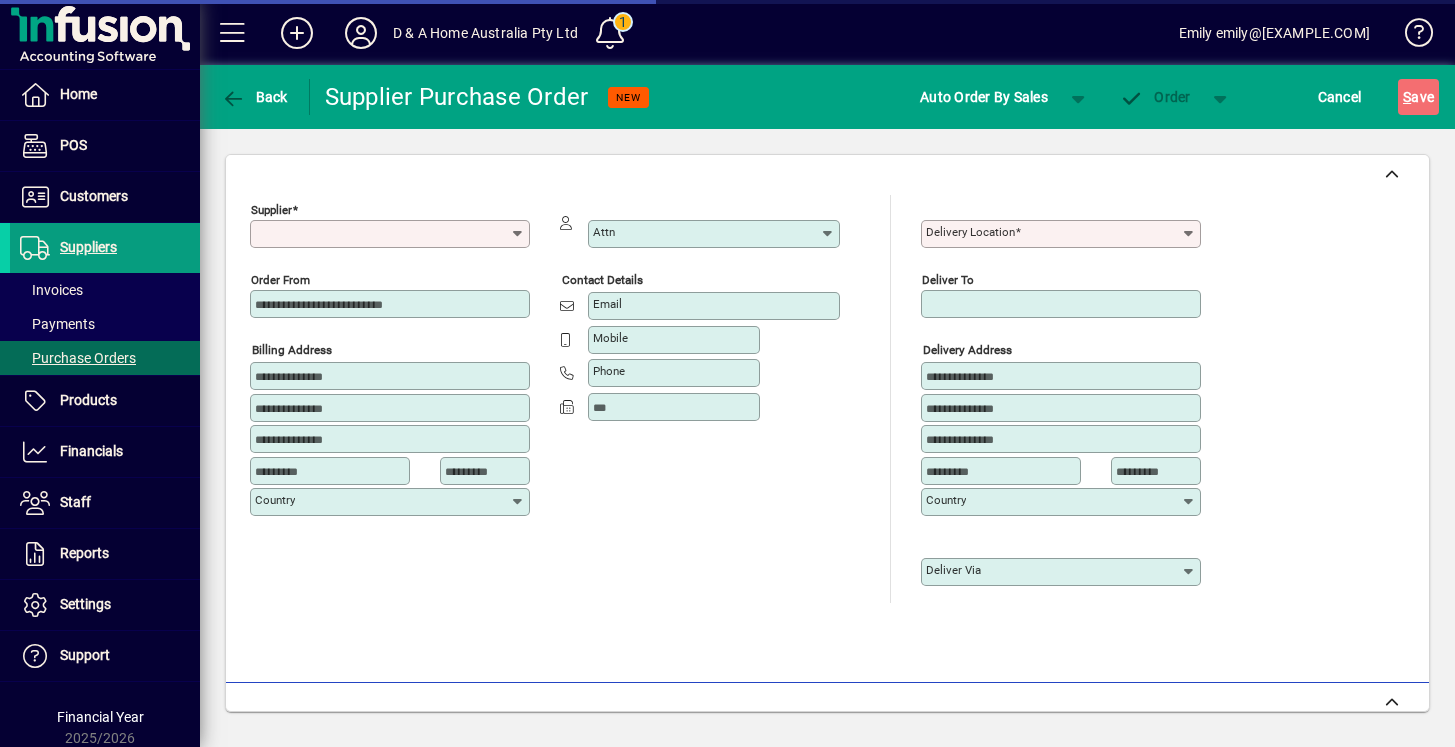 type on "*********" 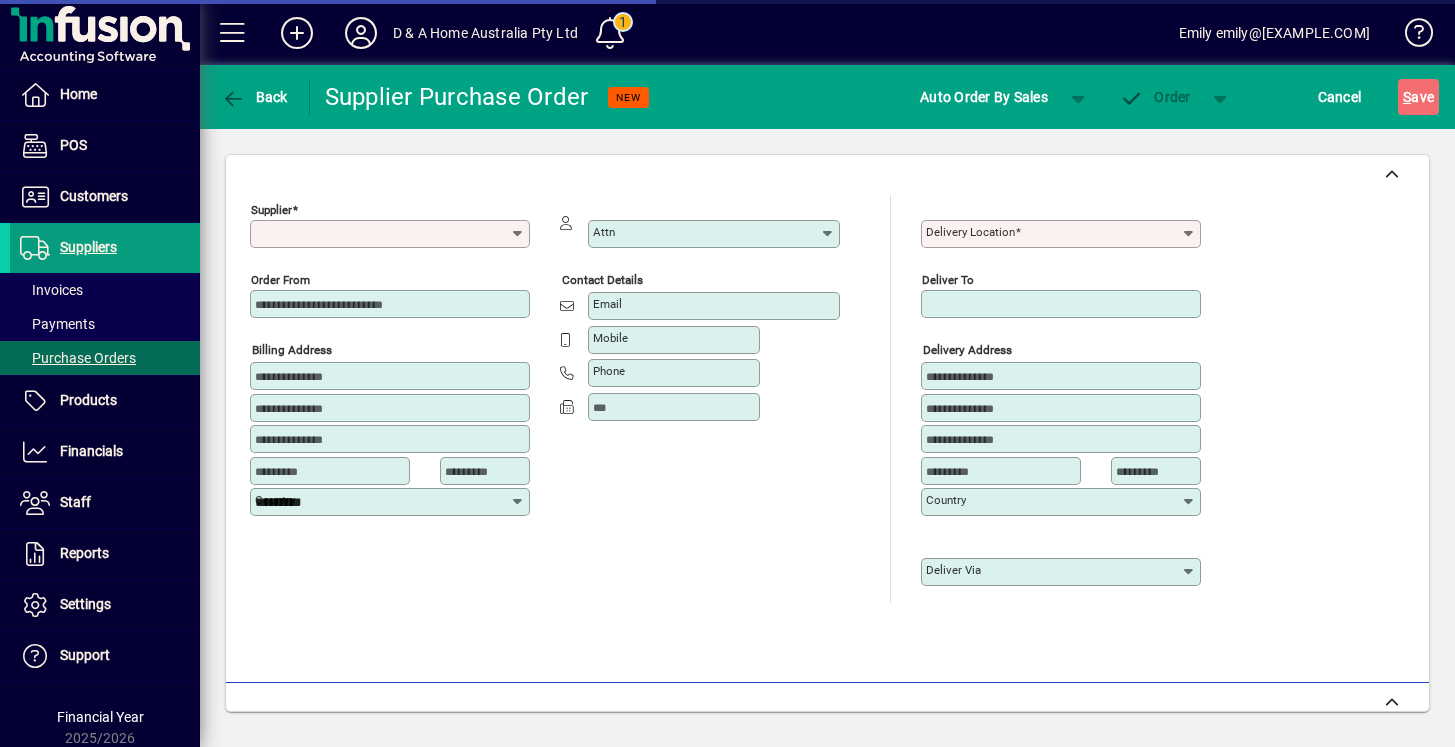 type on "**********" 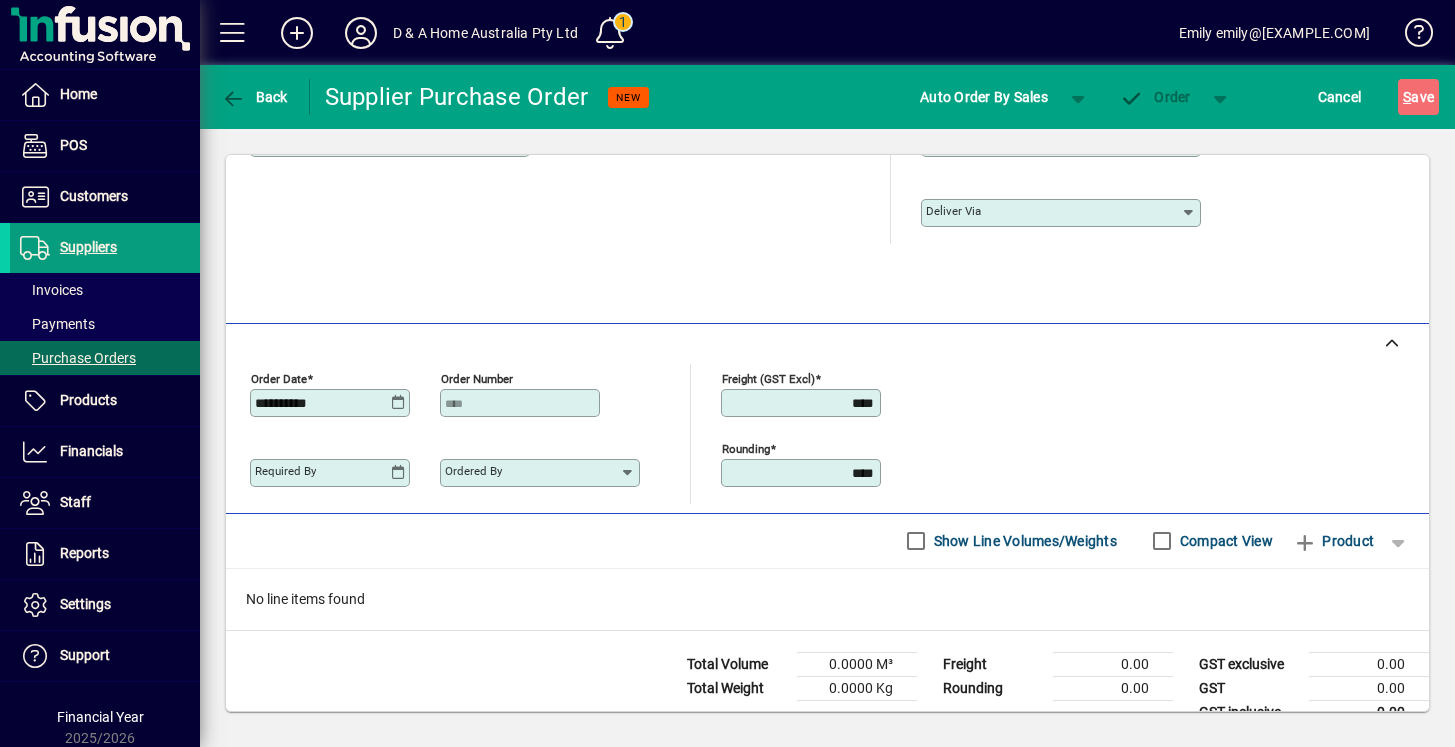 scroll, scrollTop: 371, scrollLeft: 0, axis: vertical 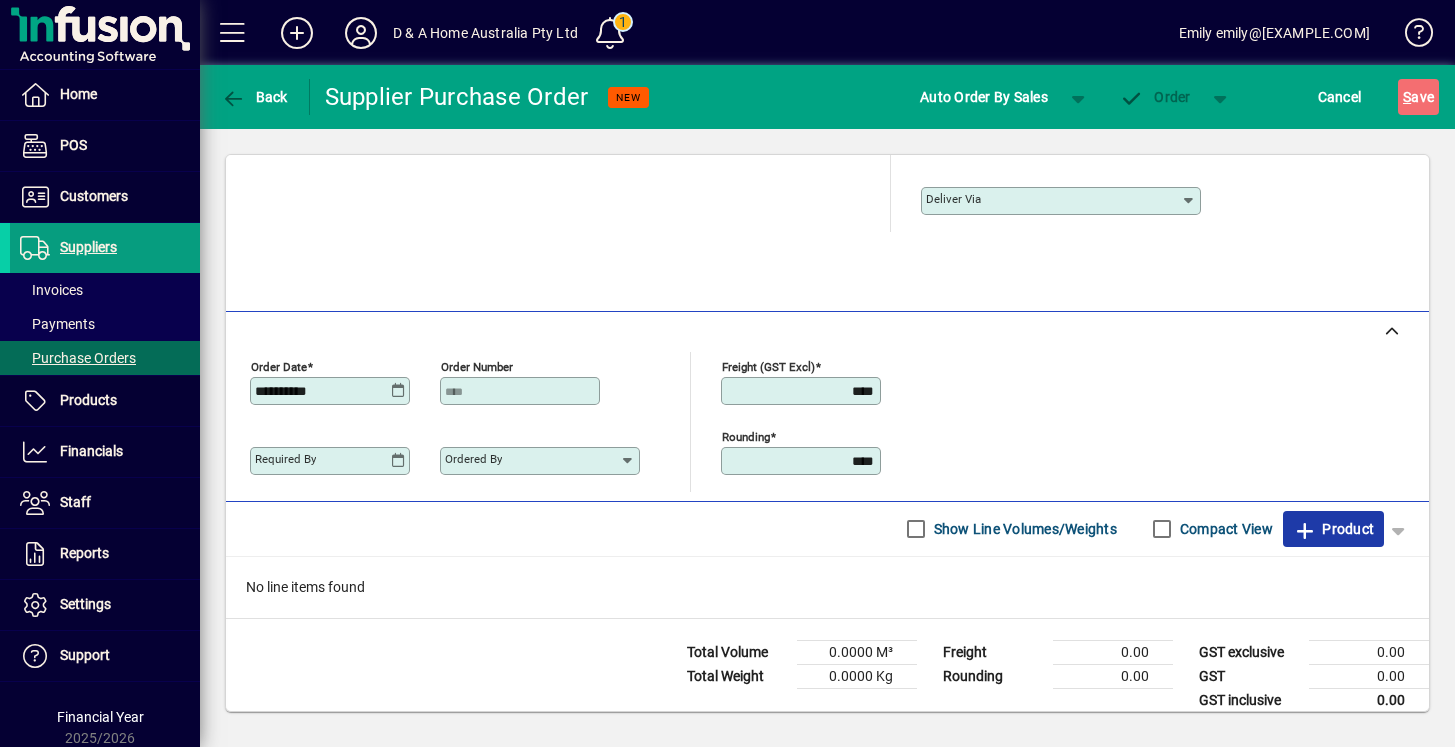 click on "Product" 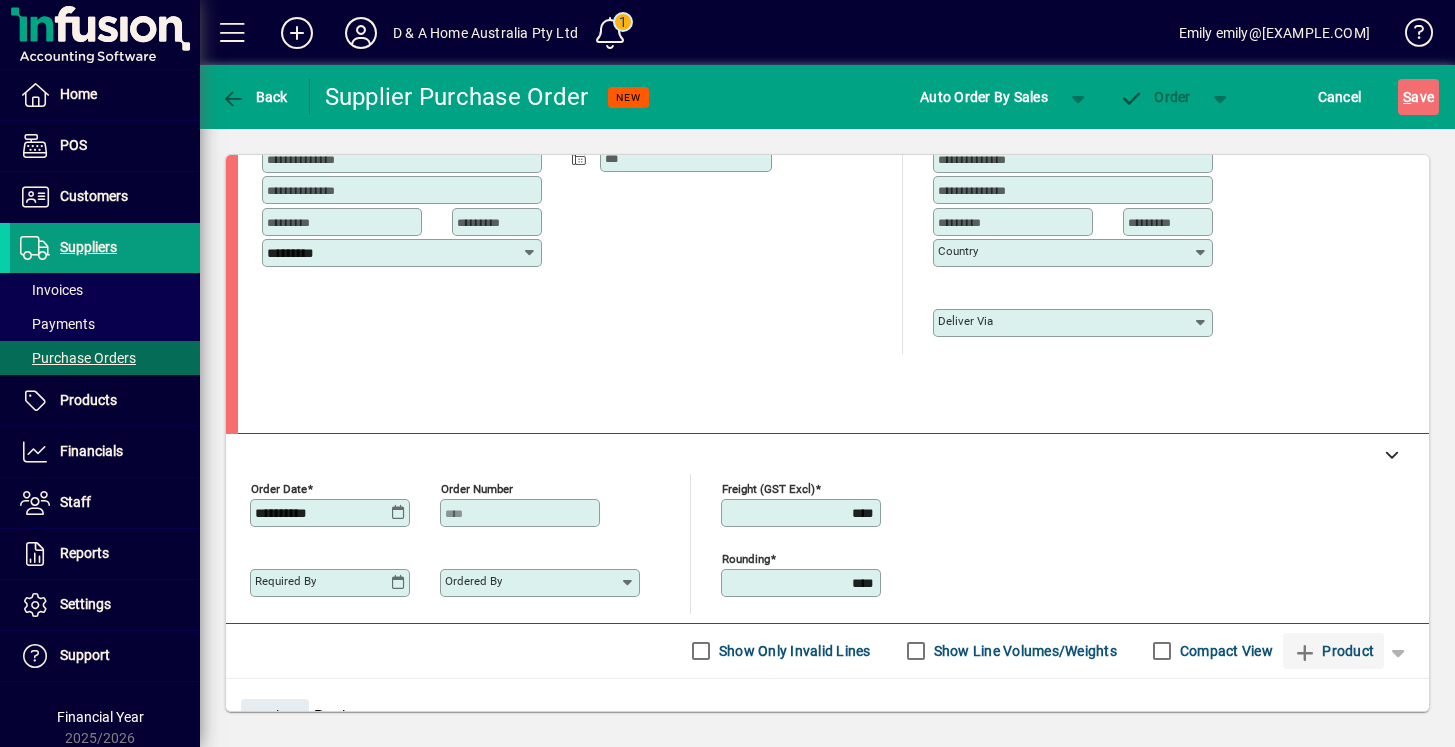 scroll, scrollTop: 56, scrollLeft: 0, axis: vertical 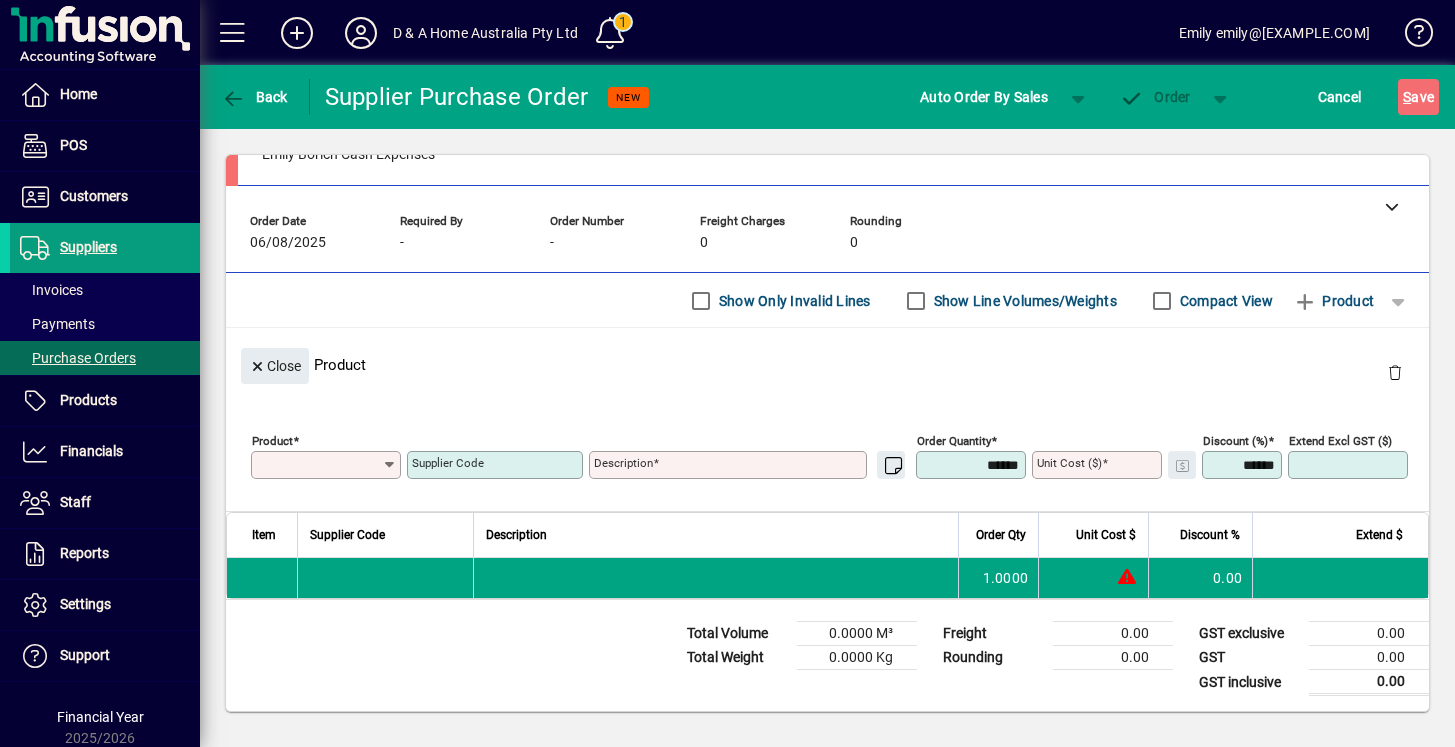 click 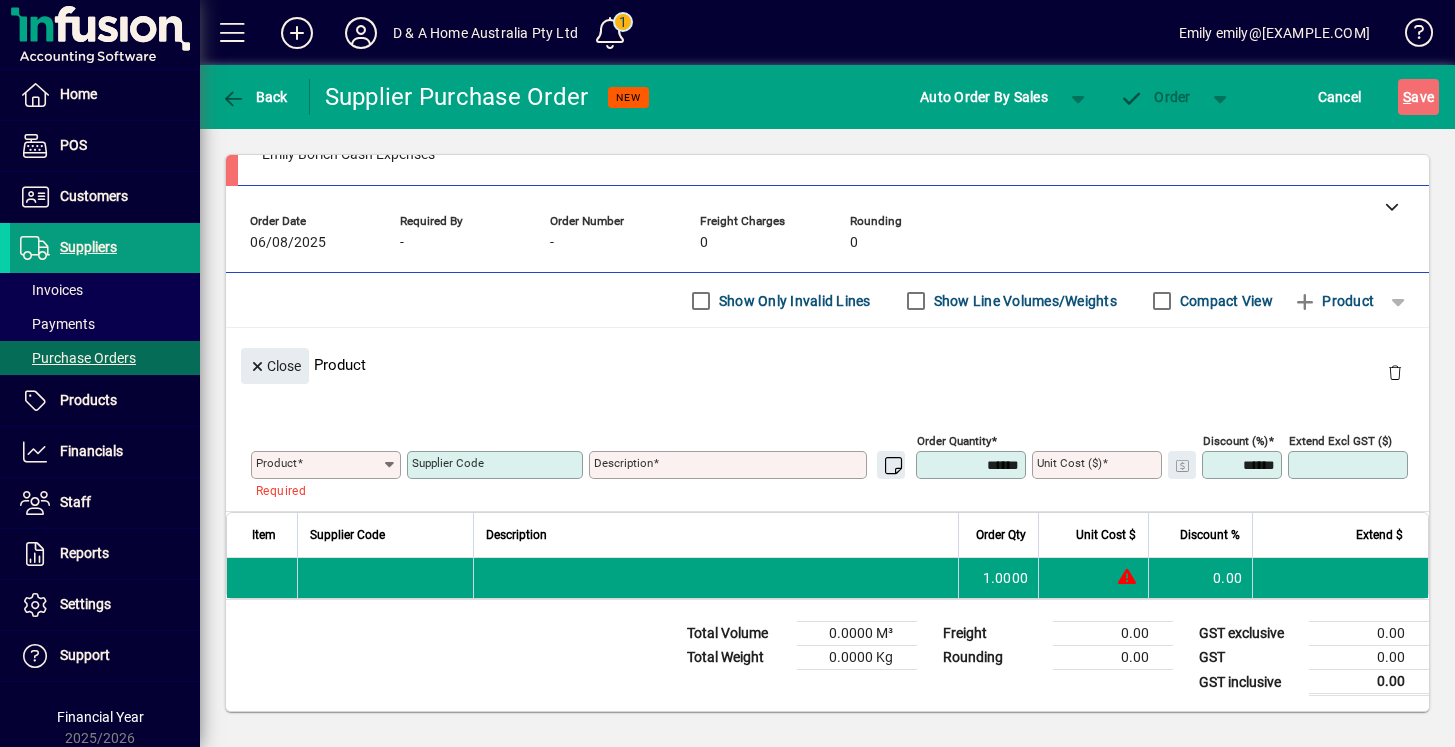 click 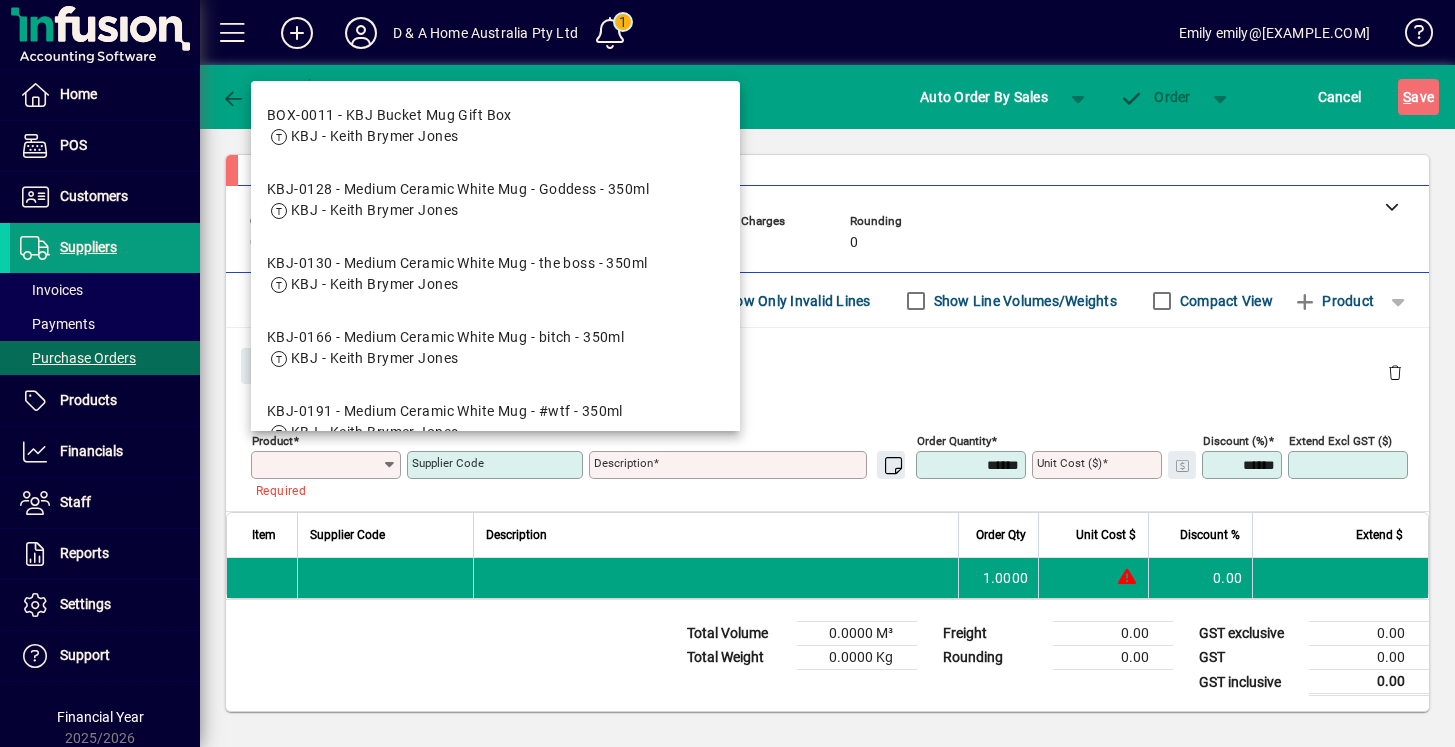 click 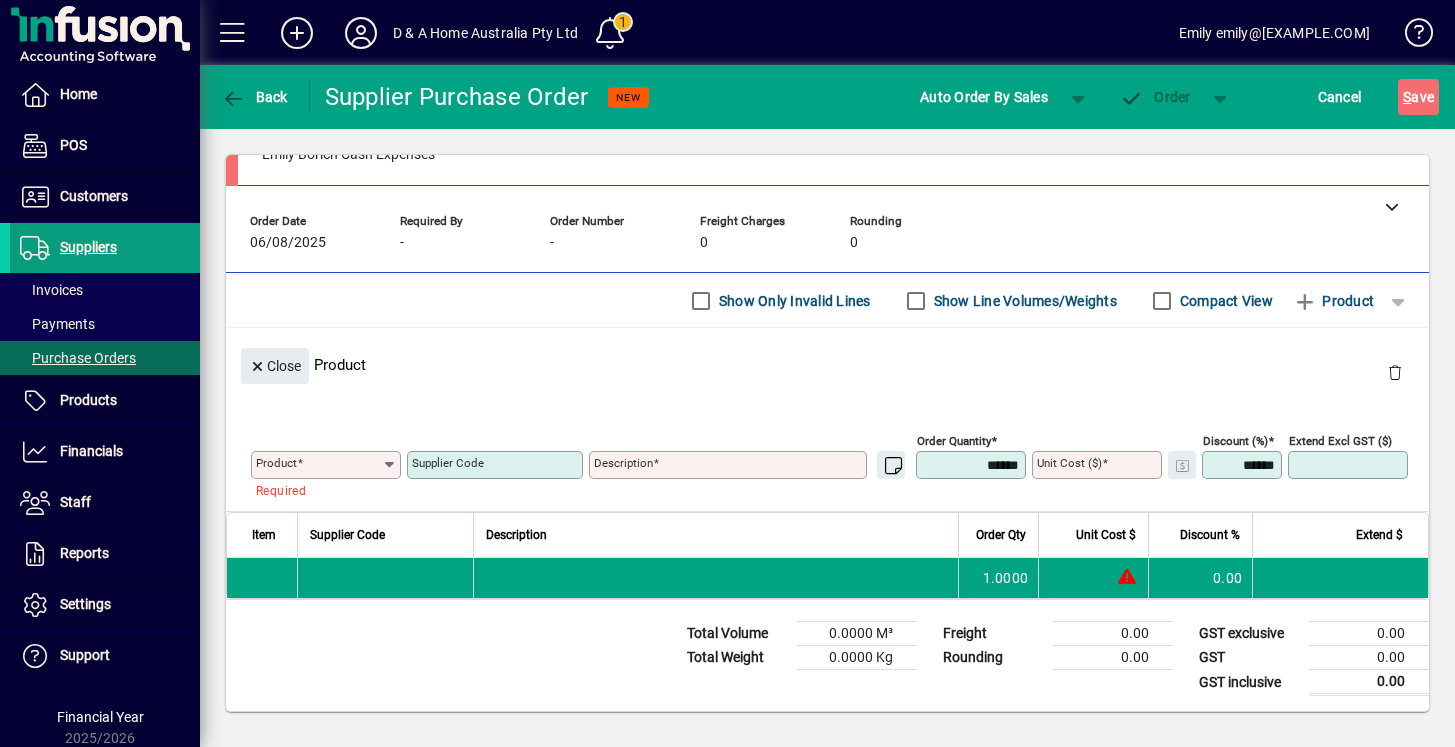 scroll, scrollTop: 0, scrollLeft: 0, axis: both 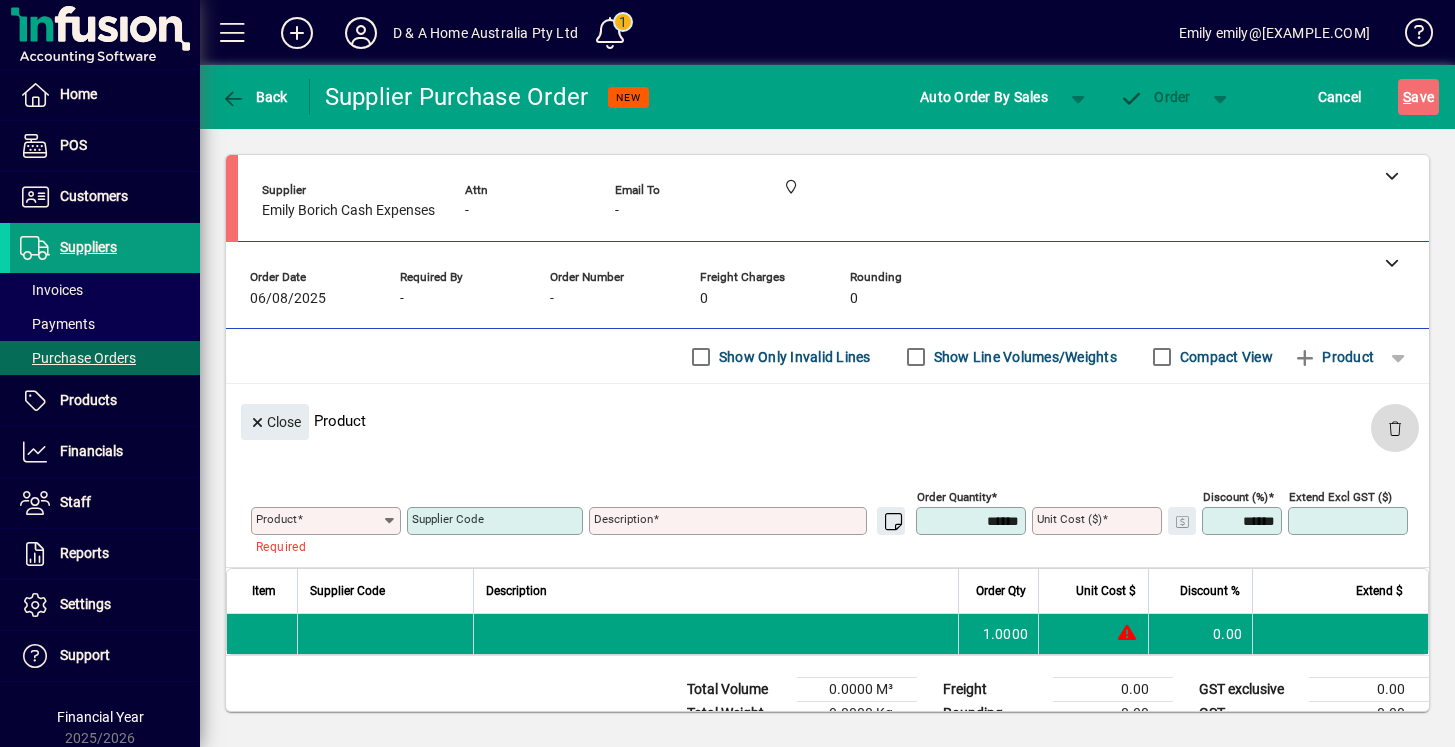 click 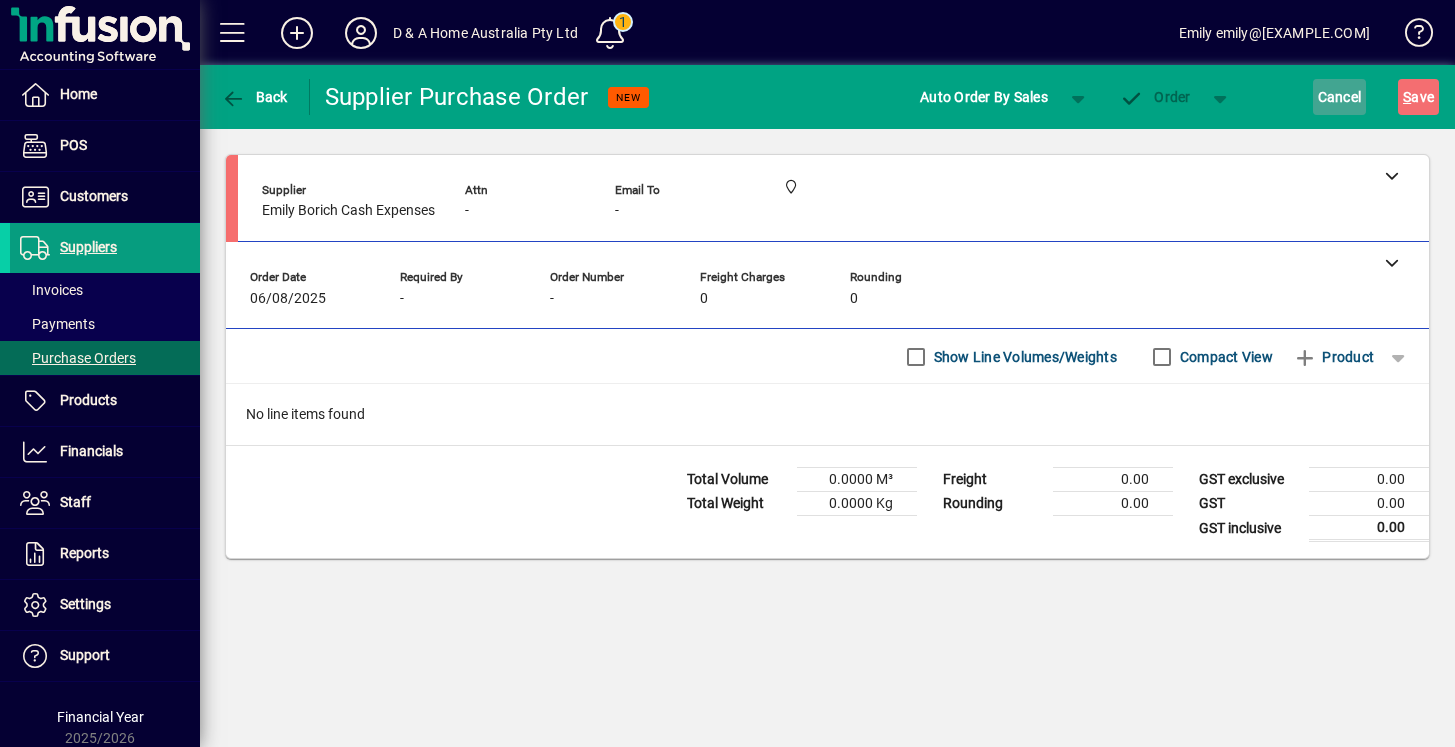 click on "Cancel" 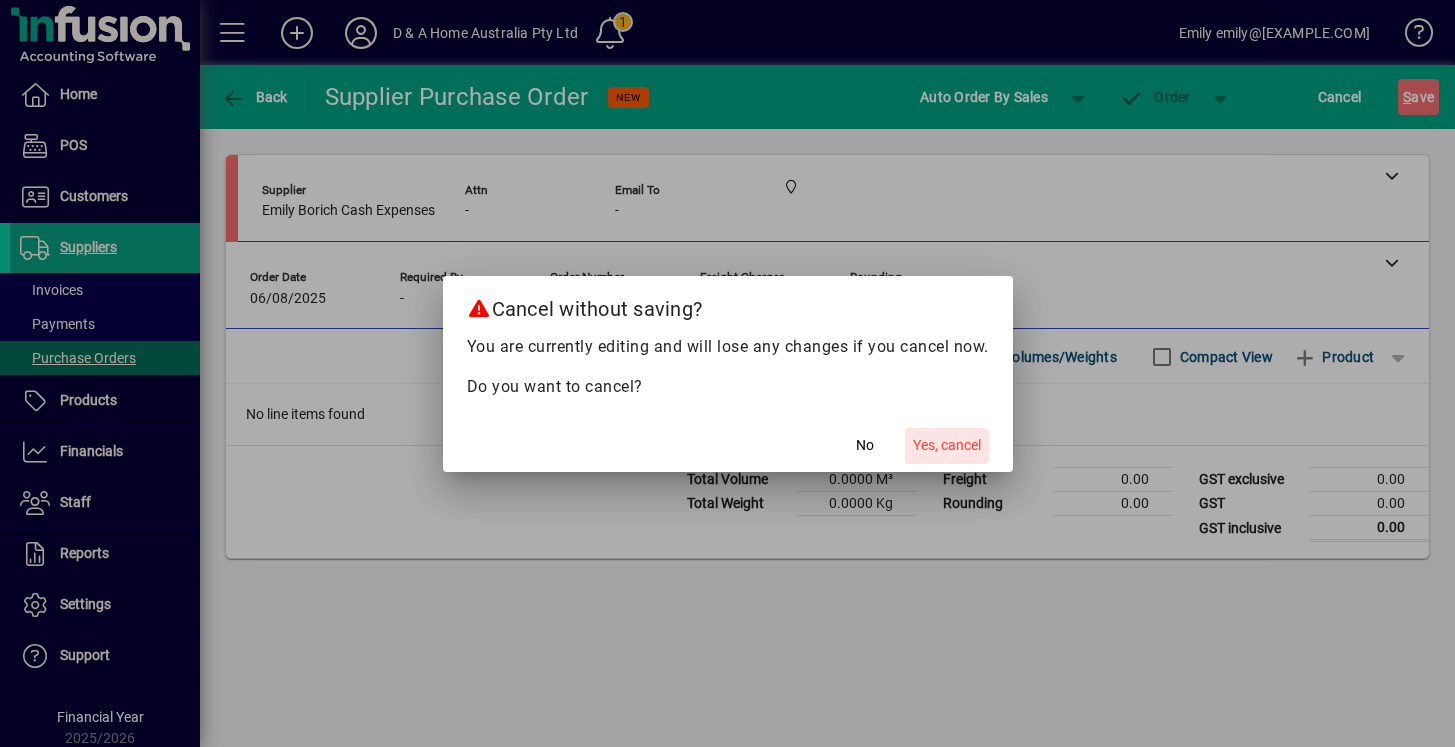 click on "Yes, cancel" 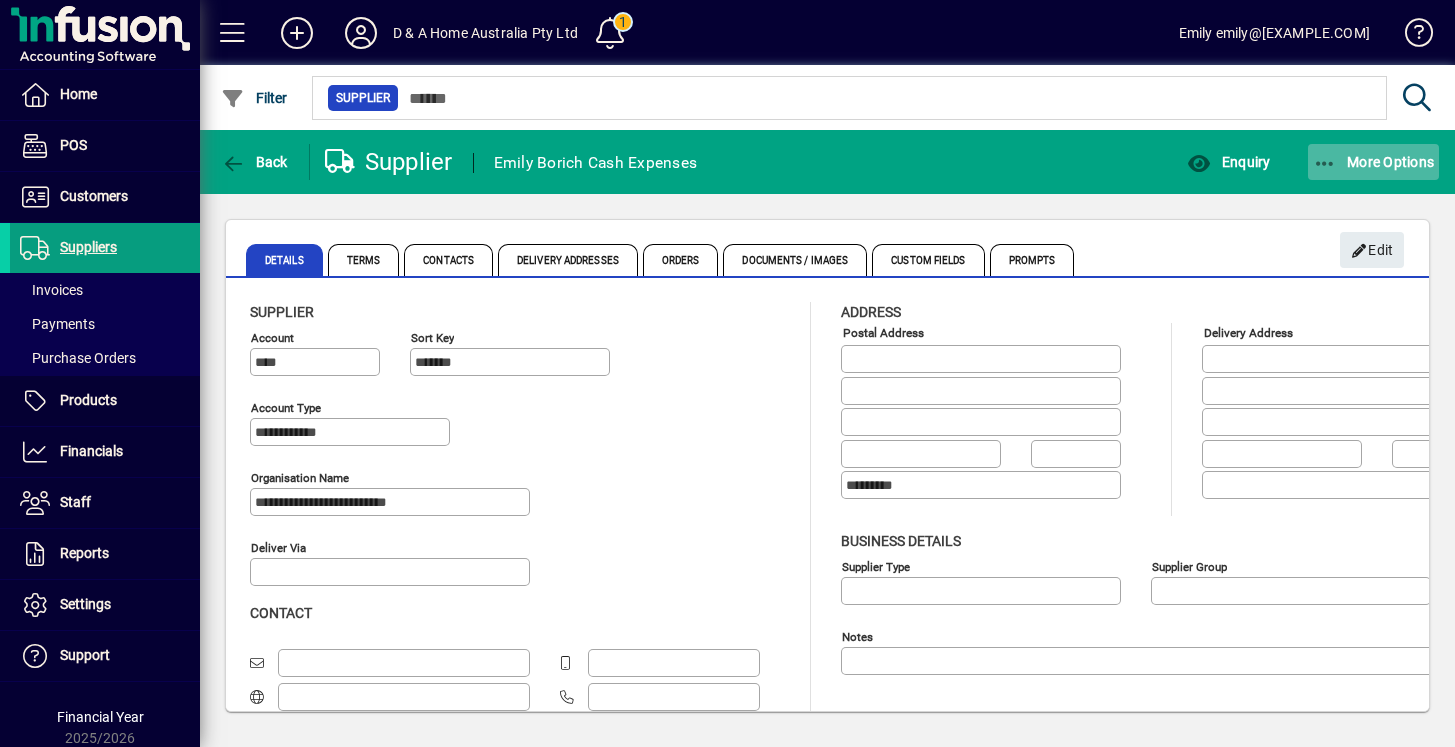 click on "More Options" 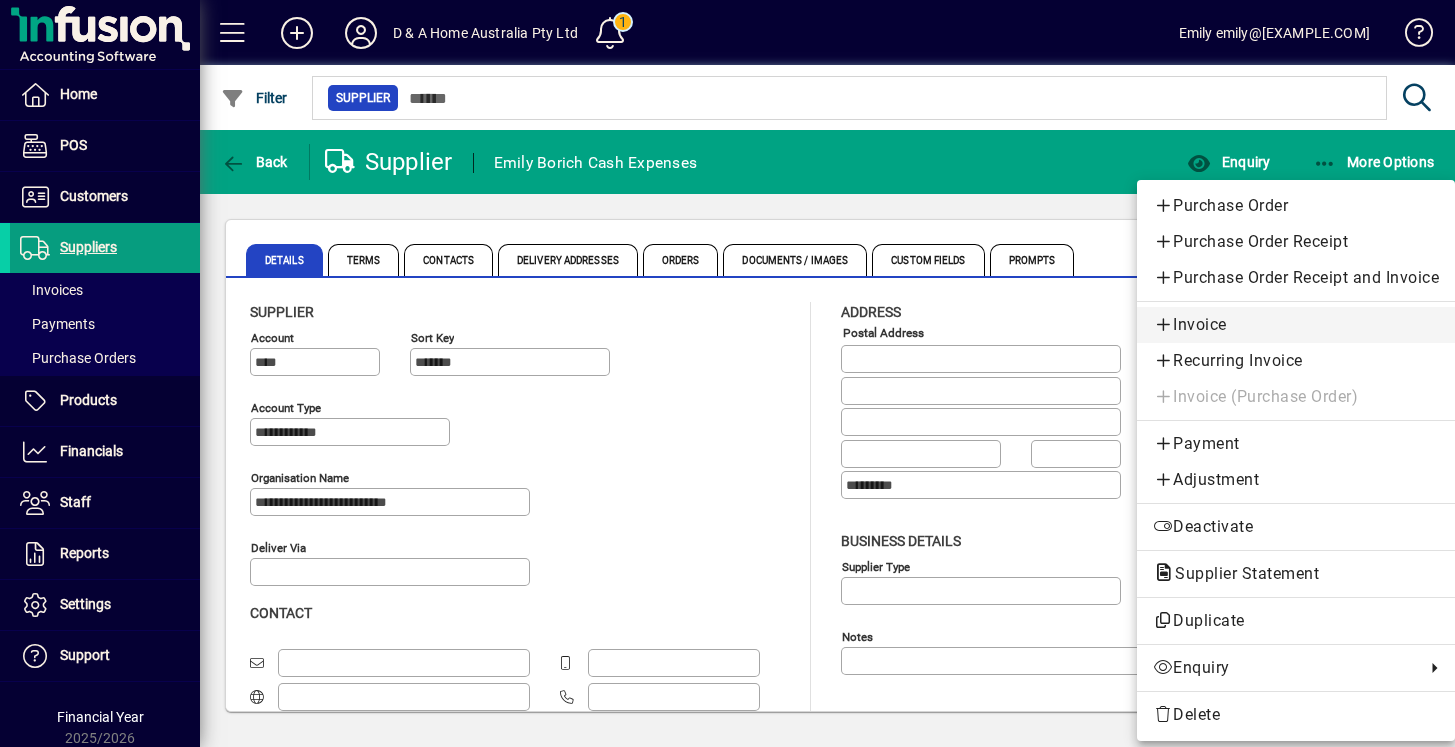 click on "Invoice" at bounding box center (1296, 325) 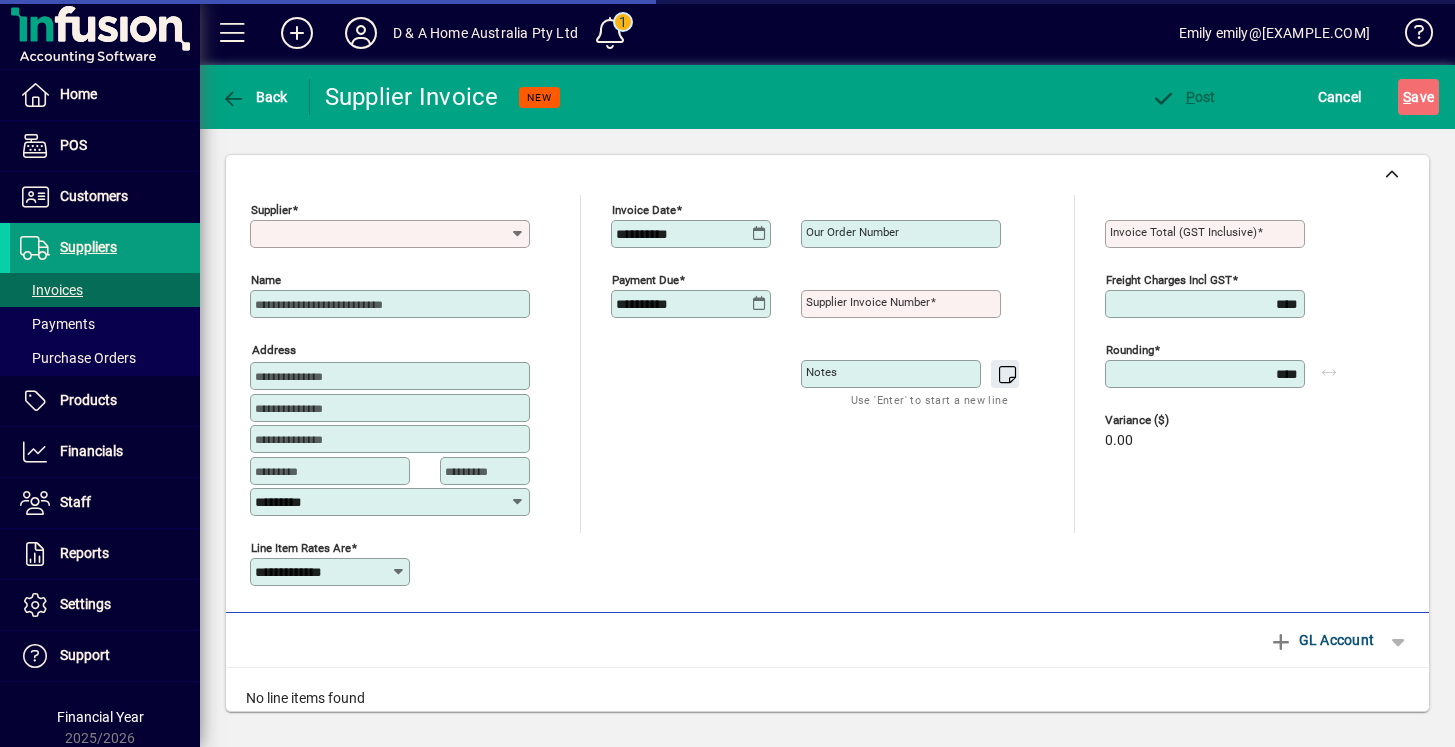 type on "**********" 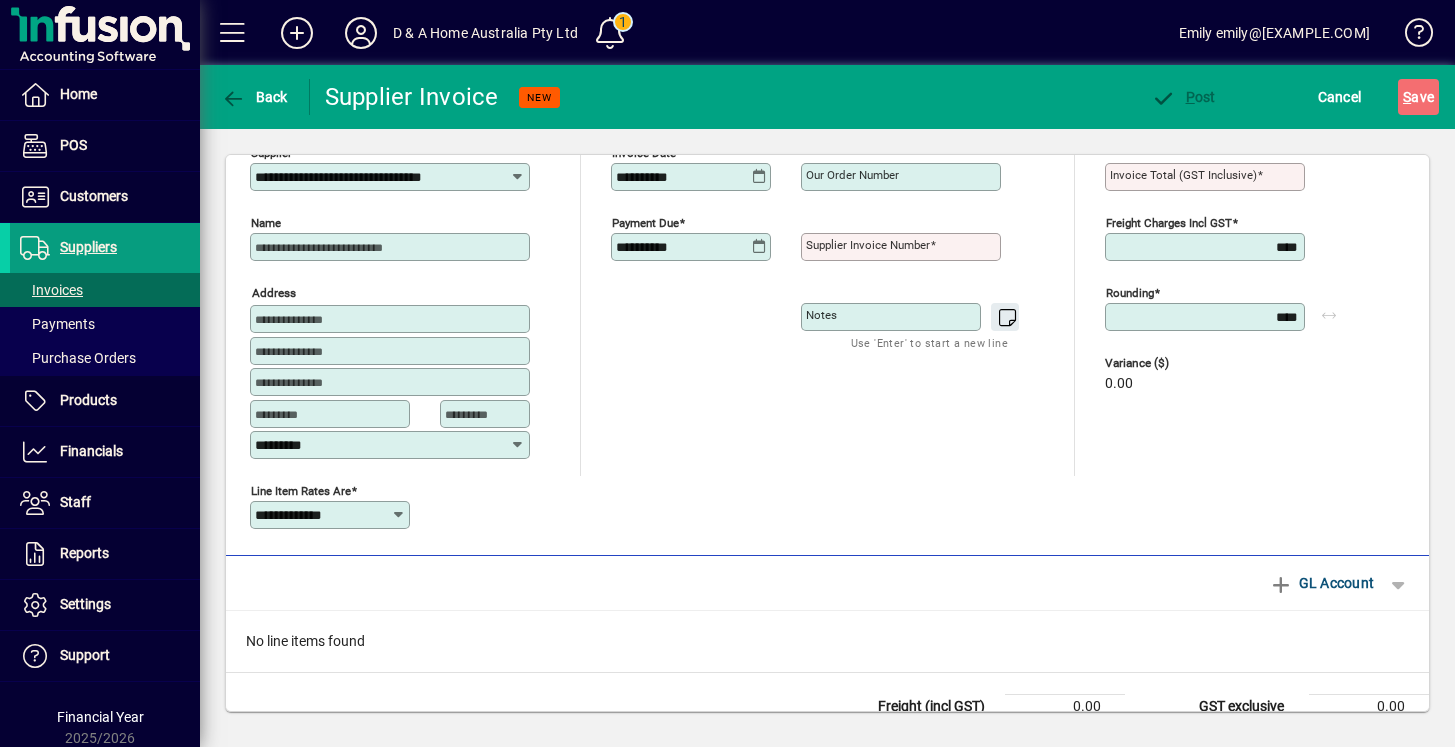 scroll, scrollTop: 0, scrollLeft: 0, axis: both 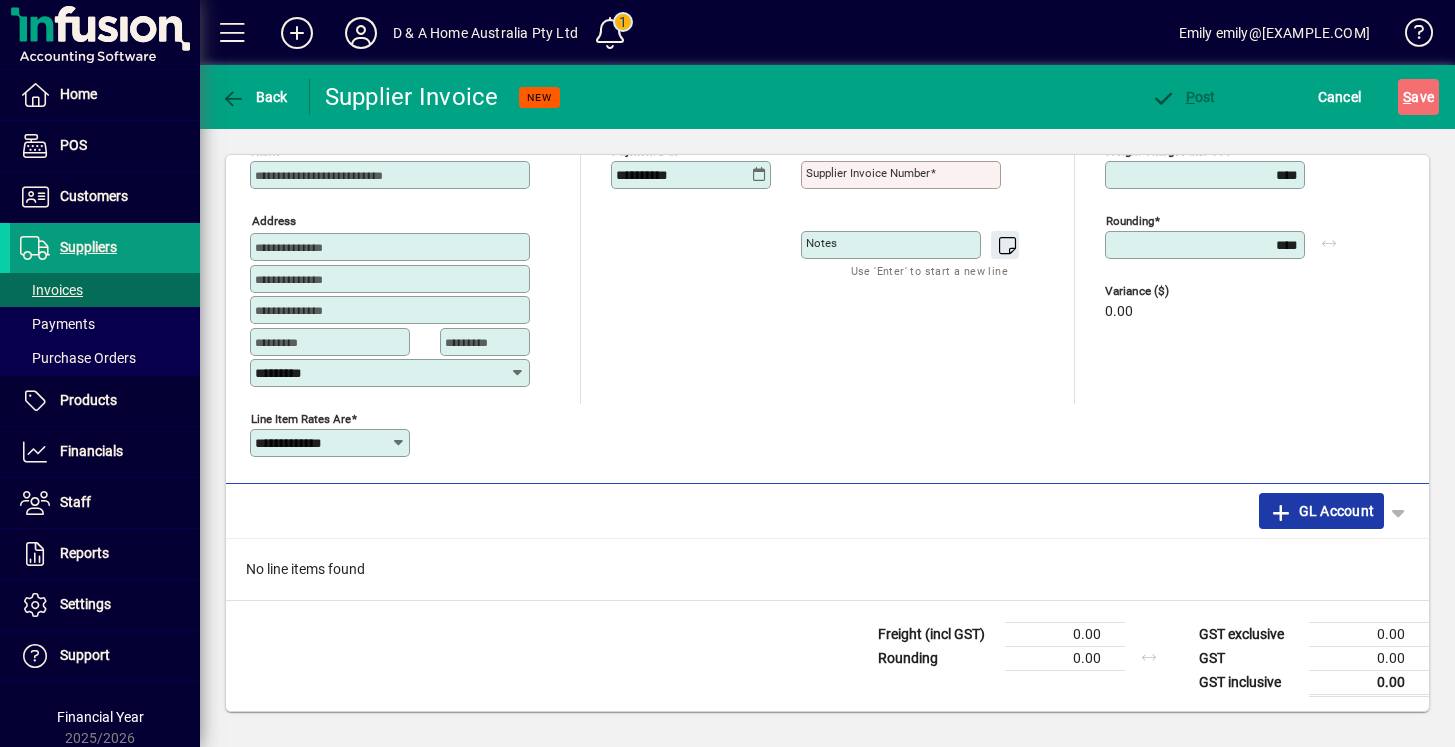click on "GL Account" 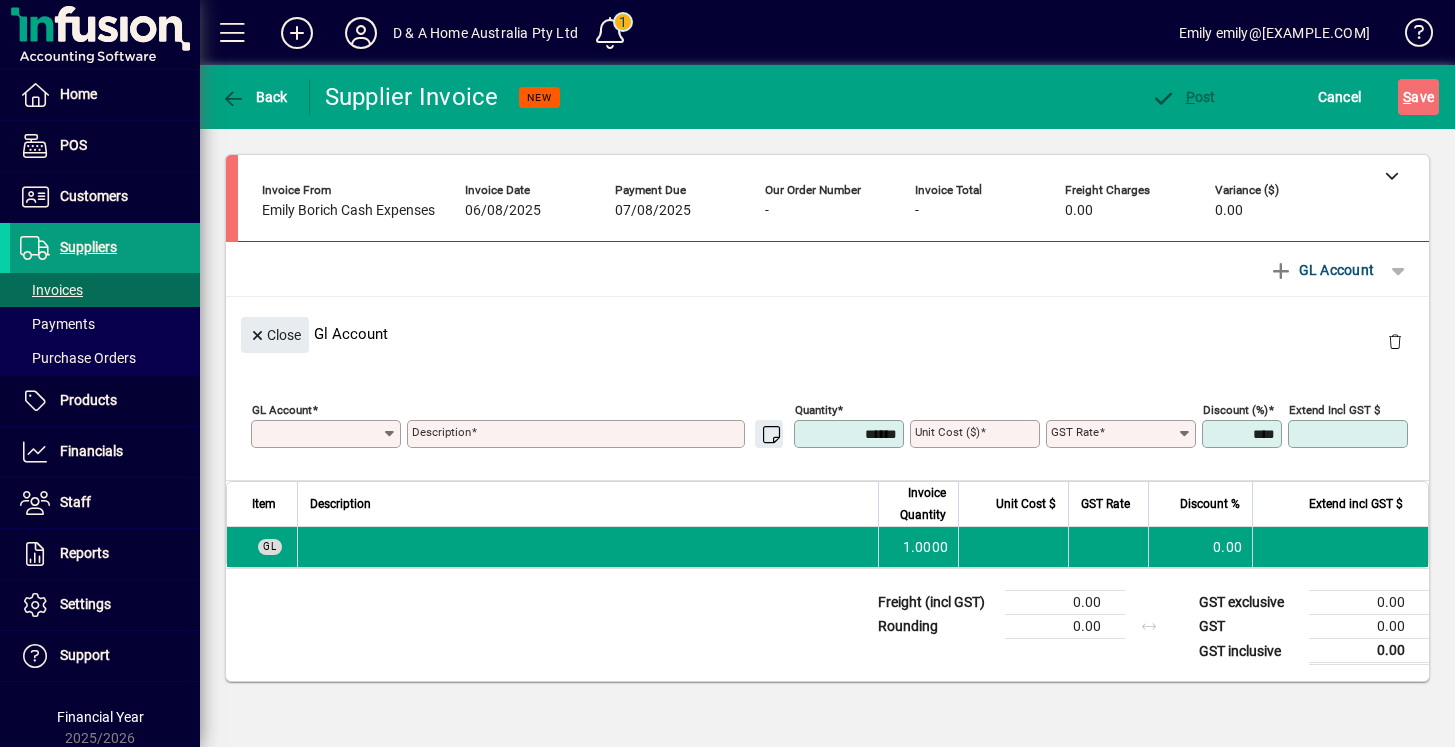 scroll, scrollTop: 0, scrollLeft: 0, axis: both 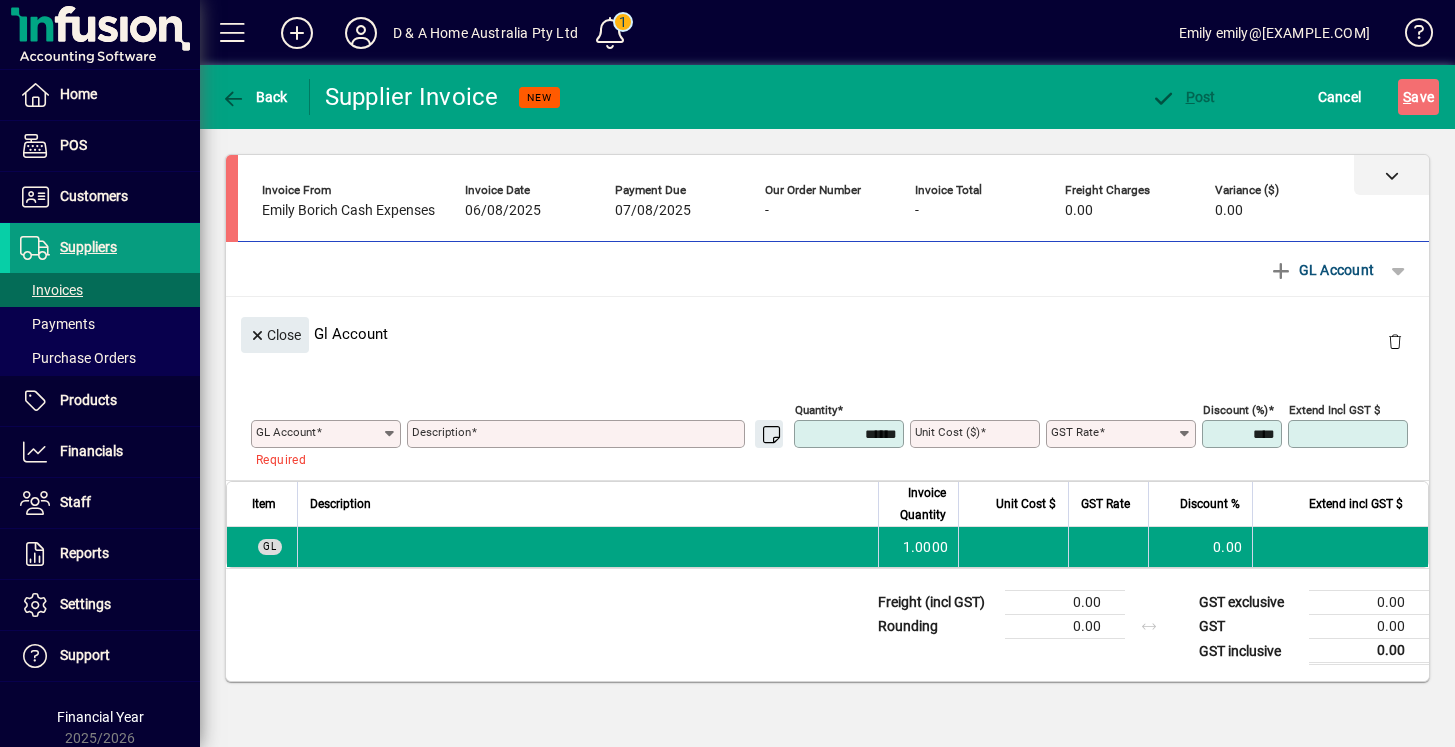click 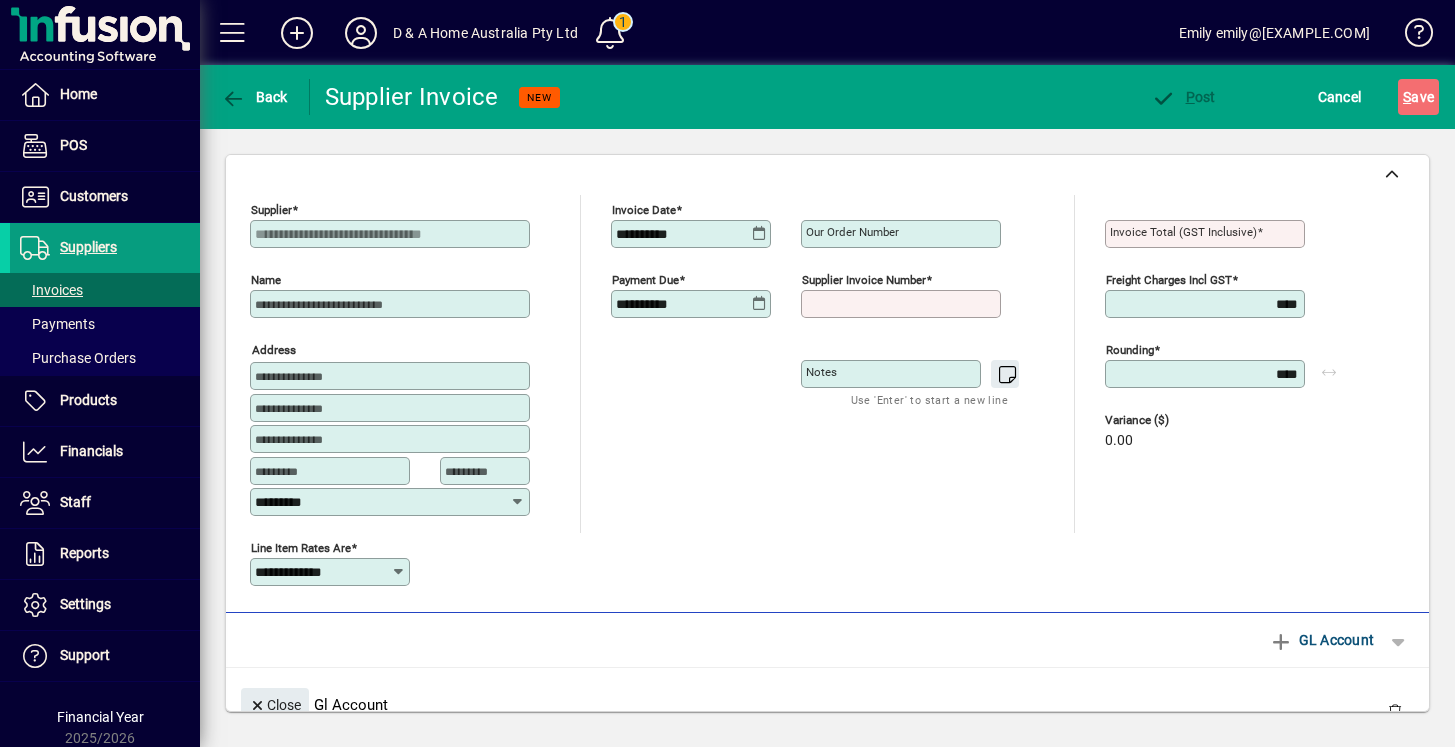 click on "Supplier invoice number" at bounding box center (903, 304) 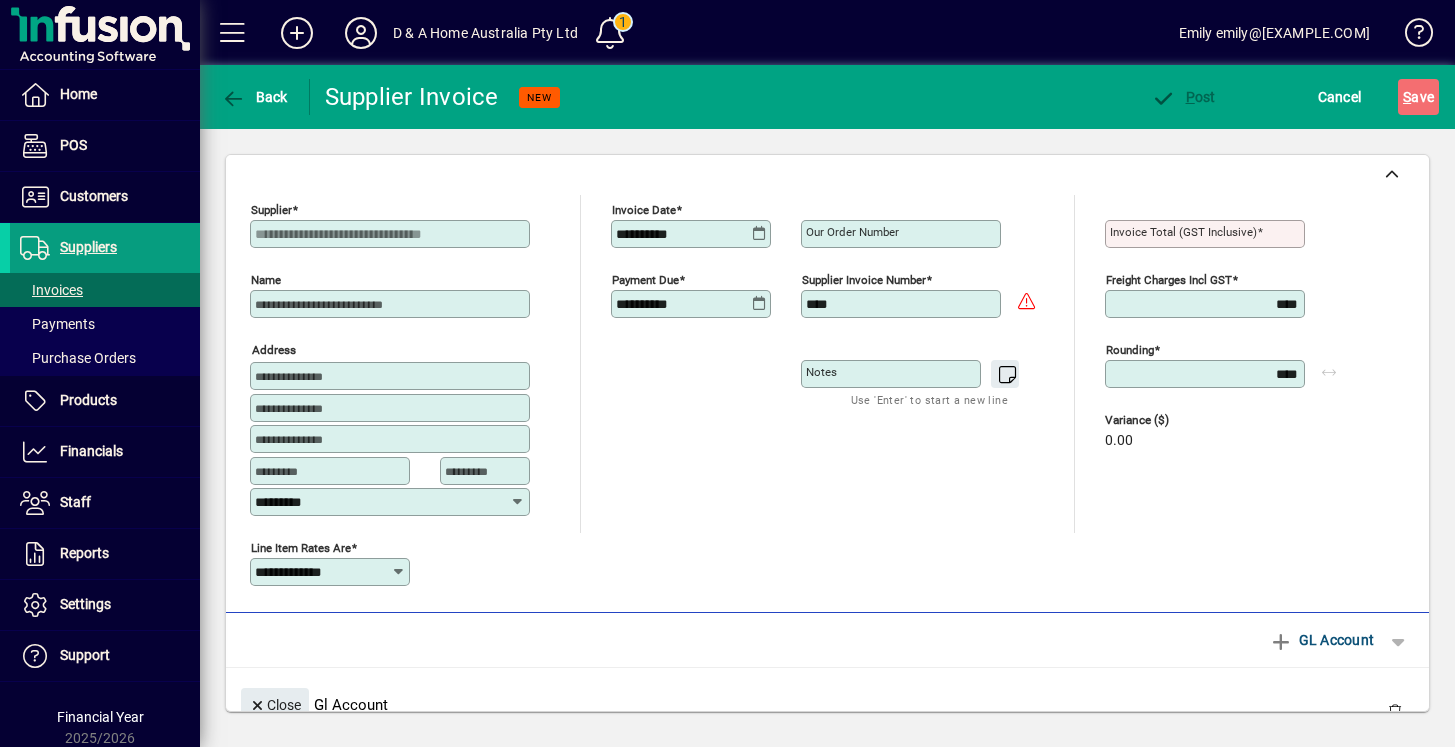 click 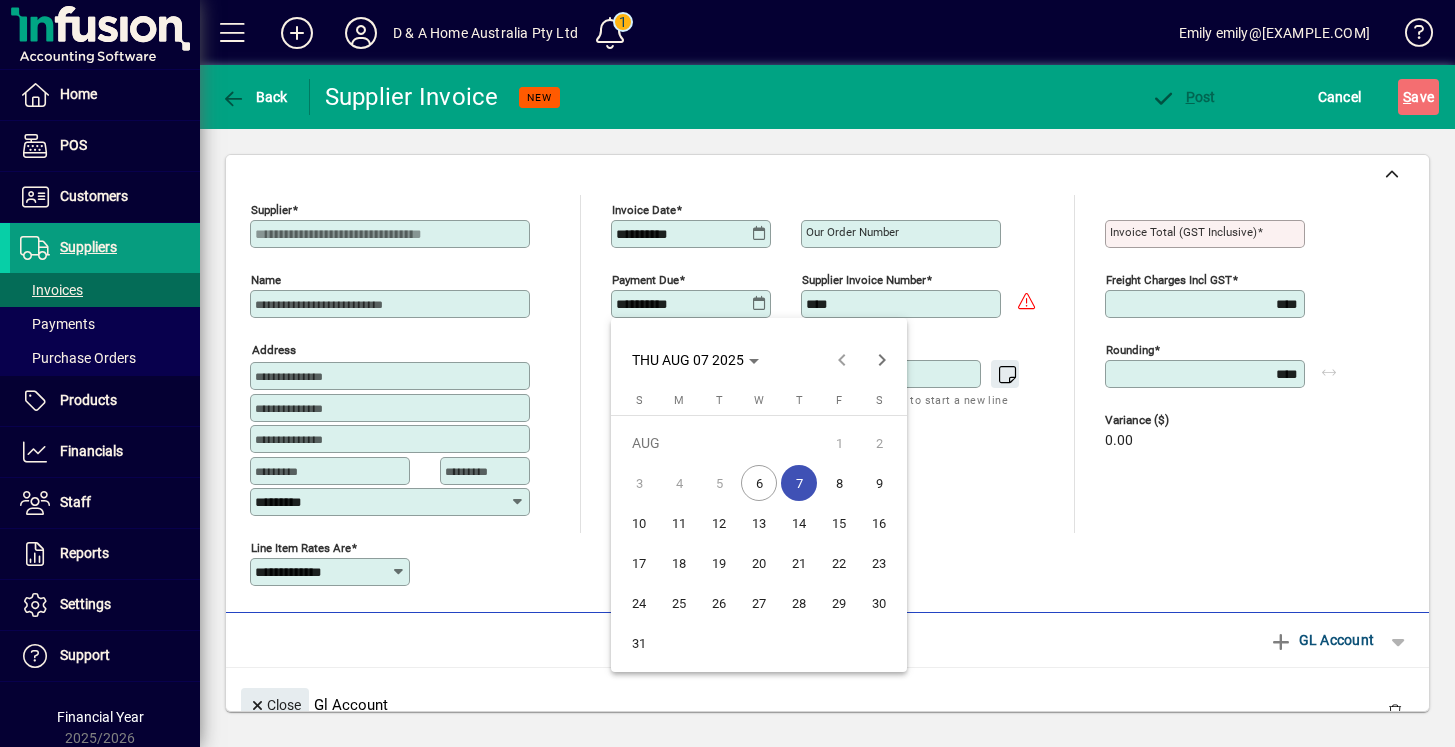 click on "THU AUG 07 2025 THU AUG 07 2025" at bounding box center [759, 360] 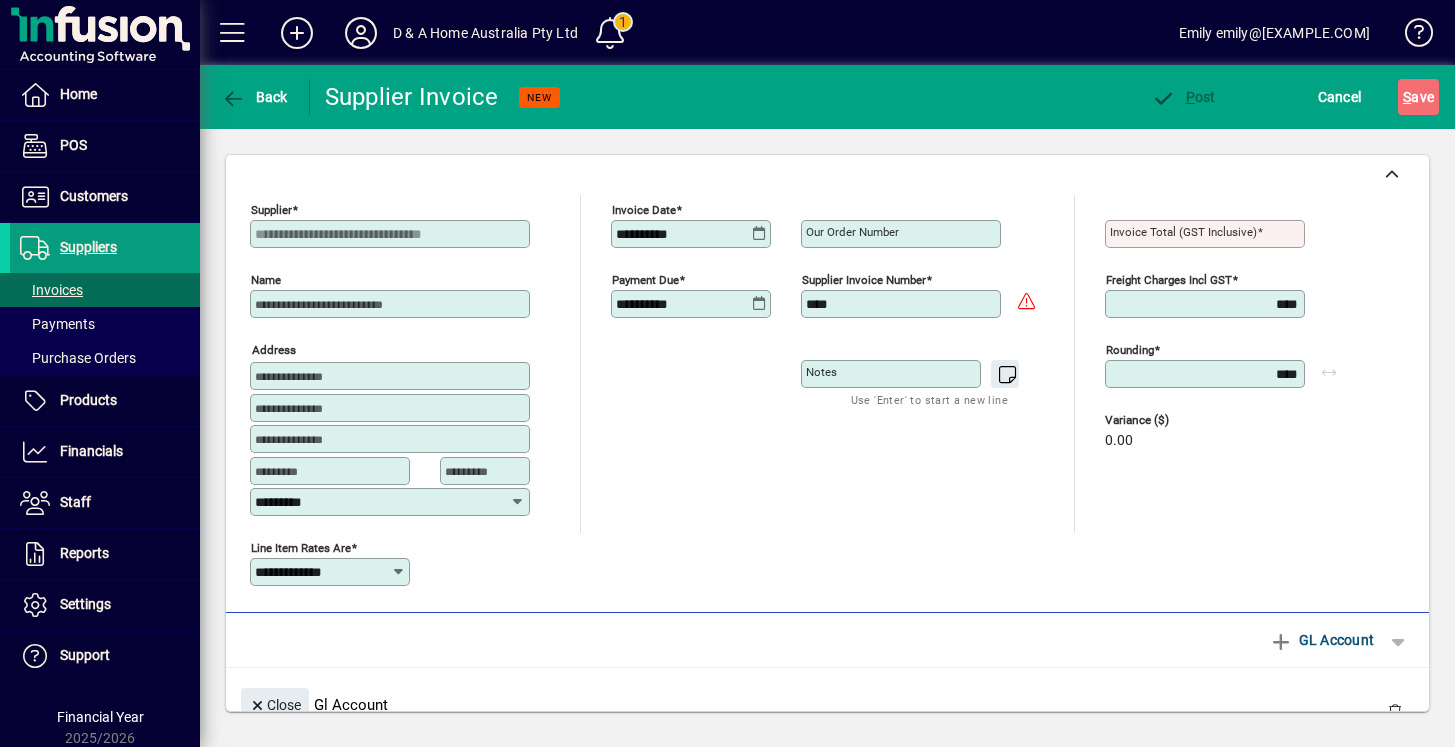 click on "**********" 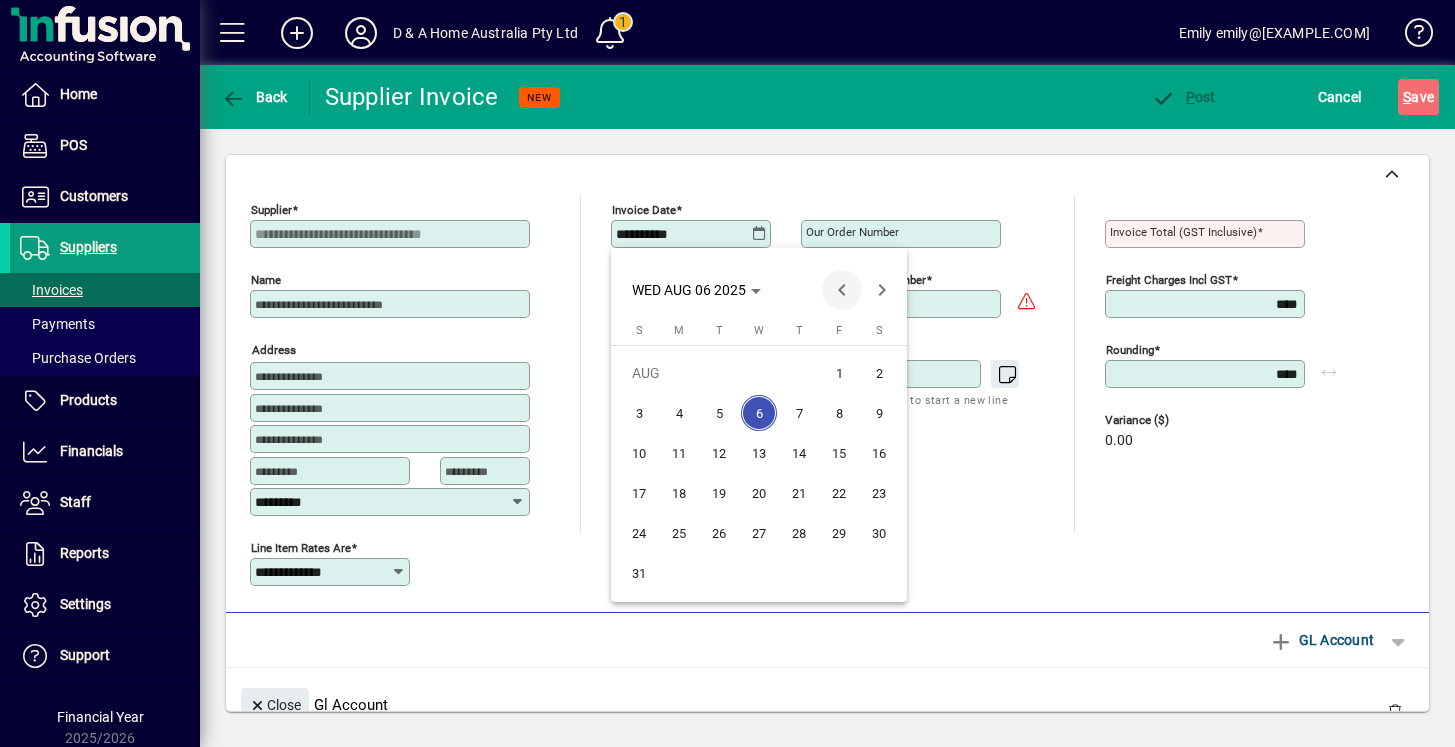 click at bounding box center [842, 290] 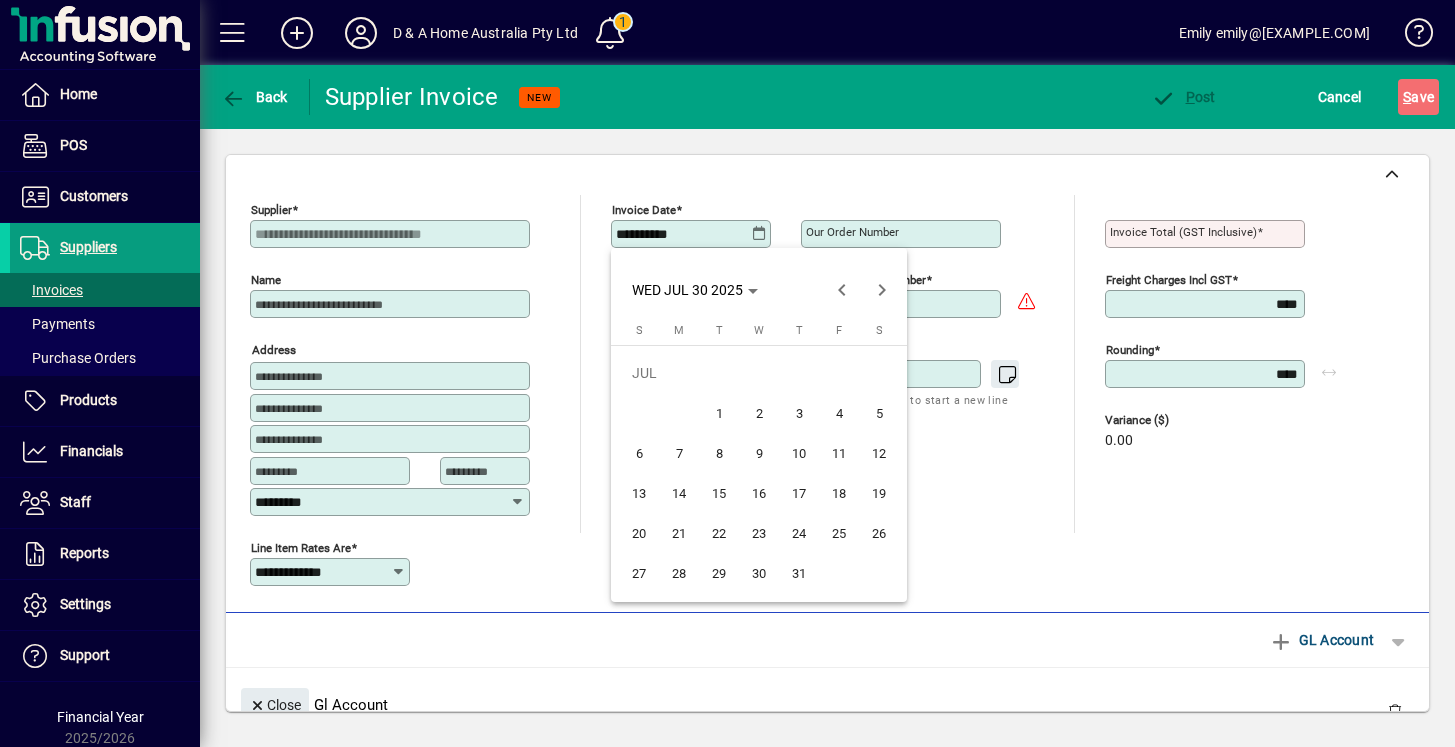 click on "30" at bounding box center [759, 573] 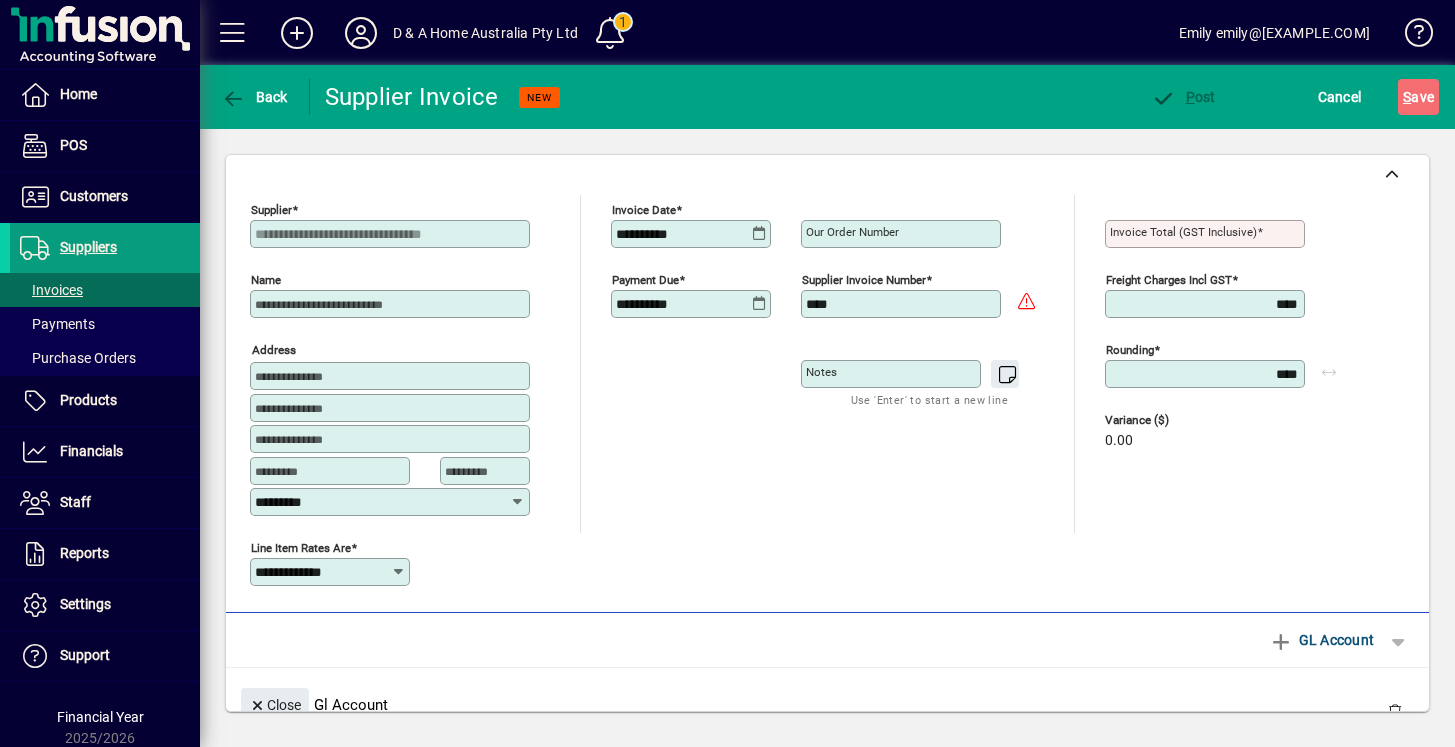 click 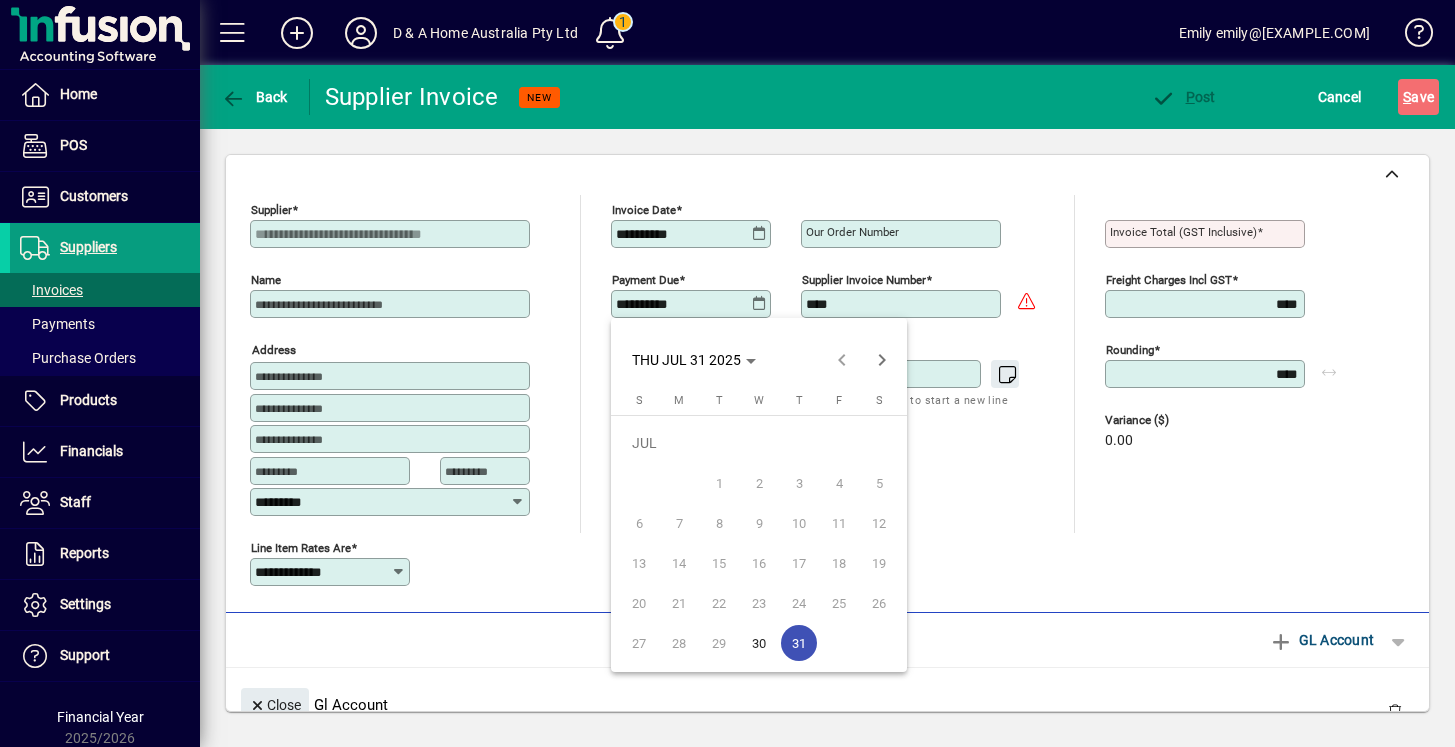 click at bounding box center [727, 373] 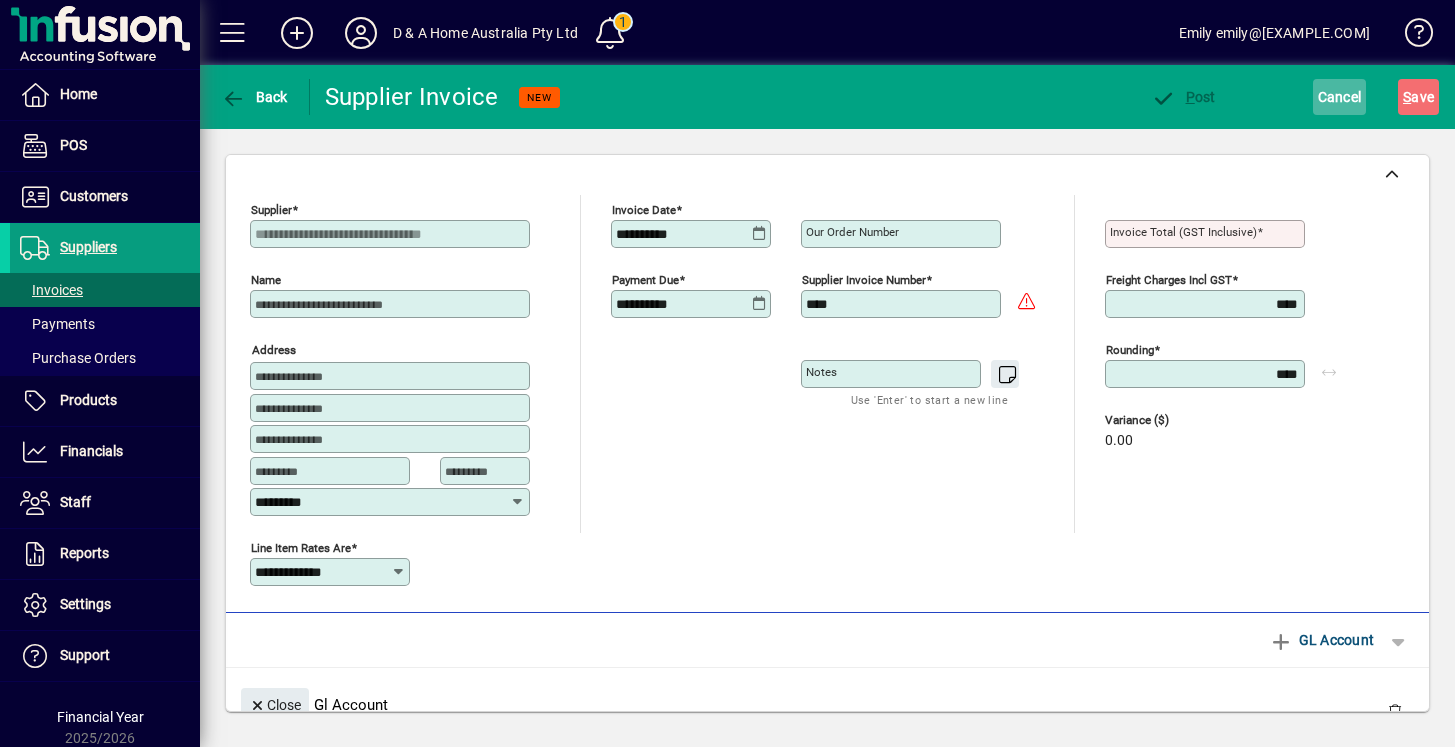 click on "Cancel" 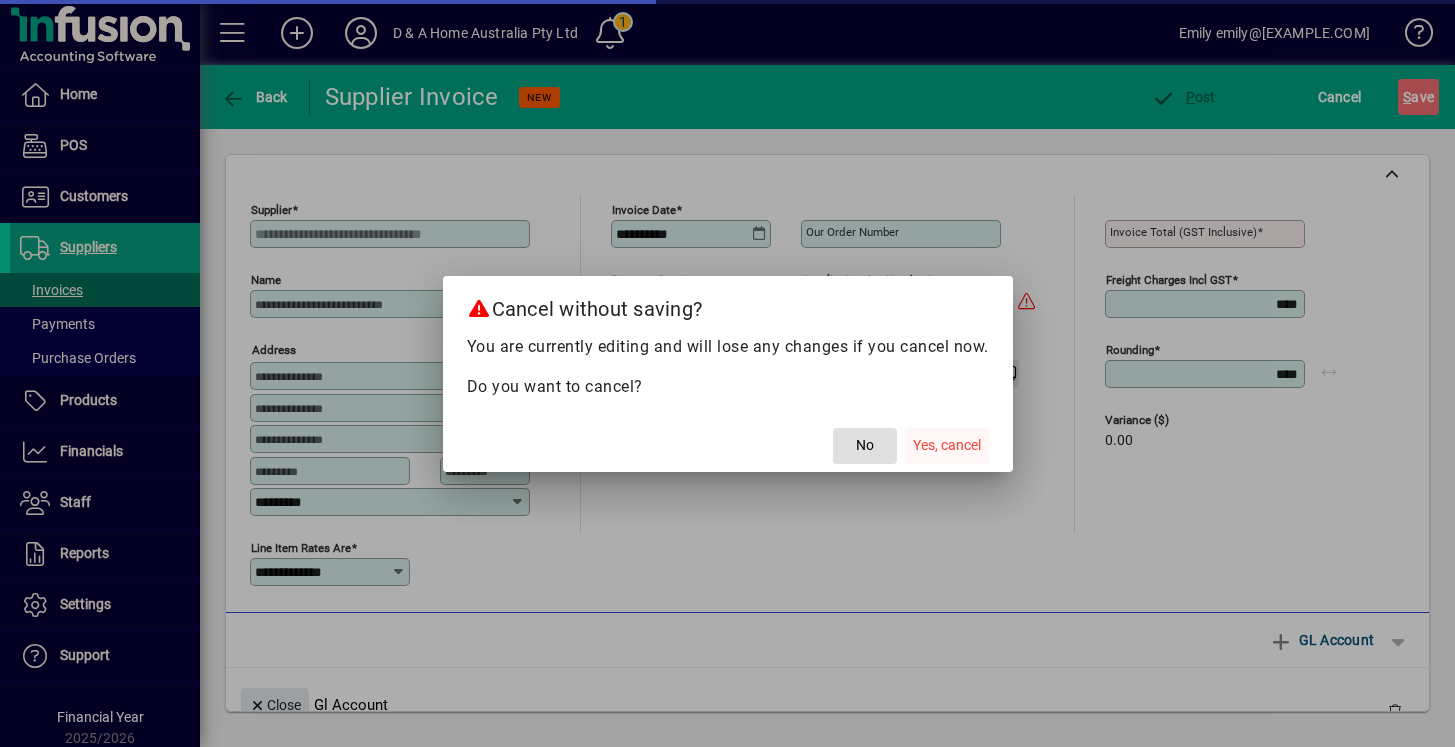 click on "Yes, cancel" 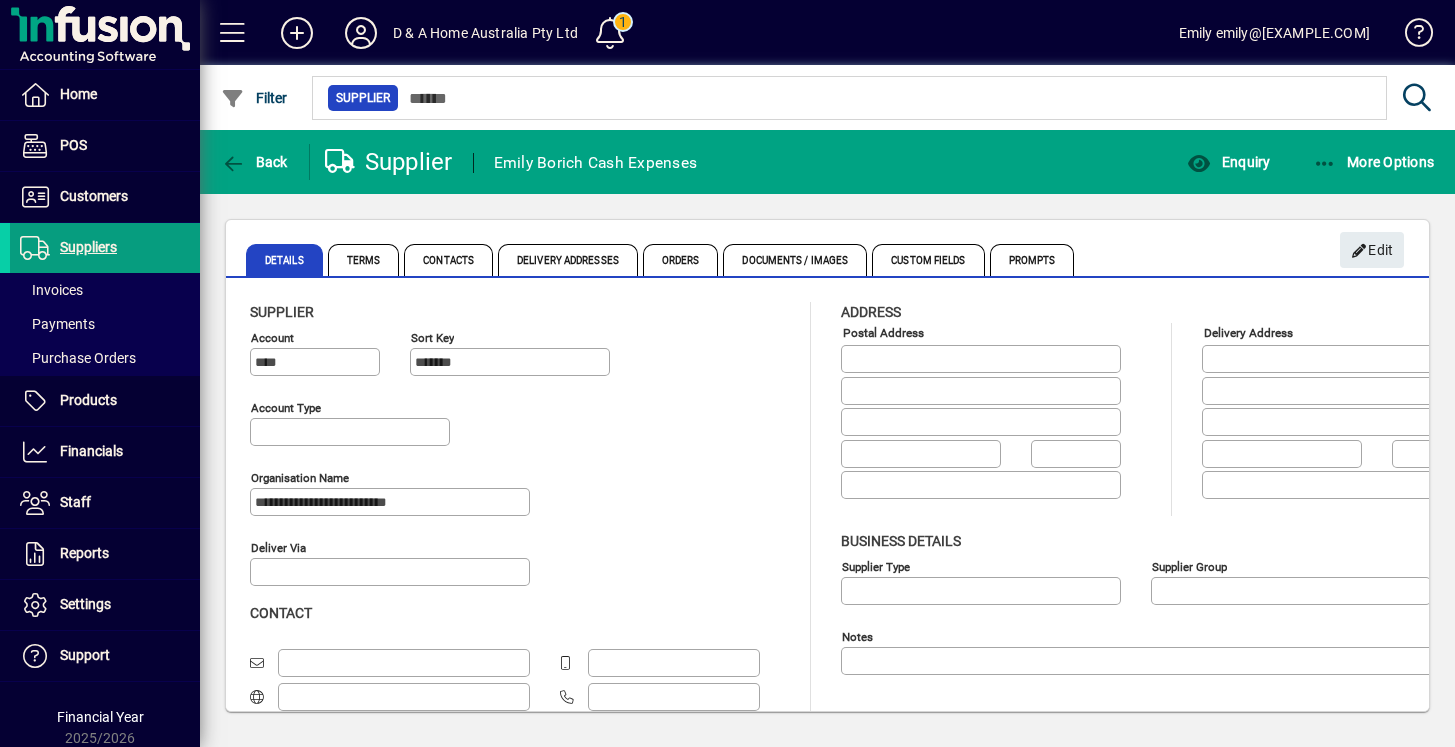 type on "**********" 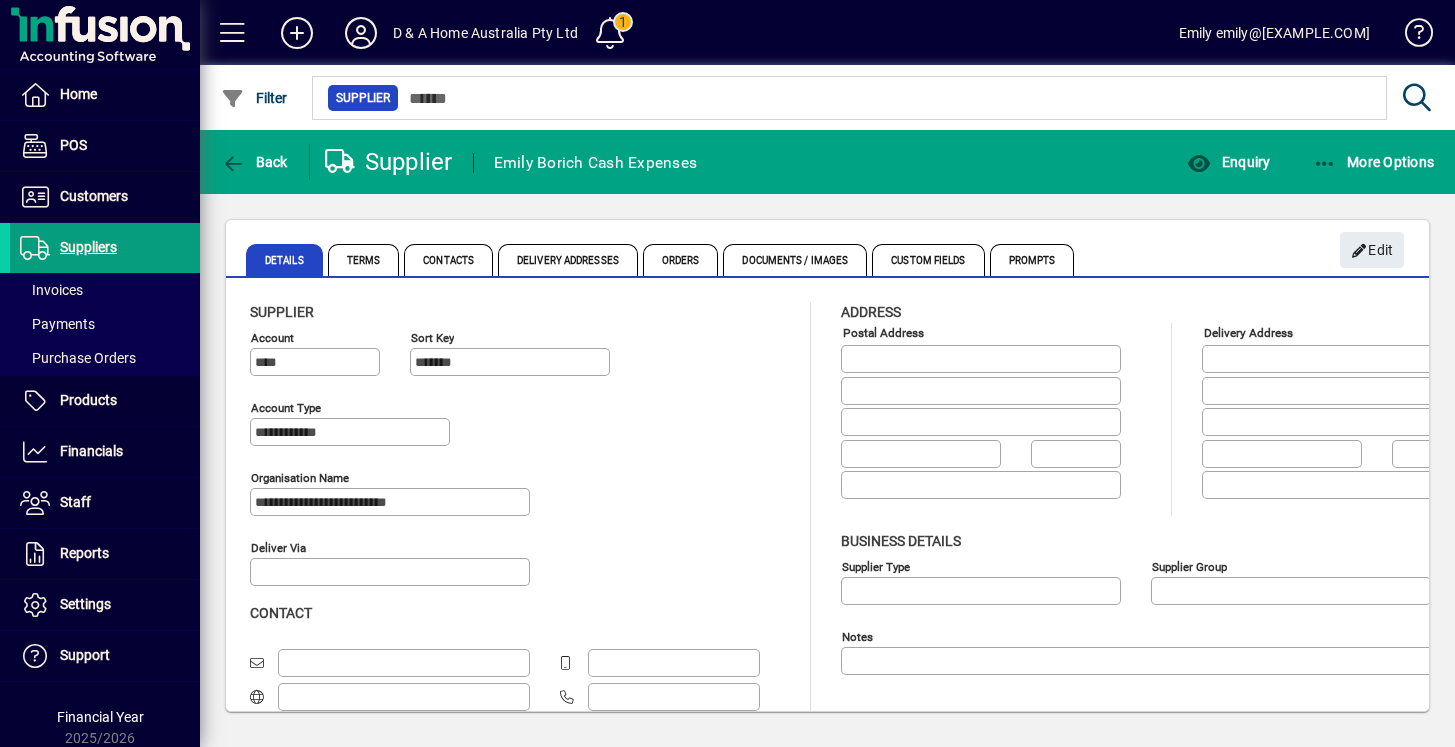 type on "*********" 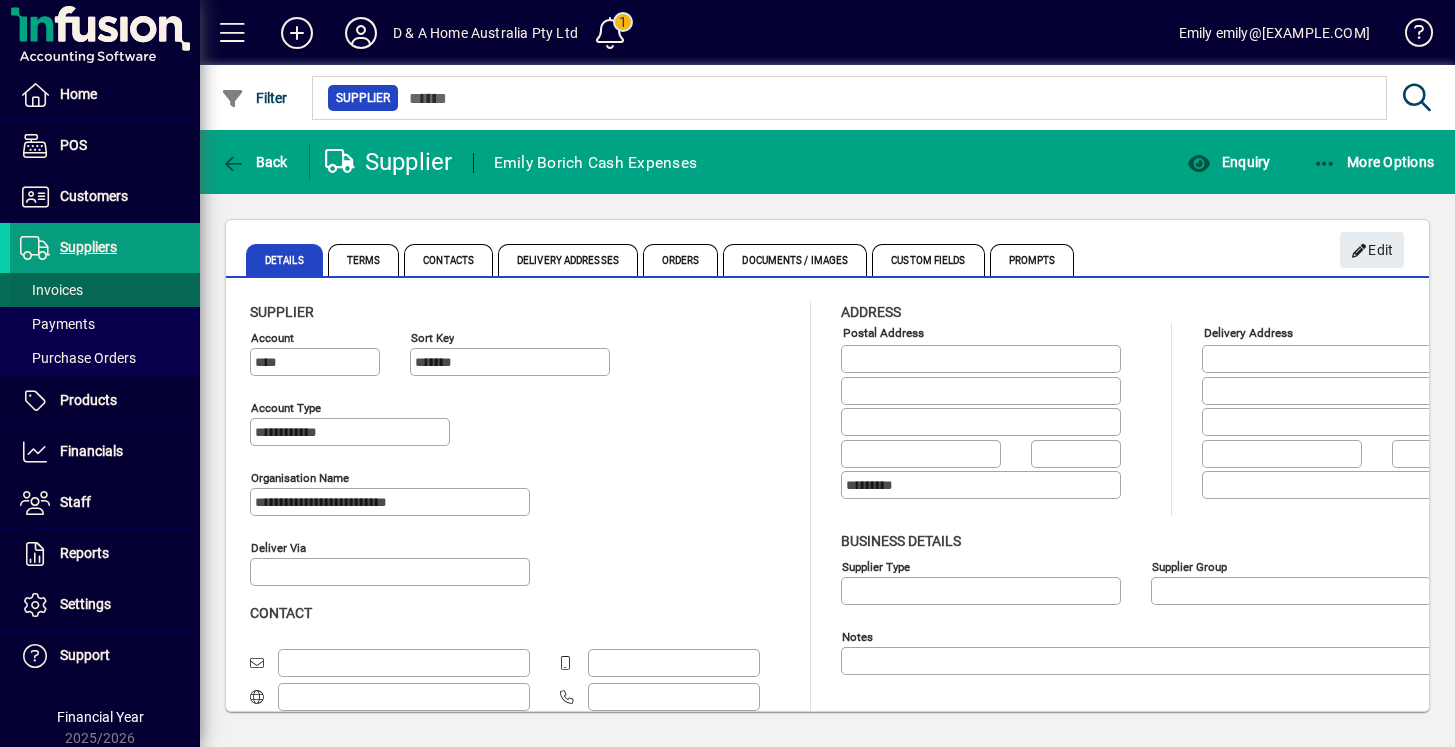 click at bounding box center (105, 290) 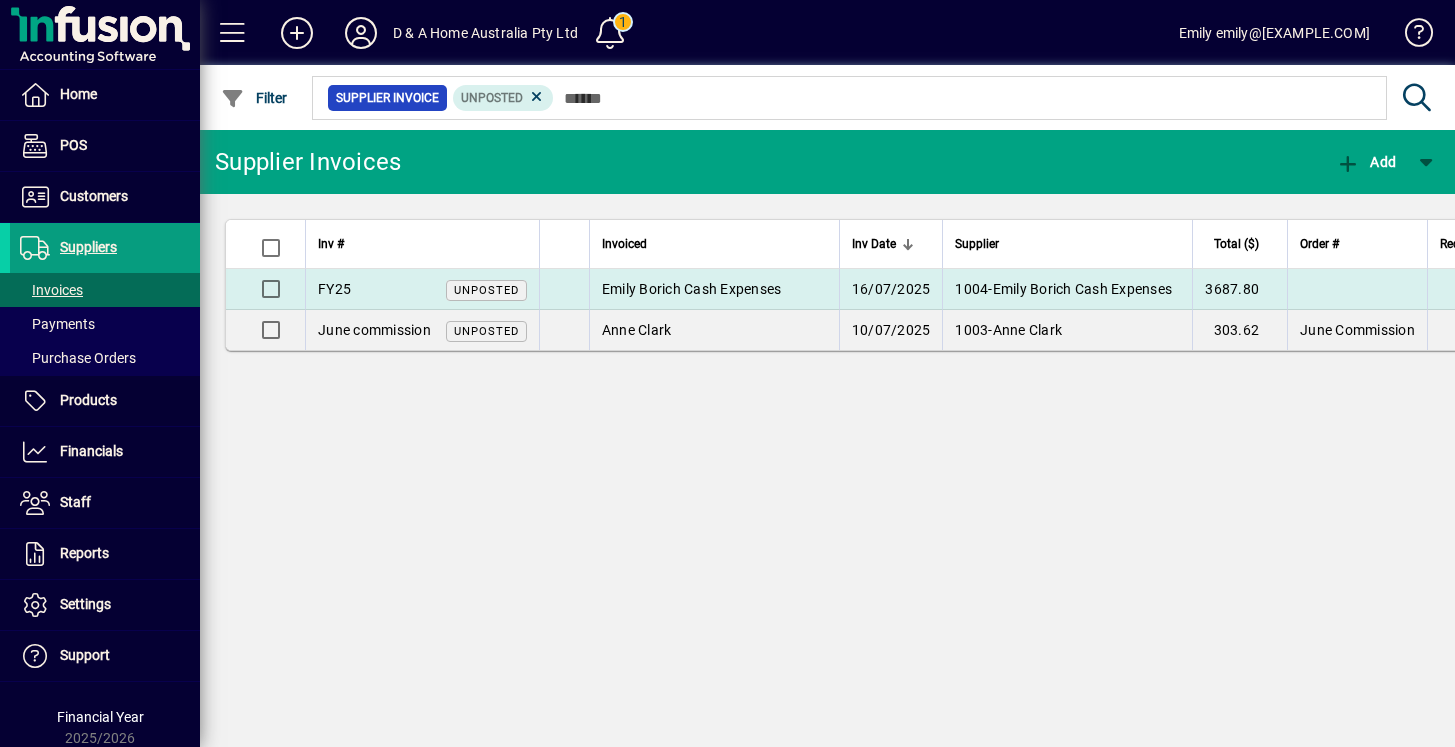 click on "FY25  Unposted" at bounding box center [422, 289] 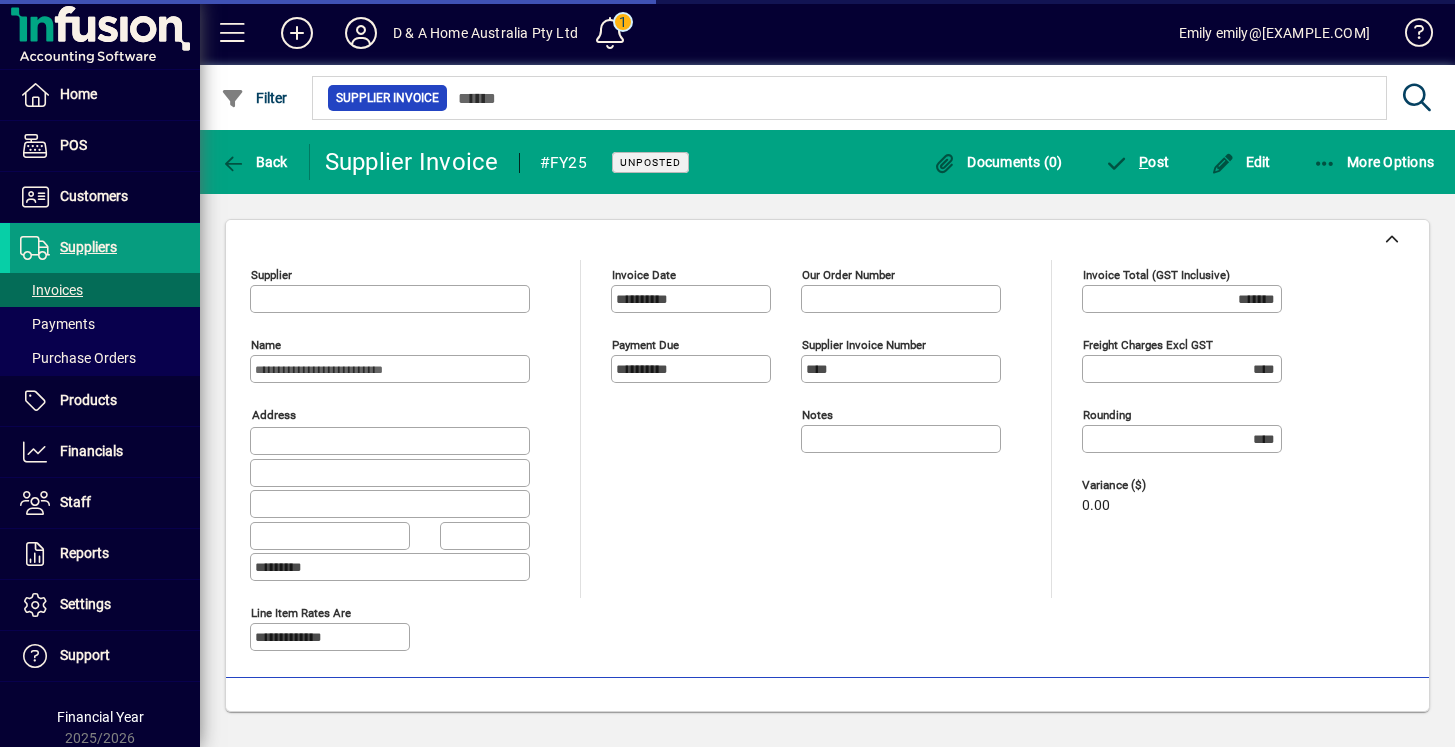type on "**********" 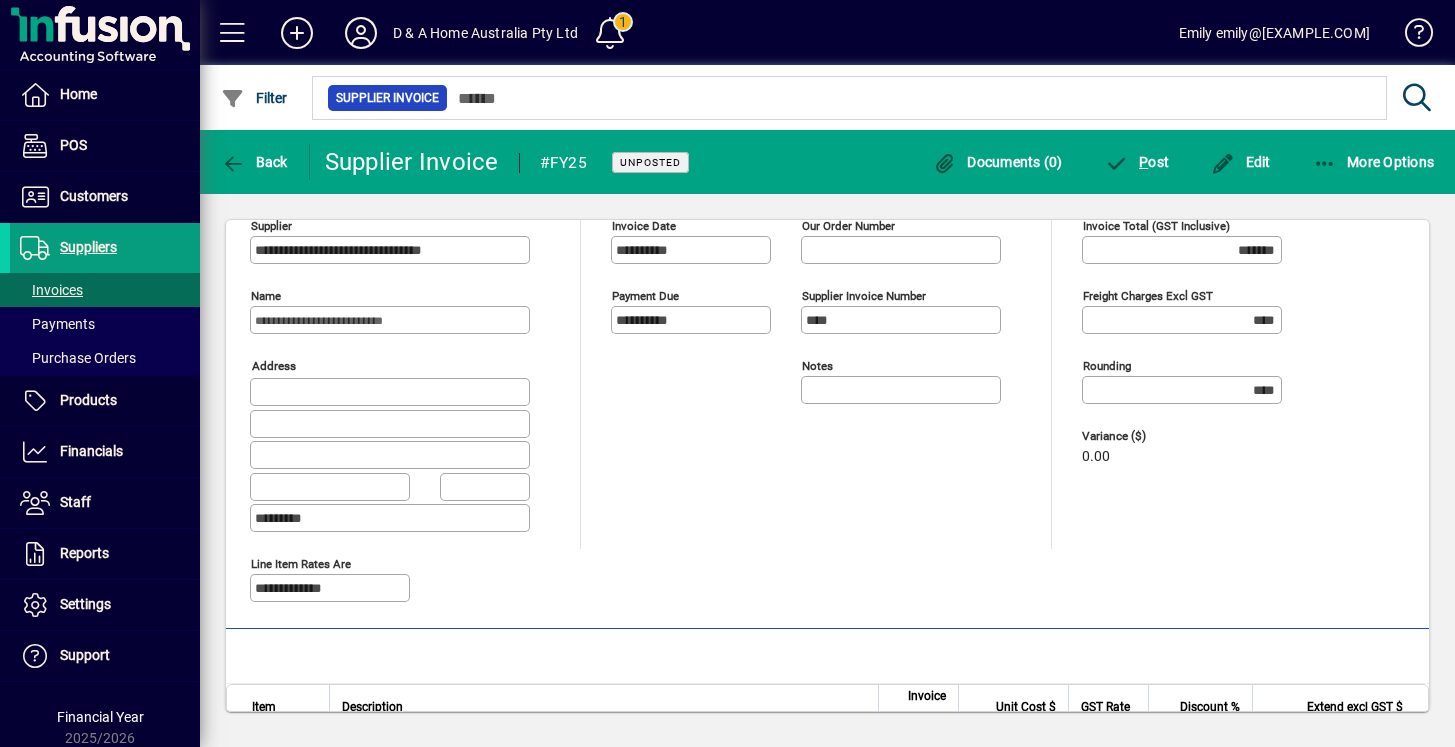 scroll, scrollTop: 0, scrollLeft: 0, axis: both 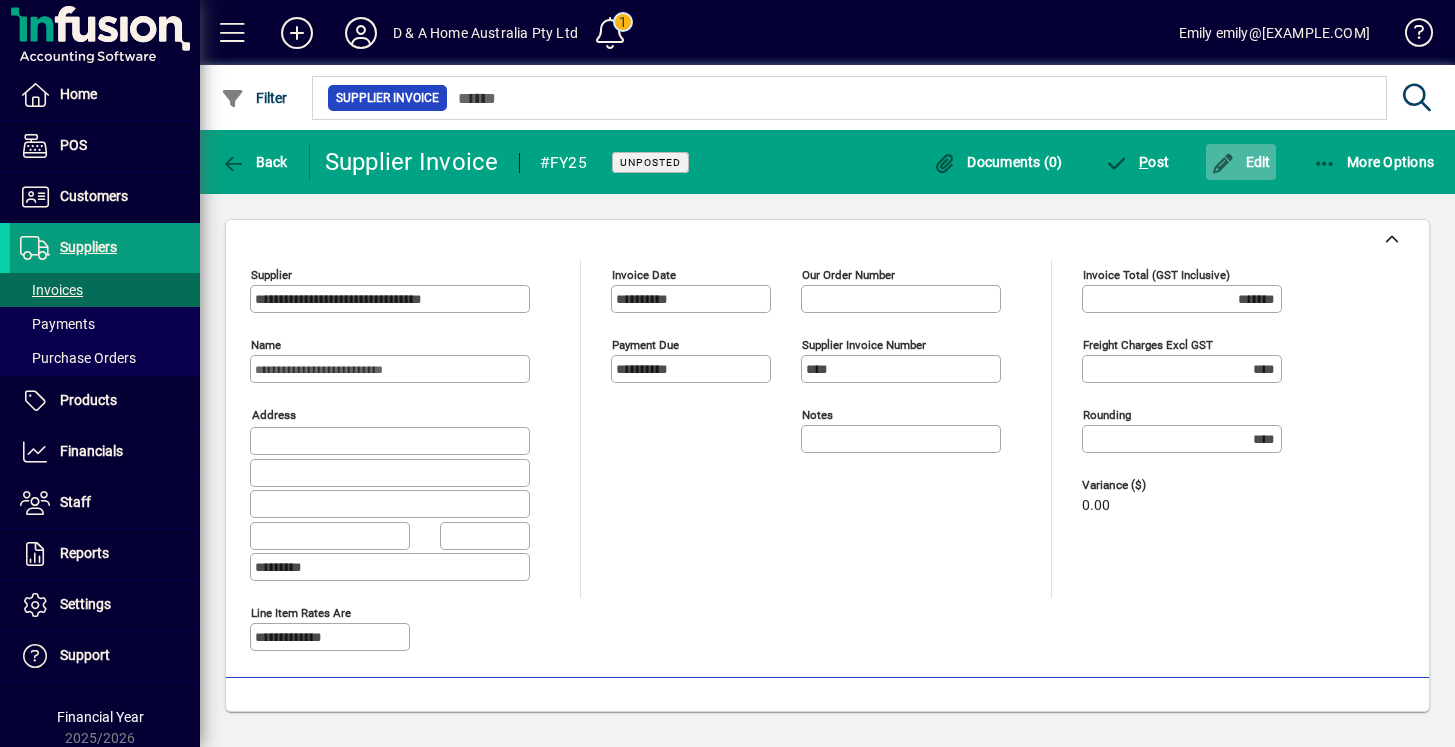 click on "Edit" 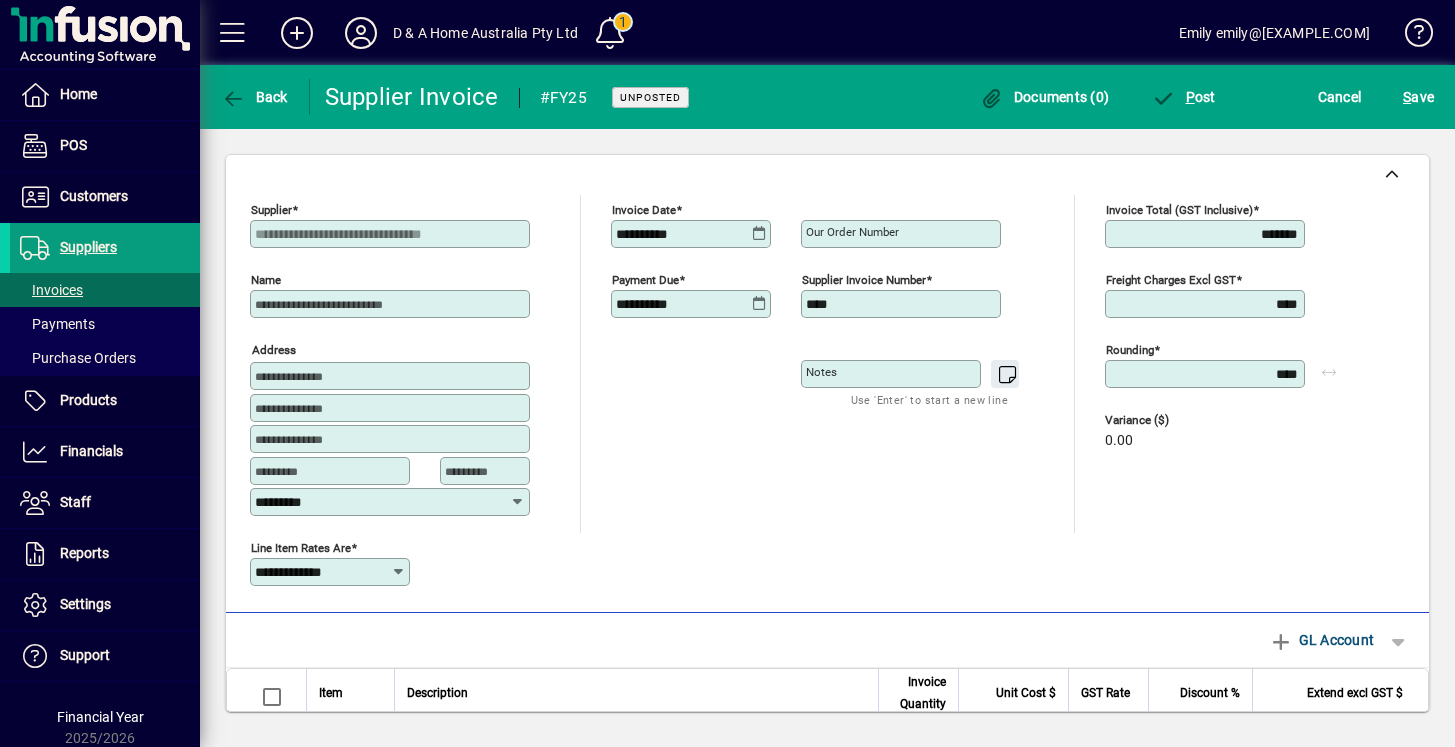 click 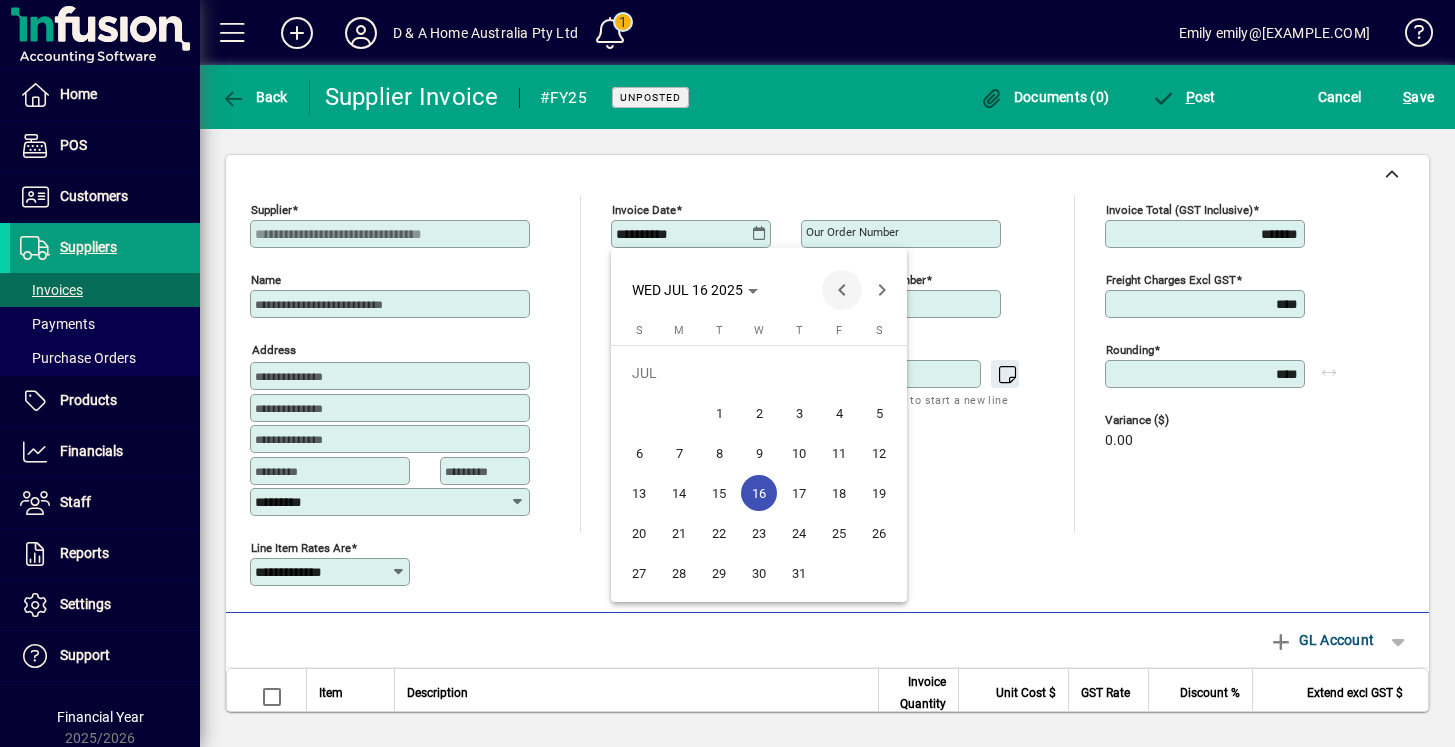click at bounding box center [842, 290] 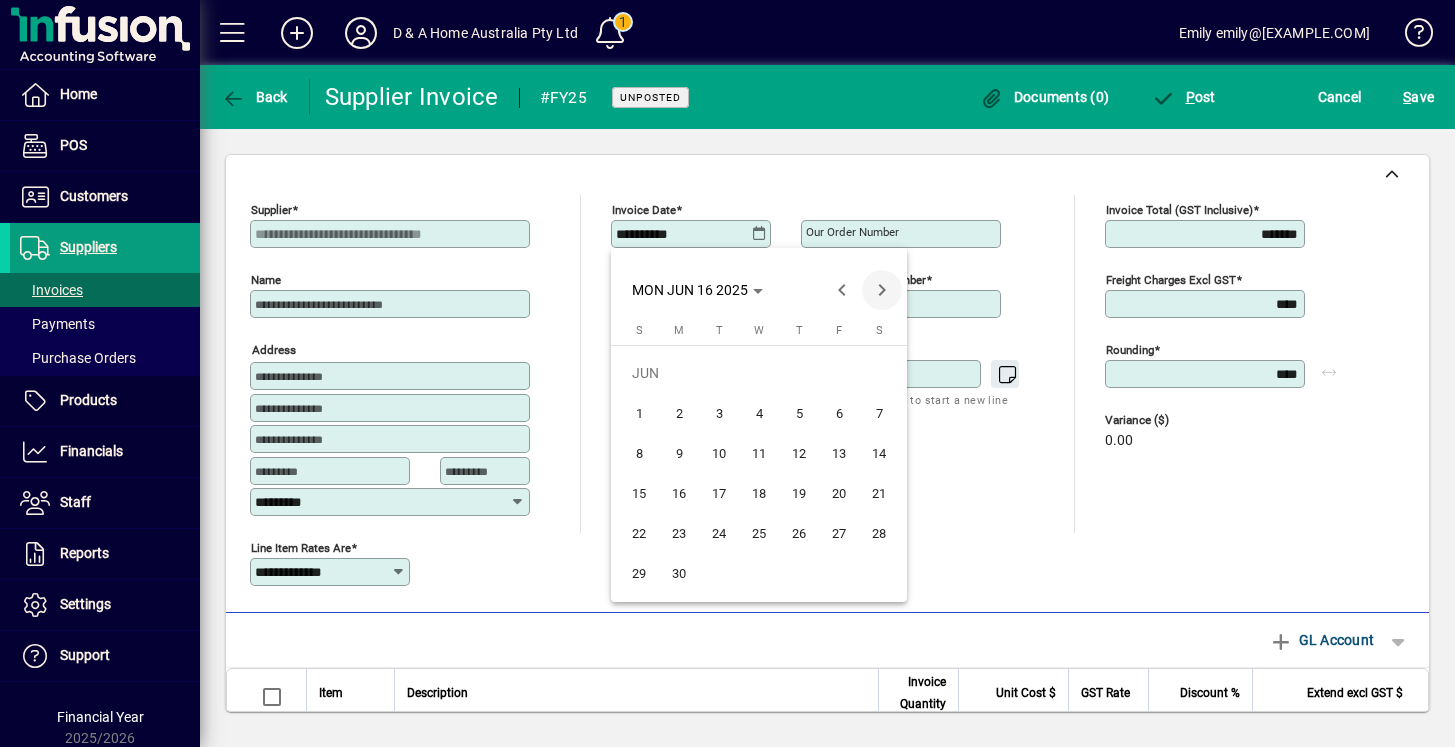 click at bounding box center [882, 290] 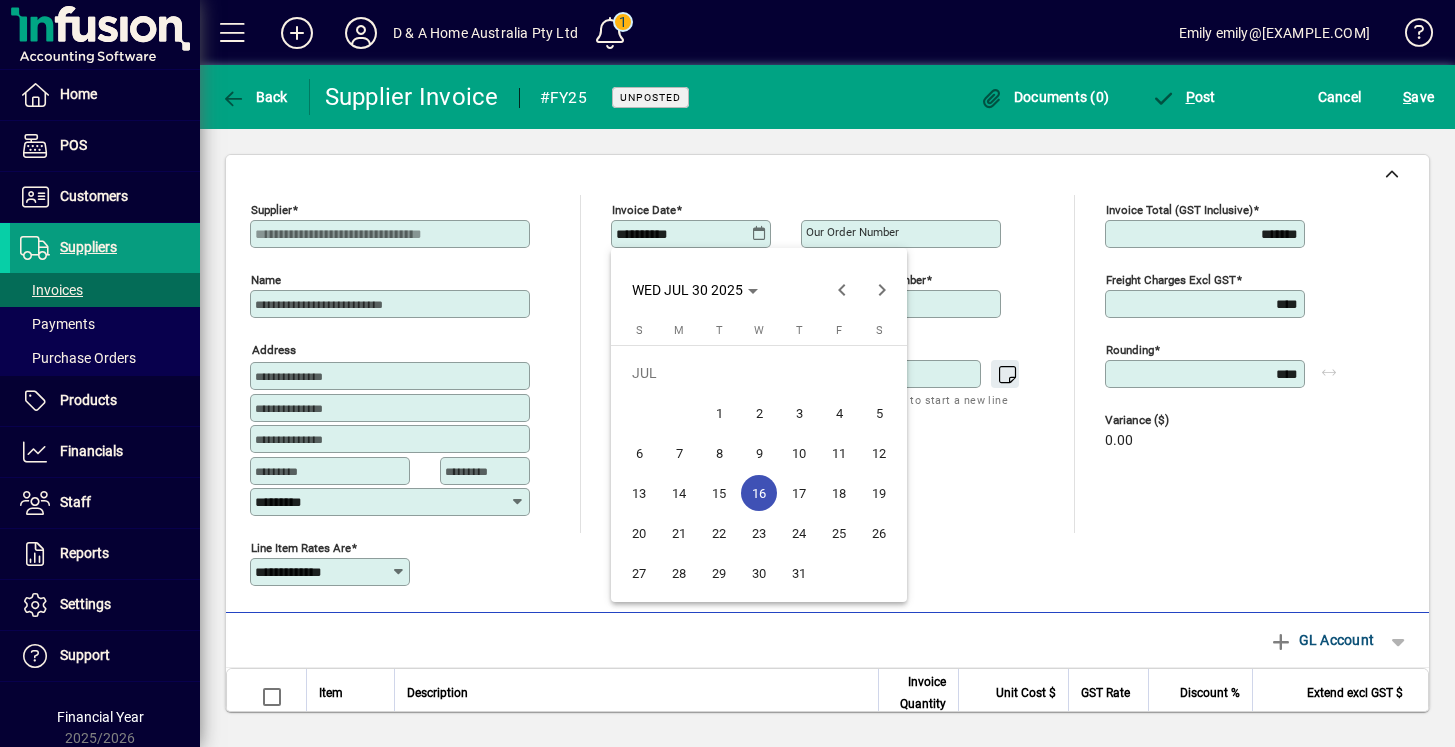 click on "30" at bounding box center [759, 573] 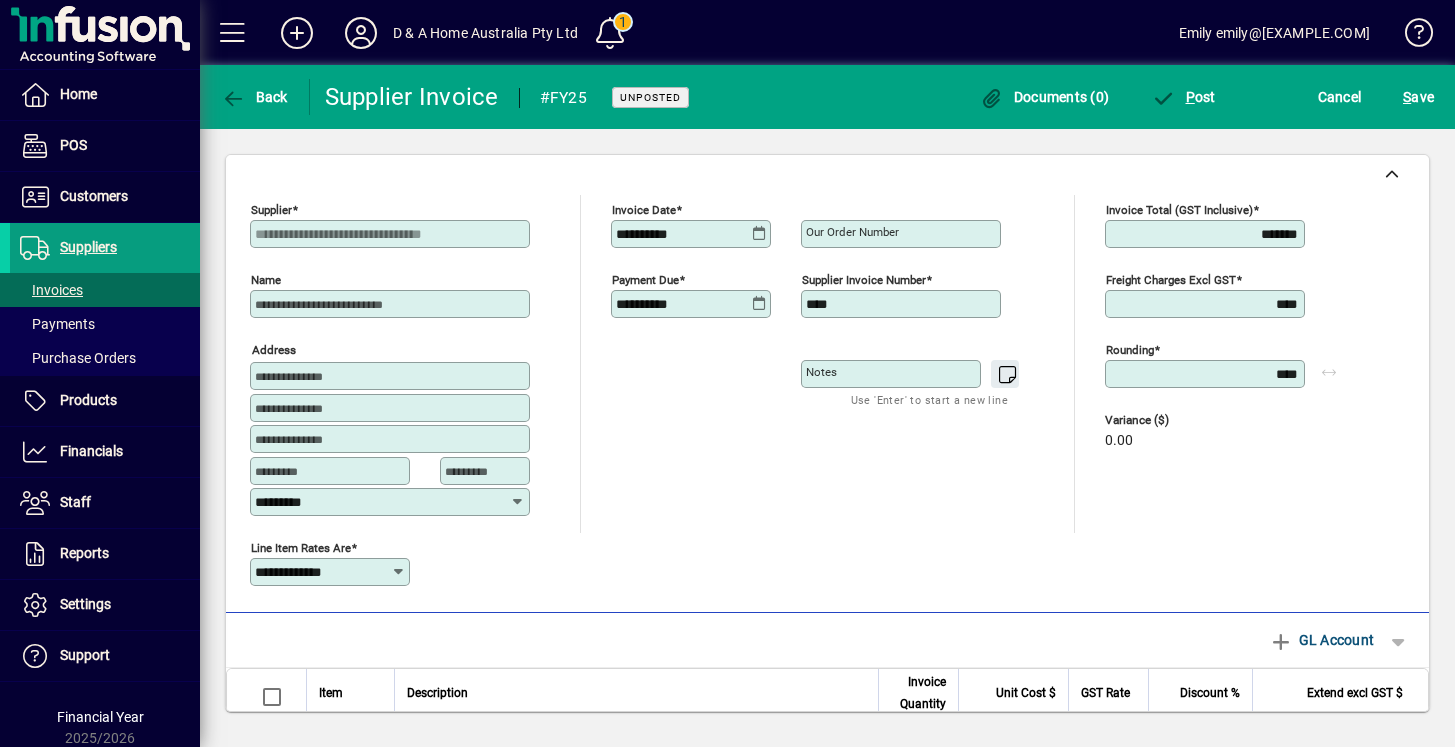 click 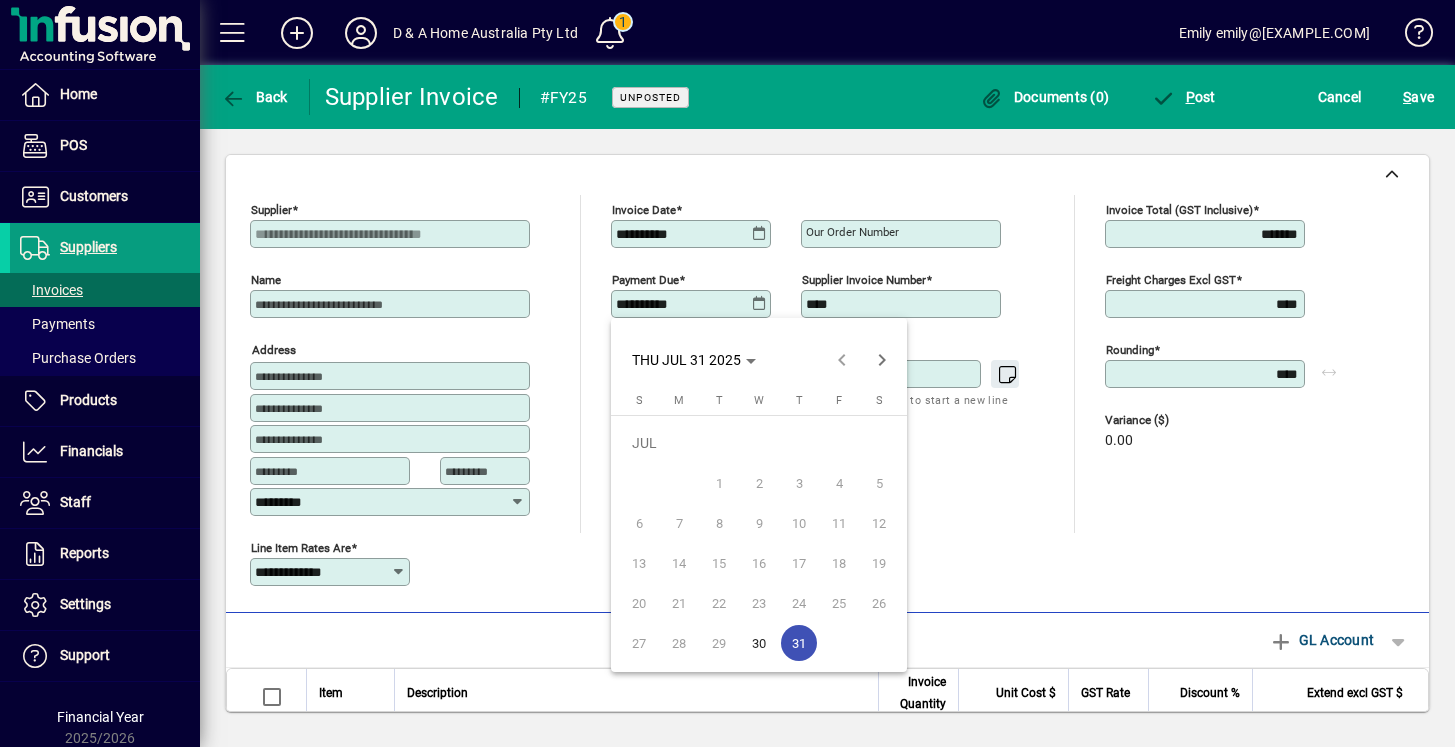 click at bounding box center [727, 373] 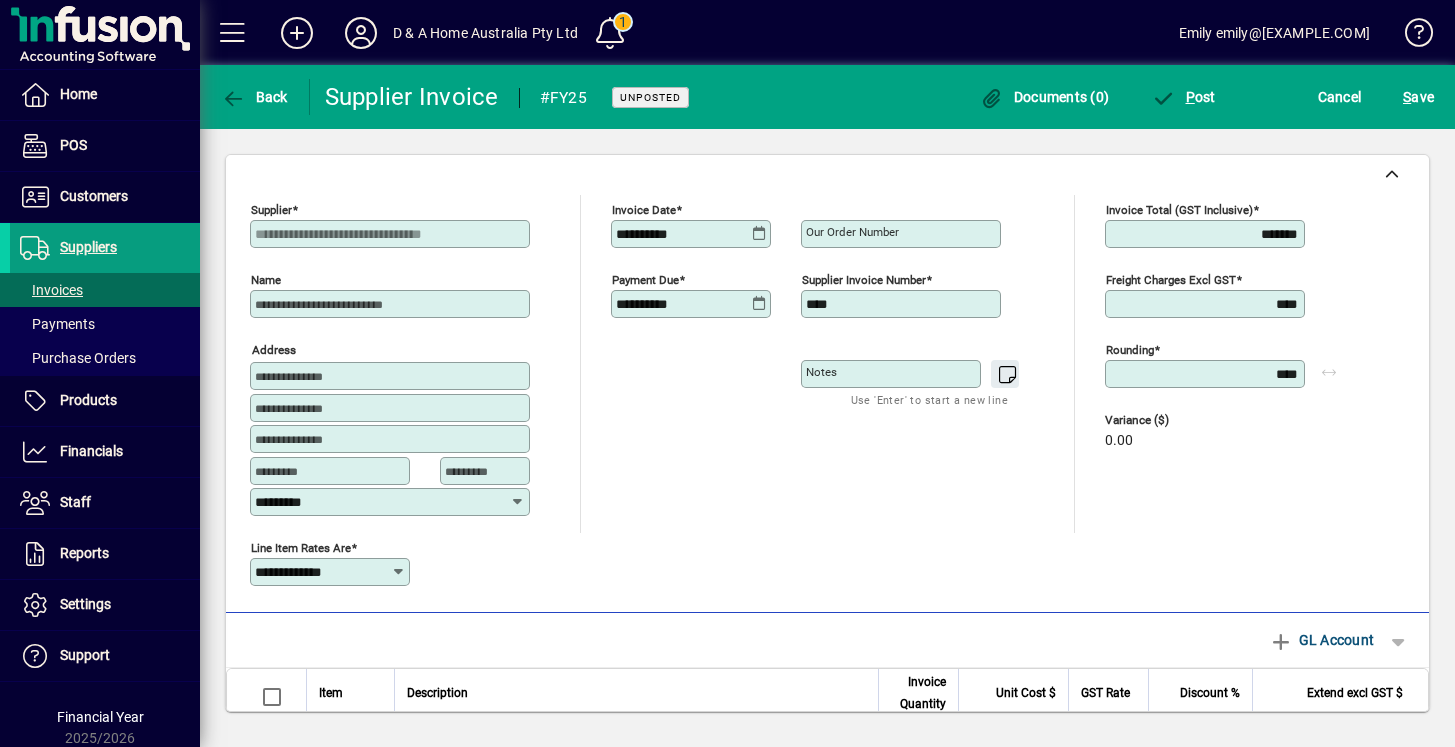 click 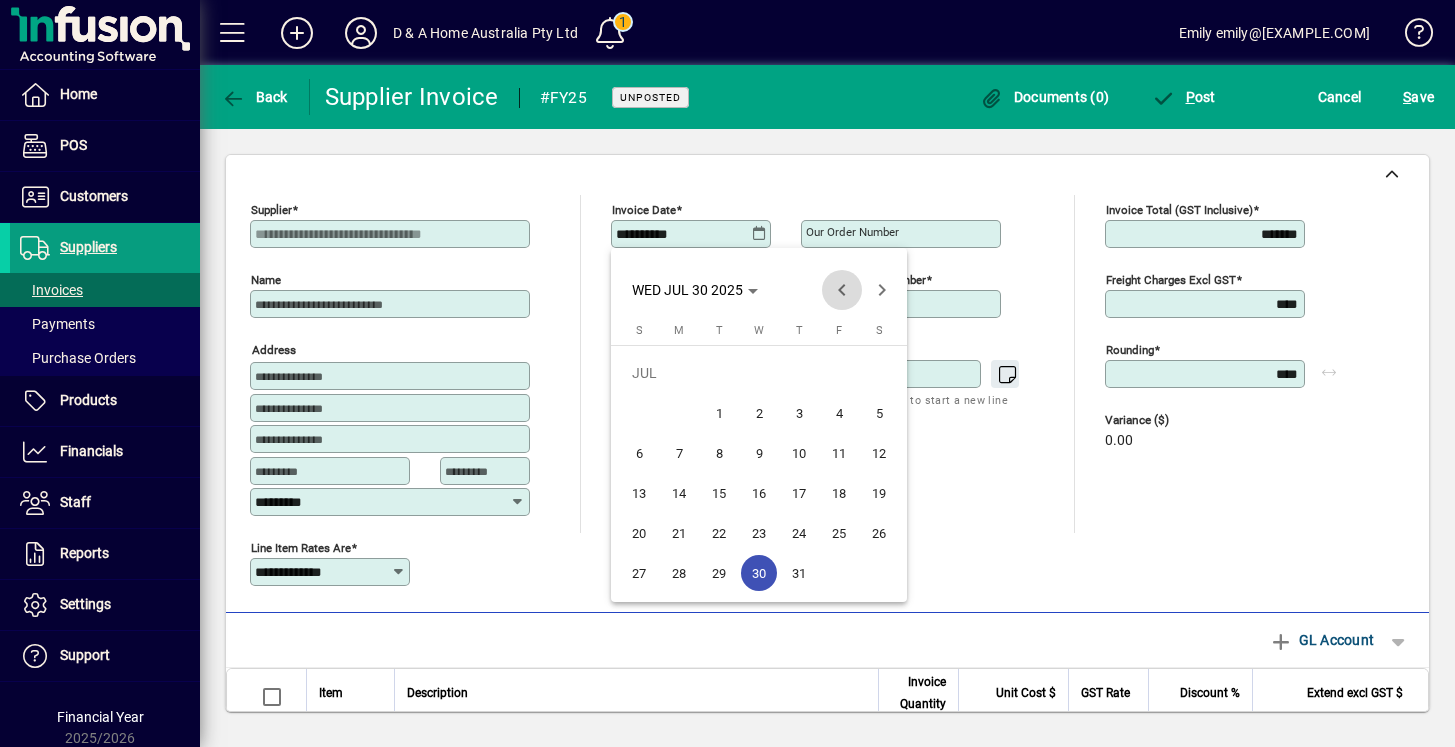 click at bounding box center (842, 290) 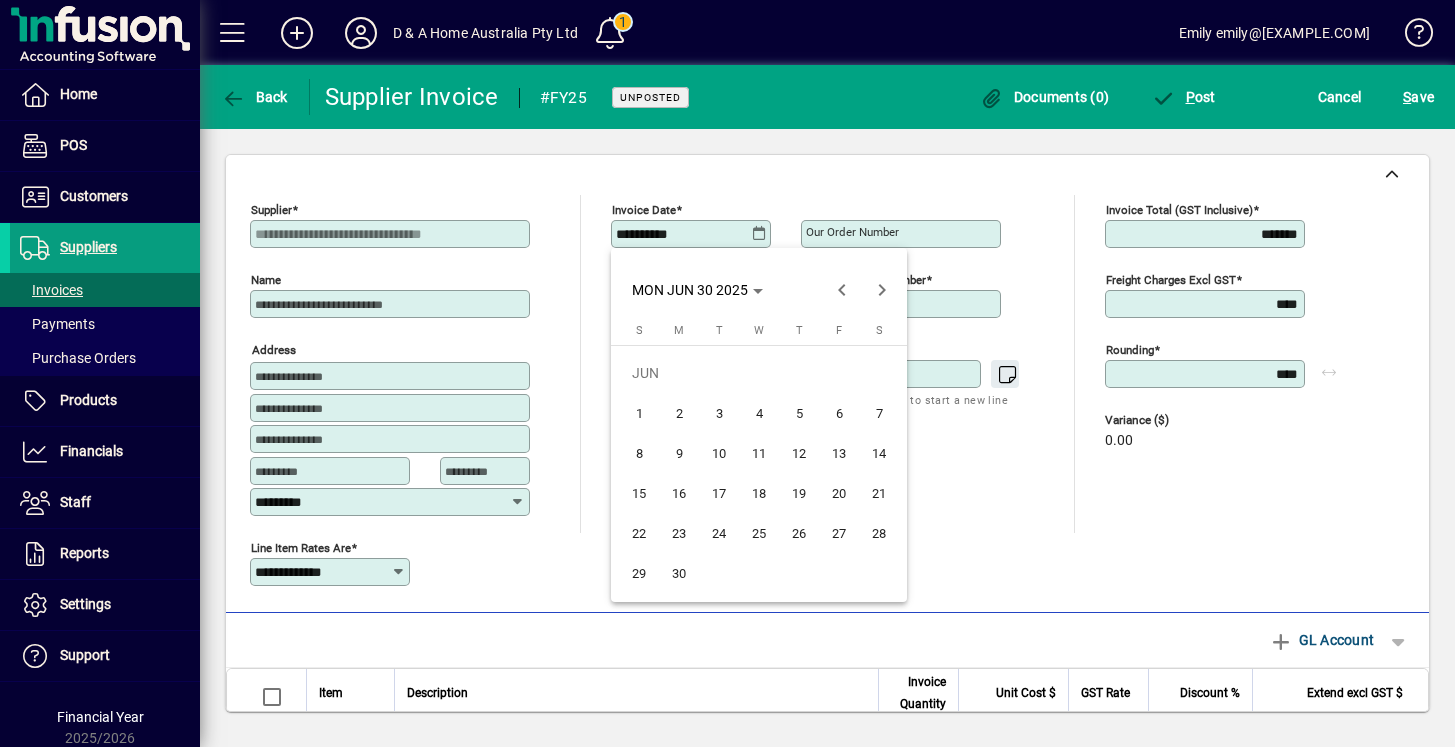 click on "29" at bounding box center [639, 573] 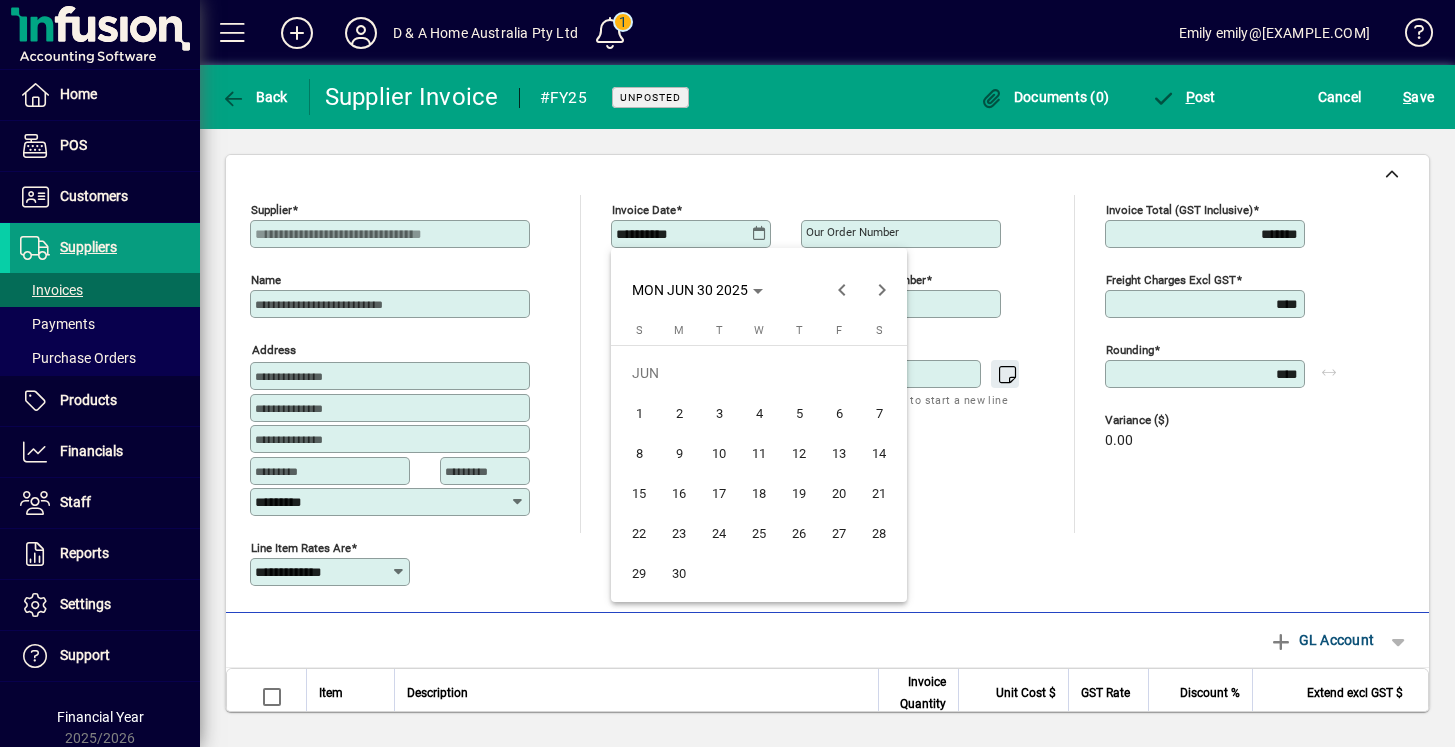 type on "**********" 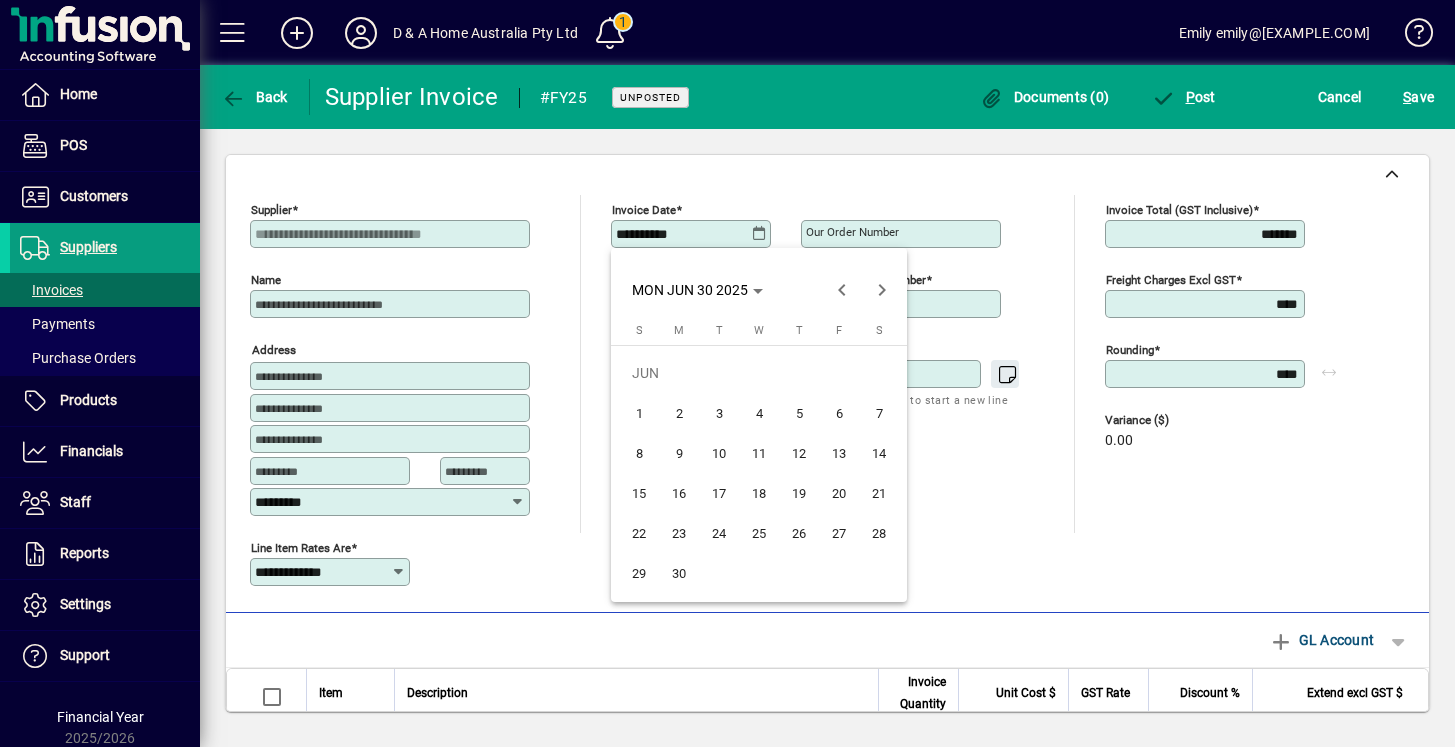 type on "**********" 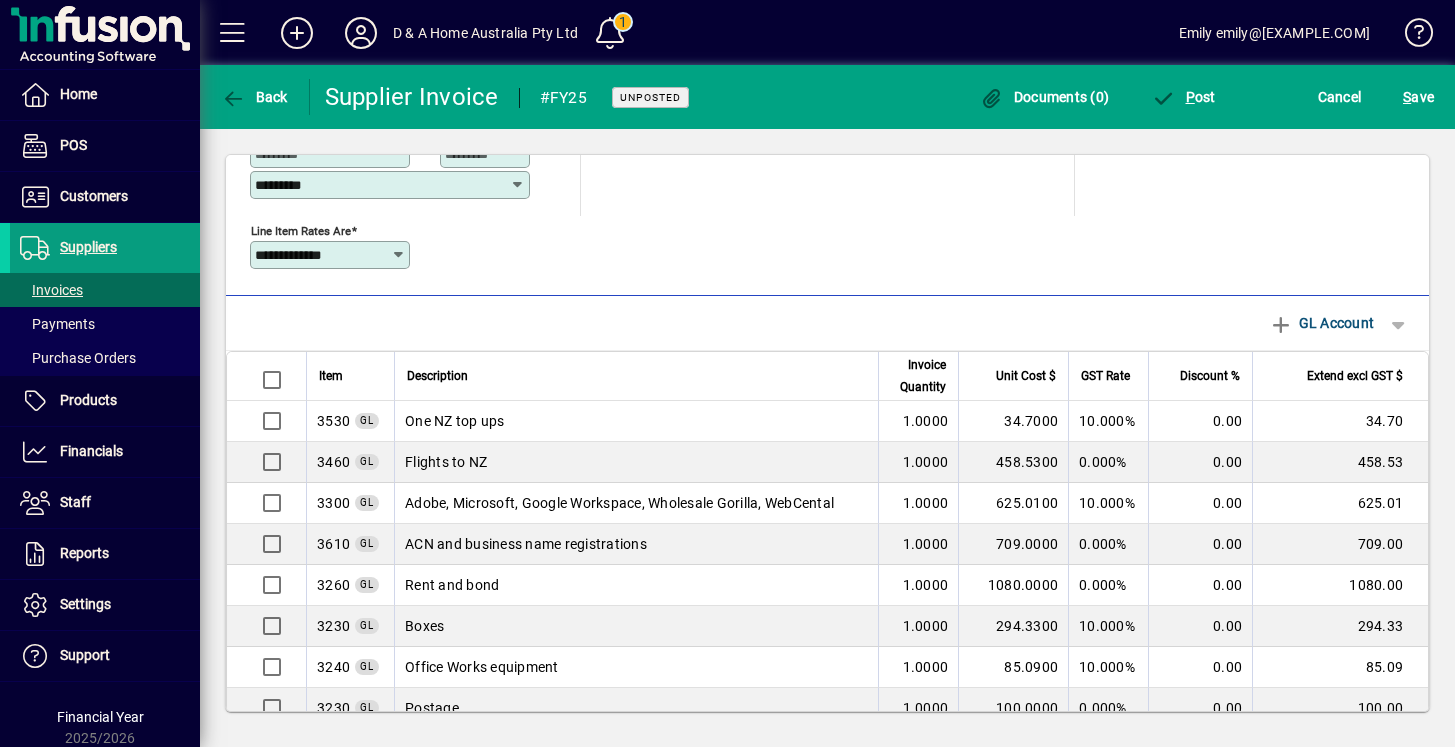 scroll, scrollTop: 301, scrollLeft: 0, axis: vertical 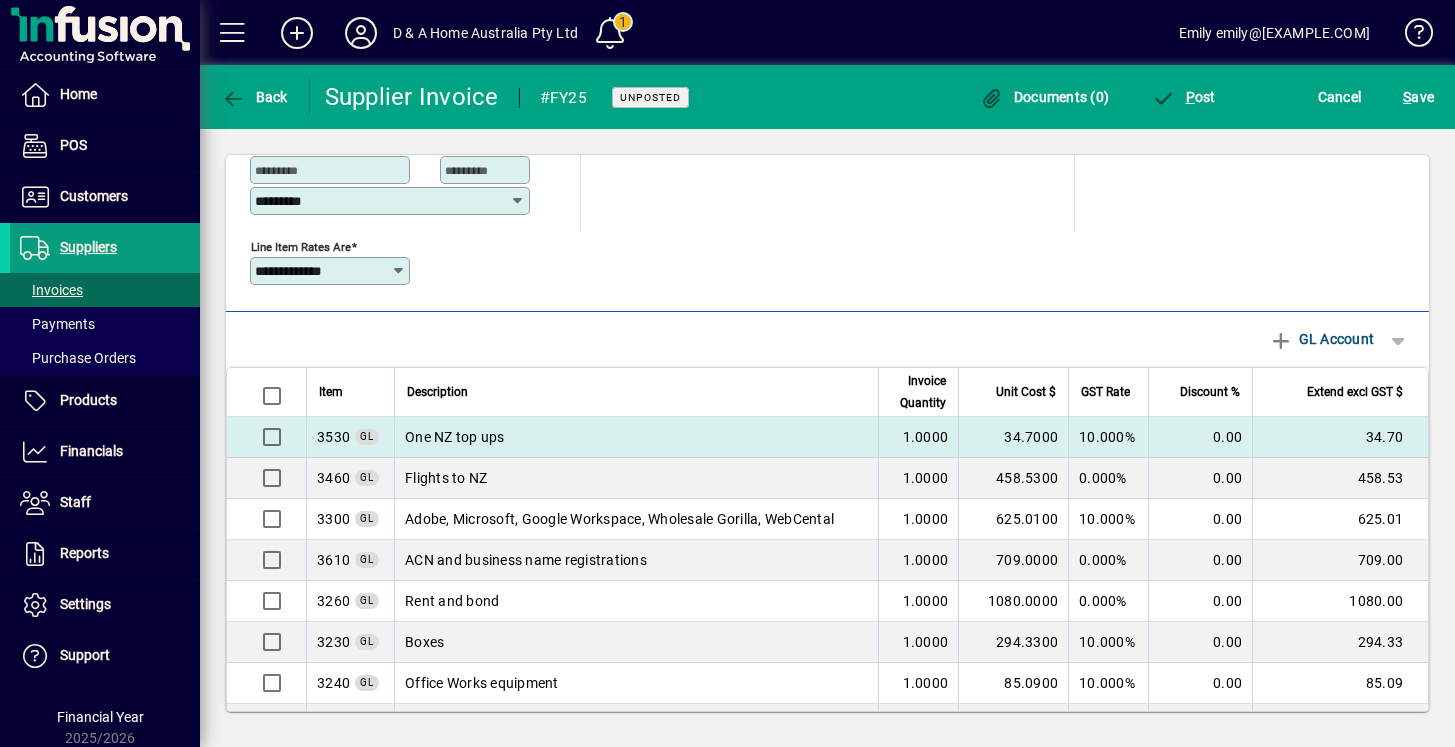 click on "One NZ top ups" at bounding box center [636, 437] 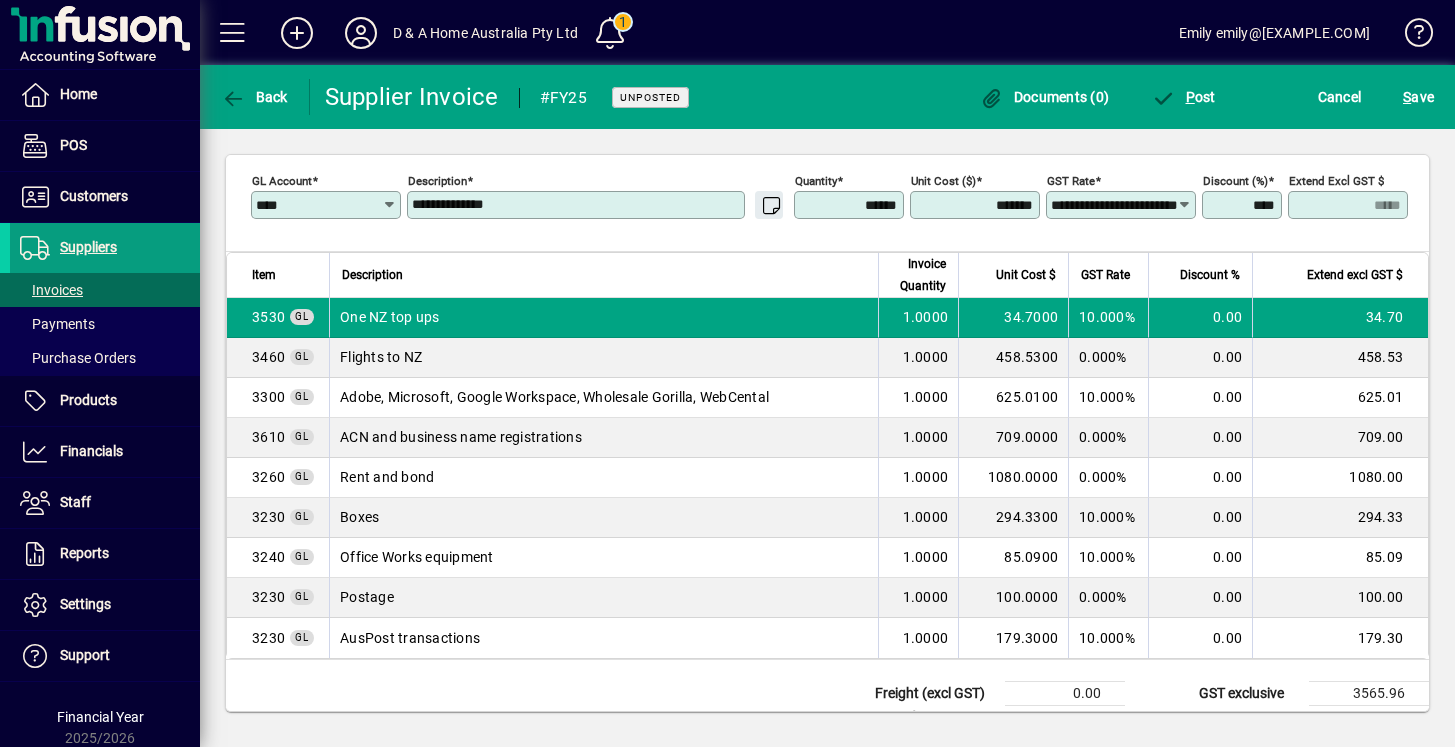 scroll, scrollTop: 659, scrollLeft: 0, axis: vertical 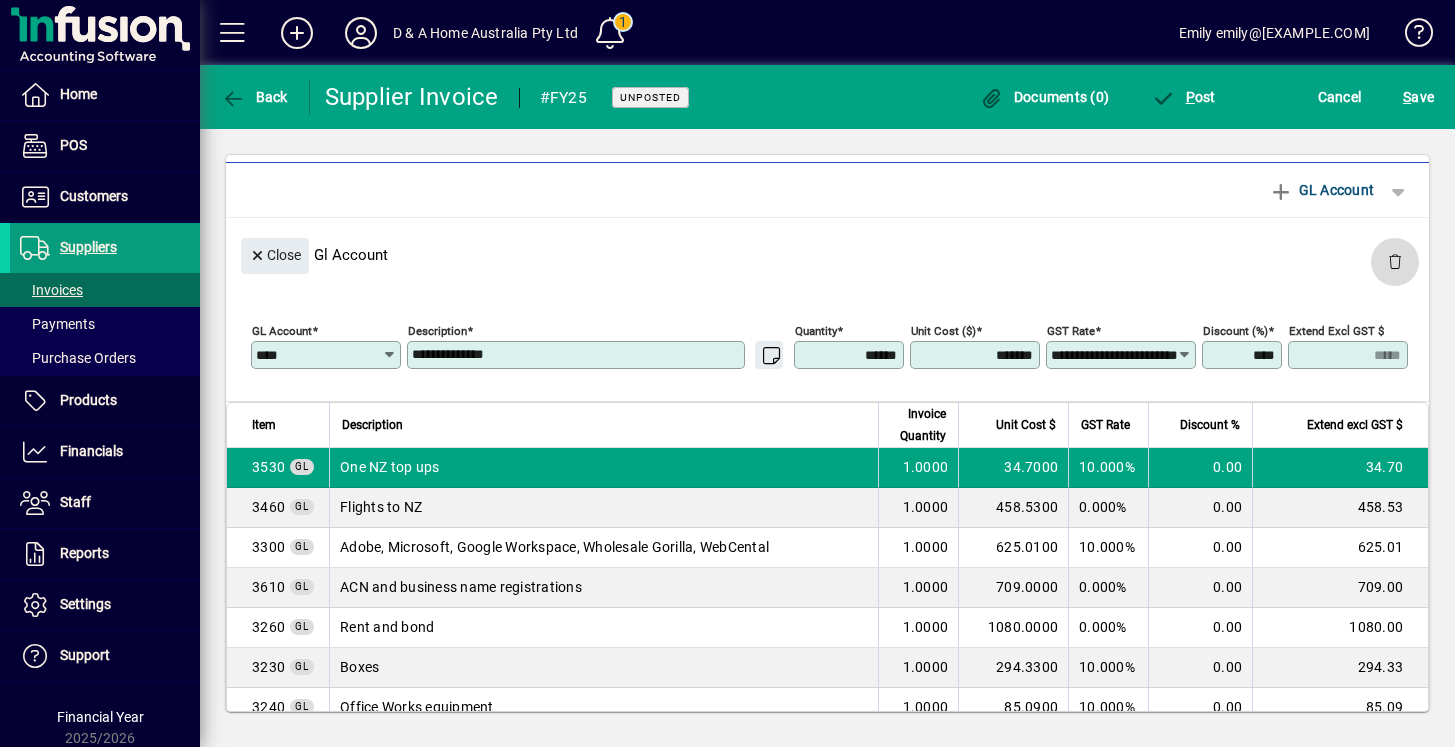 click 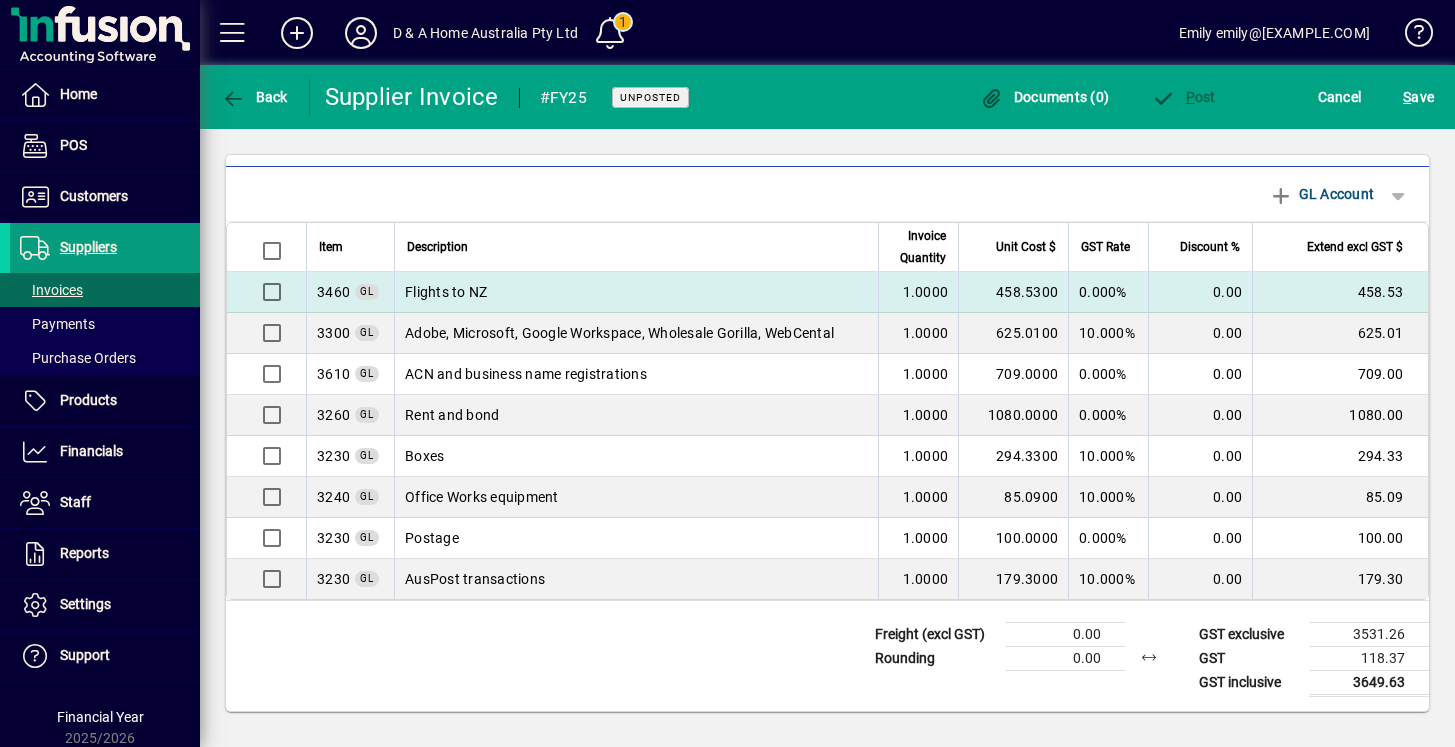 click on "458.53" at bounding box center [1340, 292] 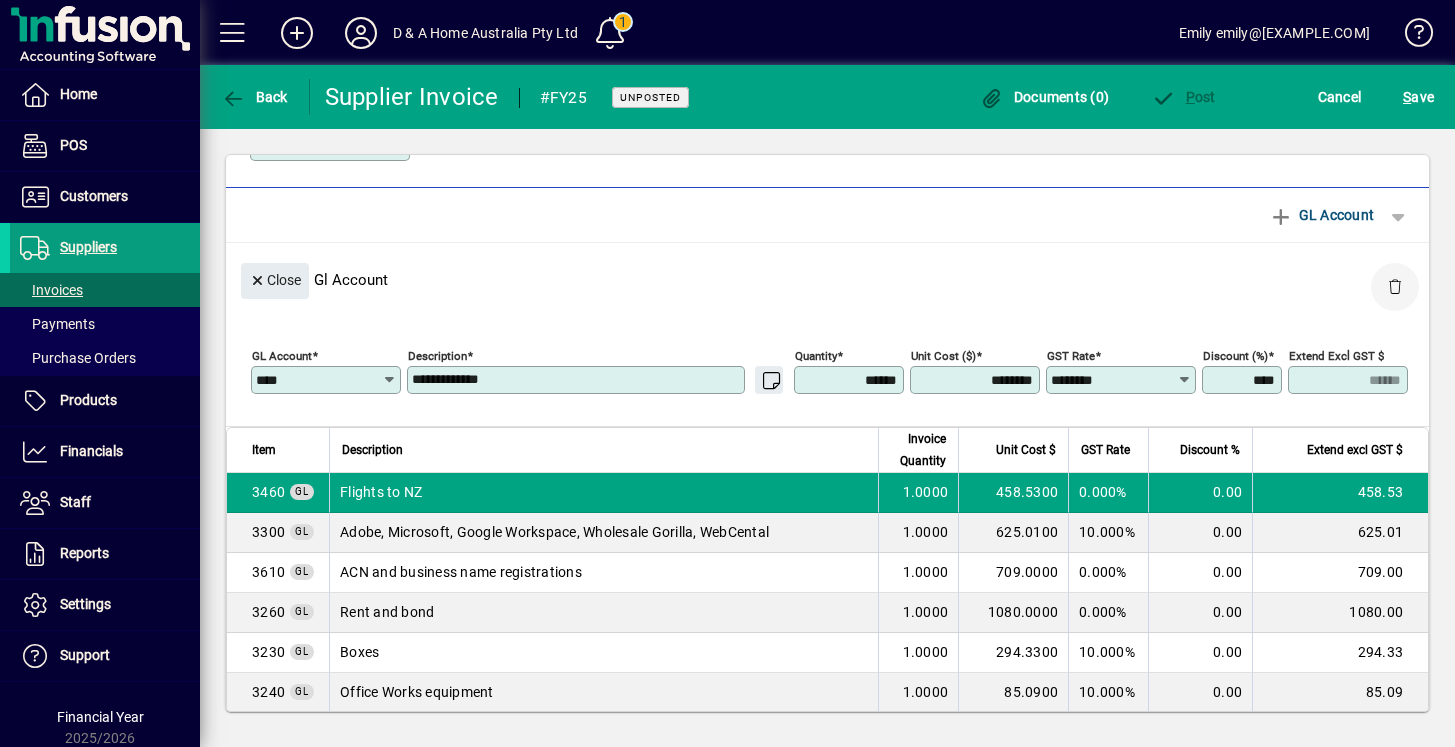 click 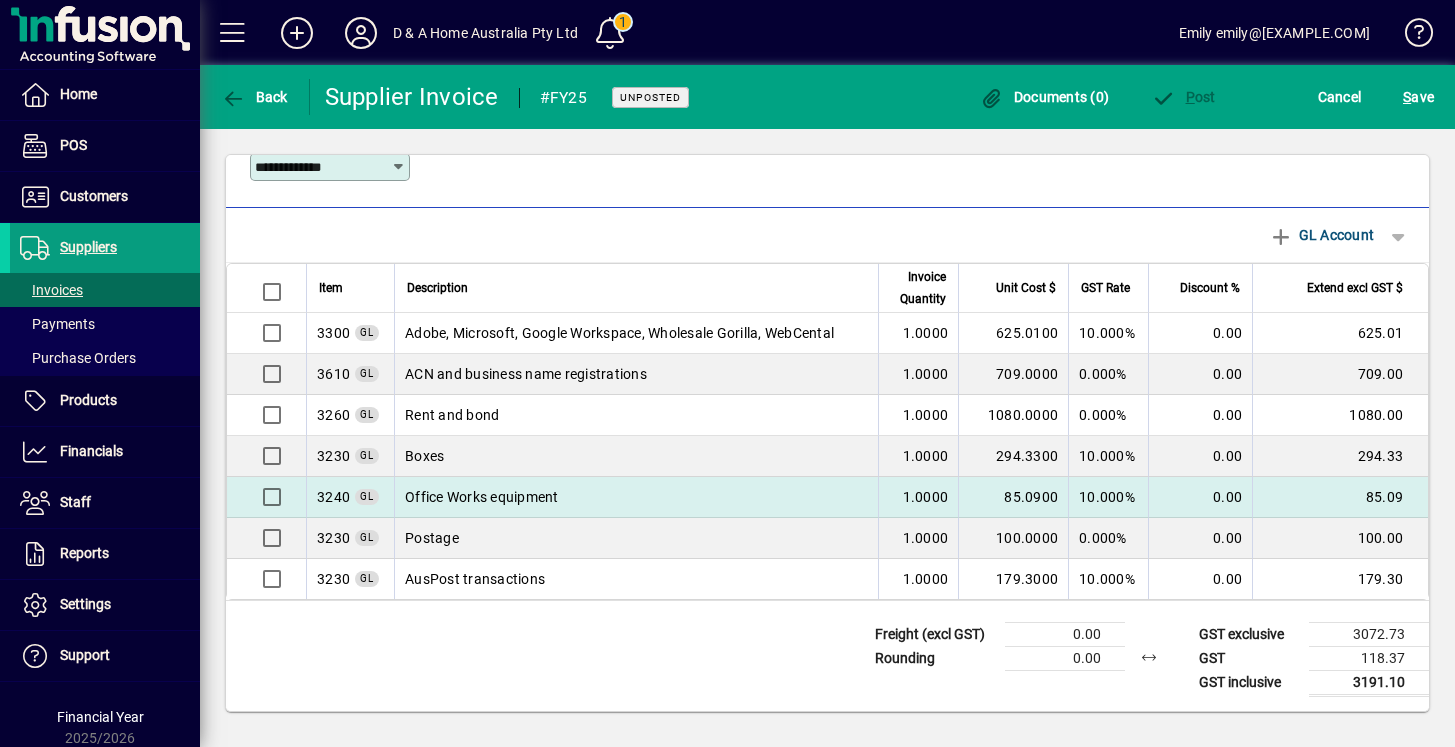 click on "10.000%" at bounding box center (1108, 497) 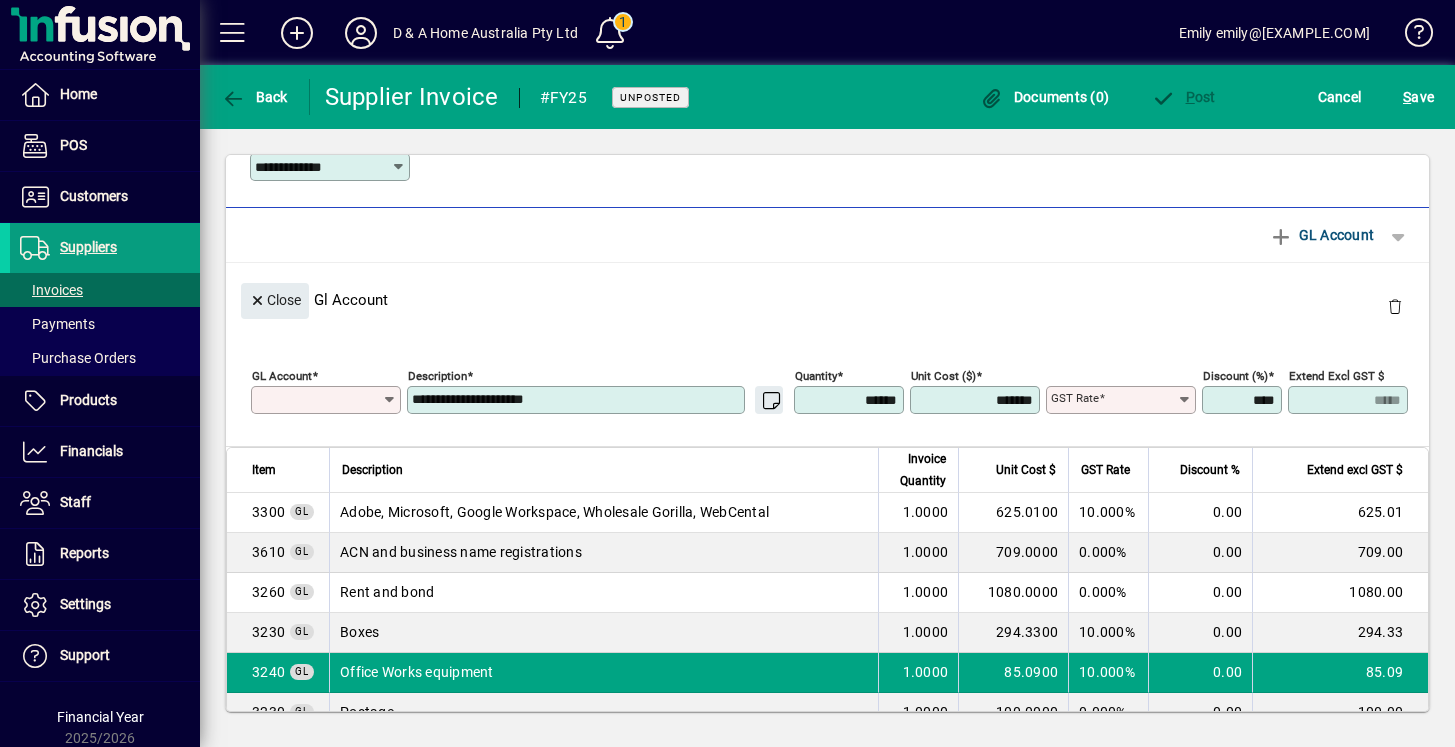 scroll, scrollTop: 425, scrollLeft: 0, axis: vertical 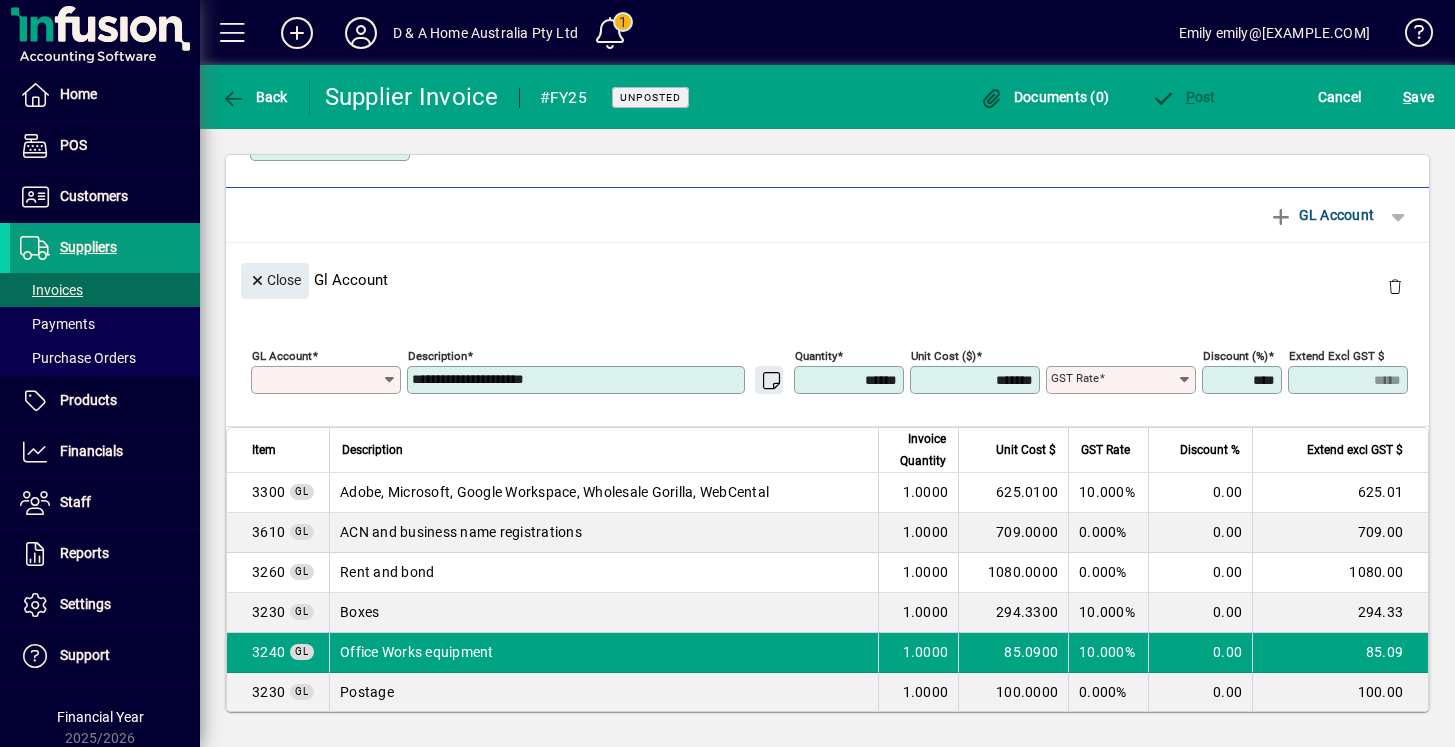 type on "****" 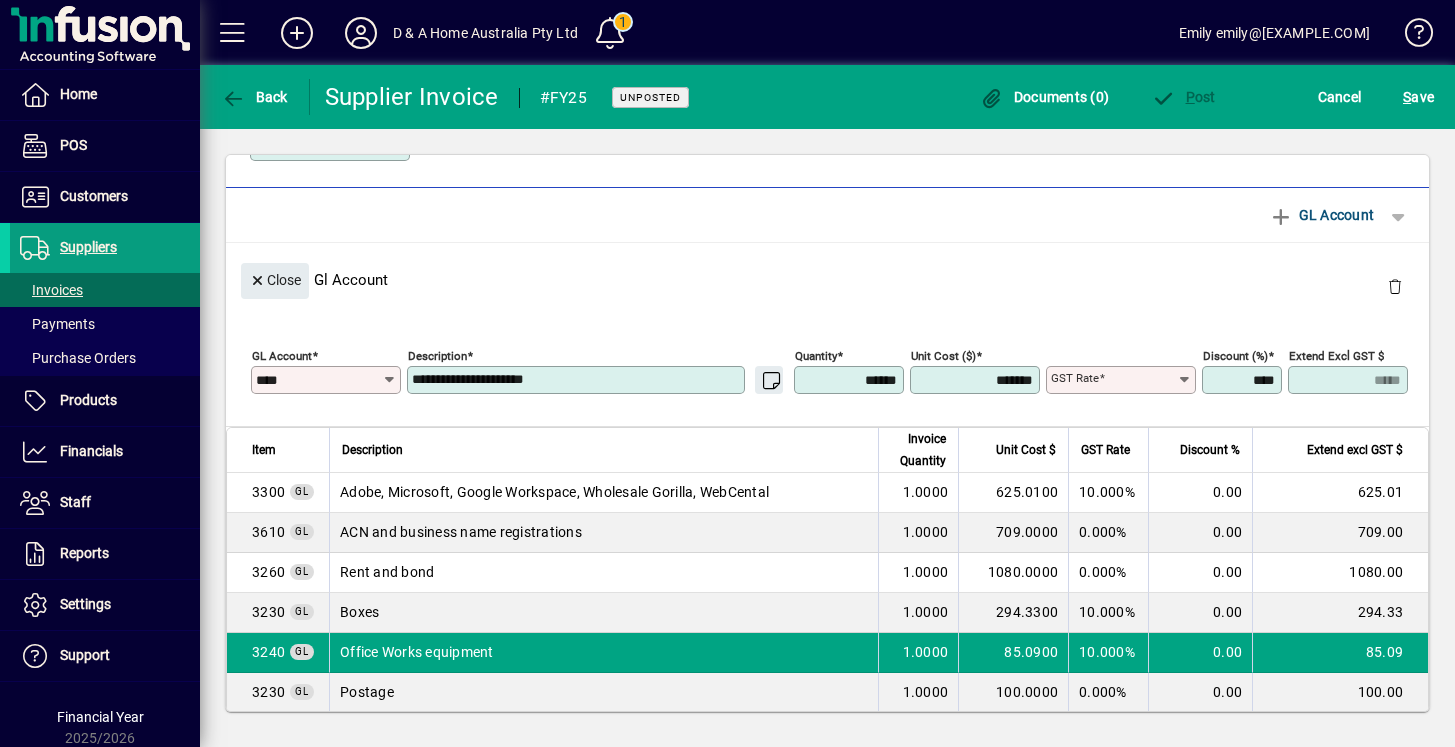 type on "**********" 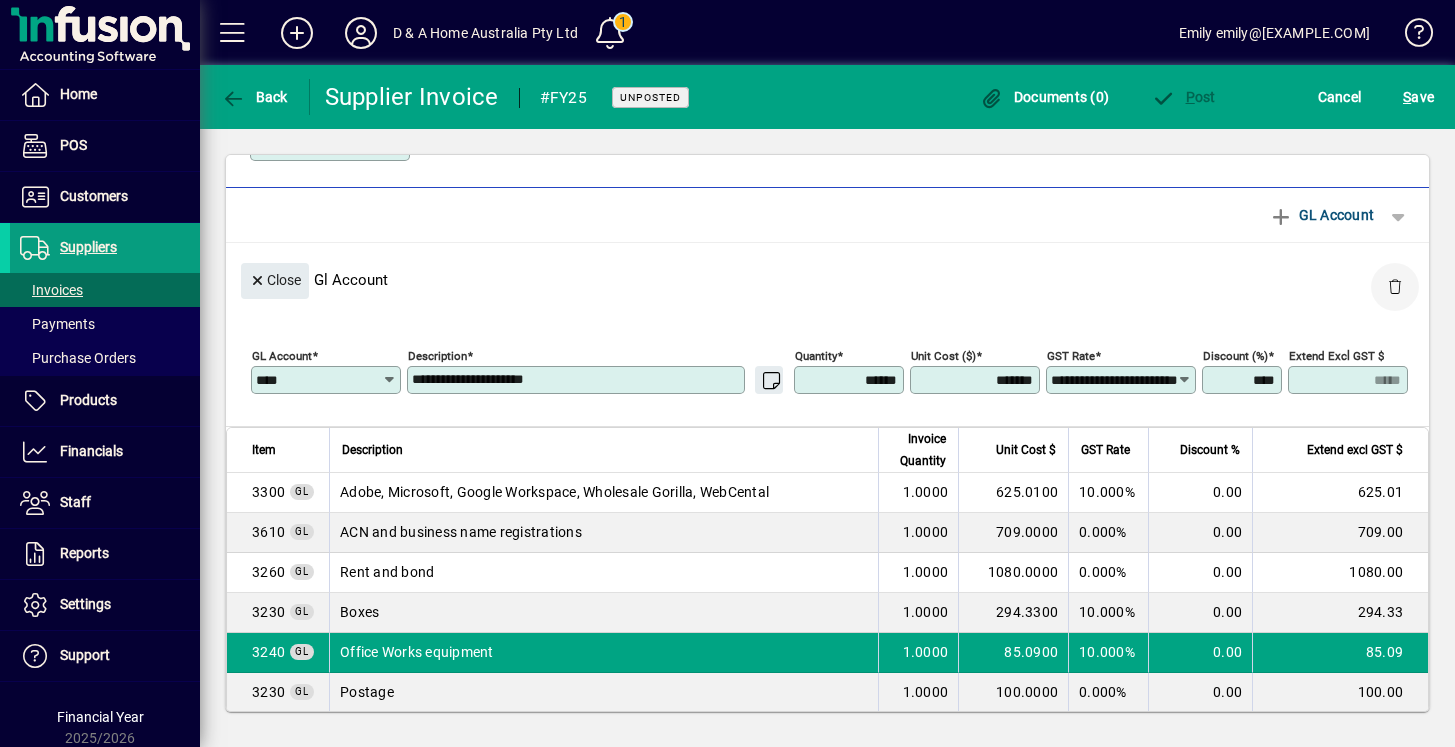 click 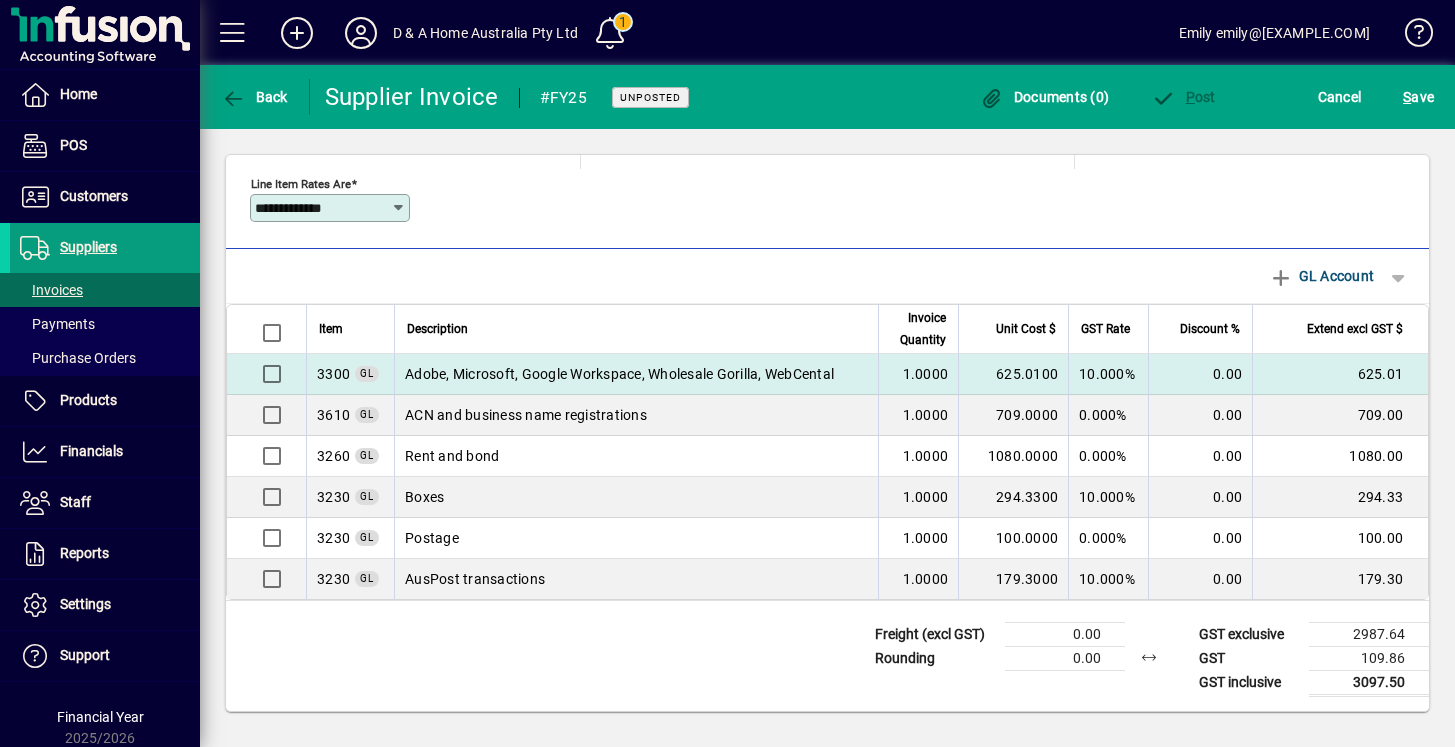 click on "625.01" at bounding box center [1340, 374] 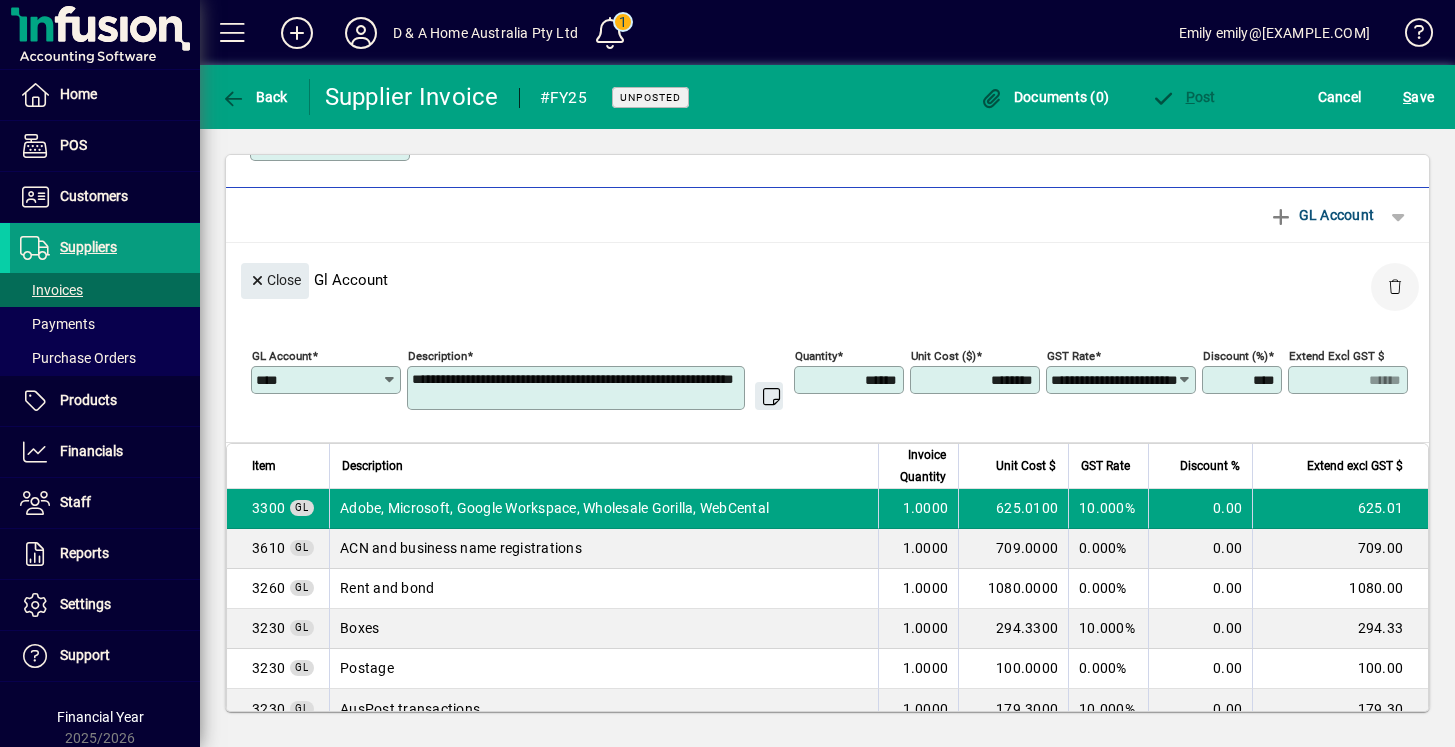 click 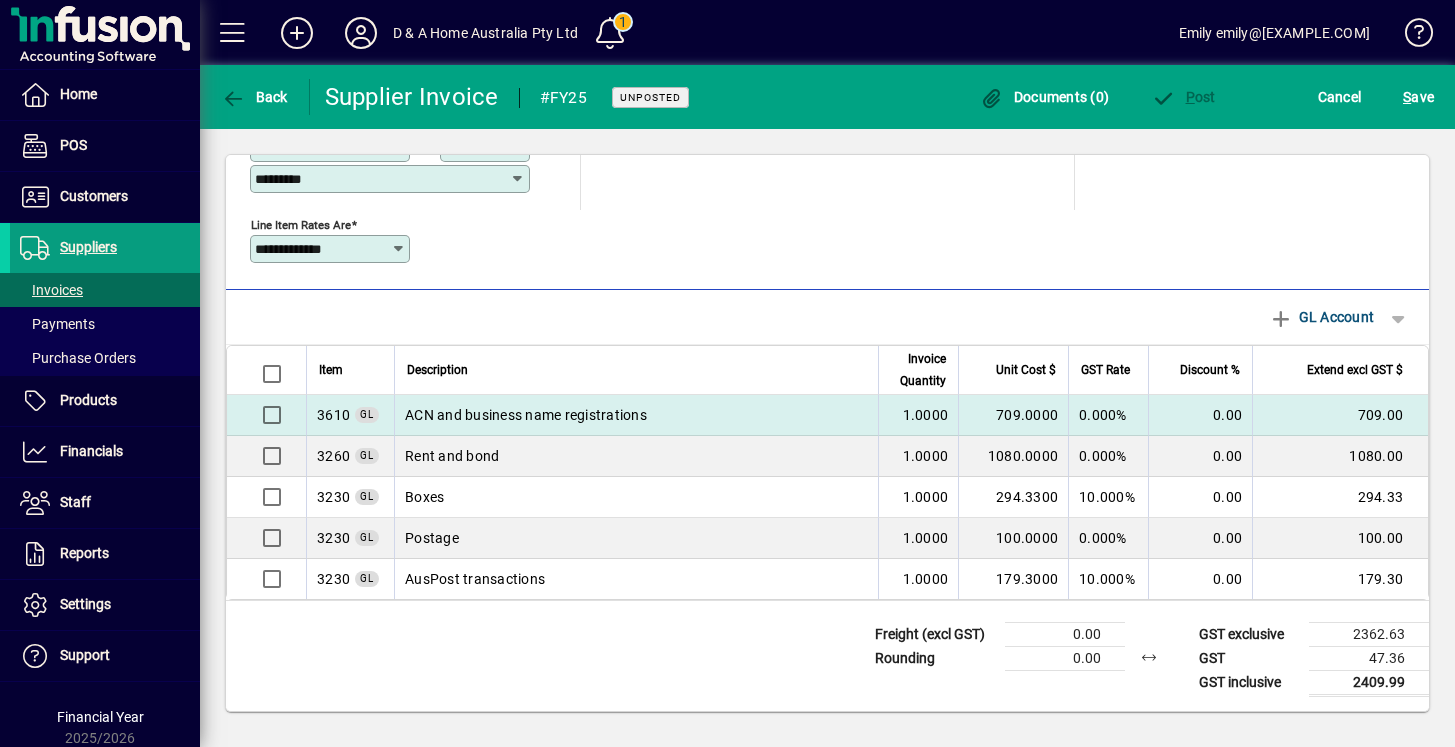 click on "0.00" at bounding box center (1200, 415) 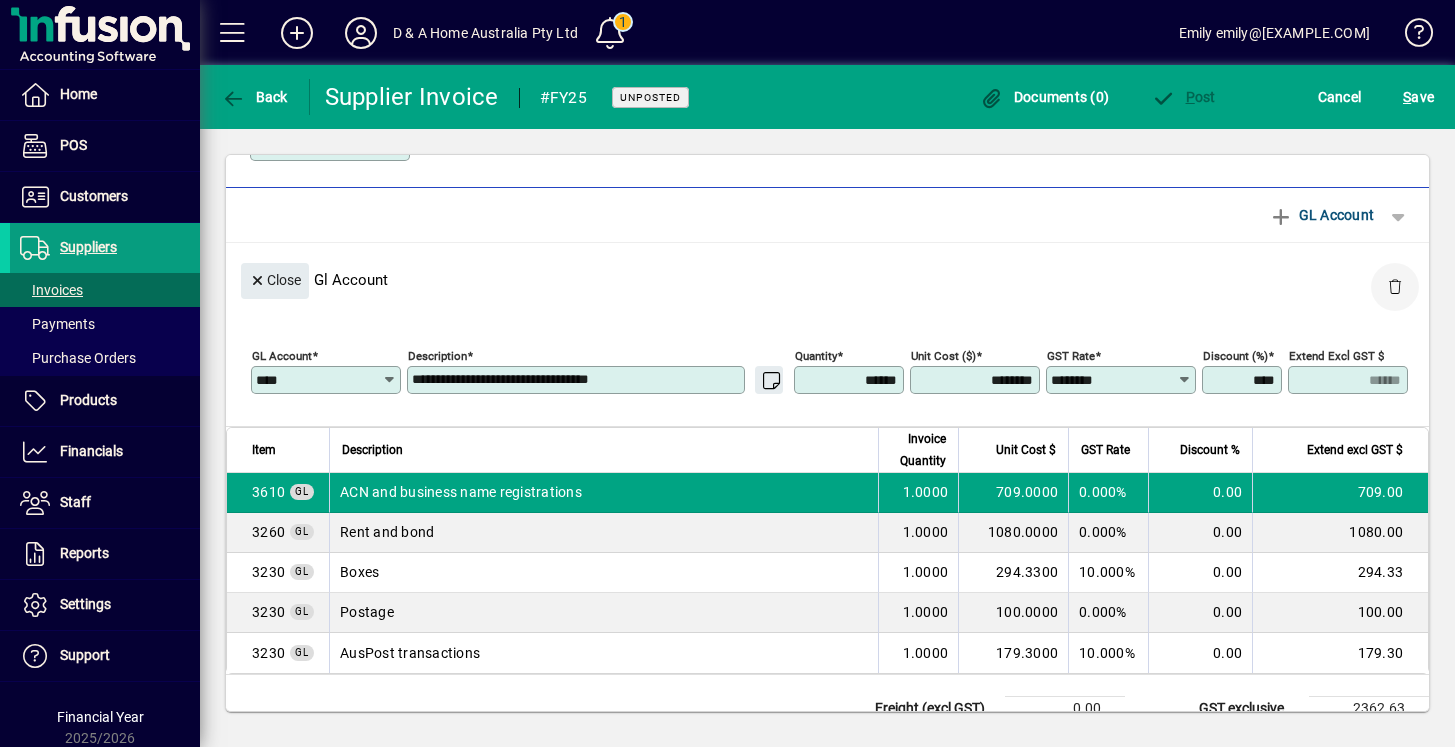click 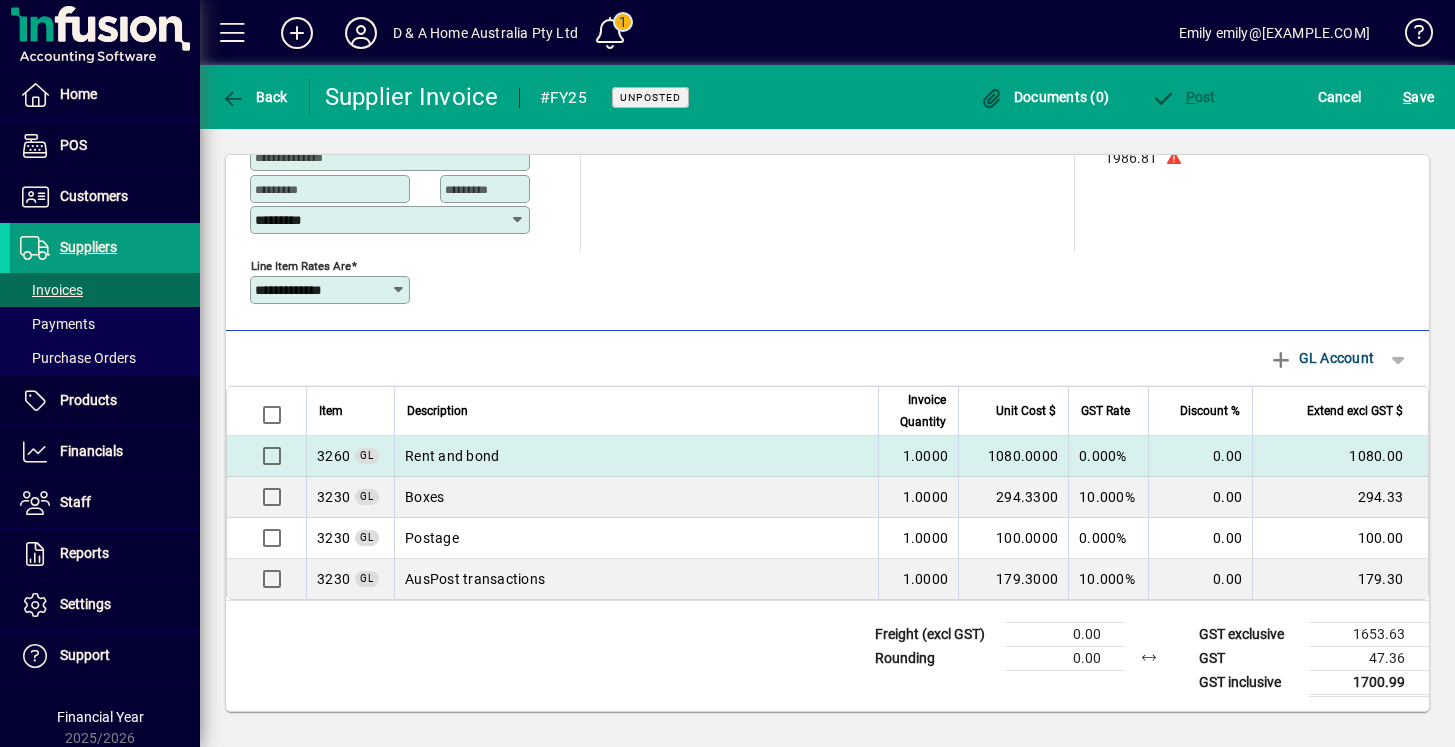 click on "0.00" at bounding box center (1200, 456) 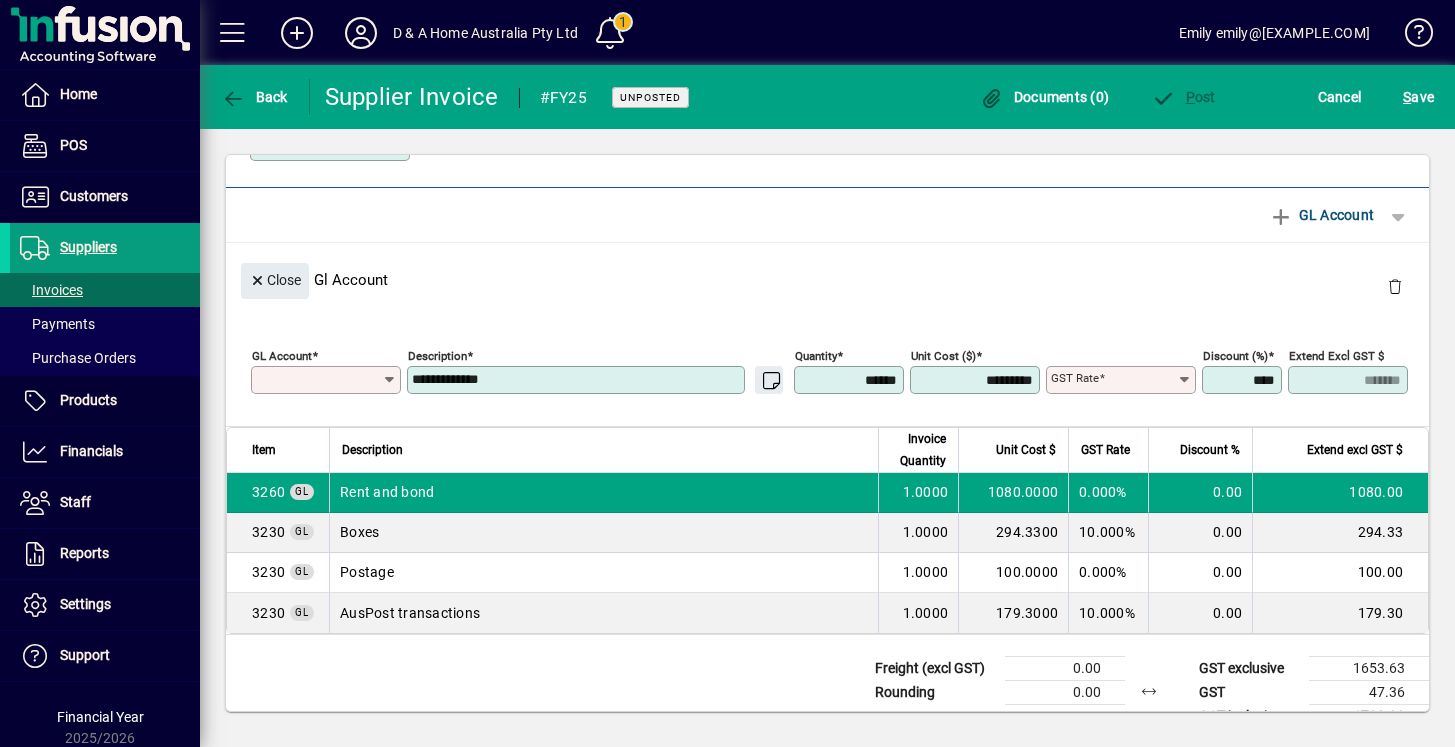 type on "****" 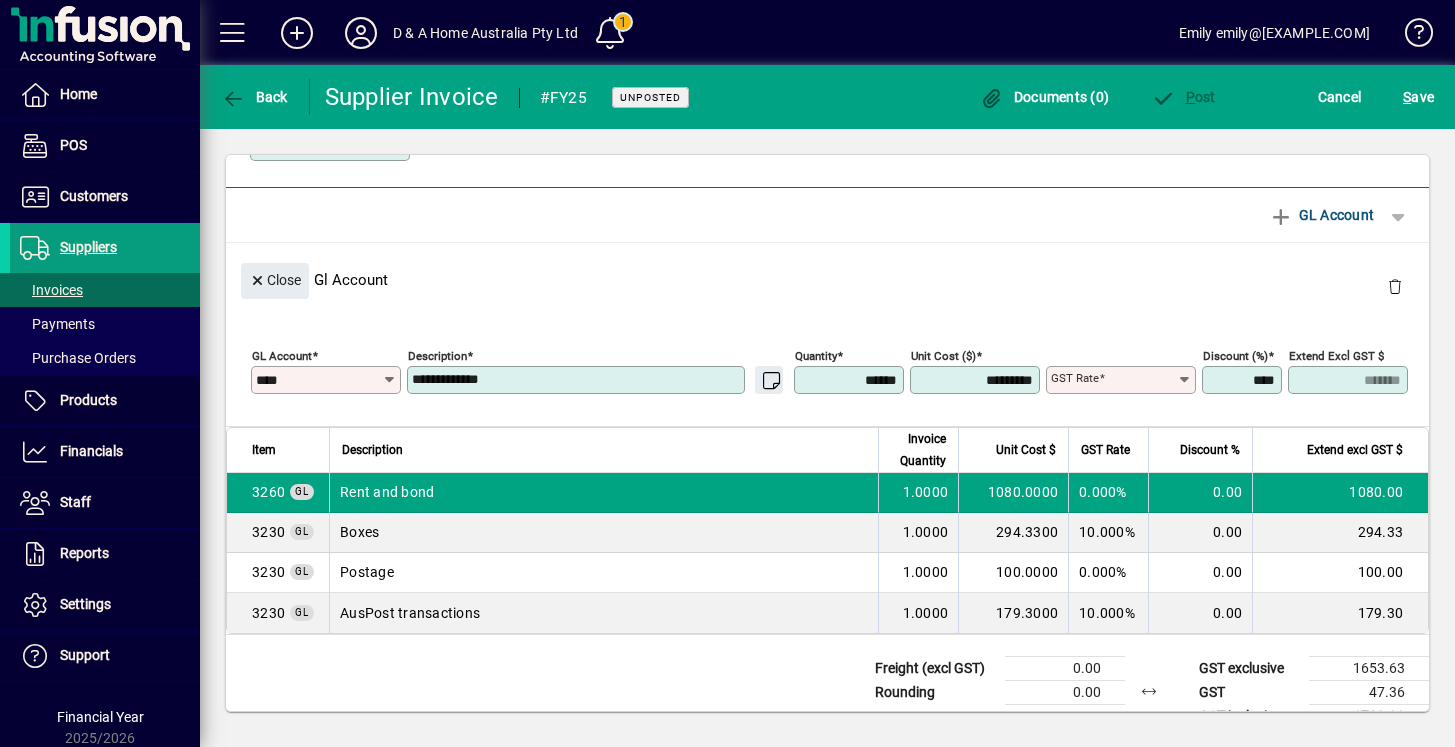type on "********" 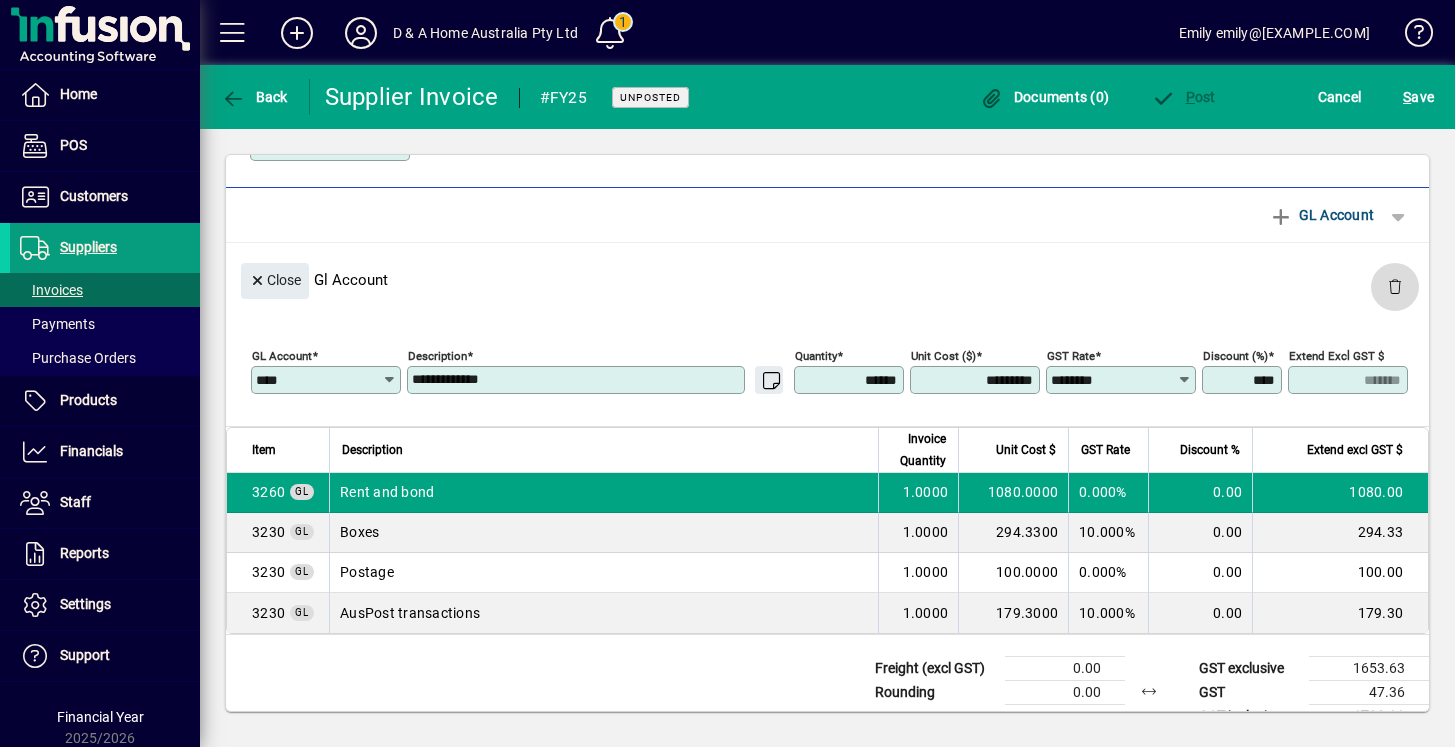 click 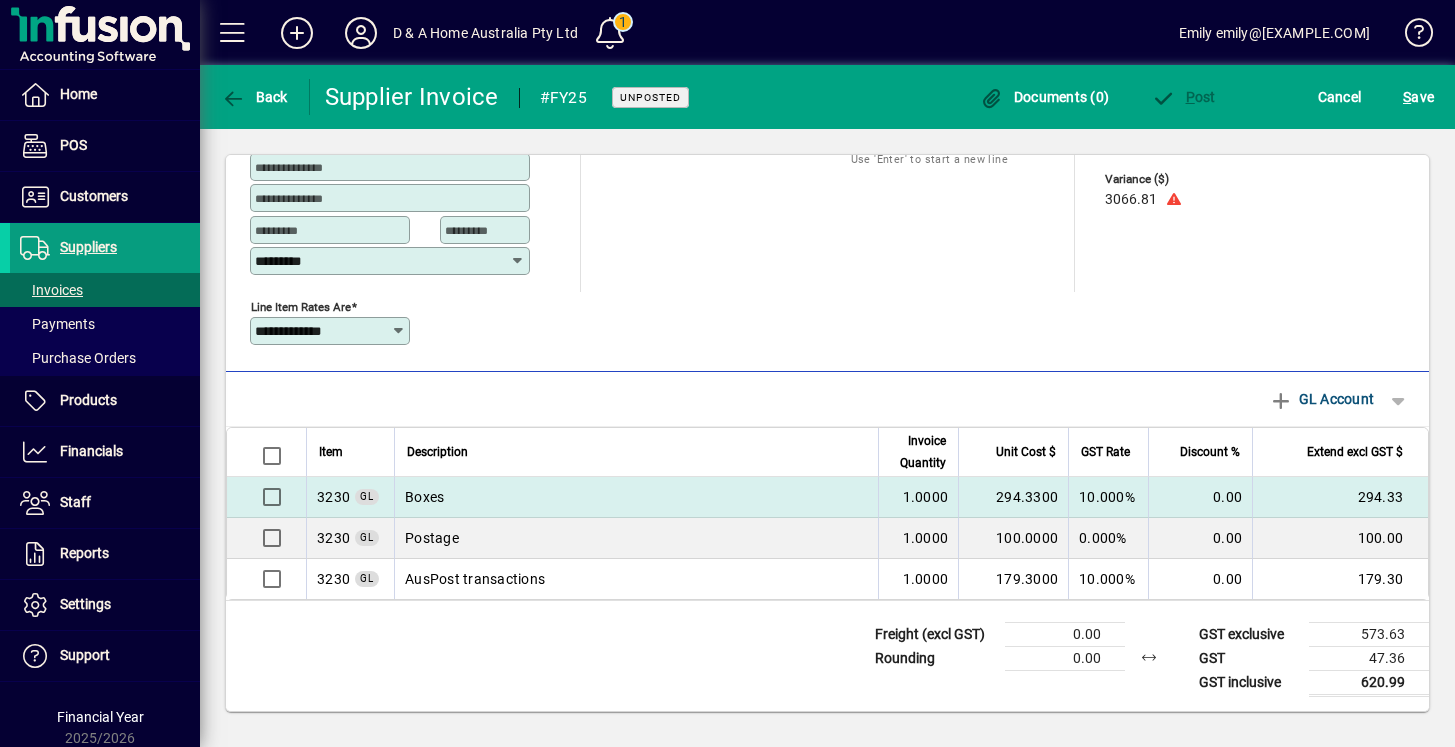 click on "10.000%" at bounding box center (1108, 497) 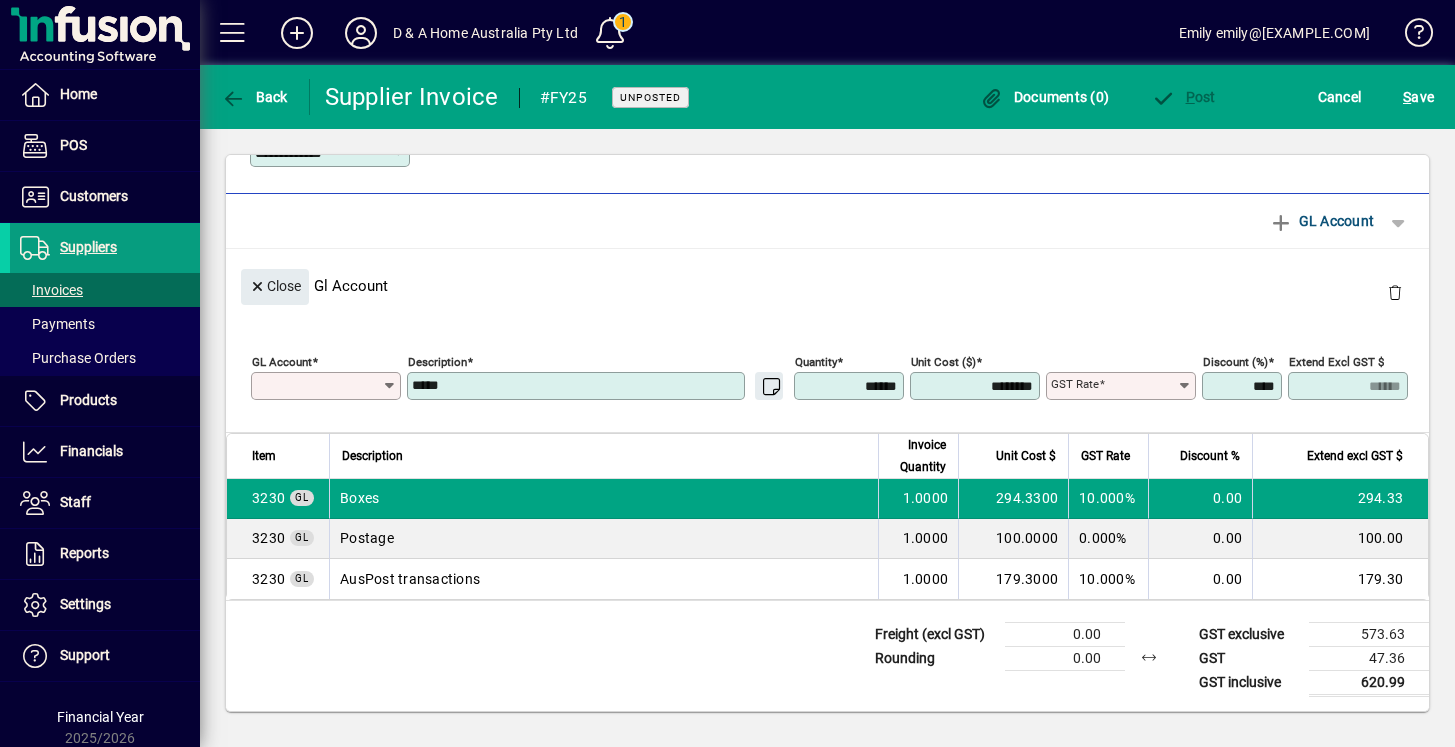 type on "****" 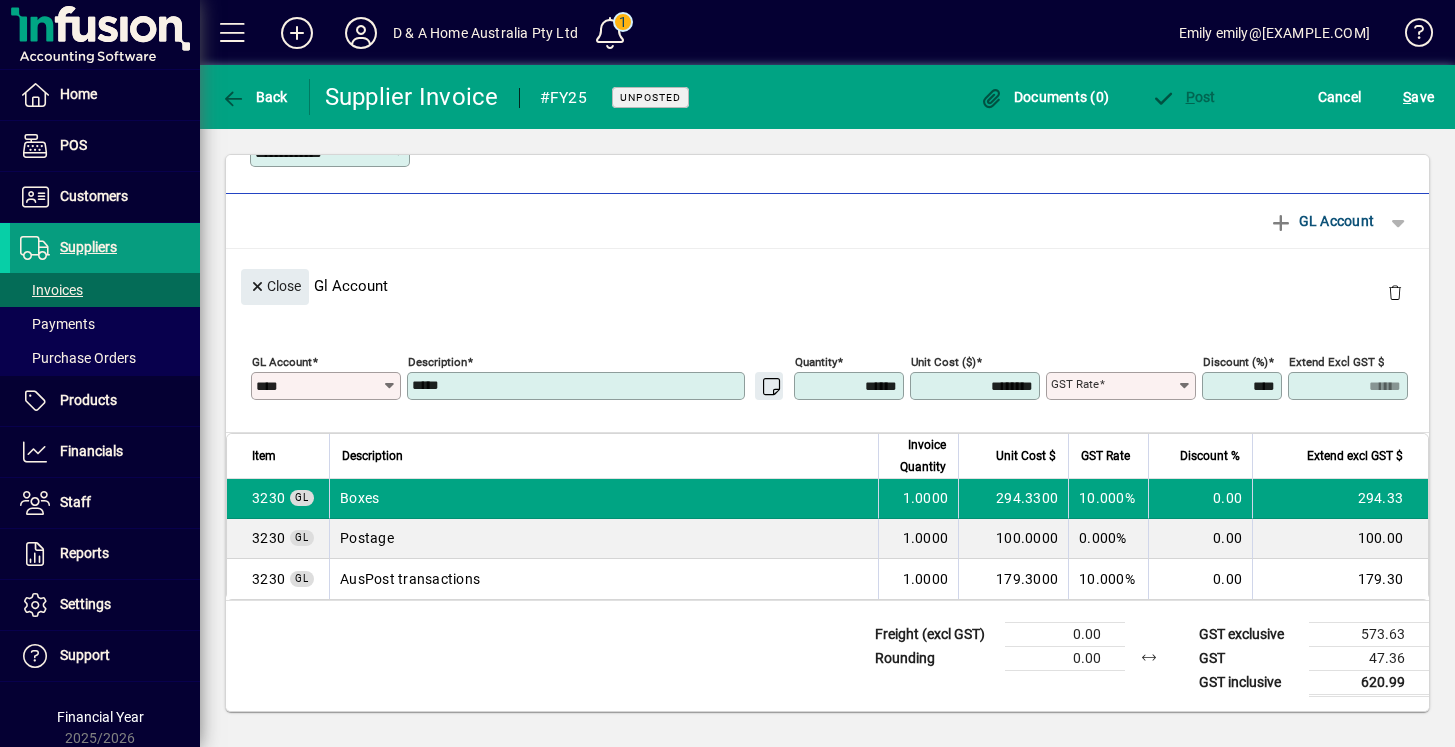 type on "**********" 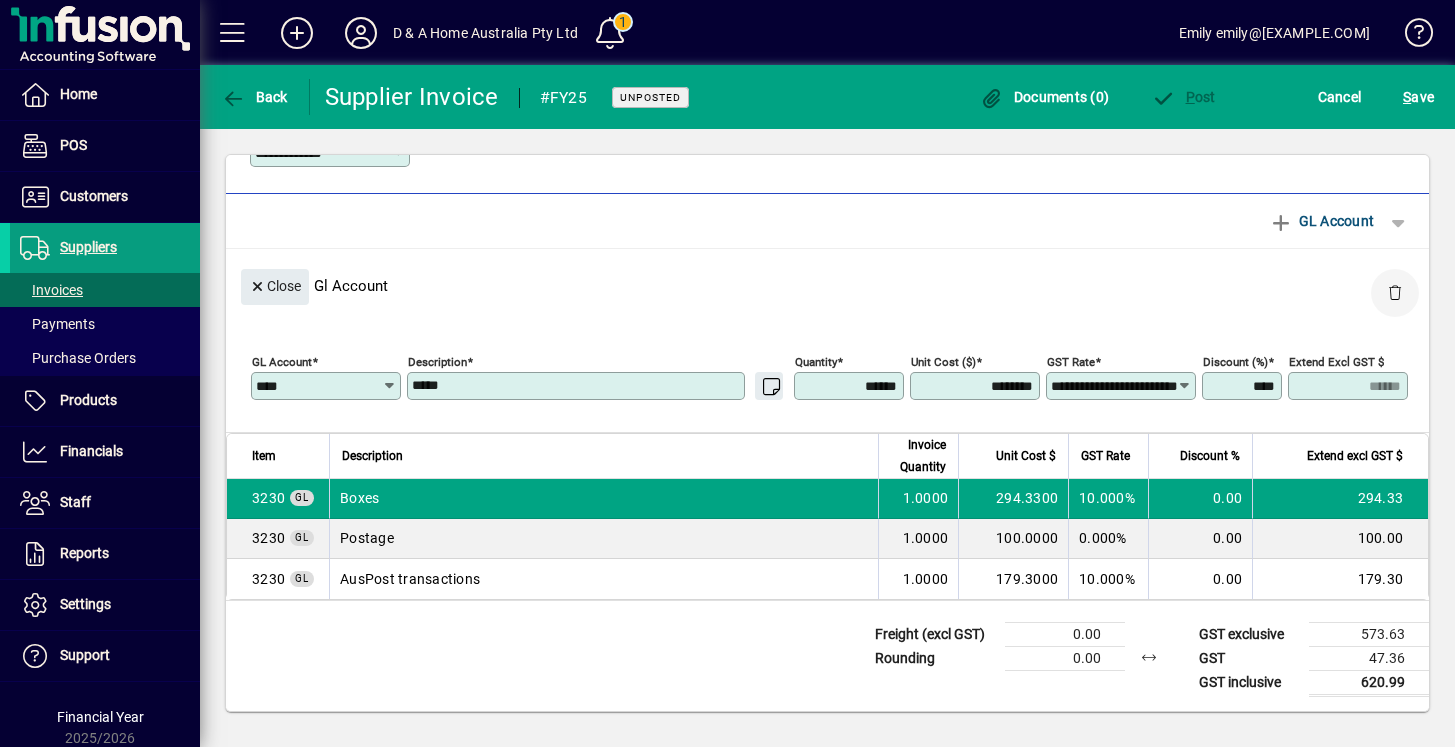 click 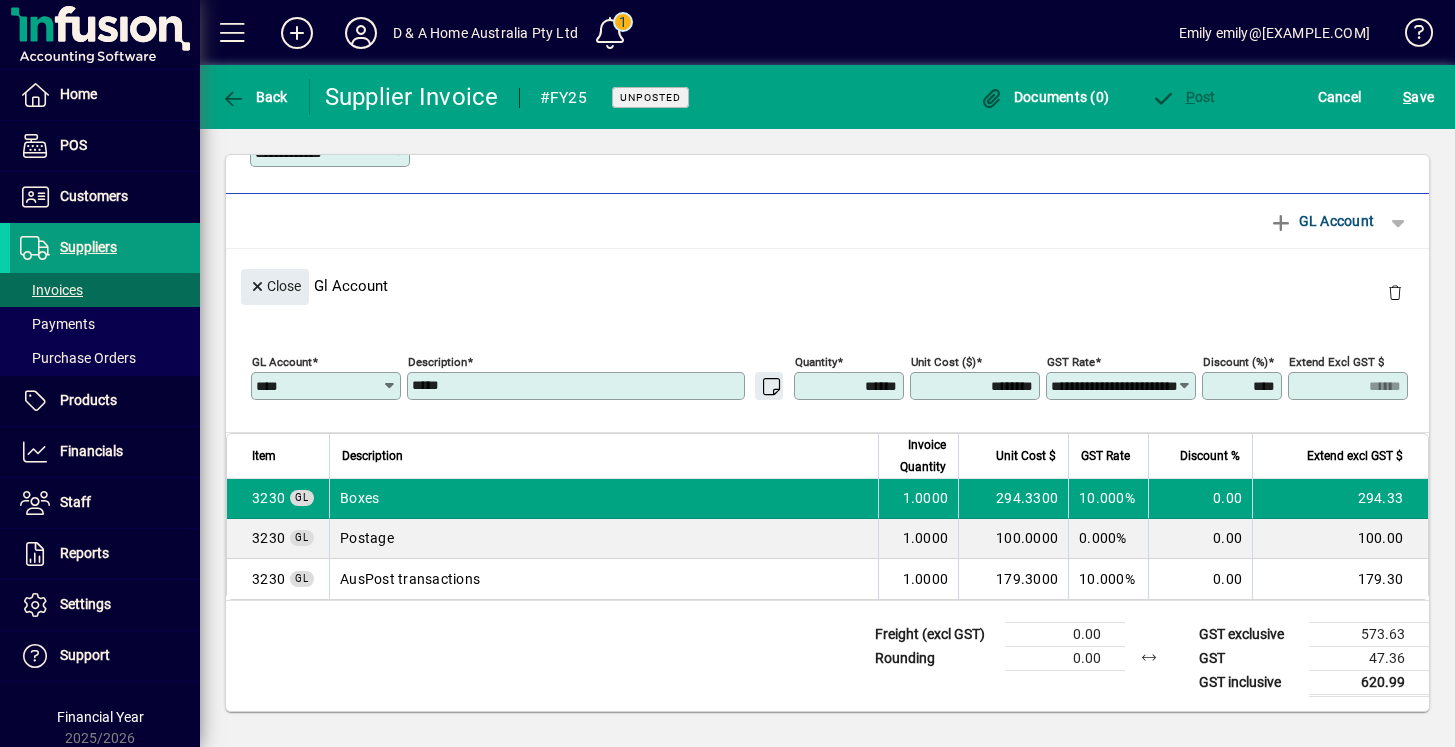 scroll, scrollTop: 200, scrollLeft: 0, axis: vertical 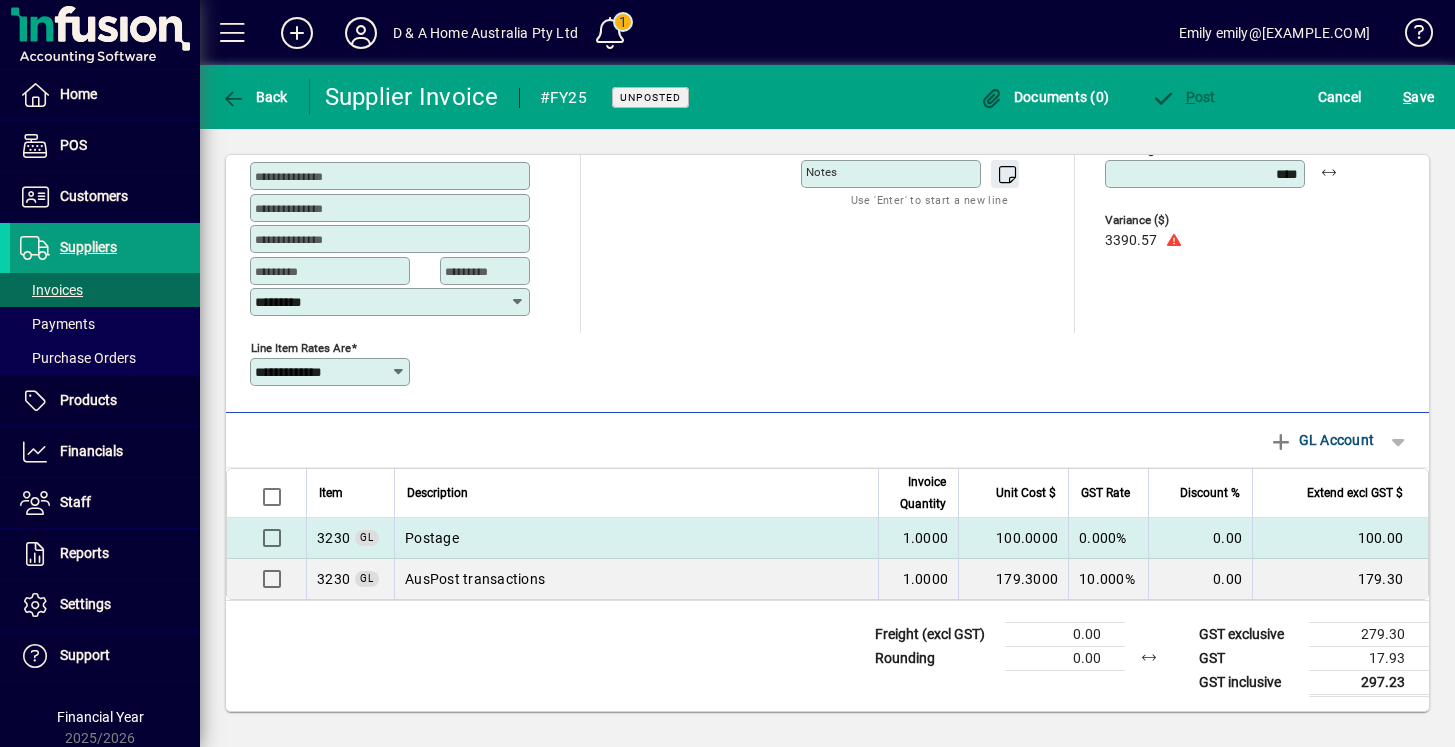 click on "0.000%" at bounding box center (1108, 538) 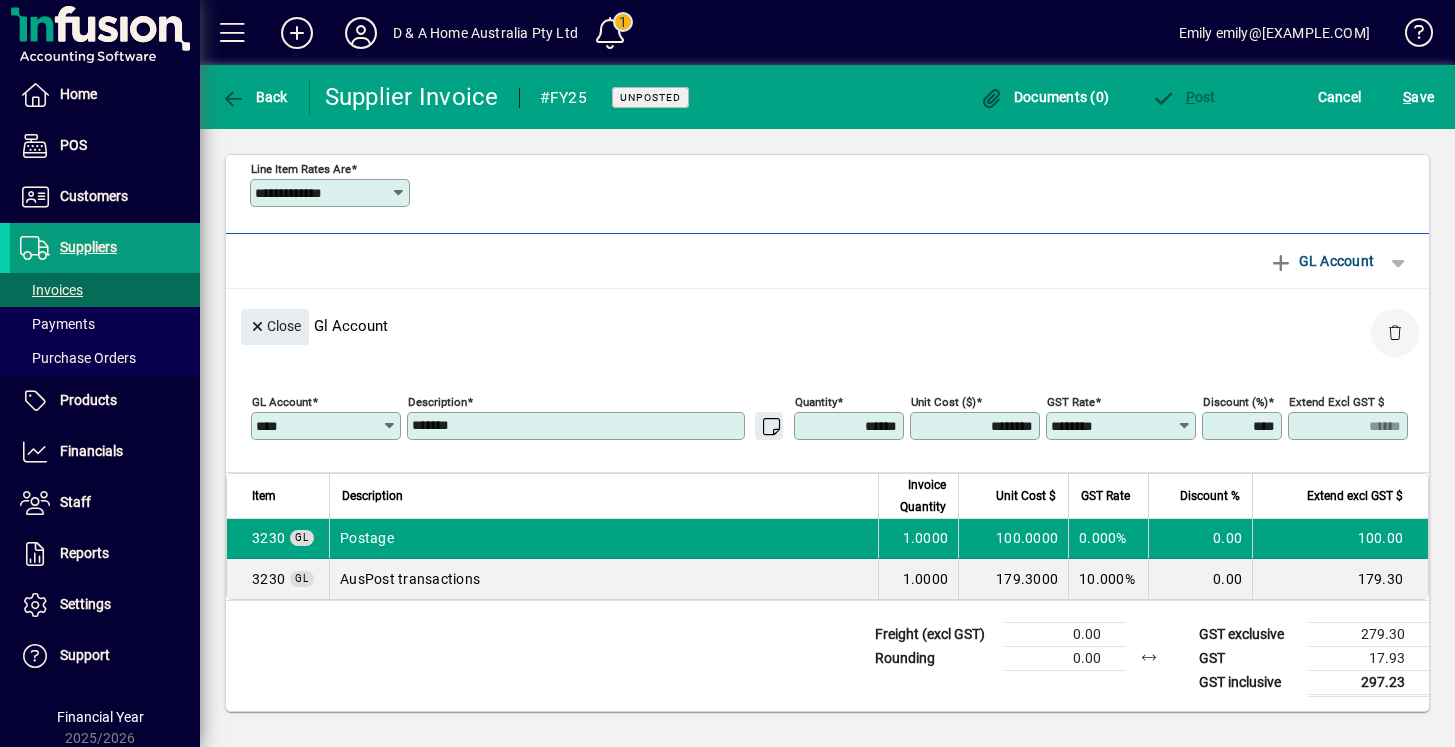 click 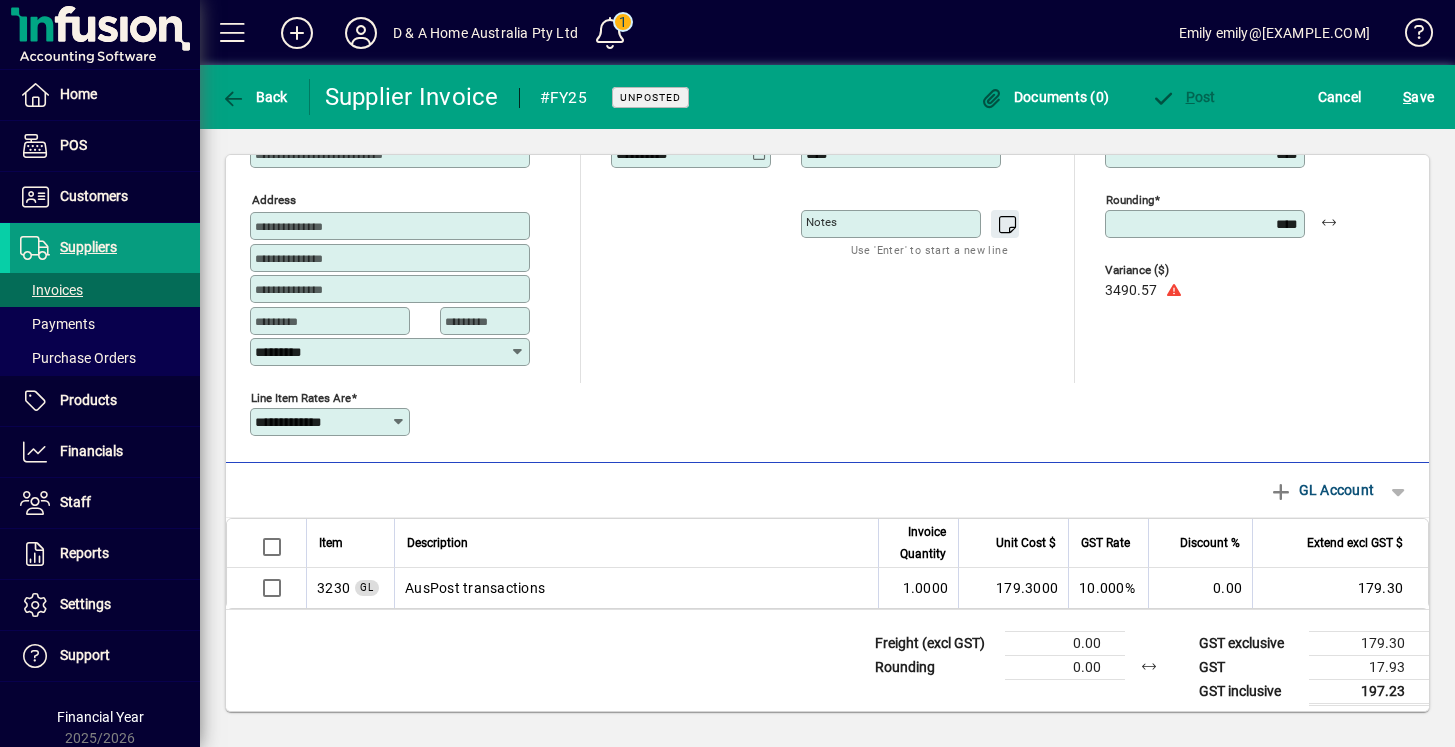 scroll, scrollTop: 159, scrollLeft: 0, axis: vertical 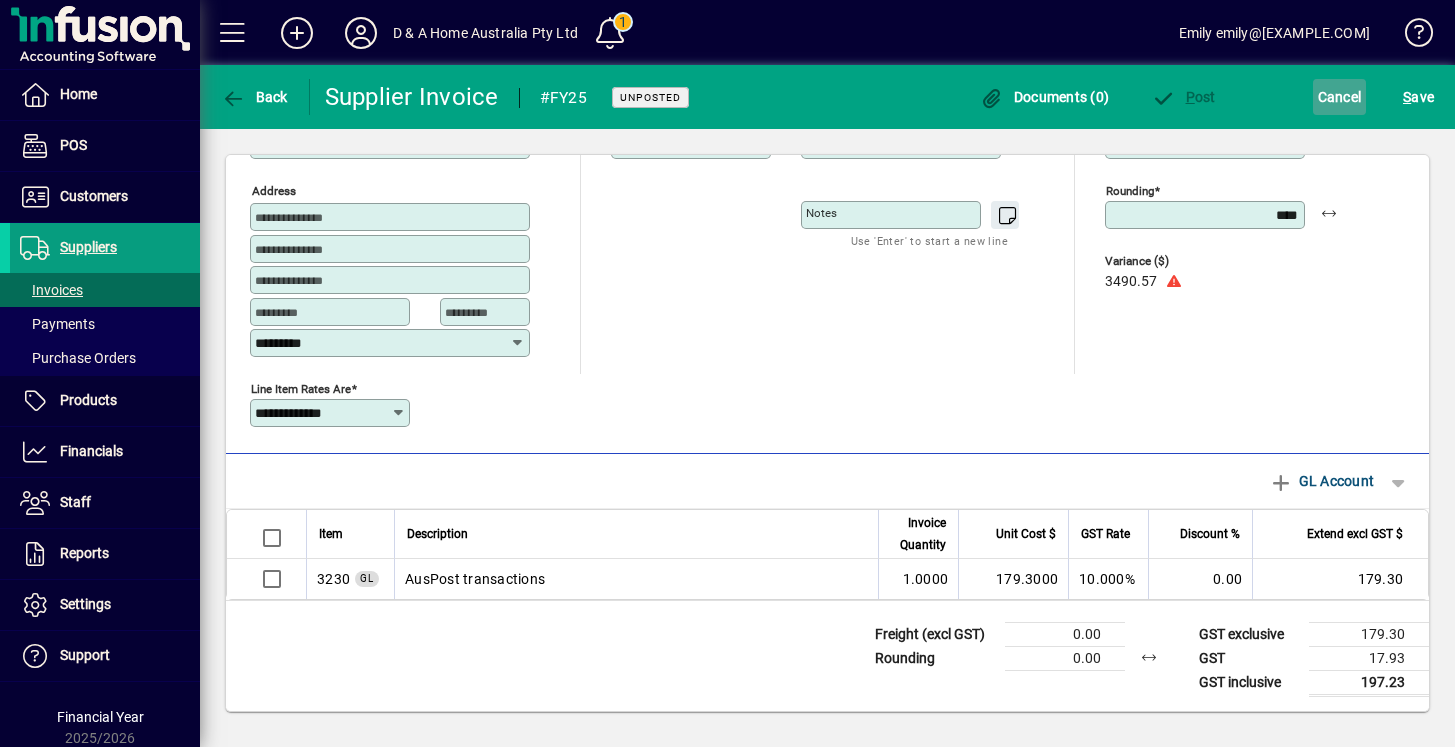 click on "Cancel" 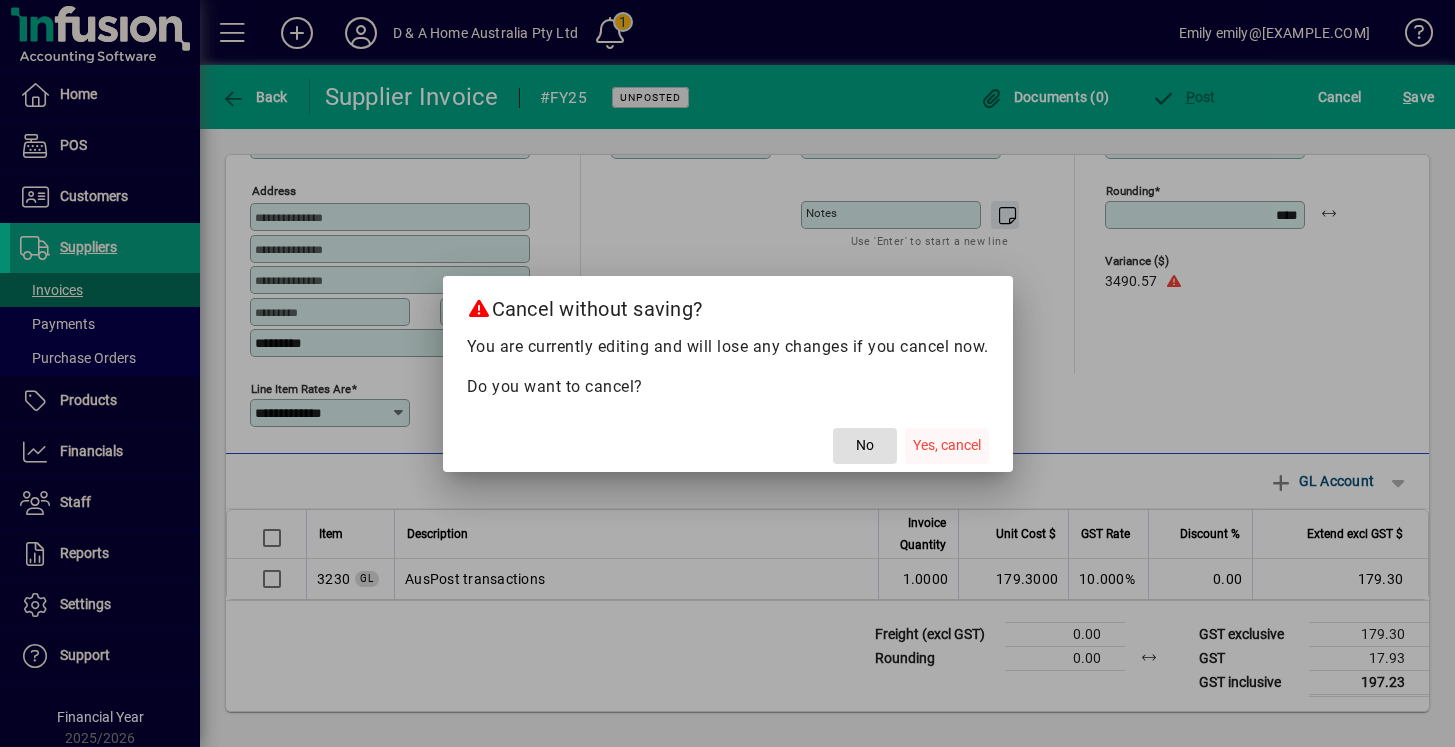 click on "Yes, cancel" 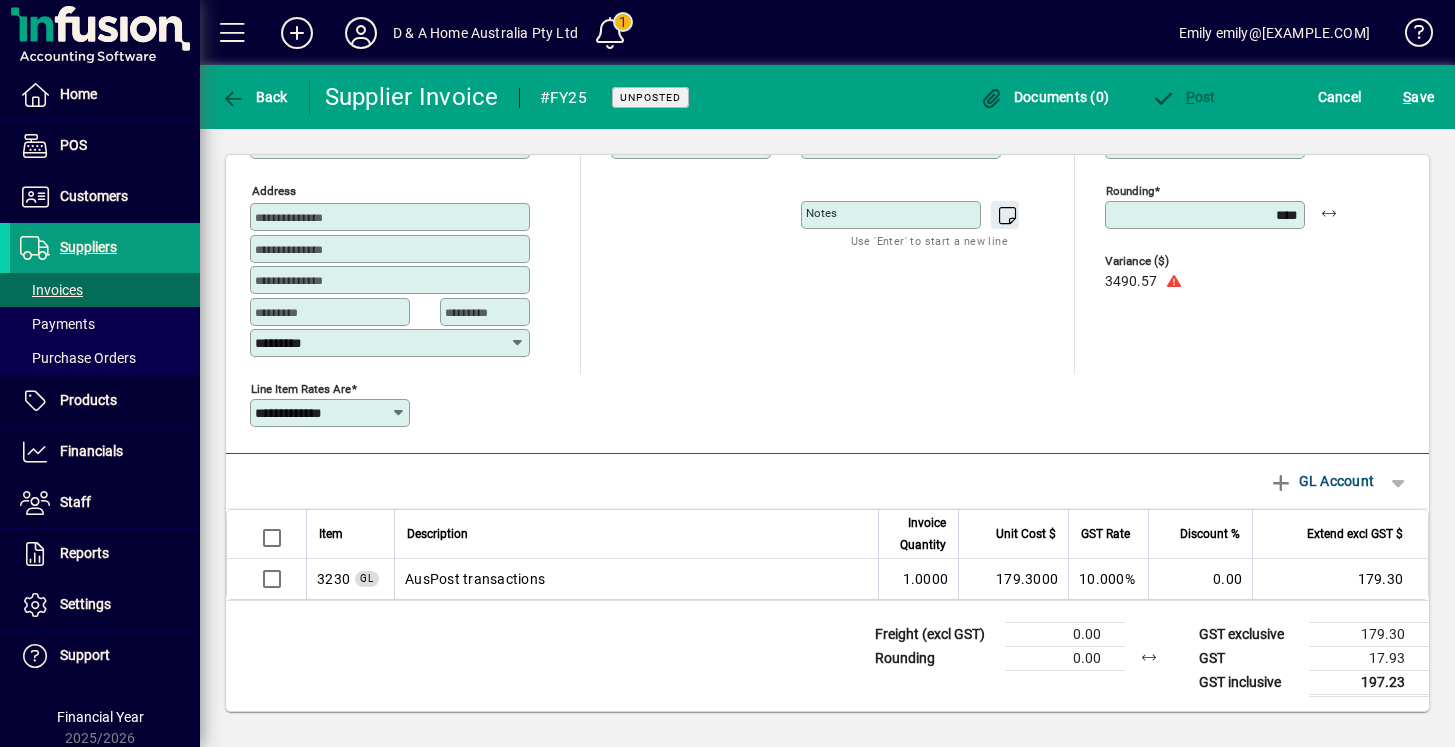 scroll, scrollTop: 155, scrollLeft: 0, axis: vertical 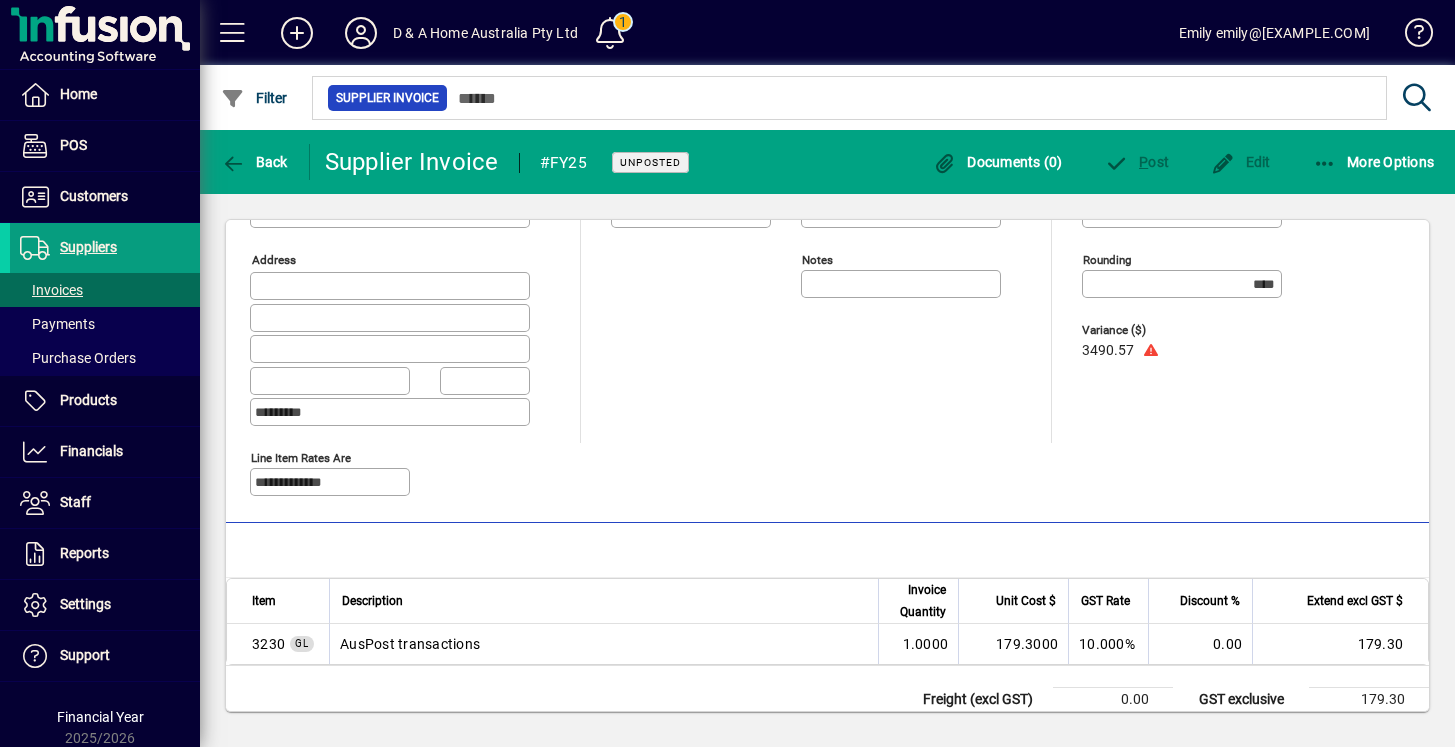 type on "**********" 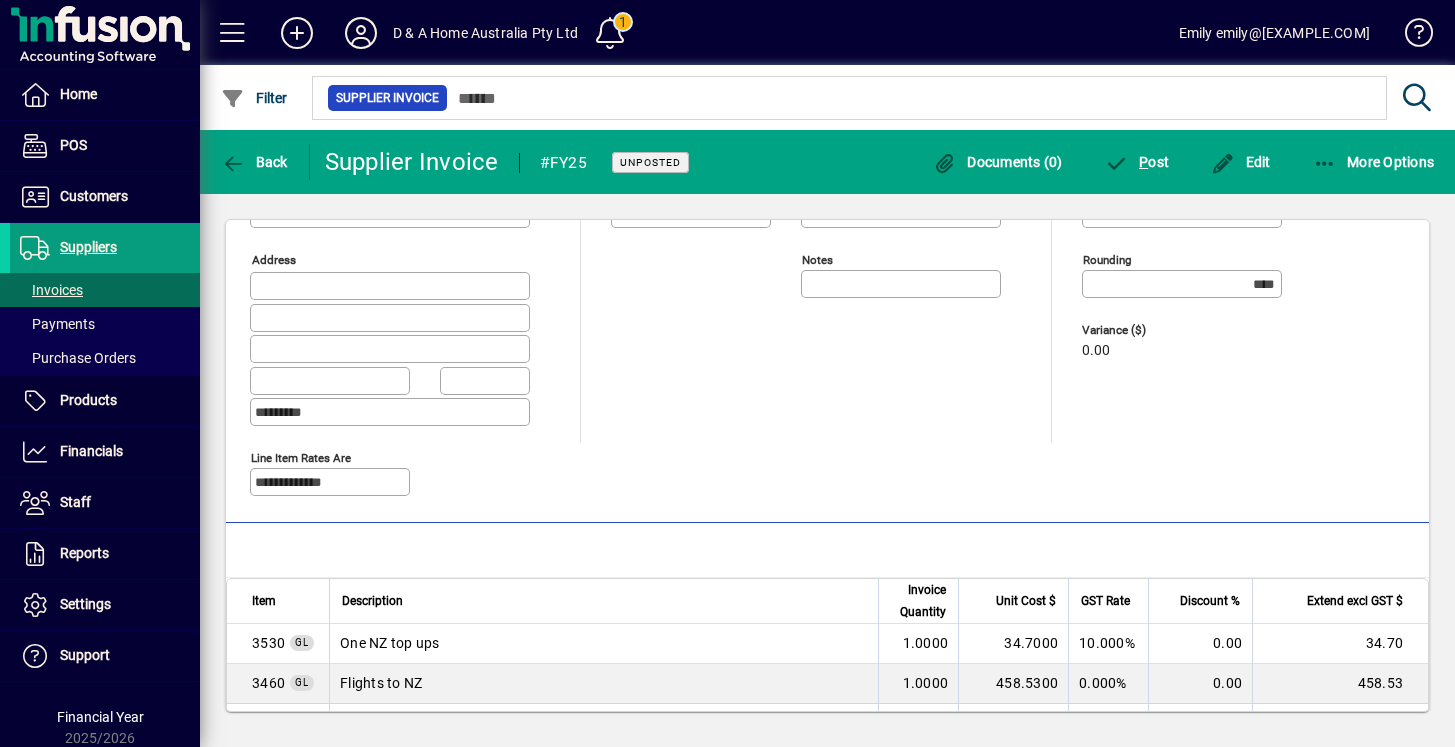 scroll, scrollTop: 0, scrollLeft: 0, axis: both 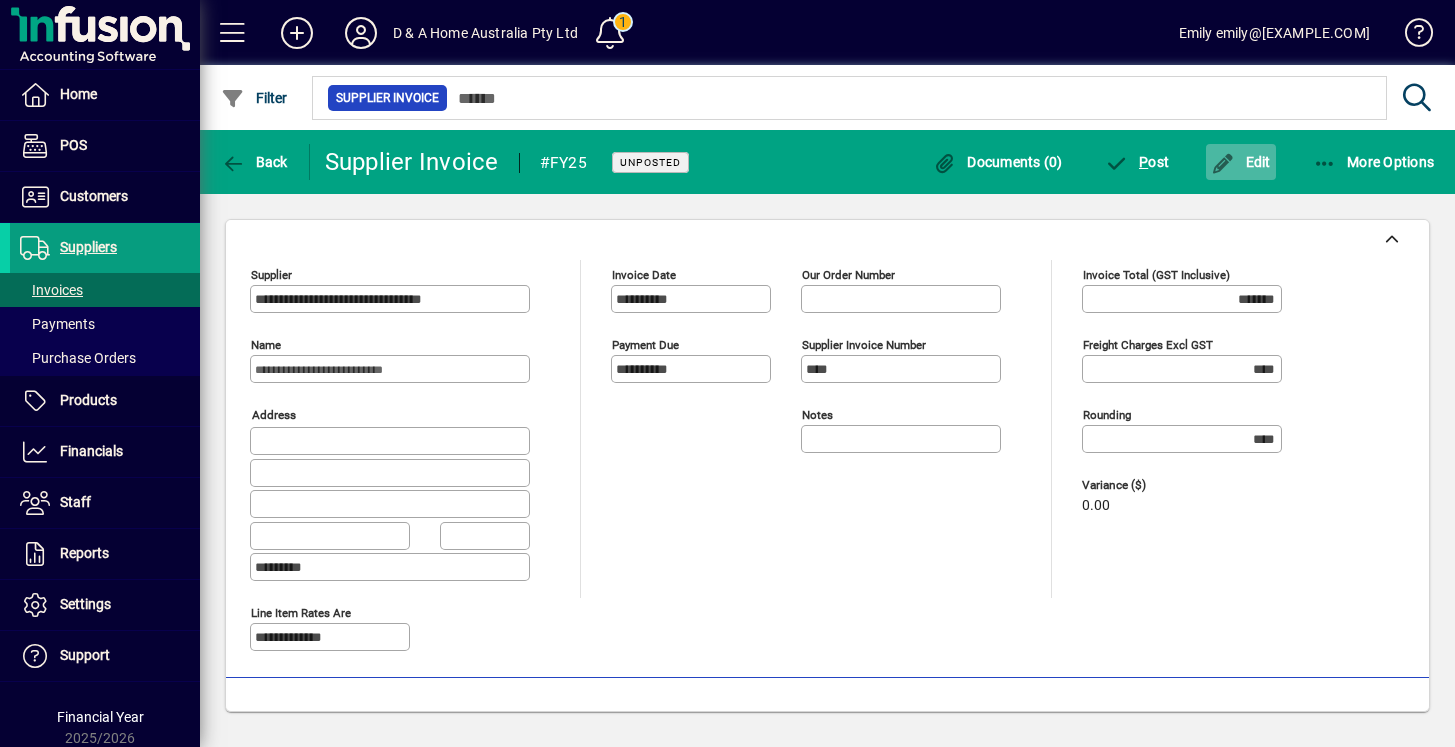 click on "Edit" 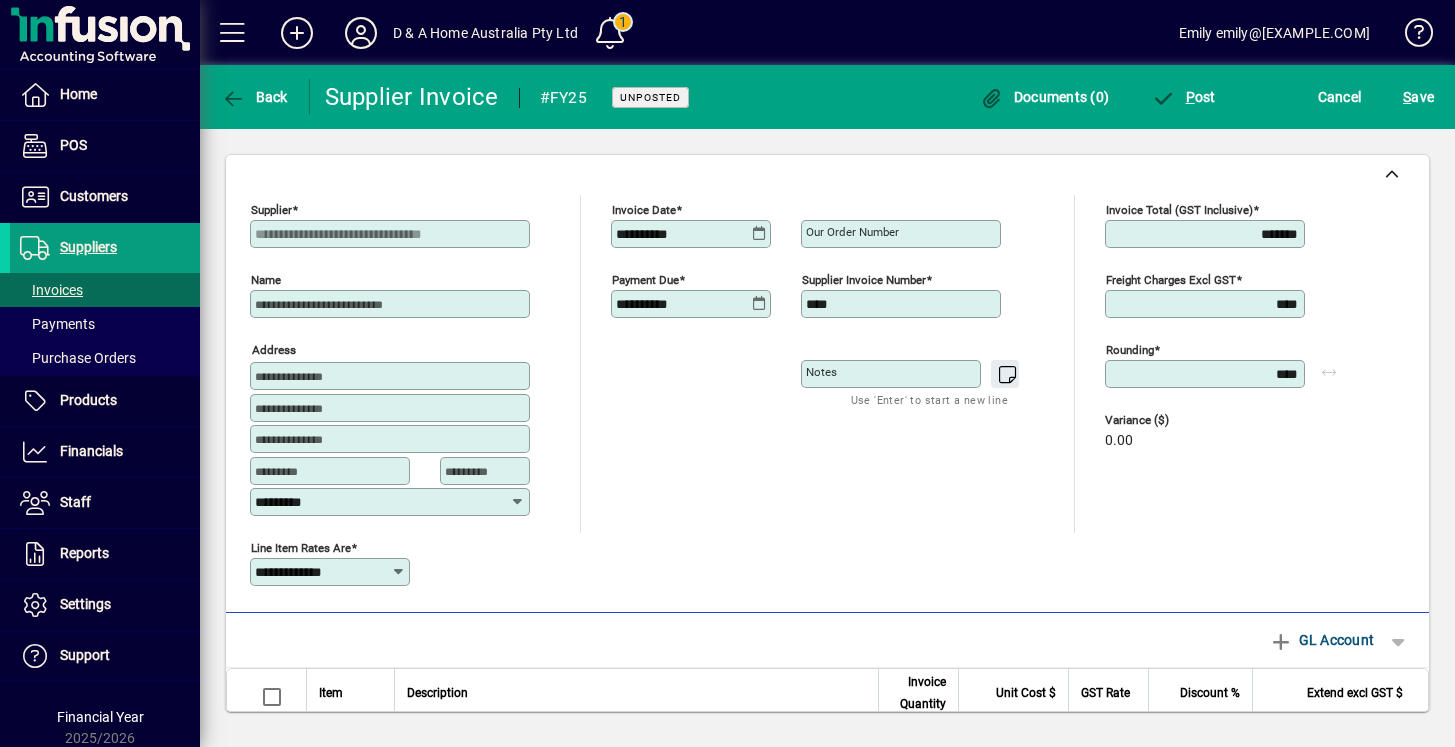 click 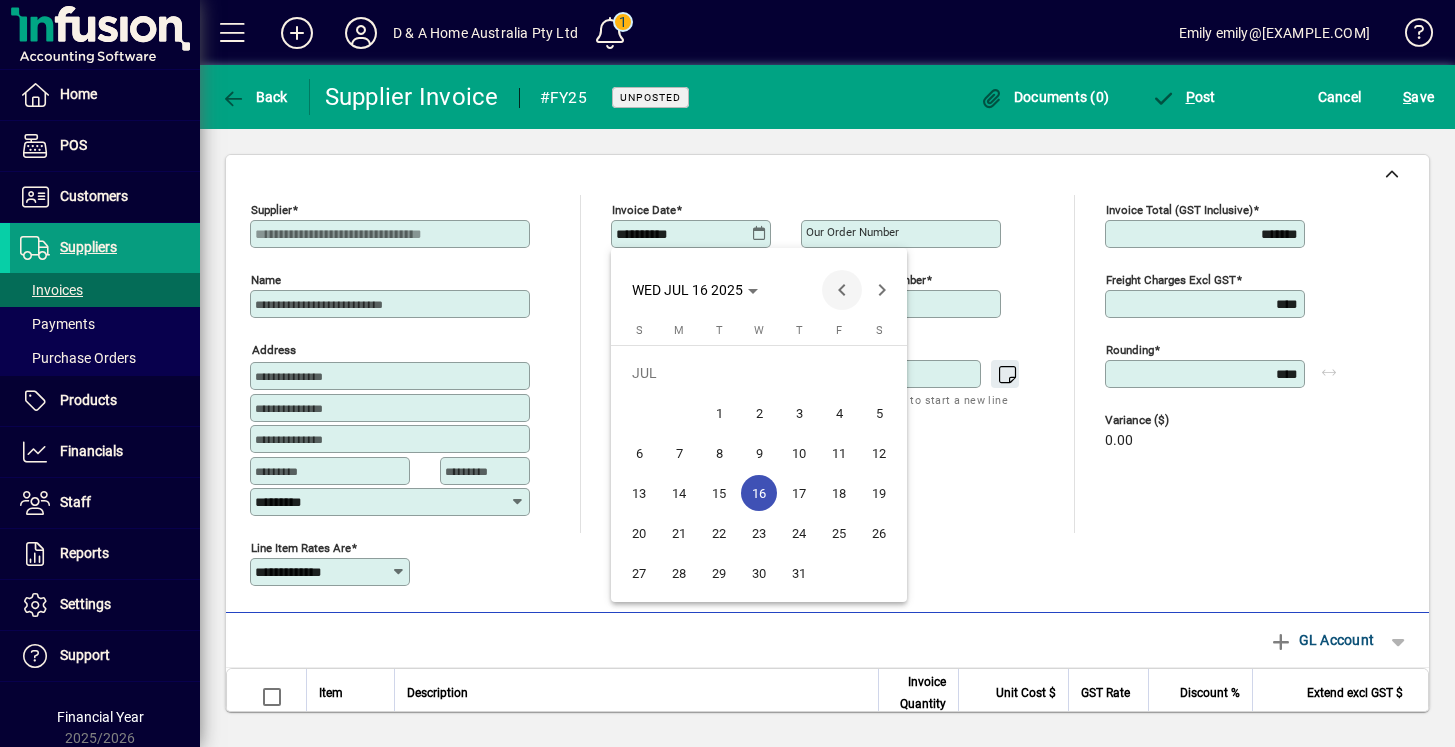 click at bounding box center [842, 290] 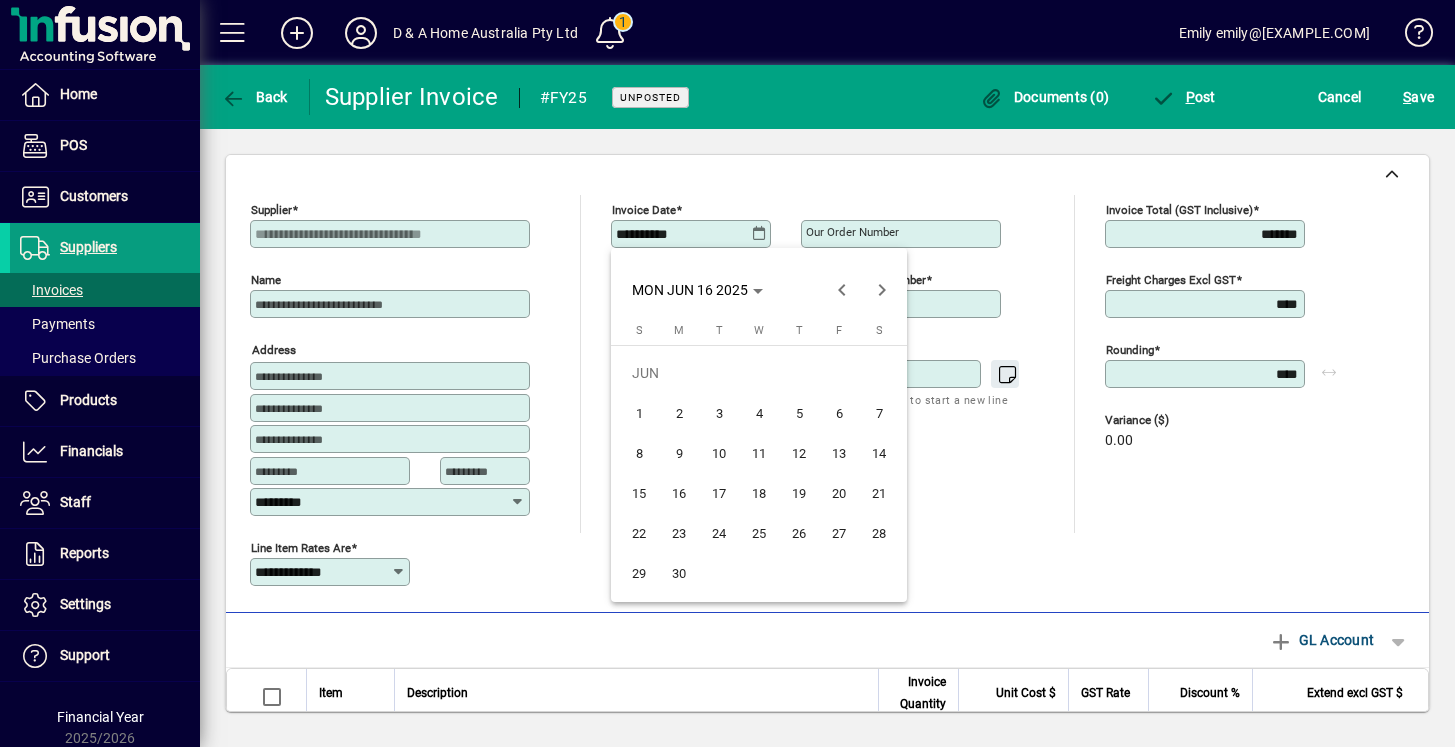 click on "29" at bounding box center (639, 573) 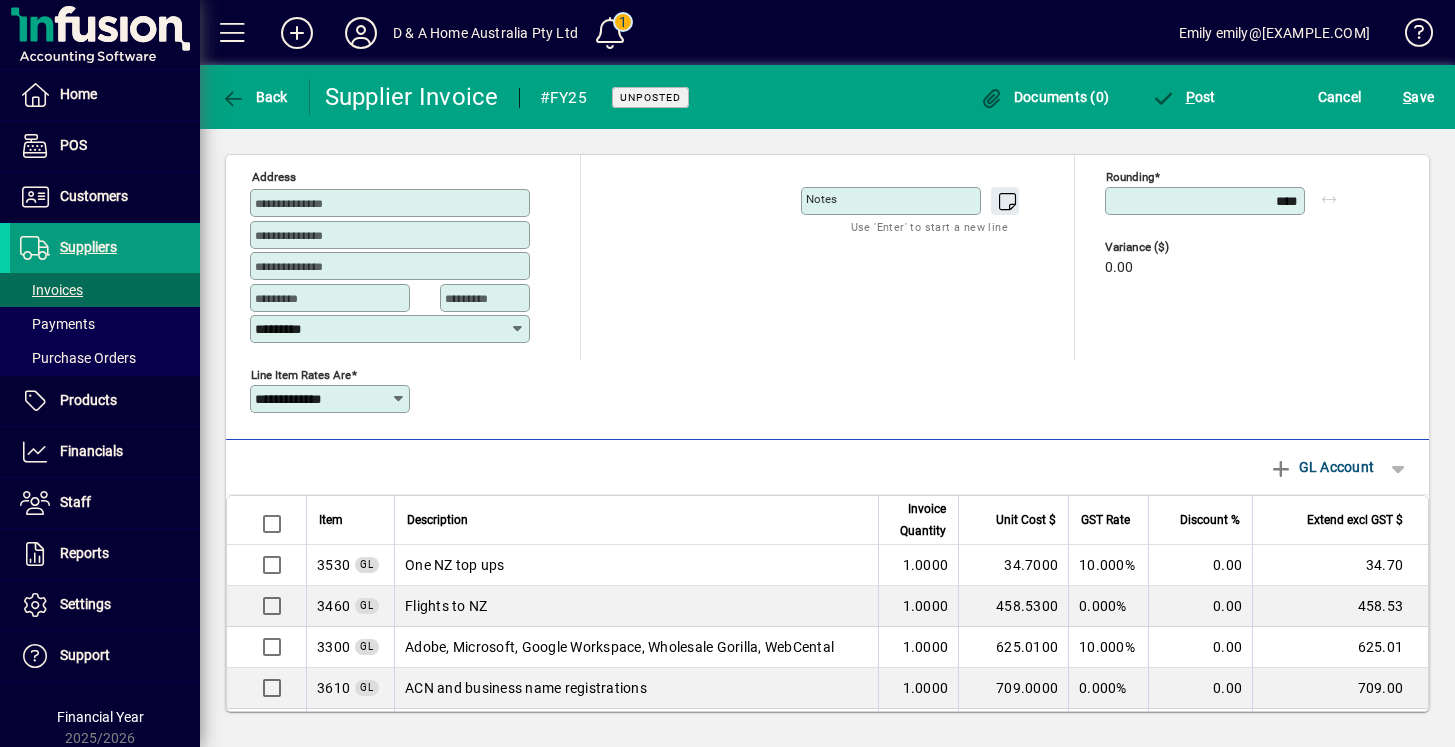 scroll, scrollTop: 184, scrollLeft: 0, axis: vertical 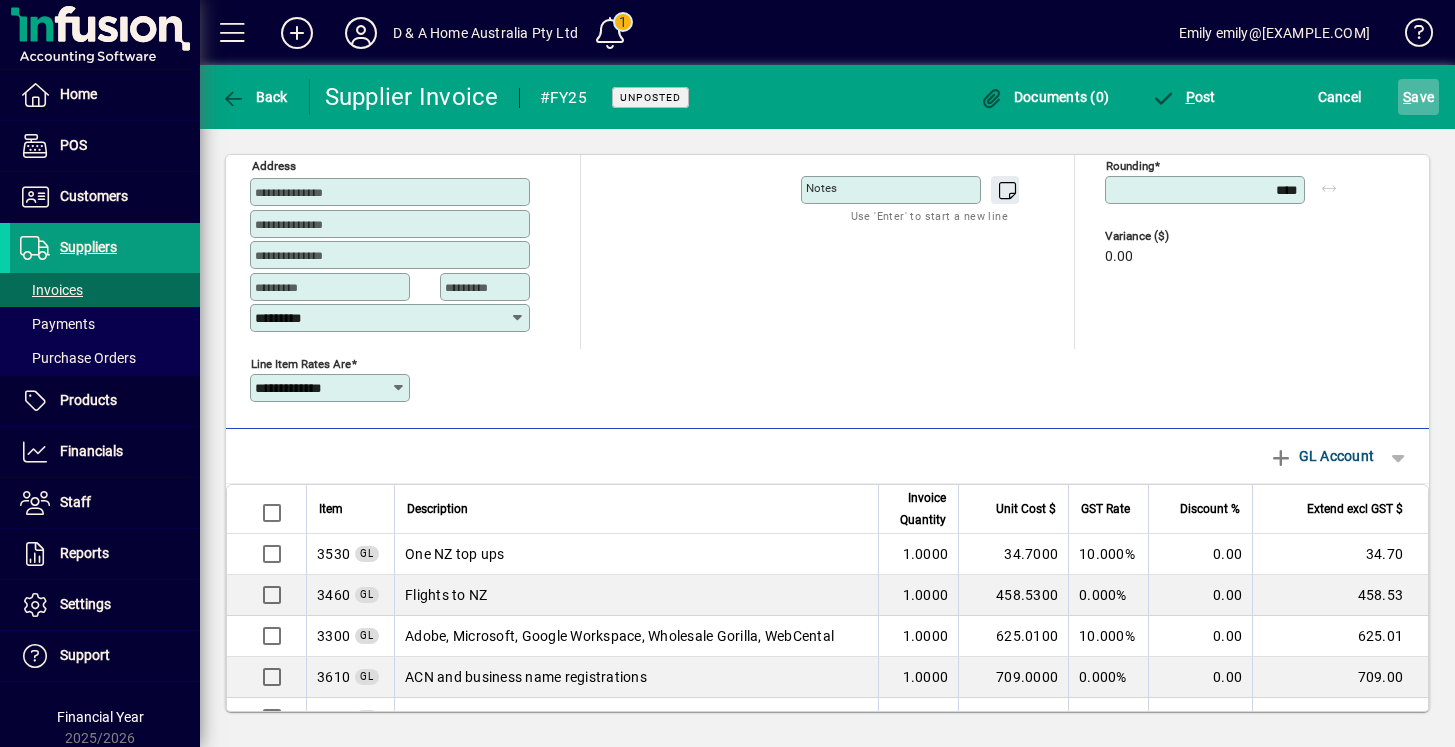click on "S ave" 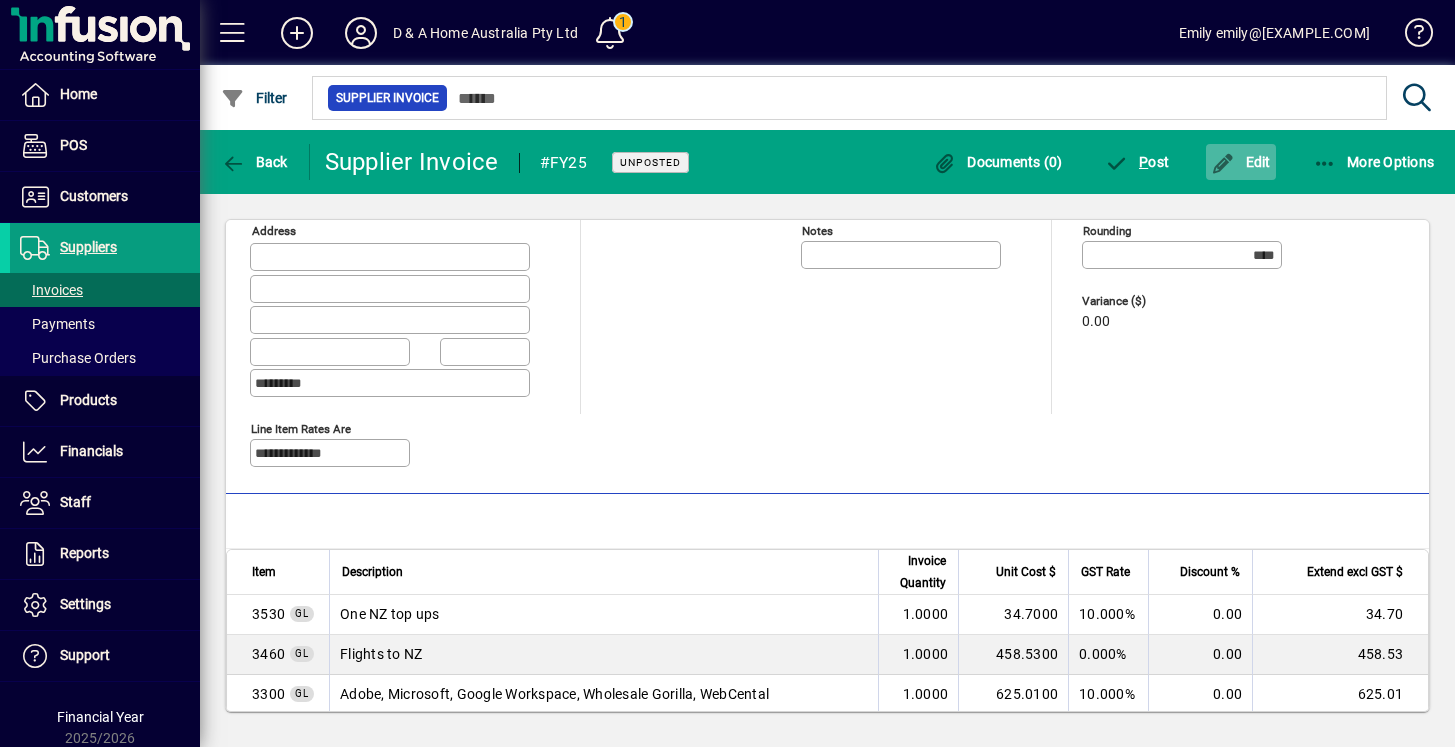 click on "Edit" 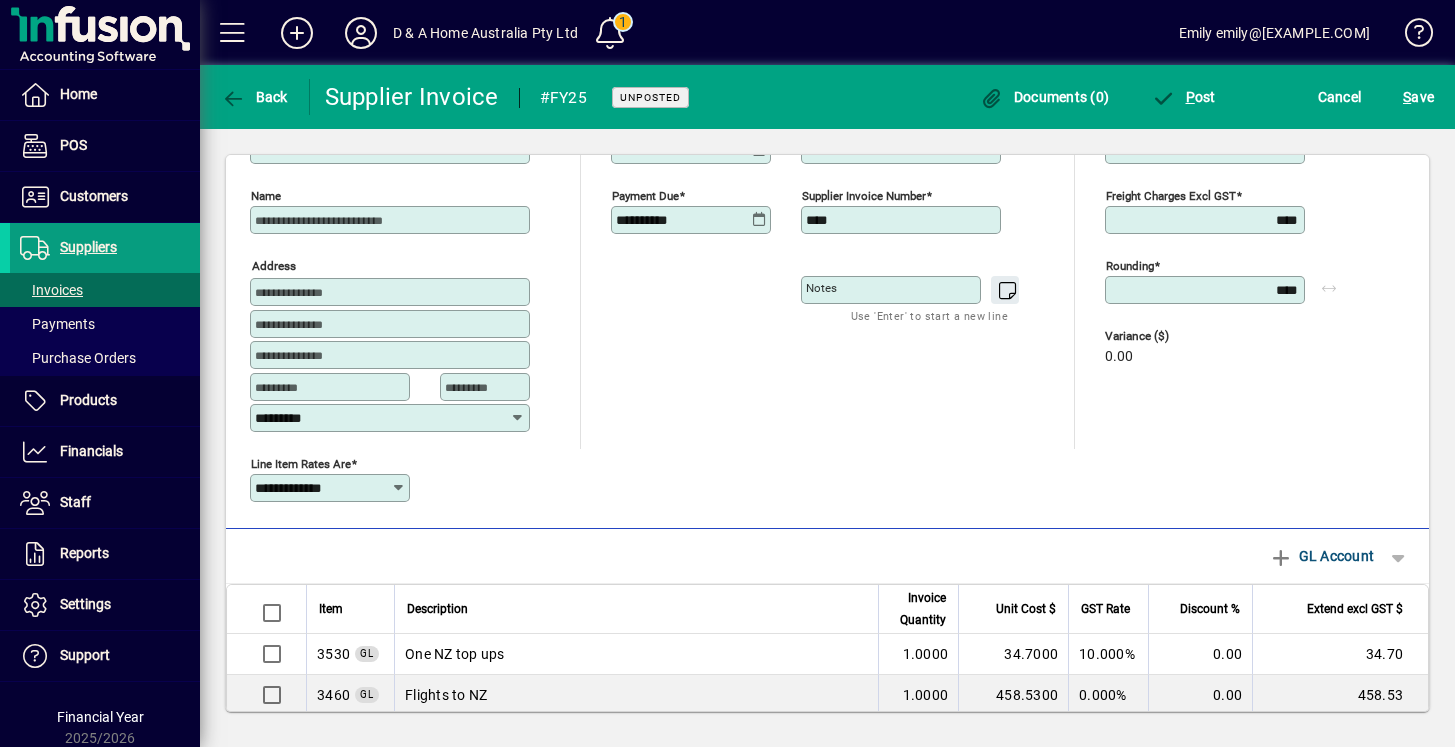 scroll, scrollTop: 72, scrollLeft: 0, axis: vertical 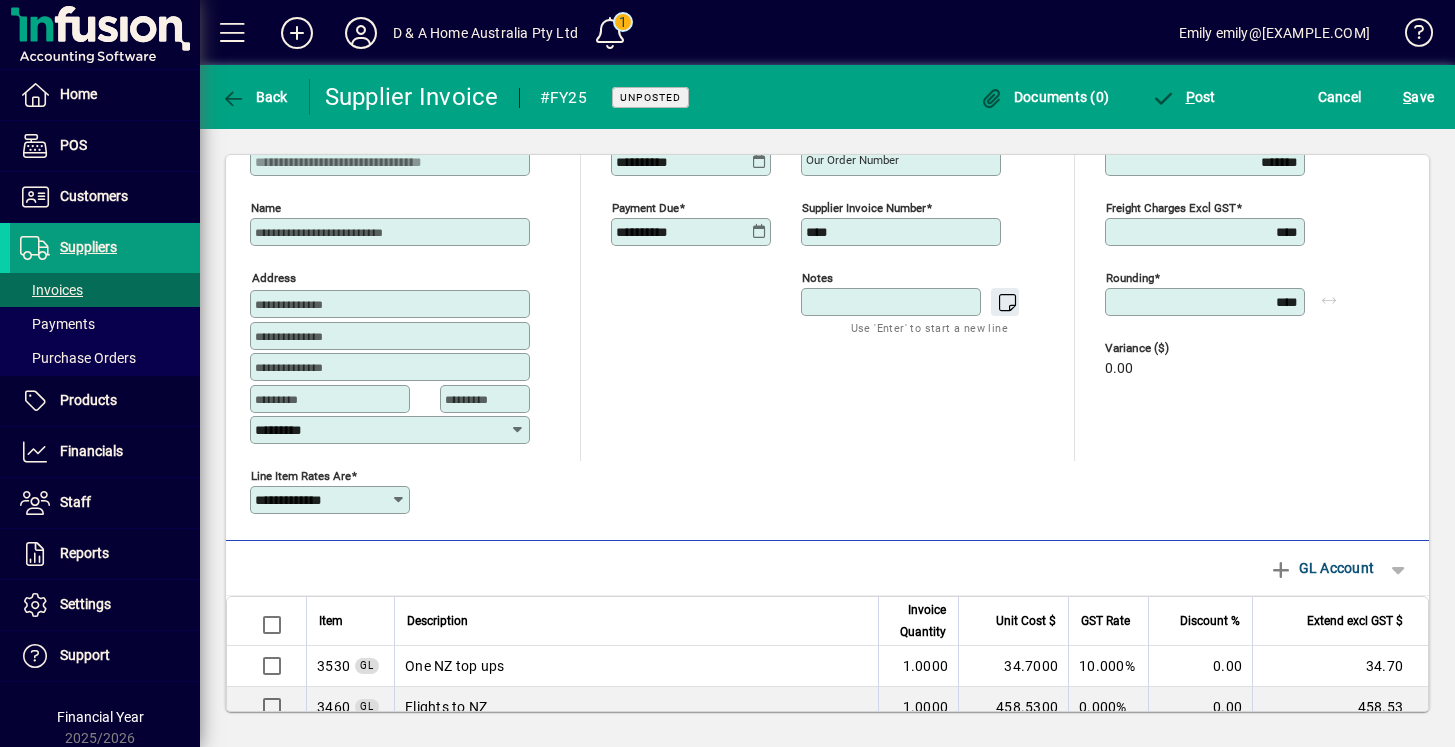 click on "Notes" at bounding box center [893, 302] 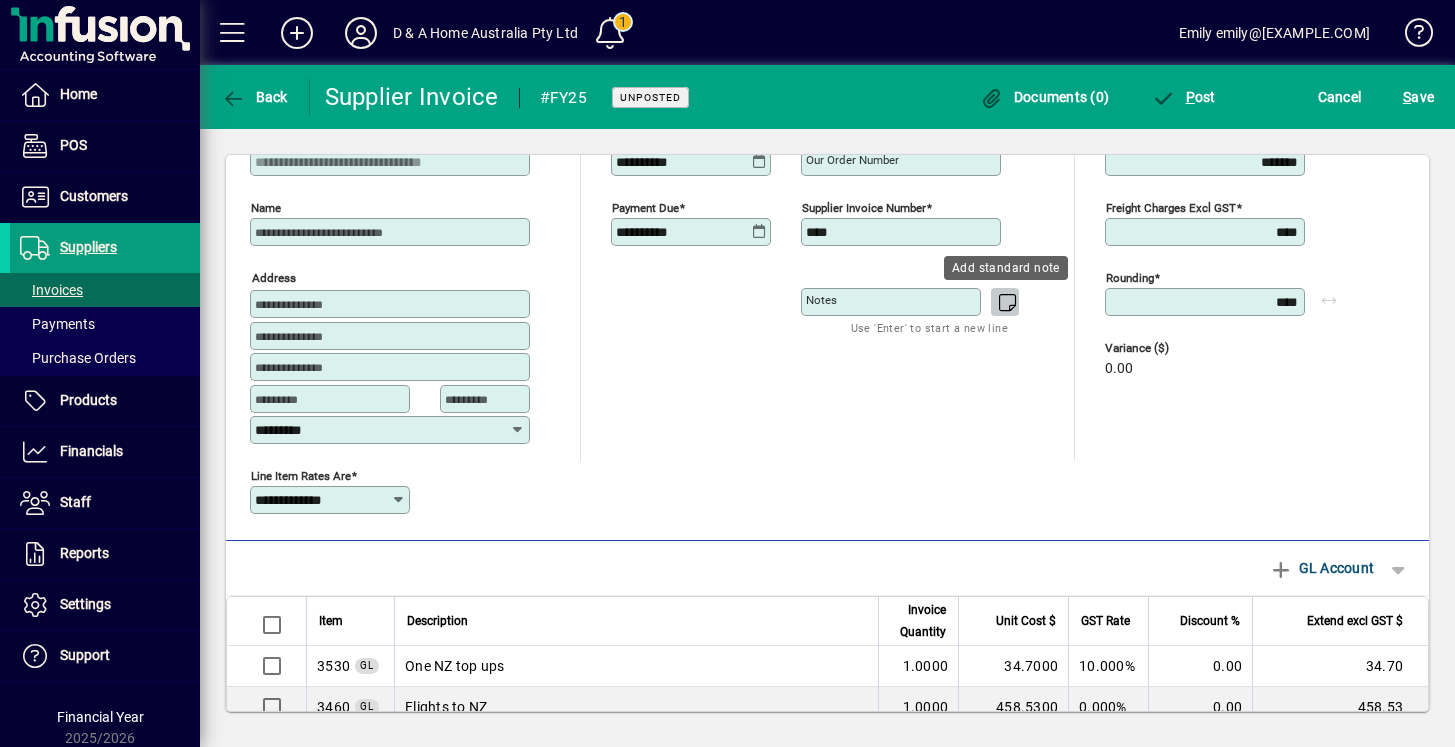 click 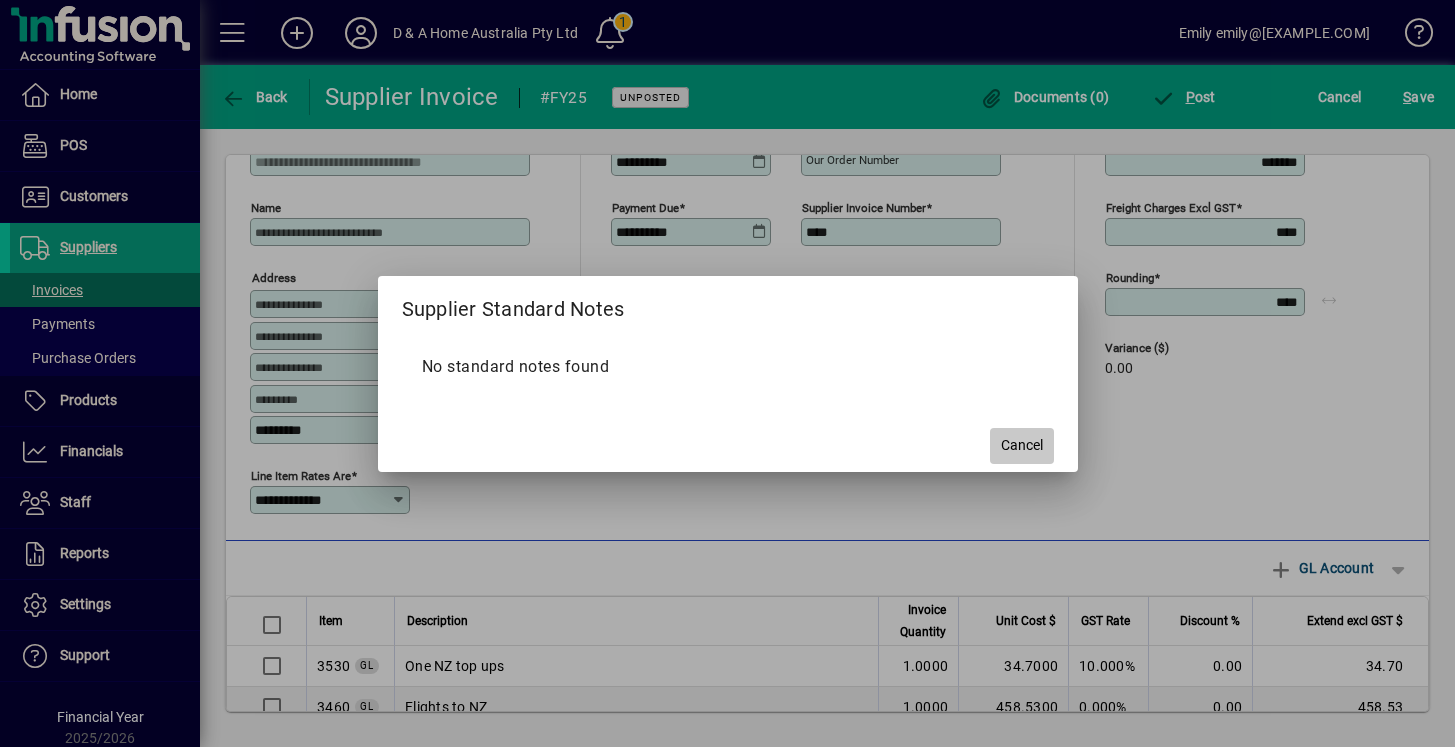 click on "Cancel" 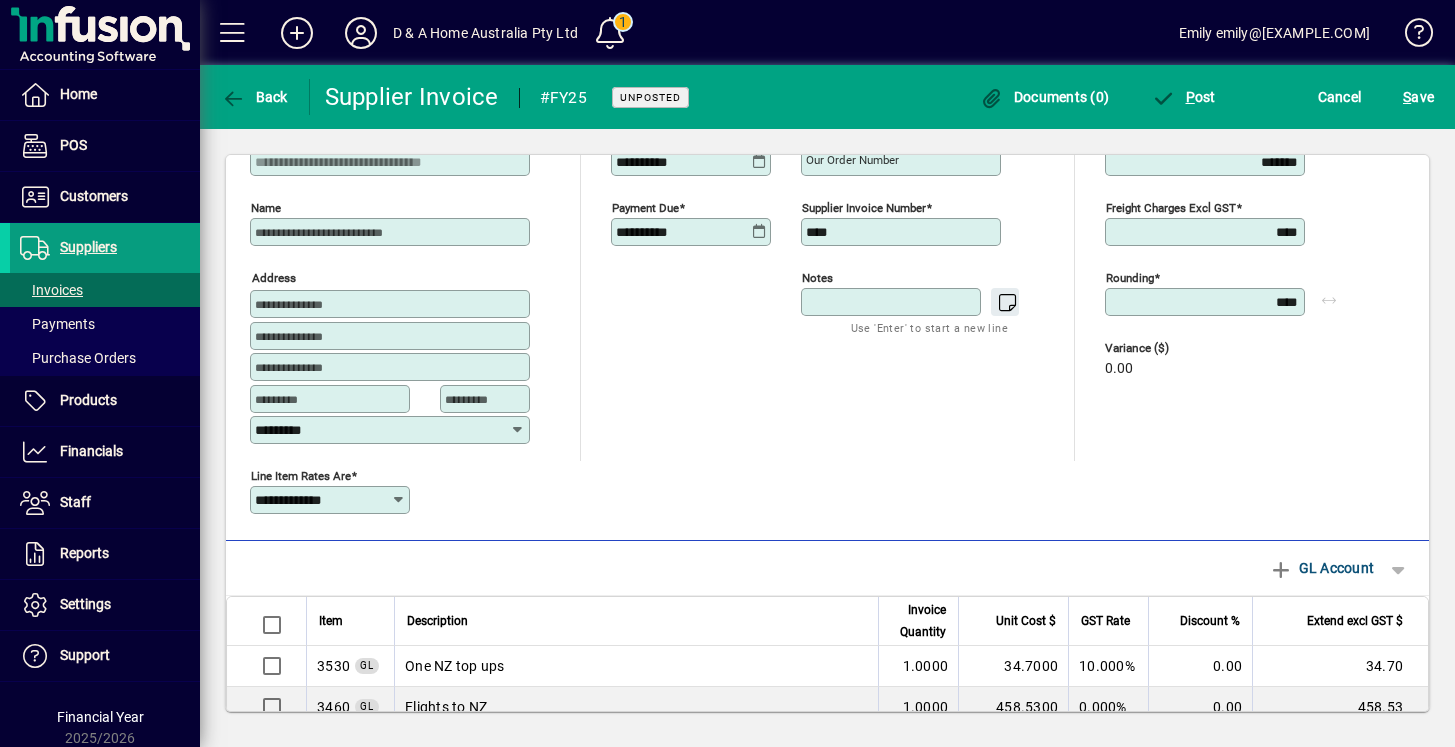 click on "Notes" at bounding box center (893, 302) 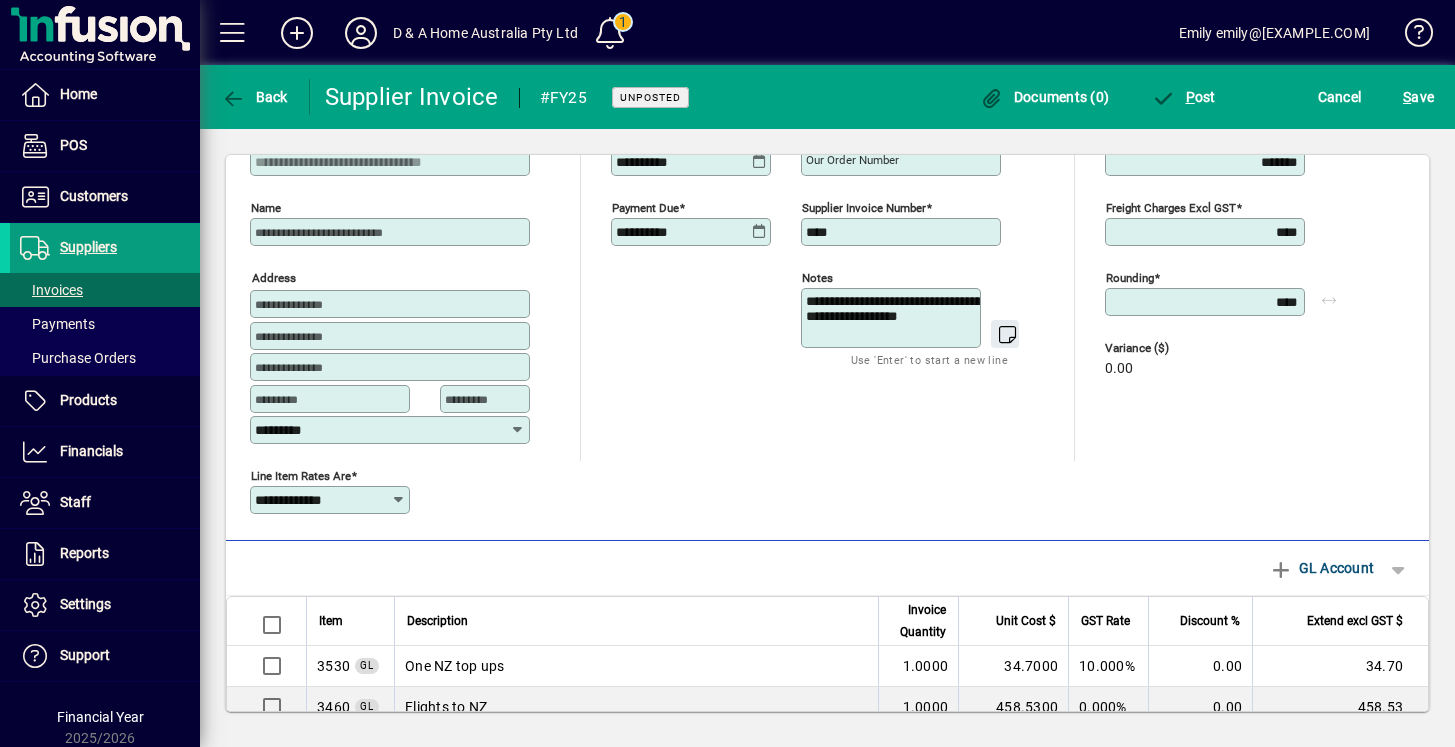 click on "**********" at bounding box center [893, 318] 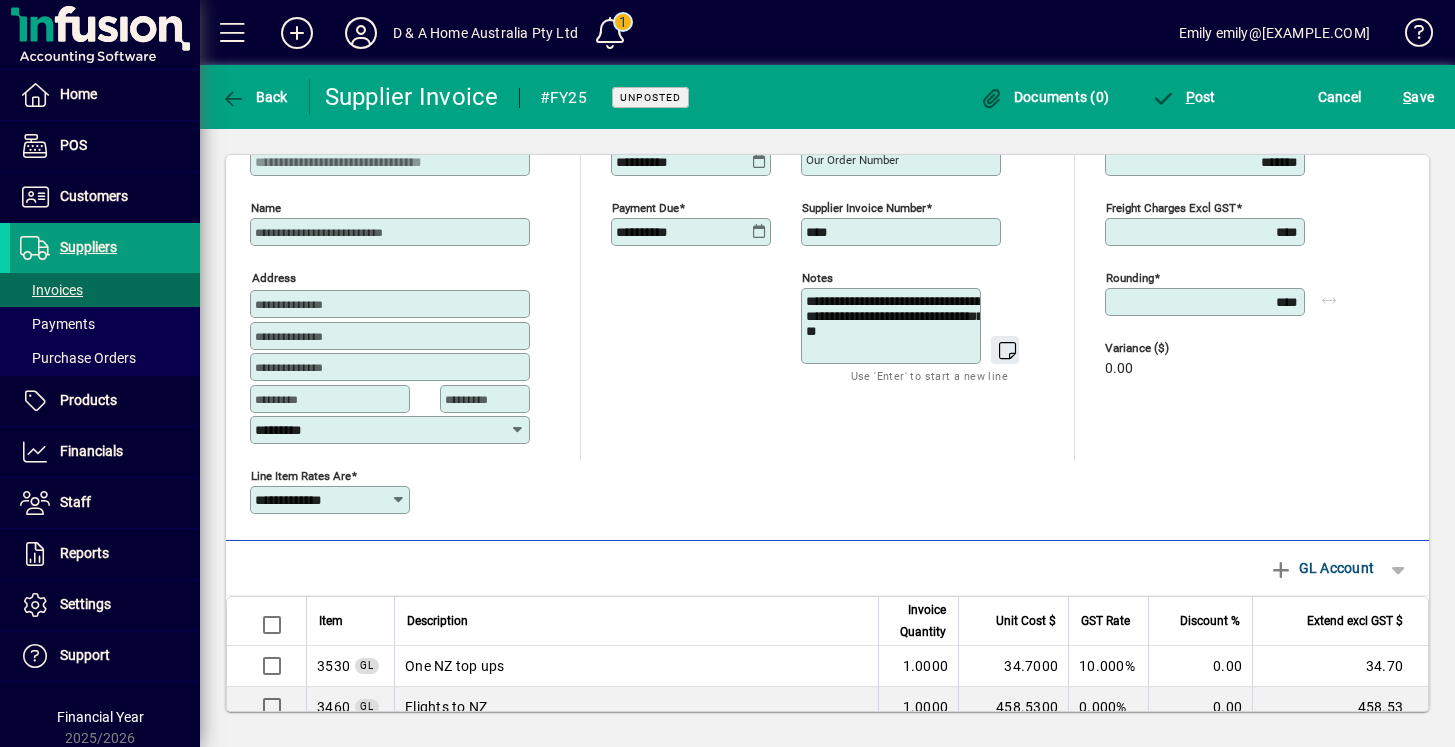 click on "**********" at bounding box center (893, 326) 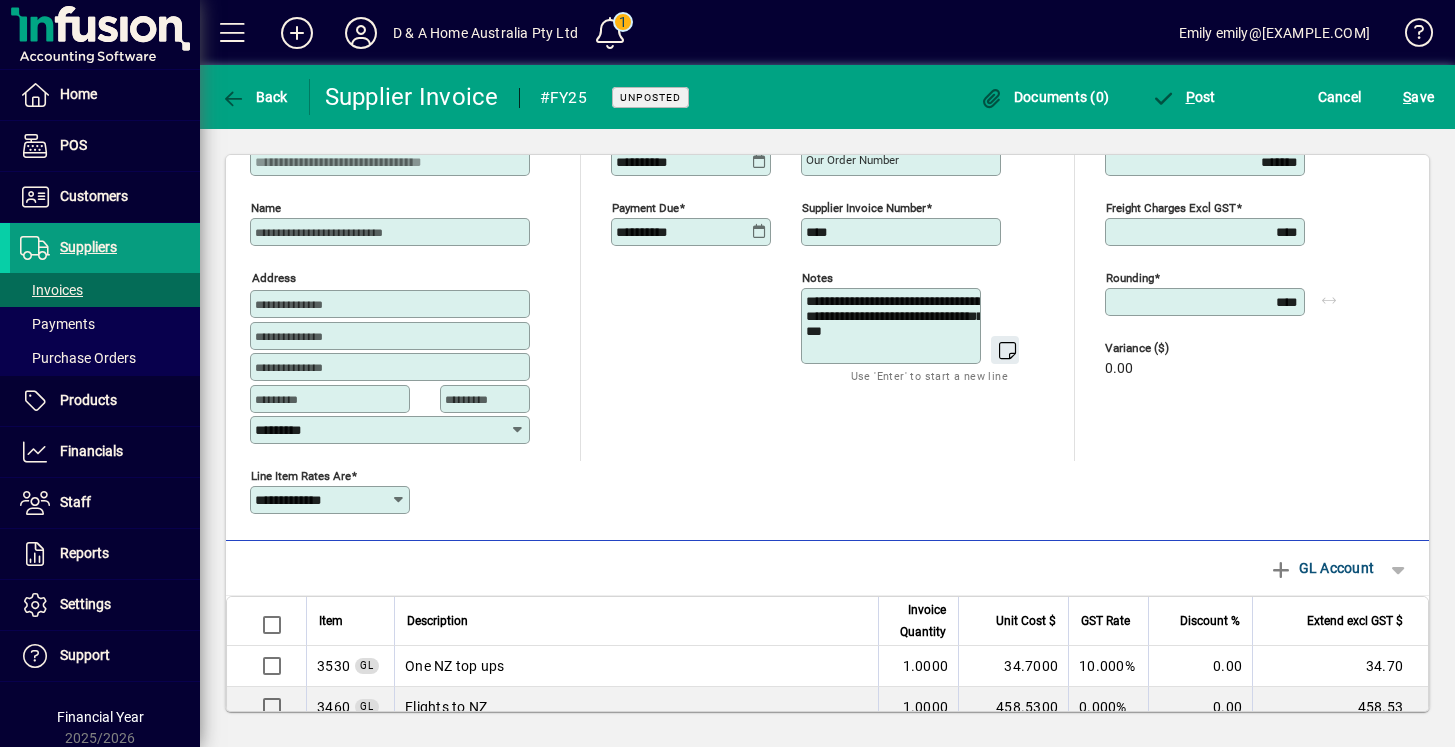 click on "**********" at bounding box center [893, 326] 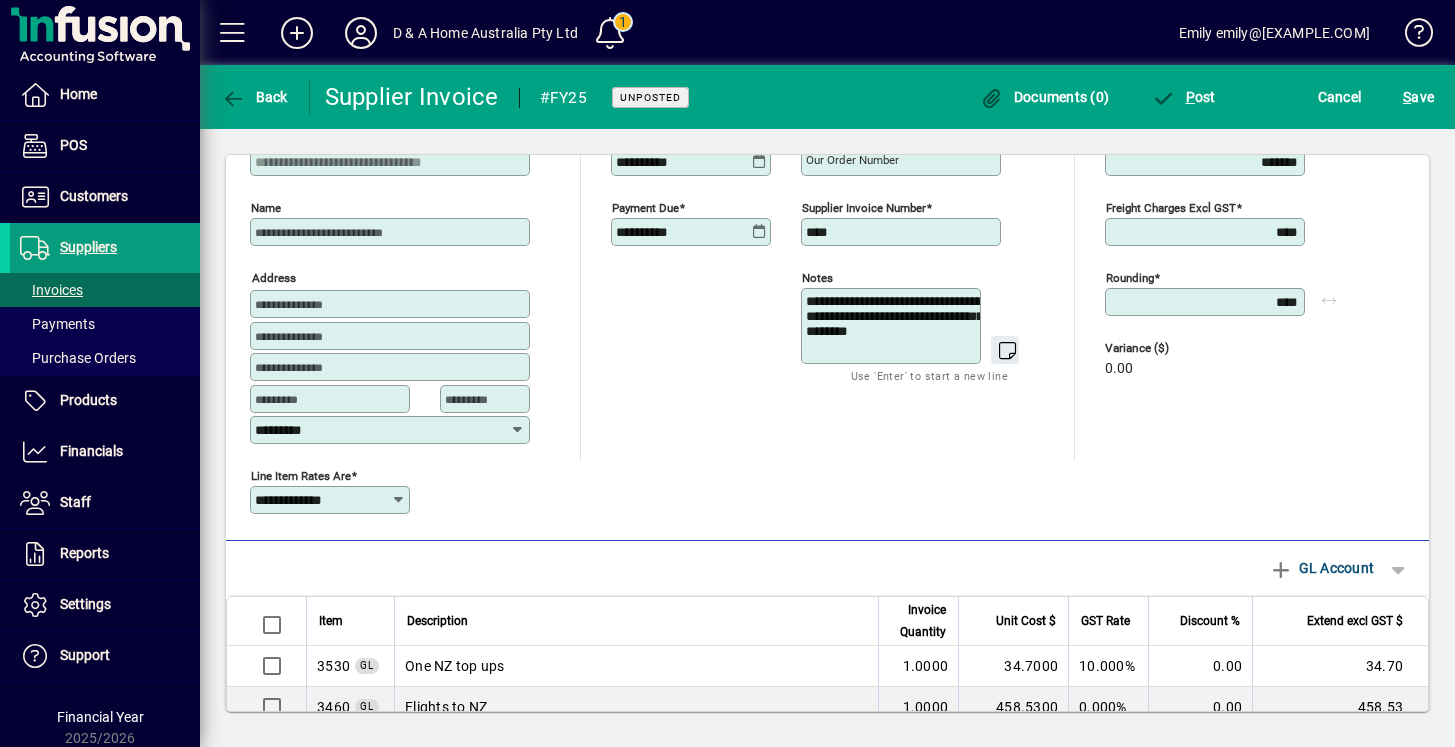 click on "**********" at bounding box center [893, 326] 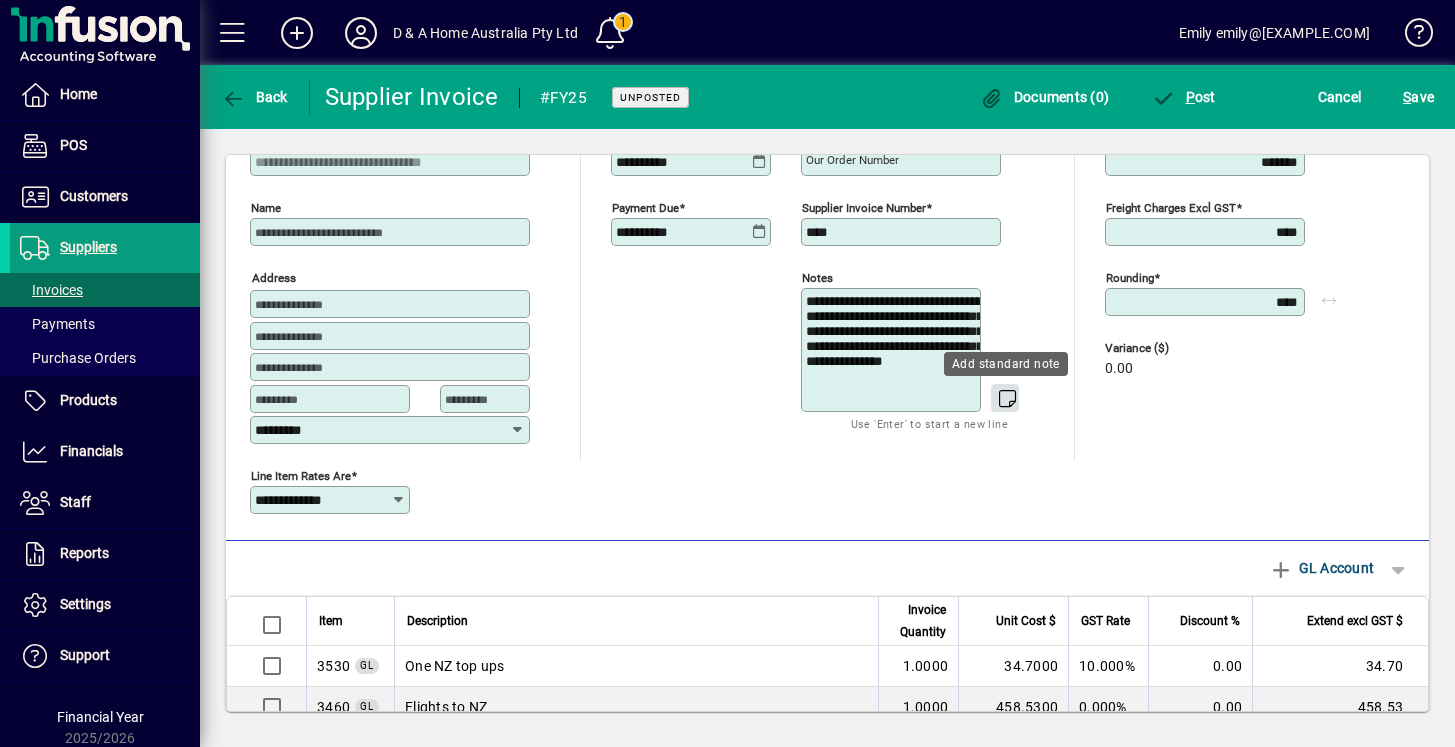 type on "**********" 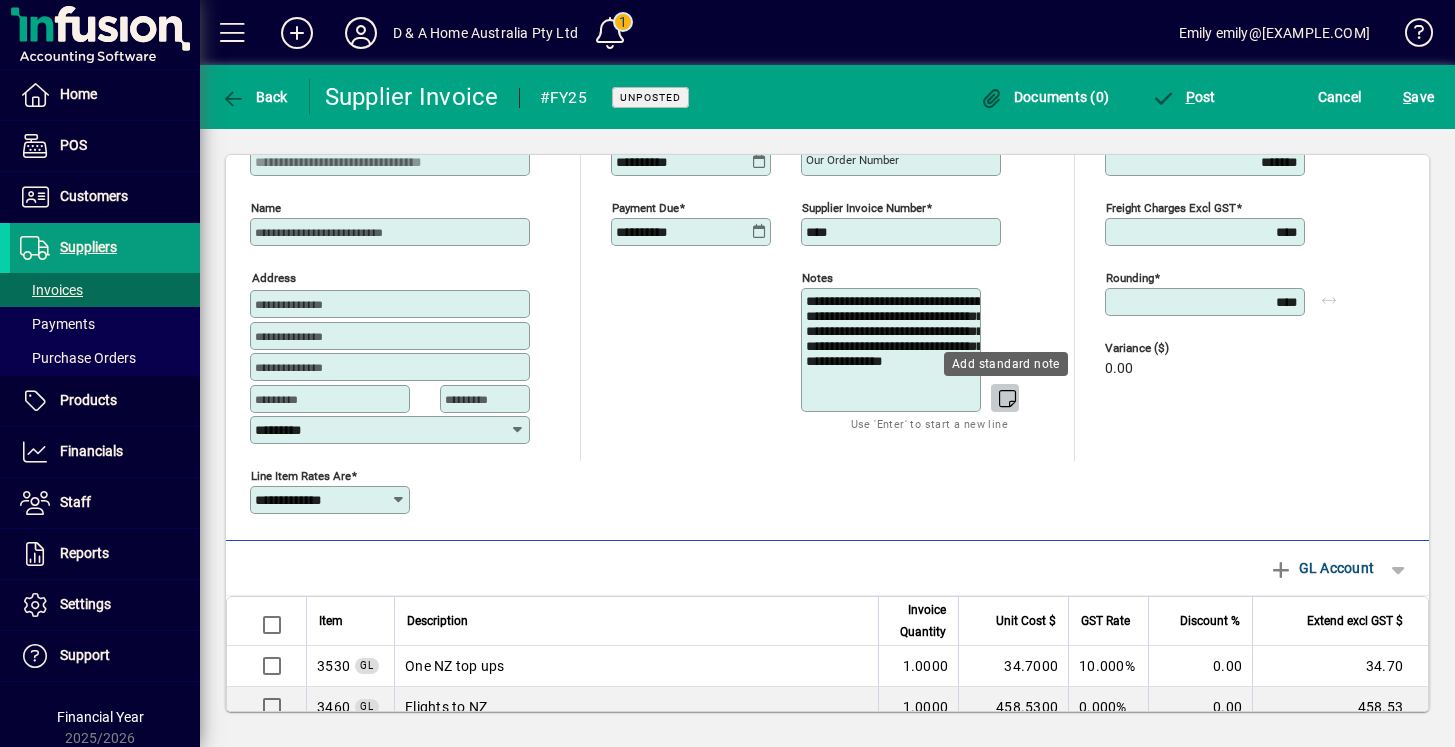click 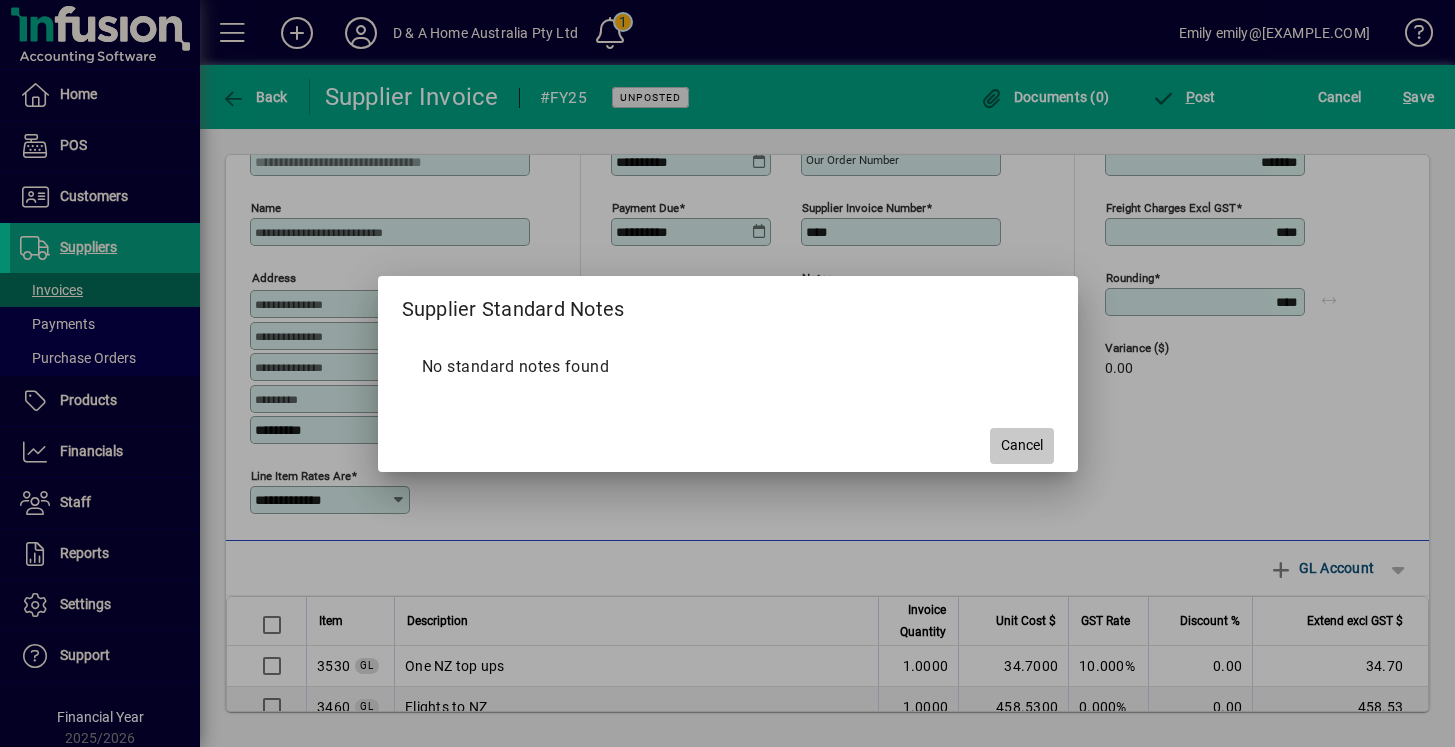 click on "Cancel" 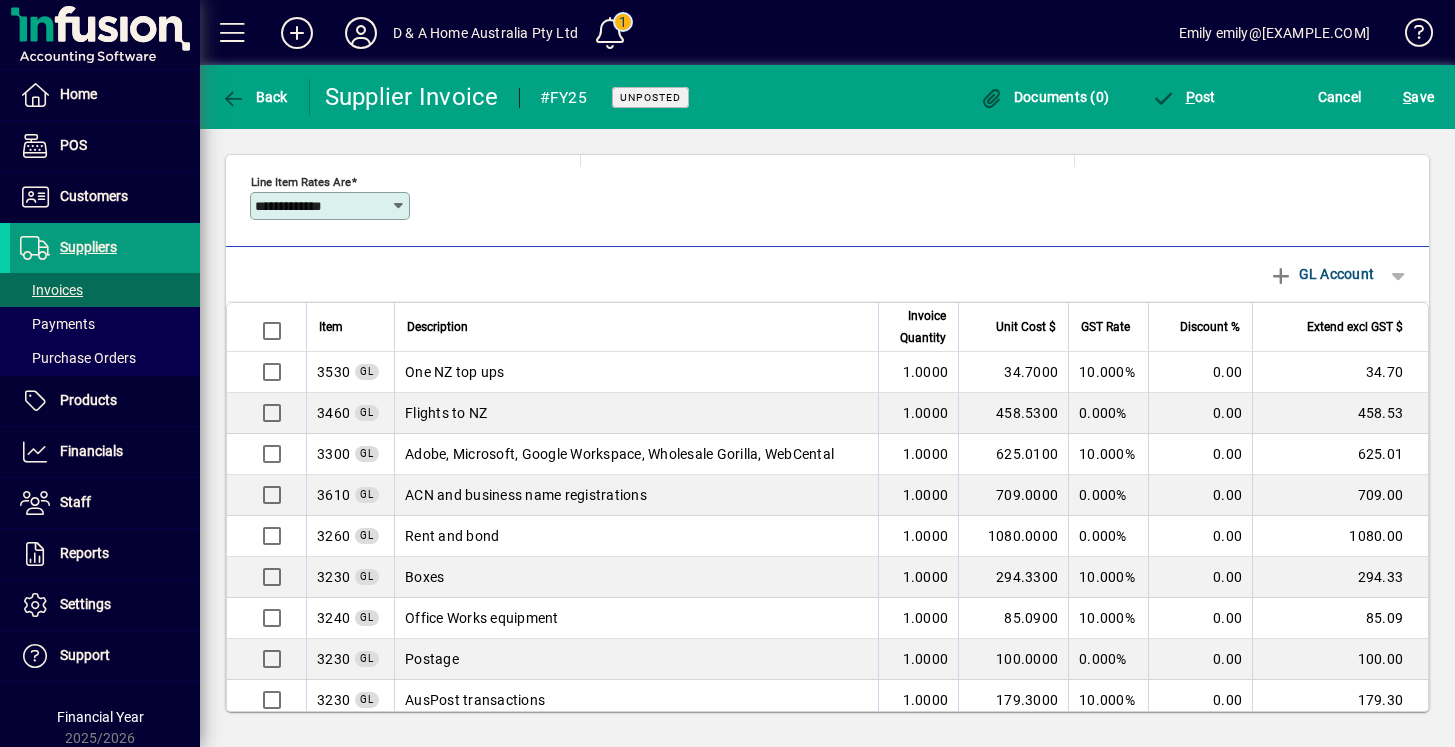 scroll, scrollTop: 487, scrollLeft: 0, axis: vertical 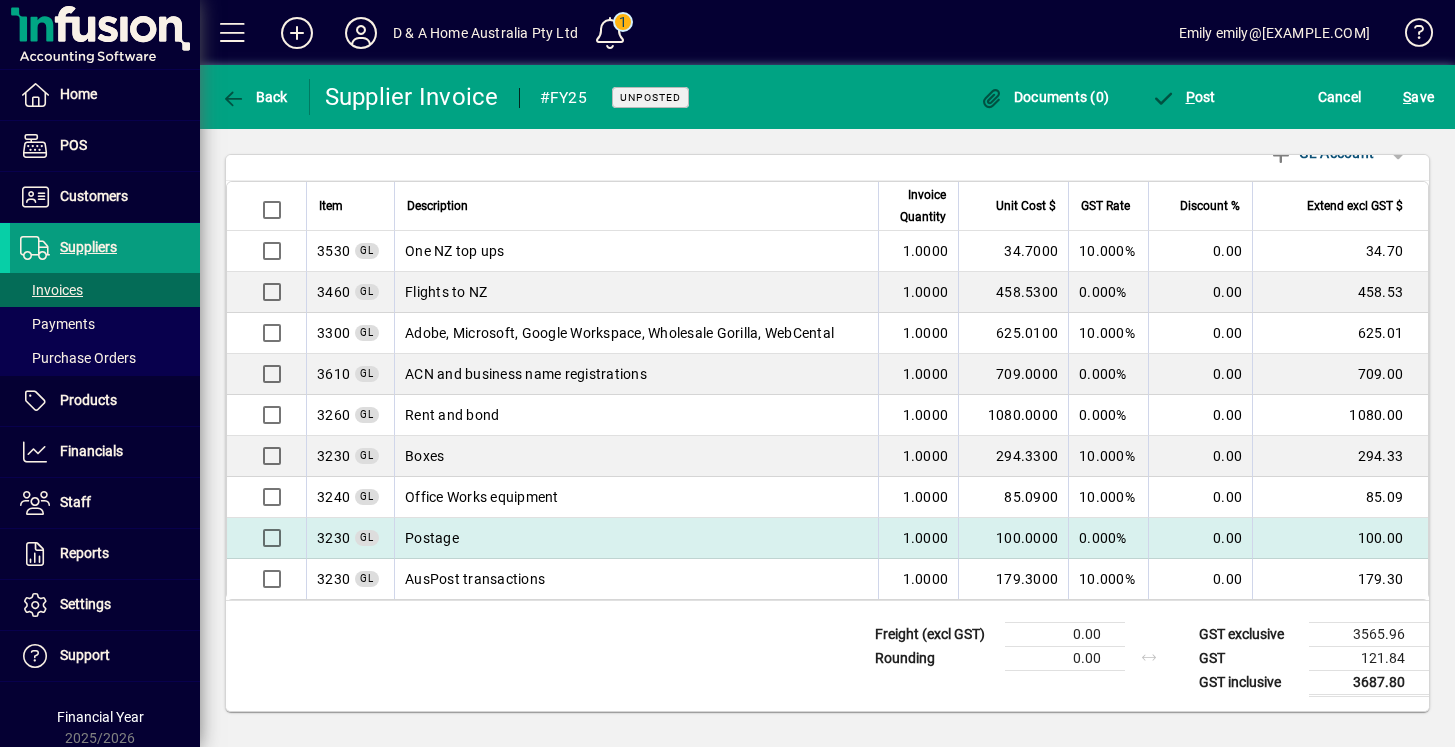 click on "Postage" at bounding box center (636, 538) 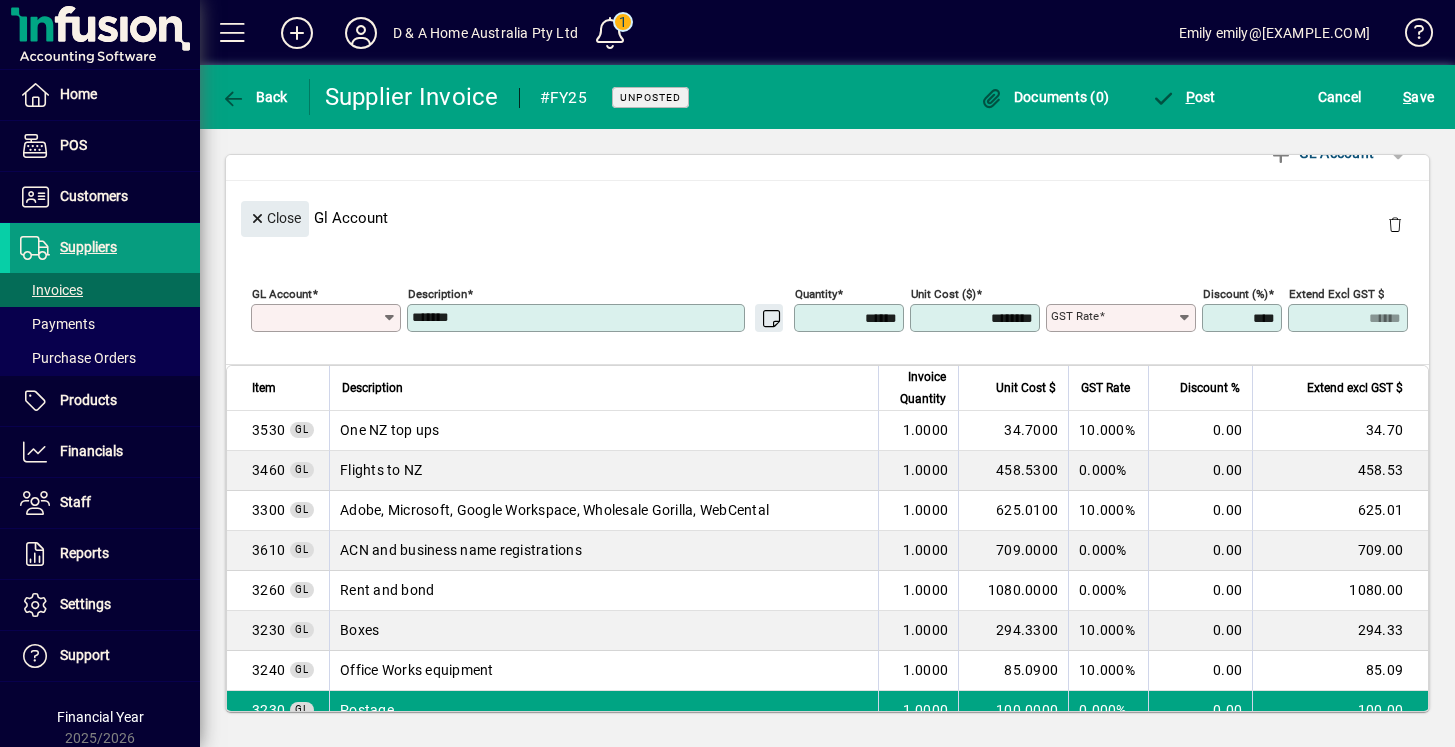 type on "****" 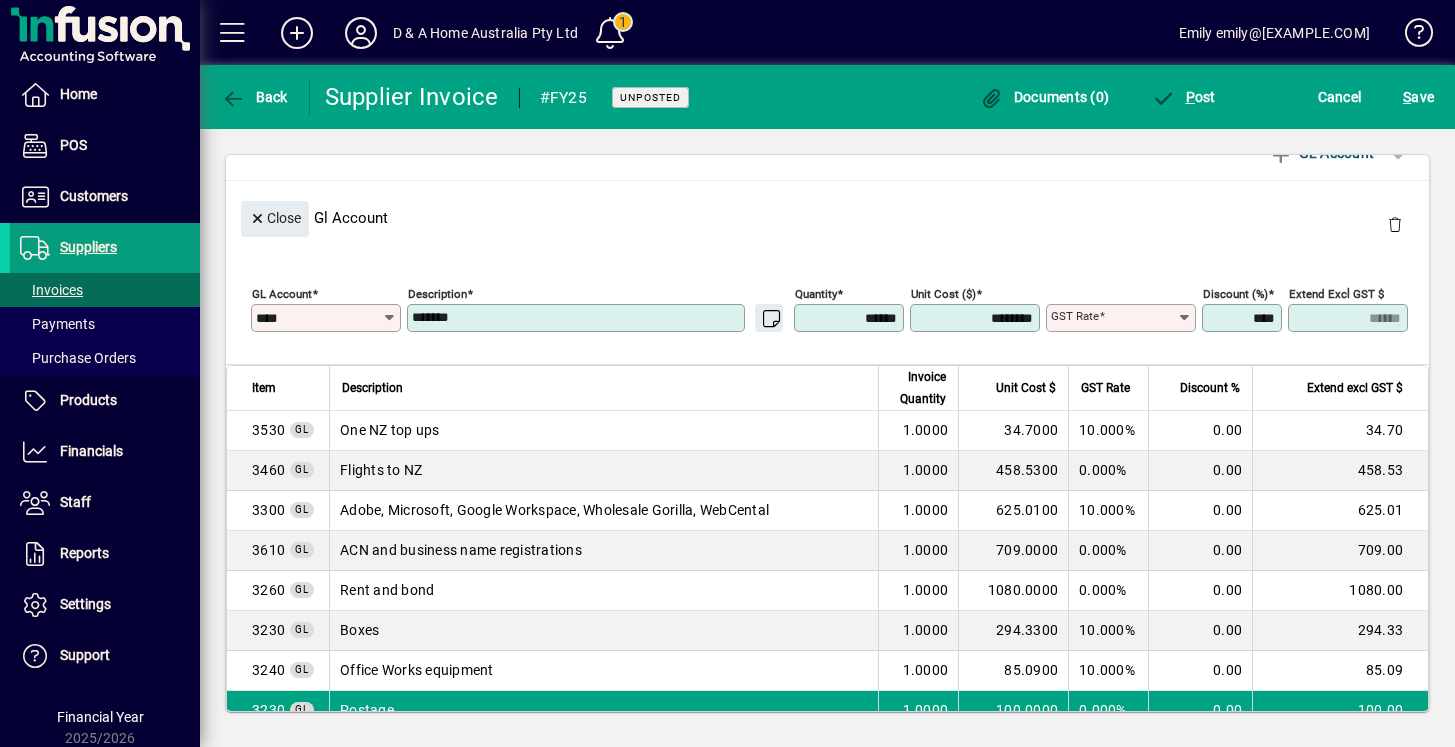 type on "********" 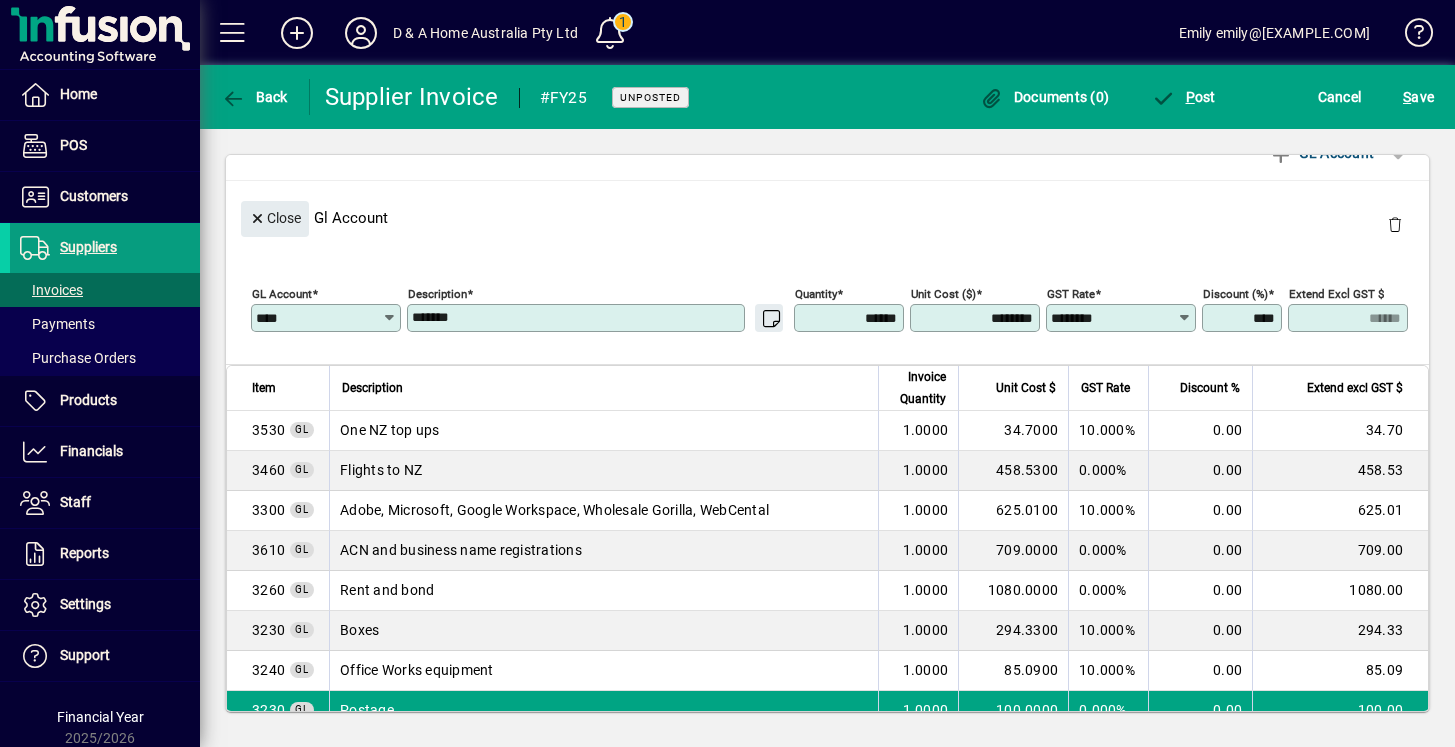click on "*******" at bounding box center [578, 318] 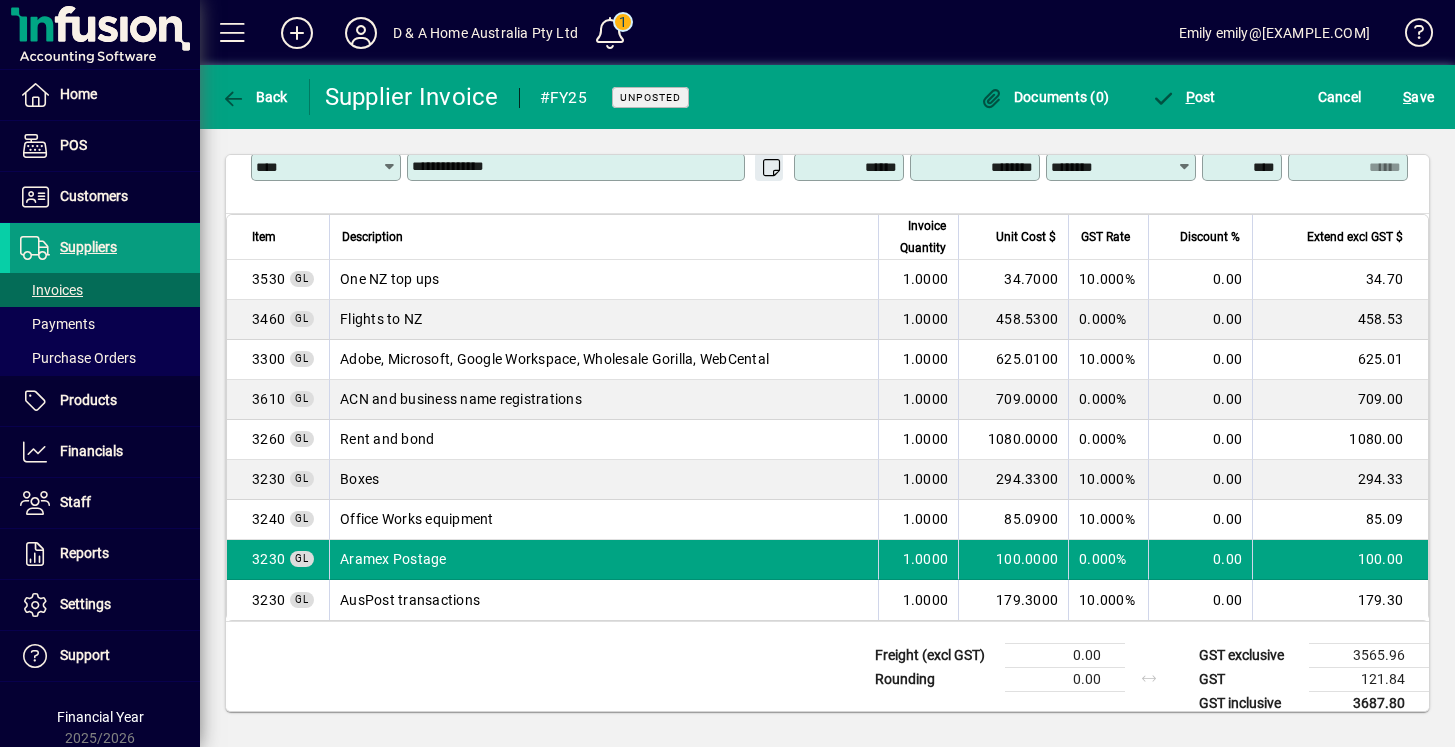 scroll, scrollTop: 659, scrollLeft: 0, axis: vertical 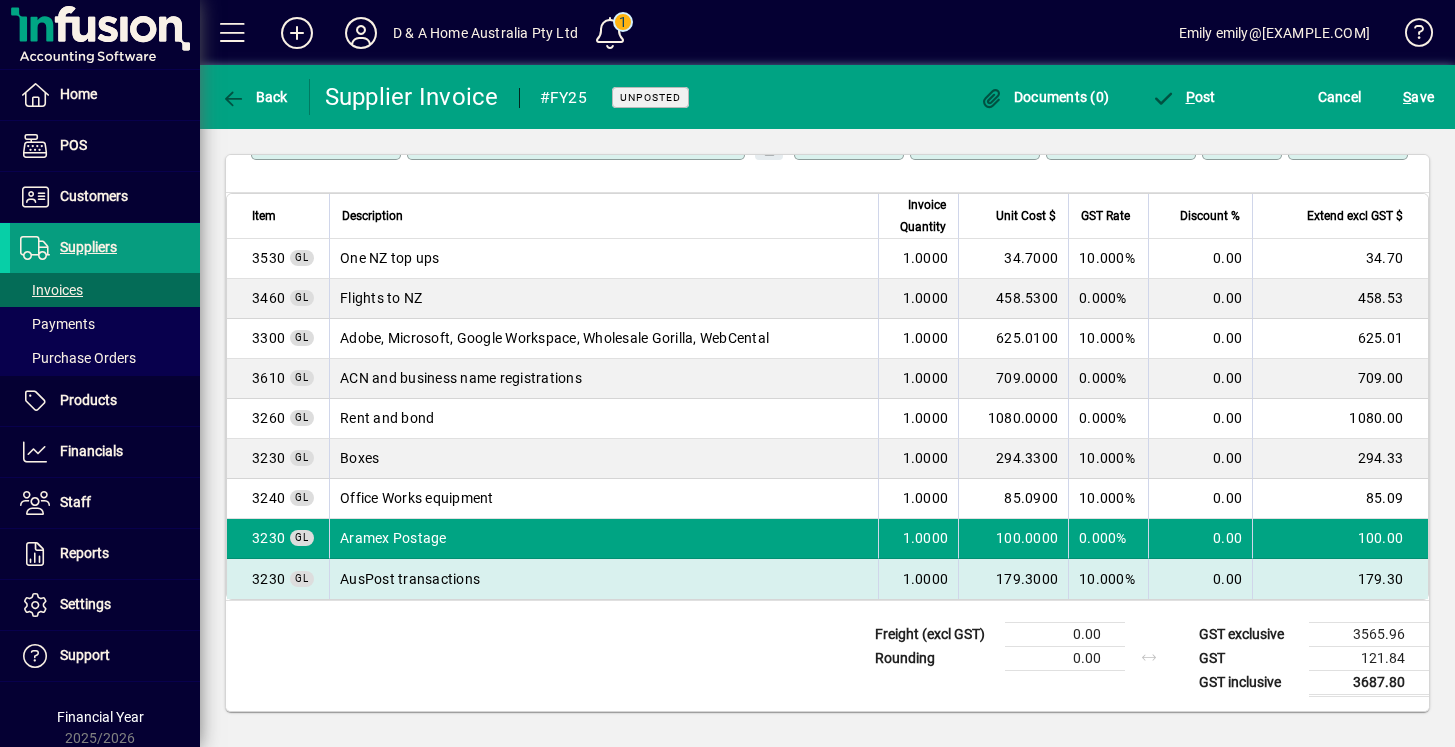 click on "AusPost transactions" at bounding box center (603, 579) 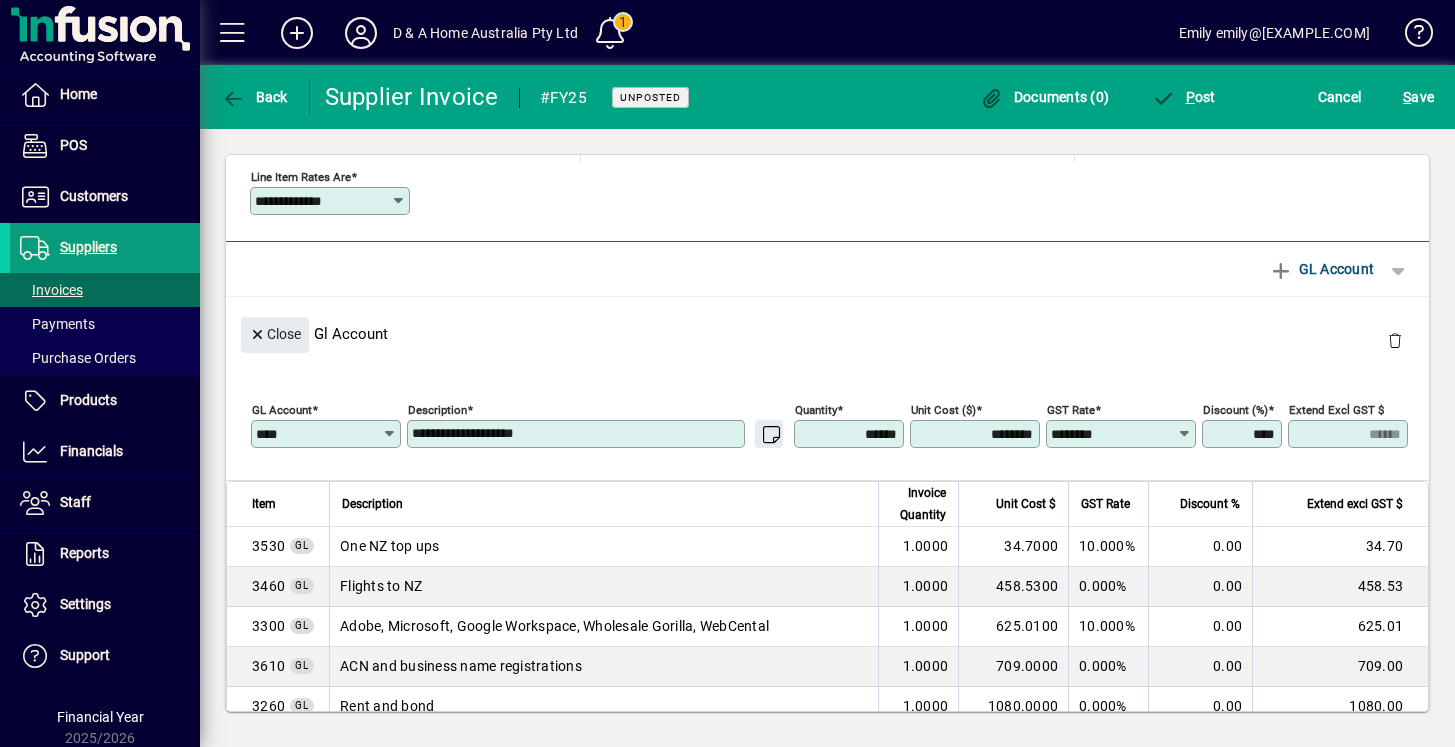 type on "**********" 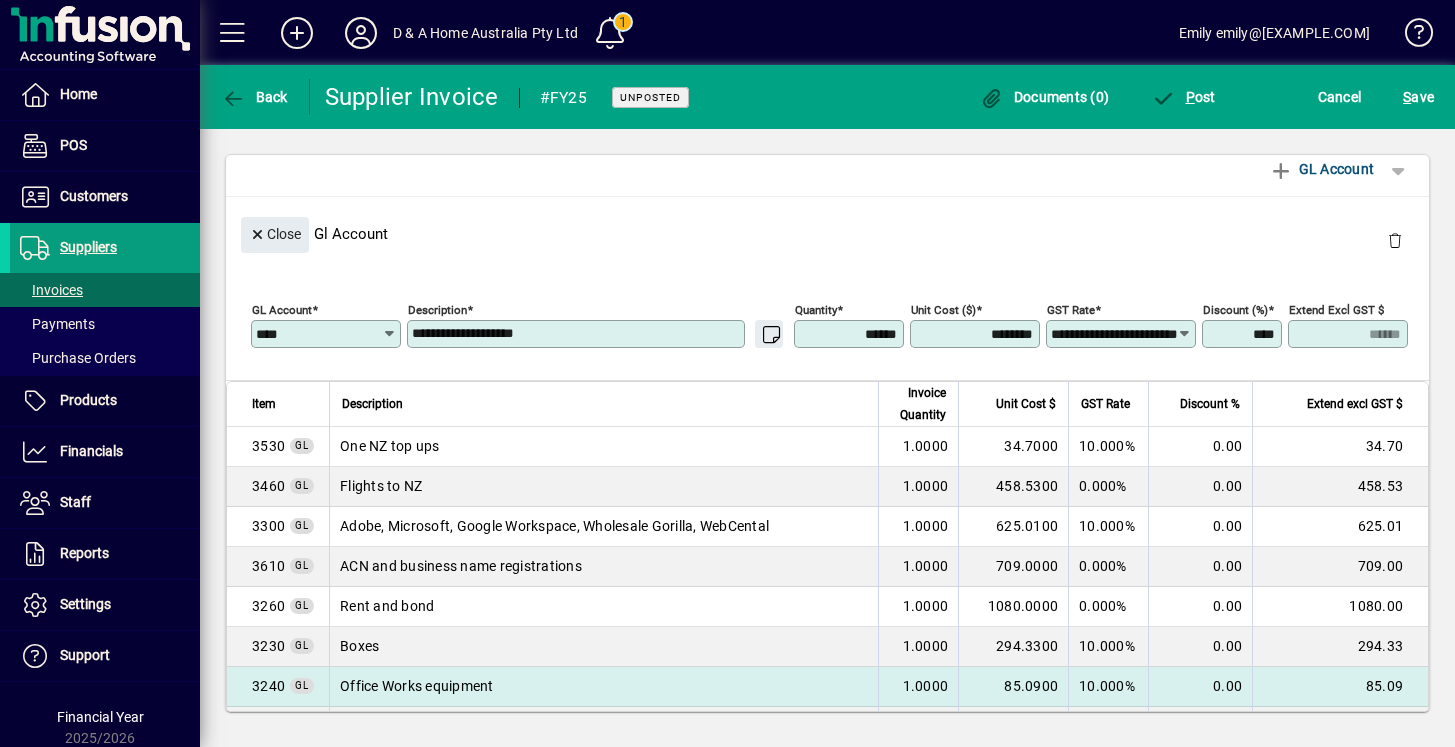 scroll, scrollTop: 383, scrollLeft: 0, axis: vertical 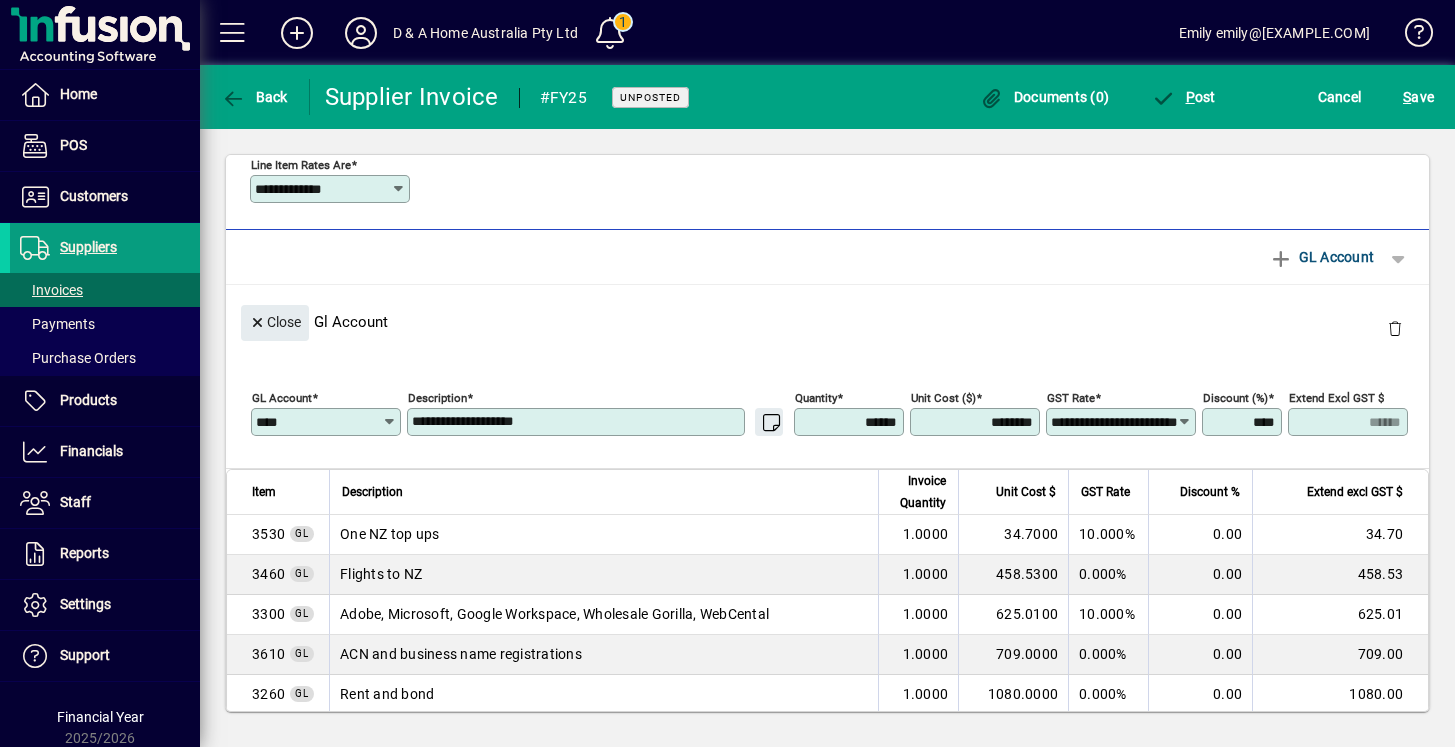 click on "**********" at bounding box center [578, 422] 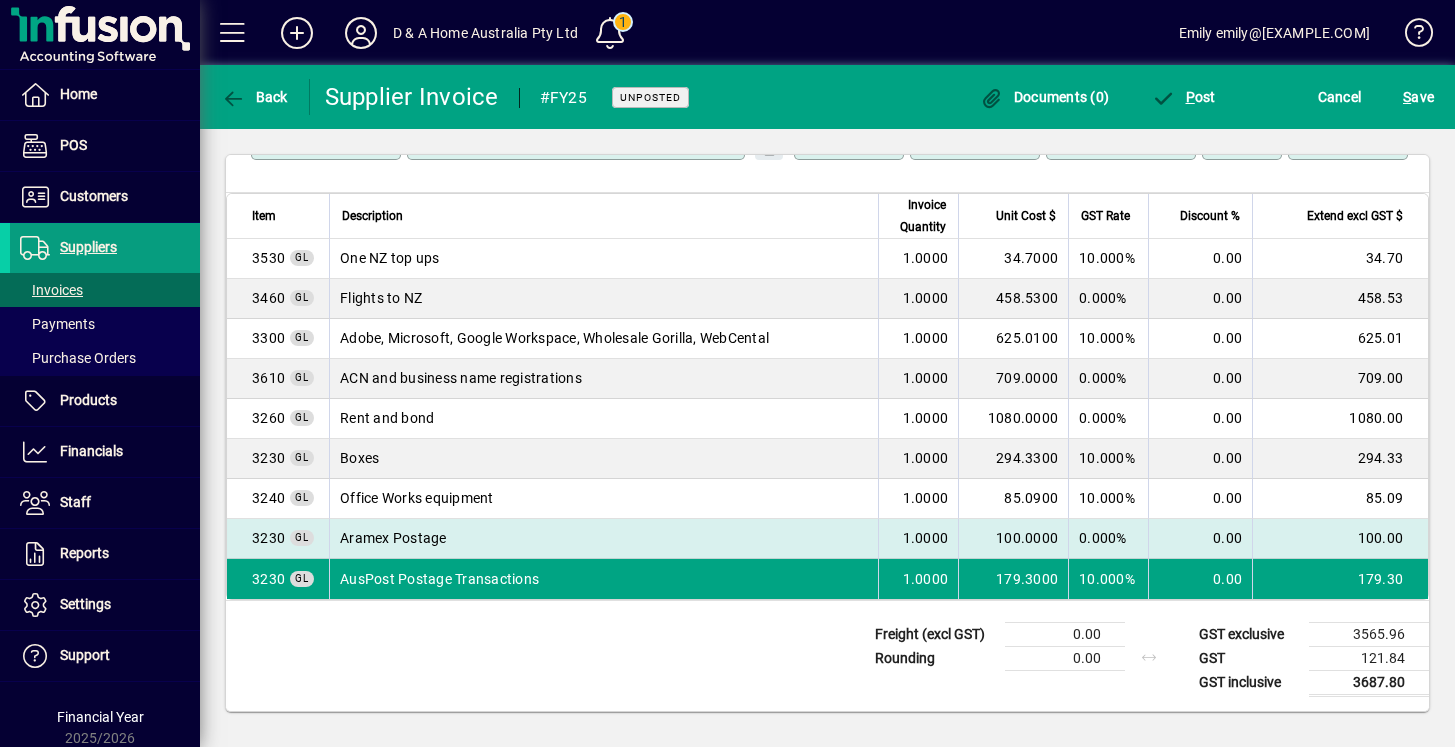 click on "Aramex Postage" at bounding box center (603, 539) 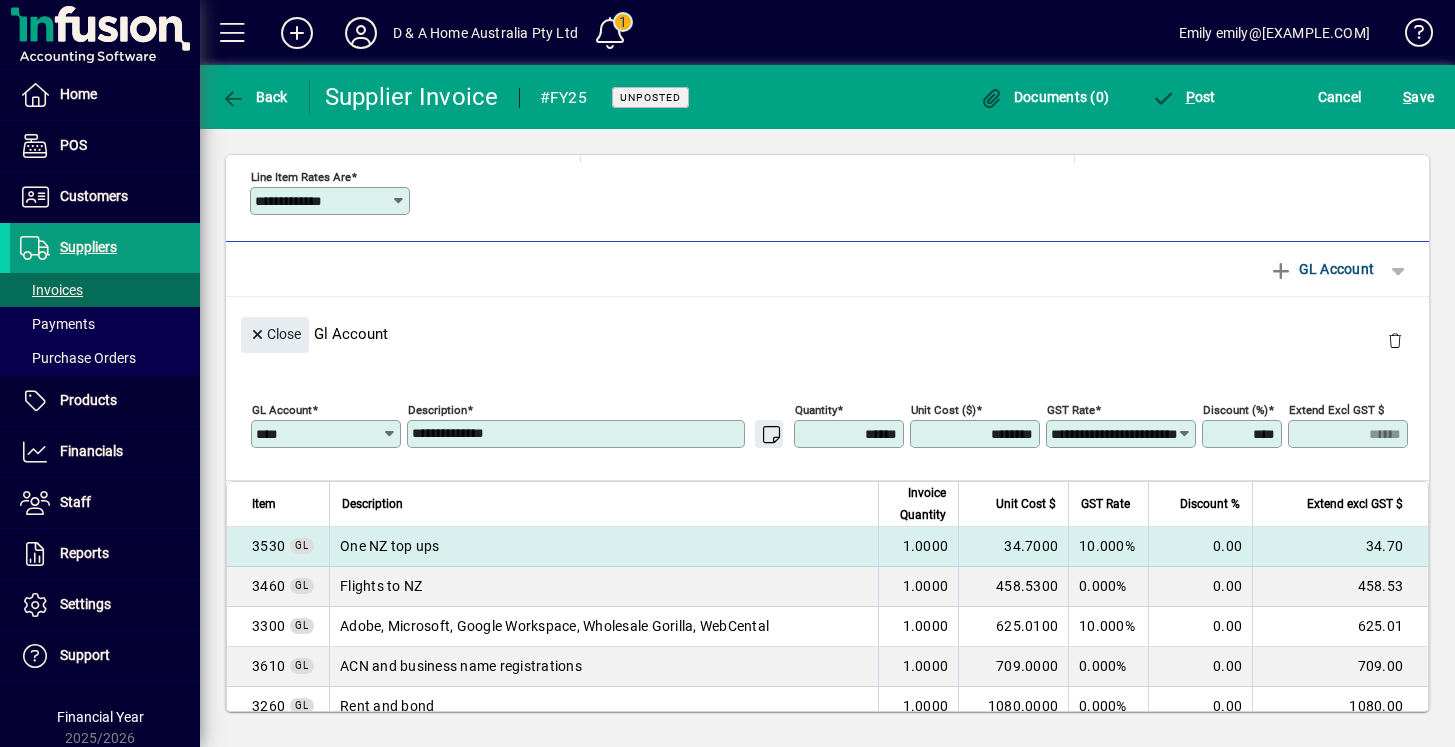 type on "********" 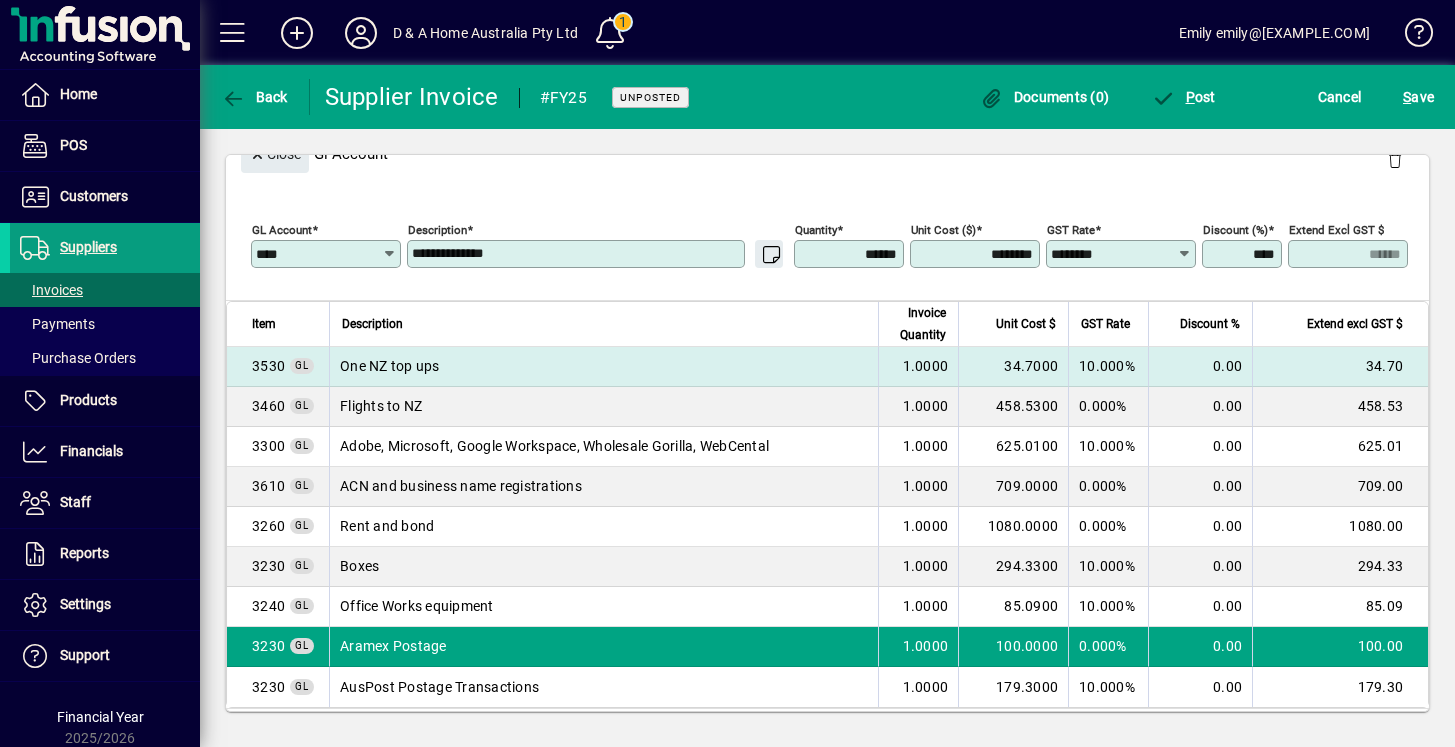 scroll, scrollTop: 659, scrollLeft: 0, axis: vertical 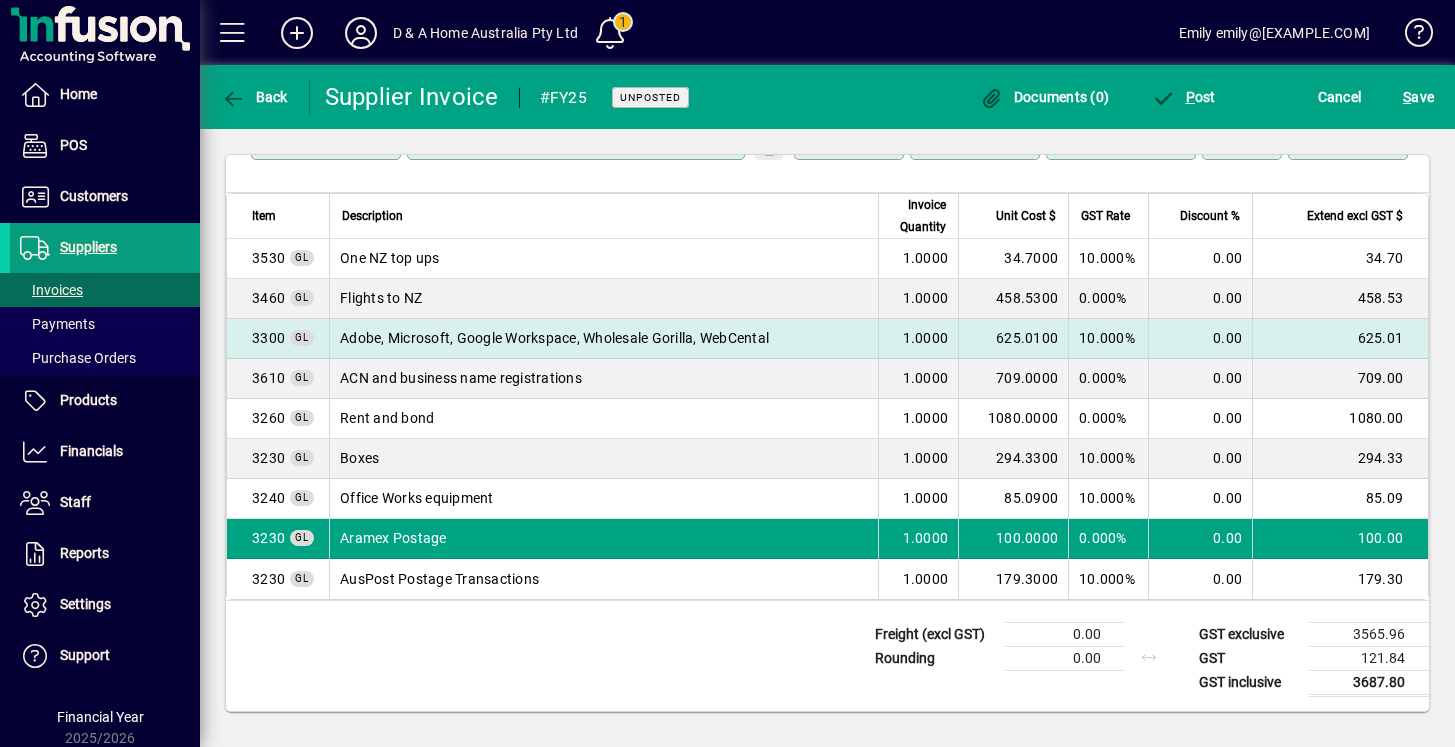drag, startPoint x: 698, startPoint y: 330, endPoint x: 676, endPoint y: 339, distance: 23.769728 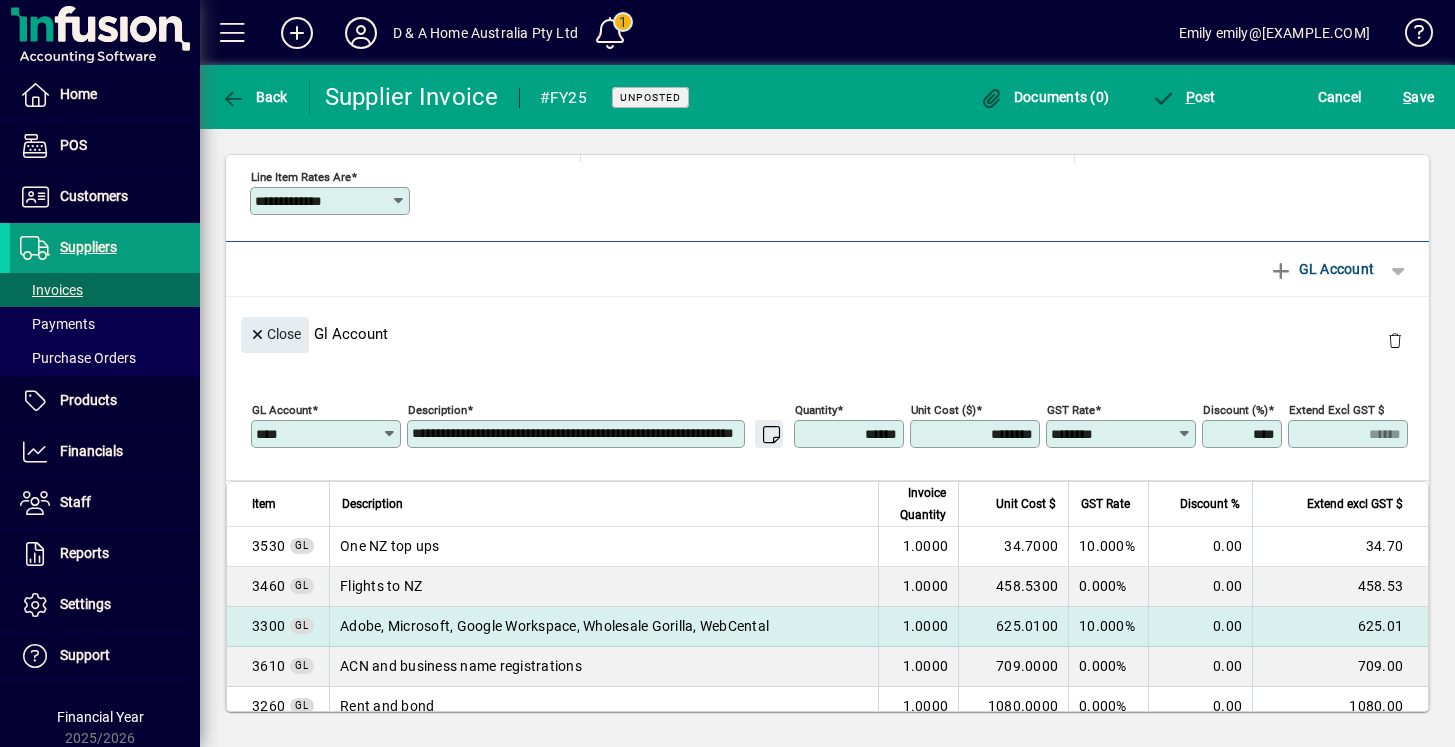type on "****" 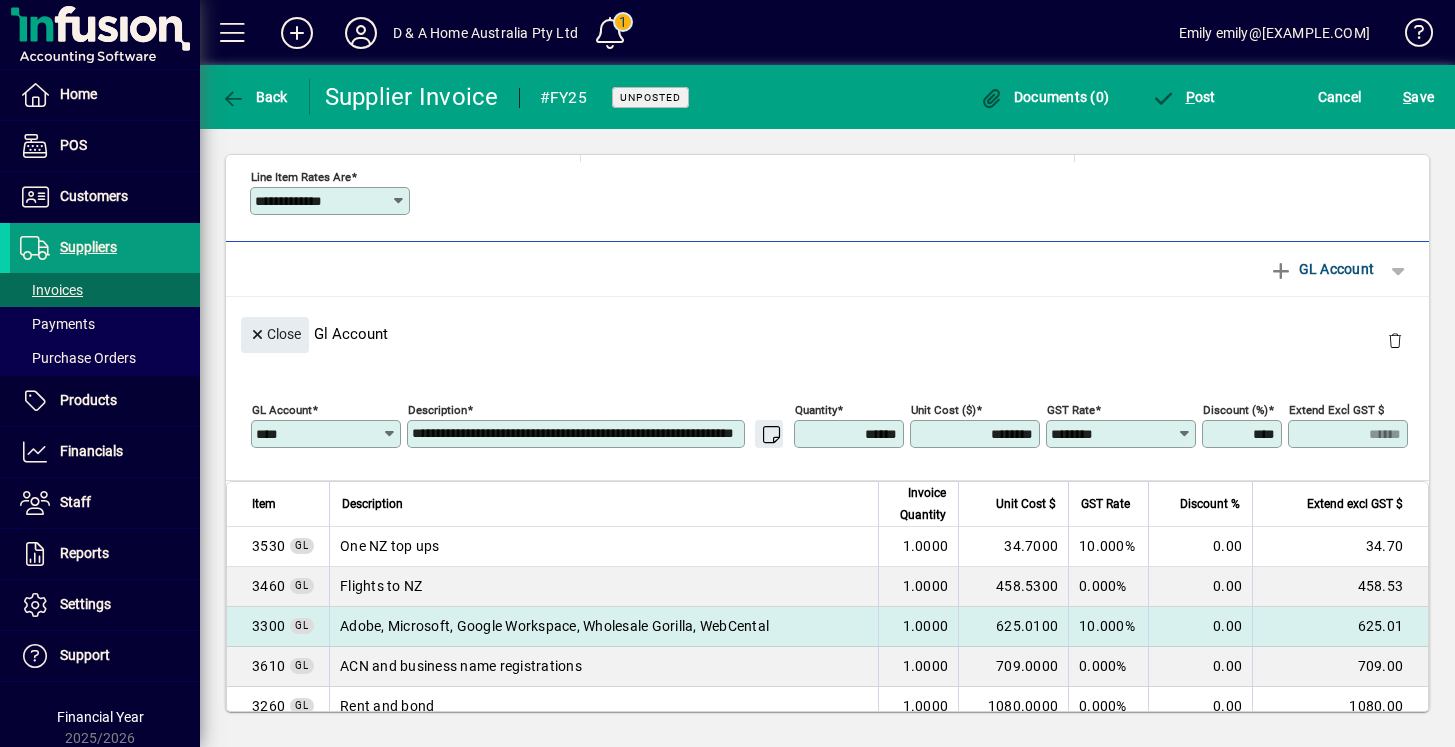 type on "**********" 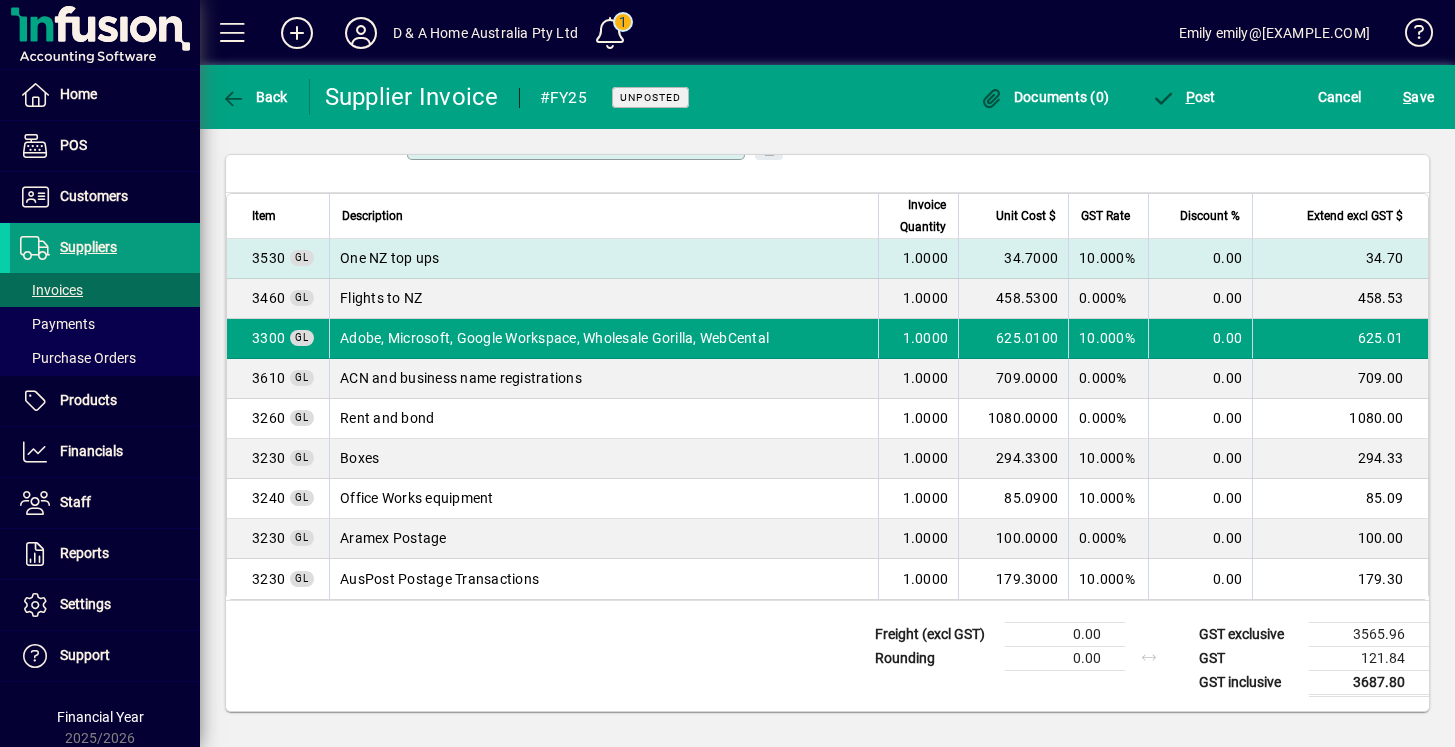 scroll, scrollTop: 618, scrollLeft: 0, axis: vertical 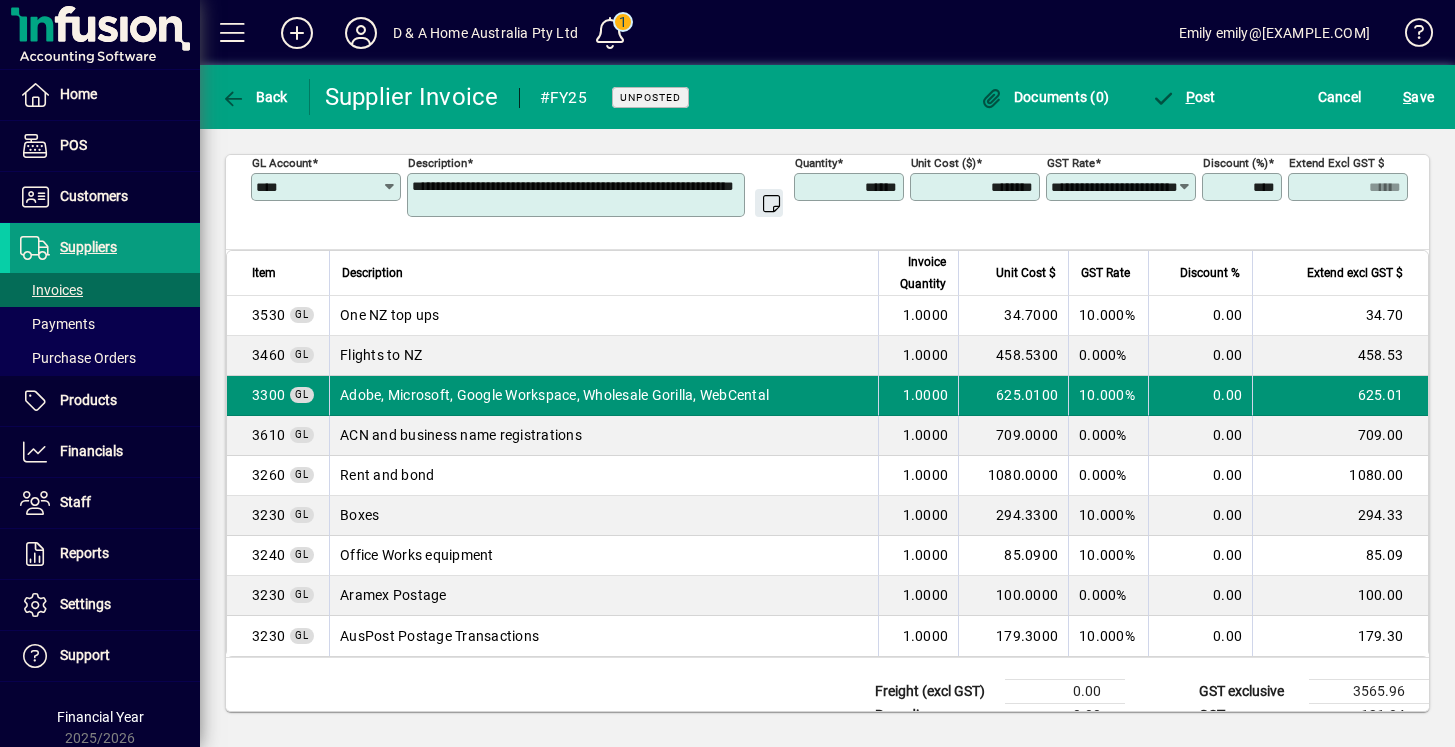 drag, startPoint x: 263, startPoint y: 398, endPoint x: 260, endPoint y: 409, distance: 11.401754 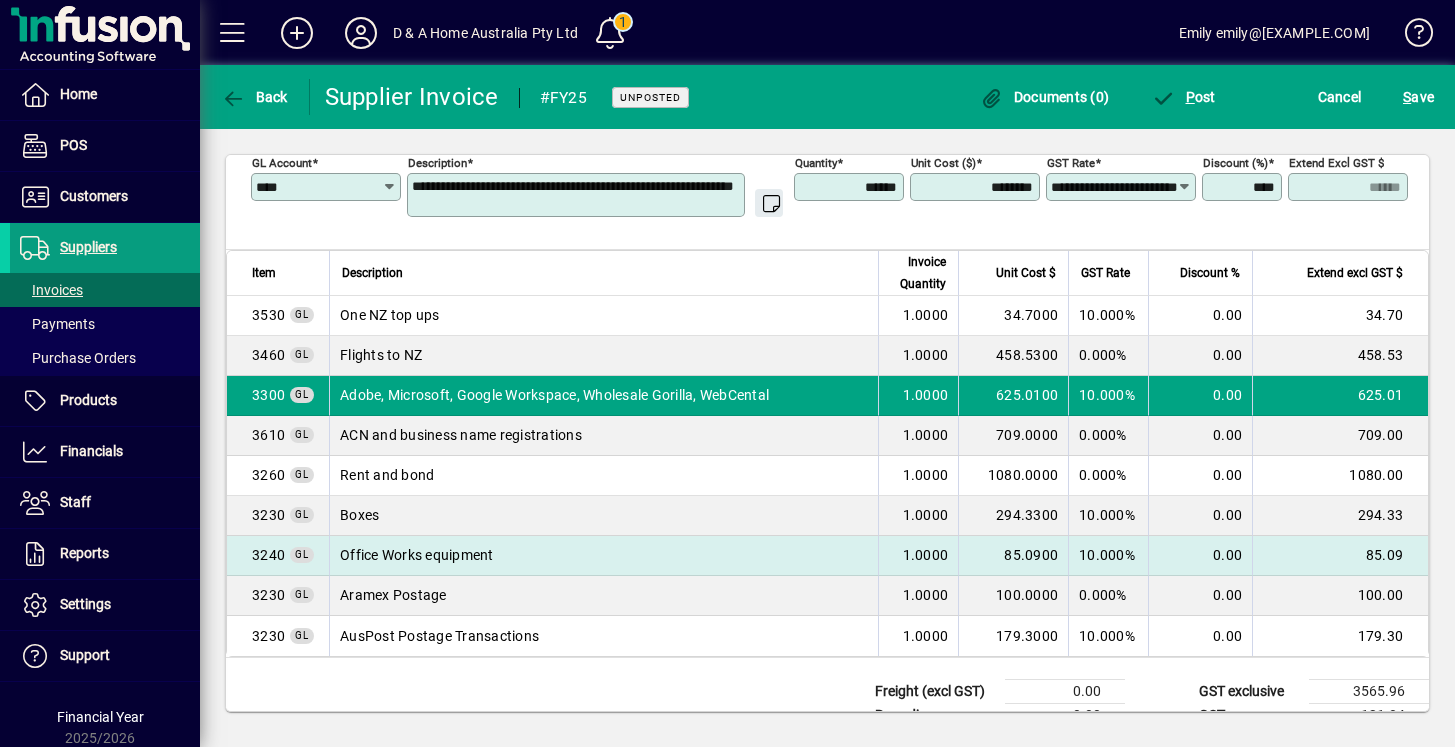 click on "Office Works equipment" at bounding box center [603, 556] 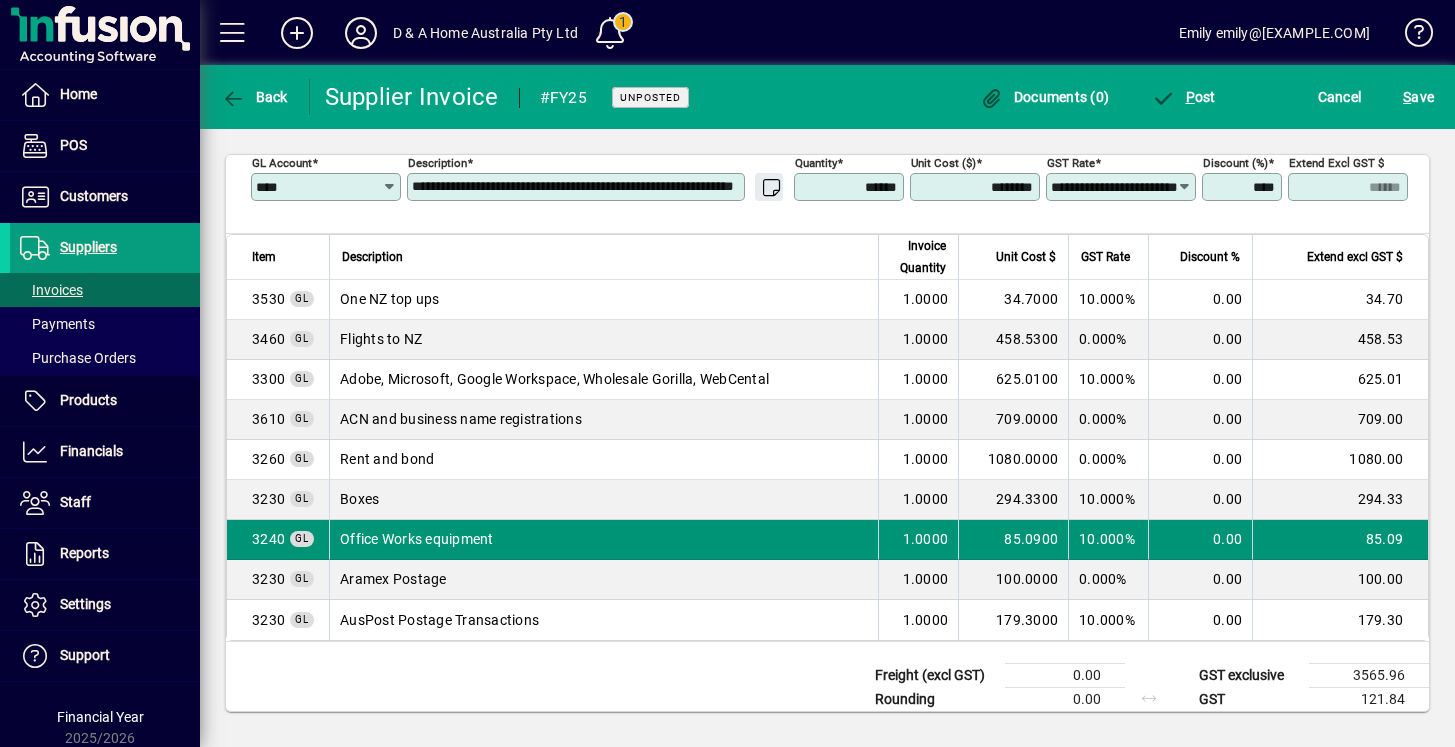 type on "**********" 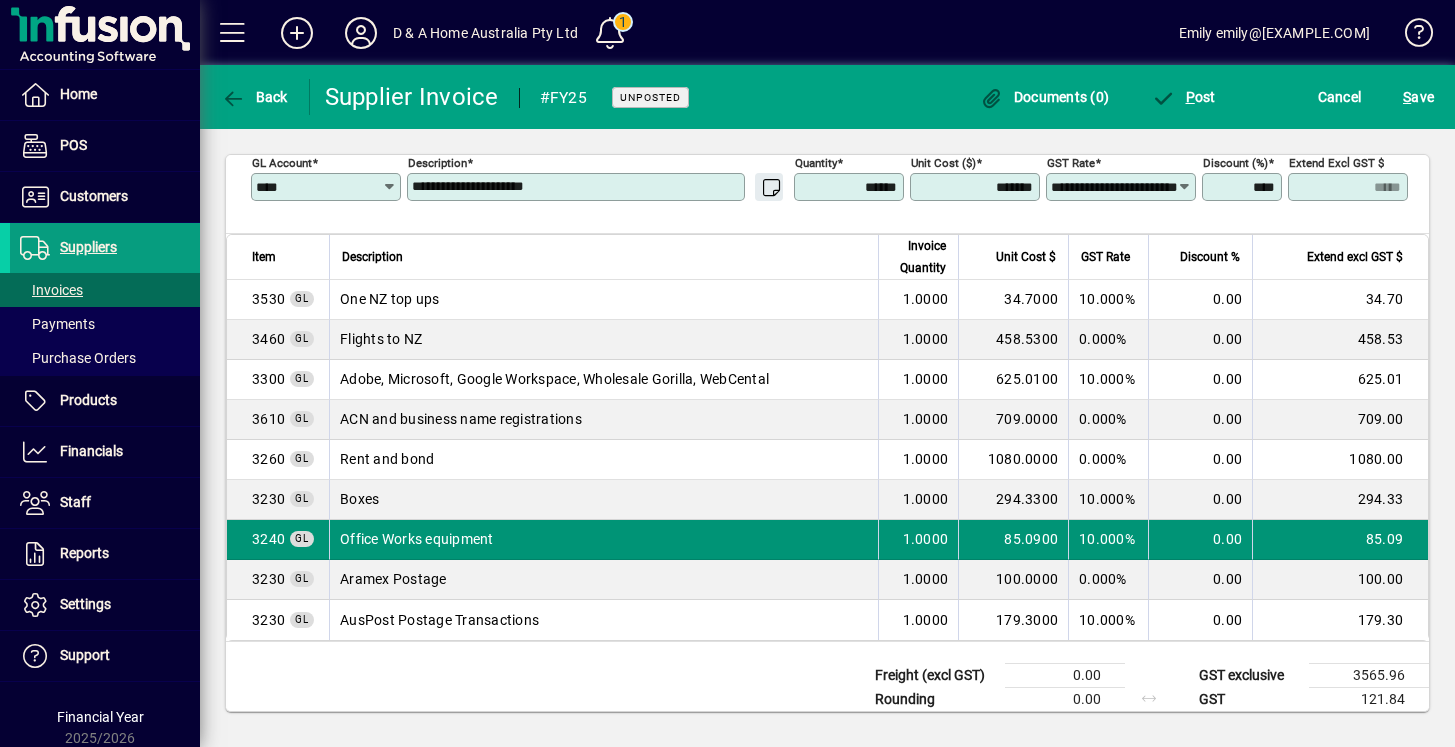 type on "****" 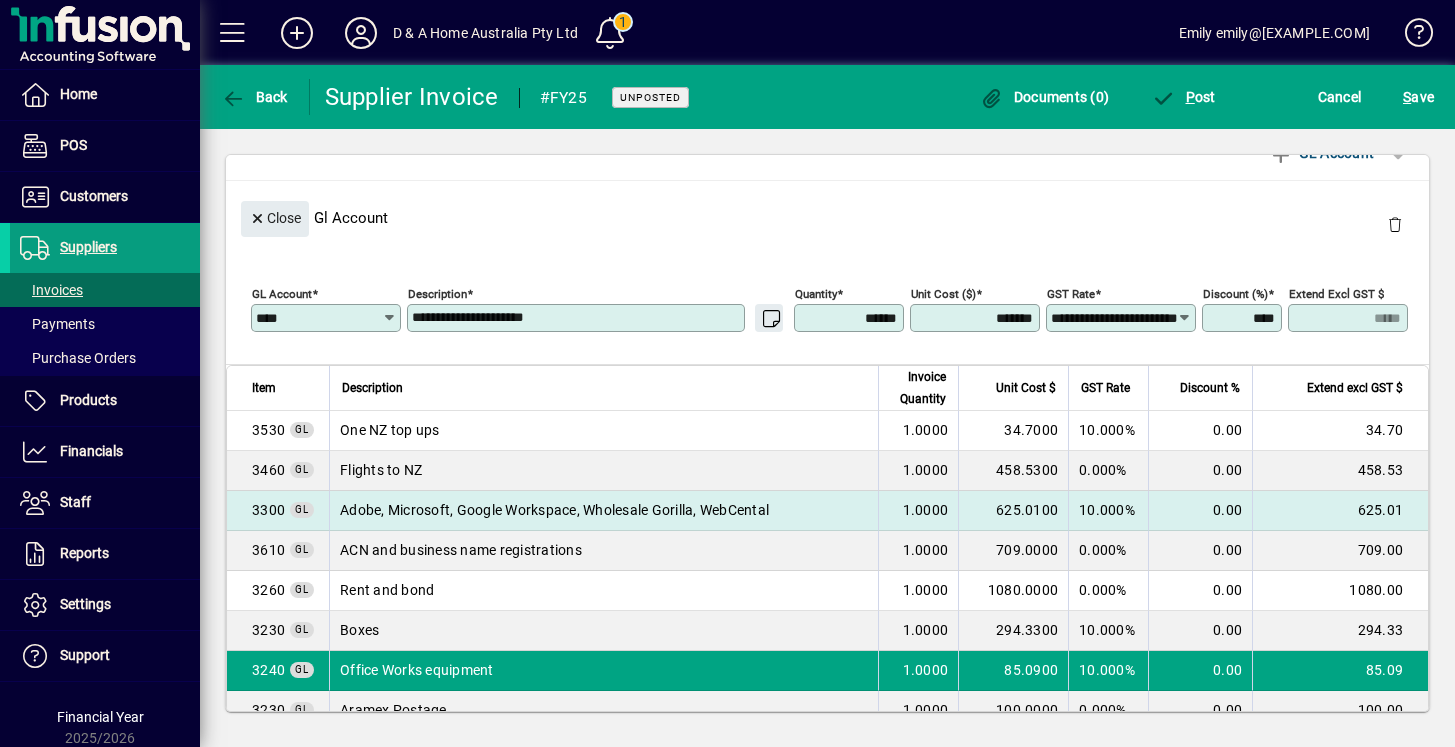 scroll, scrollTop: 408, scrollLeft: 0, axis: vertical 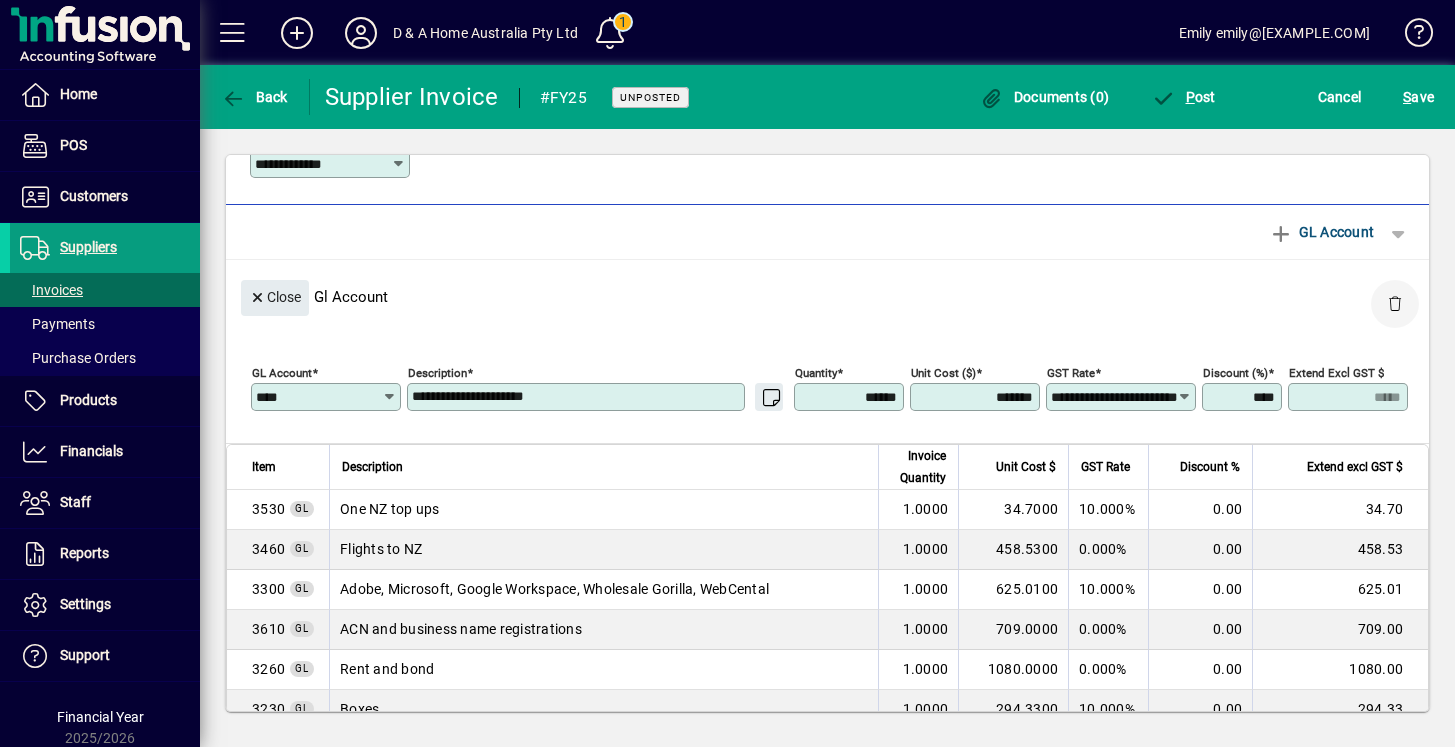 click 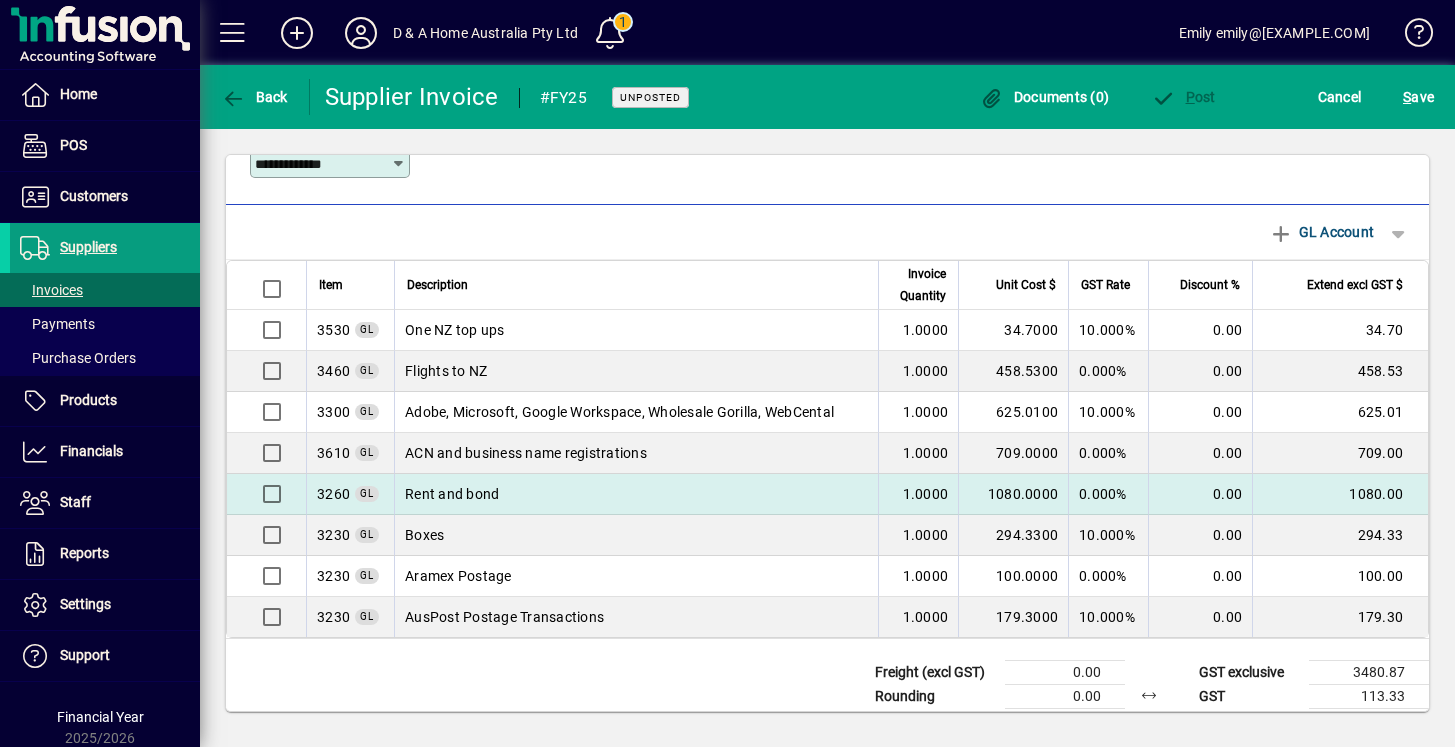 click on "Rent and bond" at bounding box center (636, 494) 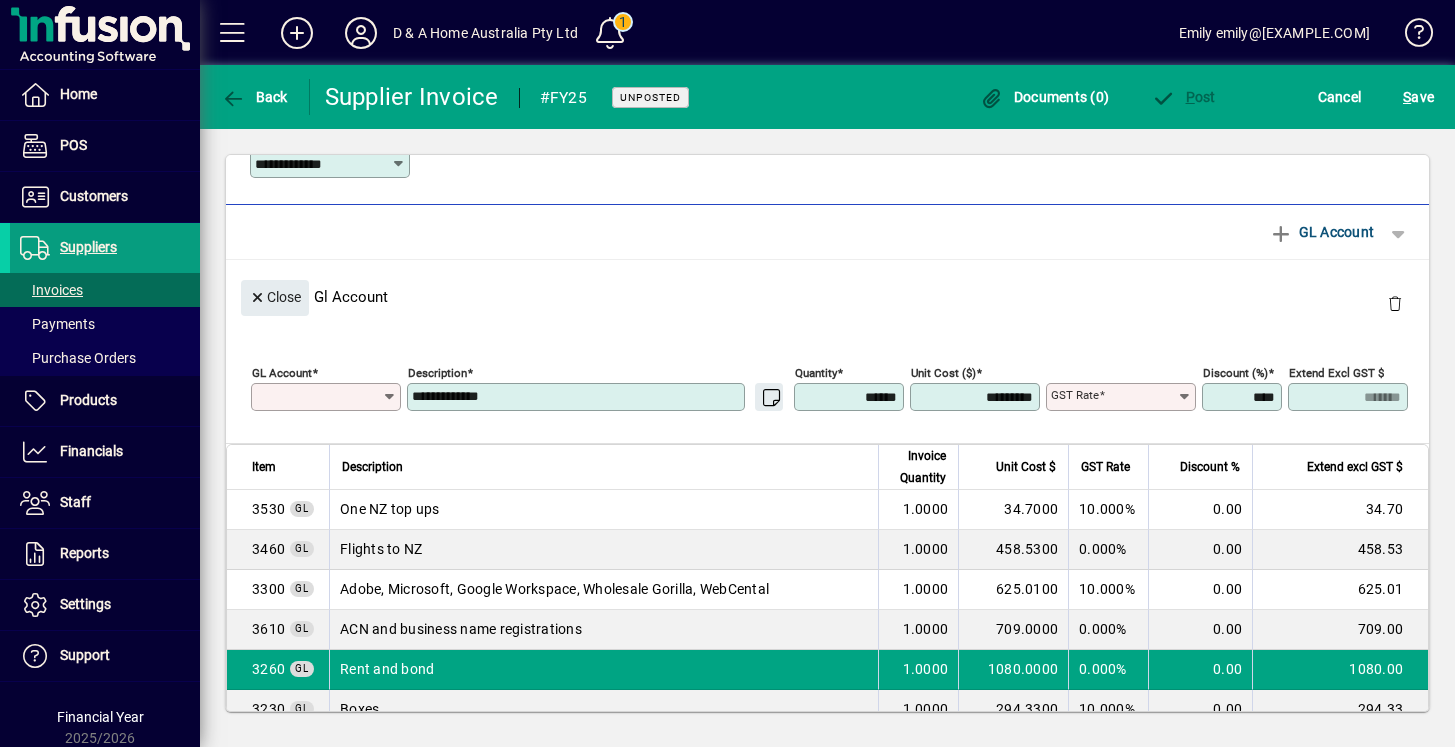 type on "****" 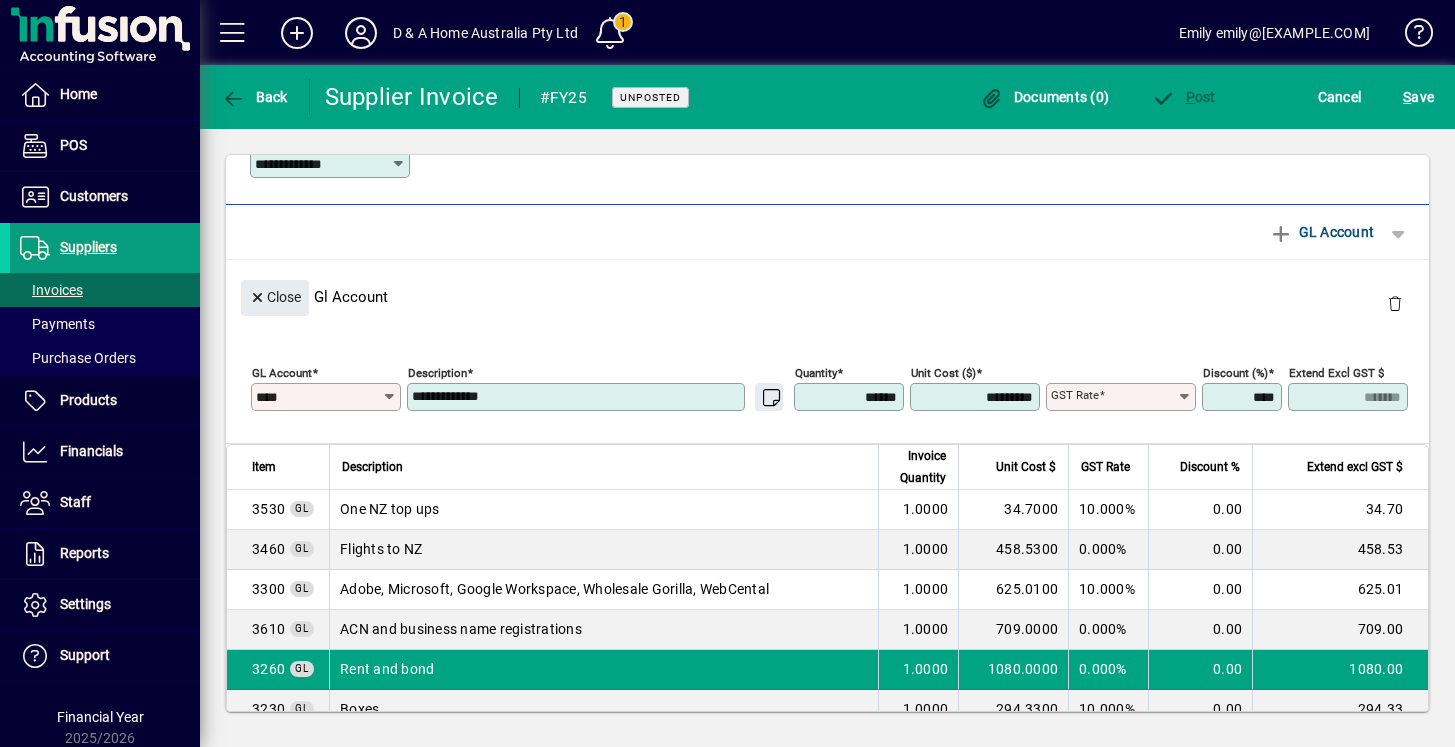 type on "********" 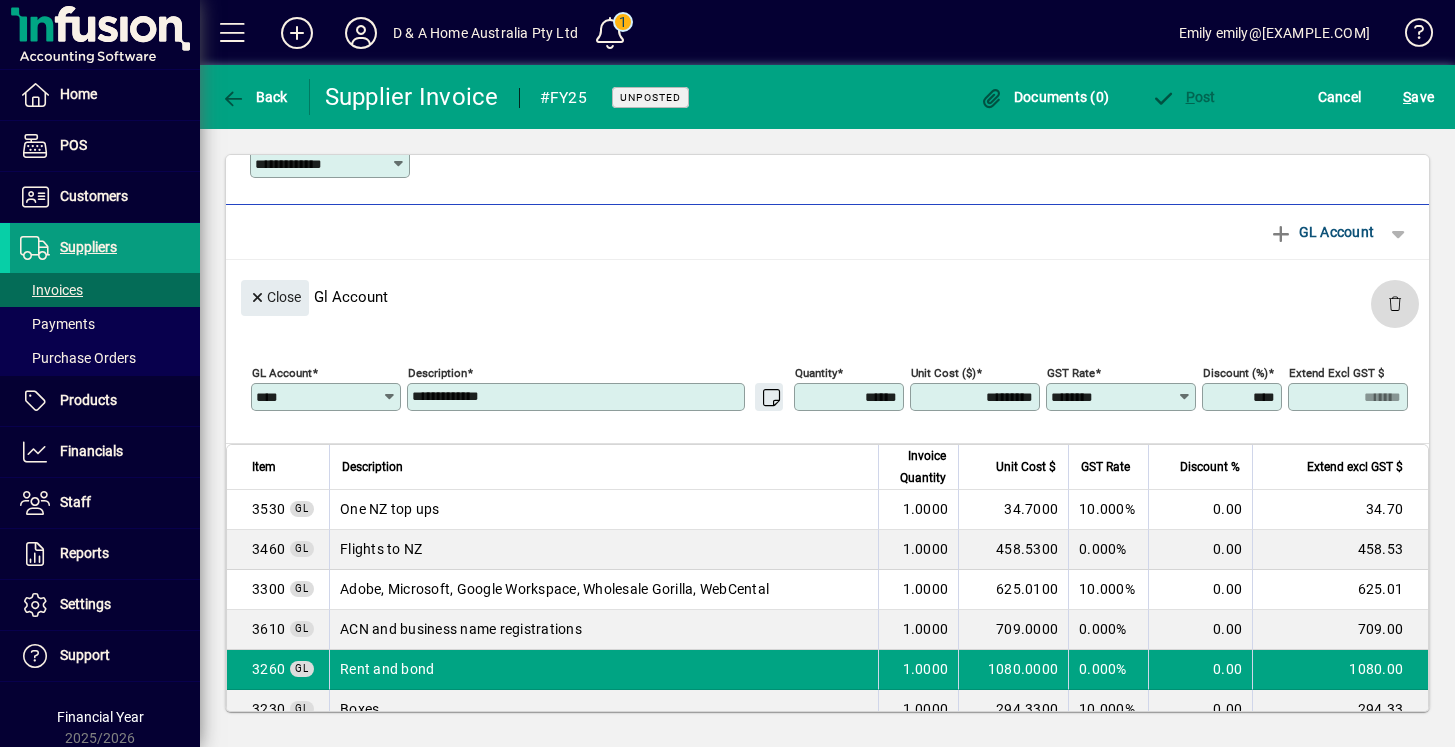 click 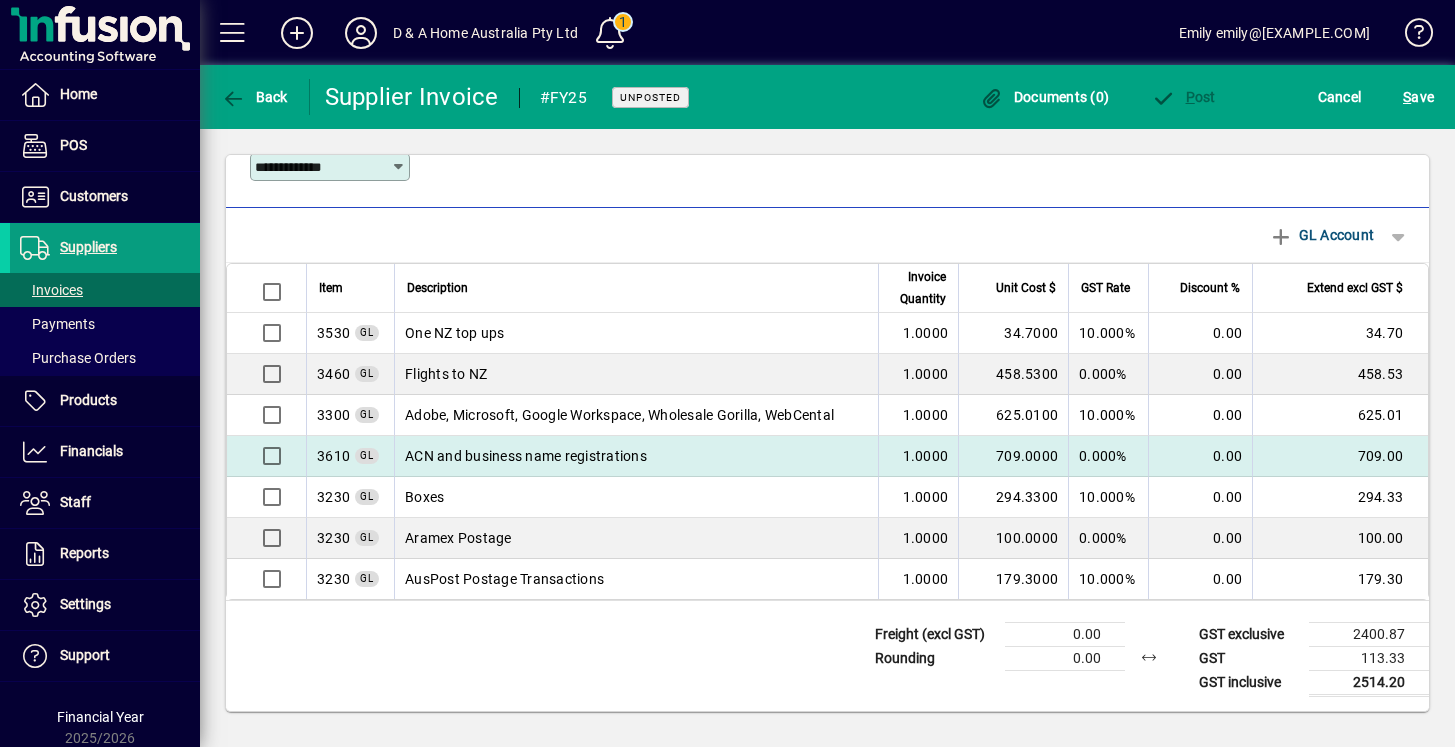 click on "ACN and business name registrations" at bounding box center (636, 456) 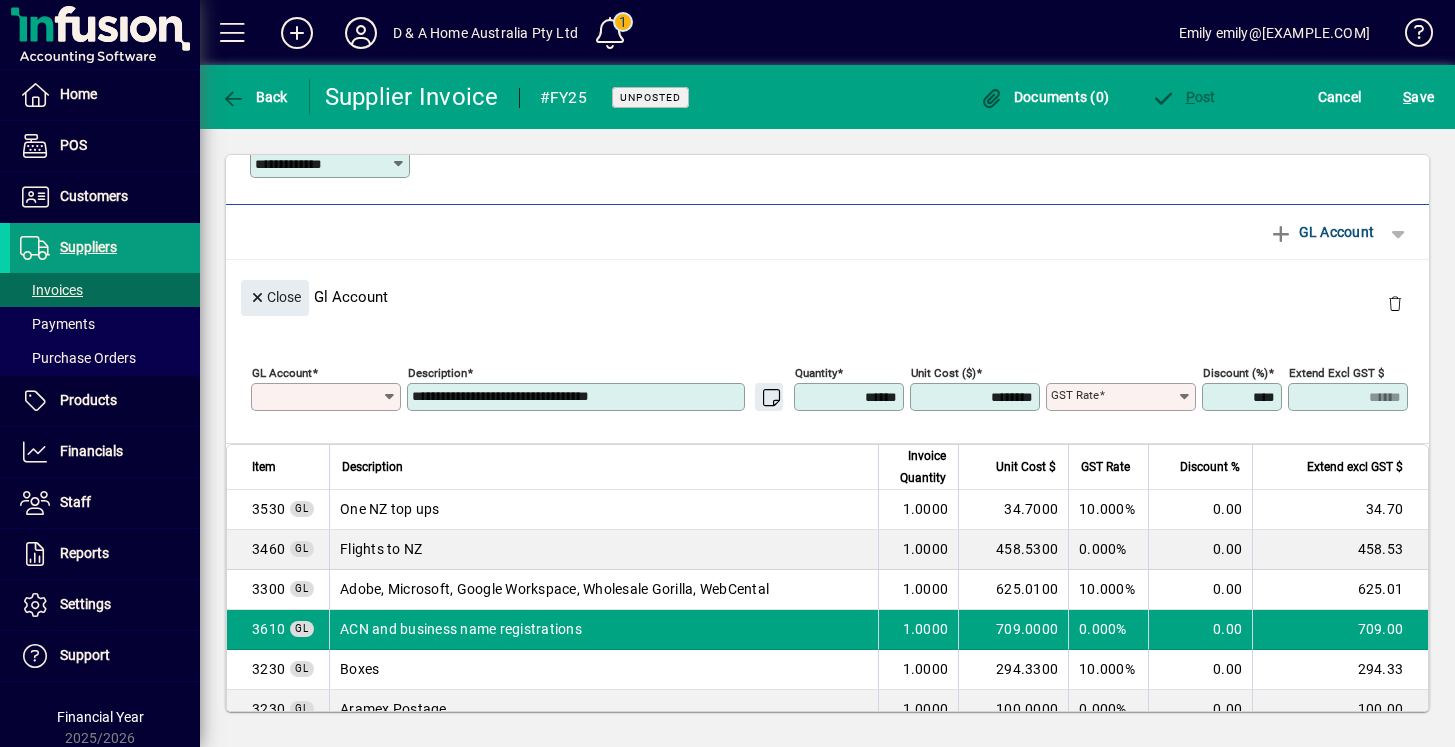 type on "****" 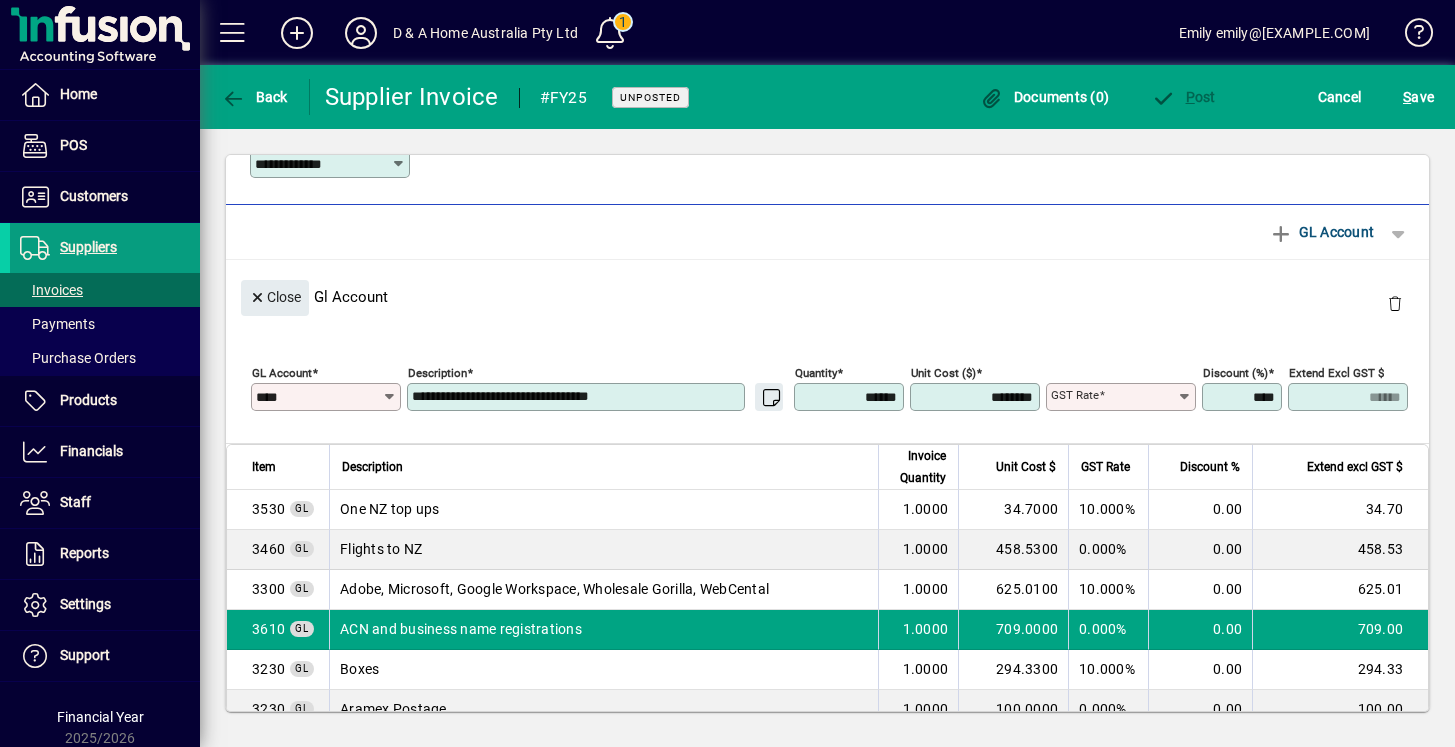 type on "********" 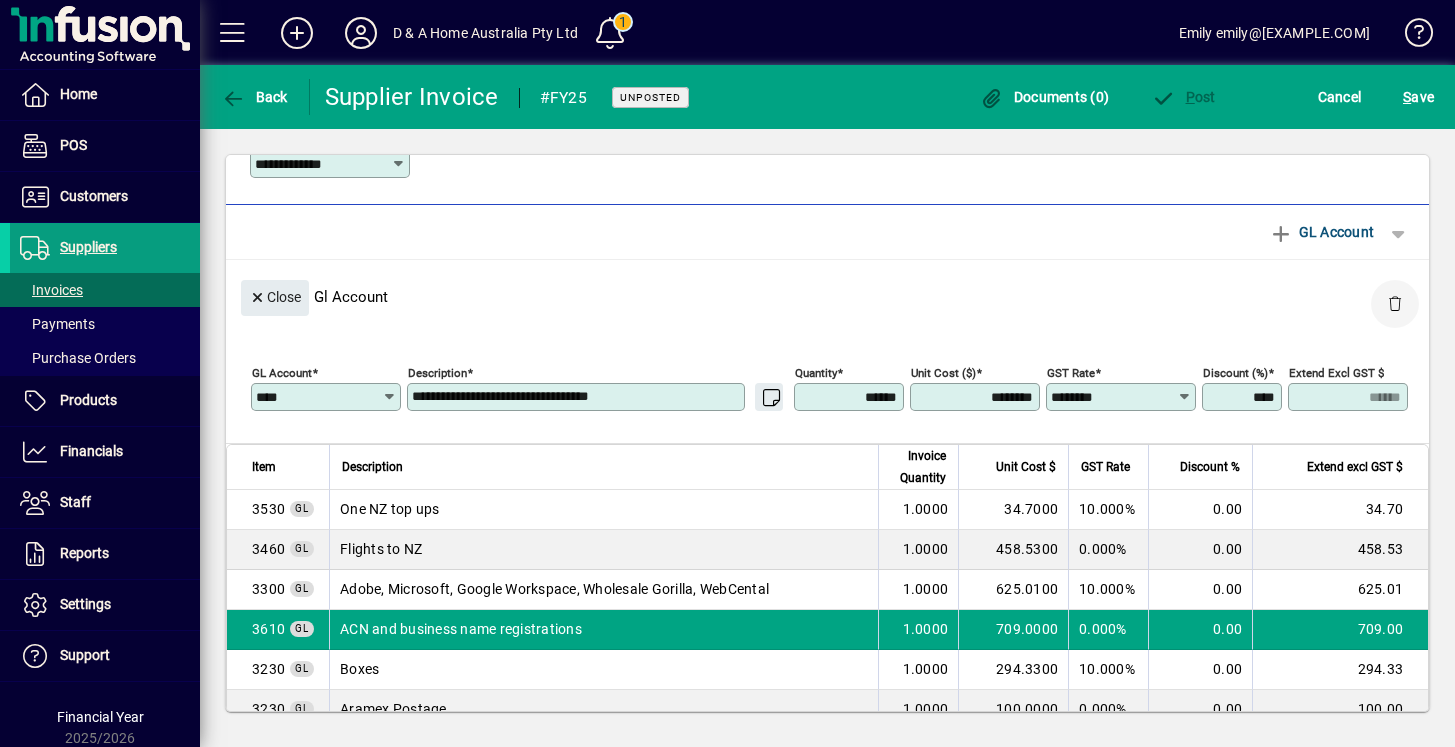click 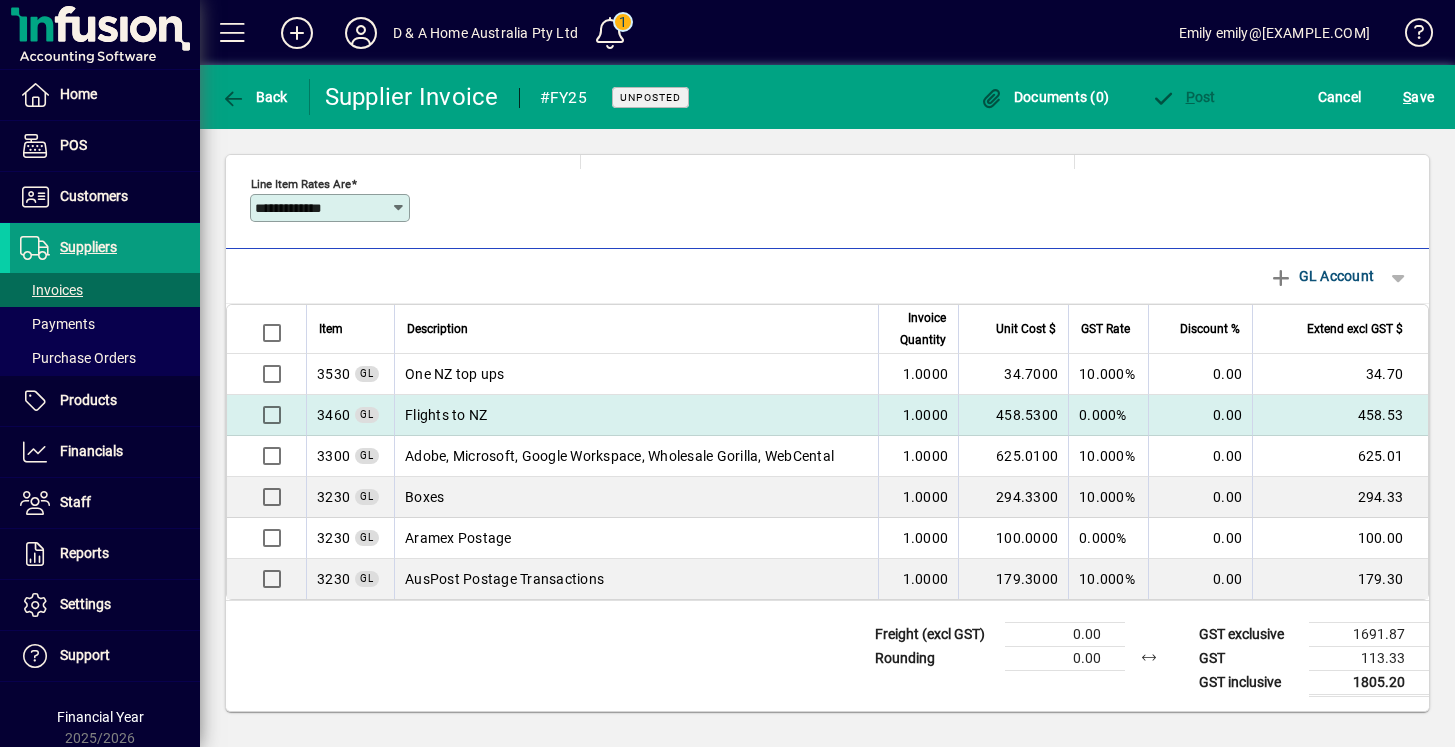 click on "Flights to NZ" at bounding box center [636, 415] 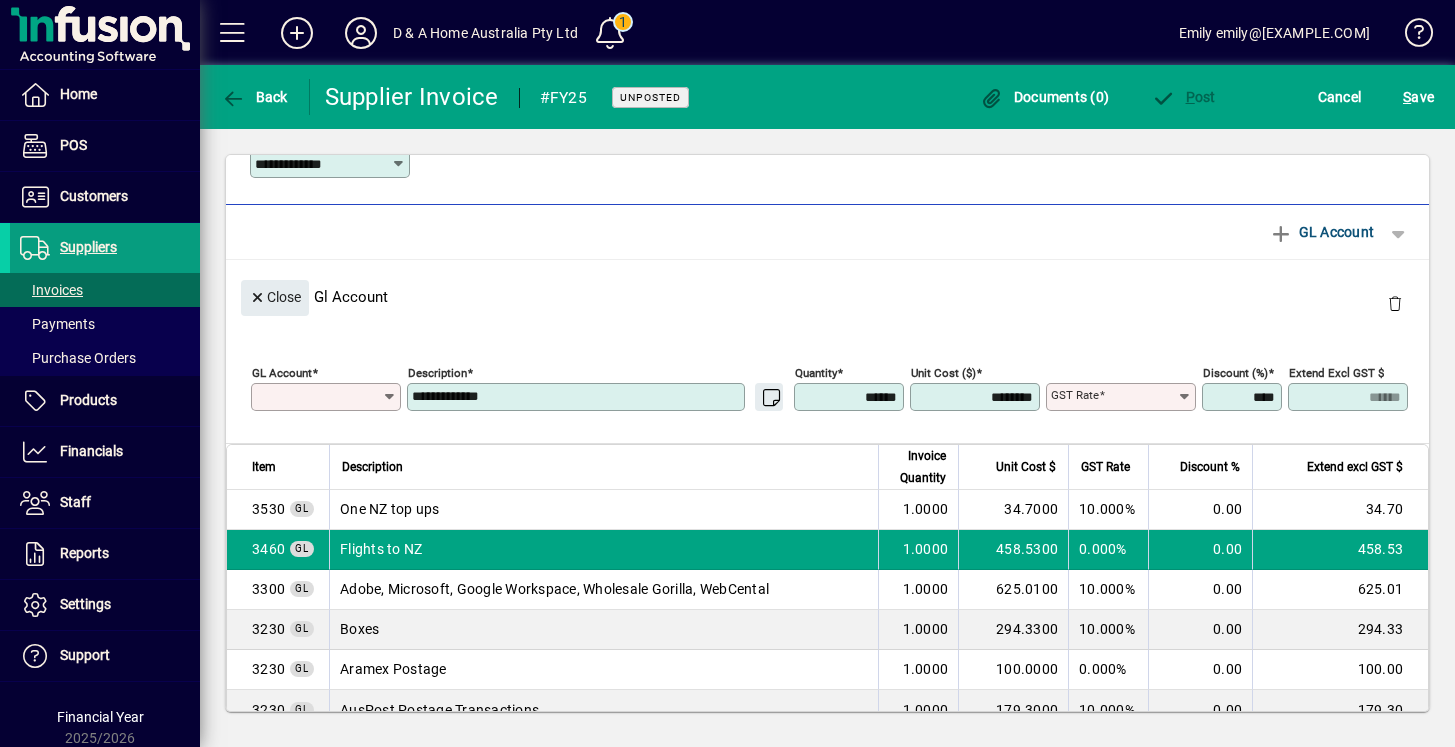 type on "****" 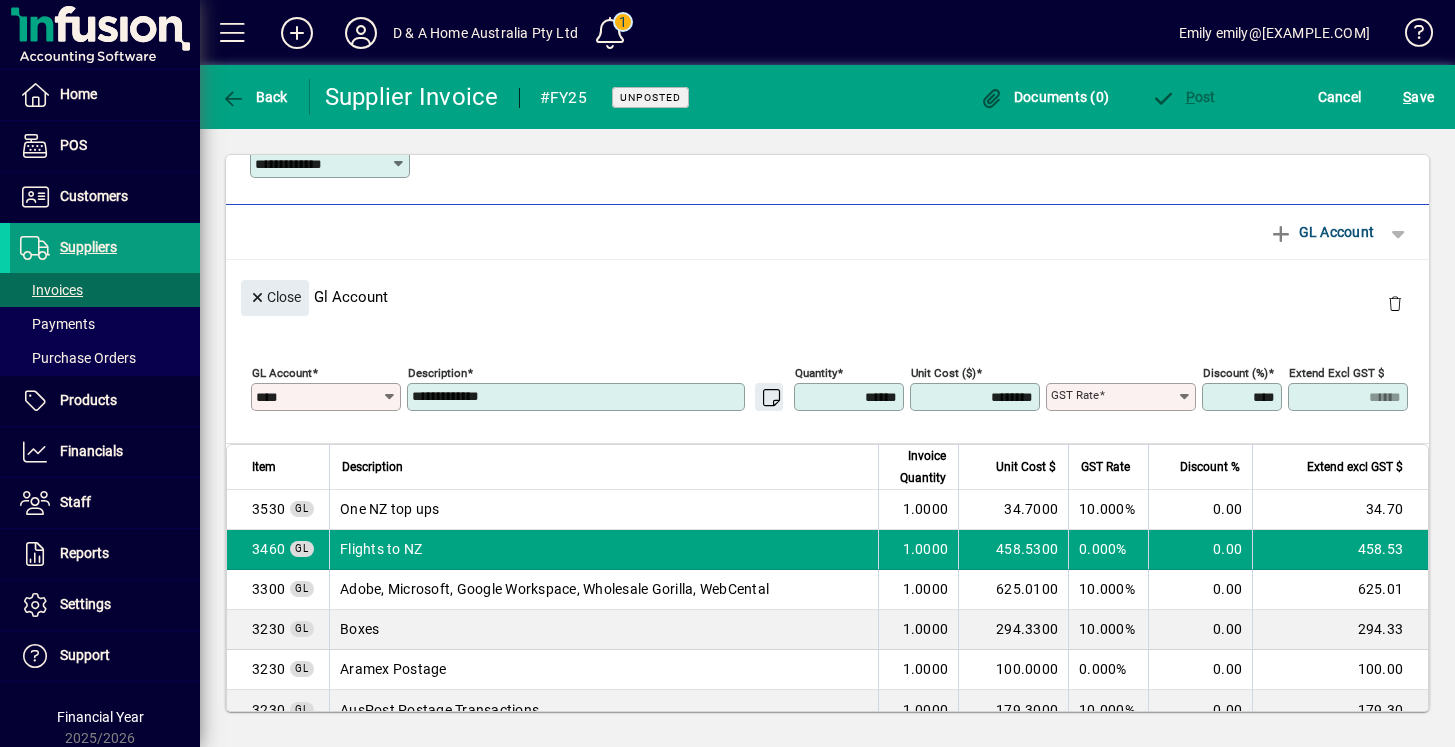 type on "********" 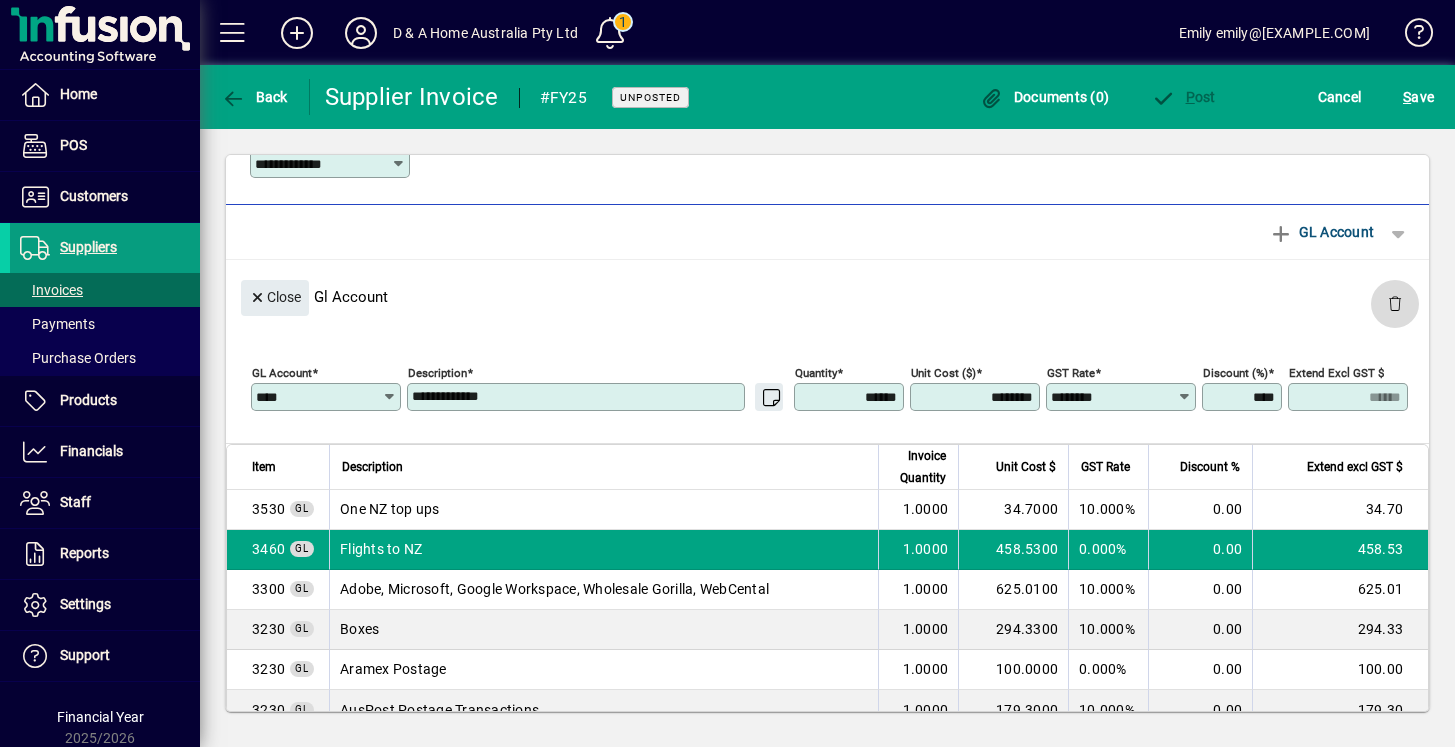 click 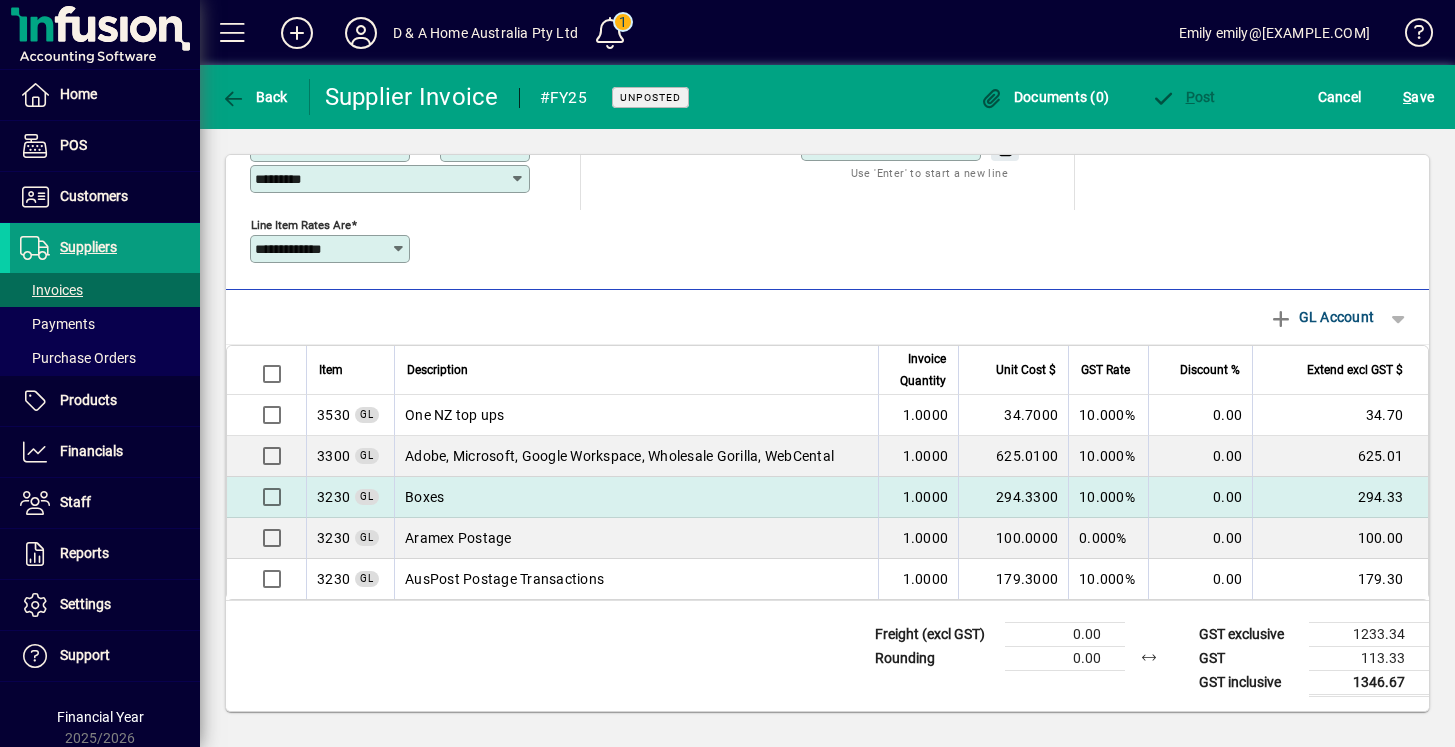 click on "Boxes" at bounding box center [636, 497] 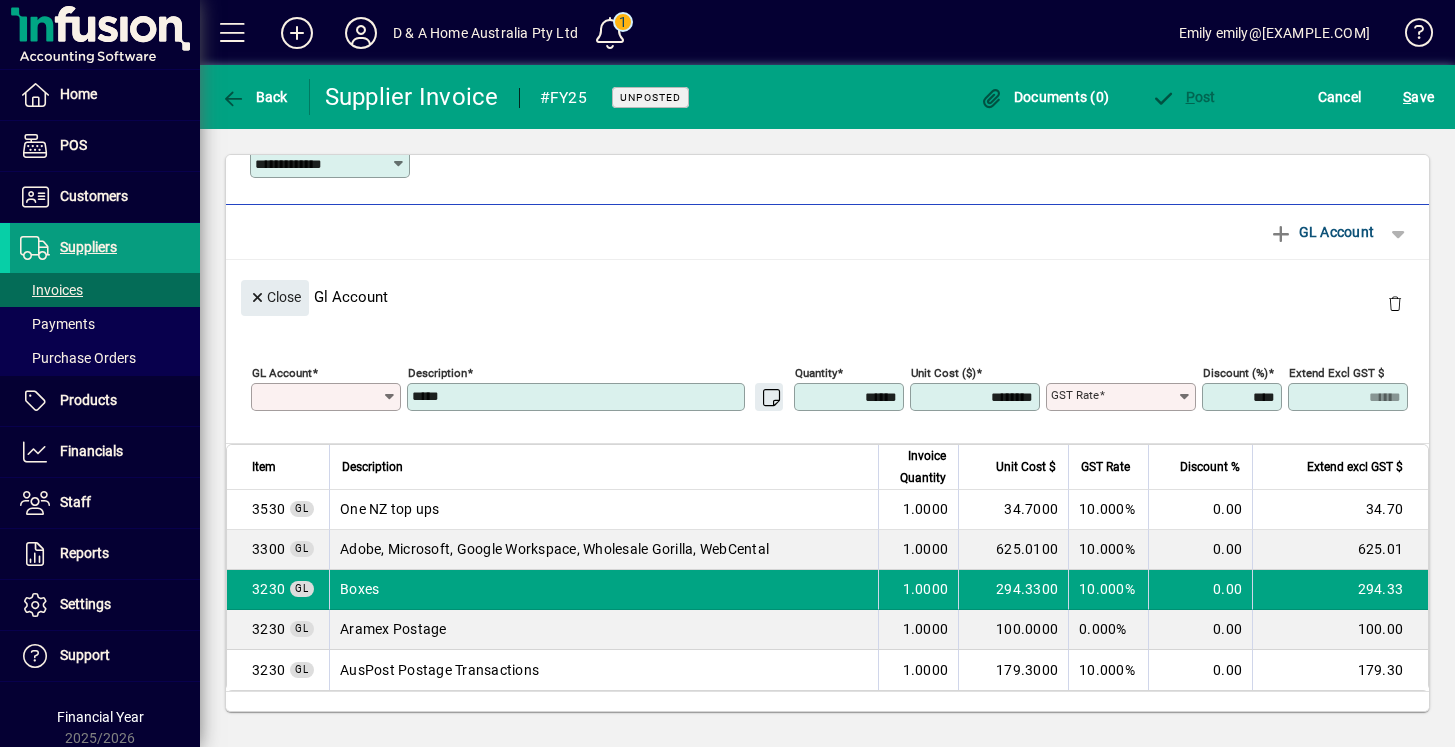 type on "****" 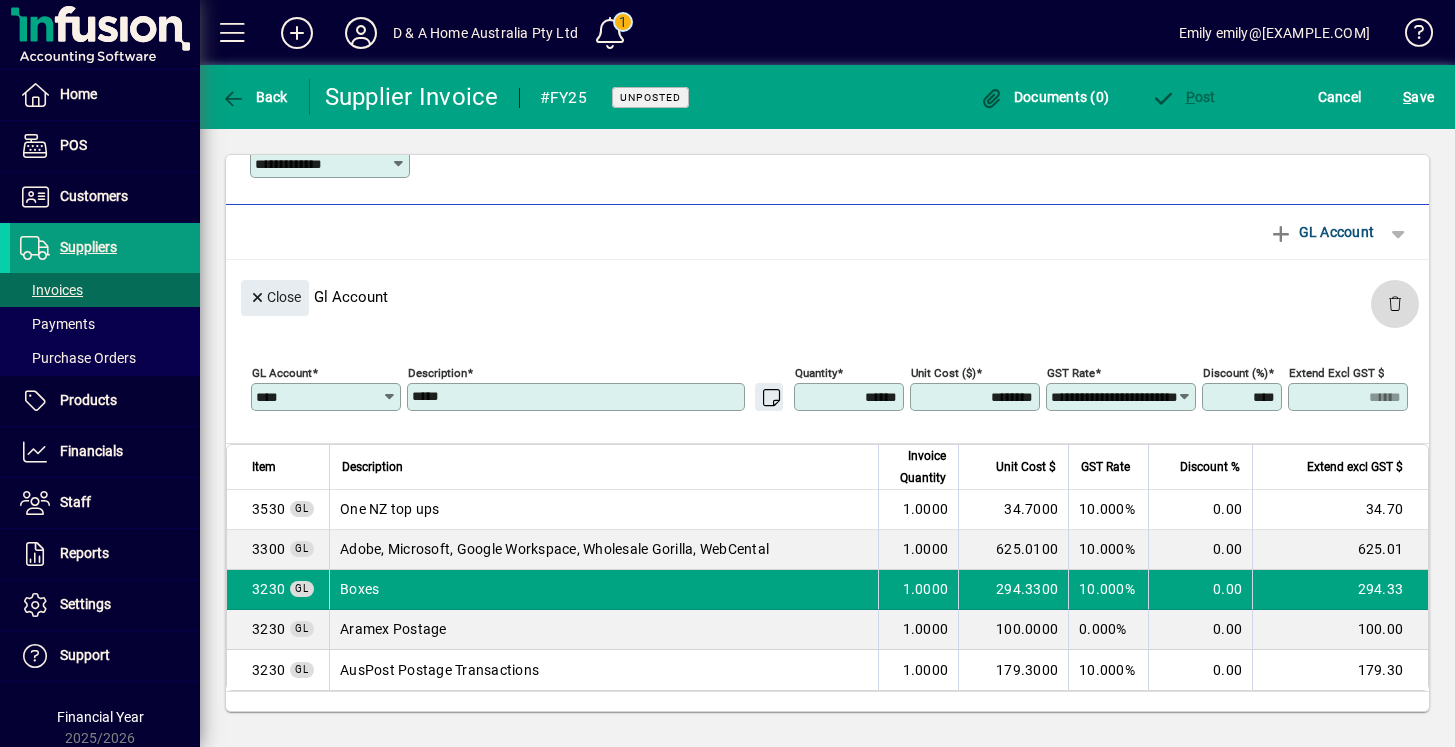 click 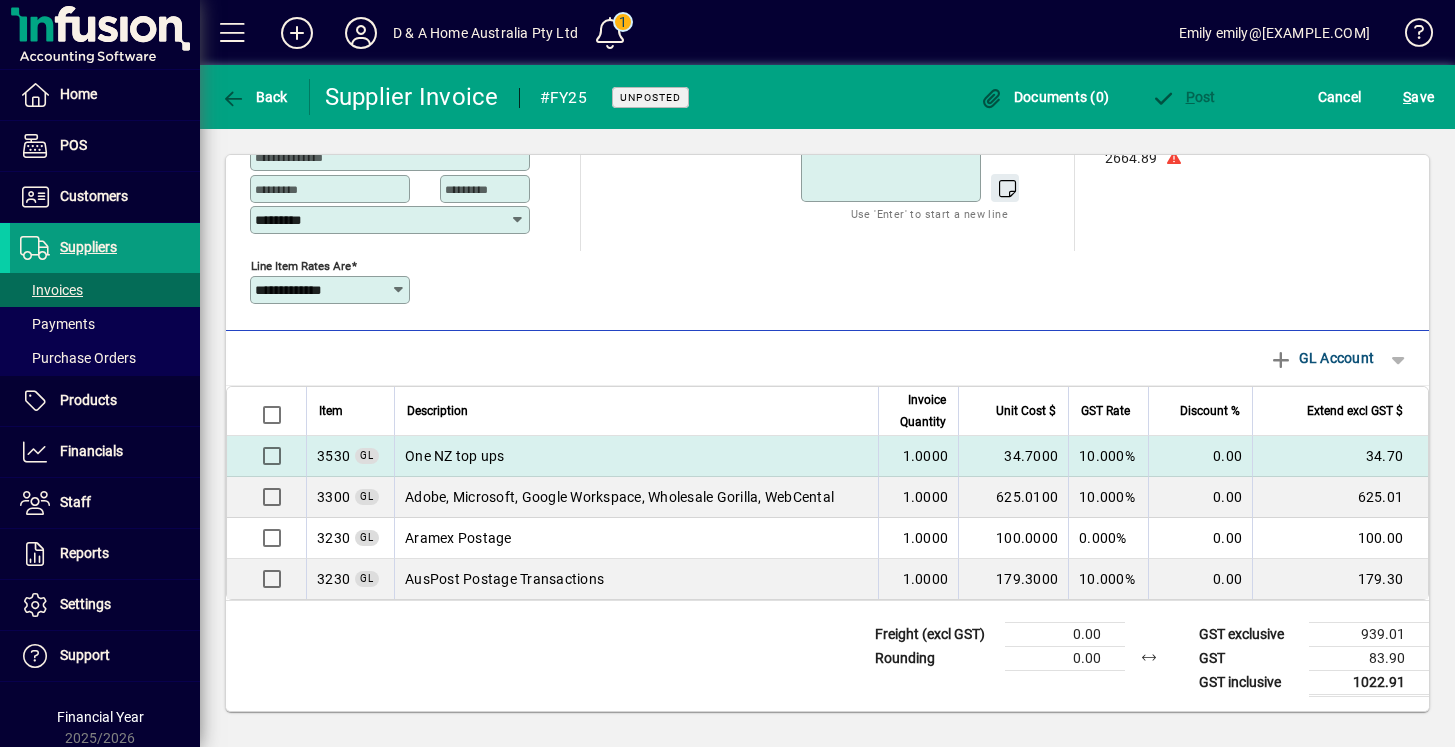 click on "One NZ top ups" at bounding box center [636, 456] 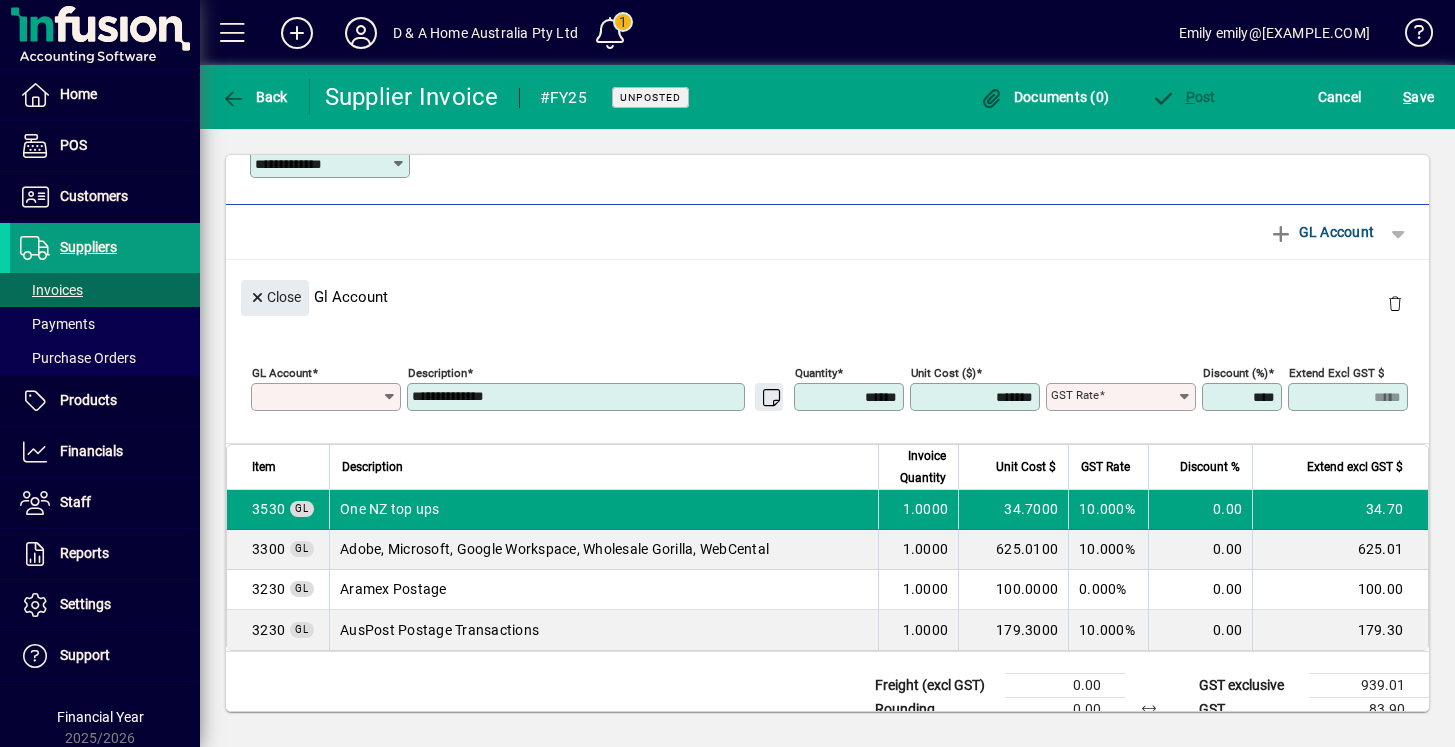 type on "****" 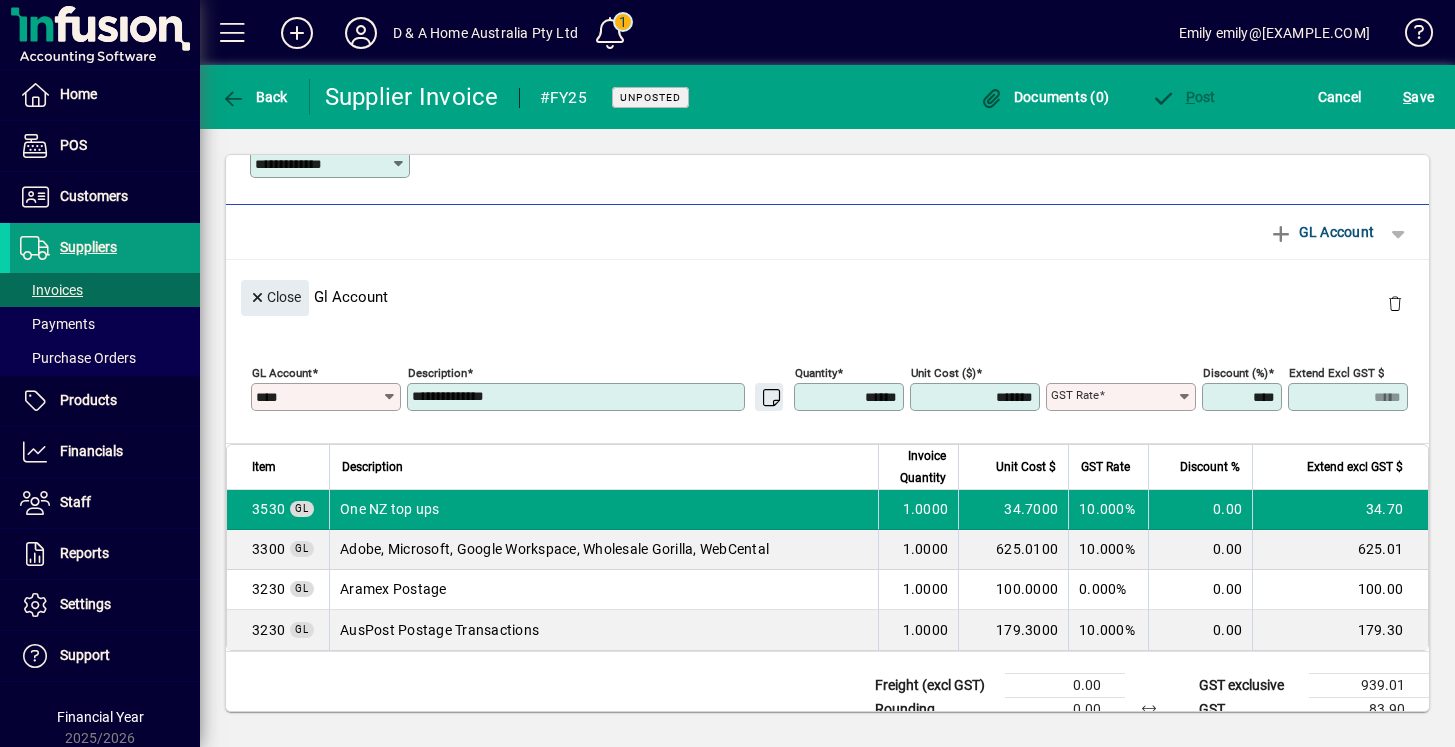 type on "**********" 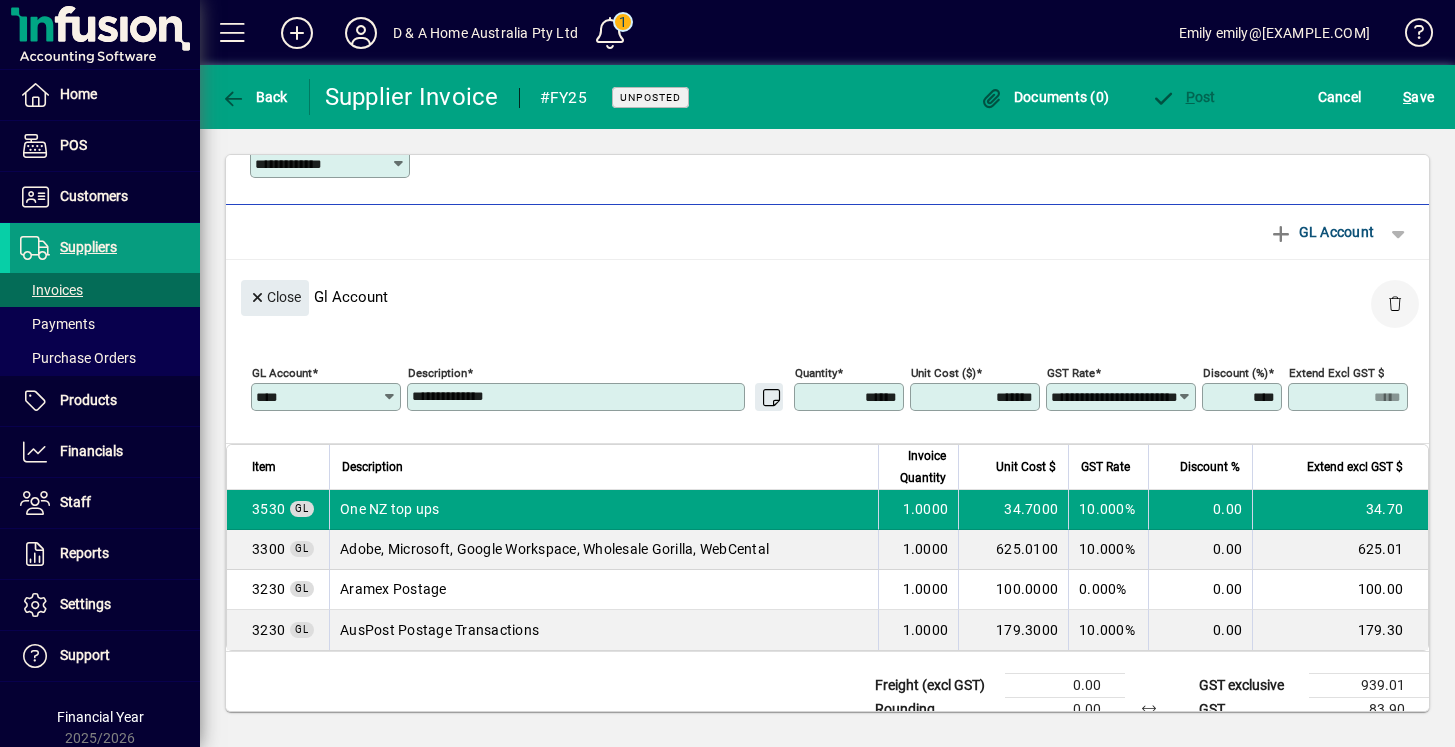 click 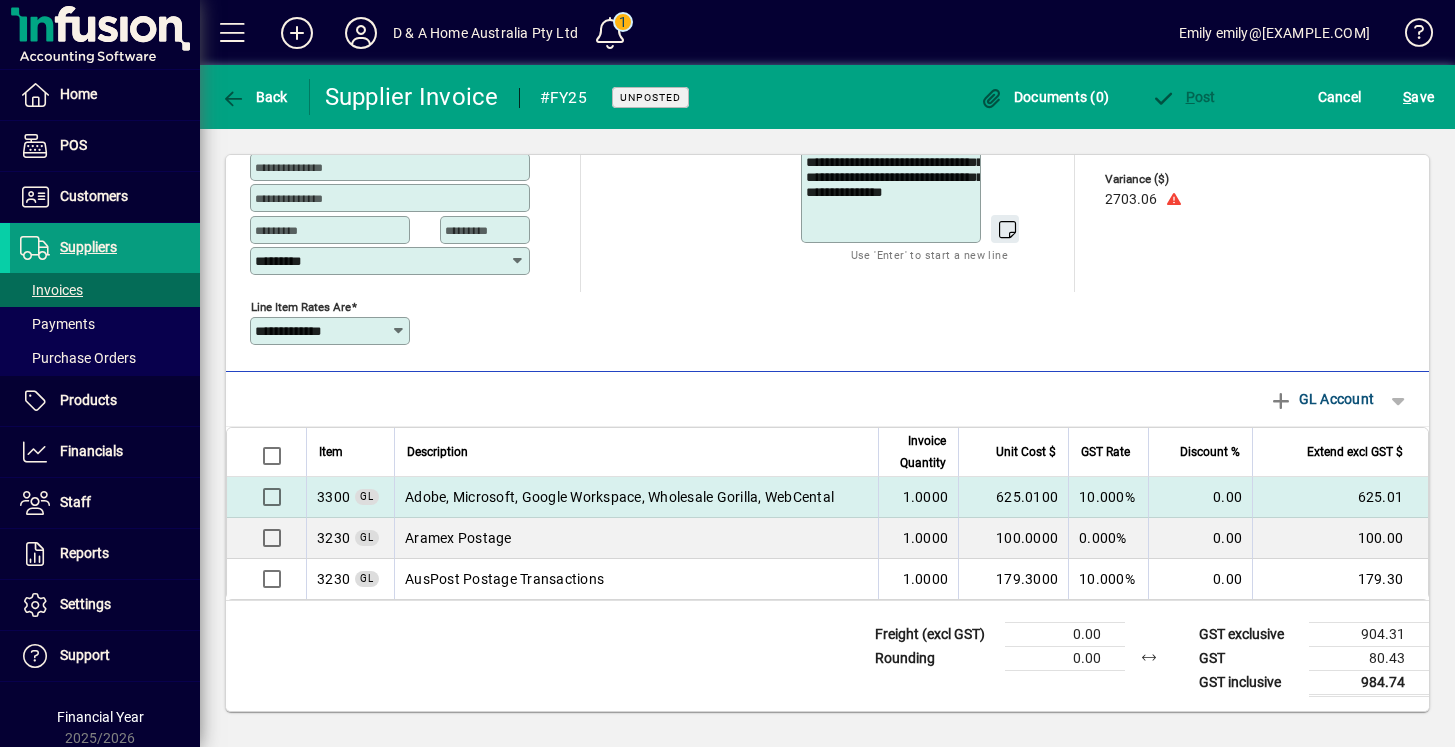 click on "Adobe, Microsoft, Google Workspace, Wholesale Gorilla, WebCental" at bounding box center [636, 497] 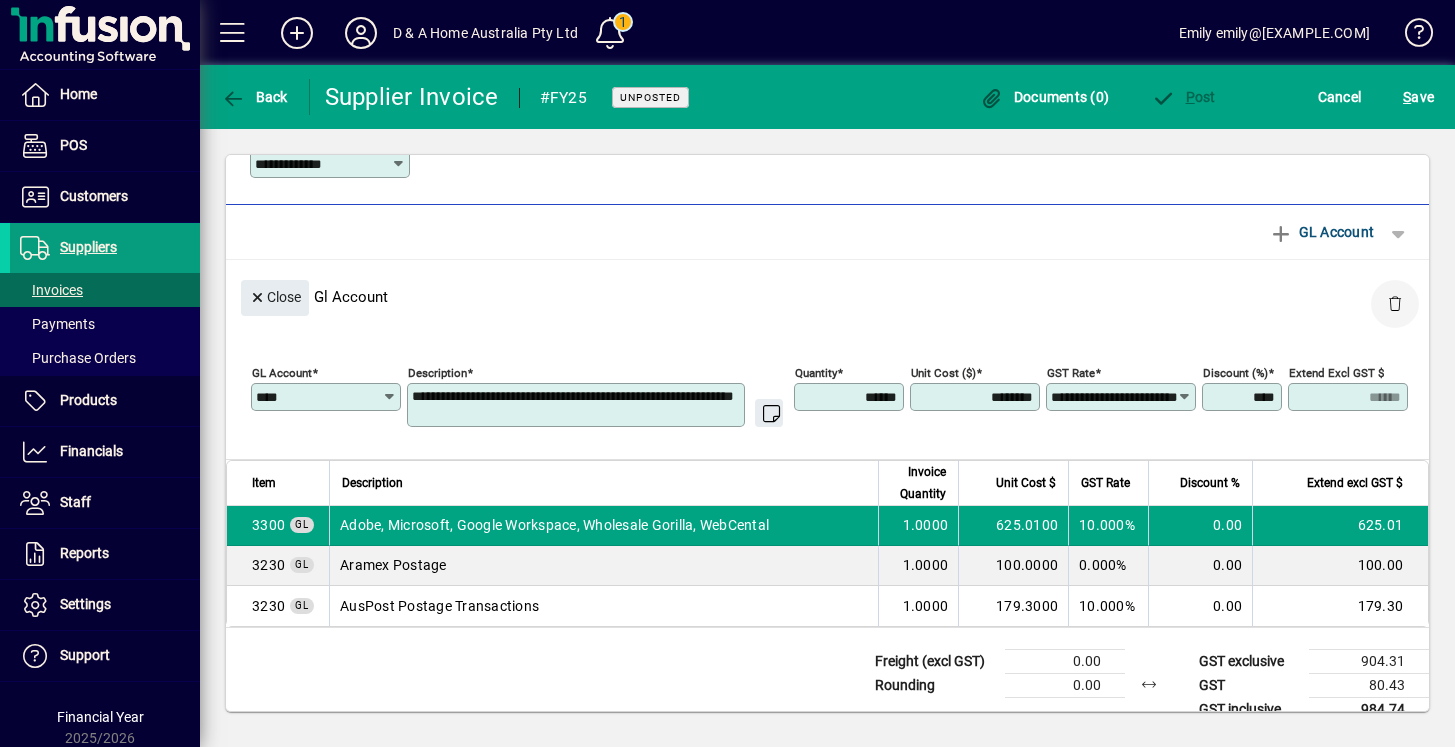 click 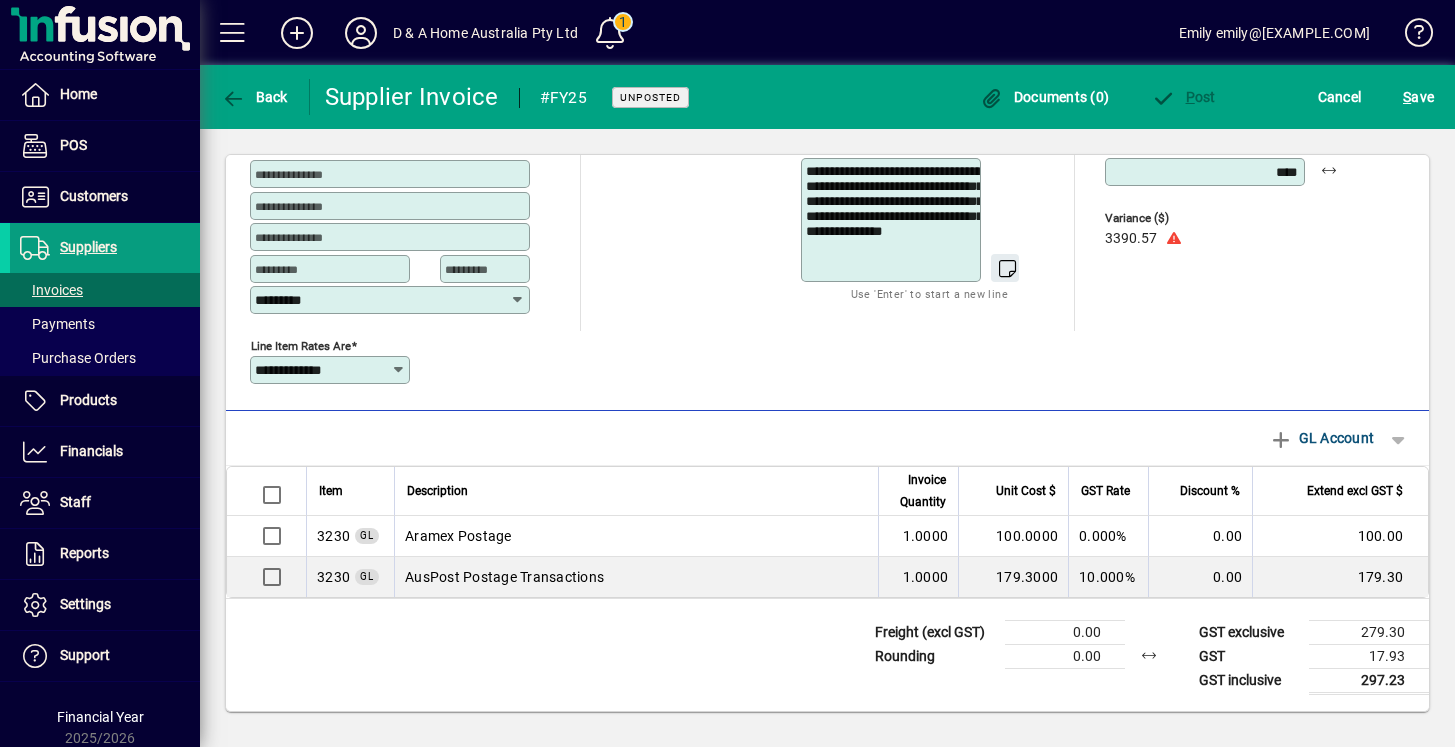 scroll, scrollTop: 200, scrollLeft: 0, axis: vertical 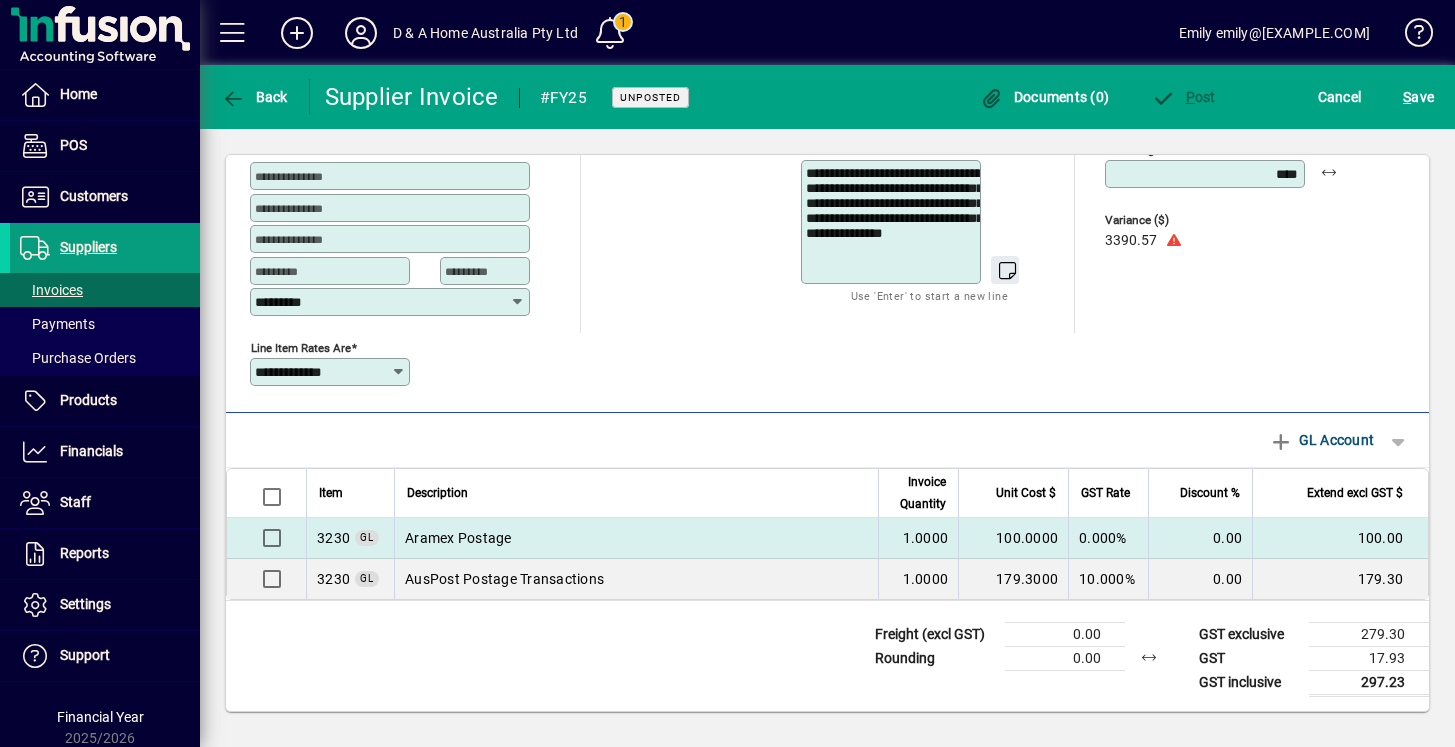 click on "Aramex Postage" at bounding box center [636, 538] 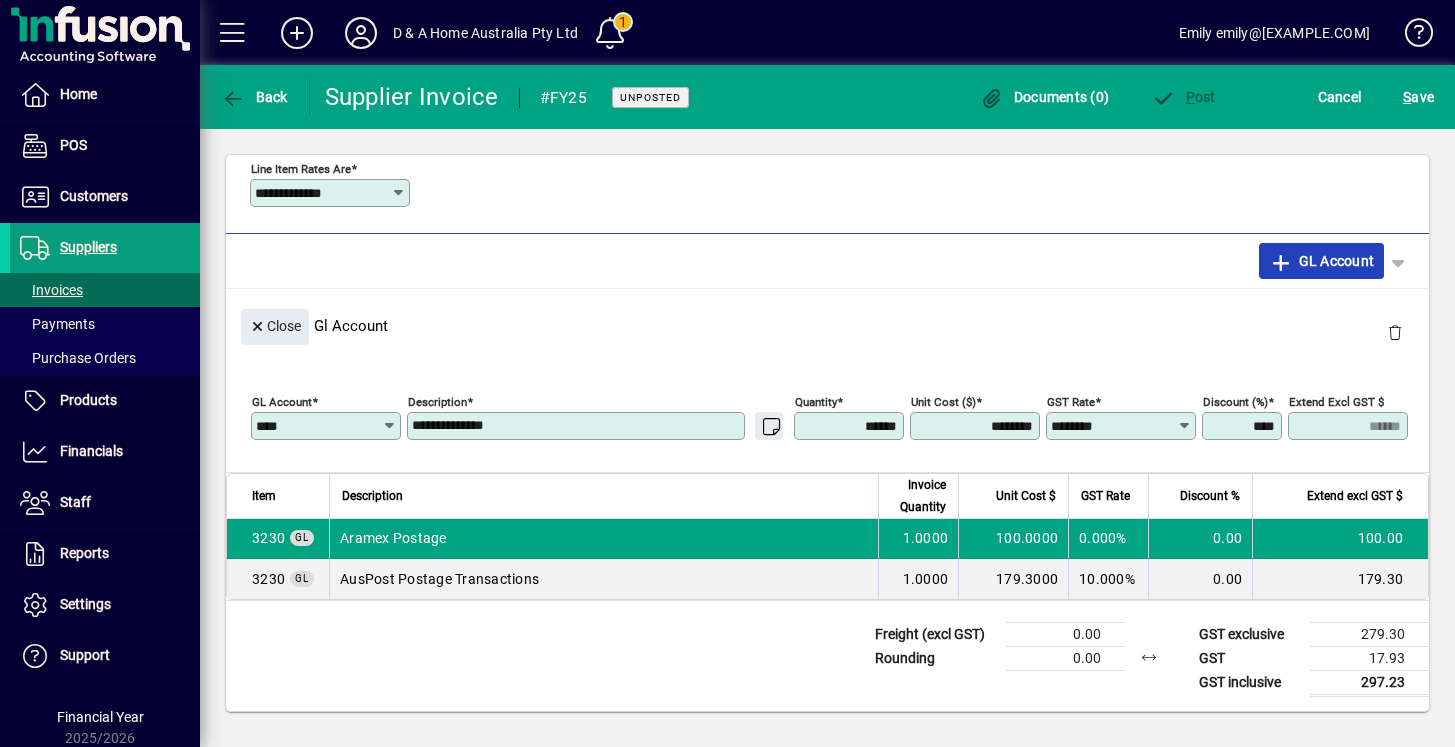 click on "GL Account" 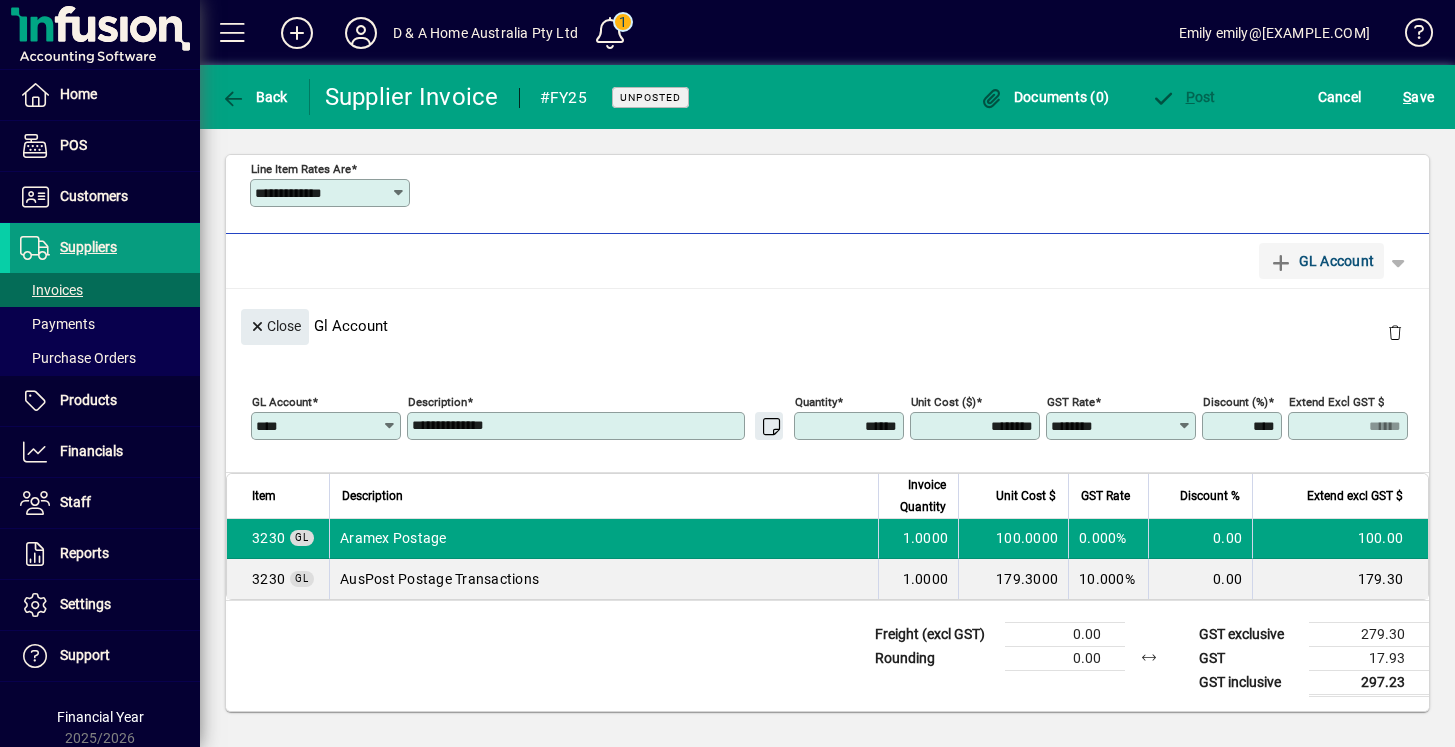 type 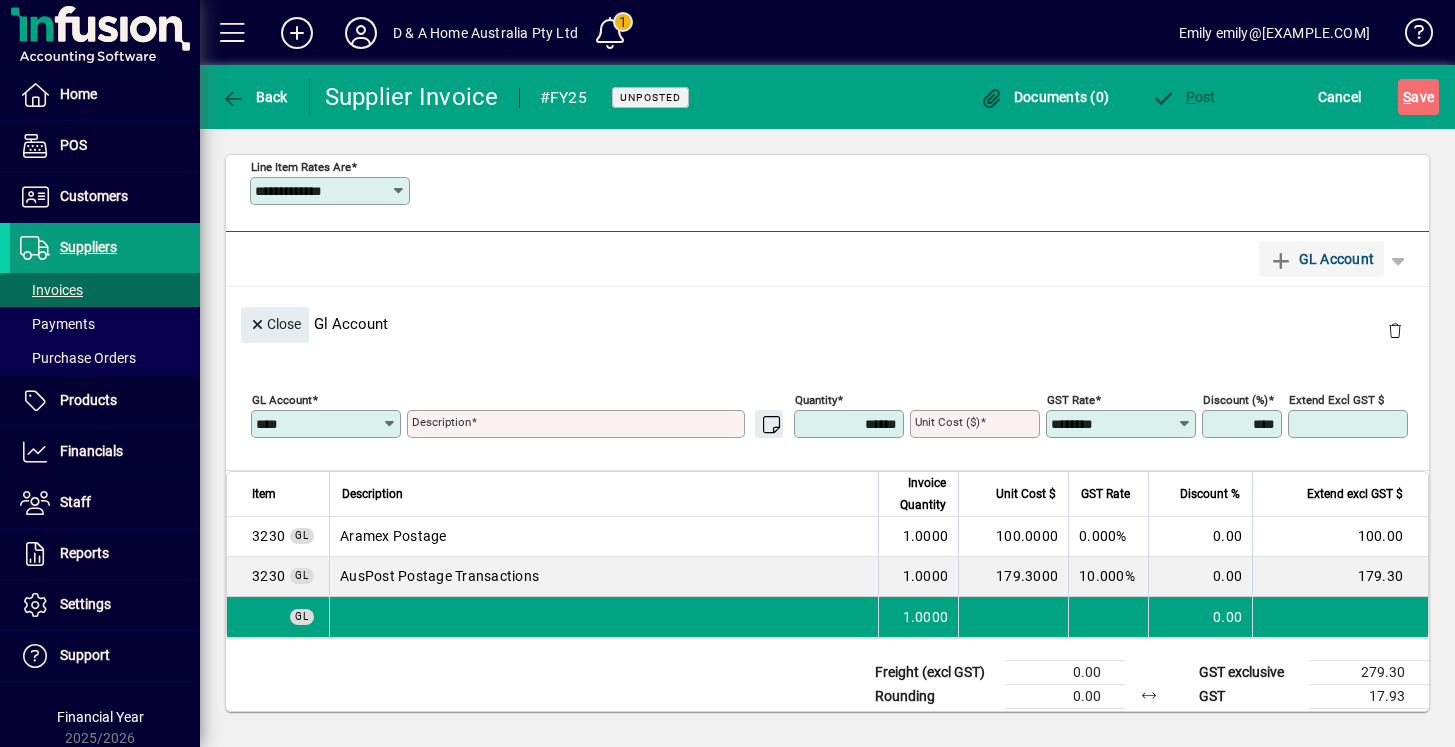 type 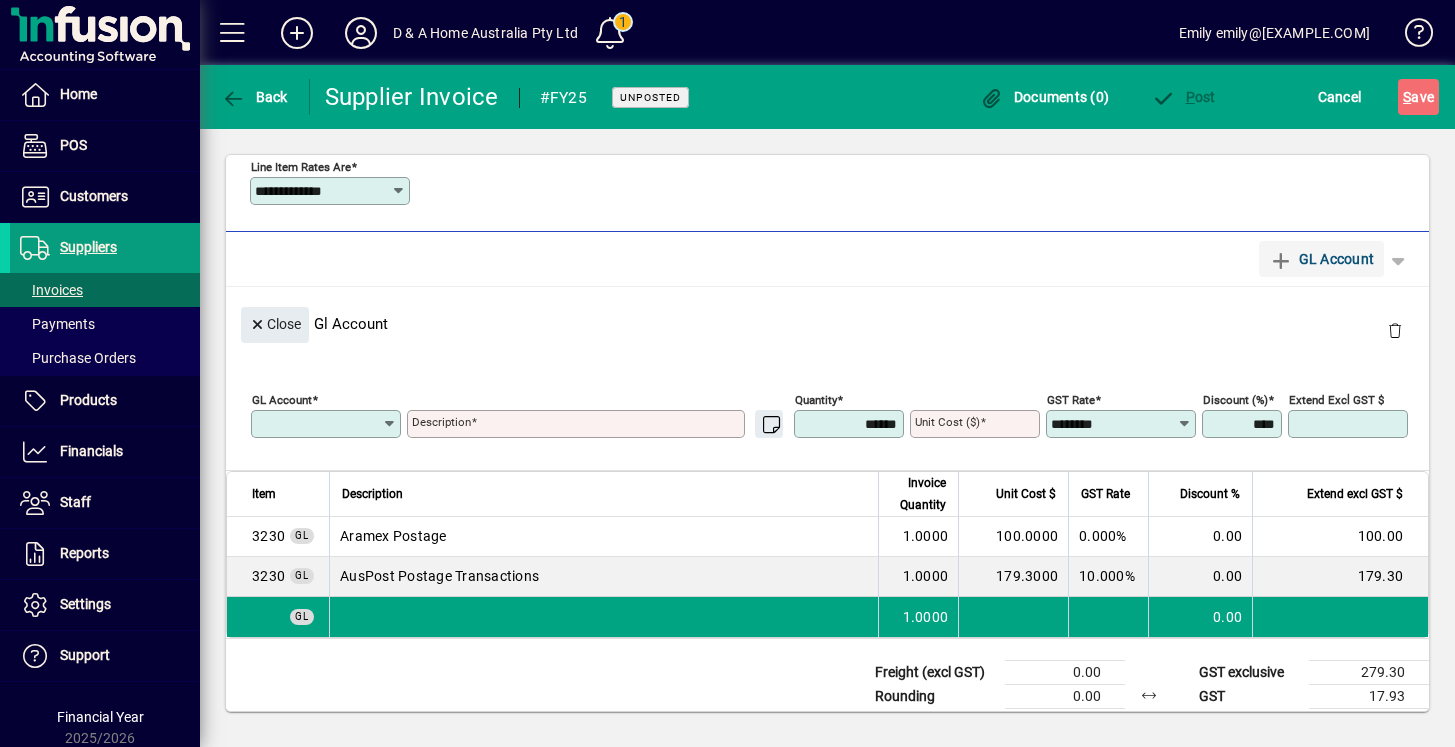type 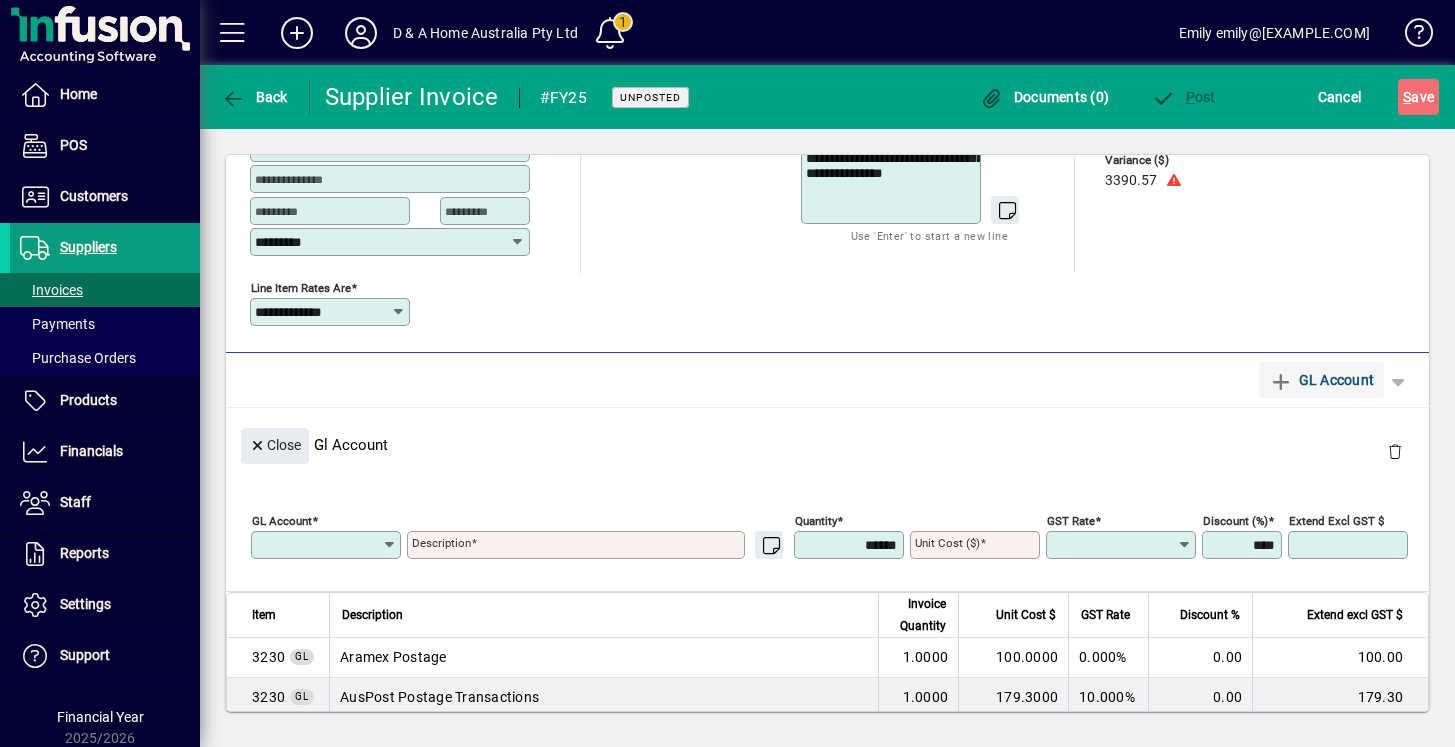 scroll, scrollTop: 49, scrollLeft: 0, axis: vertical 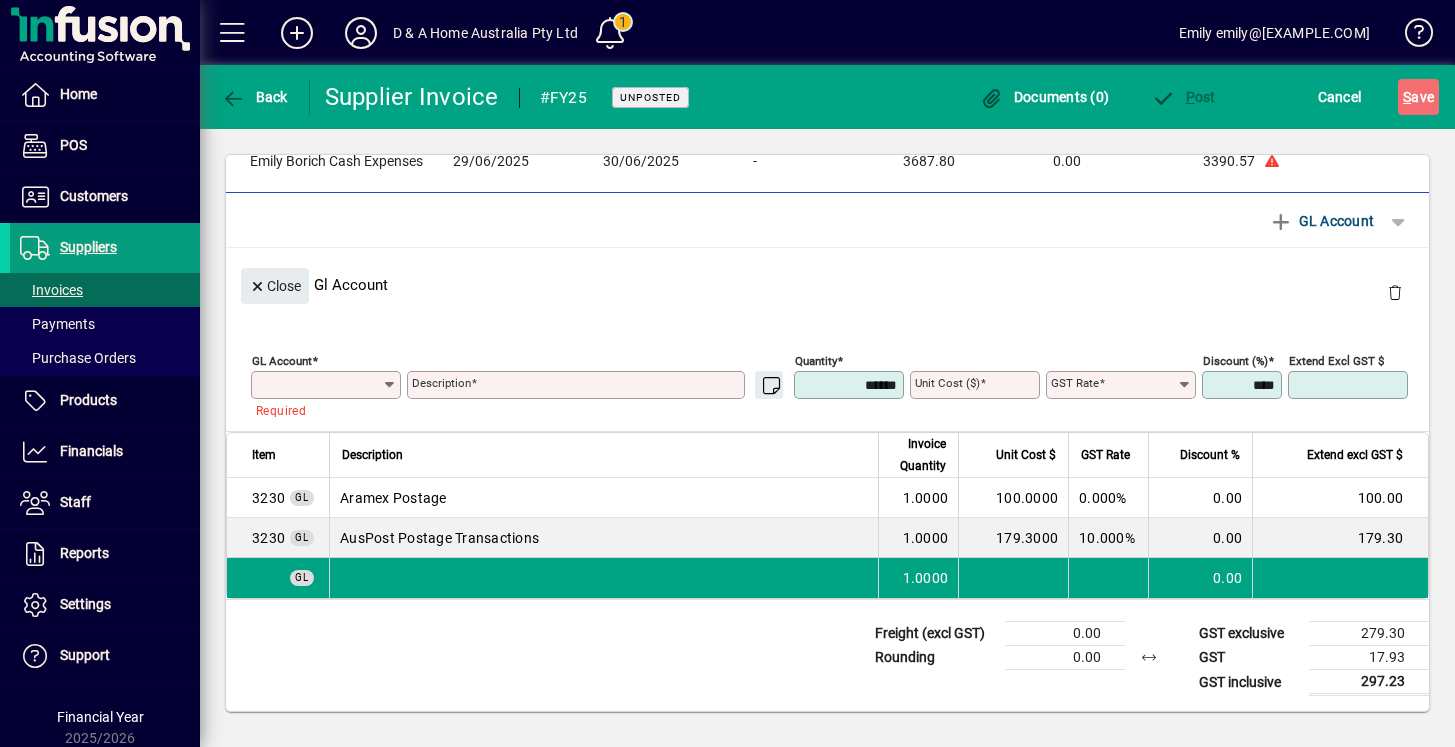 click on "Aramex Postage" at bounding box center [603, 498] 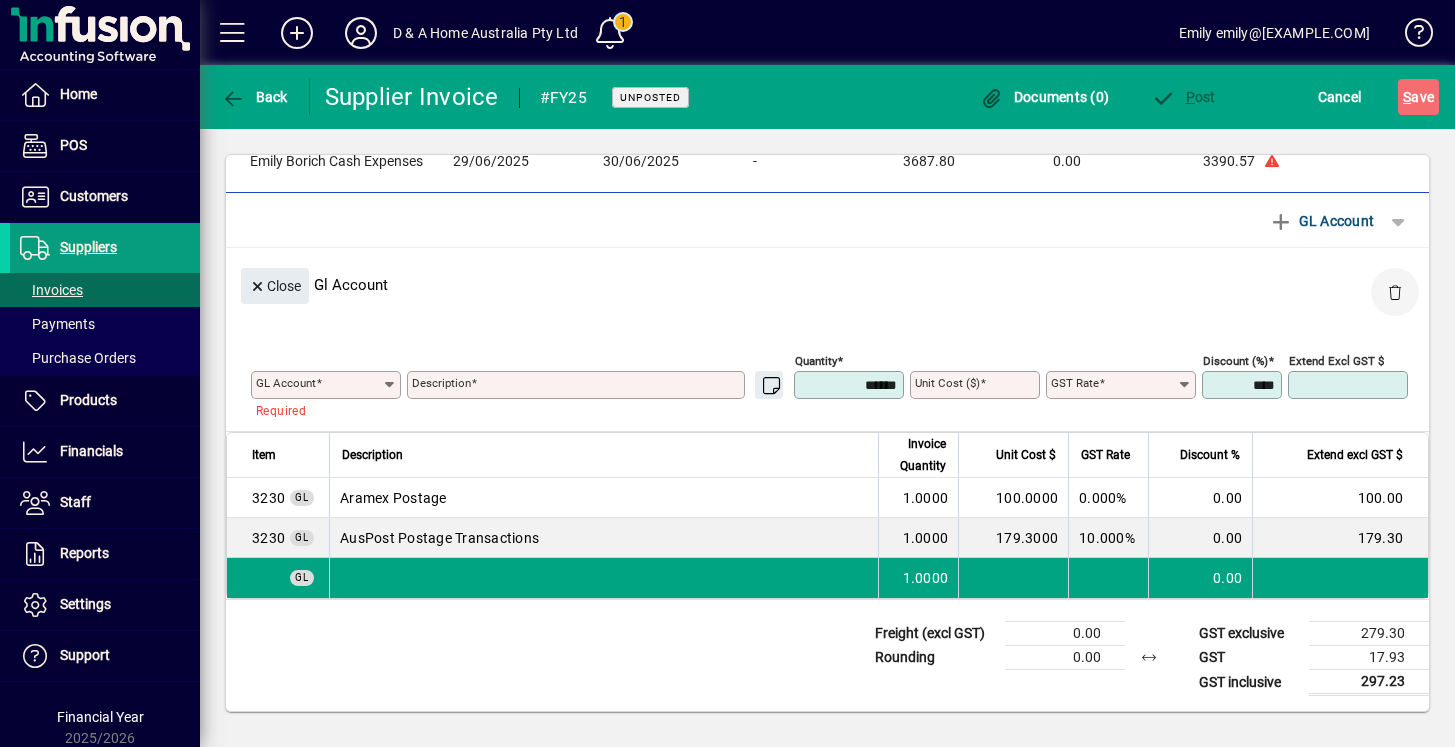 click 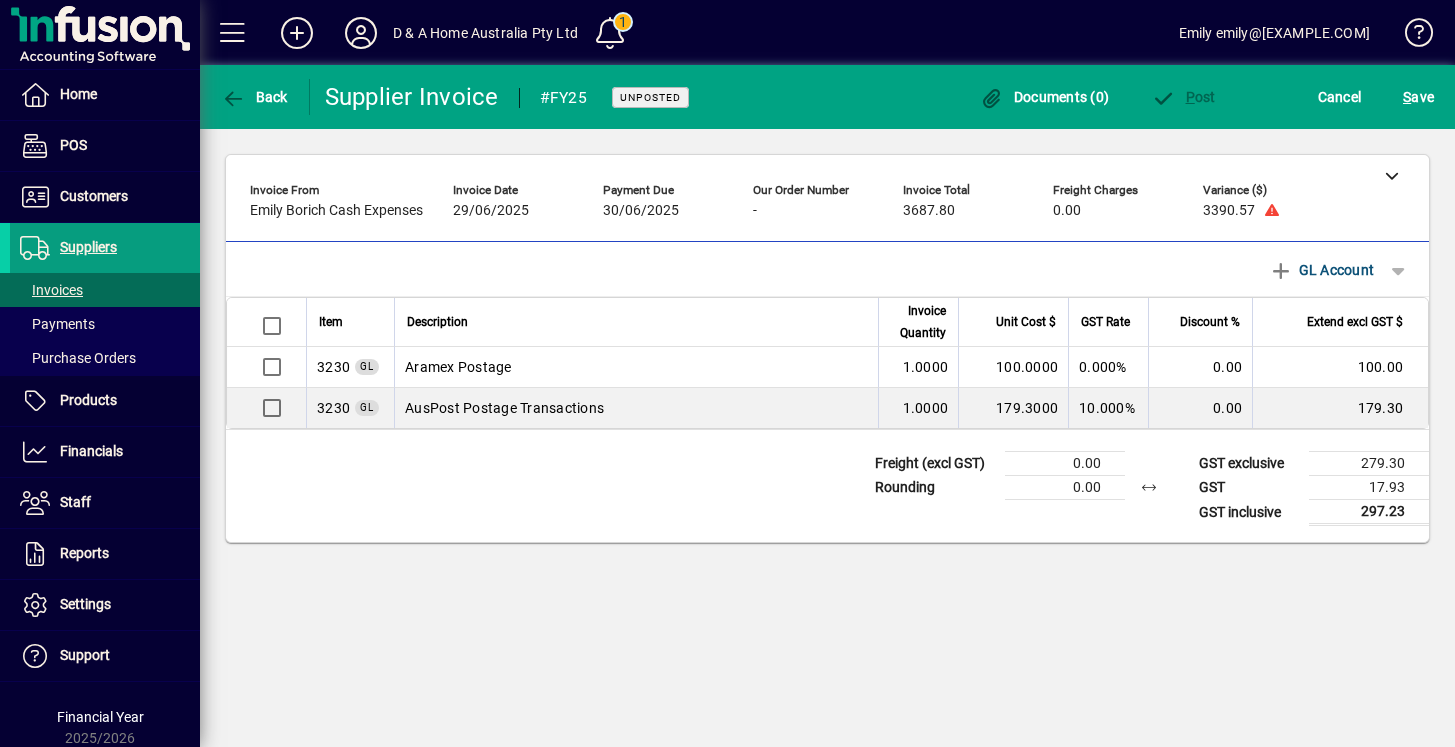 scroll, scrollTop: 0, scrollLeft: 0, axis: both 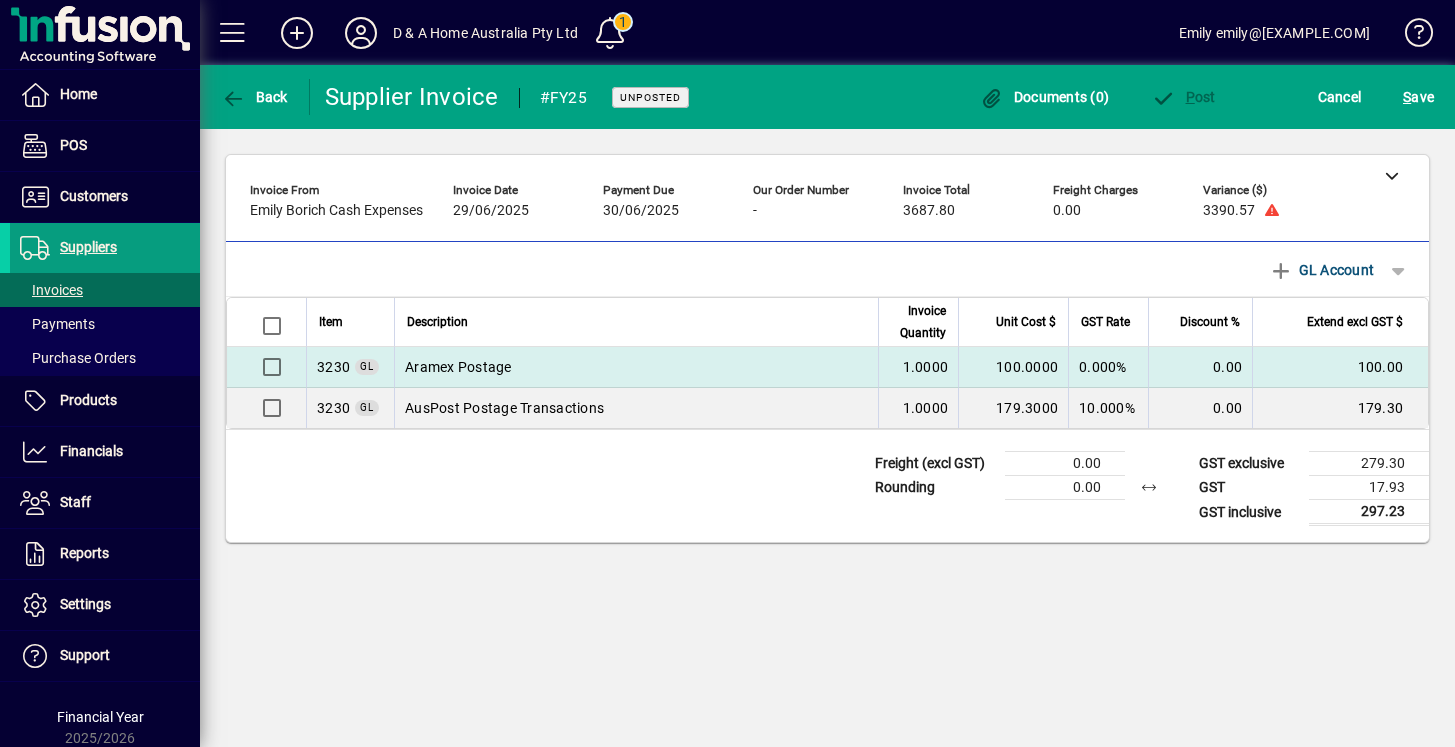 click on "Aramex Postage" at bounding box center [636, 367] 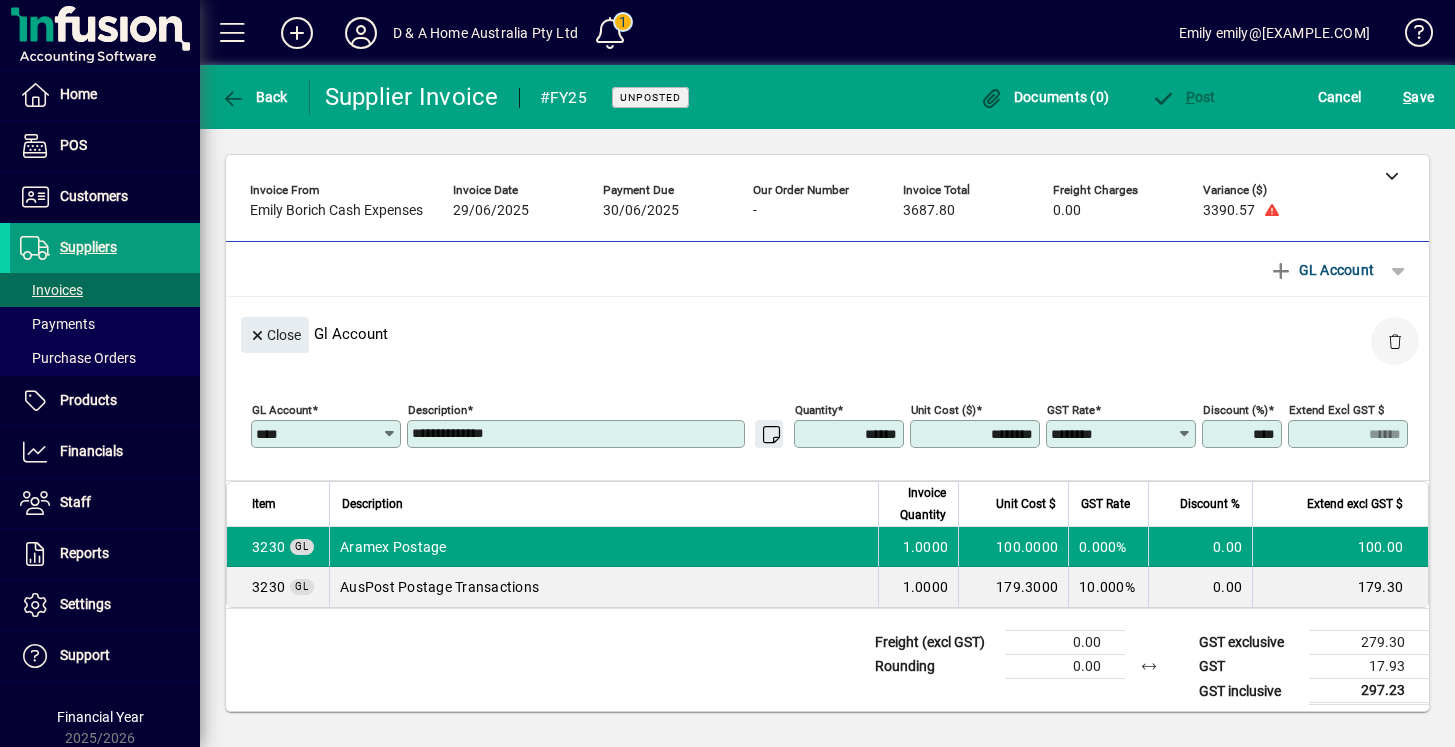 click 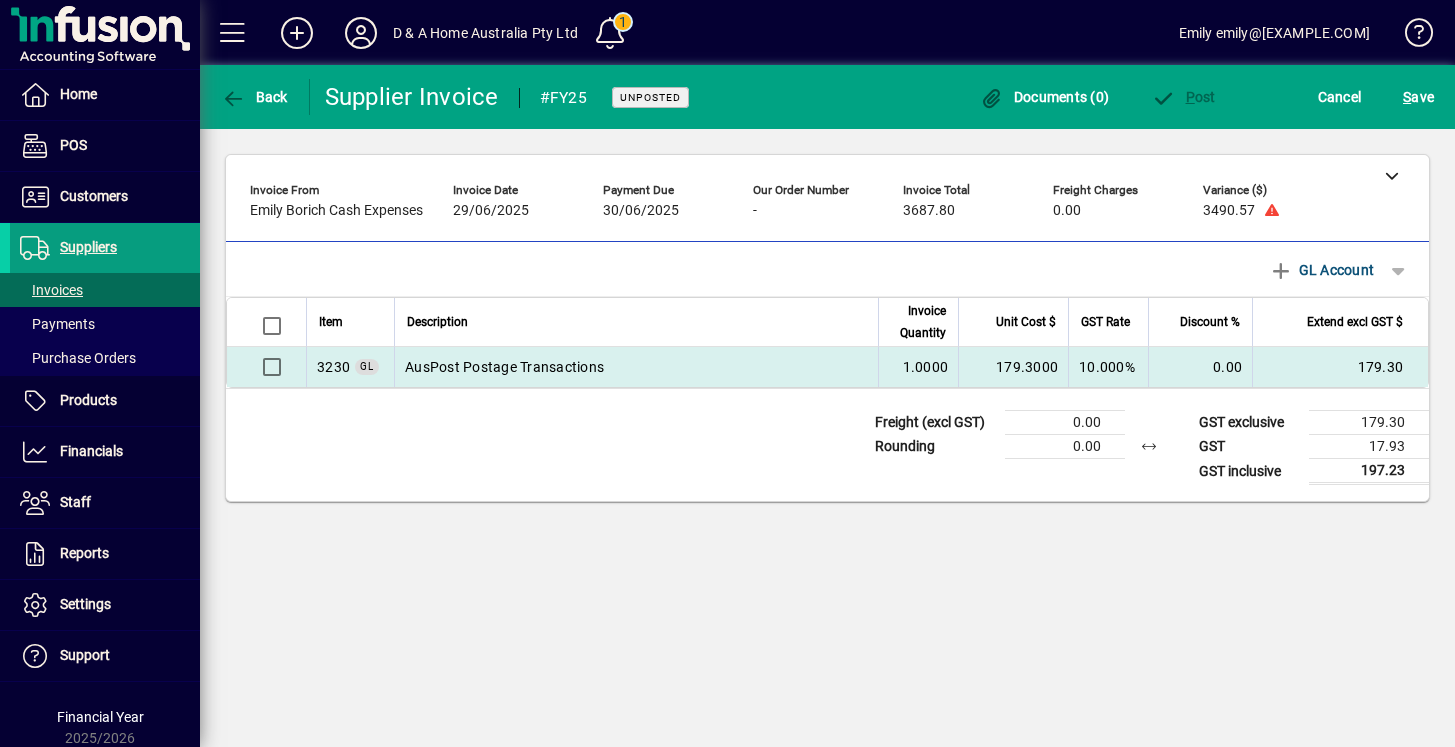 click on "AusPost Postage Transactions" at bounding box center (636, 367) 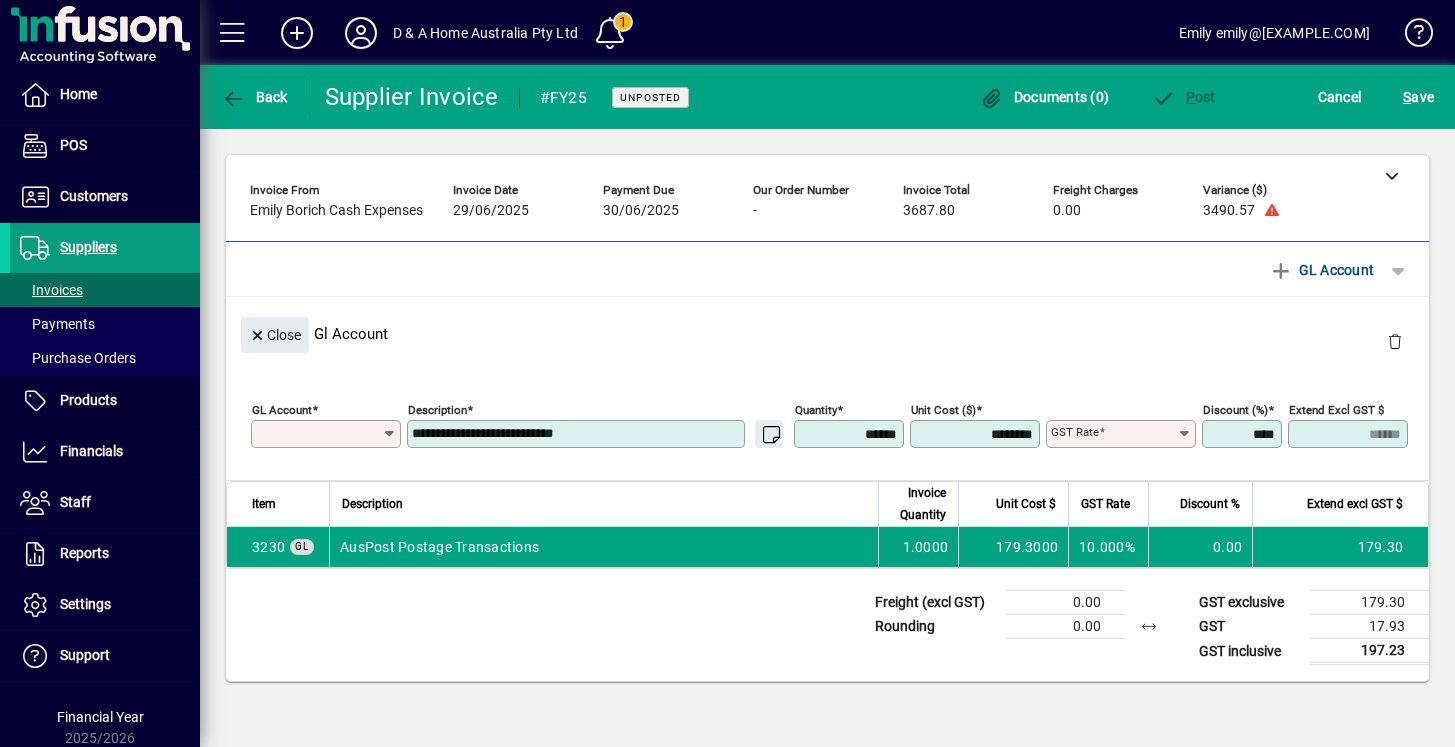 type on "****" 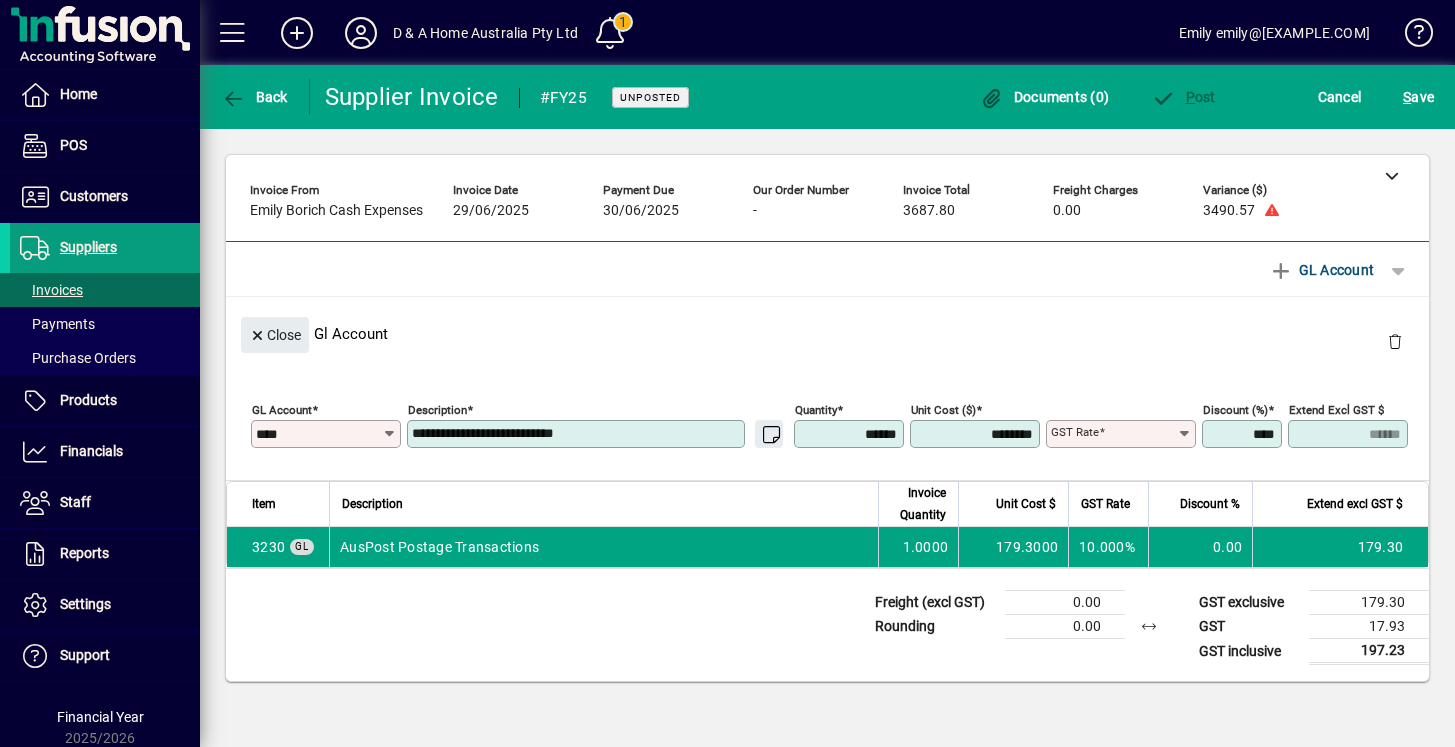 type on "**********" 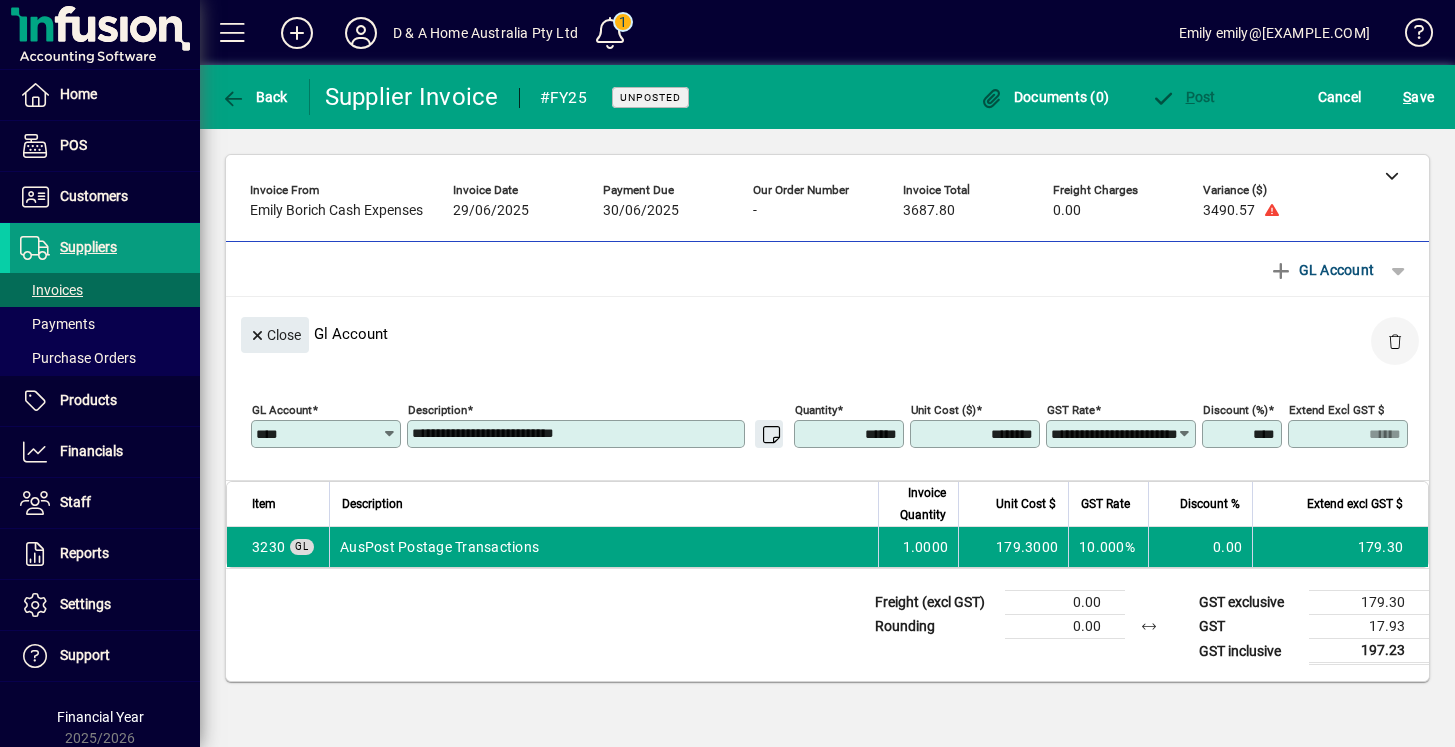 click 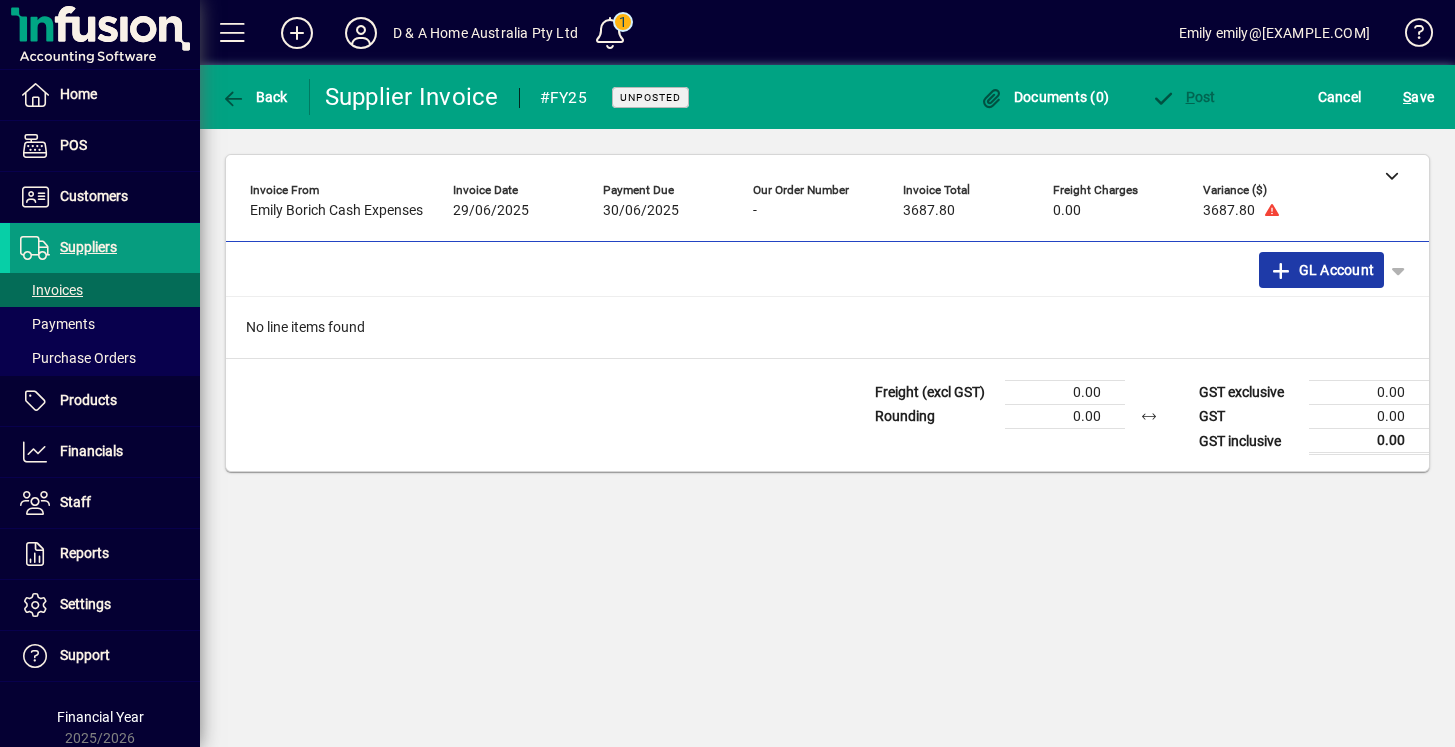 click on "GL Account" 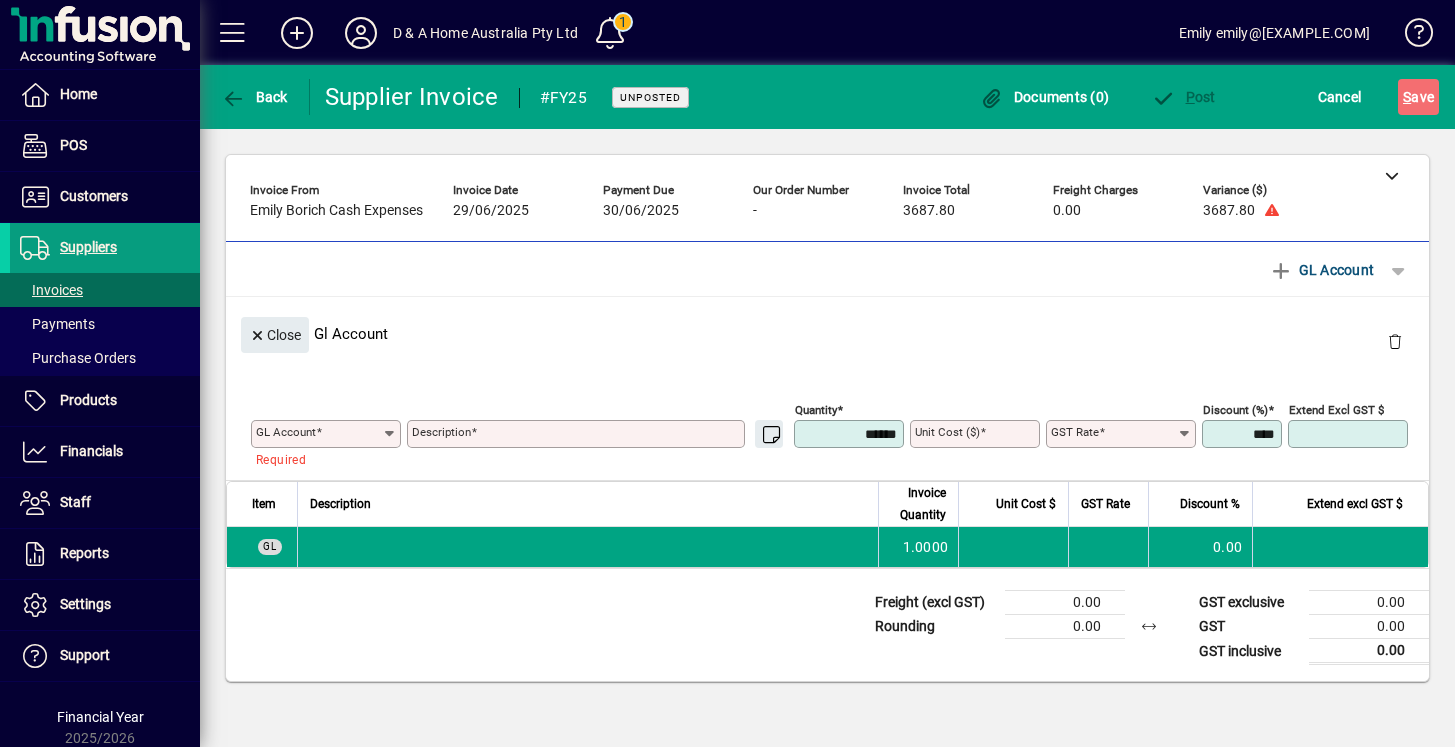 click on "Description" at bounding box center [441, 432] 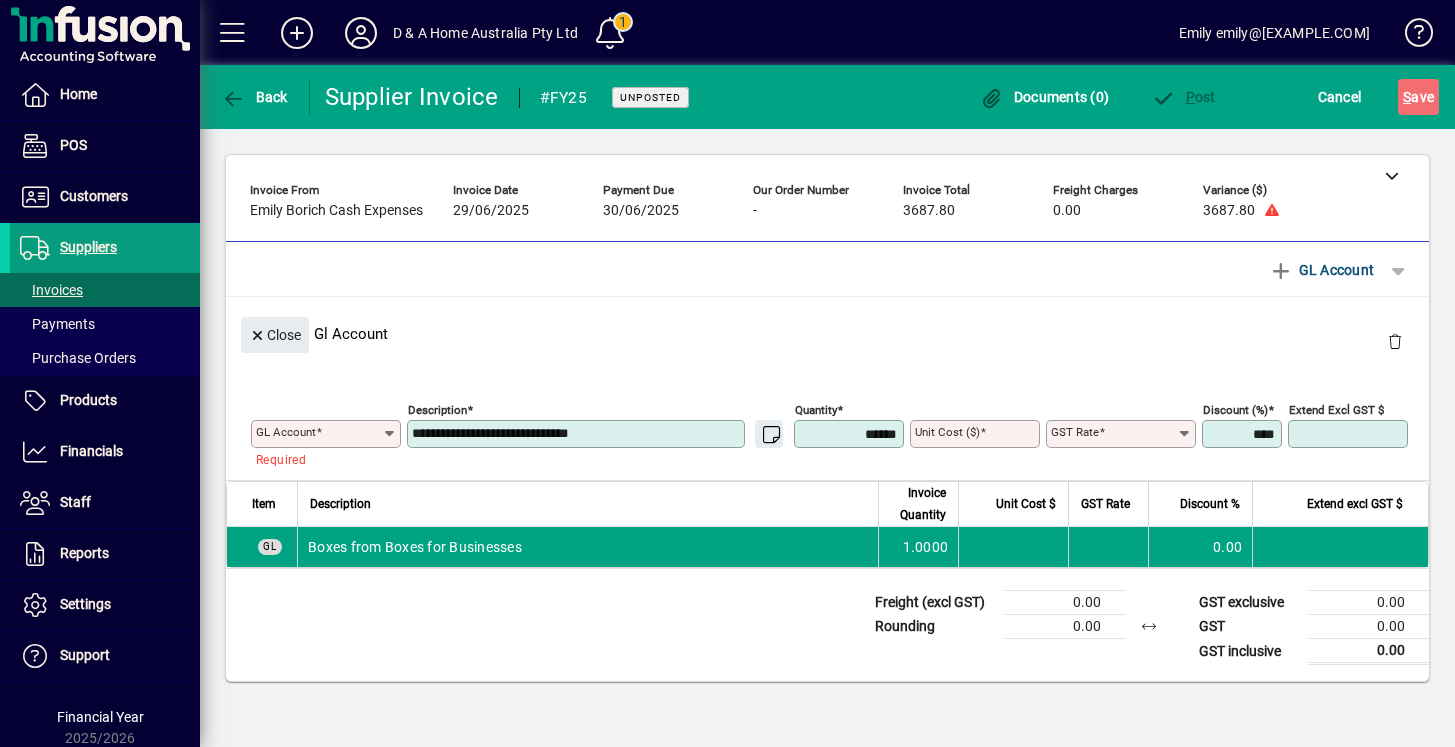 type on "**********" 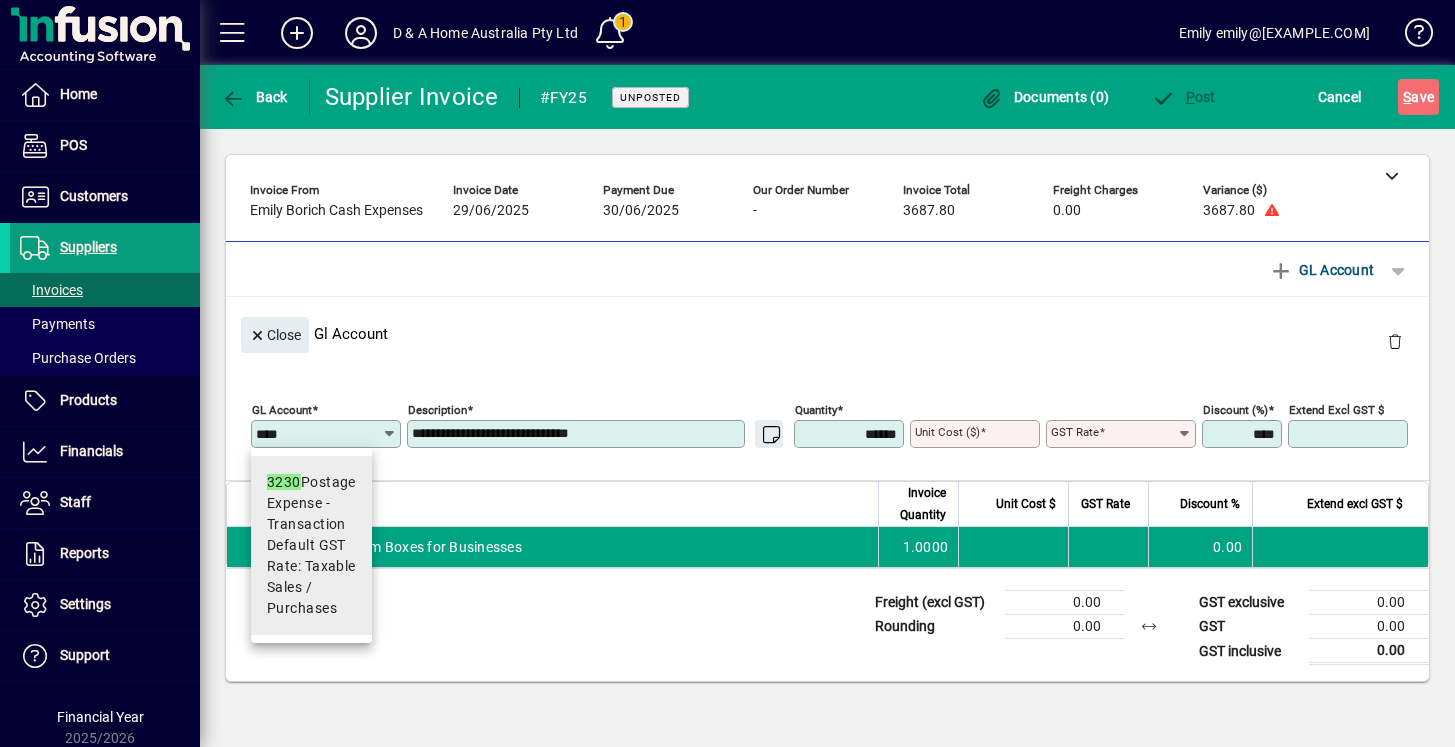 type on "****" 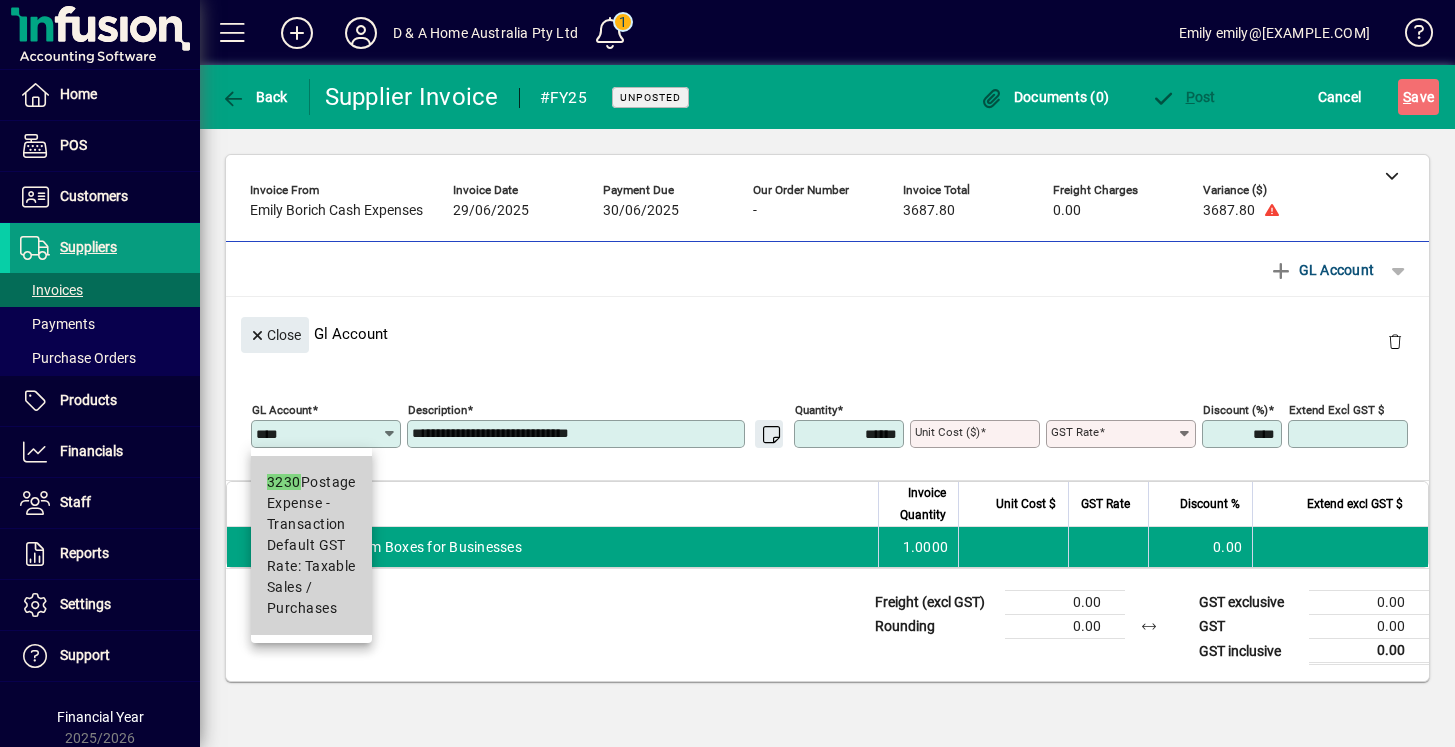 click on "Default GST Rate: Taxable Sales / Purchases" at bounding box center [311, 577] 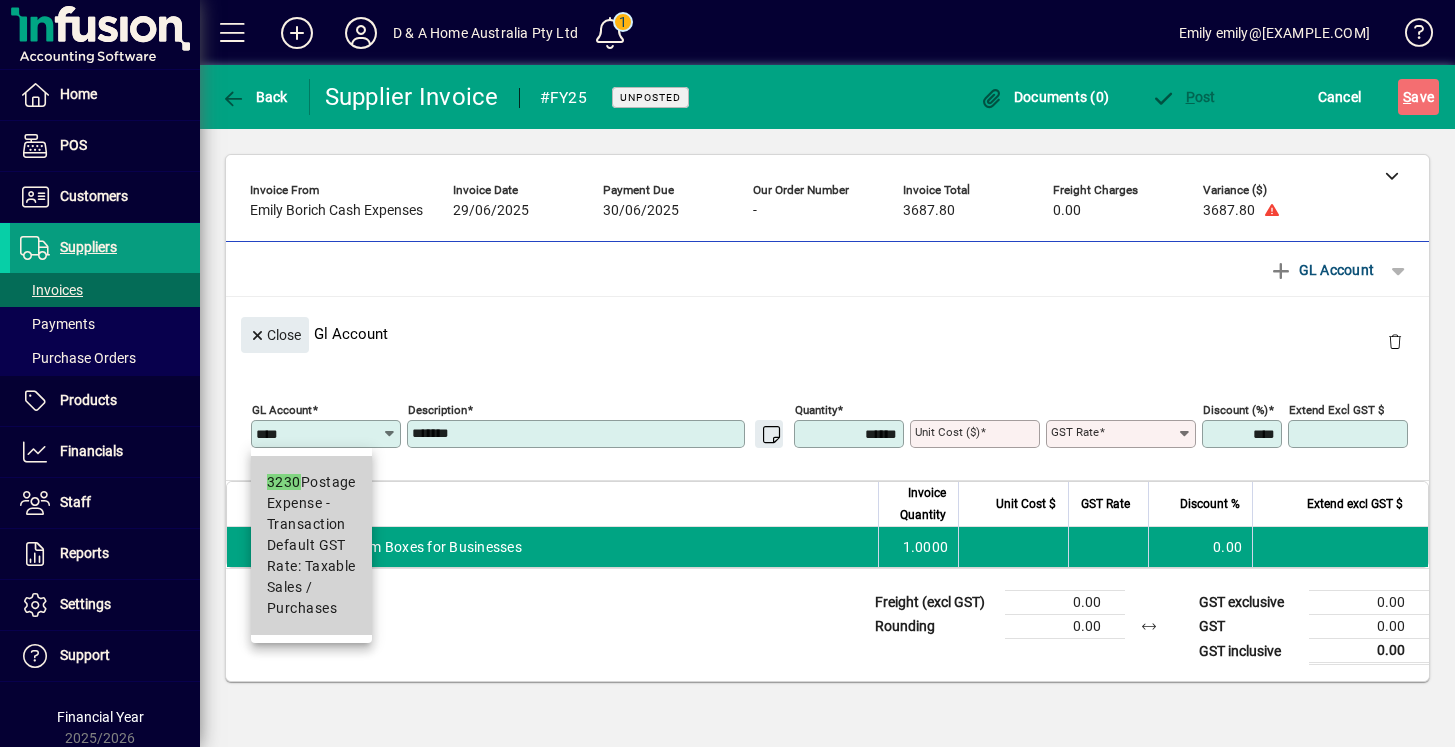 type on "****" 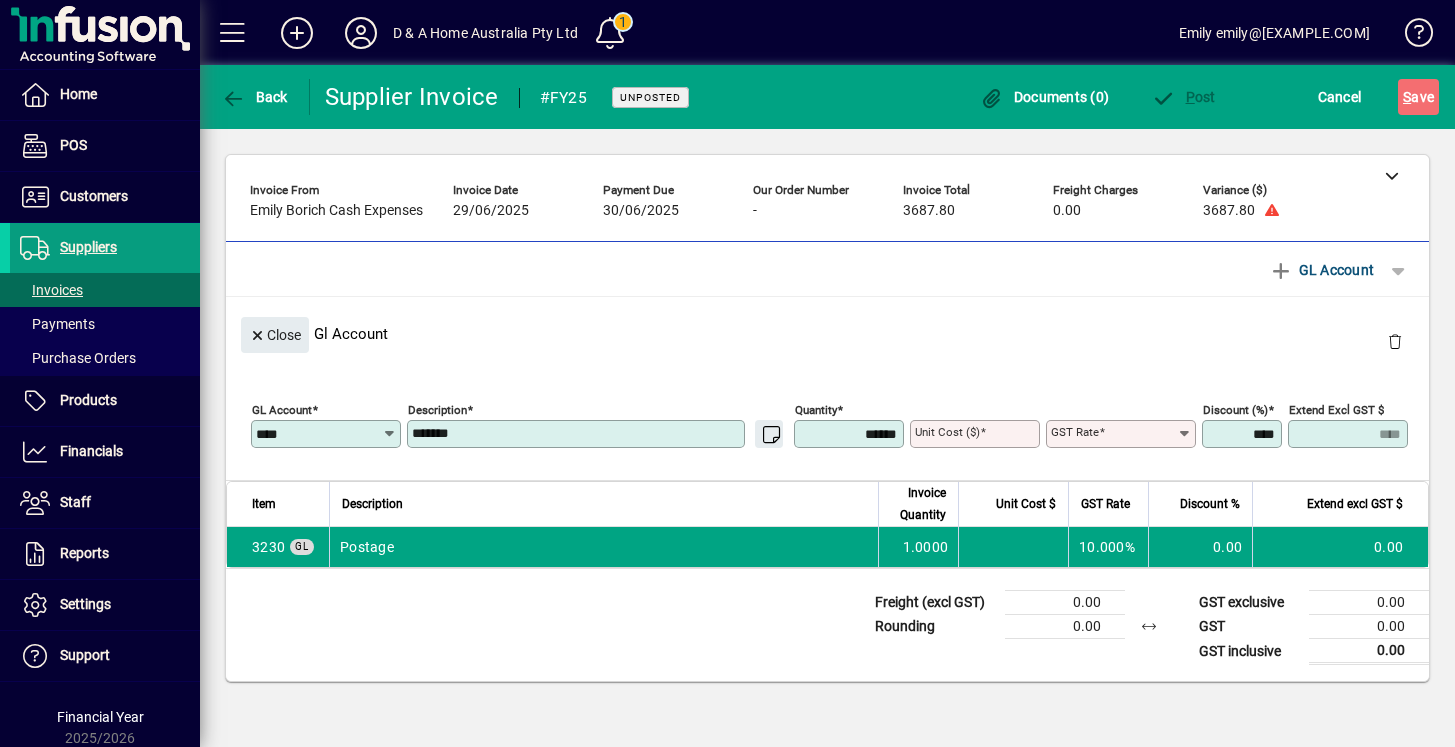 type on "**********" 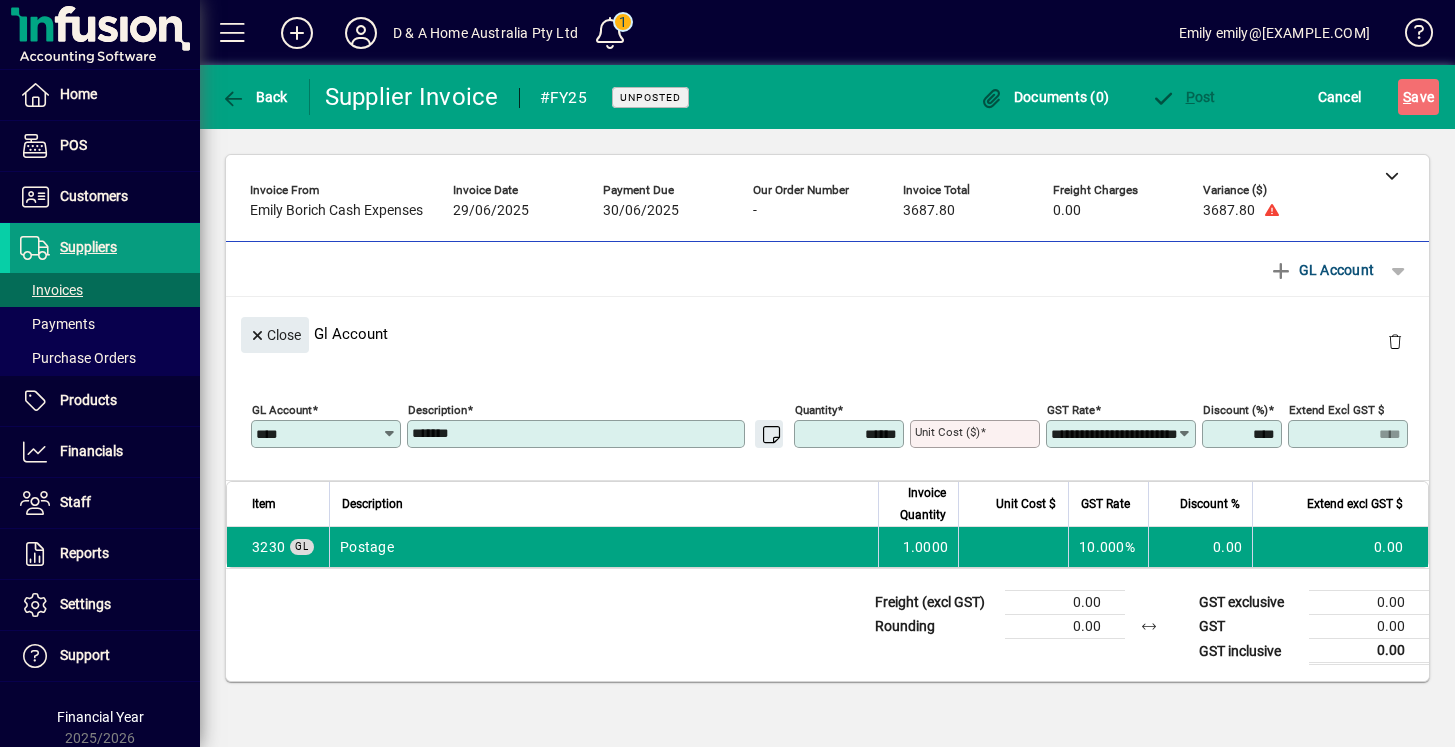 drag, startPoint x: 480, startPoint y: 427, endPoint x: 387, endPoint y: 427, distance: 93 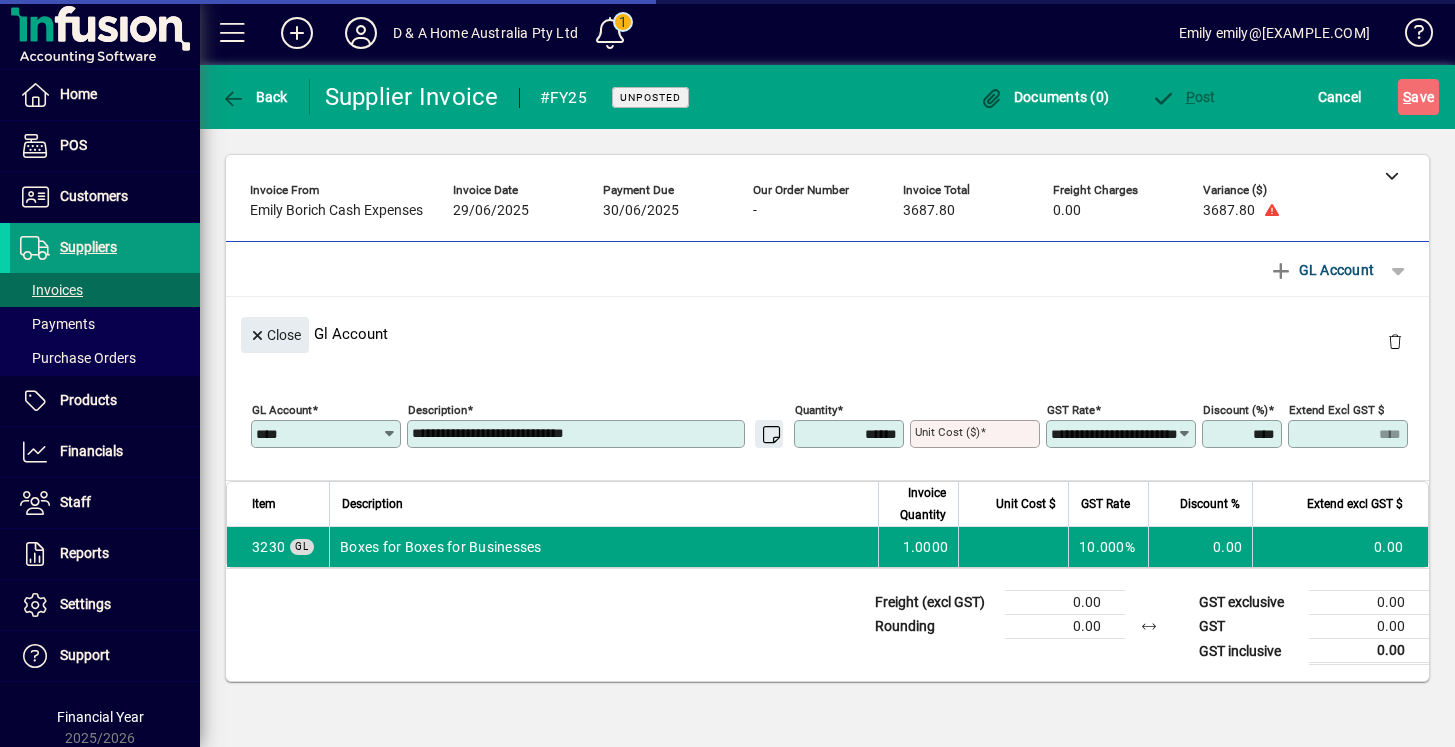 type on "**********" 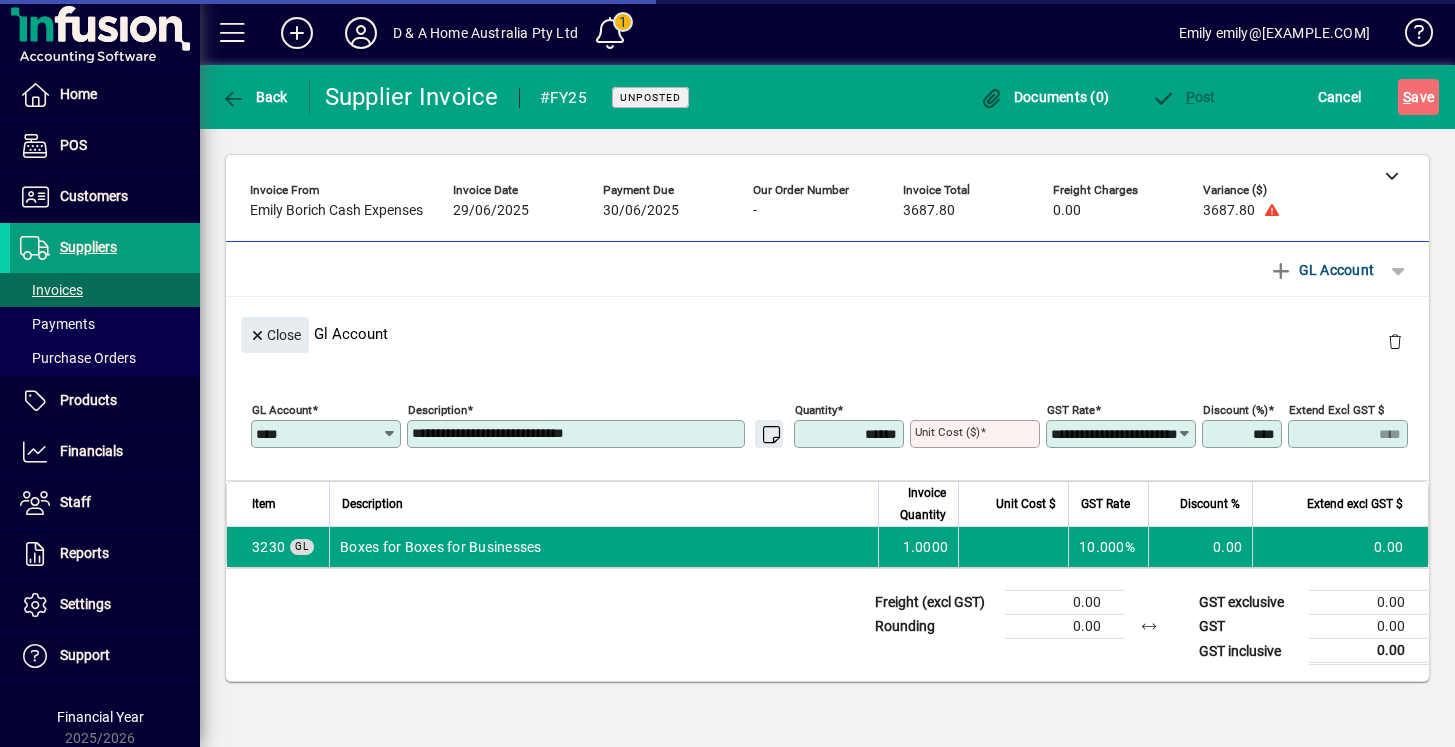 click on "GL Account" 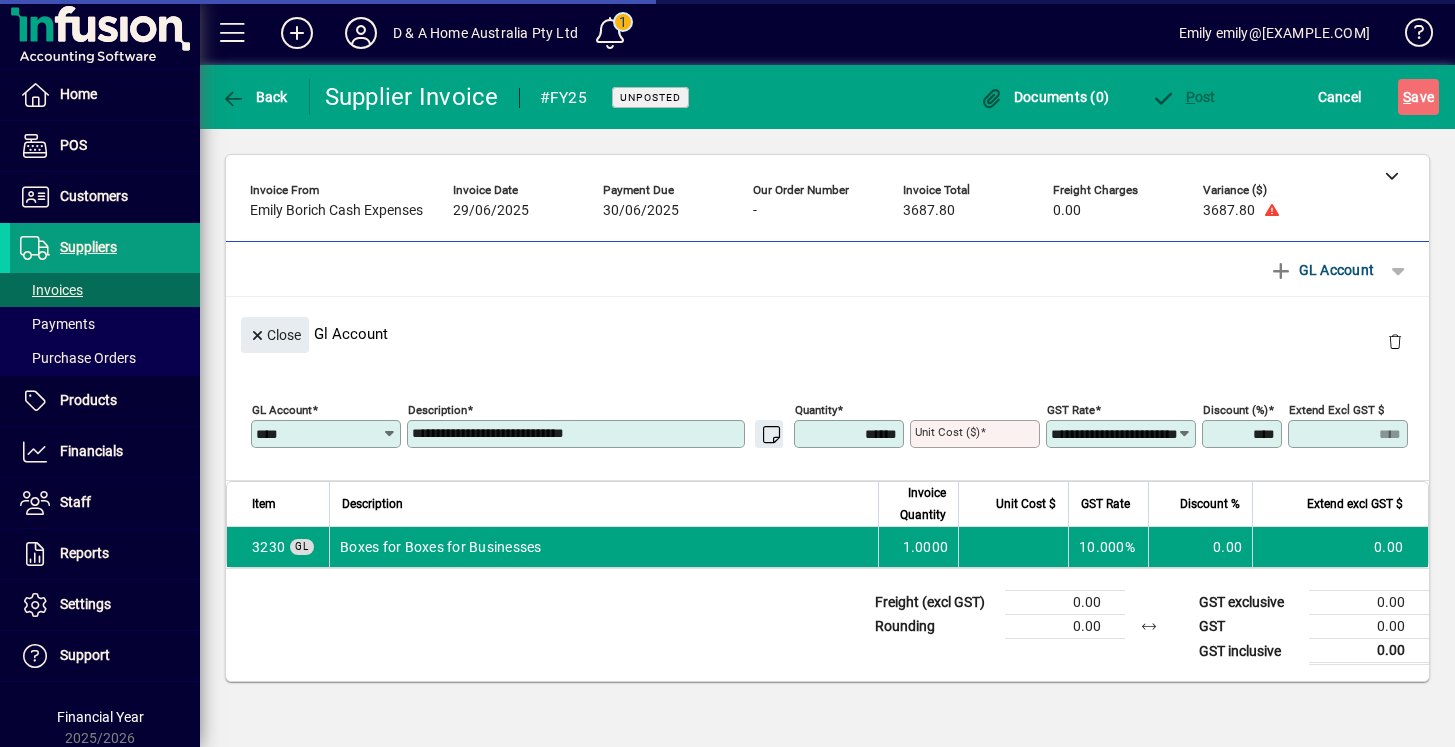 click on "Unit Cost ($)" at bounding box center [947, 432] 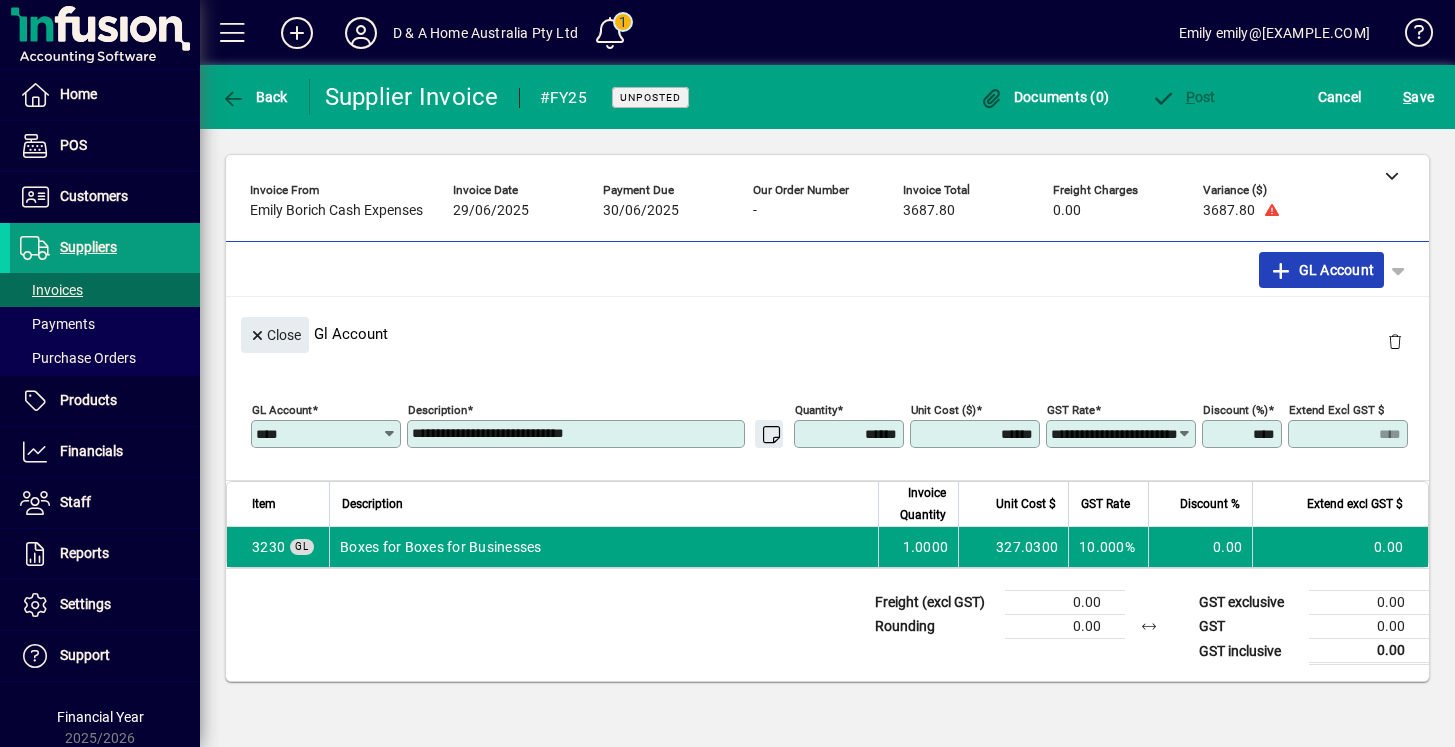 type on "********" 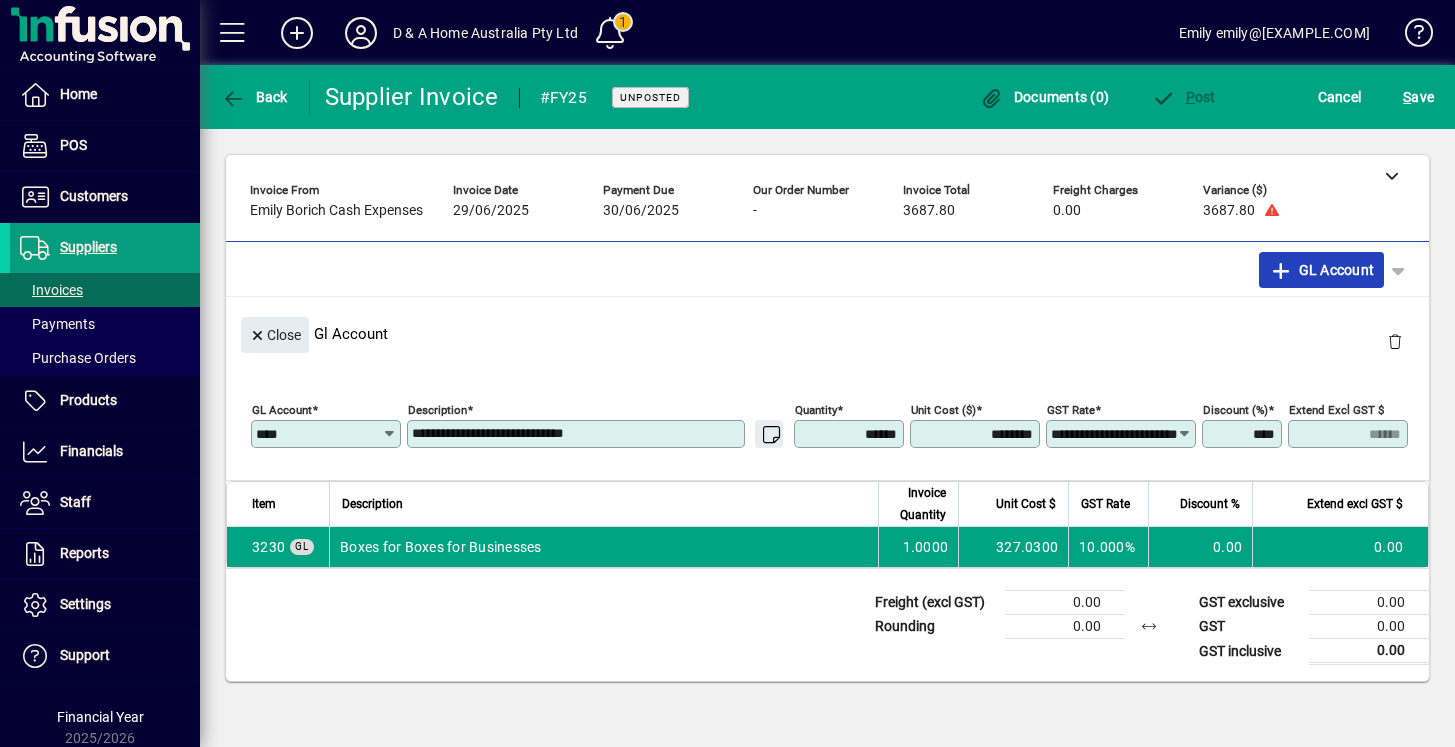 click on "GL Account" 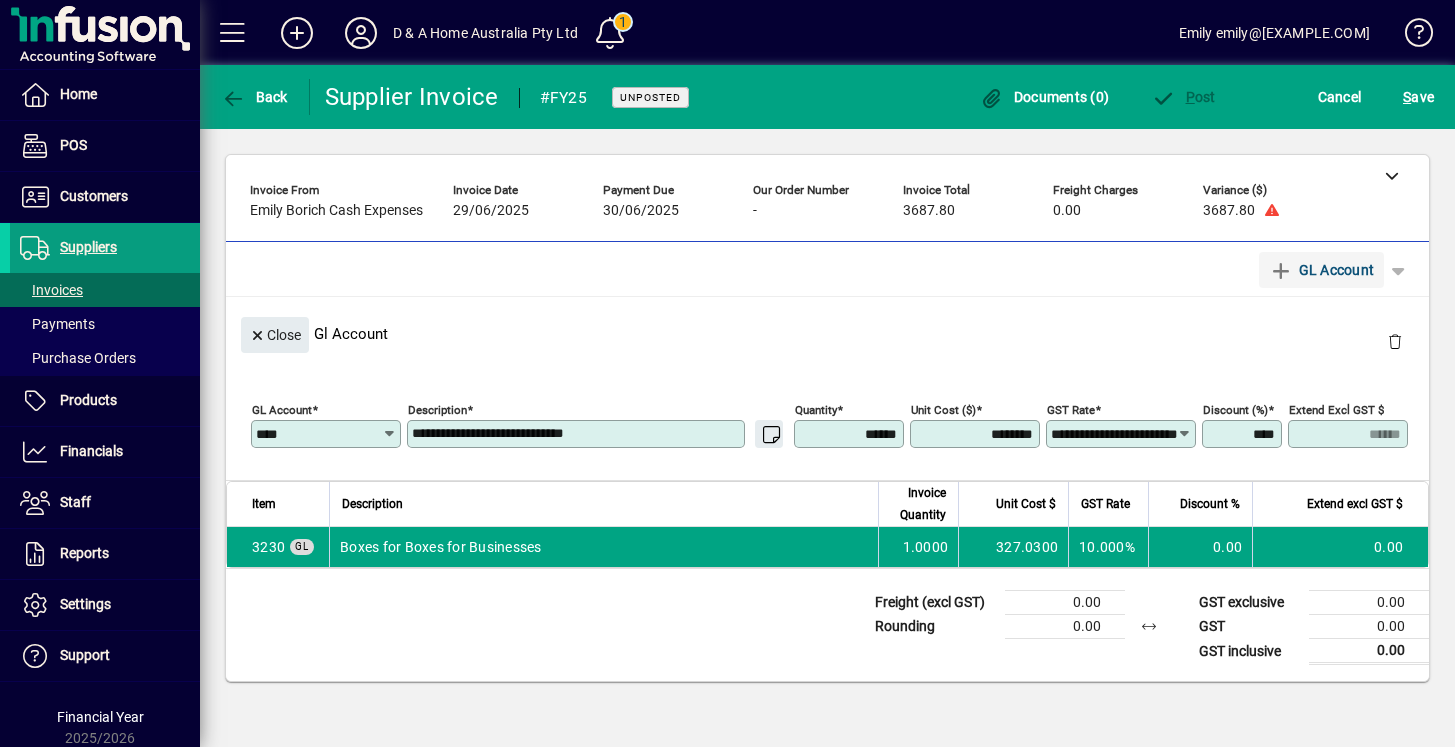 type 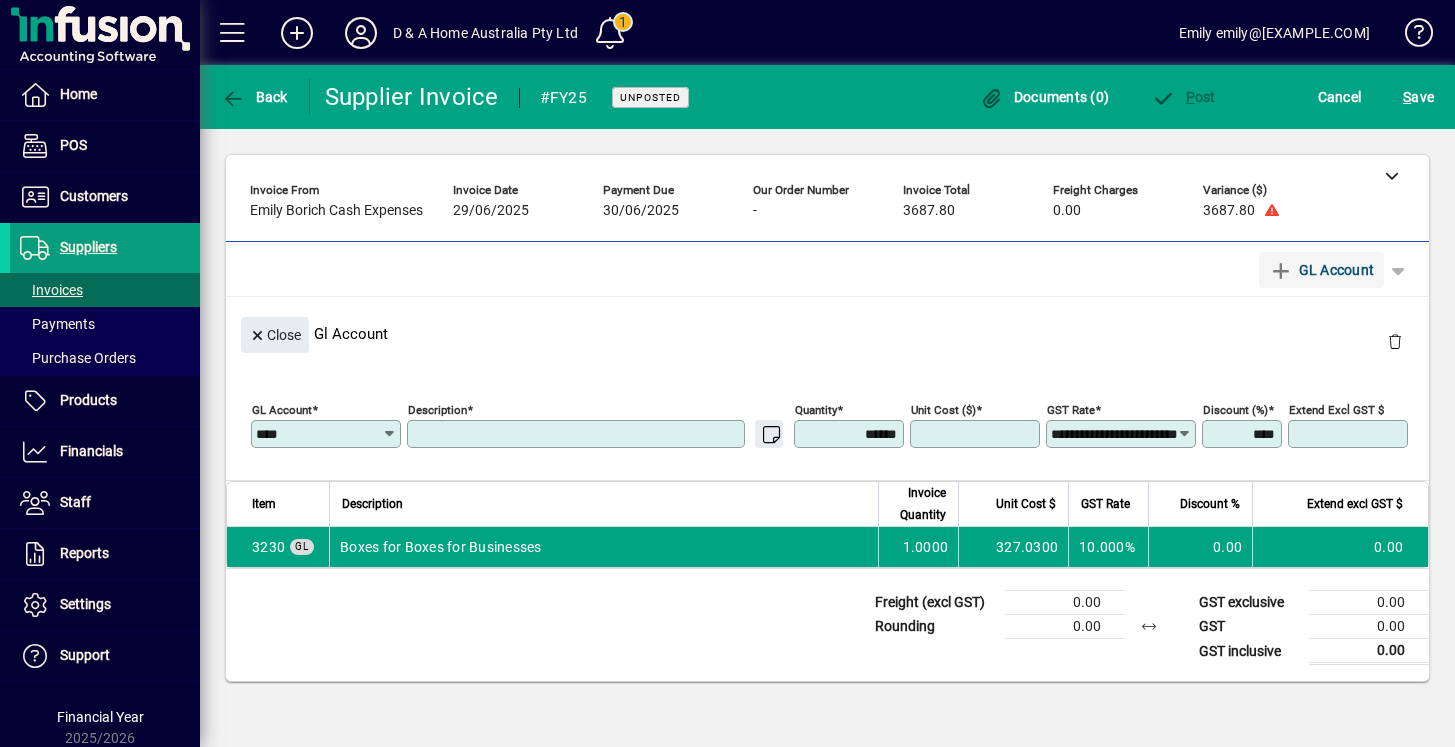 type 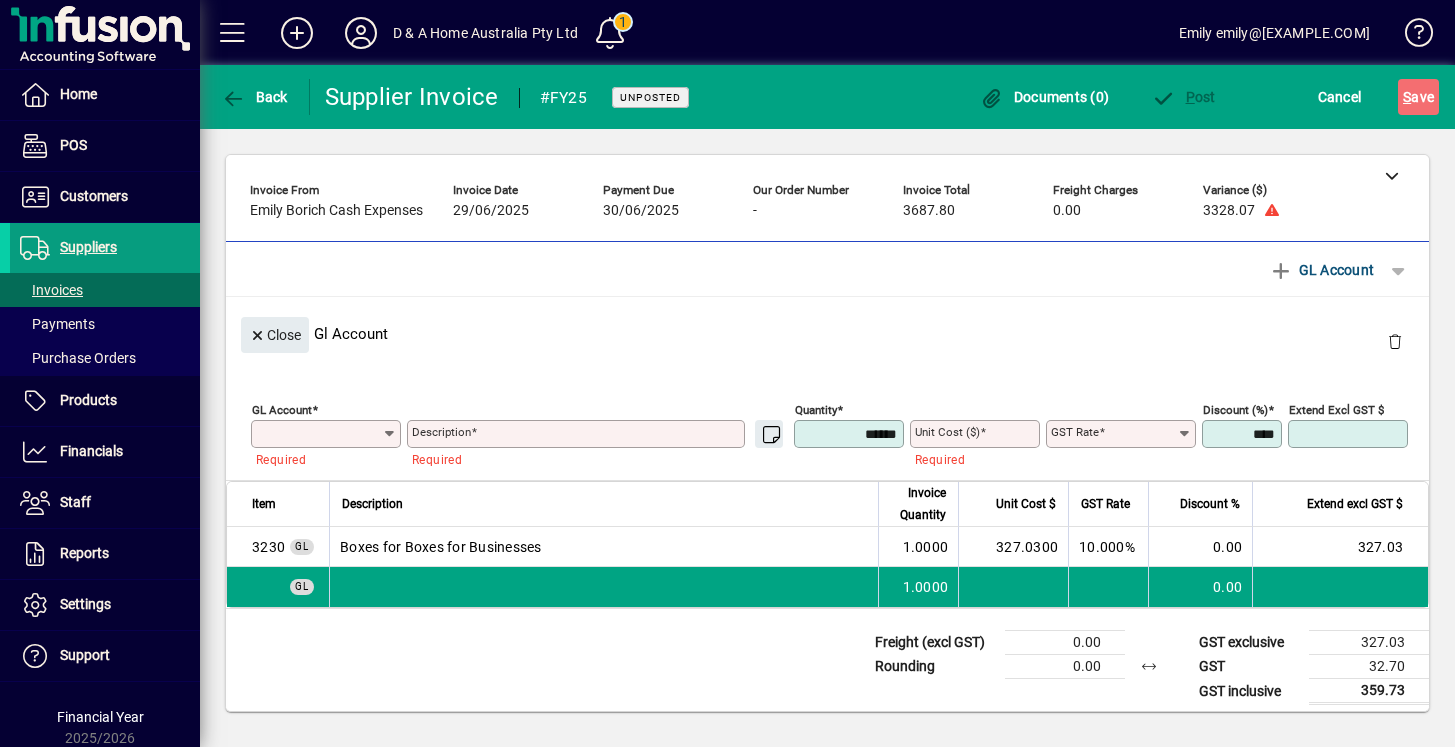 click on "GL Account" 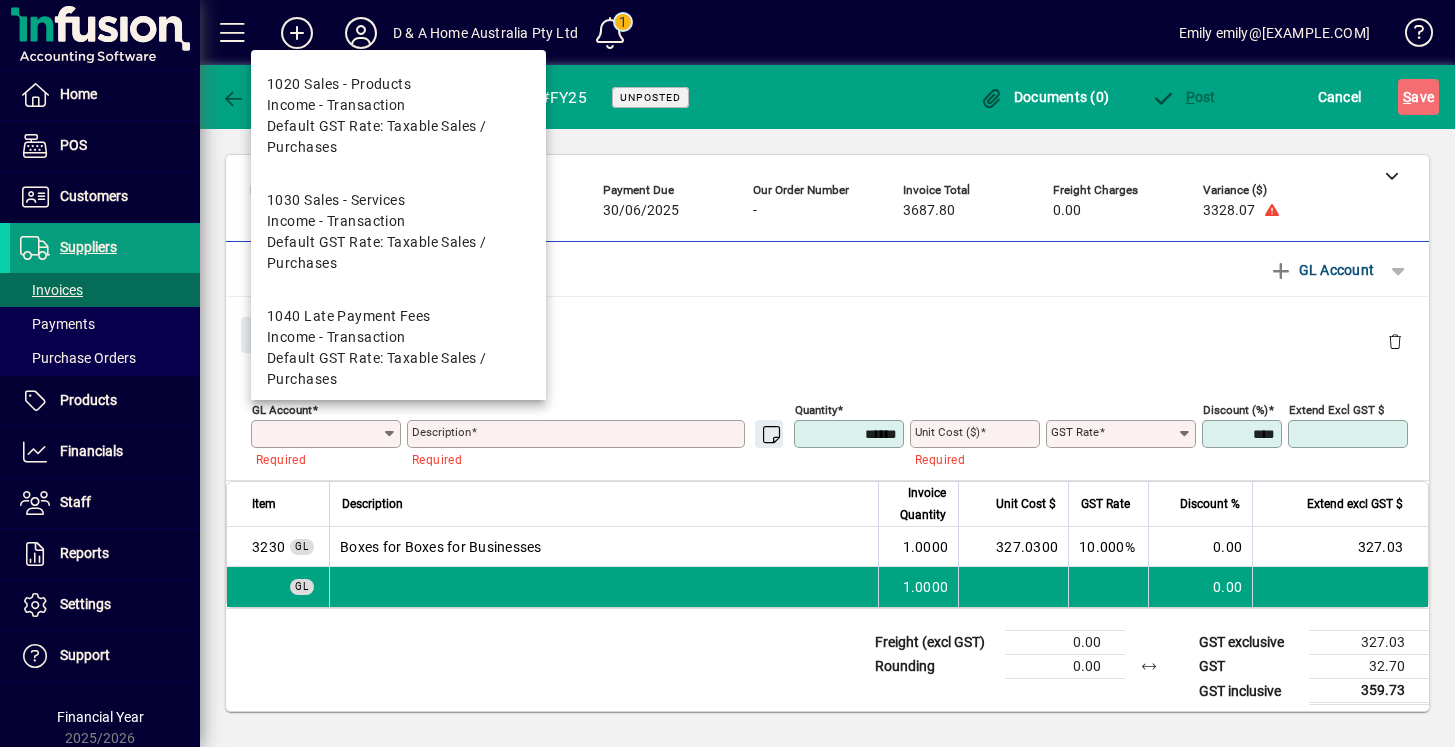 click on "GL Account" 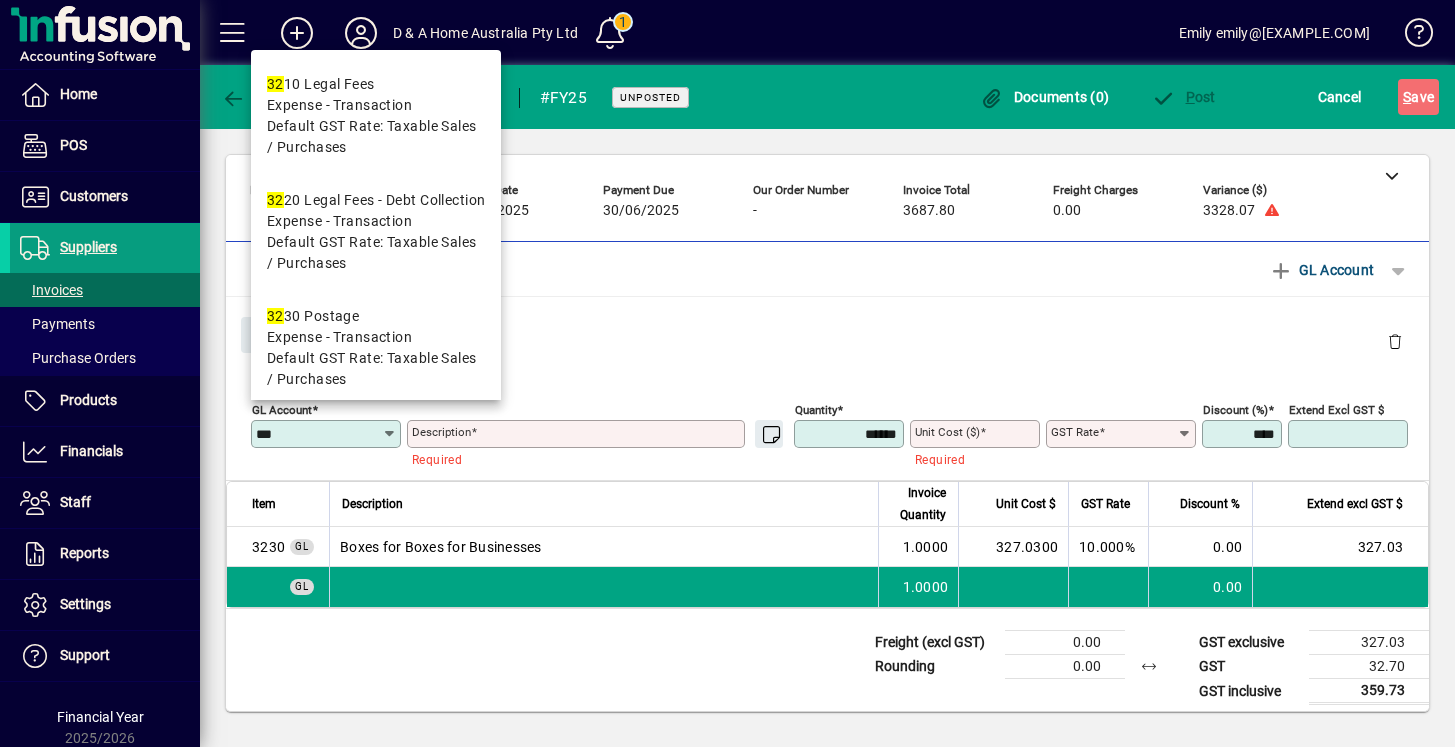 type on "****" 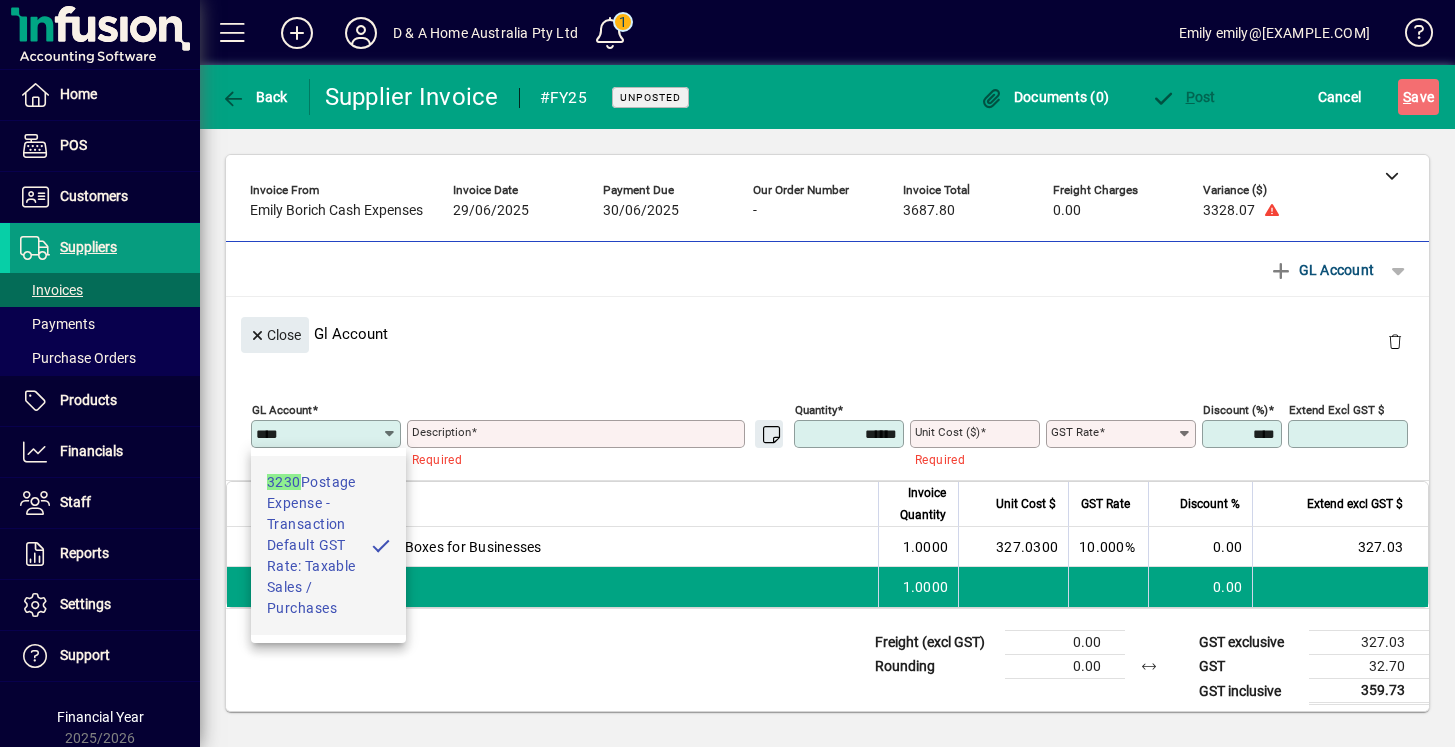 type on "*******" 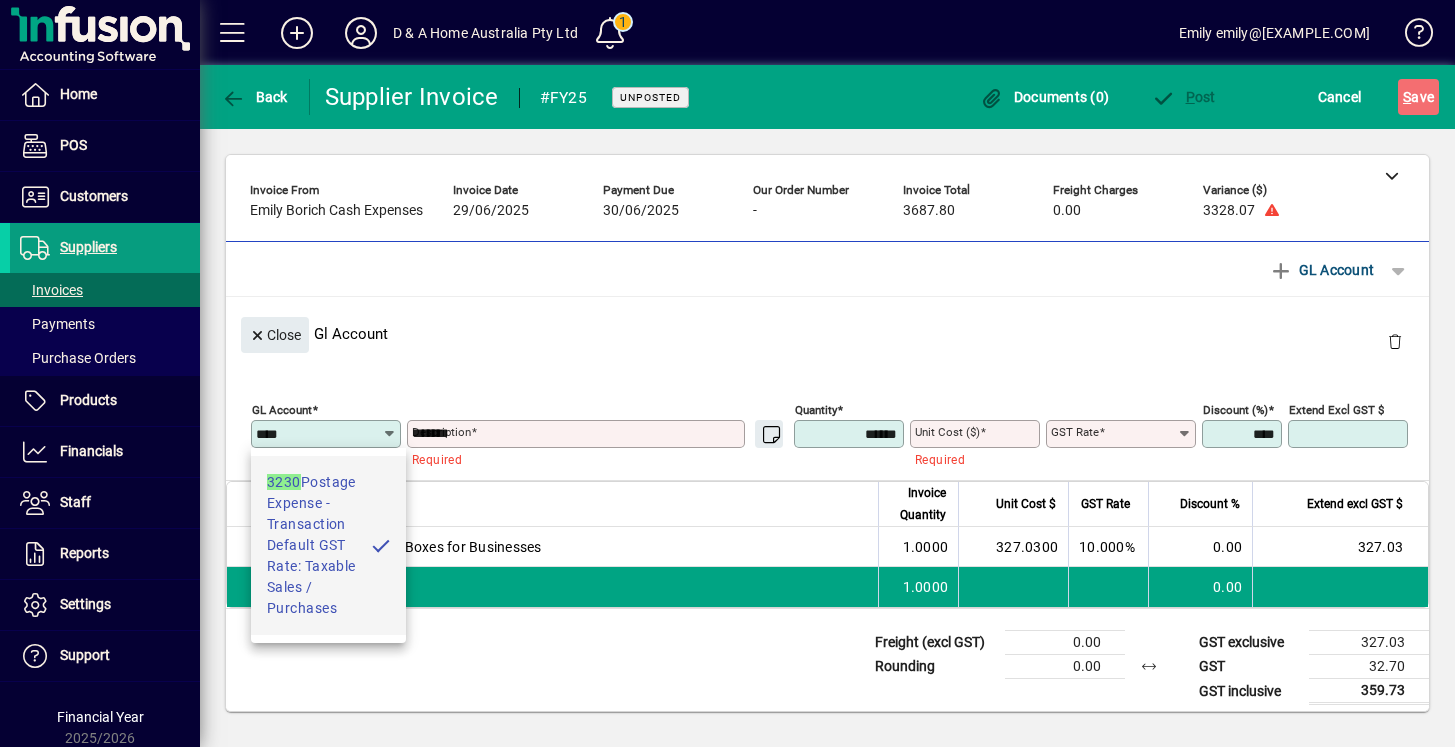 type on "****" 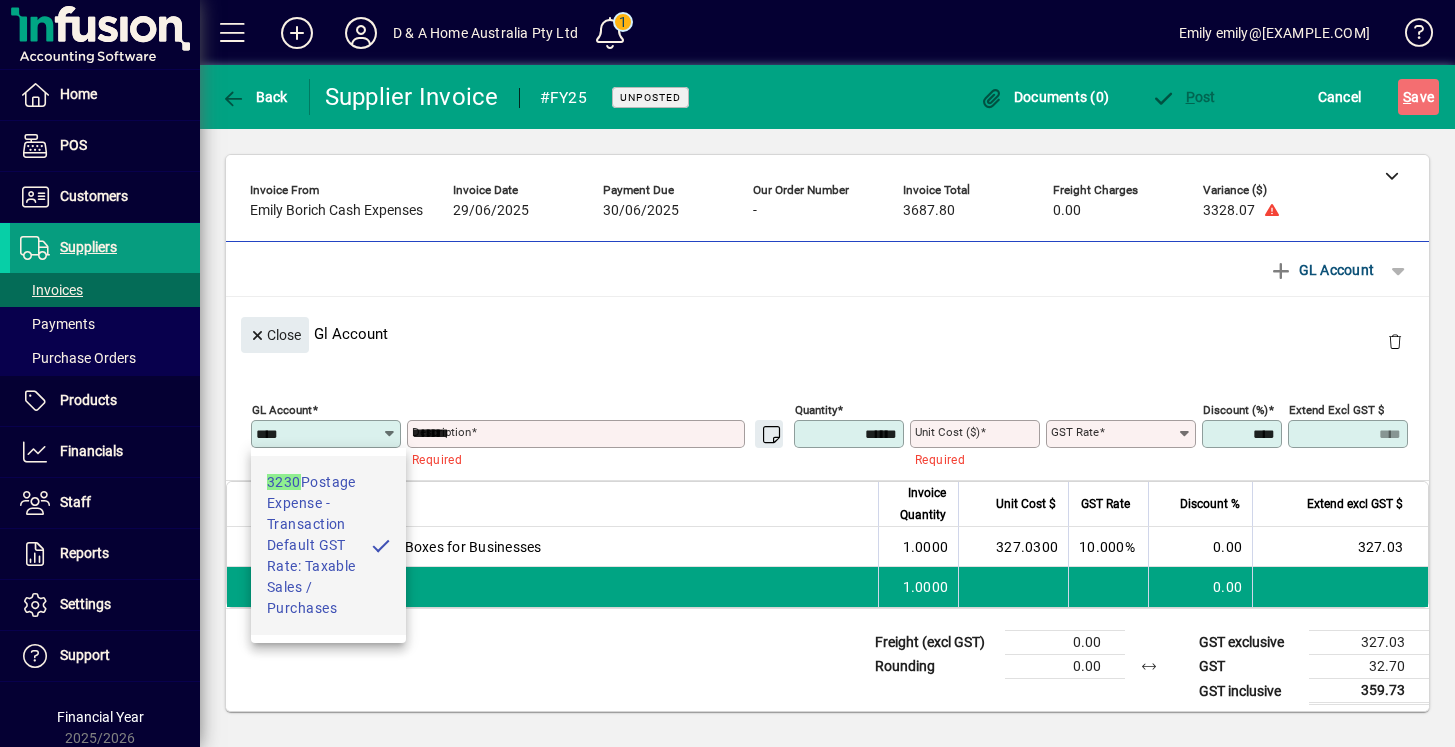 type on "**********" 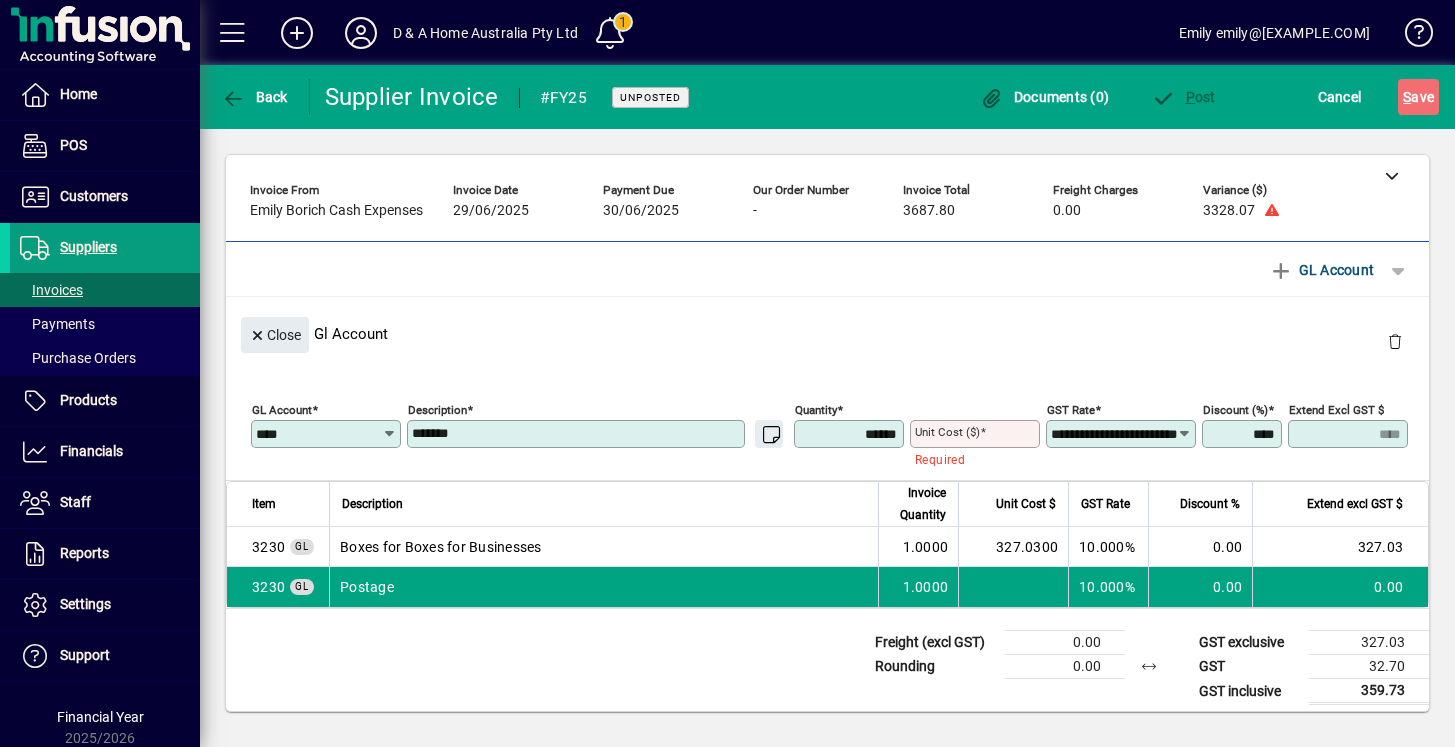 type on "****" 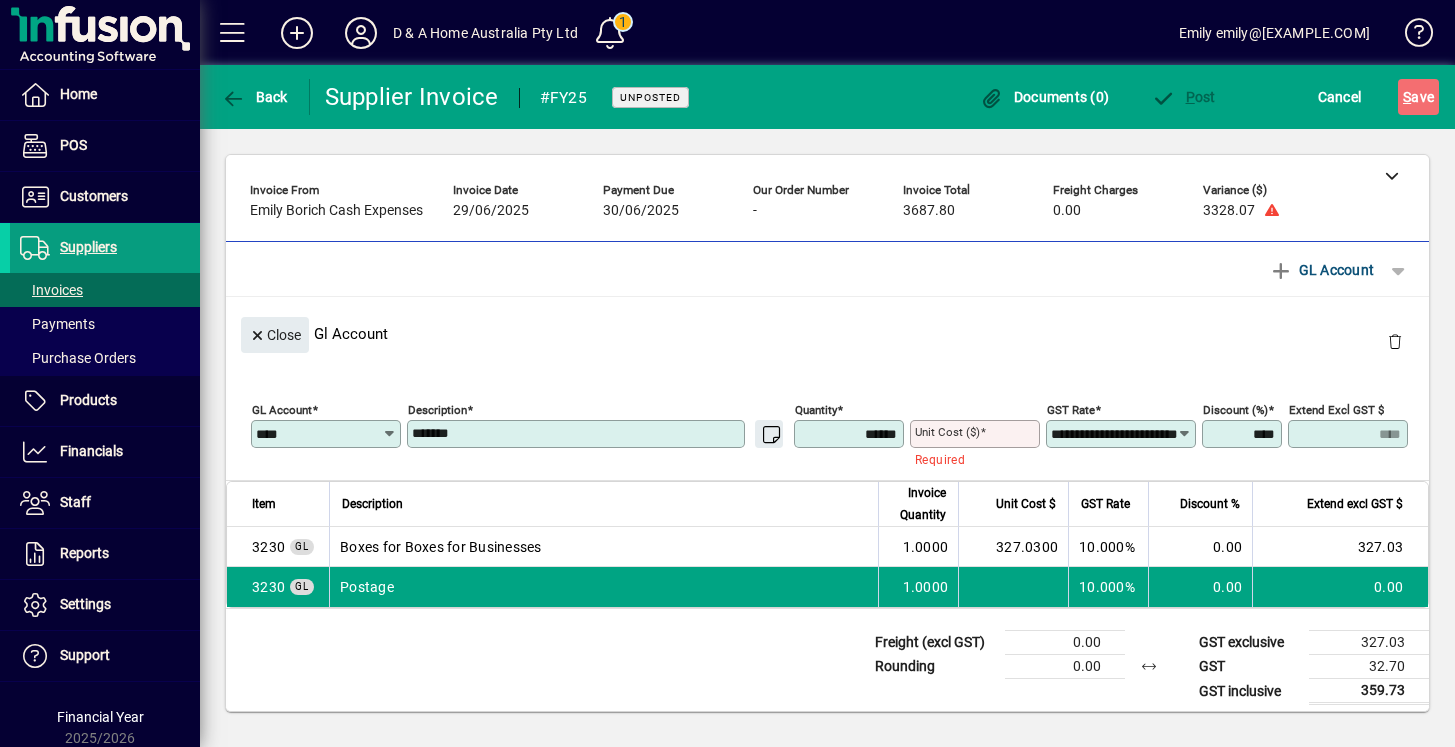 click on "Boxes for Boxes for Businesses" at bounding box center (603, 547) 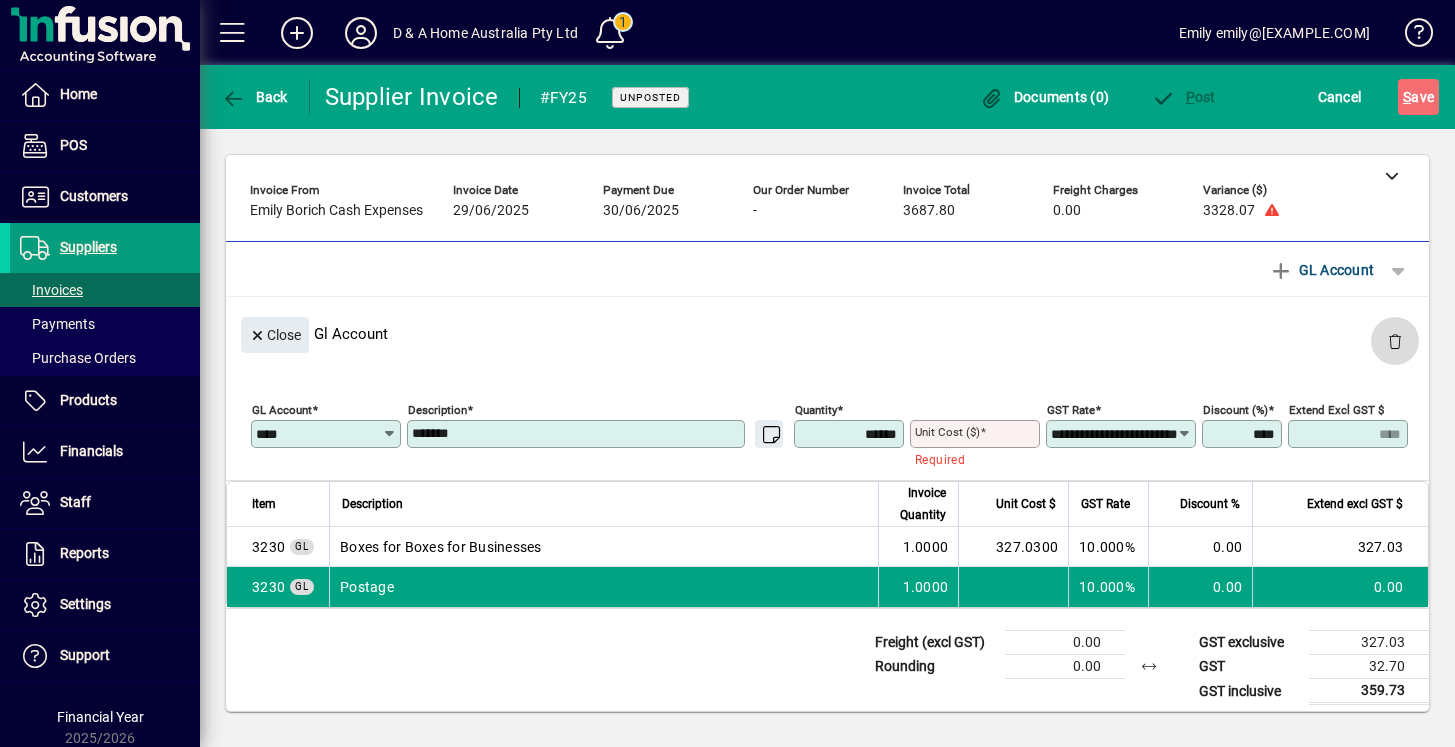 click 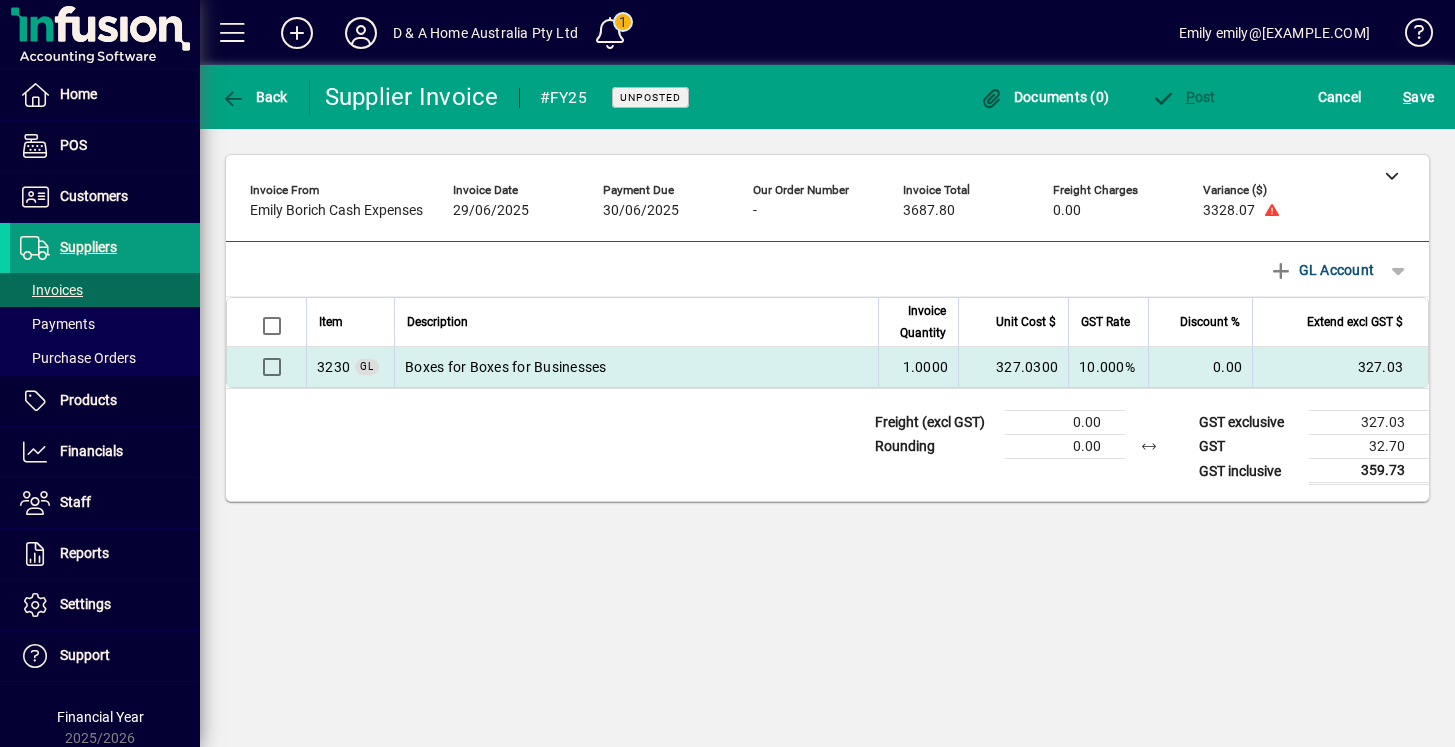 click on "Boxes for Boxes for Businesses" at bounding box center (636, 367) 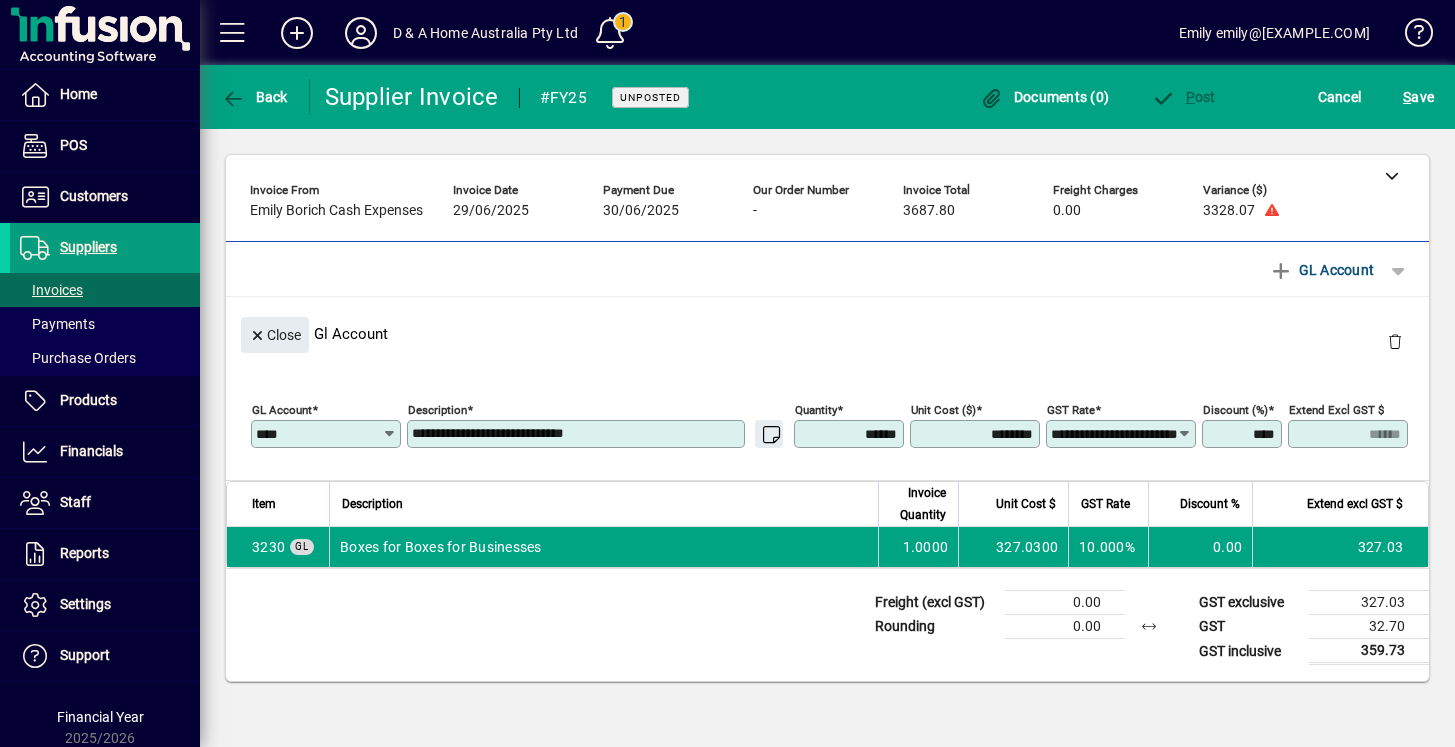 click on "**********" at bounding box center (578, 434) 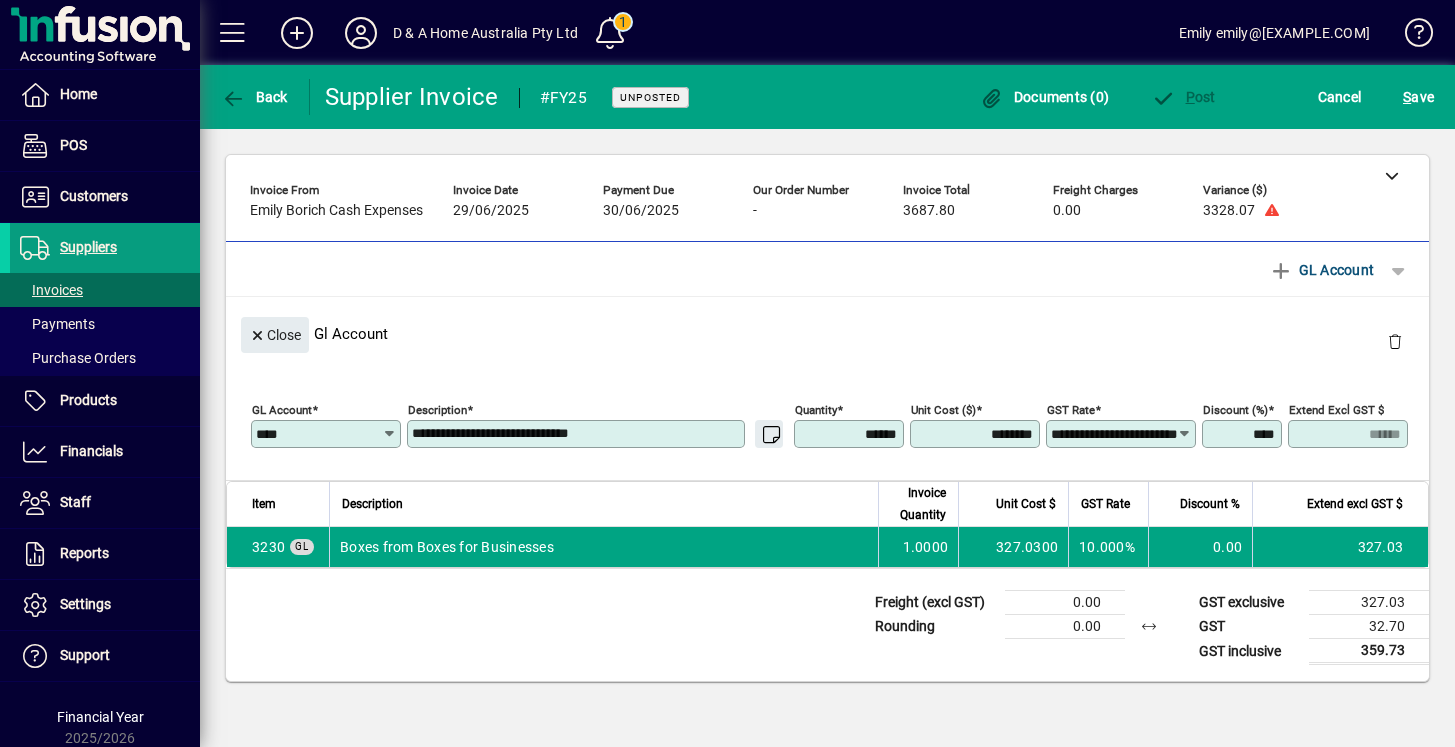 type on "**********" 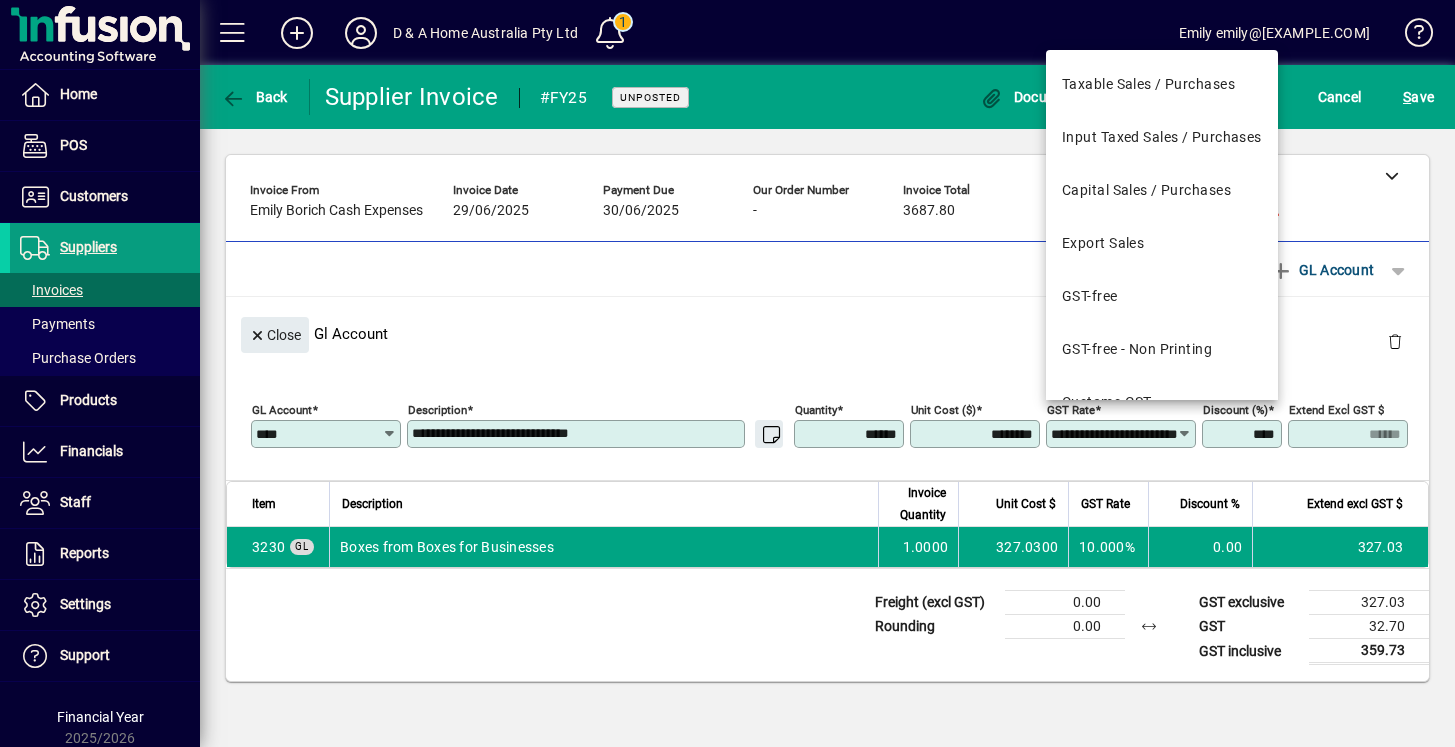click on "**********" at bounding box center (1114, 434) 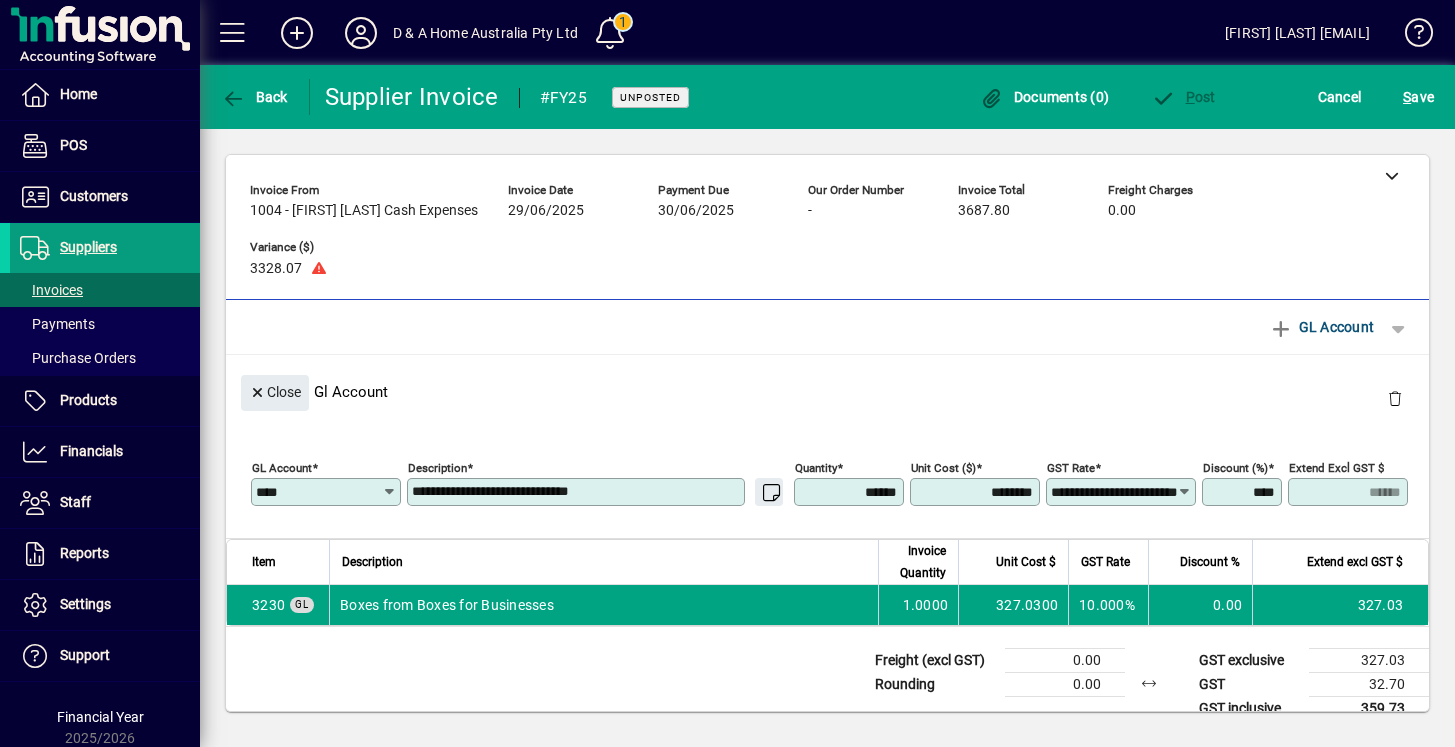 scroll, scrollTop: 0, scrollLeft: 0, axis: both 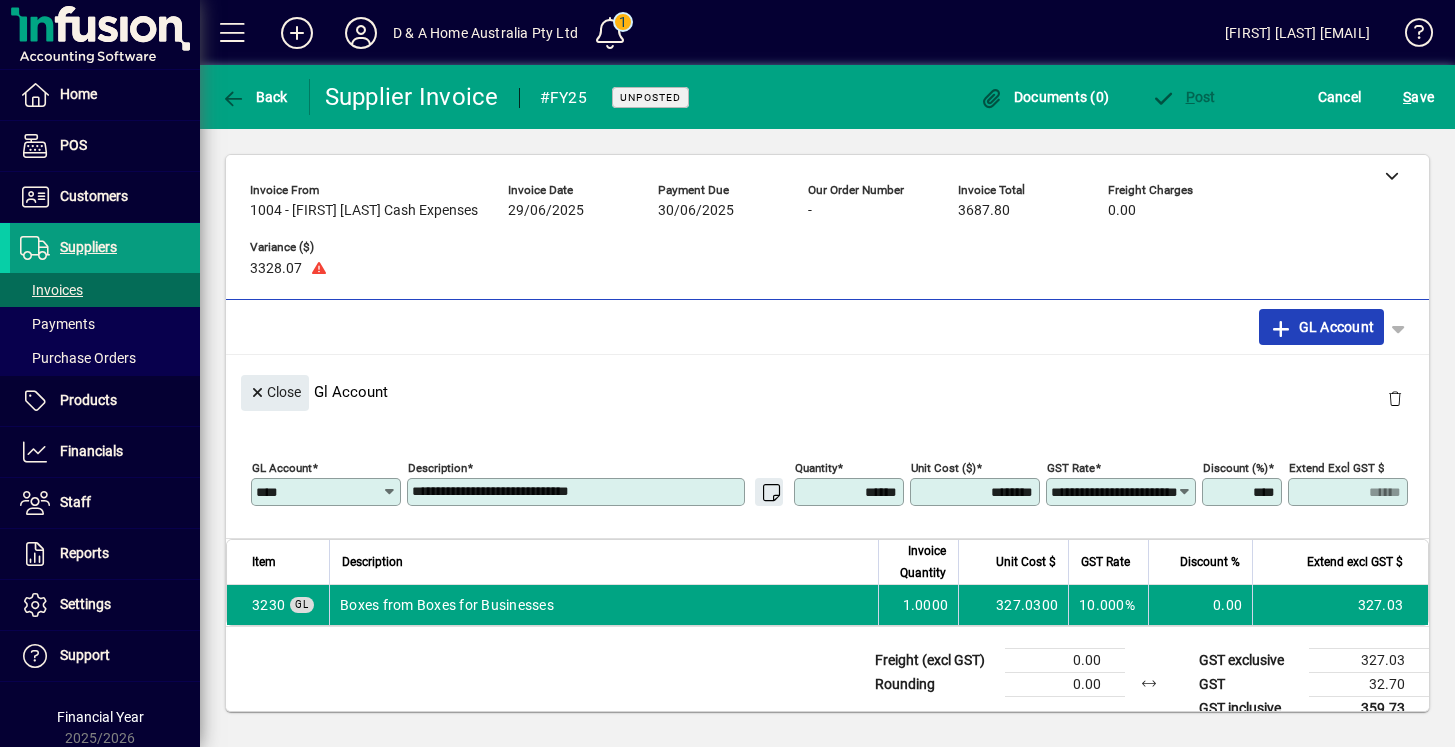 click on "GL Account" 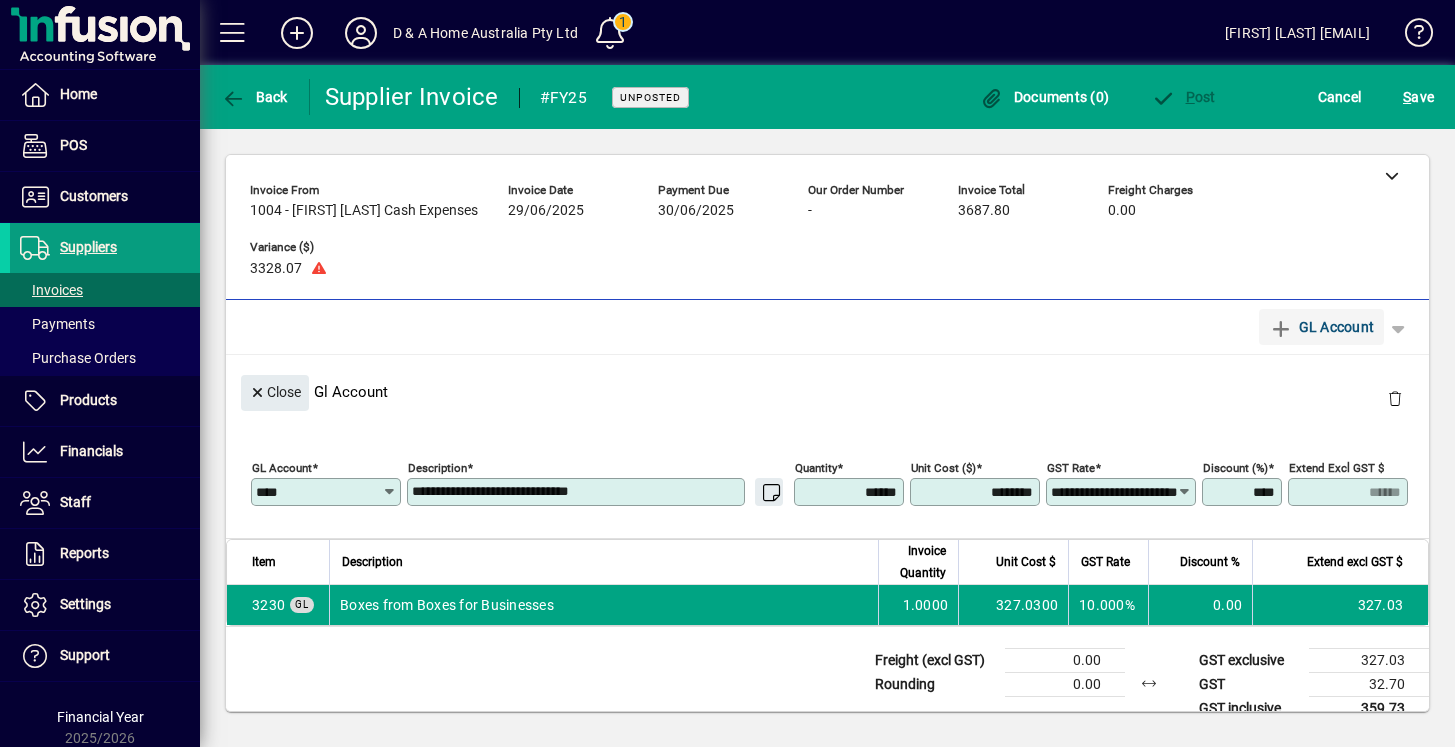 type 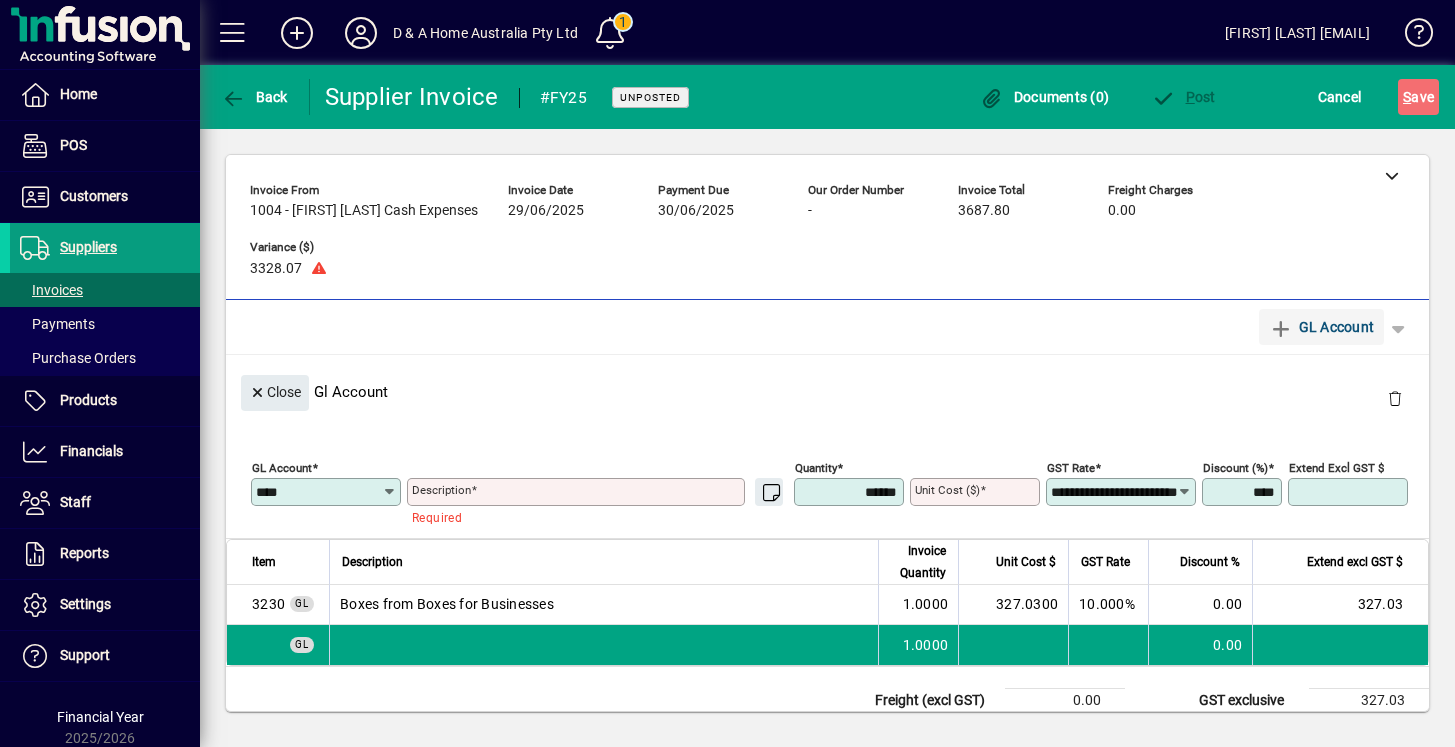 type 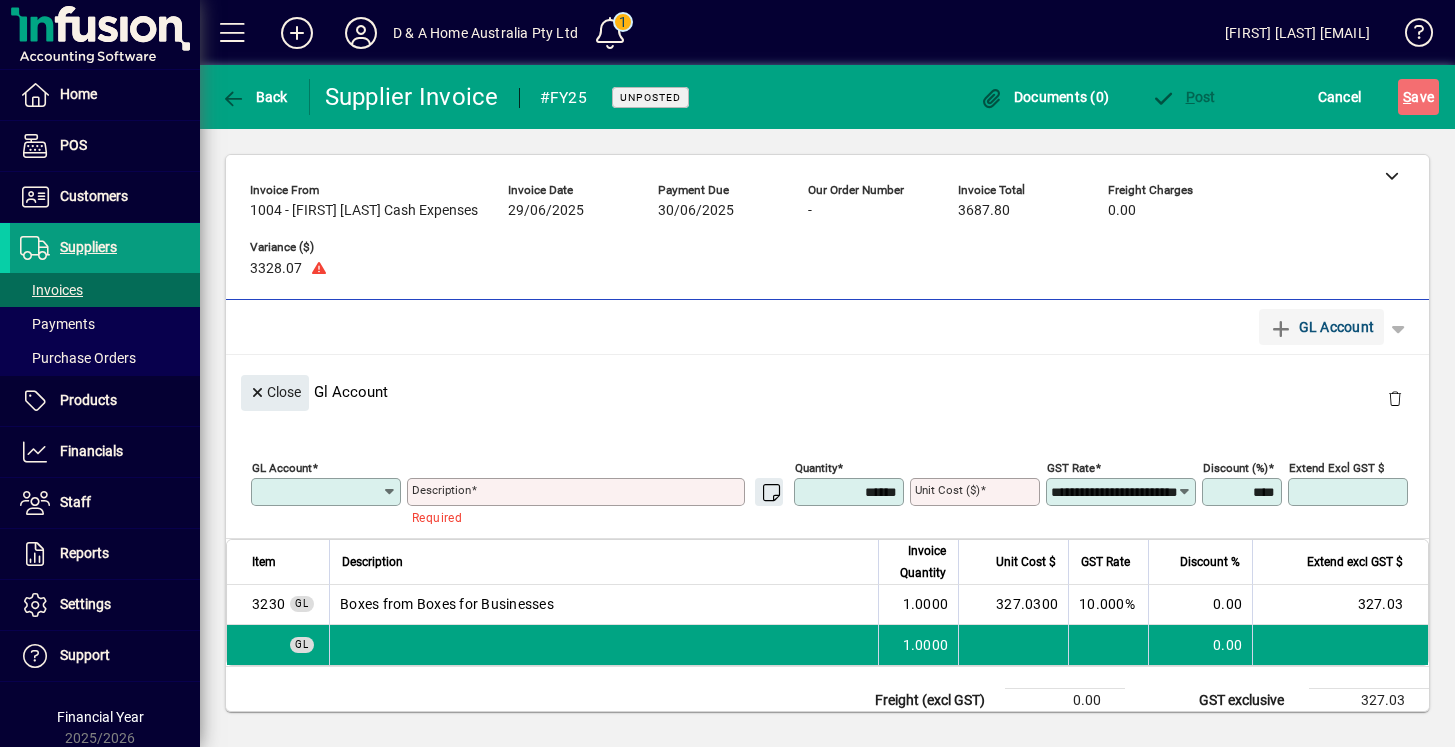 type 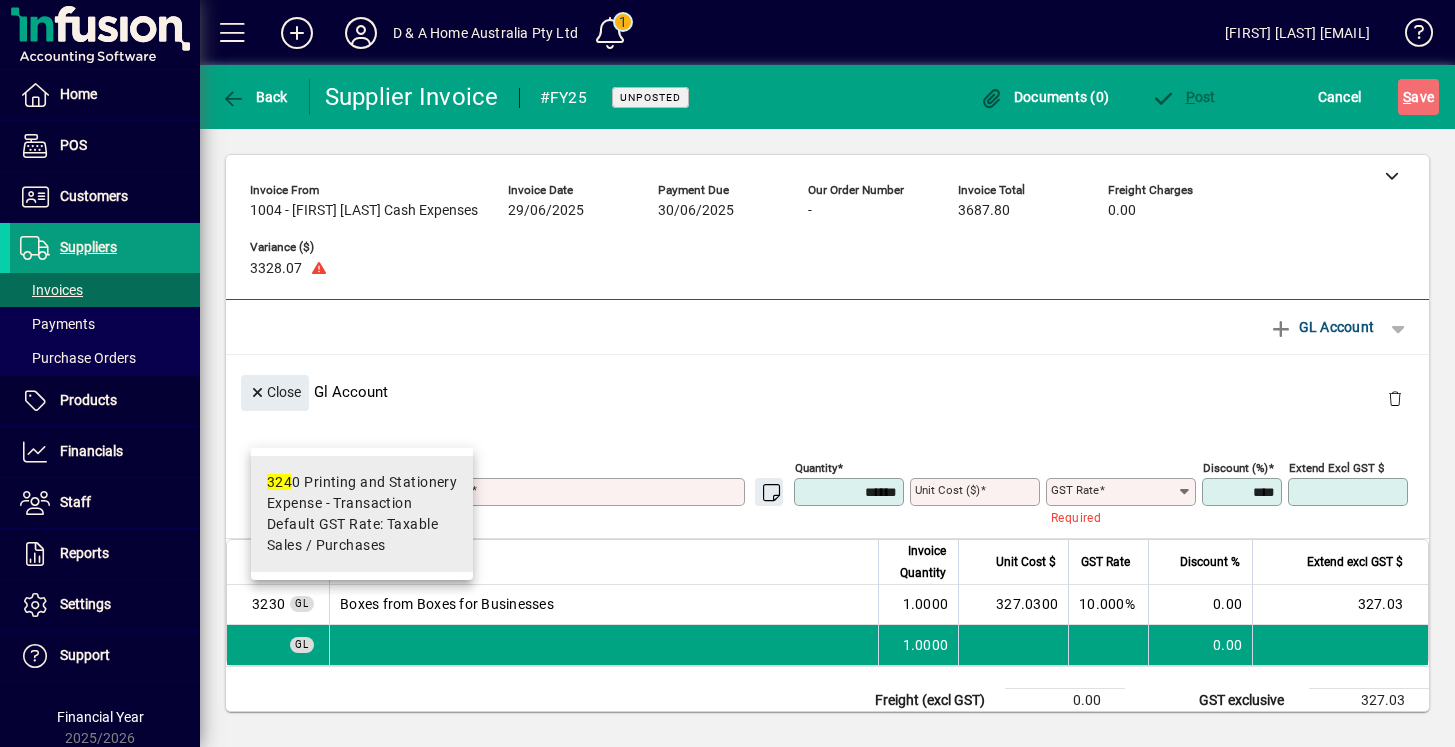 click on "Expense - Transaction" at bounding box center [339, 503] 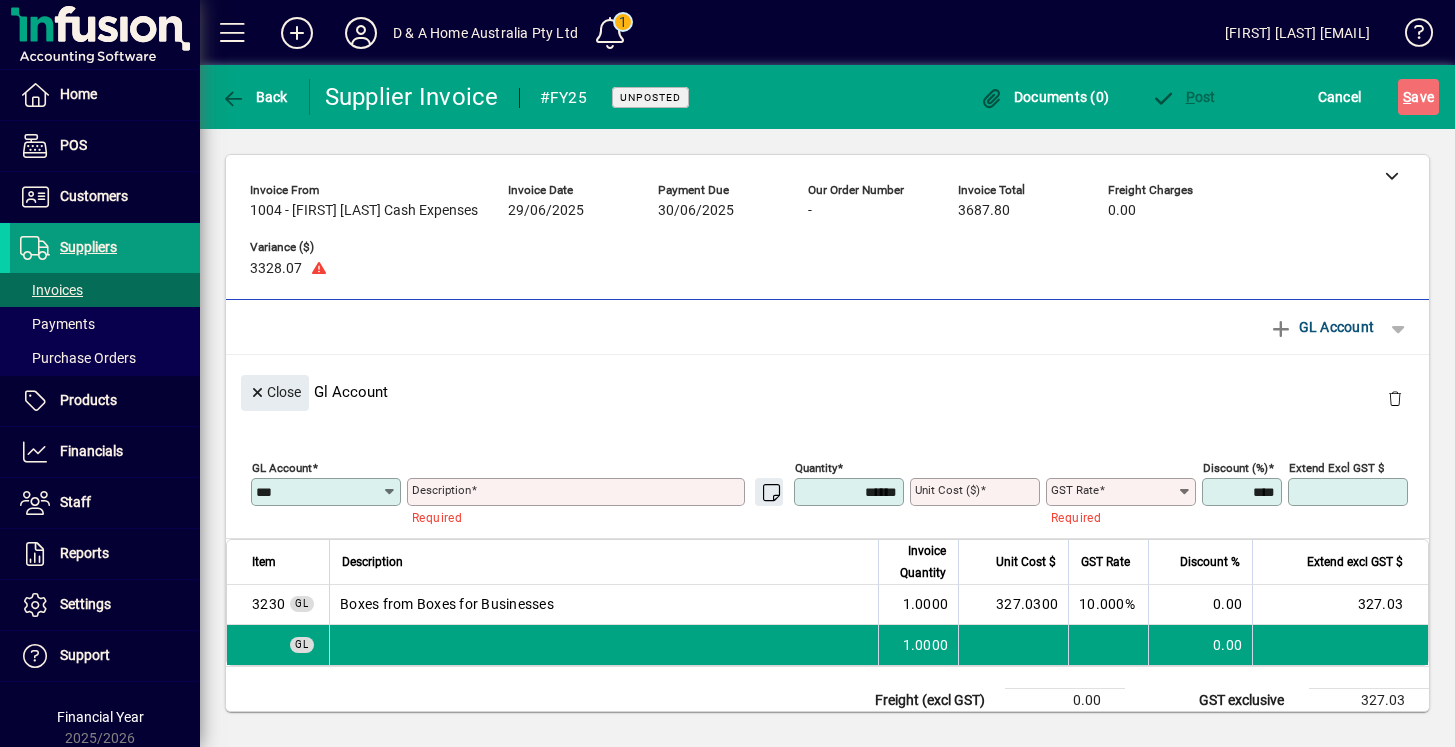 type on "****" 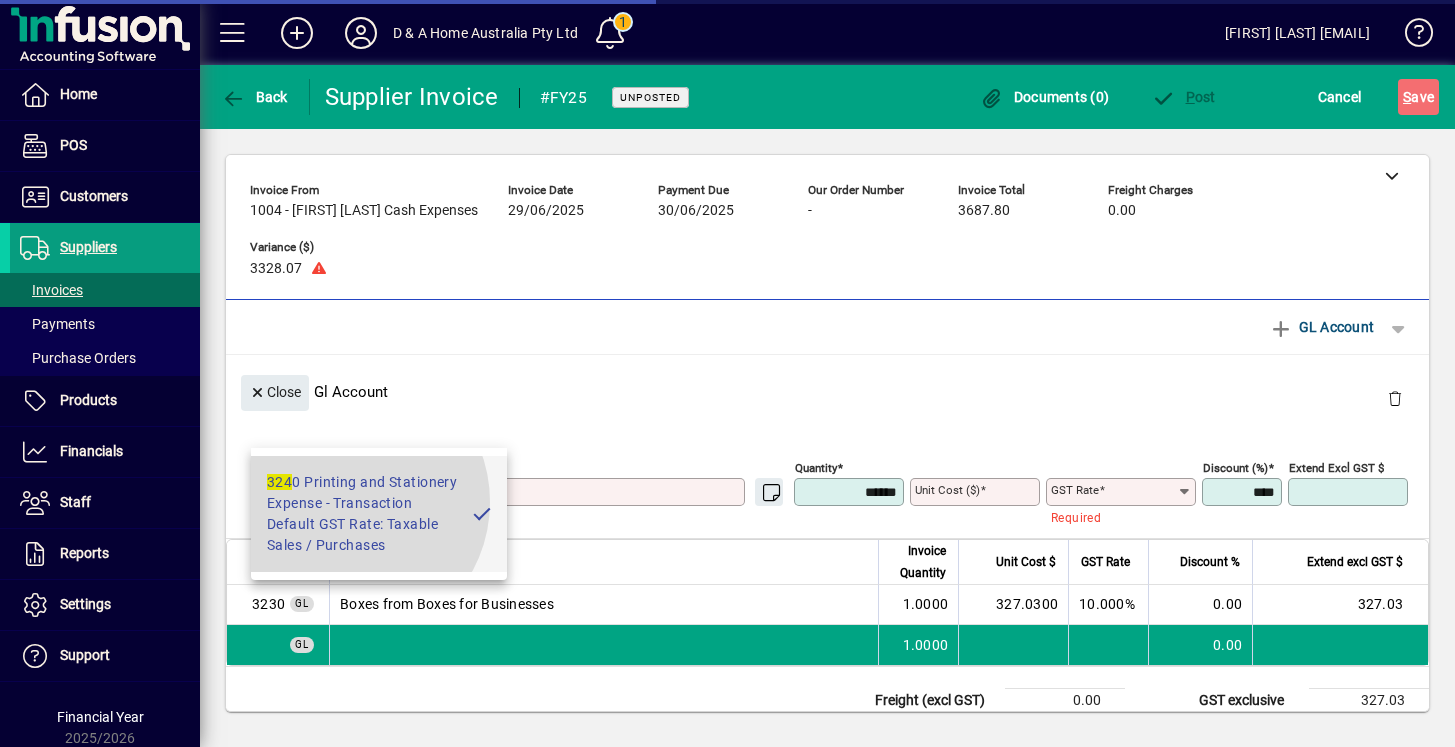 type on "**********" 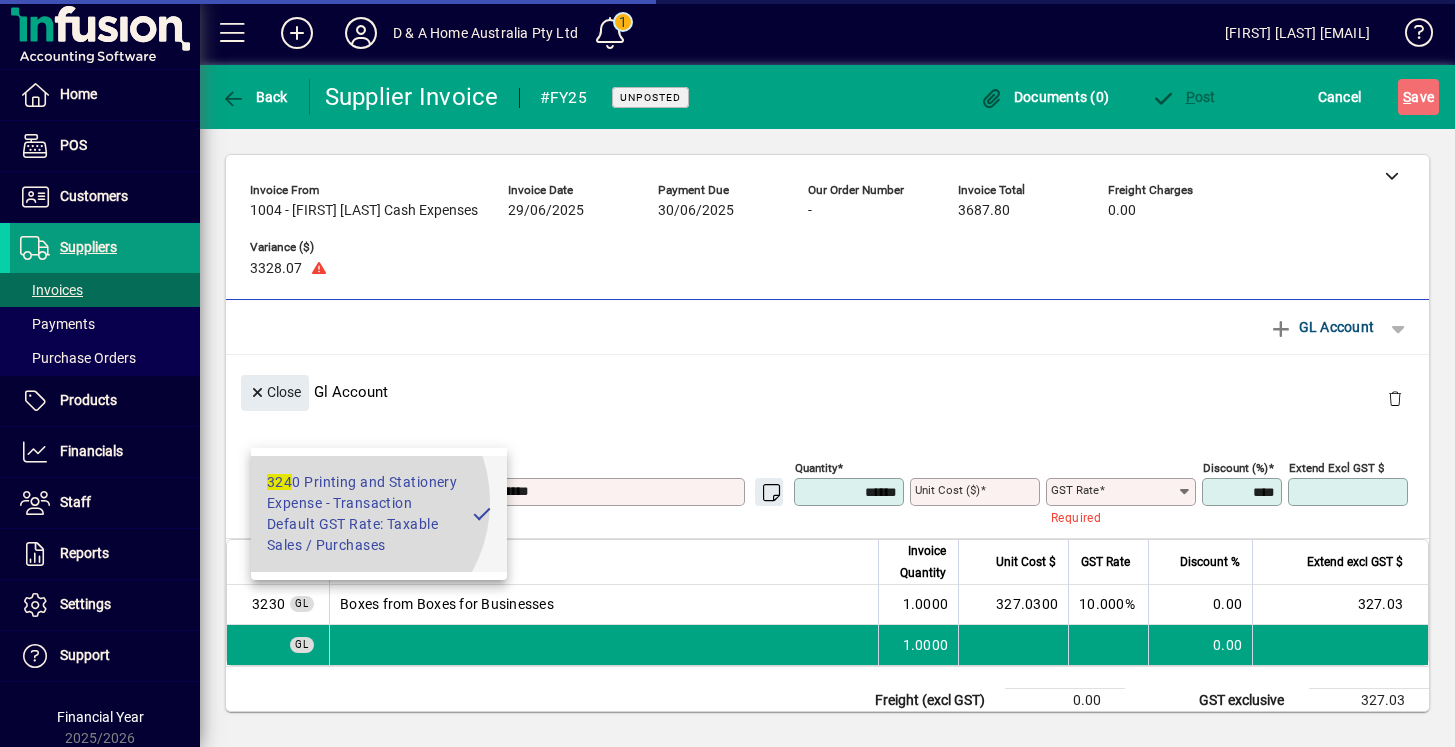 type on "****" 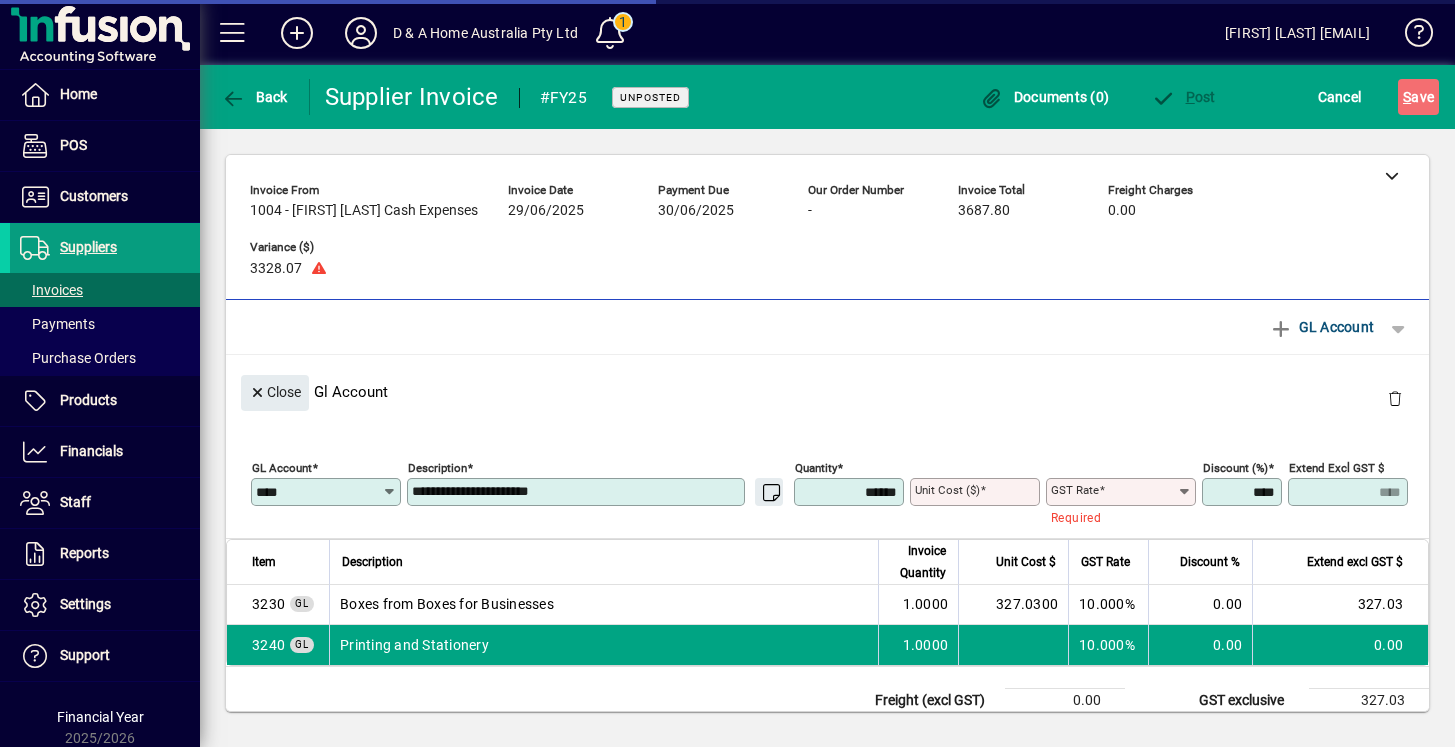 type on "**********" 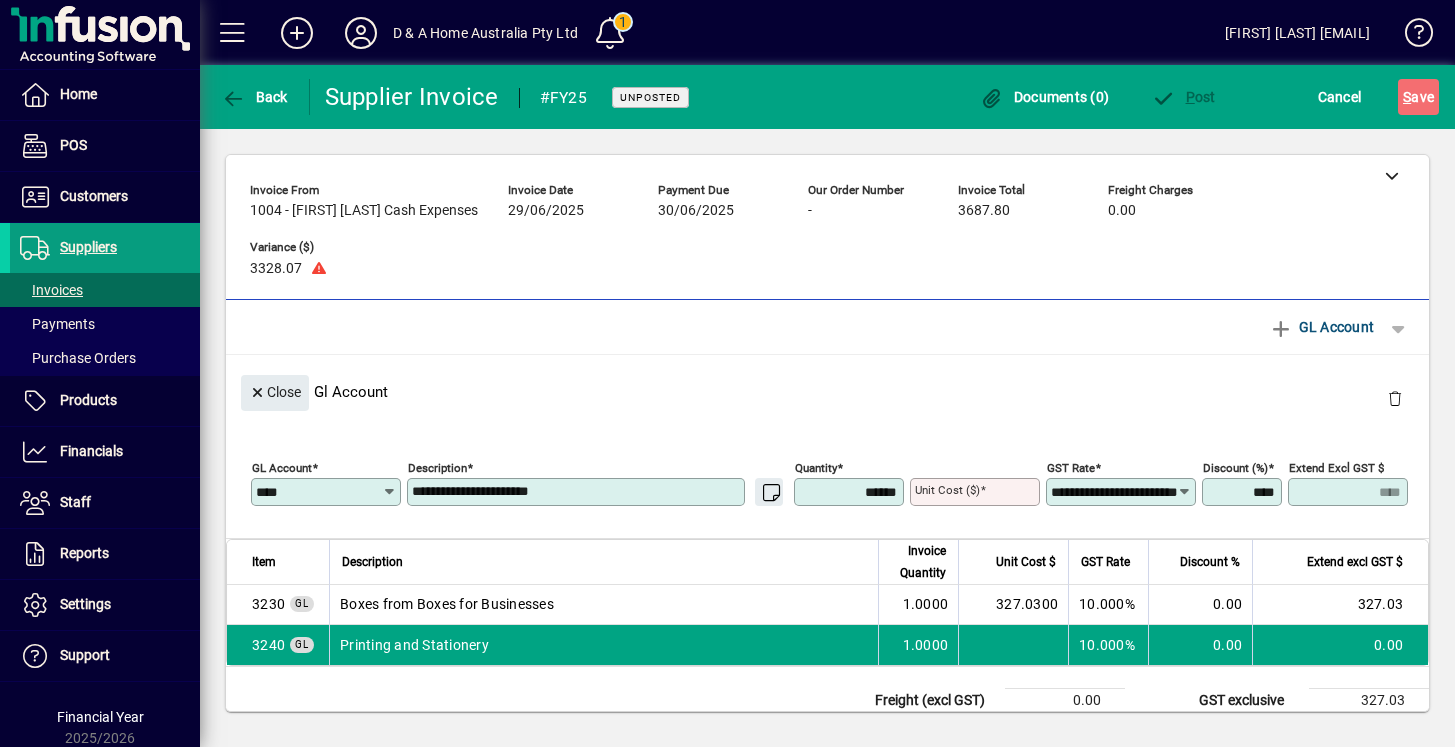 drag, startPoint x: 570, startPoint y: 433, endPoint x: 423, endPoint y: 433, distance: 147 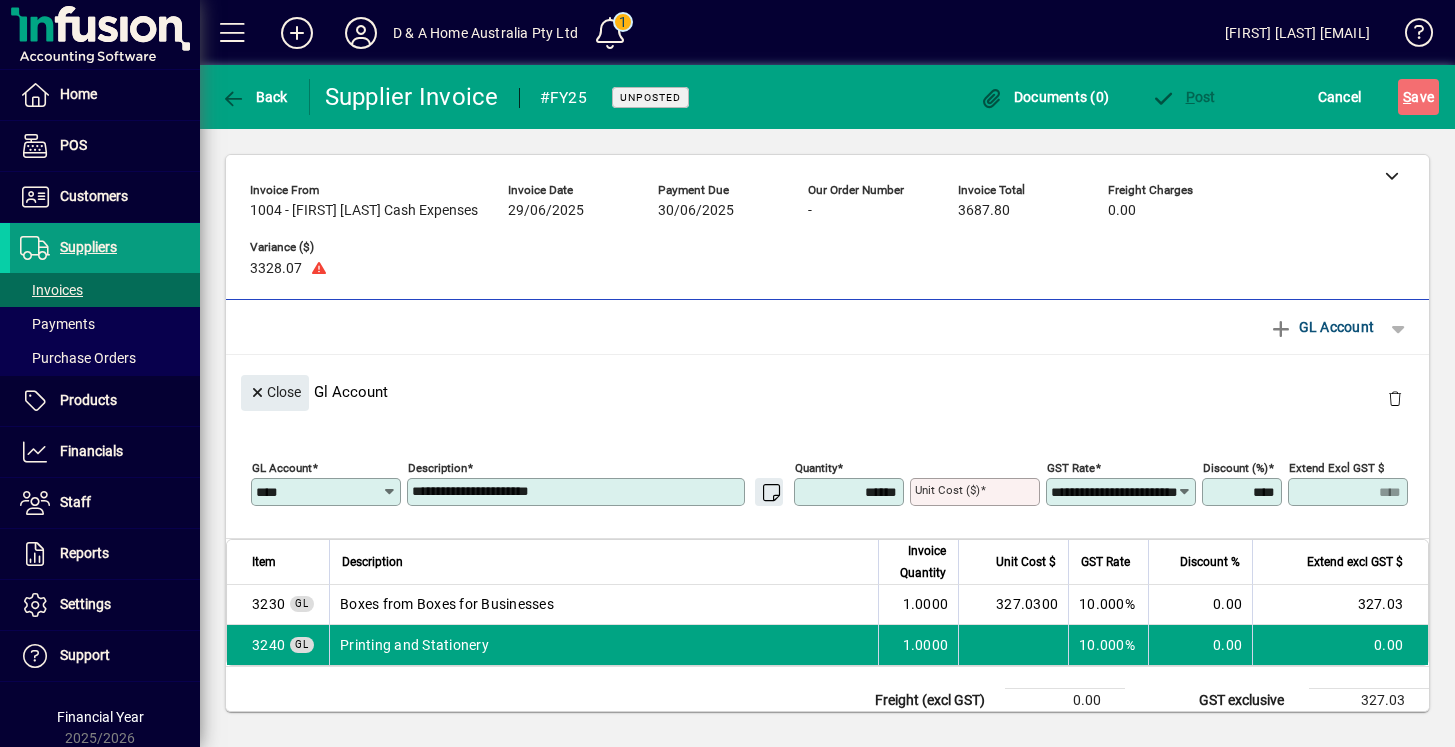 click on "**********" at bounding box center (578, 492) 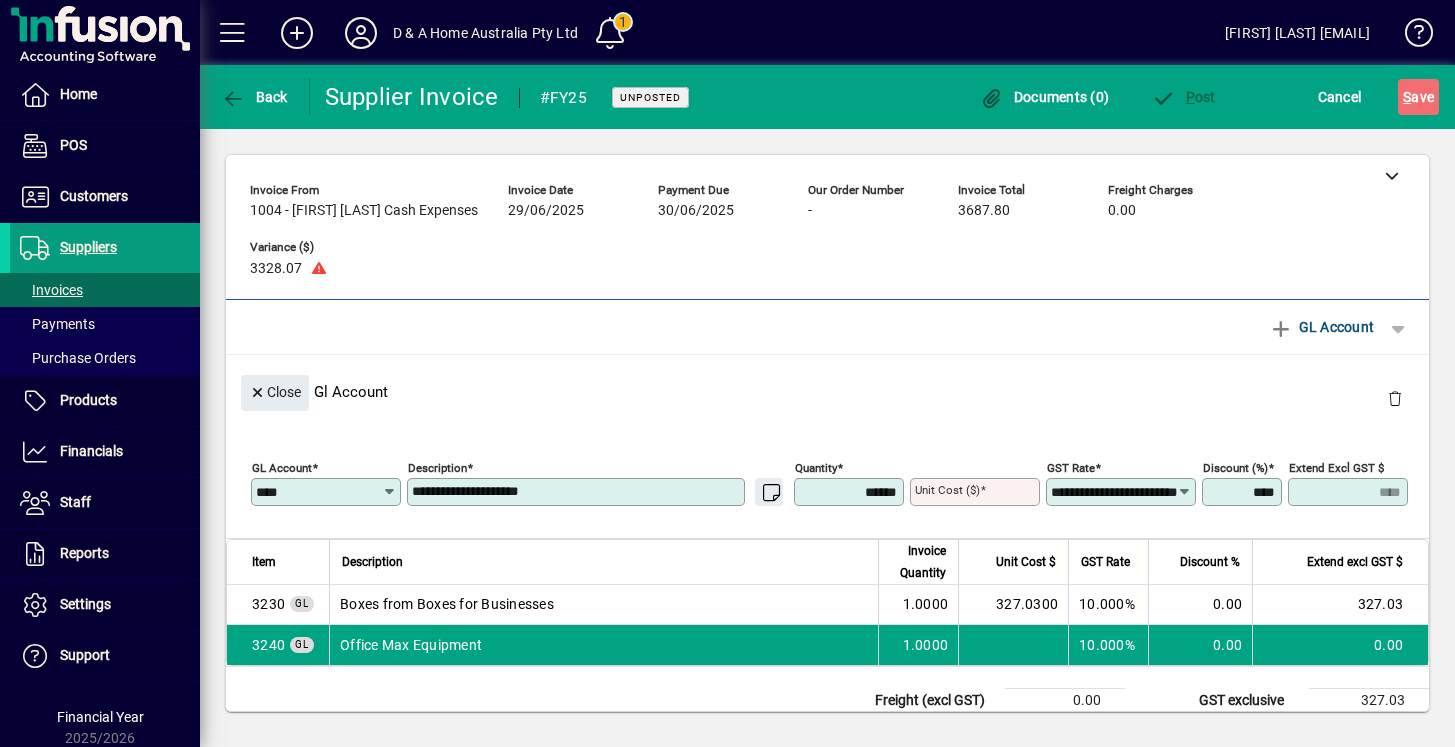 type on "**********" 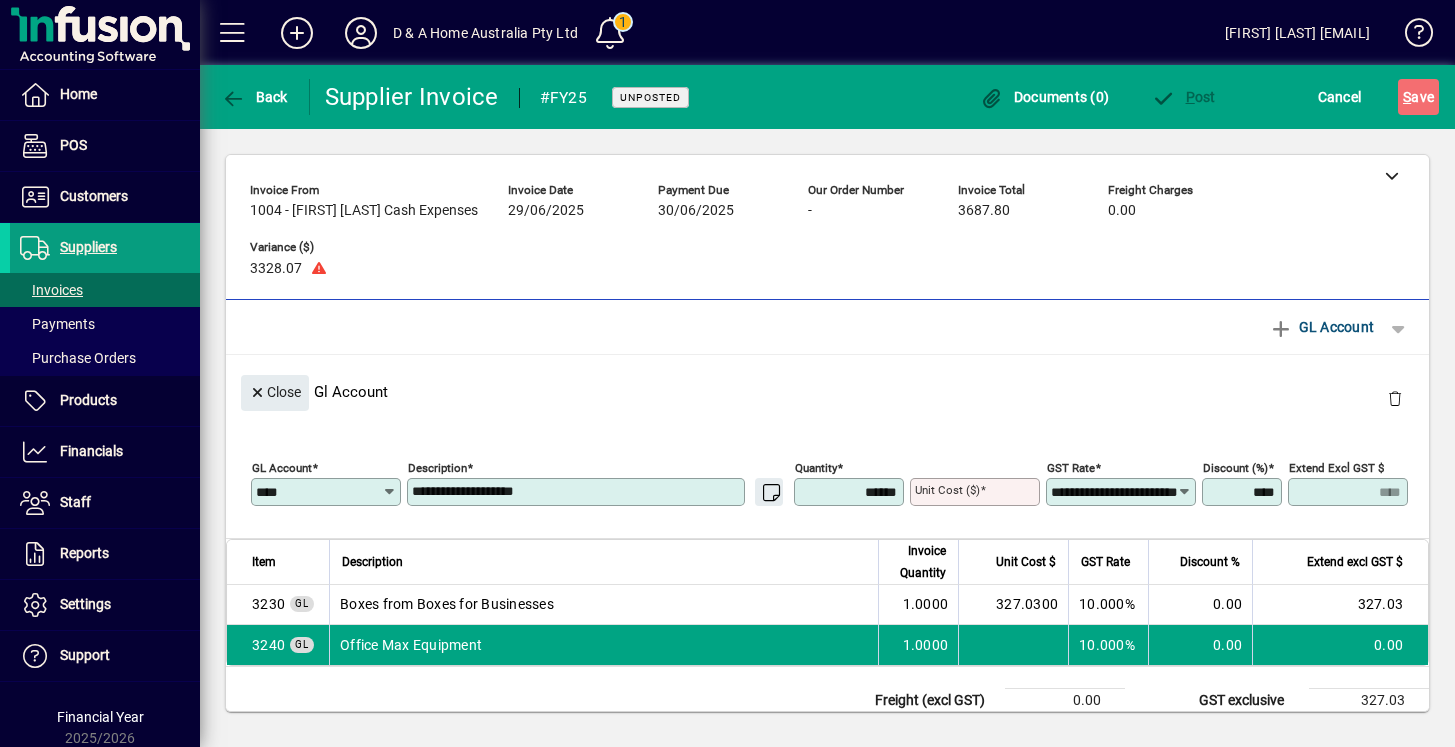 click on "Unit Cost ($)" at bounding box center [977, 492] 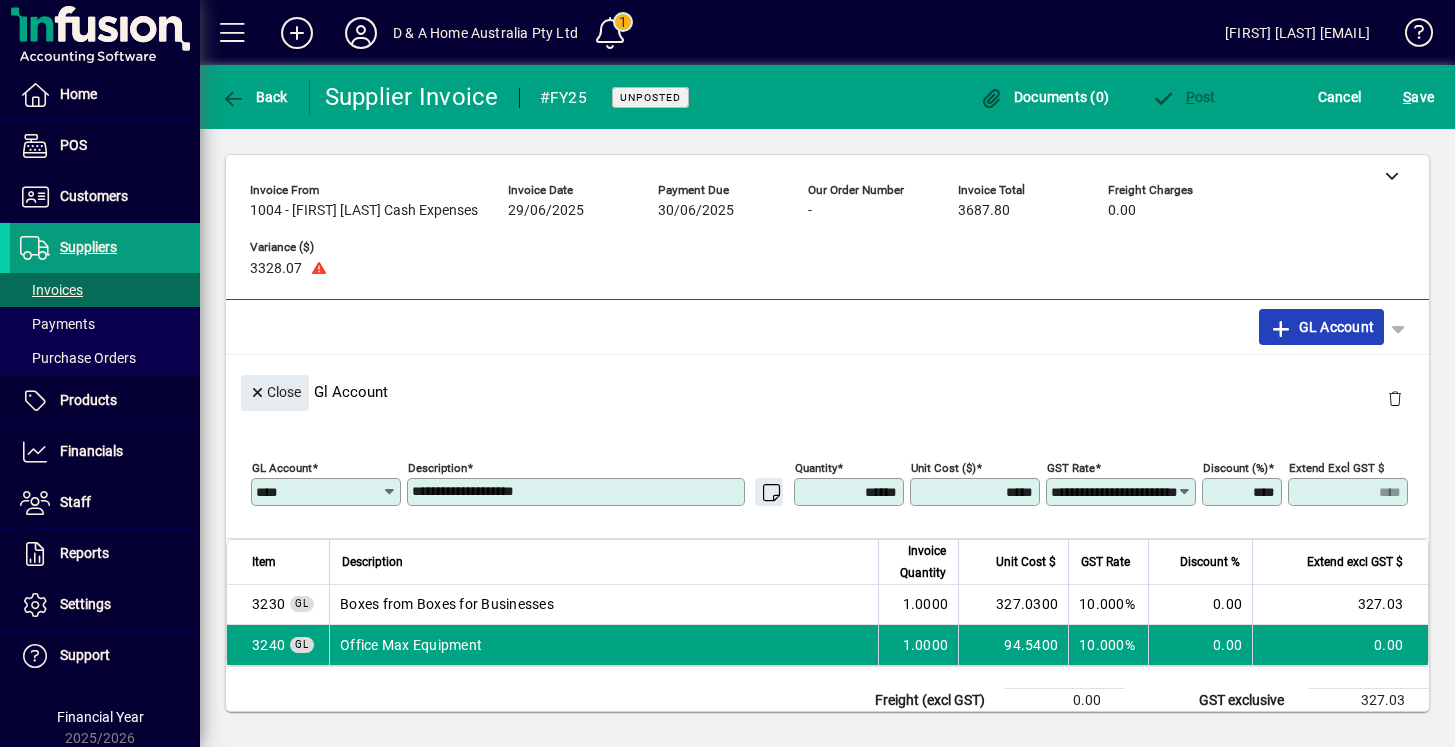 type on "*******" 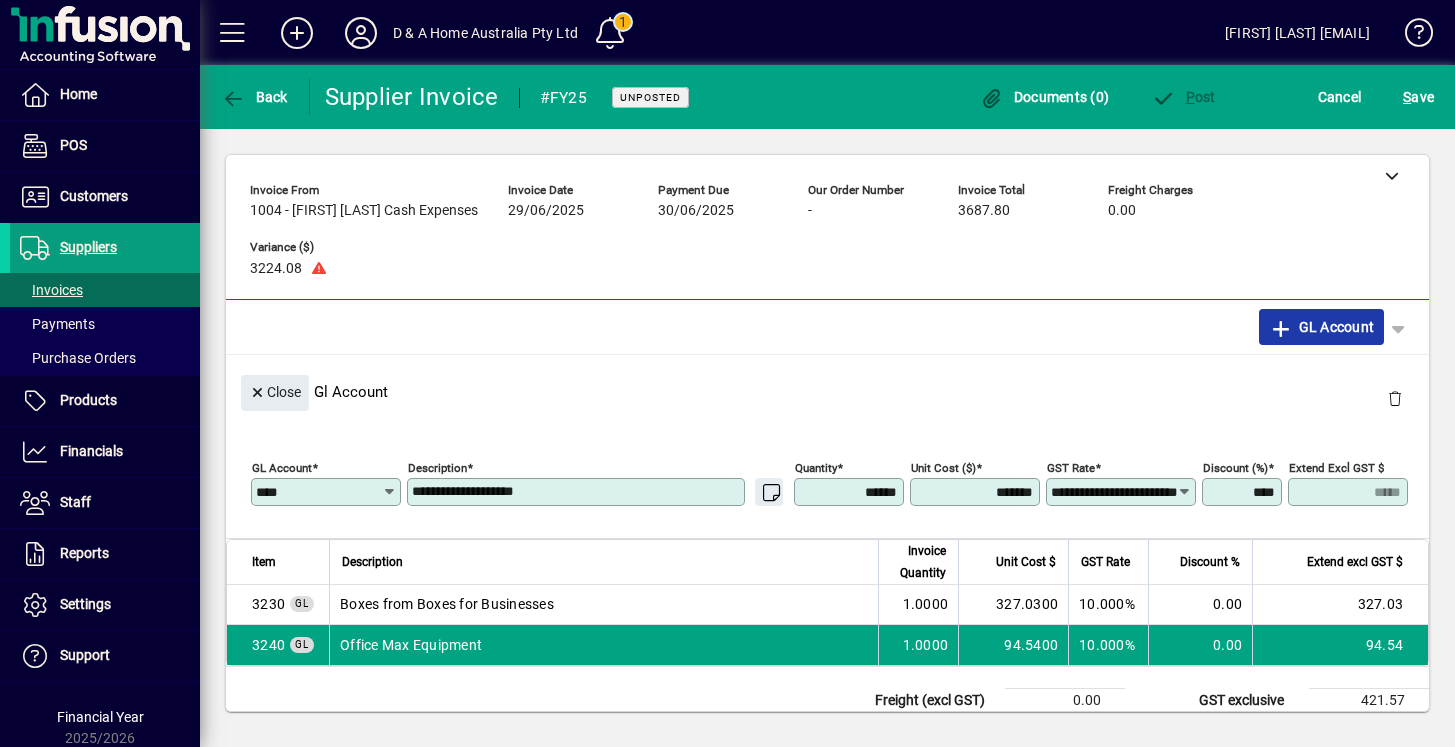 click on "GL Account" 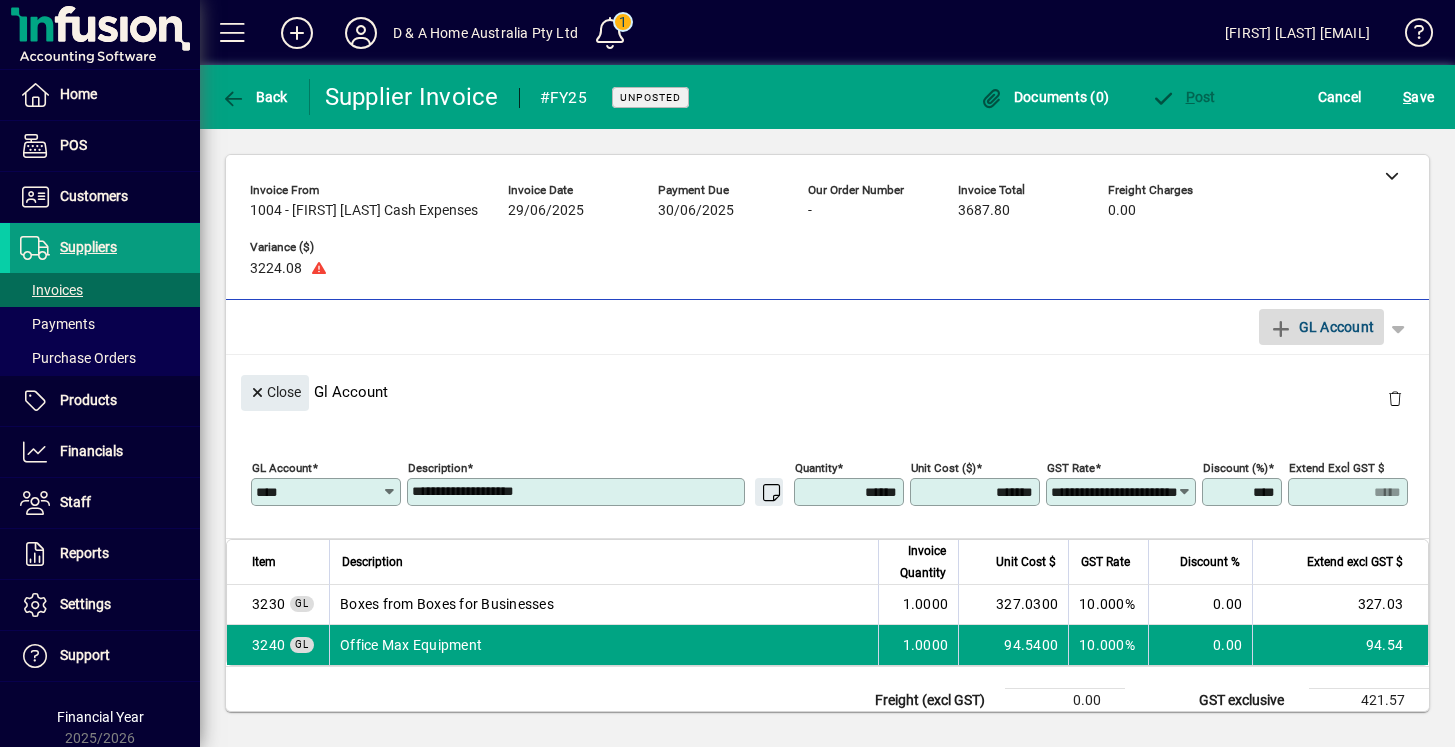 type 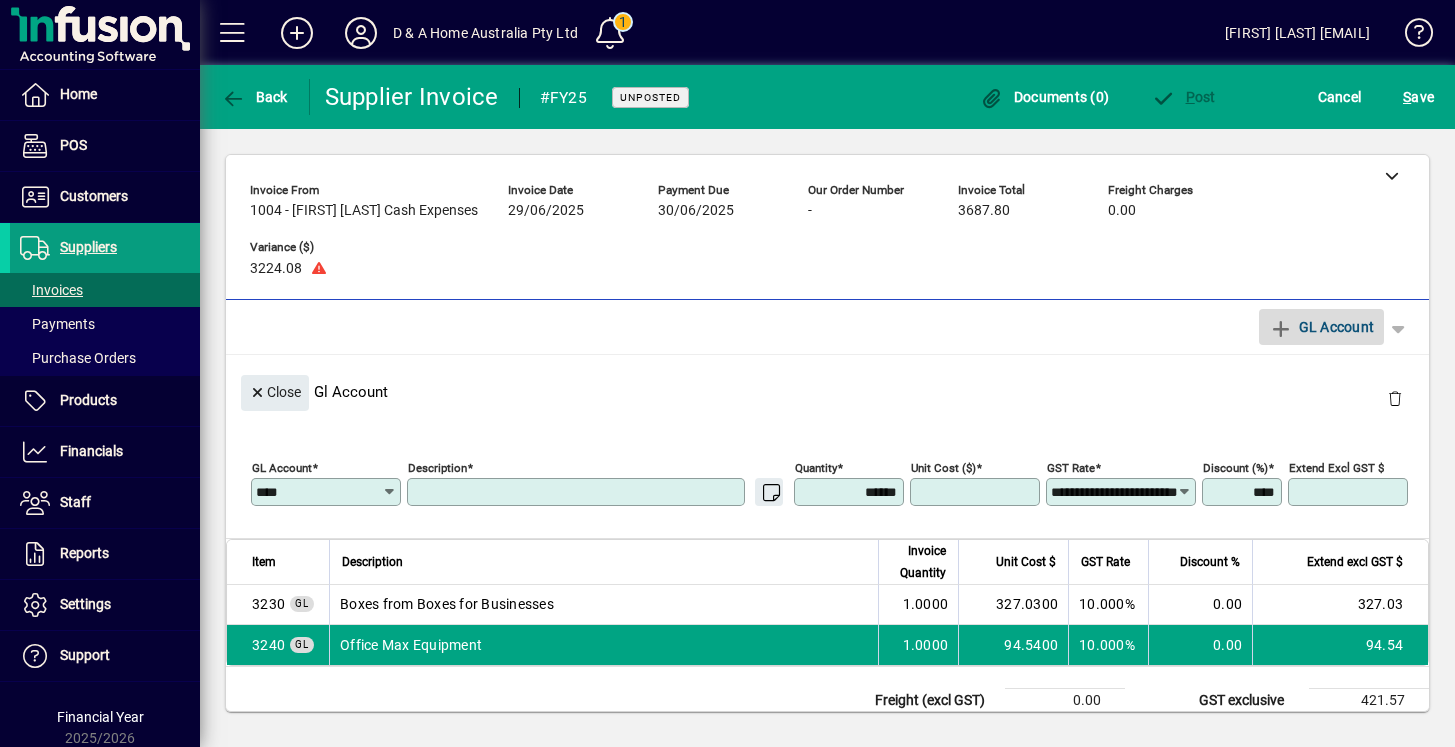 type 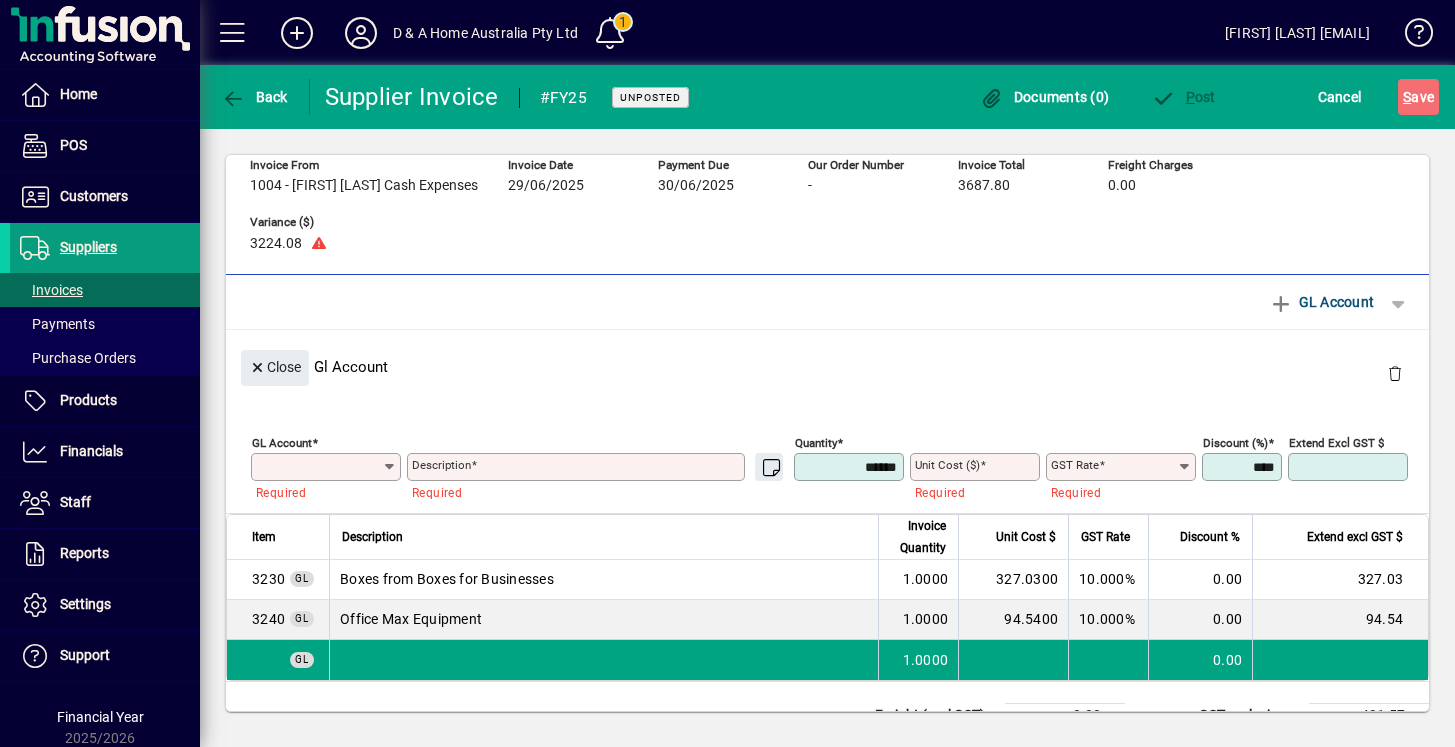 scroll, scrollTop: 49, scrollLeft: 0, axis: vertical 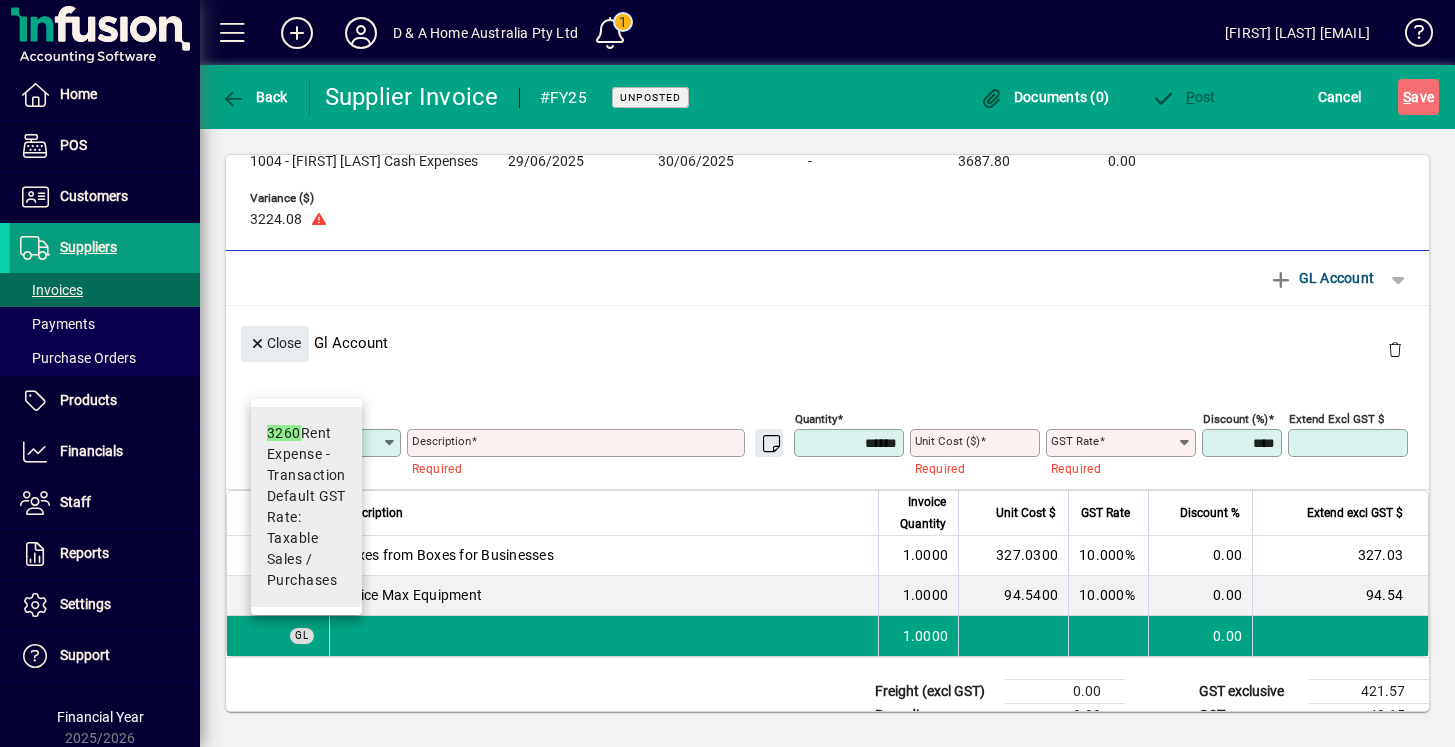 type on "****" 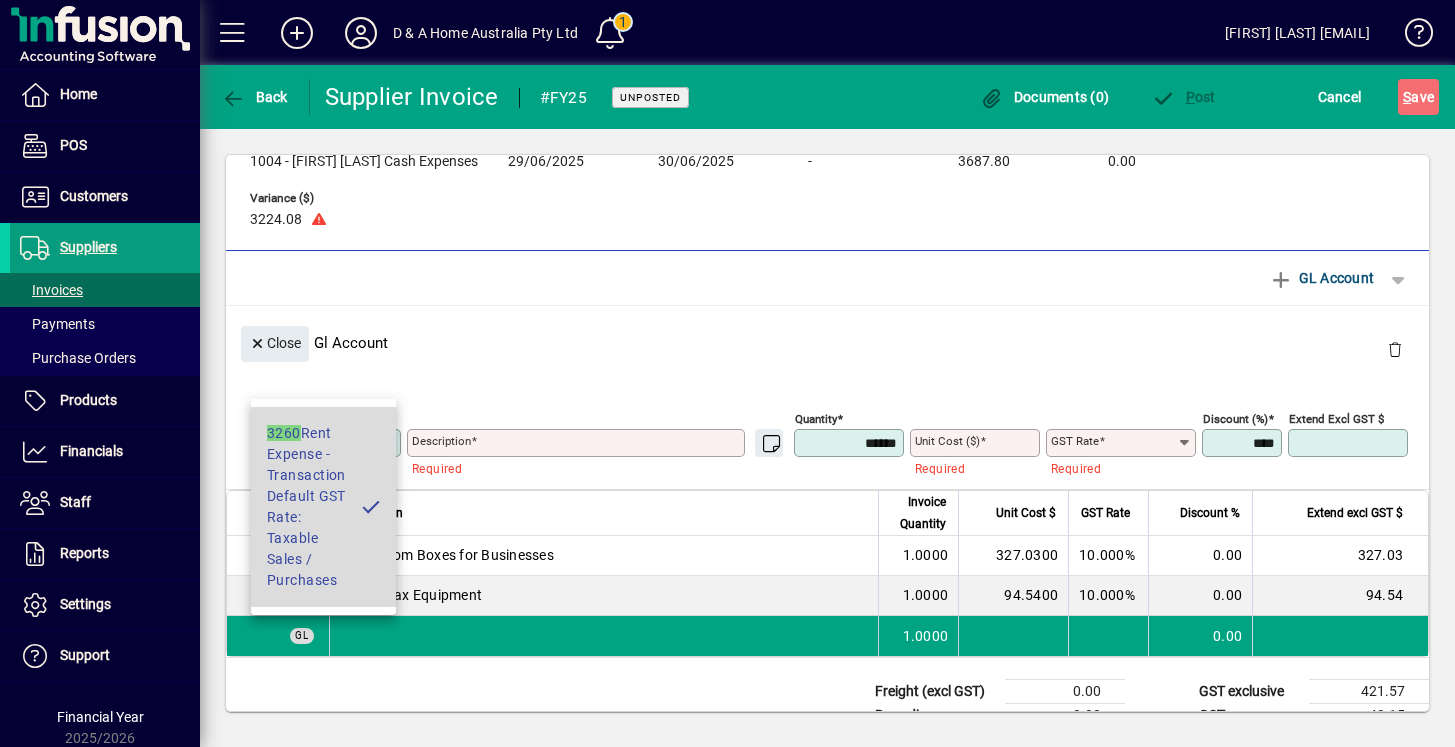 type on "****" 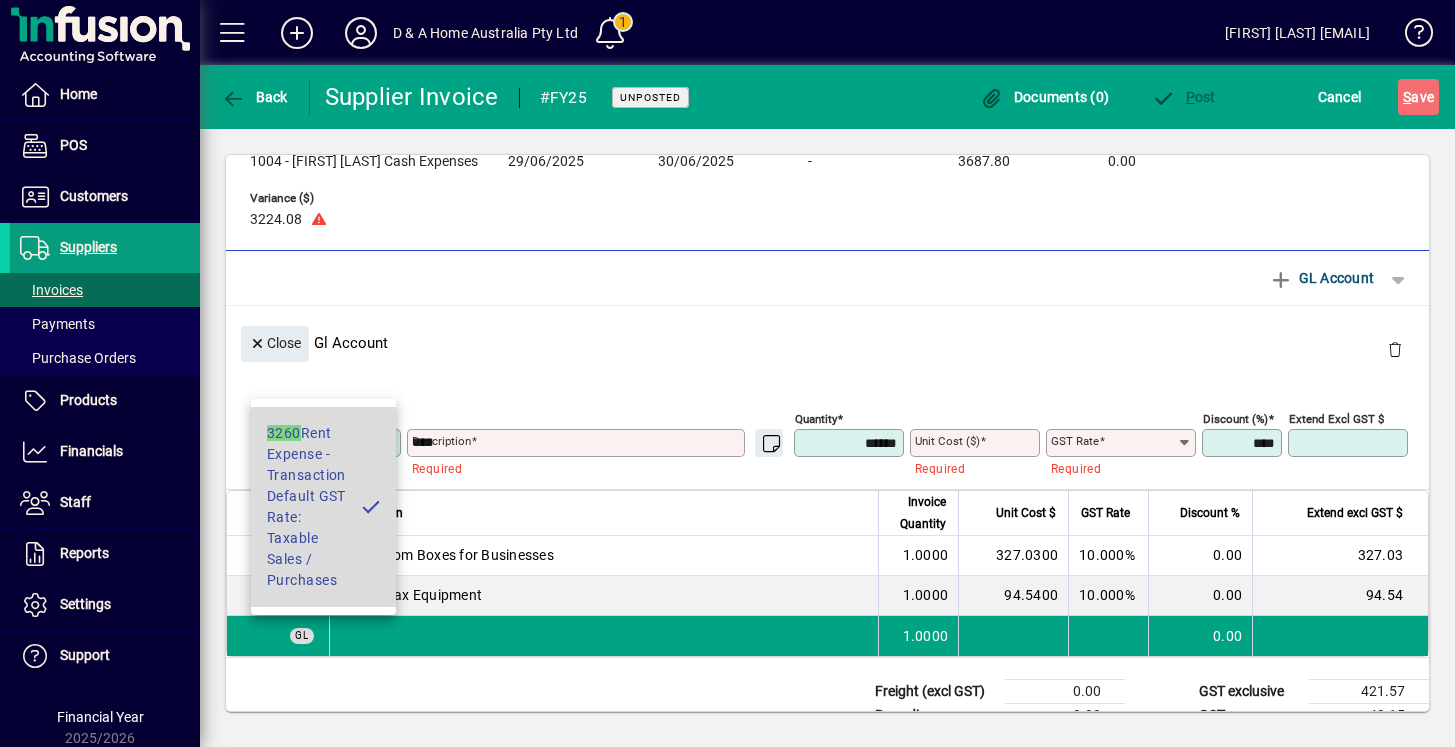 type on "****" 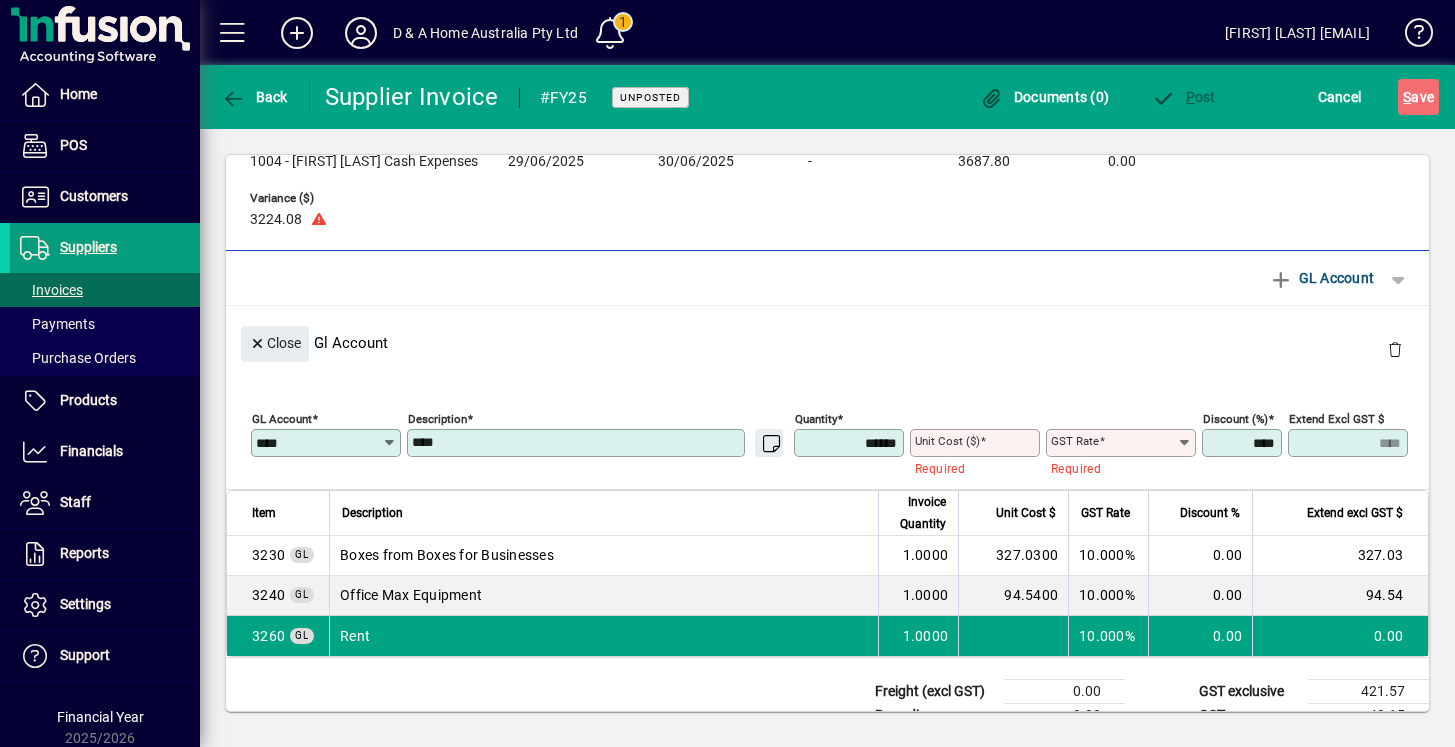 type on "**********" 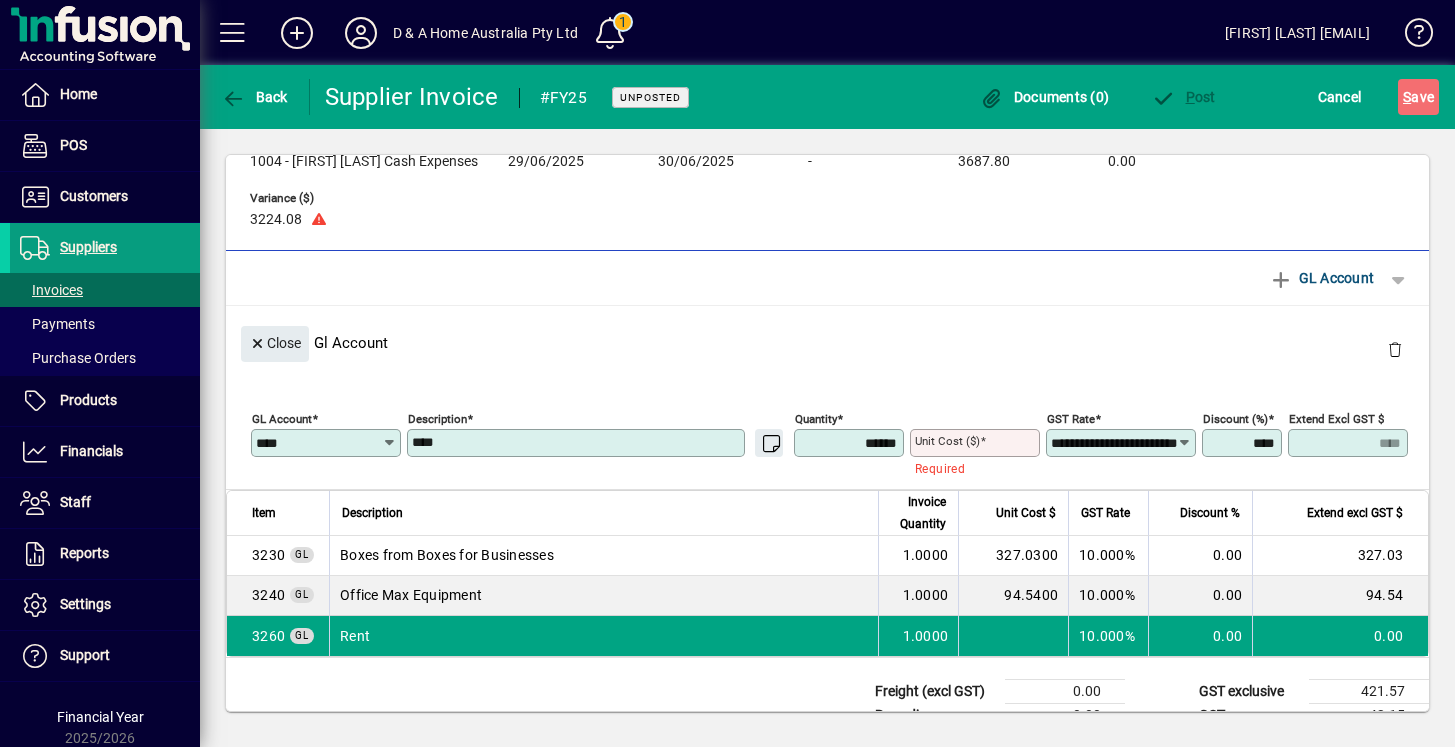click on "****" at bounding box center (578, 443) 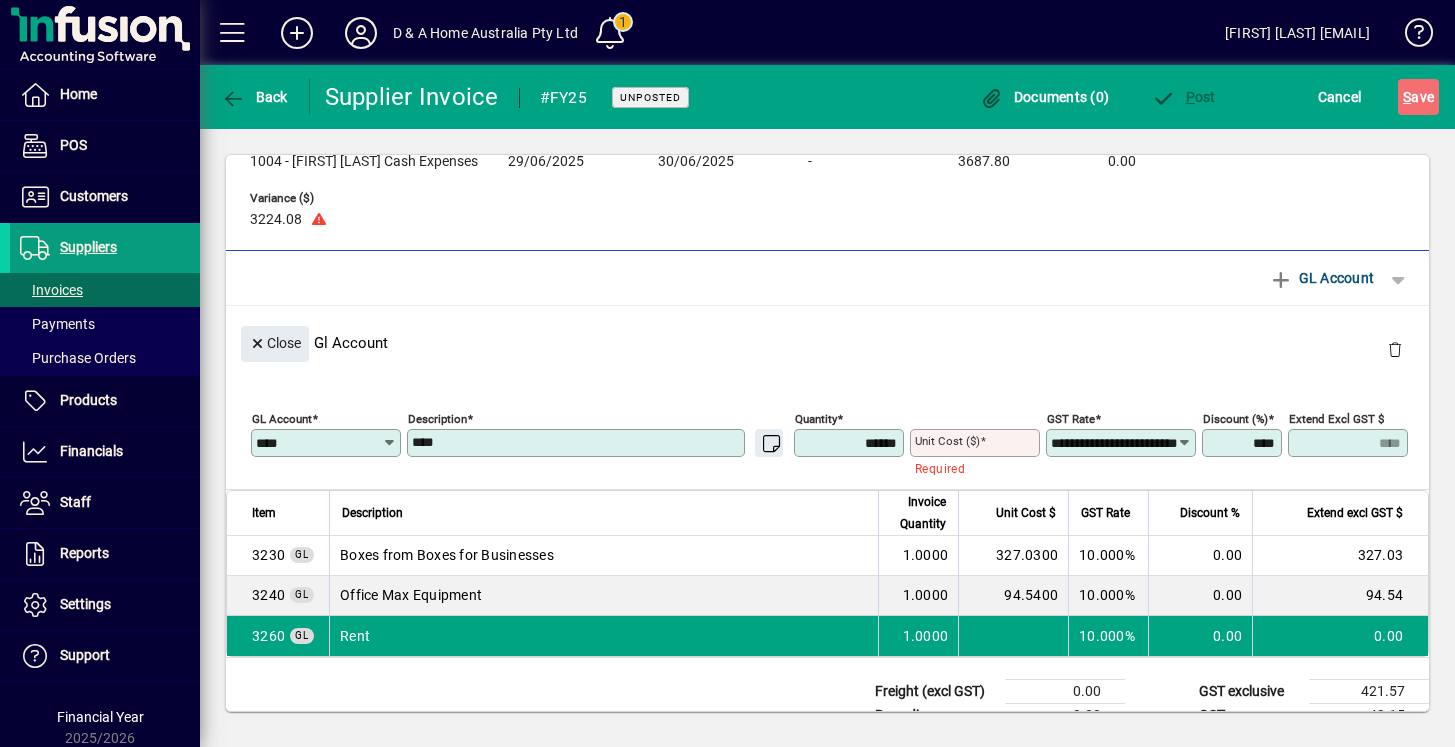 click on "Unit Cost ($)" at bounding box center [947, 441] 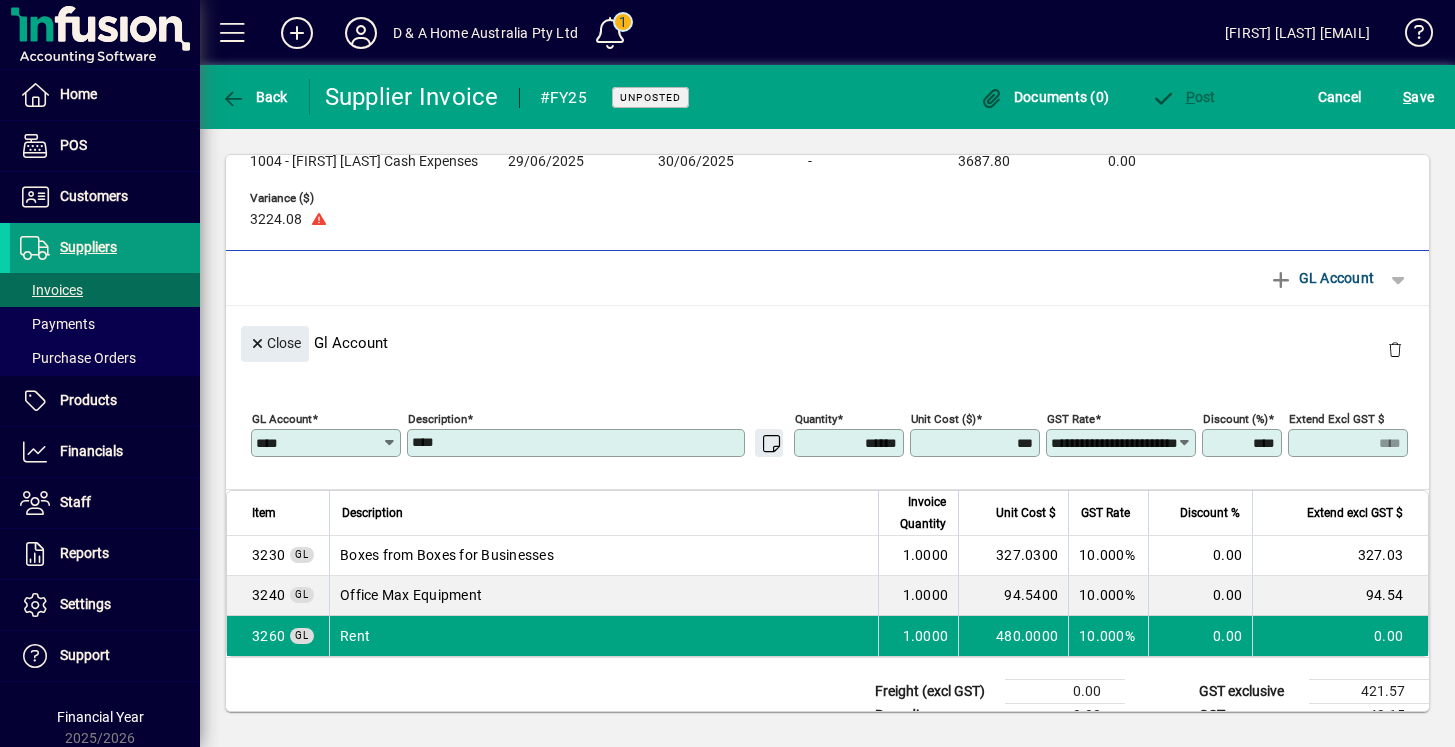 type on "********" 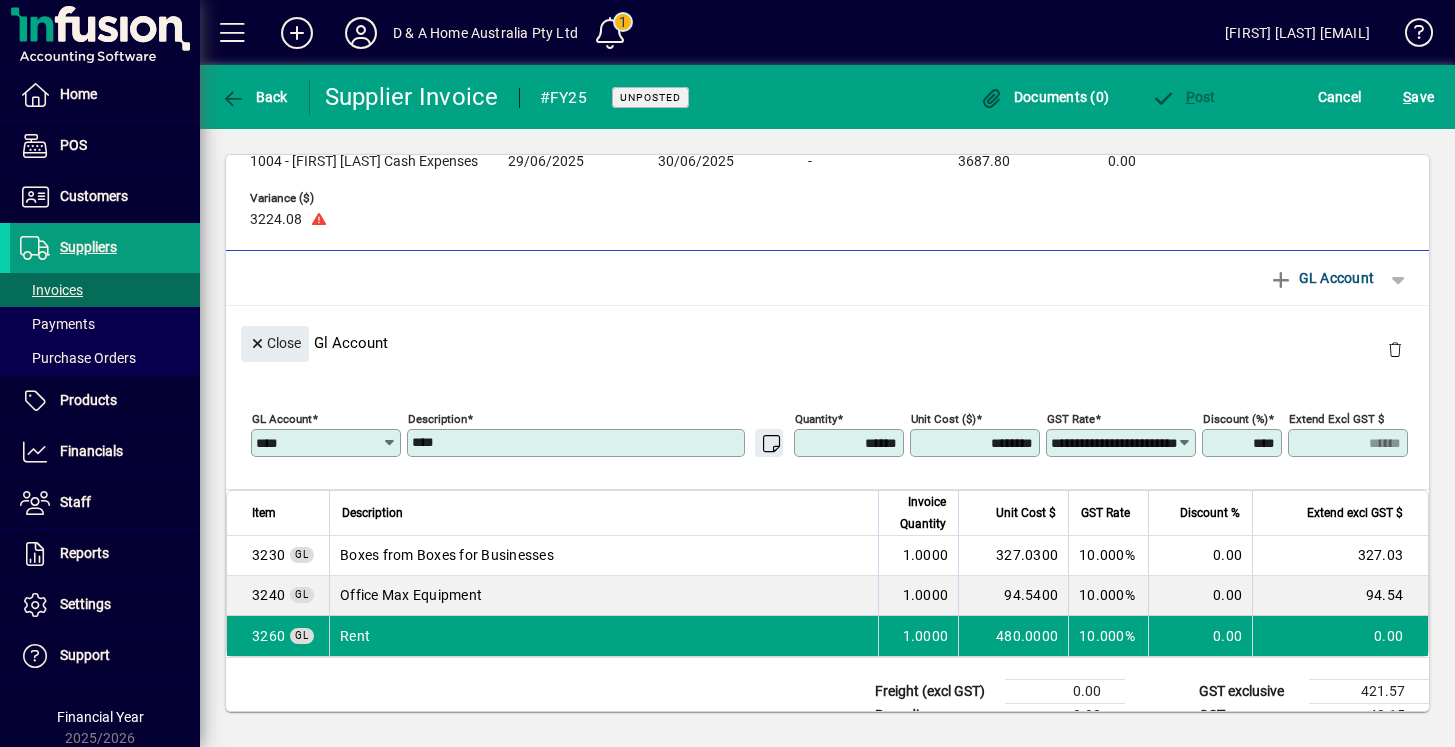 click on "**********" at bounding box center (1114, 443) 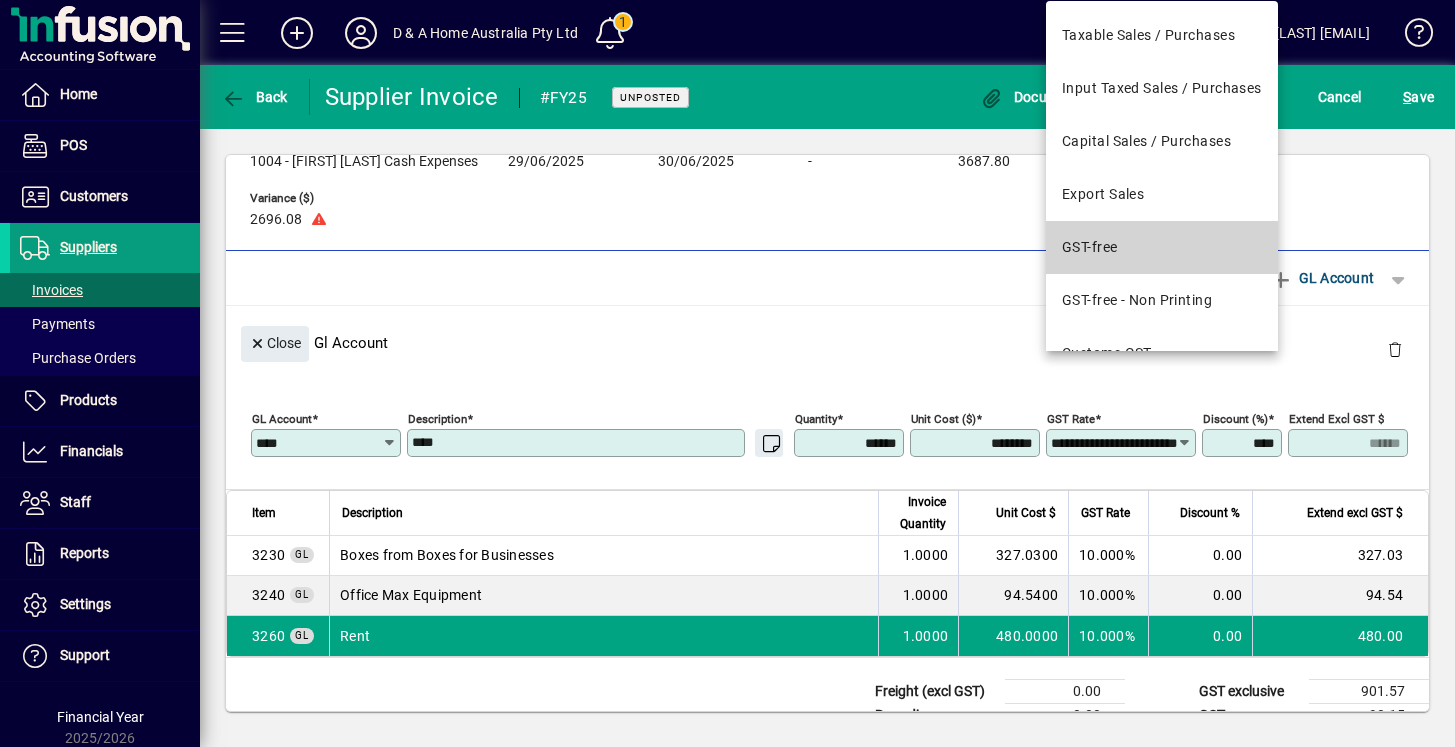 click on "GST-free" at bounding box center [1162, 247] 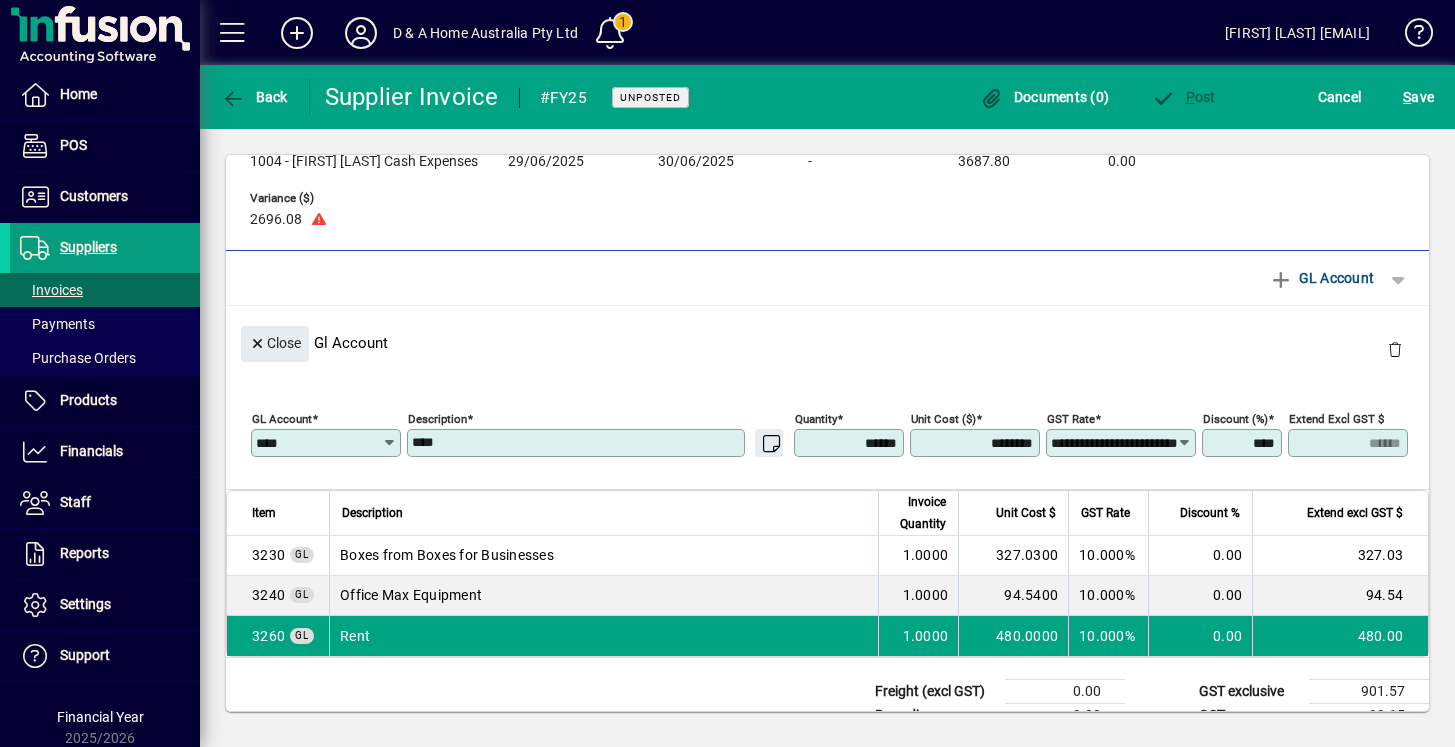 type on "********" 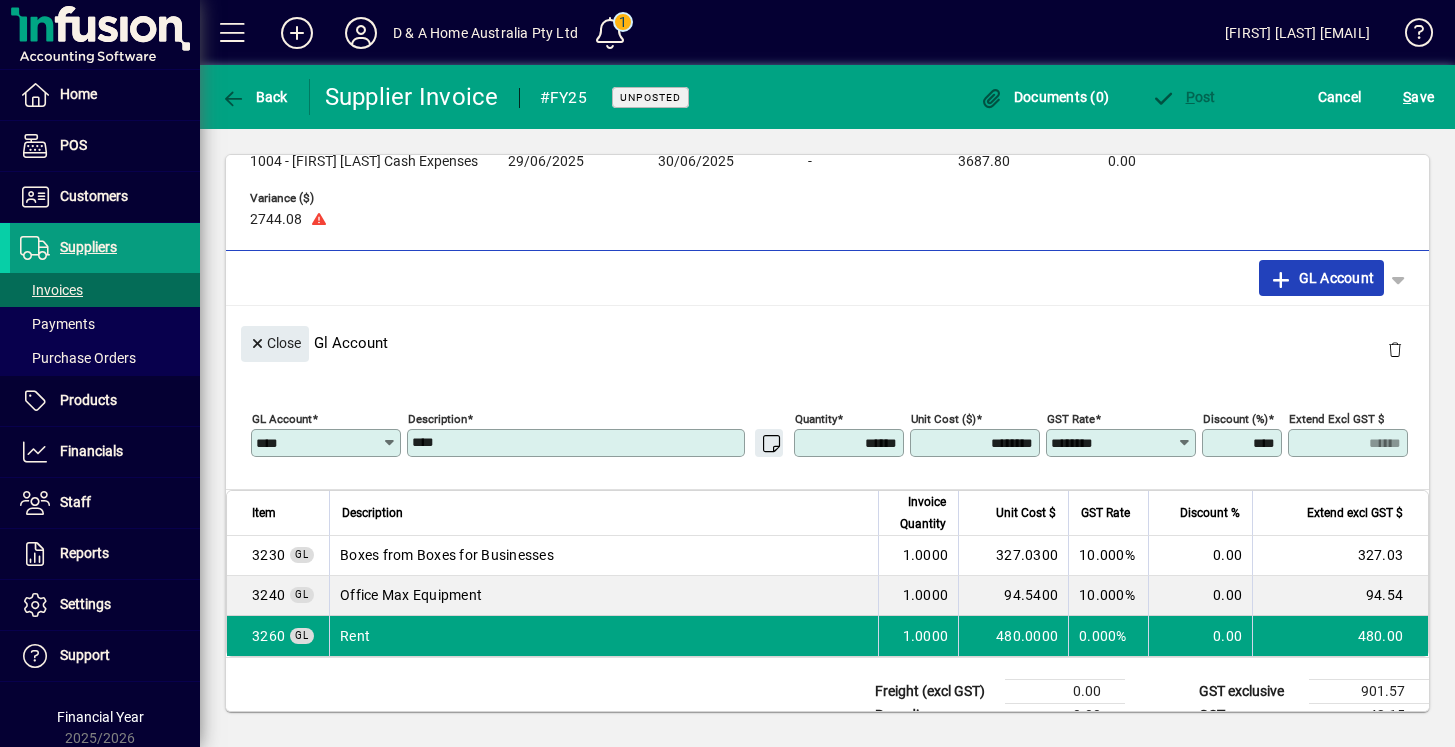 click on "GL Account" 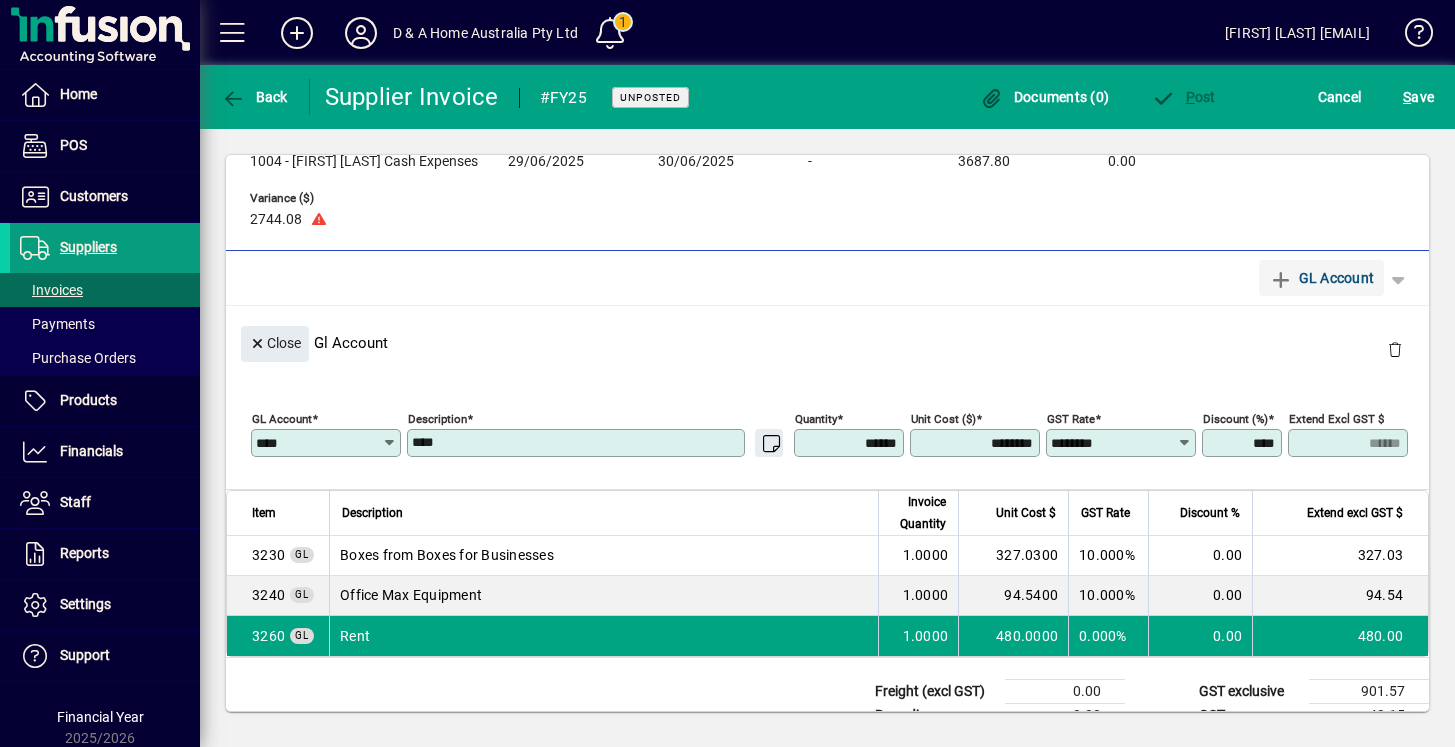 type 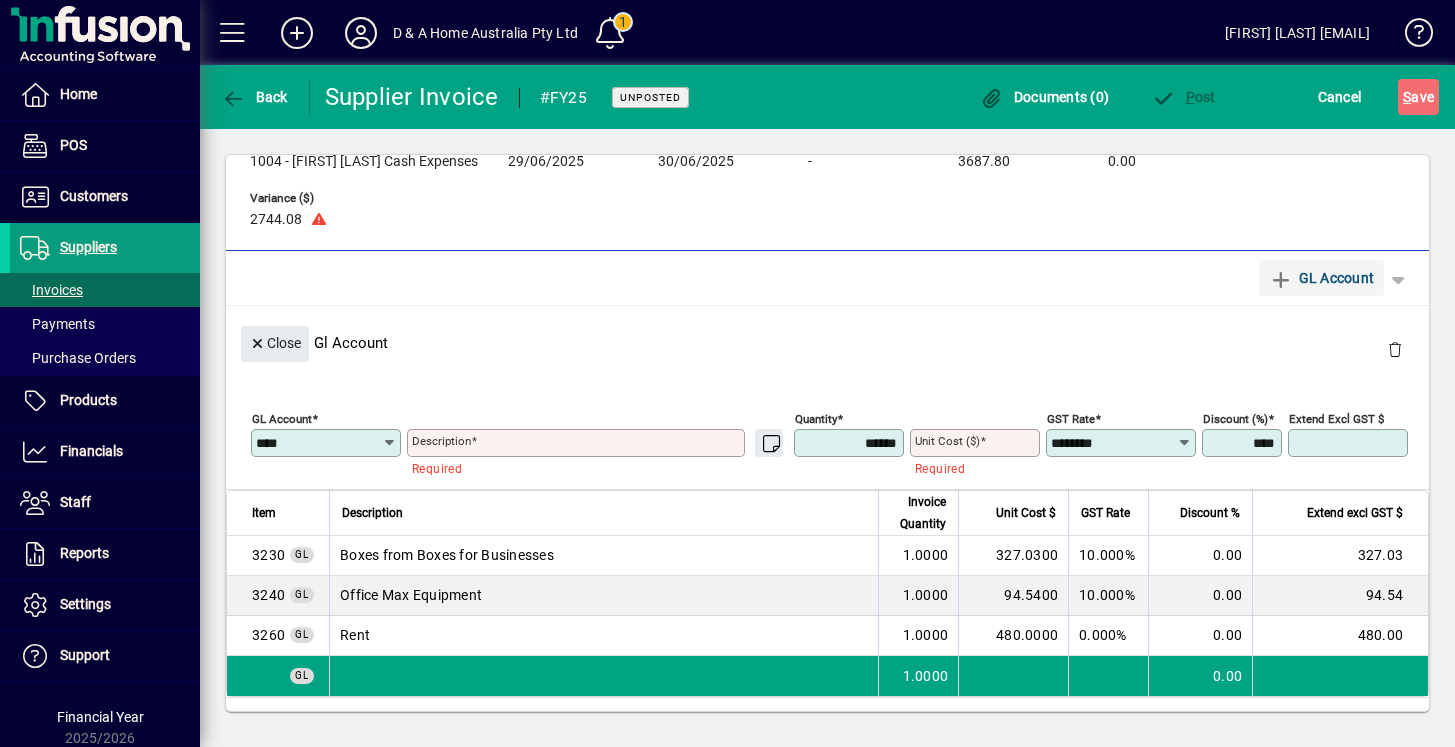 type 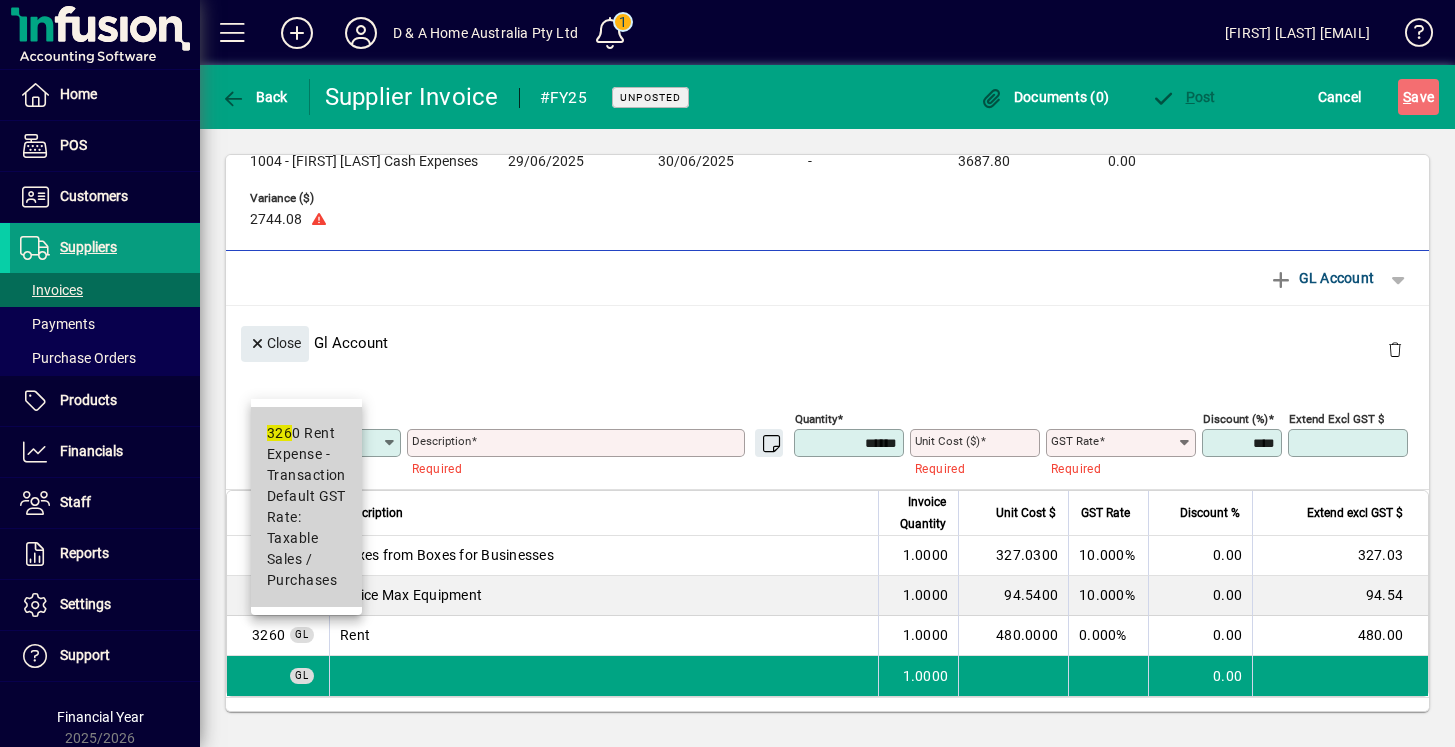 click on "Expense - Transaction" at bounding box center (306, 465) 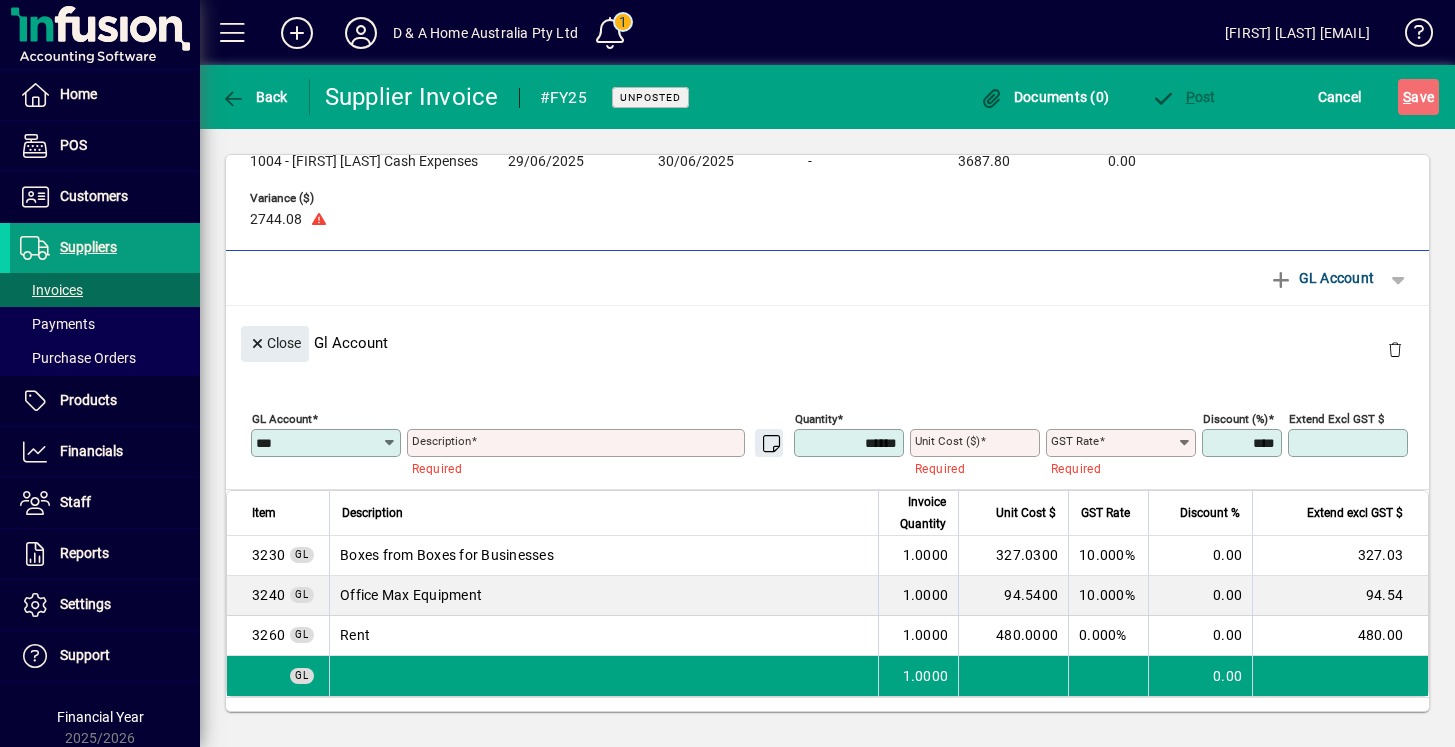type on "****" 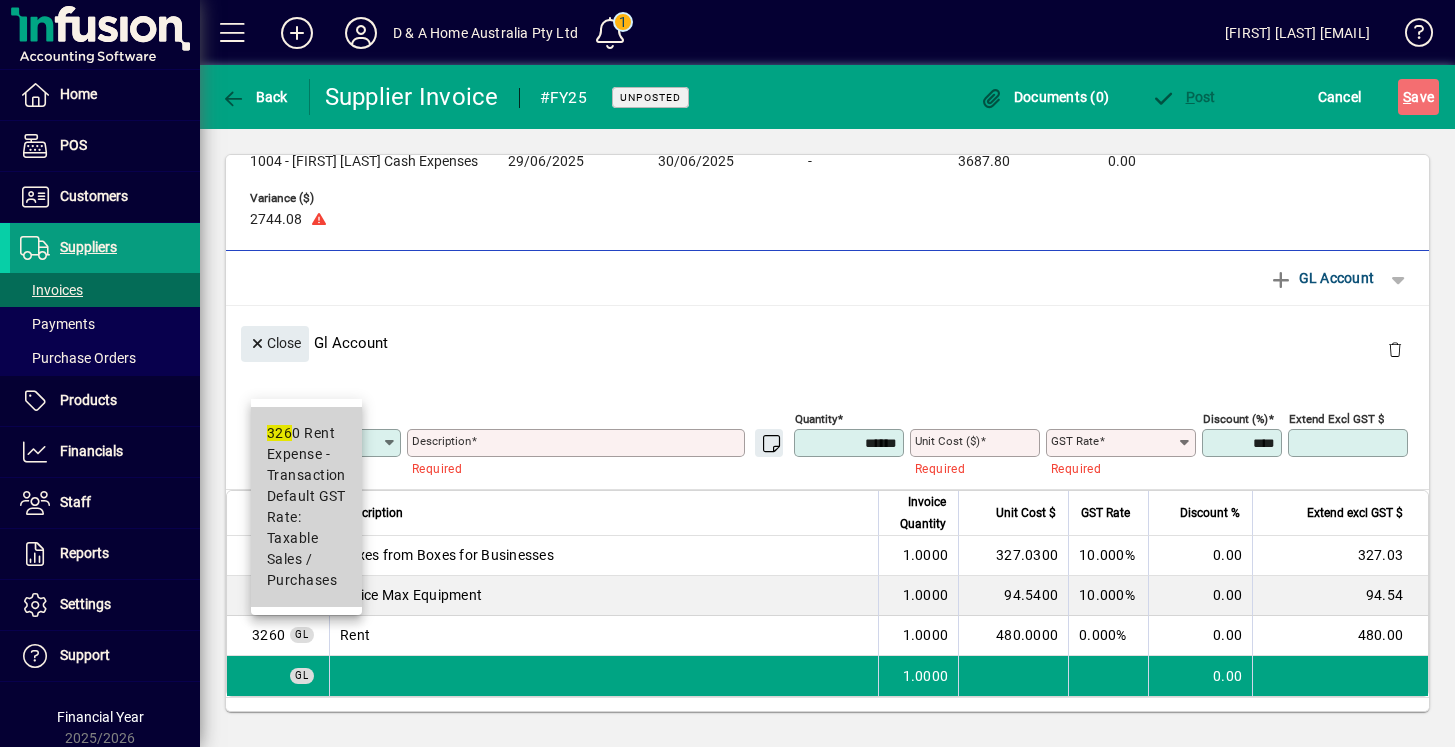 type on "****" 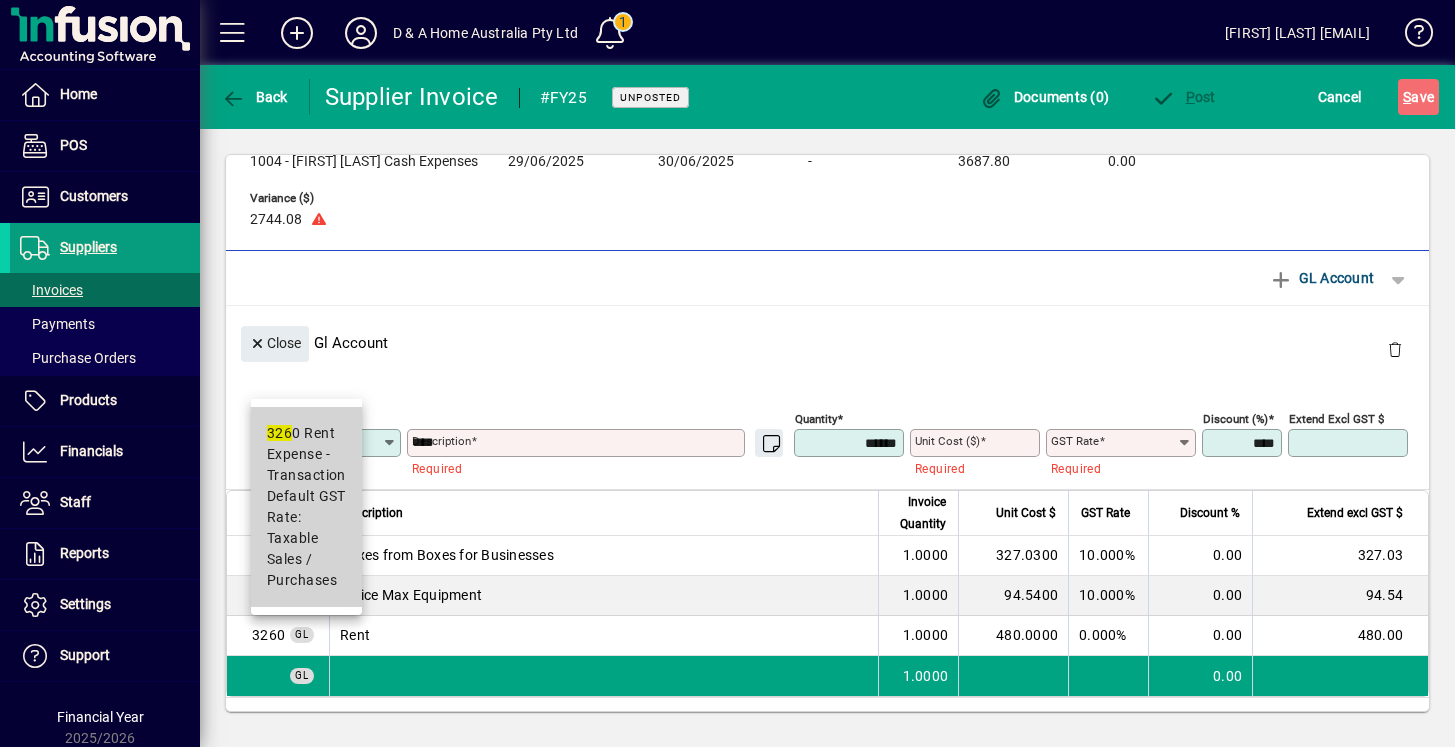 type on "****" 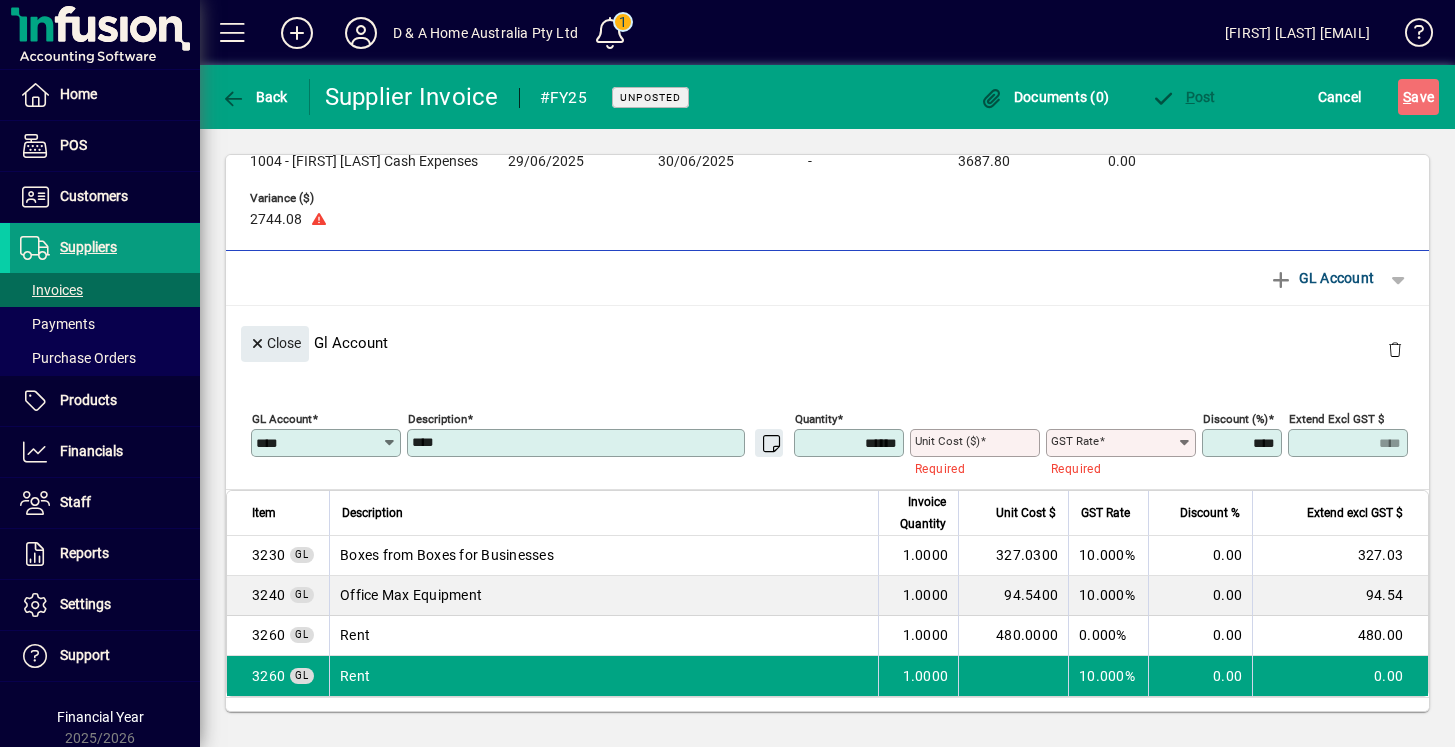 type on "**********" 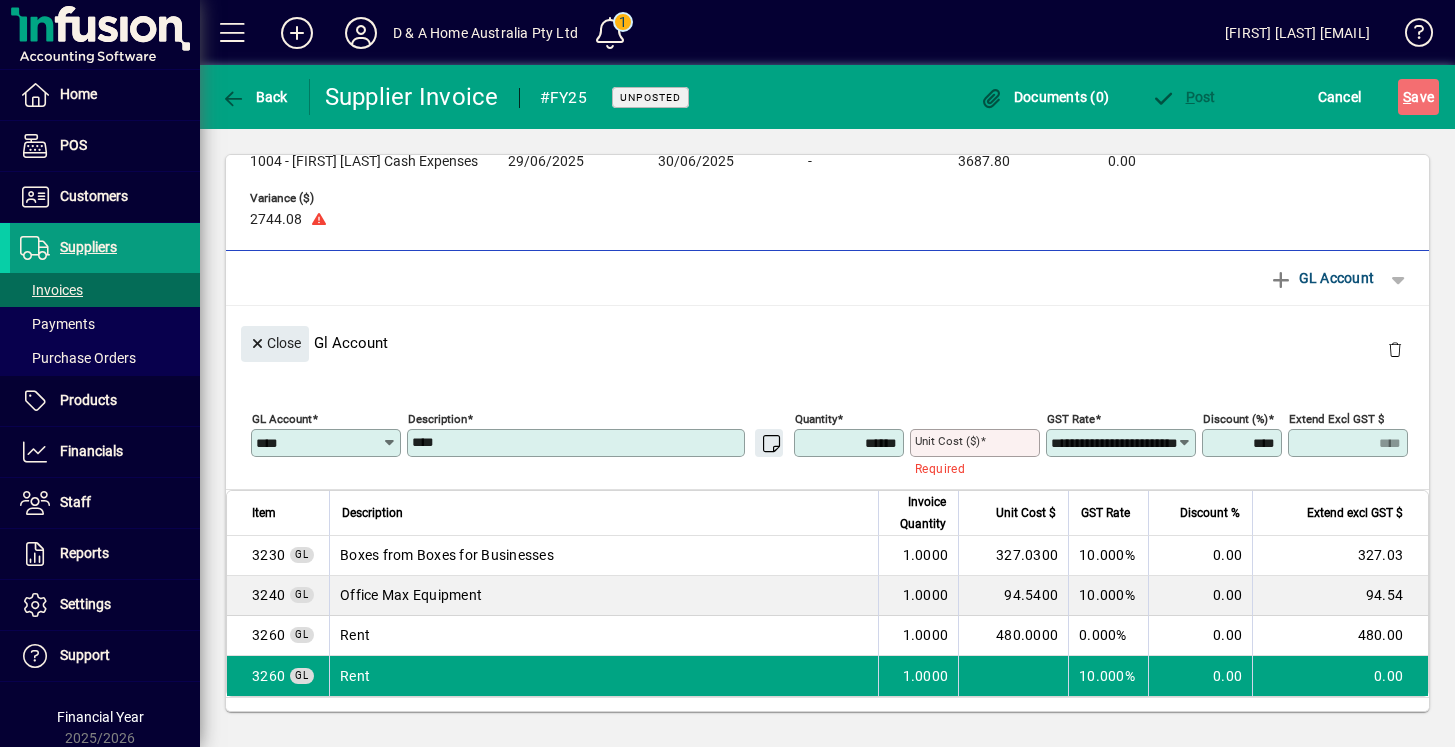 click on "****" at bounding box center (578, 443) 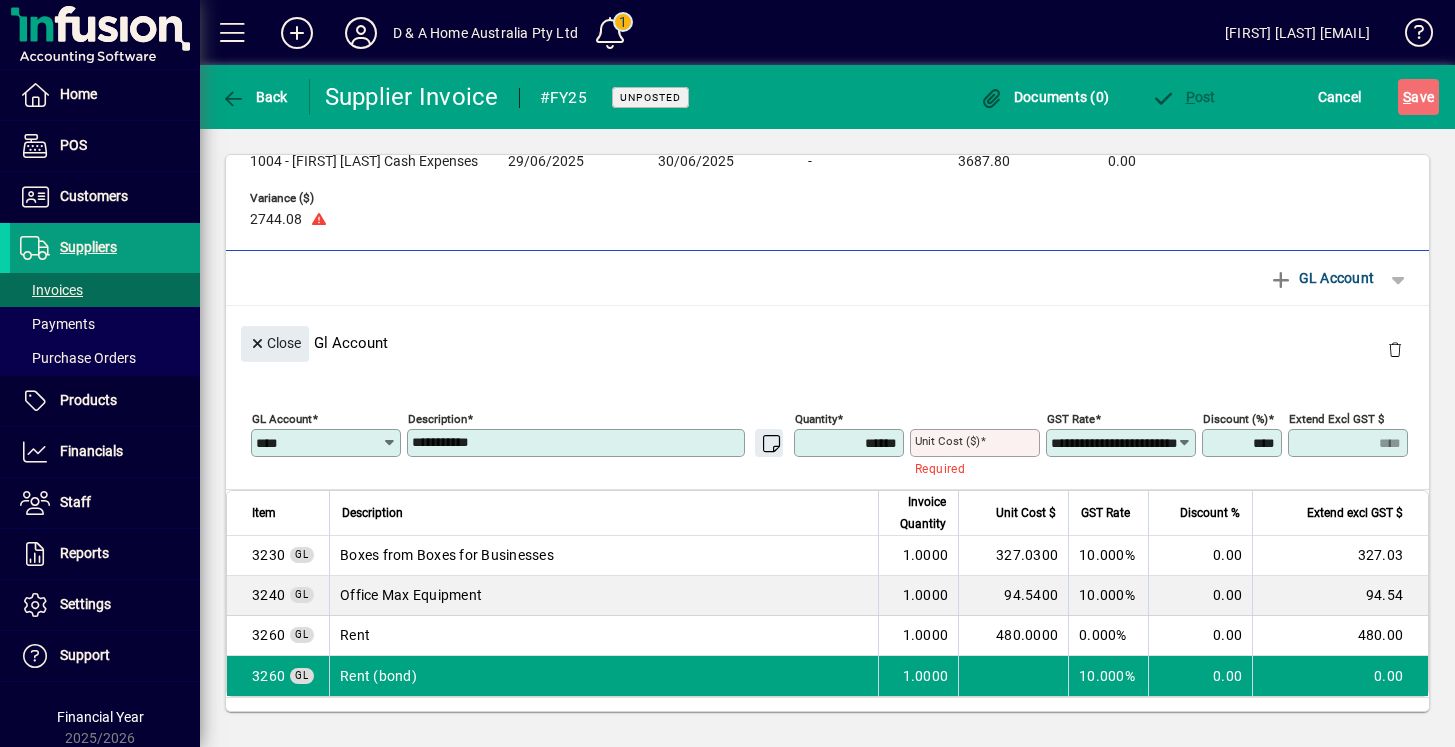 type on "**********" 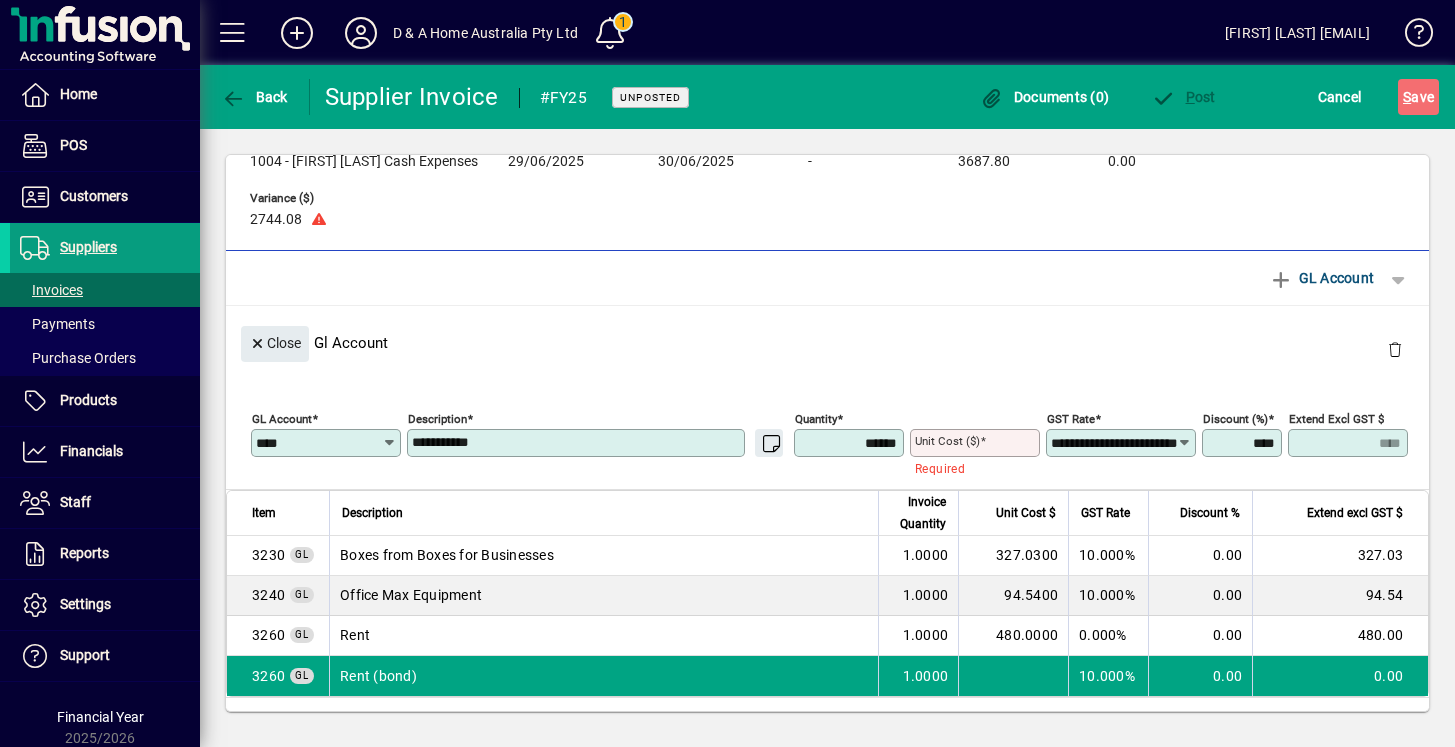 click on "Unit Cost ($)" at bounding box center (947, 441) 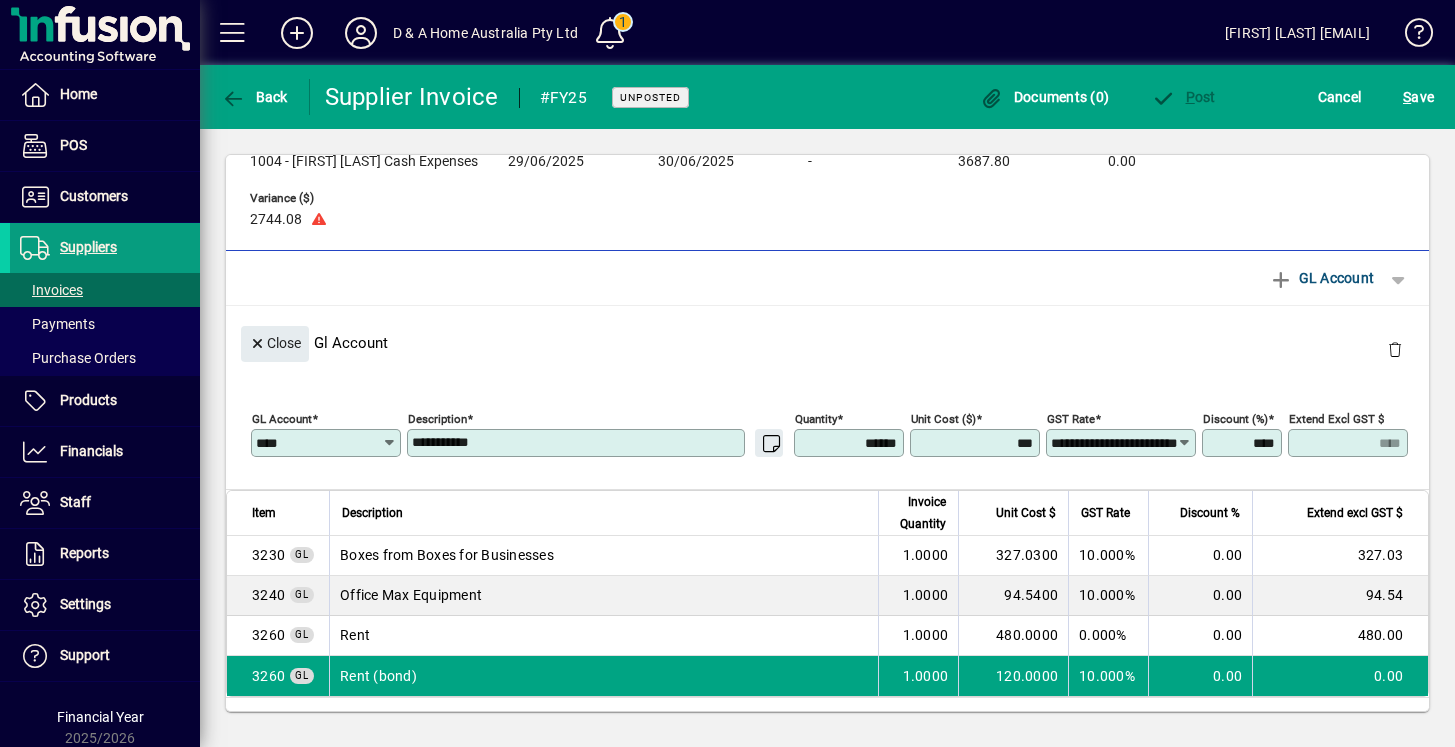 type on "********" 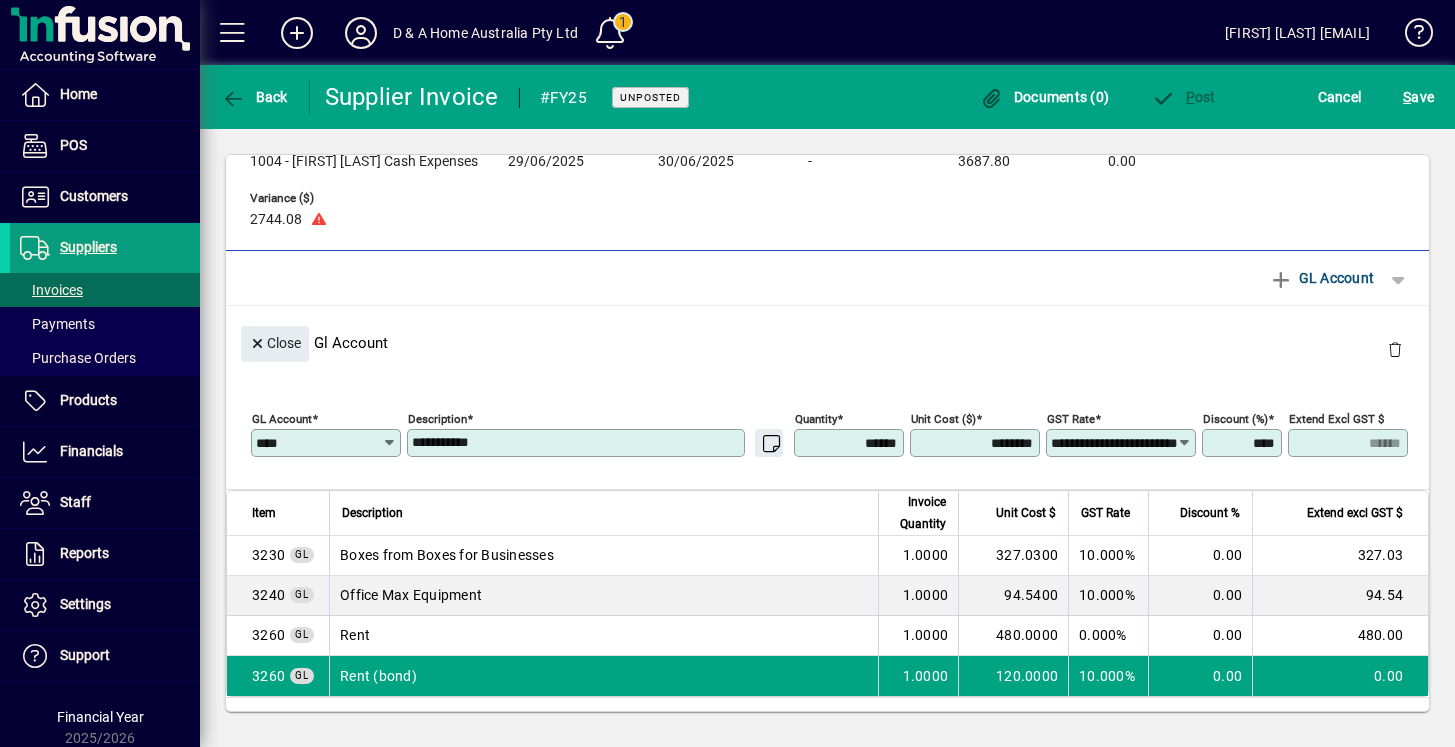 click on "**********" at bounding box center (1114, 443) 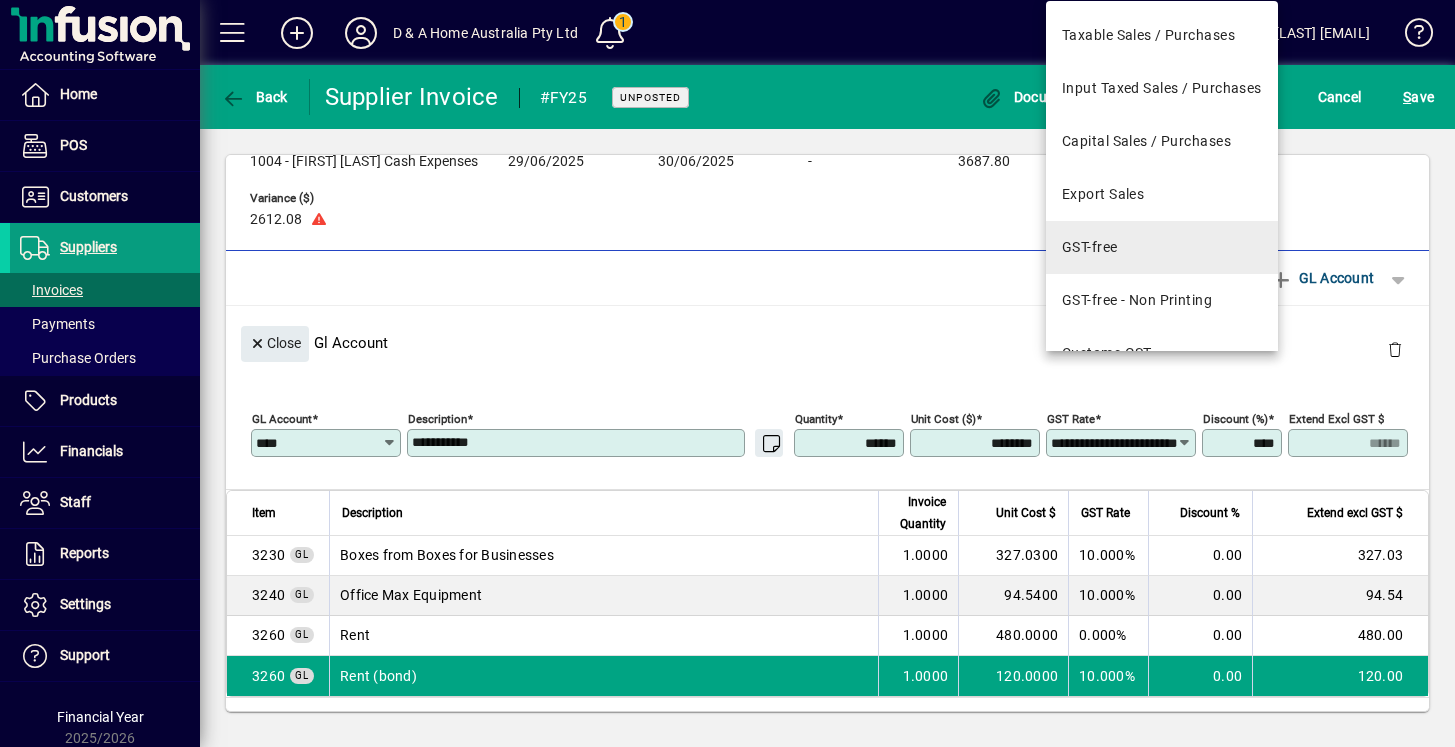 click on "GST-free" at bounding box center [1162, 247] 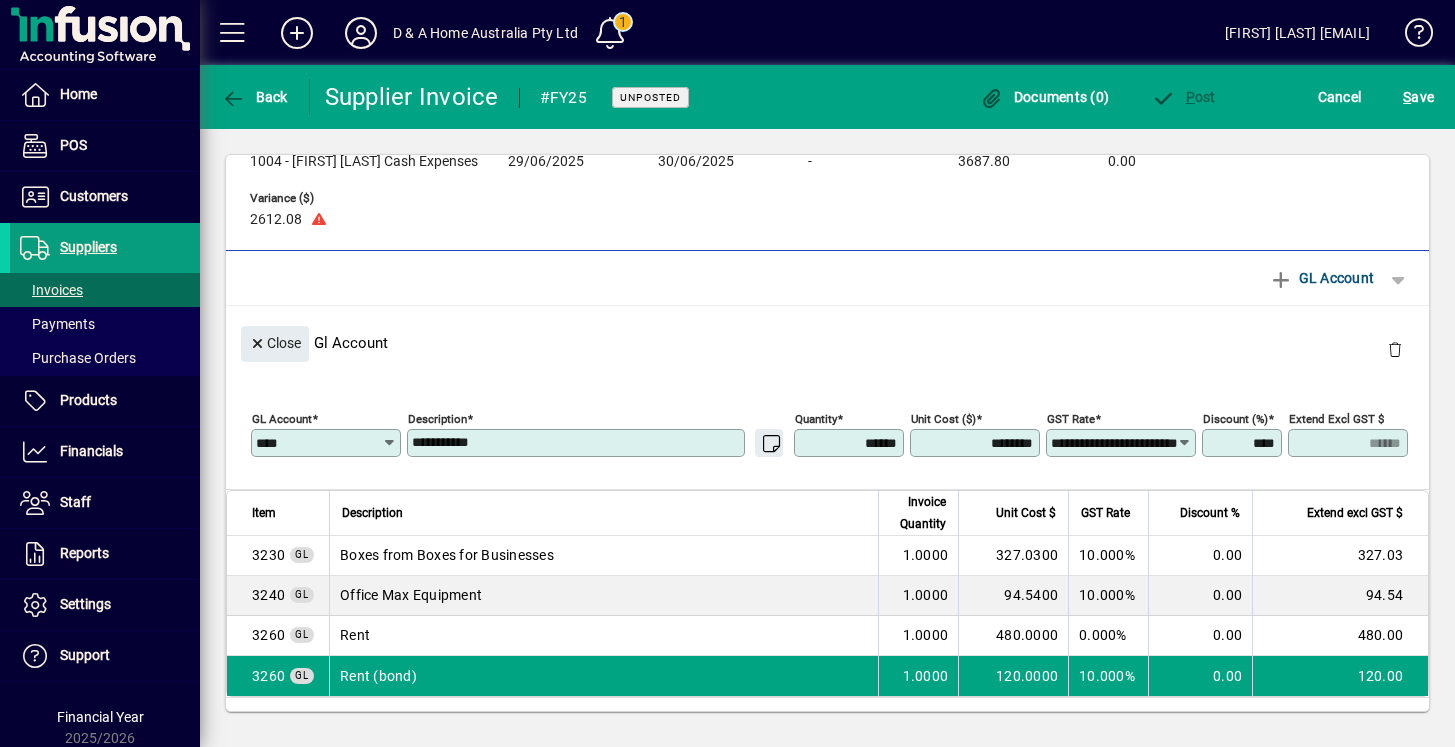 type on "********" 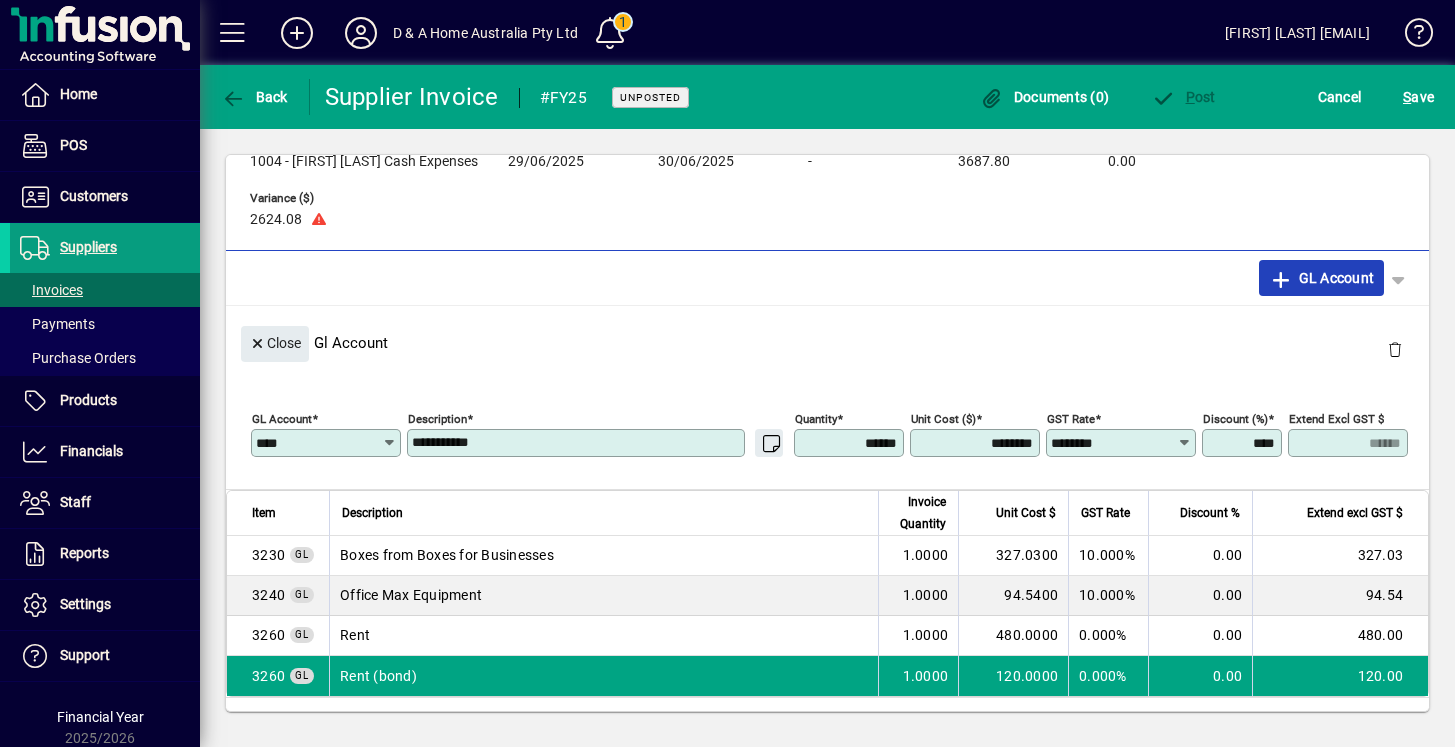 click on "GL Account" 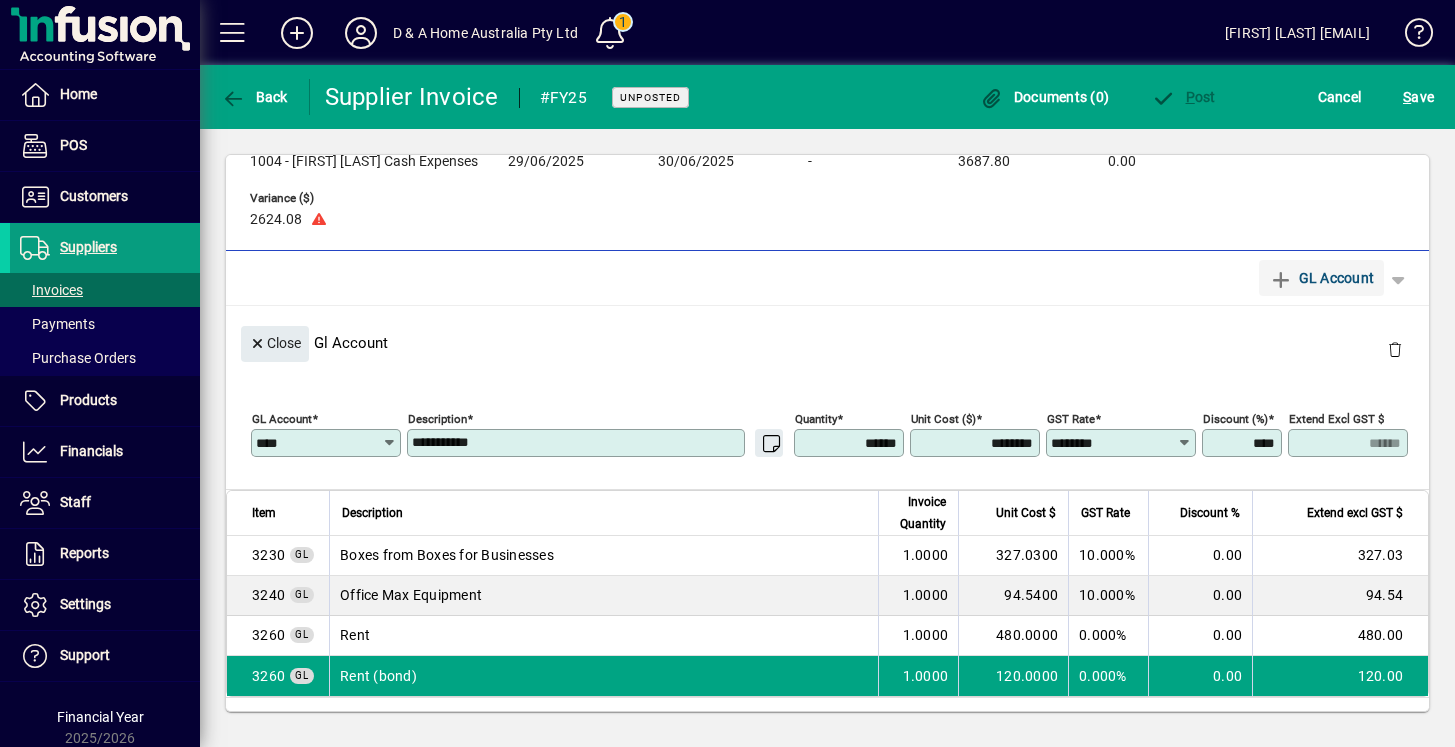 type 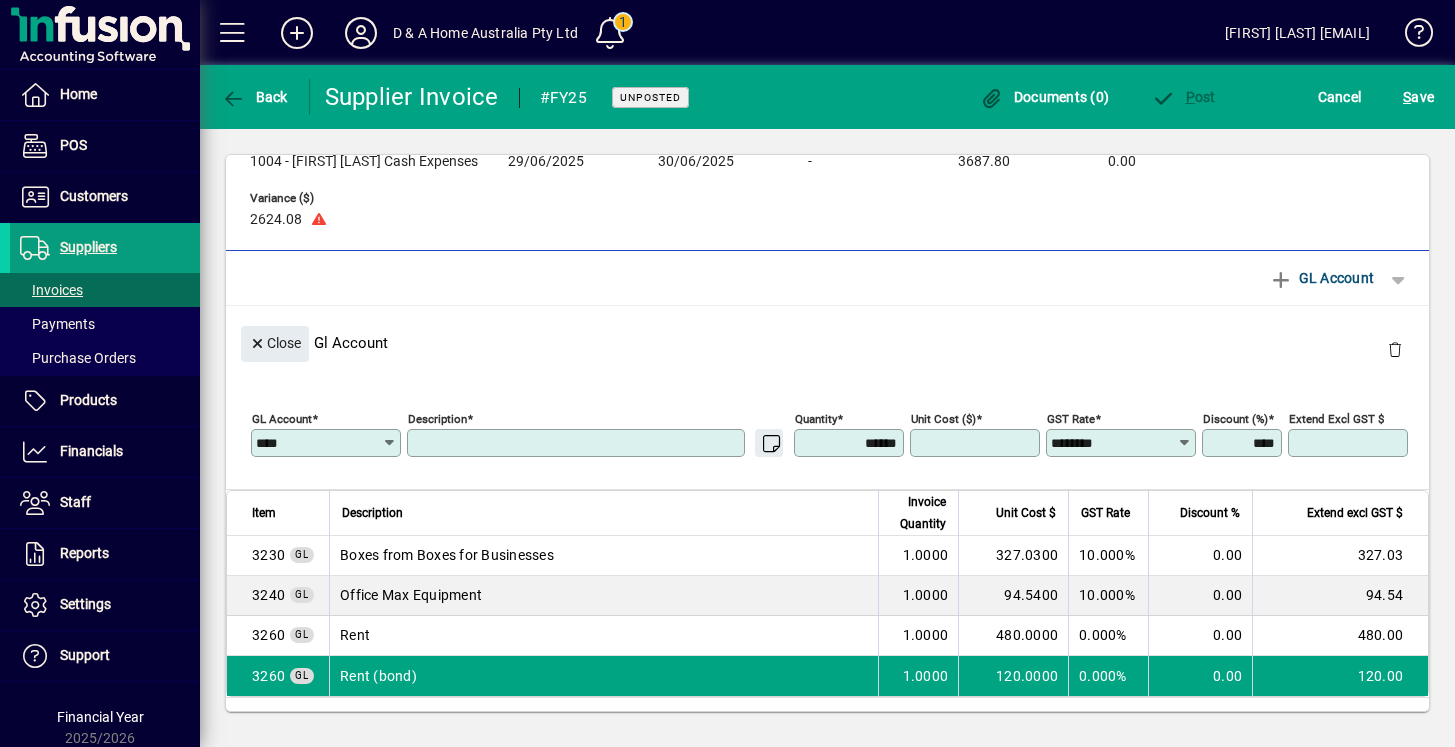 type 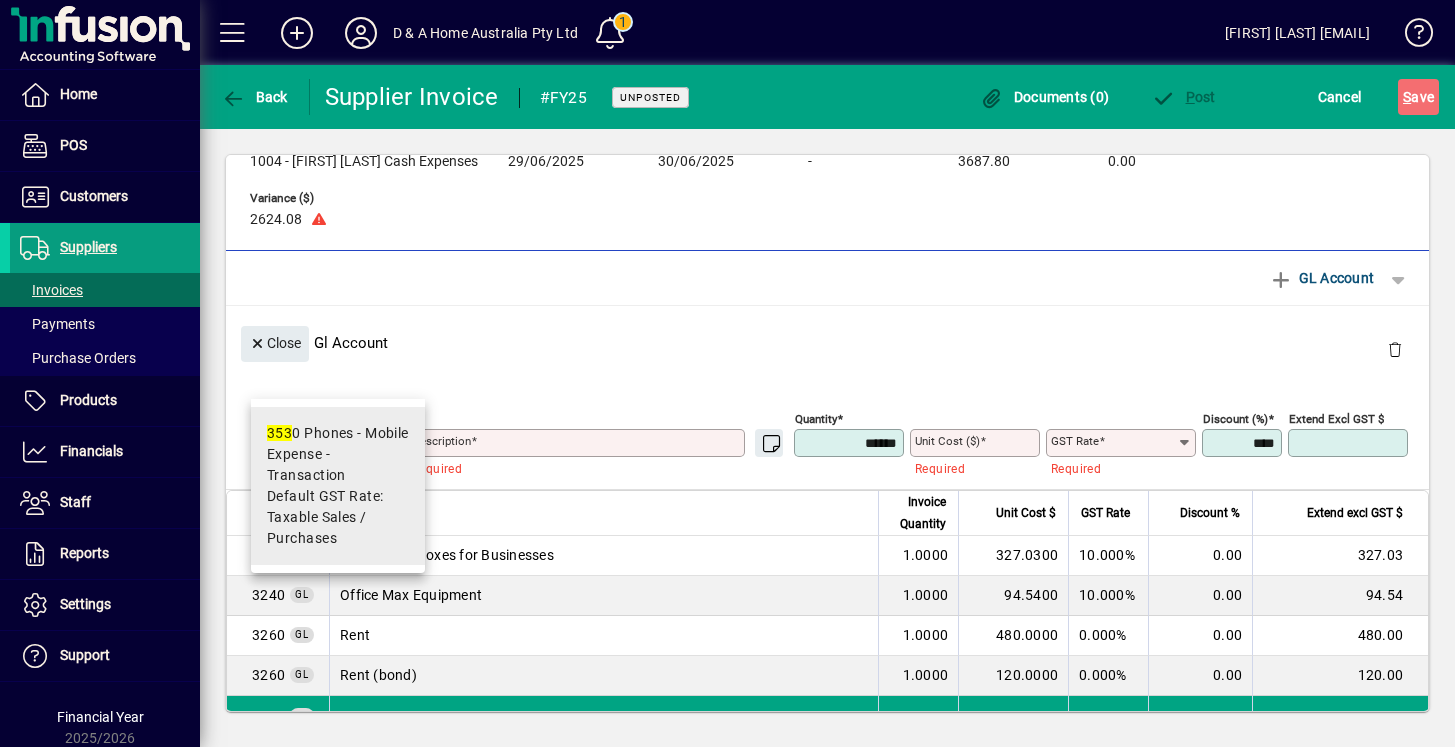 click on "Expense - Transaction" at bounding box center (338, 465) 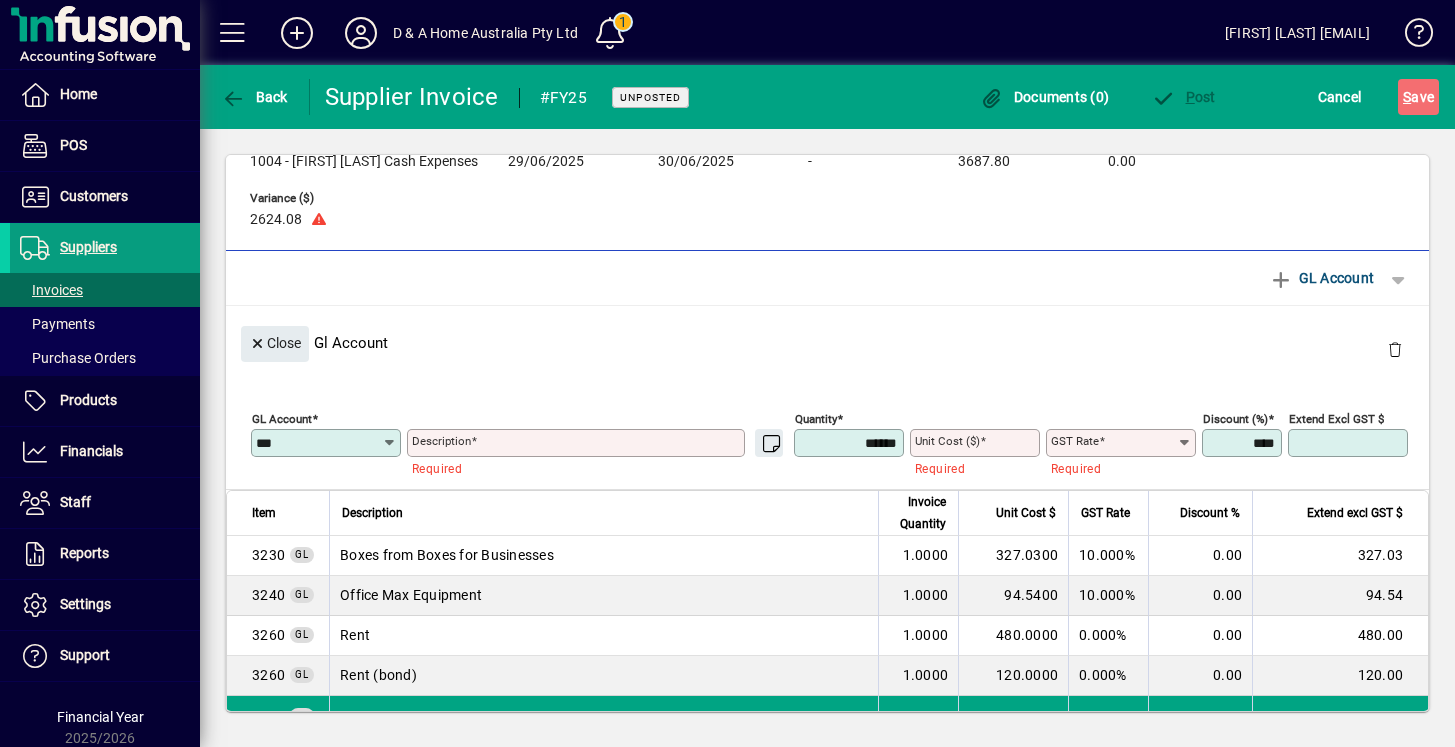 type on "****" 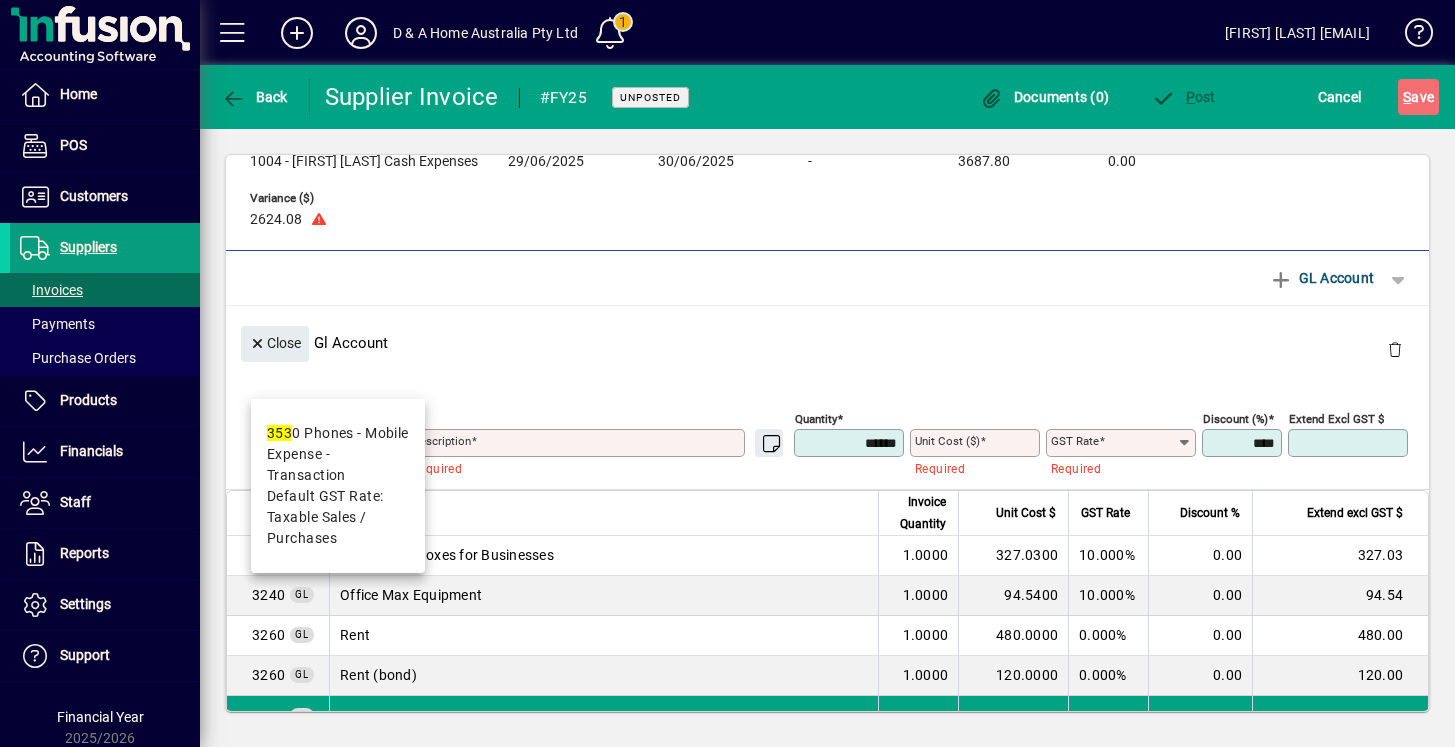 type on "**********" 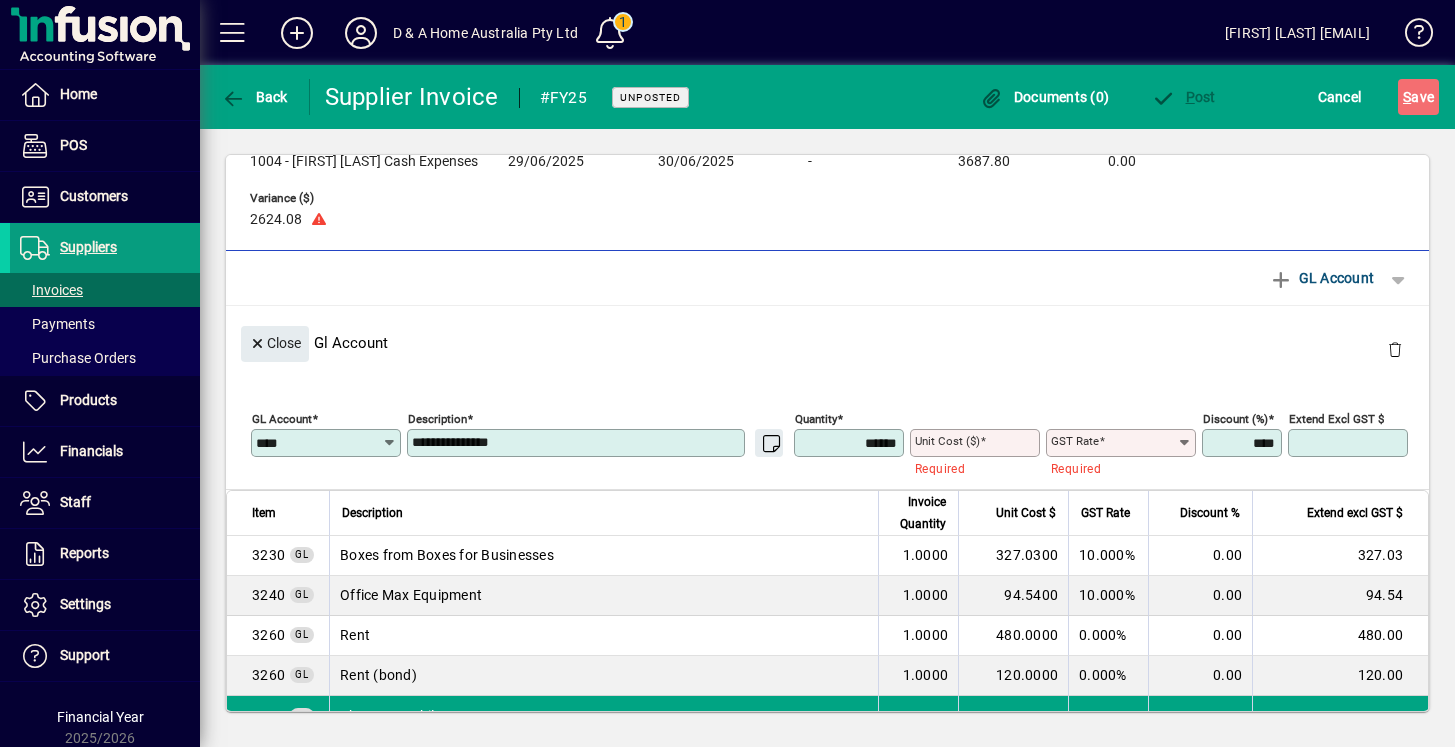 type on "****" 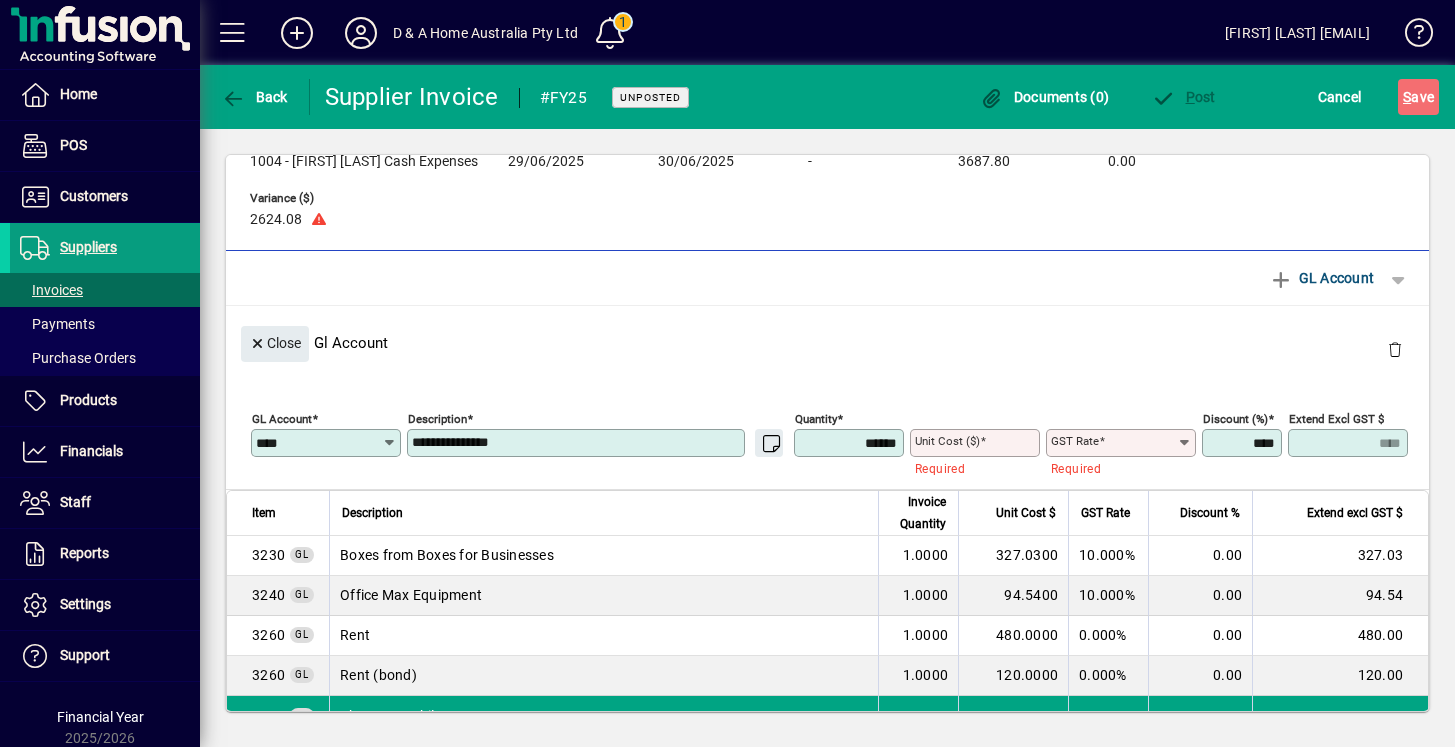 type on "**********" 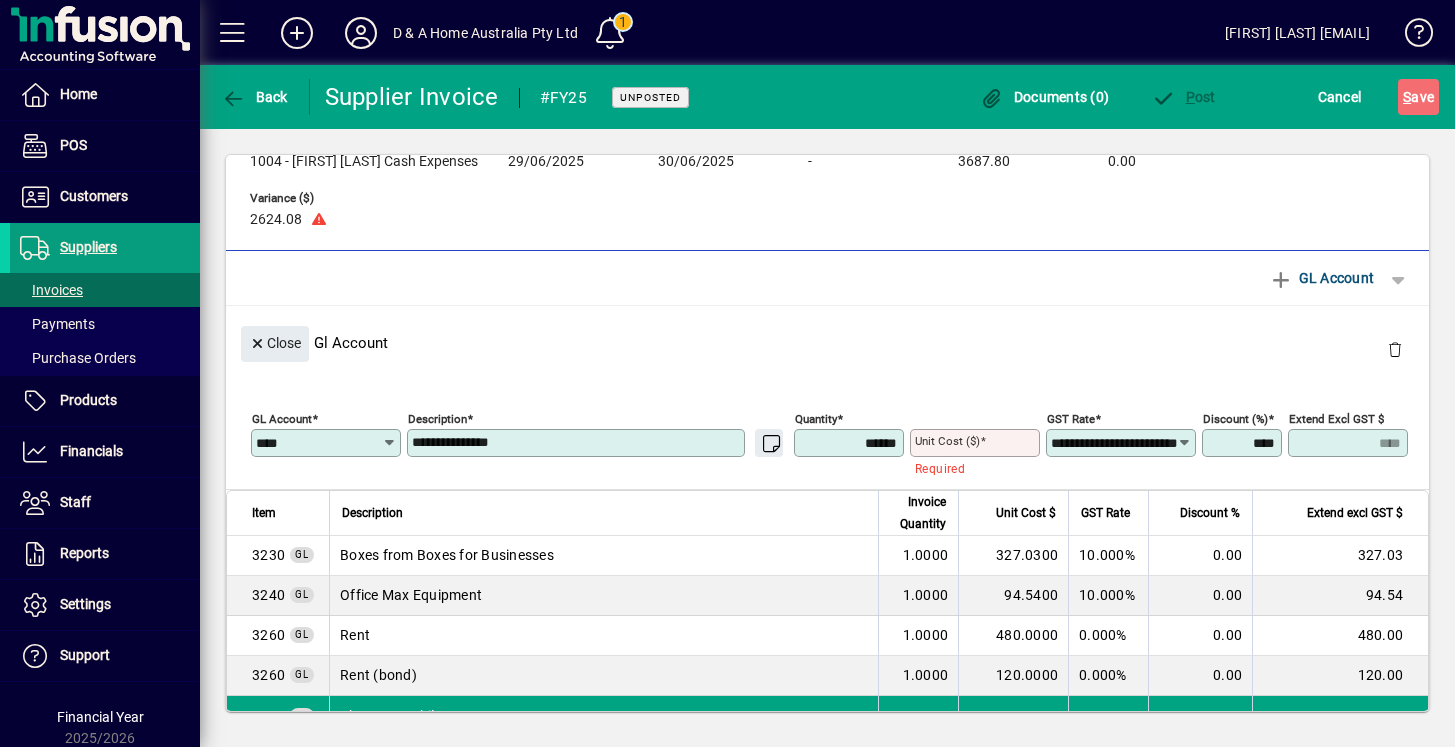 click on "**********" at bounding box center [578, 443] 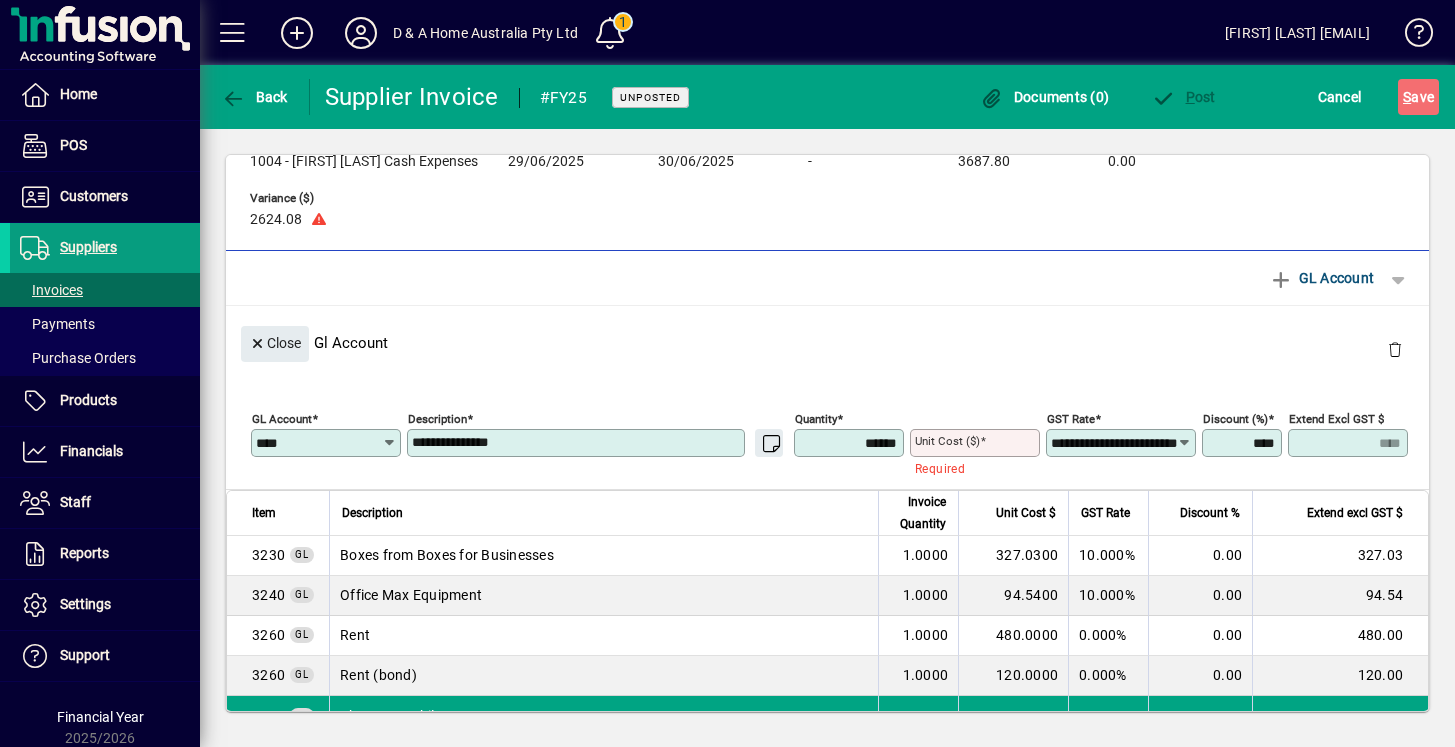 click on "**********" at bounding box center (578, 443) 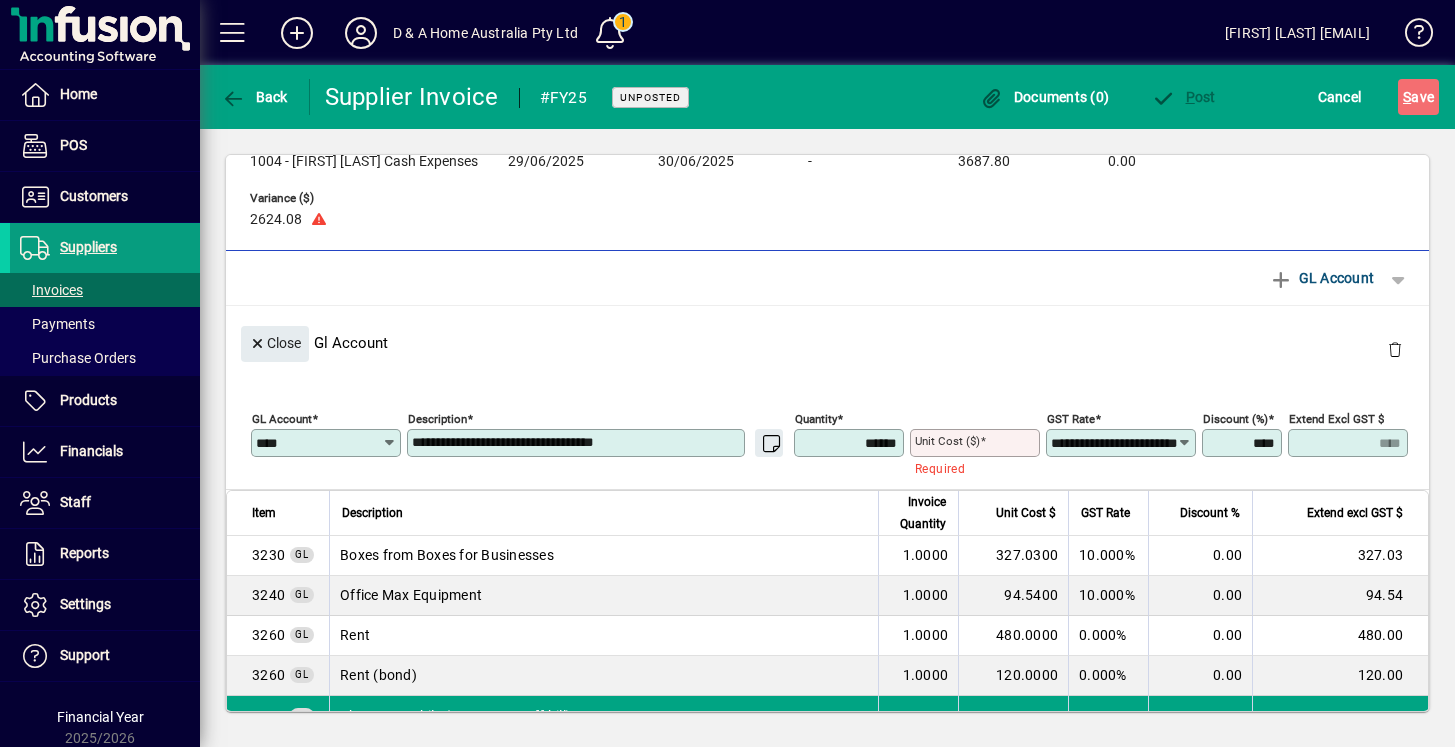 type on "**********" 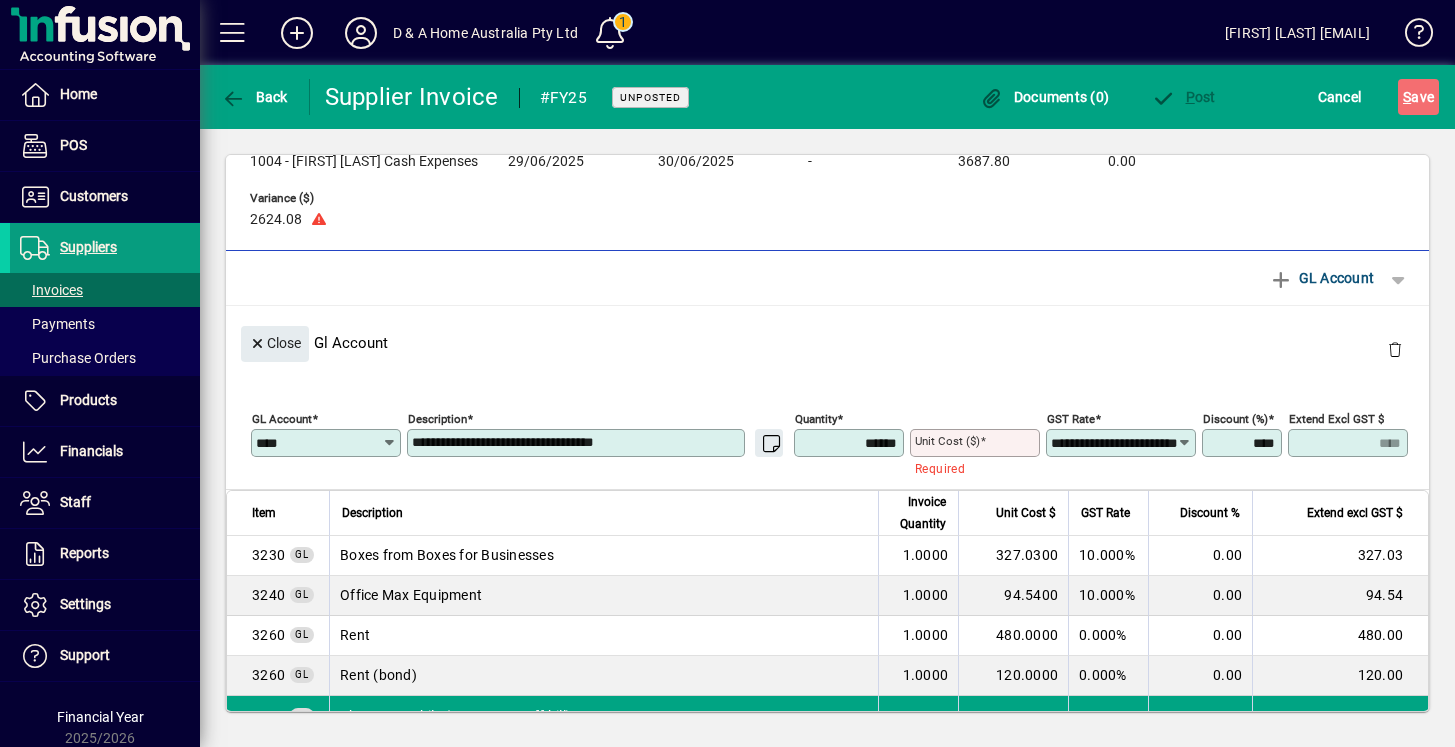 click on "Unit Cost ($)" at bounding box center [947, 441] 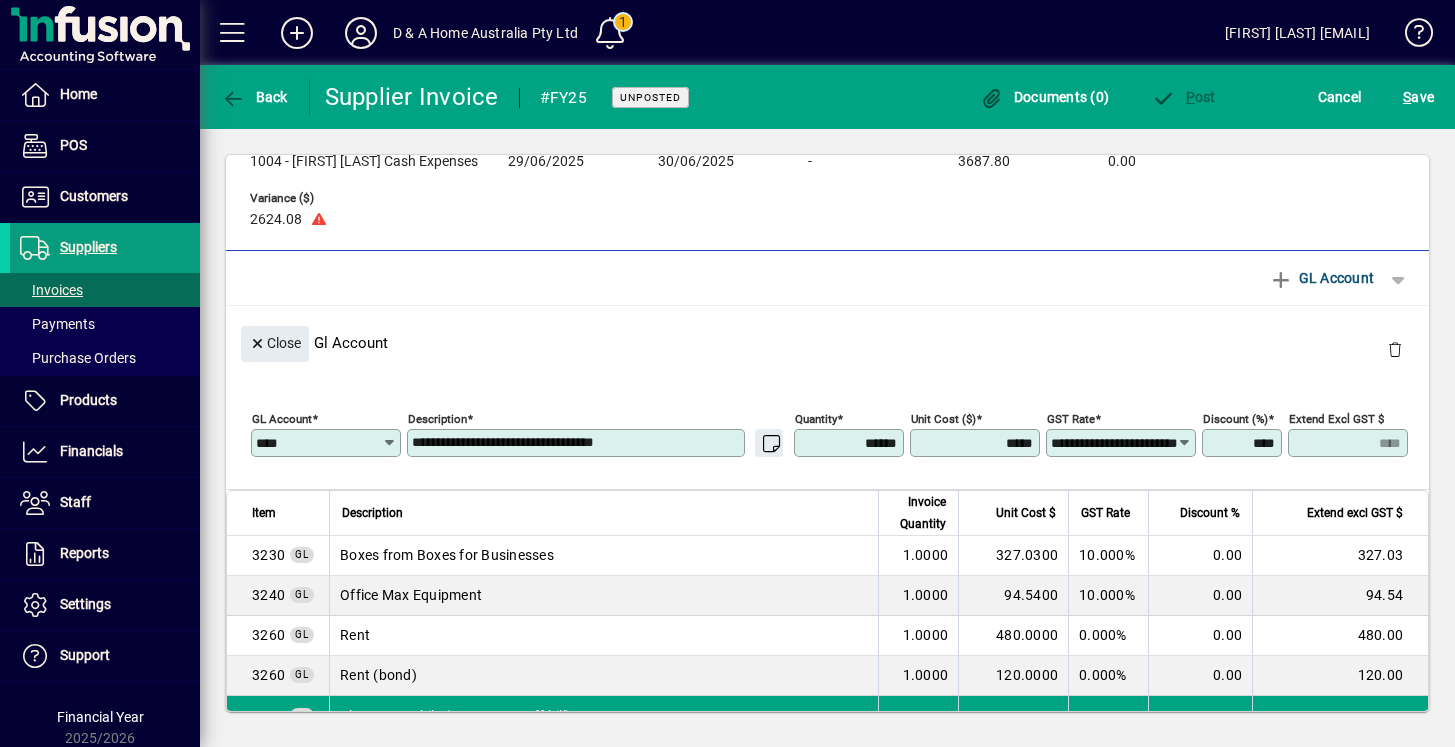 type on "*******" 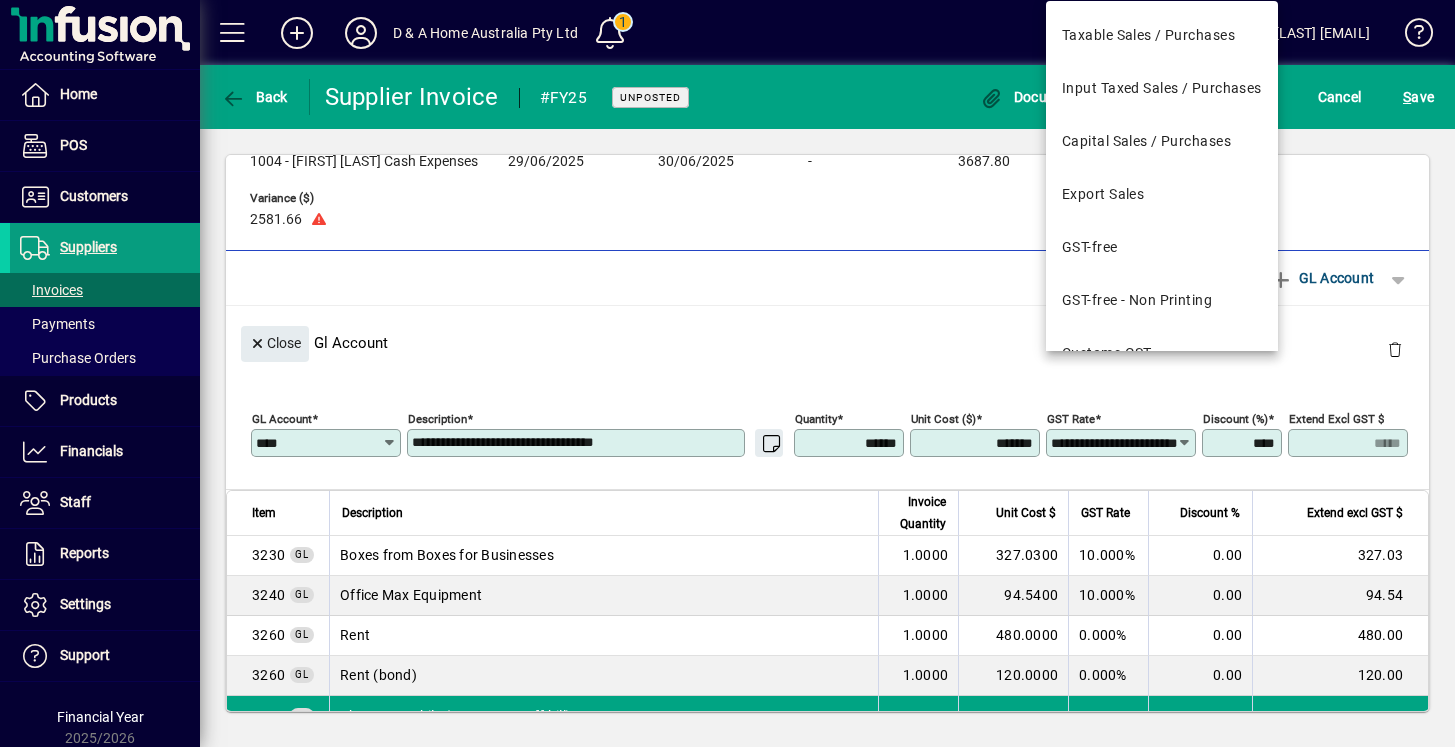click on "**********" at bounding box center [1114, 443] 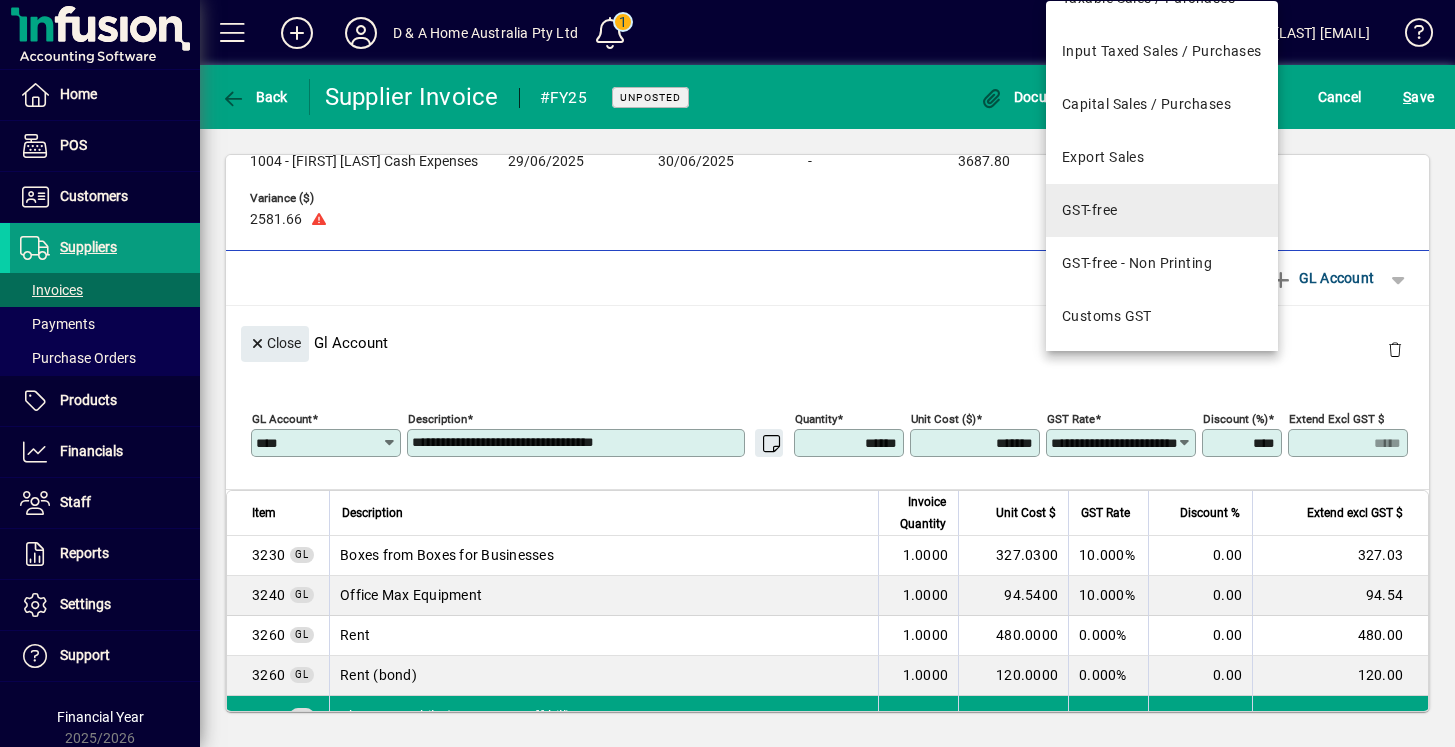 scroll, scrollTop: 0, scrollLeft: 0, axis: both 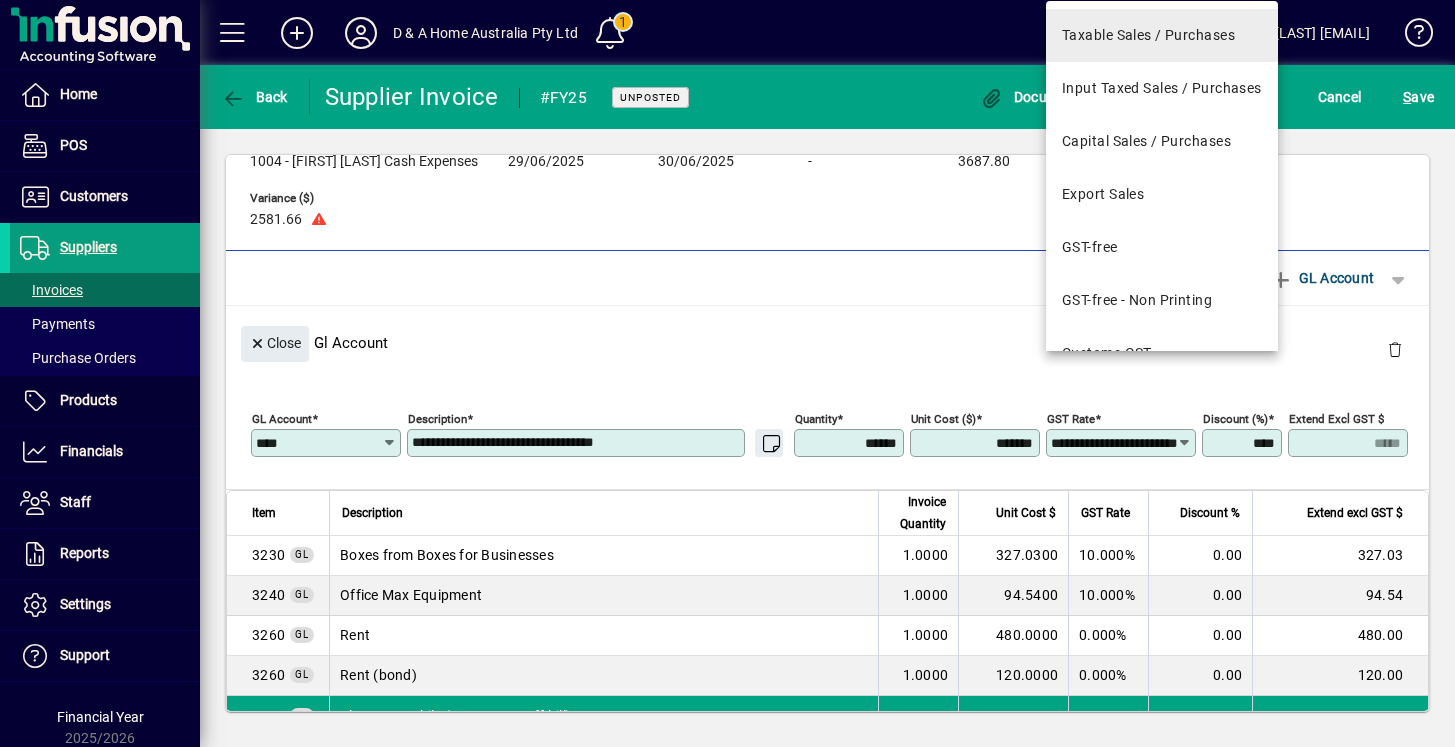 click on "Taxable Sales / Purchases" at bounding box center [1148, 35] 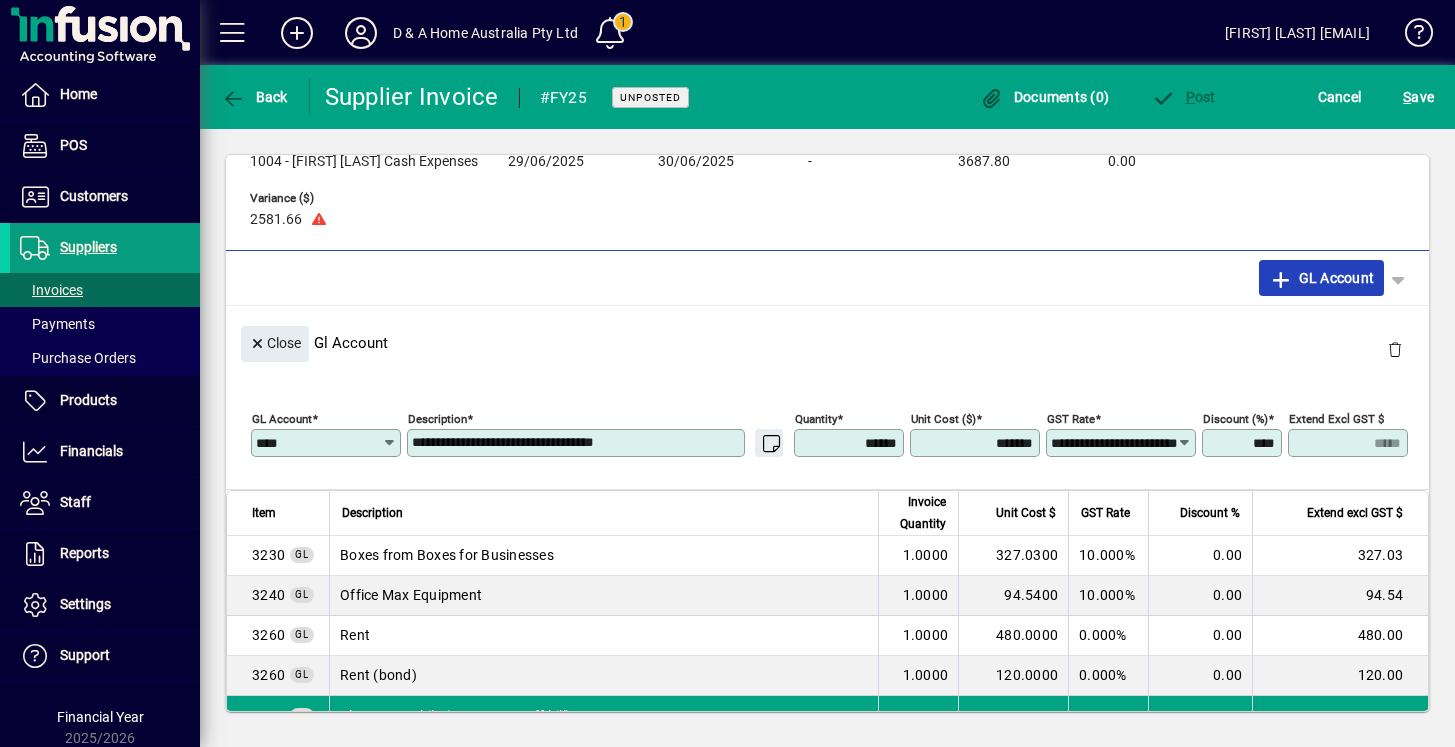 click on "GL Account" 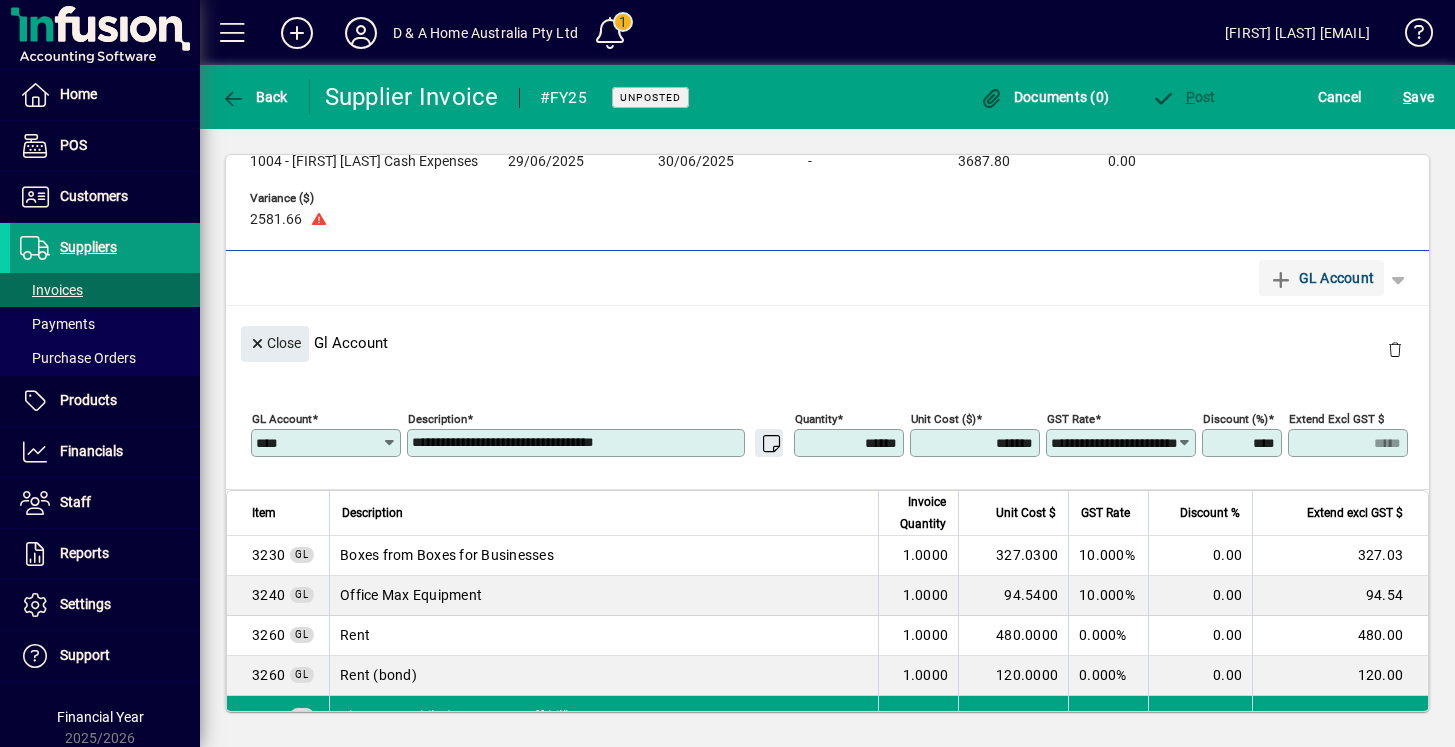 type 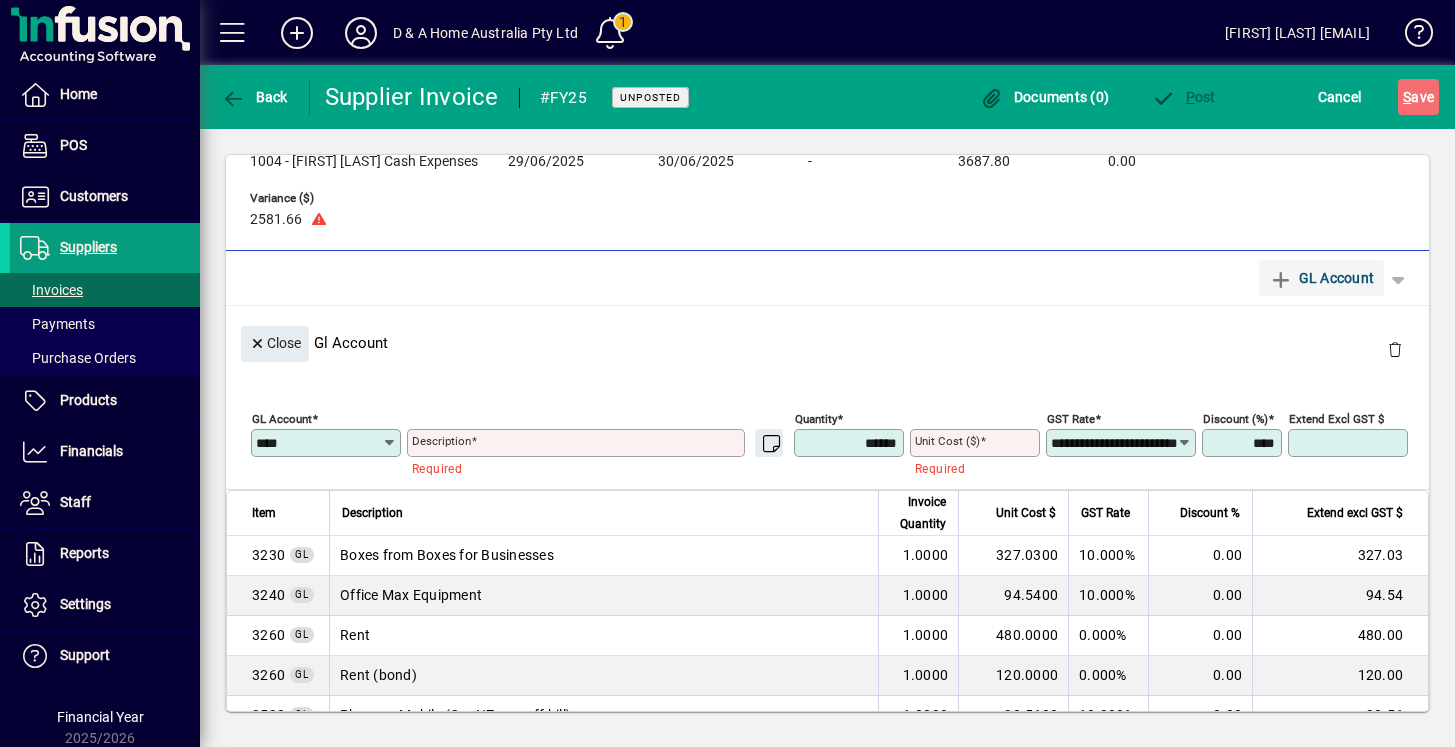 type 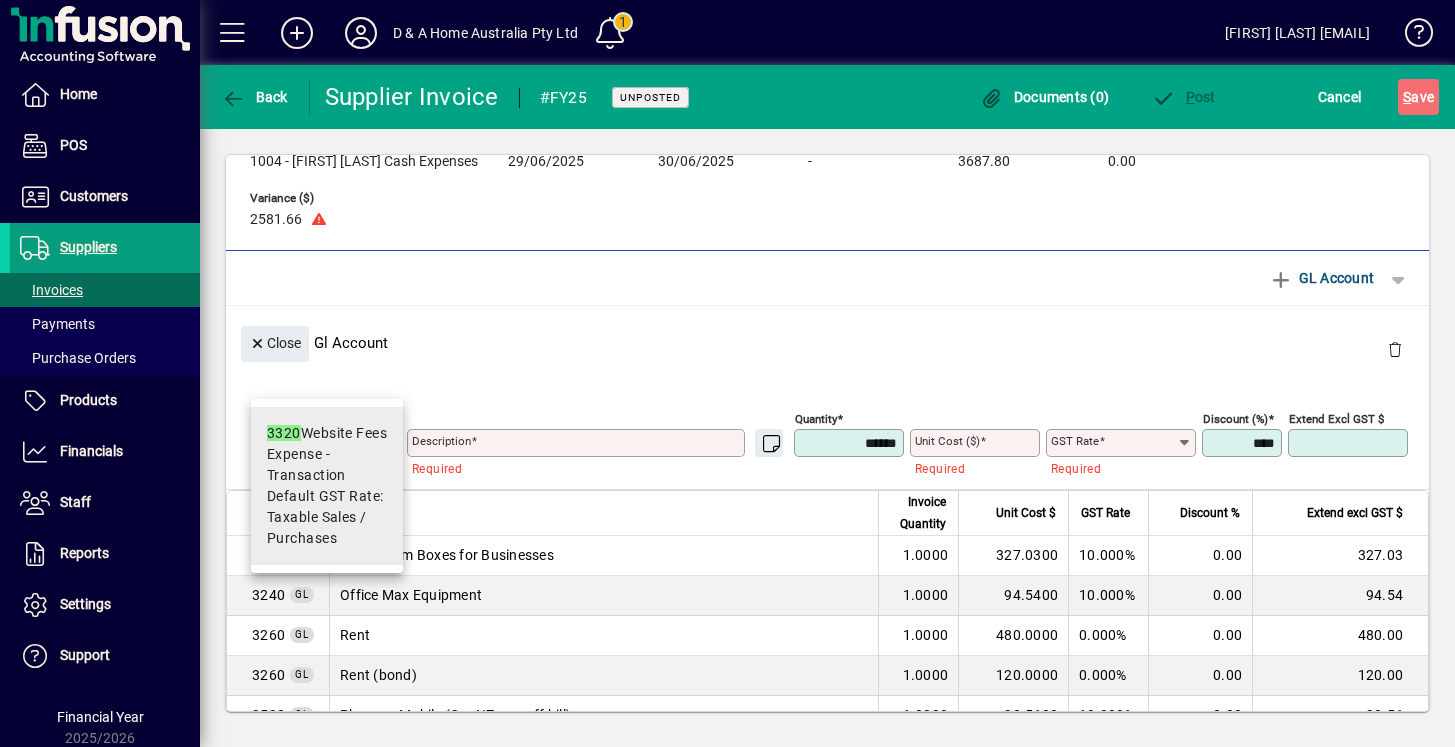 type on "****" 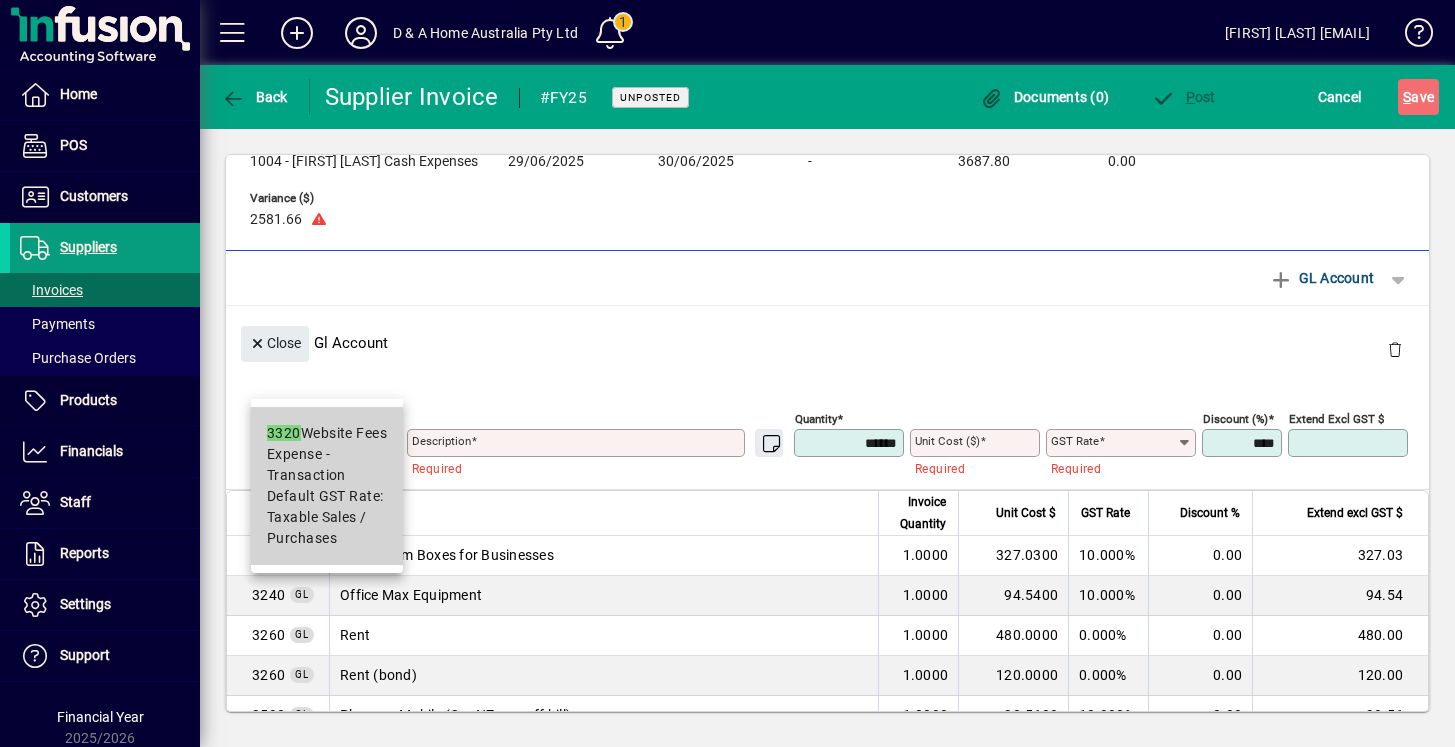 click on "Expense - Transaction" at bounding box center (327, 465) 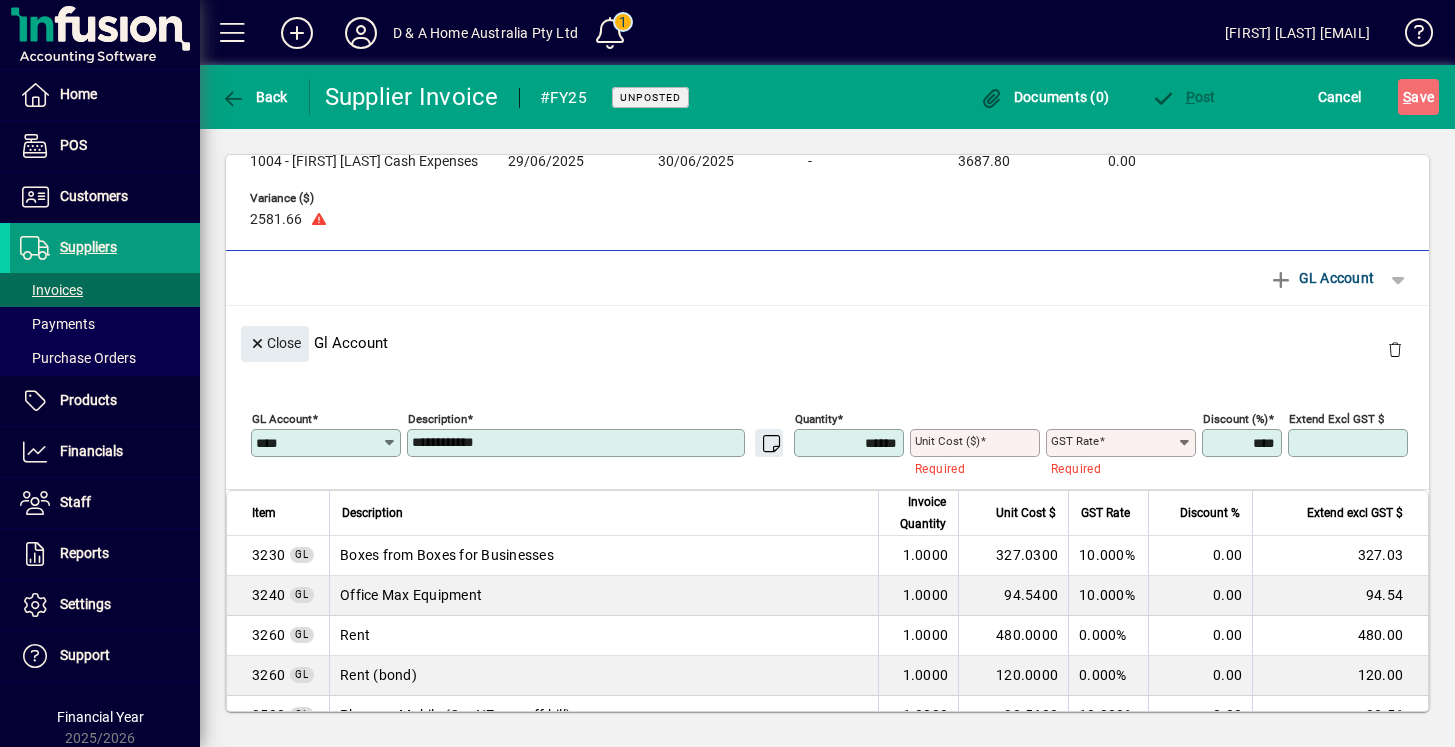 type on "****" 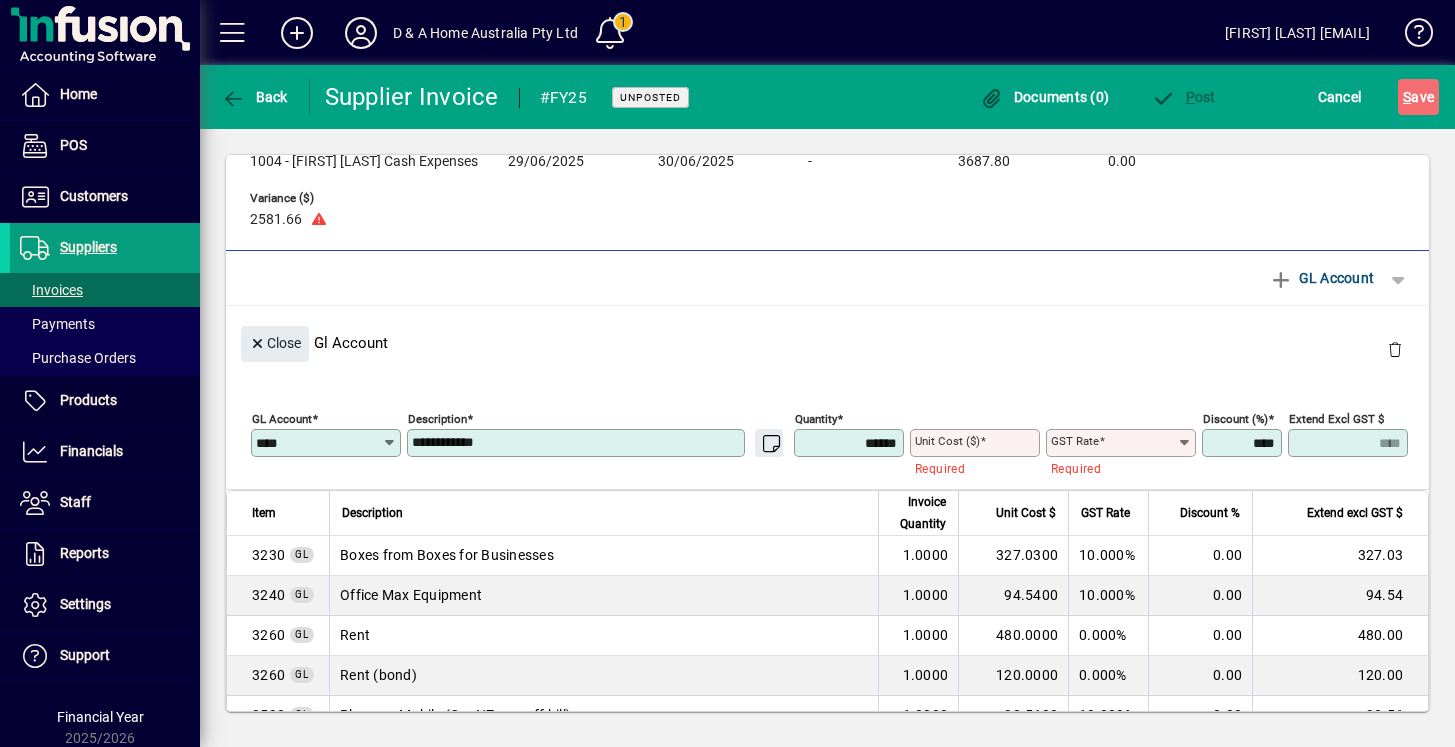 type on "**********" 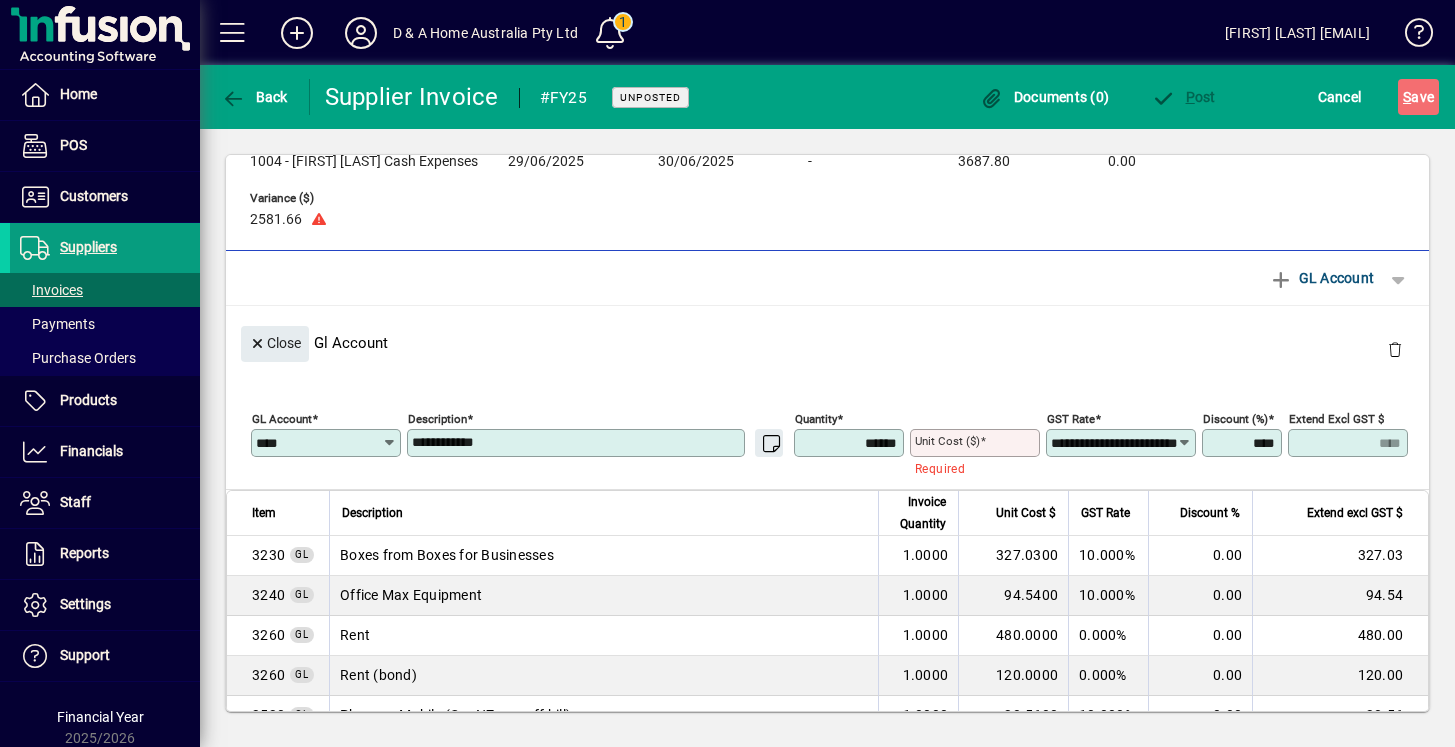 click on "**********" at bounding box center (578, 443) 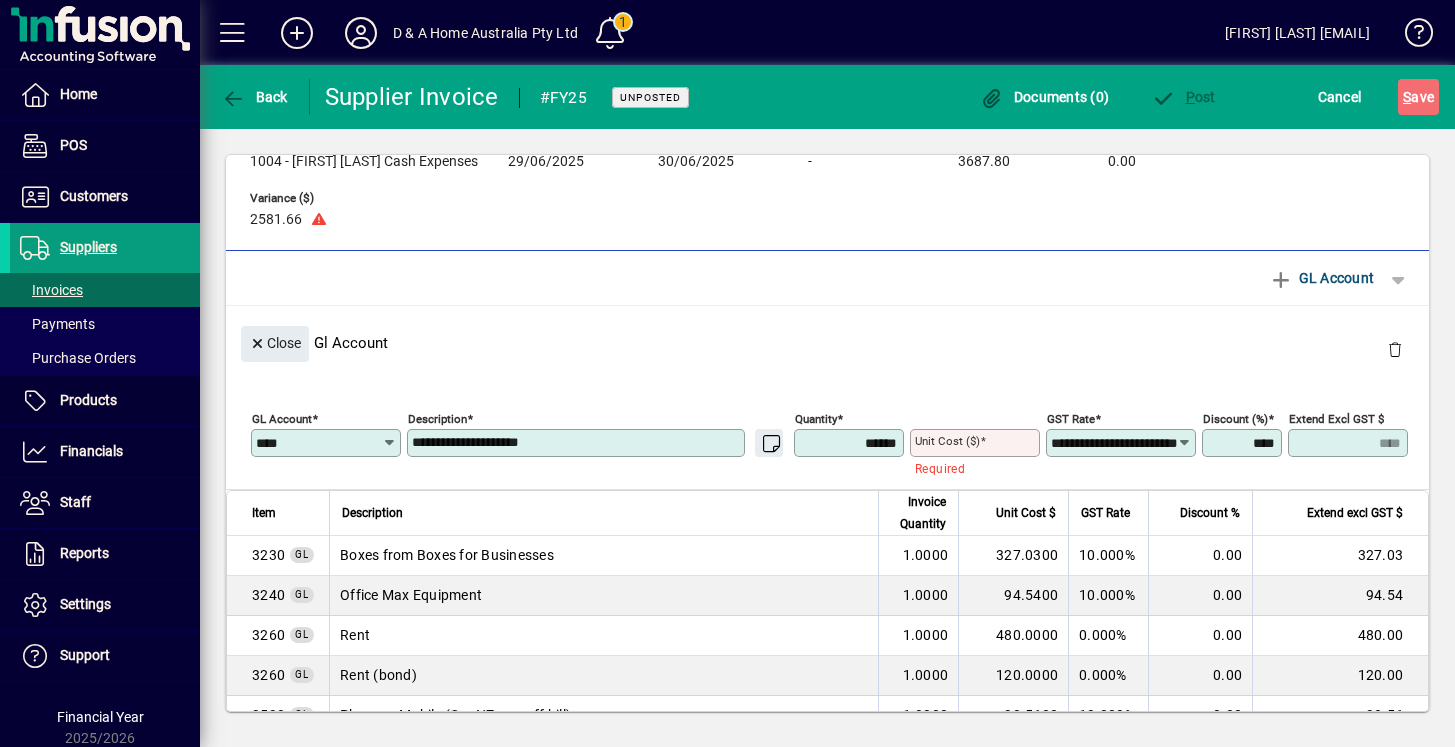 click on "**********" at bounding box center (578, 443) 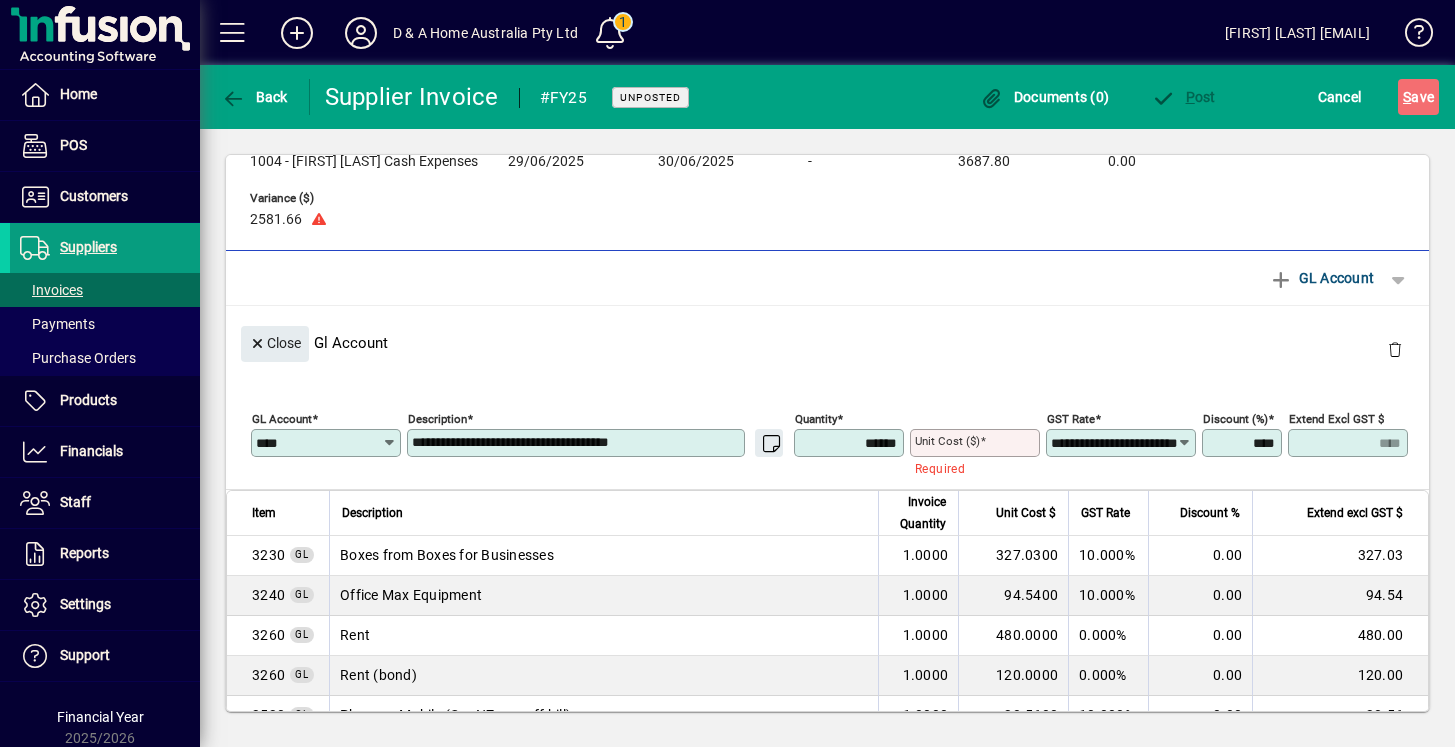 type on "**********" 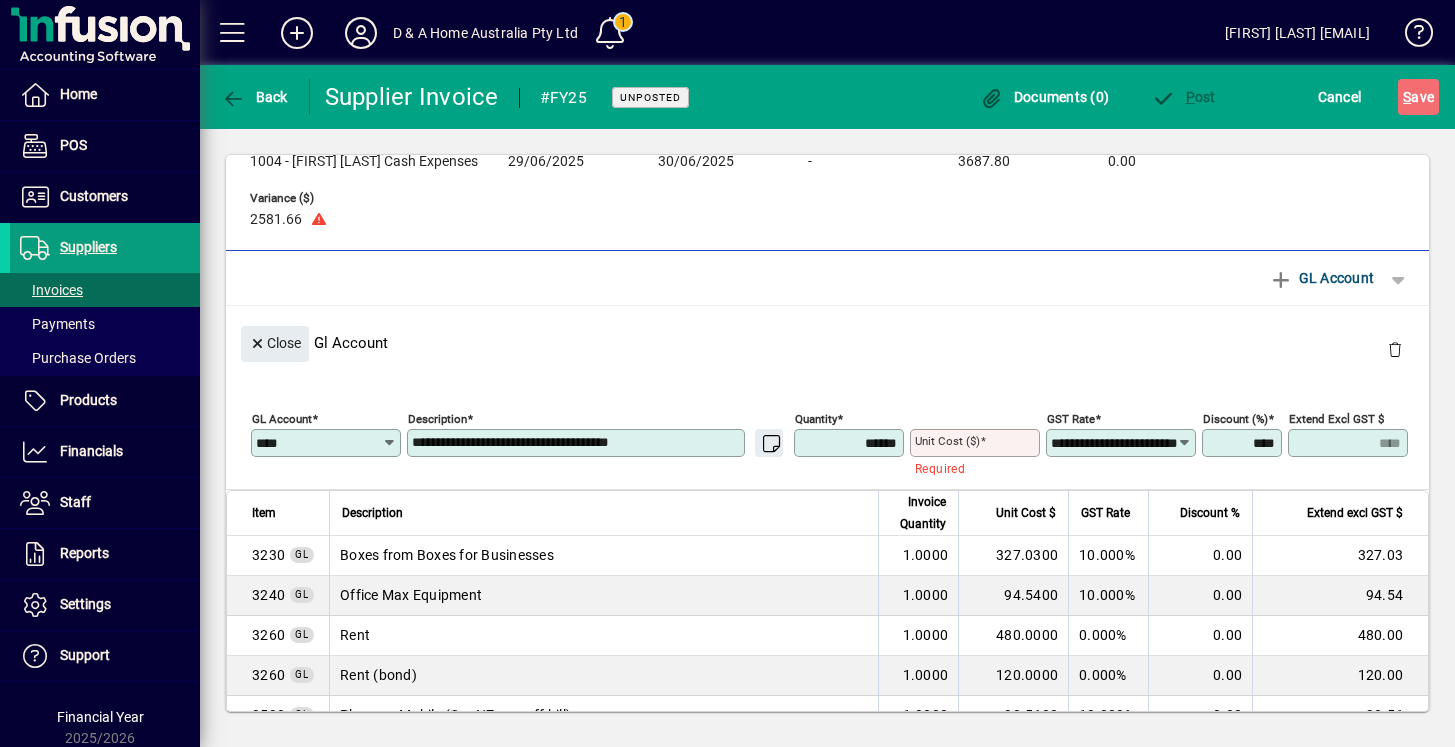click on "Unit Cost ($)" at bounding box center (947, 441) 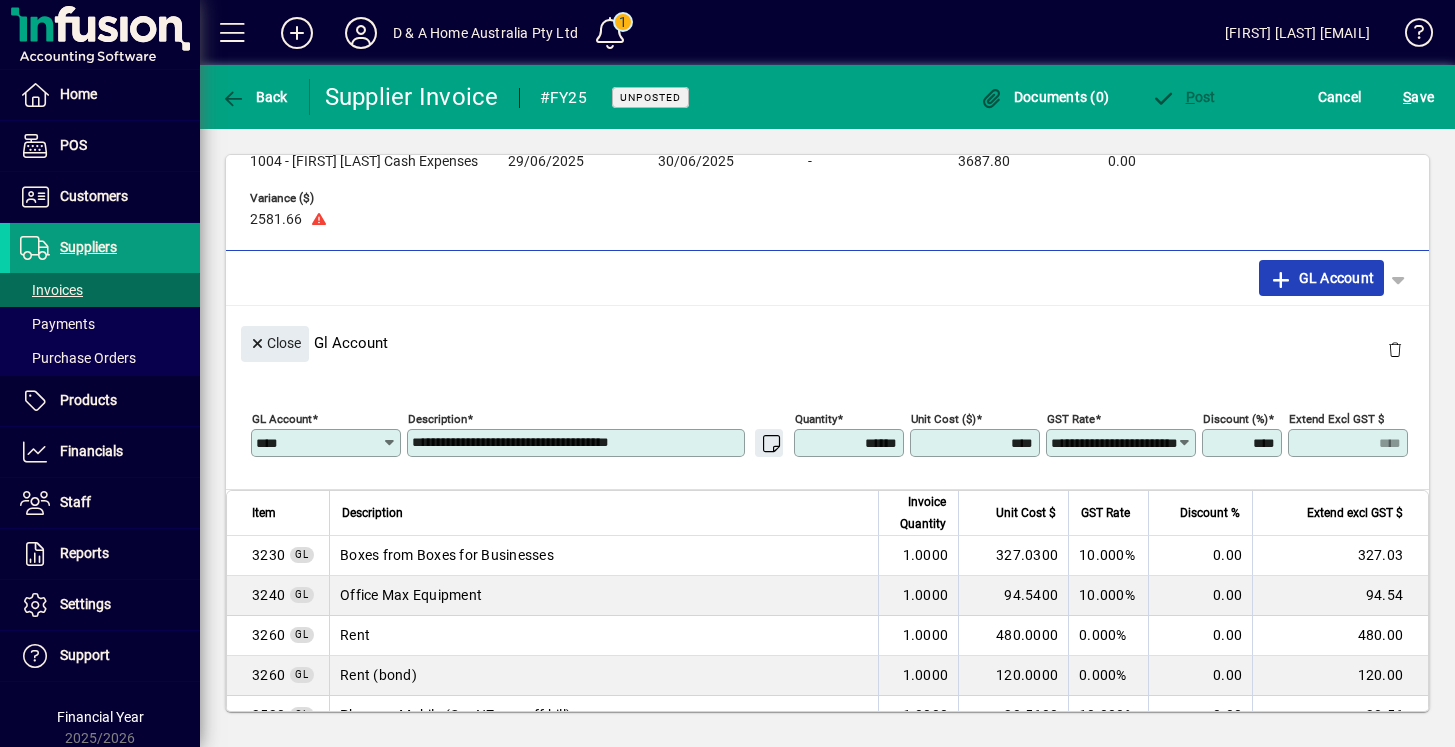 type on "******" 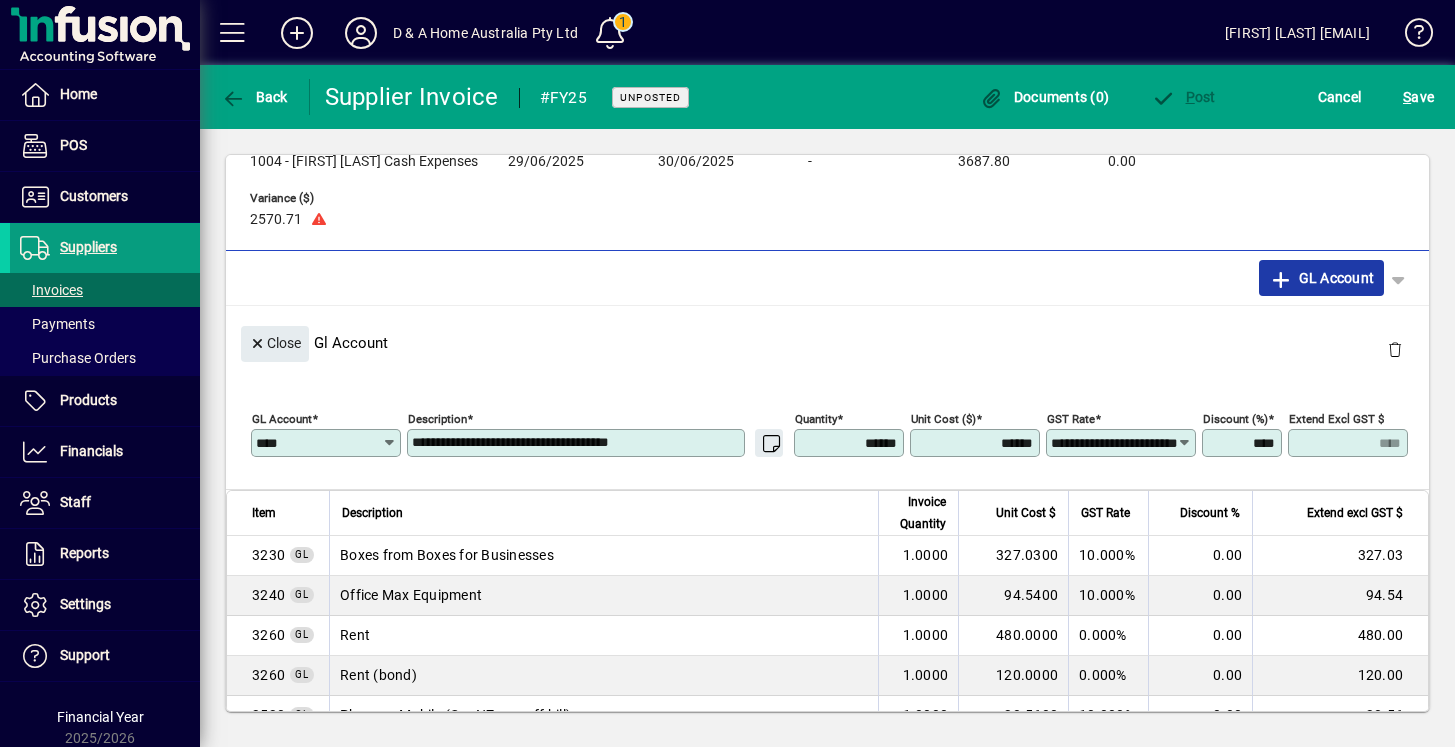 click on "GL Account" 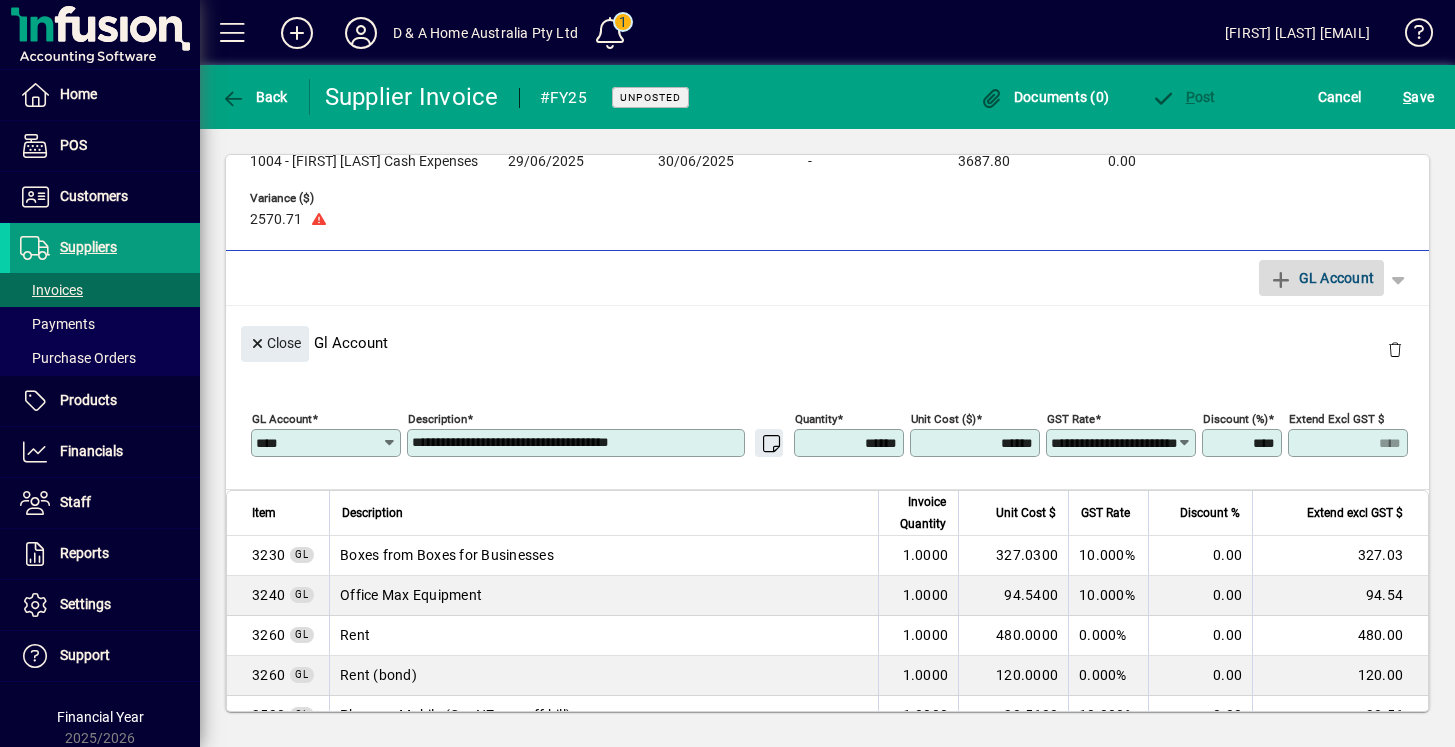 type 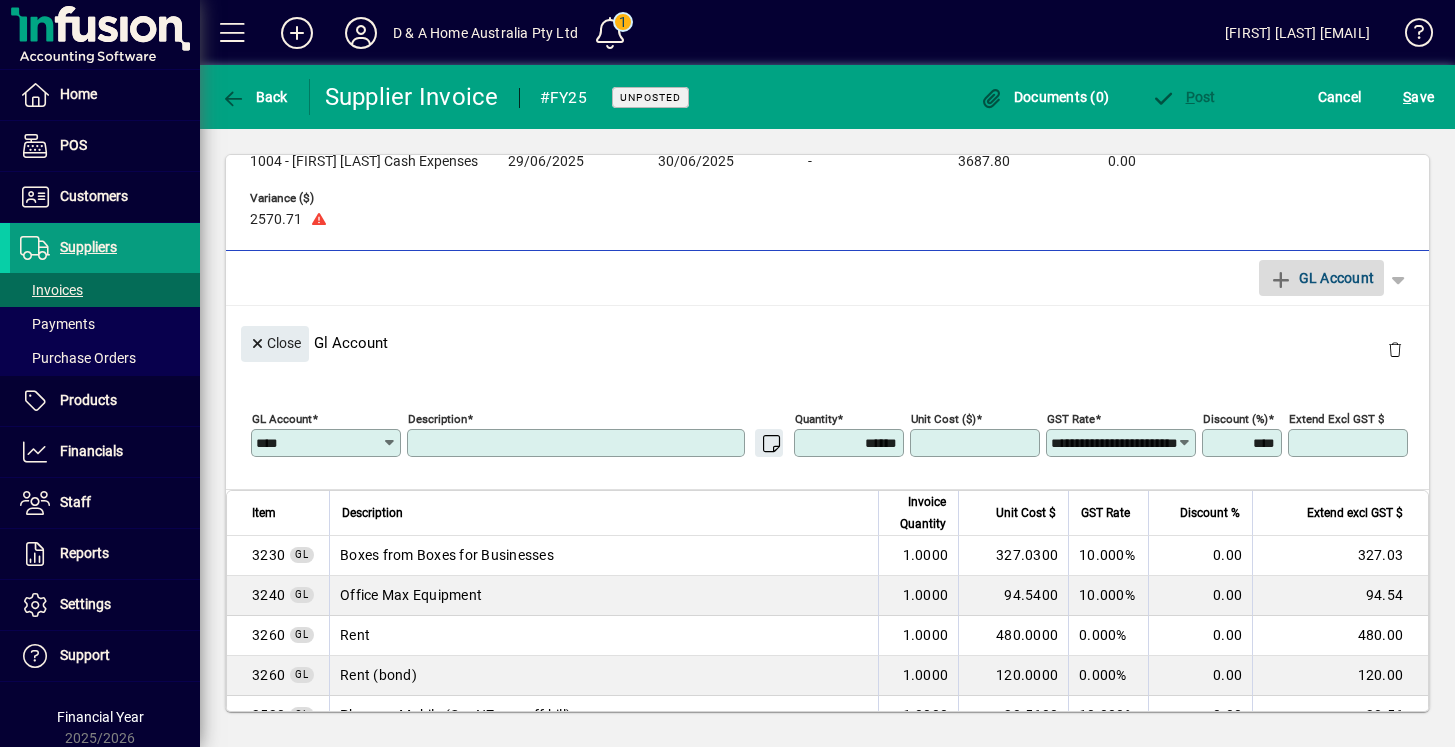type 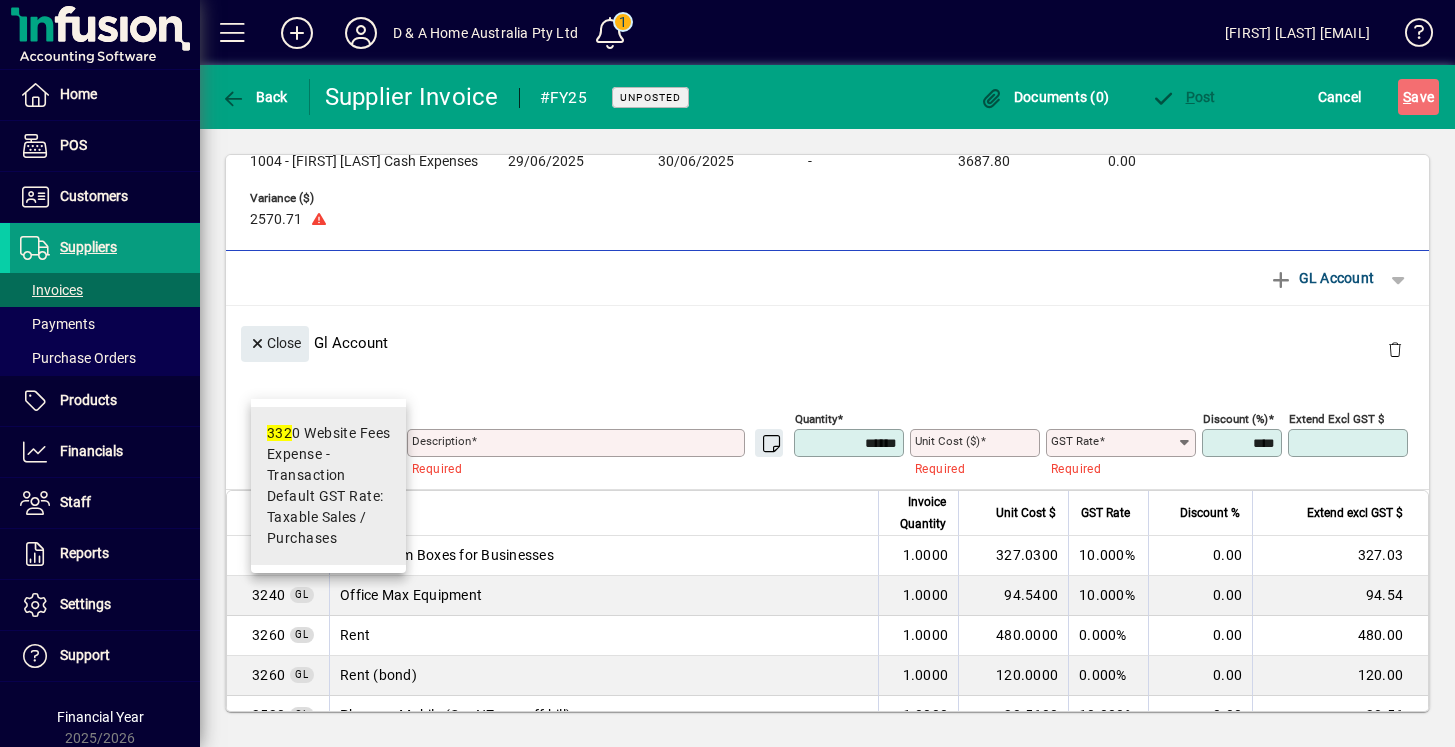 click on "Expense - Transaction" at bounding box center [328, 465] 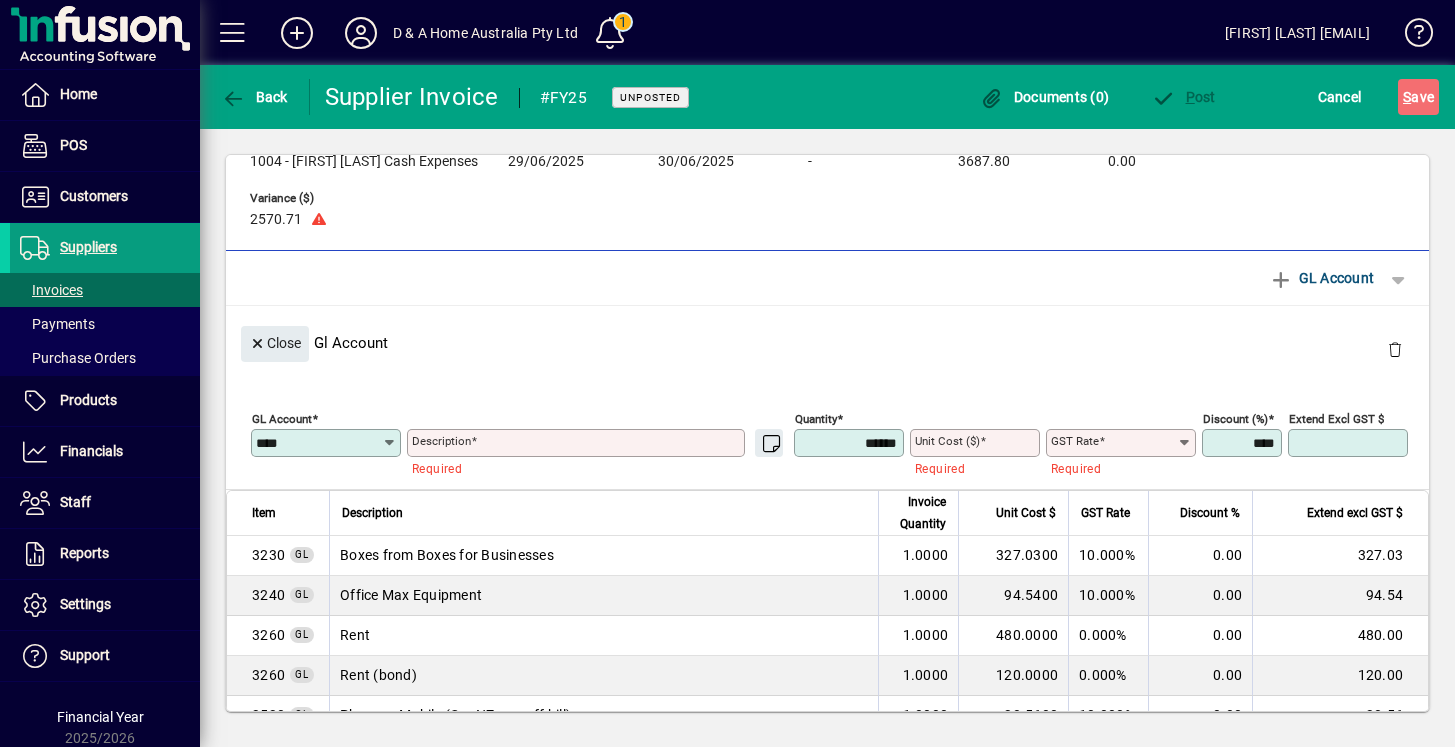 type on "**********" 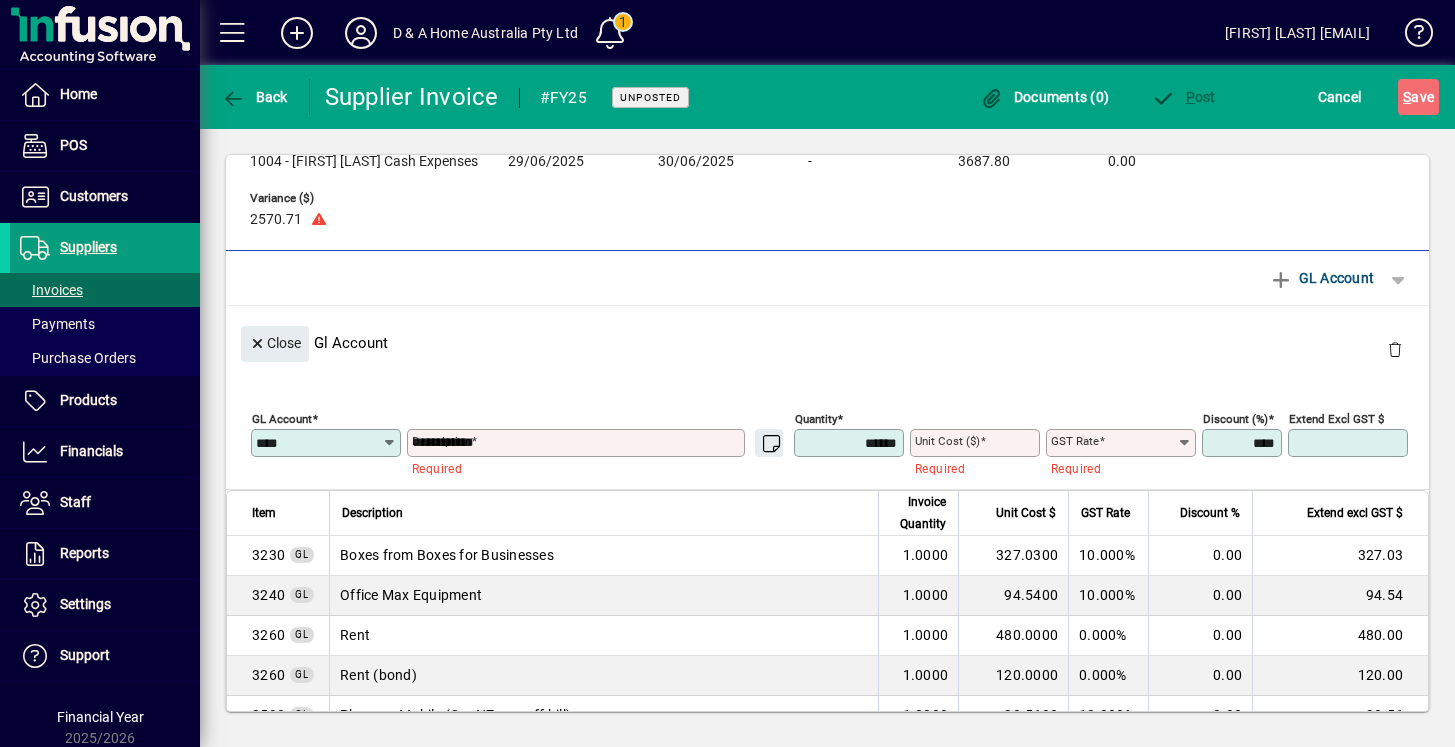 type on "****" 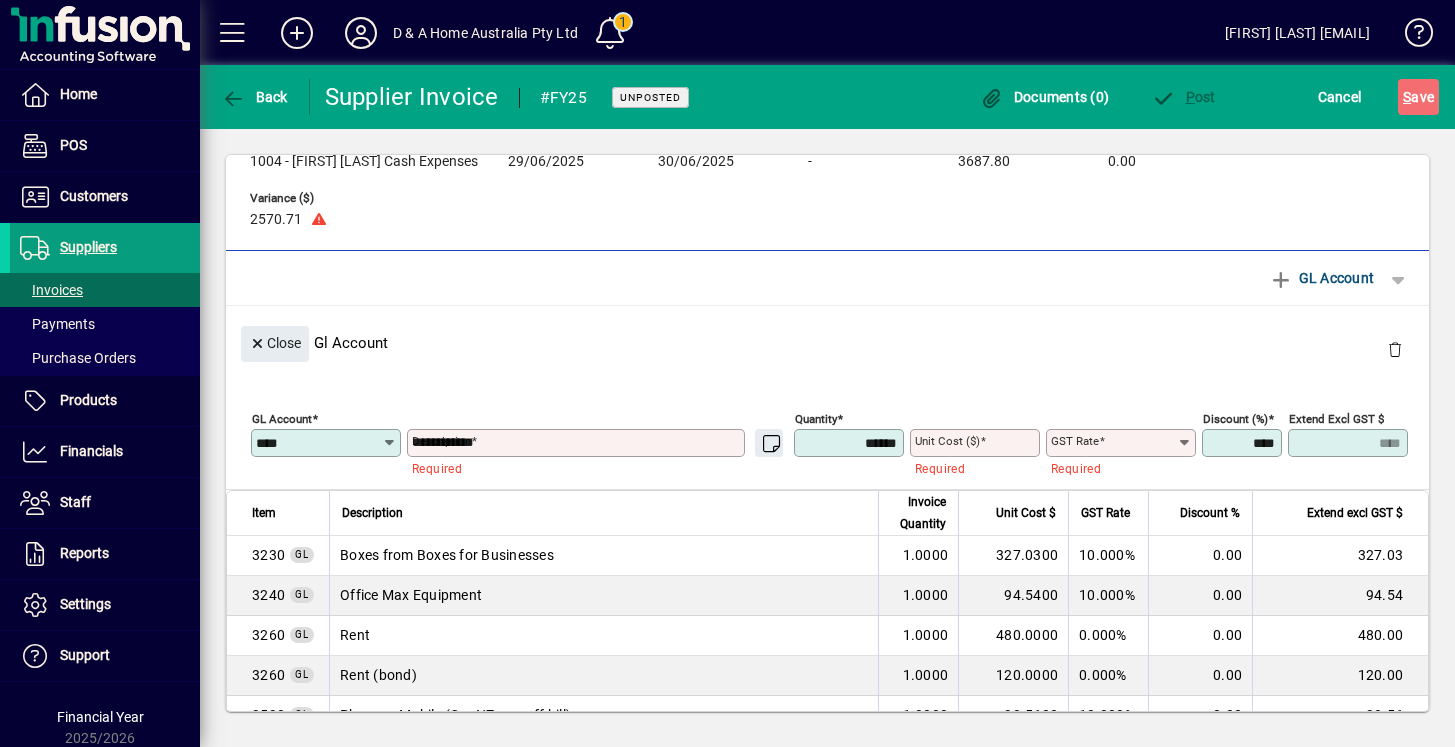 type on "**********" 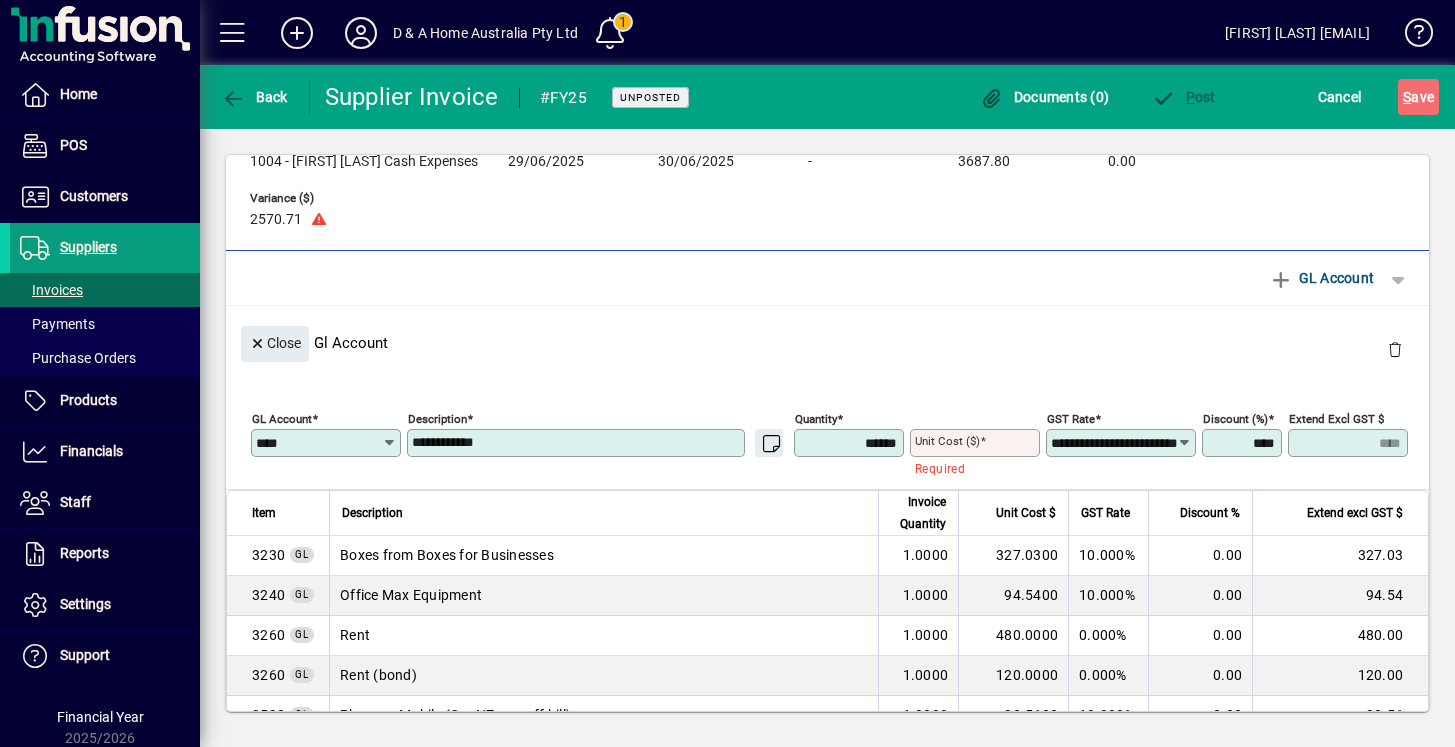 click on "**********" at bounding box center (578, 443) 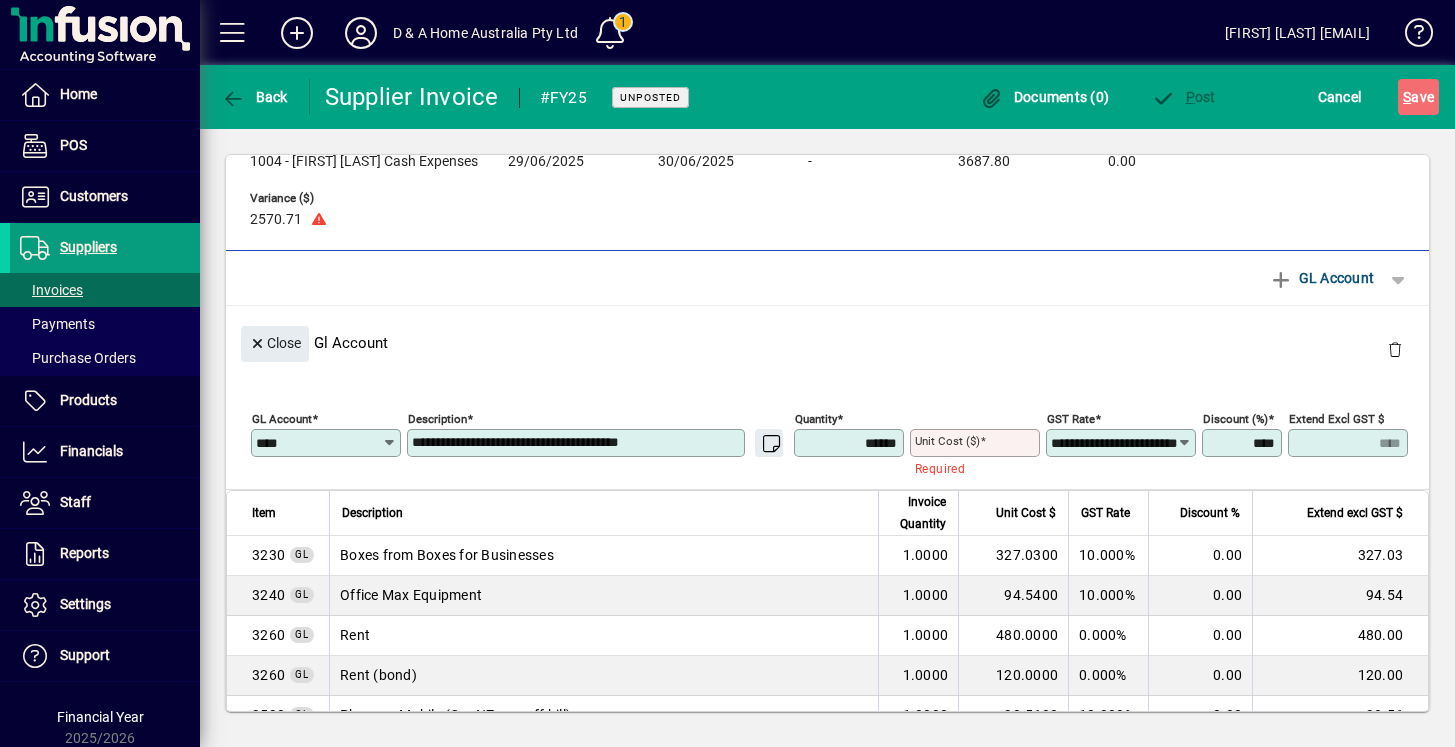 type on "**********" 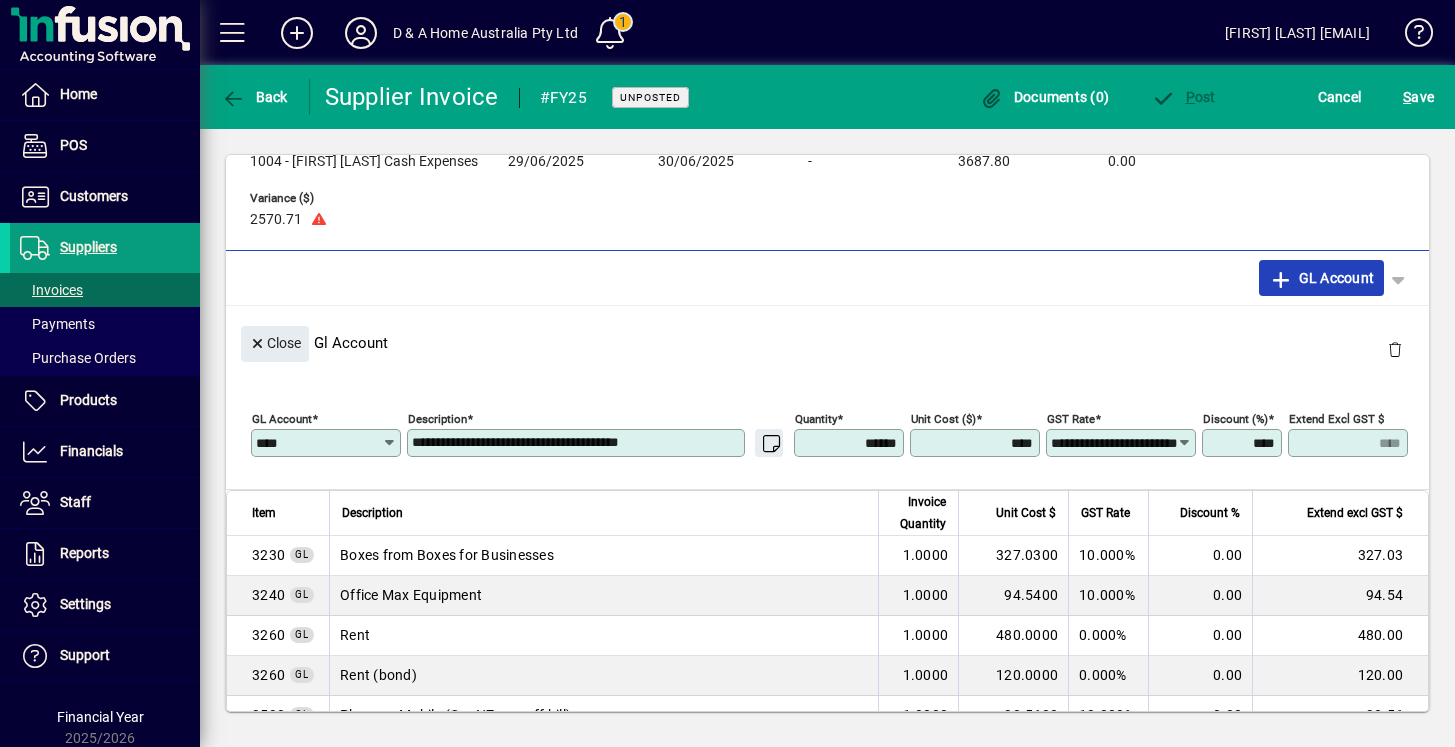type on "******" 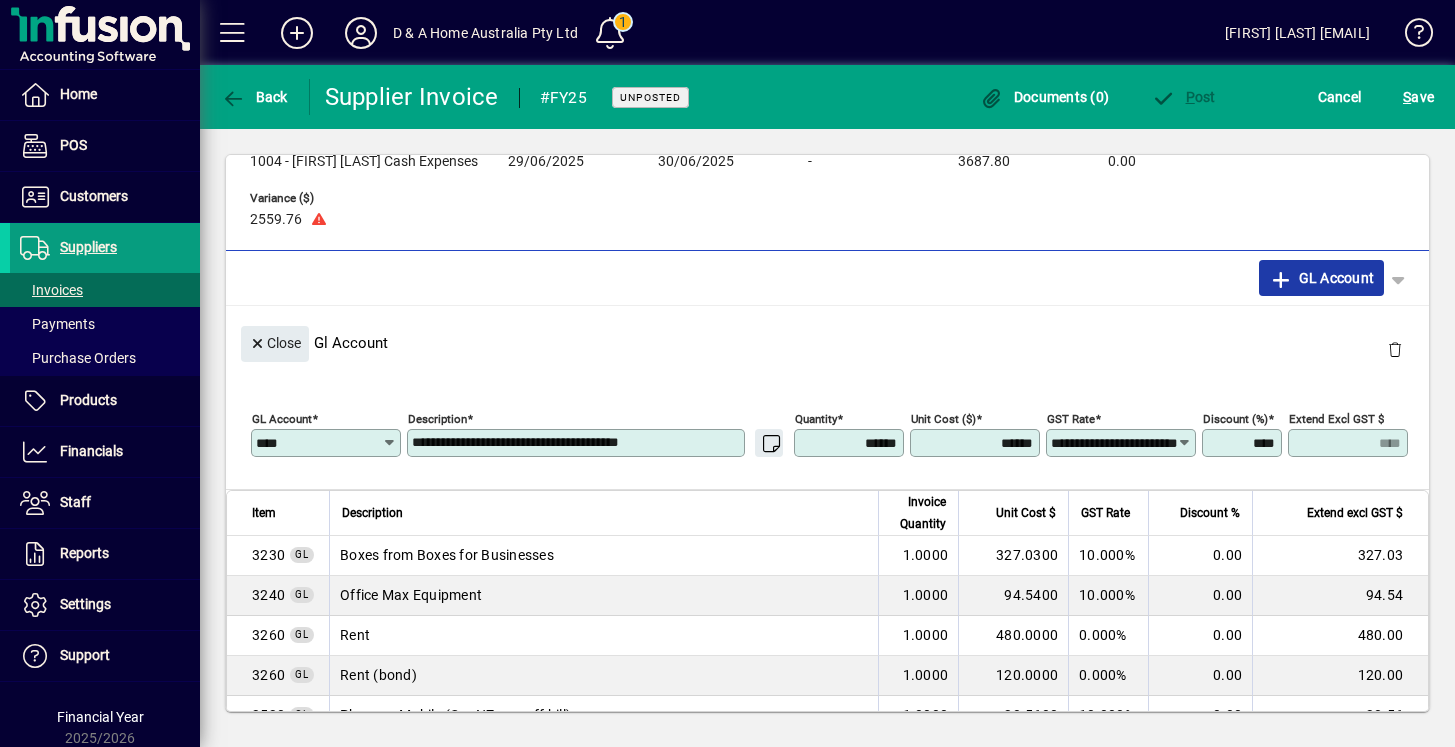 click on "GL Account" 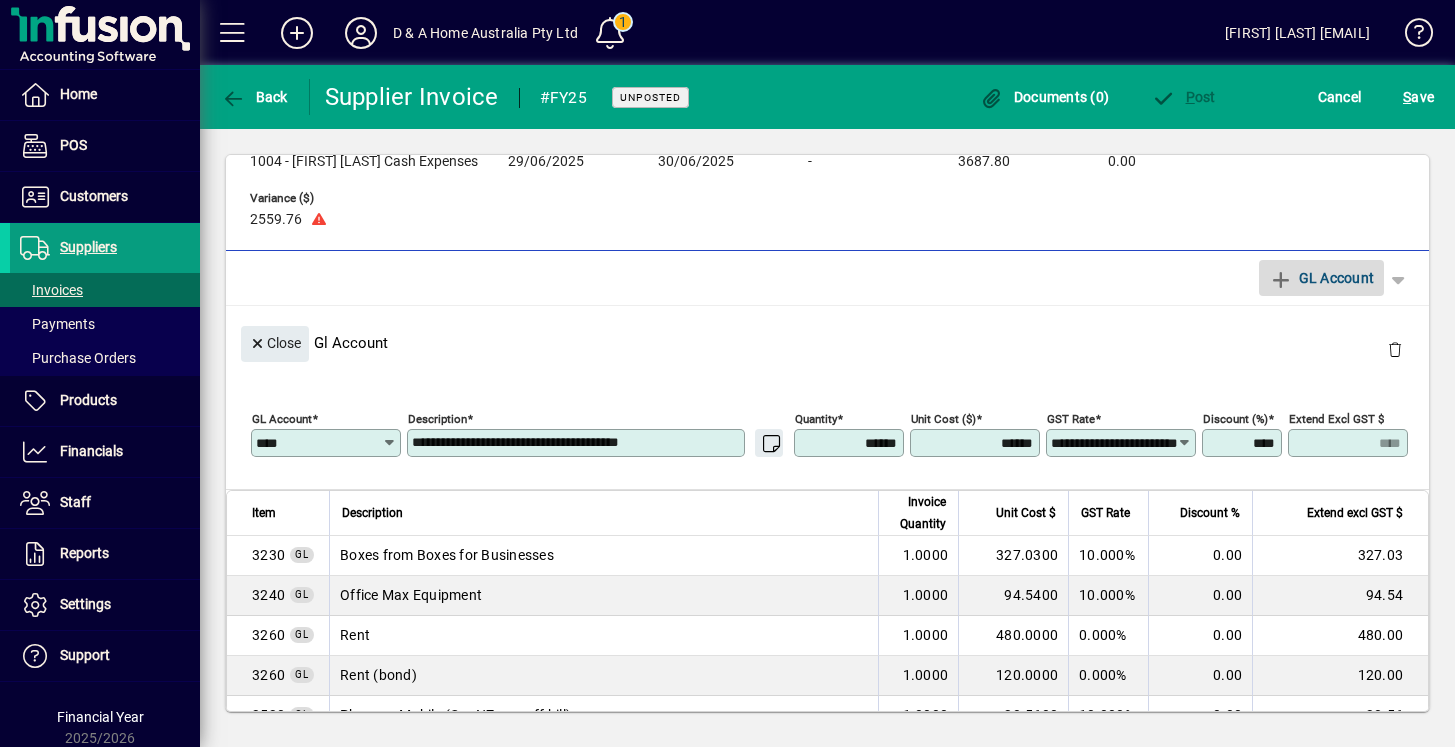type 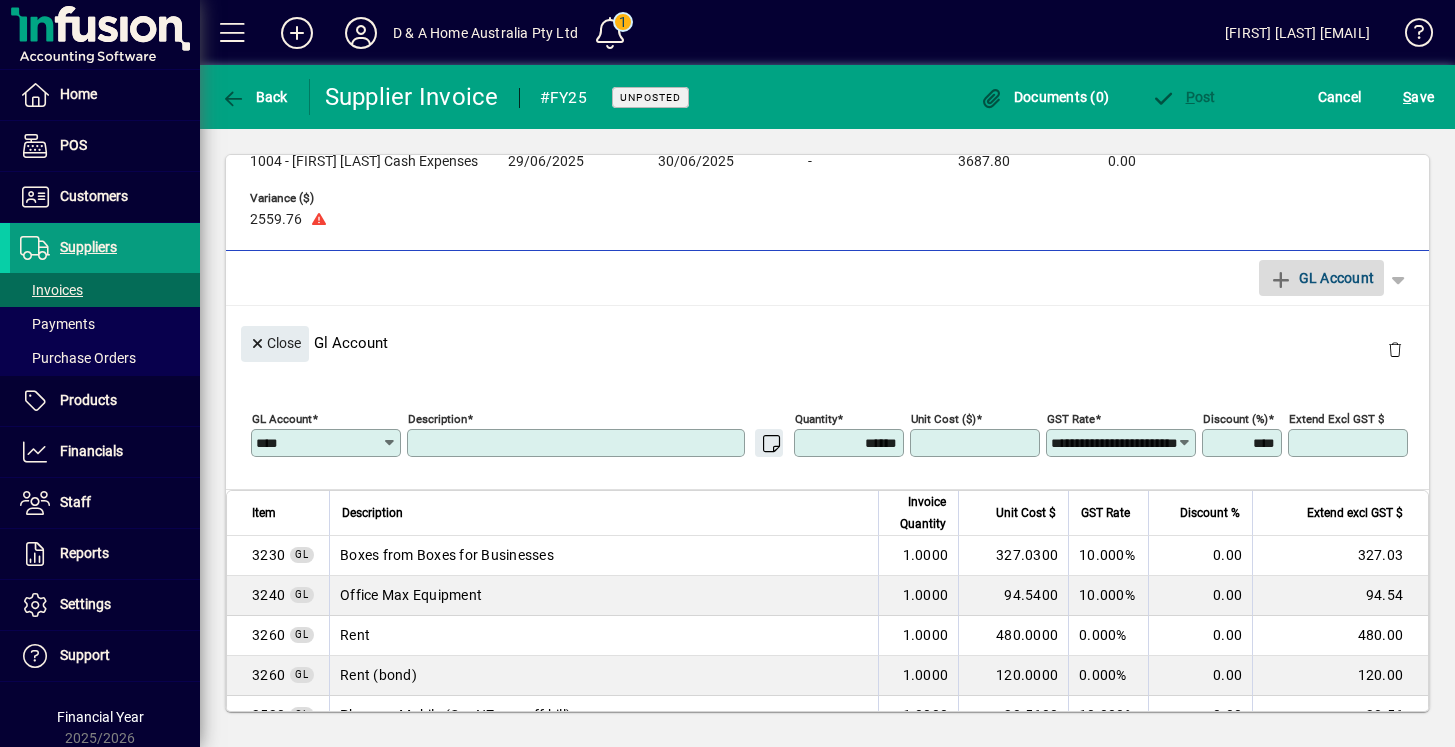 type 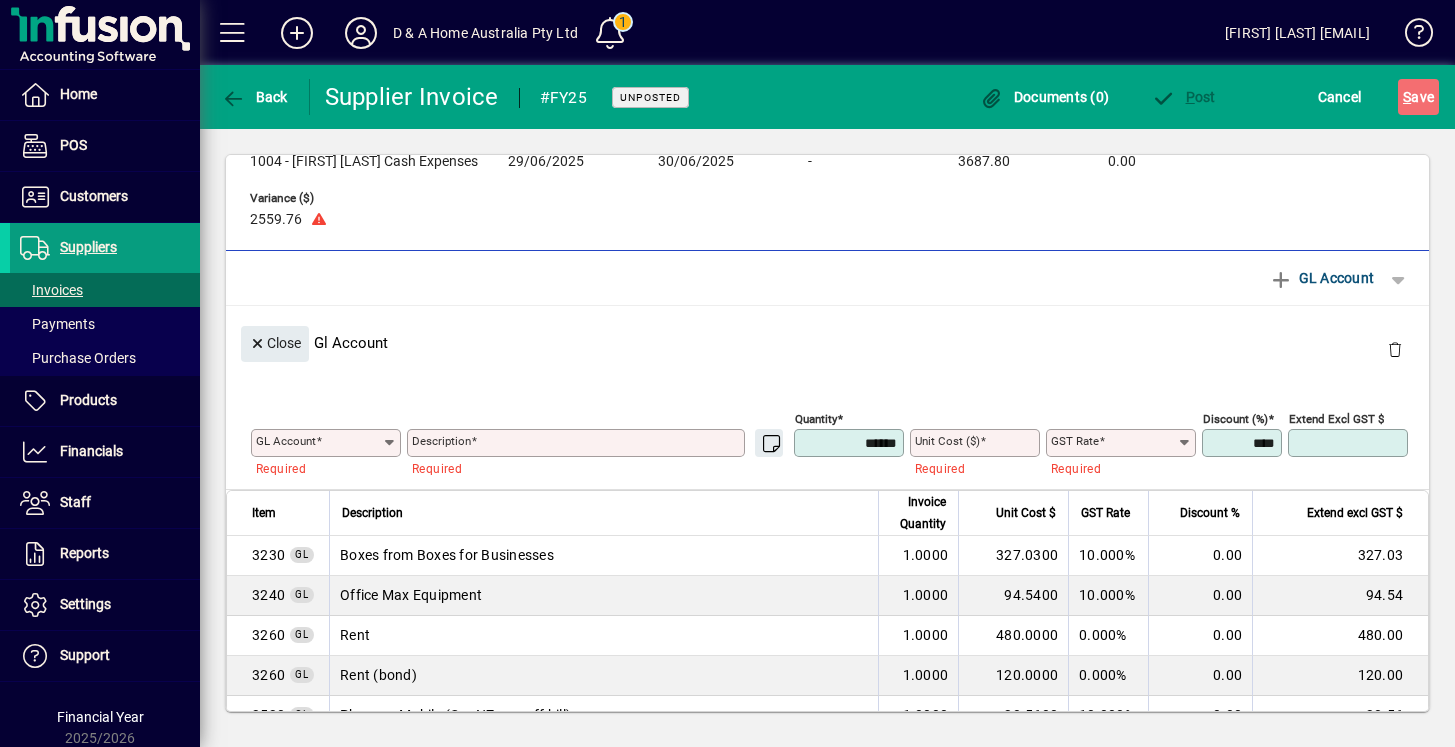 click on "GL Account" at bounding box center (319, 443) 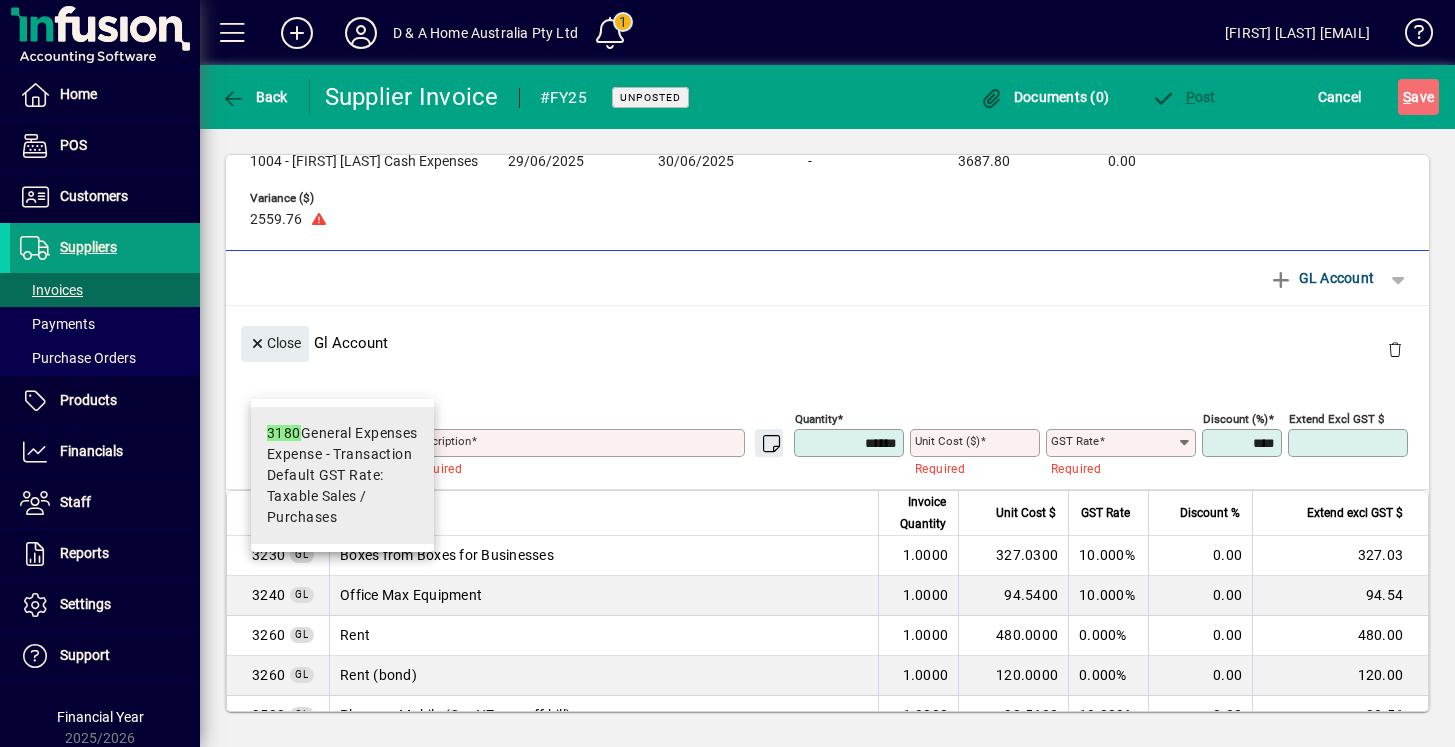 type on "****" 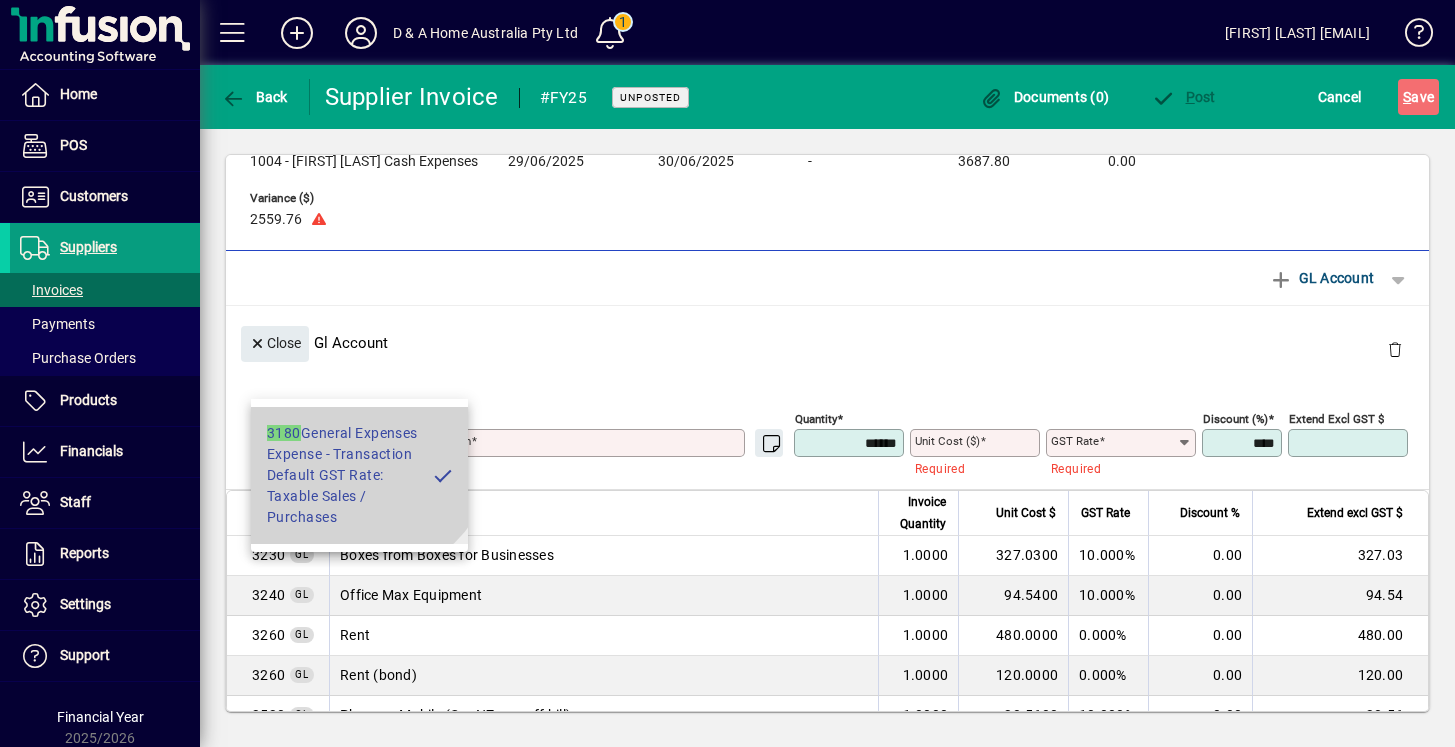 type on "**********" 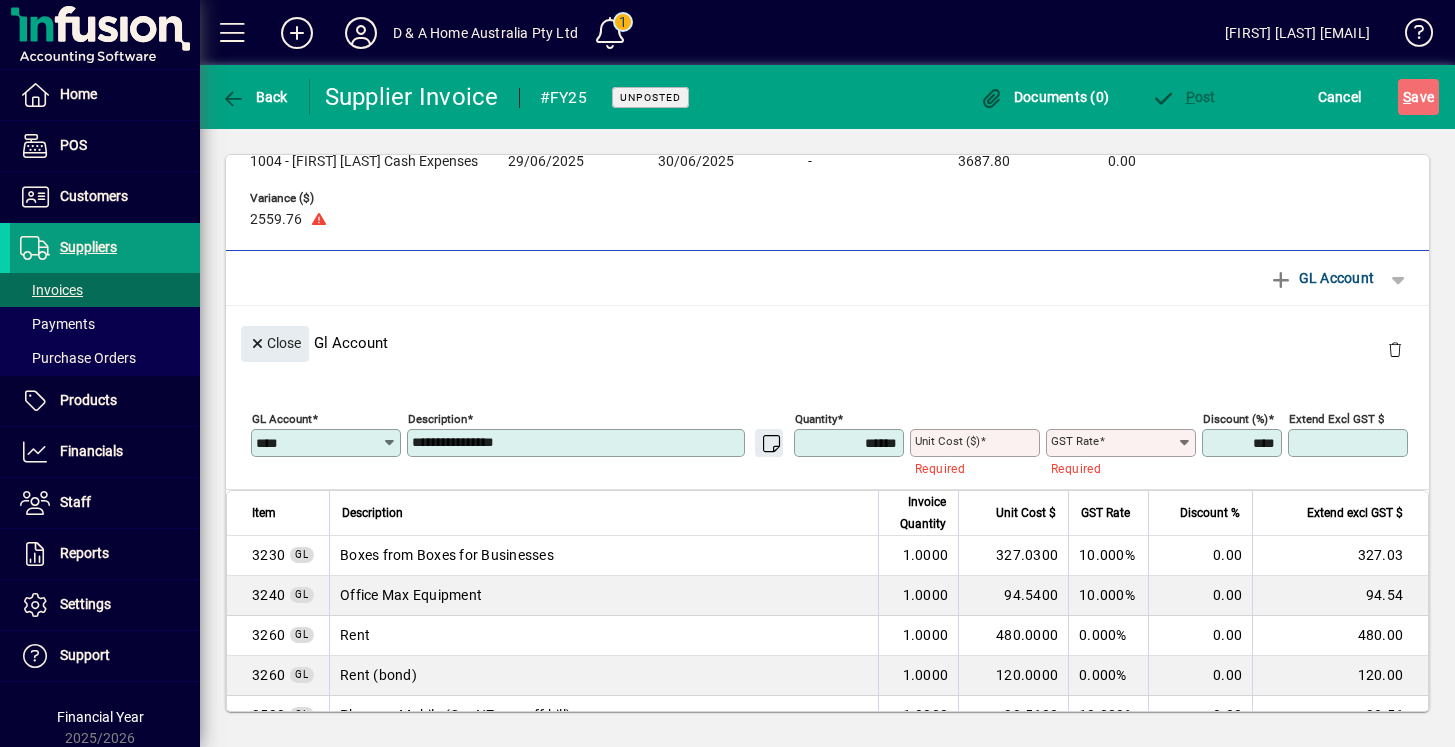 type on "****" 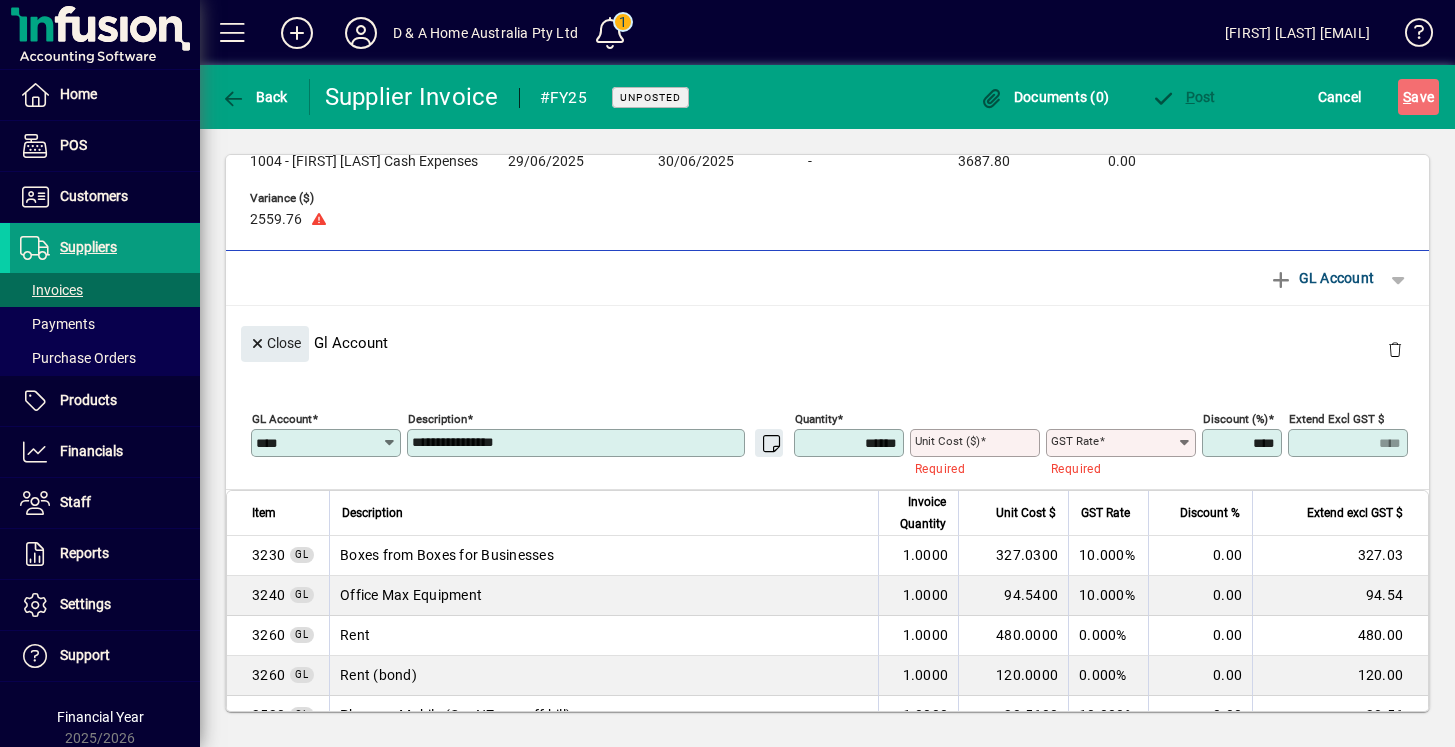 type on "**********" 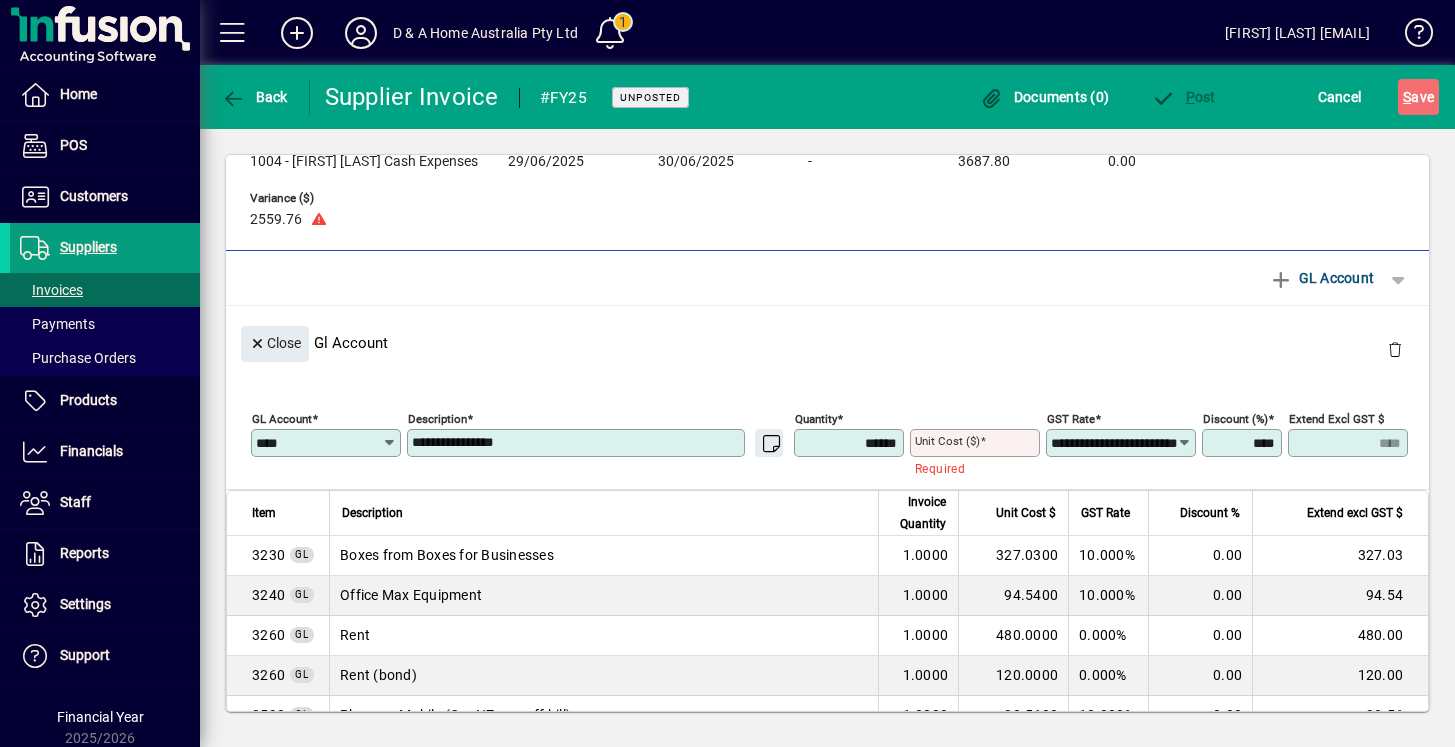 drag, startPoint x: 559, startPoint y: 383, endPoint x: 391, endPoint y: 383, distance: 168 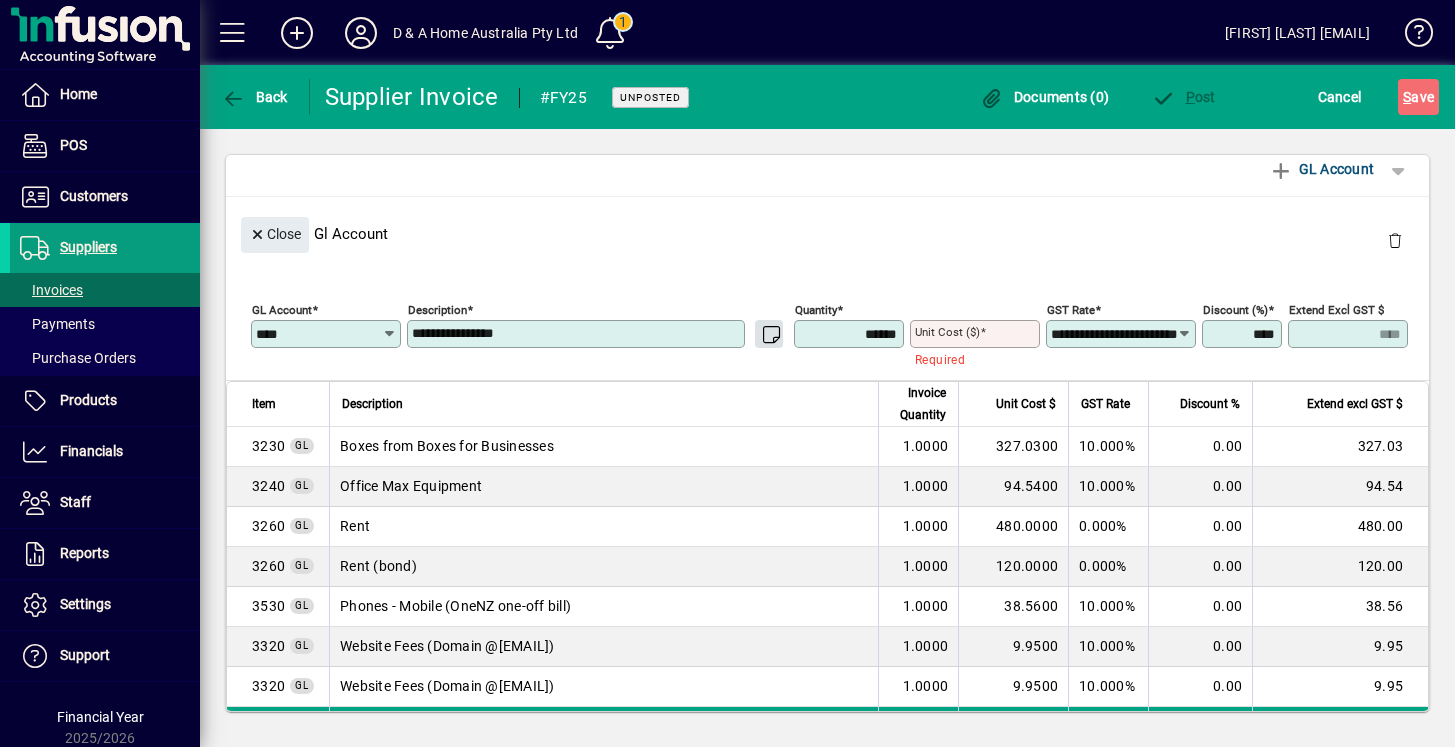 scroll, scrollTop: 174, scrollLeft: 0, axis: vertical 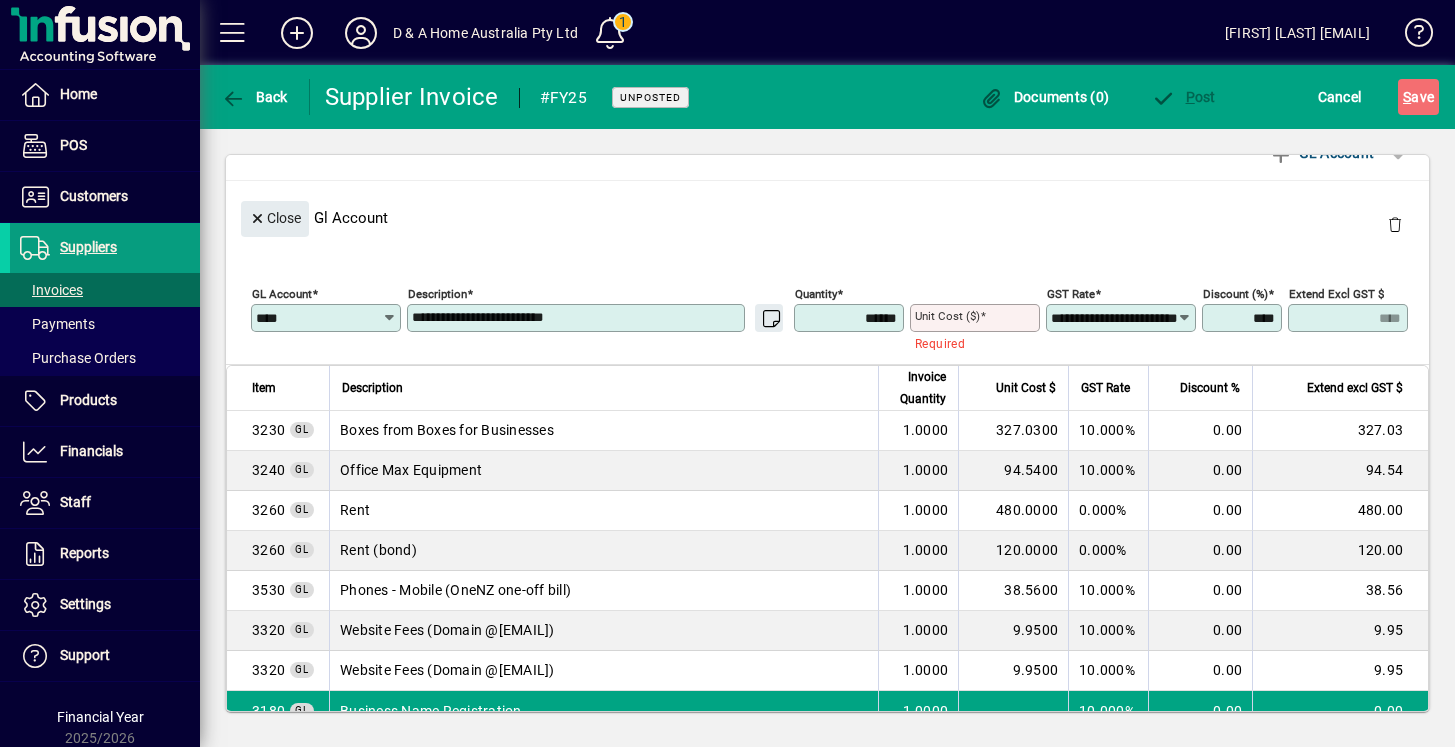 type on "**********" 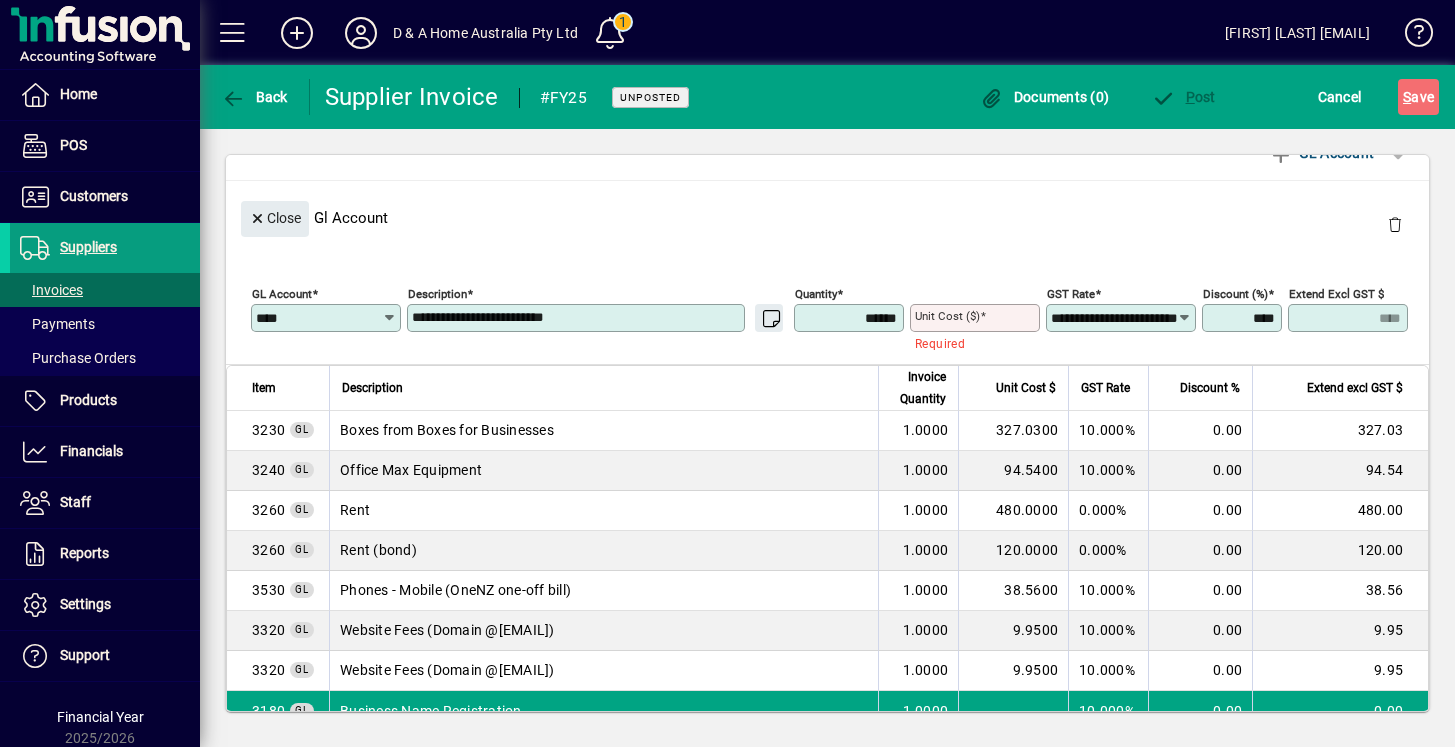 click on "Unit Cost ($)" at bounding box center [947, 316] 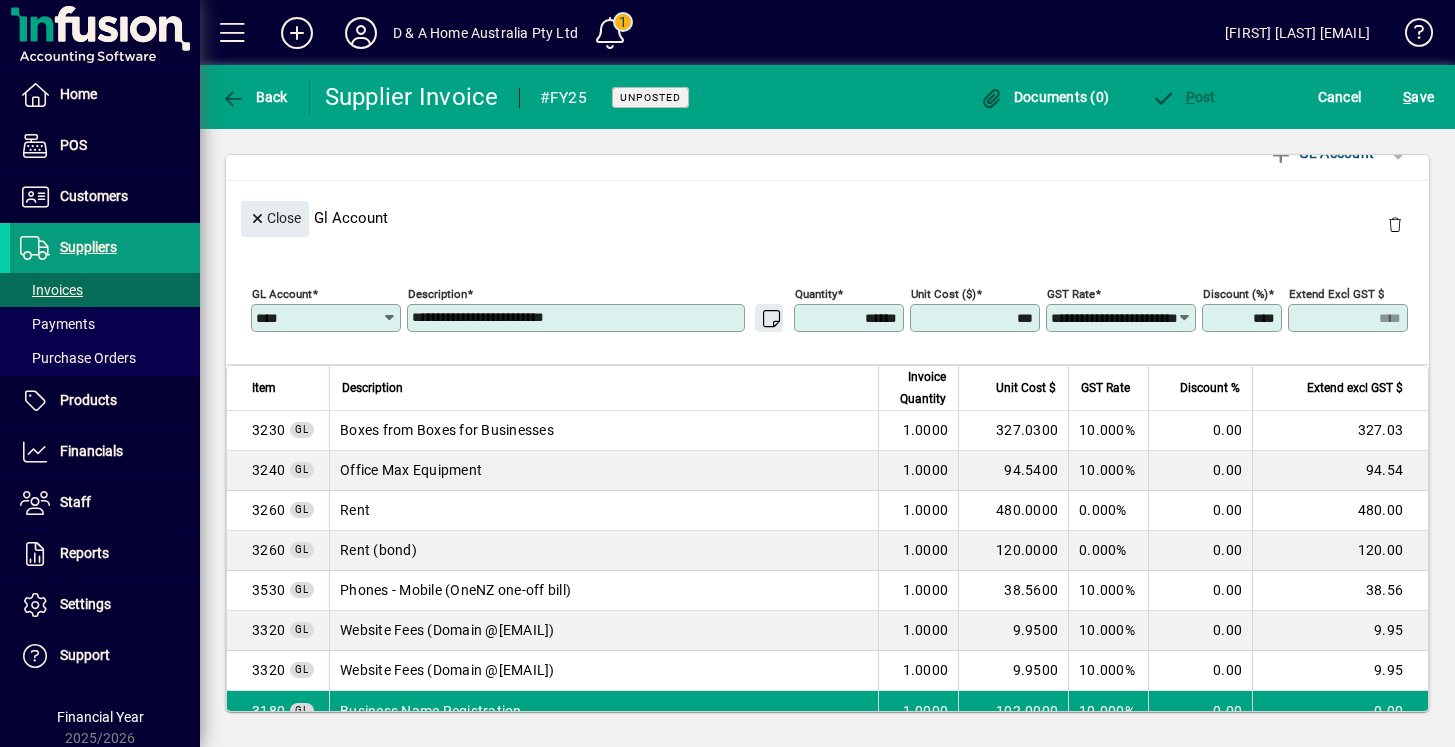 type on "********" 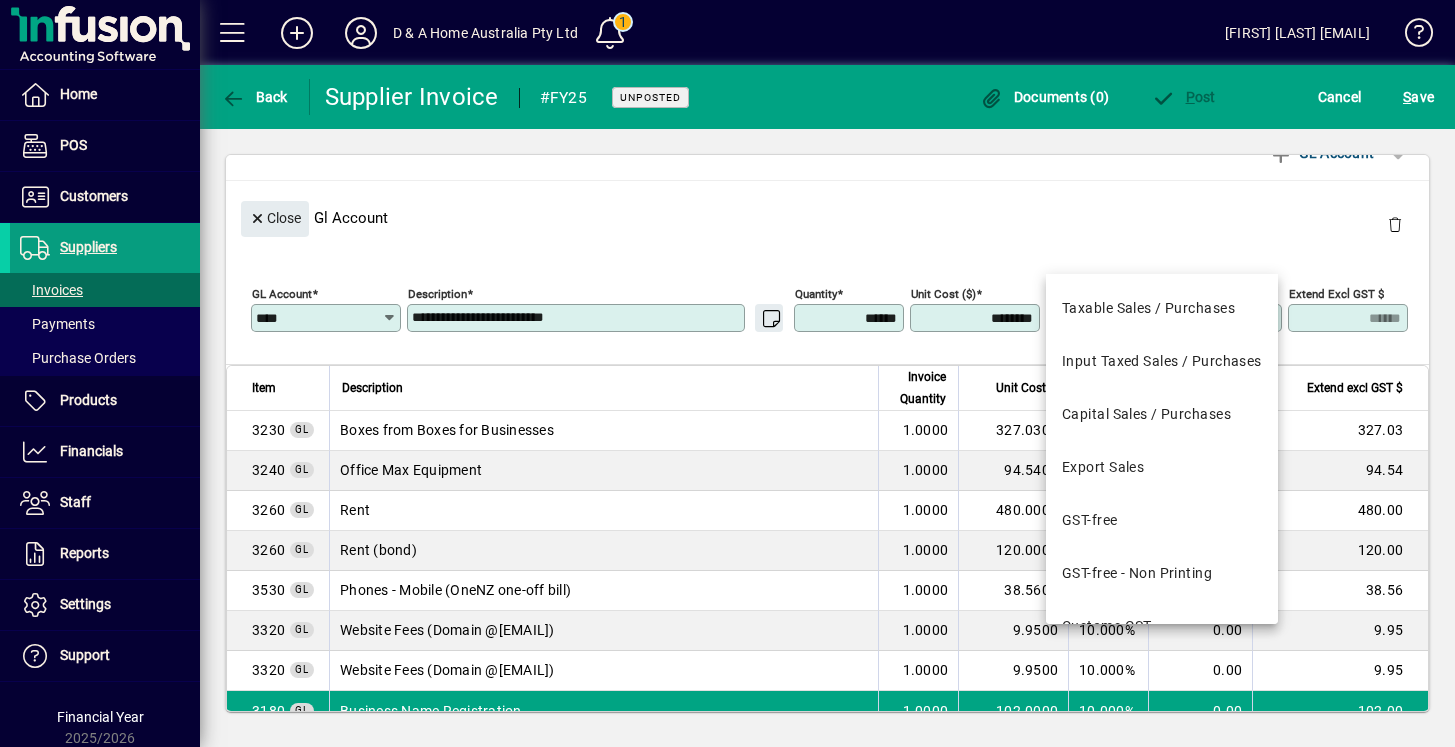 click on "**********" at bounding box center [1114, 318] 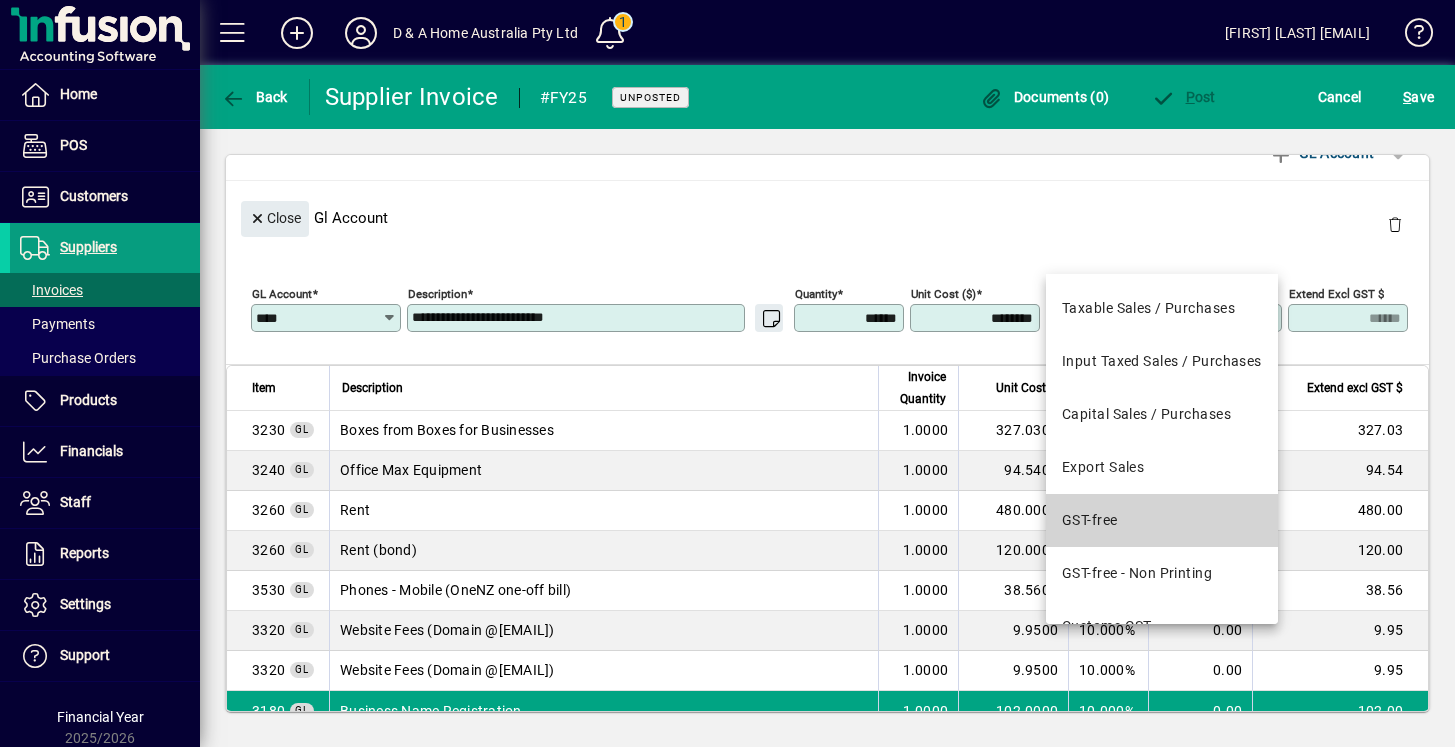 click on "GST-free" at bounding box center (1162, 520) 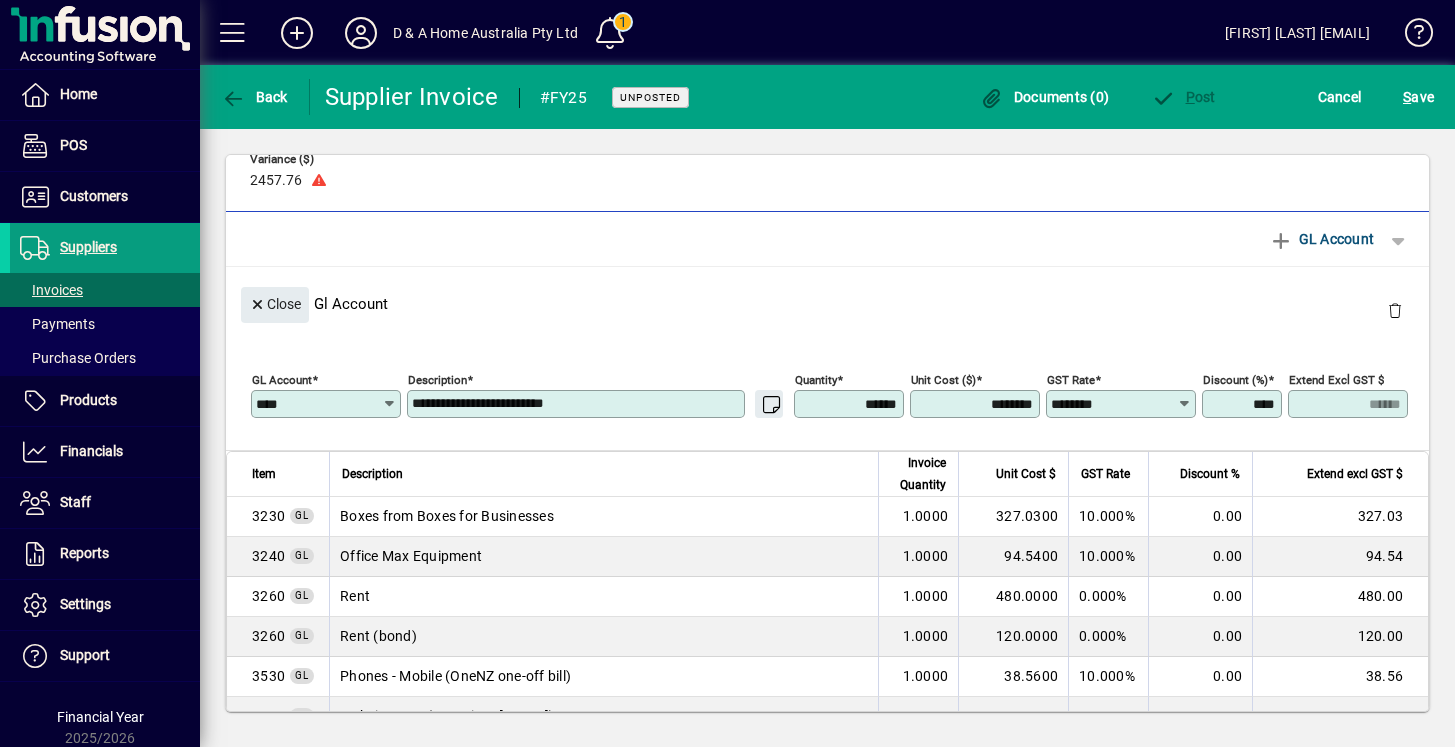 scroll, scrollTop: 83, scrollLeft: 0, axis: vertical 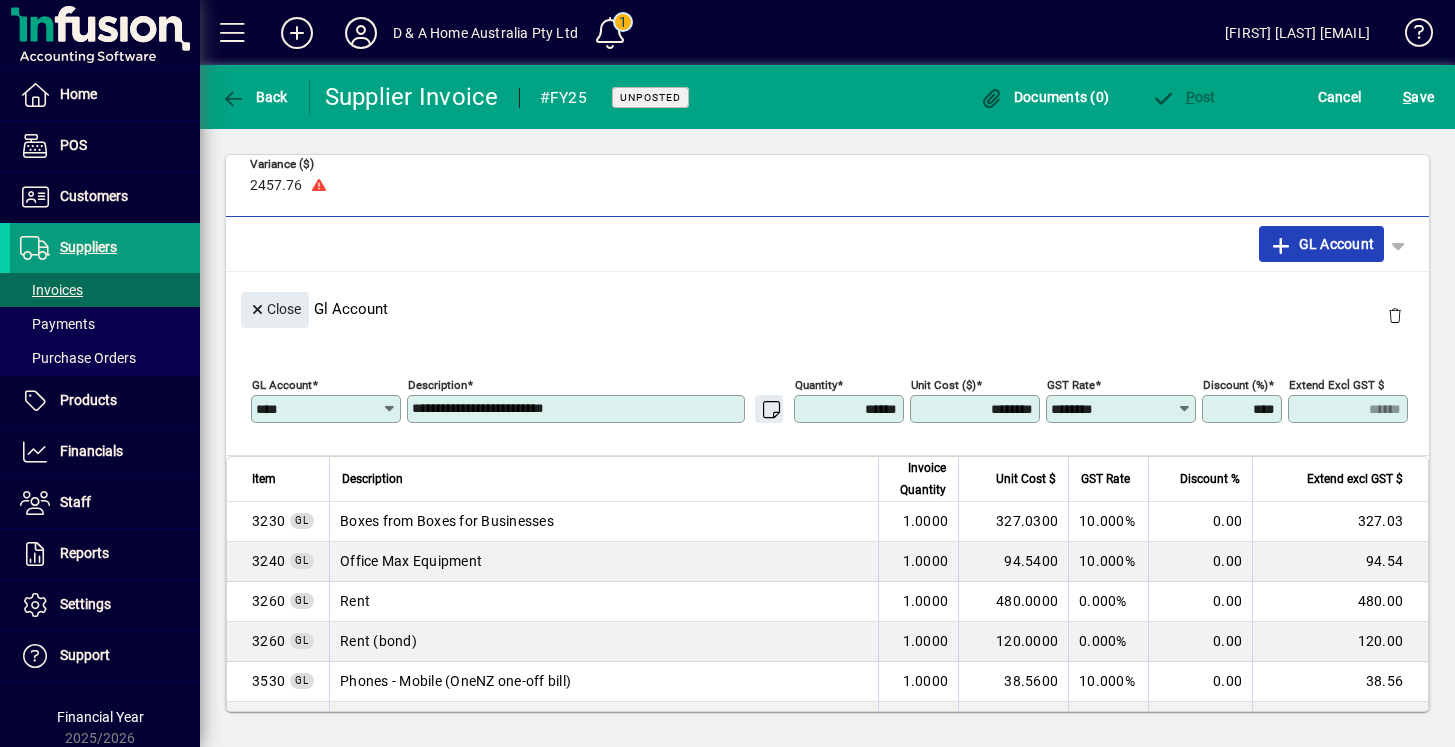 click on "GL Account" 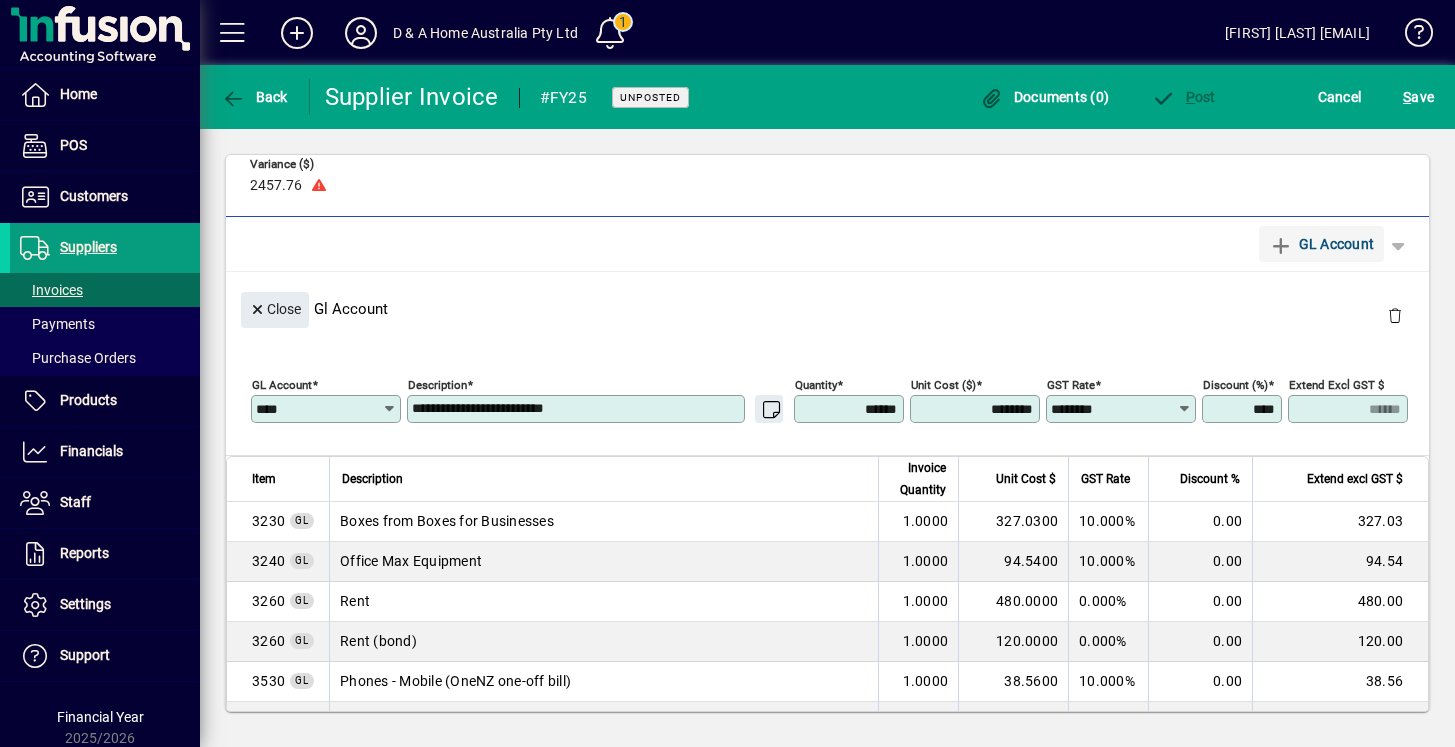 type 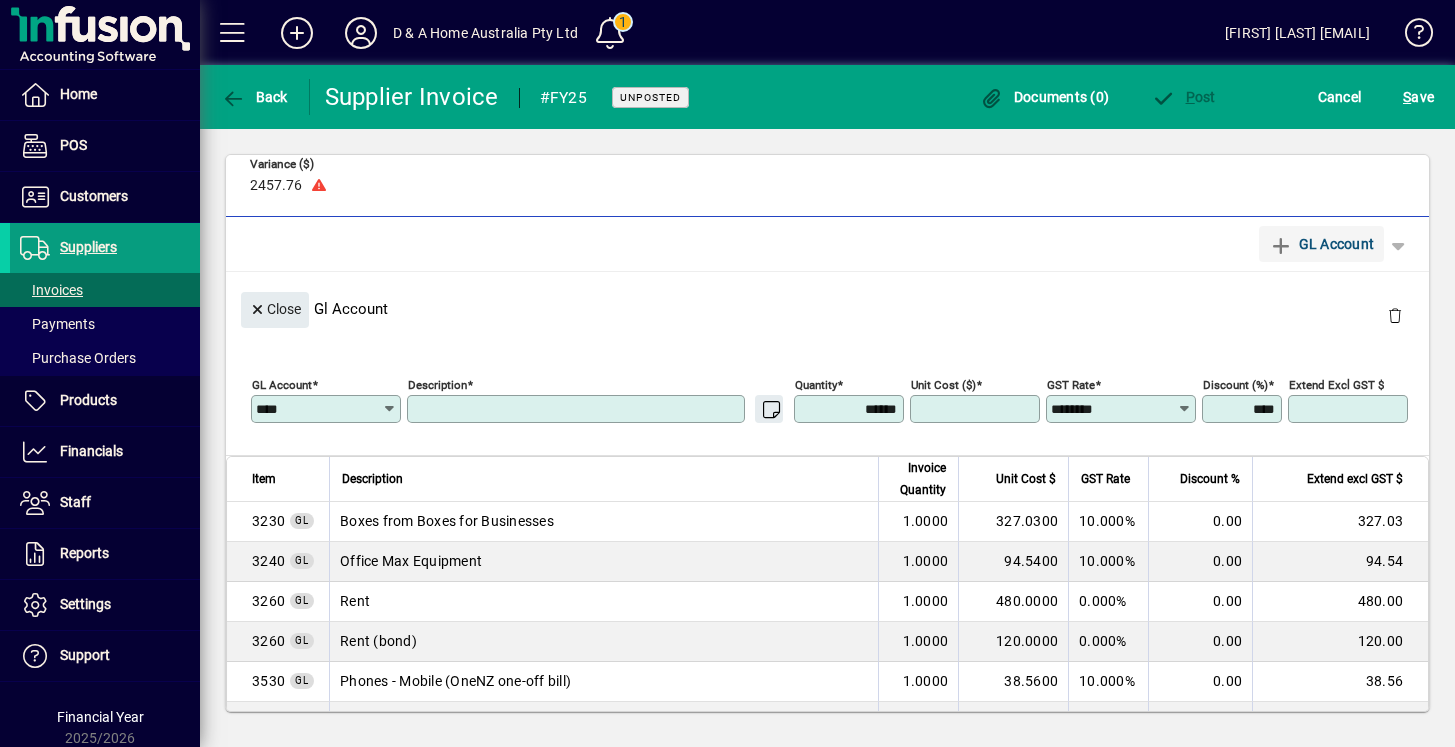type 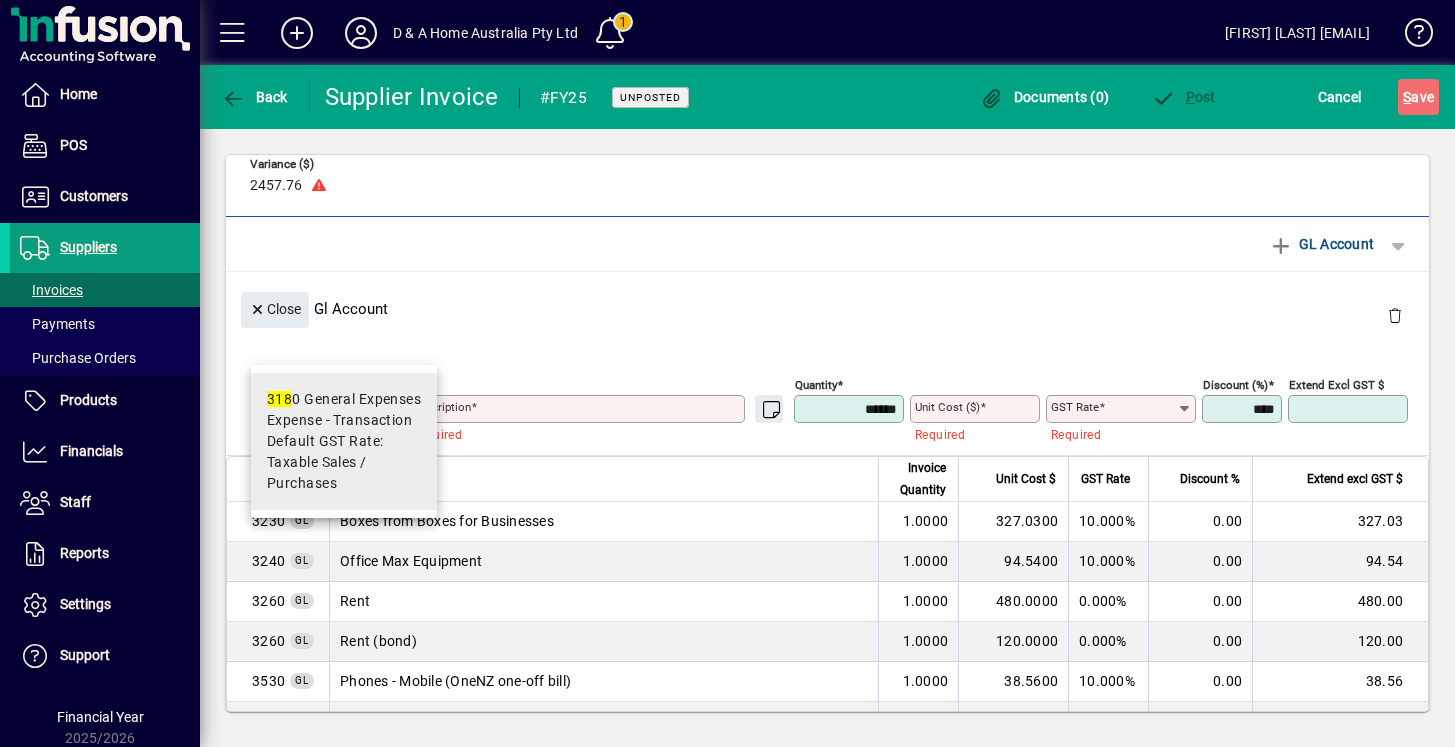 click on "Default GST Rate: Taxable Sales / Purchases" at bounding box center (344, 462) 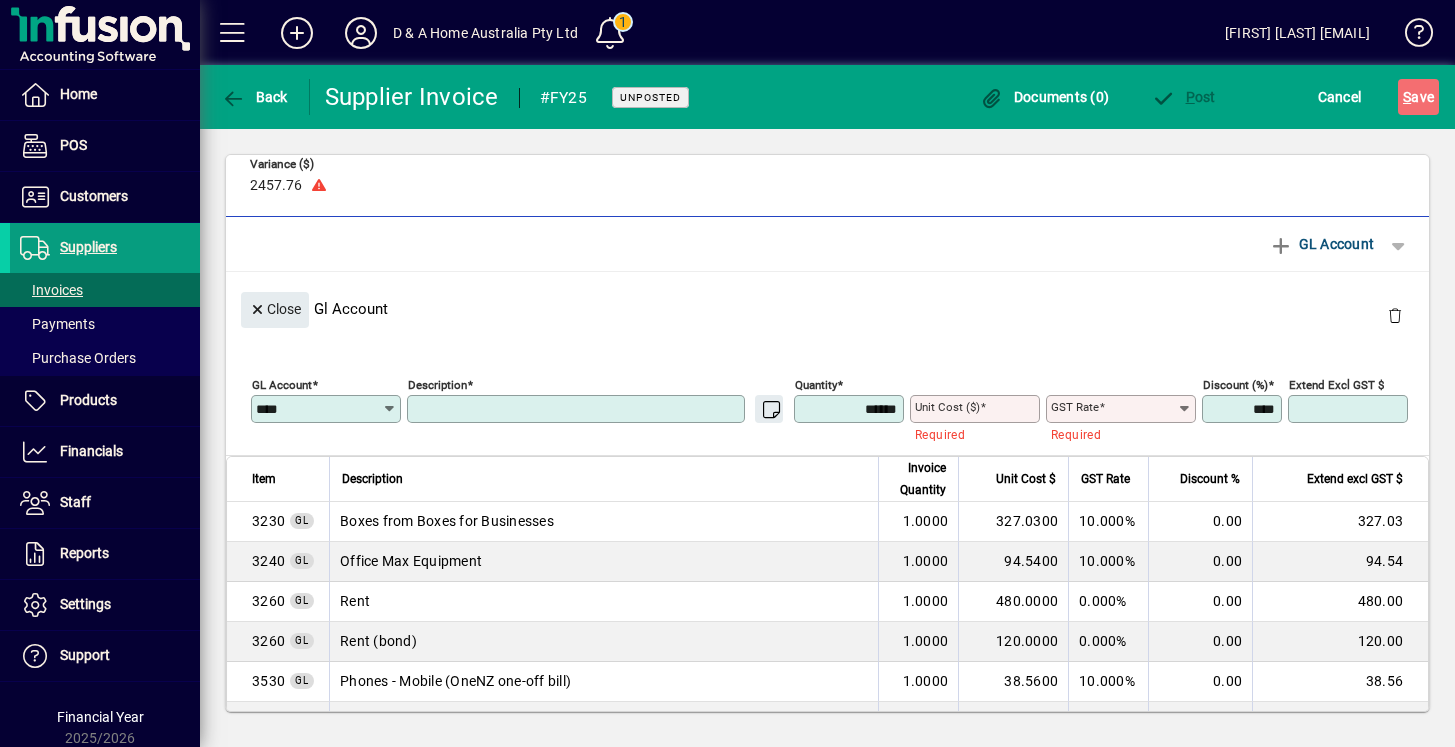 type on "**********" 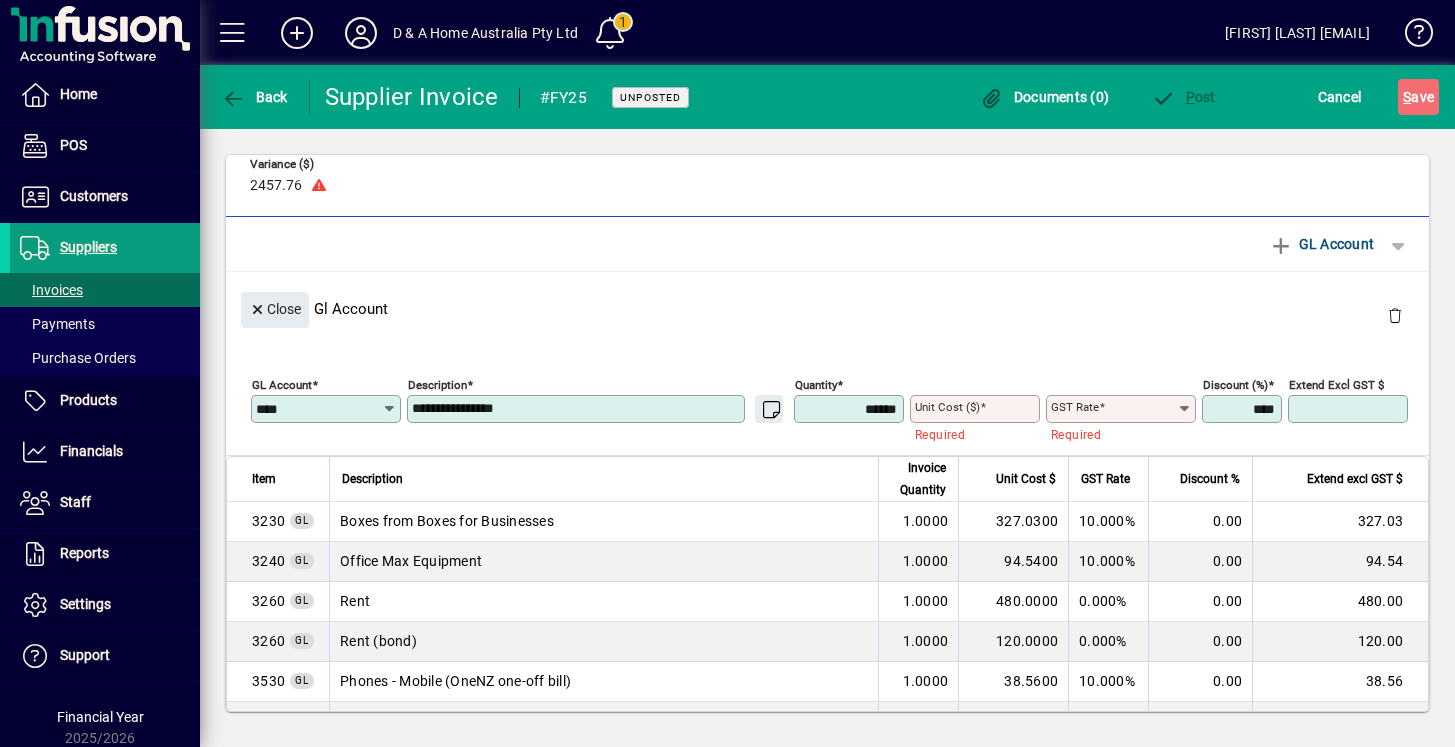 type on "****" 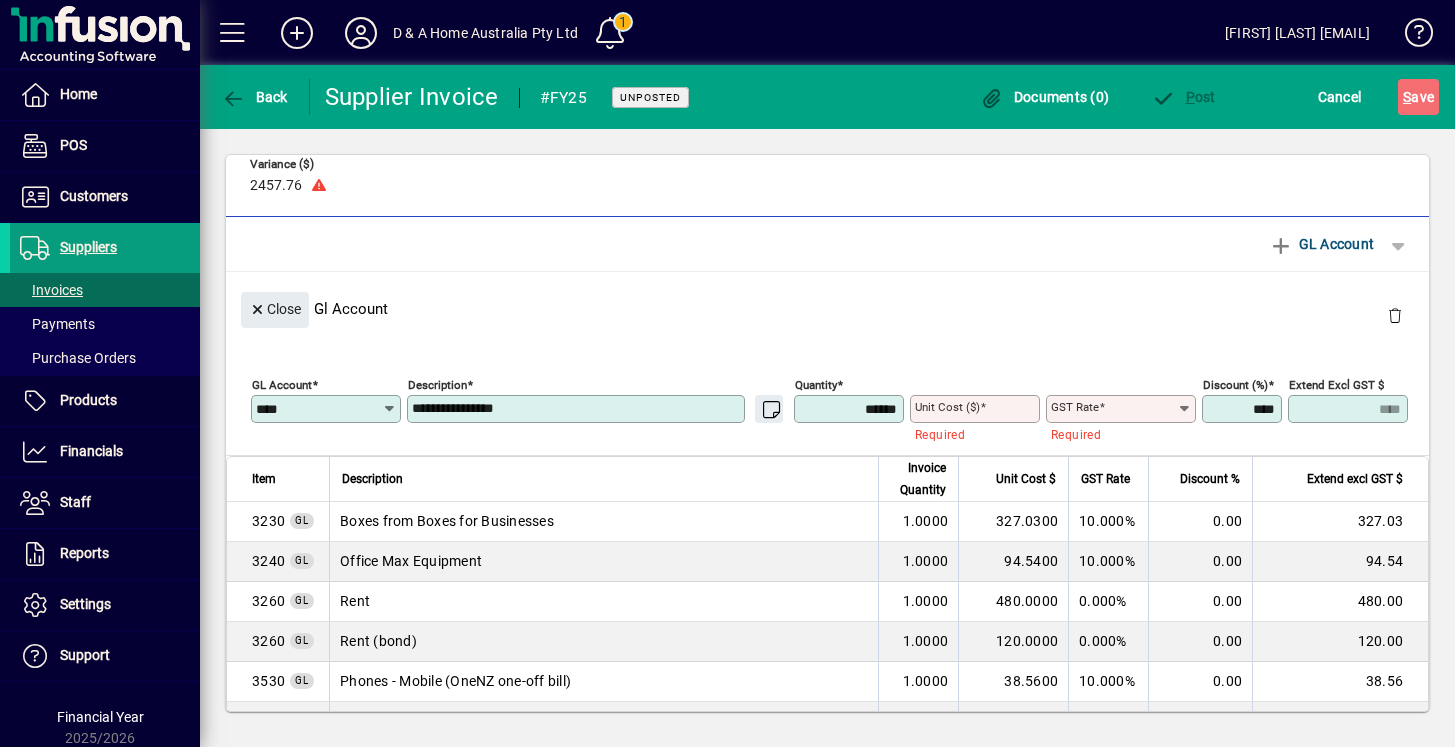 type on "**********" 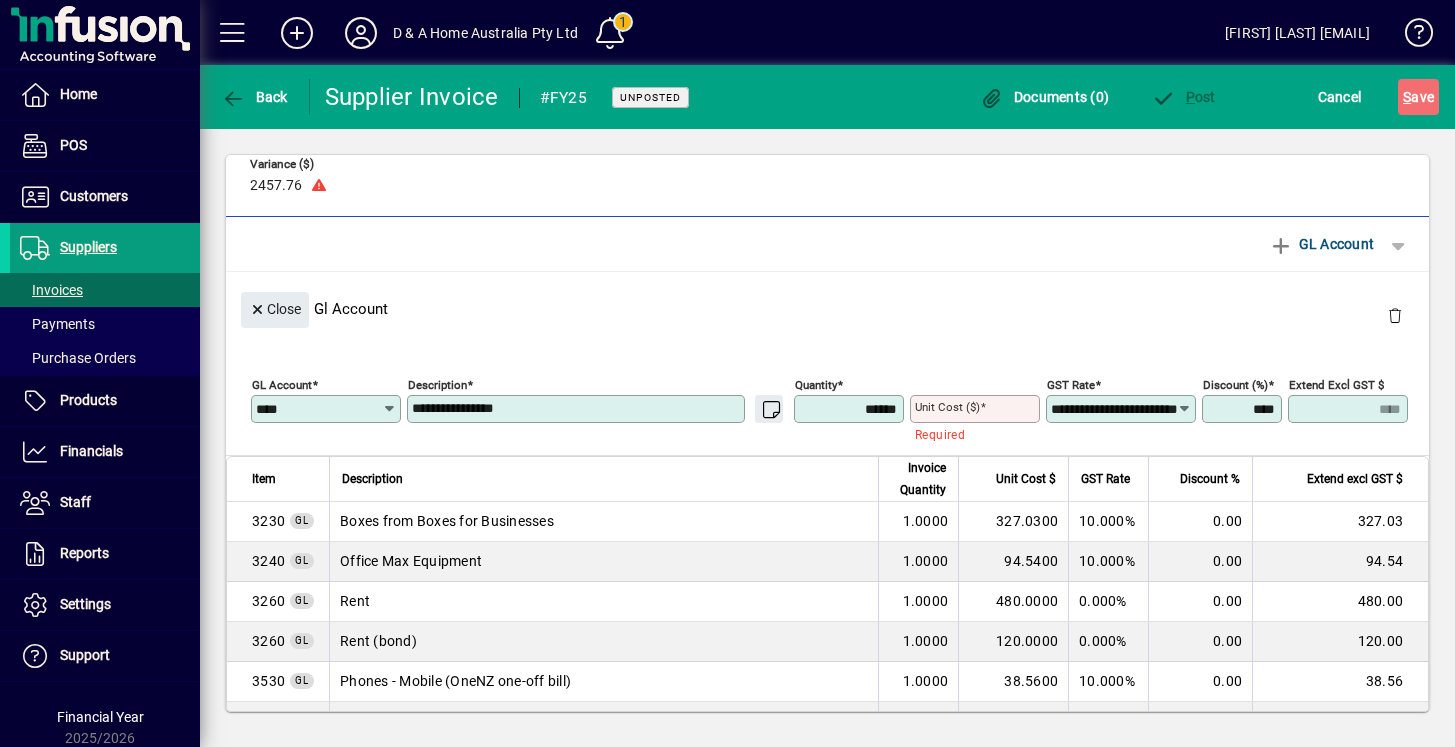 drag, startPoint x: 553, startPoint y: 350, endPoint x: 371, endPoint y: 350, distance: 182 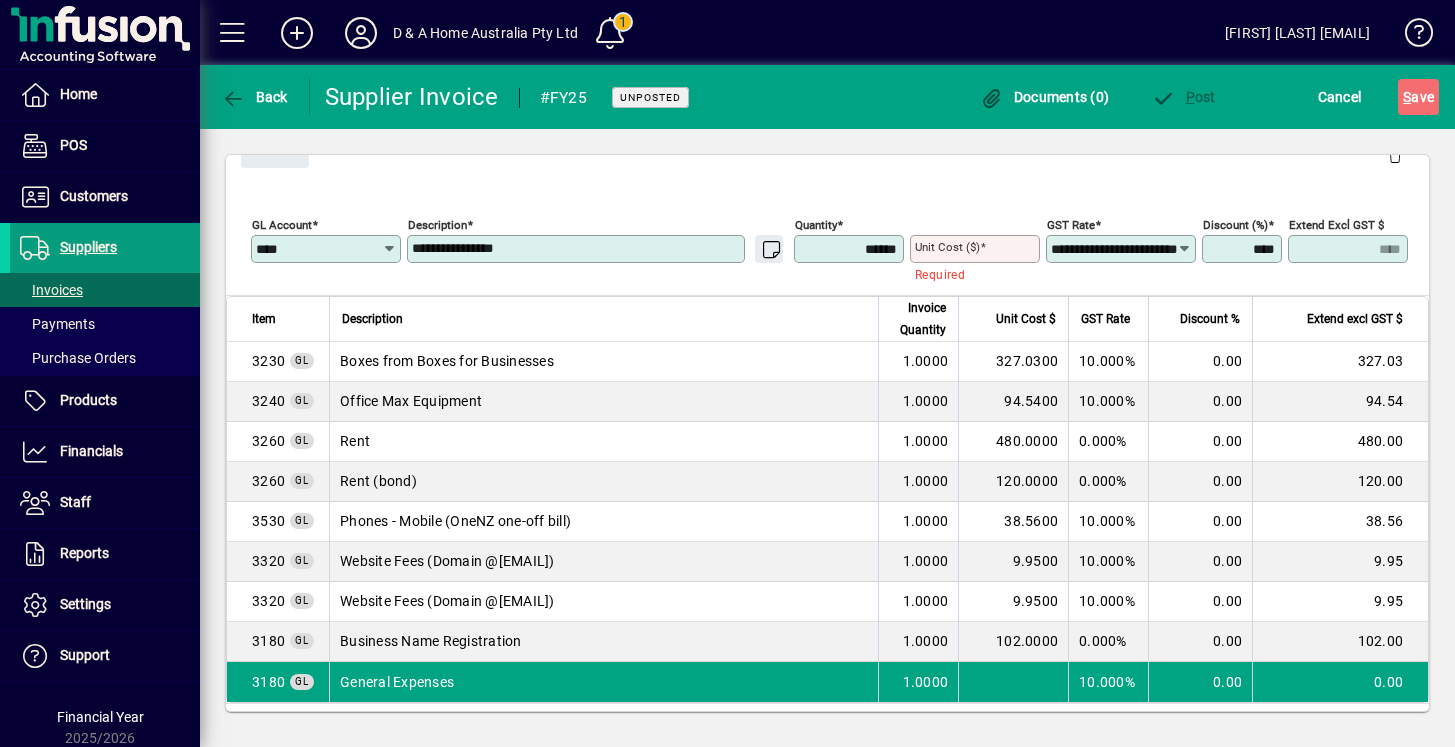 scroll, scrollTop: 257, scrollLeft: 0, axis: vertical 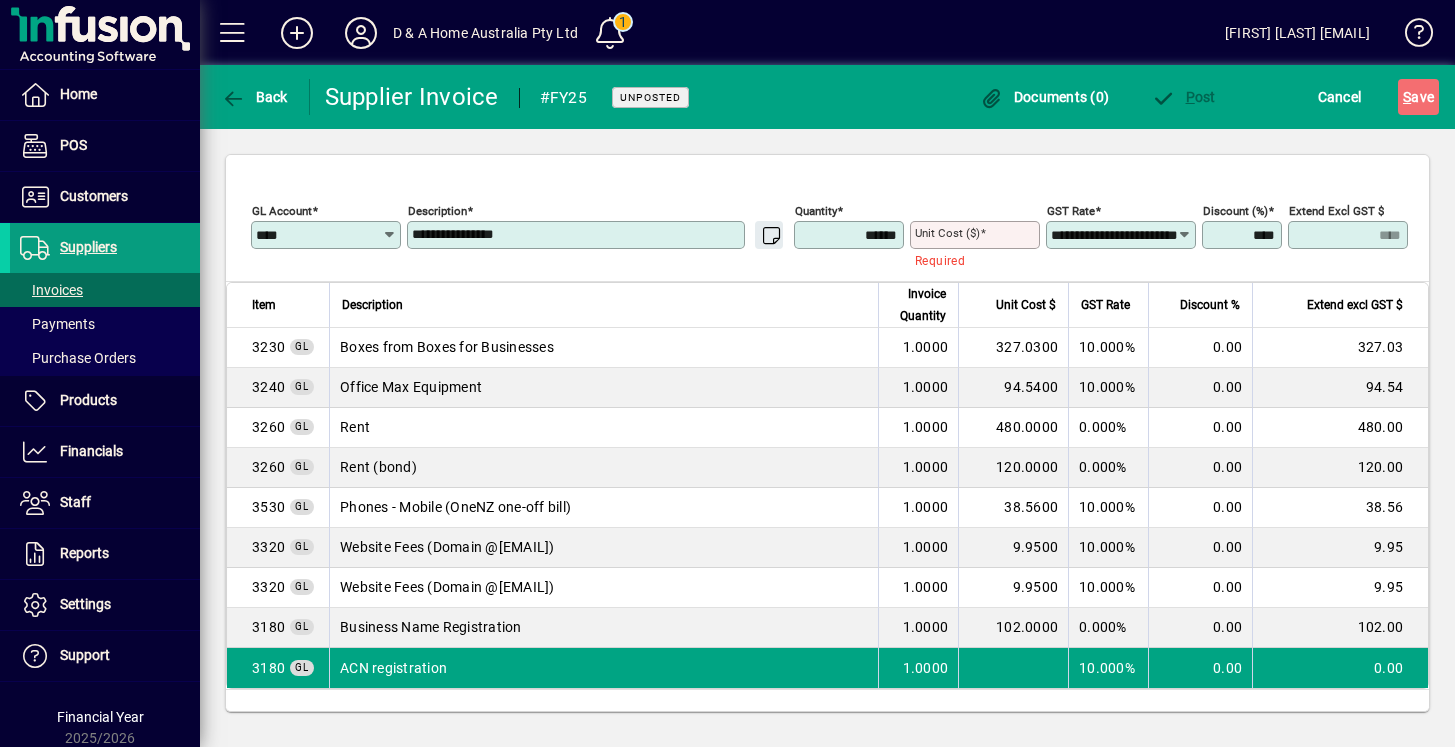 click on "**********" at bounding box center (578, 235) 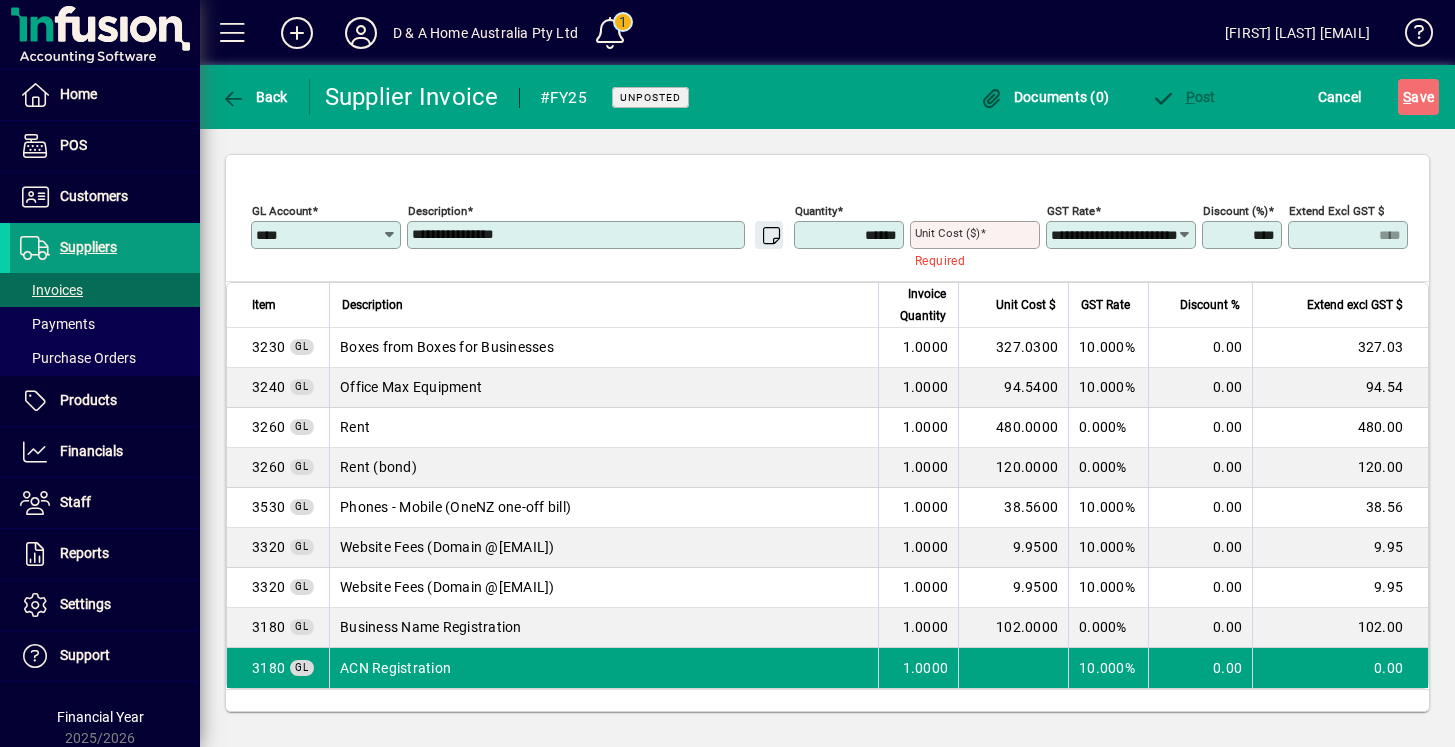 type on "**********" 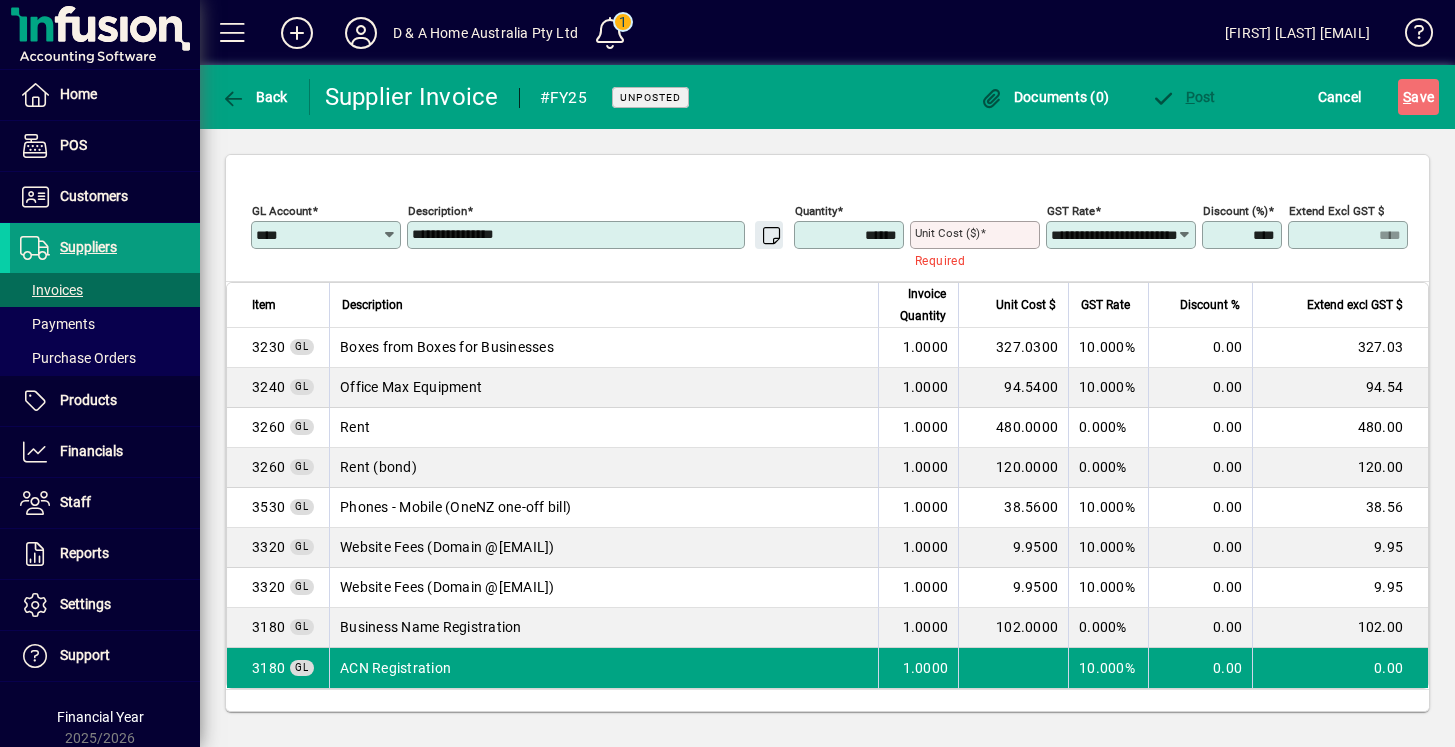 click on "Unit Cost ($)" at bounding box center (947, 233) 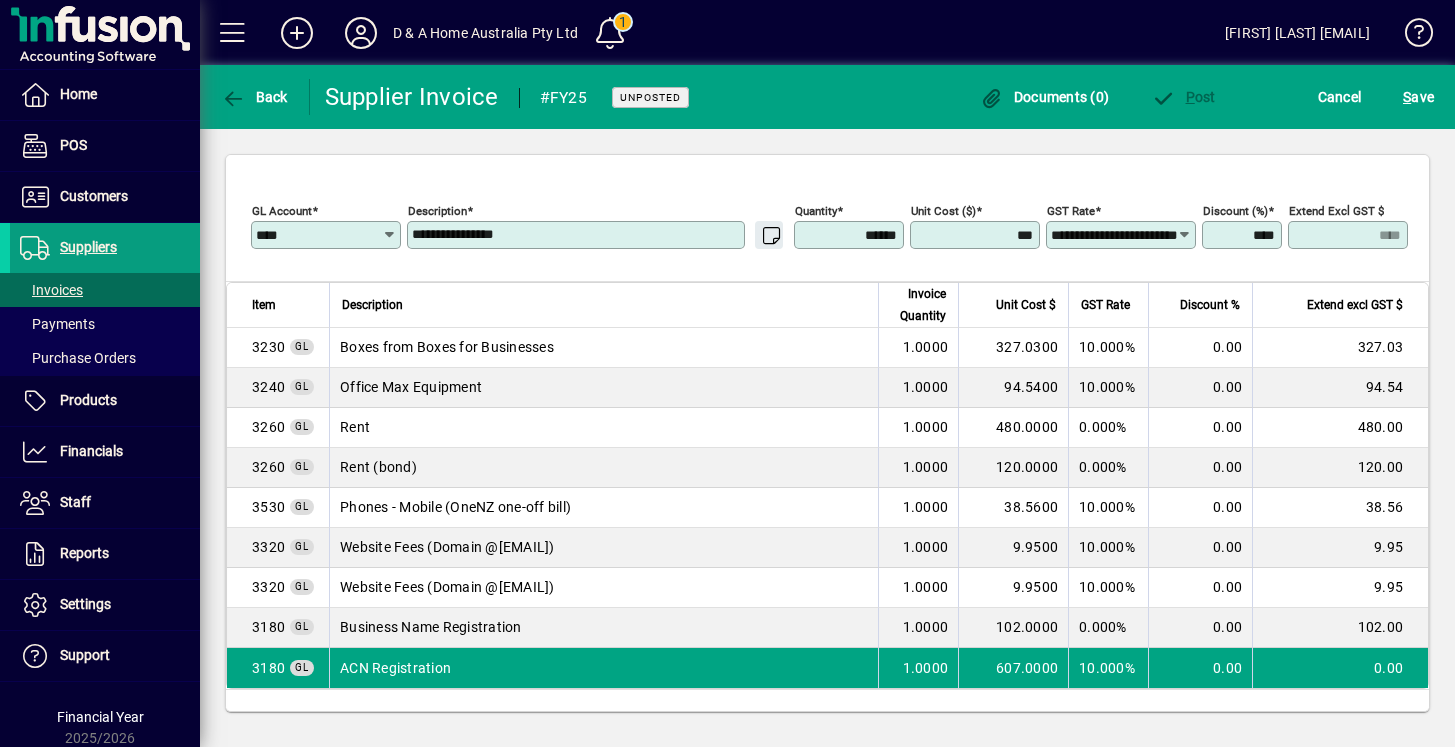 type on "********" 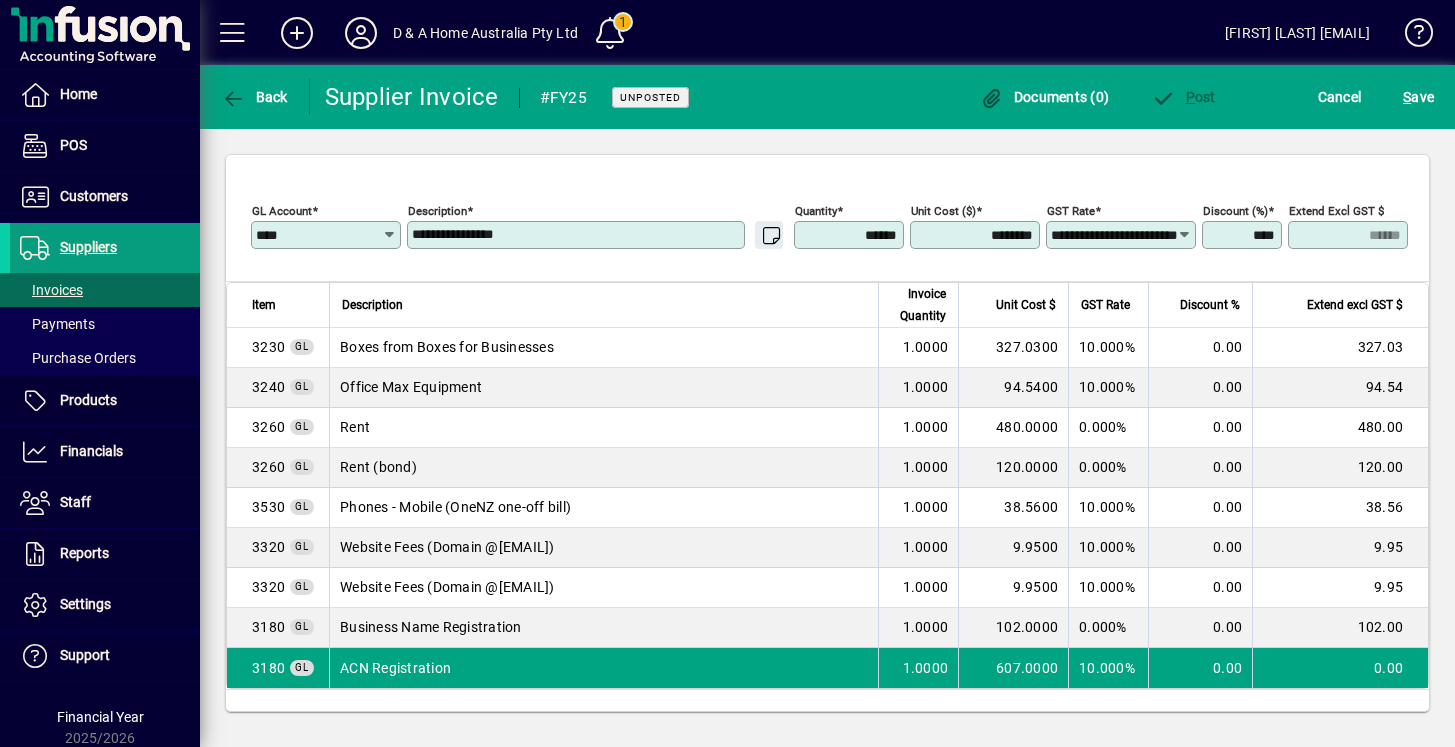 click on "**********" at bounding box center [1114, 235] 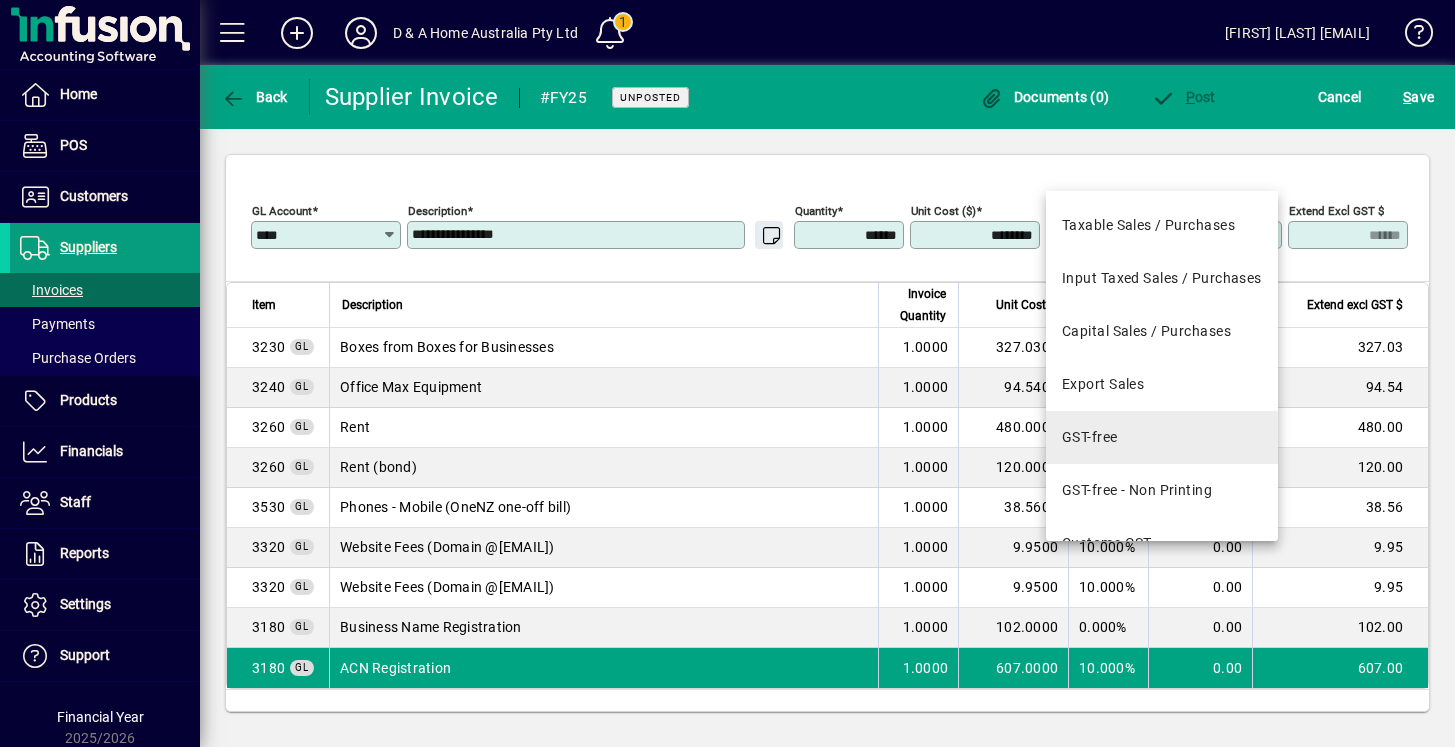 click on "GST-free" at bounding box center (1162, 437) 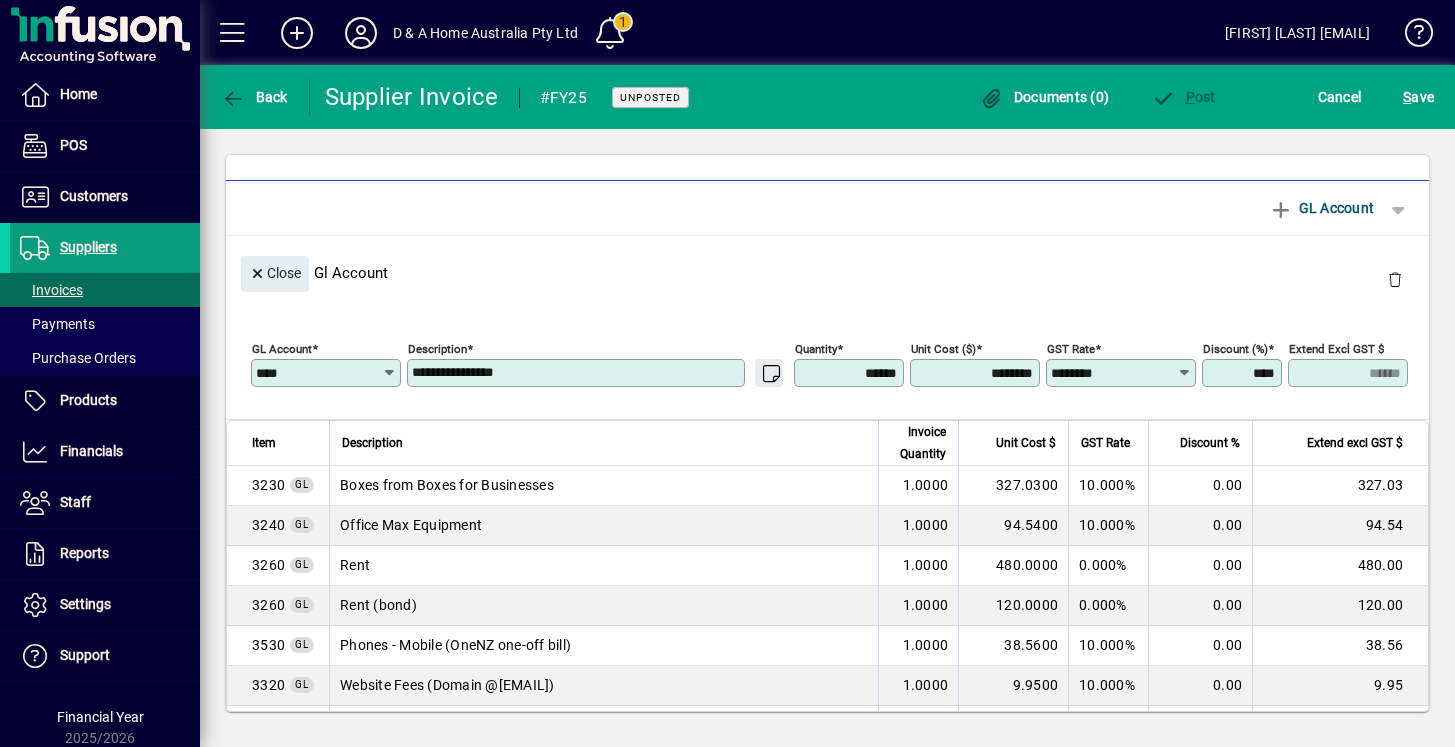 scroll, scrollTop: 34, scrollLeft: 0, axis: vertical 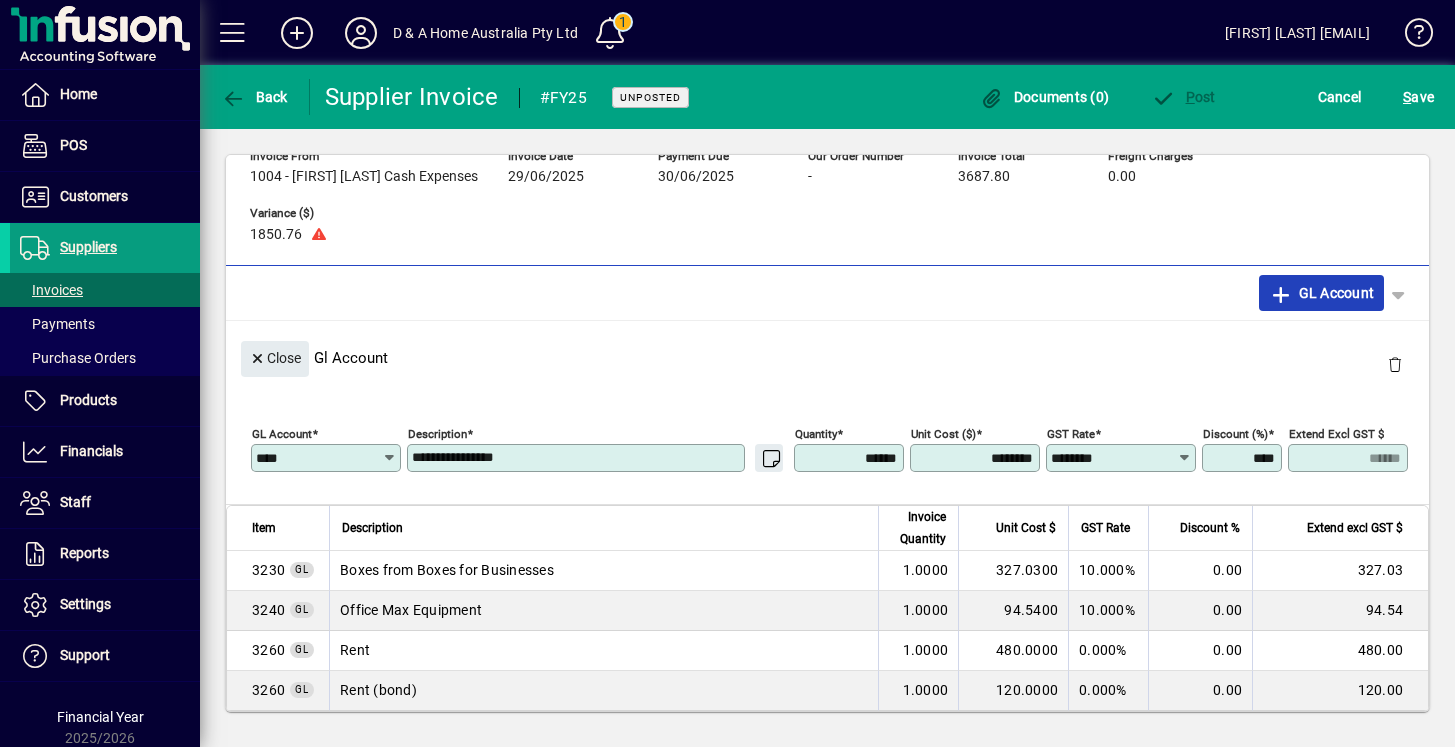 click on "GL Account" 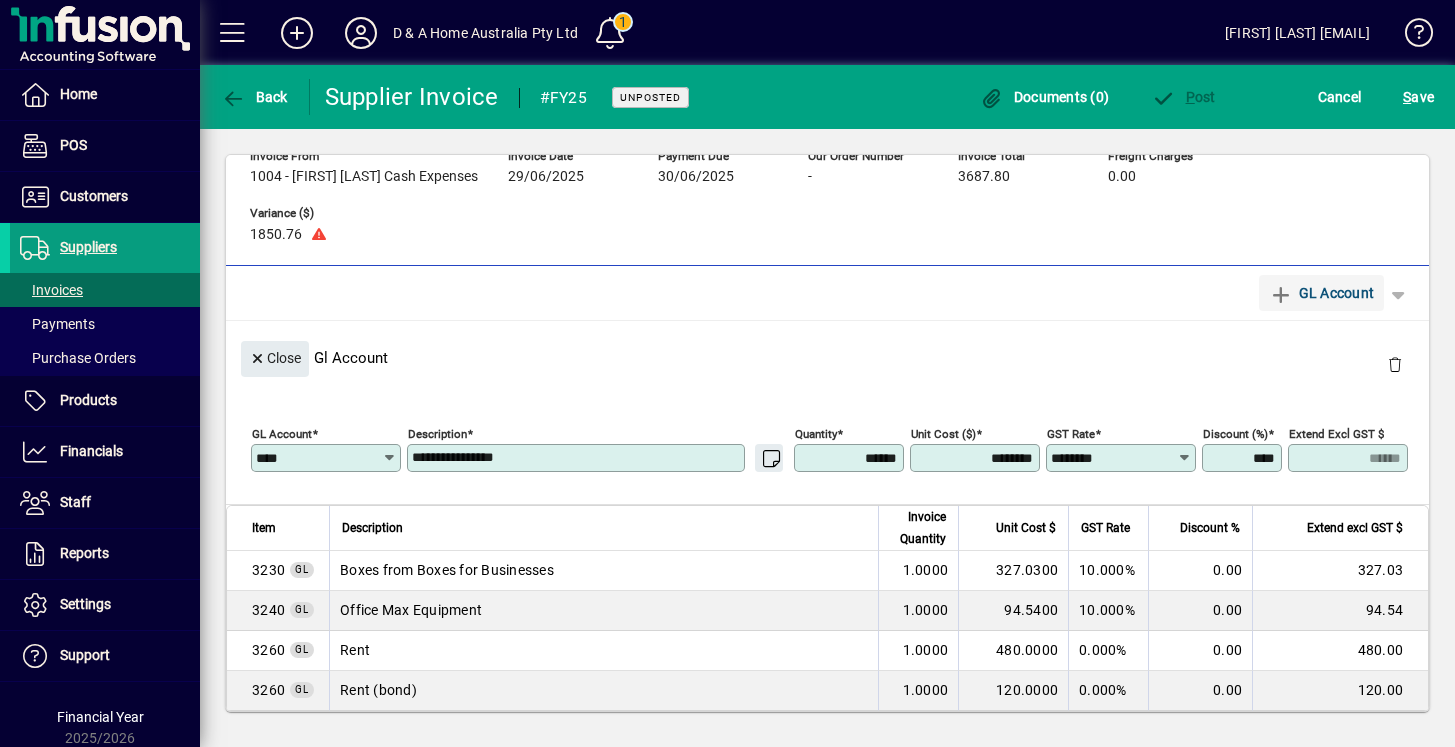 type 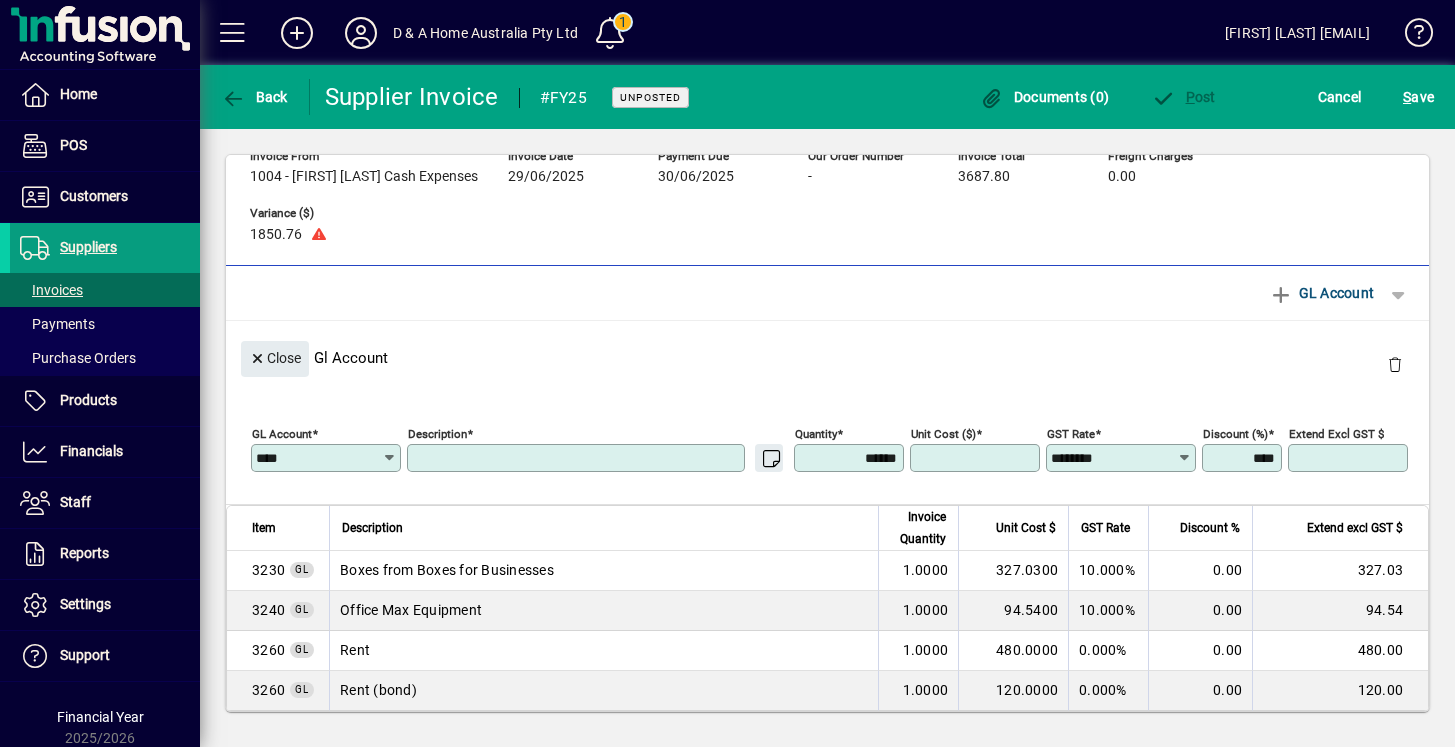 type 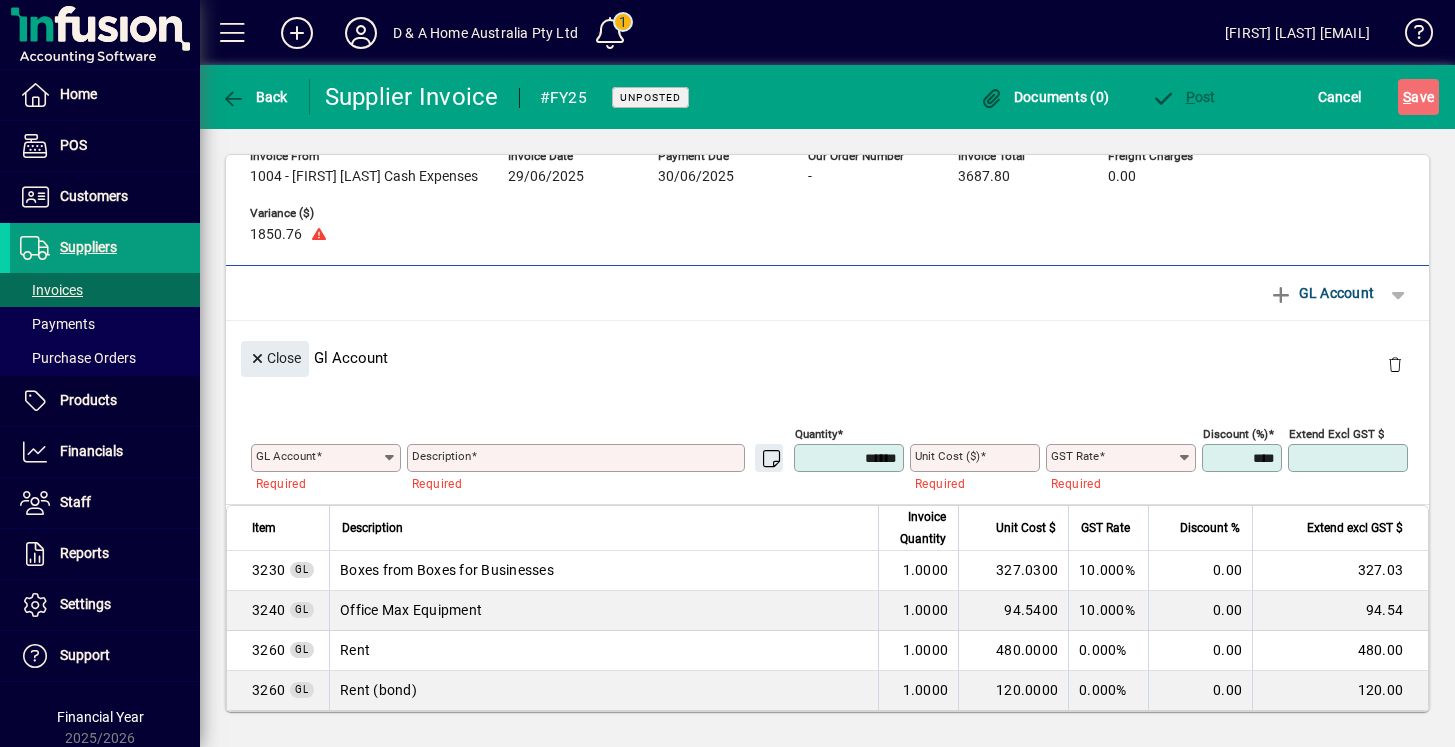 click on "GL Account" at bounding box center (319, 458) 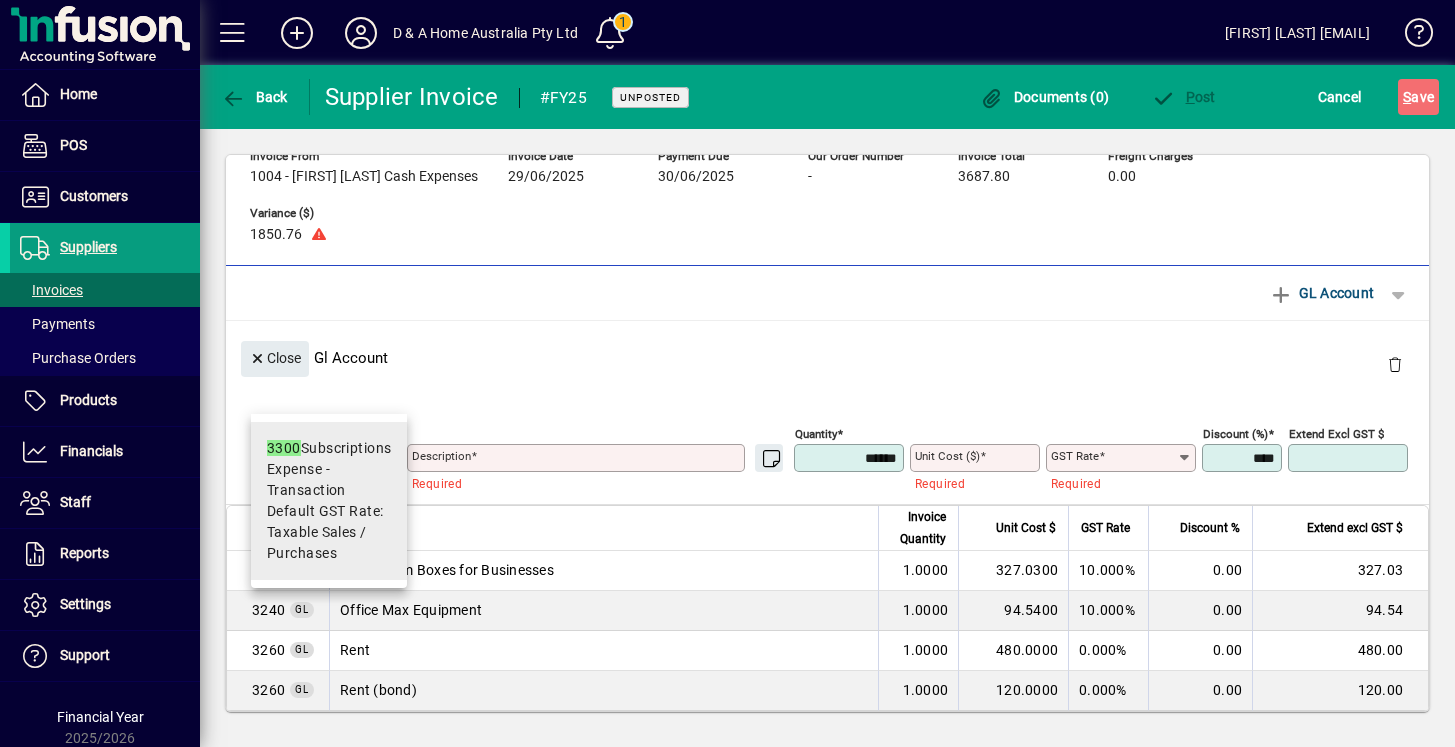 type on "****" 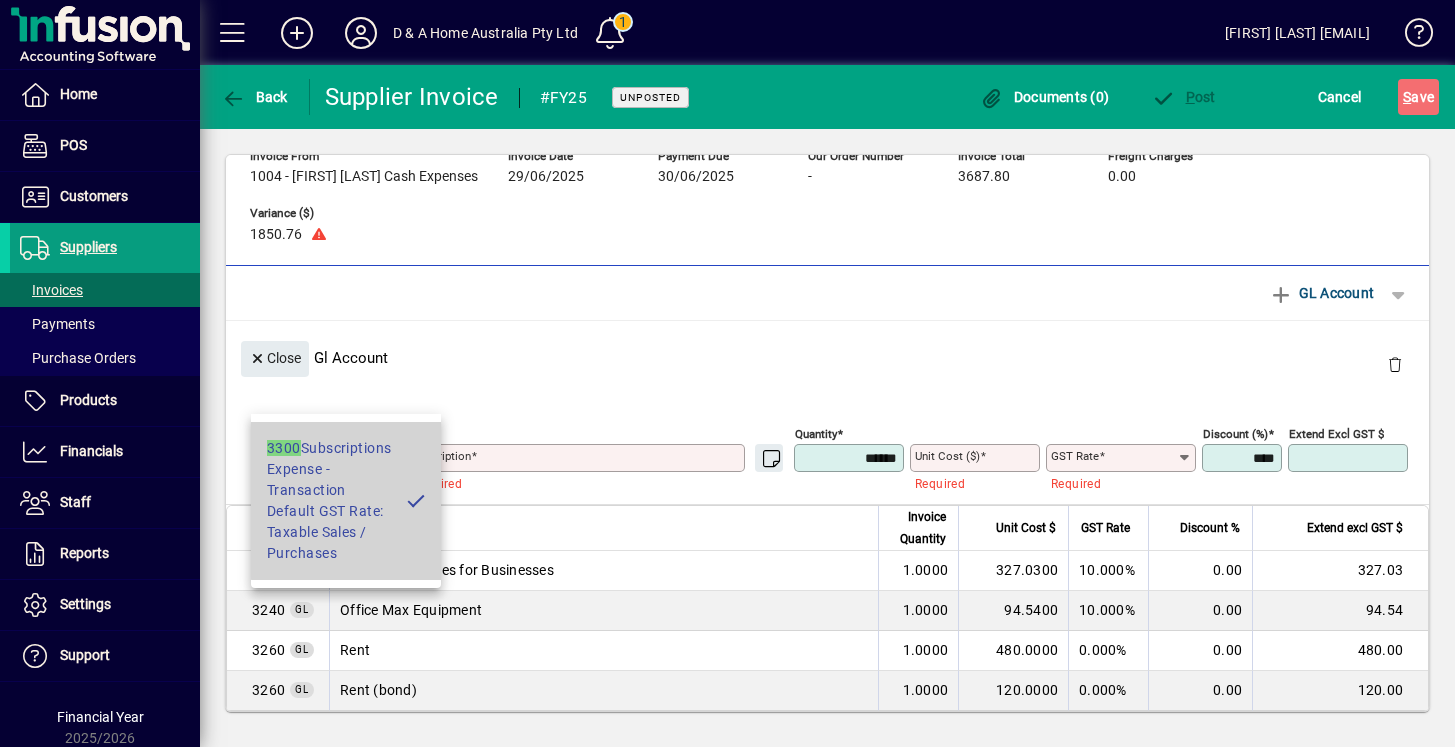 type on "**********" 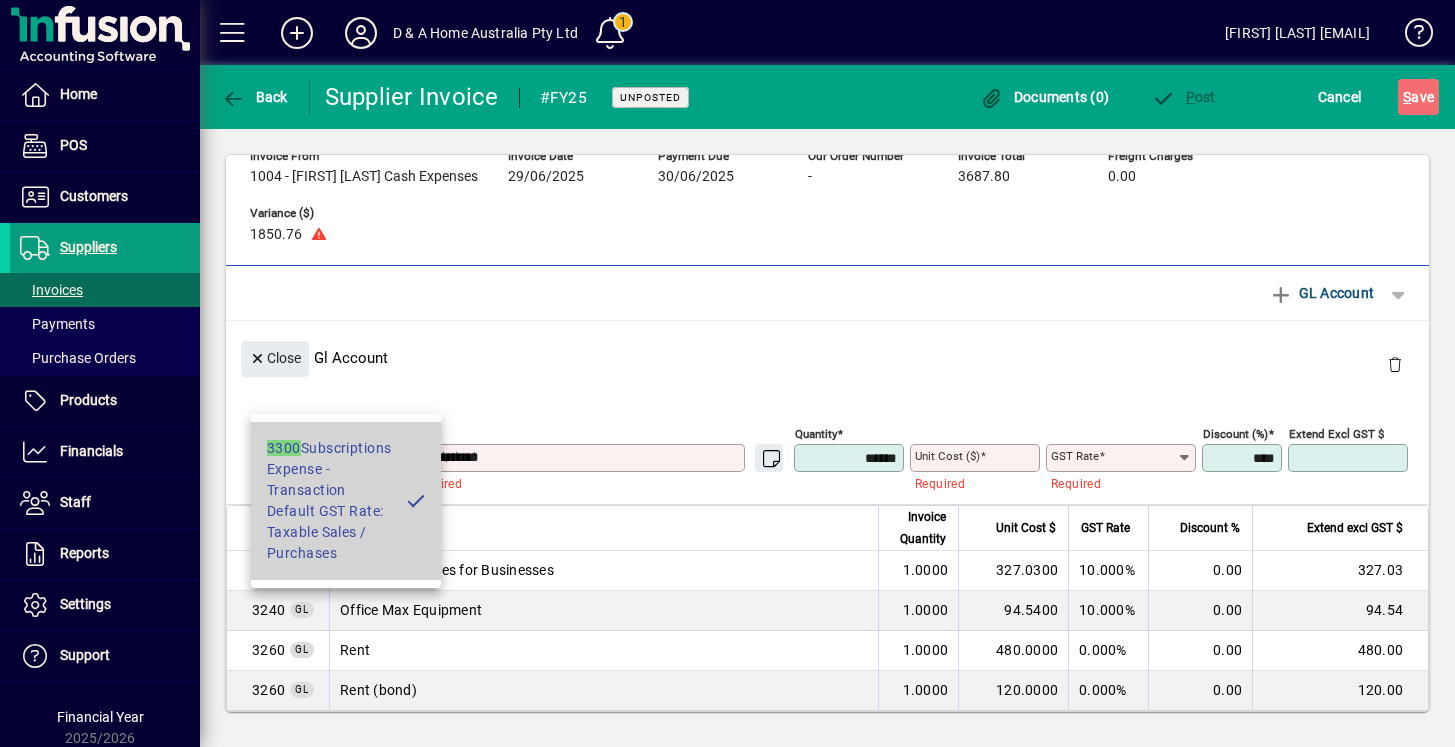 type on "****" 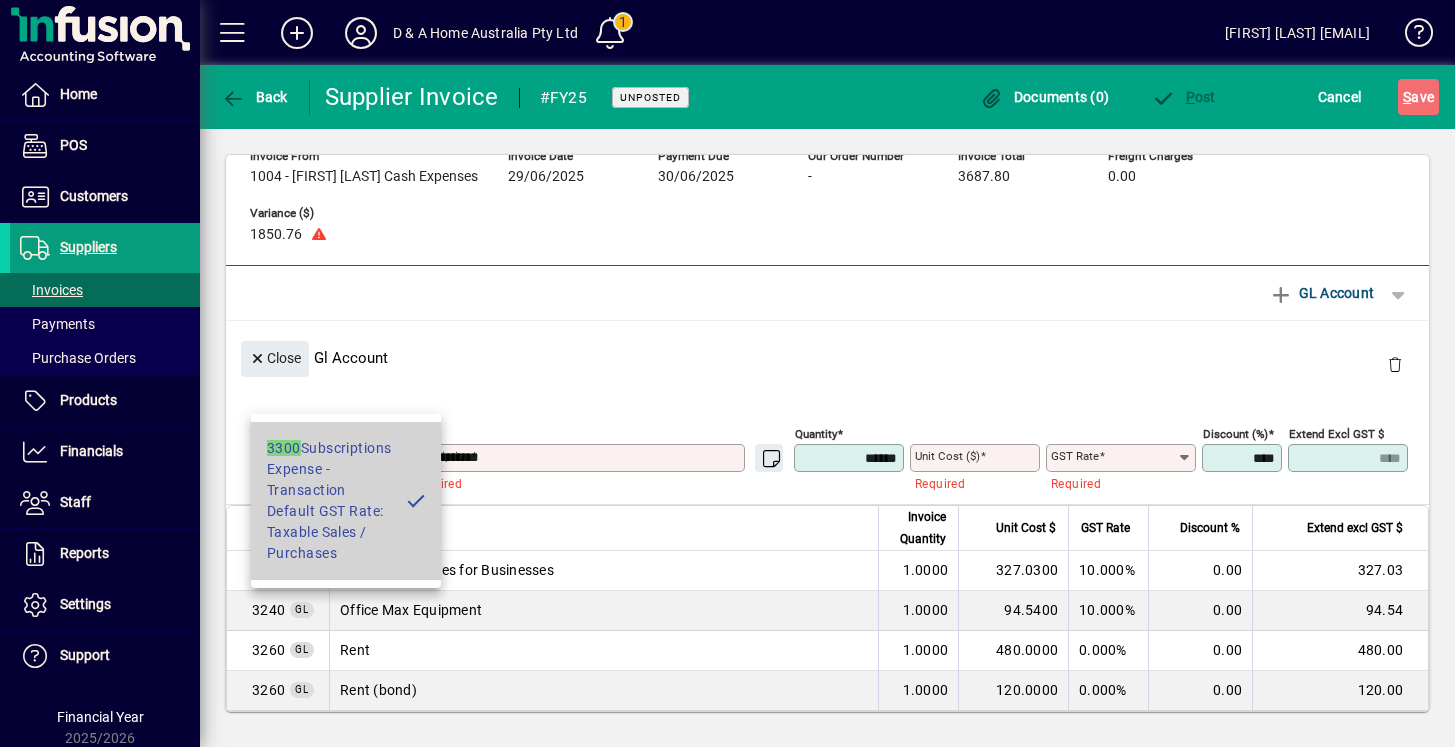 type on "**********" 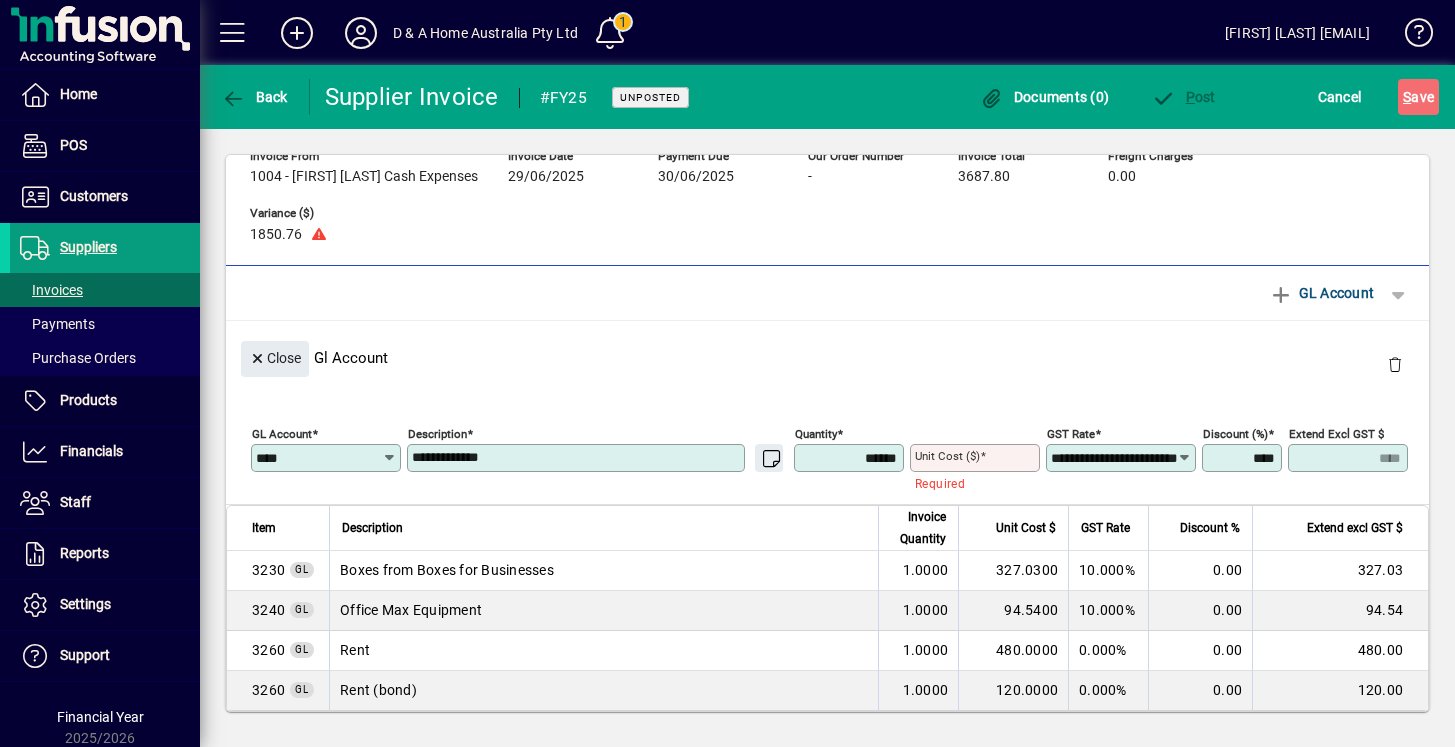 click on "**********" at bounding box center (578, 458) 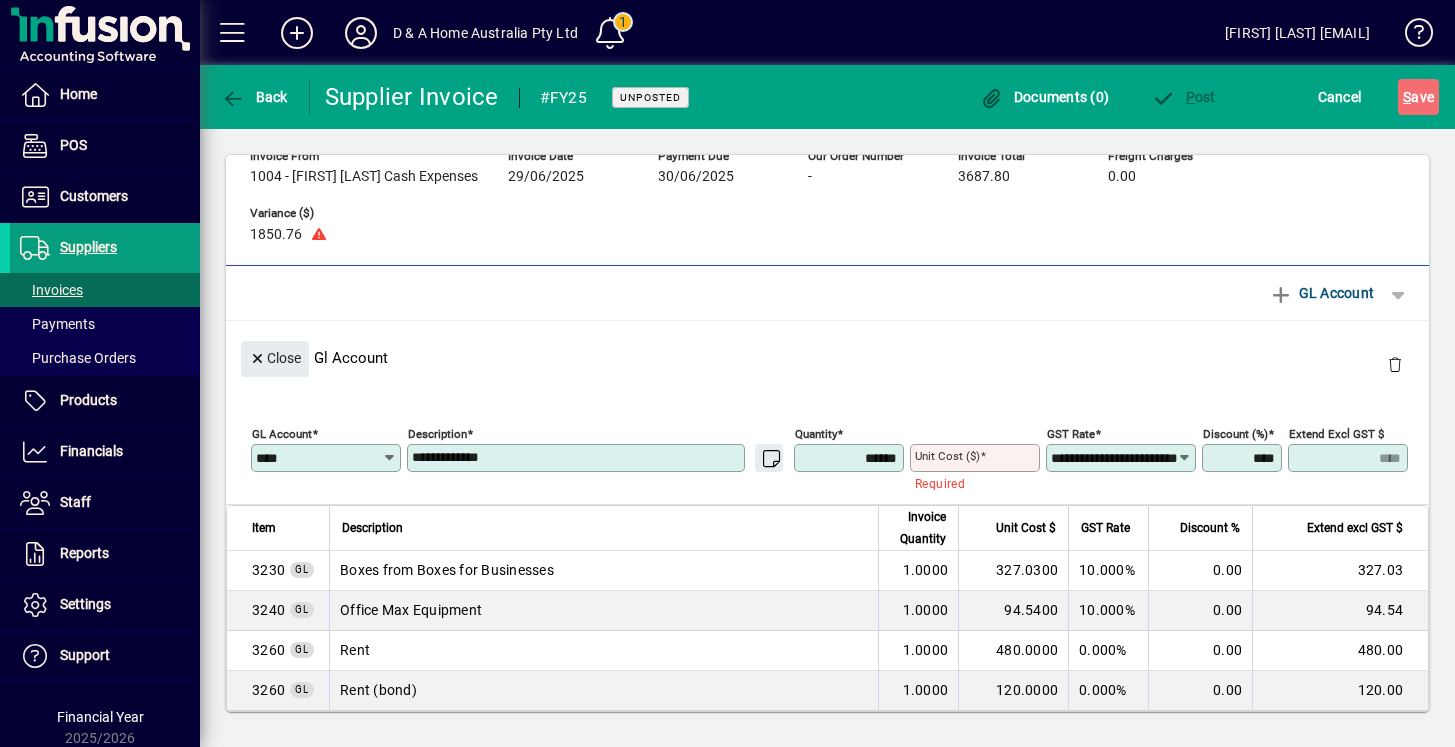 drag, startPoint x: 544, startPoint y: 396, endPoint x: 346, endPoint y: 395, distance: 198.00252 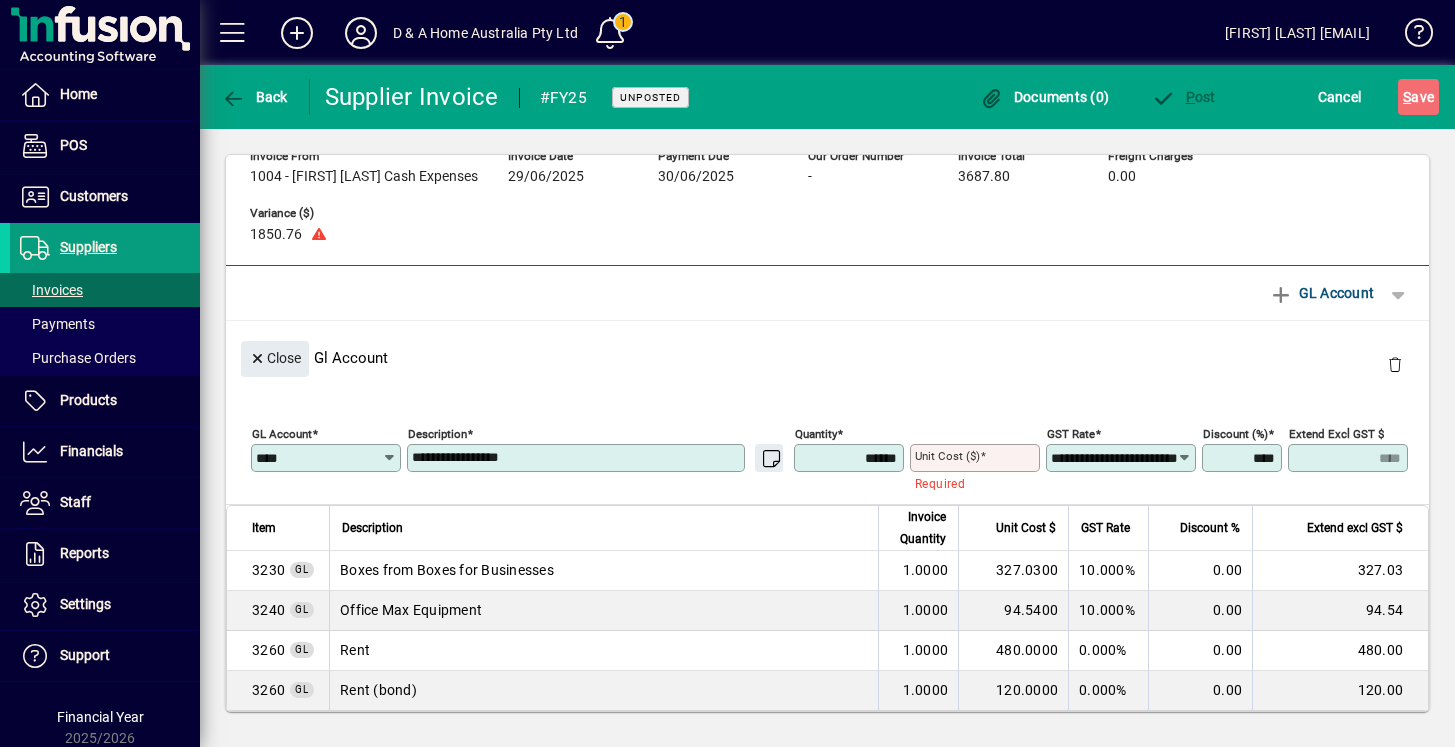 type on "**********" 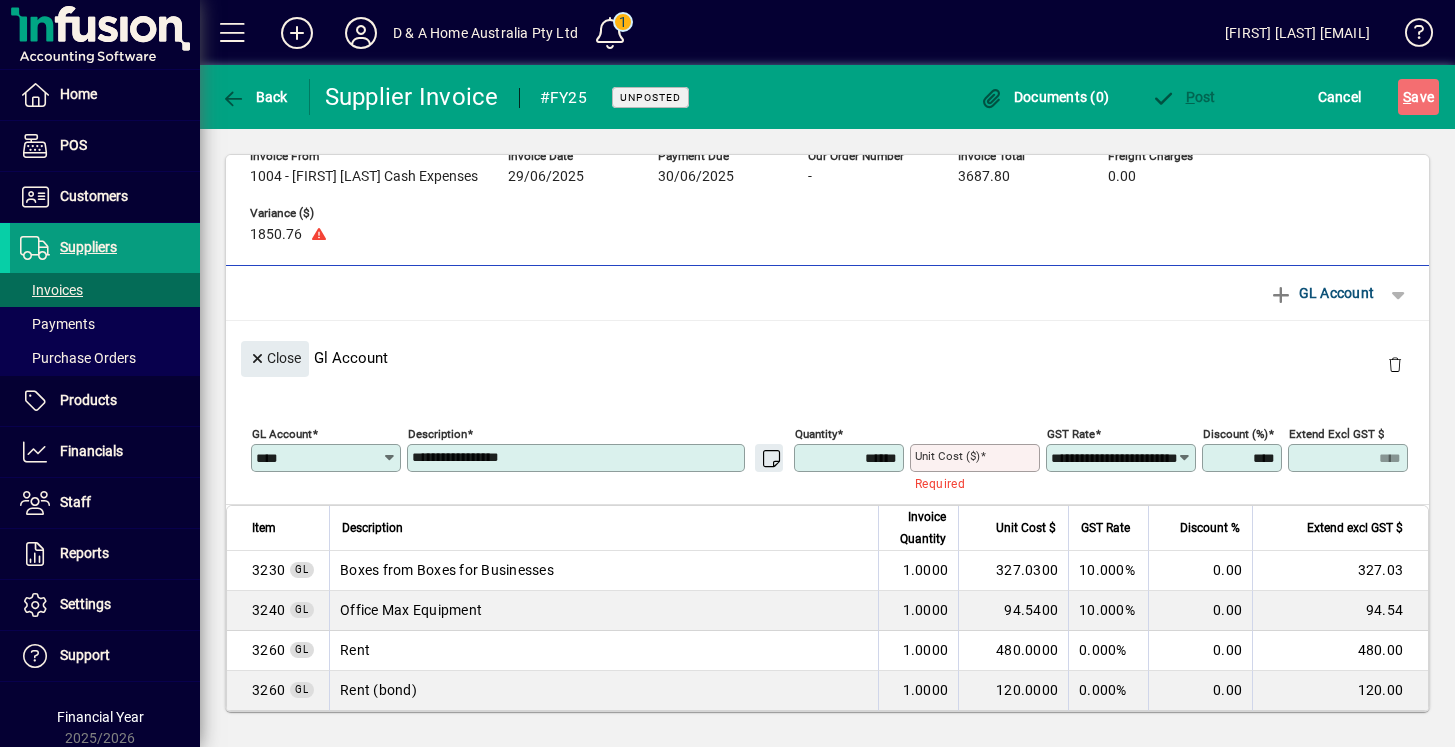 click on "Unit Cost ($)" 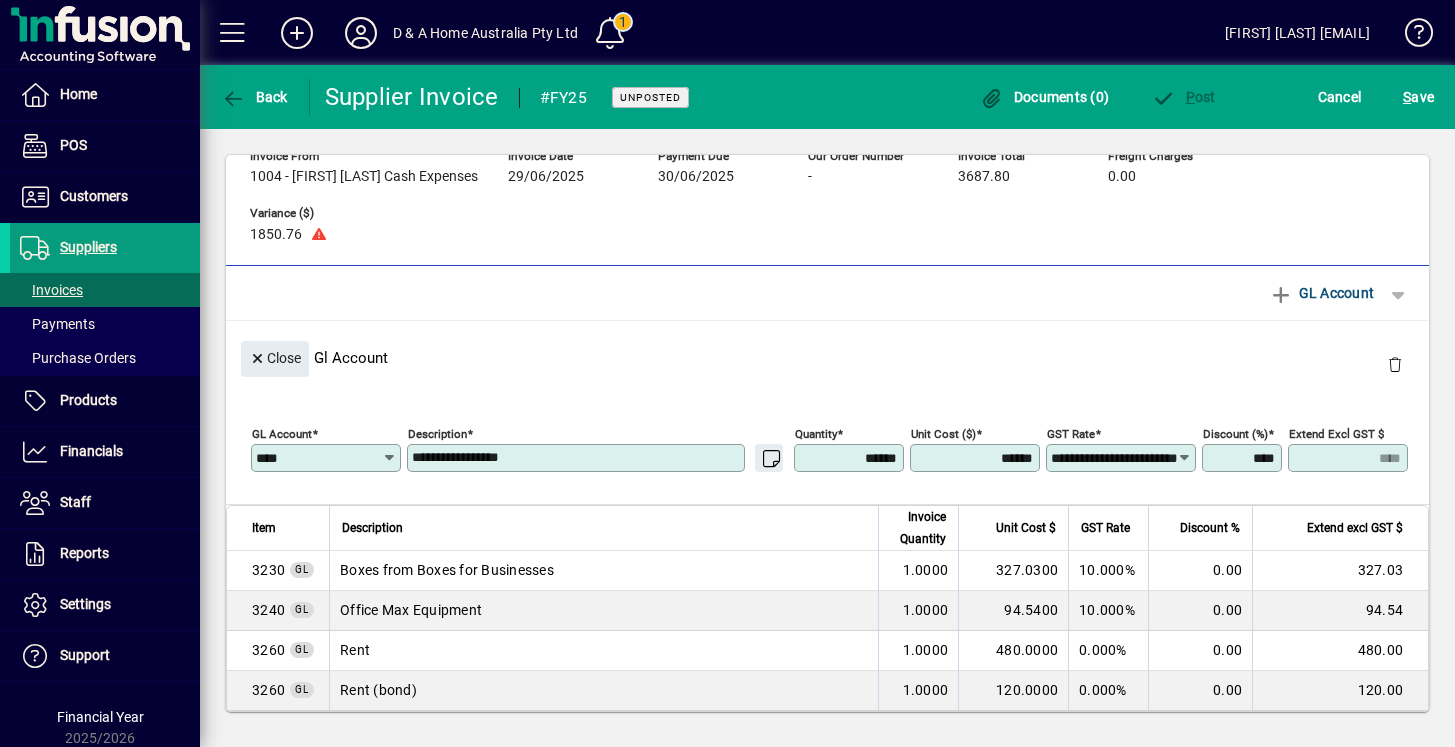 type on "********" 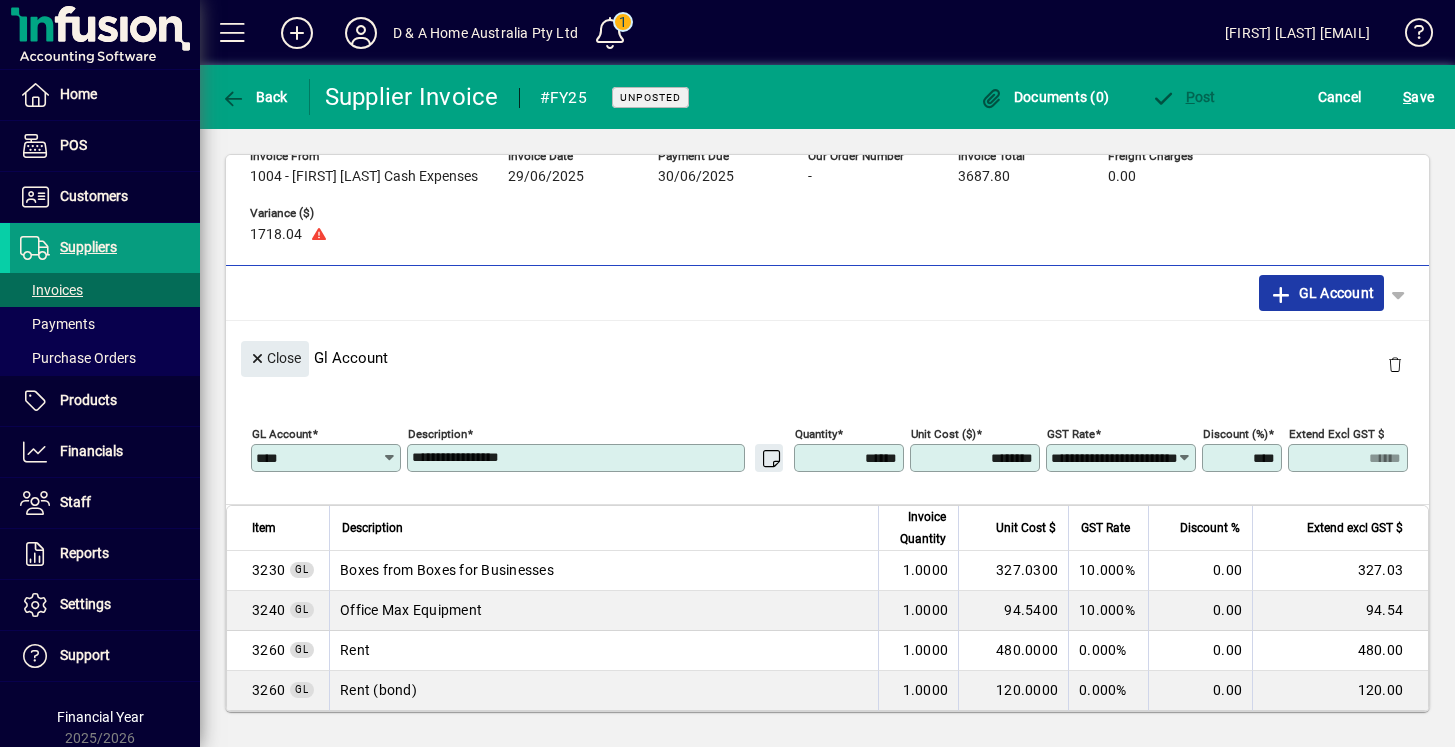 click on "GL Account" 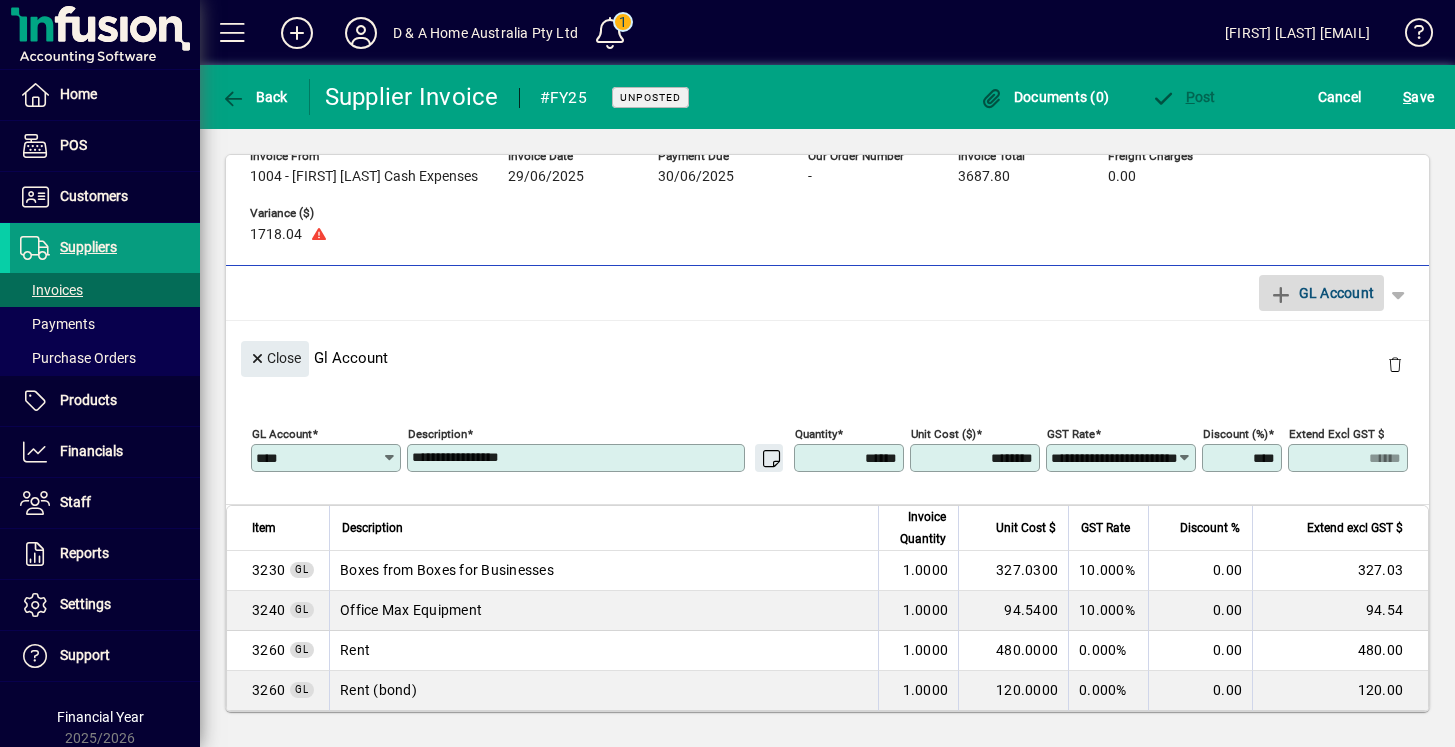type 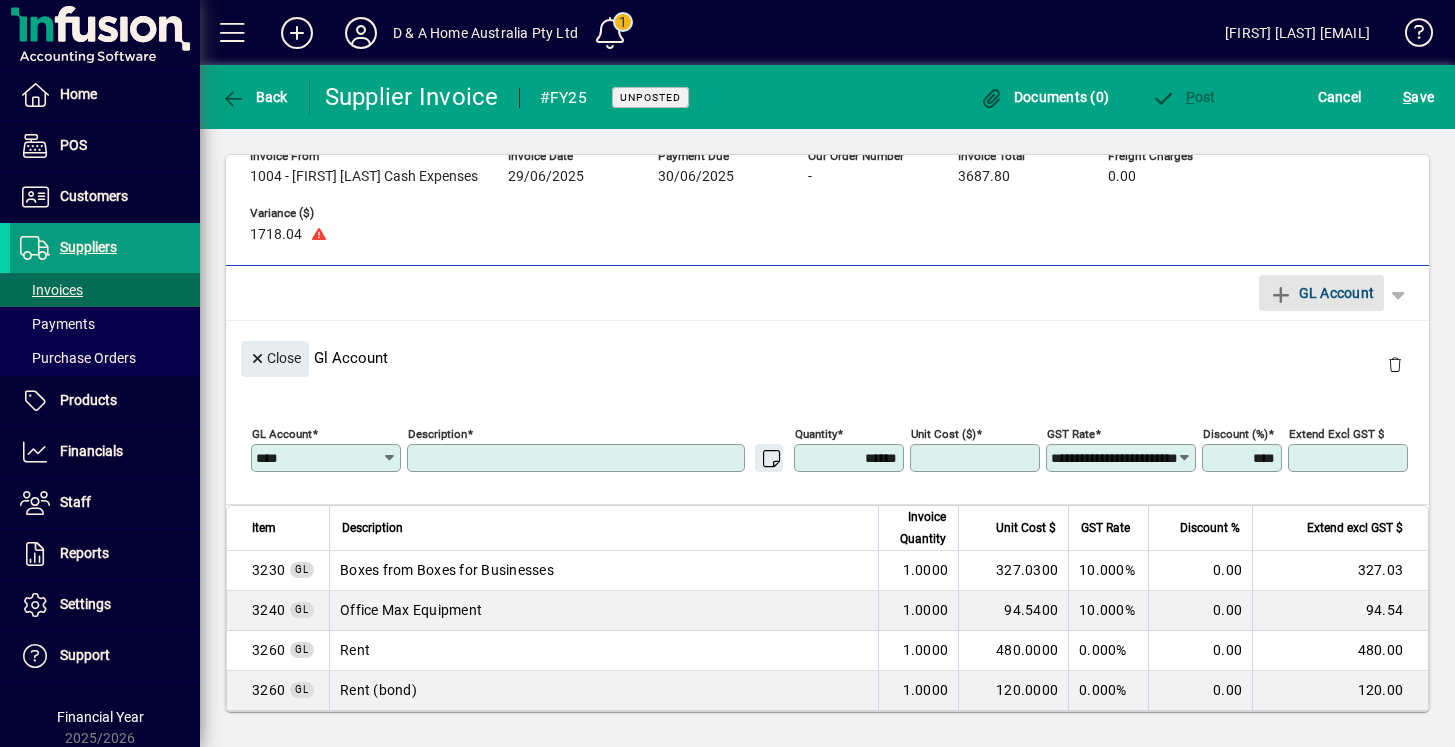type 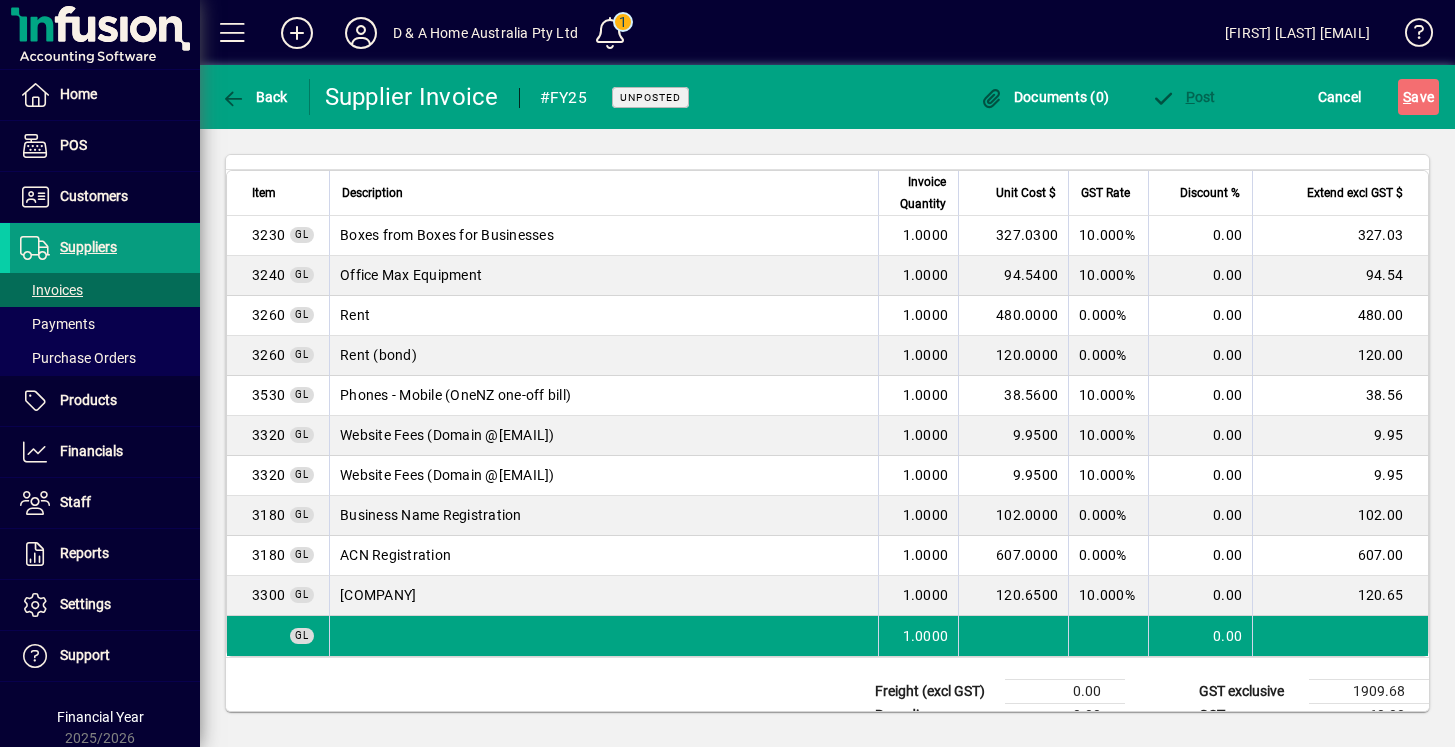 scroll, scrollTop: 331, scrollLeft: 0, axis: vertical 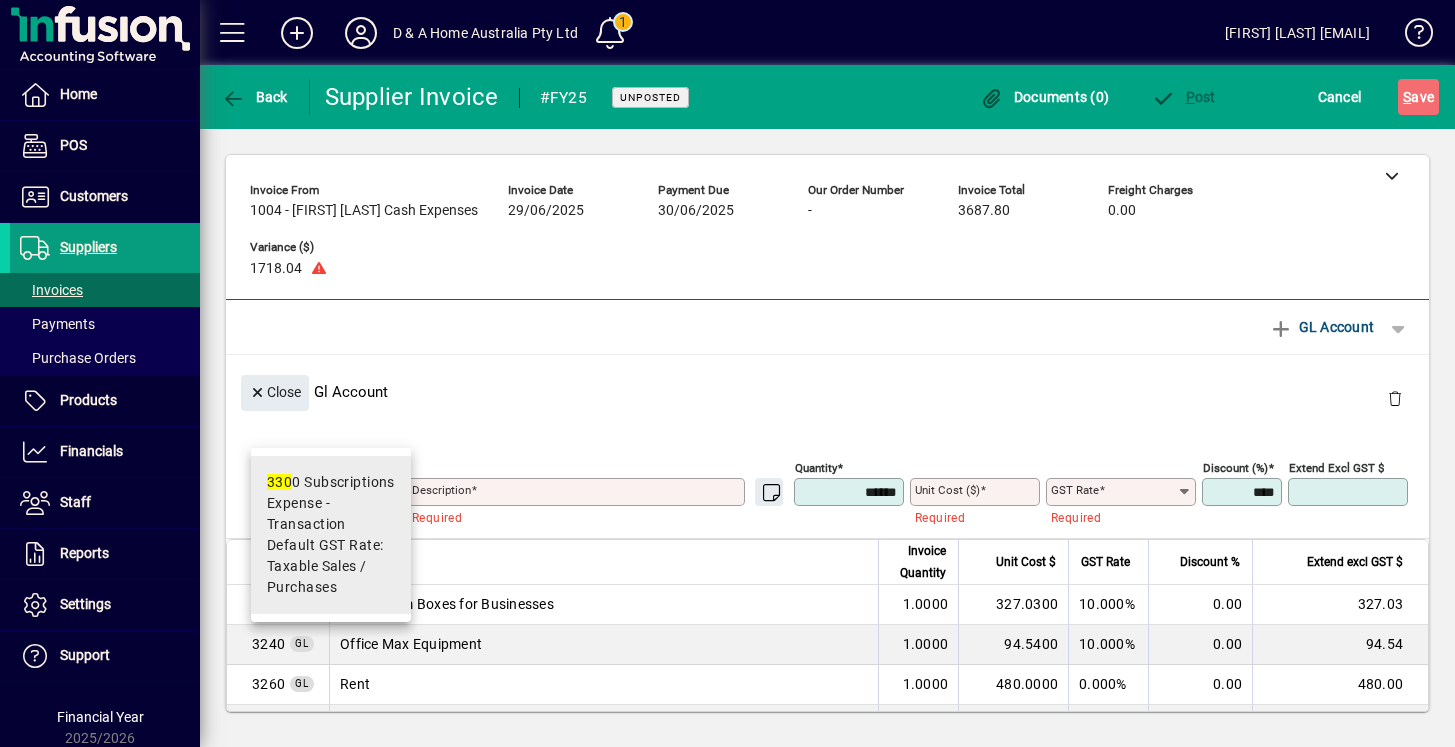click on "Expense - Transaction" at bounding box center (331, 514) 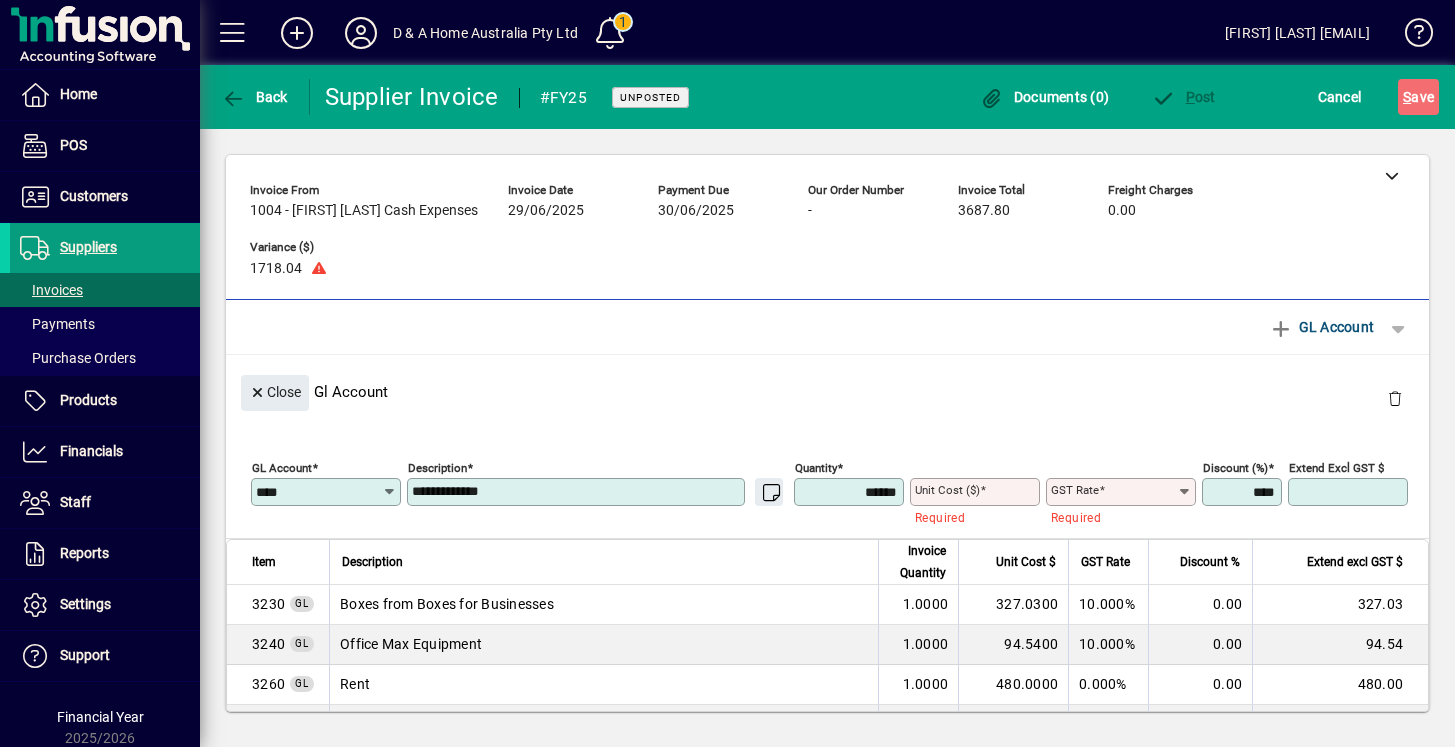 type on "****" 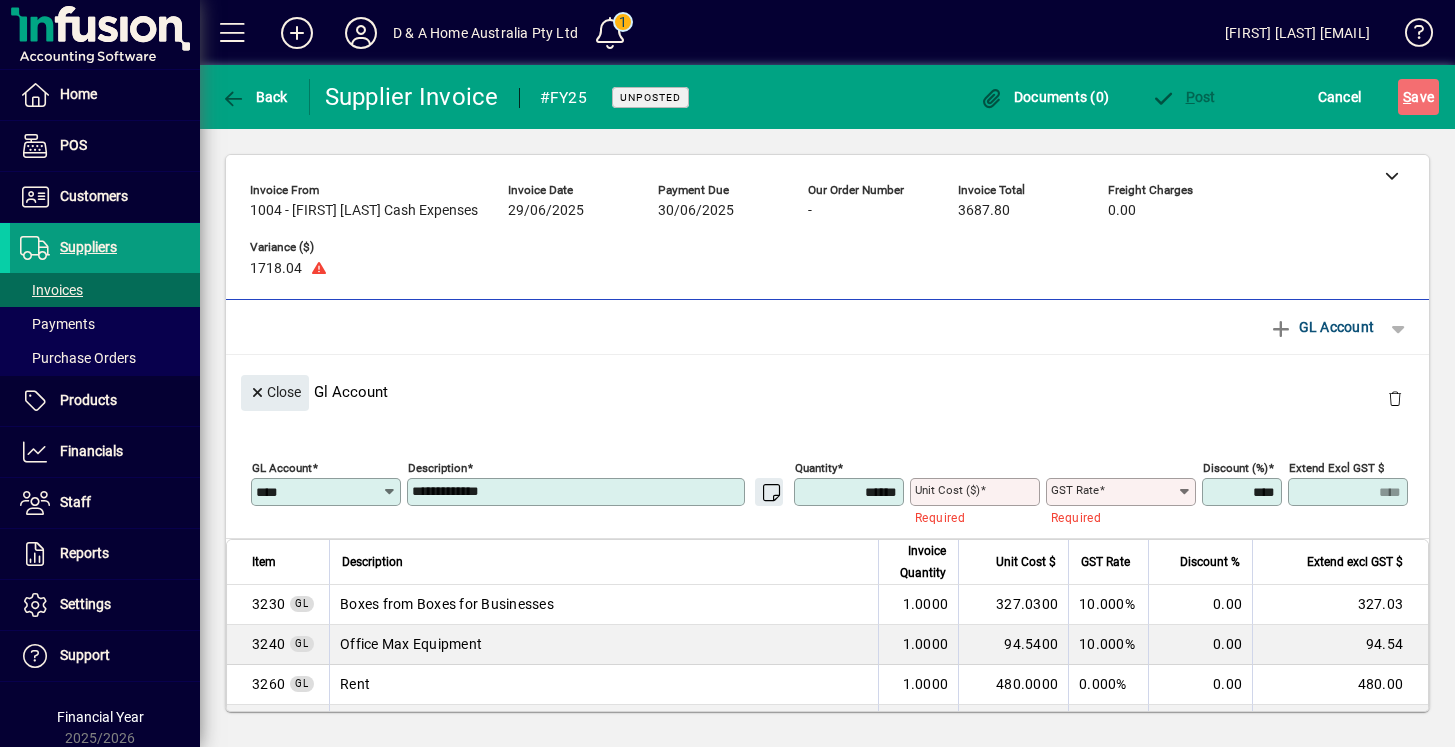 type on "**********" 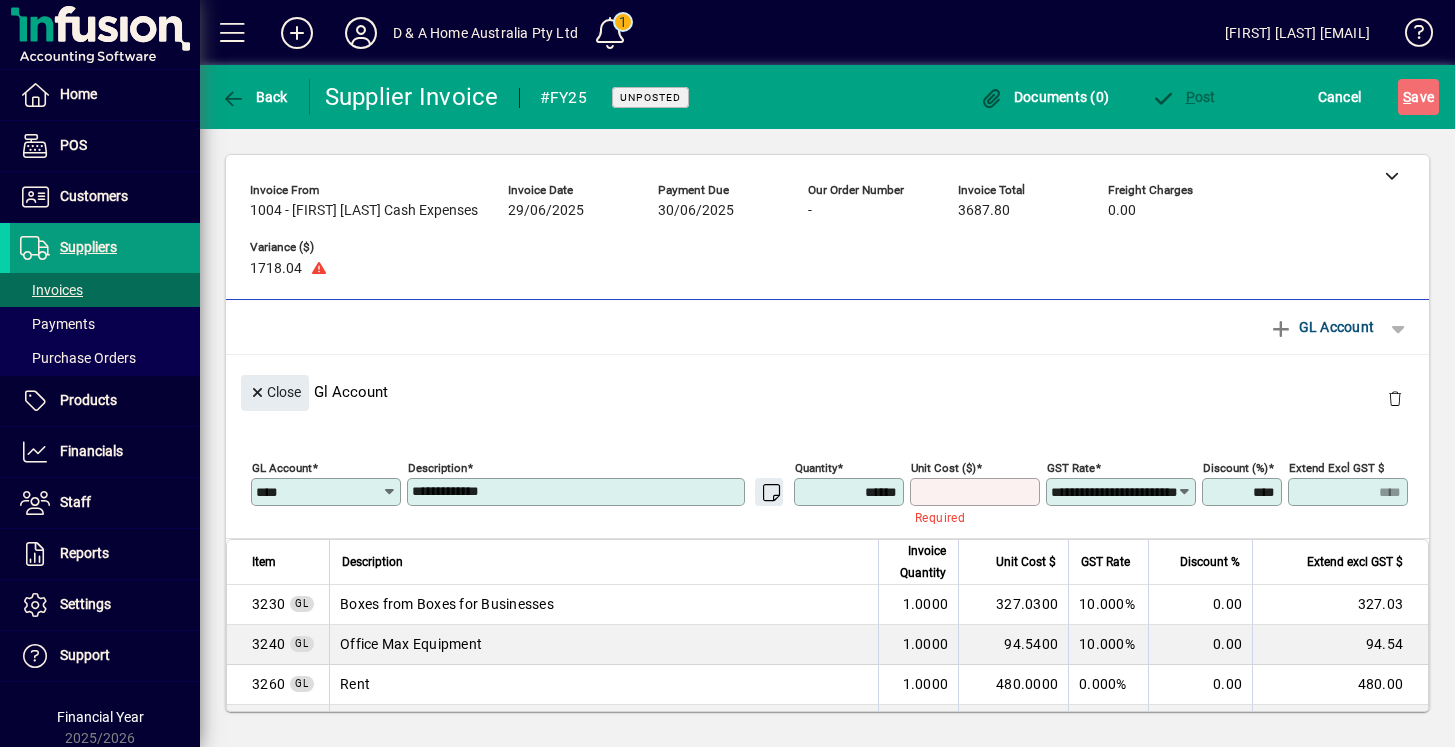 click on "Unit Cost ($)" at bounding box center (977, 492) 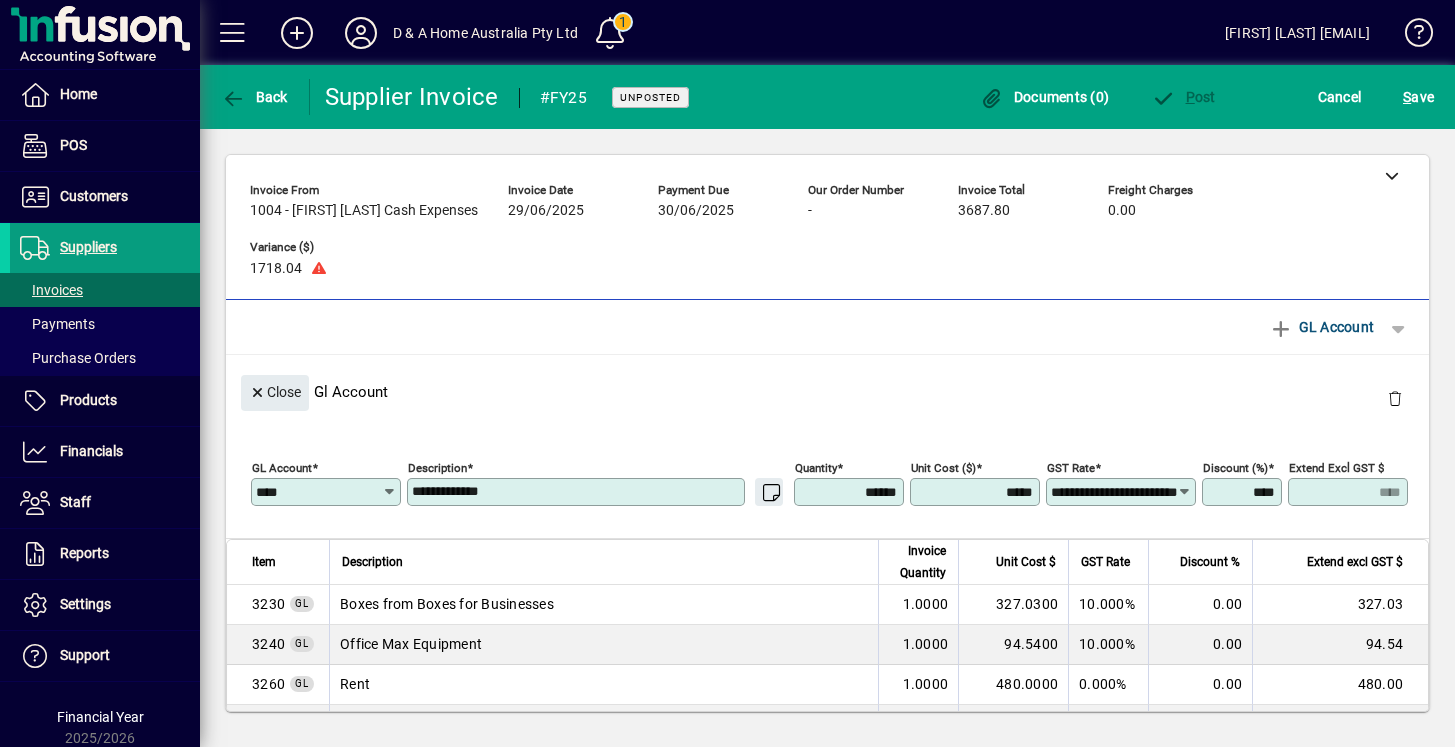 type on "*******" 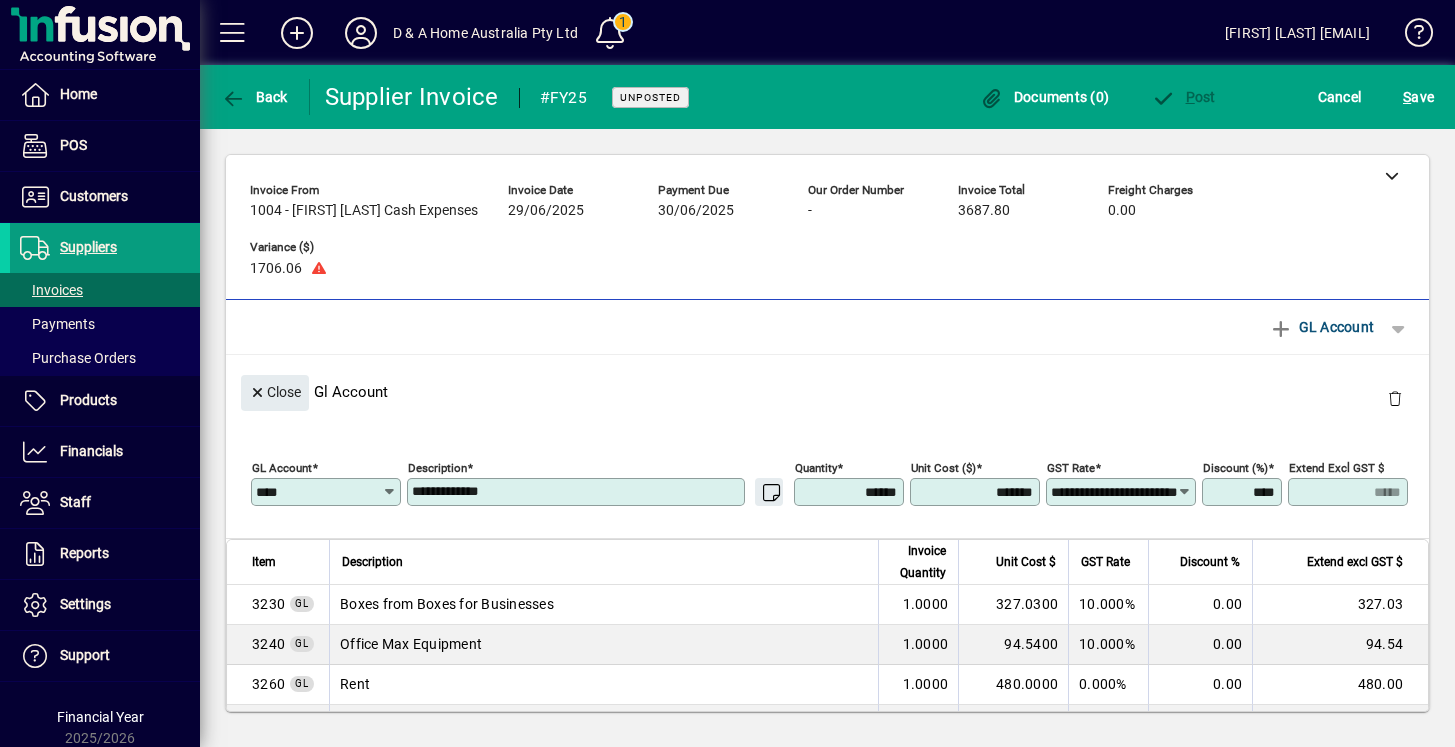 drag, startPoint x: 501, startPoint y: 434, endPoint x: 357, endPoint y: 433, distance: 144.00348 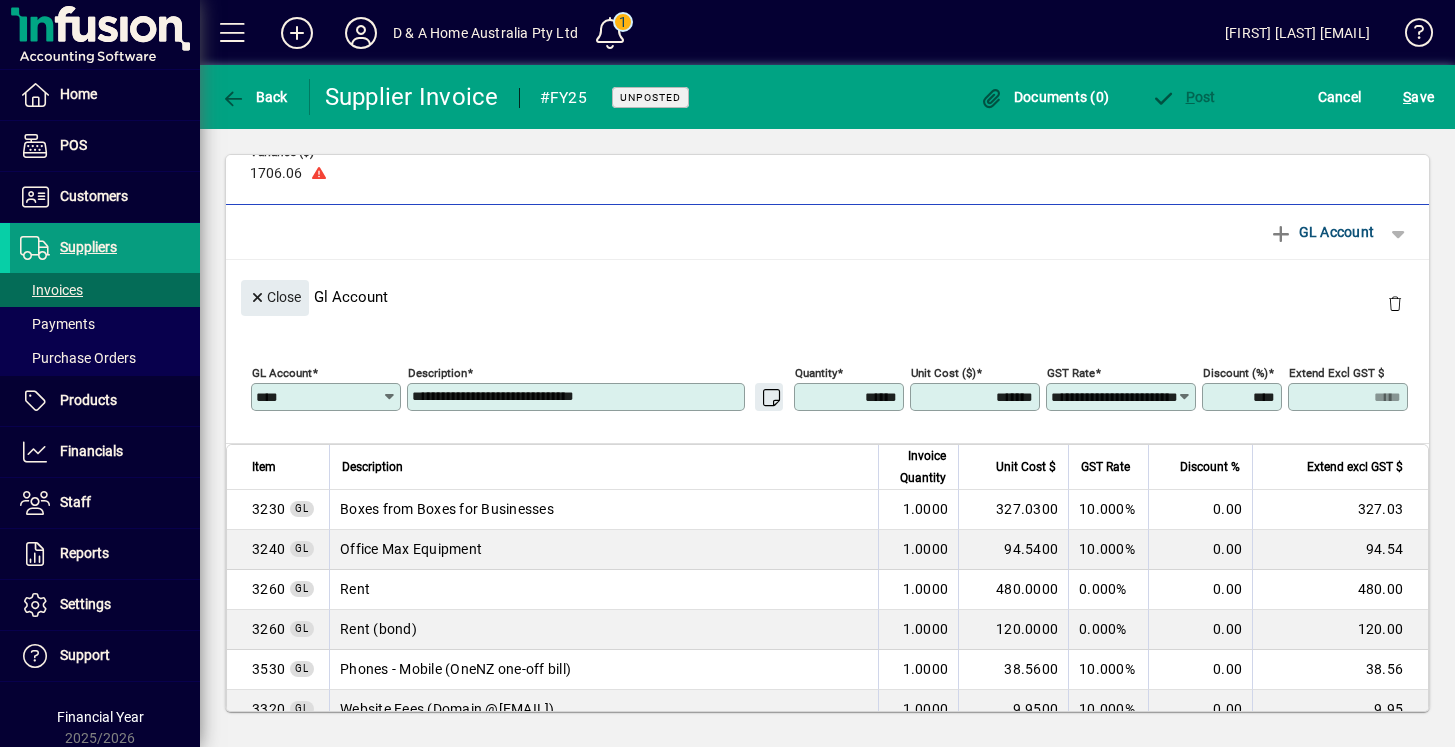 scroll, scrollTop: 40, scrollLeft: 0, axis: vertical 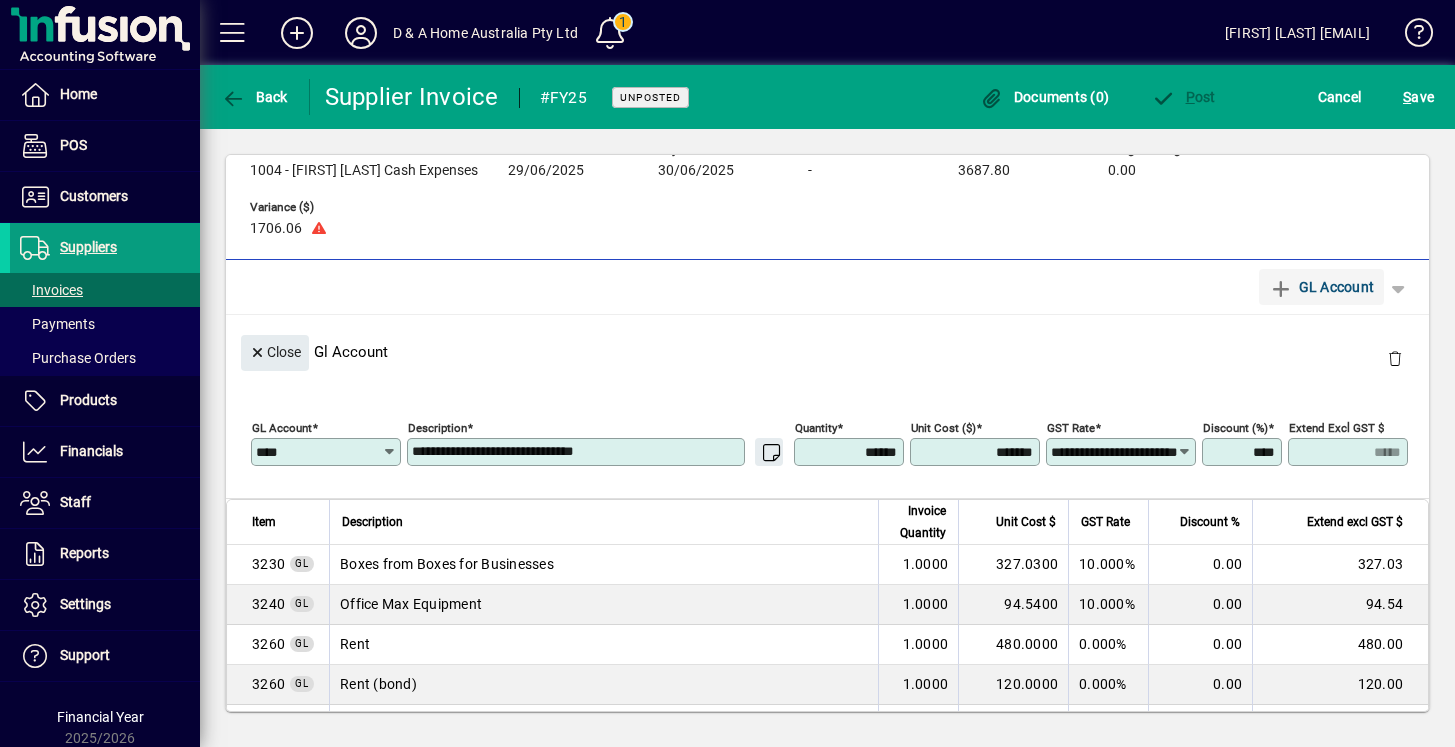 type on "**********" 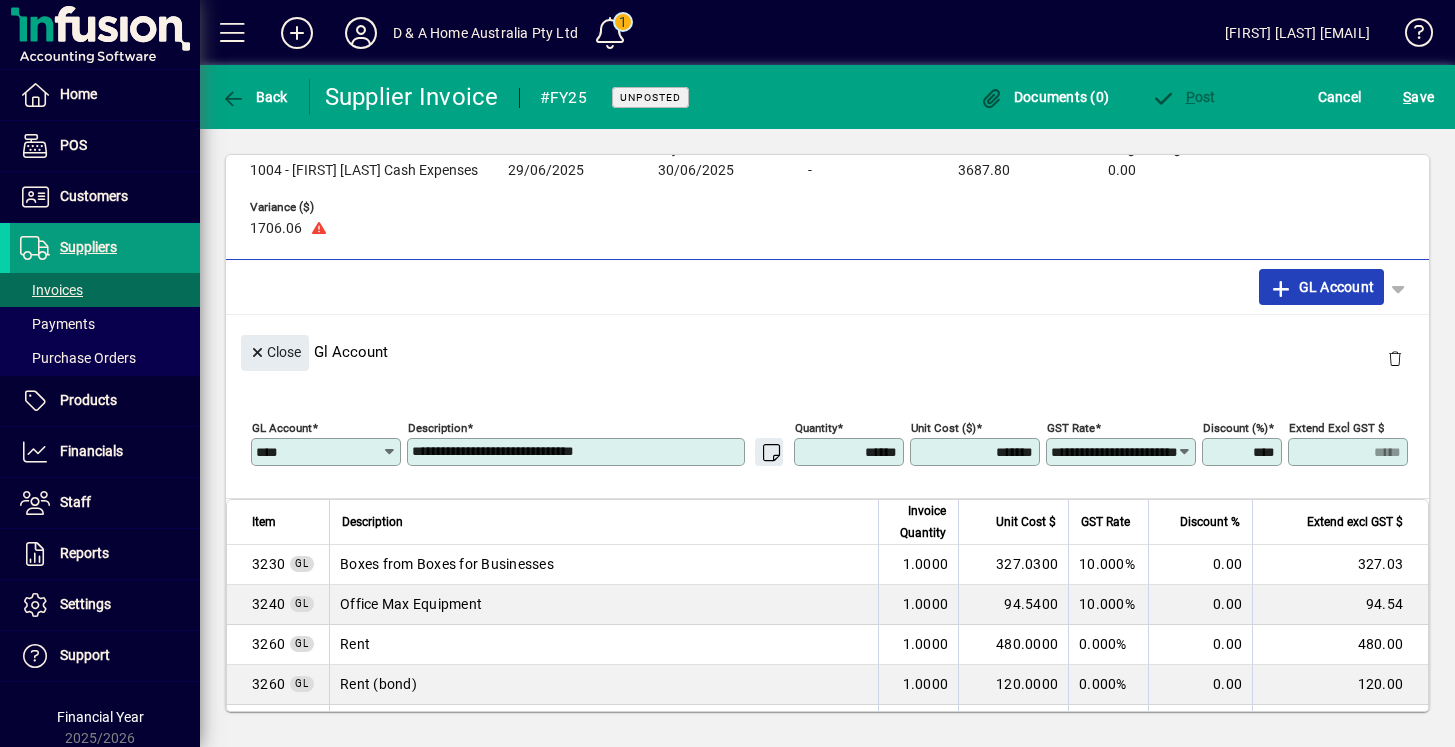 click on "GL Account" 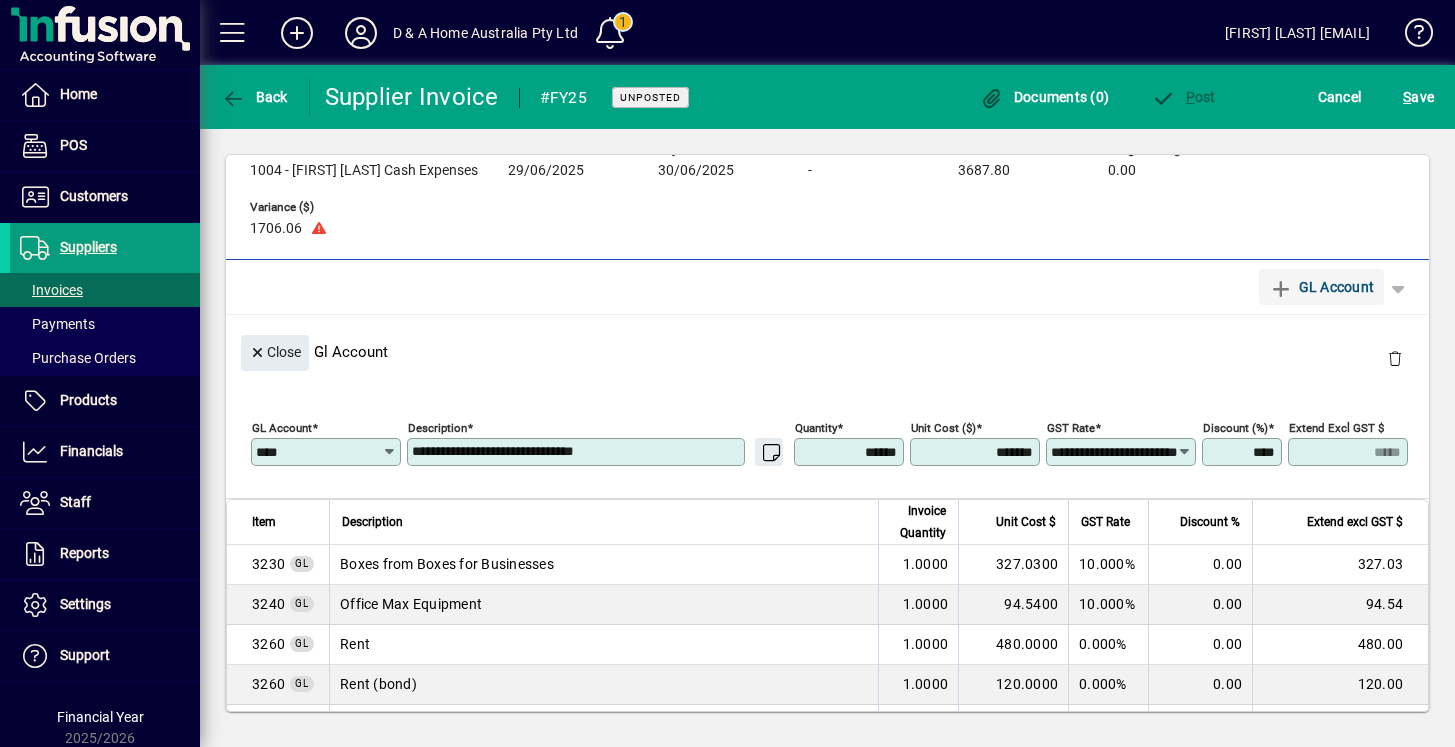 type 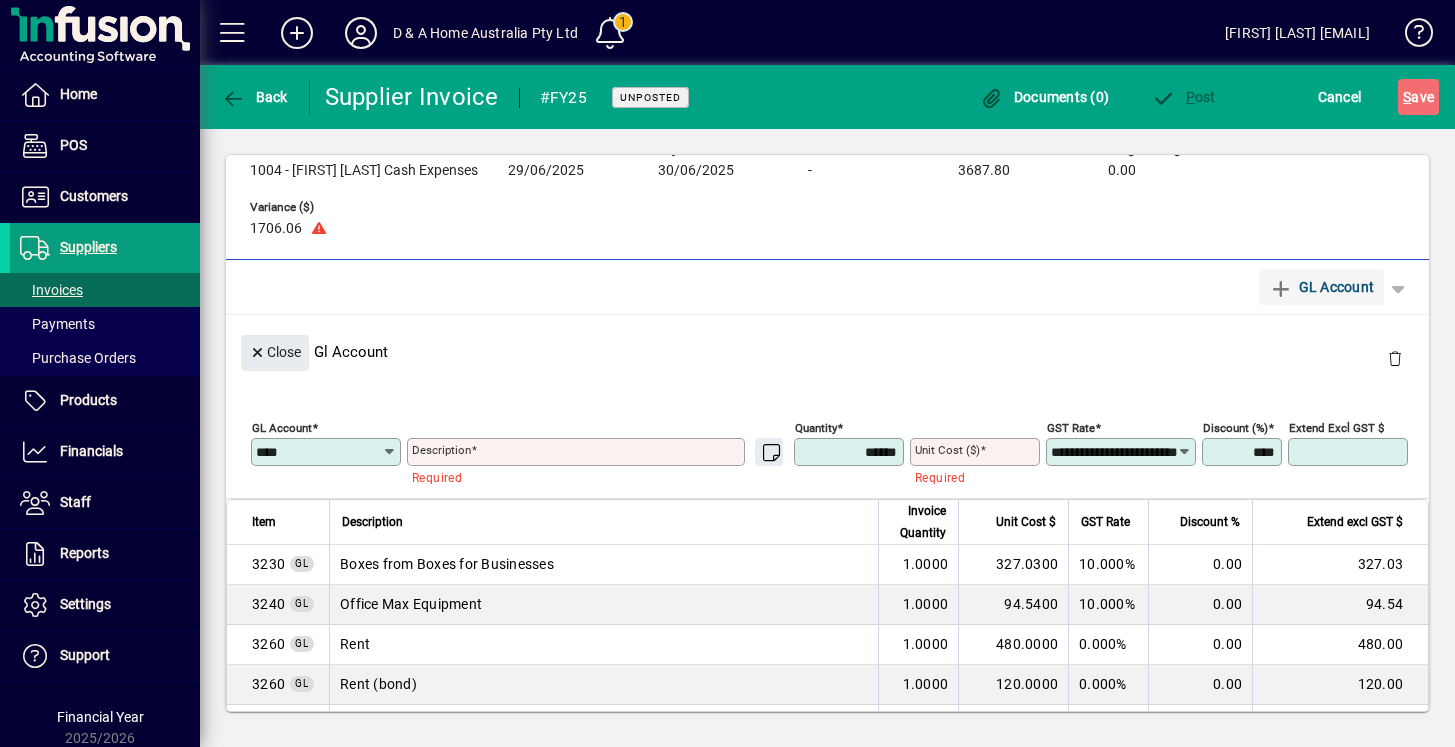 type 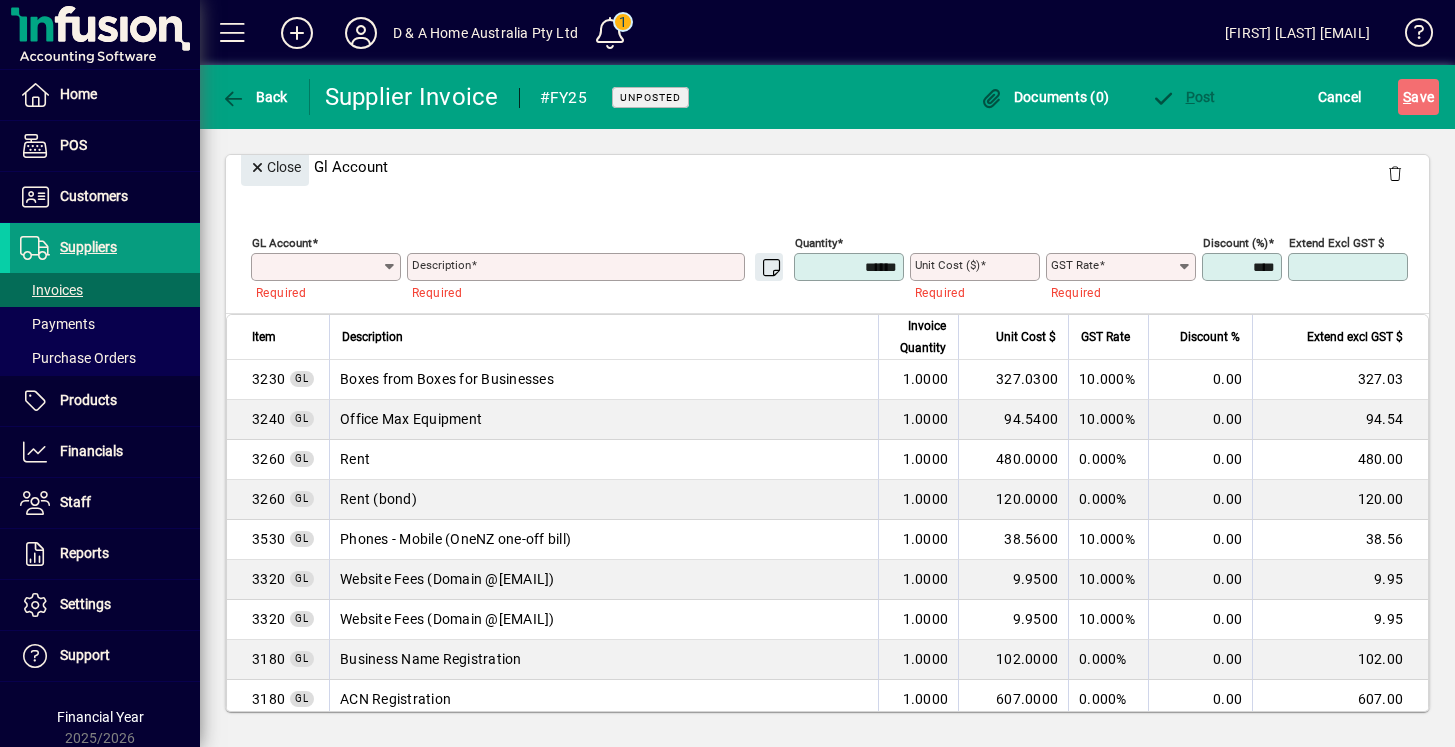 scroll, scrollTop: 222, scrollLeft: 0, axis: vertical 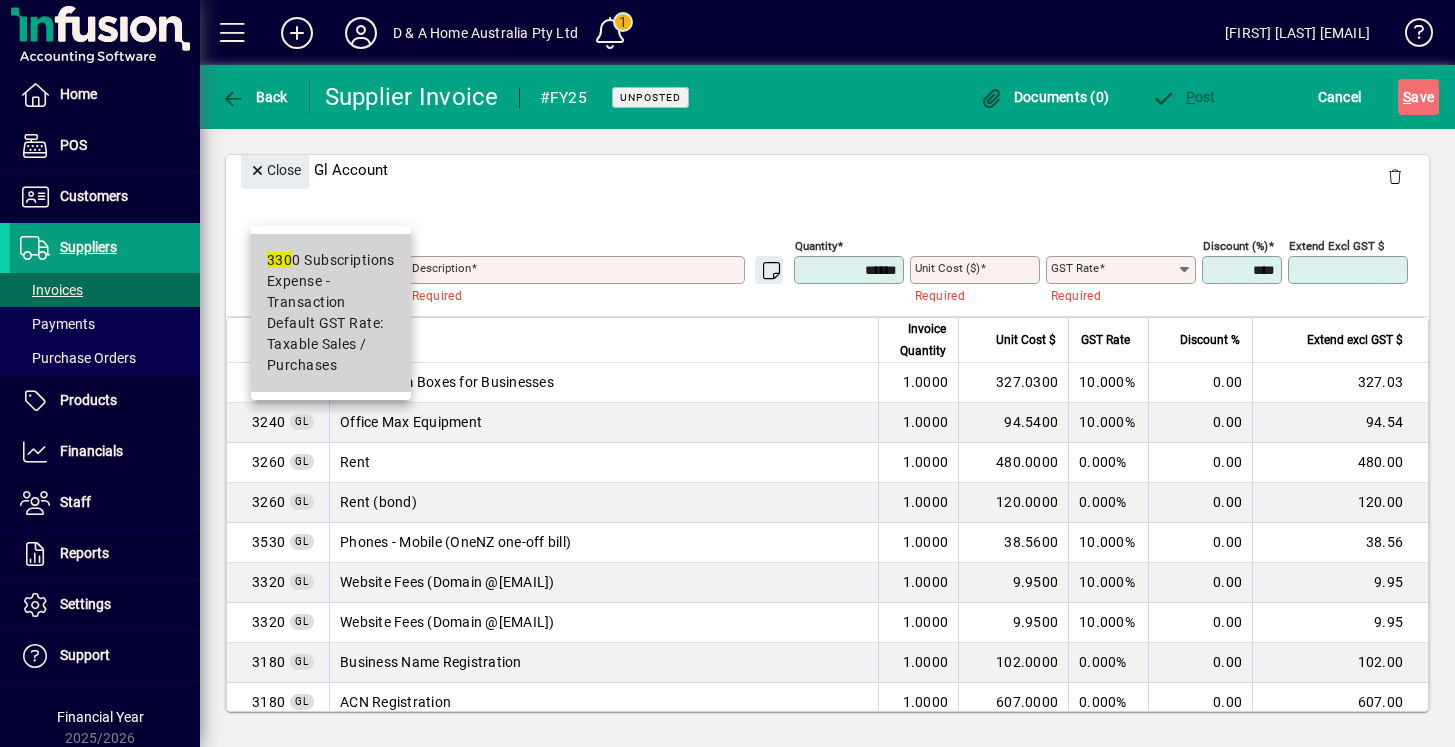 click on "Default GST Rate: Taxable Sales / Purchases" at bounding box center (331, 344) 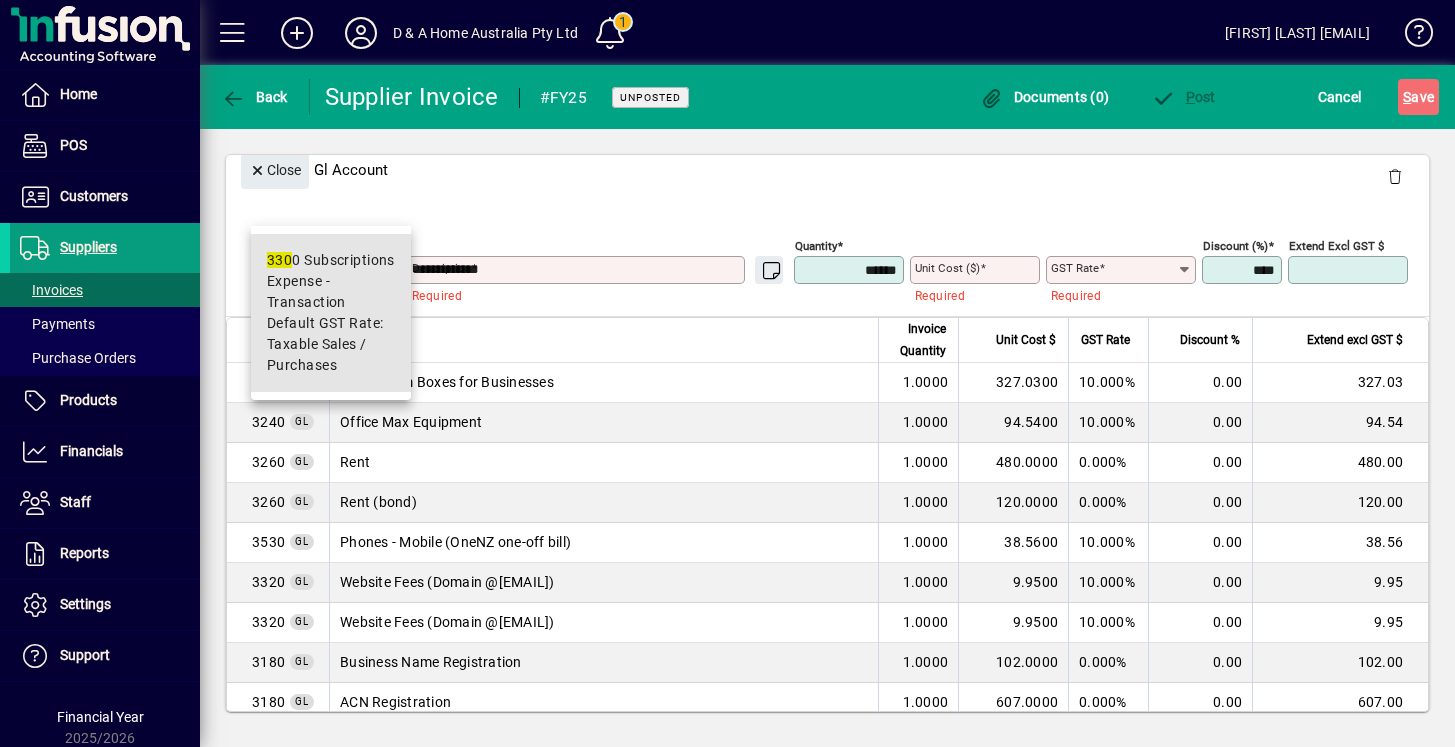 type on "****" 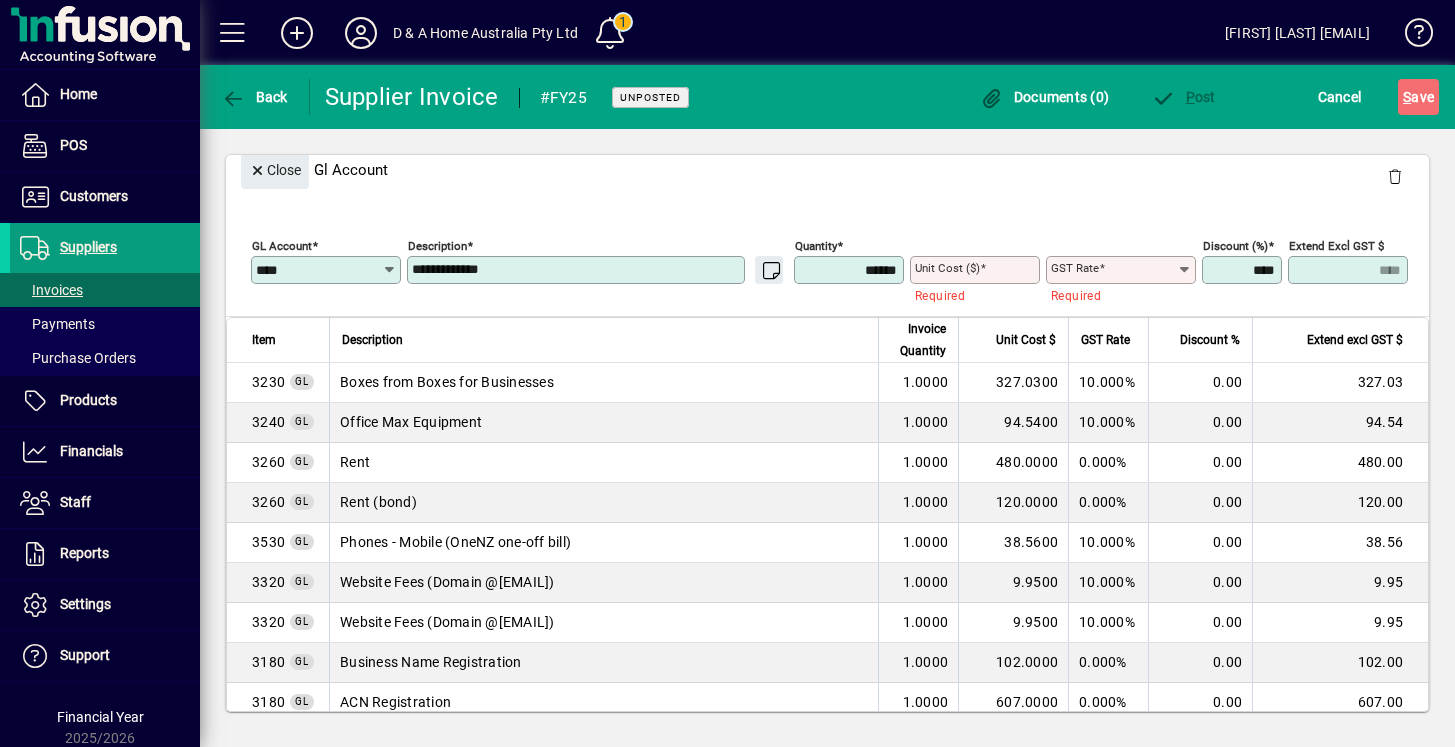 type on "**********" 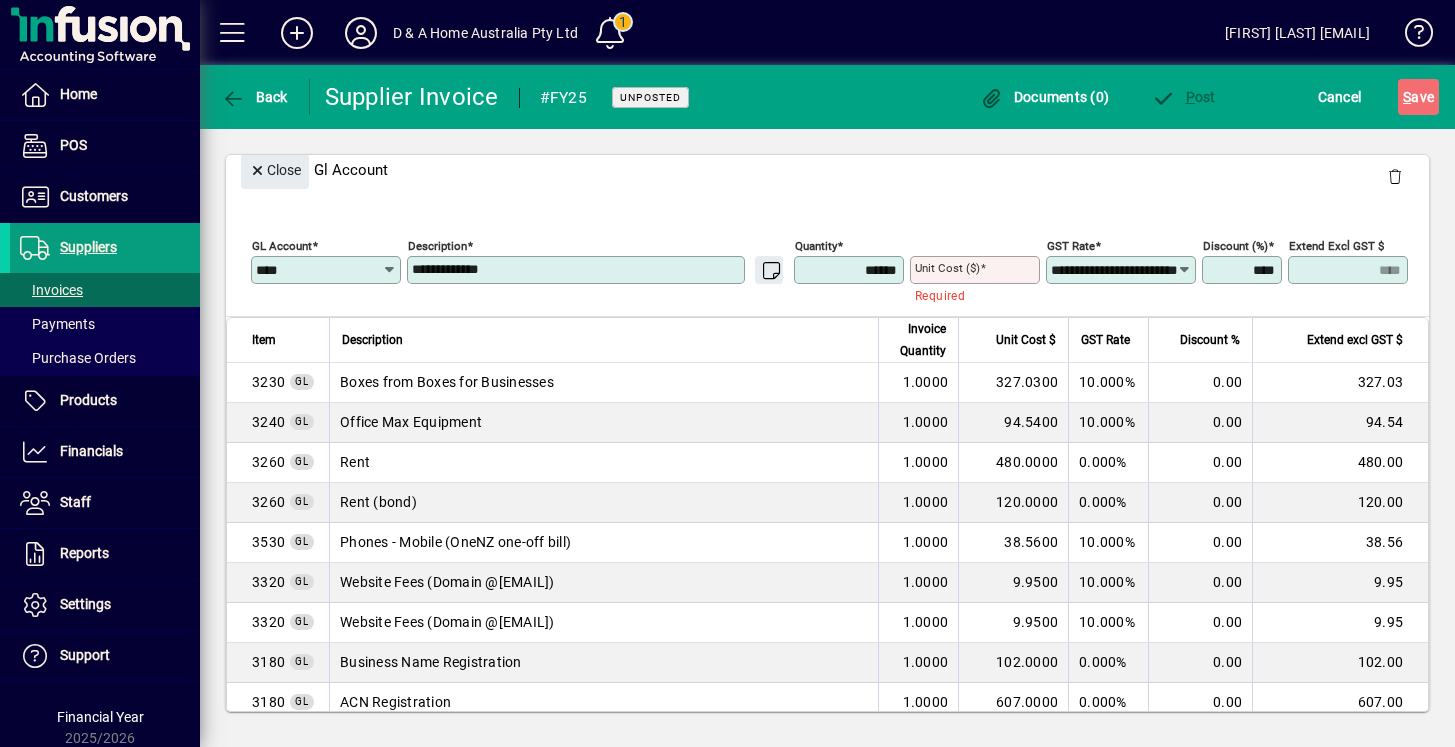 drag, startPoint x: 544, startPoint y: 217, endPoint x: 363, endPoint y: 216, distance: 181.00276 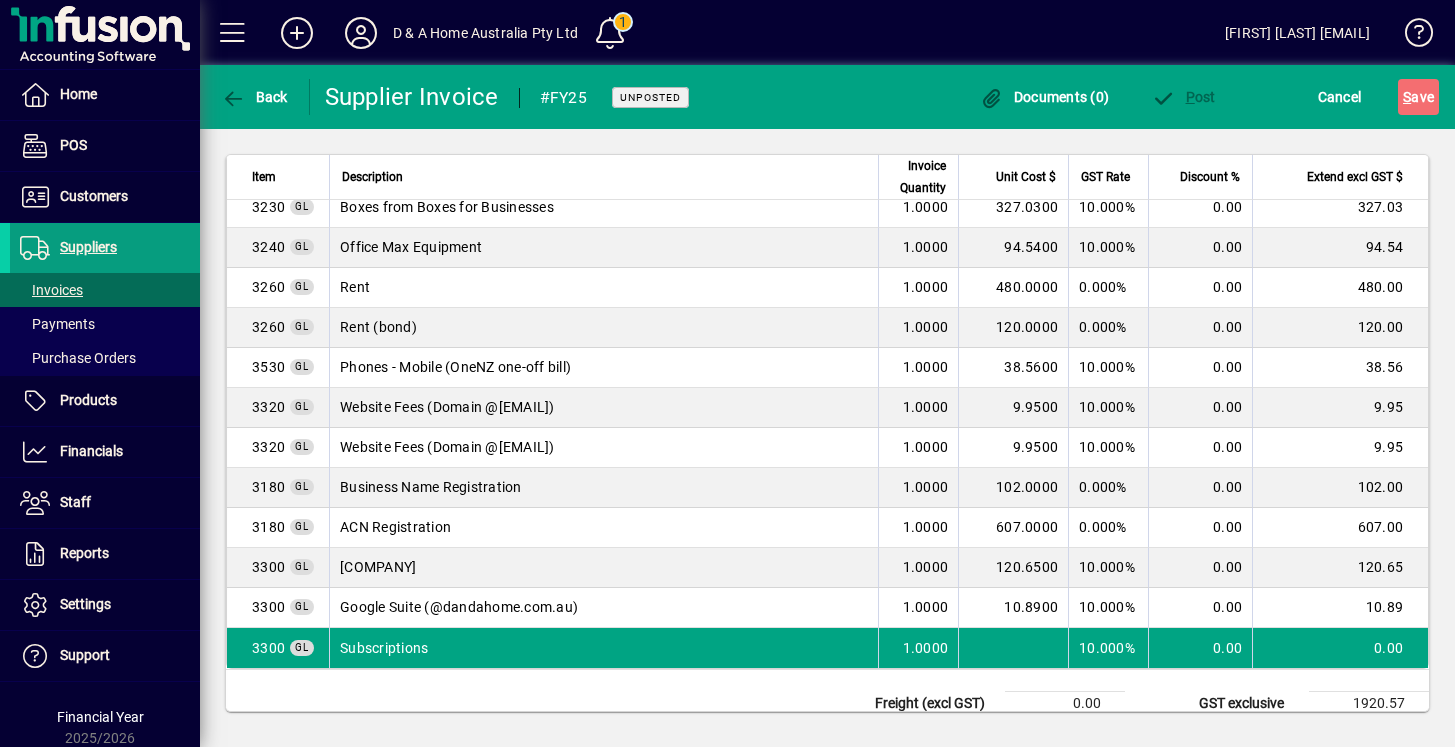 scroll, scrollTop: 271, scrollLeft: 0, axis: vertical 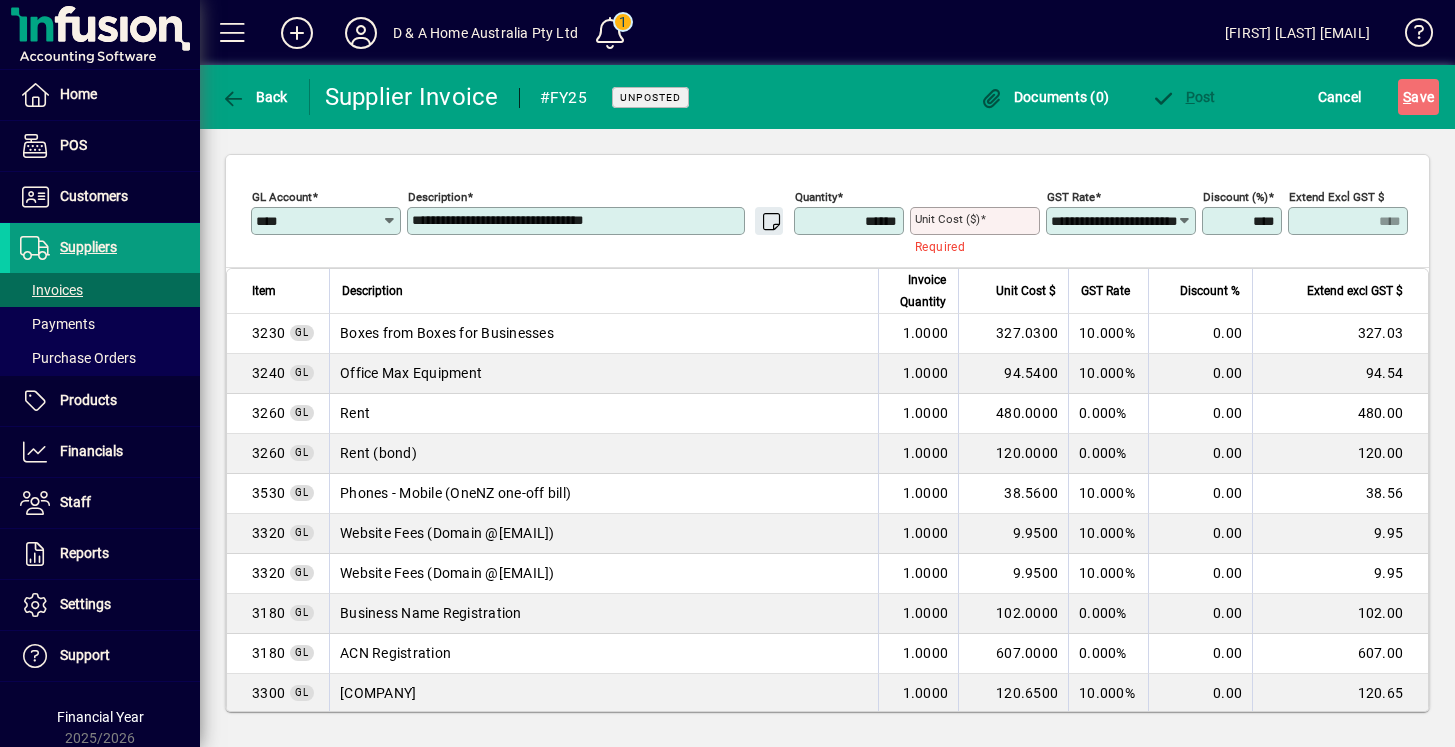 type on "**********" 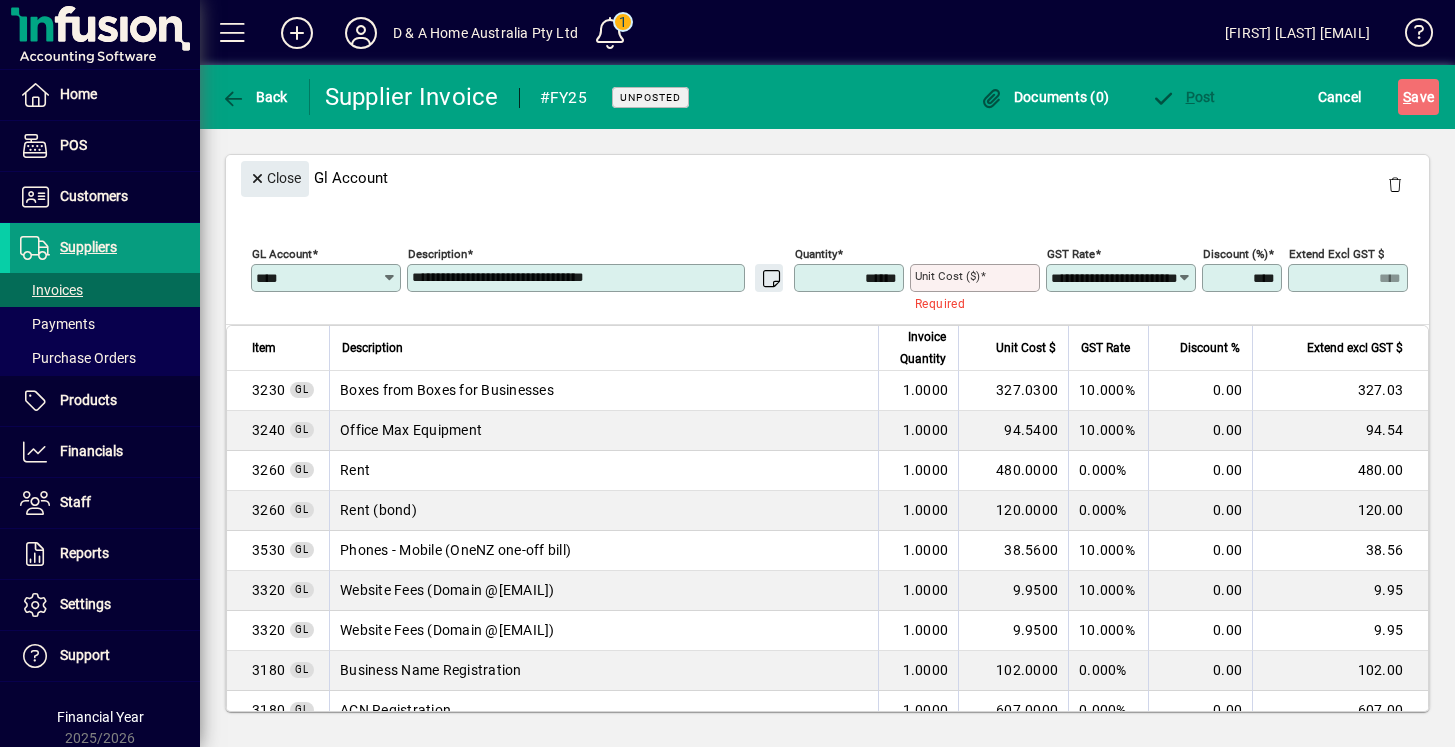 scroll, scrollTop: 157, scrollLeft: 0, axis: vertical 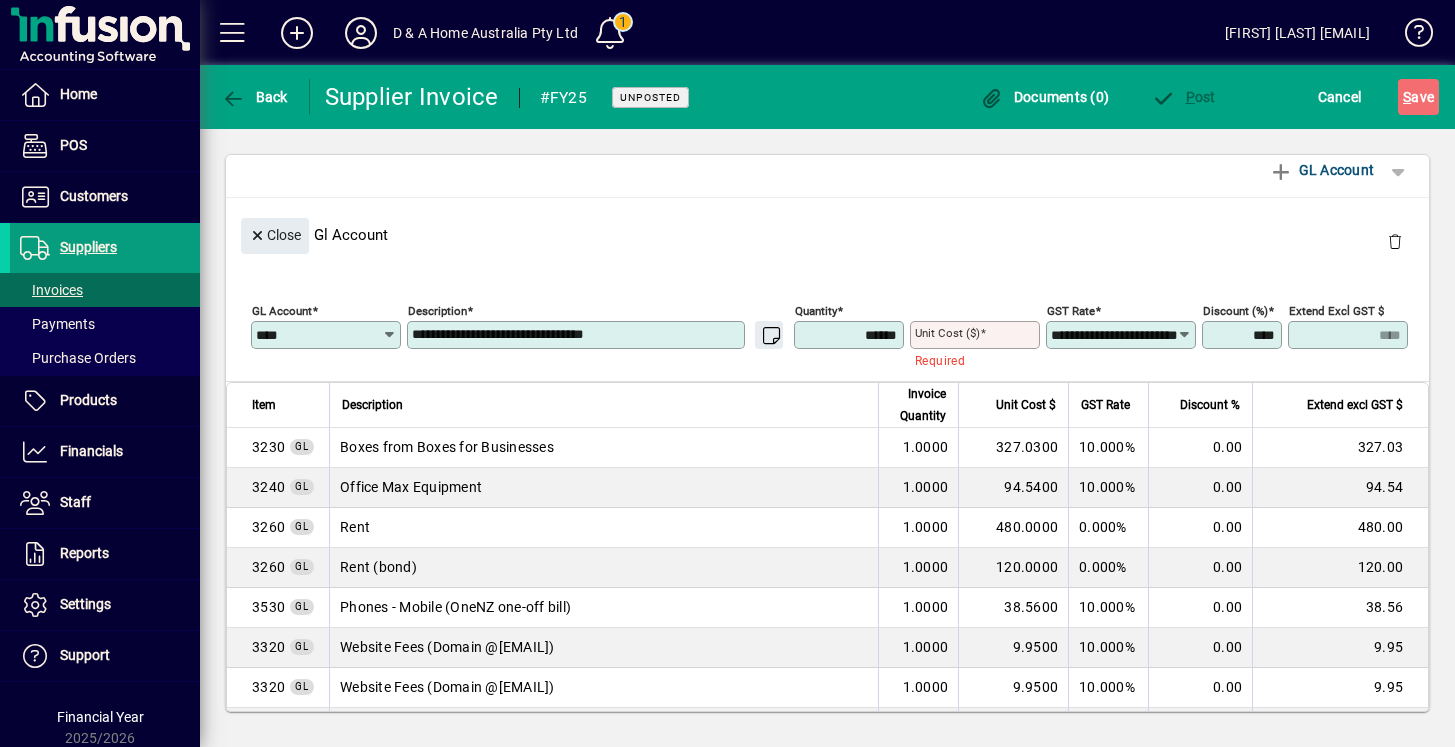 click on "Unit Cost ($)" 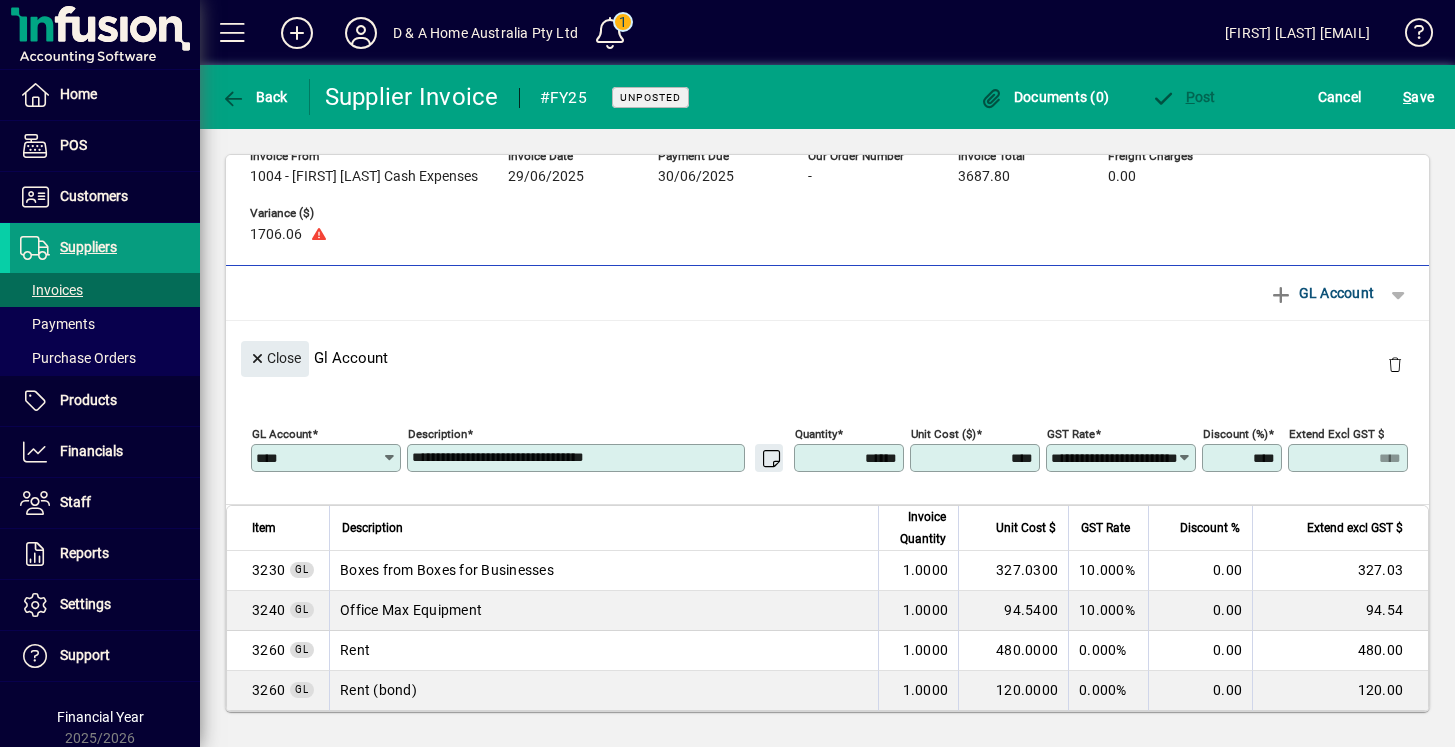 scroll, scrollTop: 14, scrollLeft: 0, axis: vertical 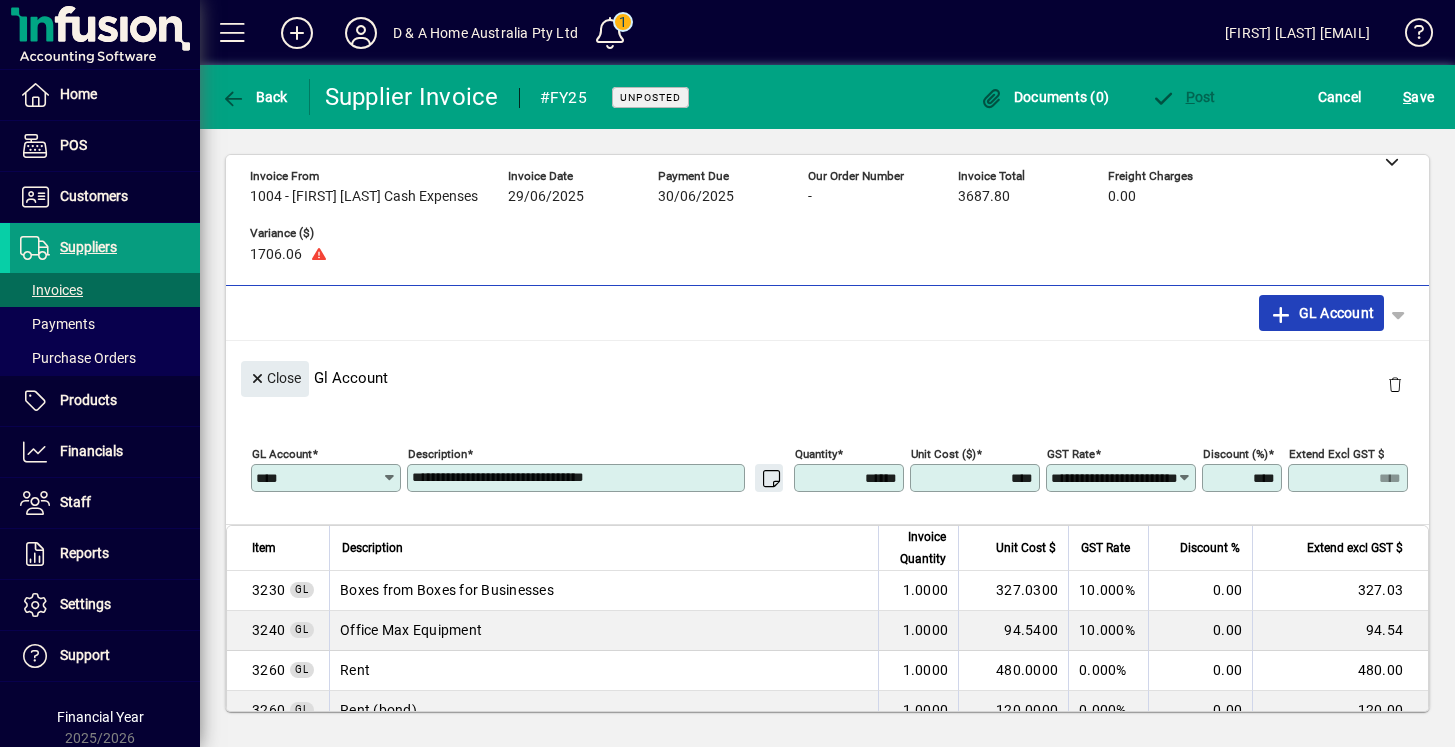 type on "******" 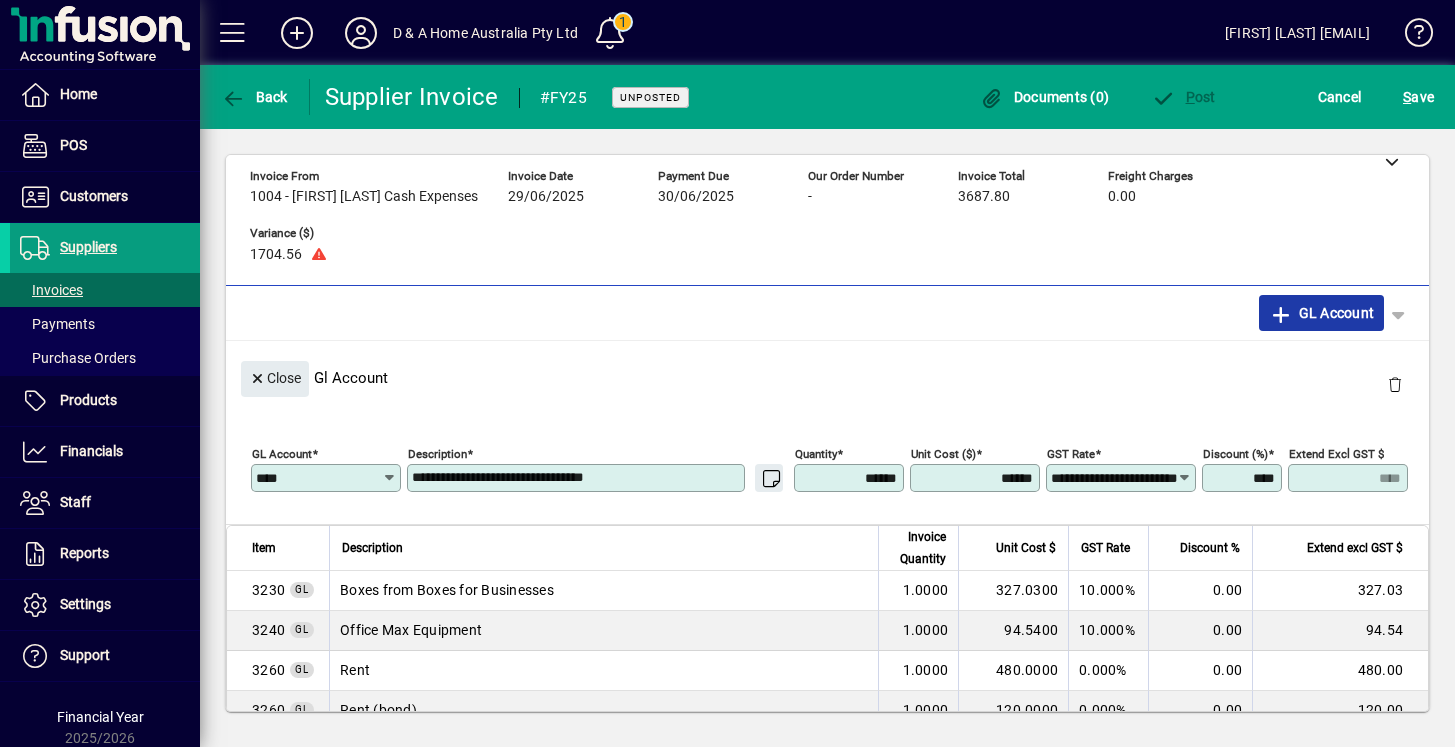 click on "GL Account" 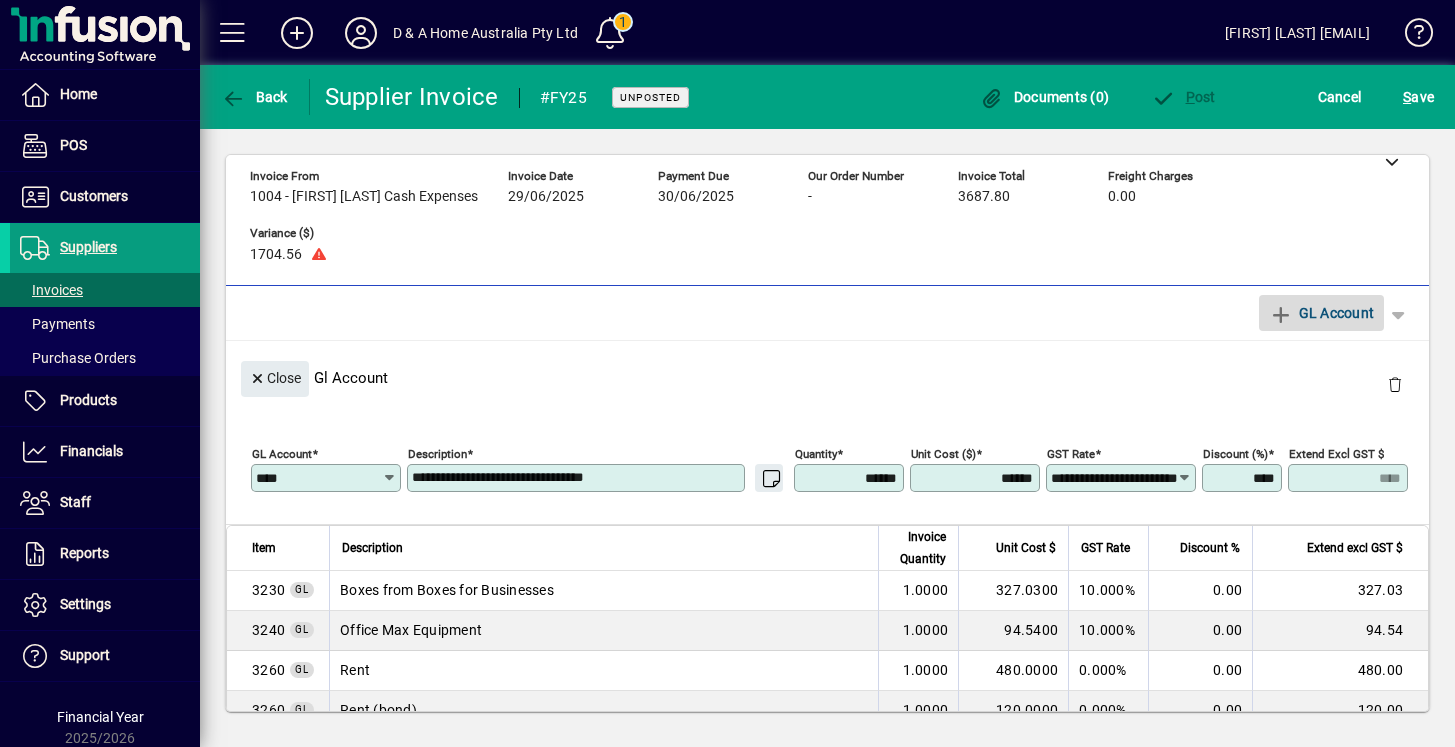 type 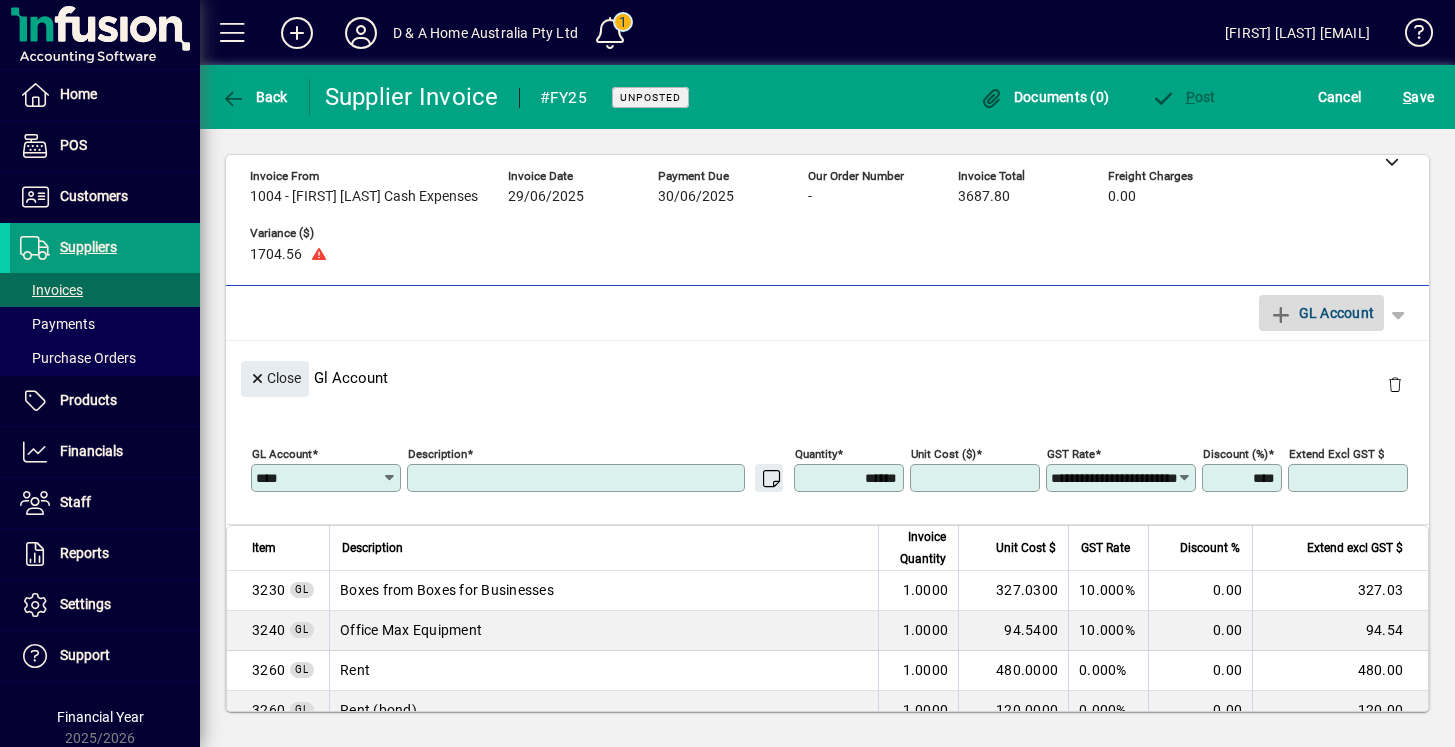 type 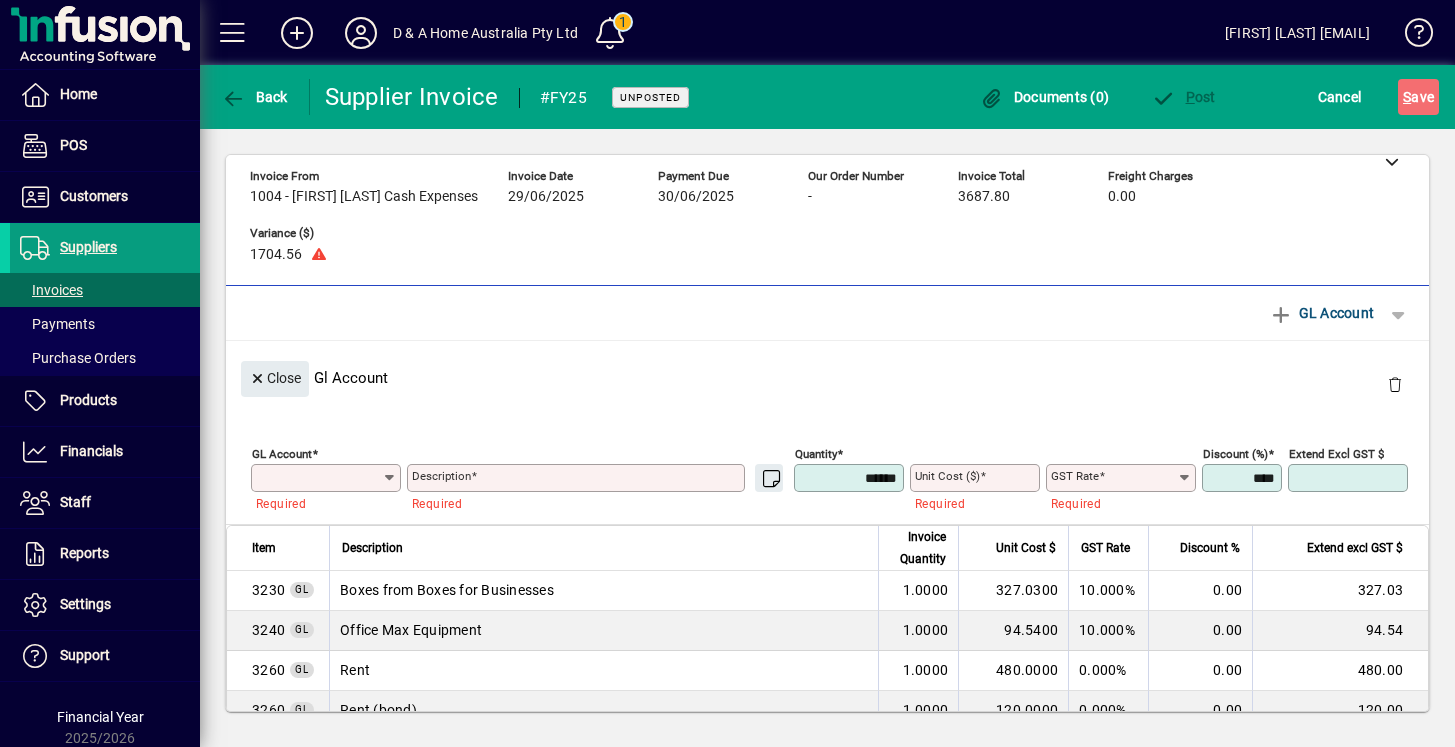 click on "GL Account" at bounding box center [319, 478] 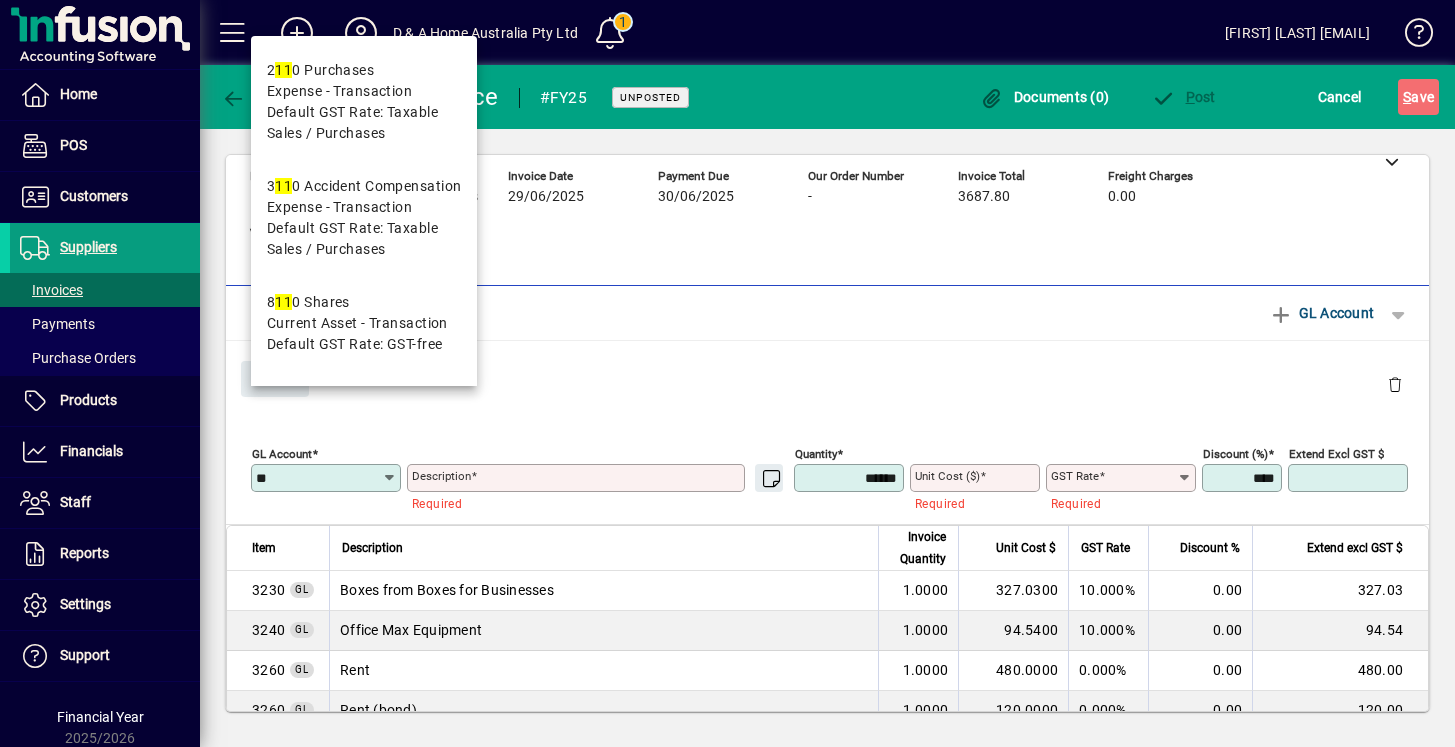 type on "*" 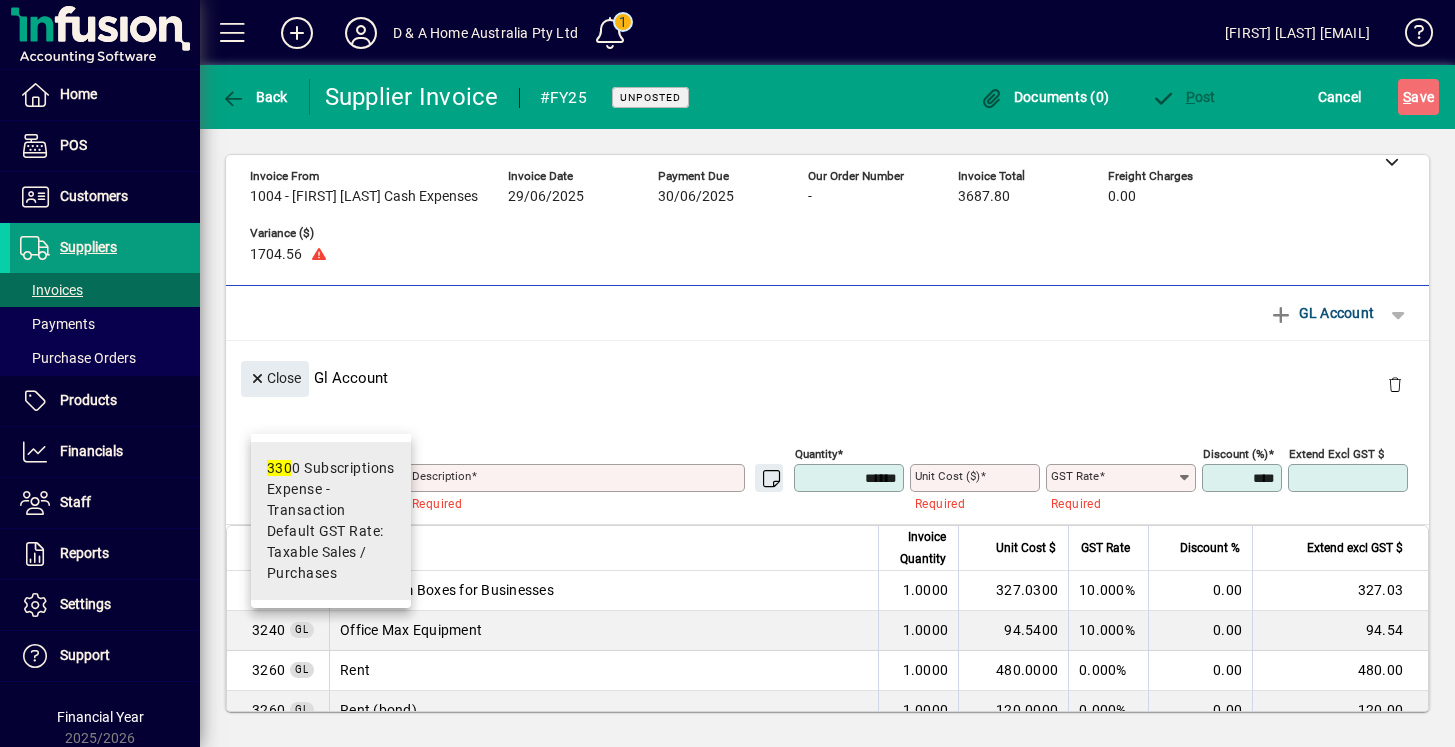 click on "Expense - Transaction" at bounding box center [331, 500] 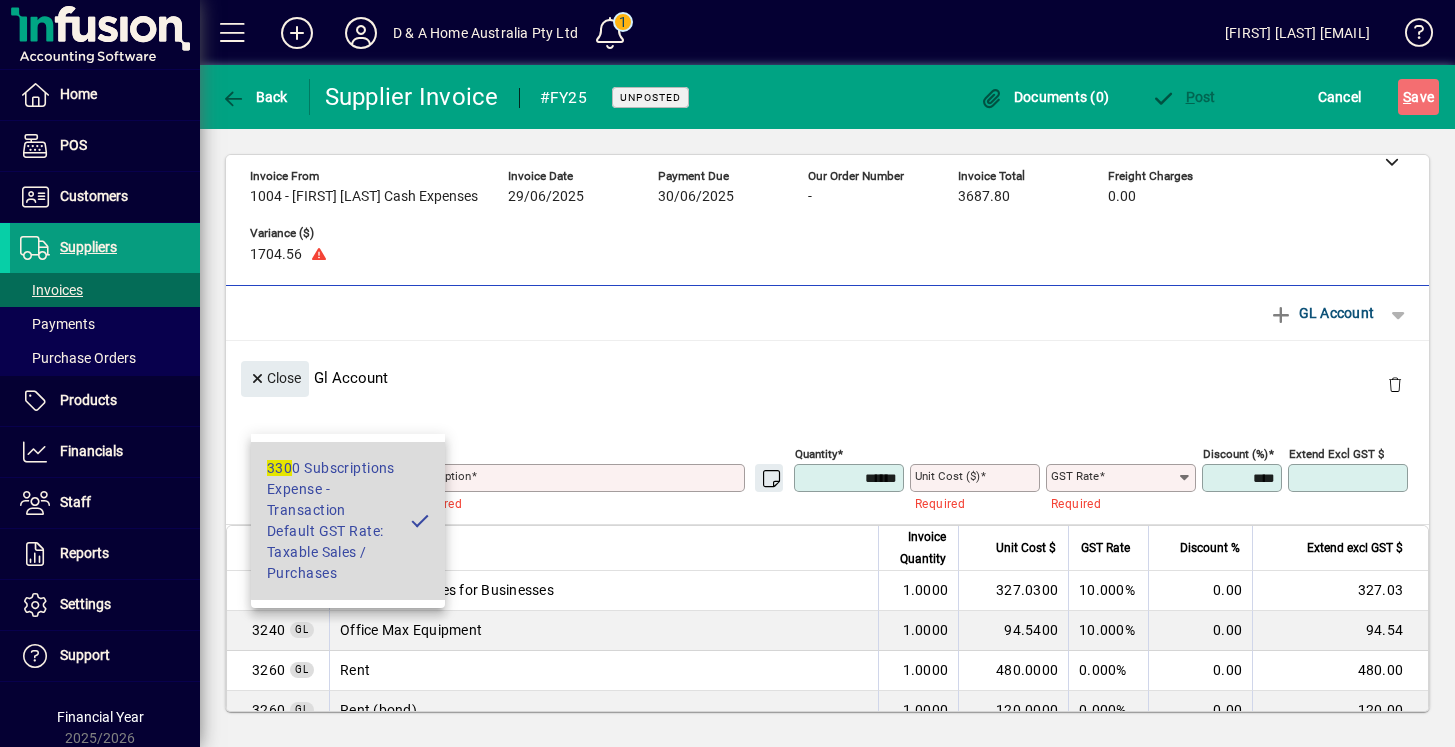 type on "**********" 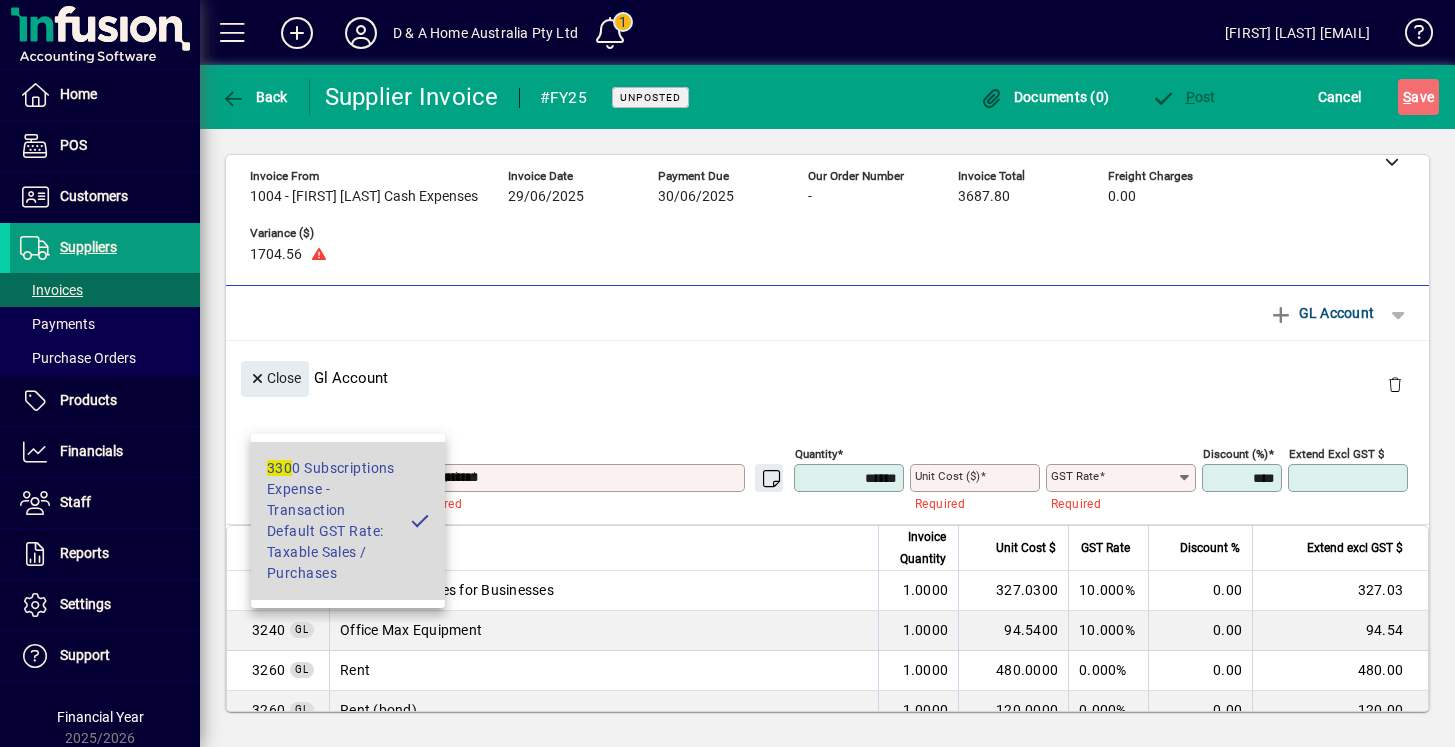 type on "****" 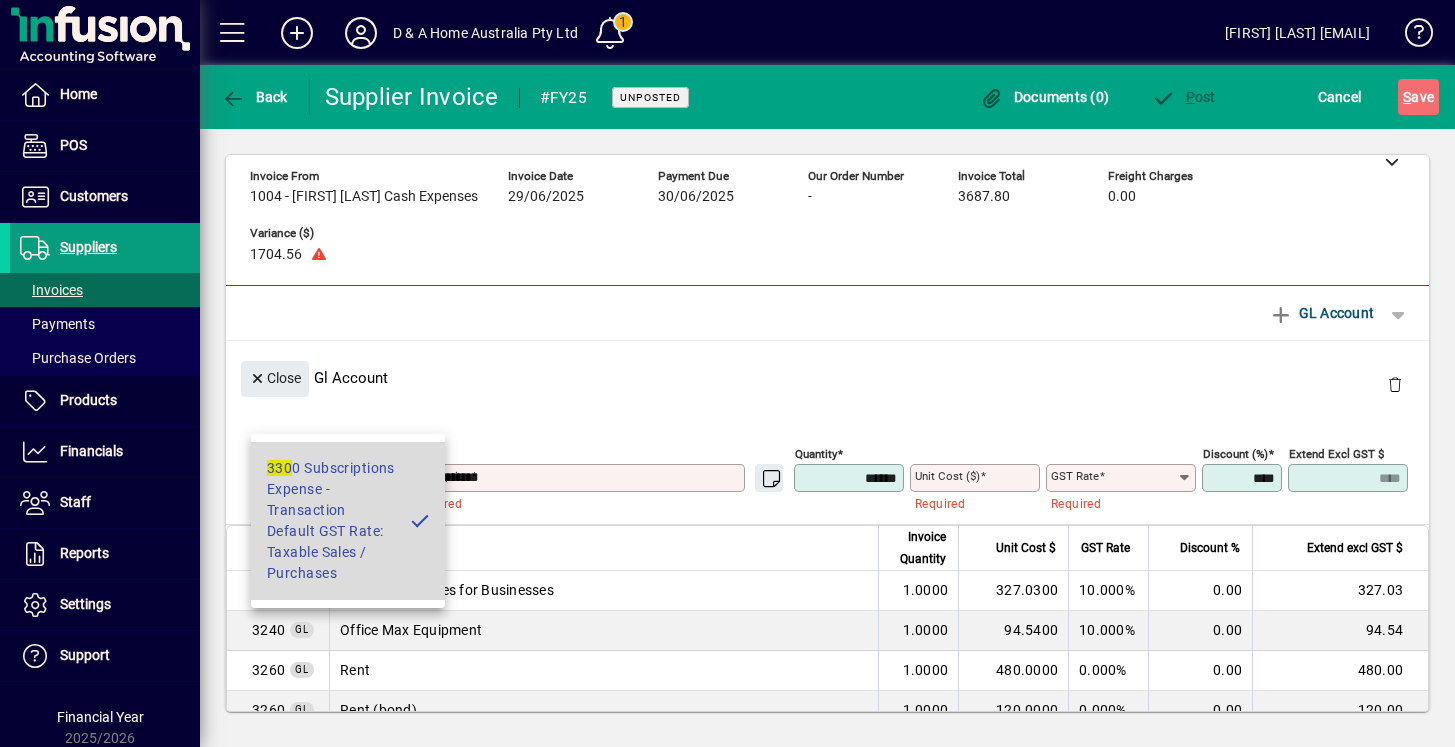 type on "**********" 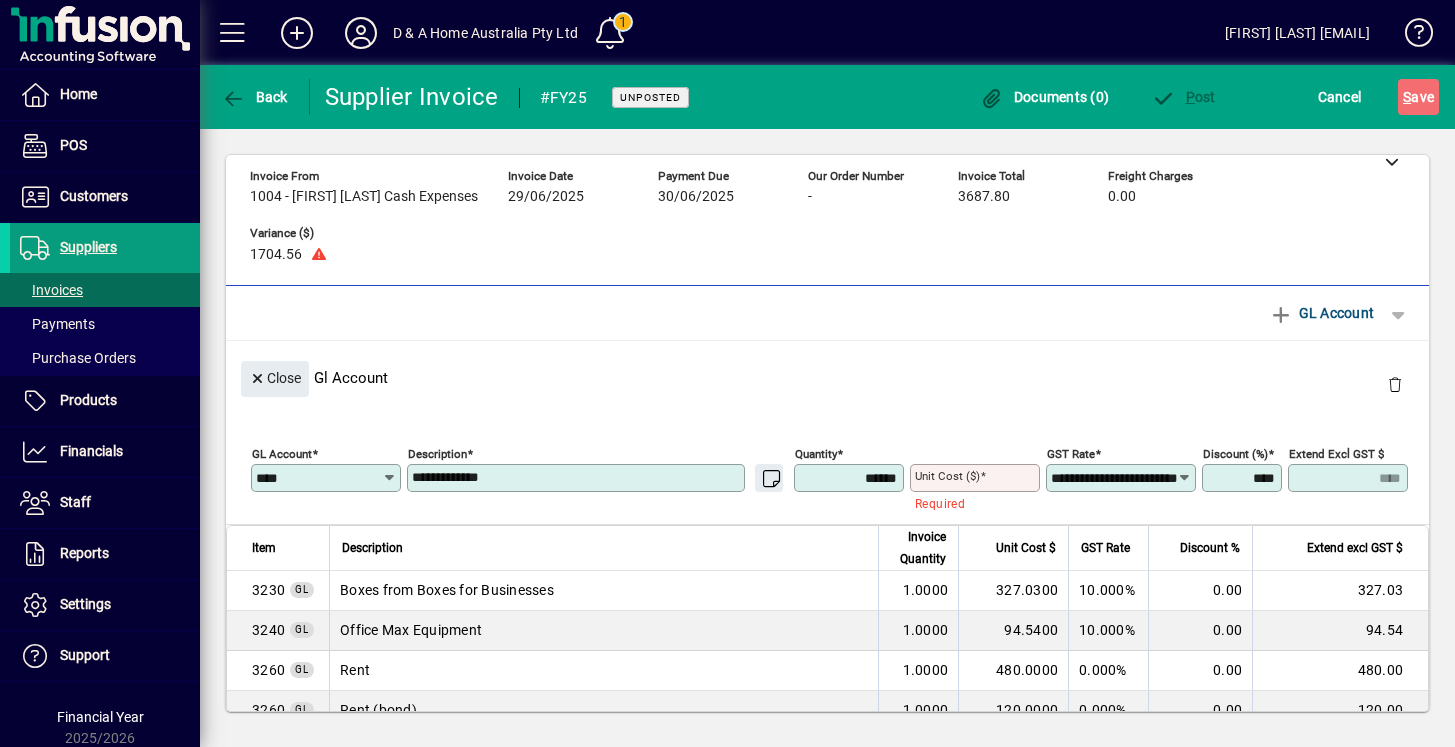 drag, startPoint x: 534, startPoint y: 423, endPoint x: 350, endPoint y: 412, distance: 184.3285 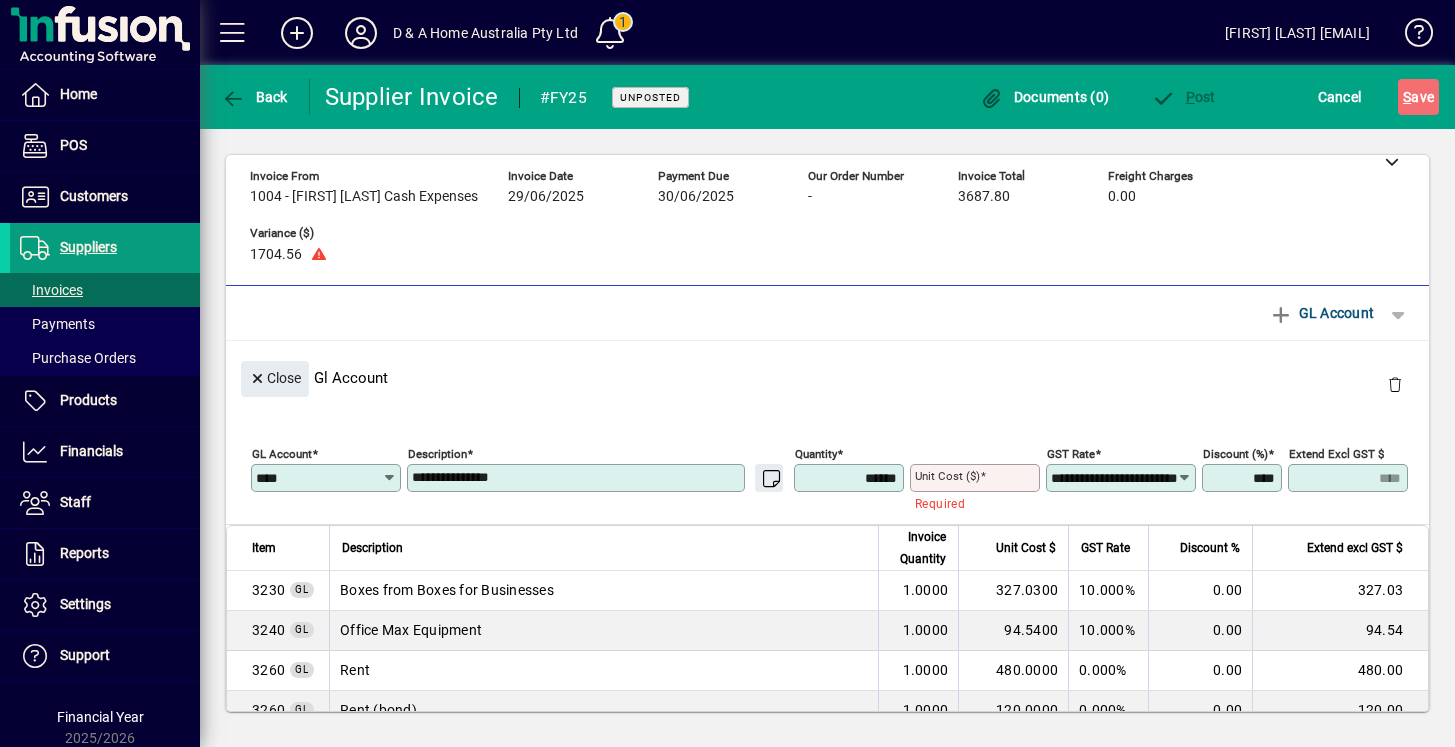 type on "**********" 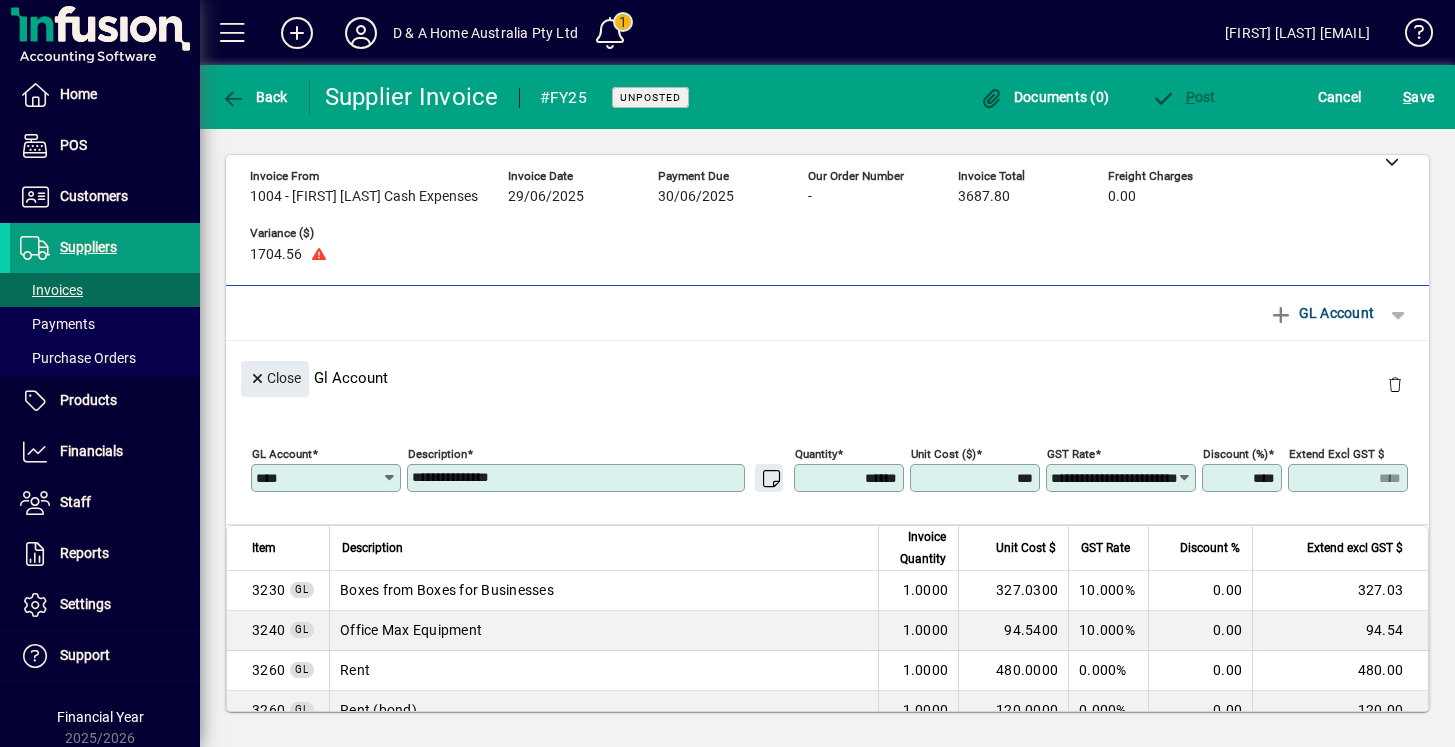 type on "********" 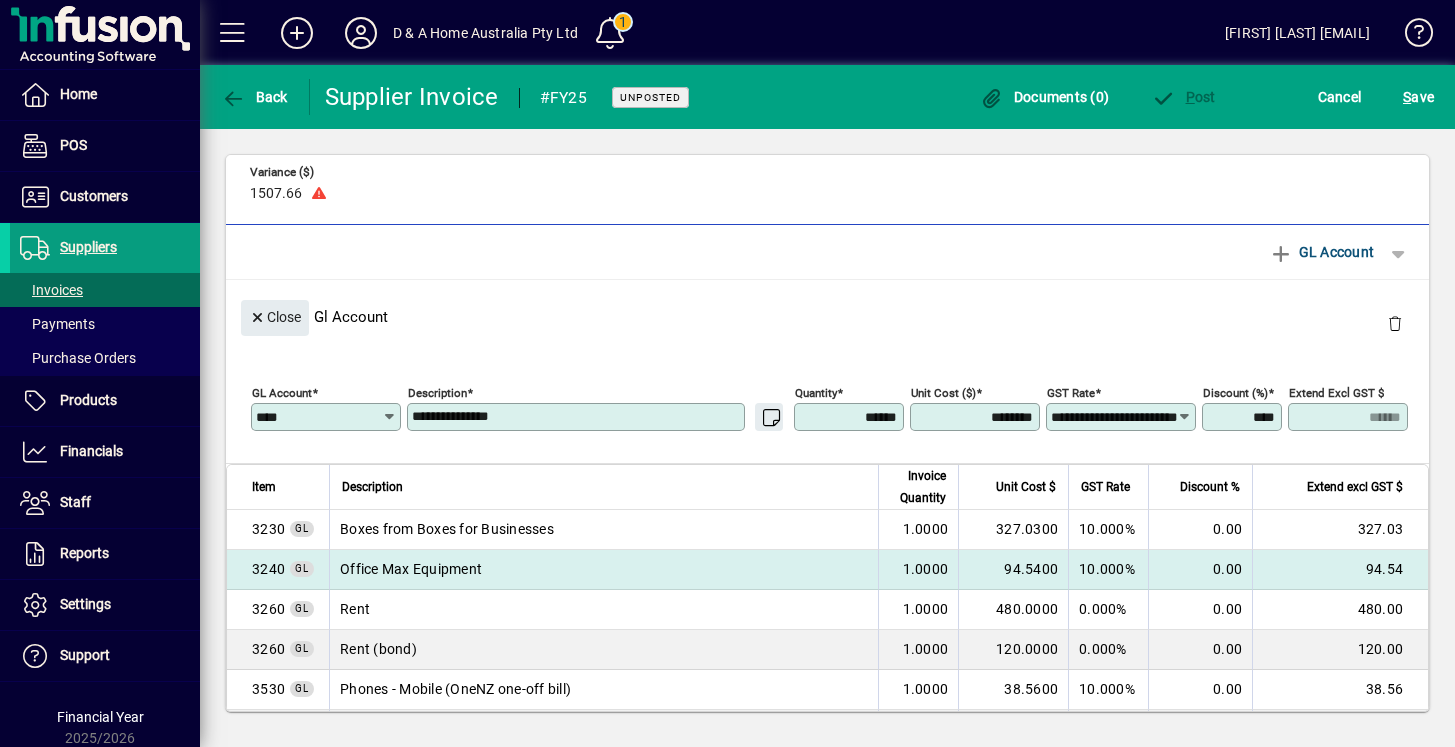 scroll, scrollTop: 0, scrollLeft: 0, axis: both 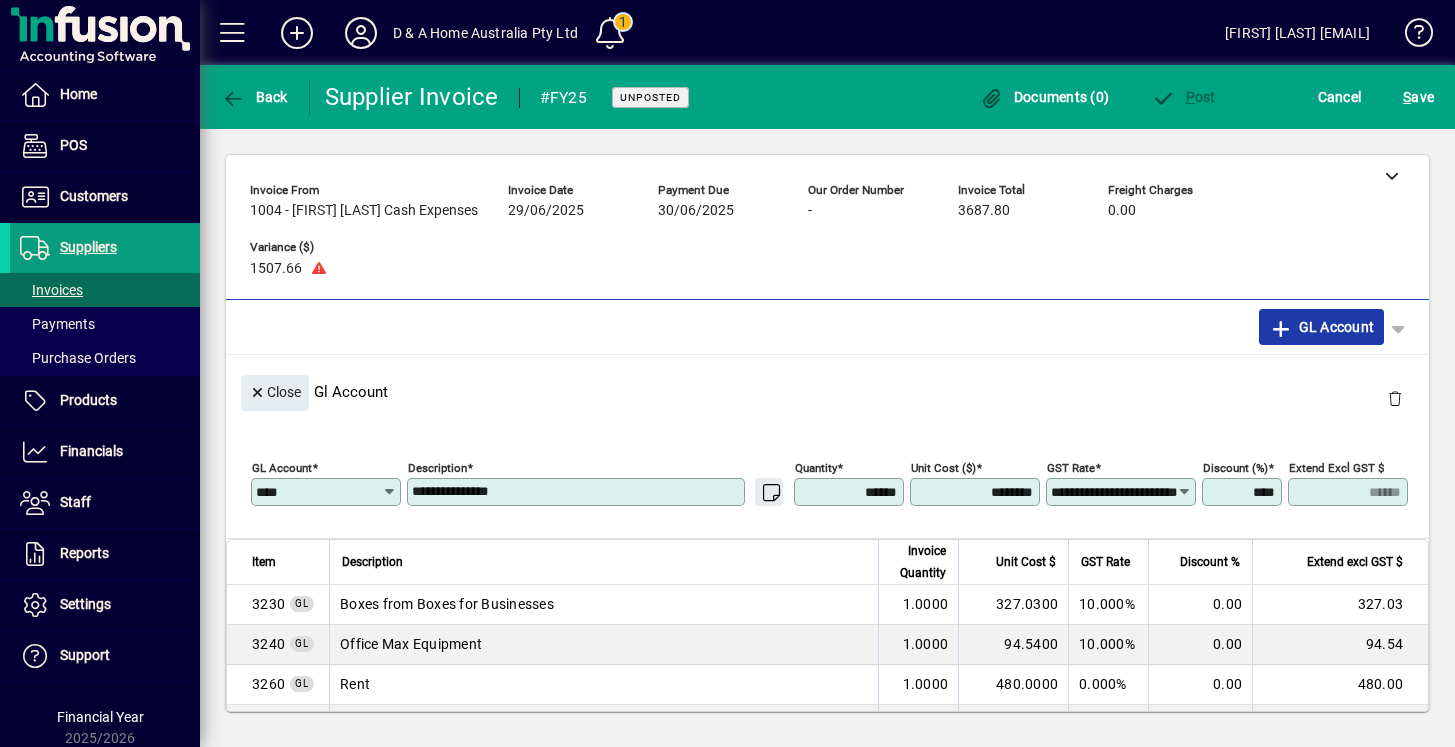 click 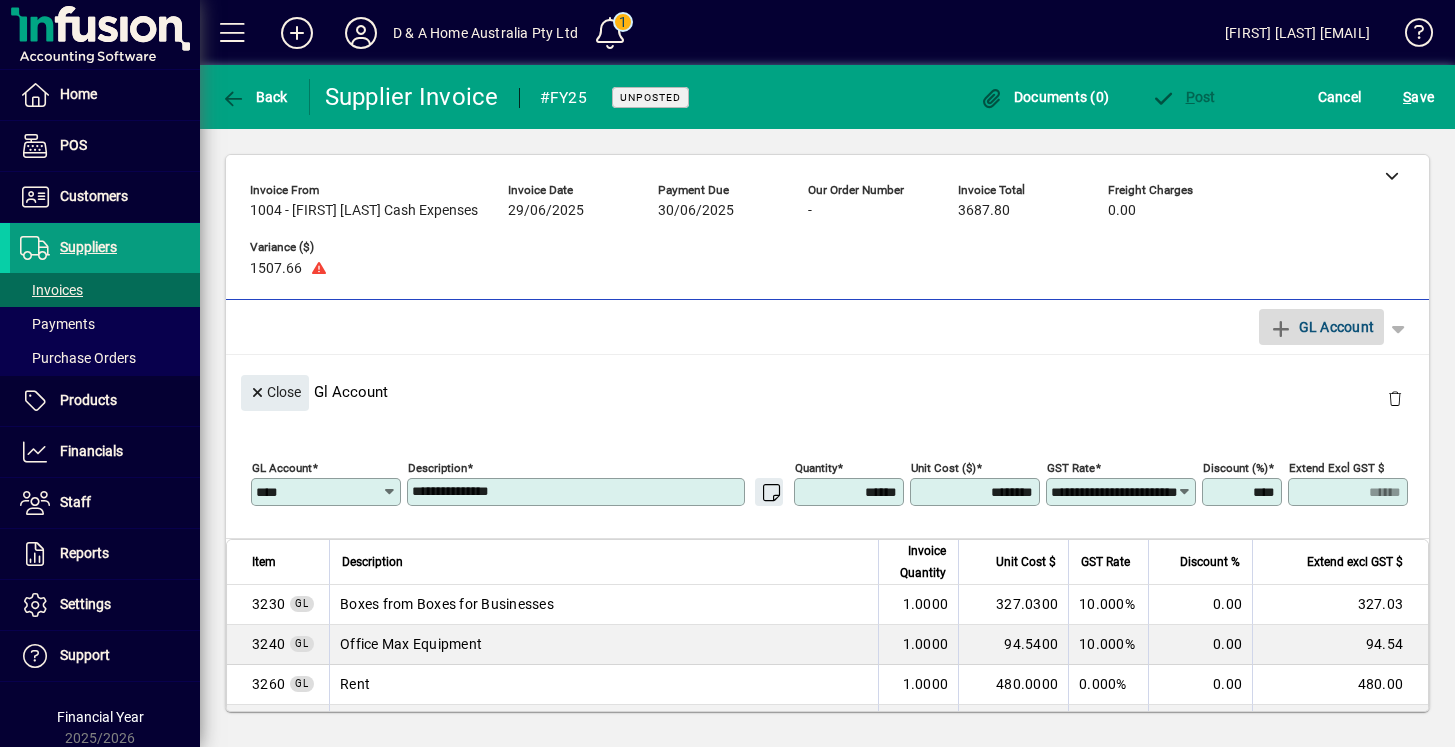 type 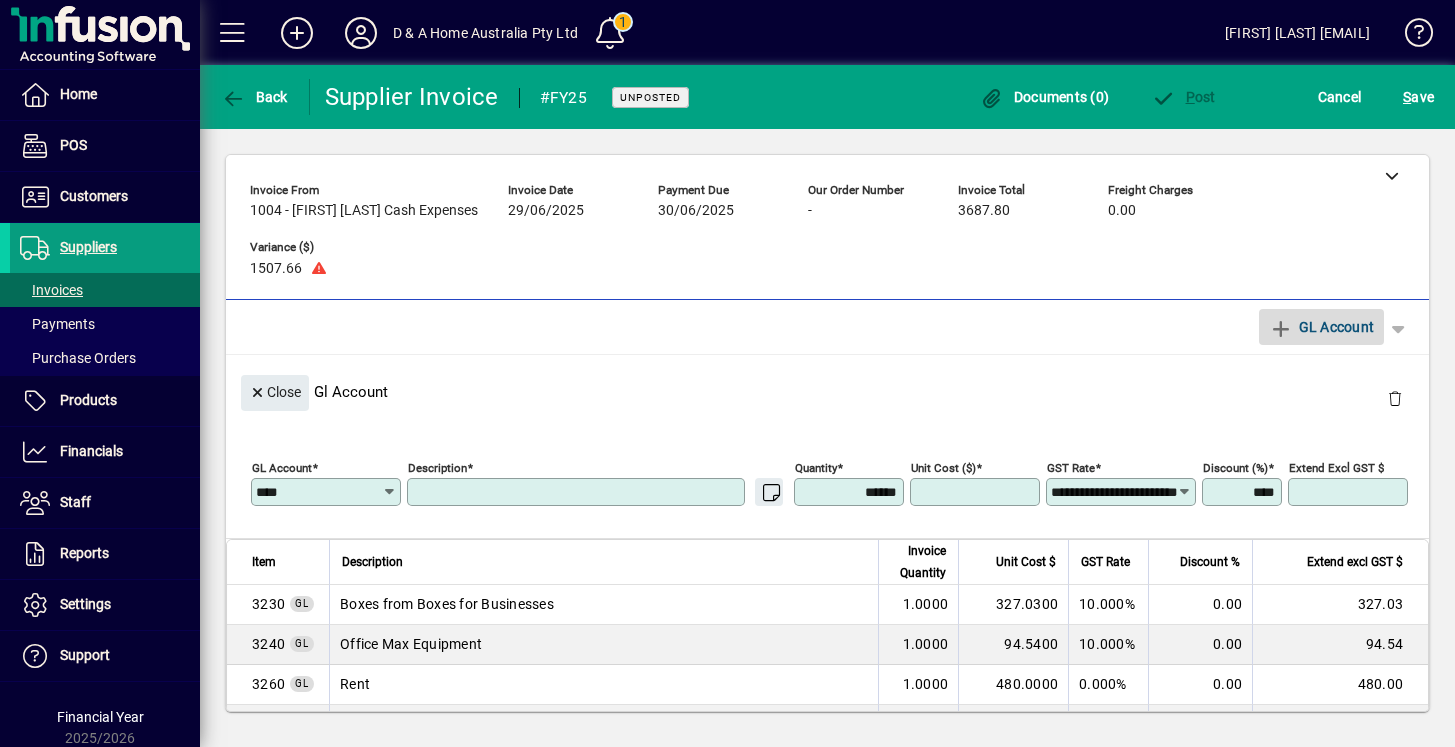 type 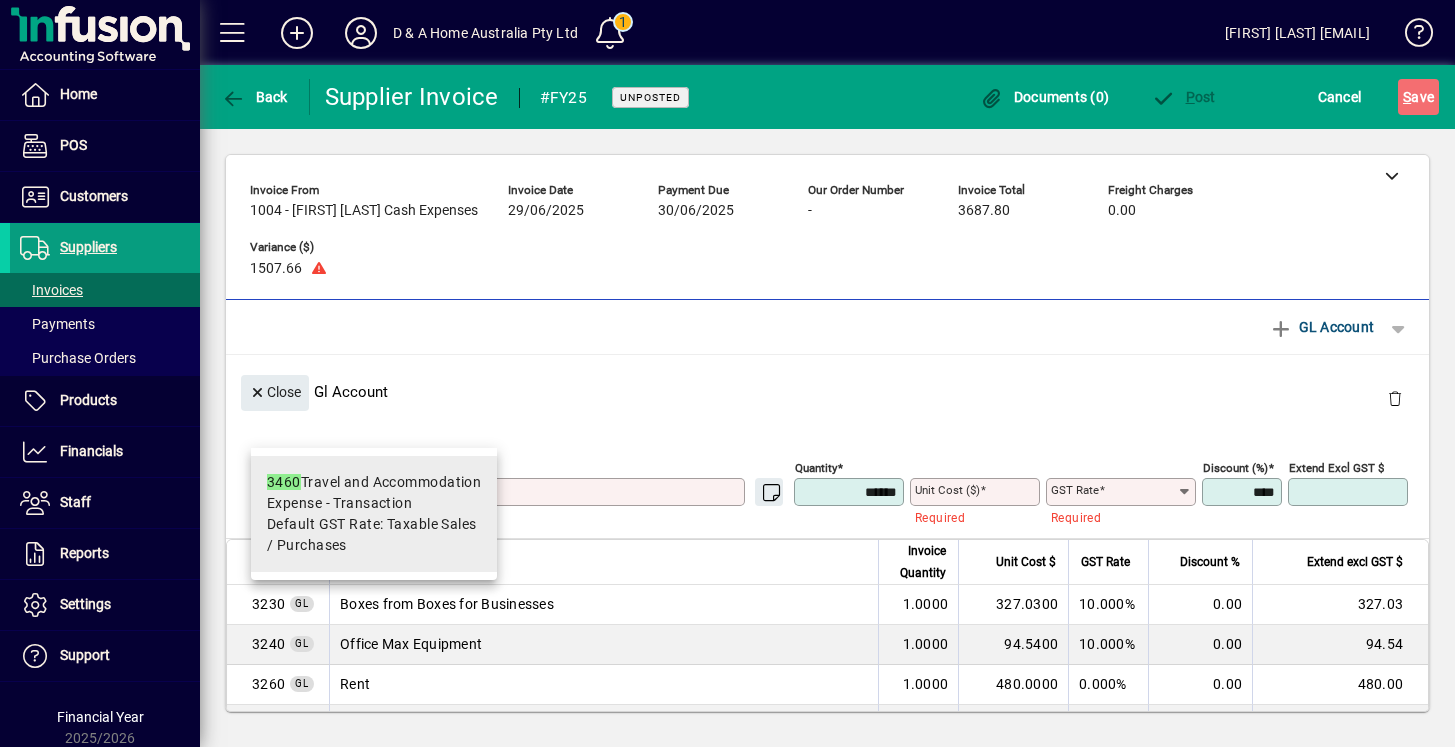 type on "****" 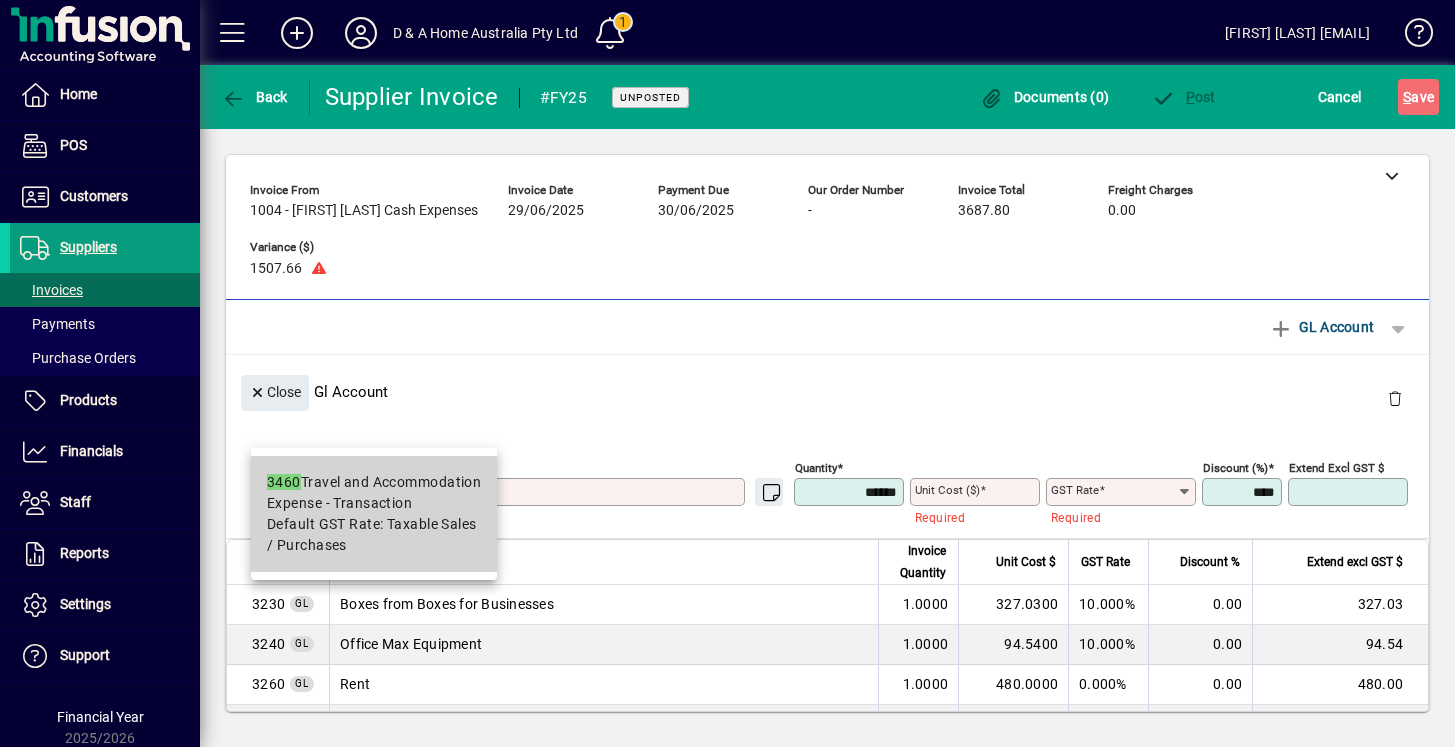 click on "Default GST Rate: Taxable Sales / Purchases" at bounding box center [374, 535] 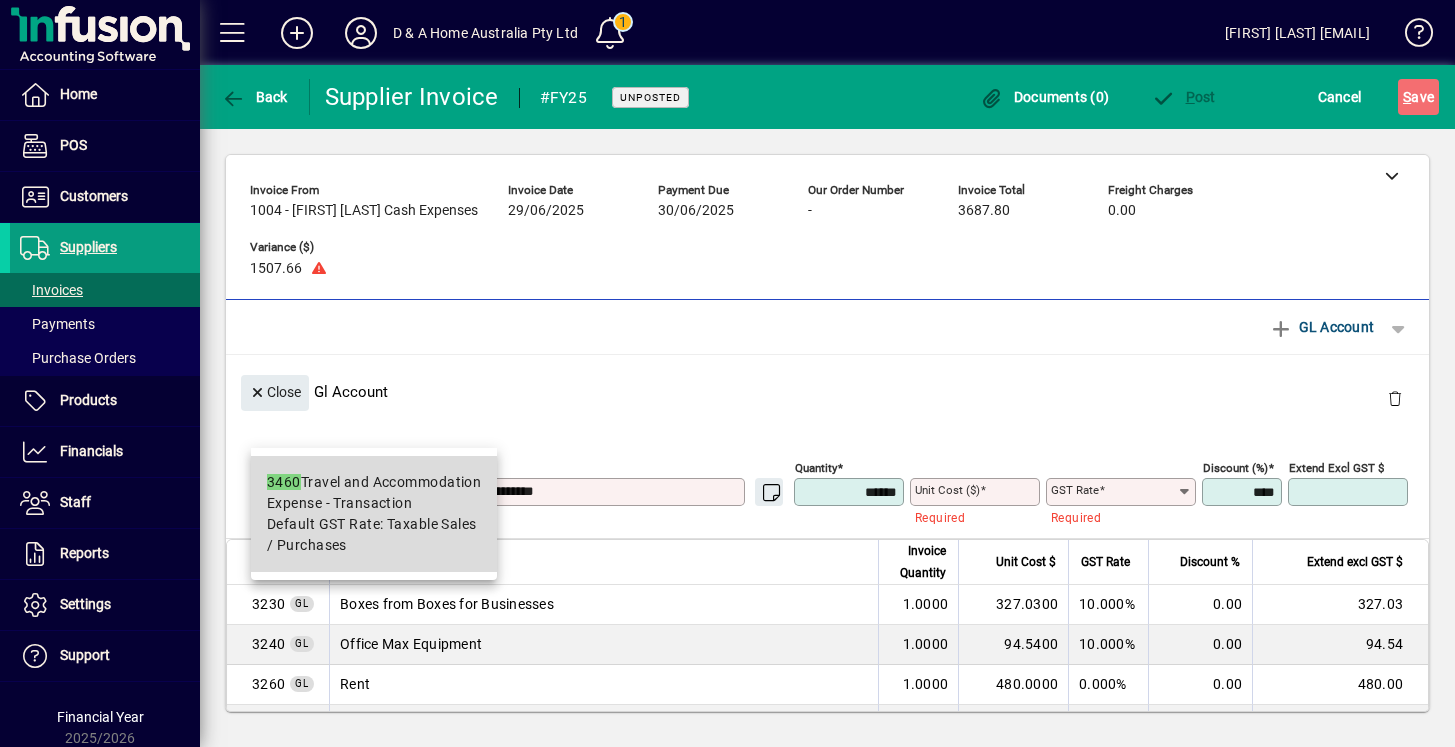 type on "****" 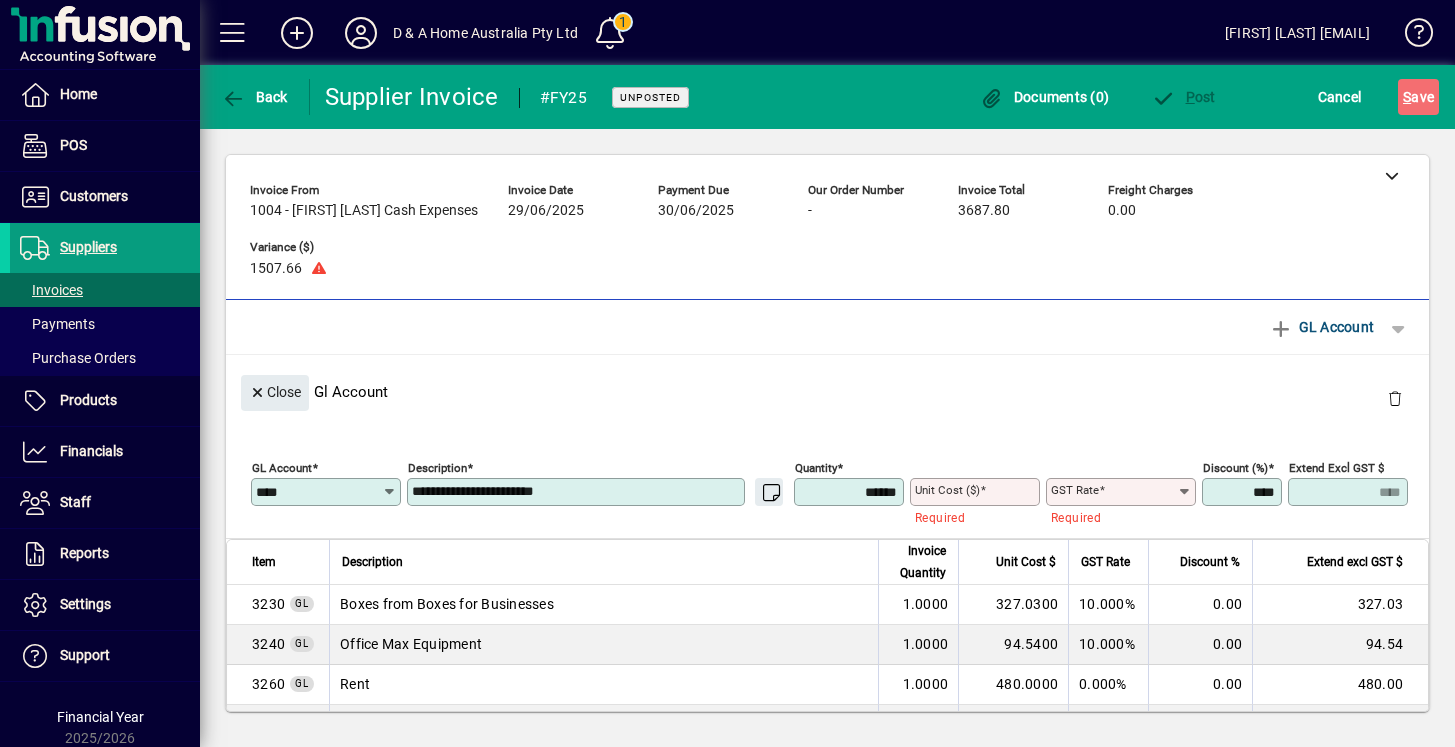 type on "**********" 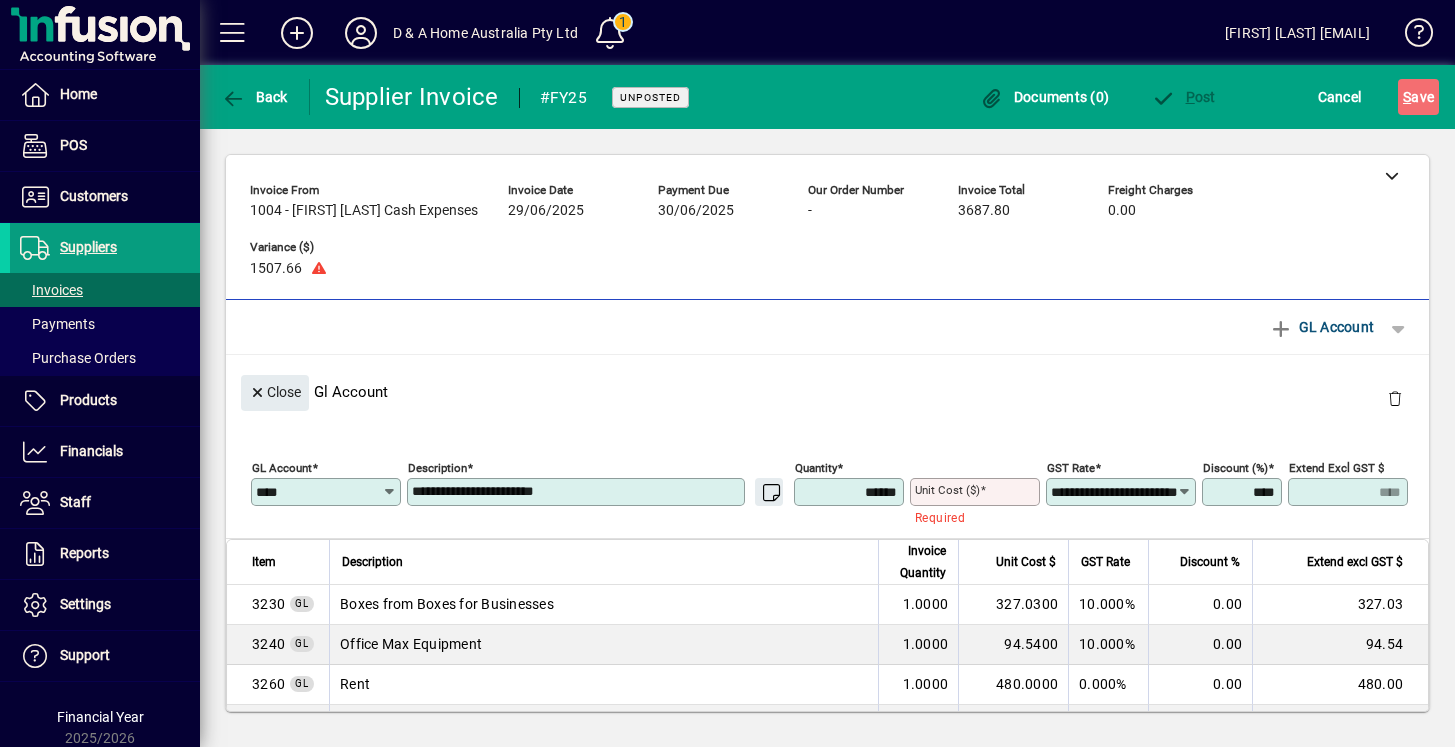 drag, startPoint x: 579, startPoint y: 435, endPoint x: 467, endPoint y: 435, distance: 112 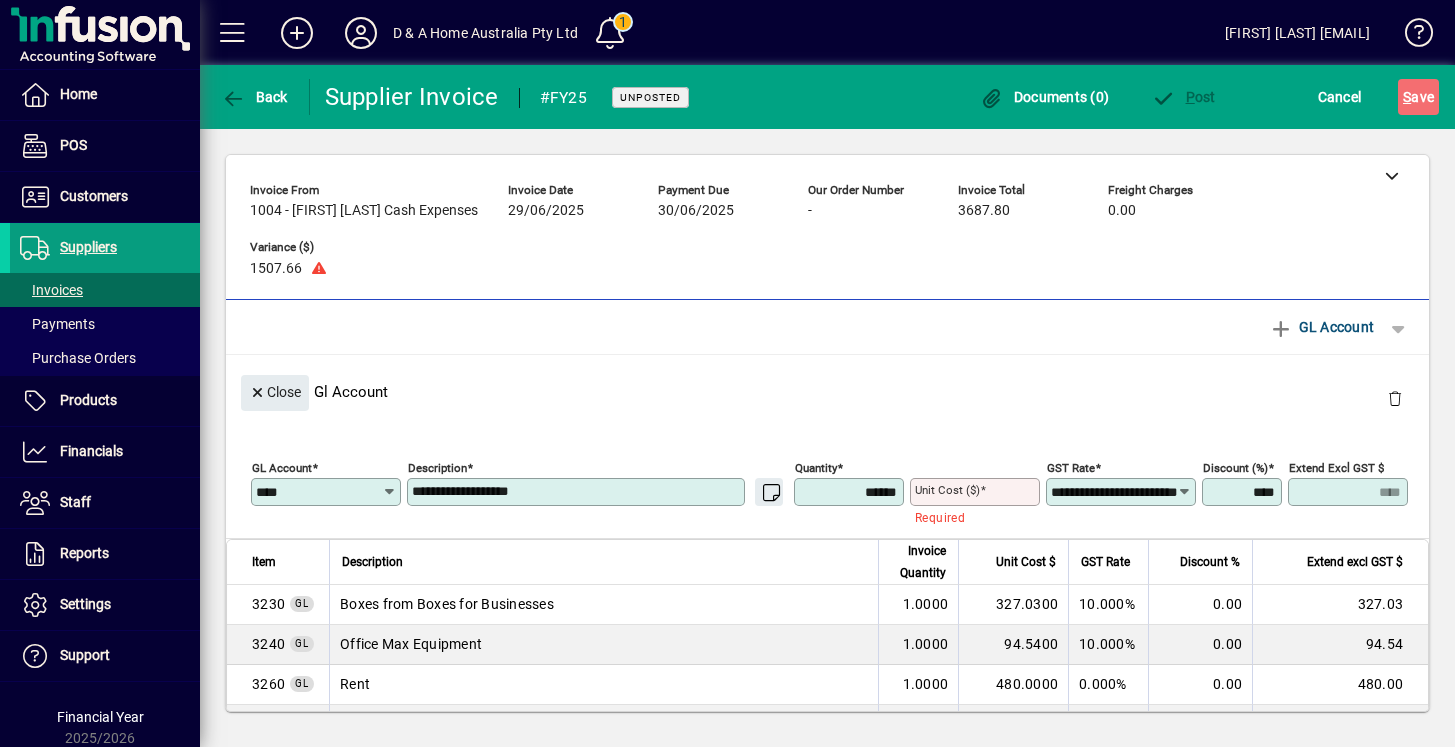 type on "**********" 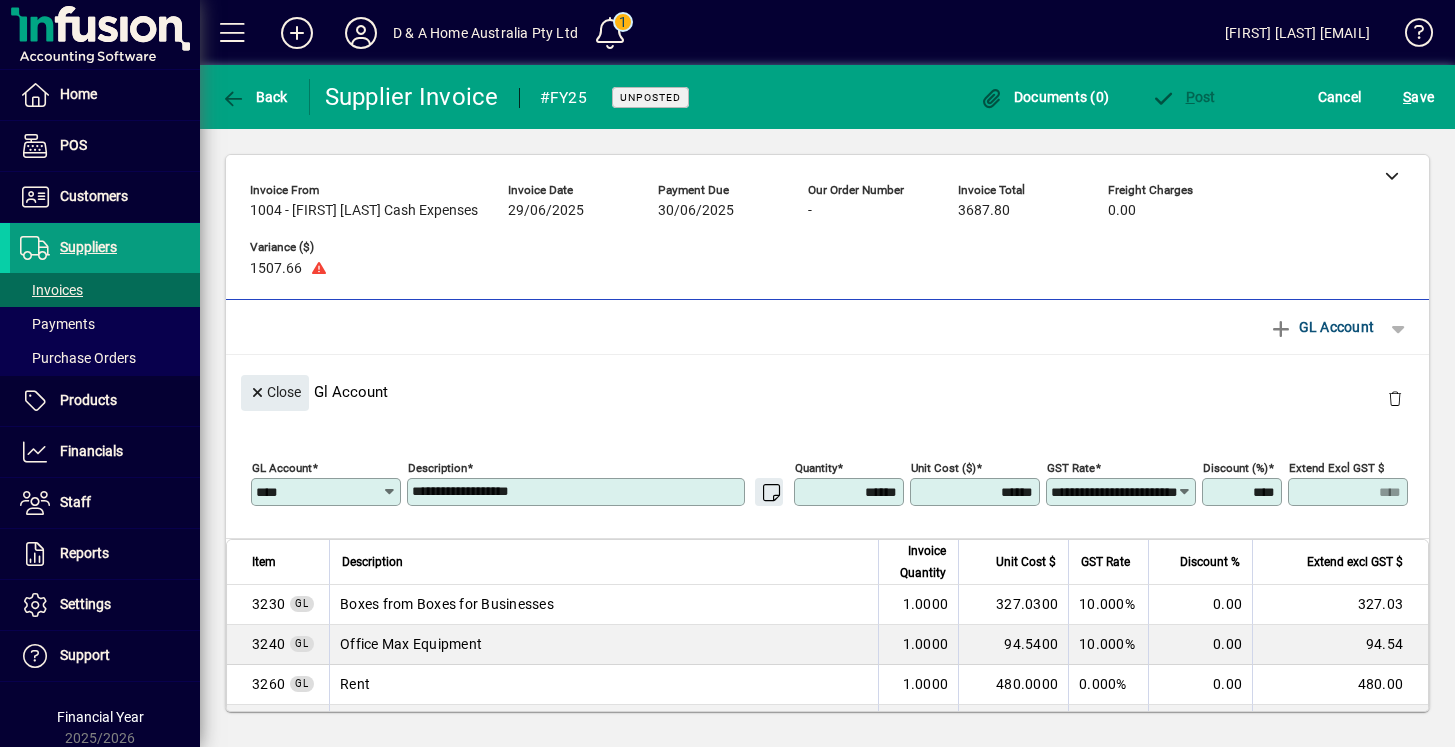 type on "********" 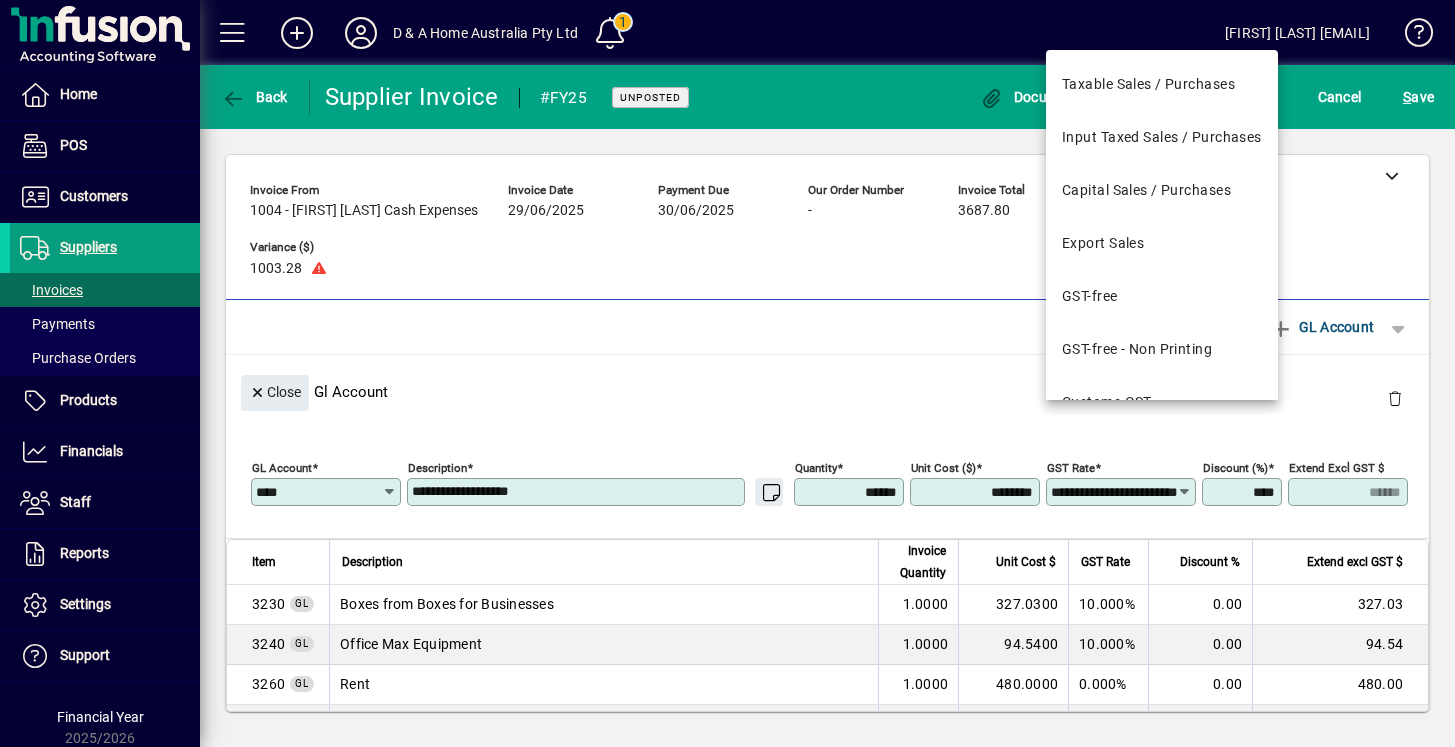click on "**********" at bounding box center (1114, 492) 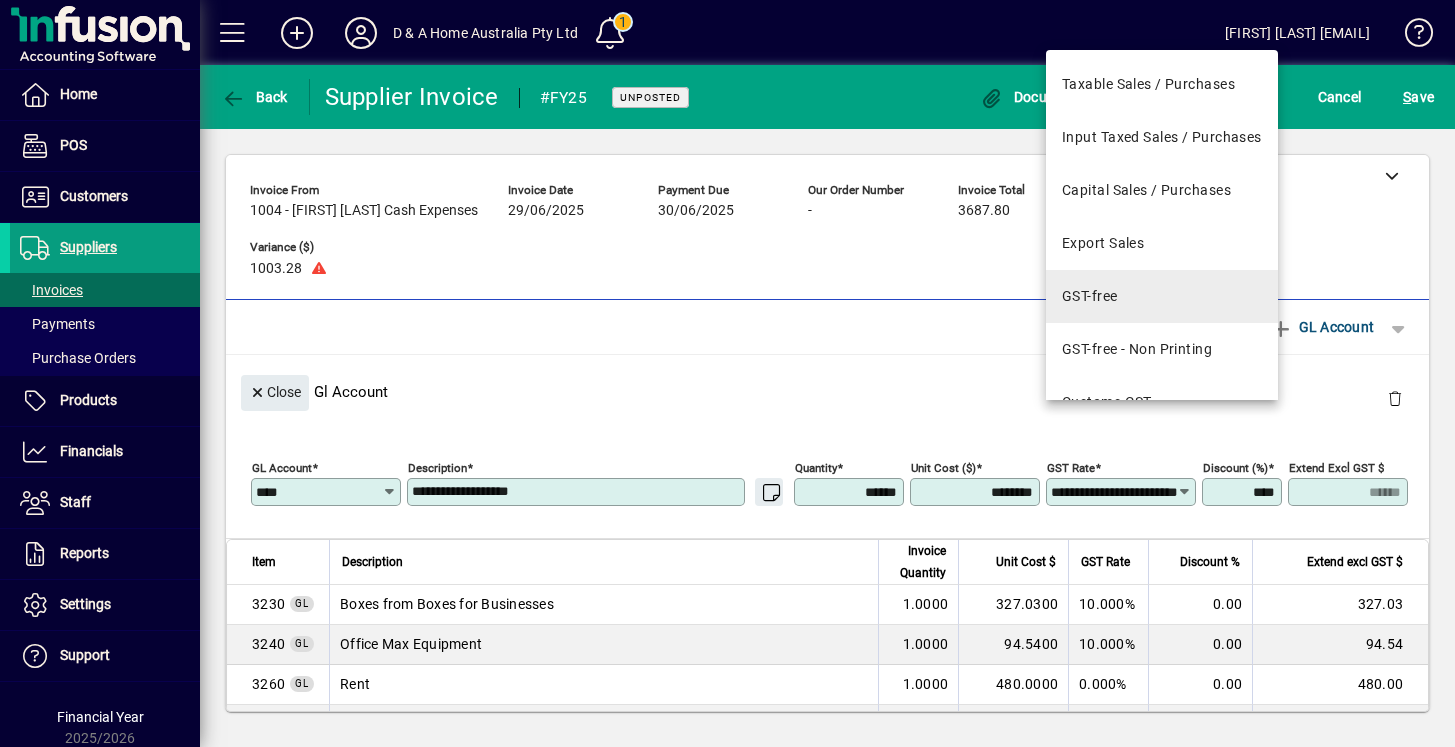 click on "GST-free" at bounding box center [1162, 296] 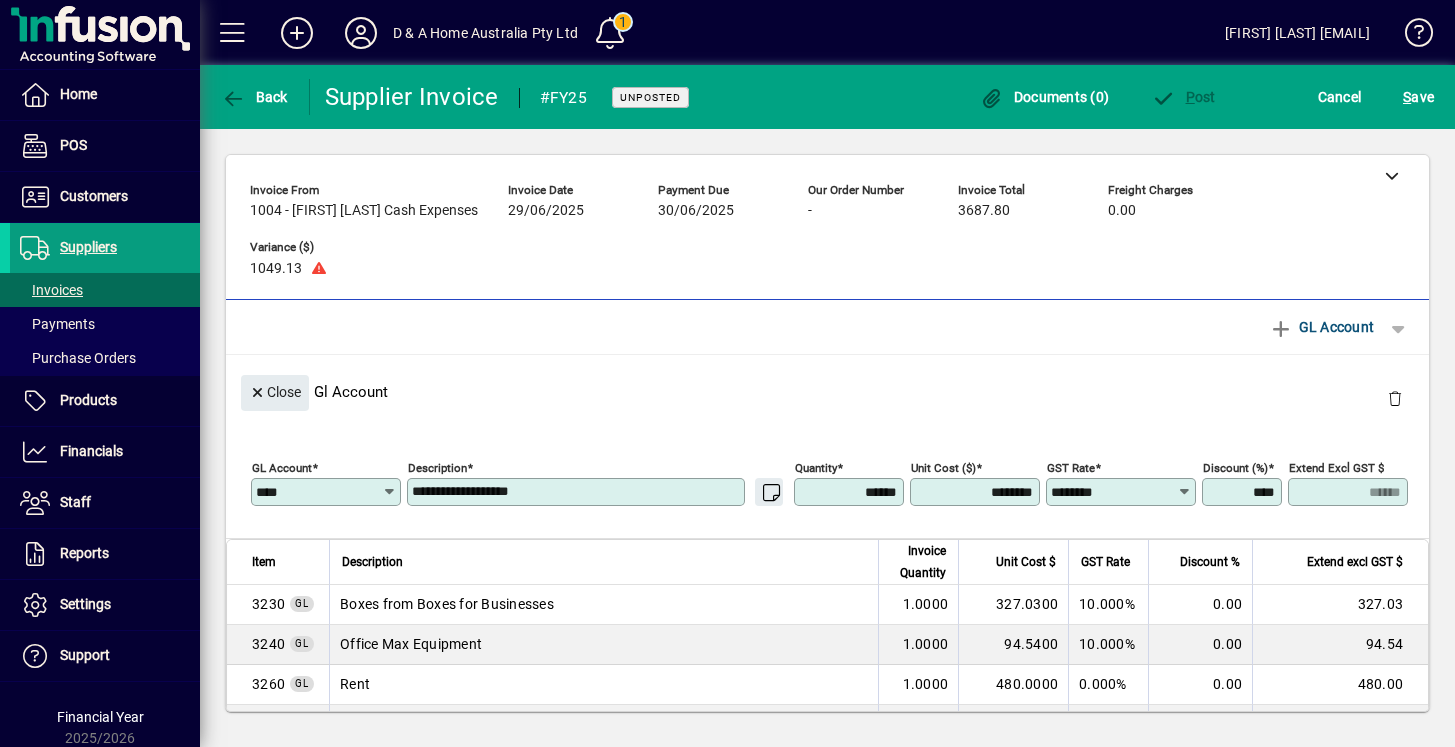click on "********" at bounding box center (1114, 492) 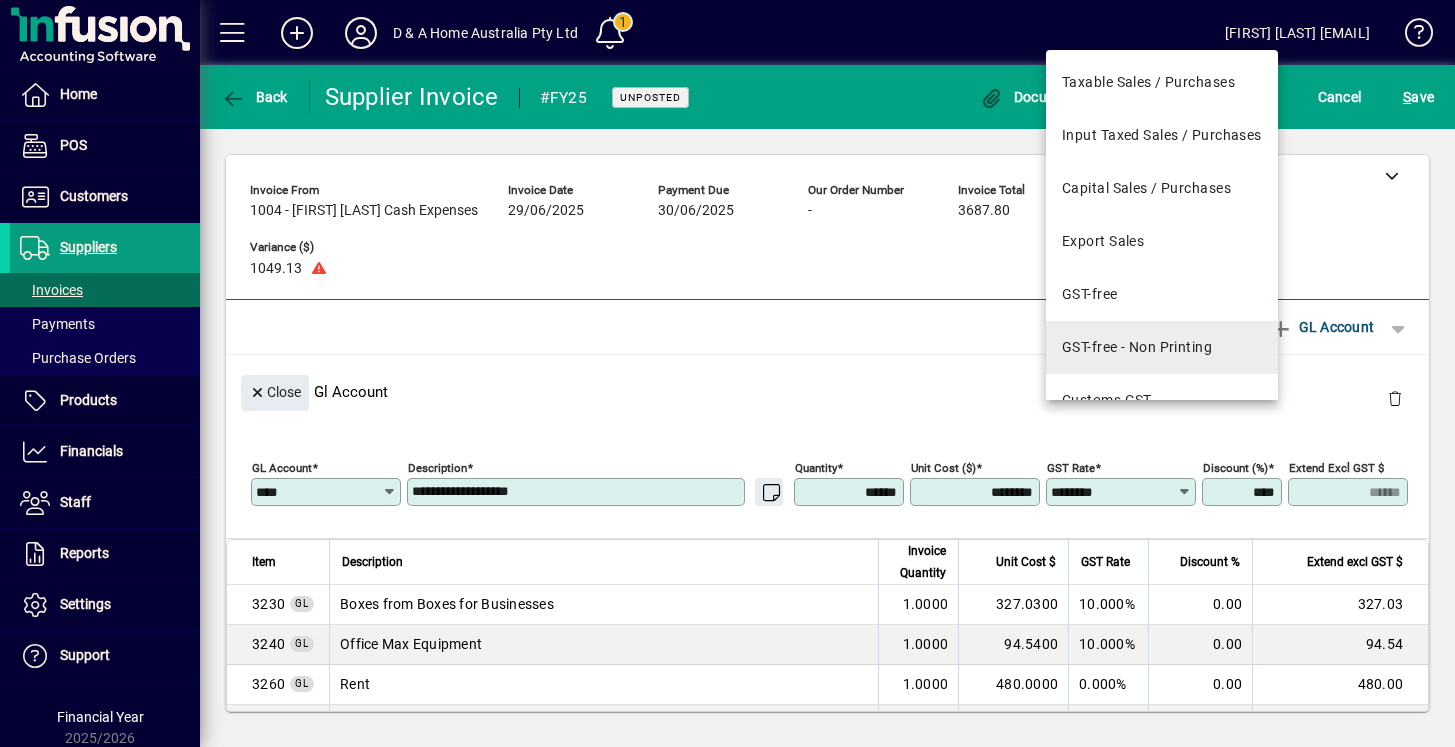 scroll, scrollTop: 0, scrollLeft: 0, axis: both 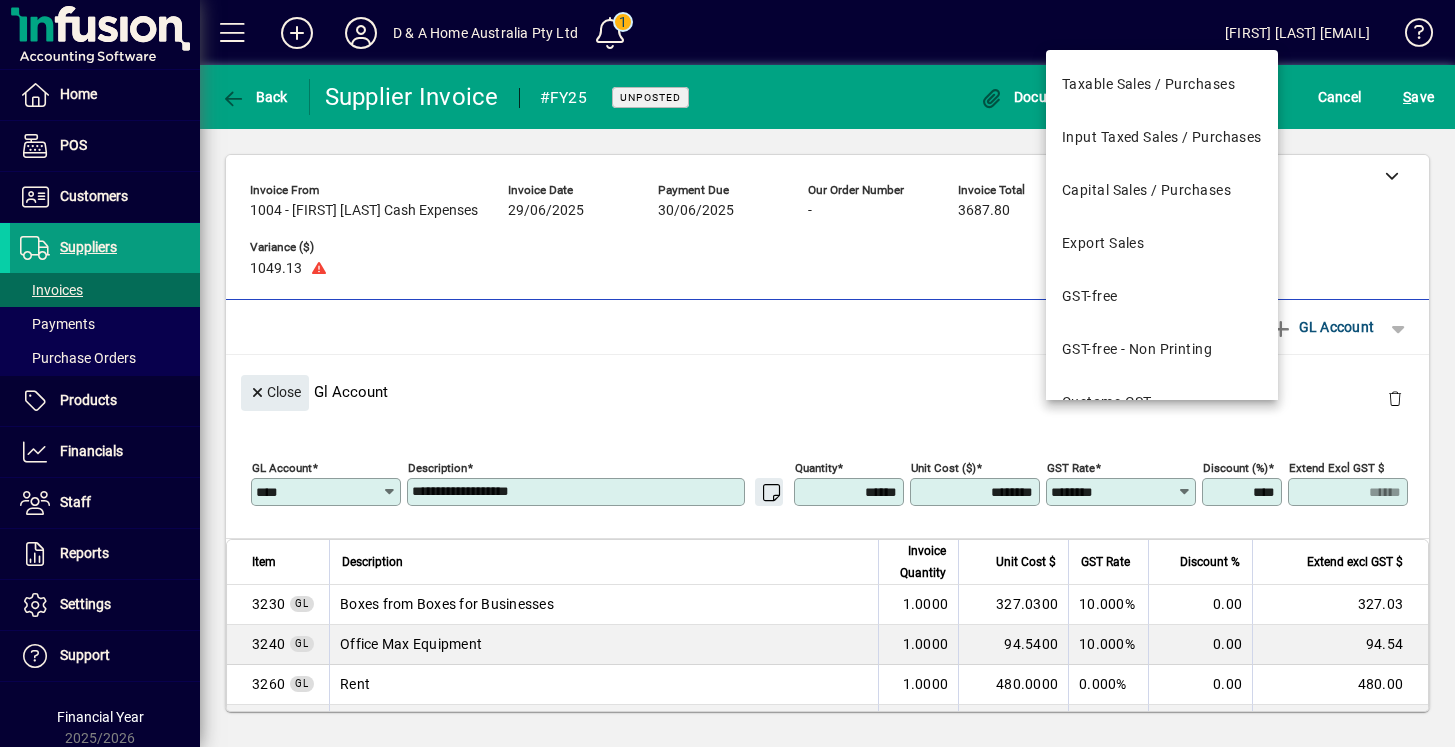 click on "Close  Gl Account" 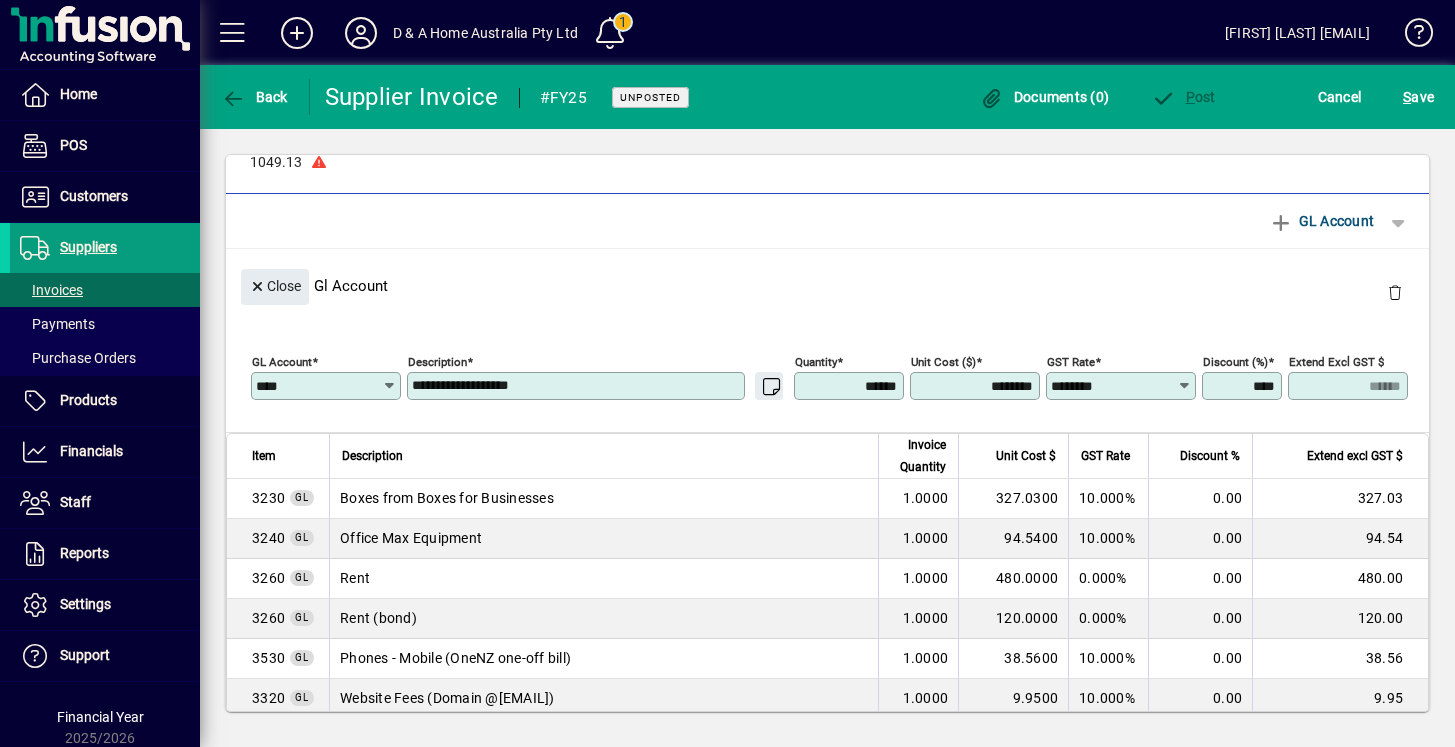scroll, scrollTop: 102, scrollLeft: 0, axis: vertical 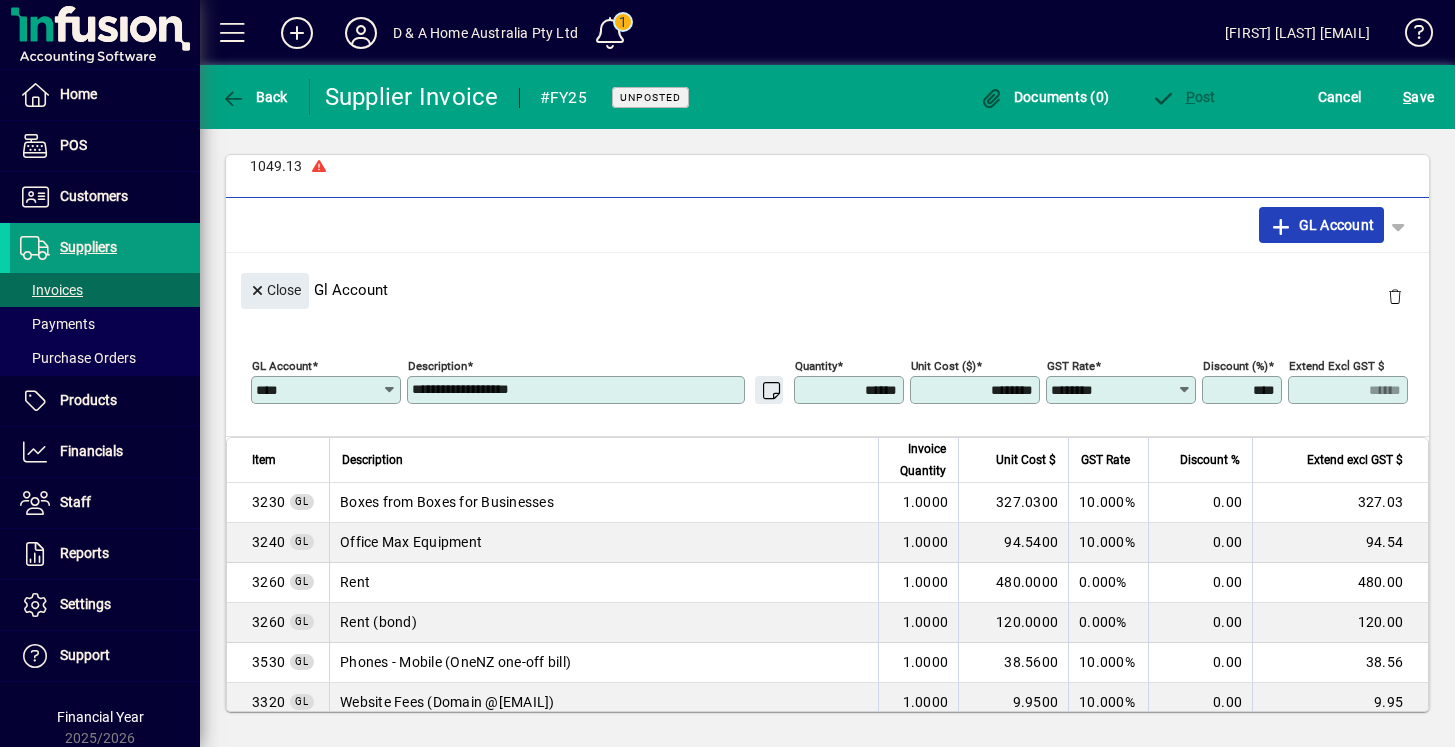 click on "GL Account" 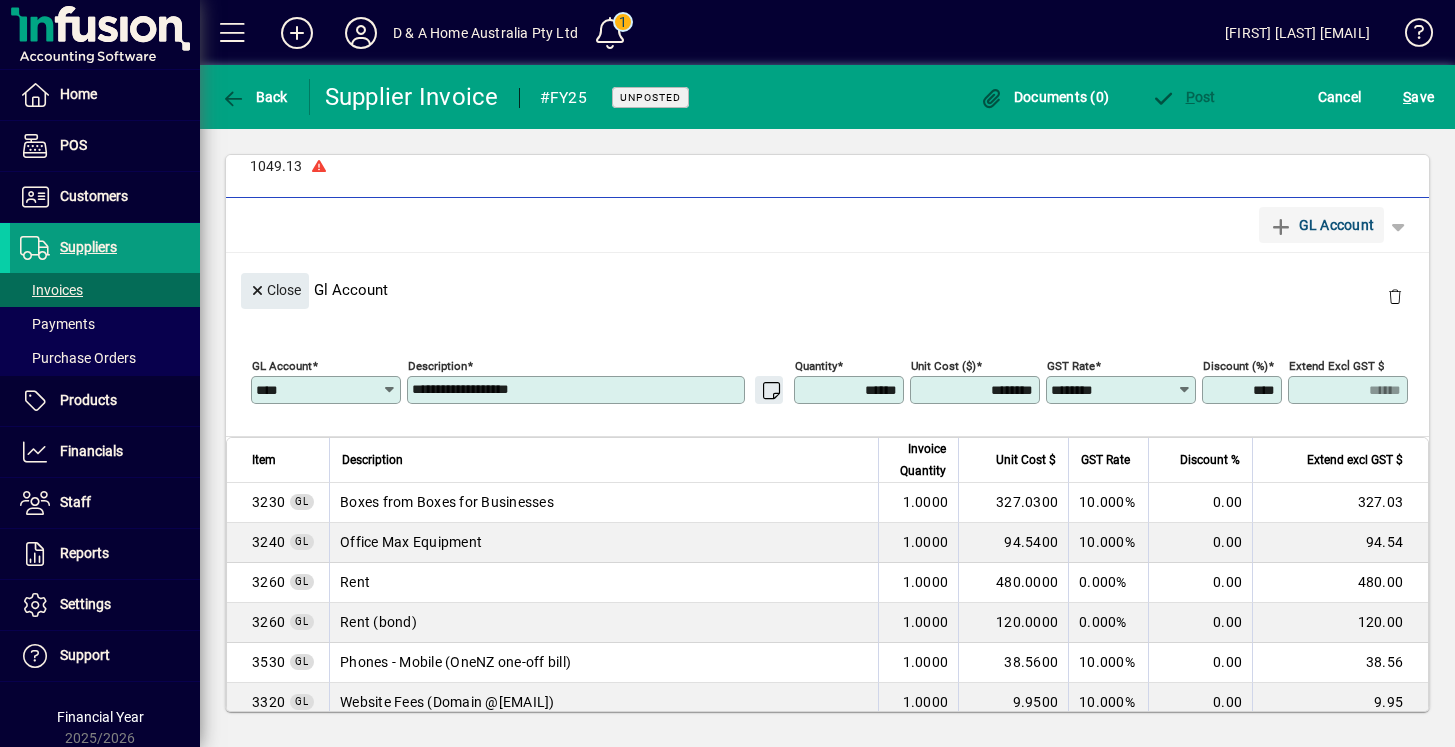 type 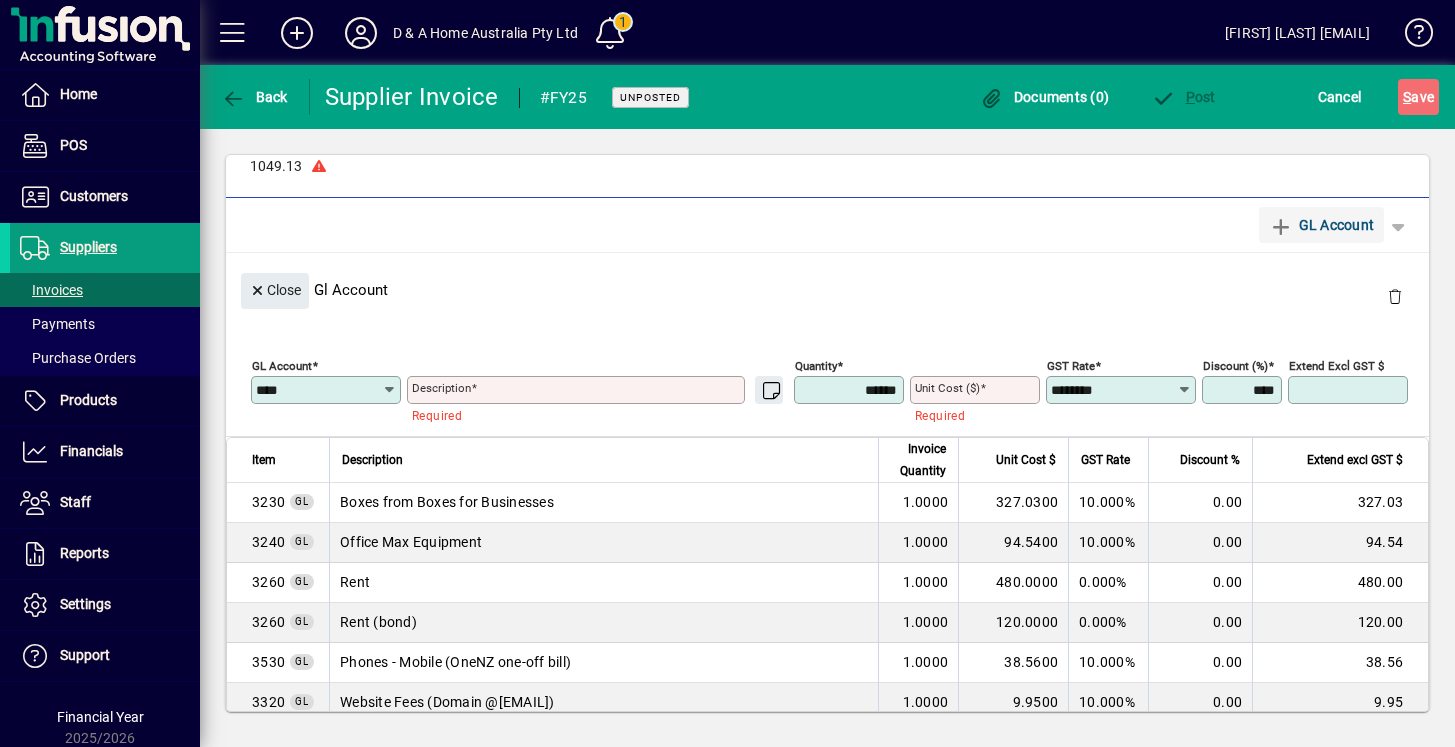 type 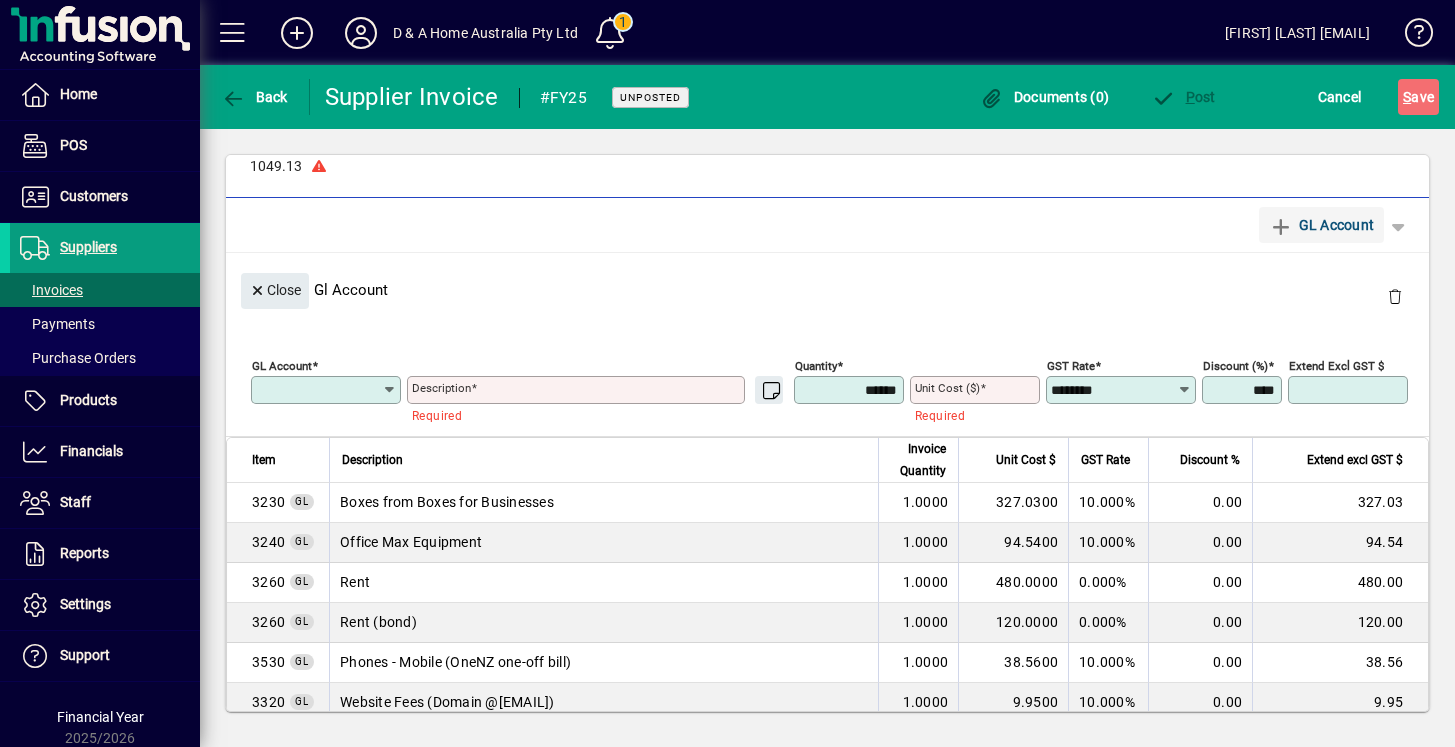 type 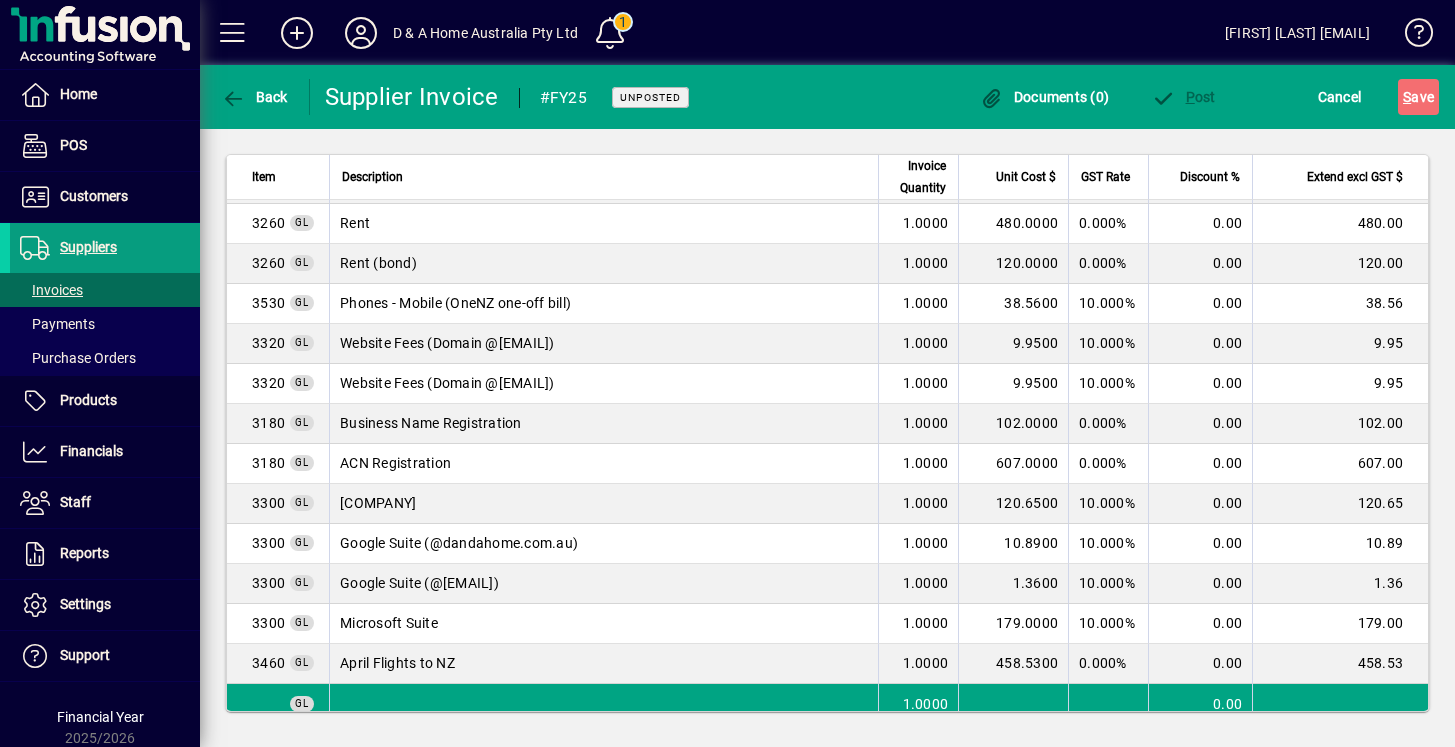 scroll, scrollTop: 475, scrollLeft: 0, axis: vertical 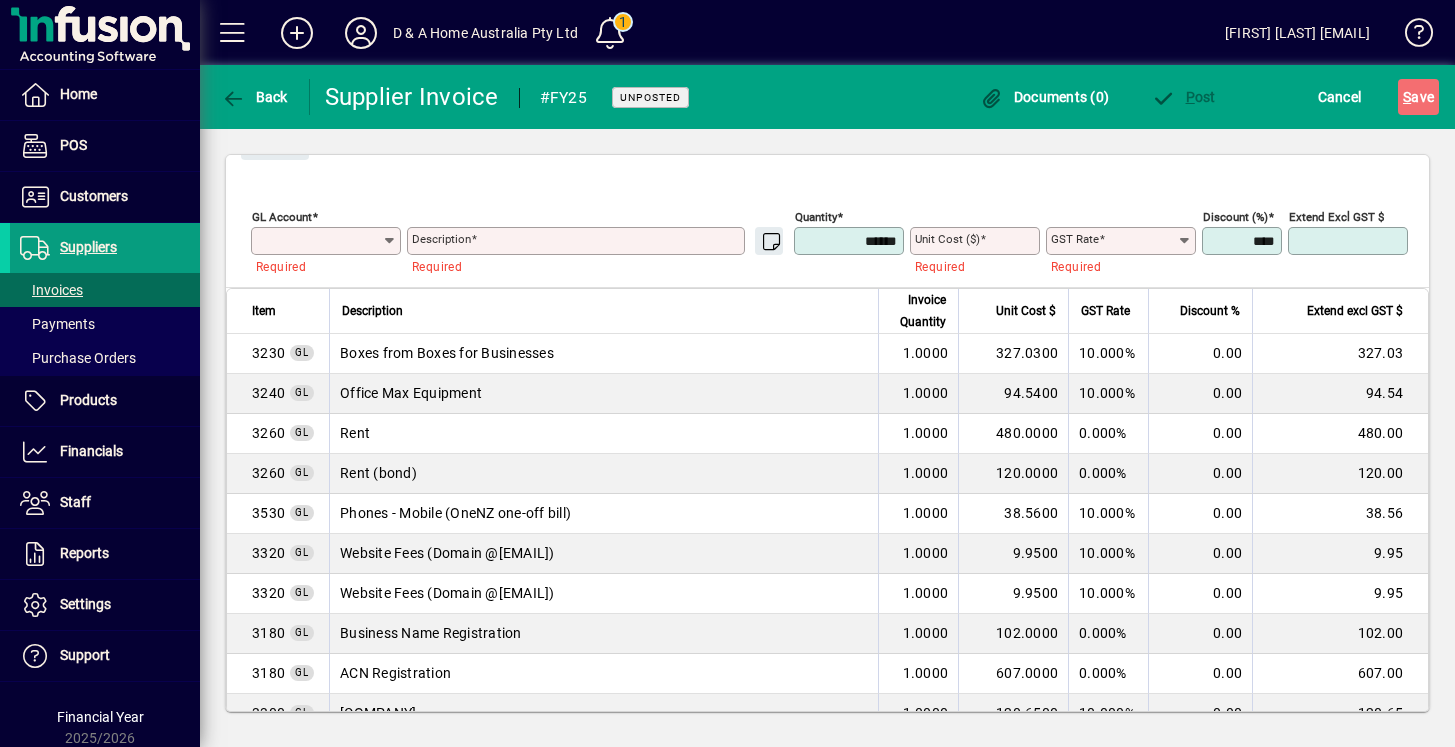 click on "GL Account" at bounding box center (319, 241) 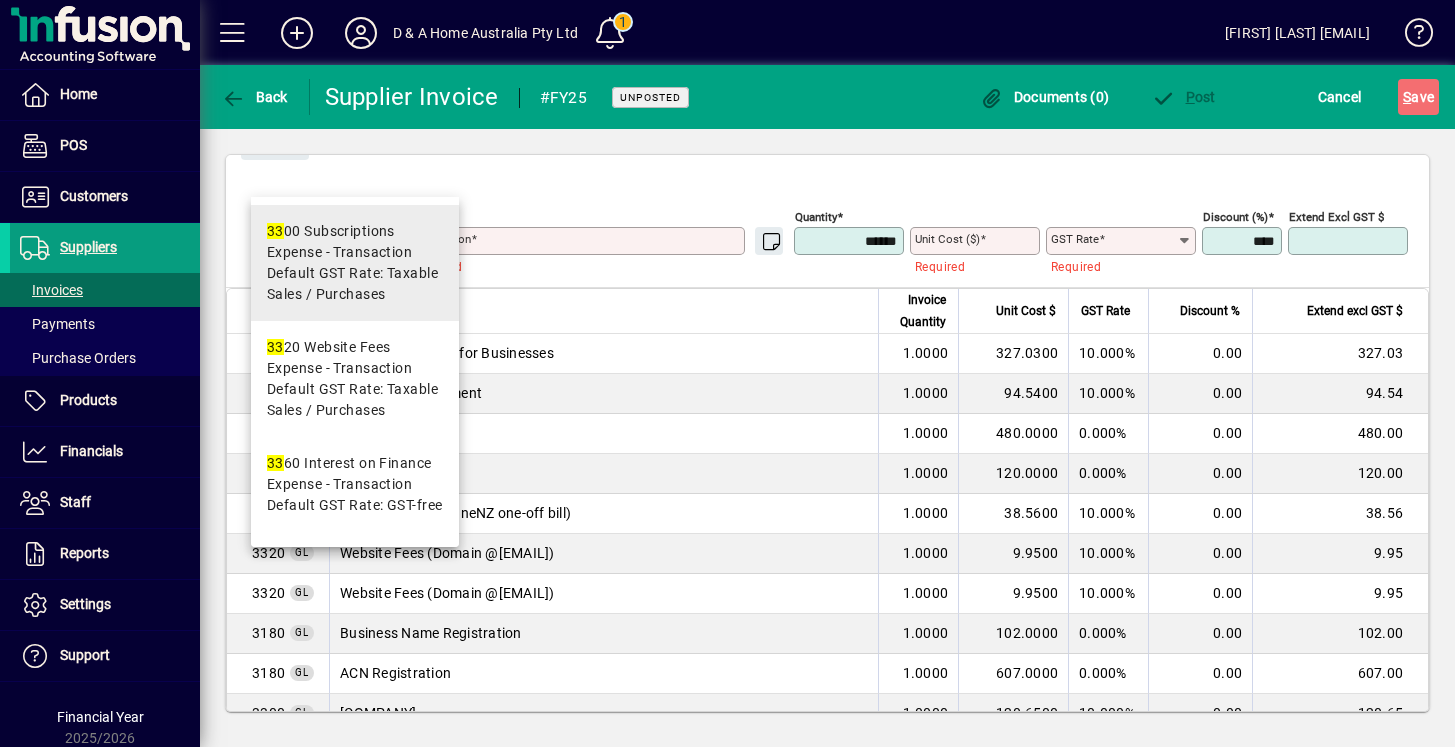 click on "Expense - Transaction" at bounding box center (339, 252) 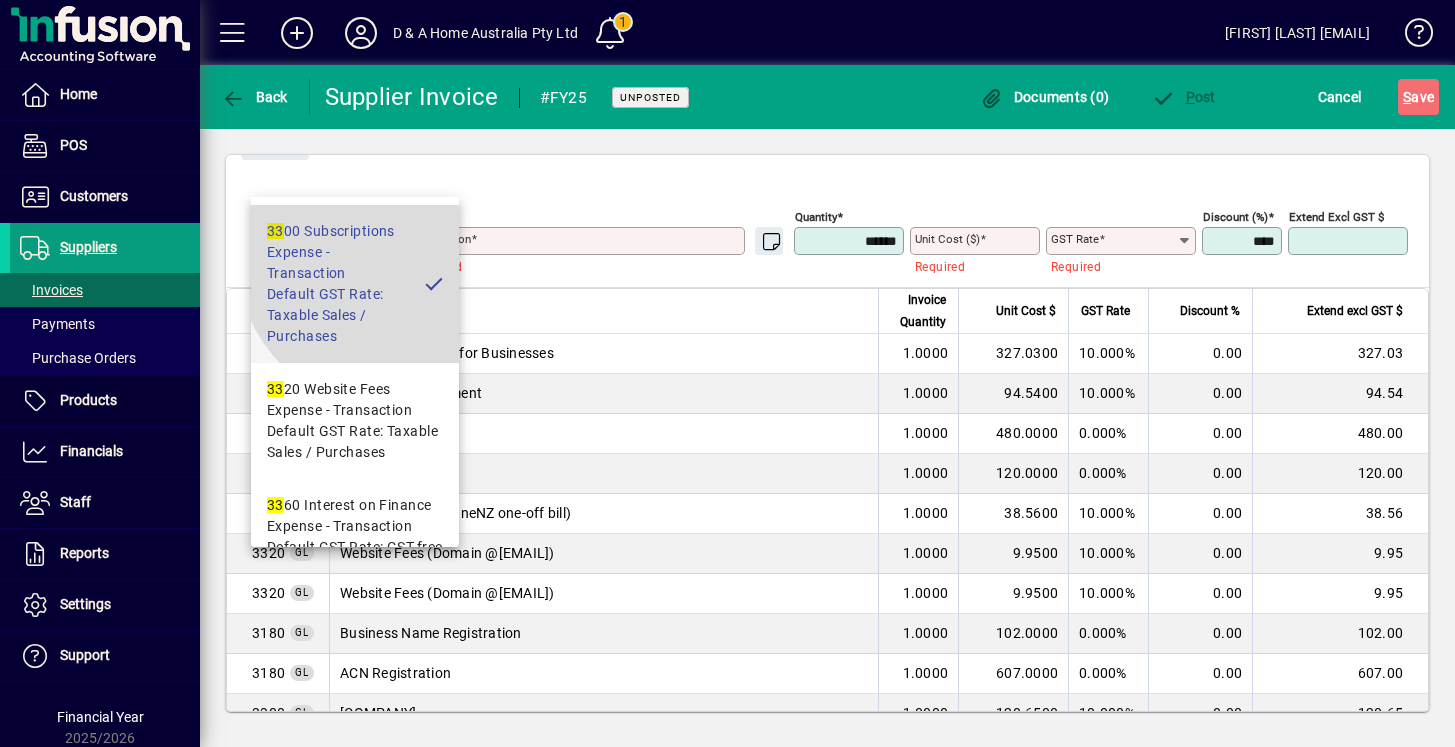 type on "**********" 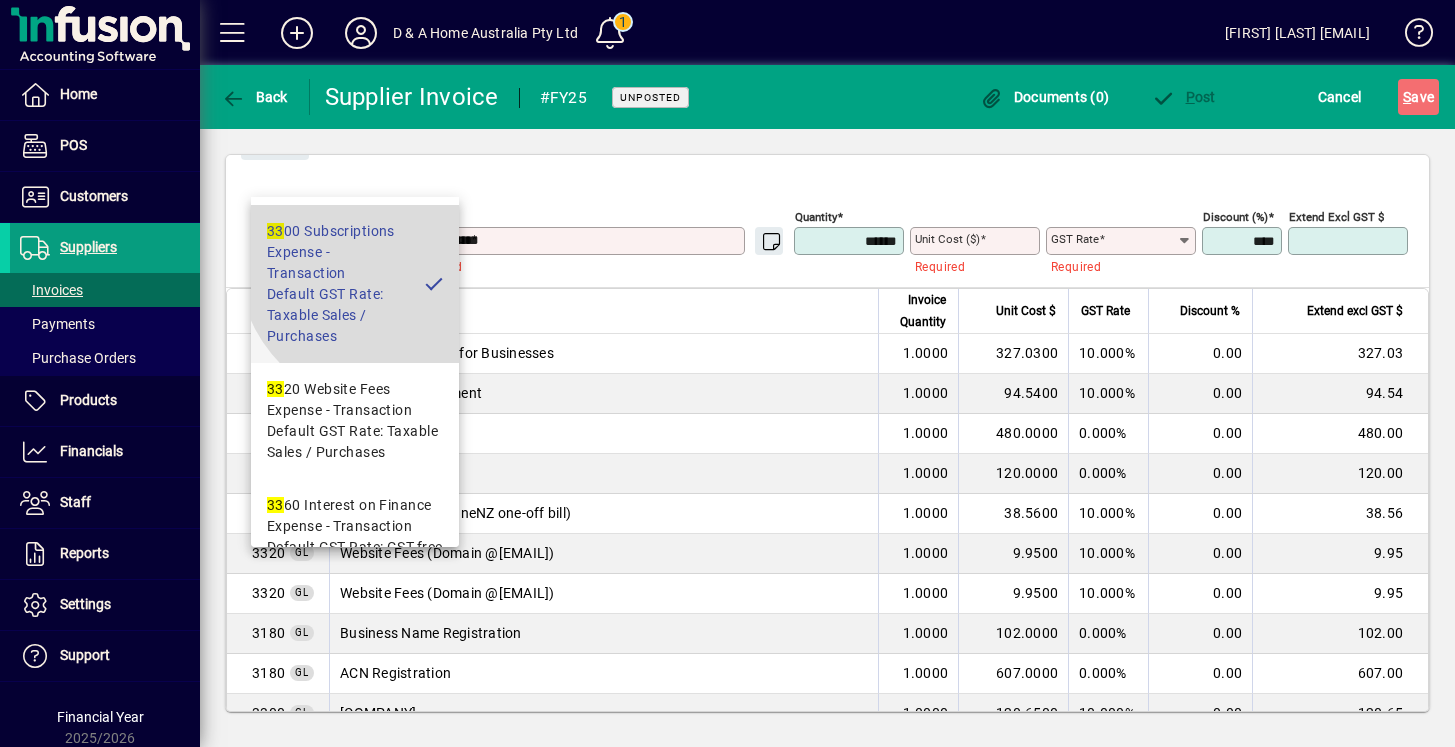 type on "****" 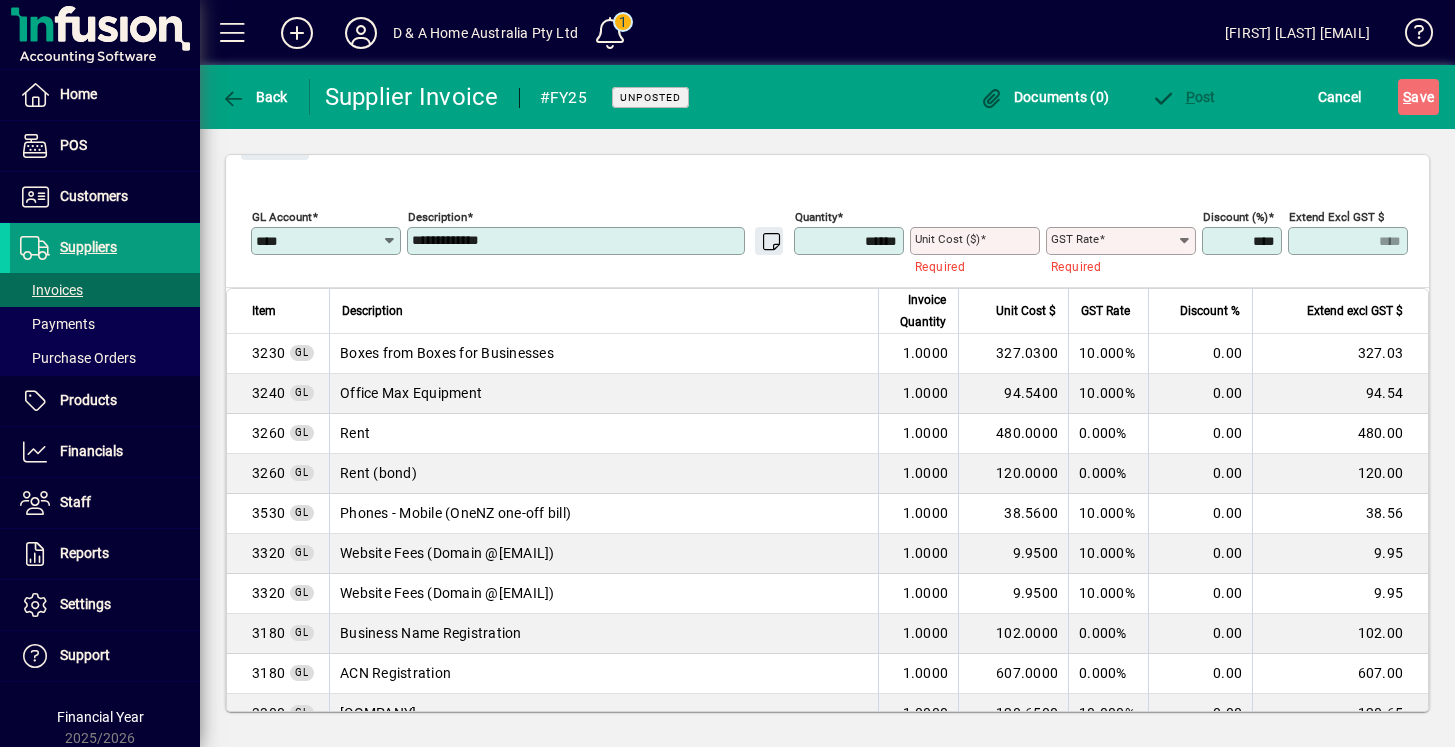 type on "**********" 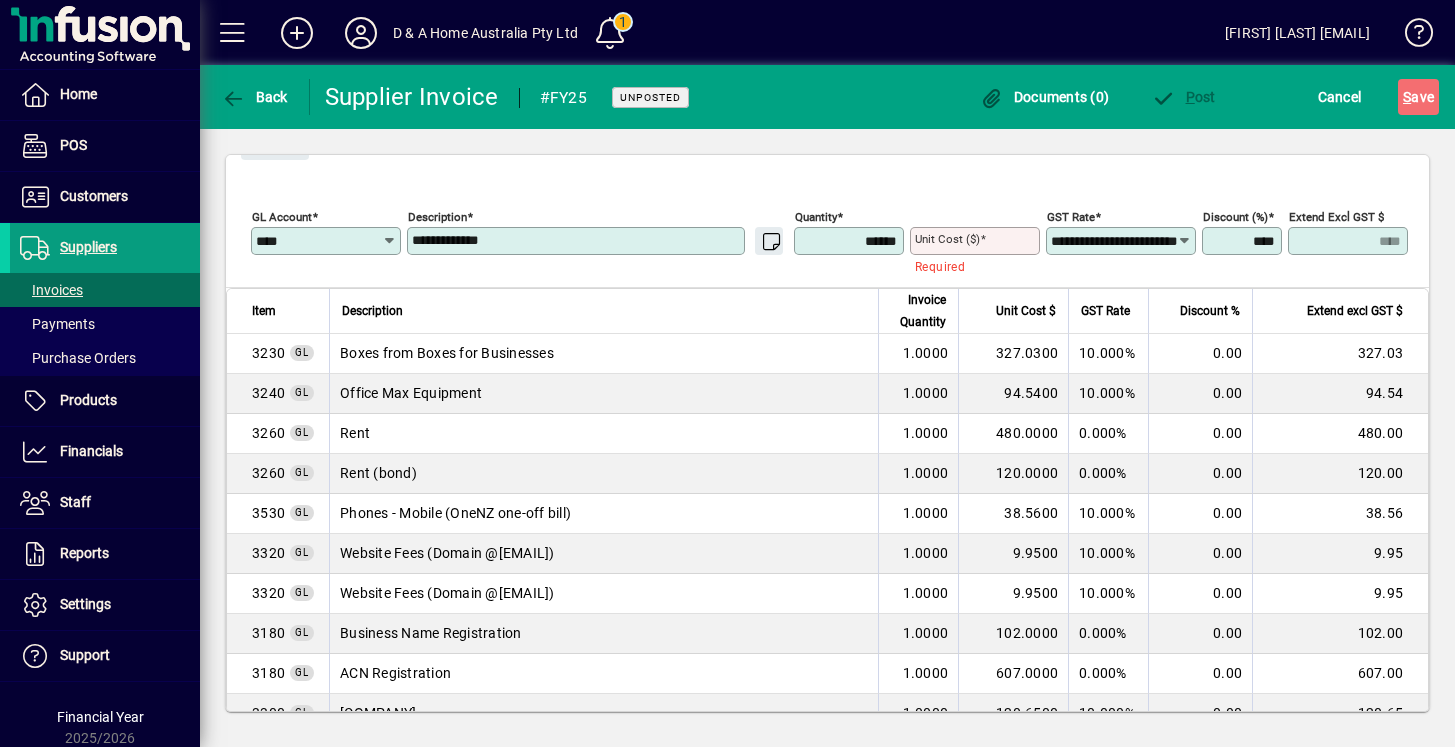 drag, startPoint x: 531, startPoint y: 176, endPoint x: 371, endPoint y: 176, distance: 160 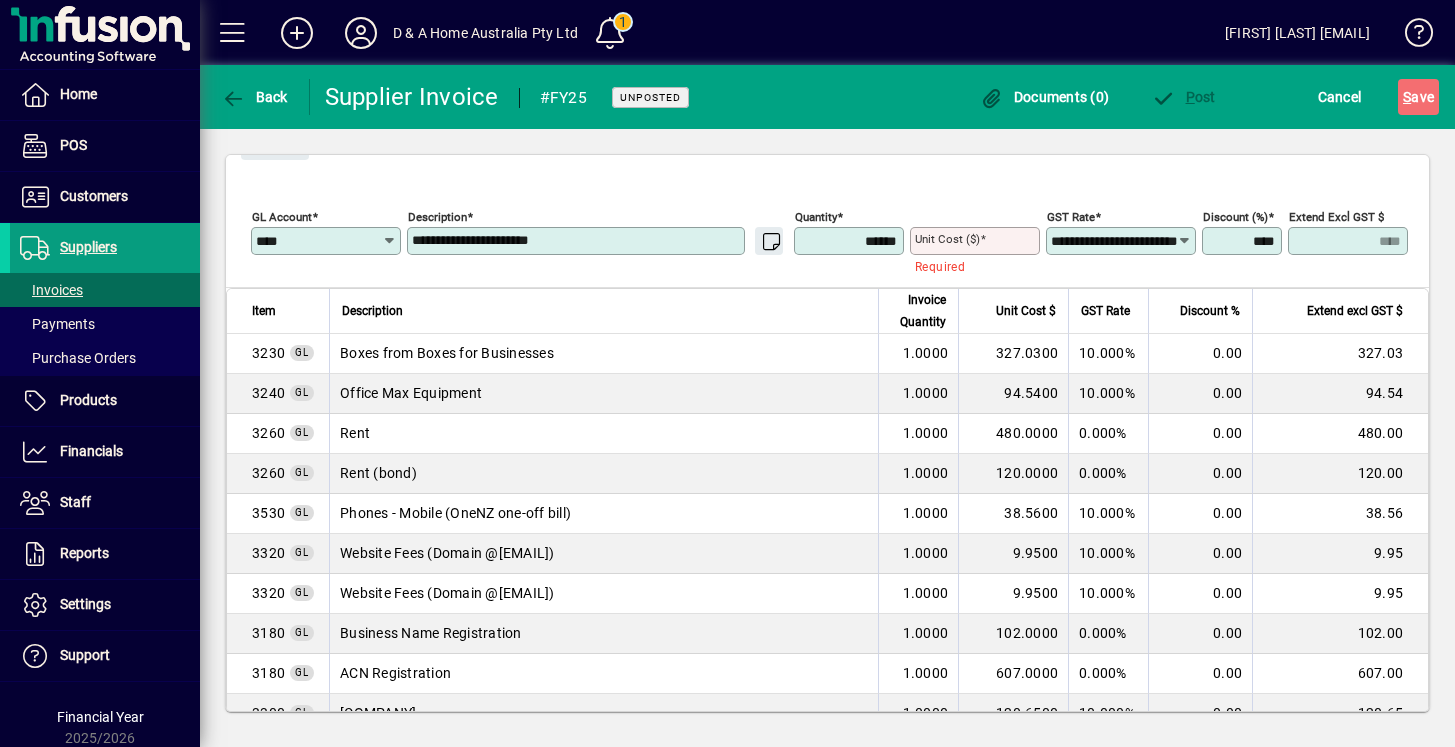 type on "**********" 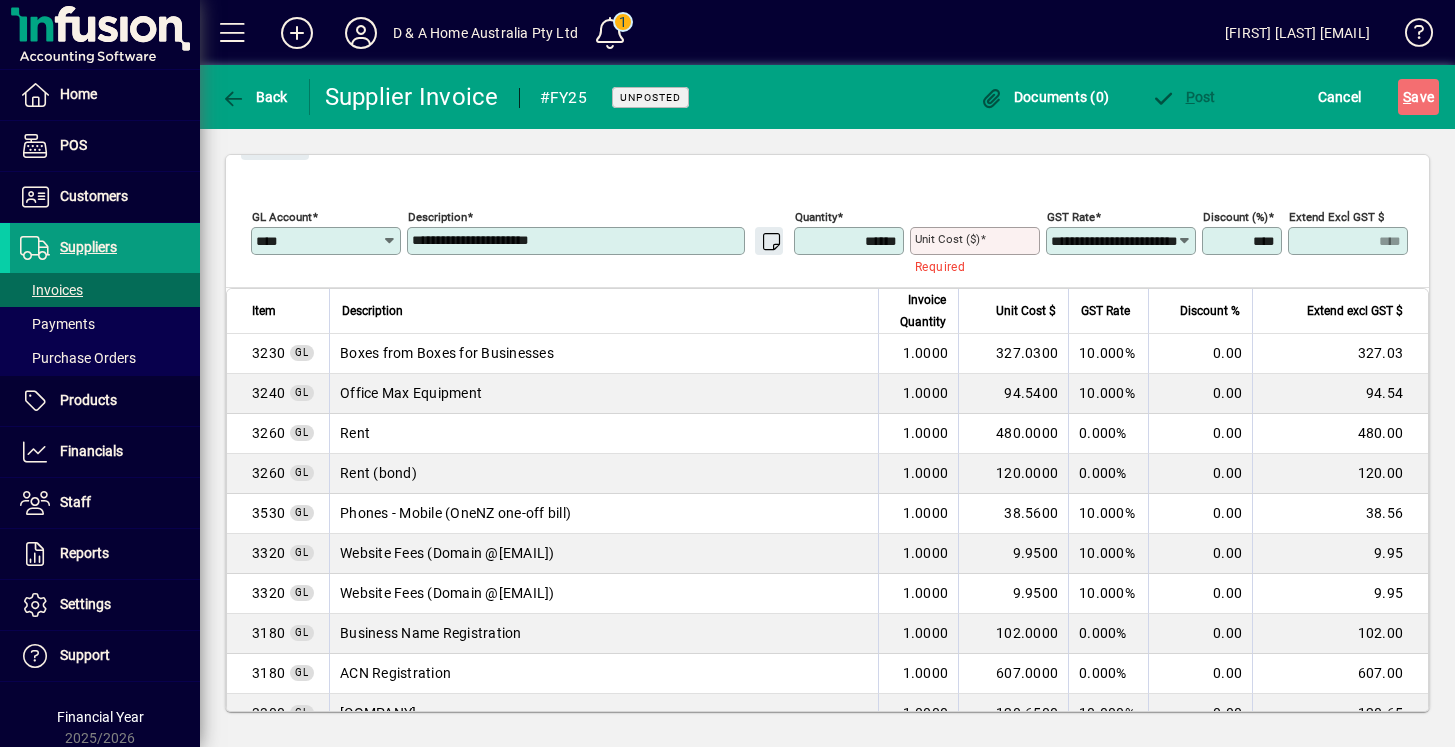 click on "Unit Cost ($)" at bounding box center (947, 239) 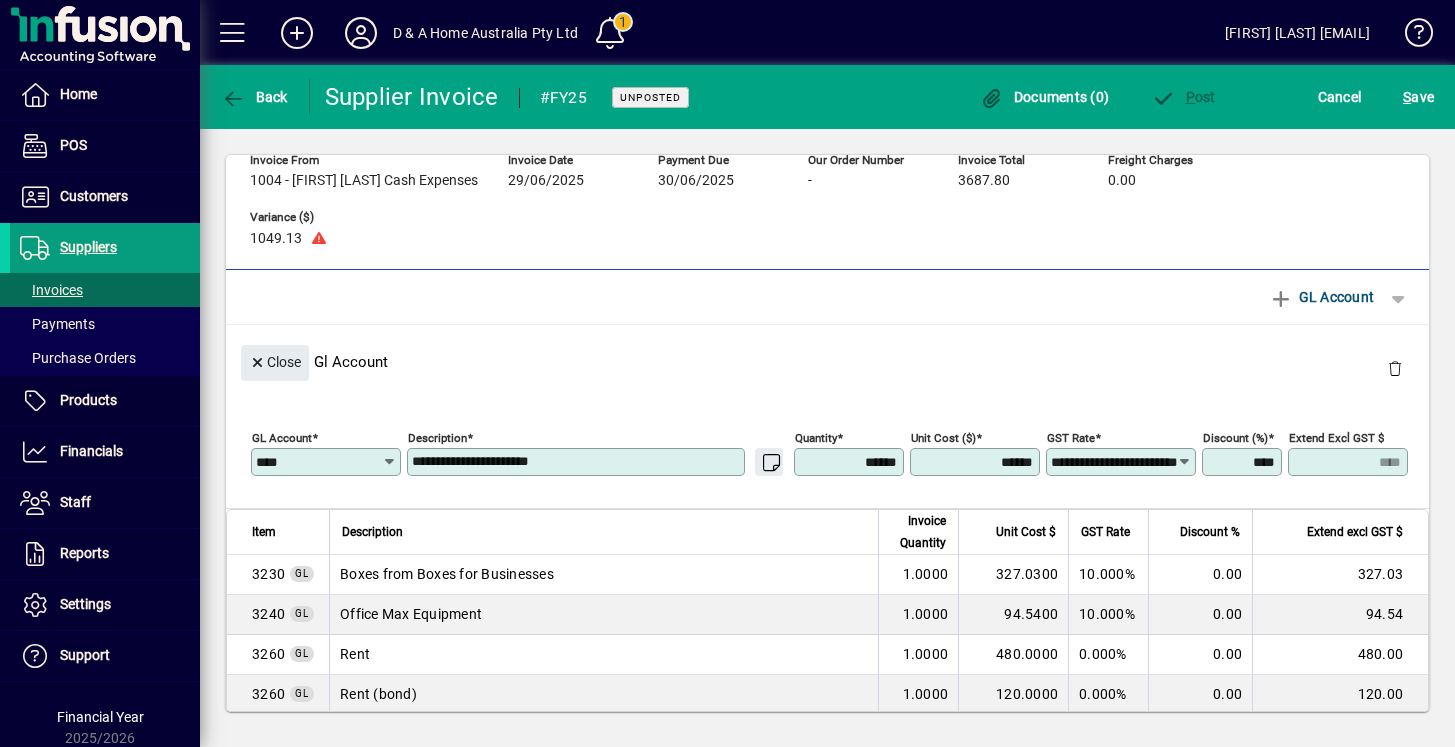 scroll, scrollTop: 22, scrollLeft: 0, axis: vertical 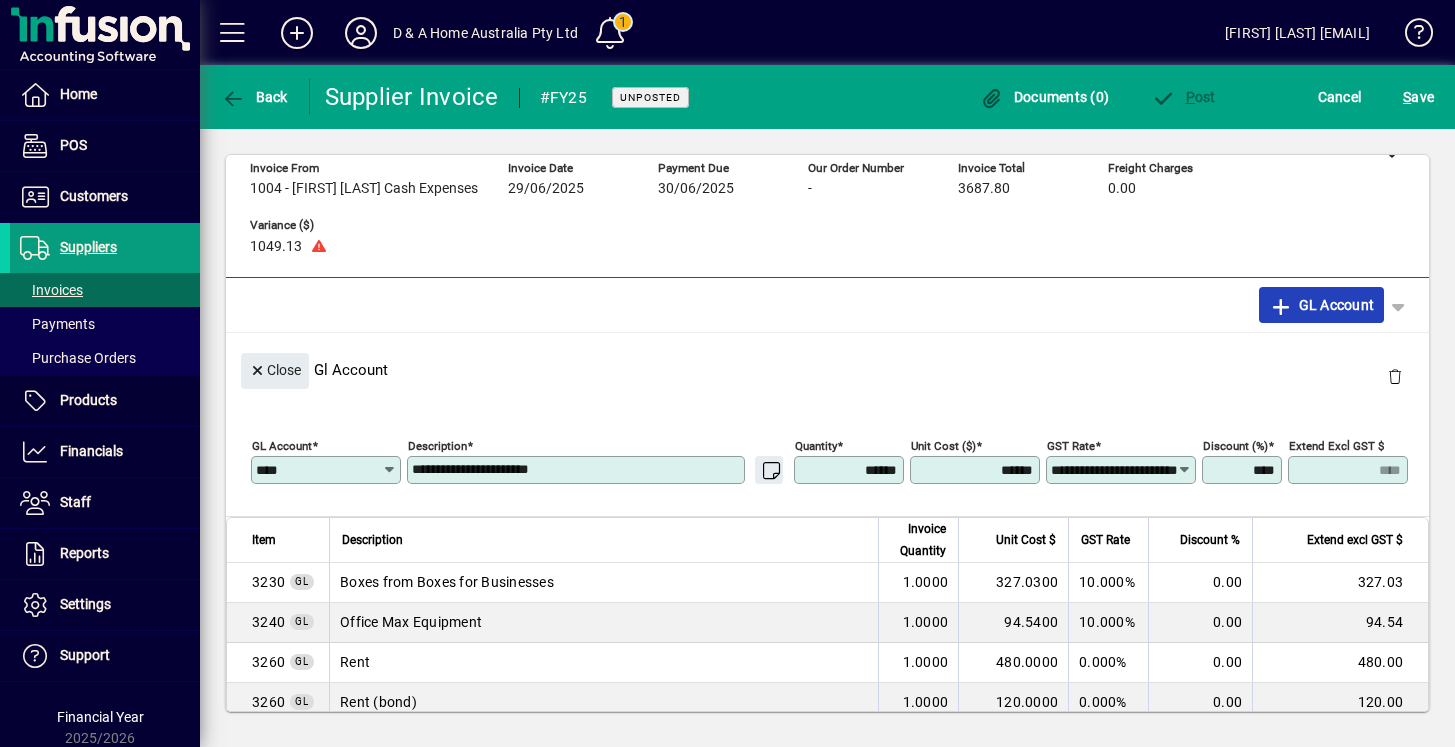type on "********" 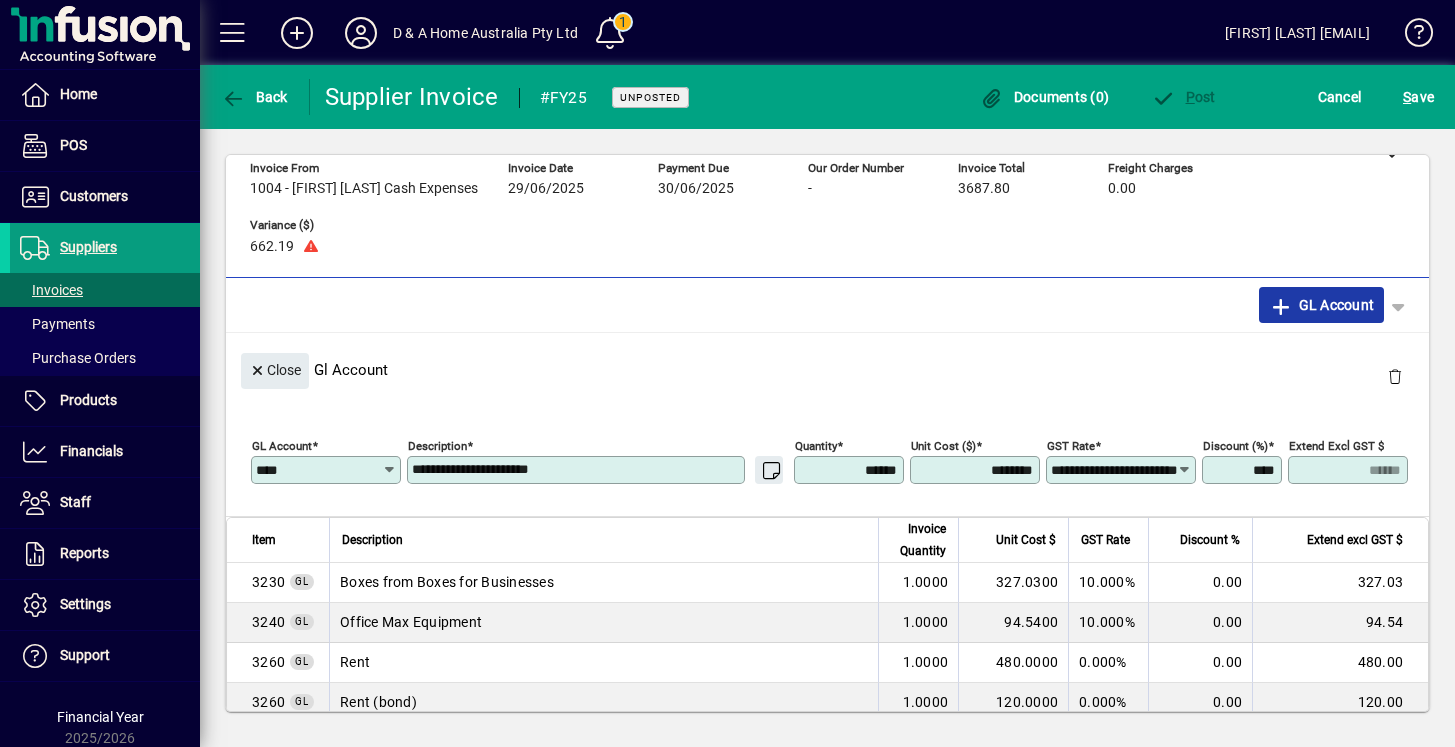 click on "GL Account" 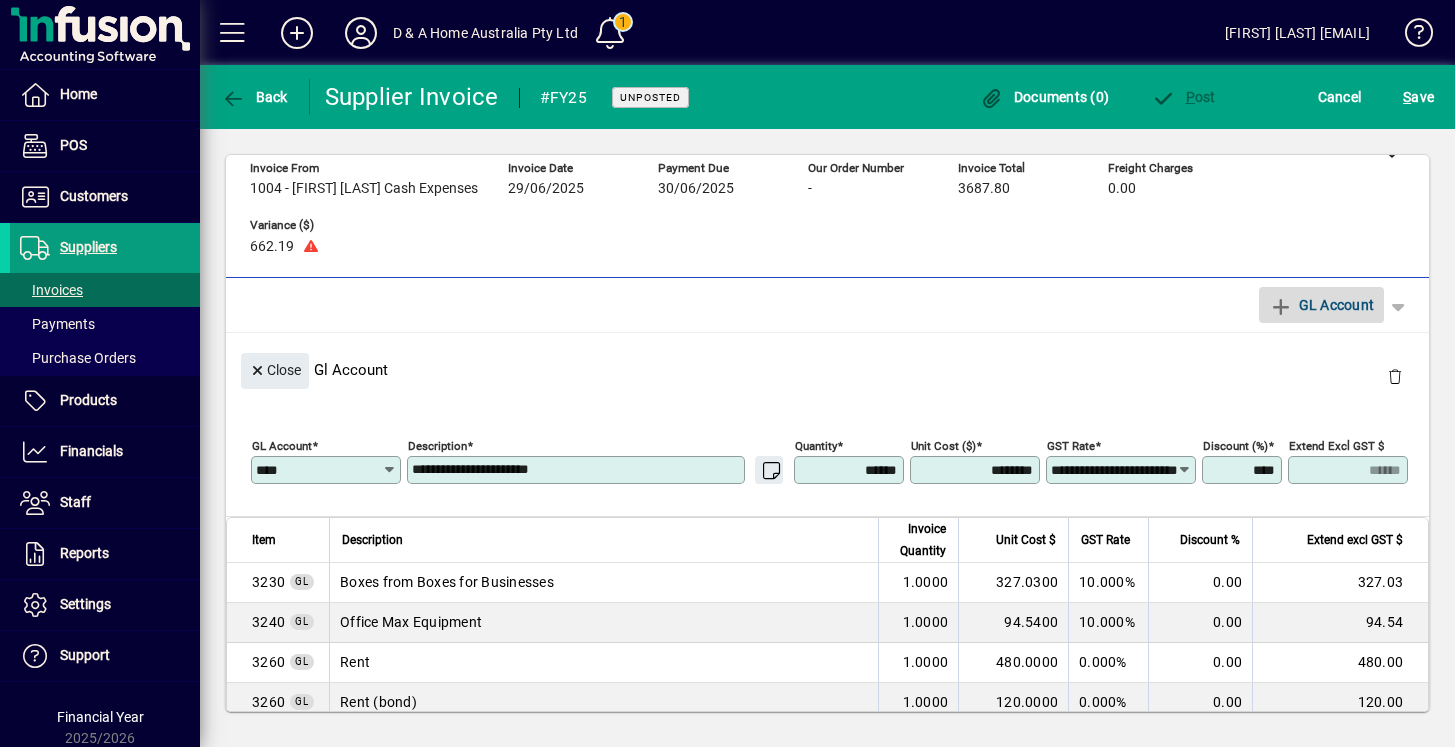type 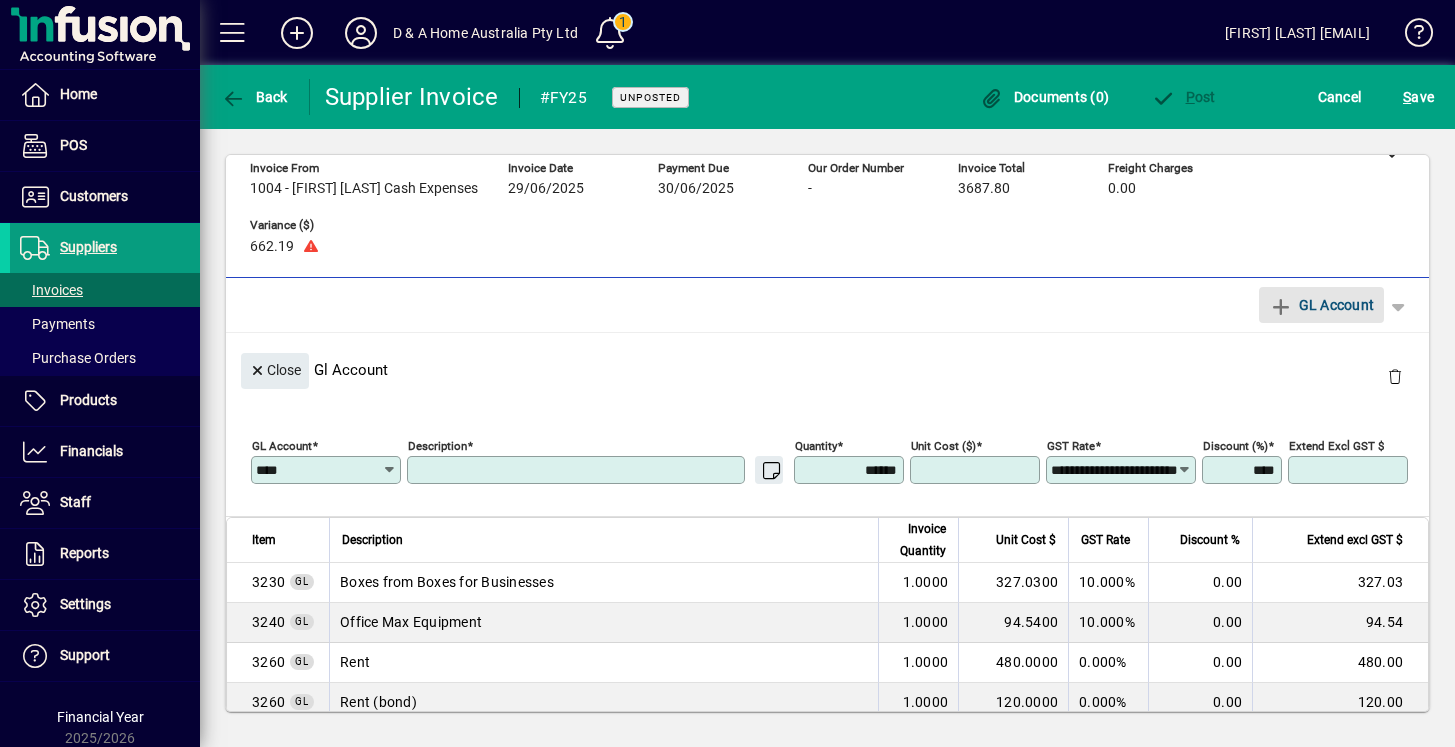 type 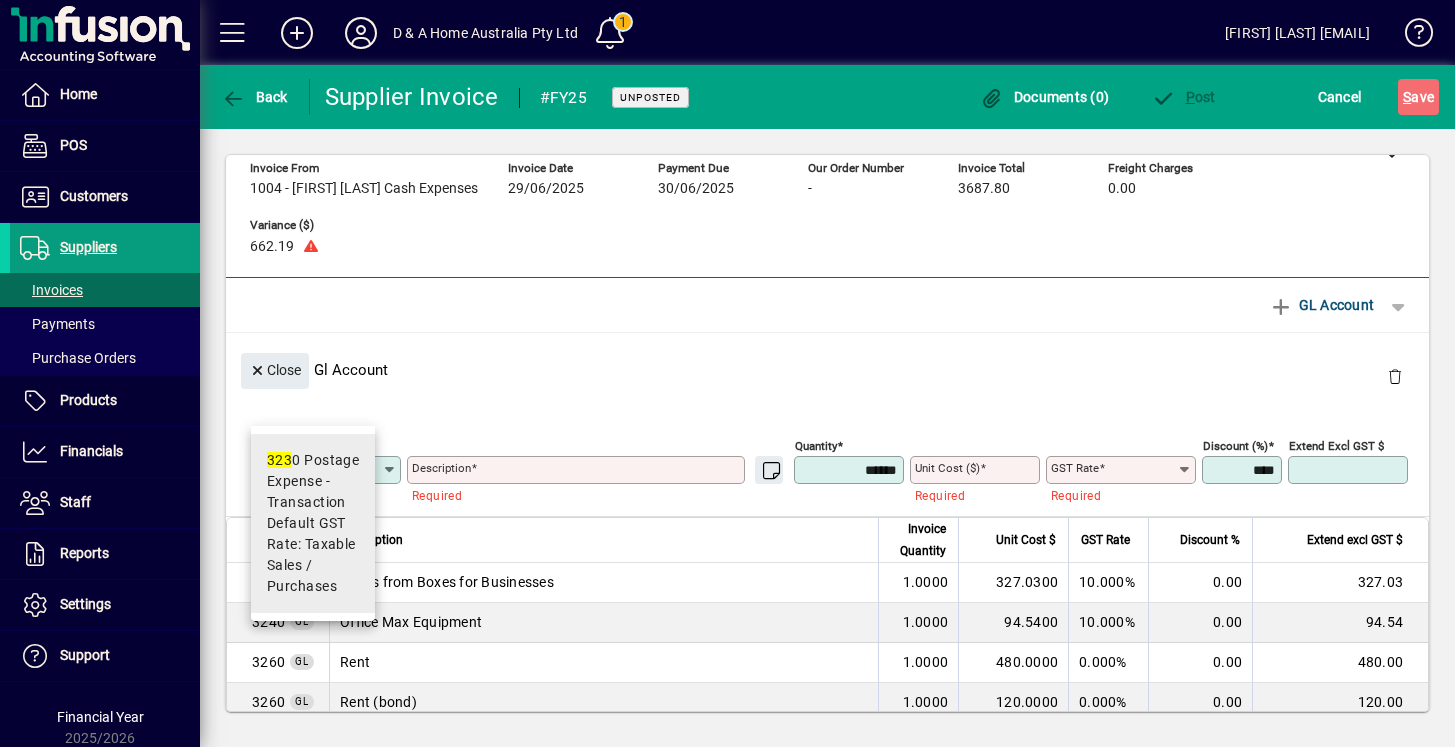 click on "323 0 Postage" at bounding box center (313, 460) 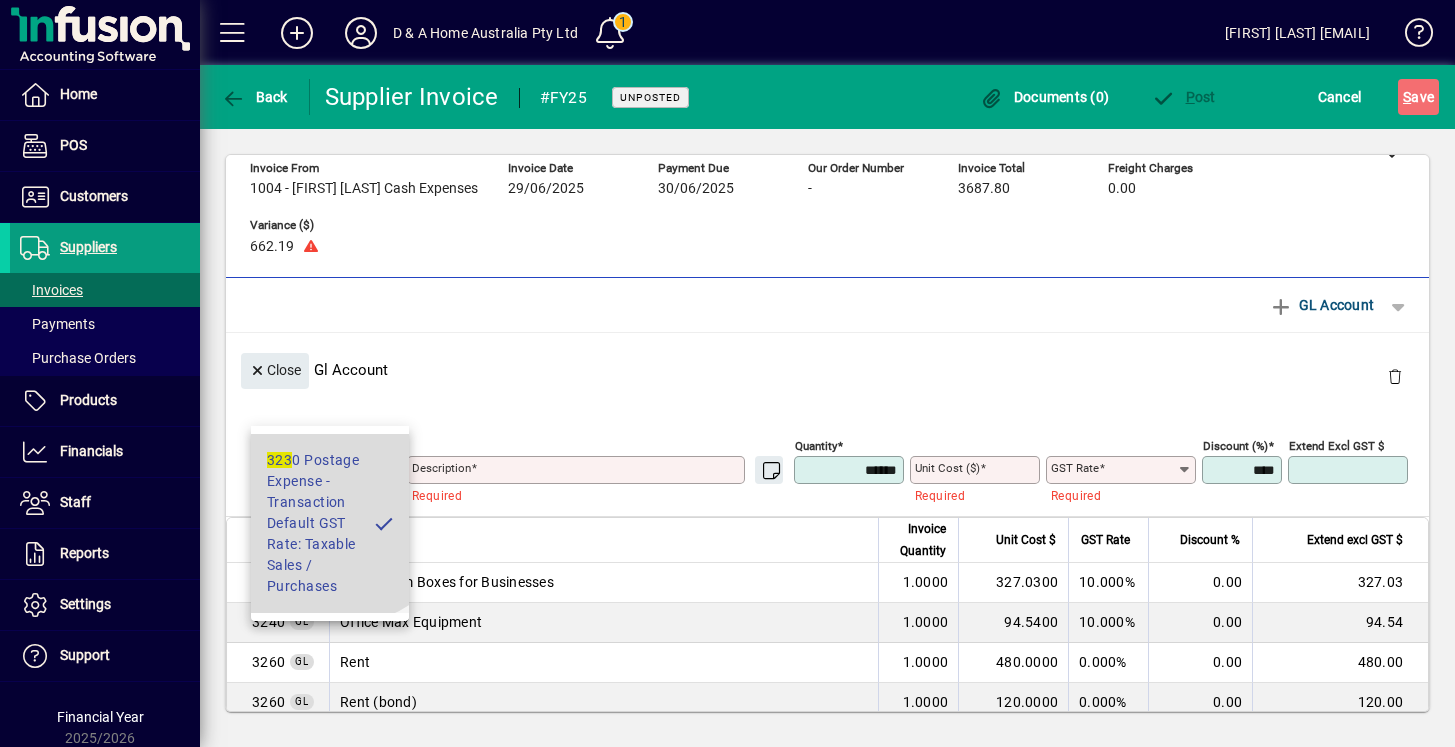 type on "*******" 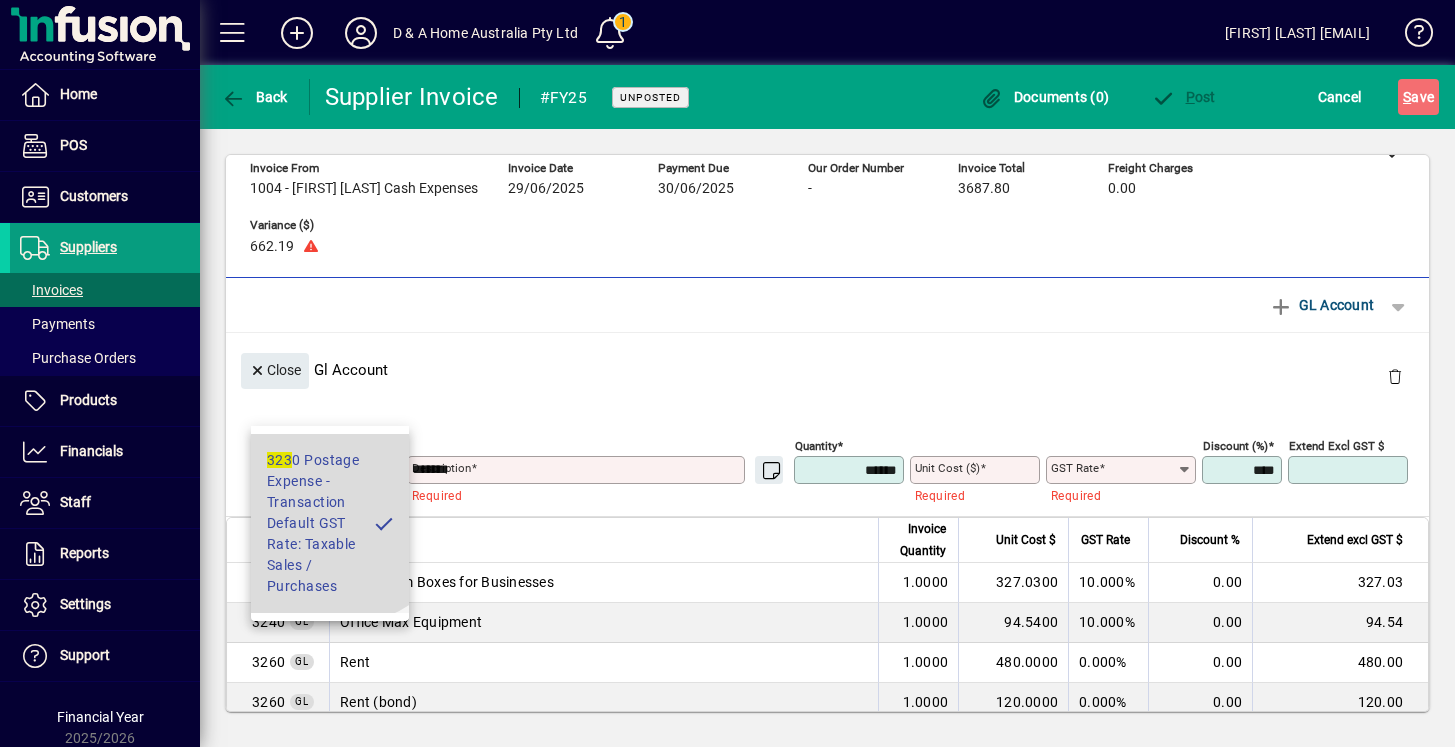 type on "****" 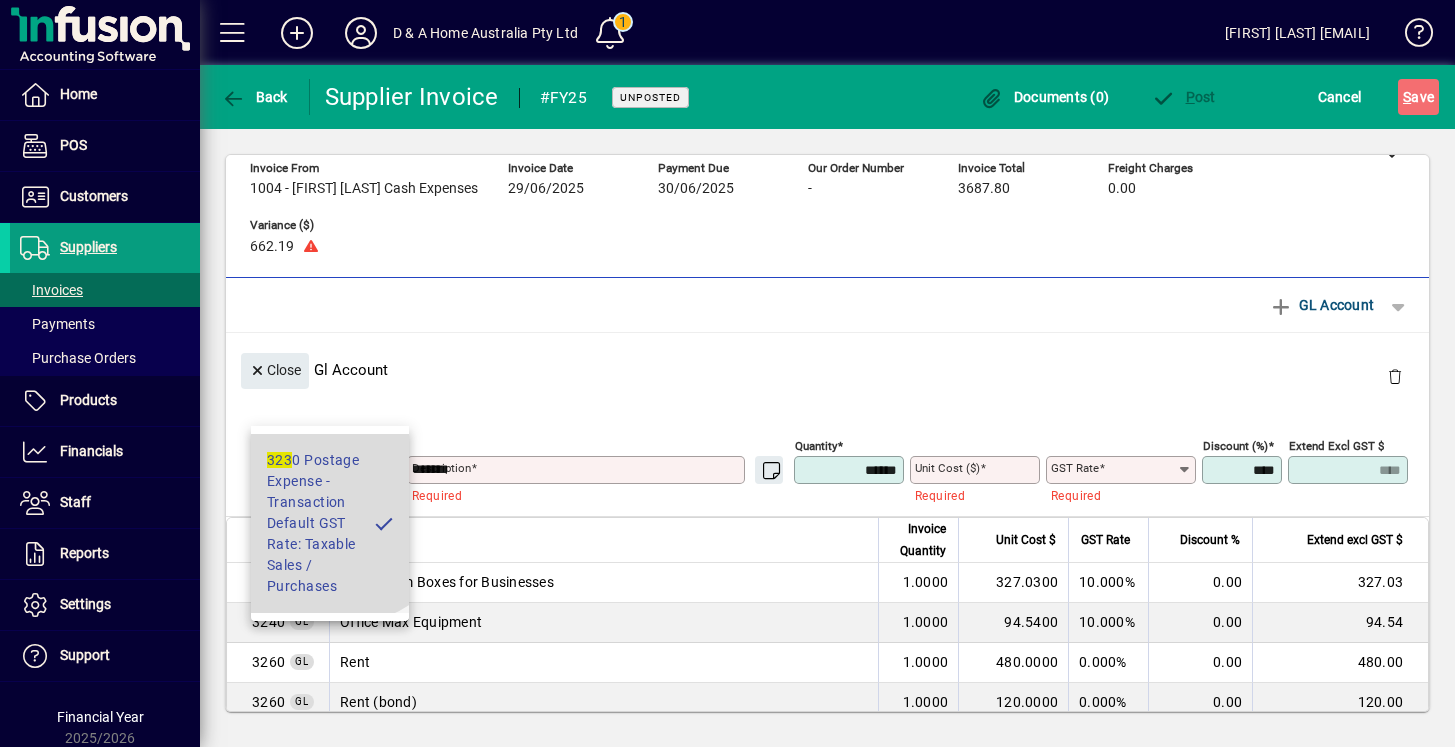 type on "**********" 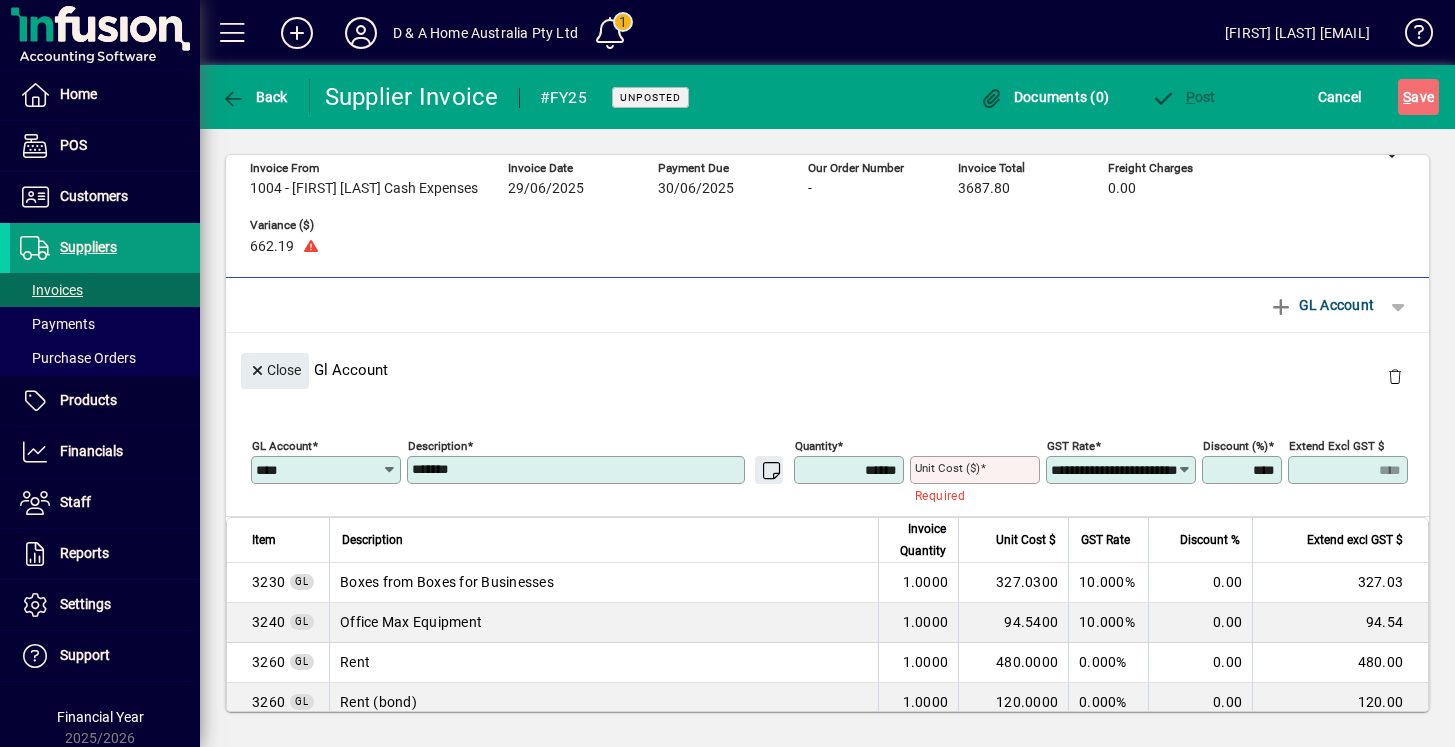drag, startPoint x: 497, startPoint y: 412, endPoint x: 384, endPoint y: 412, distance: 113 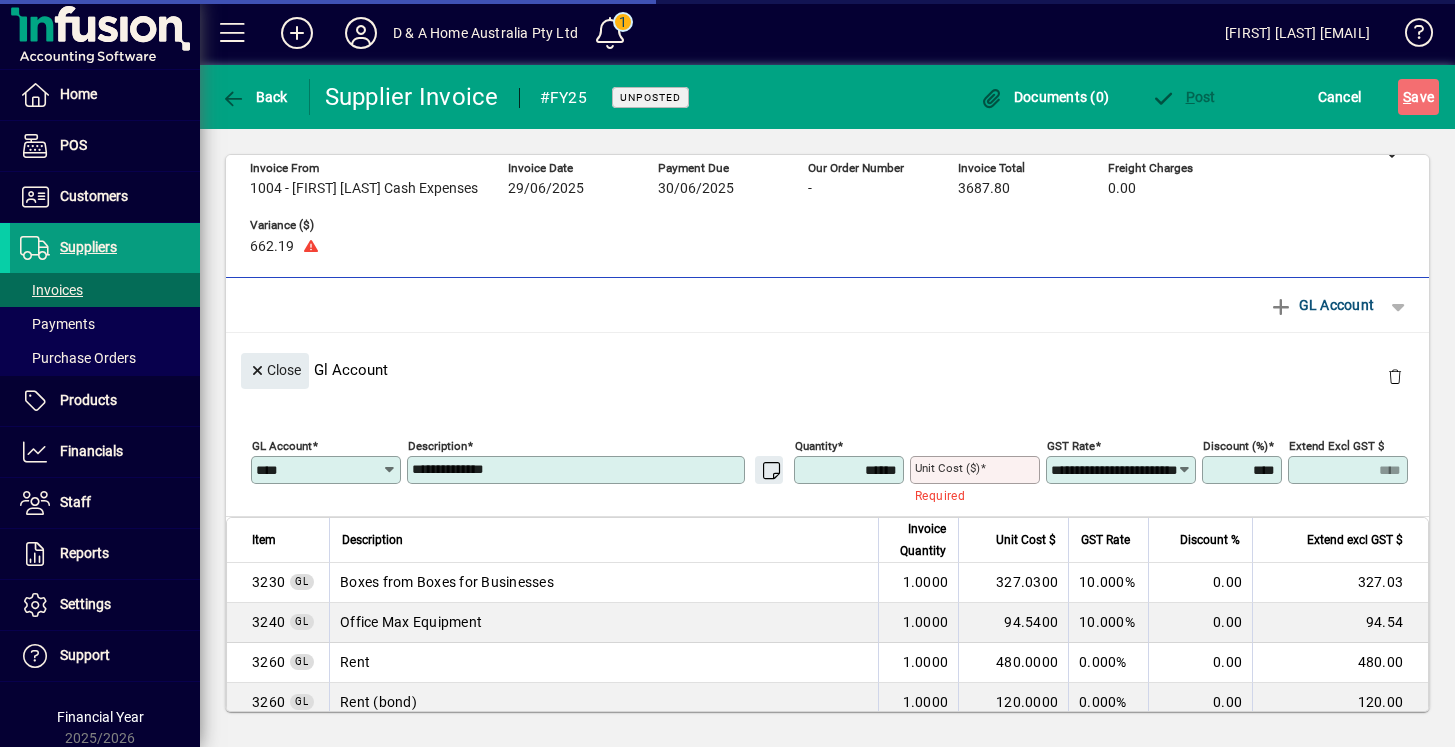 type on "**********" 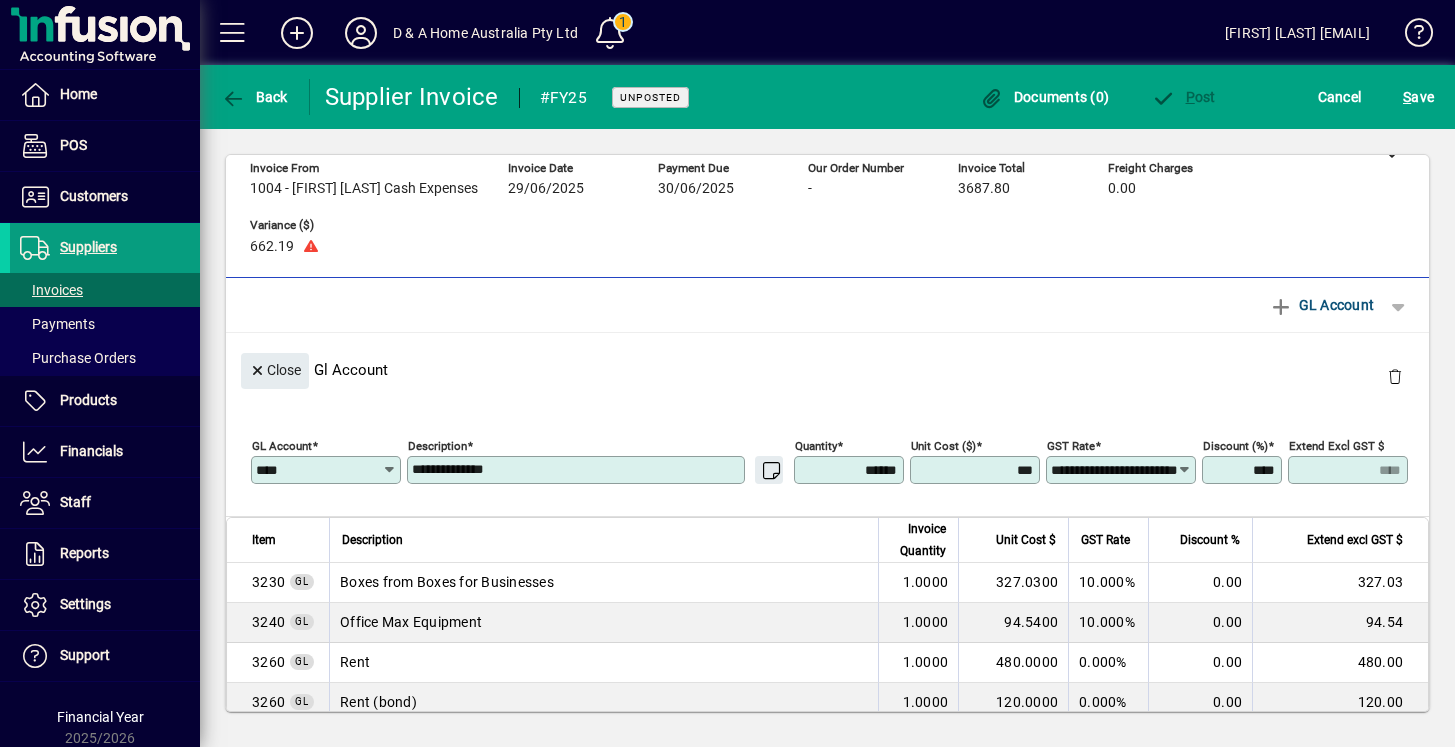 type on "********" 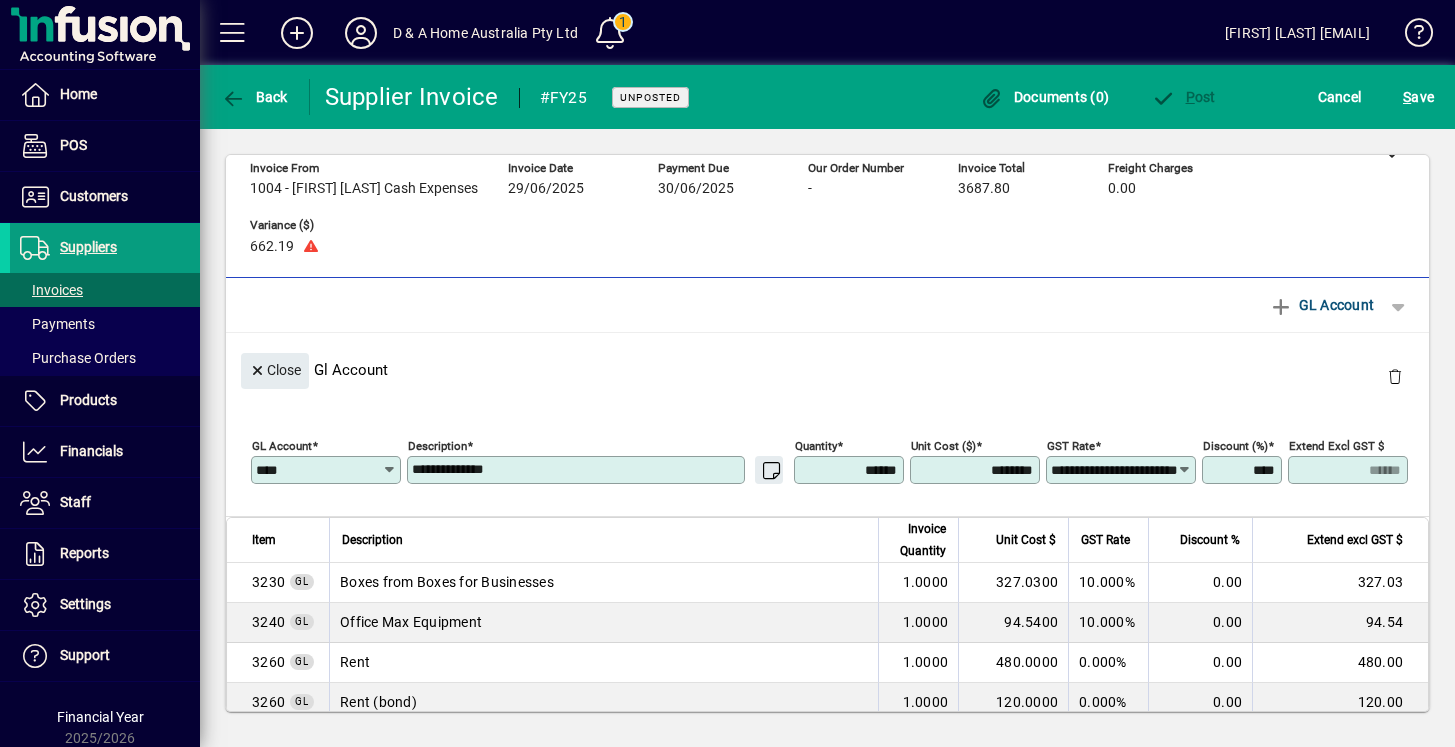 click on "**********" at bounding box center [1114, 470] 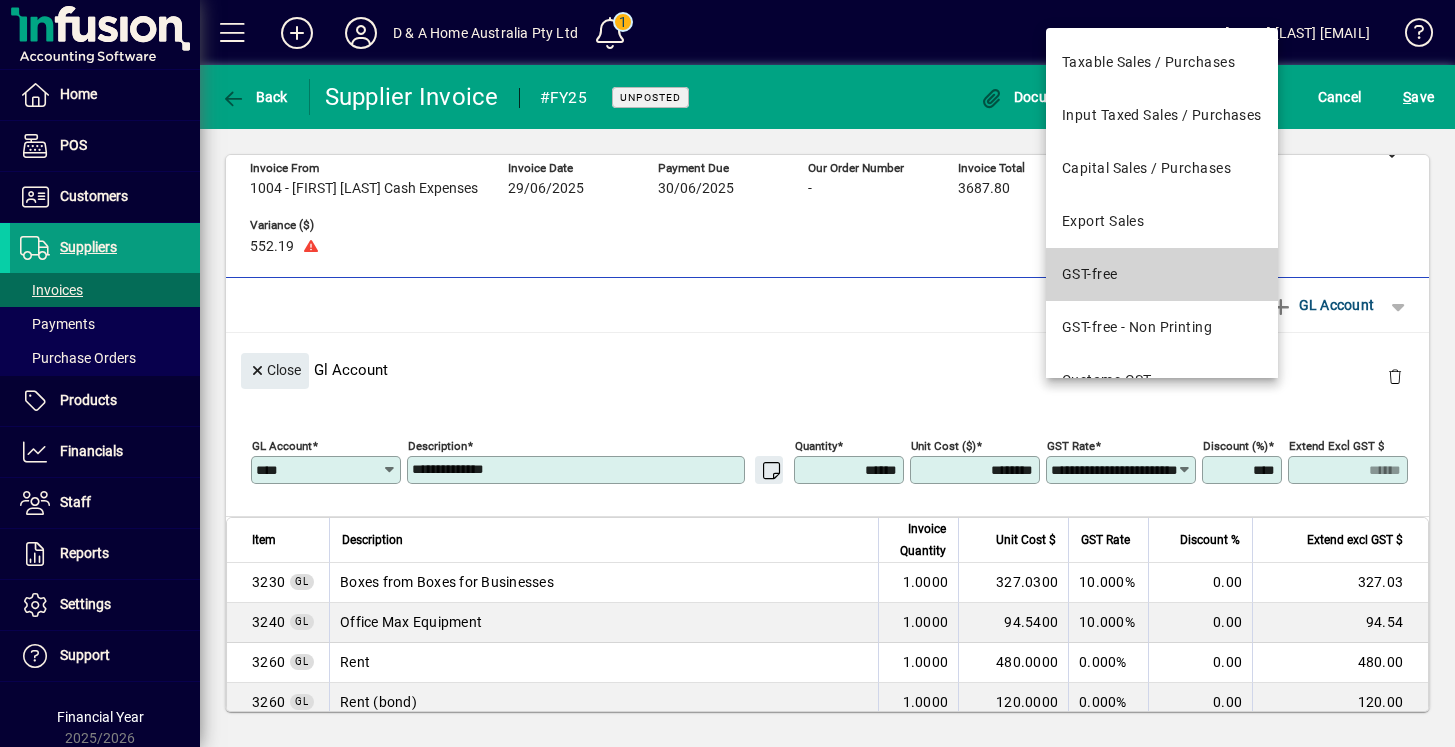 click on "GST-free" at bounding box center [1162, 274] 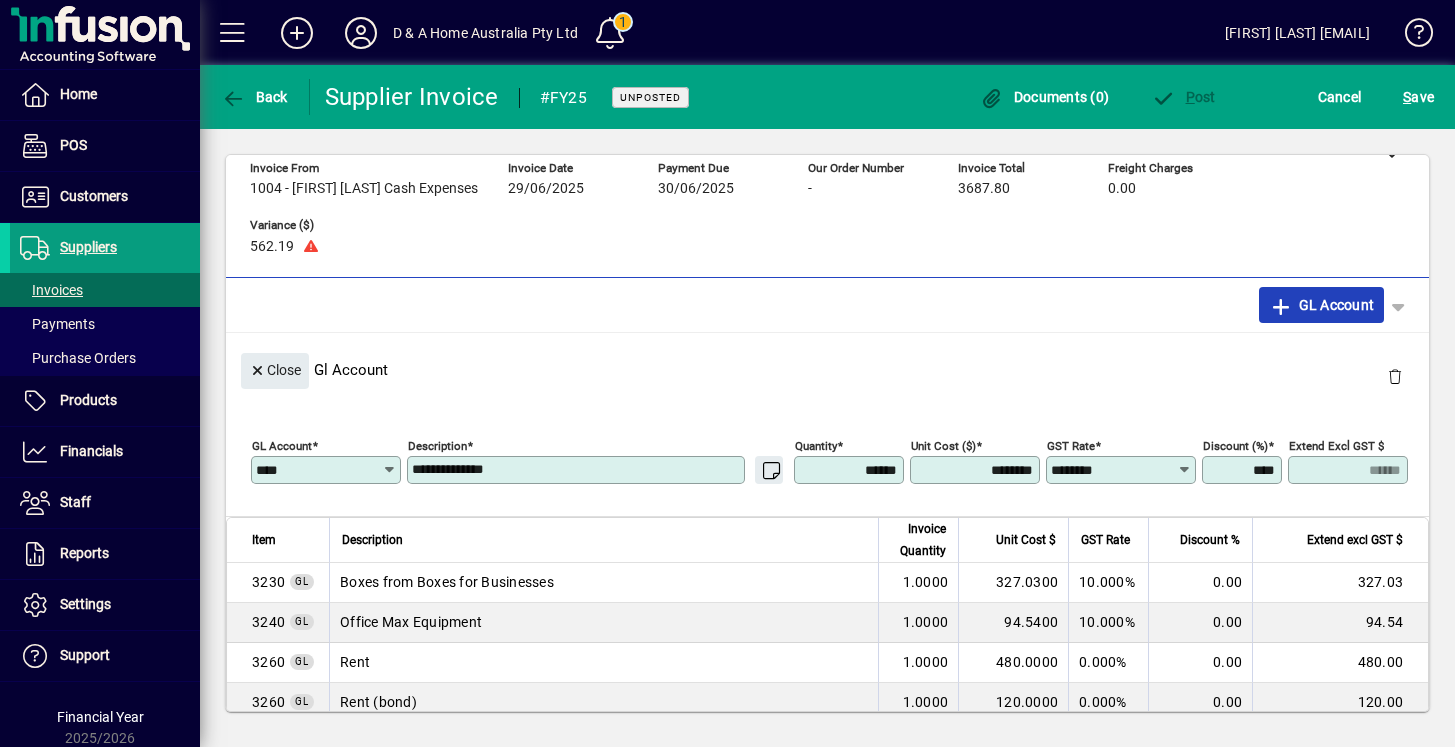 click on "GL Account" 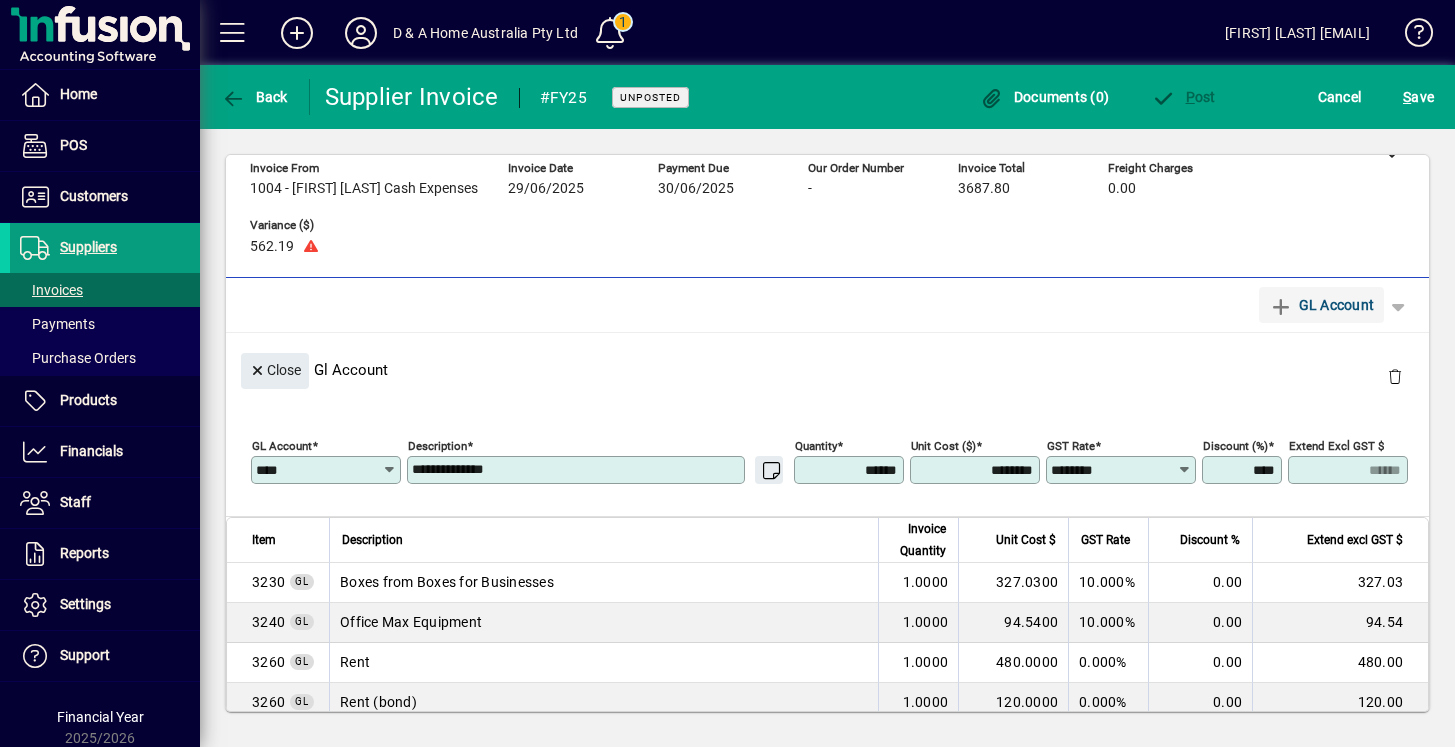 type 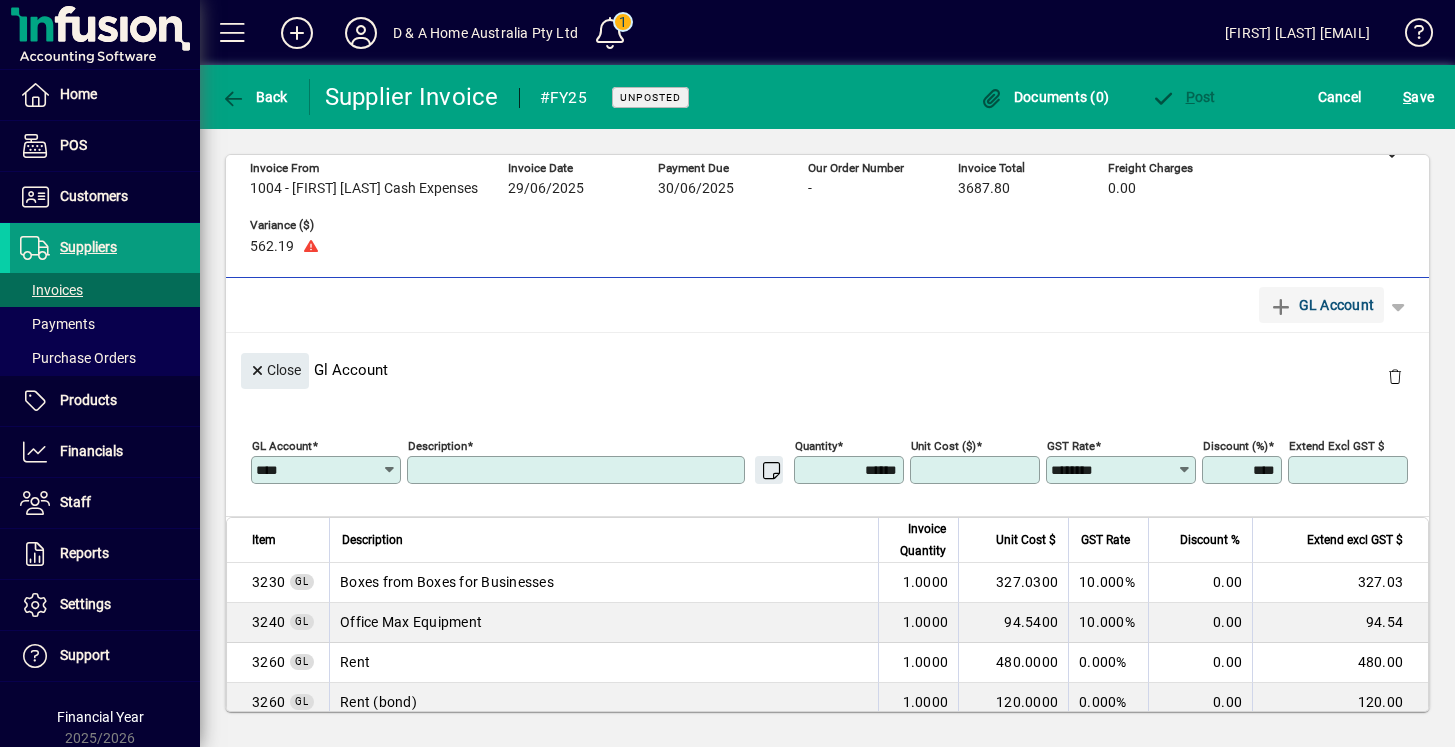 type 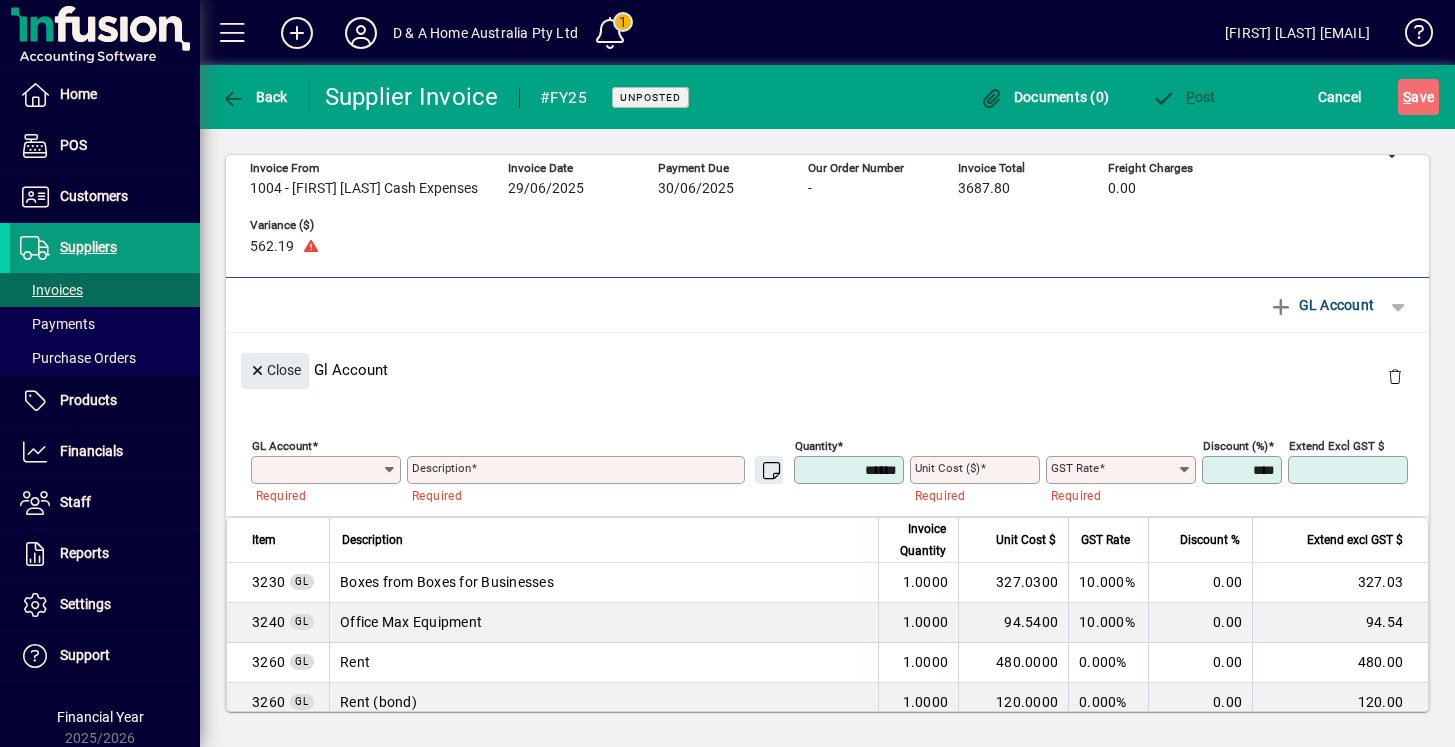 click on "GL Account" at bounding box center [319, 470] 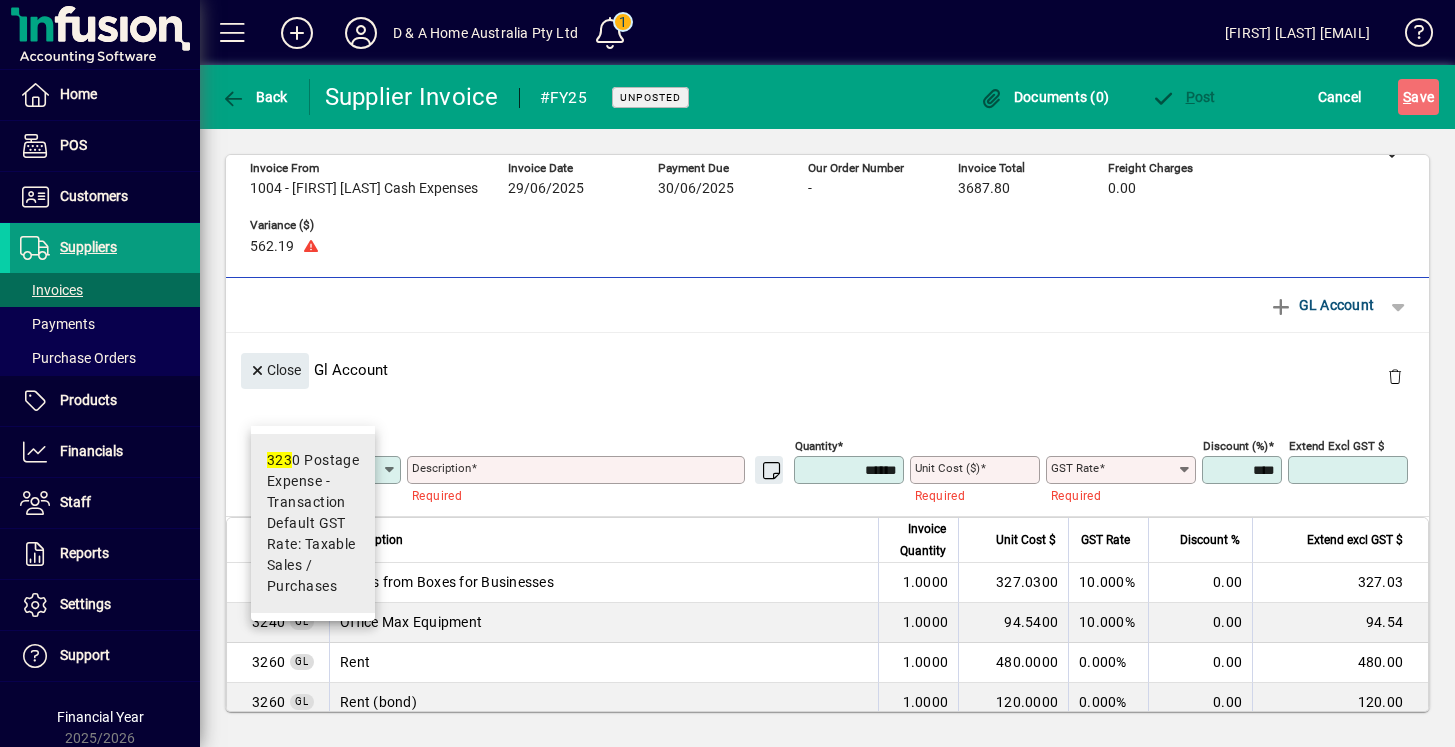 click on "323 0 Postage Expense - Transaction Default GST Rate: Taxable Sales / Purchases" at bounding box center [313, 523] 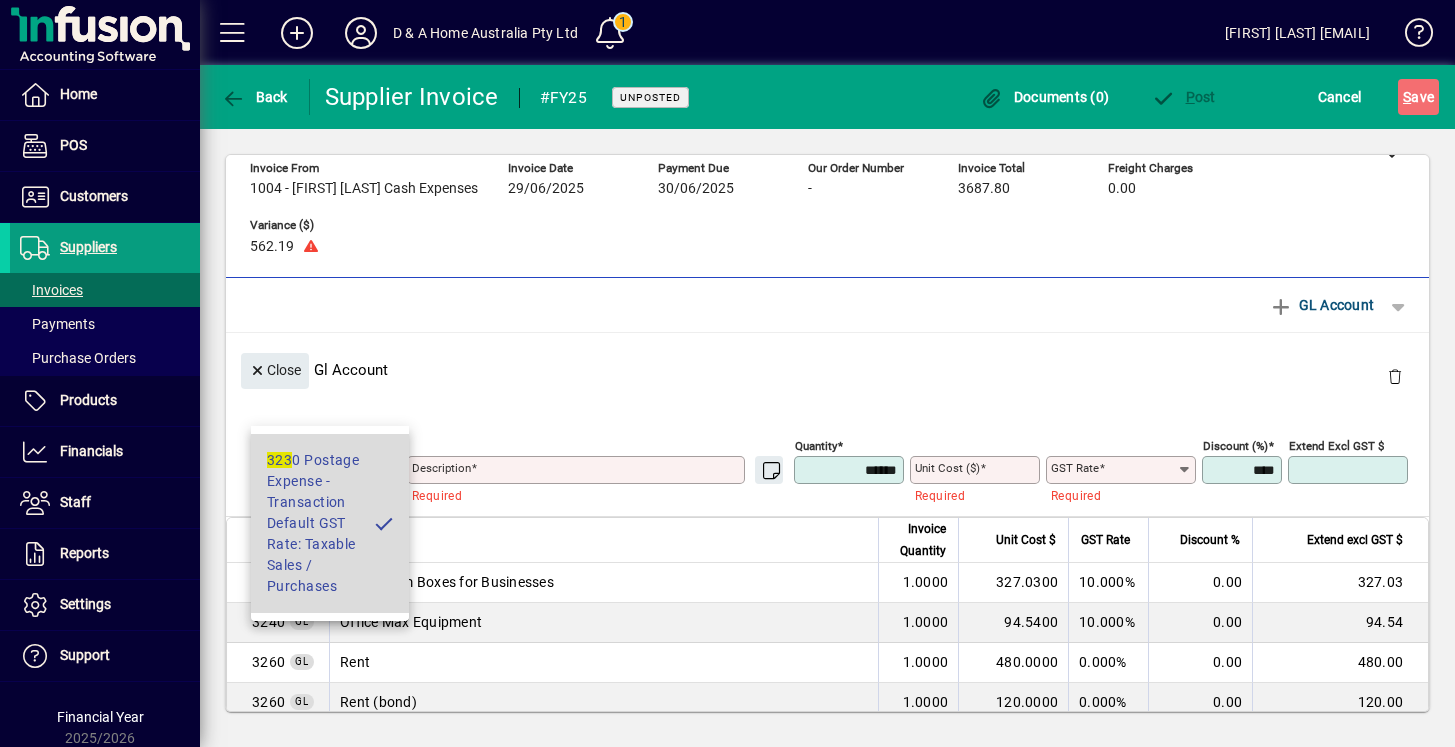 type on "*******" 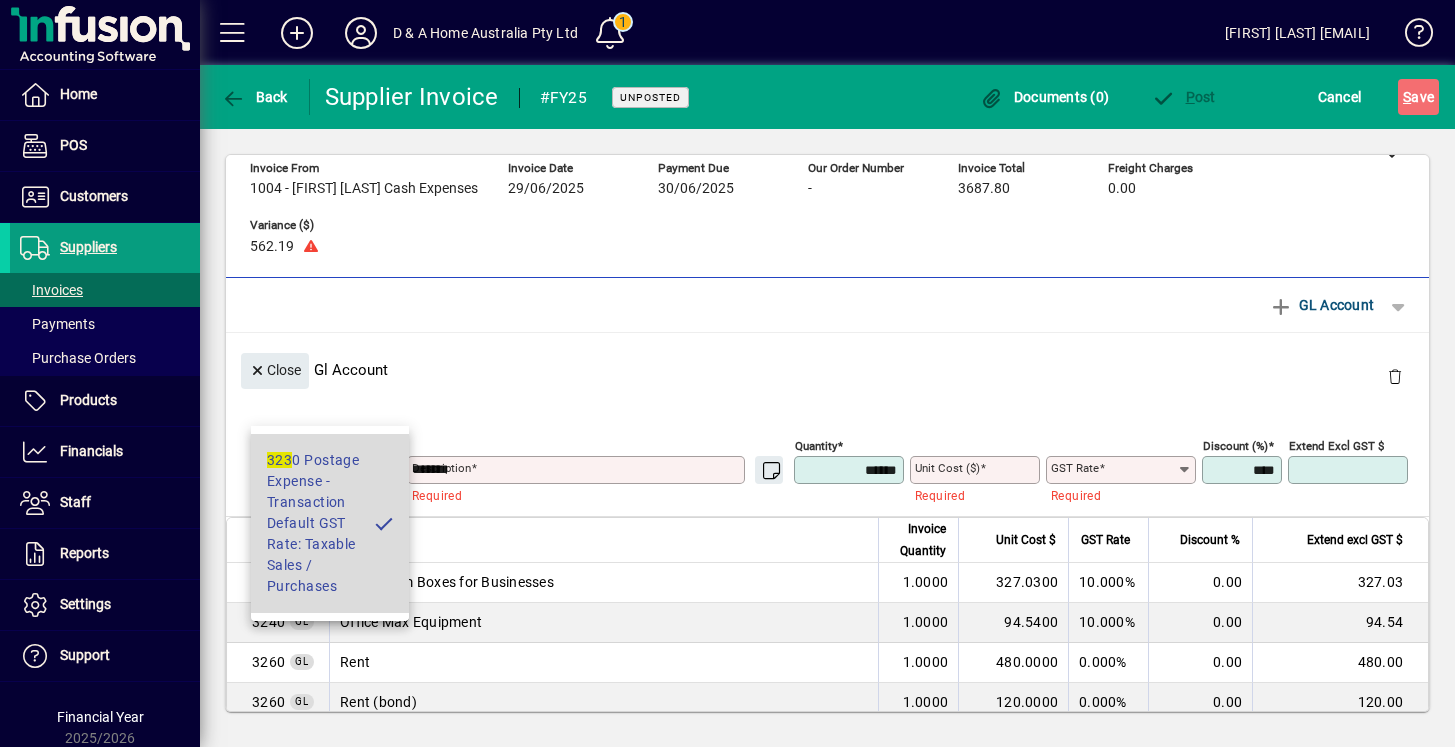 type on "****" 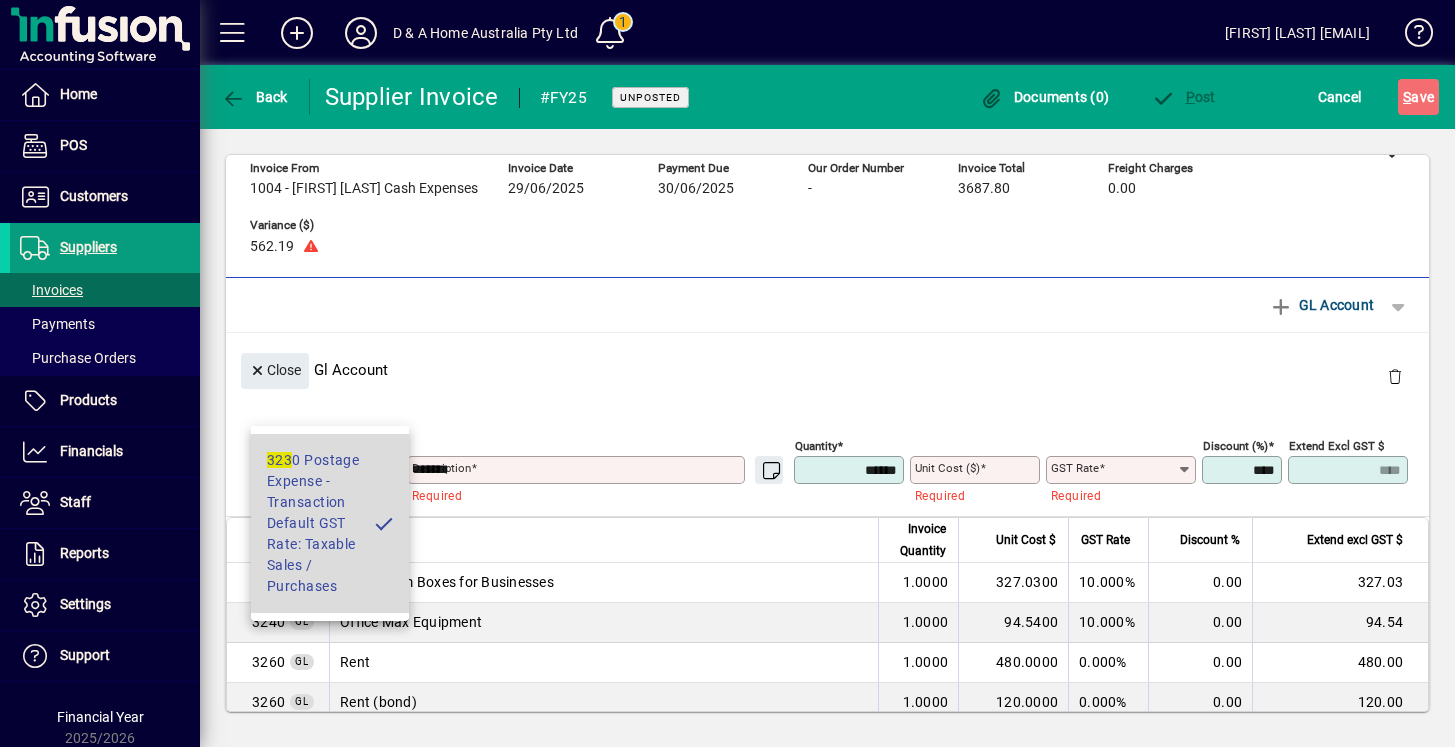type on "**********" 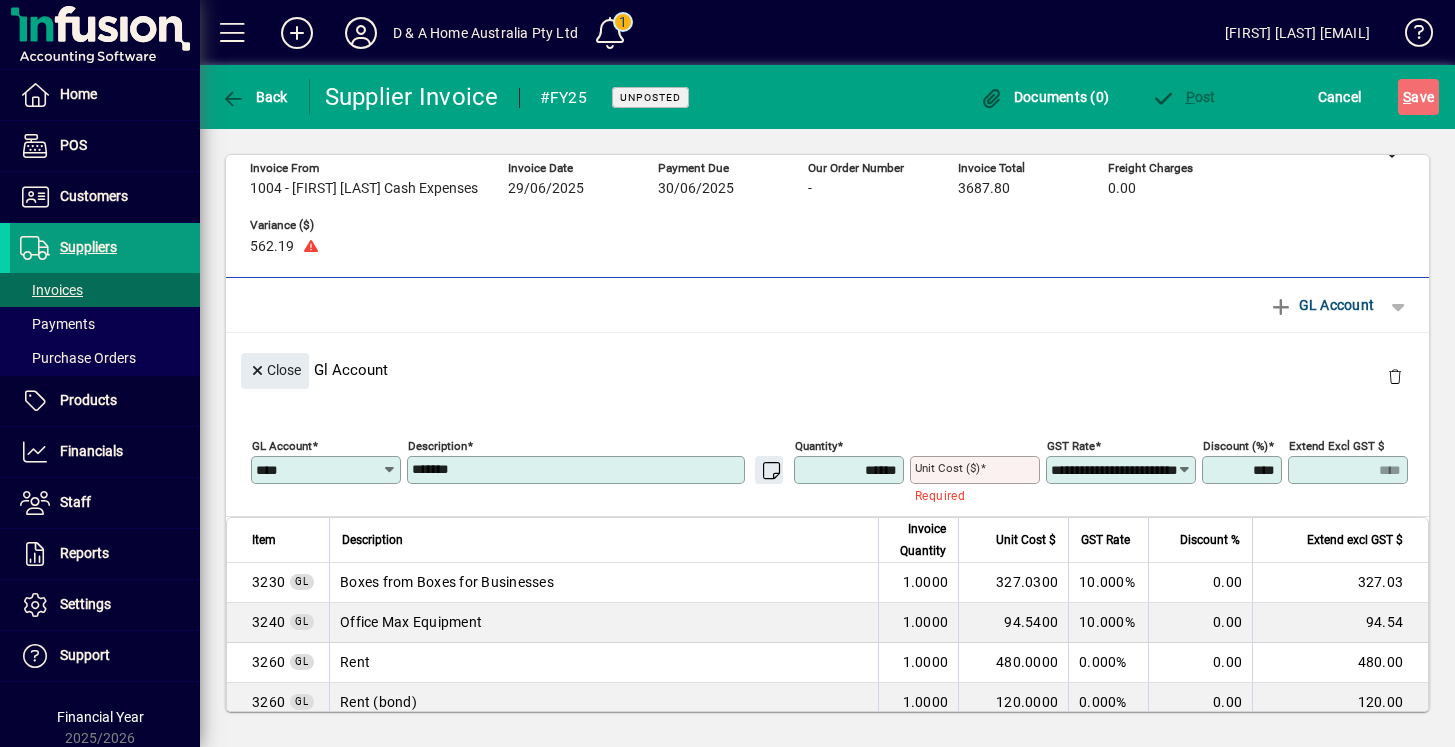 click on "*******" at bounding box center (578, 470) 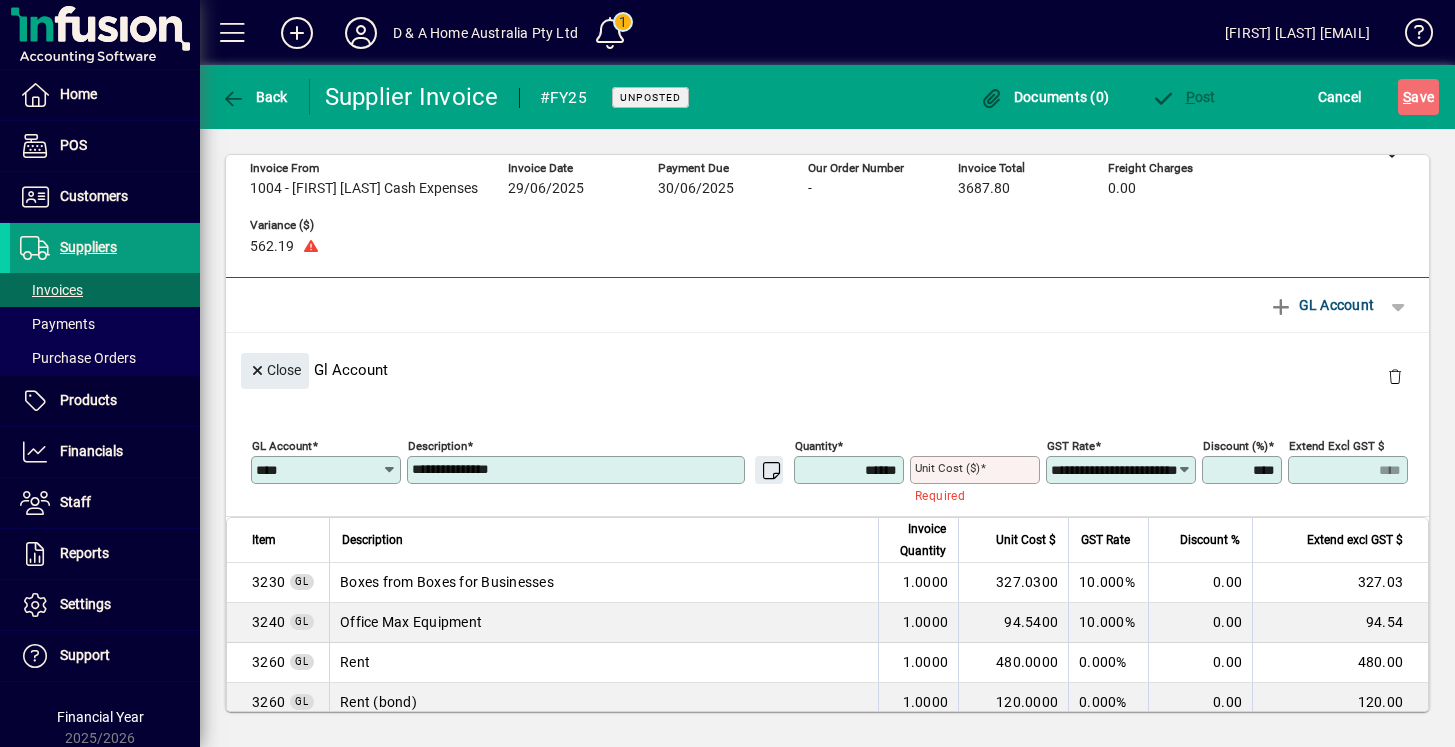 click on "**********" at bounding box center [578, 470] 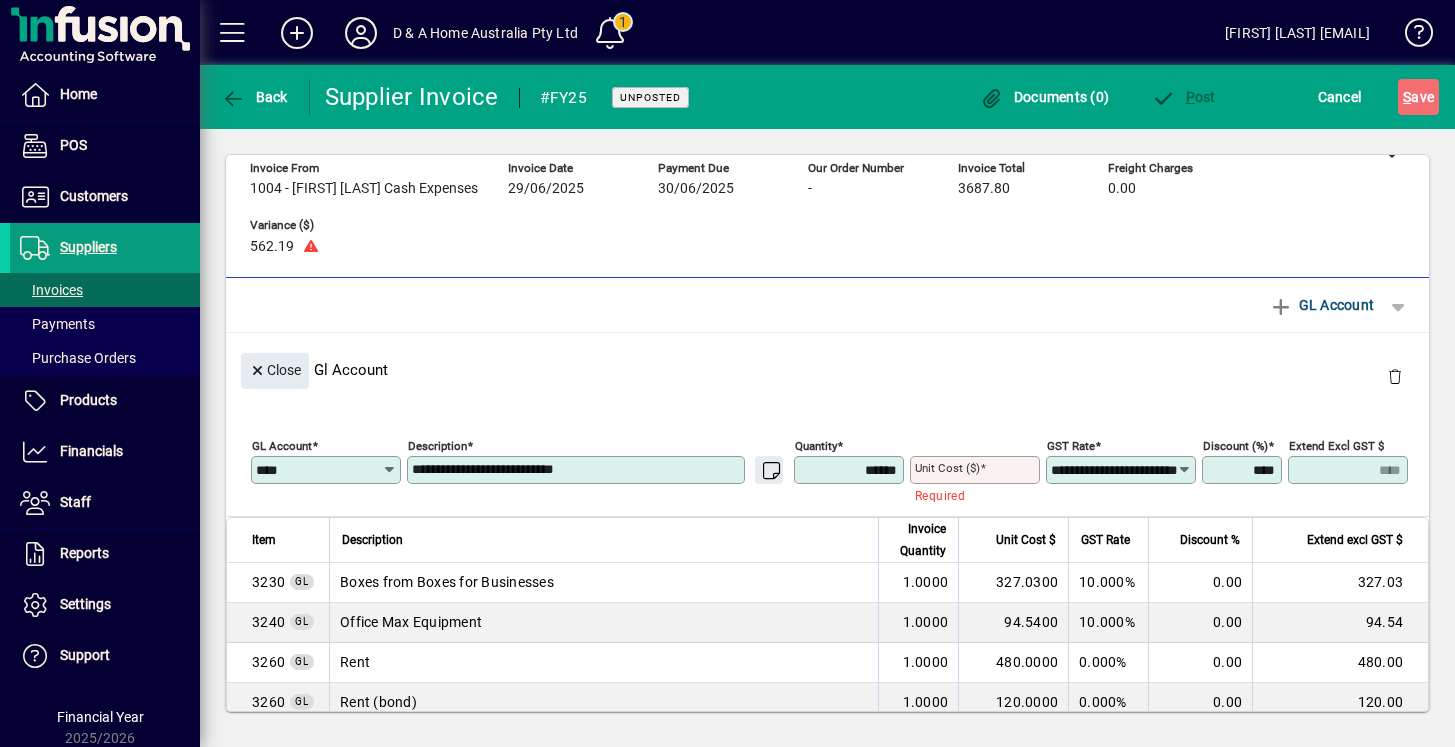 type on "**********" 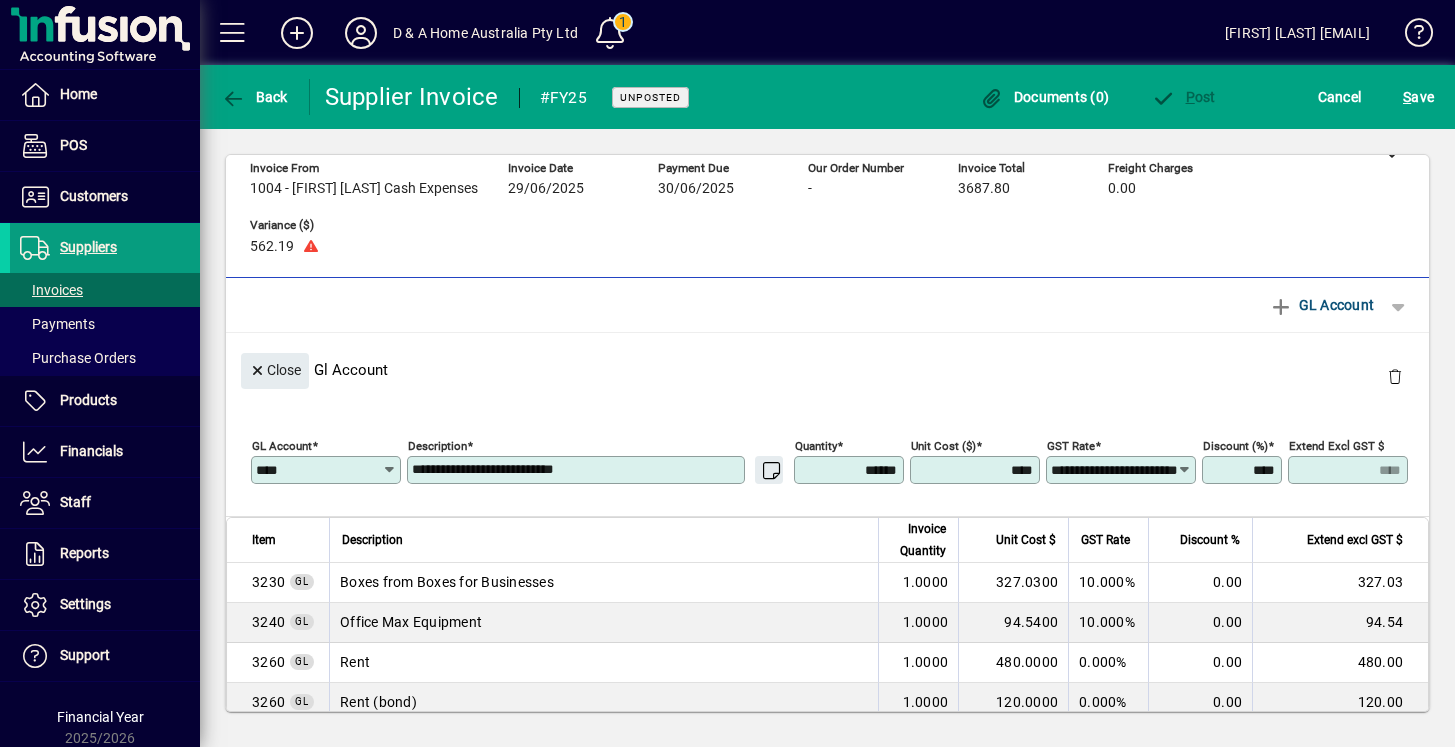 type on "********" 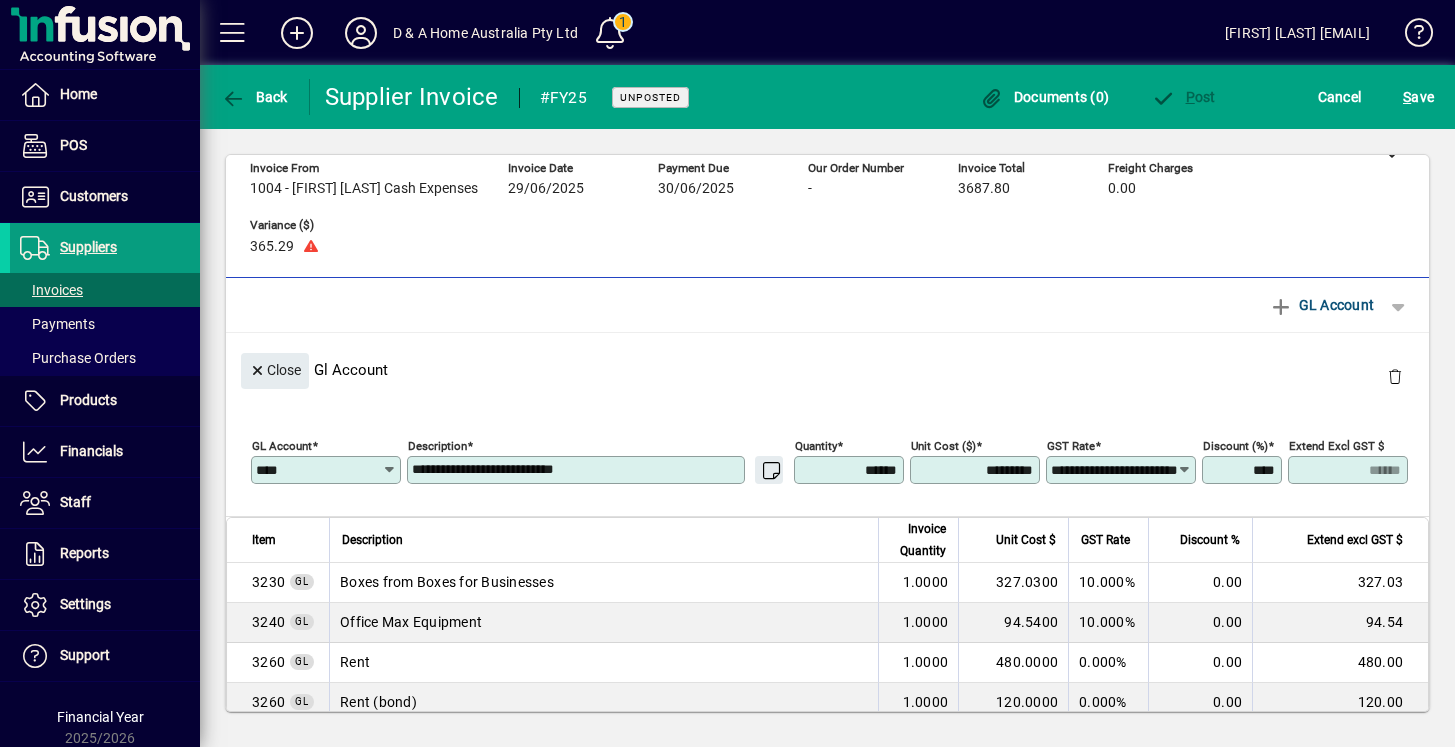 drag, startPoint x: 993, startPoint y: 412, endPoint x: 1143, endPoint y: 411, distance: 150.00333 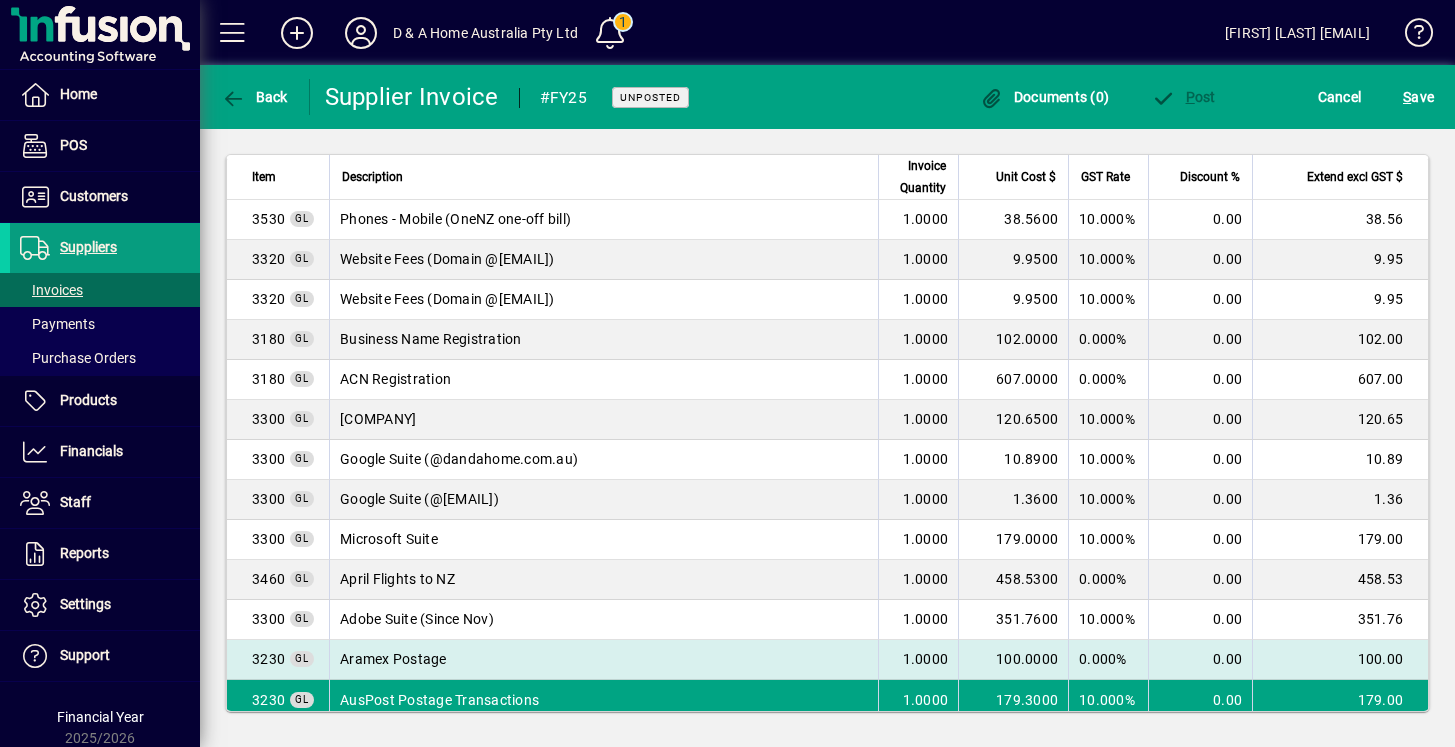 type on "********" 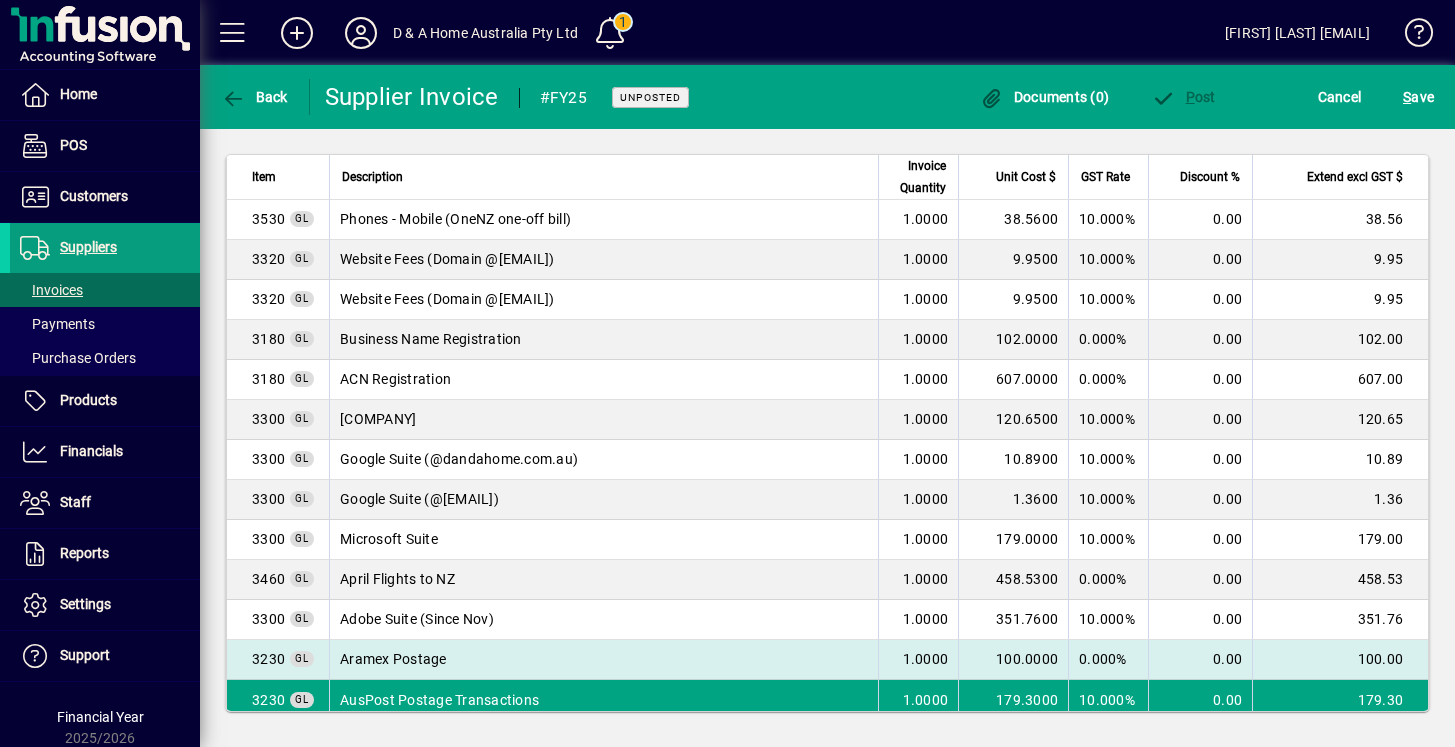 click on "Aramex Postage" at bounding box center [603, 660] 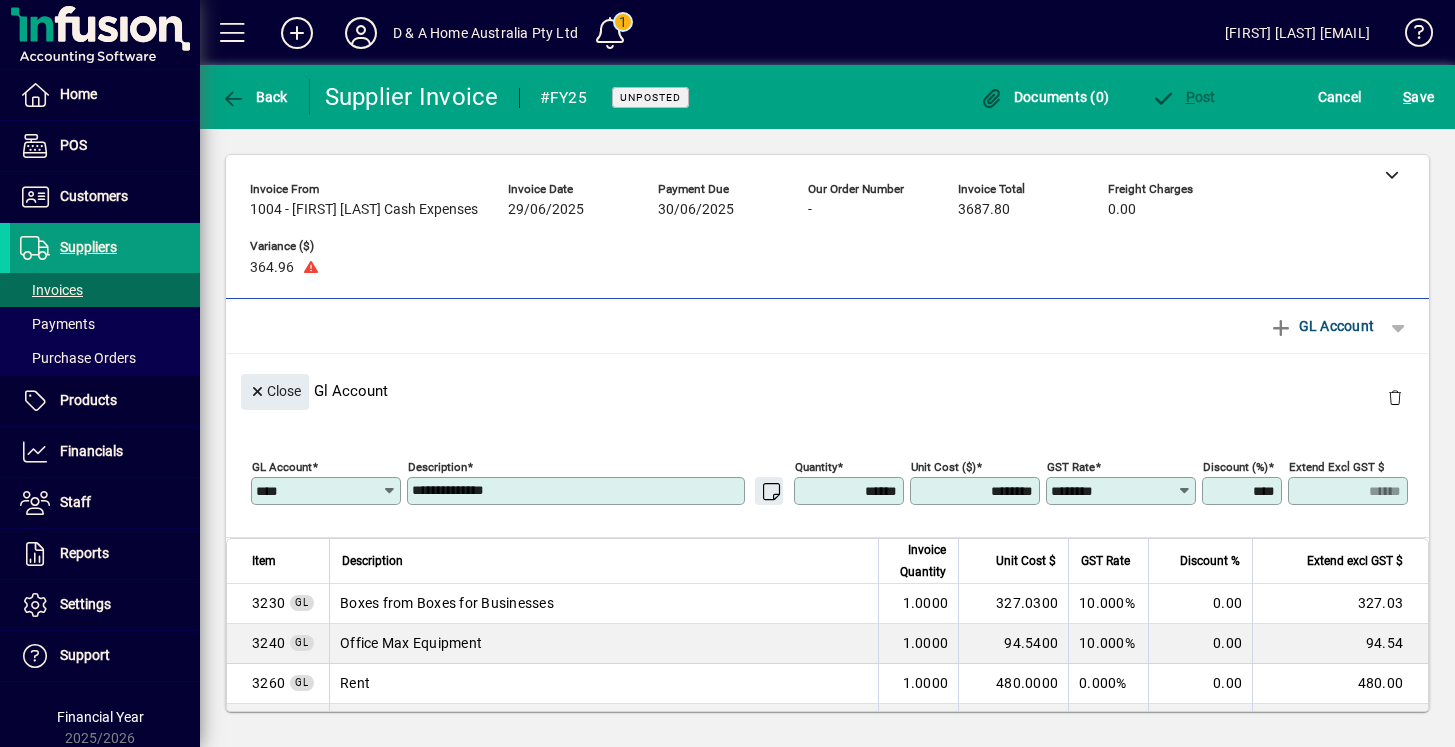 click on "**********" at bounding box center (578, 491) 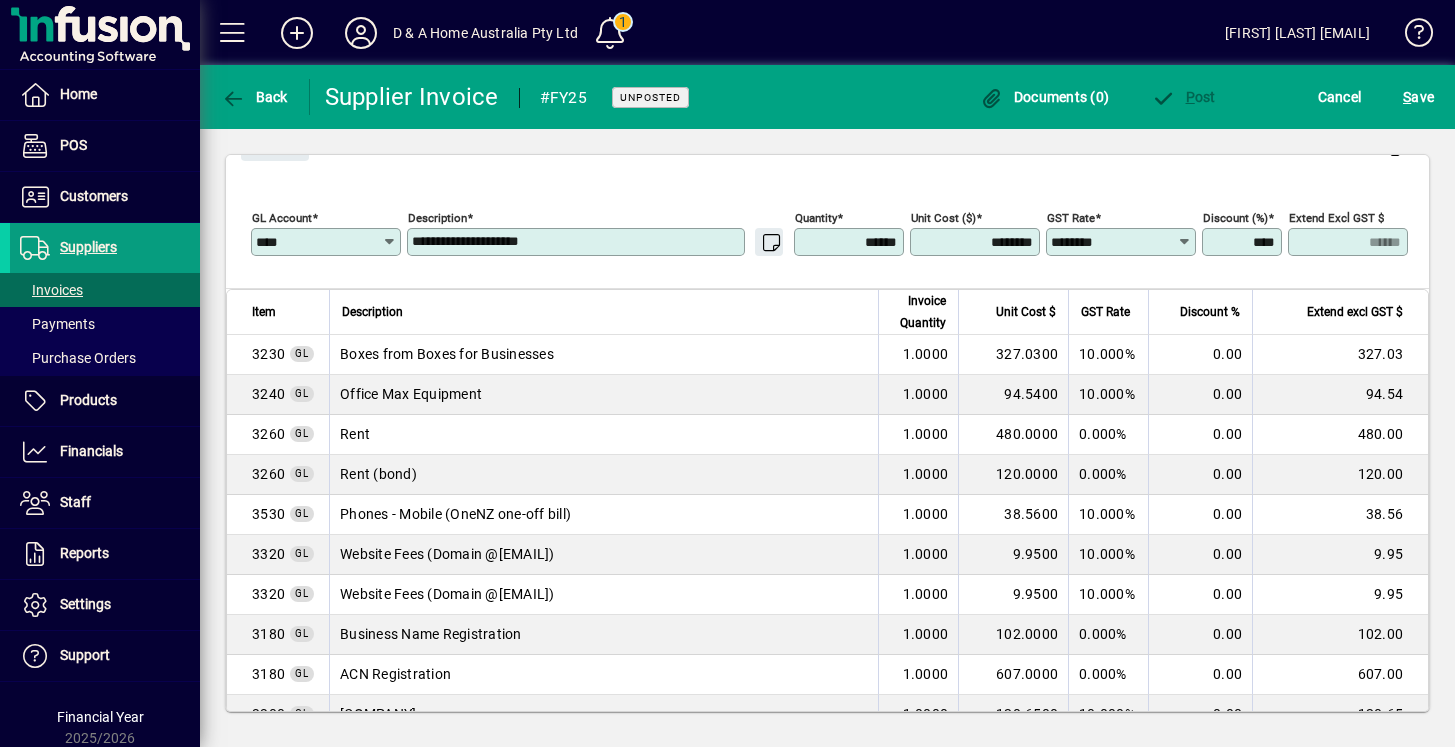 scroll, scrollTop: 245, scrollLeft: 0, axis: vertical 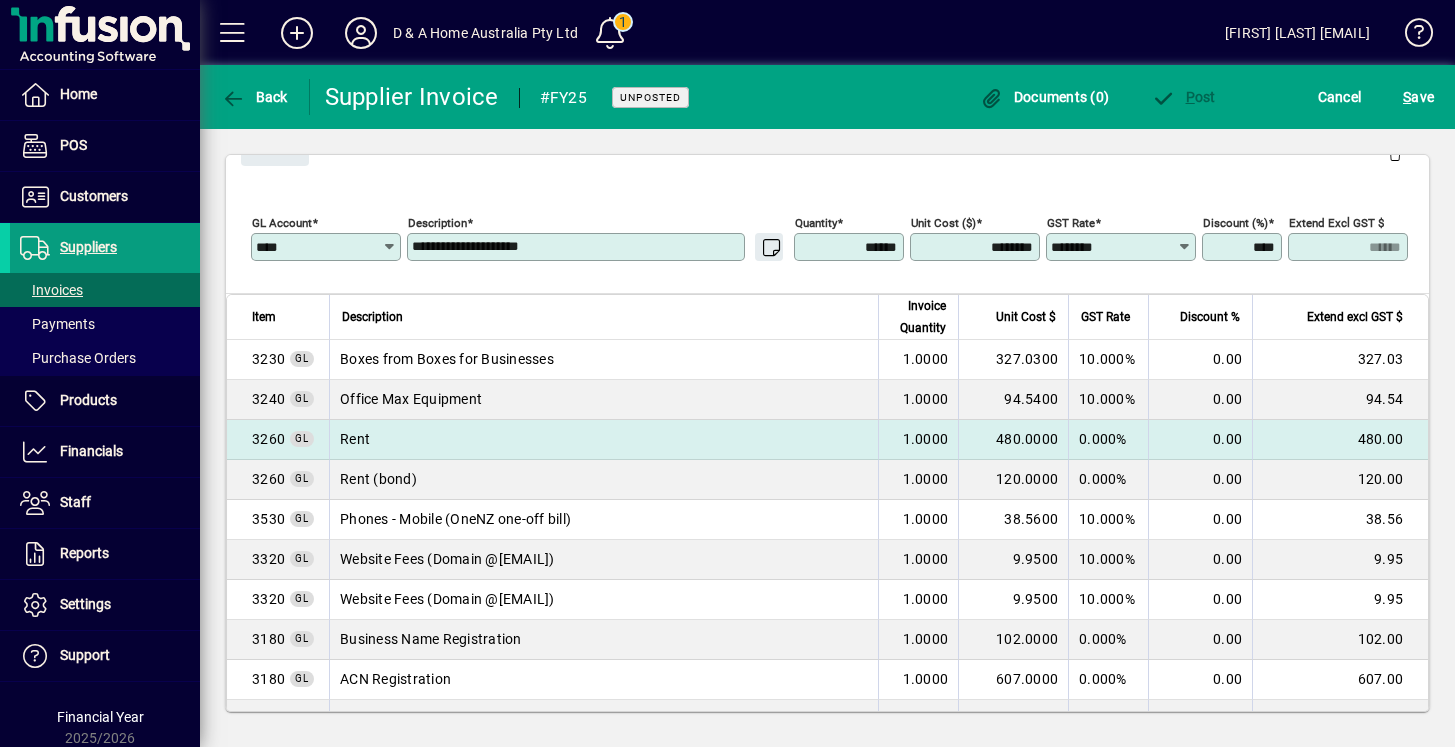 click on "Rent" at bounding box center (603, 440) 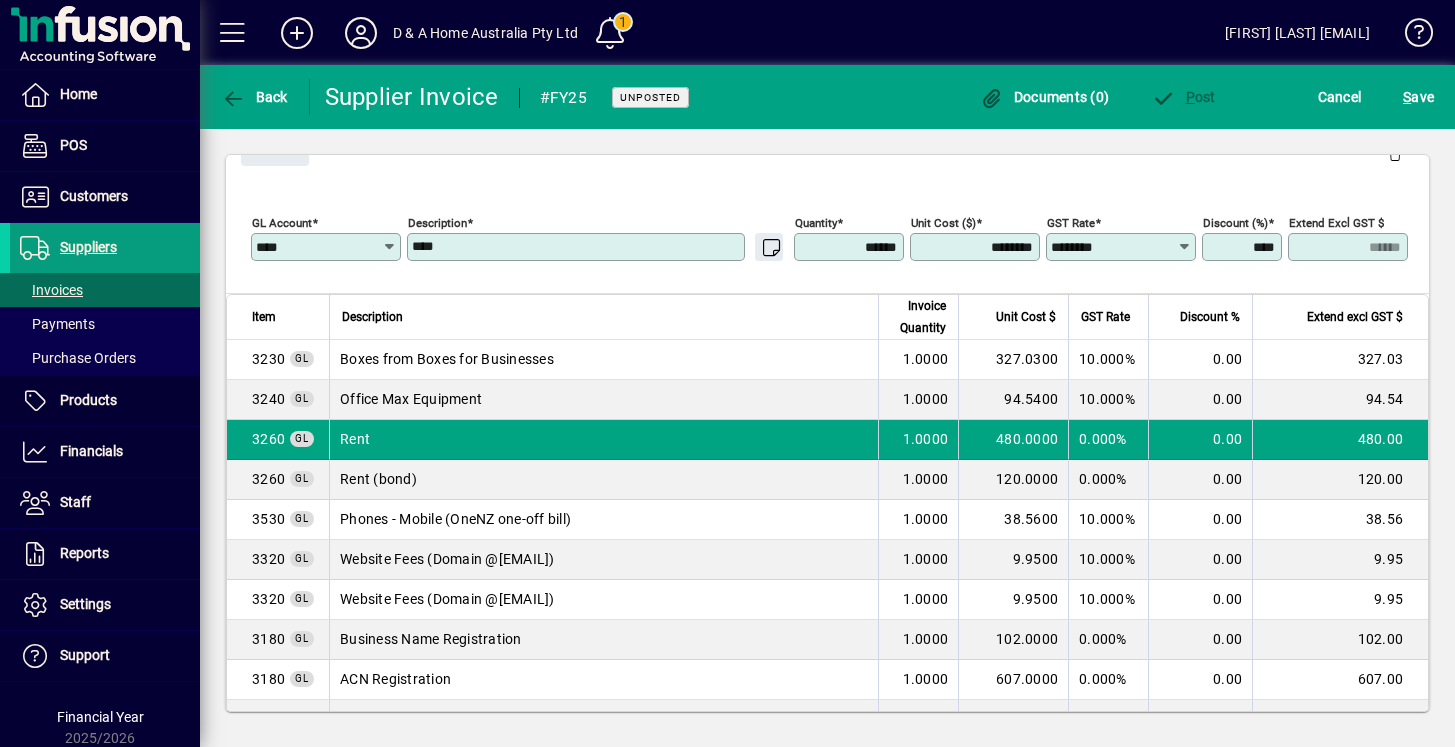drag, startPoint x: 986, startPoint y: 190, endPoint x: 930, endPoint y: 189, distance: 56.008926 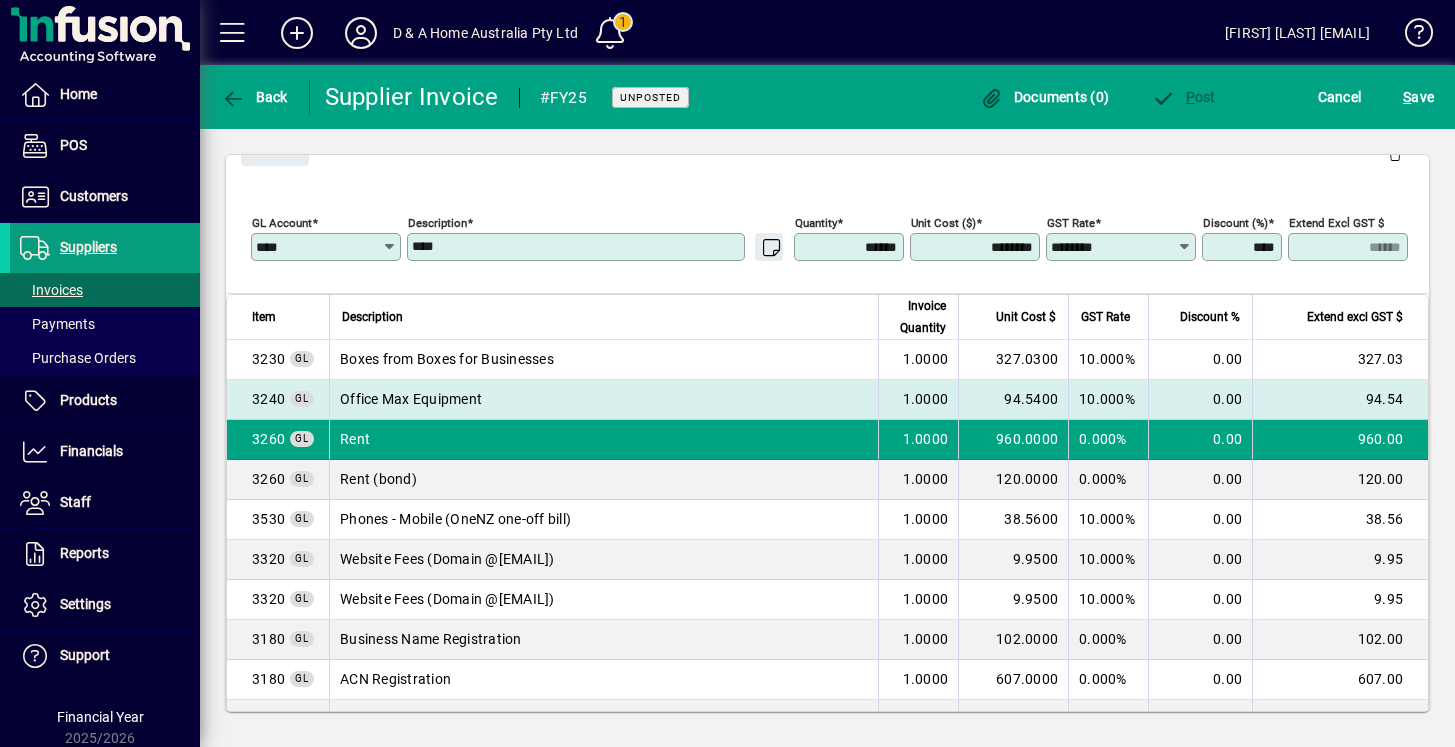 click on "Office Max Equipment" at bounding box center [603, 400] 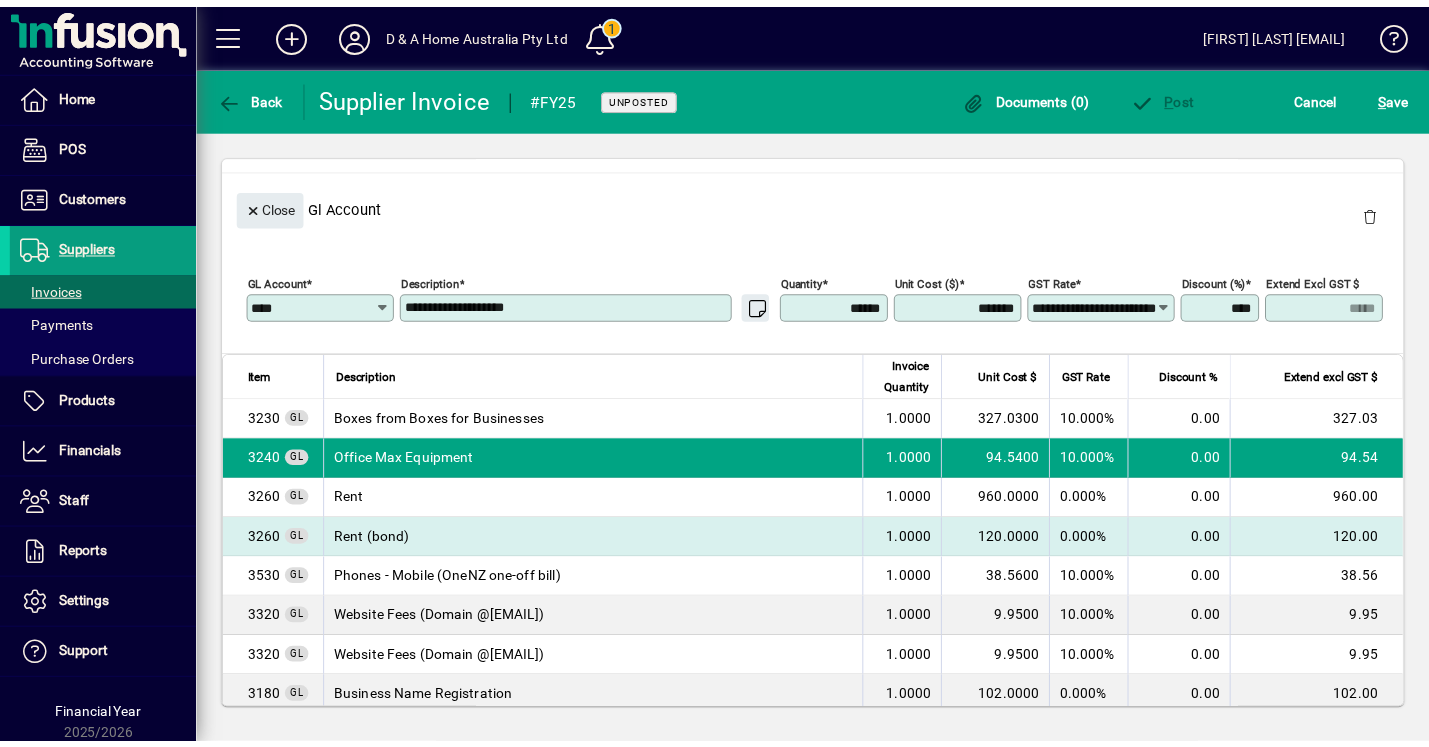 scroll, scrollTop: 149, scrollLeft: 0, axis: vertical 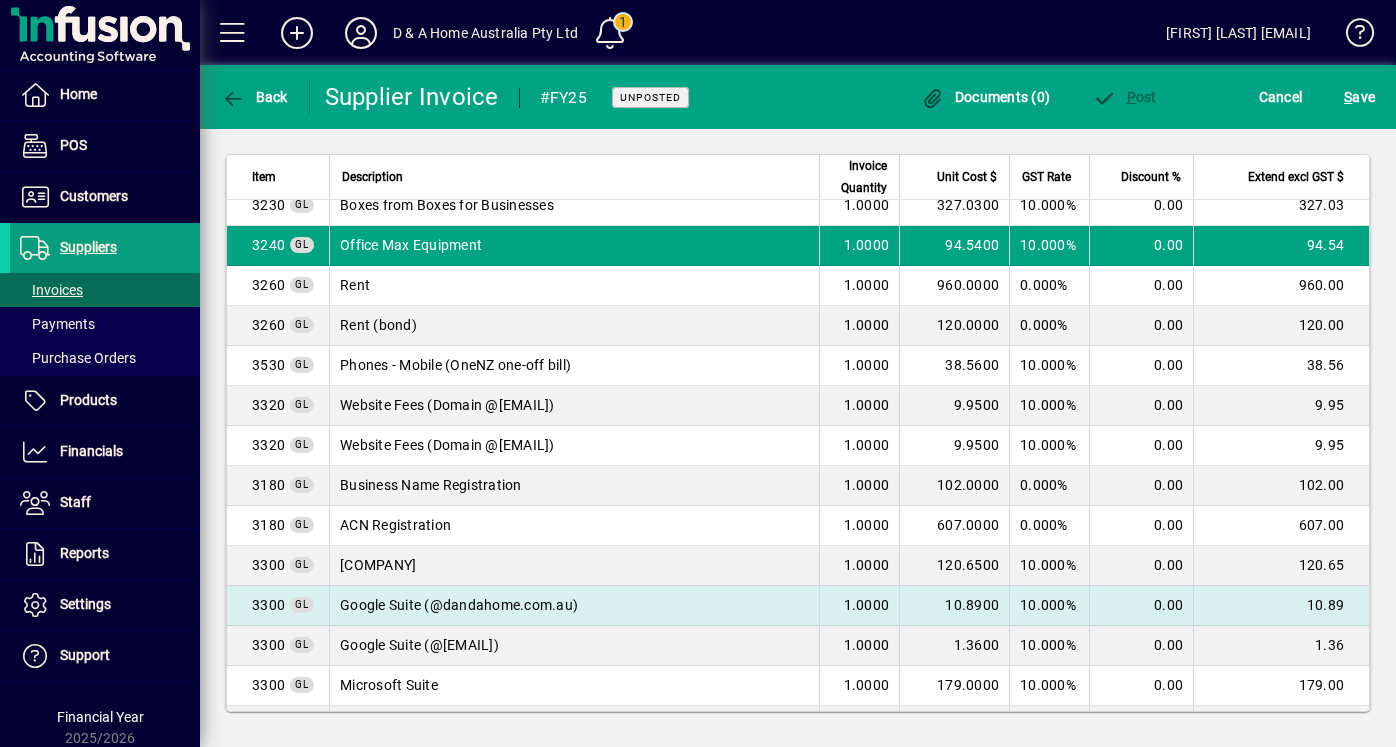 click on "10.8900" at bounding box center (954, 606) 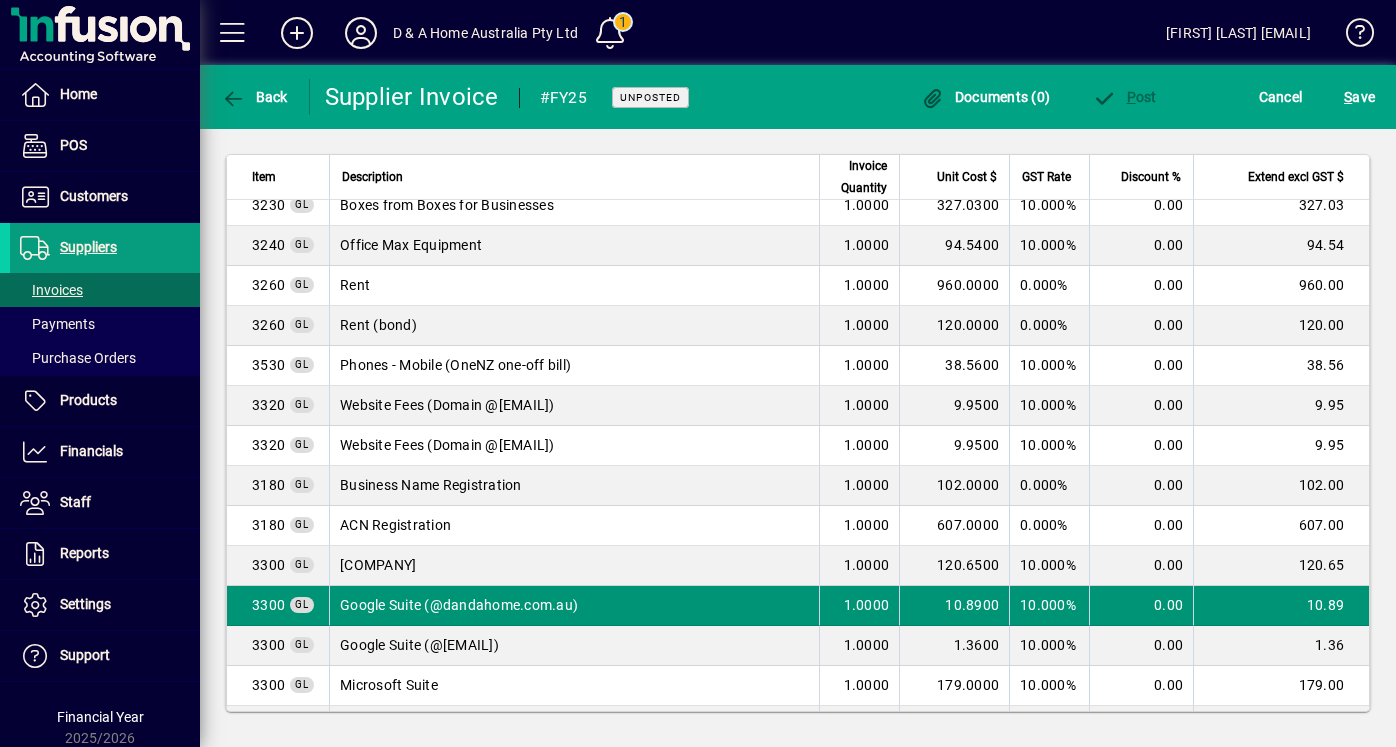 scroll, scrollTop: 58, scrollLeft: 0, axis: vertical 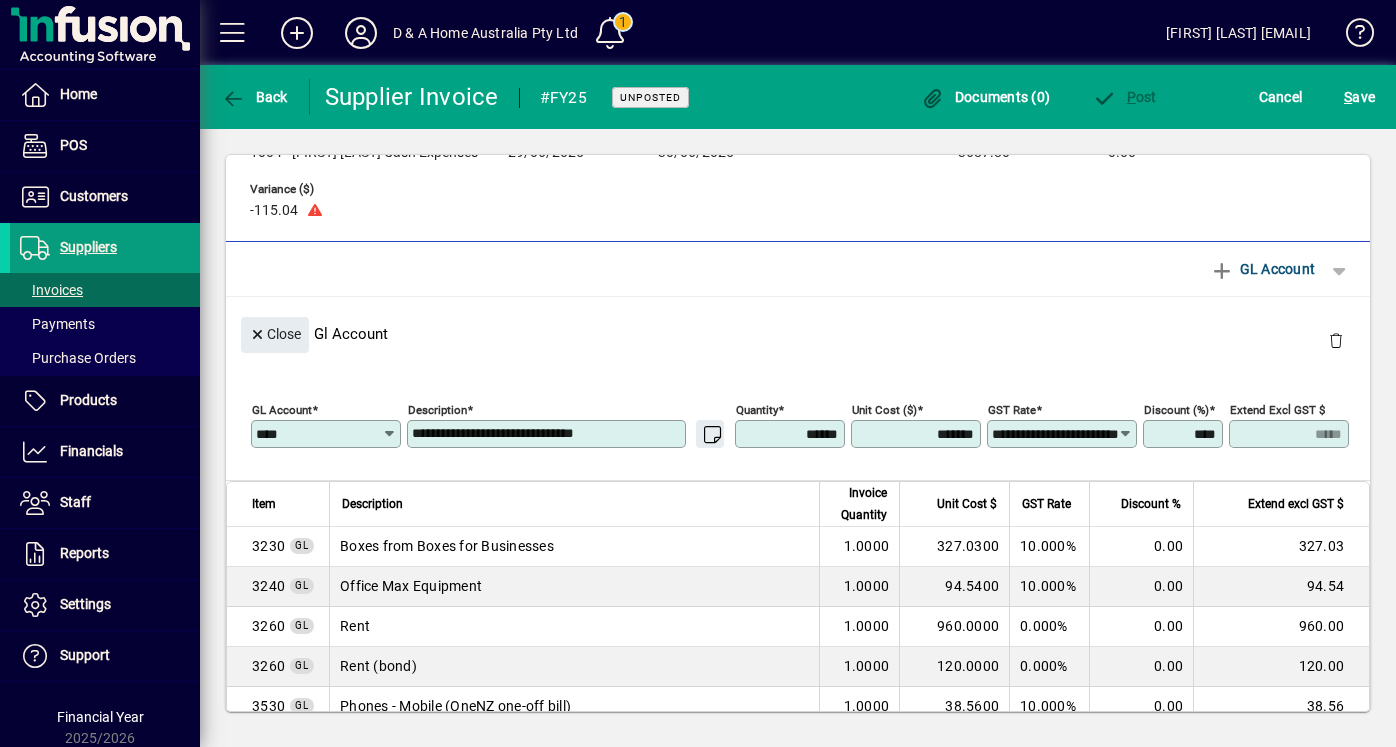 drag, startPoint x: 914, startPoint y: 431, endPoint x: 1037, endPoint y: 430, distance: 123.00407 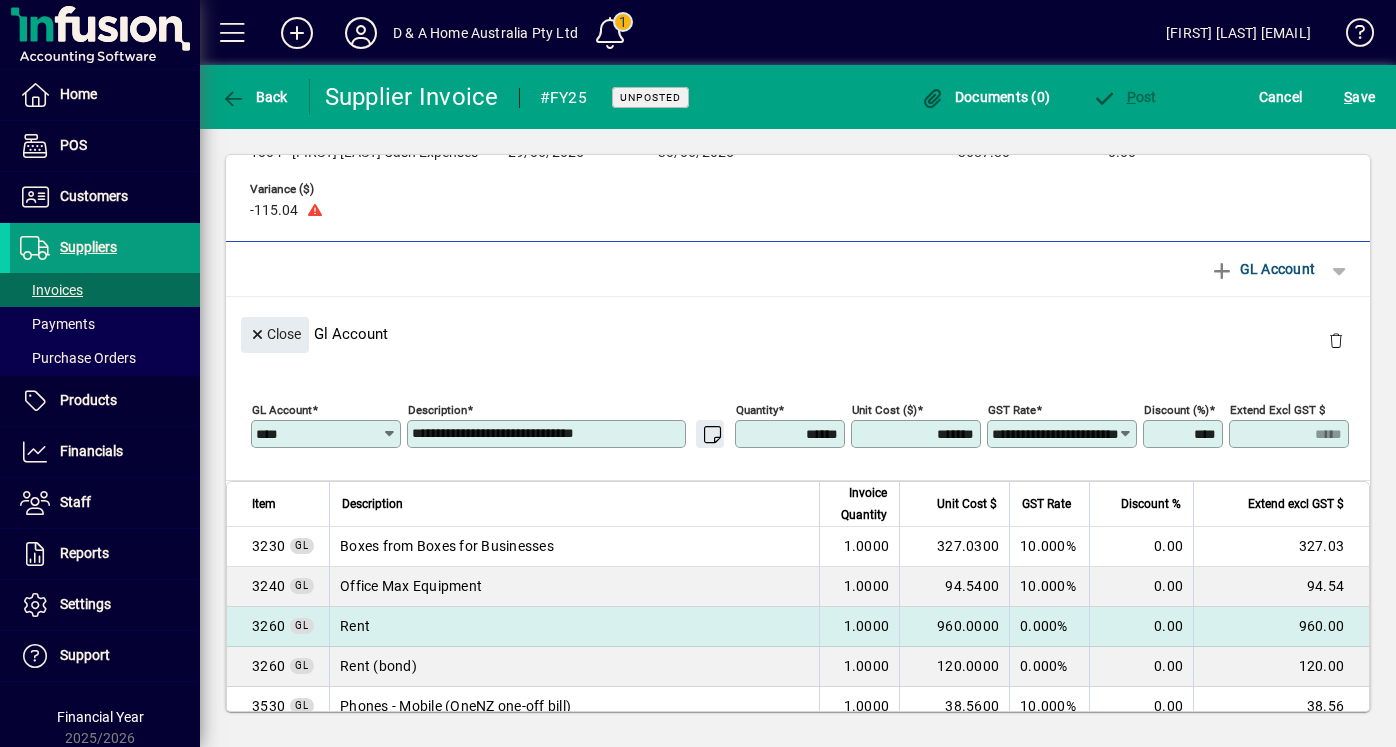 click on "0.000%" at bounding box center (1049, 627) 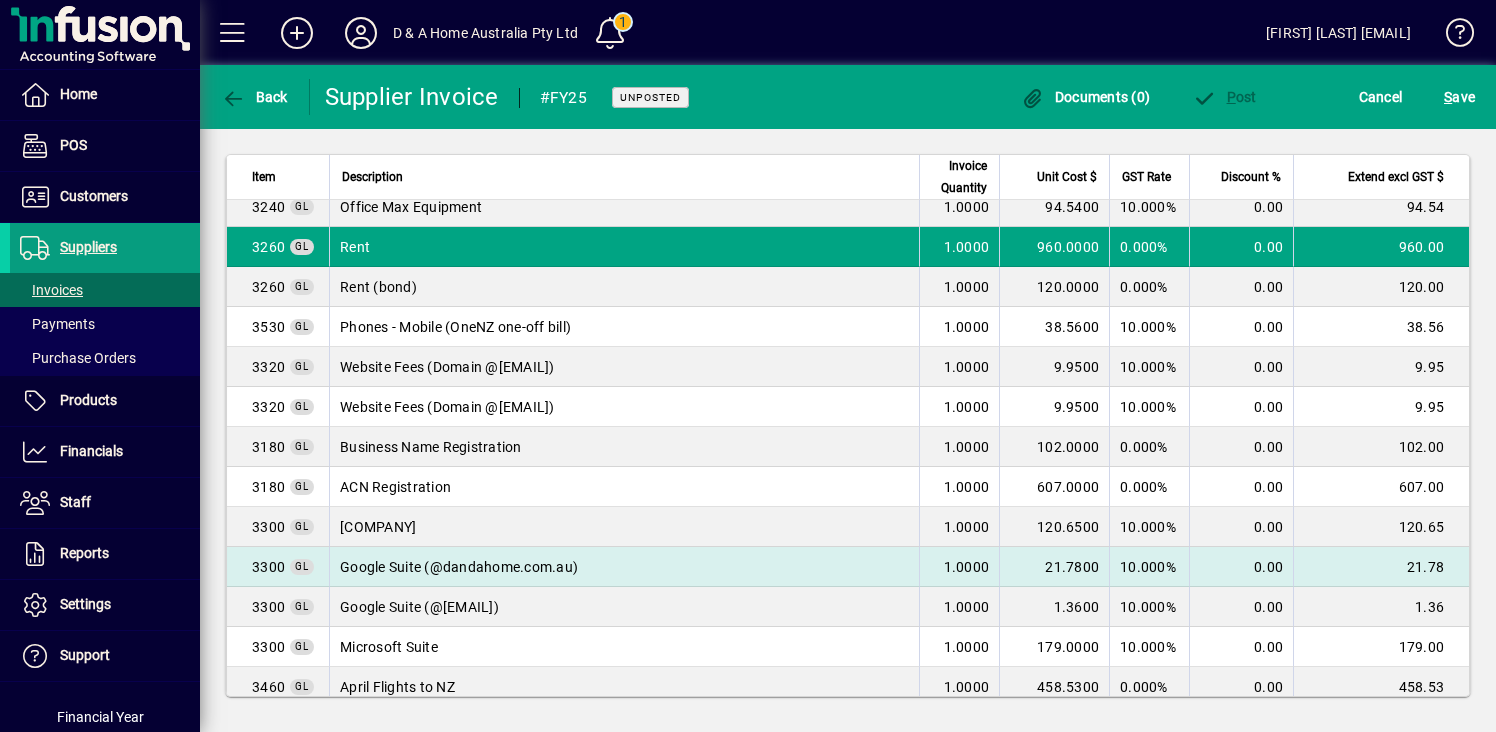 scroll, scrollTop: 0, scrollLeft: 0, axis: both 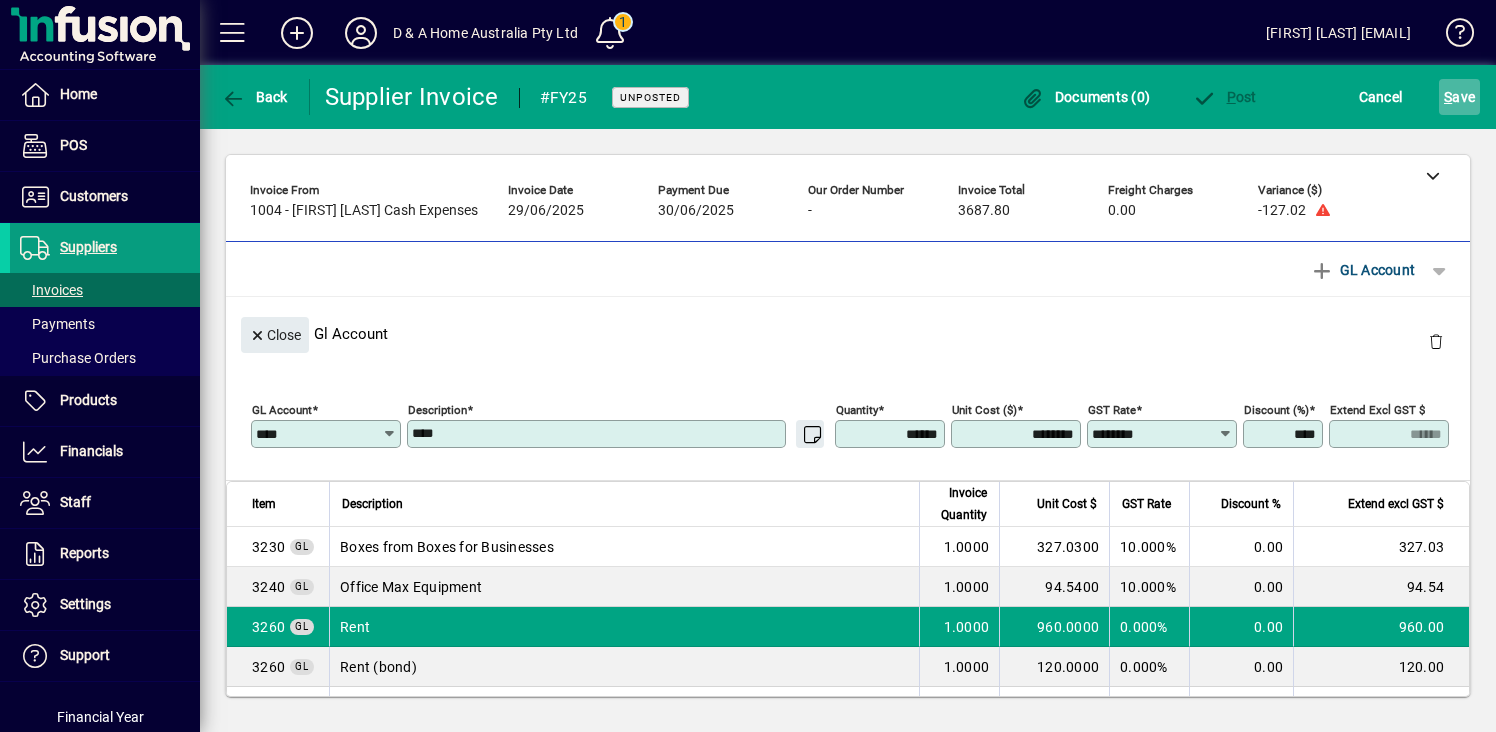 click on "S ave" 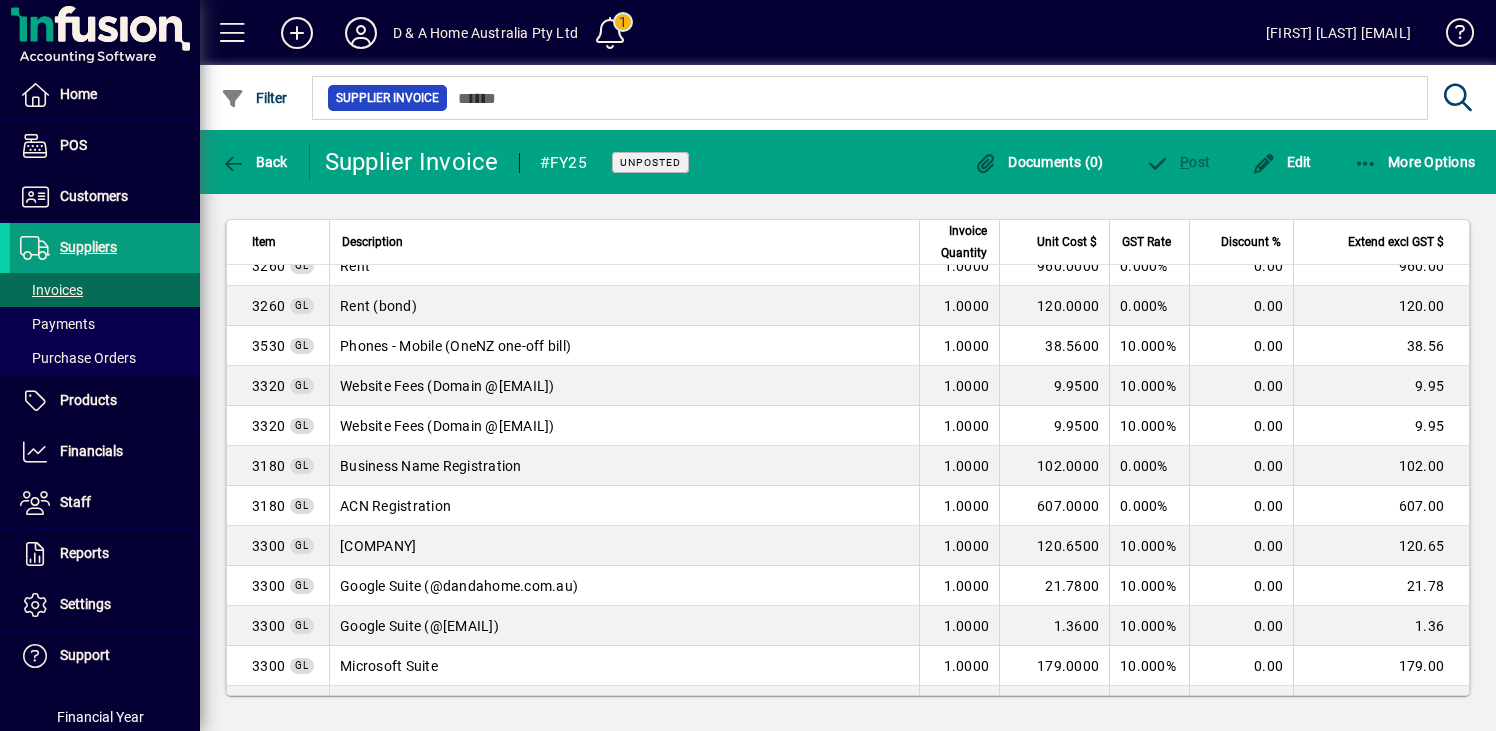 scroll, scrollTop: 0, scrollLeft: 0, axis: both 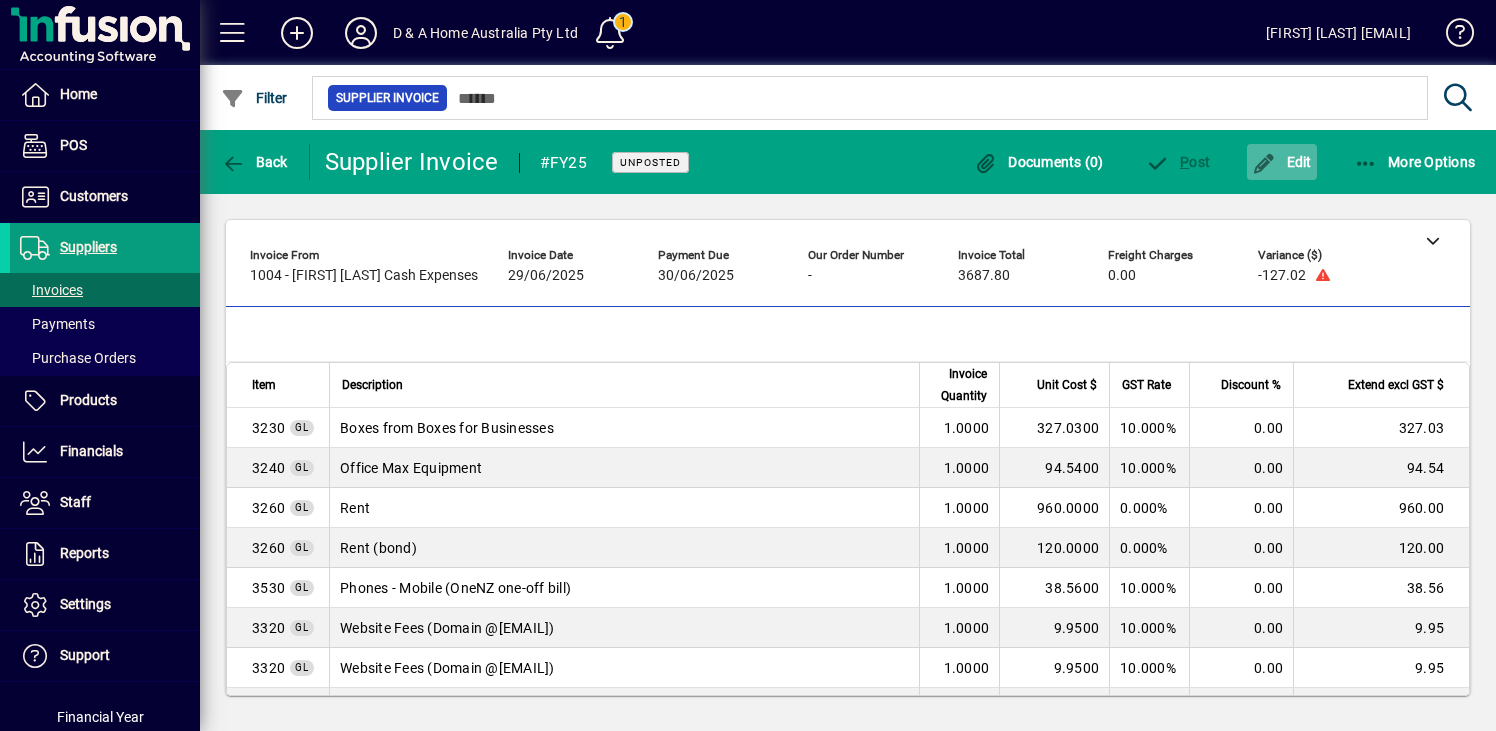 click on "Edit" 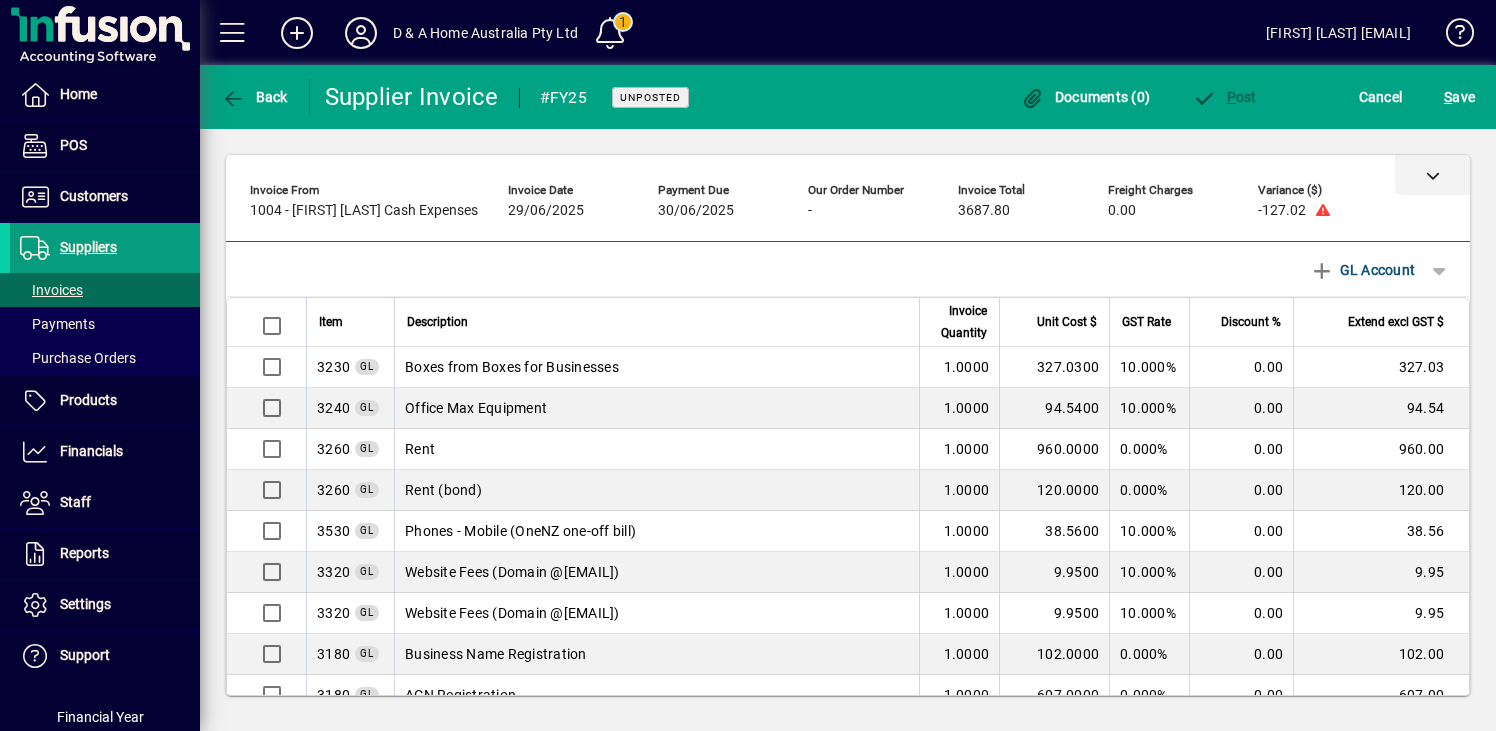click 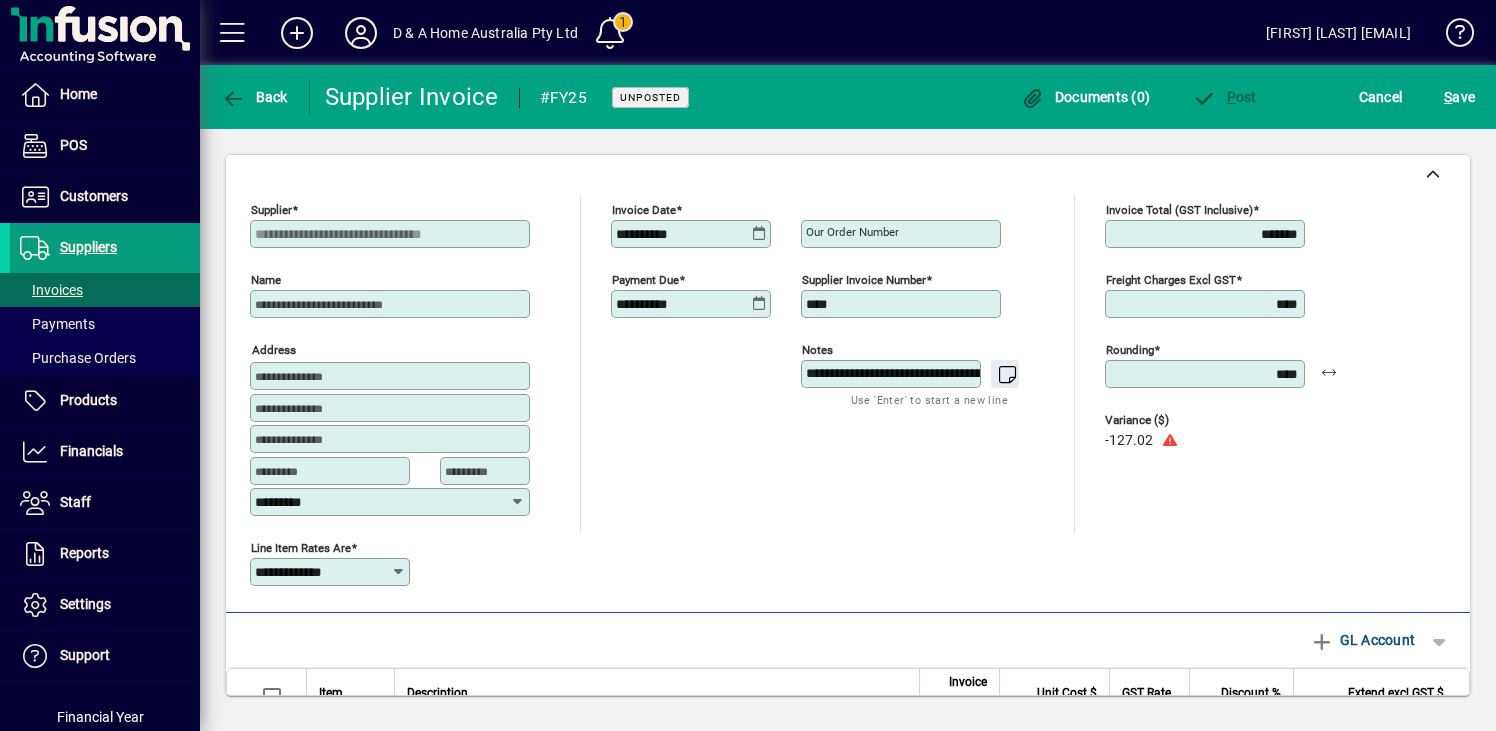 click on "**********" at bounding box center (893, 374) 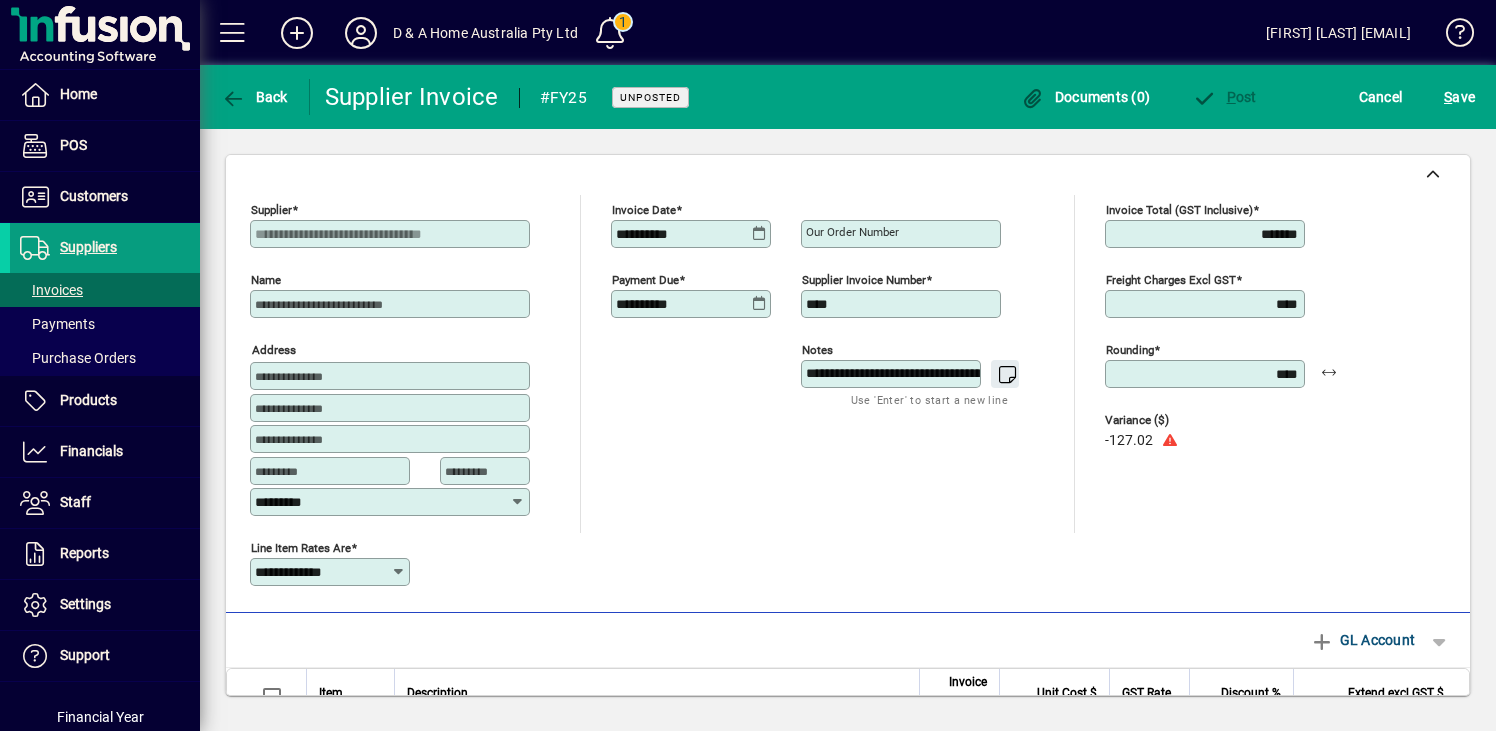 drag, startPoint x: 1210, startPoint y: 232, endPoint x: 1357, endPoint y: 232, distance: 147 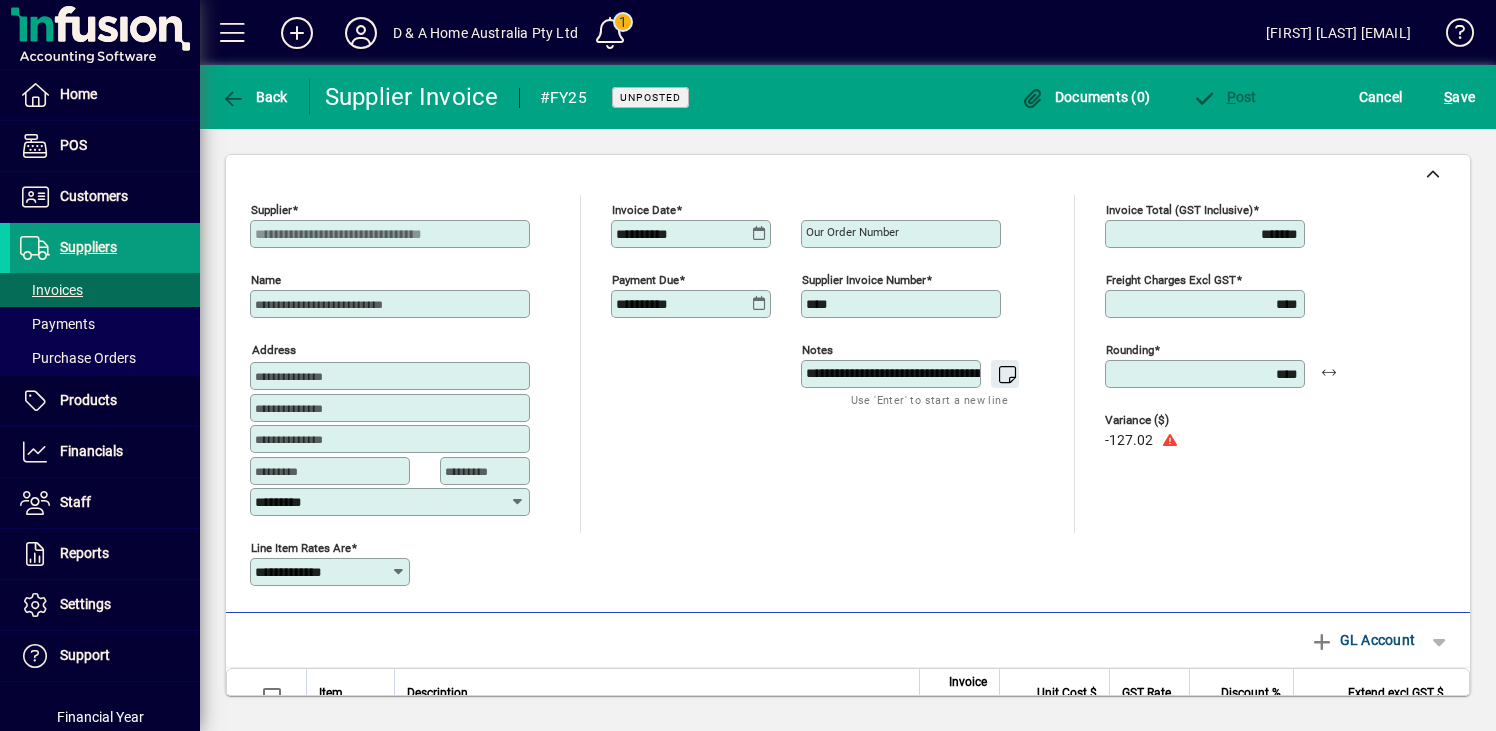 click on "**********" 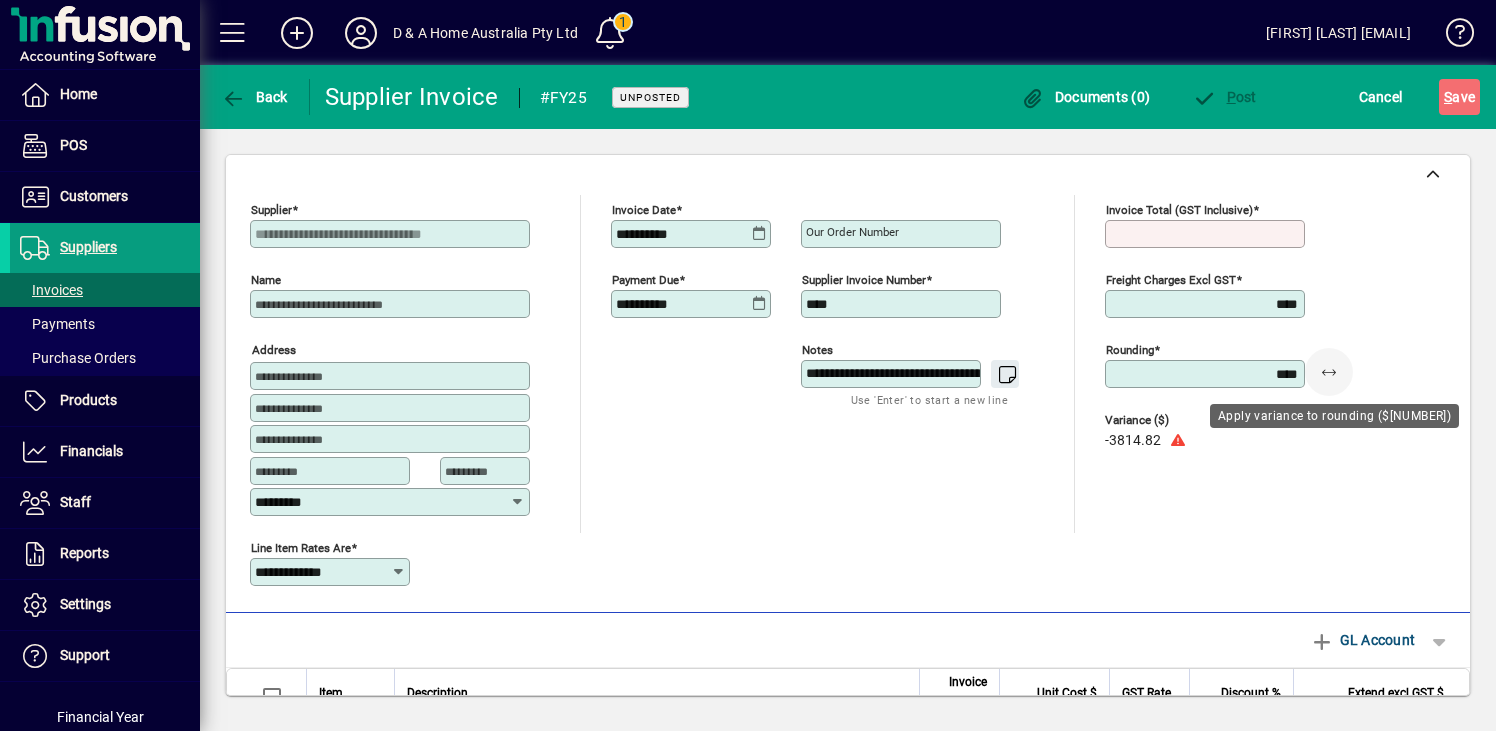click 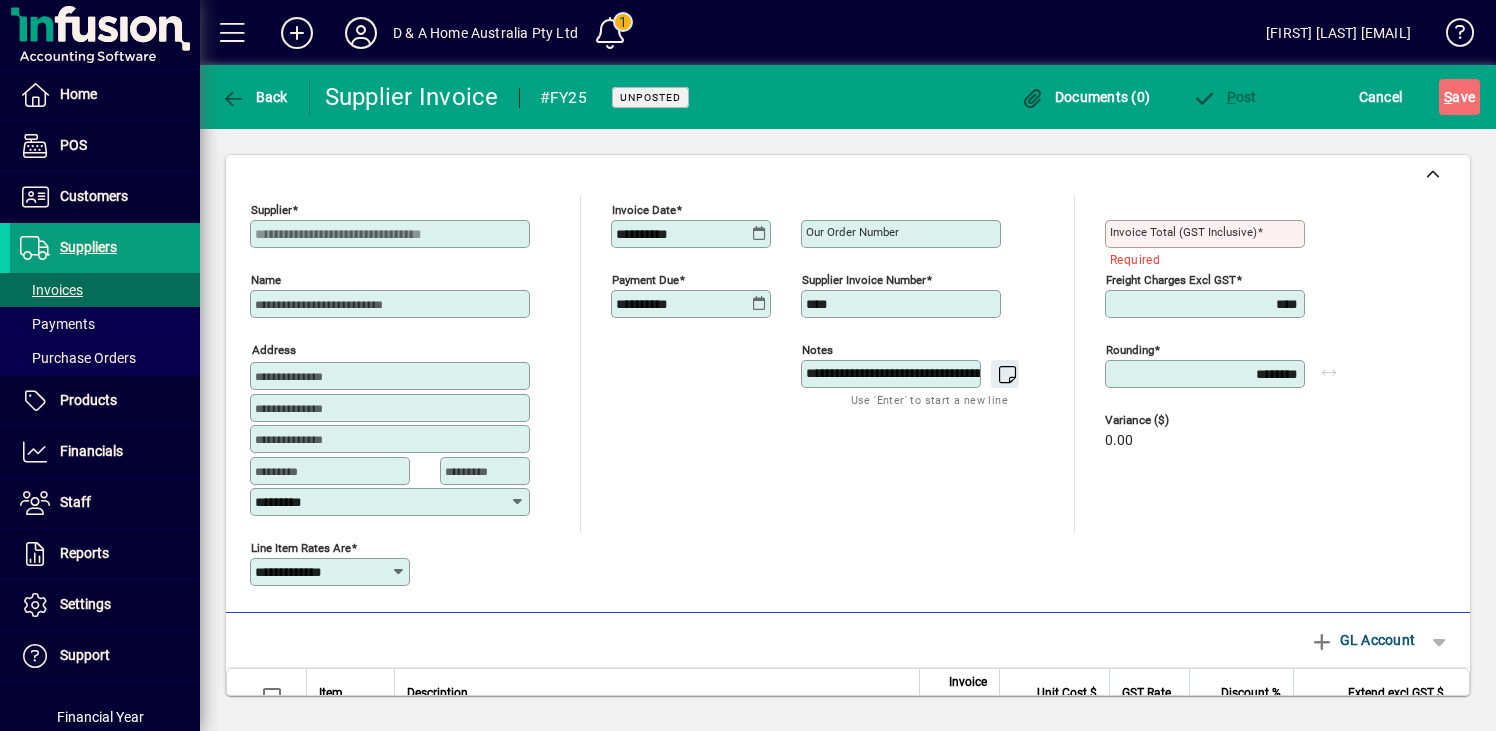 click at bounding box center (1260, 232) 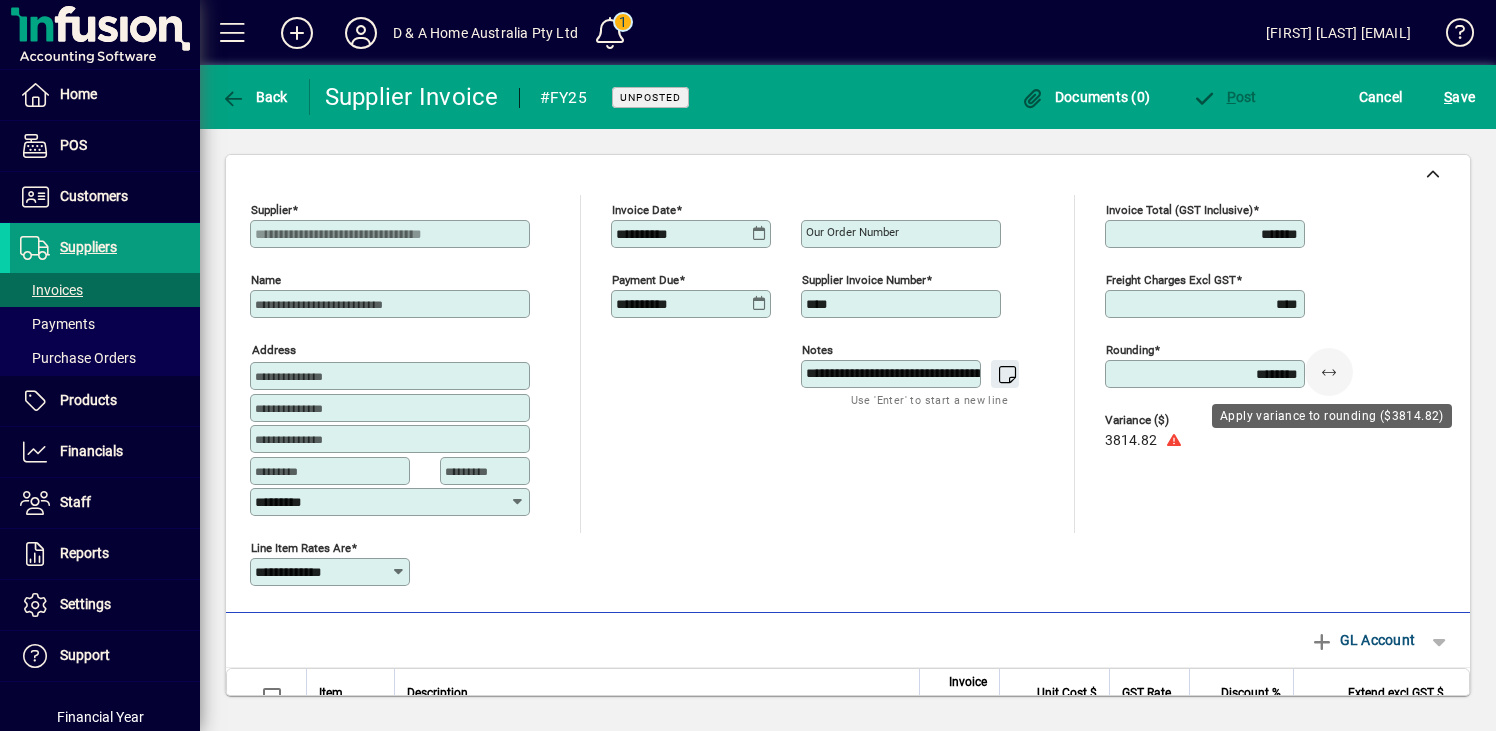 drag, startPoint x: 1233, startPoint y: 371, endPoint x: 1351, endPoint y: 371, distance: 118 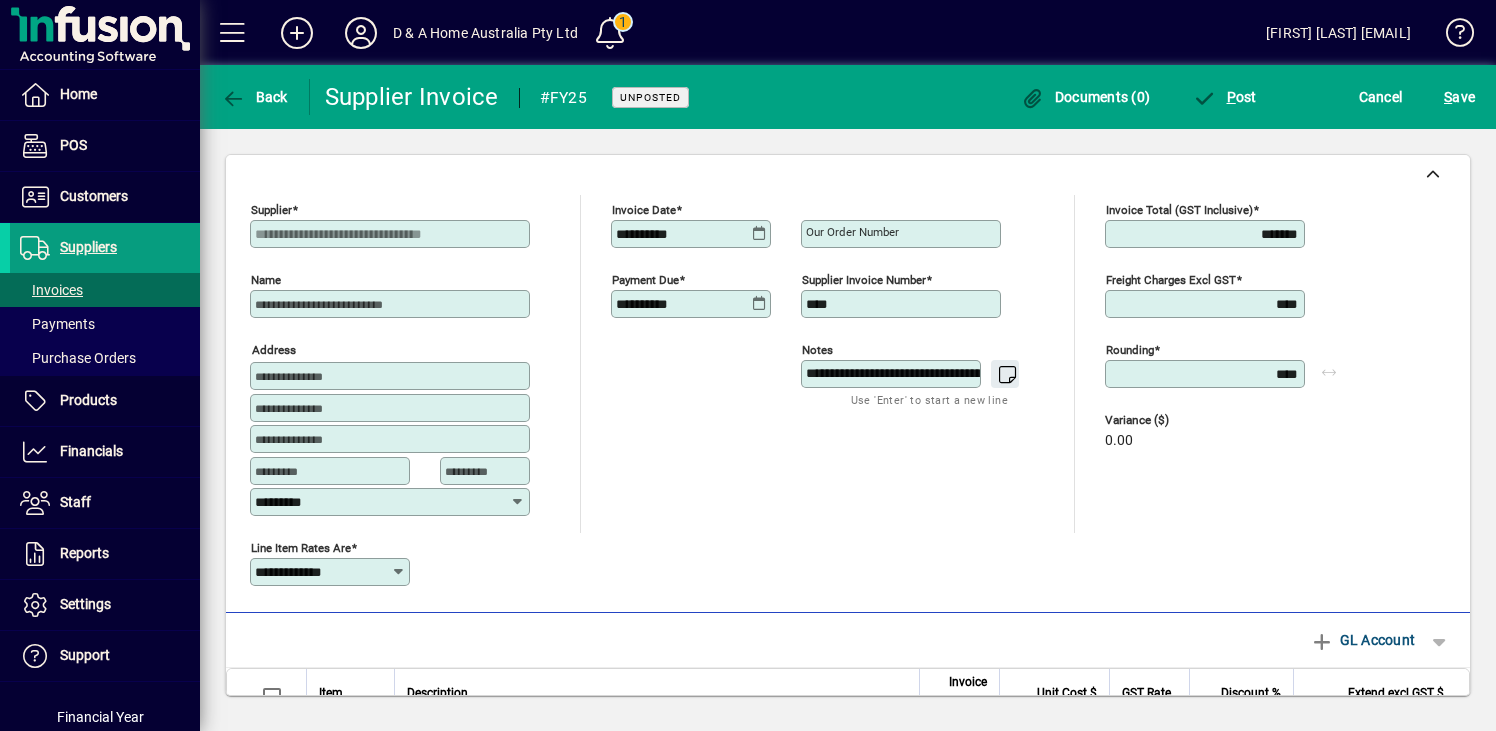 click on "Invoice Total (GST inclusive) ******* Freight charges excl GST **** Rounding ****  Variance ($)   0.00" 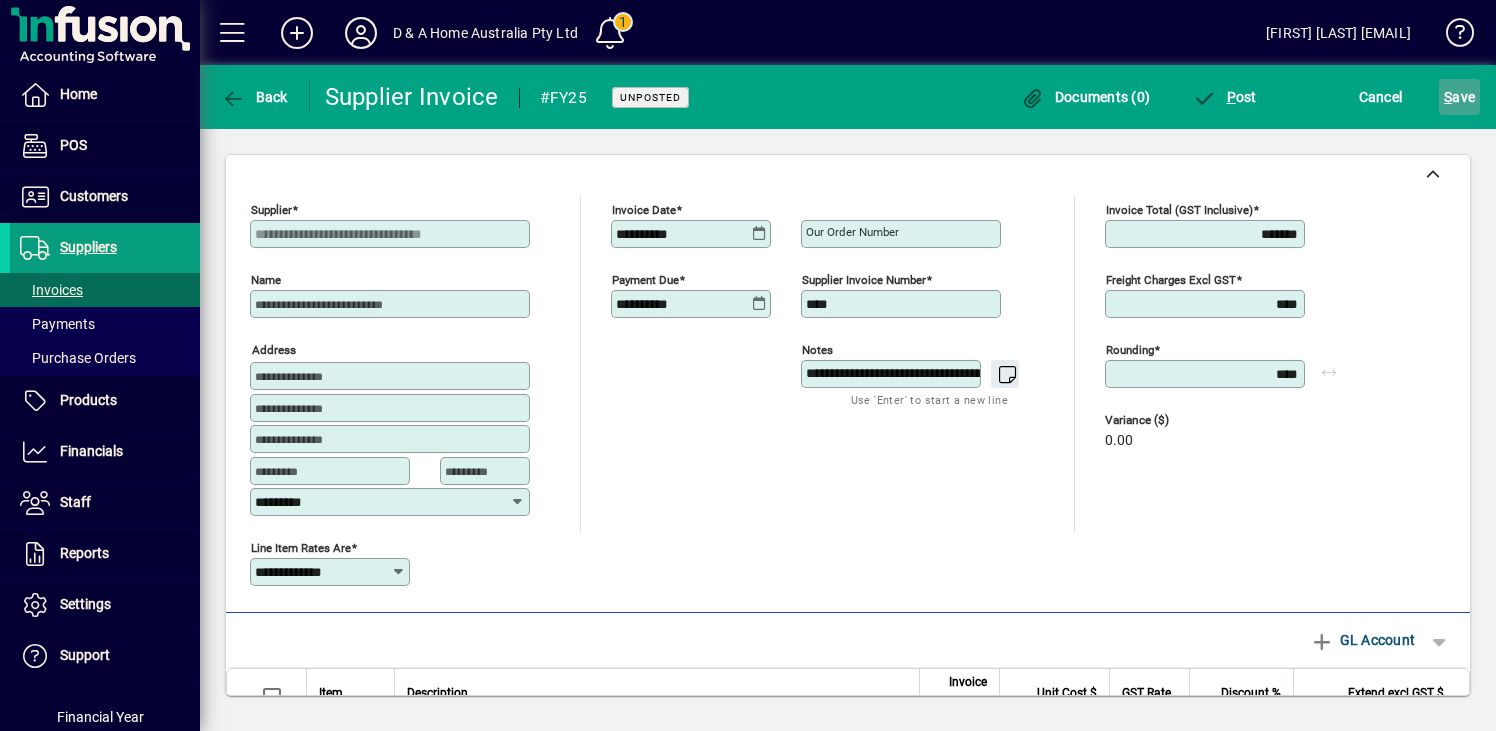 click on "S ave" 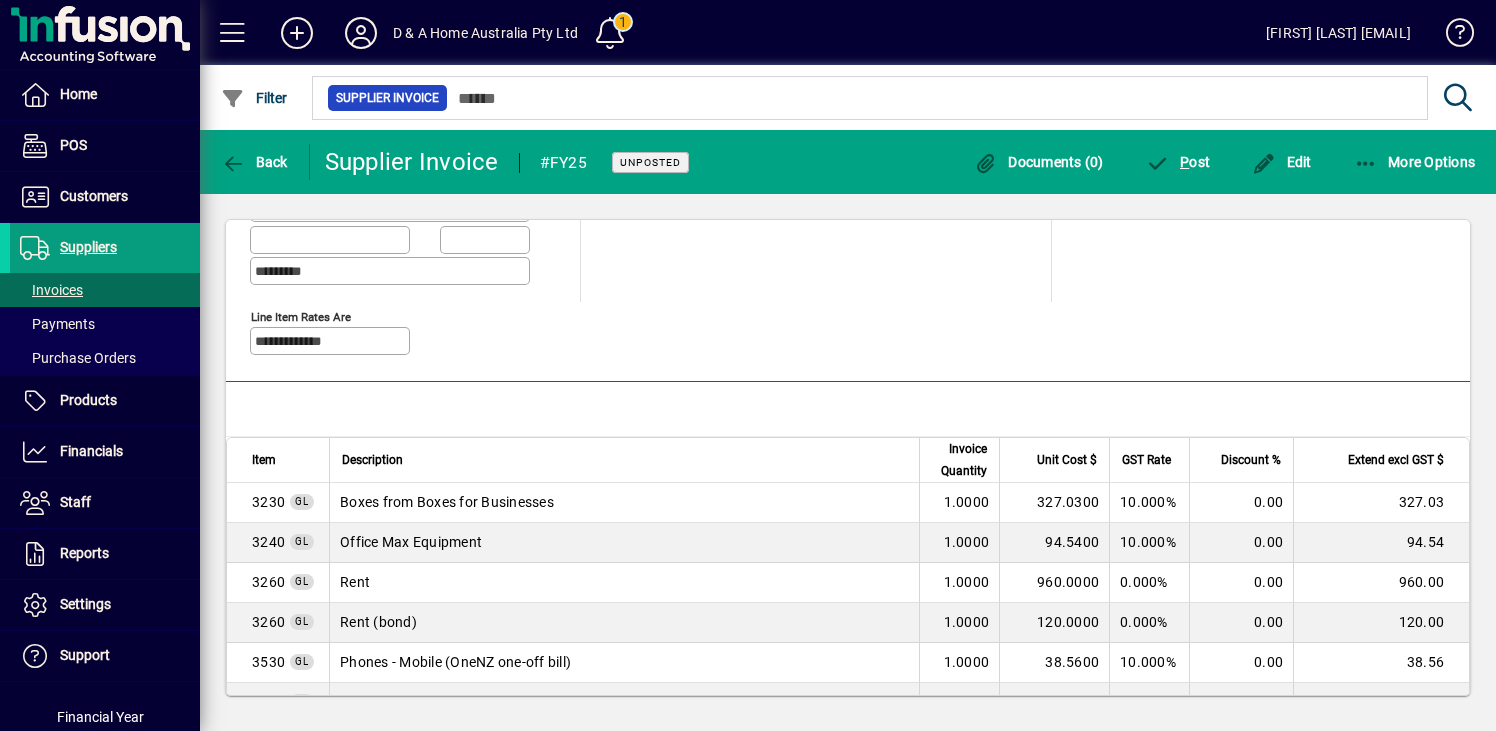 scroll, scrollTop: 291, scrollLeft: 0, axis: vertical 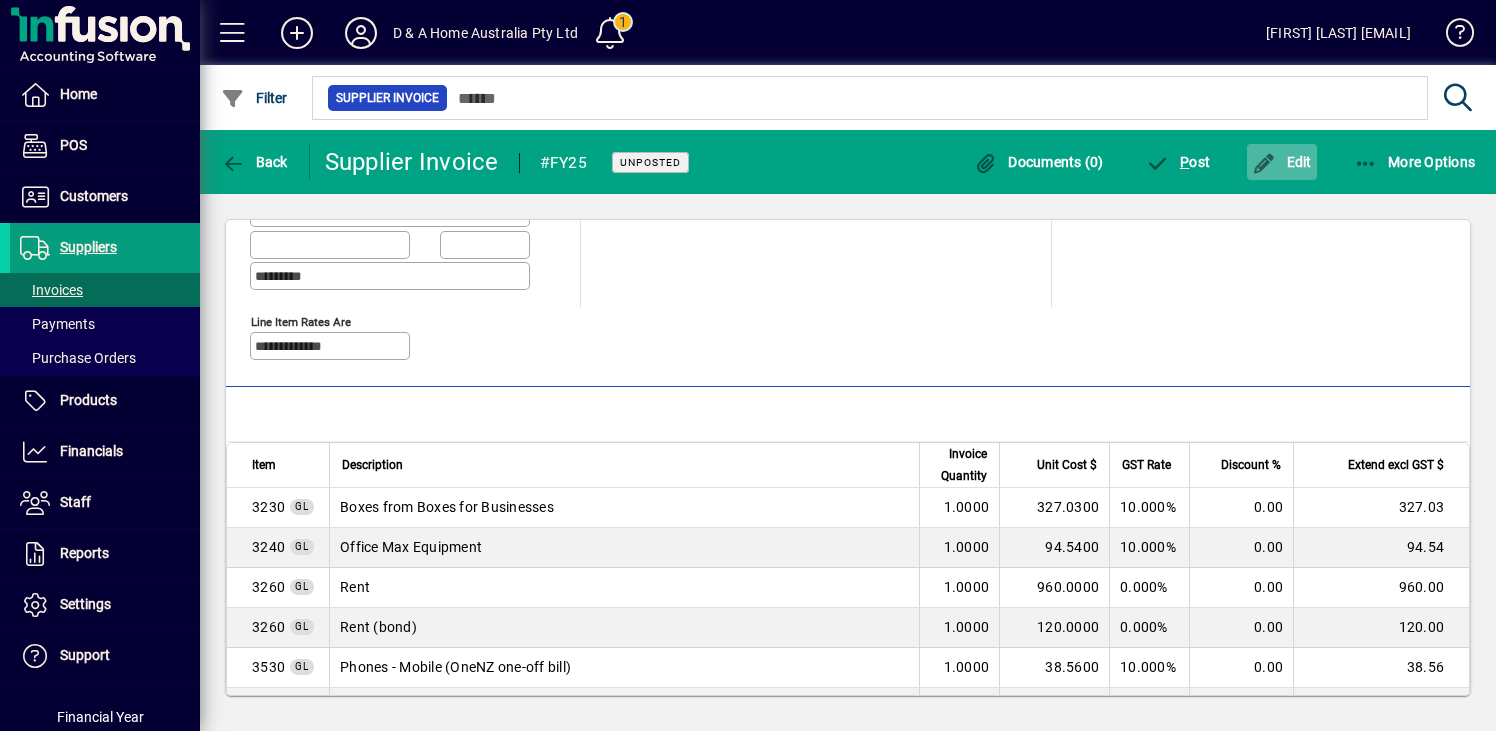 click on "Edit" 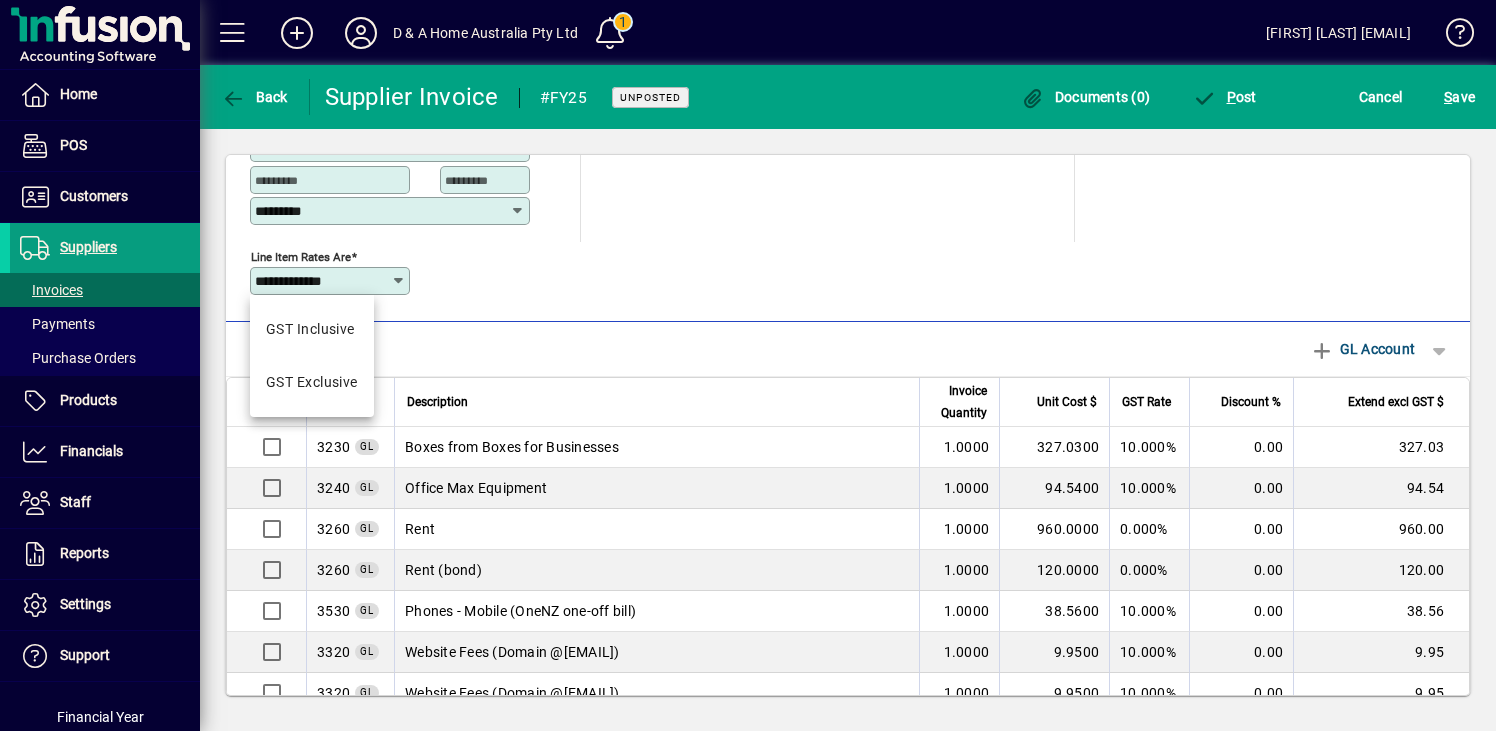 click on "**********" at bounding box center [323, 281] 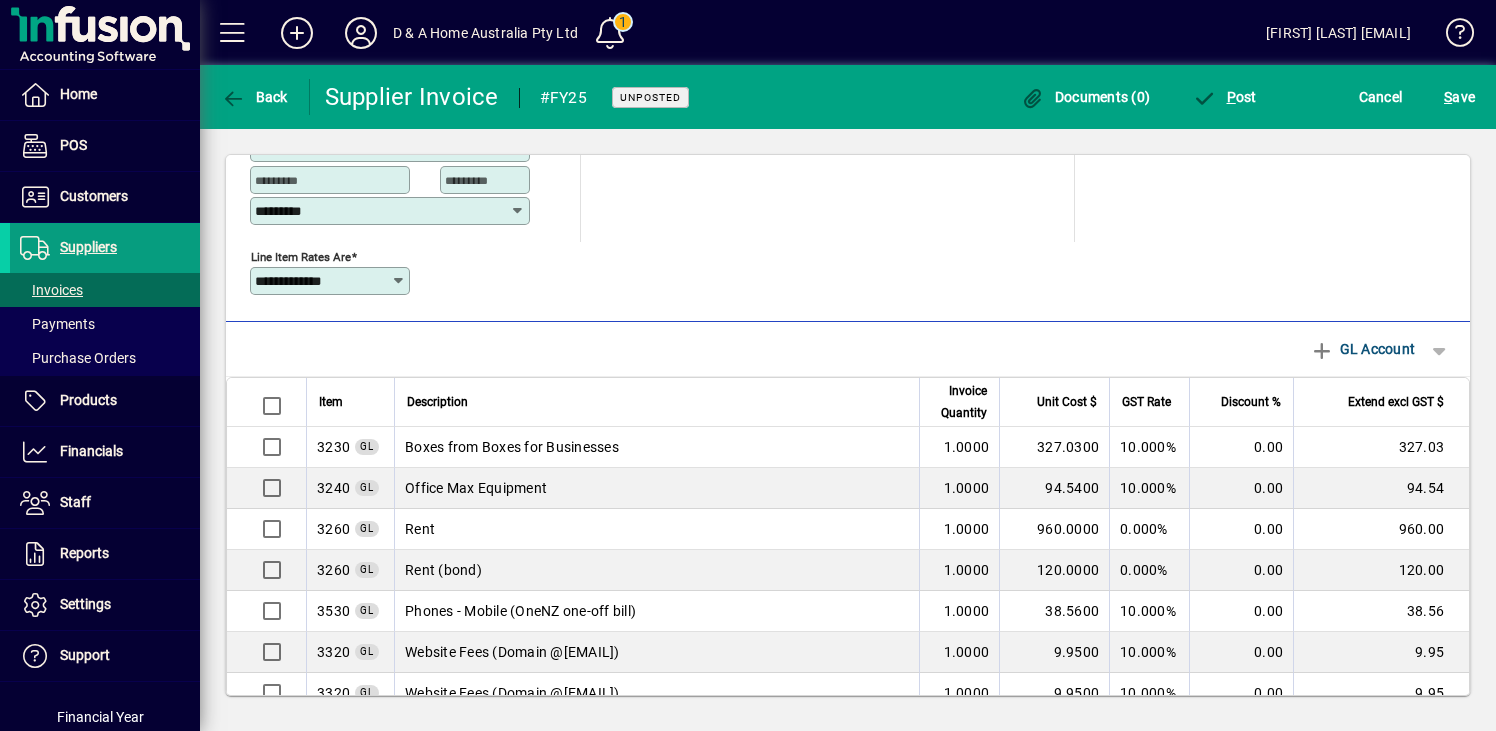 click on "**********" at bounding box center (323, 281) 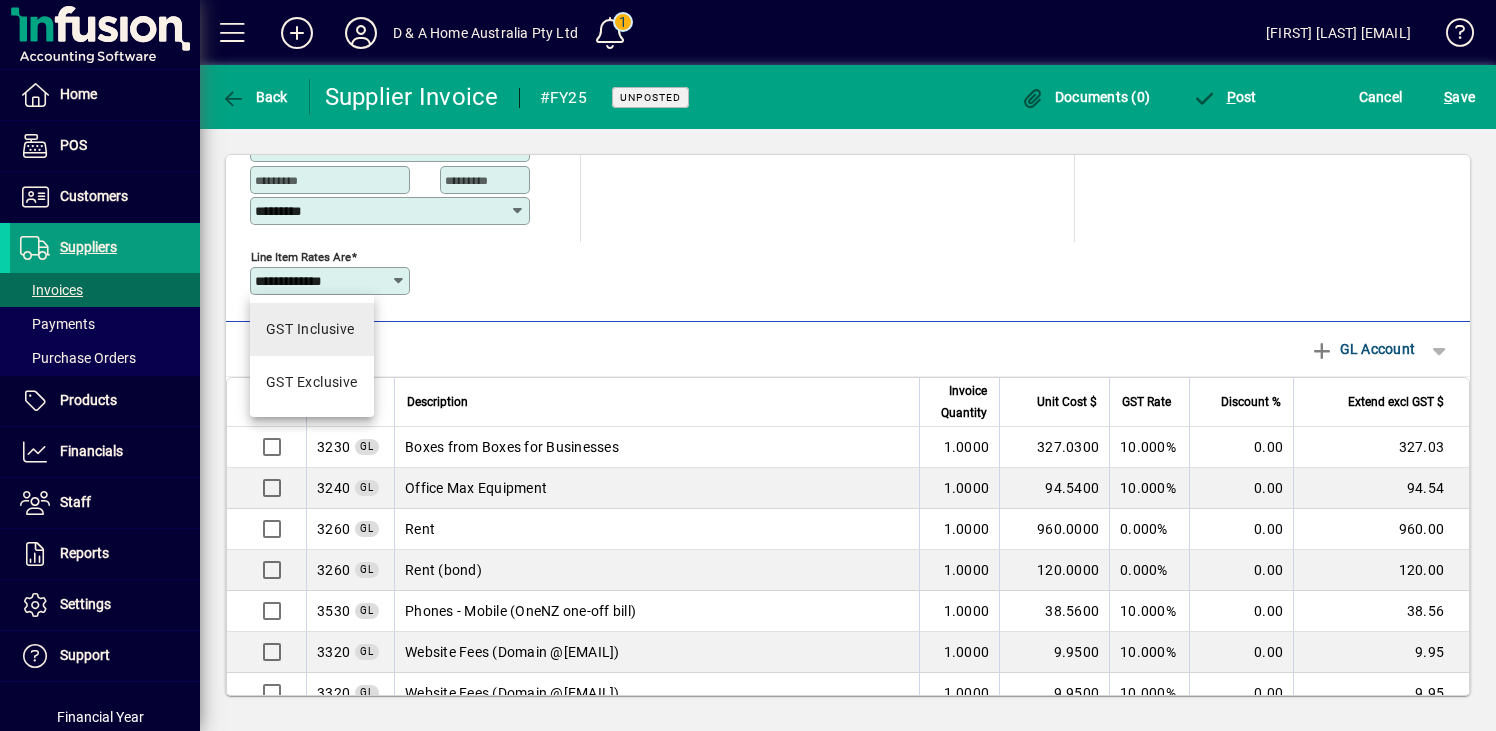 click on "GST Inclusive" at bounding box center (310, 329) 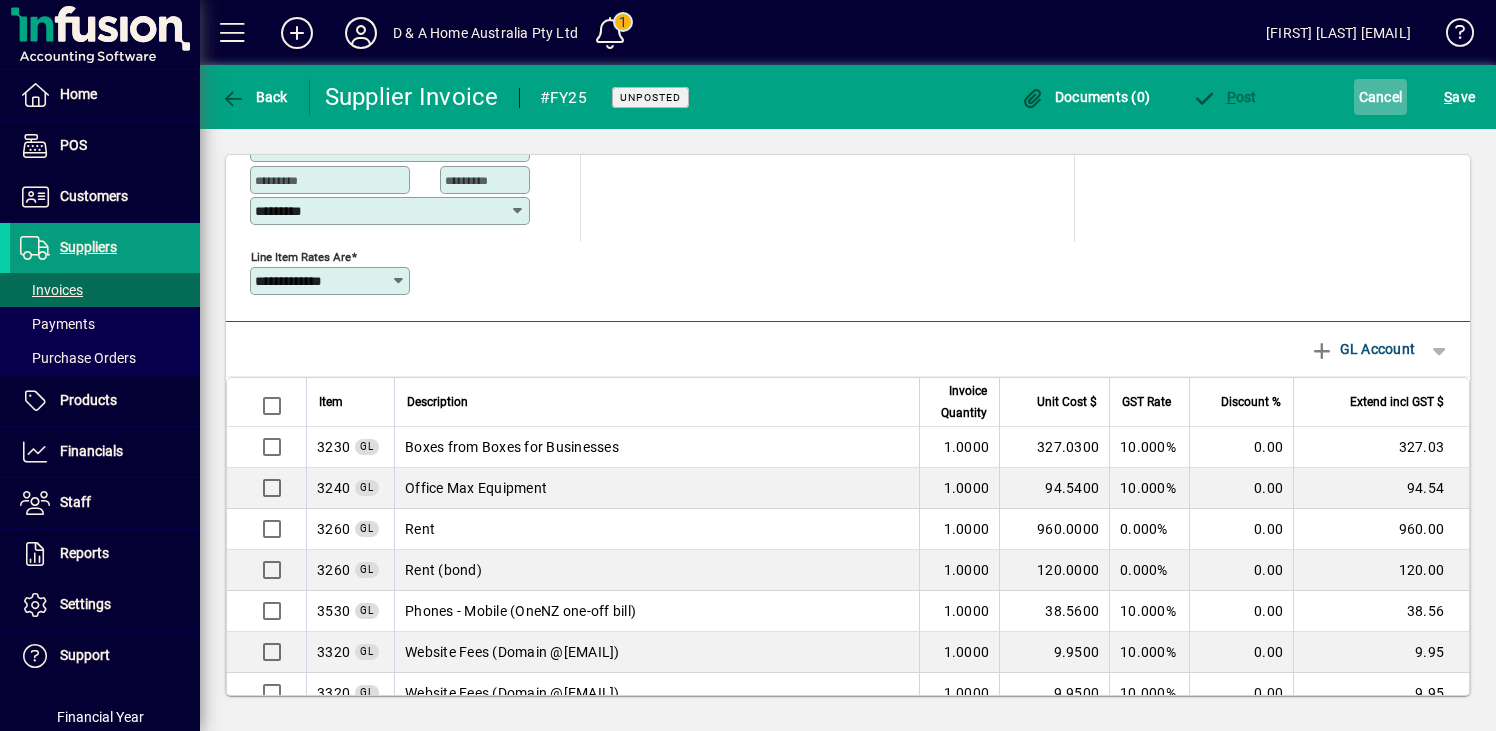 click on "Cancel" 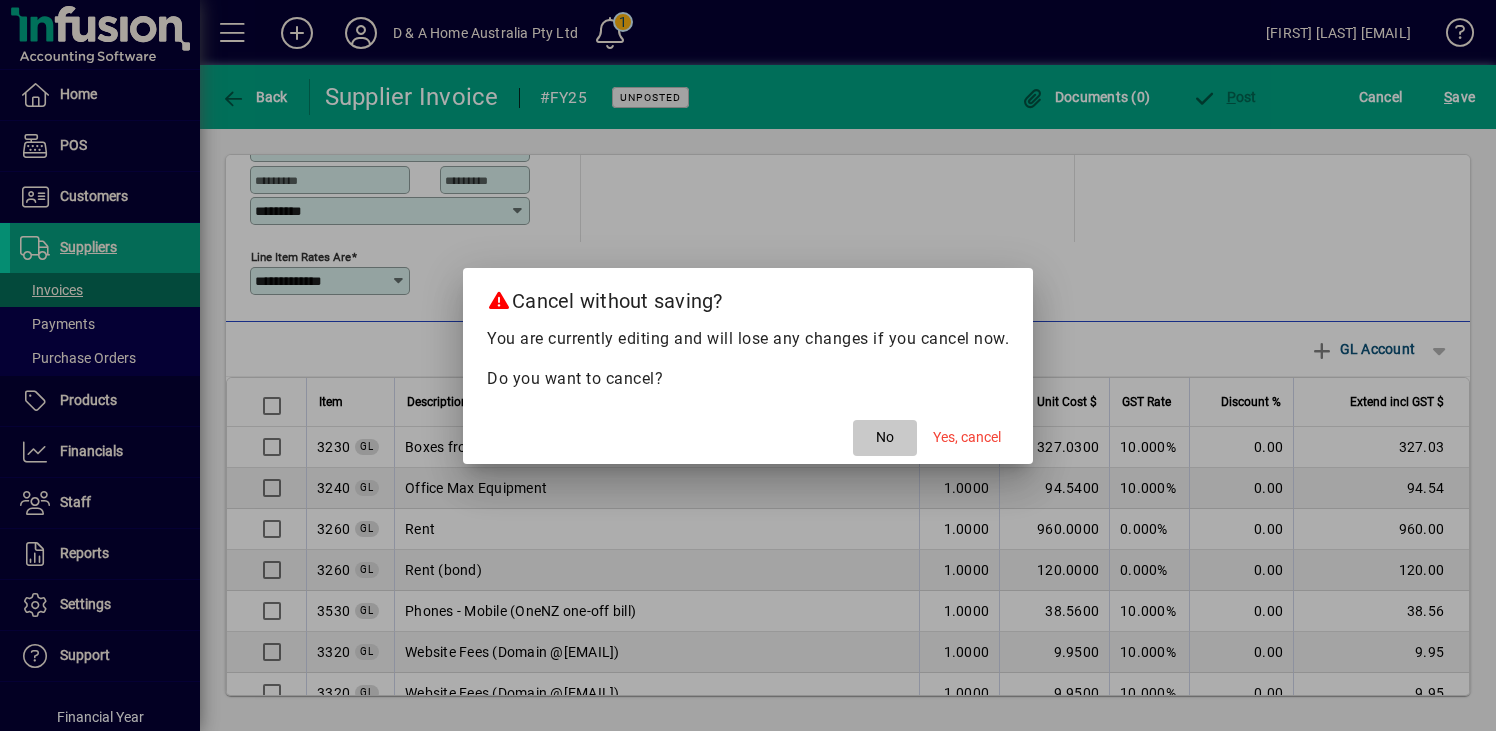click 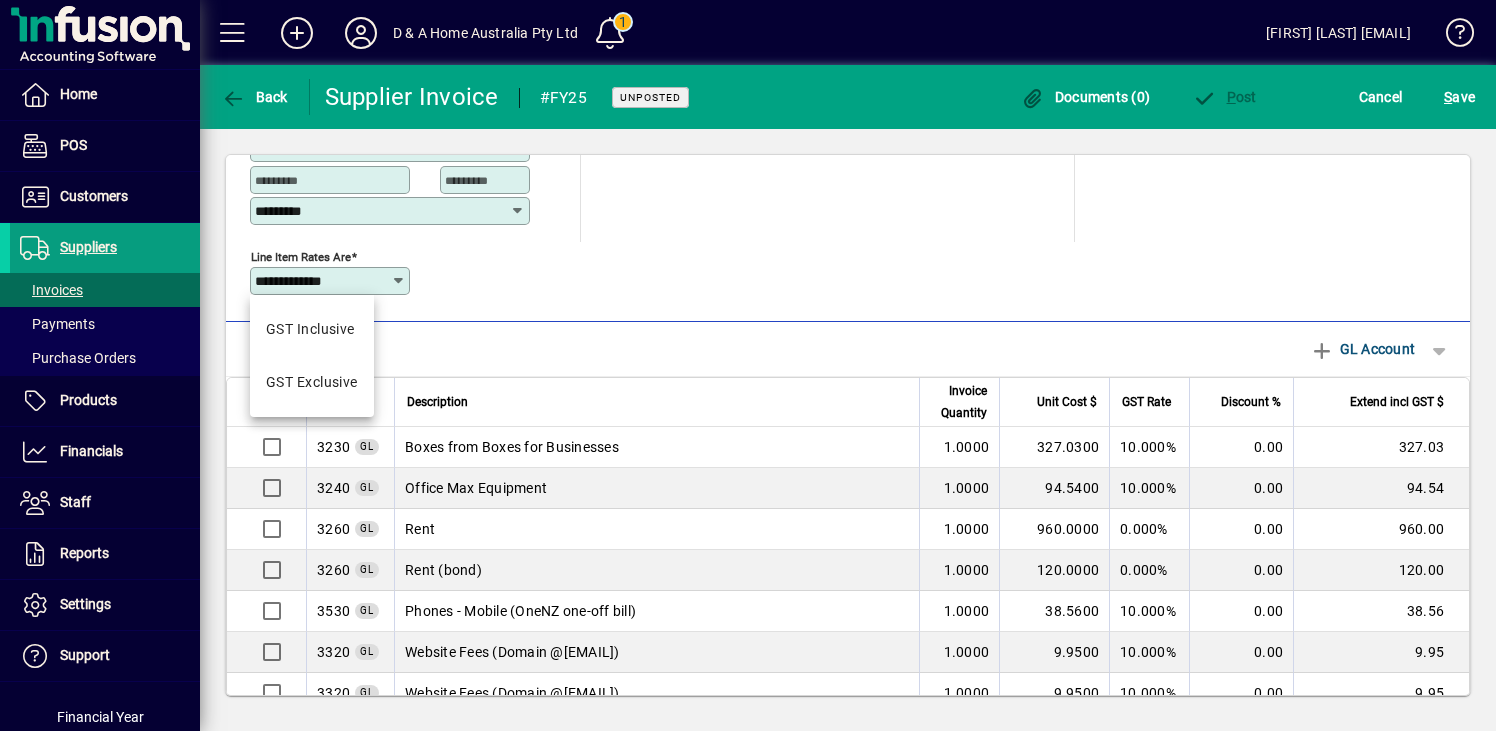 click on "**********" at bounding box center [323, 281] 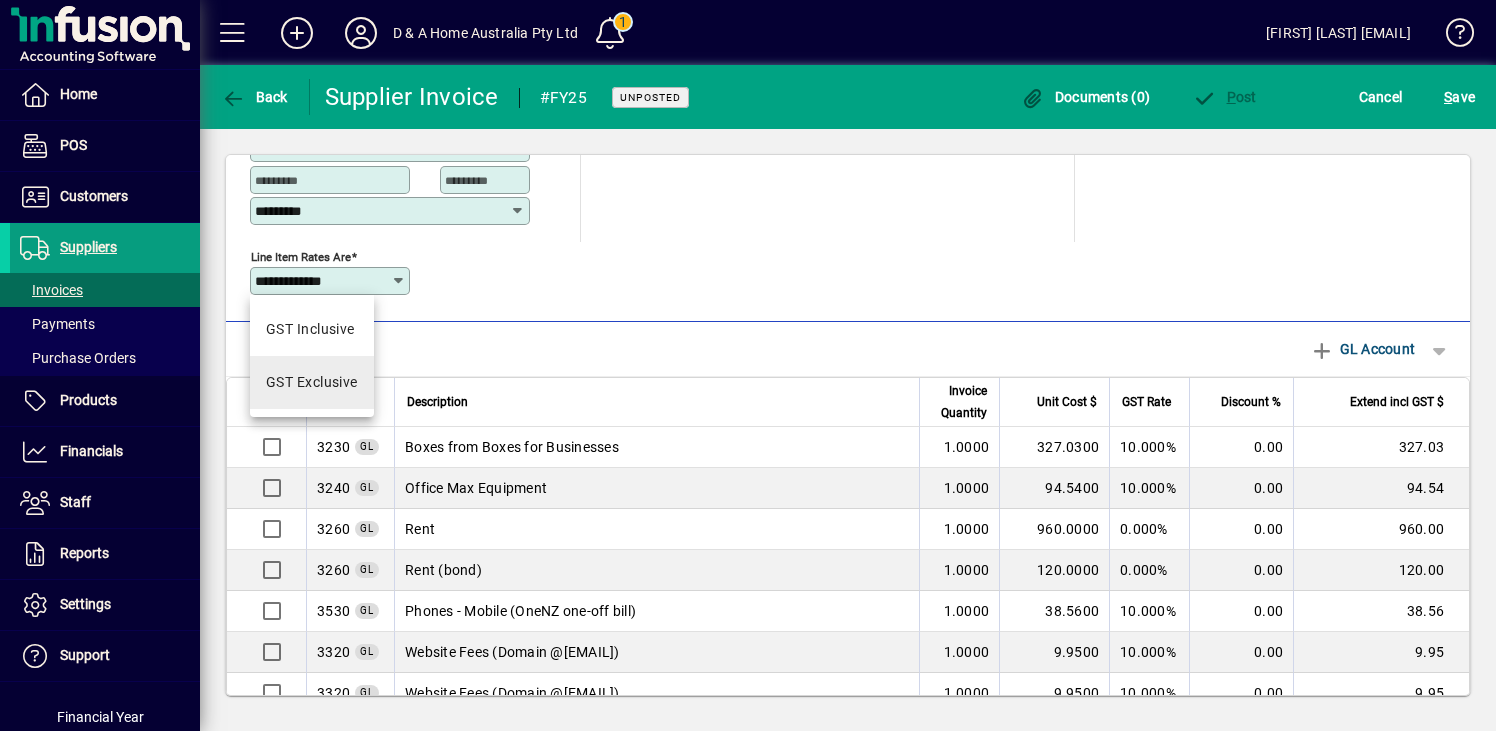 click on "GST Exclusive" at bounding box center (312, 382) 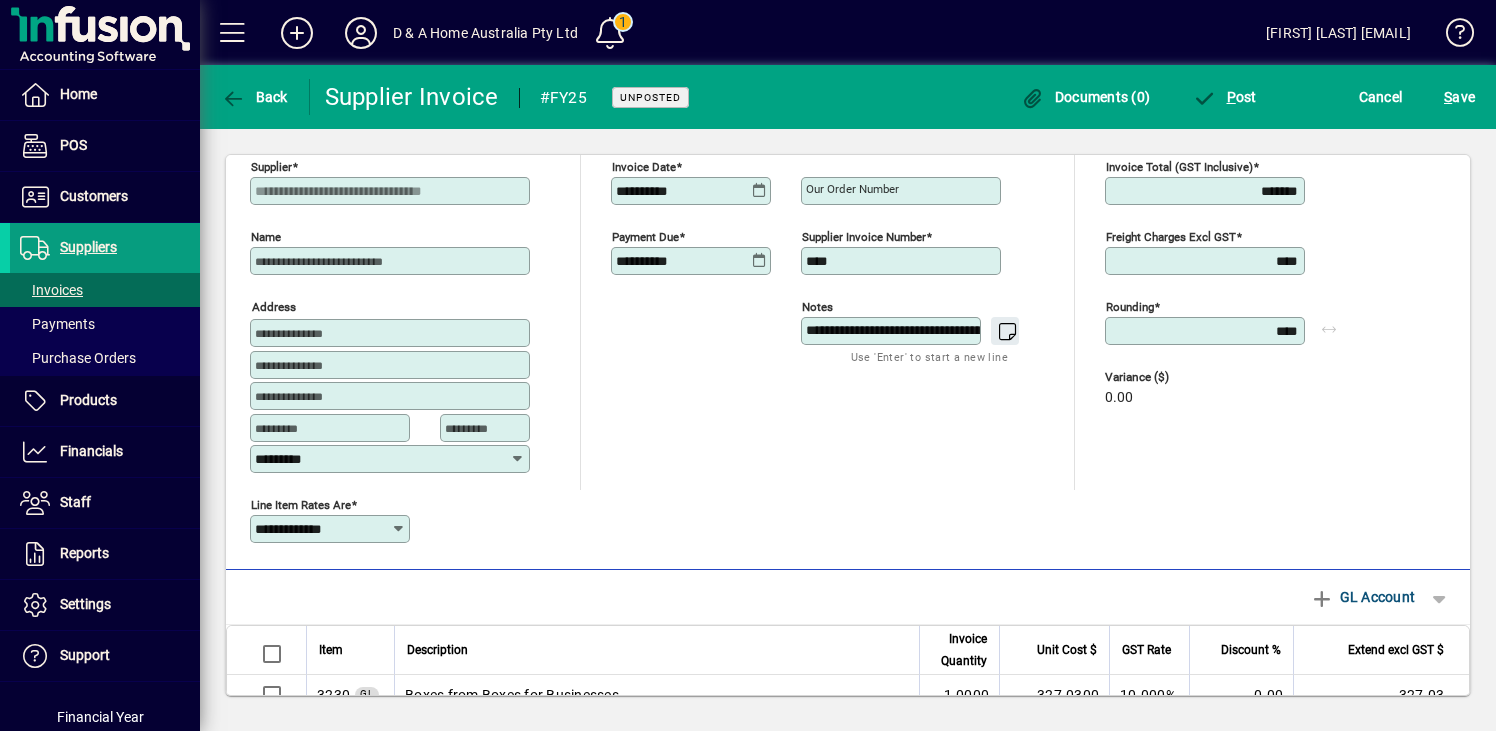 scroll, scrollTop: 42, scrollLeft: 0, axis: vertical 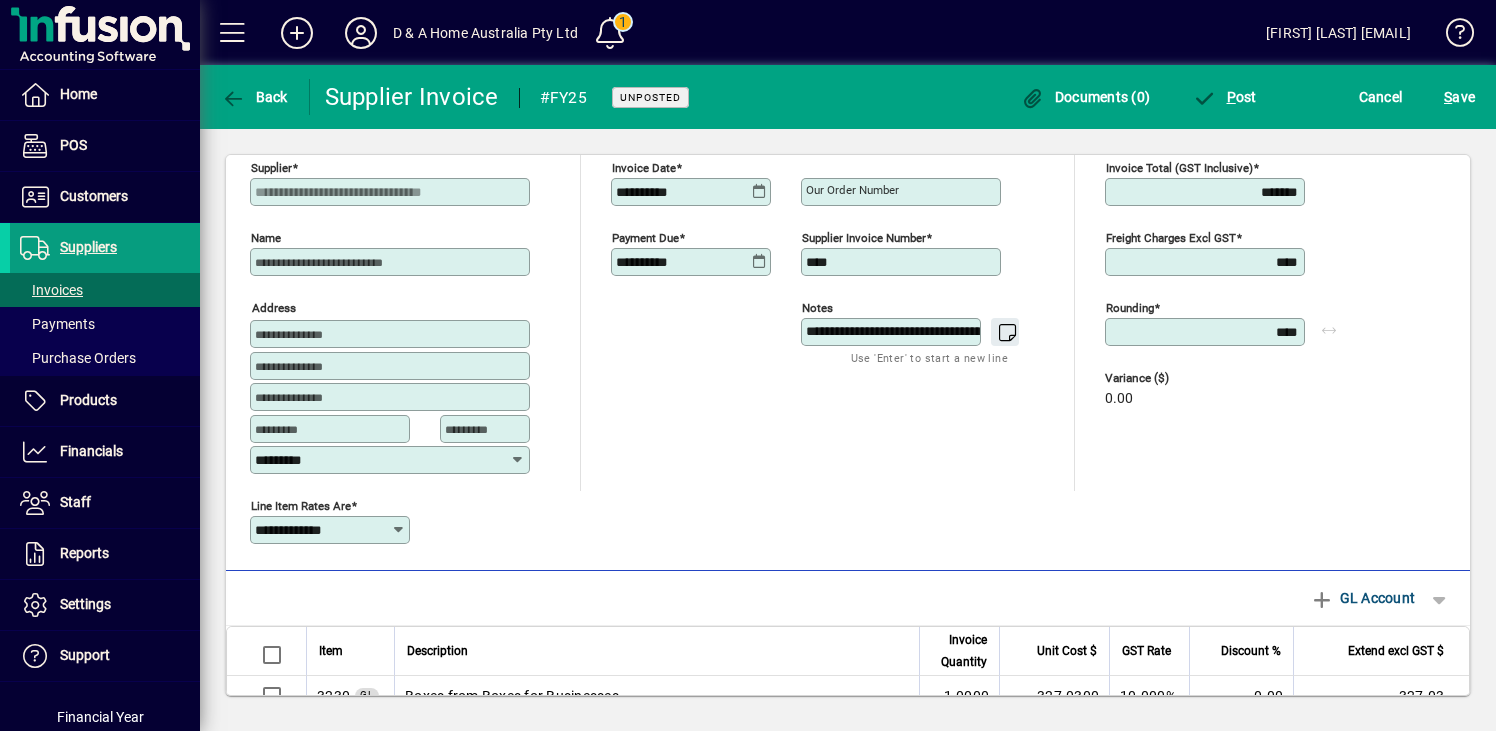 click on "**********" at bounding box center (323, 530) 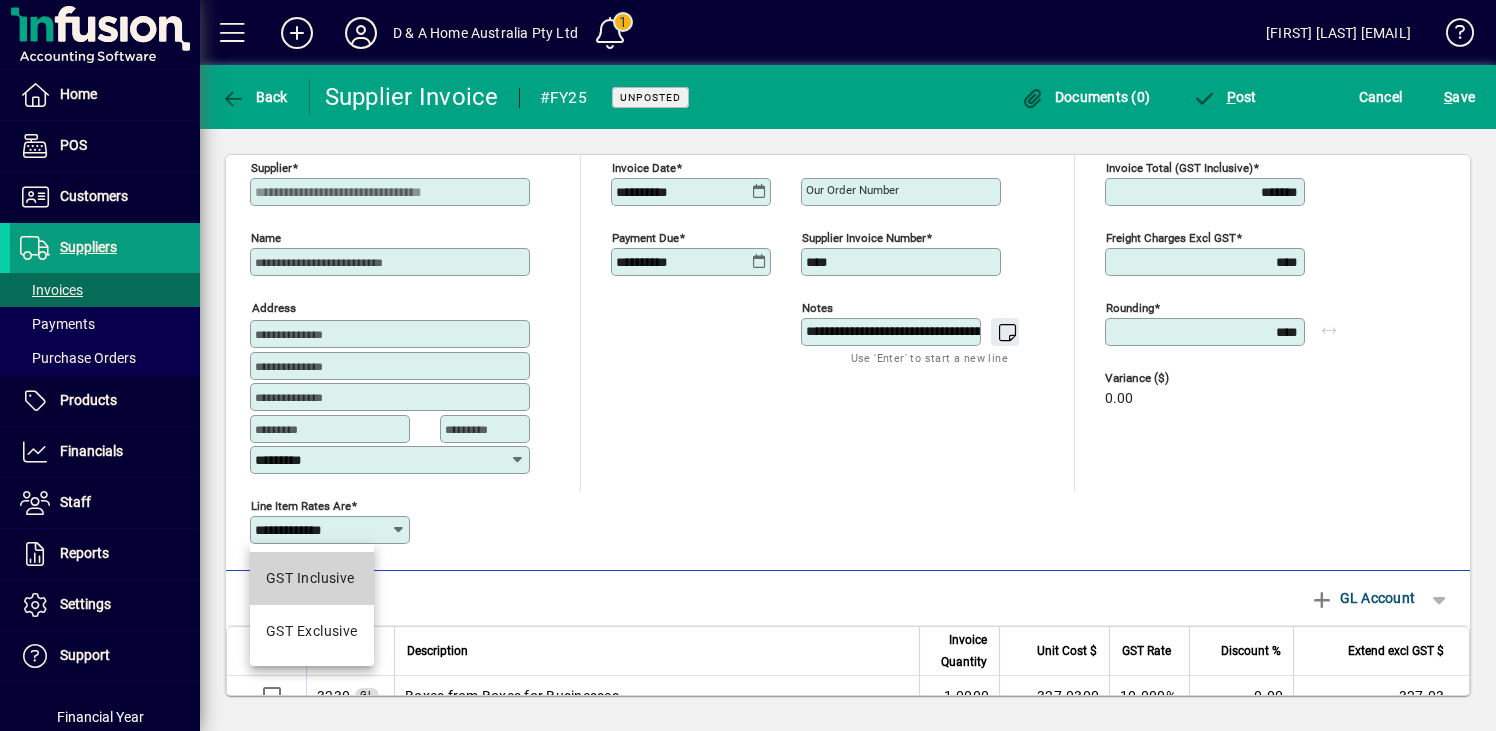 click on "GST Inclusive" at bounding box center [312, 578] 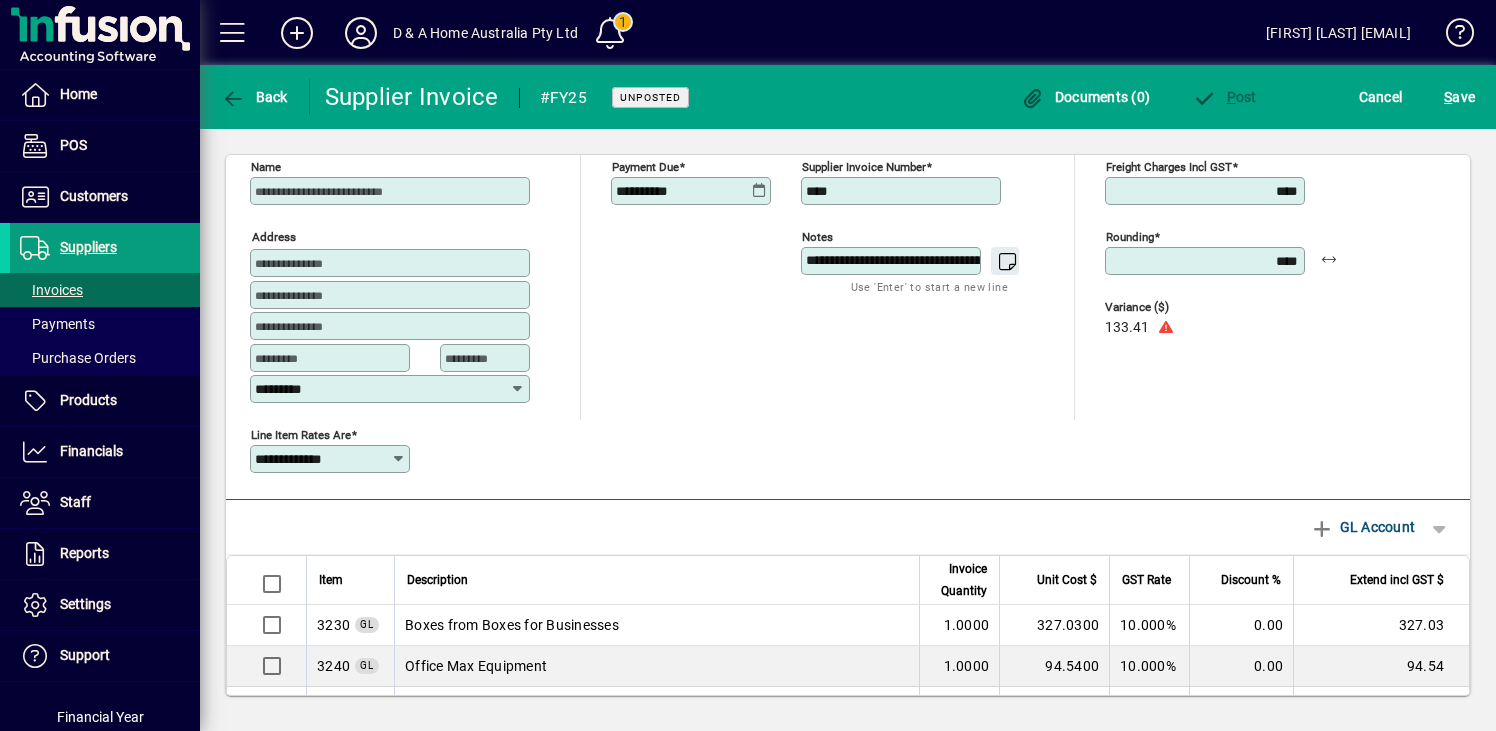 scroll, scrollTop: 0, scrollLeft: 0, axis: both 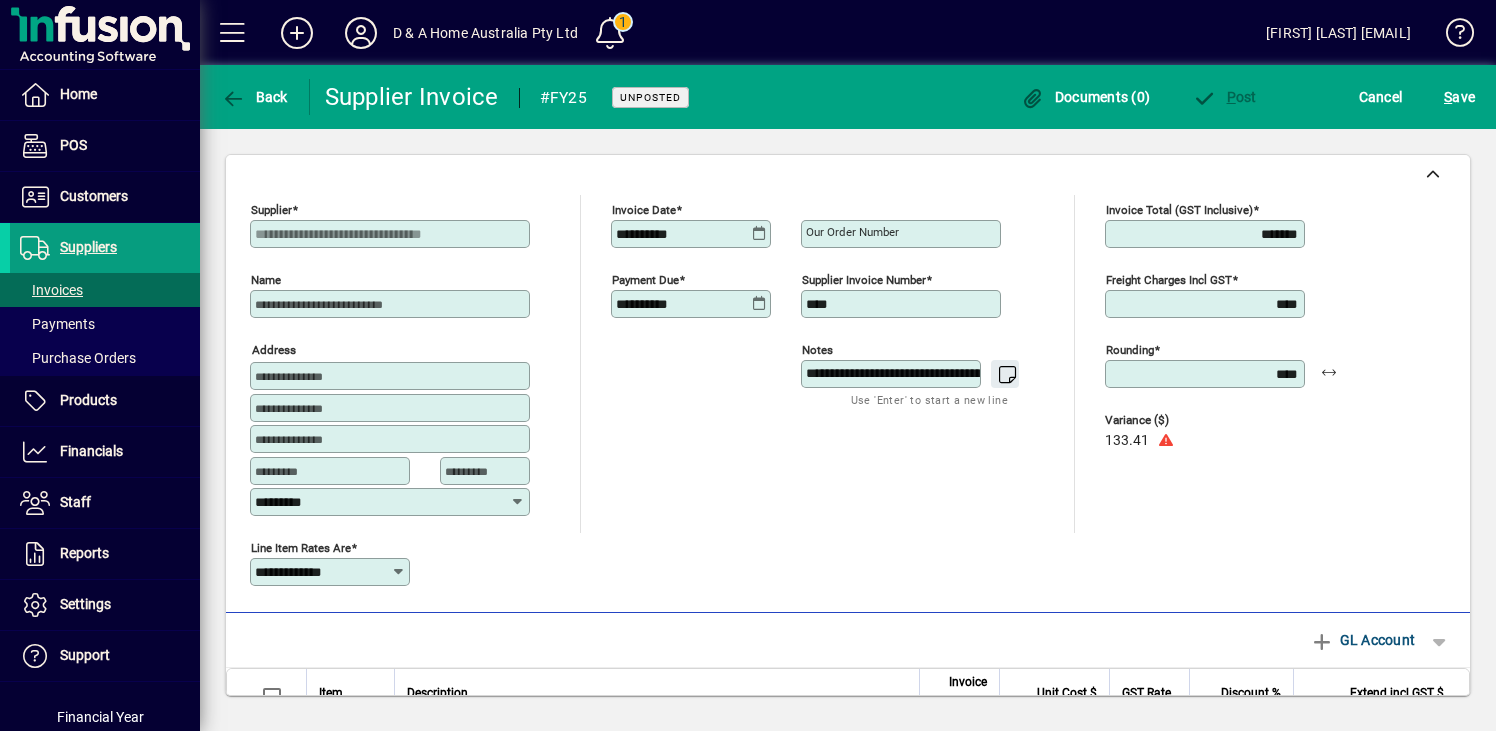 click on "**********" at bounding box center (323, 572) 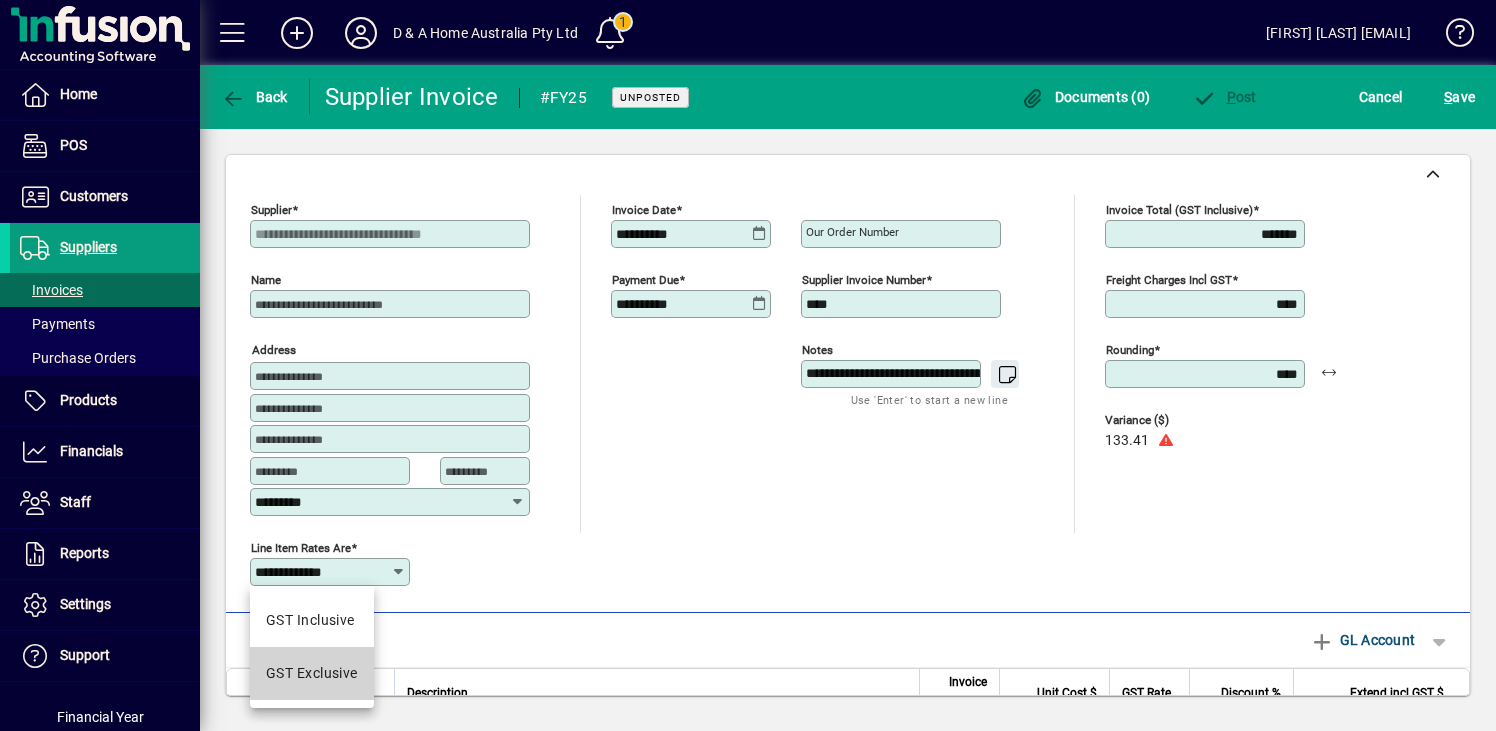 click on "GST Exclusive" at bounding box center (312, 673) 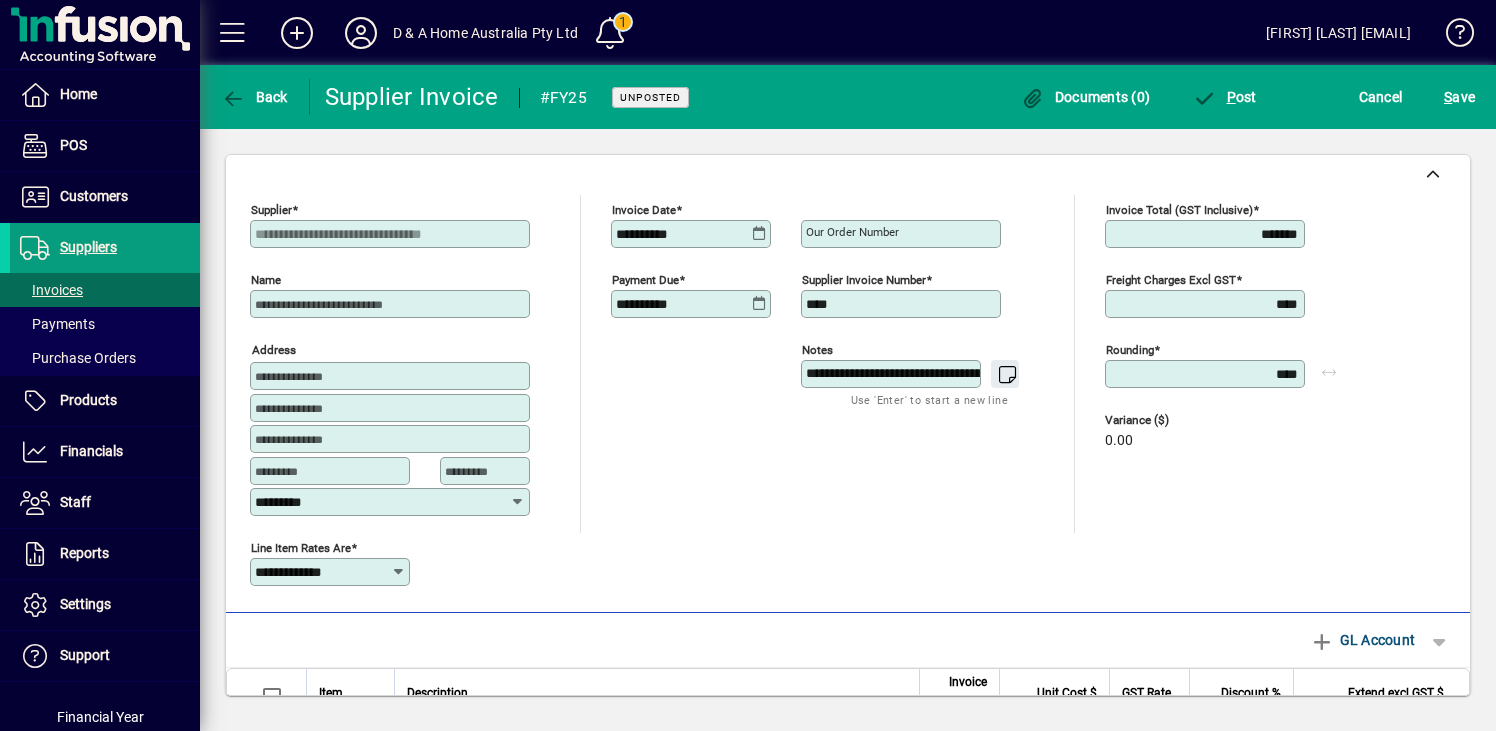 click on "**********" at bounding box center (893, 374) 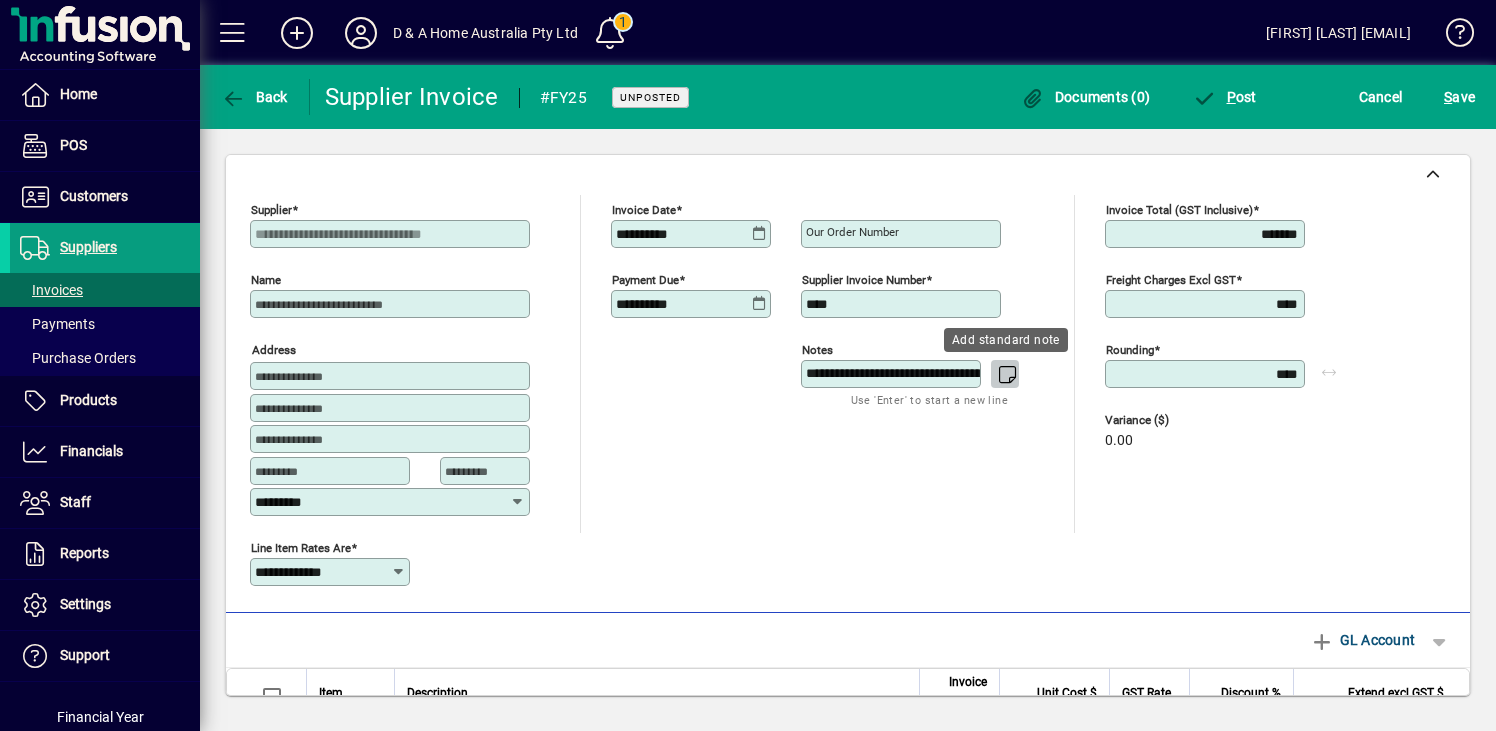 click 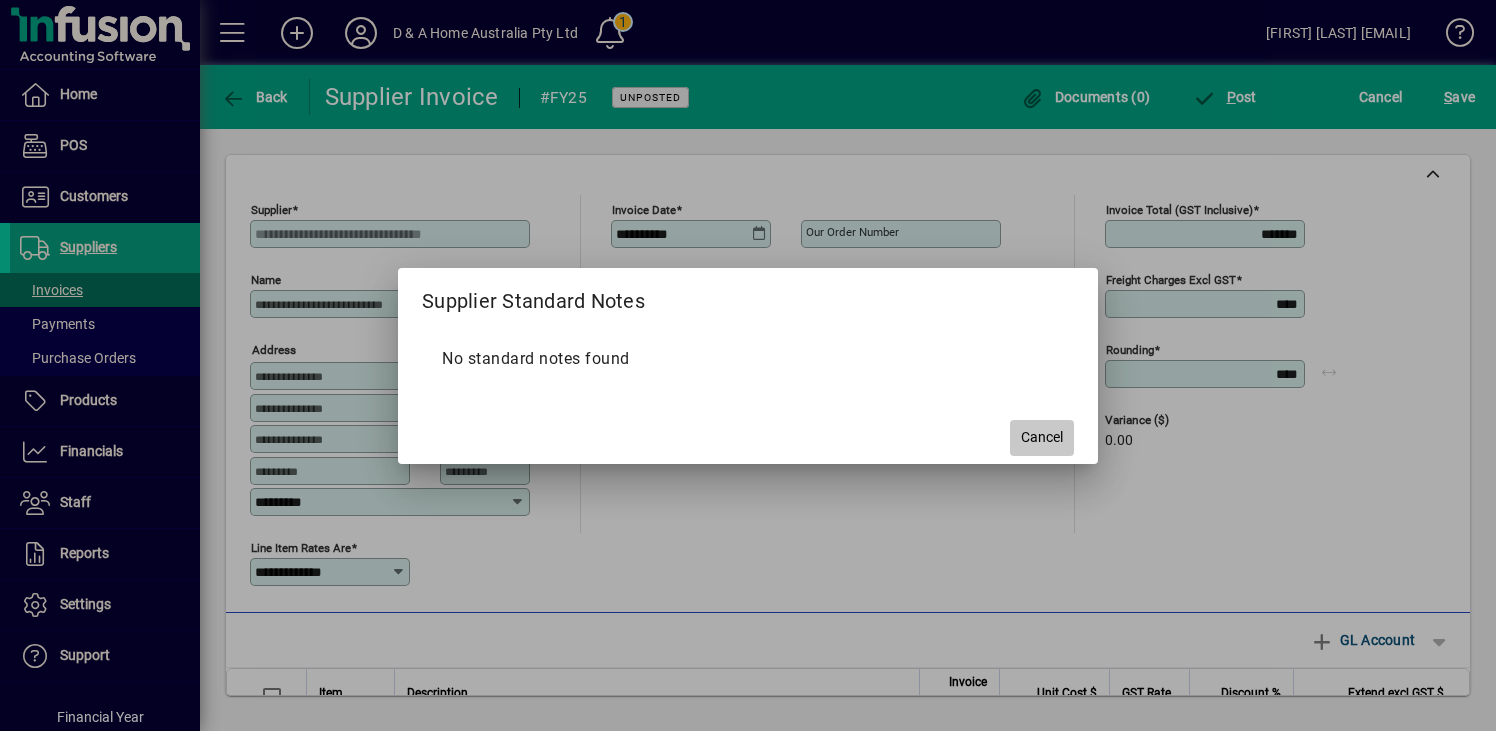 click on "Cancel" 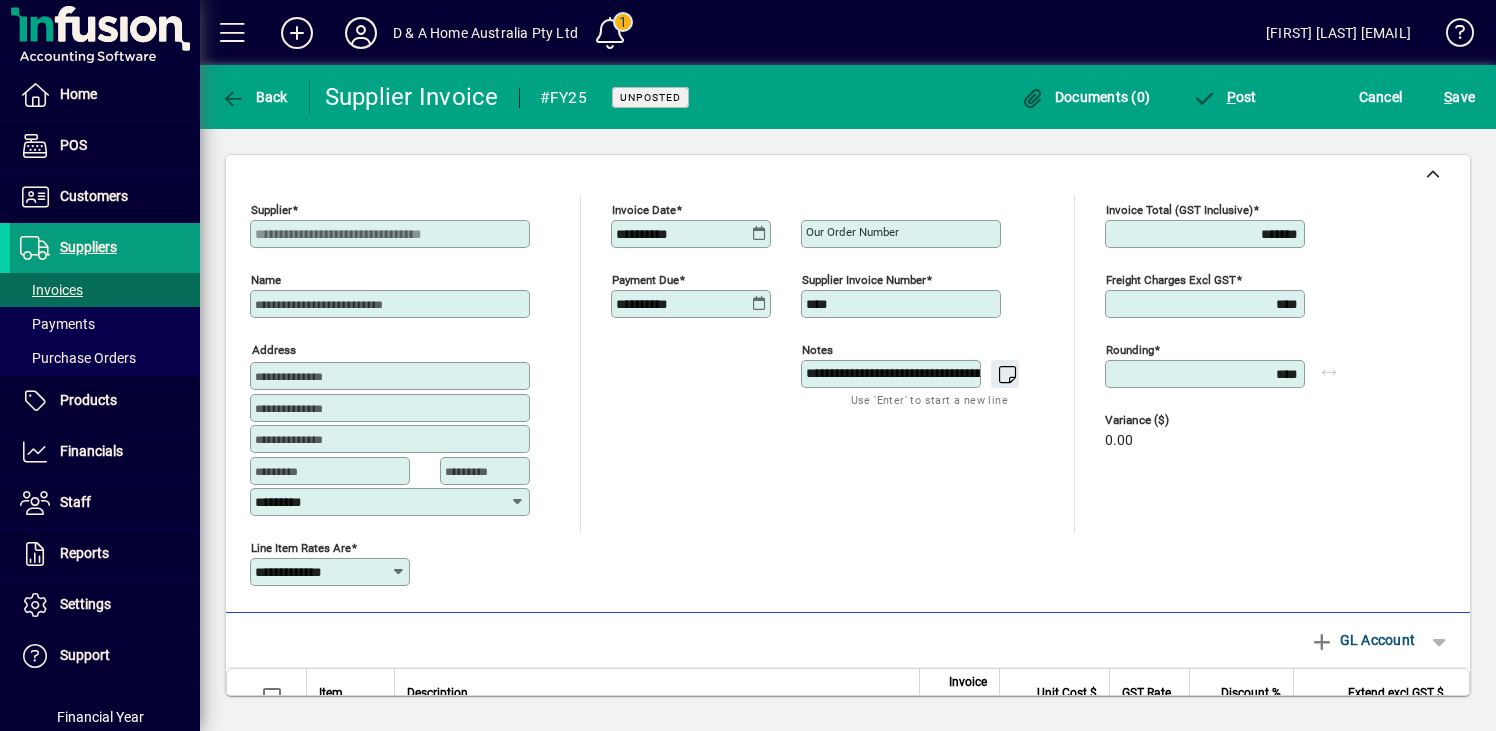 drag, startPoint x: 931, startPoint y: 363, endPoint x: 981, endPoint y: 387, distance: 55.461697 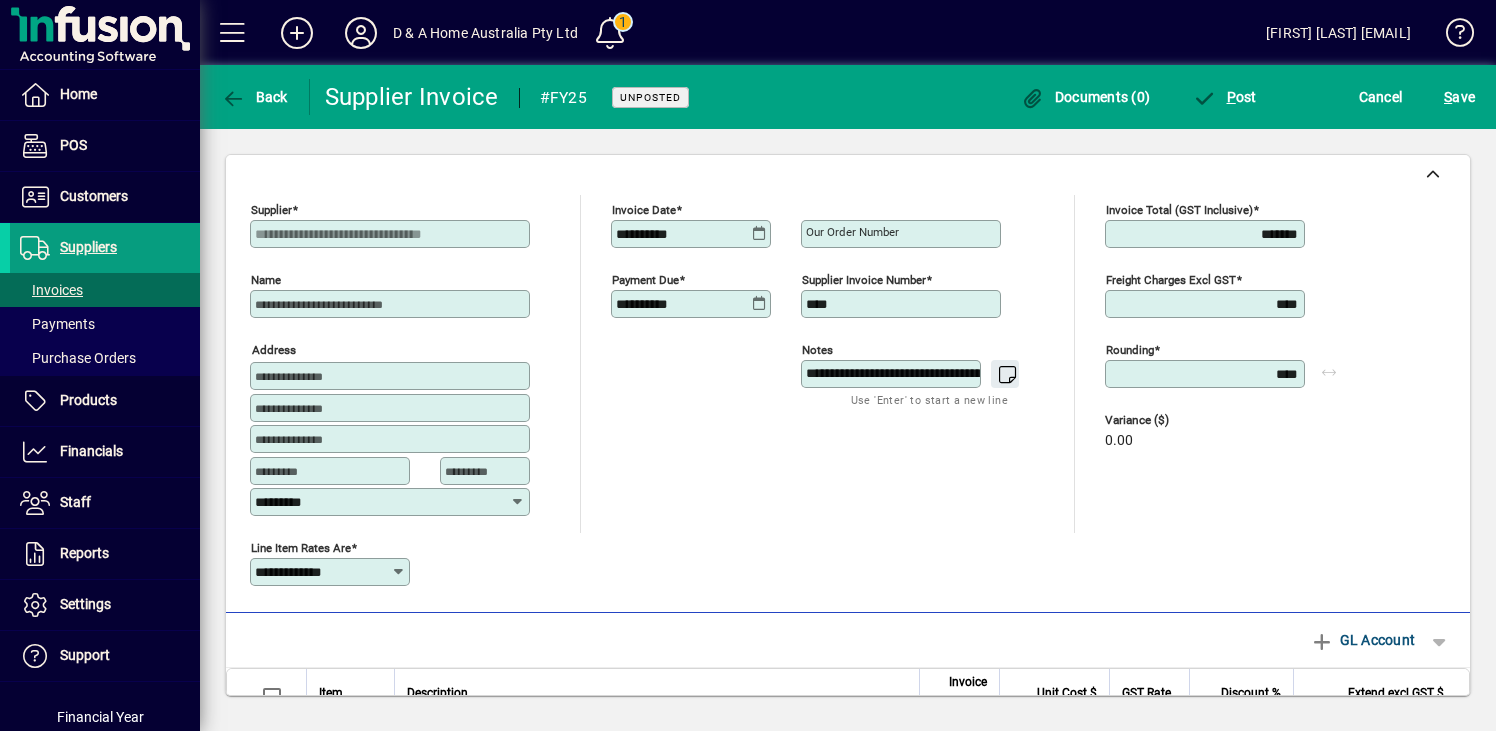 click on "**********" 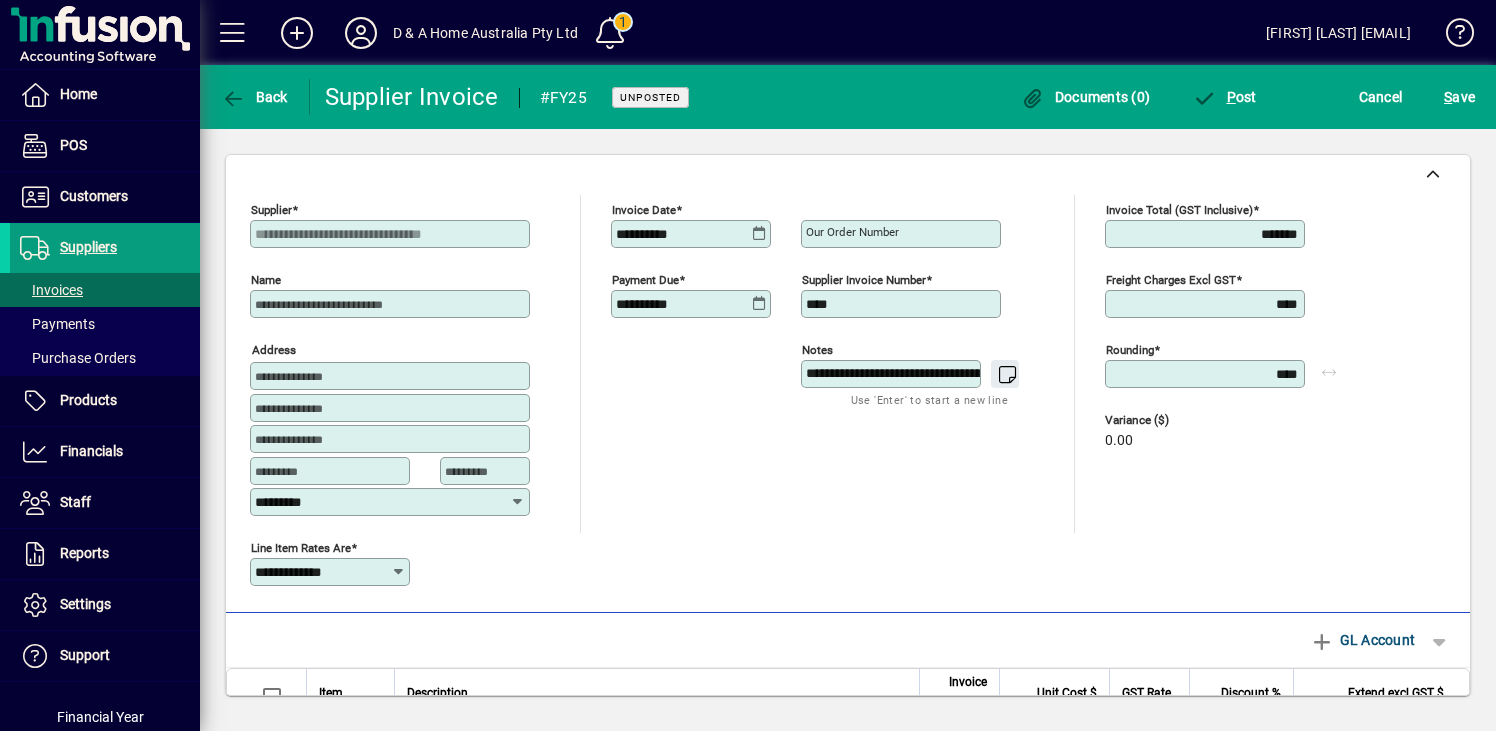 click on "**********" 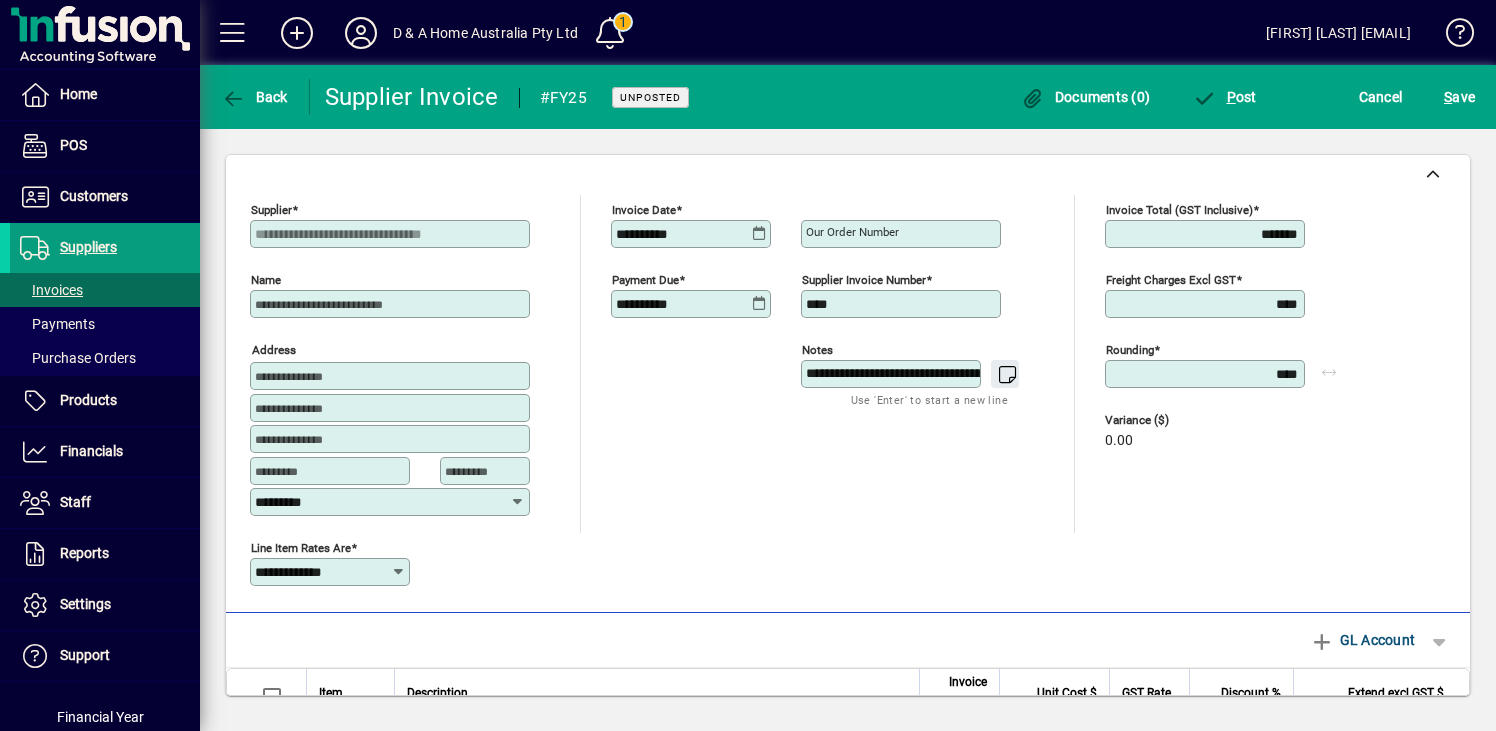 scroll, scrollTop: 96, scrollLeft: 0, axis: vertical 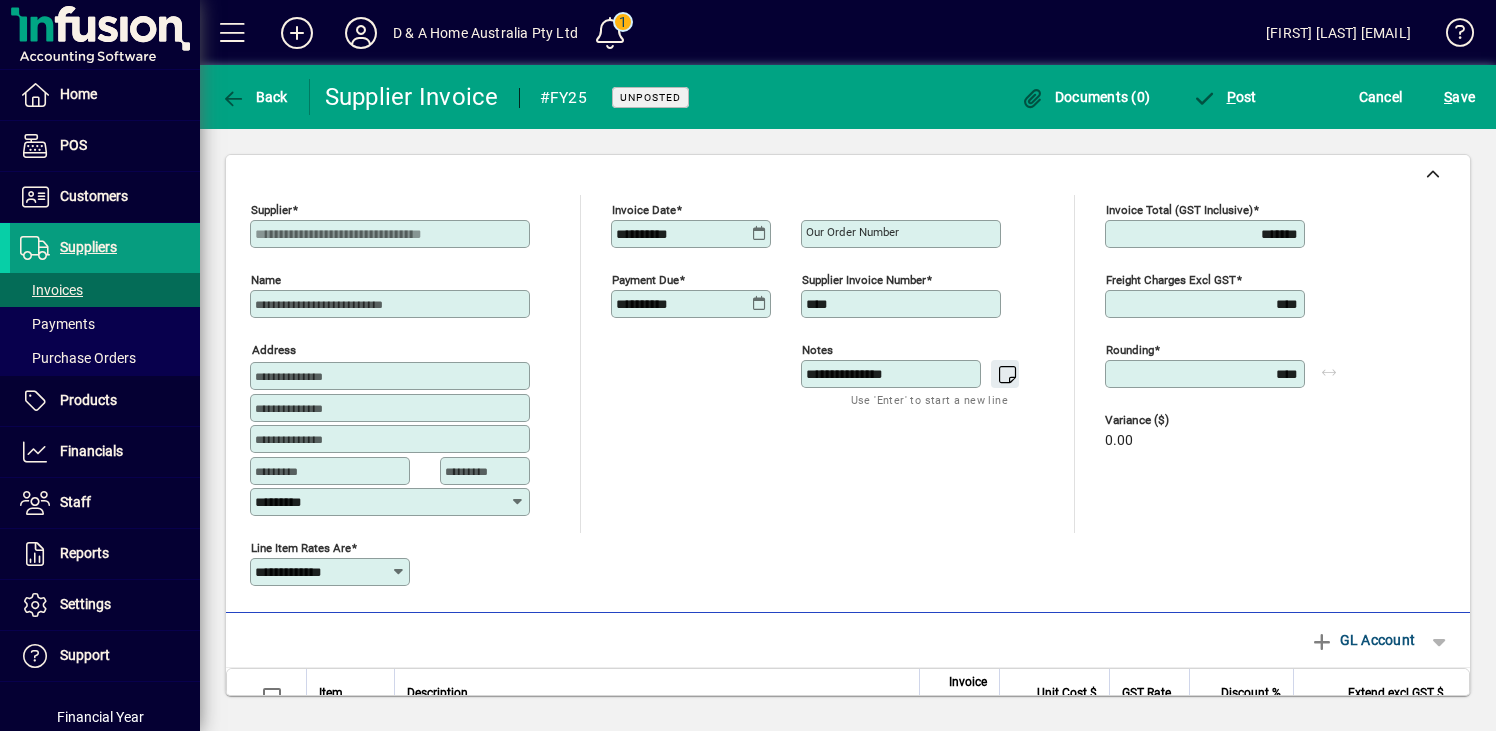 drag, startPoint x: 955, startPoint y: 374, endPoint x: 1036, endPoint y: 379, distance: 81.154175 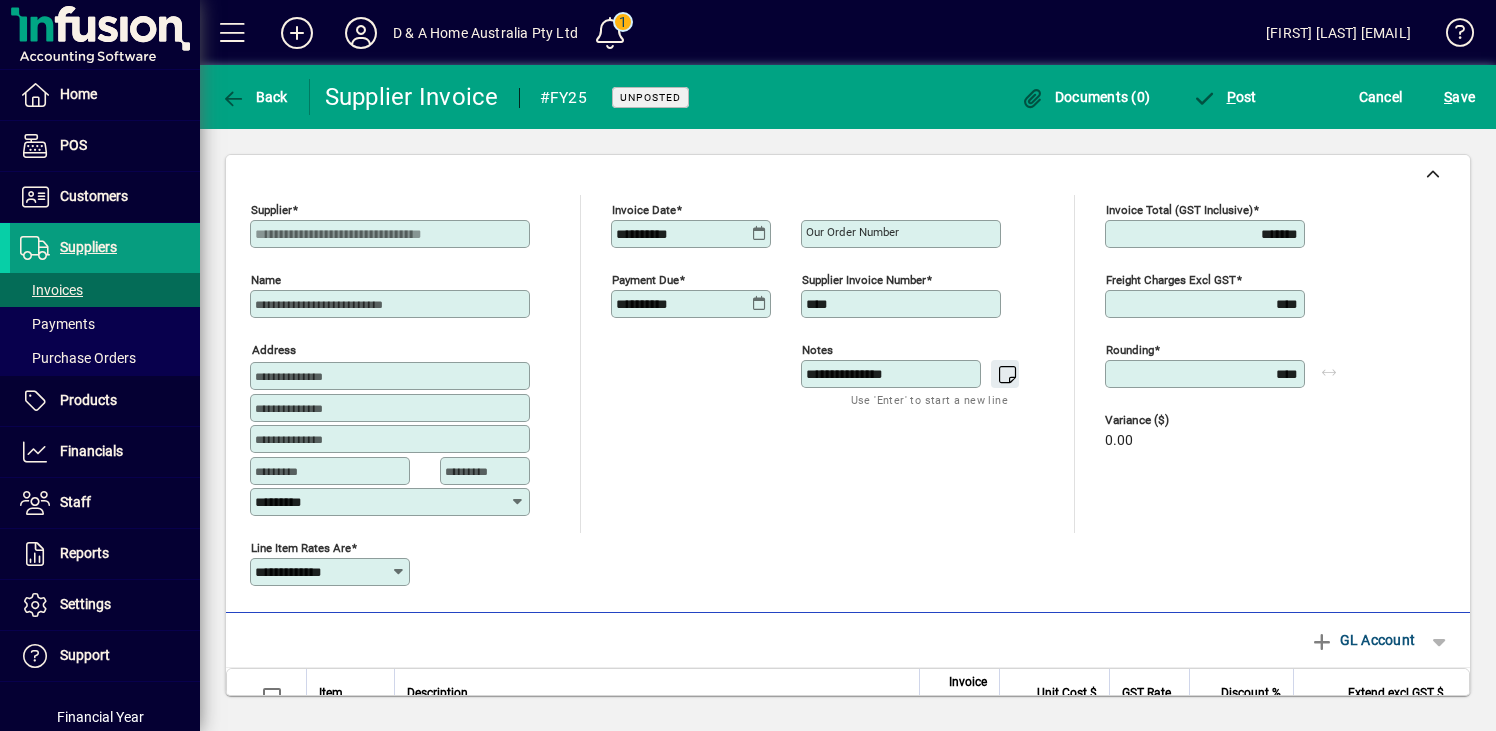 click on "**********" 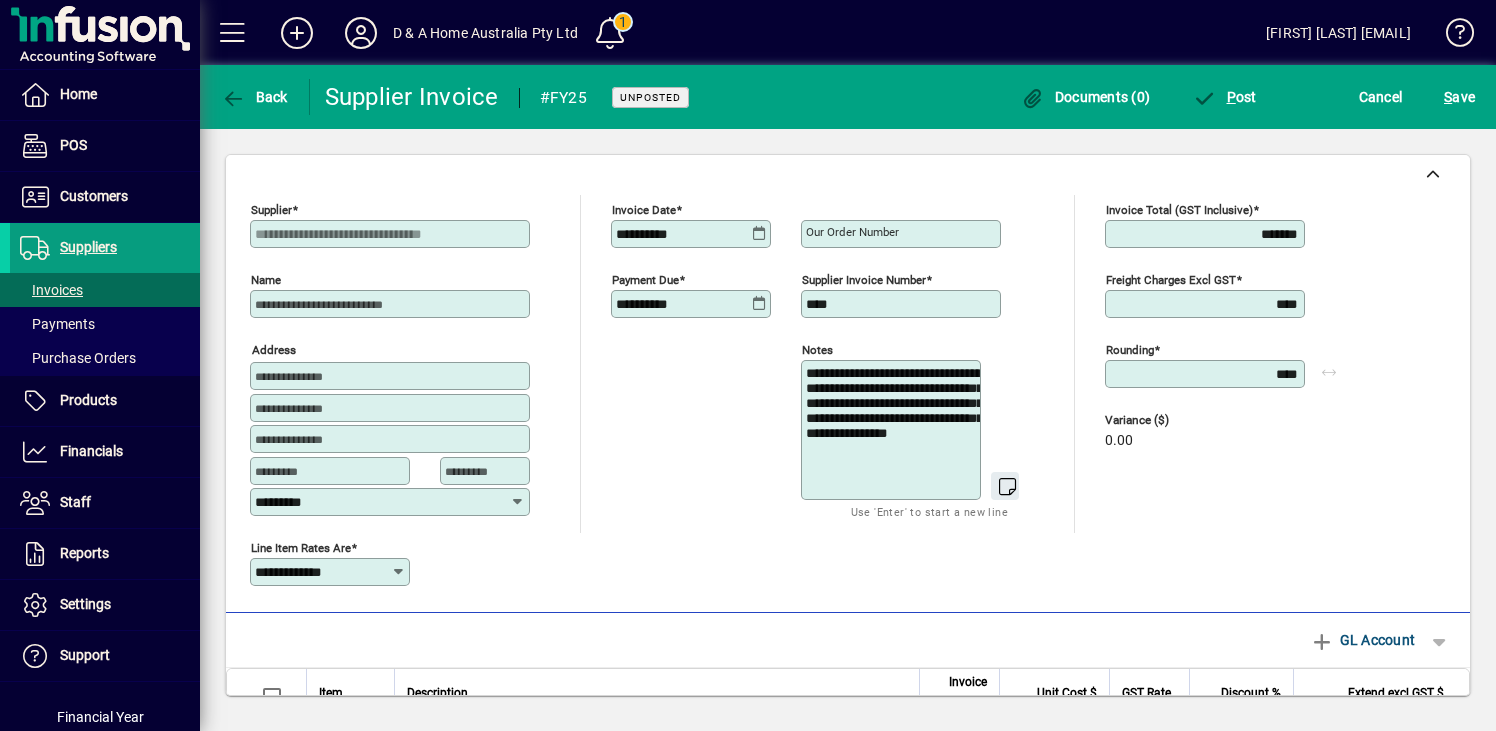 scroll, scrollTop: 0, scrollLeft: 0, axis: both 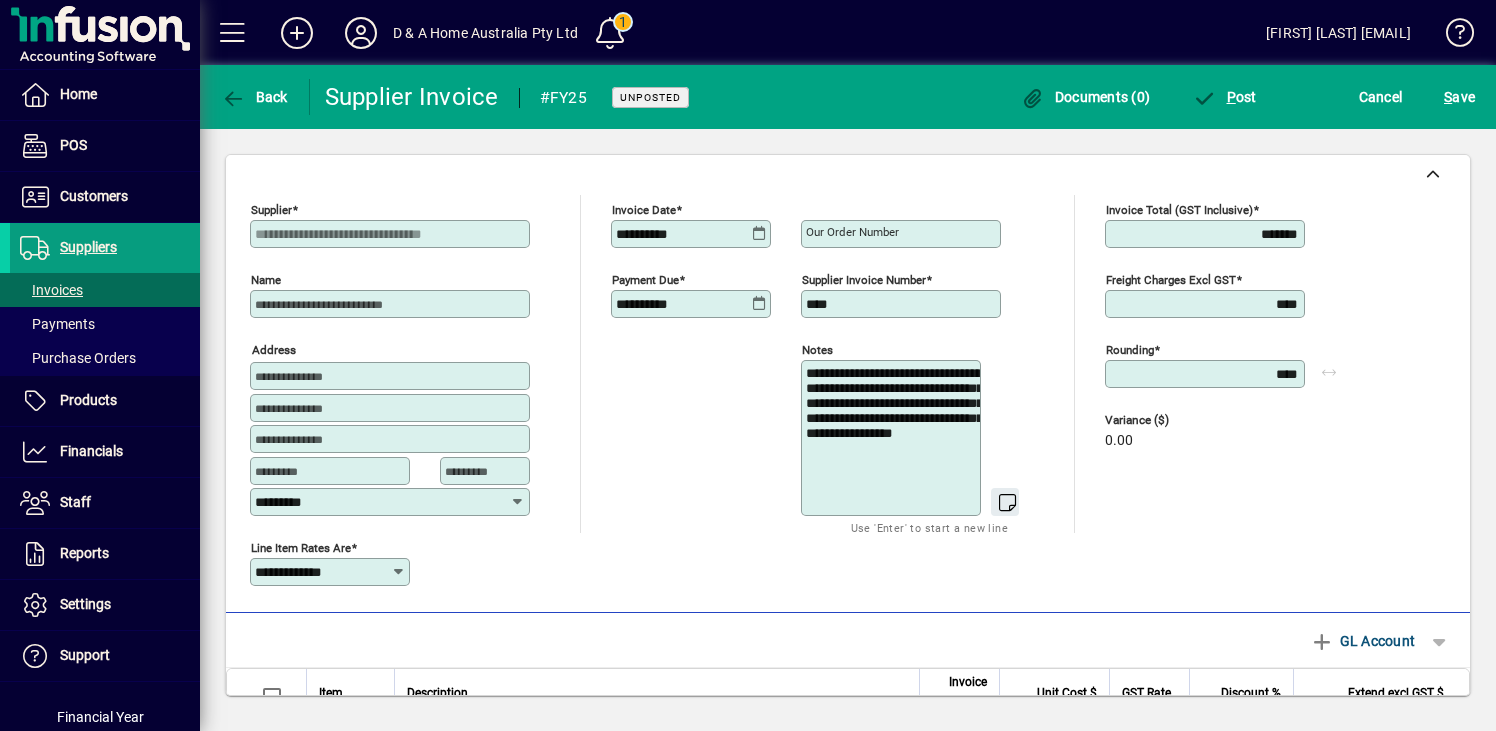 click on "**********" at bounding box center [893, 438] 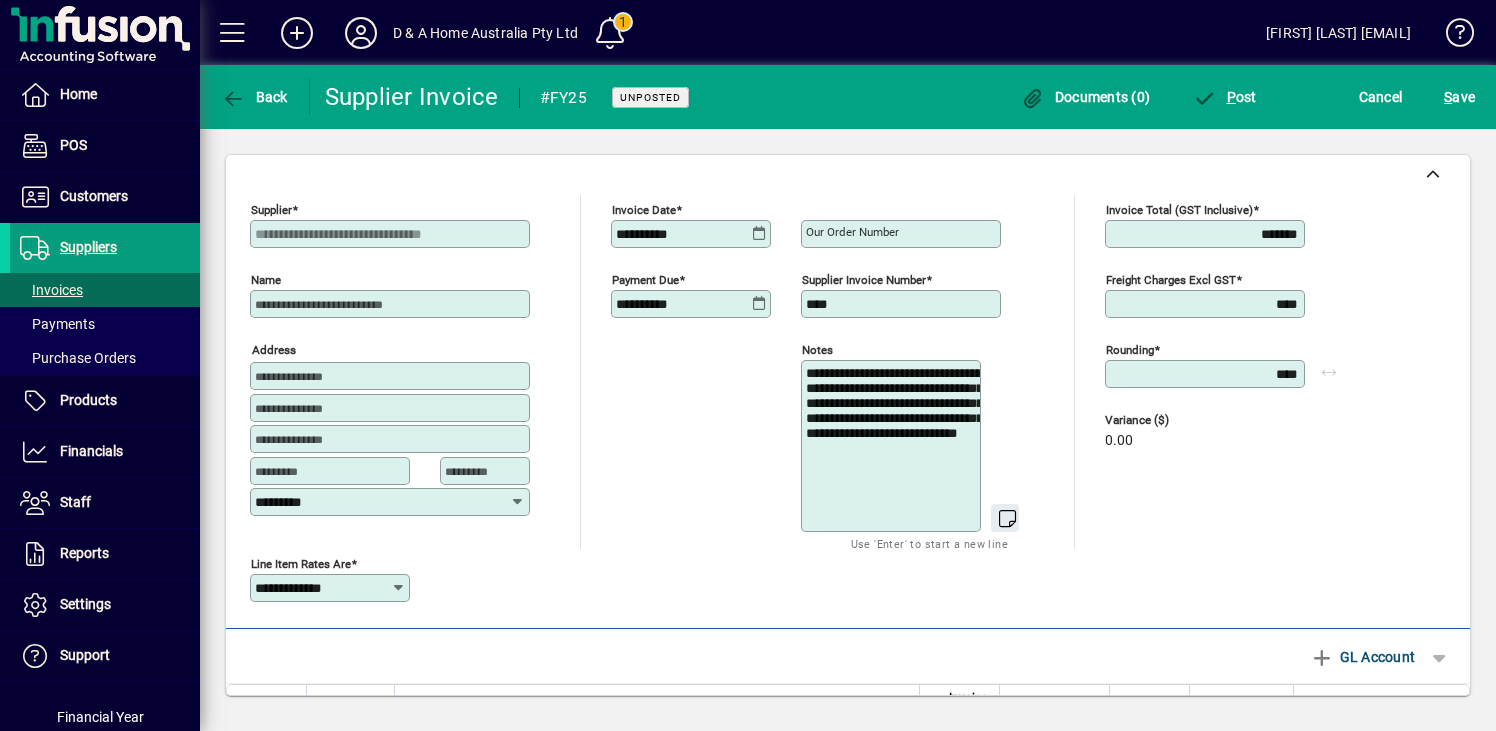 click on "**********" at bounding box center (893, 446) 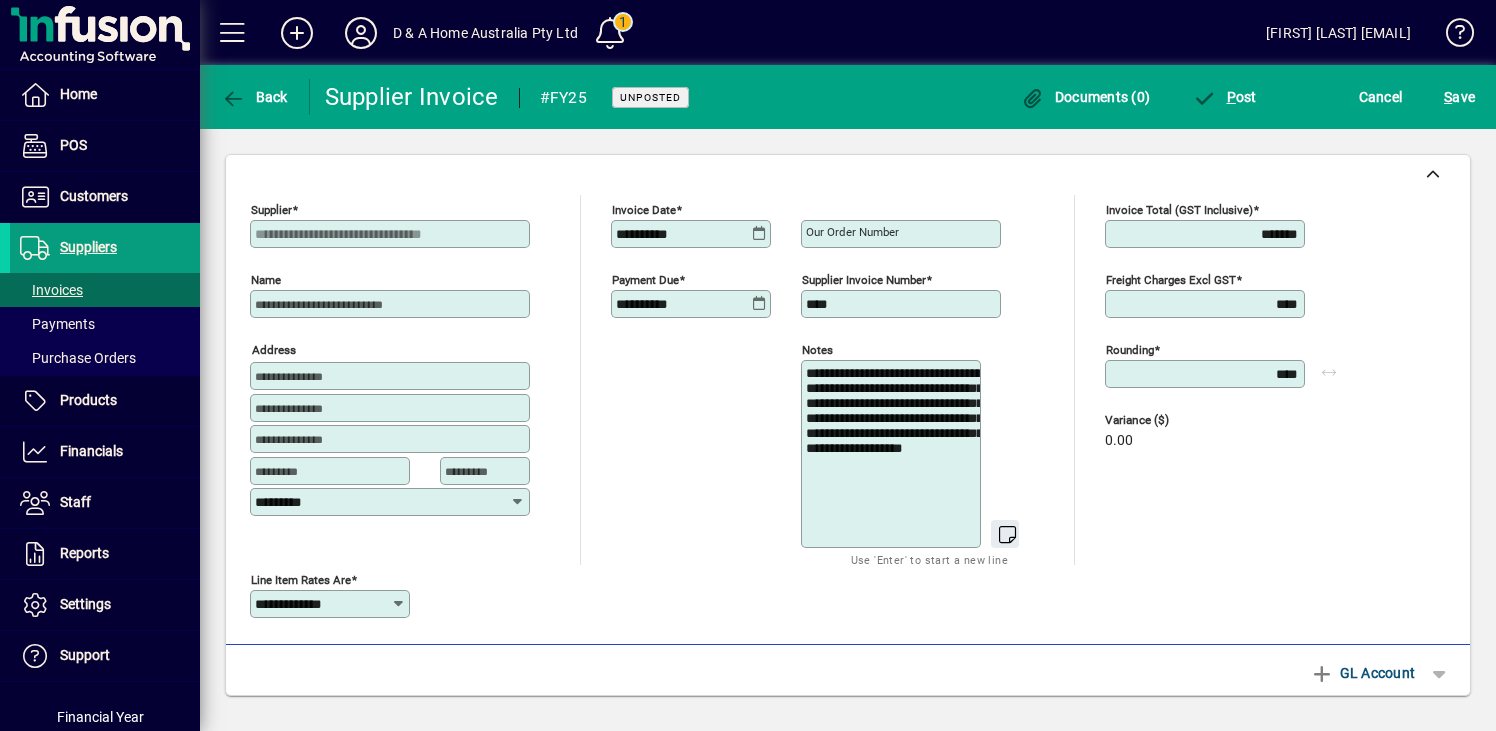 click on "**********" at bounding box center (893, 454) 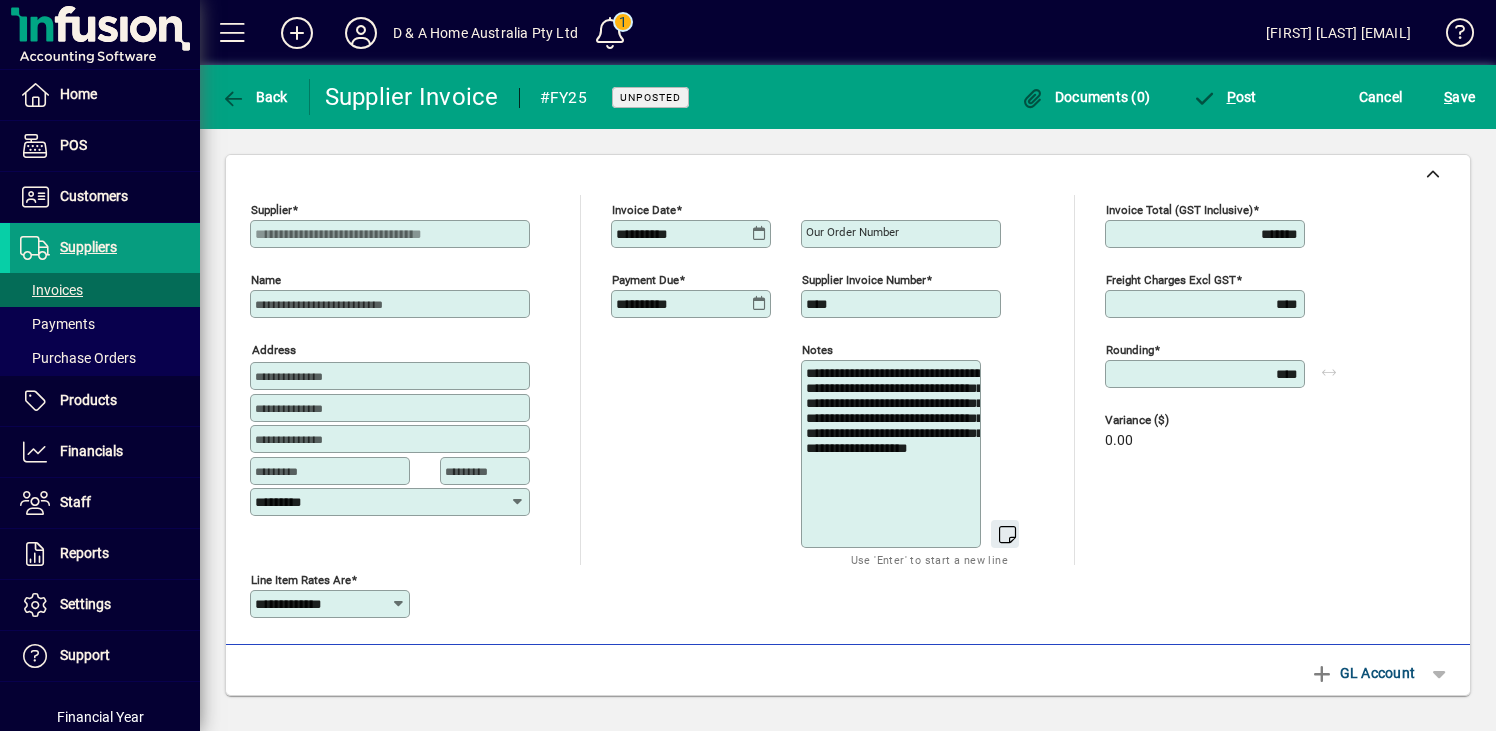 click on "**********" at bounding box center (893, 454) 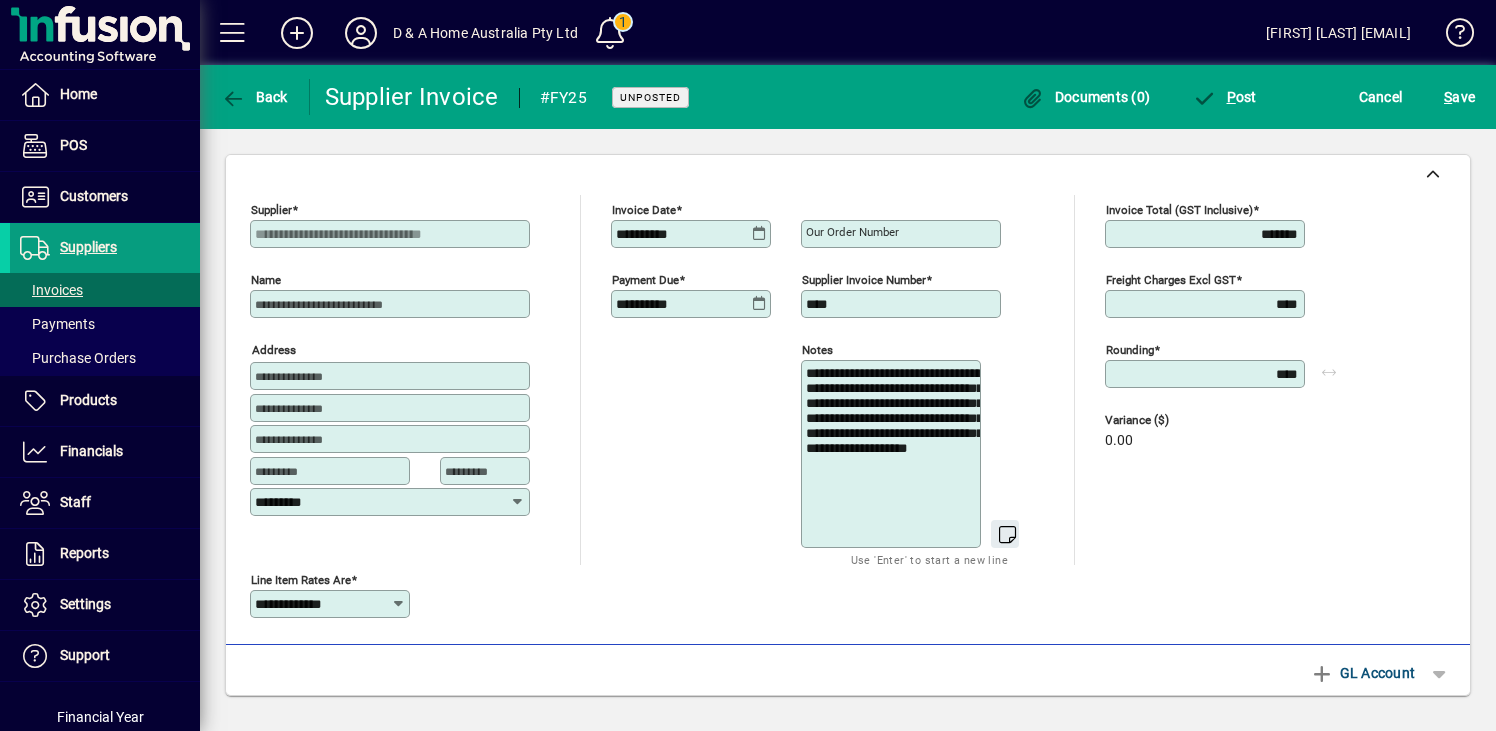 click on "**********" at bounding box center [893, 454] 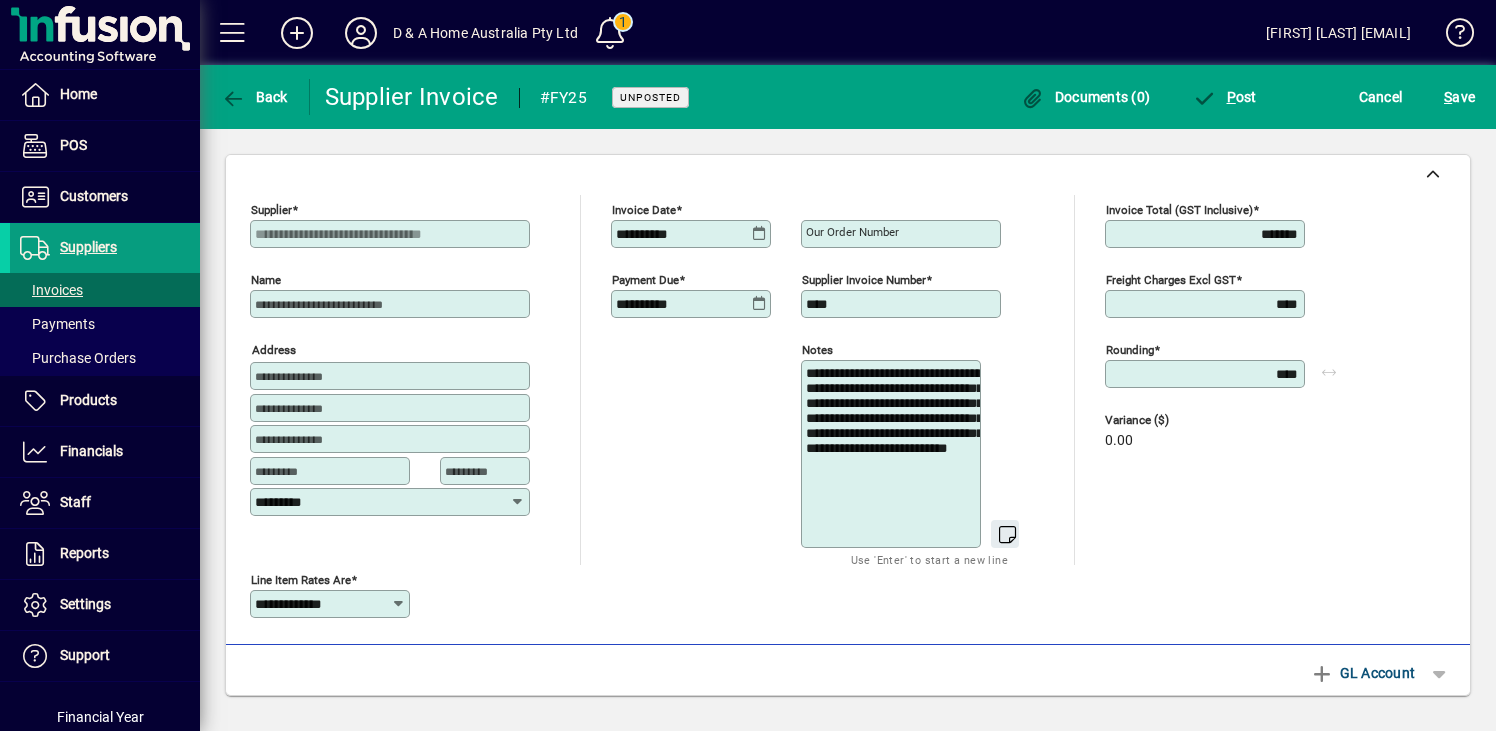 click on "**********" at bounding box center [893, 454] 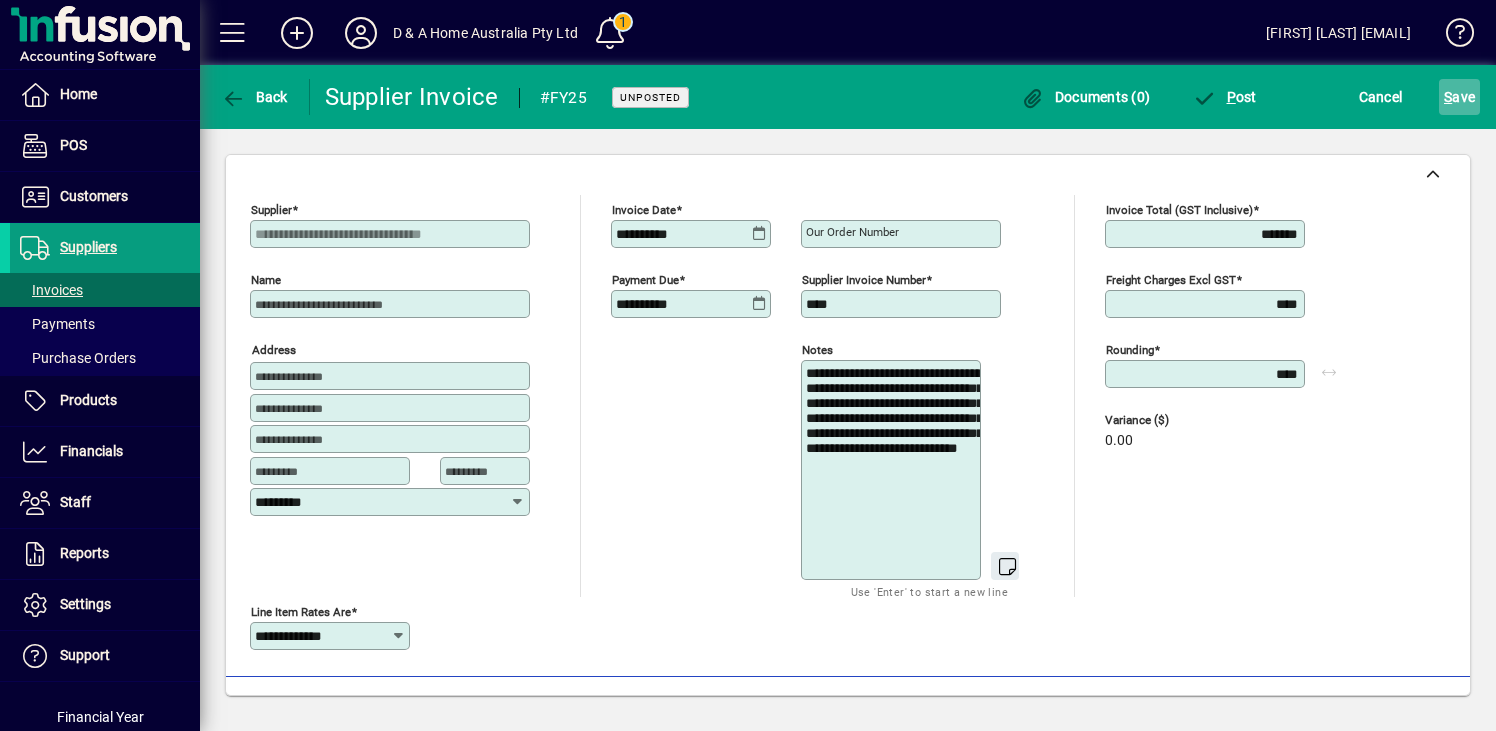 click on "S ave" 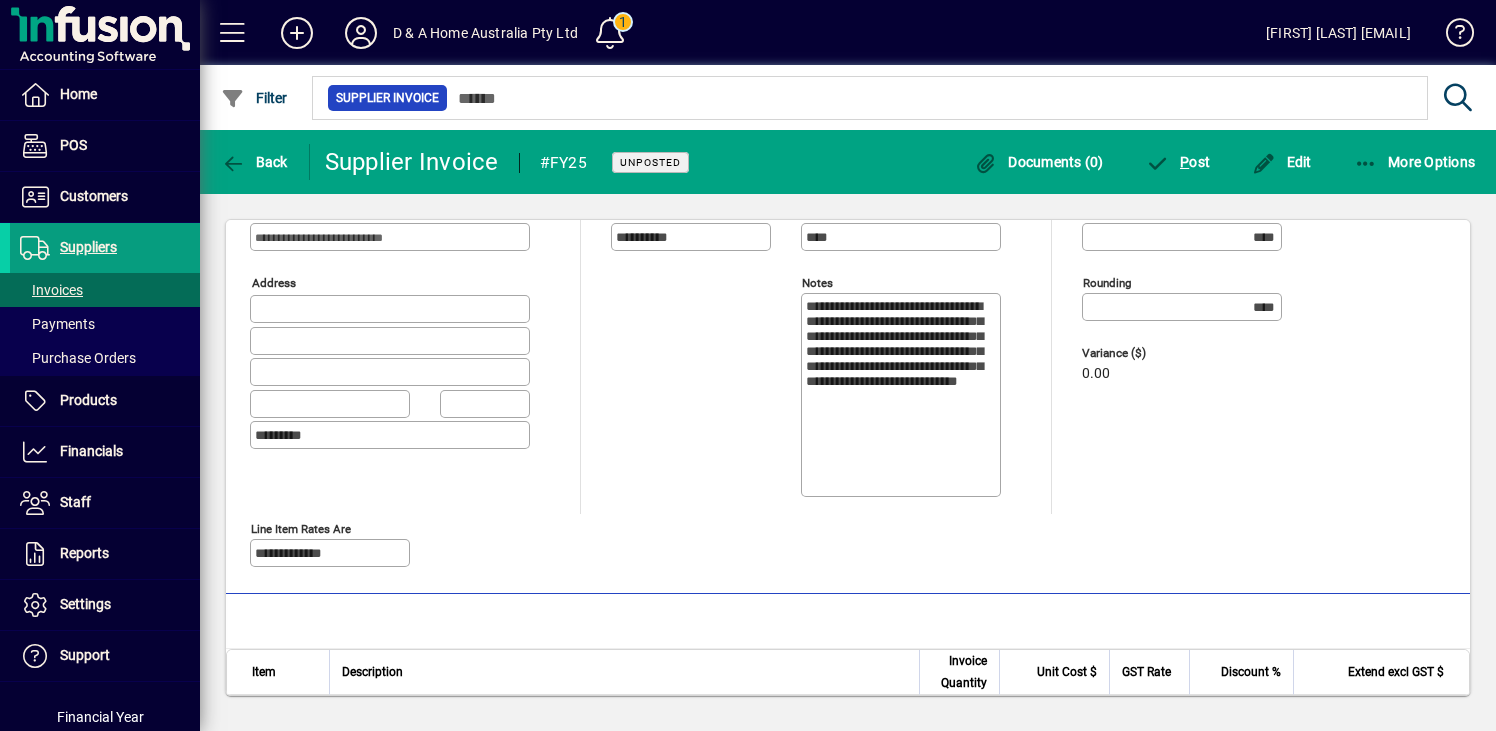 scroll, scrollTop: 113, scrollLeft: 0, axis: vertical 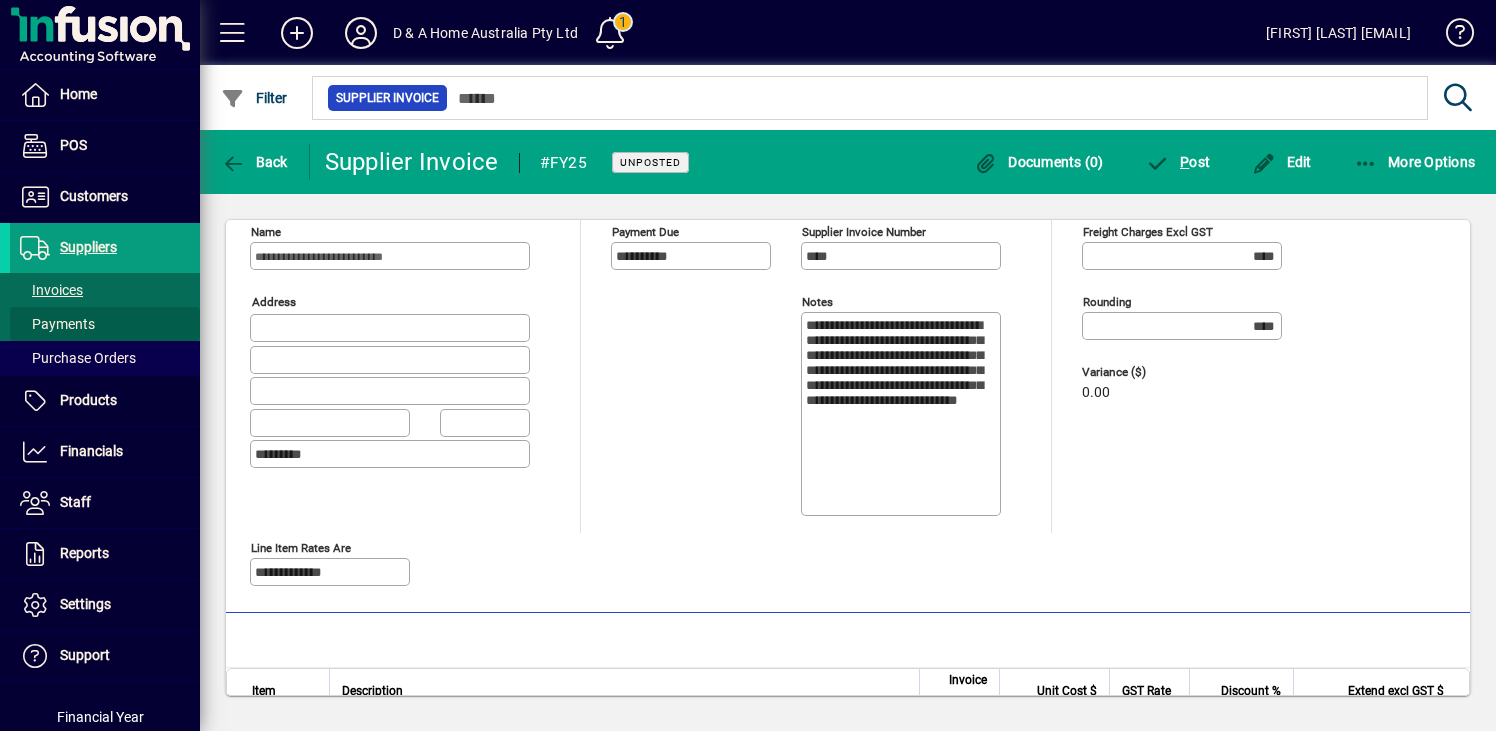 click on "Payments" at bounding box center (57, 324) 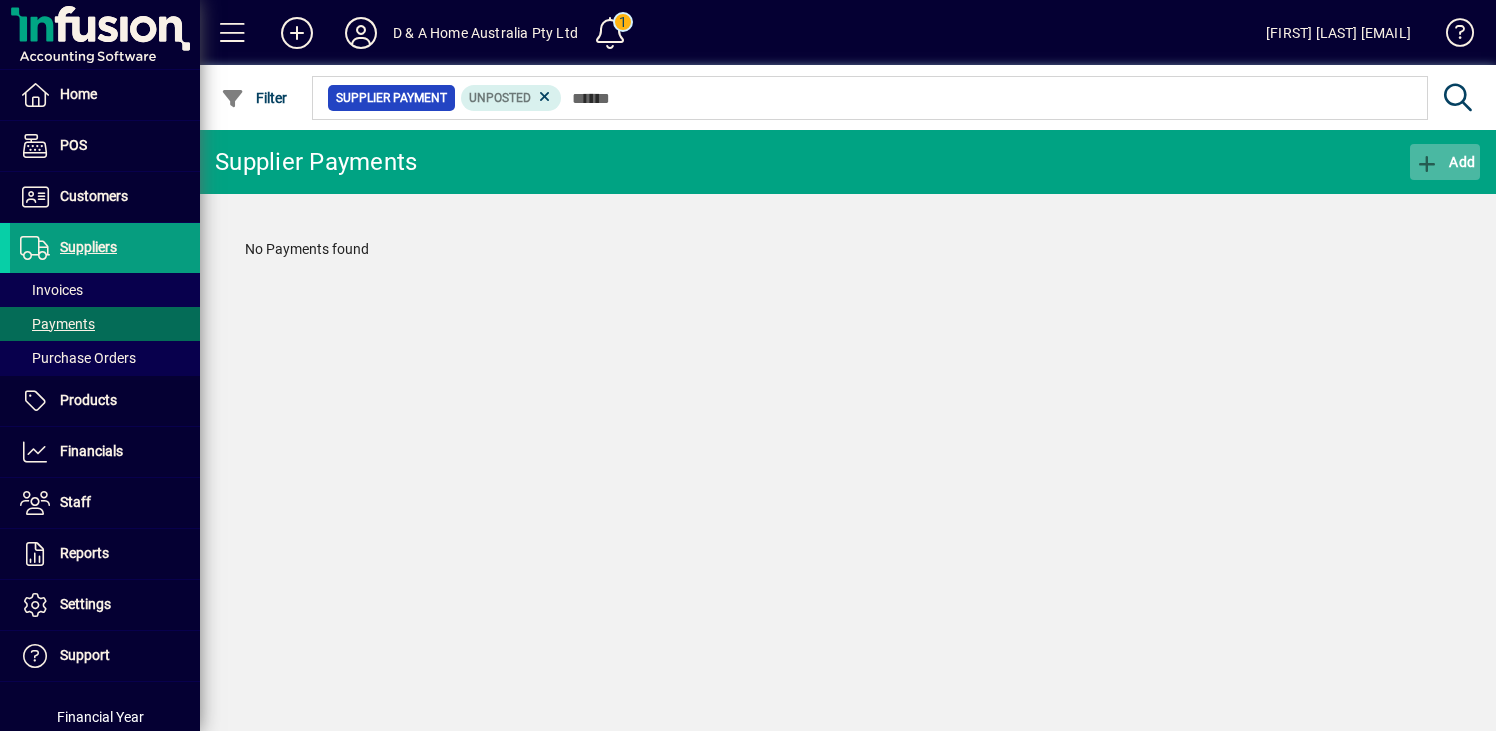 click on "Add" 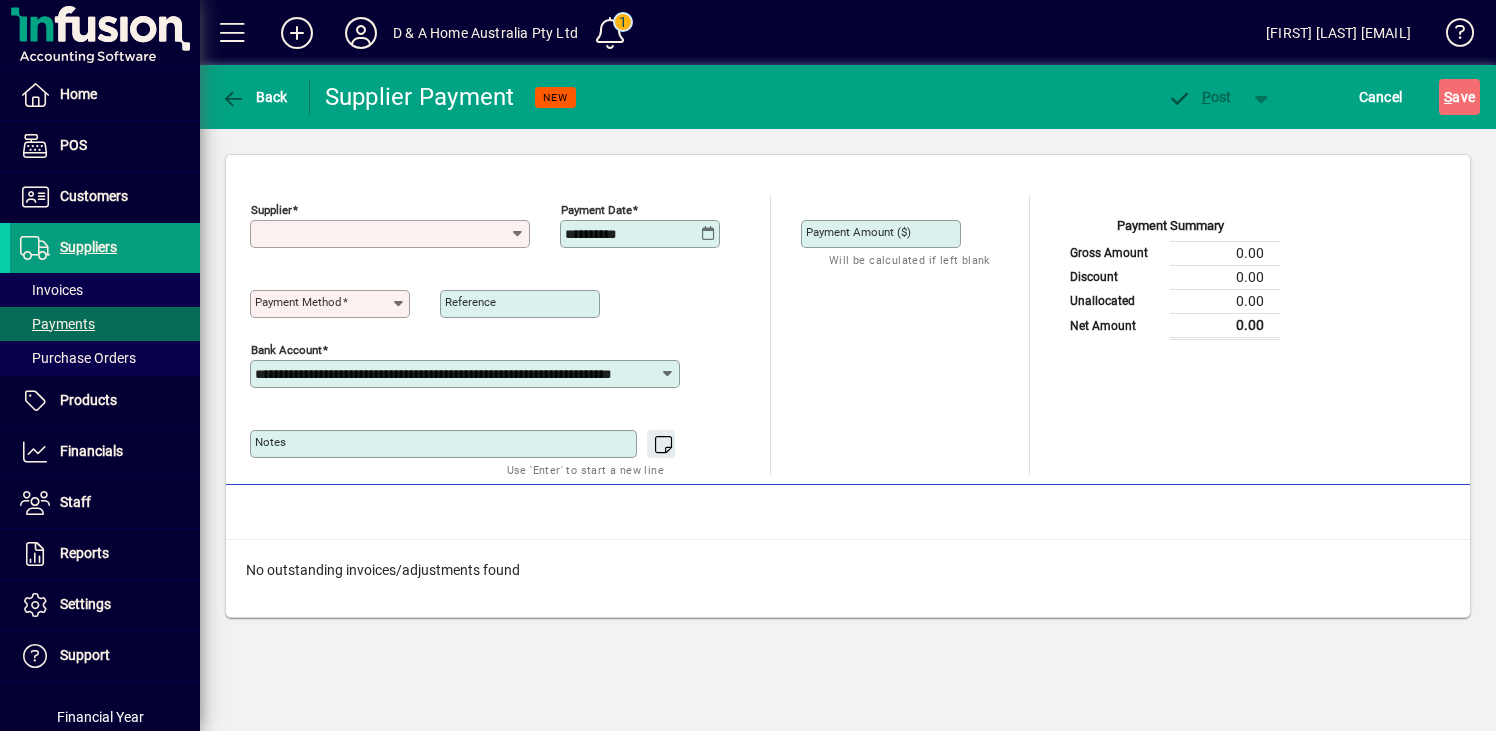 click on "Supplier" at bounding box center [382, 234] 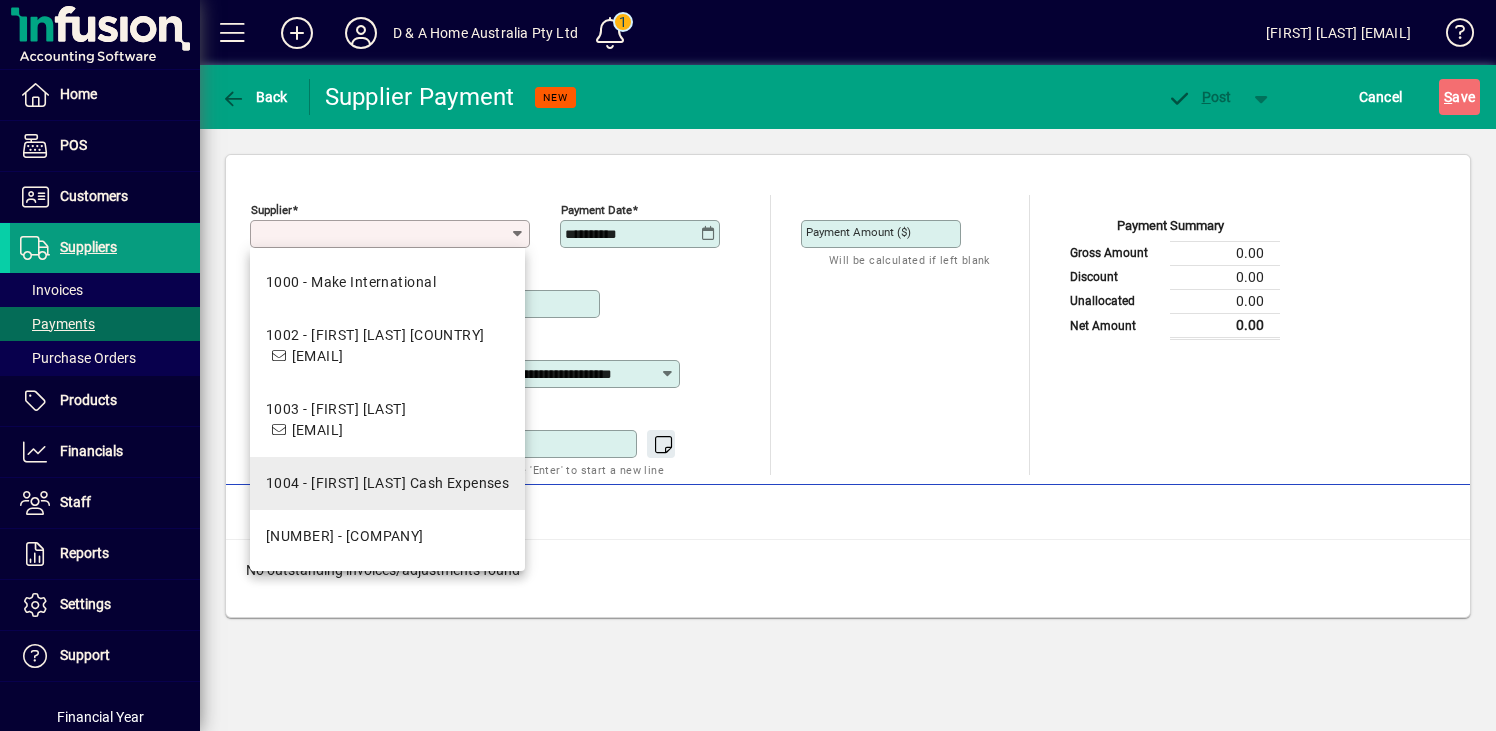 click on "1004 - [FIRST] [LAST] Cash Expenses" at bounding box center [387, 483] 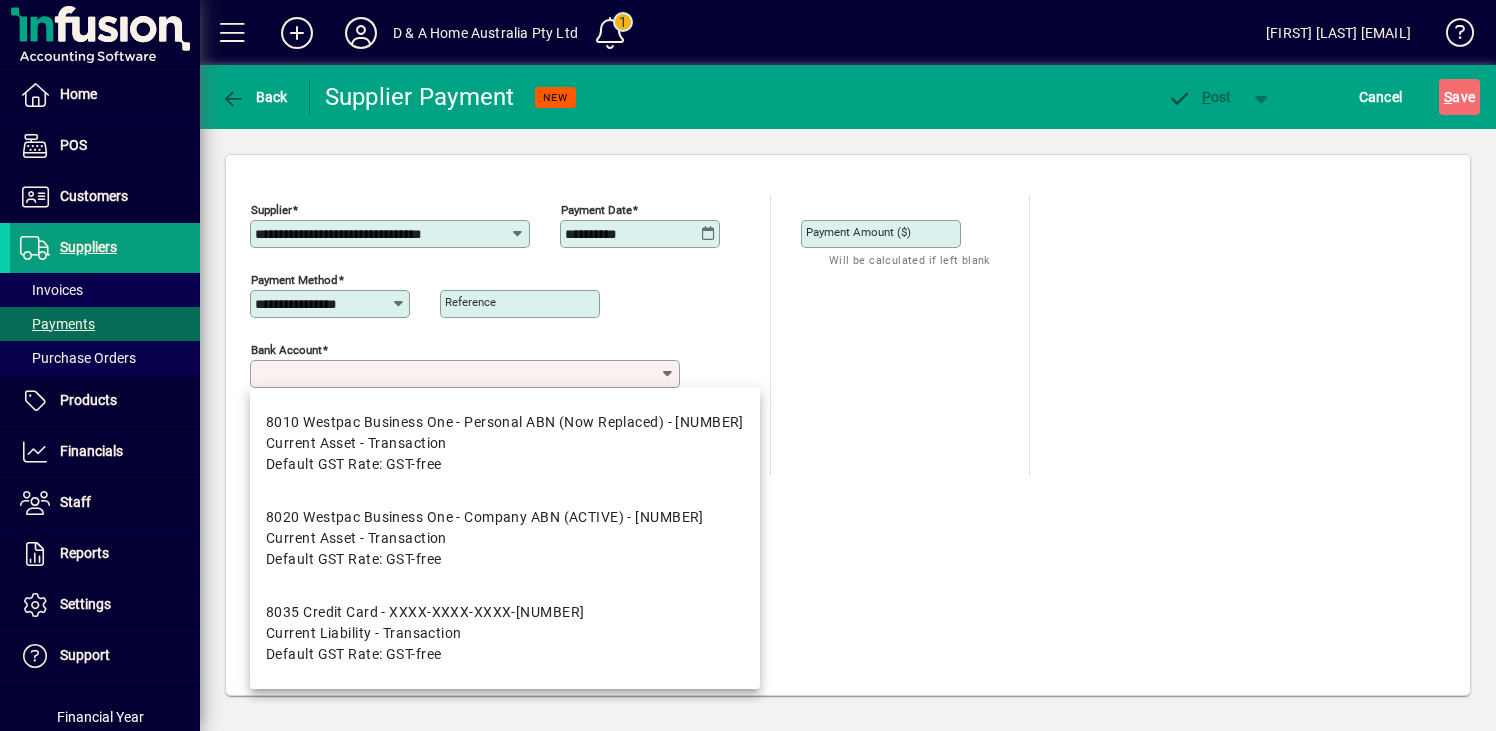 click on "Bank Account" at bounding box center [457, 374] 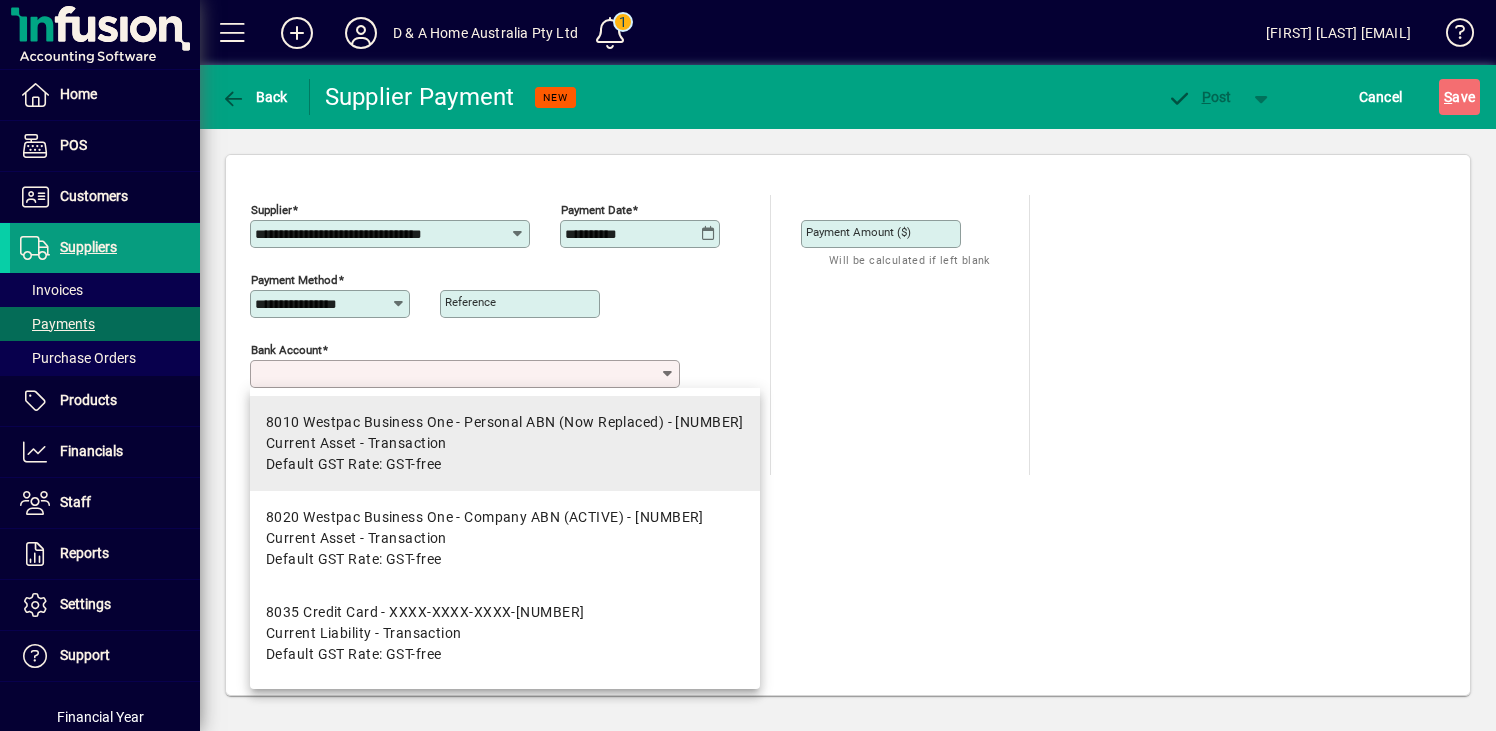 click on "8010 Westpac Business One - Personal ABN (Now Replaced) - 032041 022739" at bounding box center [505, 422] 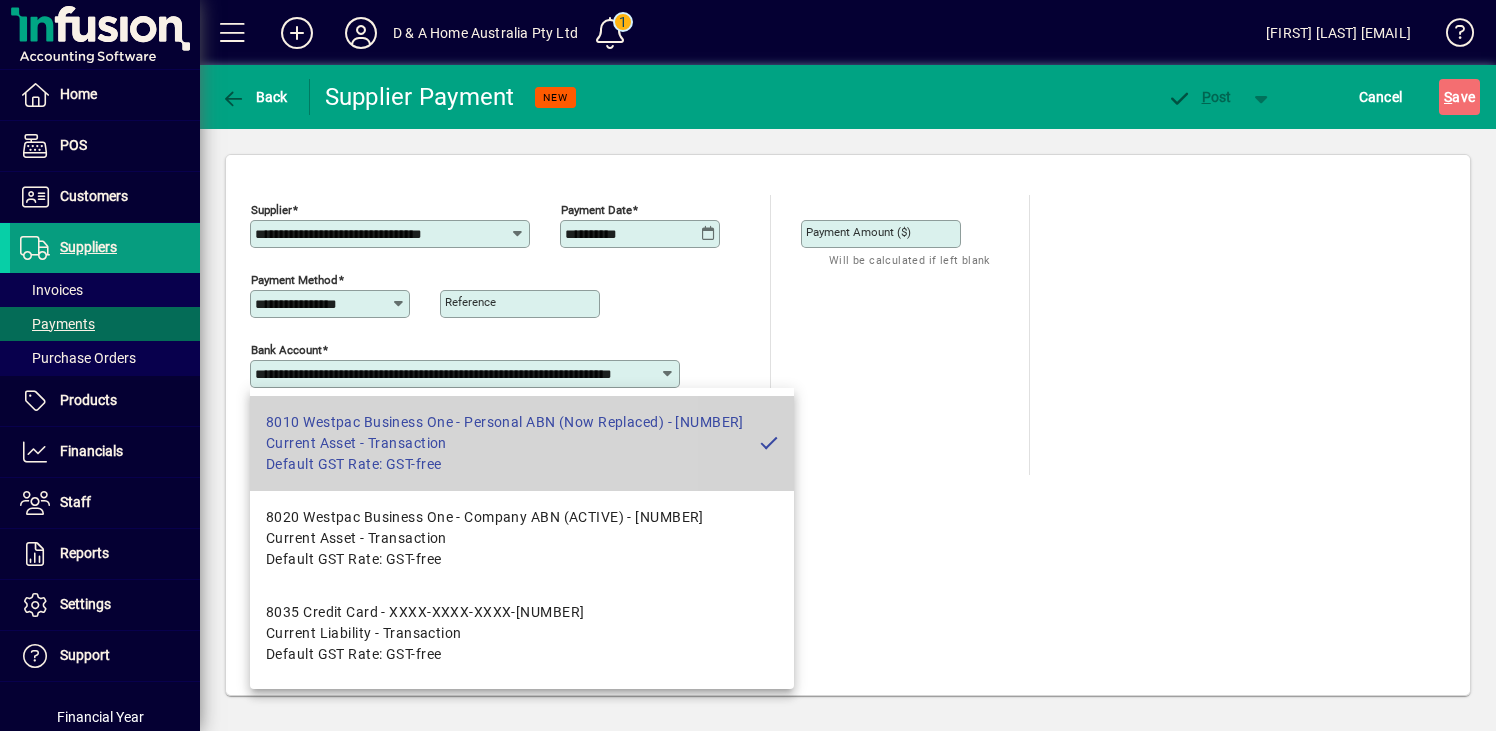 scroll, scrollTop: 0, scrollLeft: 102, axis: horizontal 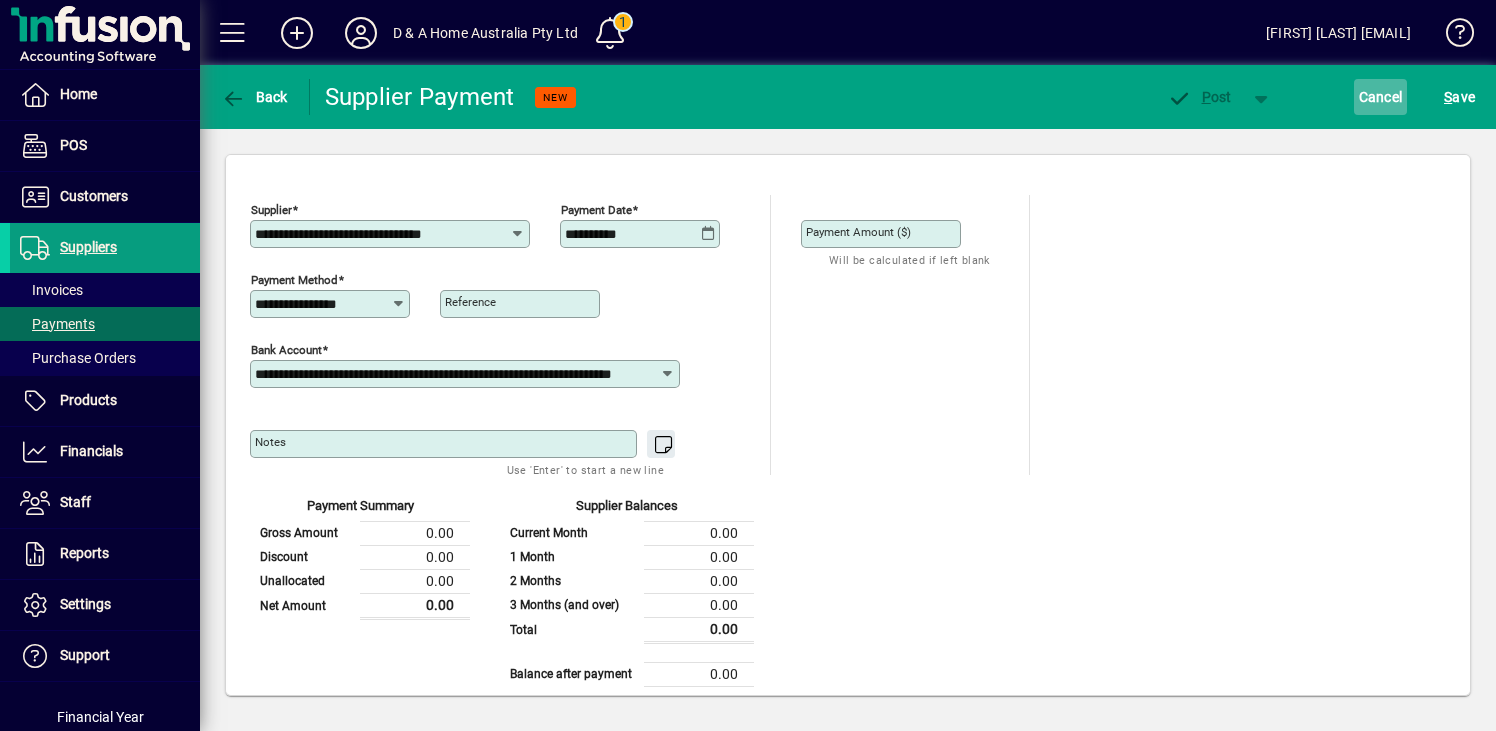 click 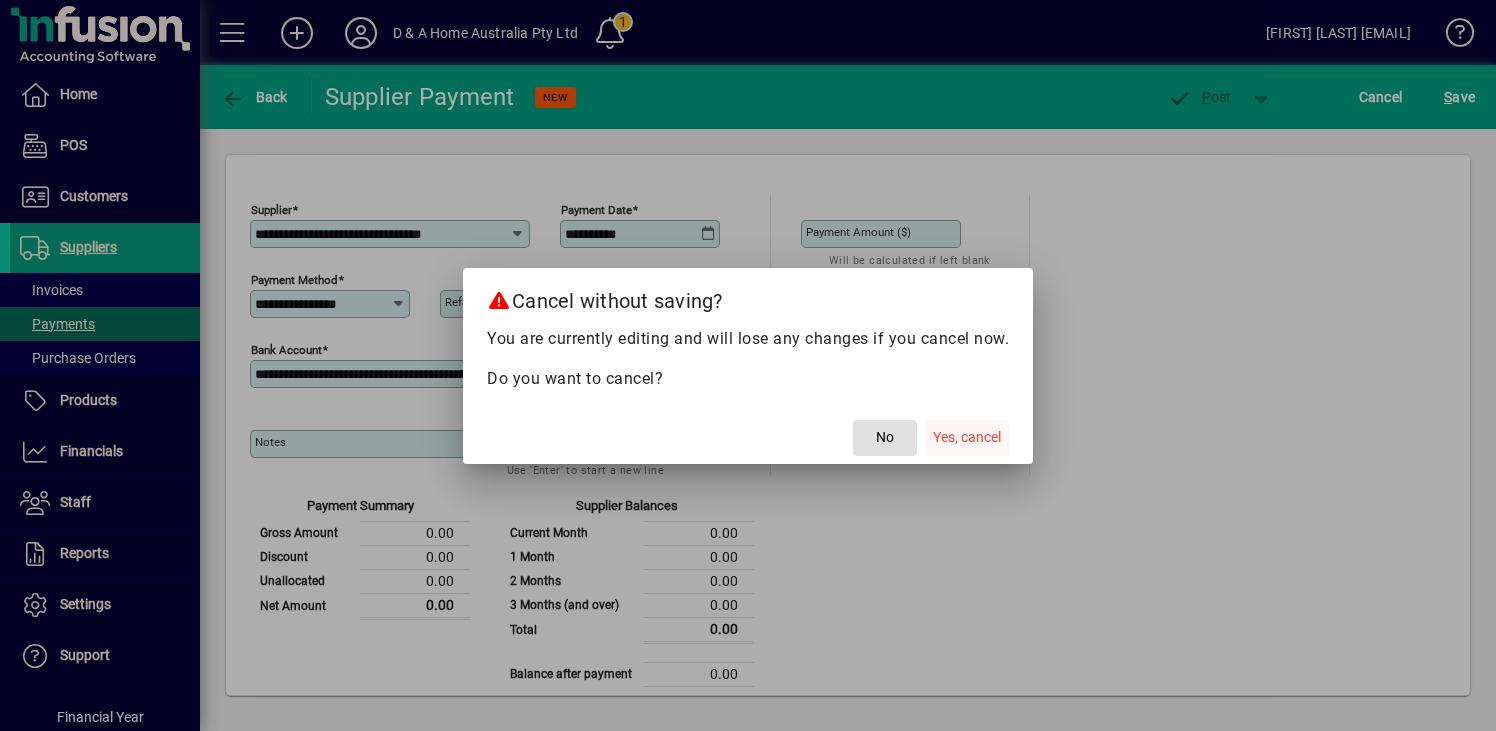 click on "Yes, cancel" 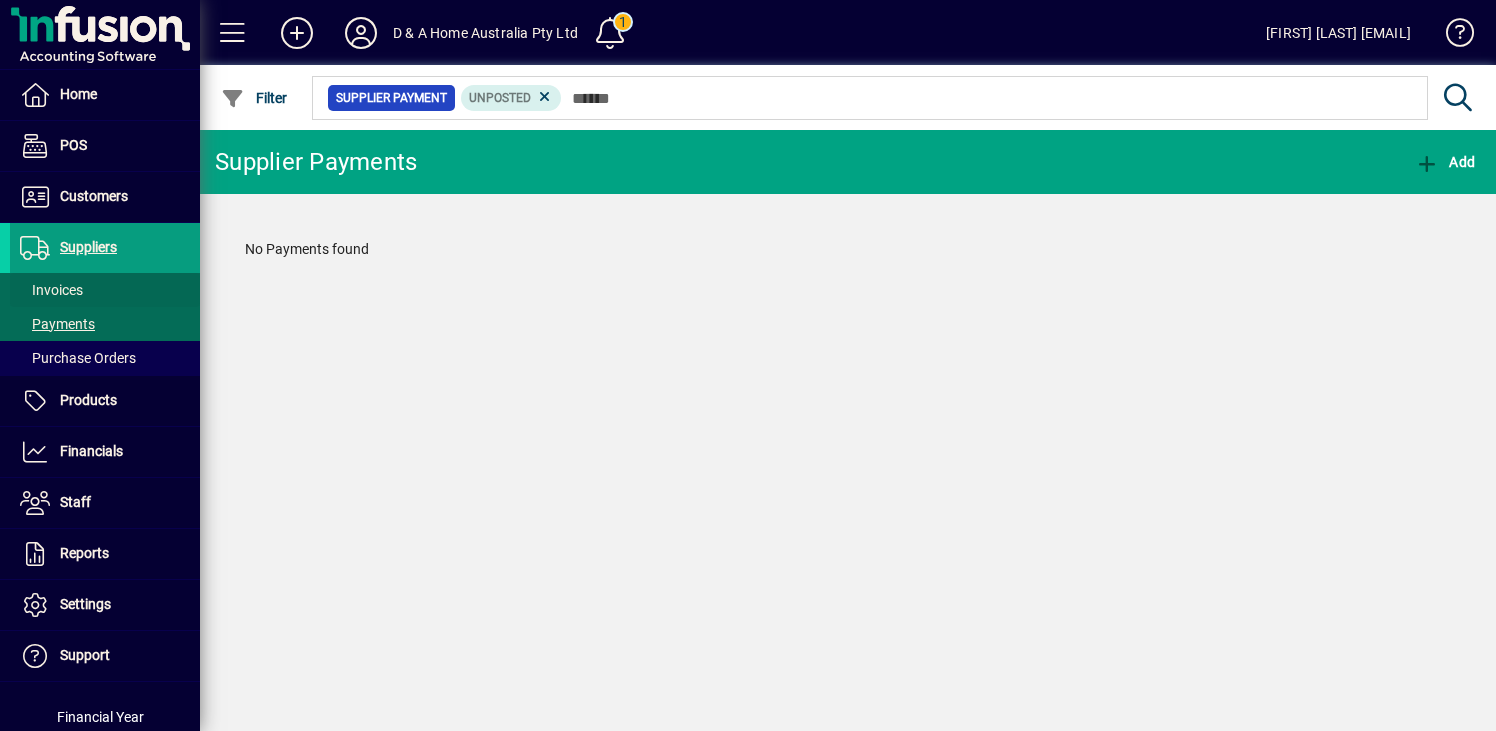 click at bounding box center (105, 290) 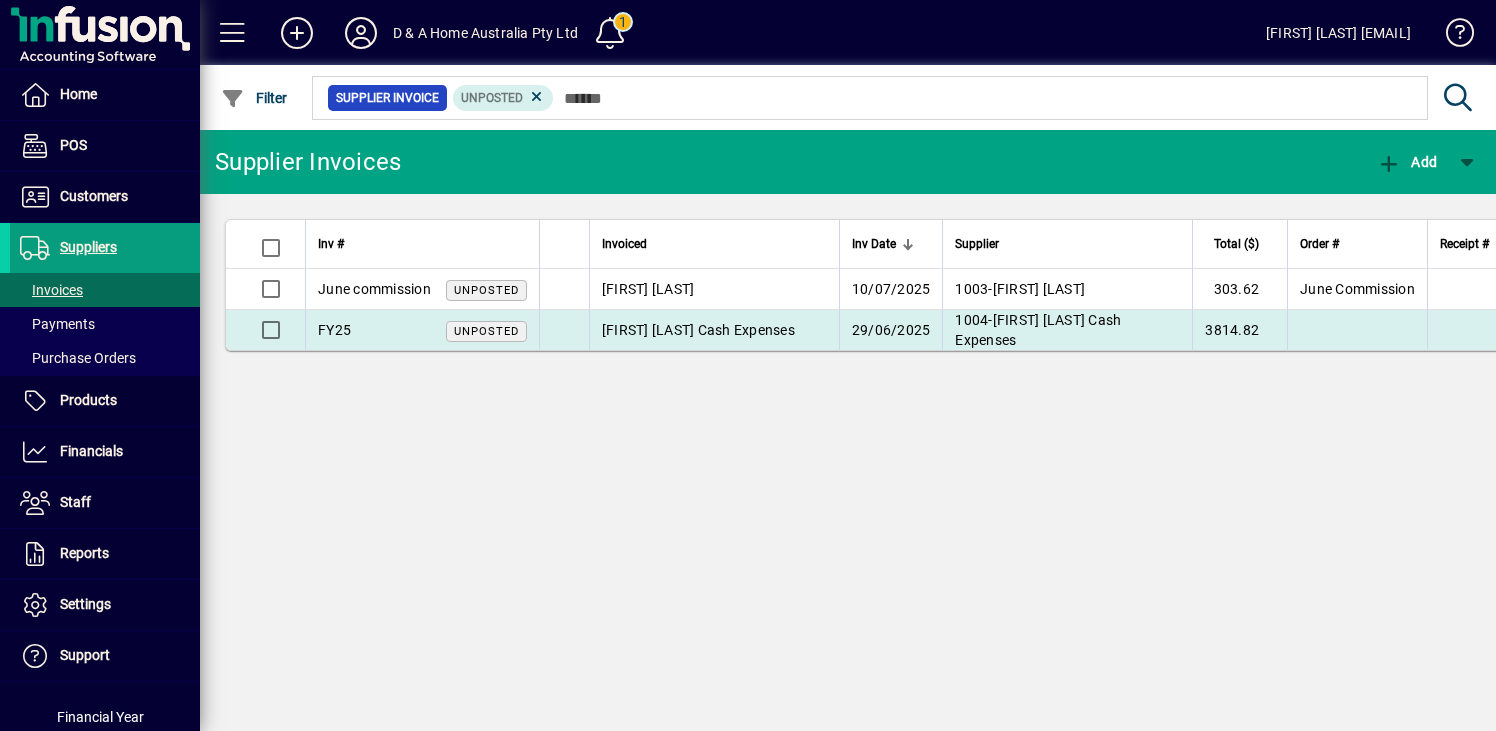 click on "FY25  Unposted" at bounding box center (422, 330) 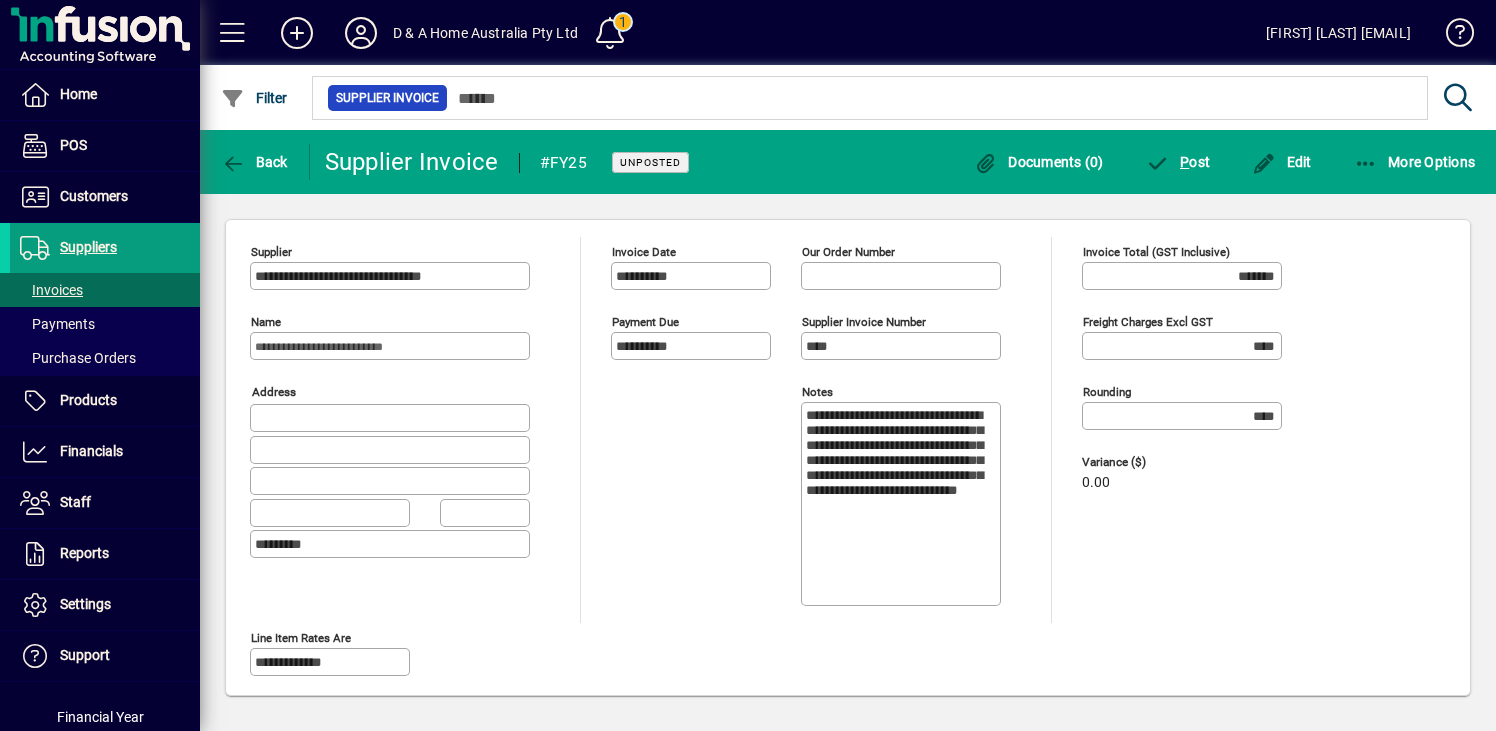 scroll, scrollTop: 0, scrollLeft: 0, axis: both 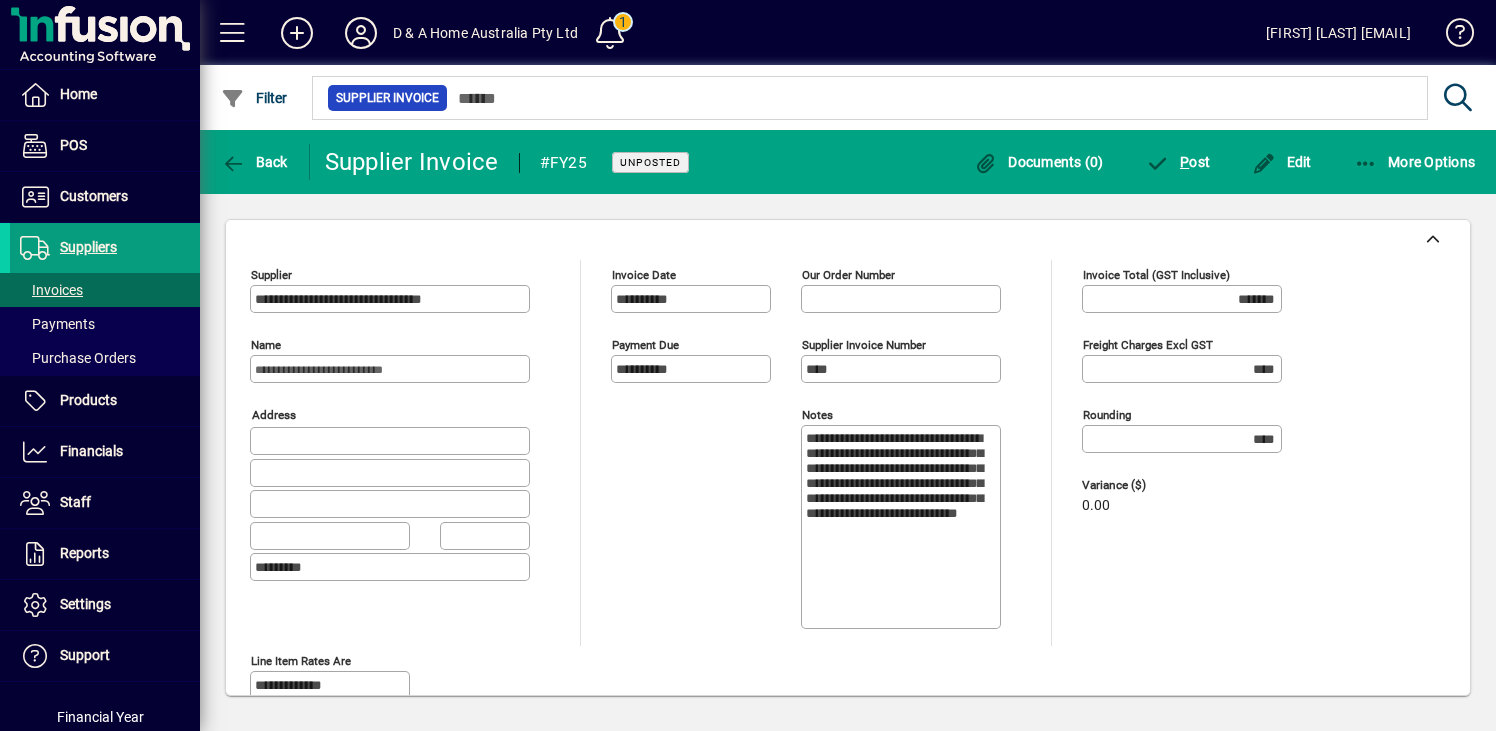 click on "****" at bounding box center (903, 369) 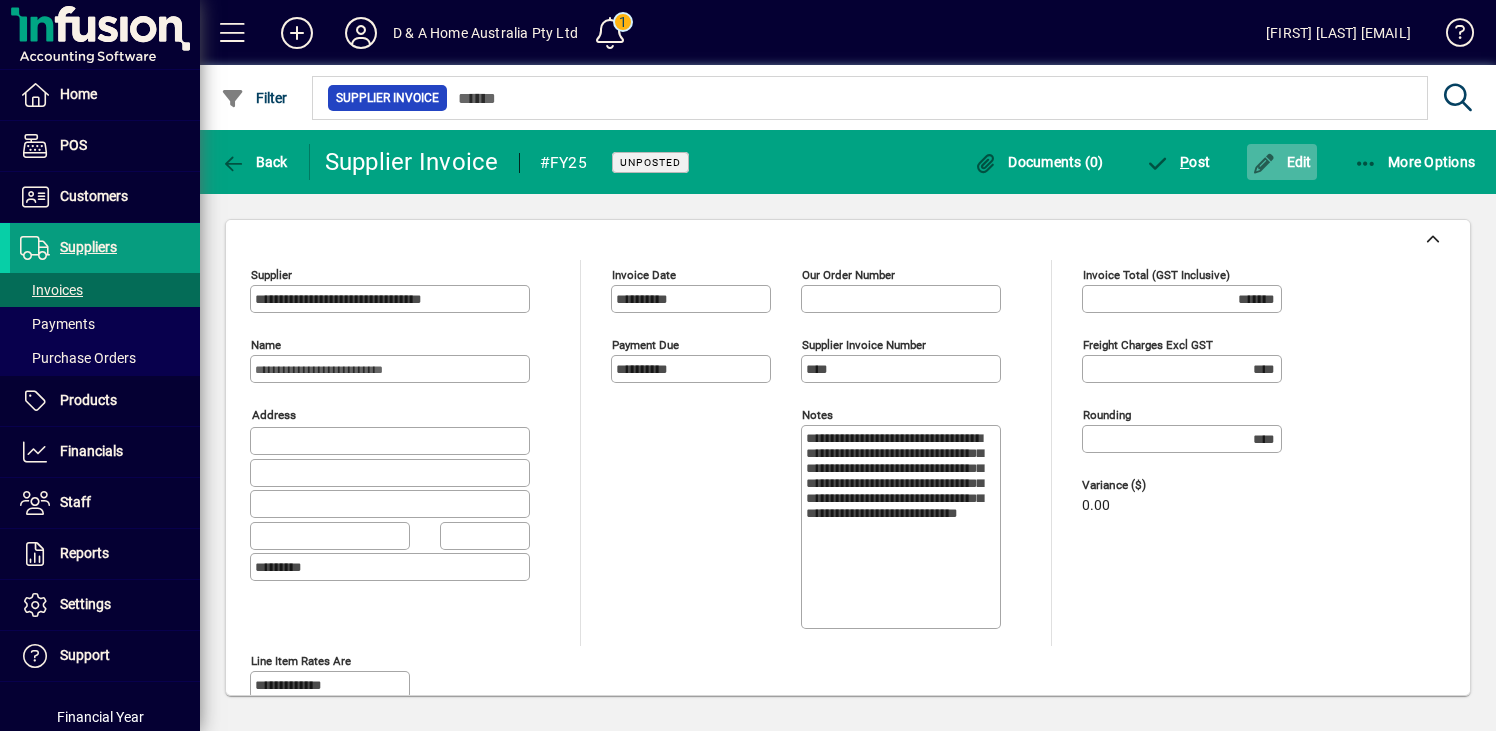 click 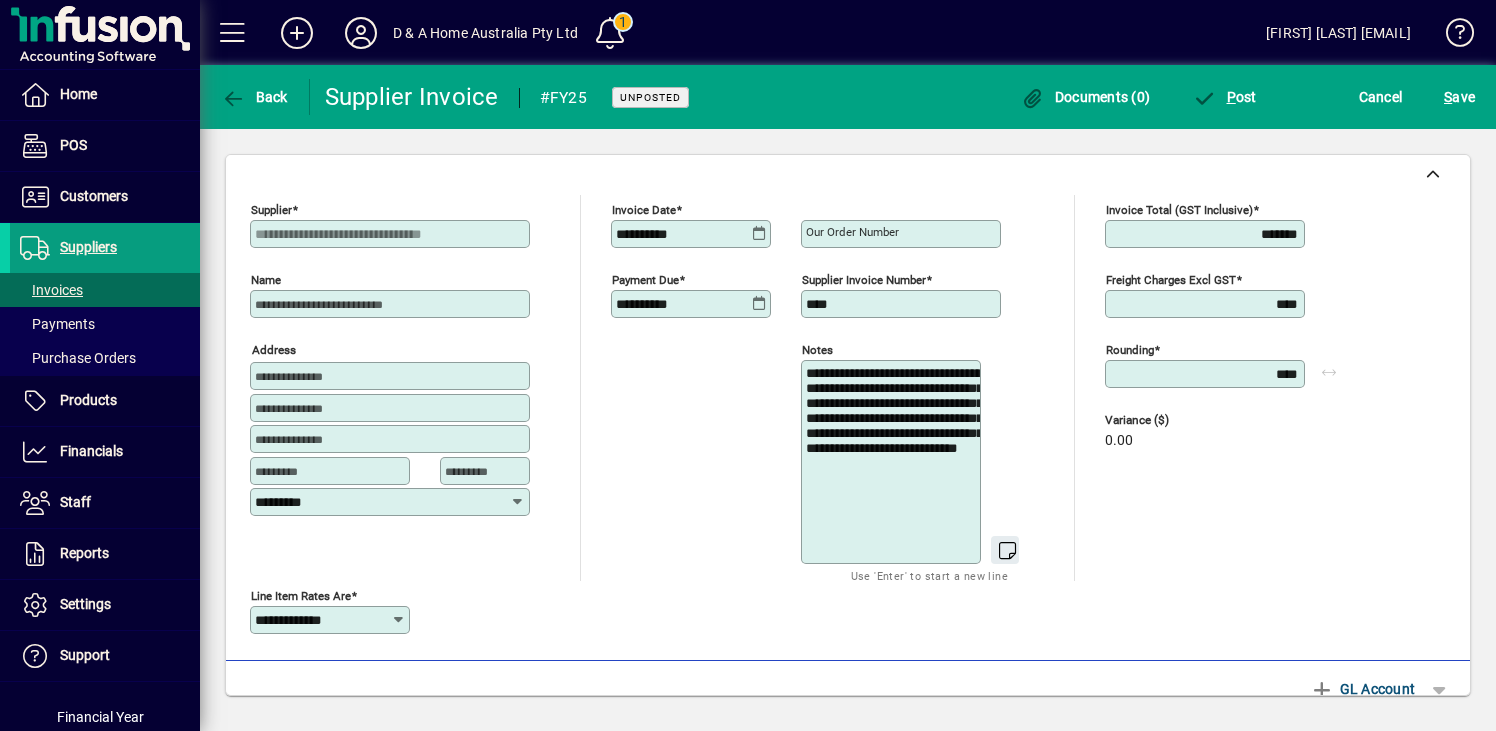 click on "Supplier invoice number ****" 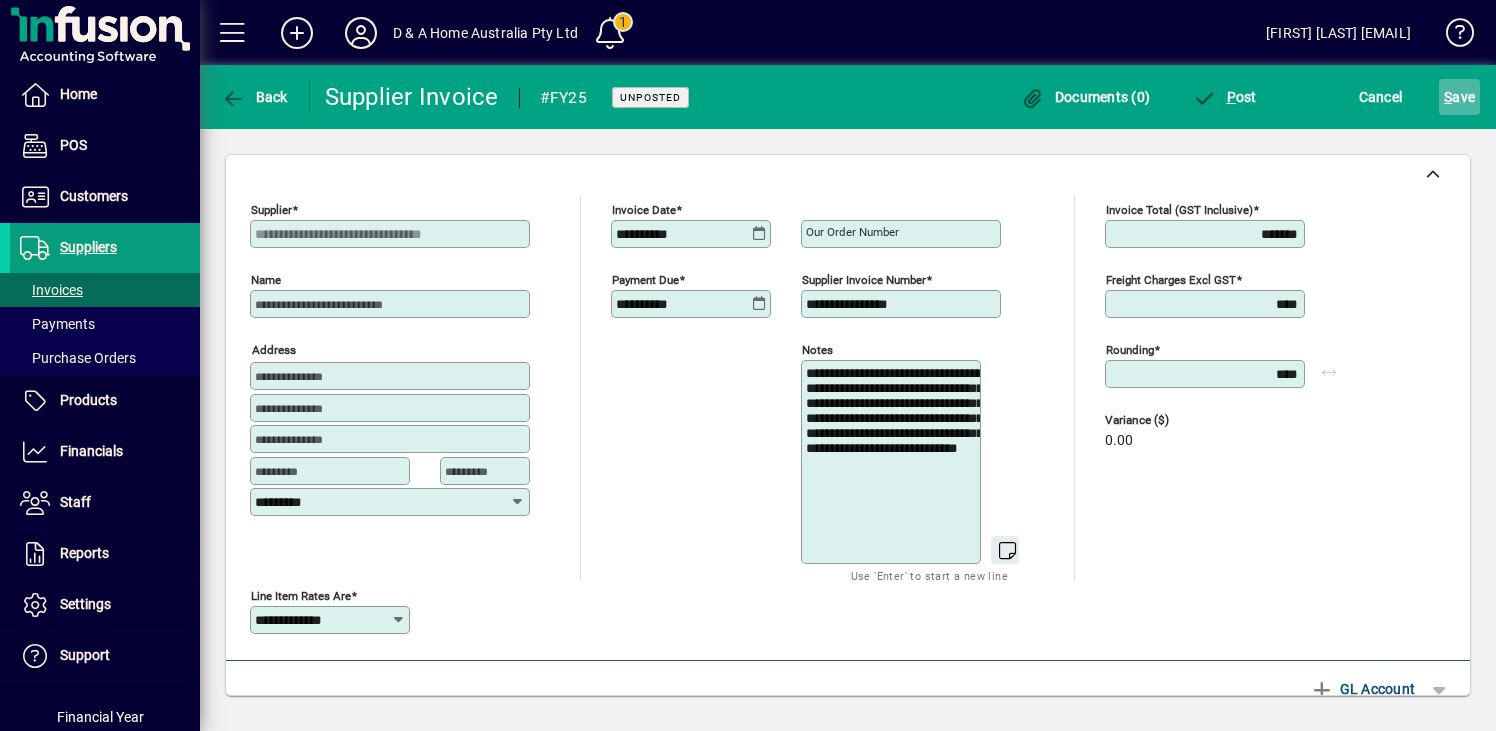 click on "S ave" 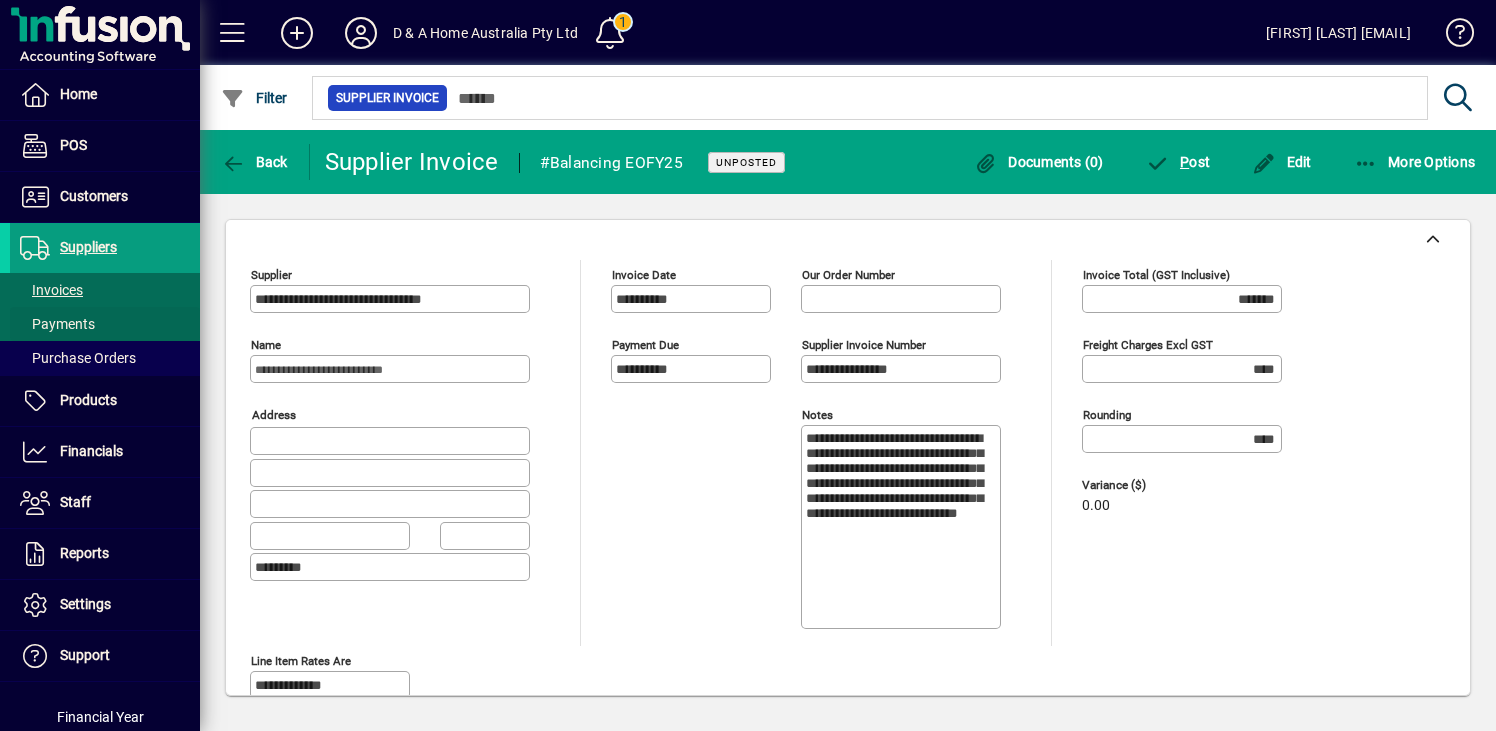 click at bounding box center [105, 324] 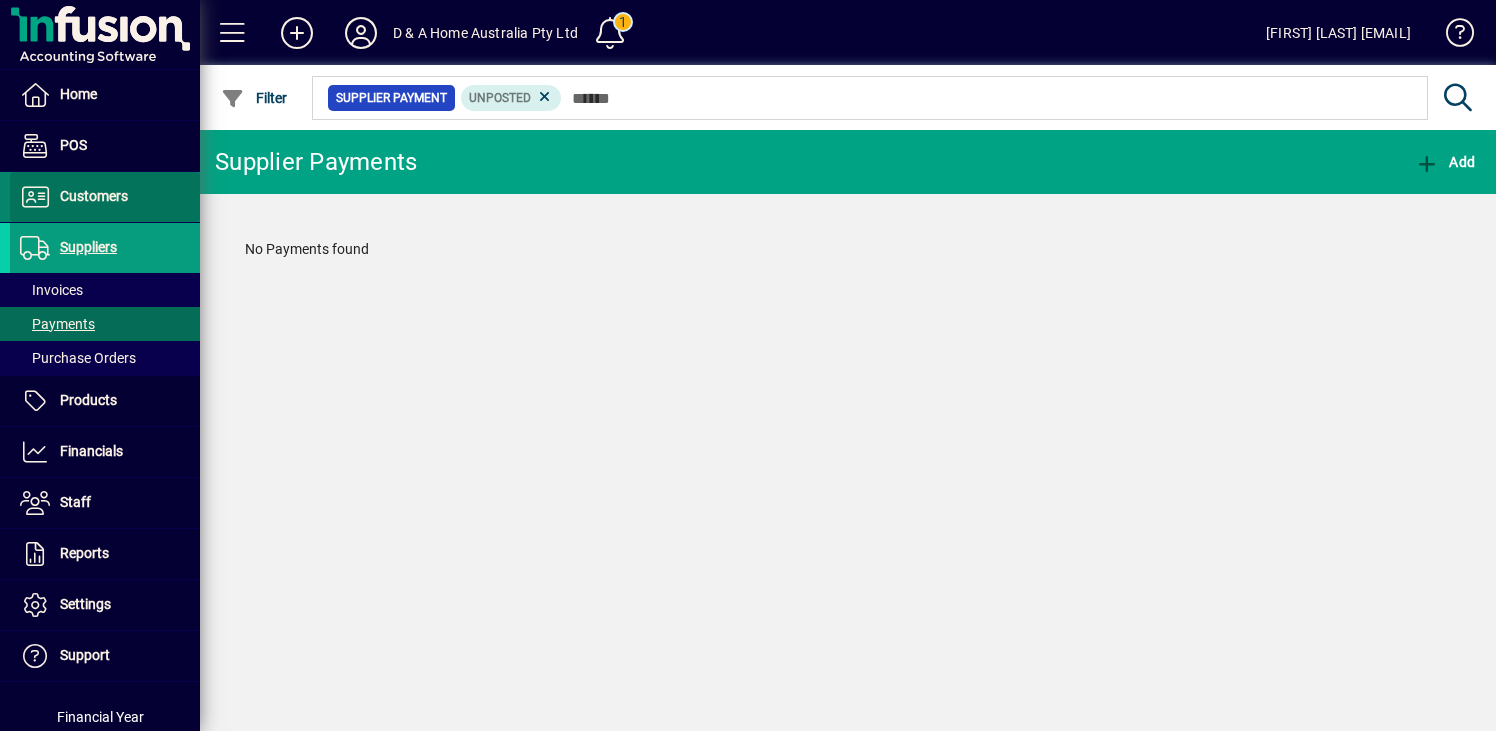 click on "Customers" at bounding box center [94, 196] 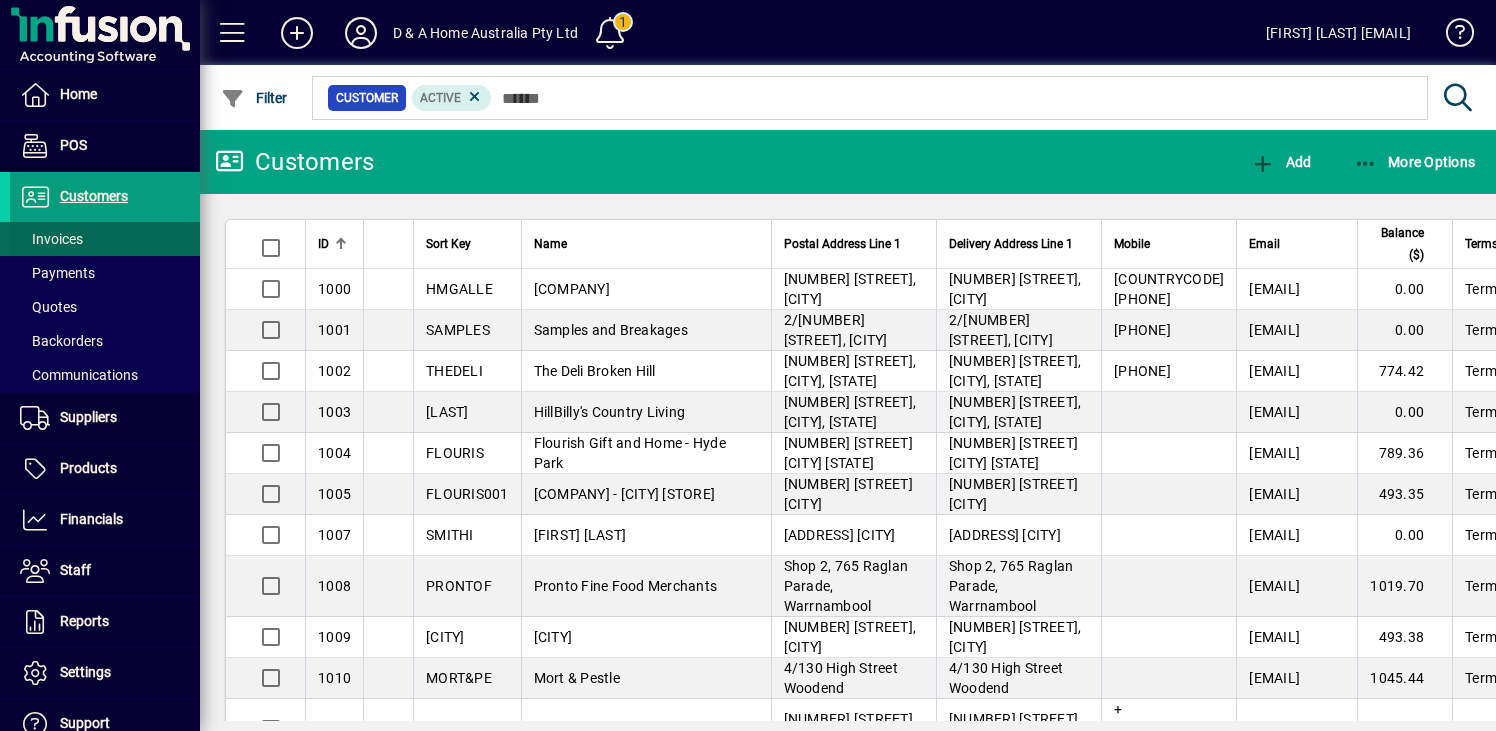 click at bounding box center (105, 239) 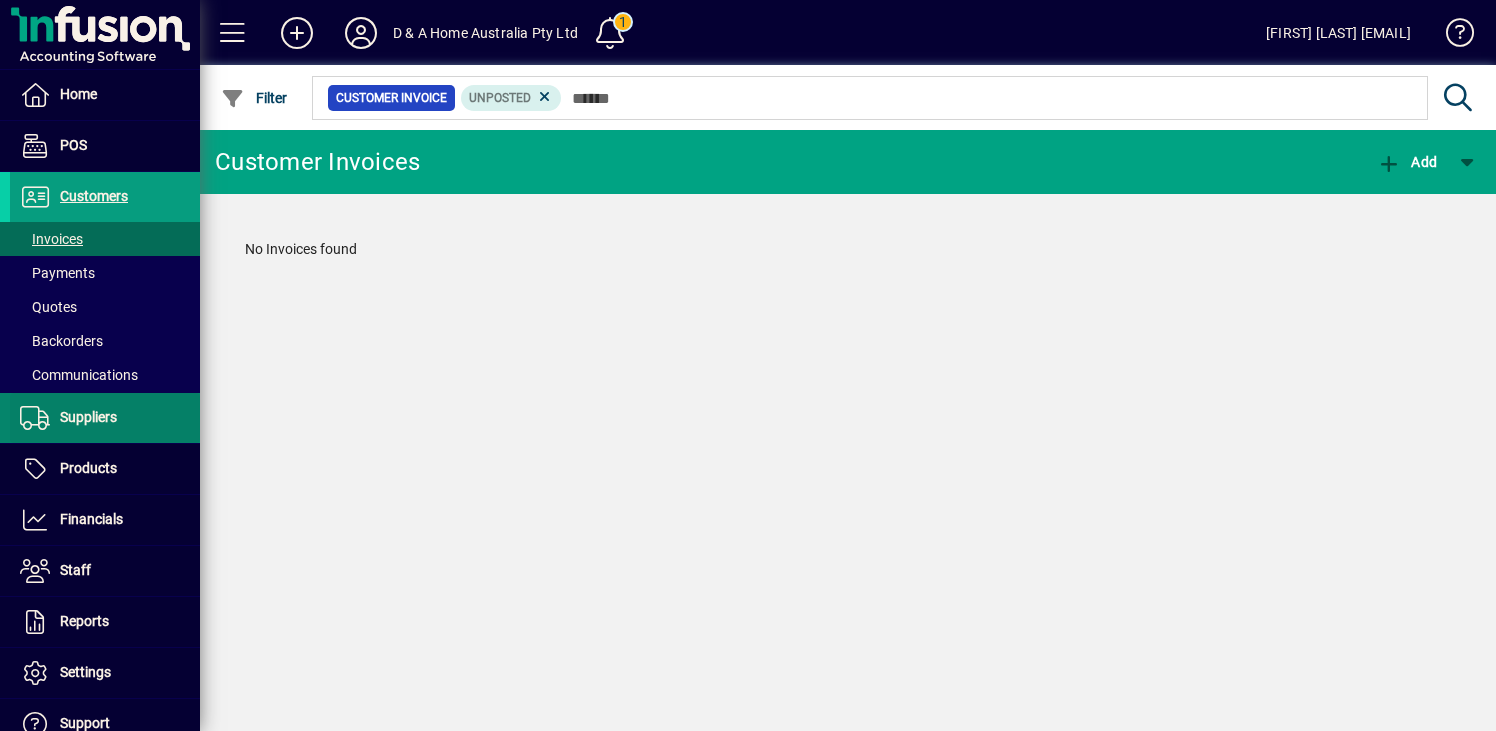 click on "Suppliers" at bounding box center (88, 417) 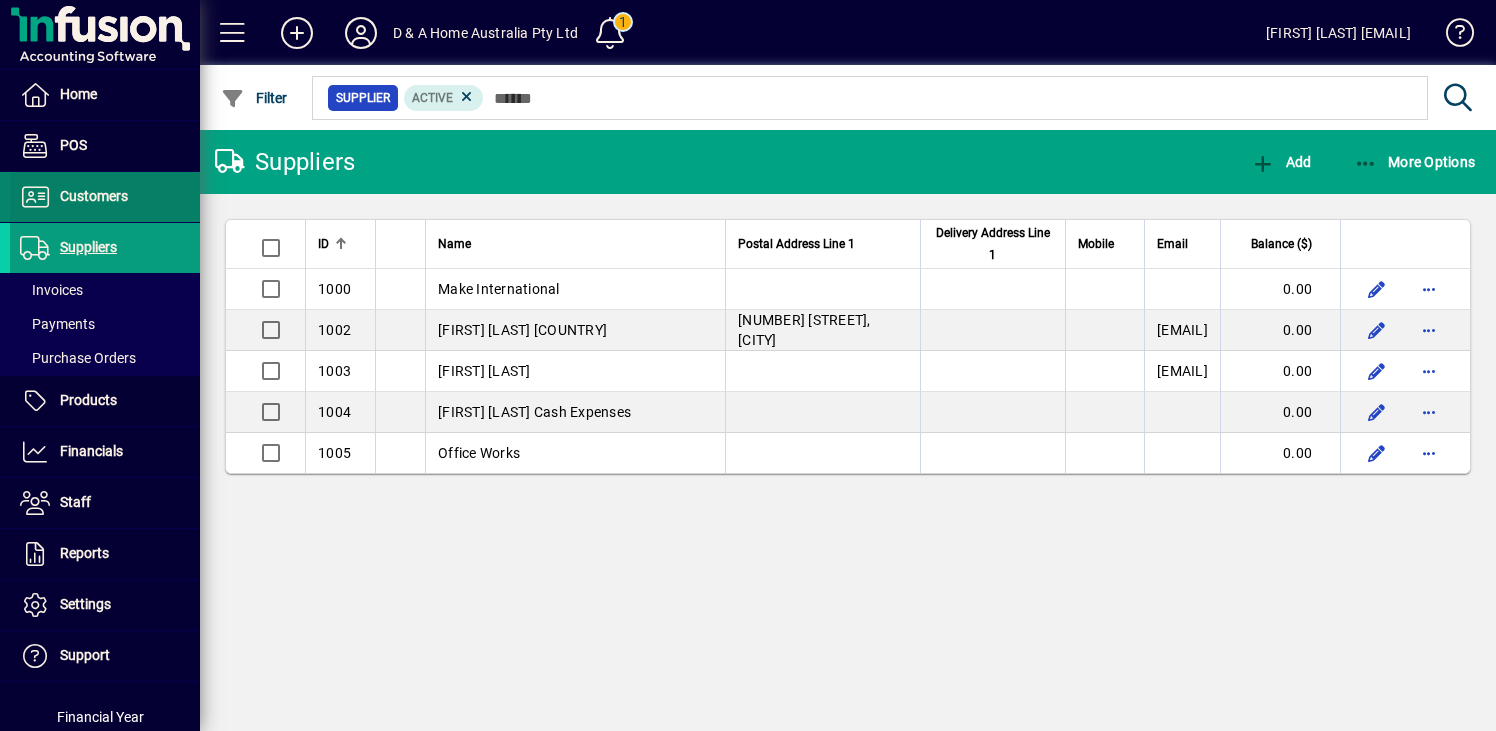 click on "Customers" at bounding box center (94, 196) 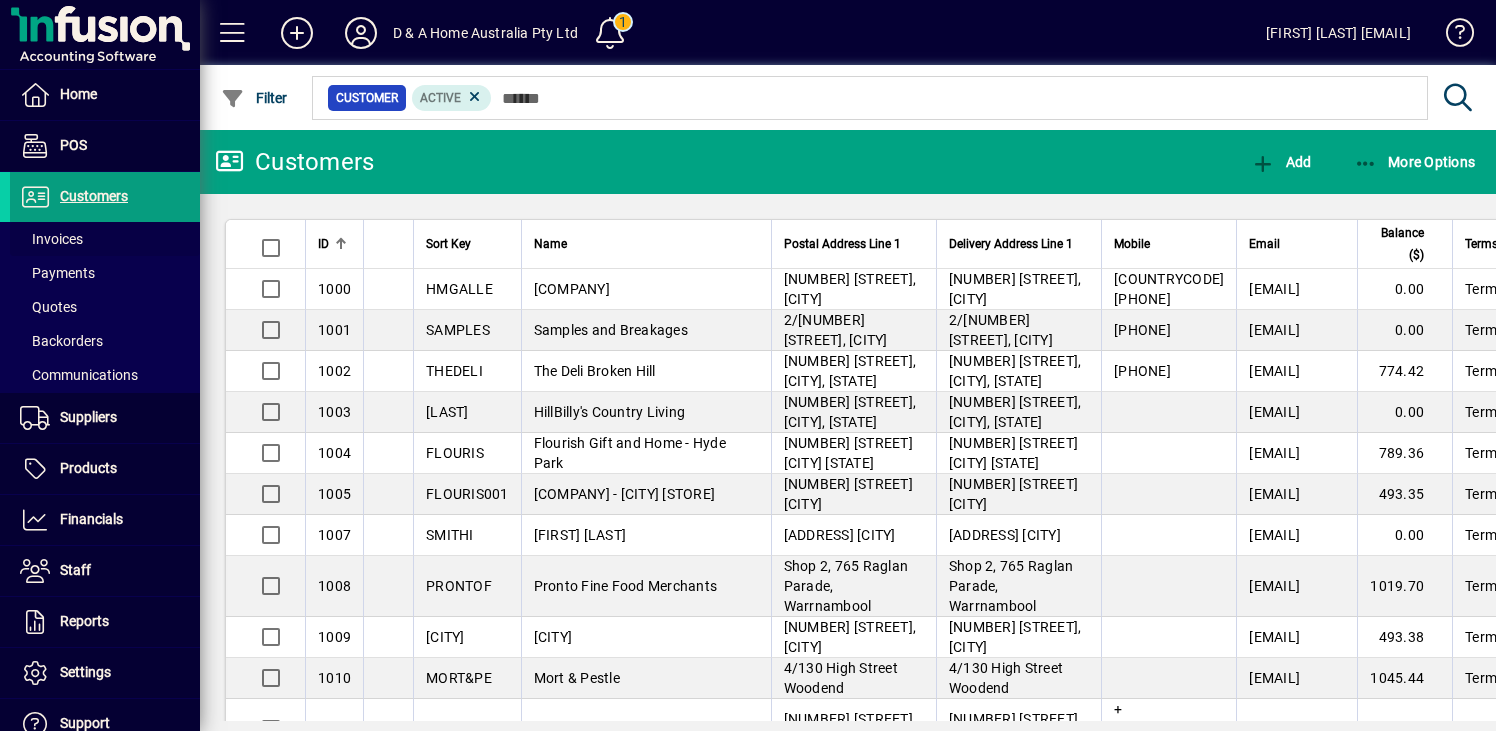 click at bounding box center (105, 239) 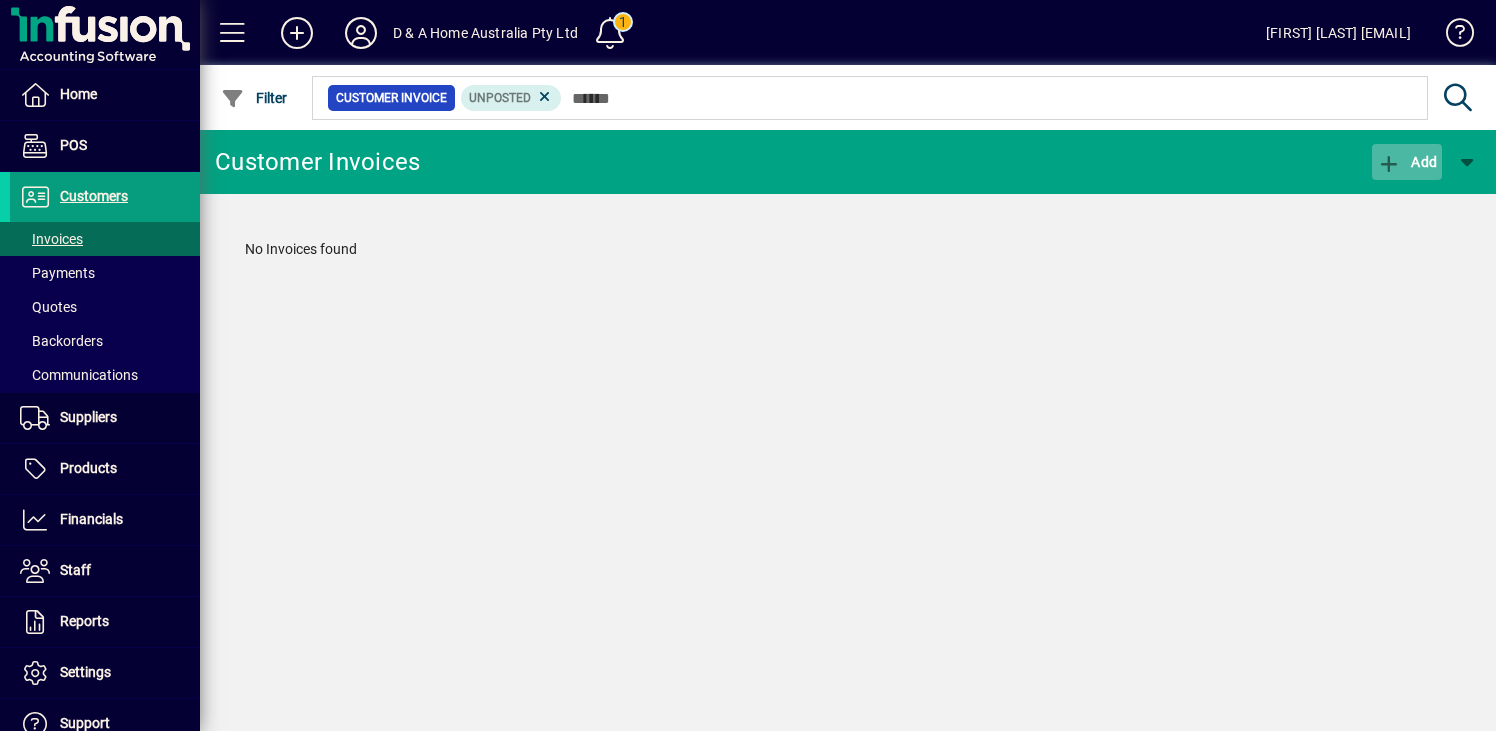 click on "Add" 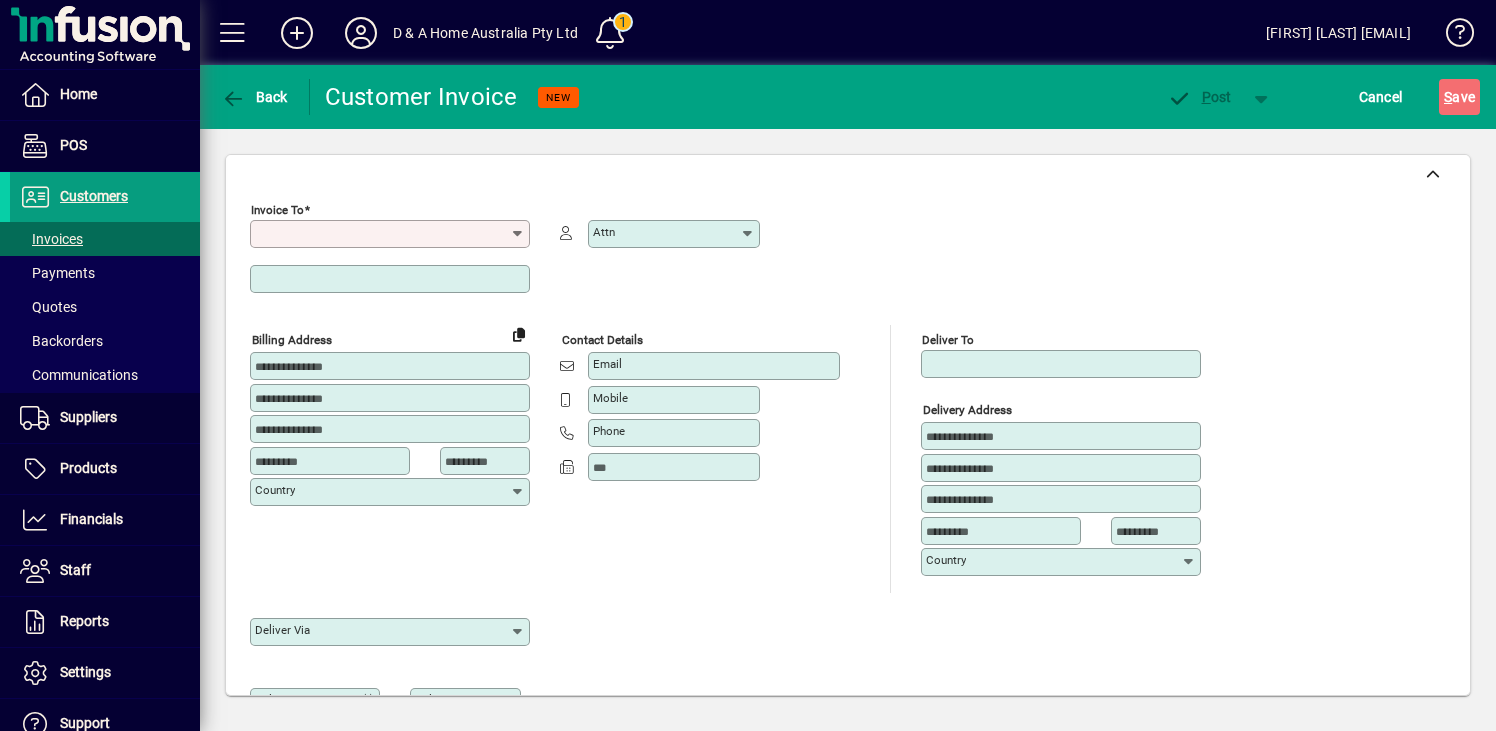 click on "Invoice To" at bounding box center [382, 234] 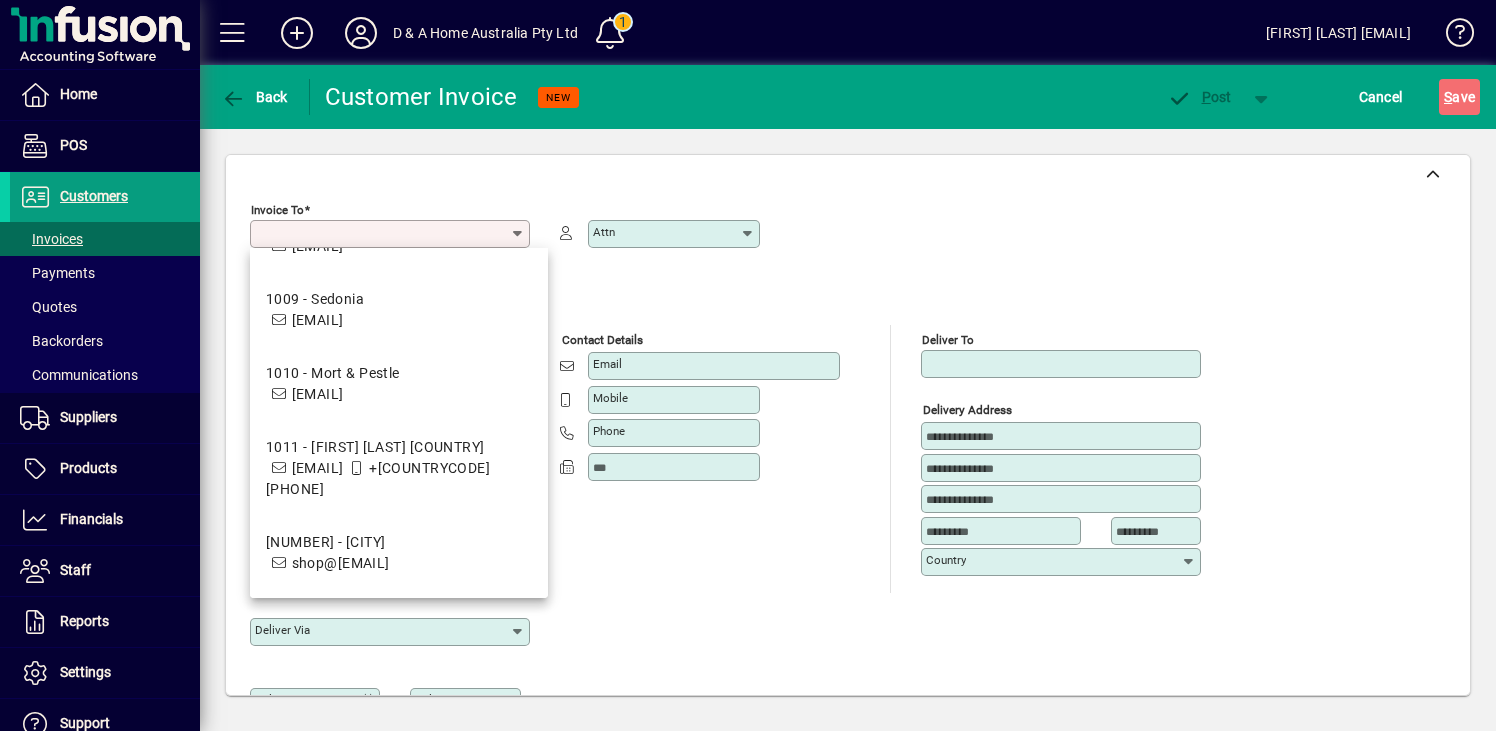 scroll, scrollTop: 659, scrollLeft: 0, axis: vertical 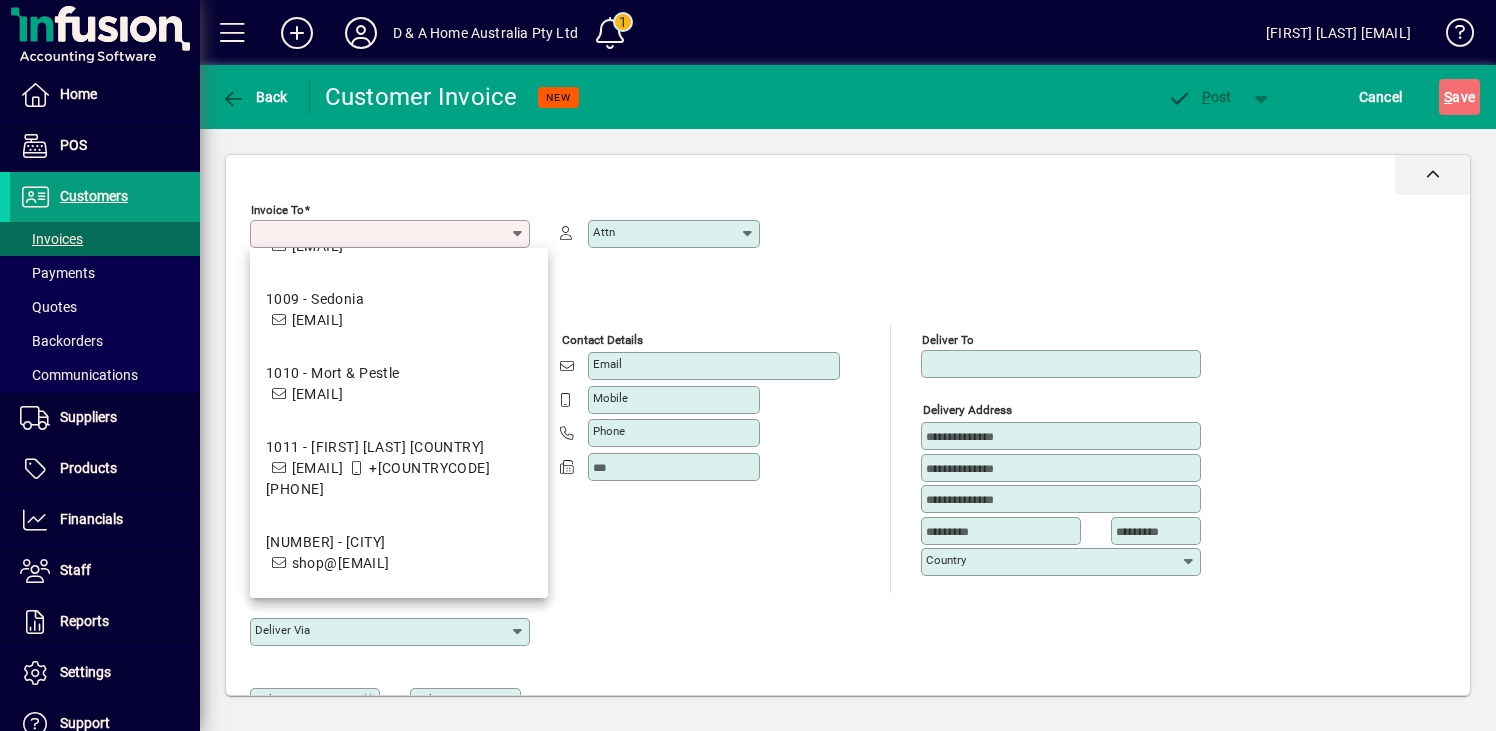 click 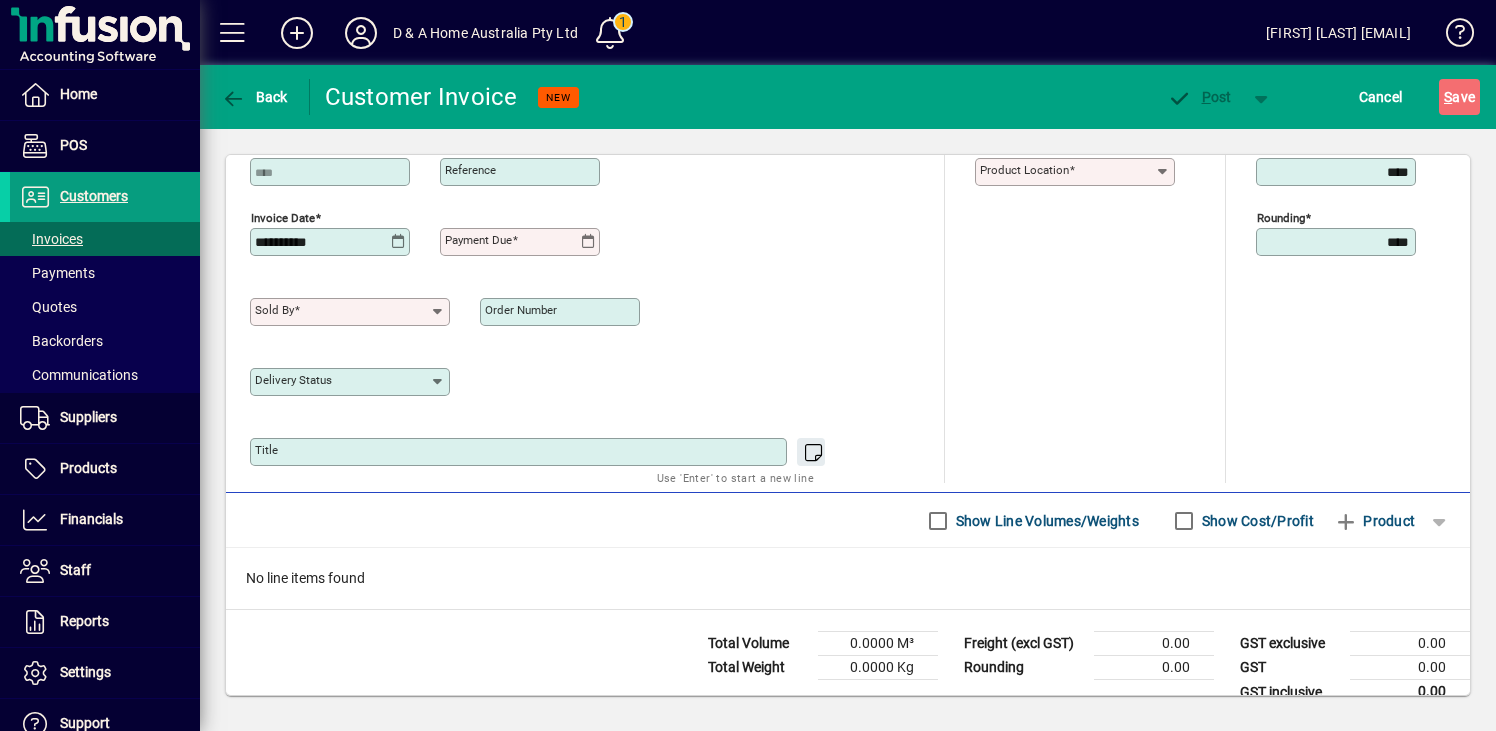 scroll, scrollTop: 174, scrollLeft: 0, axis: vertical 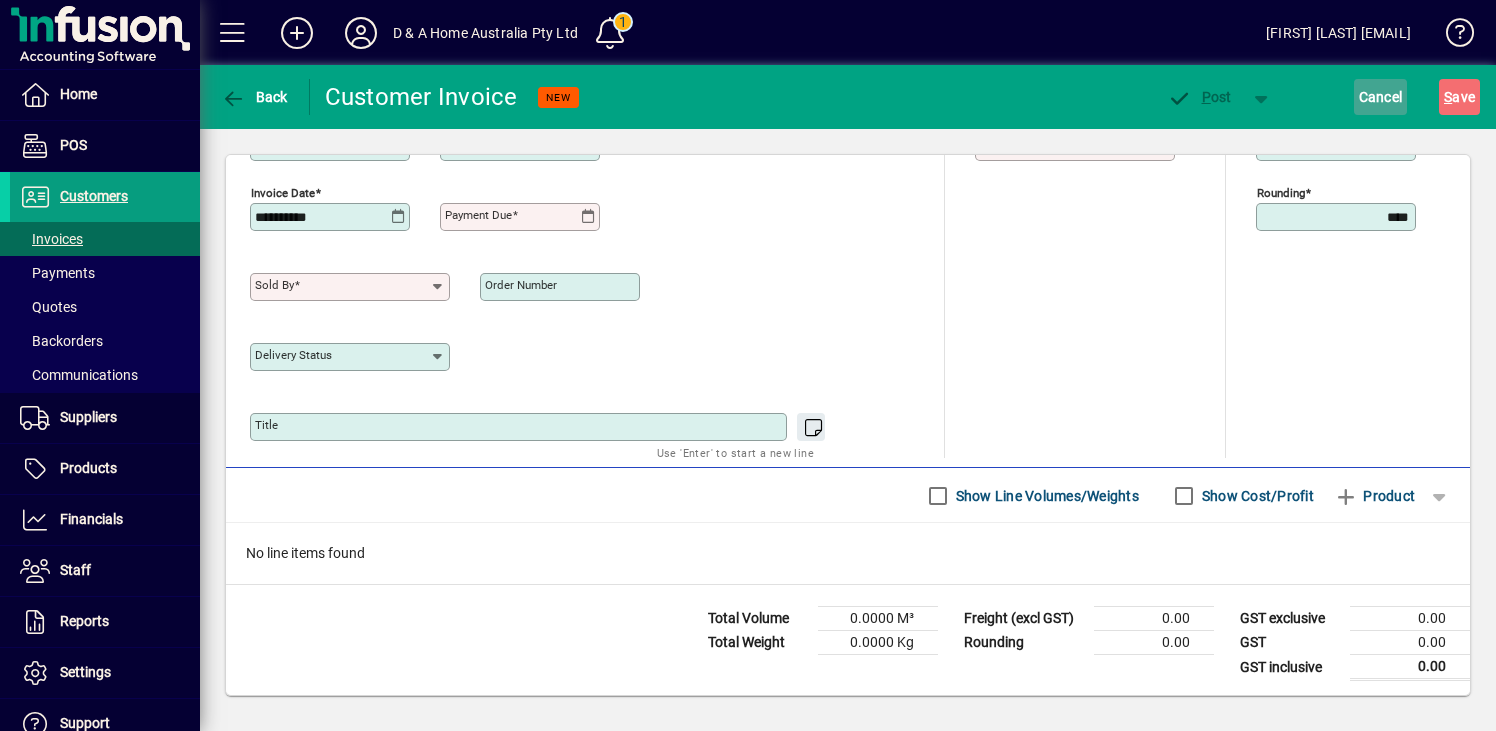 click on "Cancel" 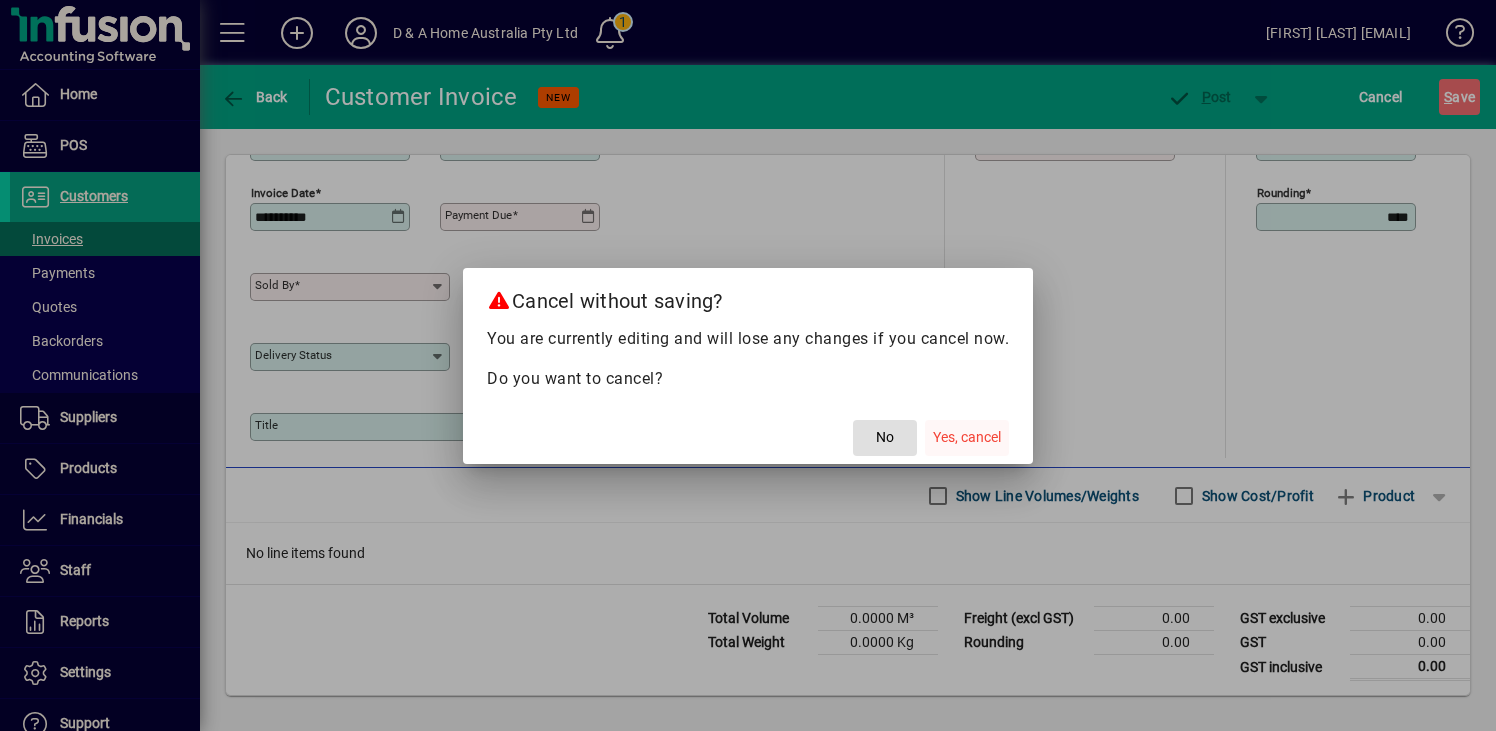 click on "Yes, cancel" 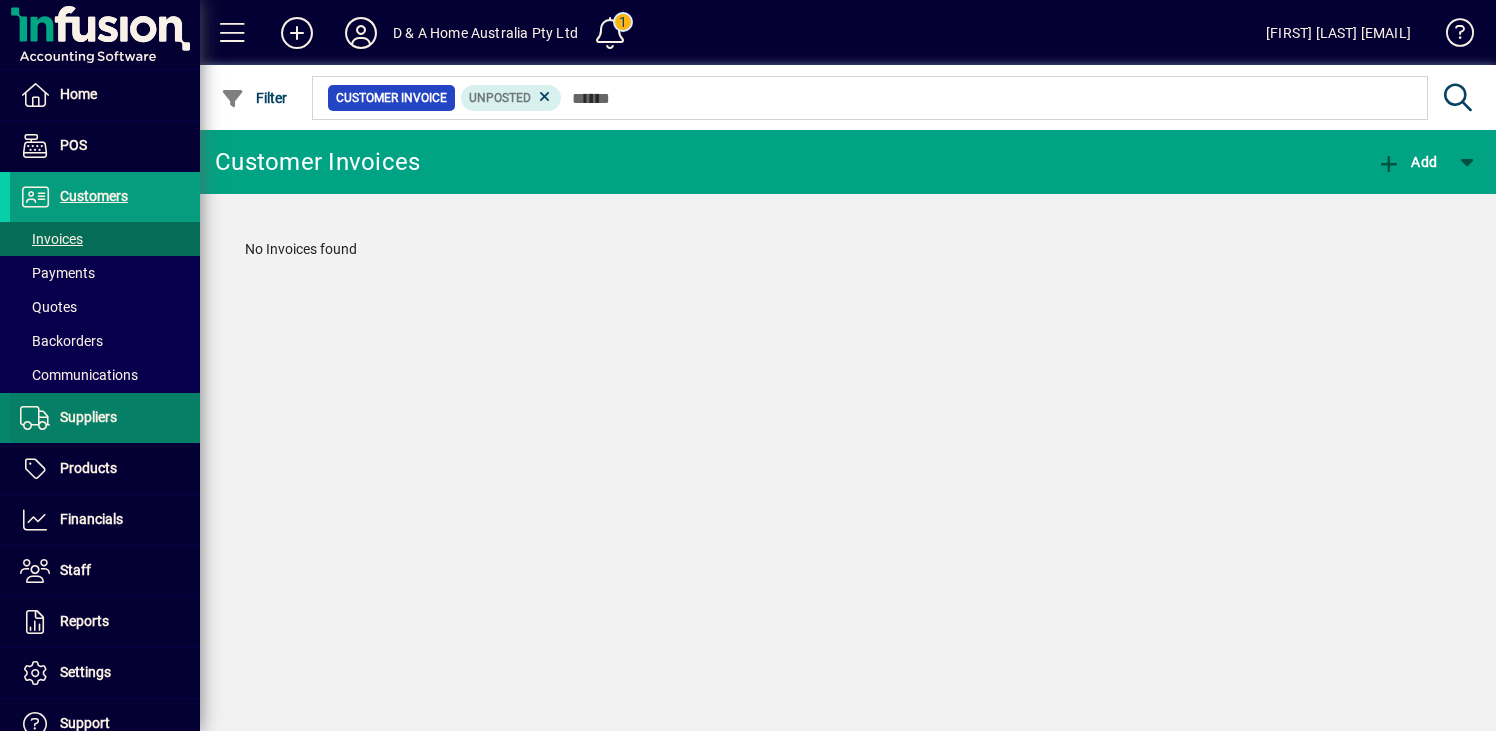 click on "Suppliers" at bounding box center (88, 417) 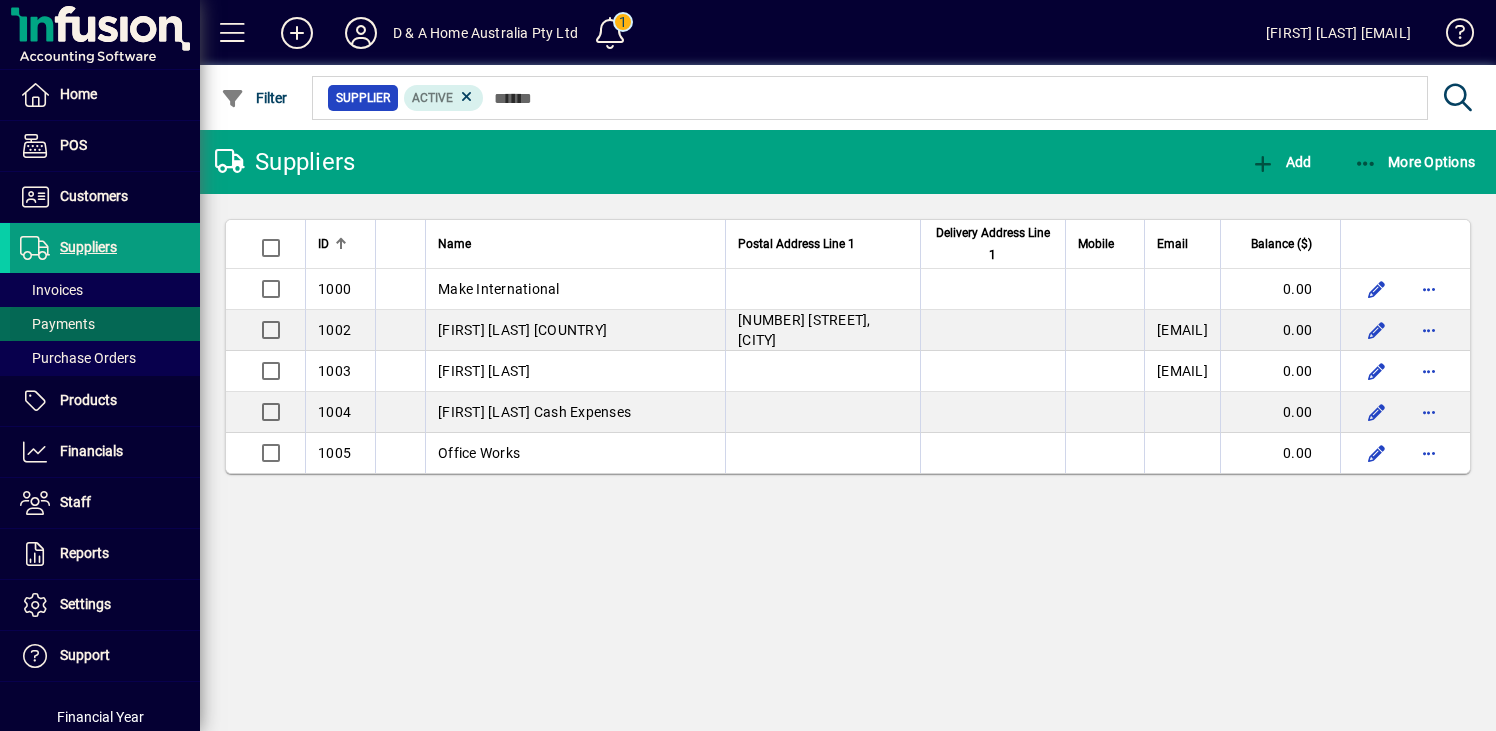 click at bounding box center [105, 324] 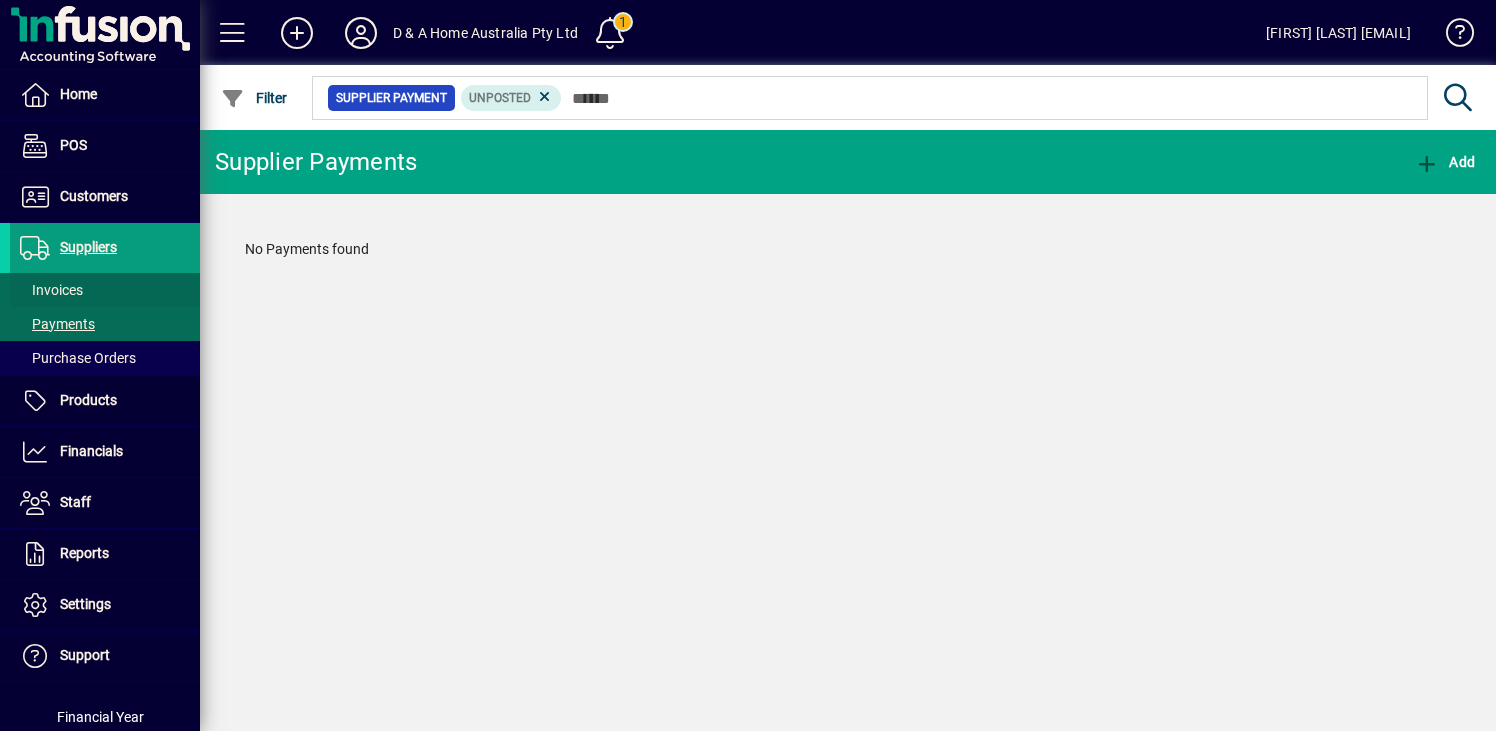 click at bounding box center (105, 290) 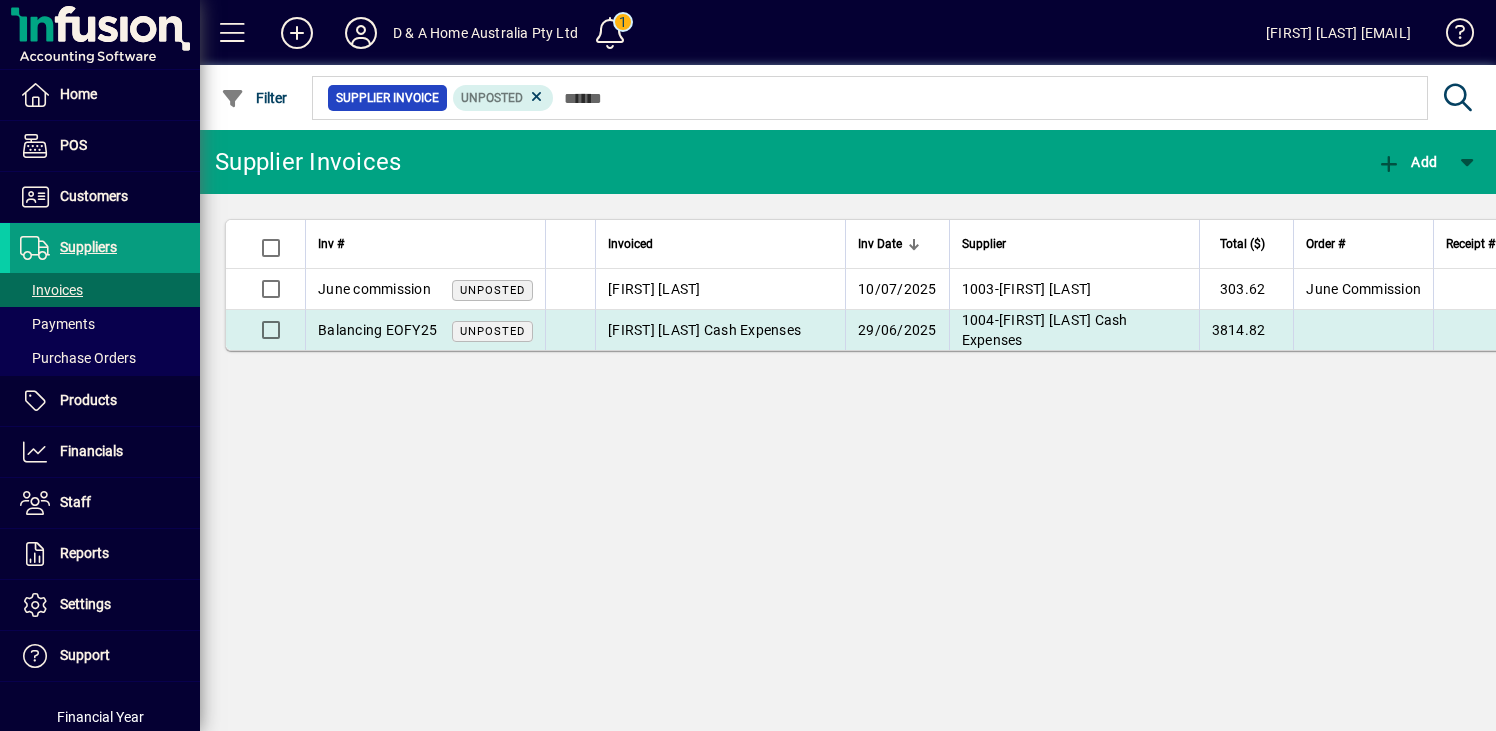 click on "Balancing EOFY25" at bounding box center [377, 330] 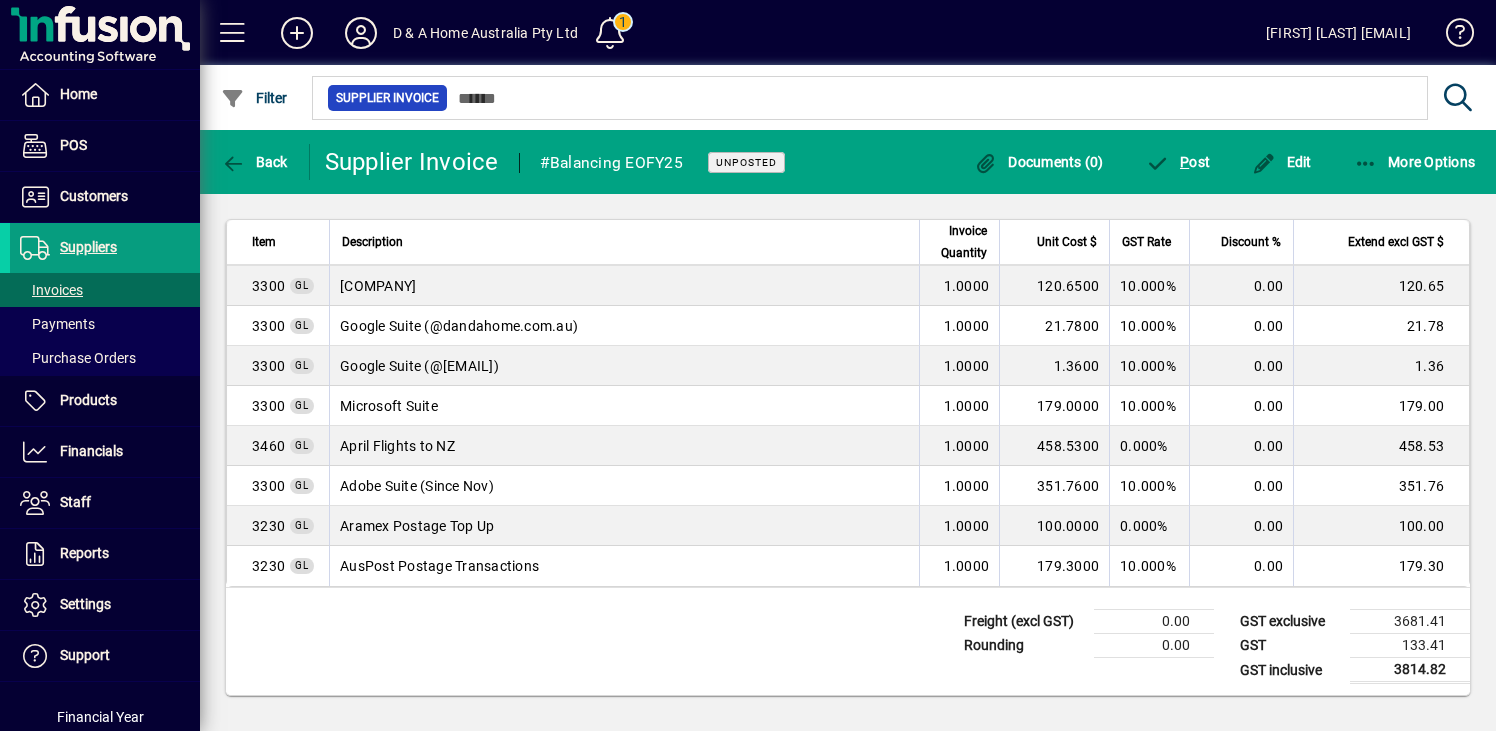 scroll, scrollTop: 924, scrollLeft: 0, axis: vertical 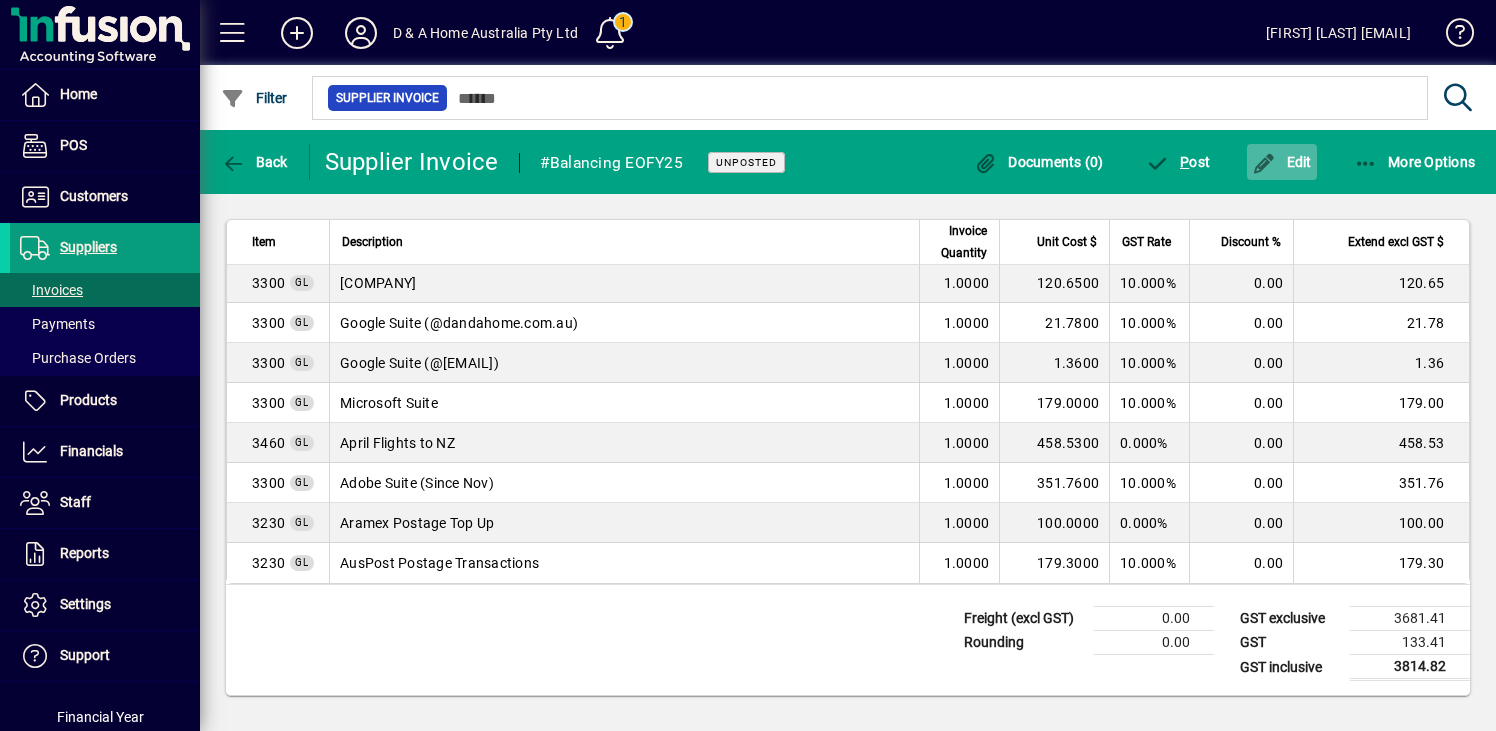 click 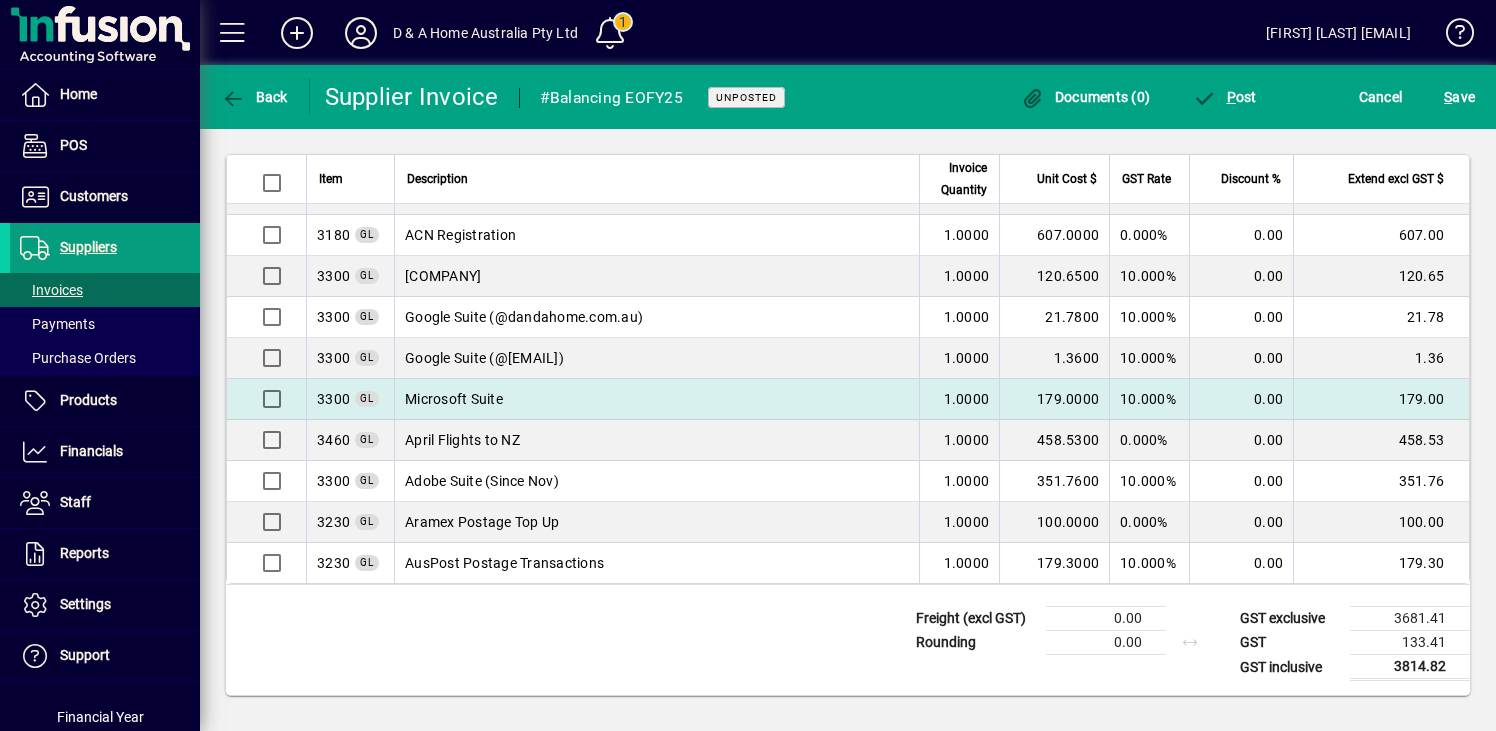 scroll, scrollTop: 895, scrollLeft: 0, axis: vertical 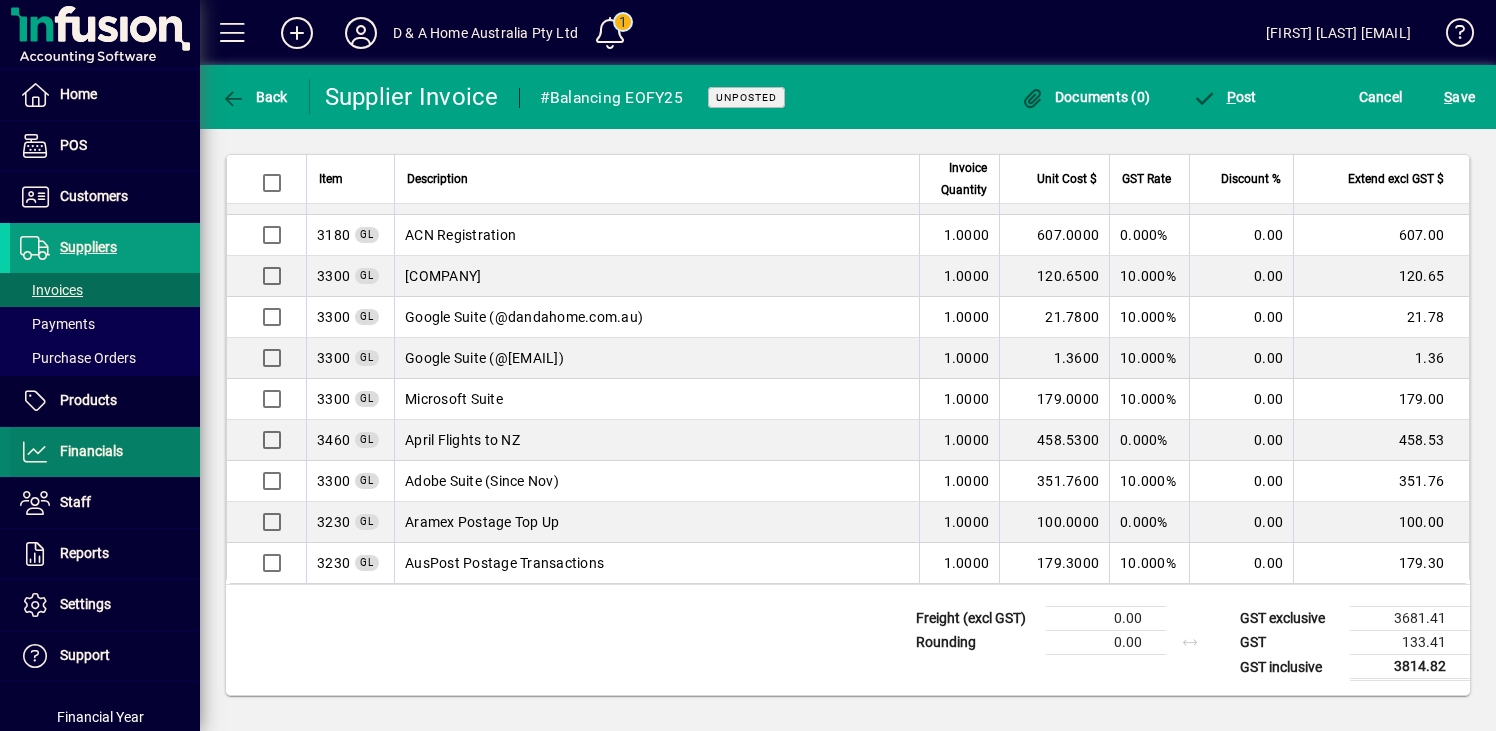 click on "Financials" at bounding box center (91, 451) 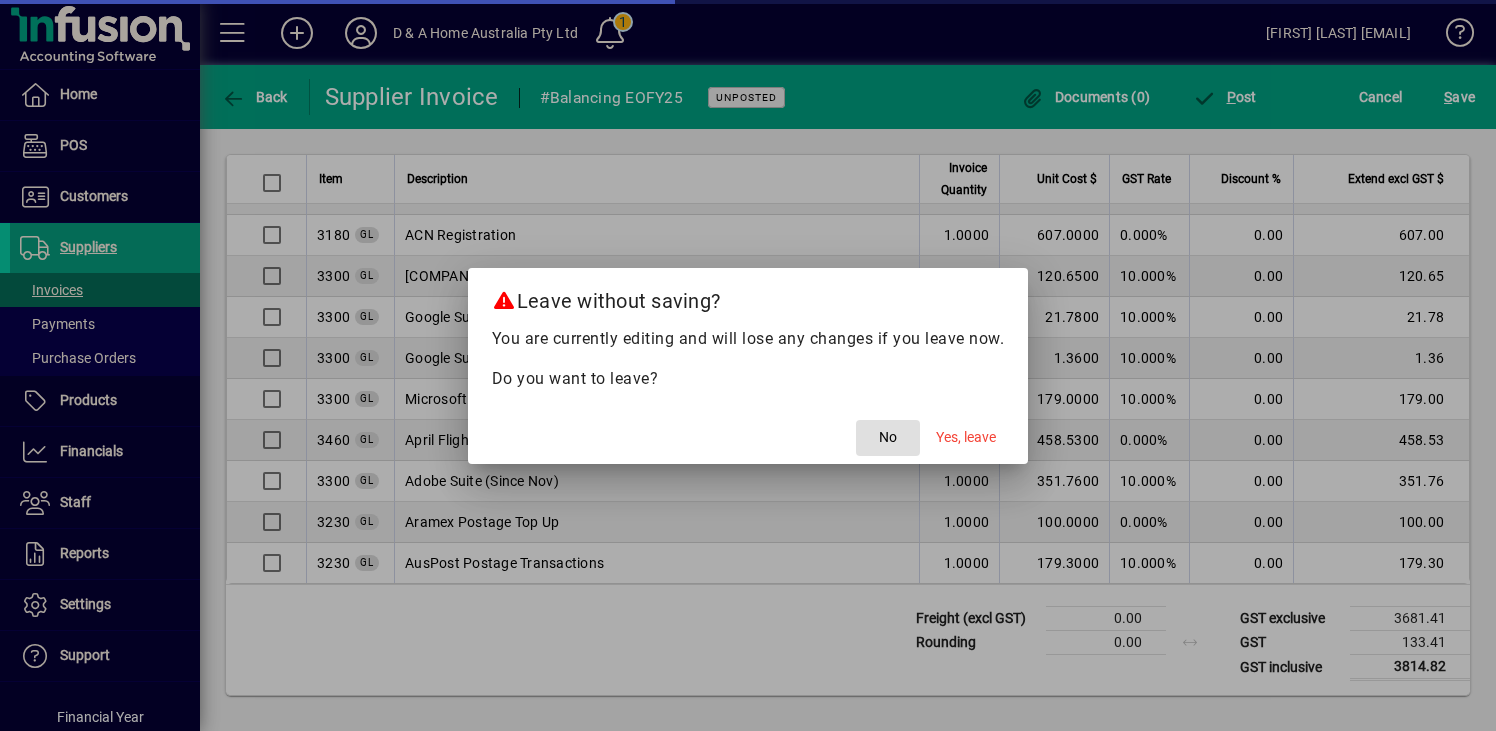 click on "No" 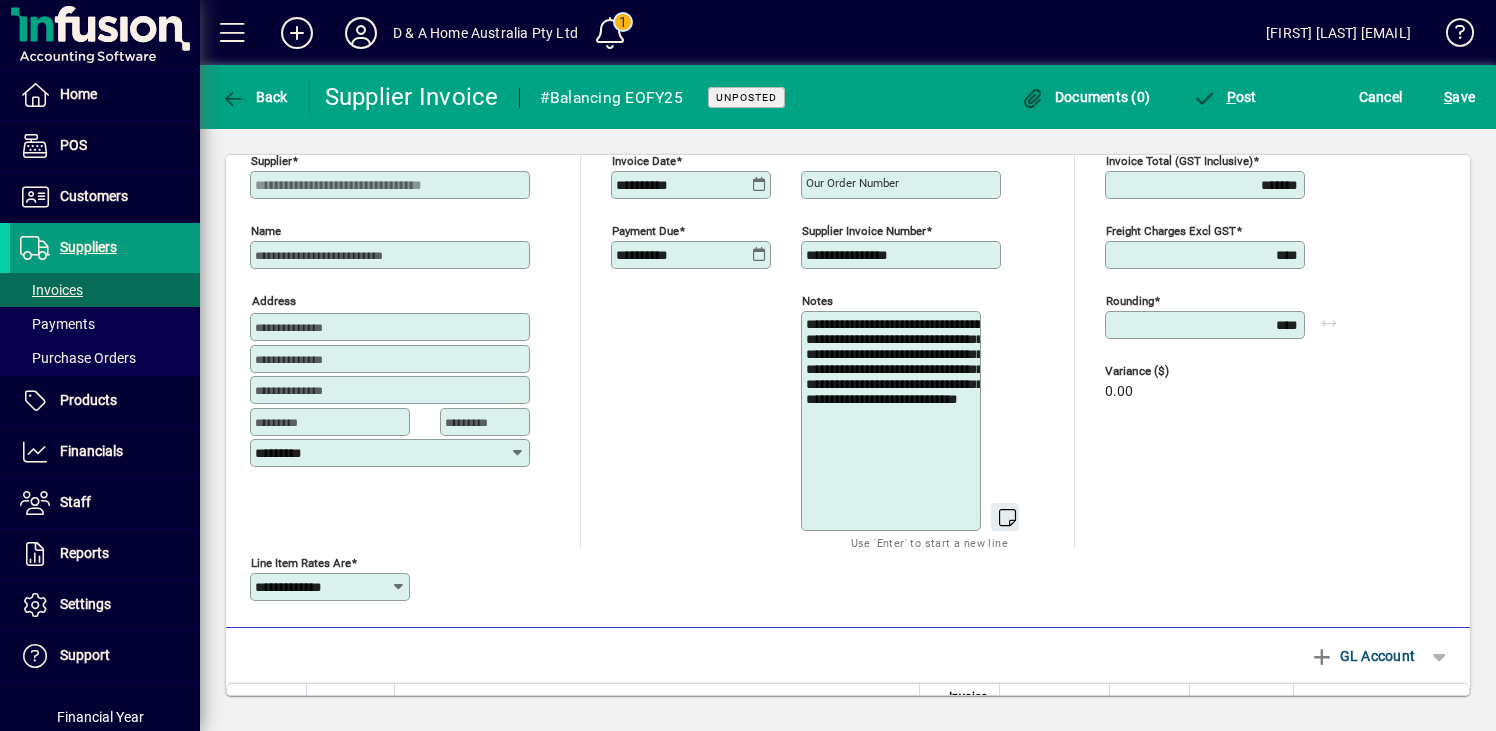 scroll, scrollTop: 27, scrollLeft: 0, axis: vertical 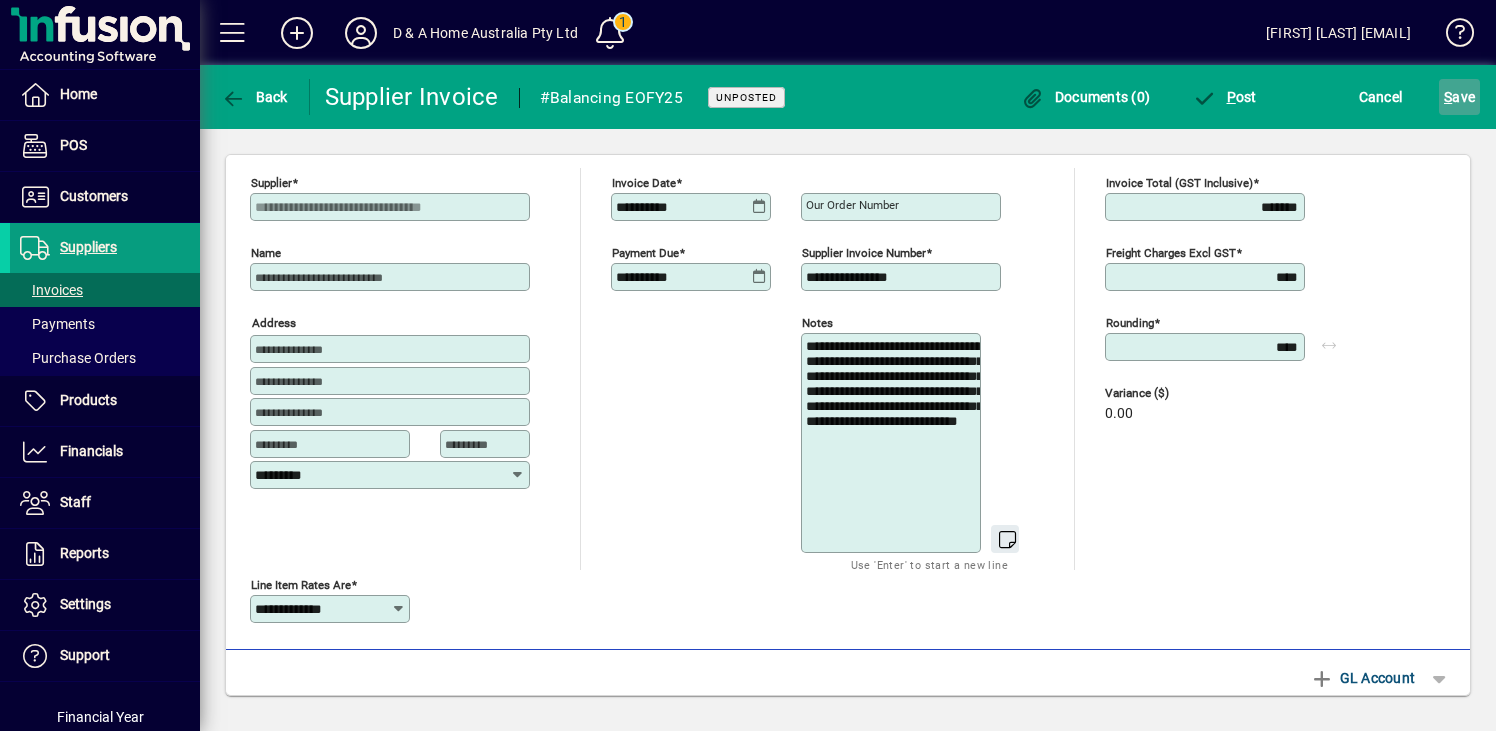 click on "S ave" 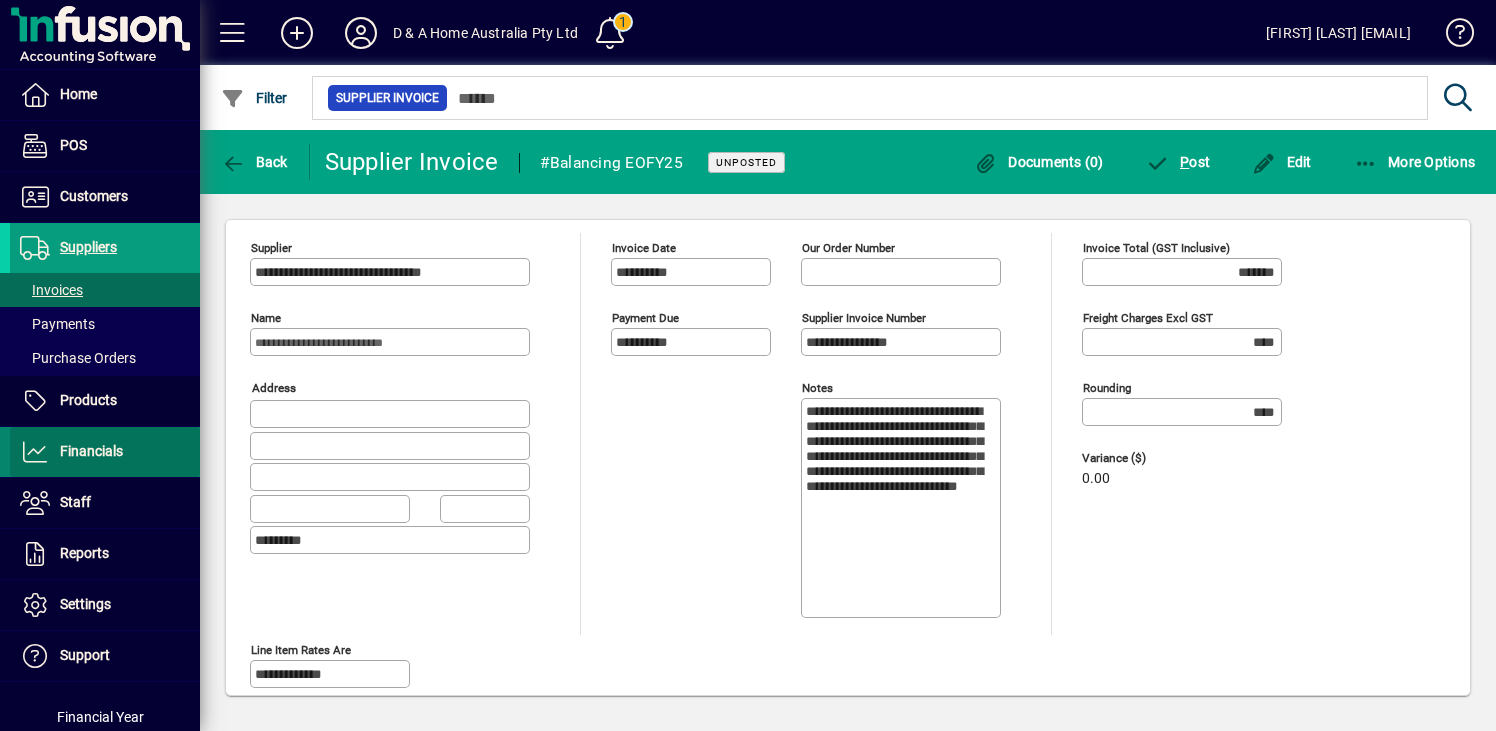 click on "Financials" at bounding box center [91, 451] 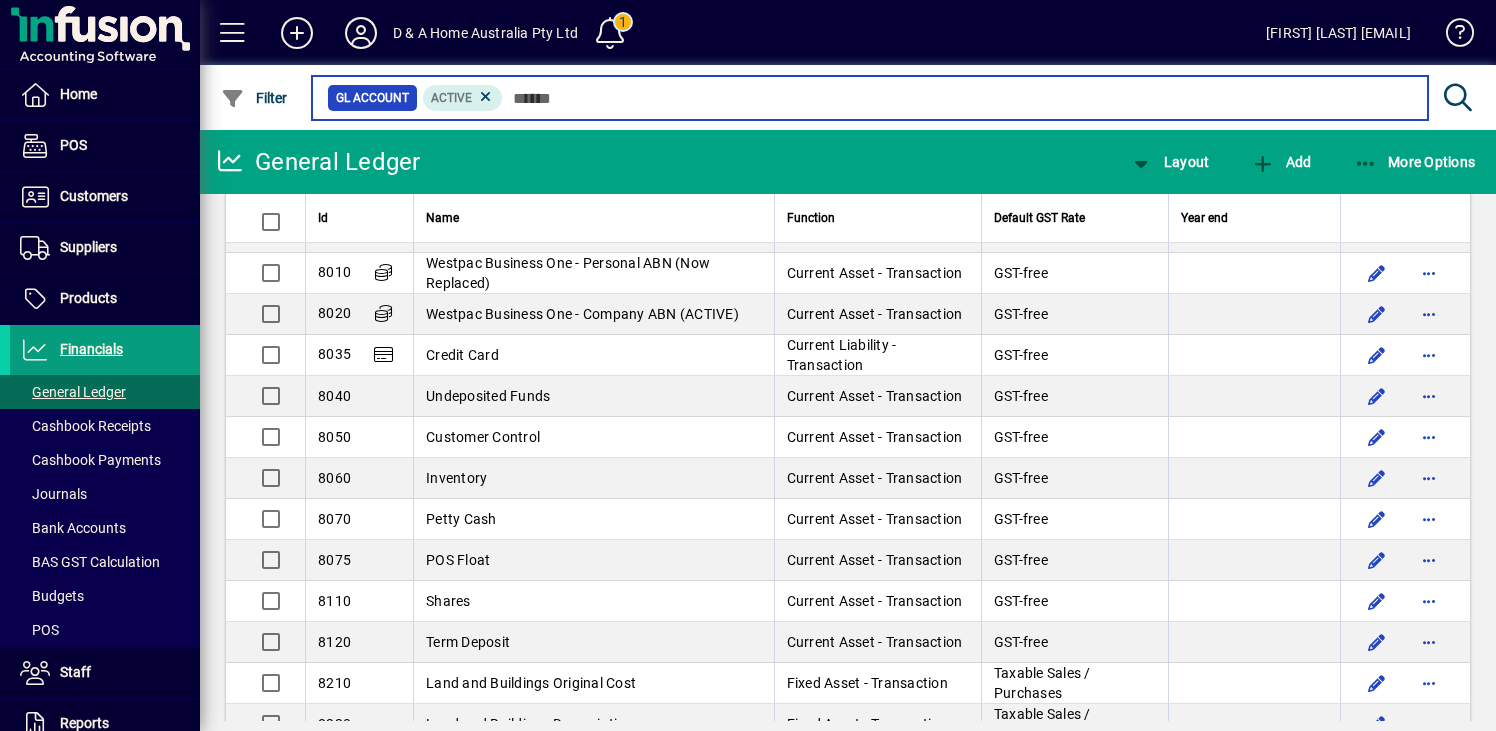 scroll, scrollTop: 2658, scrollLeft: 0, axis: vertical 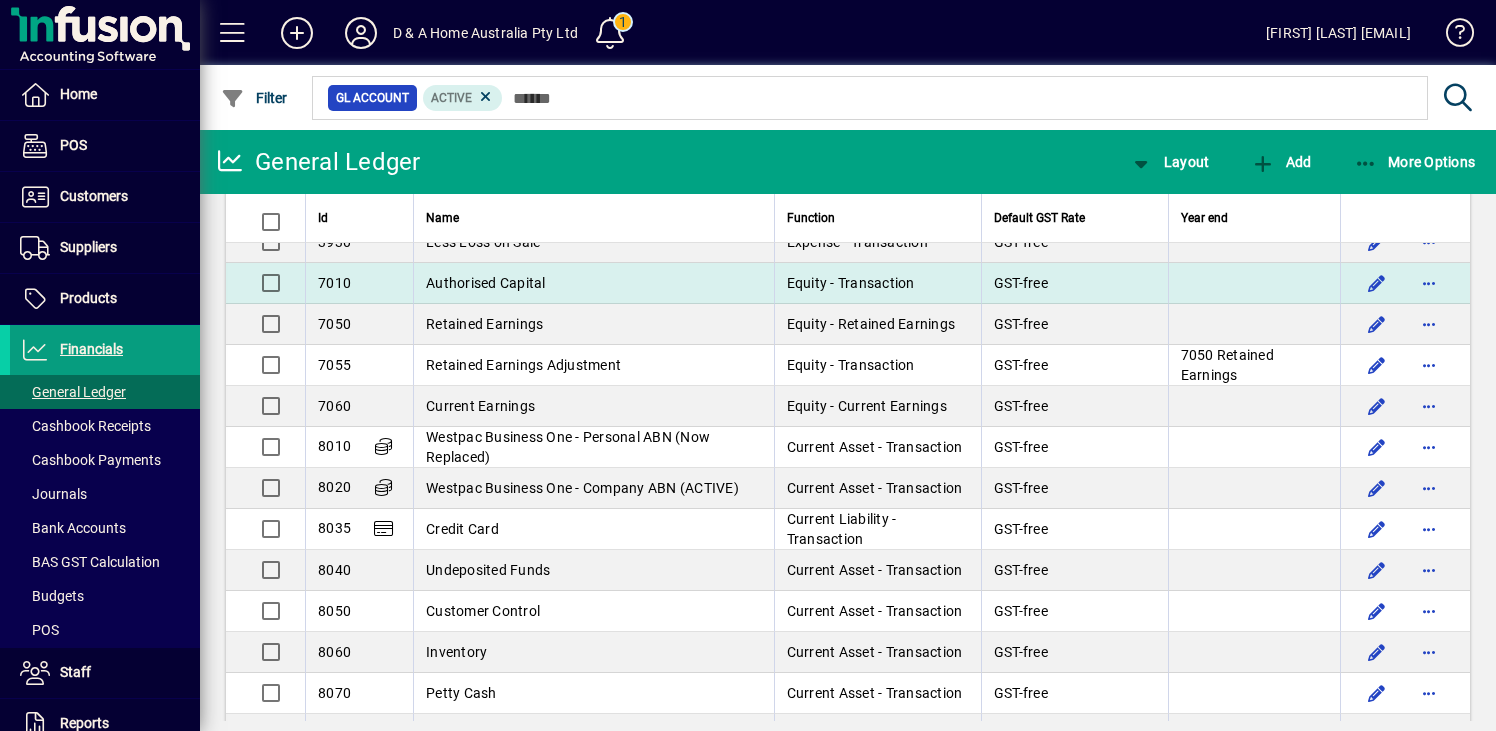 click on "Authorised Capital" at bounding box center [486, 283] 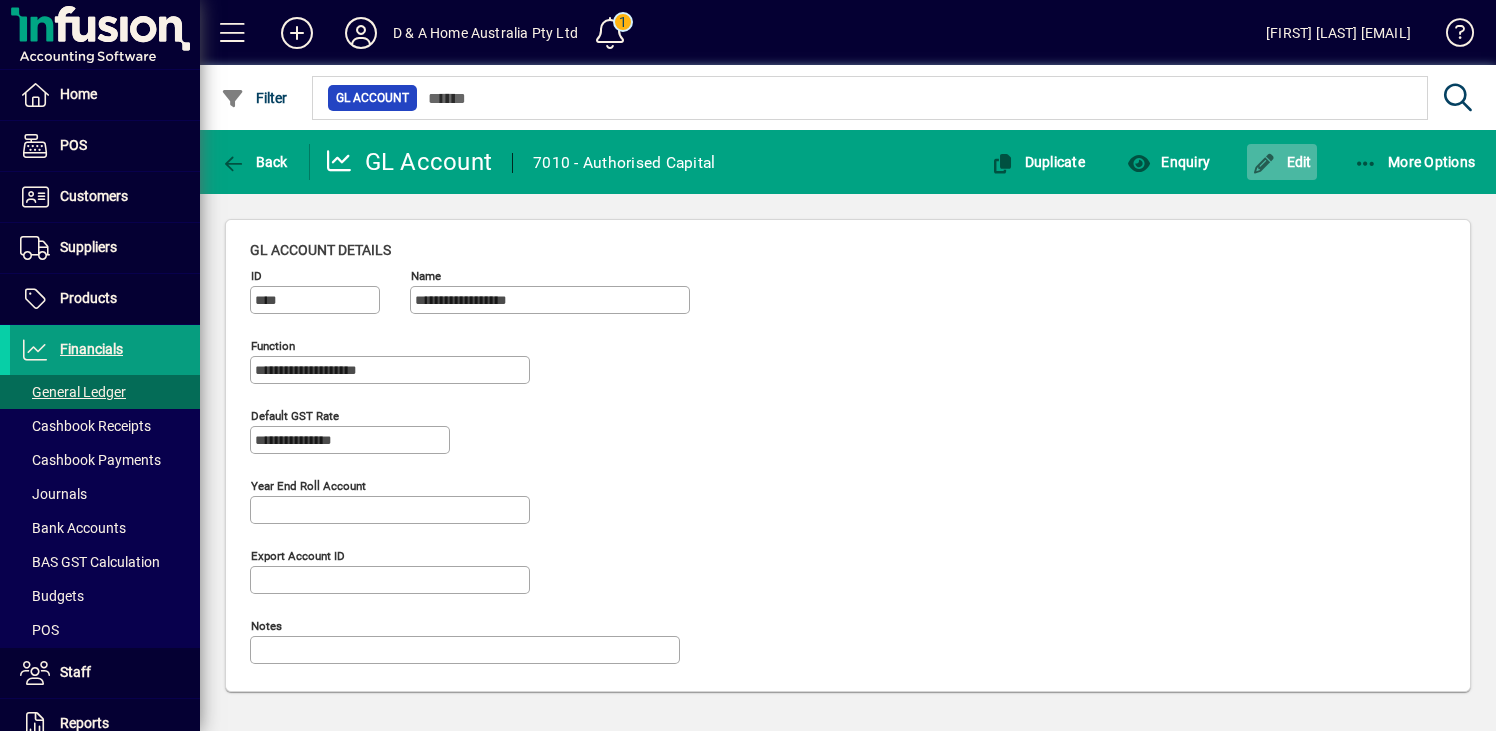 click on "Edit" 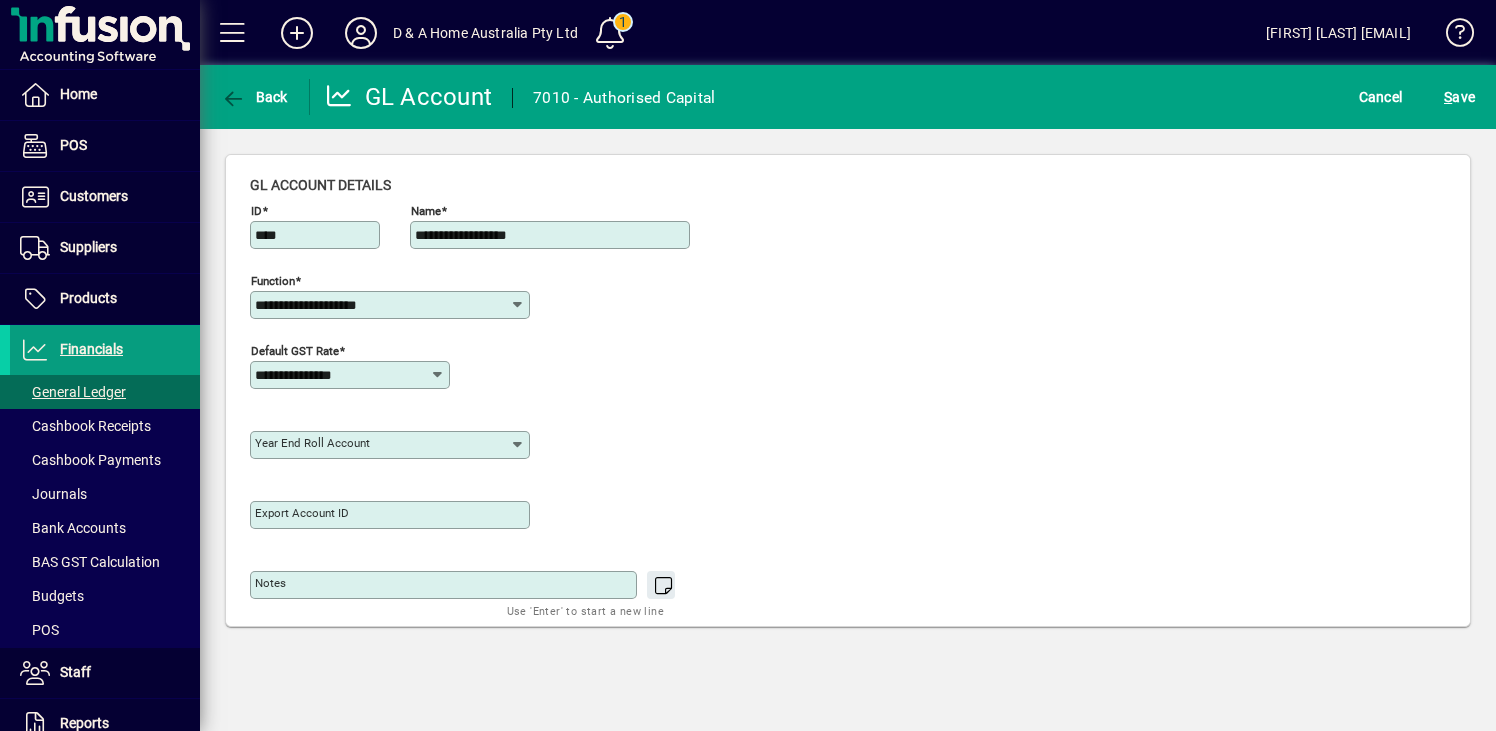 drag, startPoint x: 568, startPoint y: 240, endPoint x: 360, endPoint y: 240, distance: 208 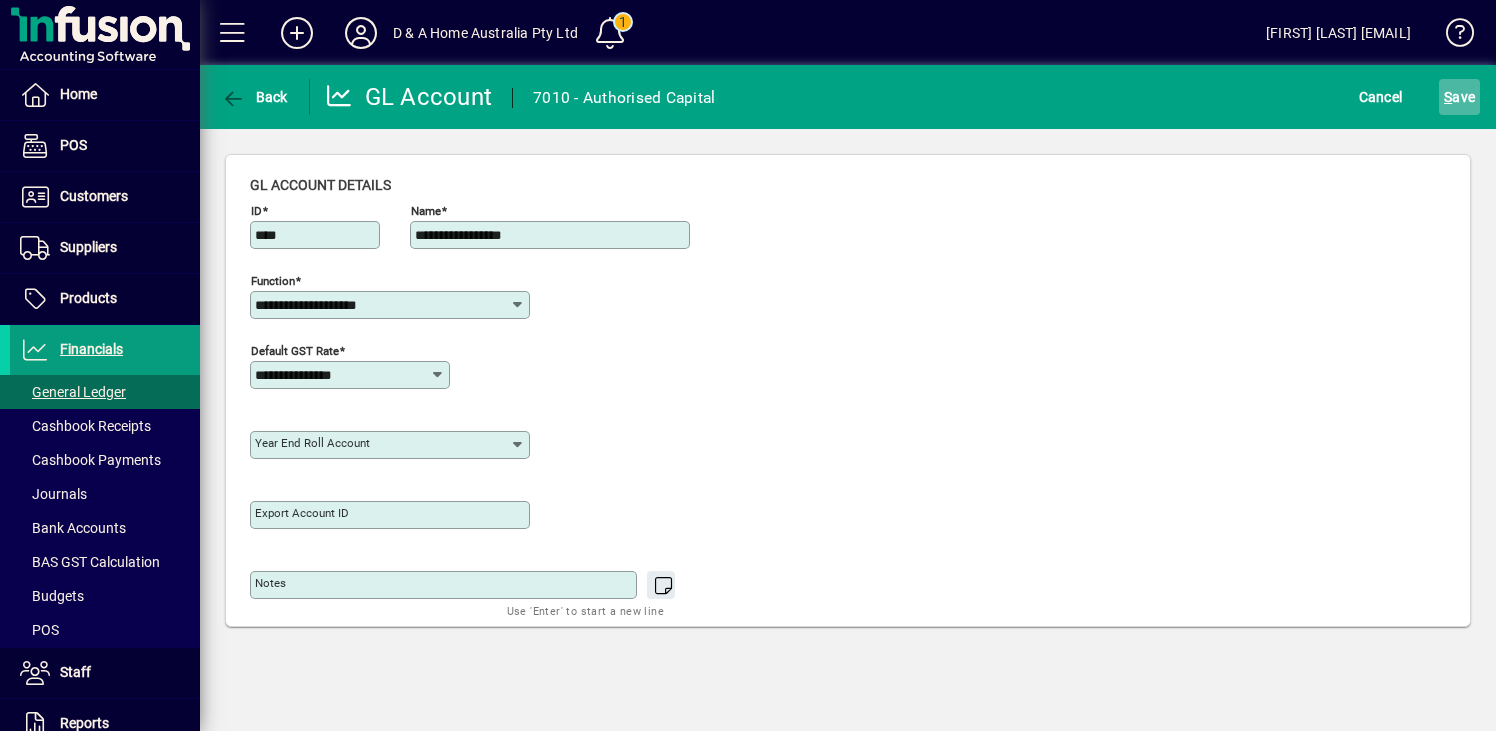 click on "S ave" 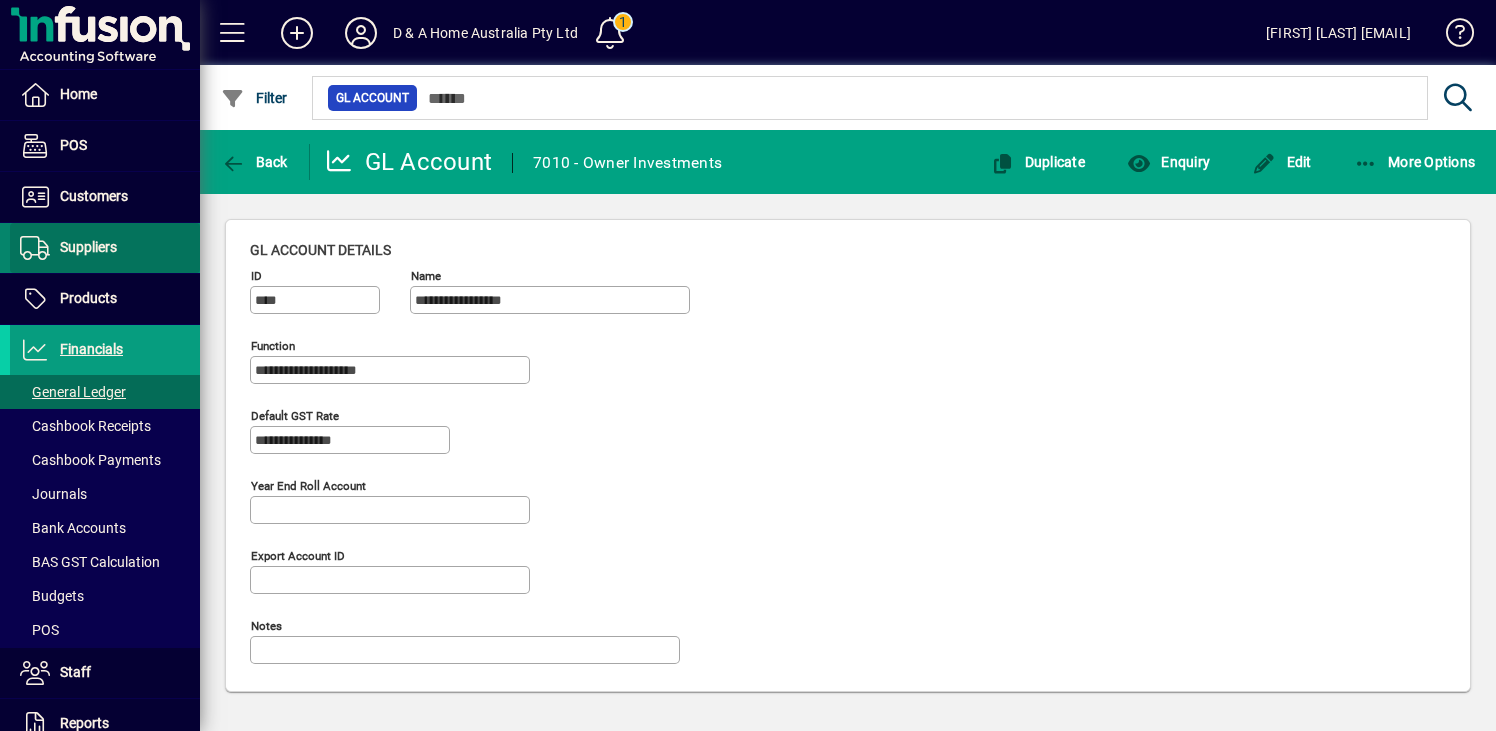 click on "Suppliers" at bounding box center (63, 248) 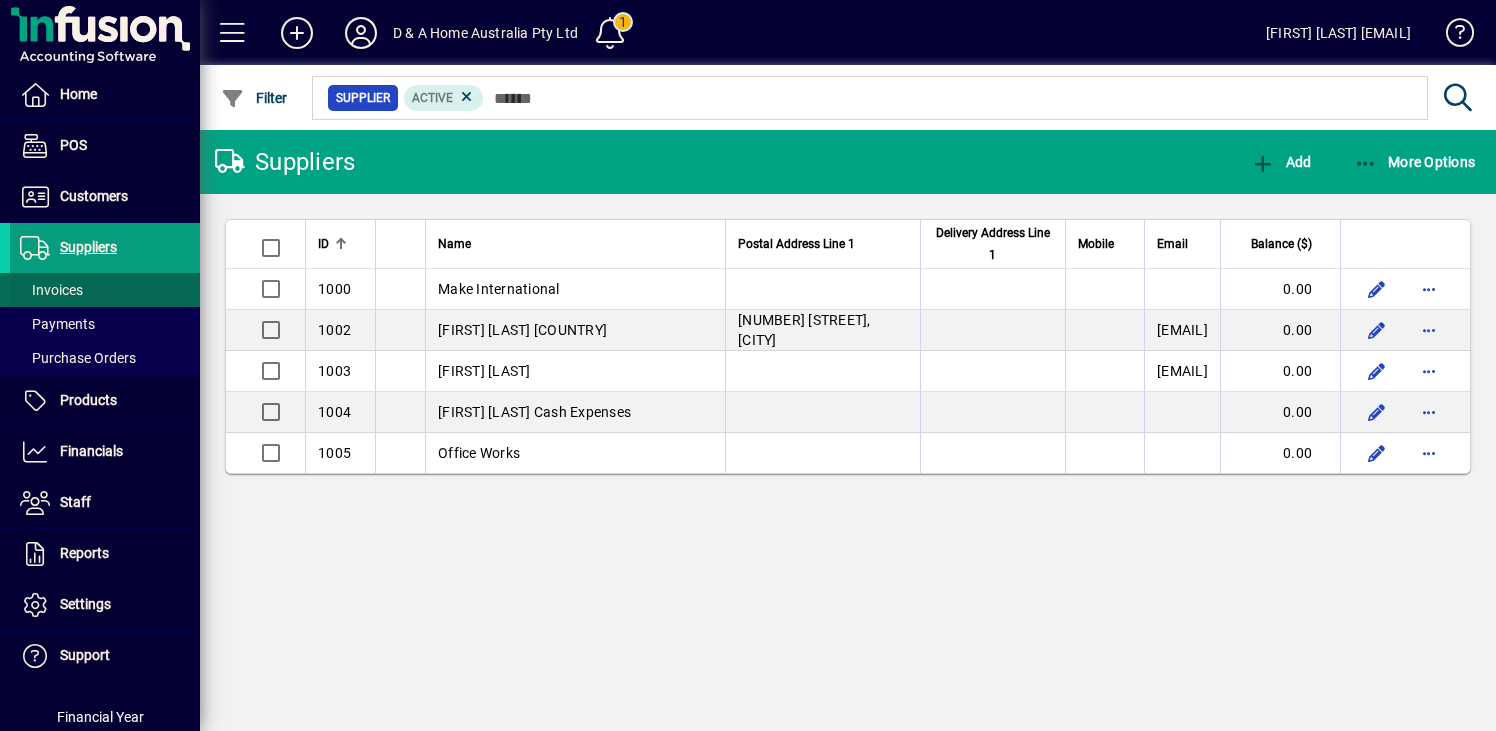 click at bounding box center (105, 290) 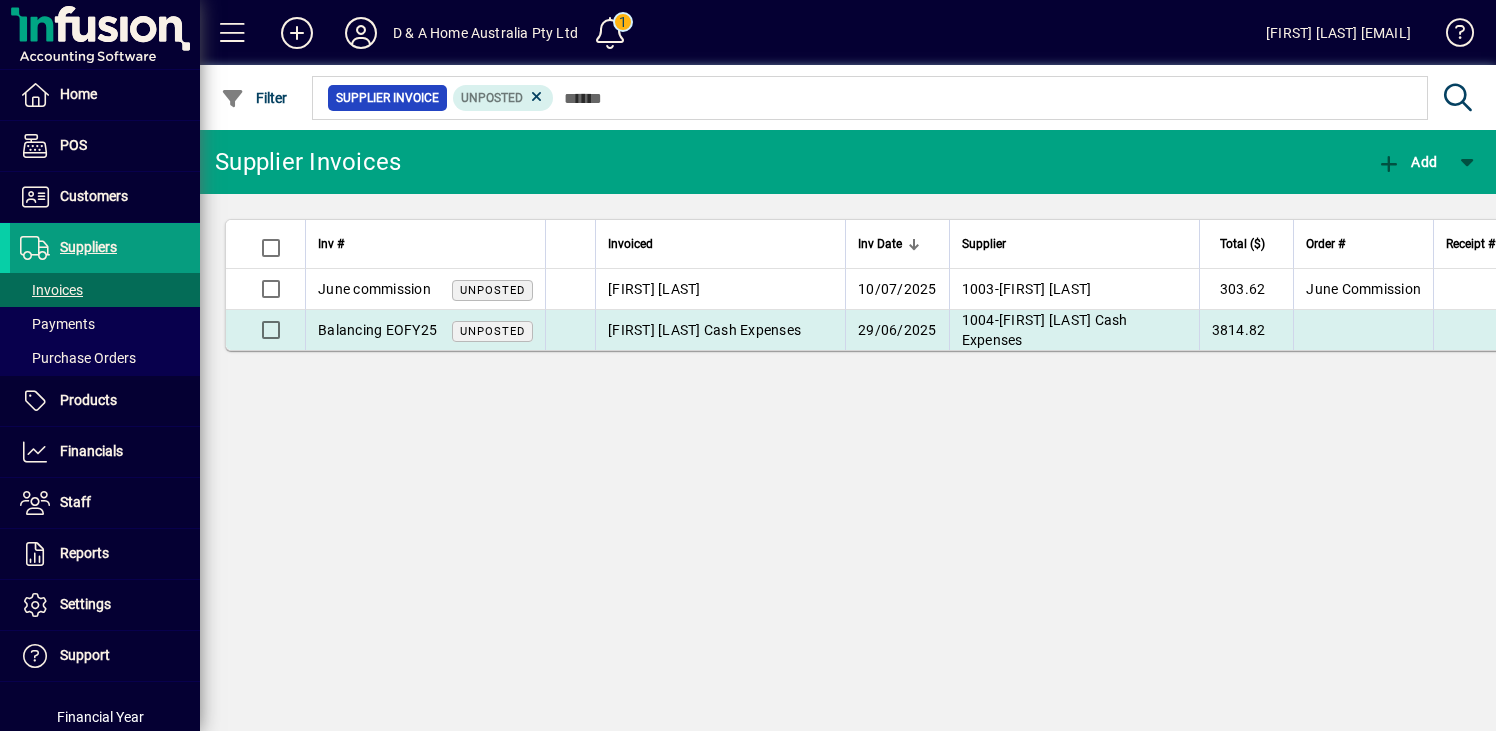 click on "Balancing EOFY25" at bounding box center (377, 330) 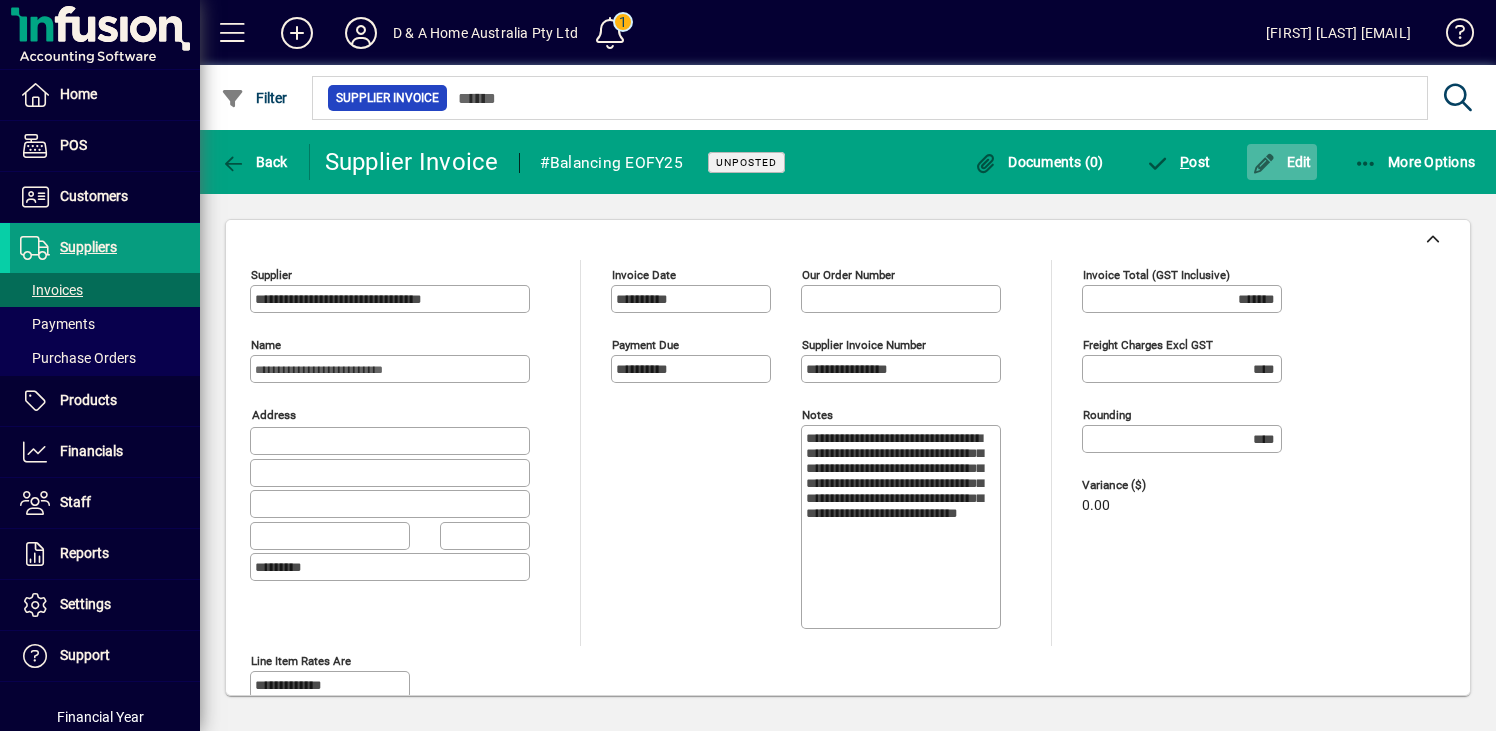 click on "Edit" 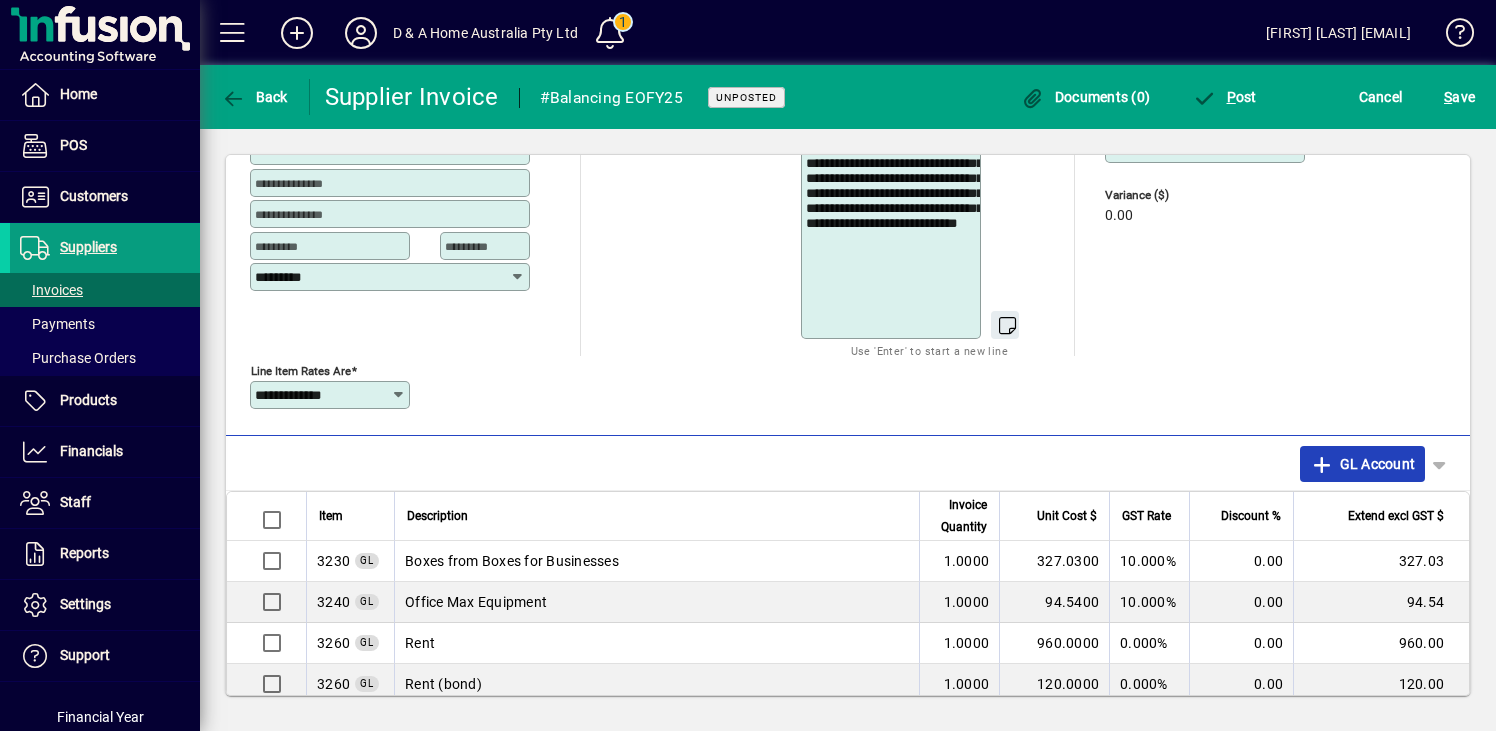 click on "GL Account" 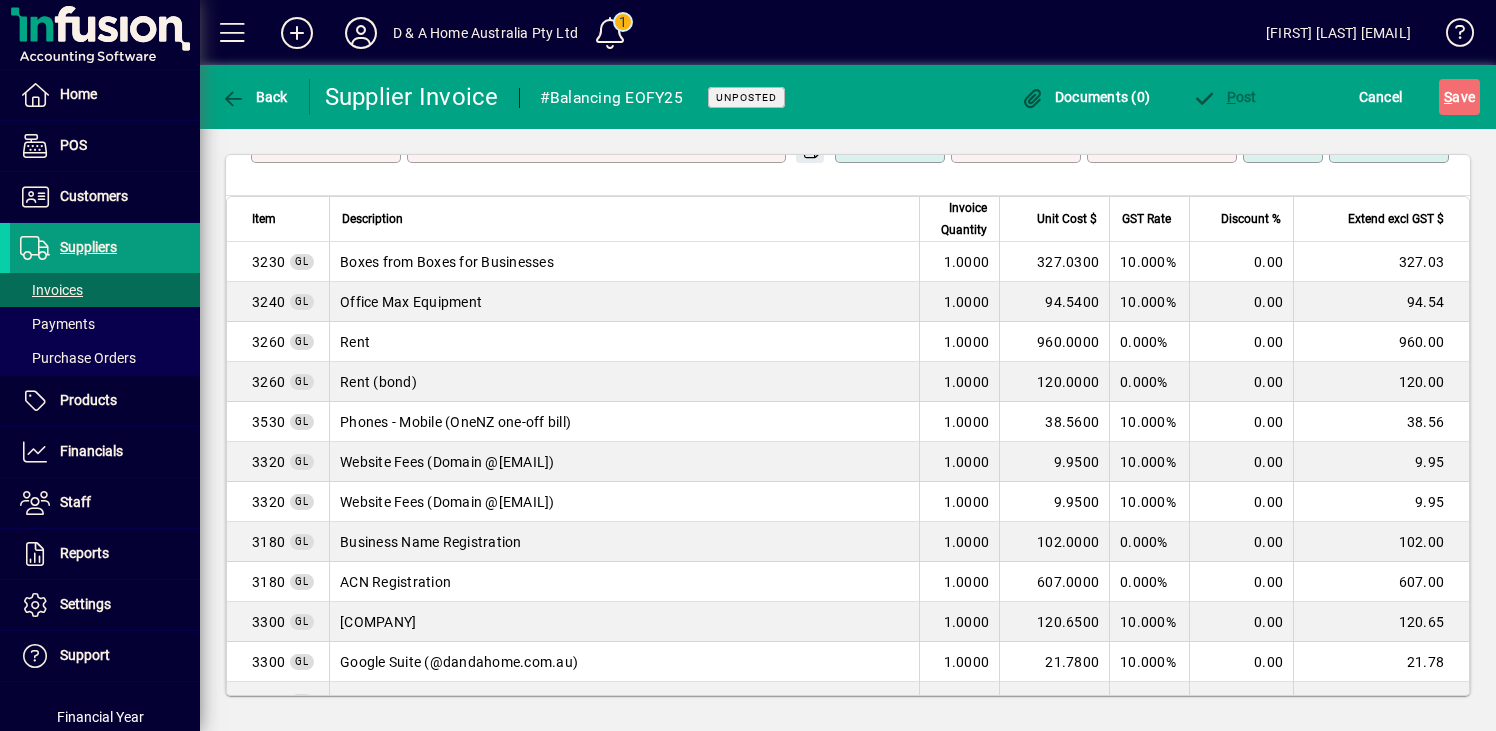 scroll, scrollTop: 271, scrollLeft: 0, axis: vertical 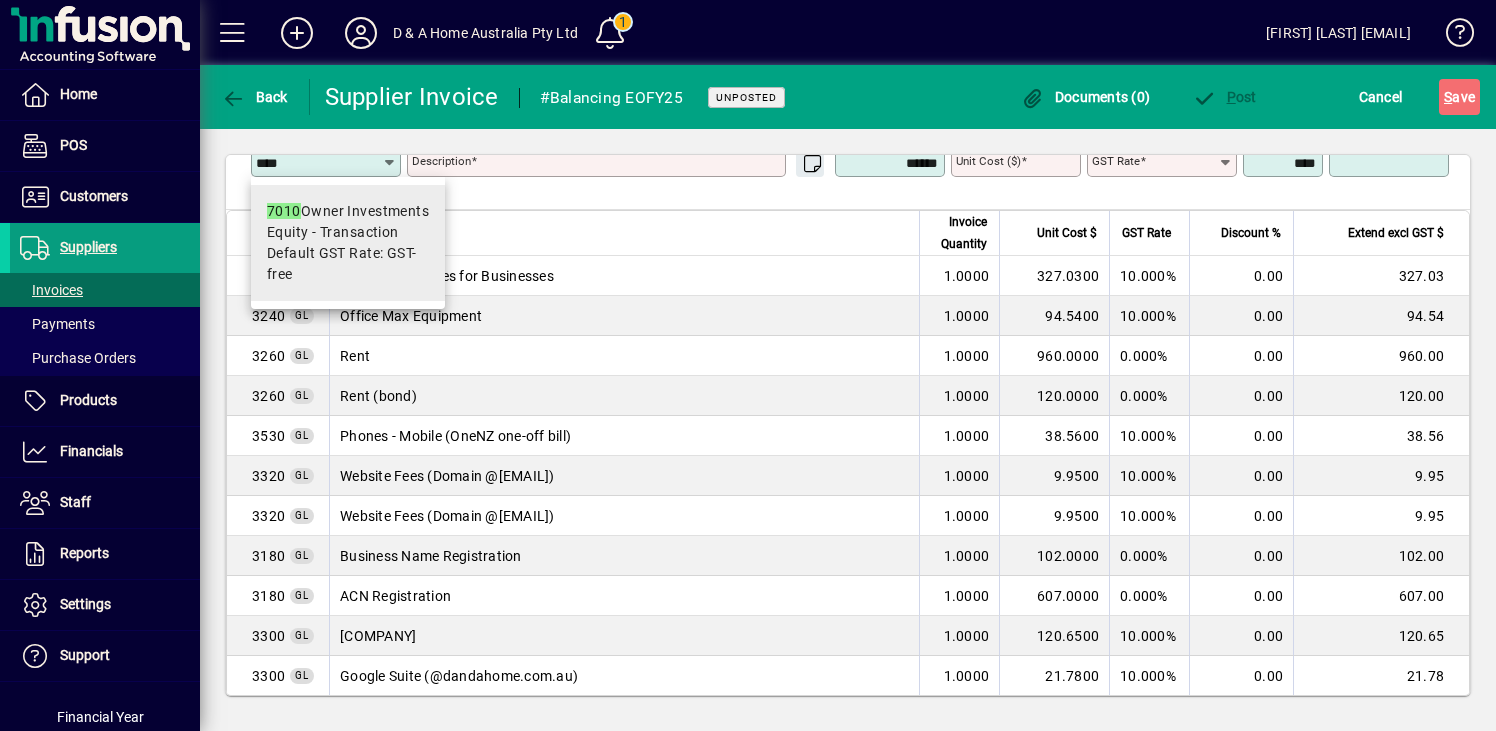 click on "Equity - Transaction" at bounding box center [333, 232] 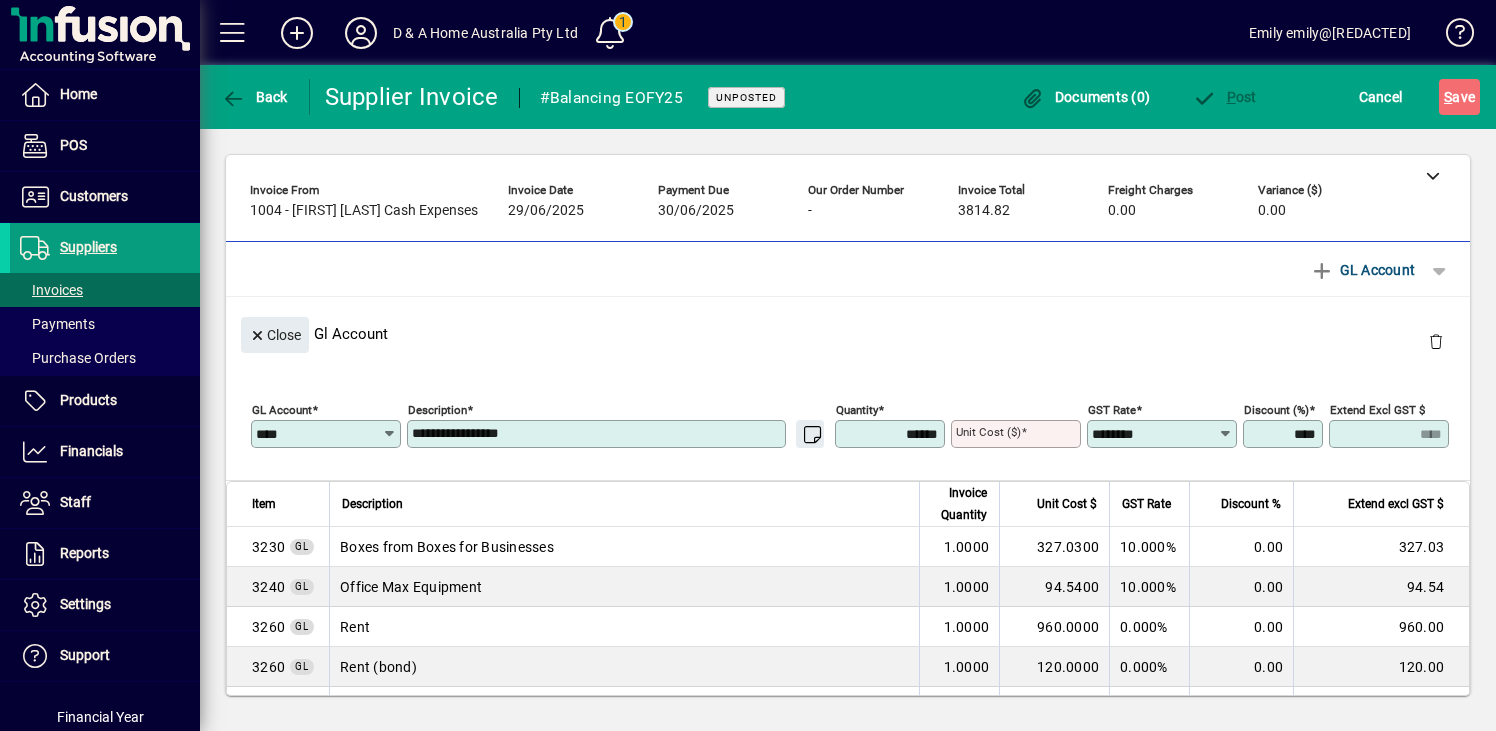 scroll, scrollTop: 0, scrollLeft: 0, axis: both 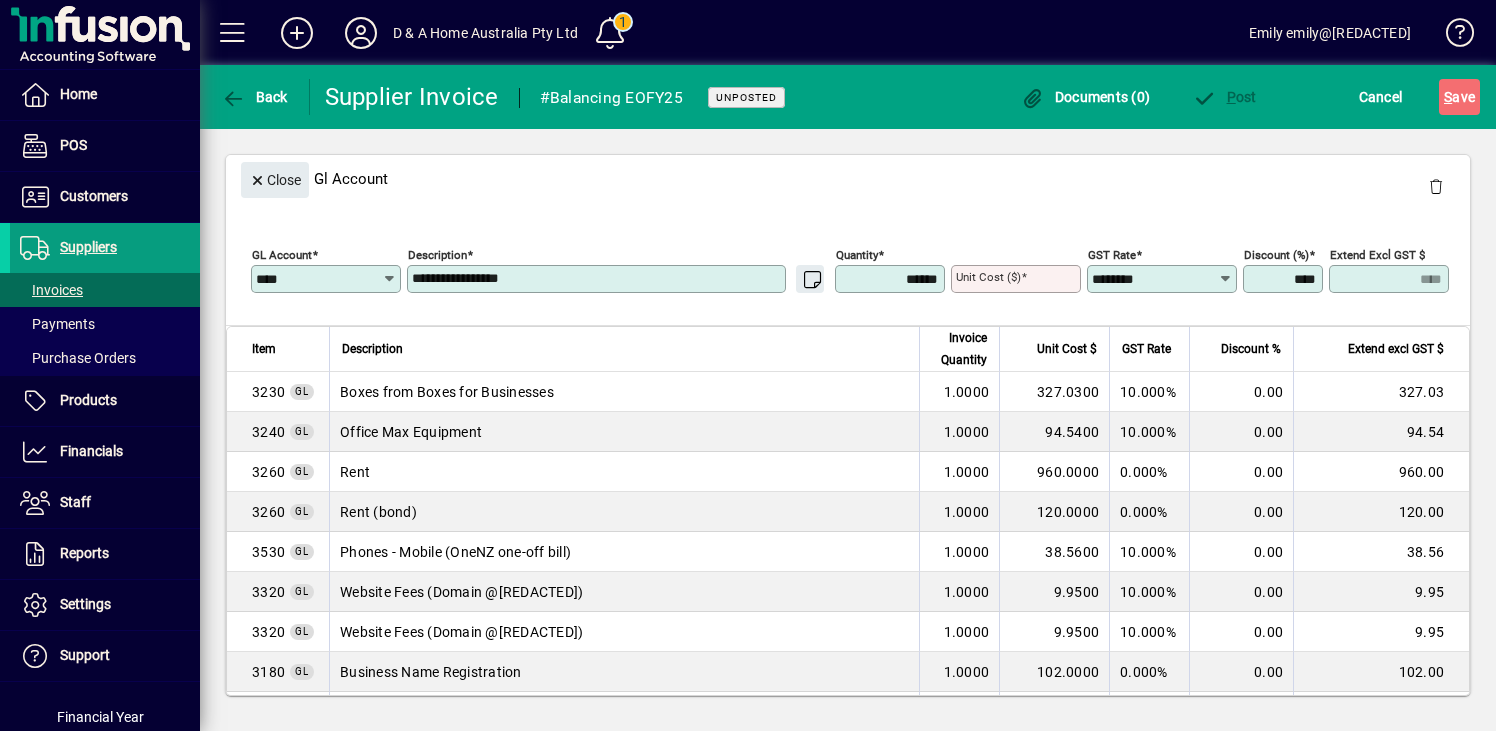 click on "Unit Cost ($)" 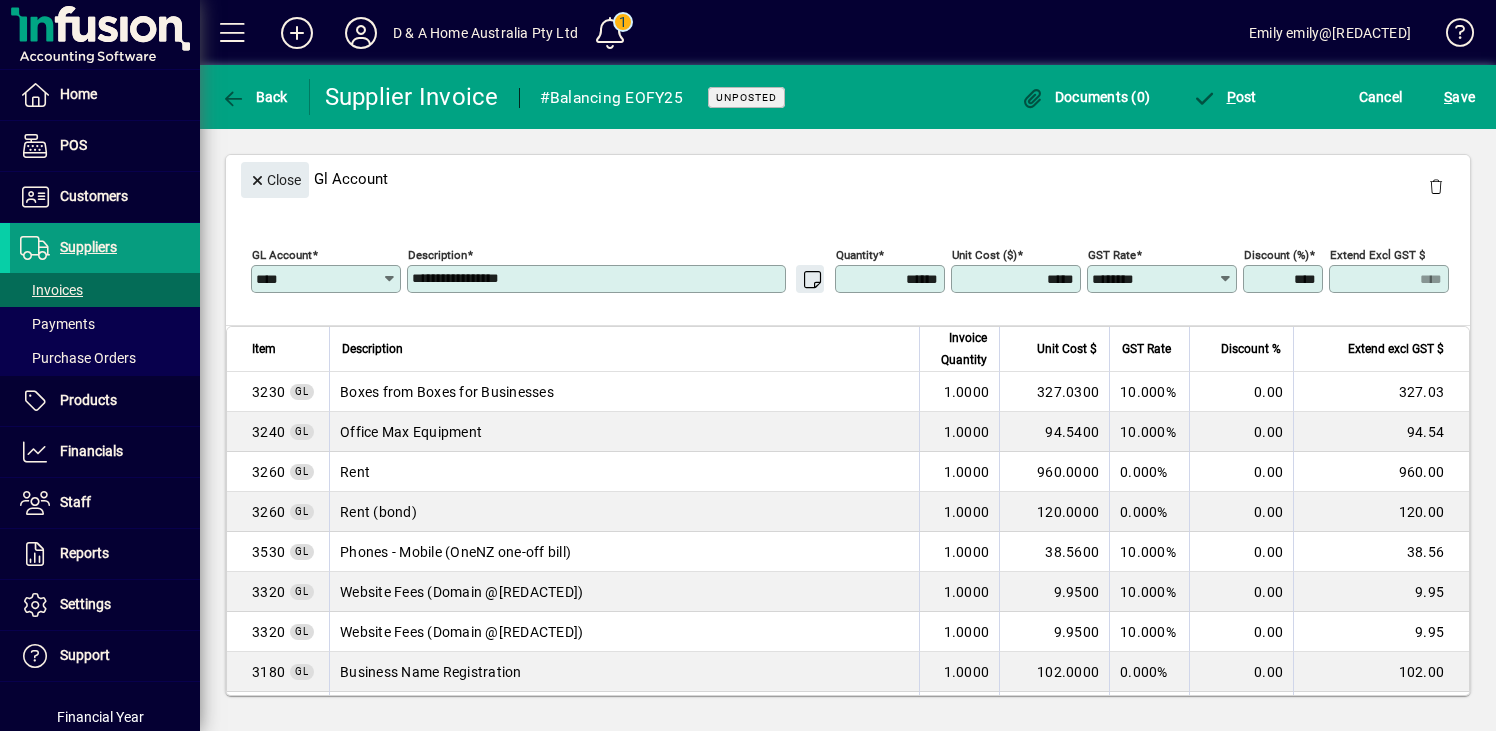 type on "**********" 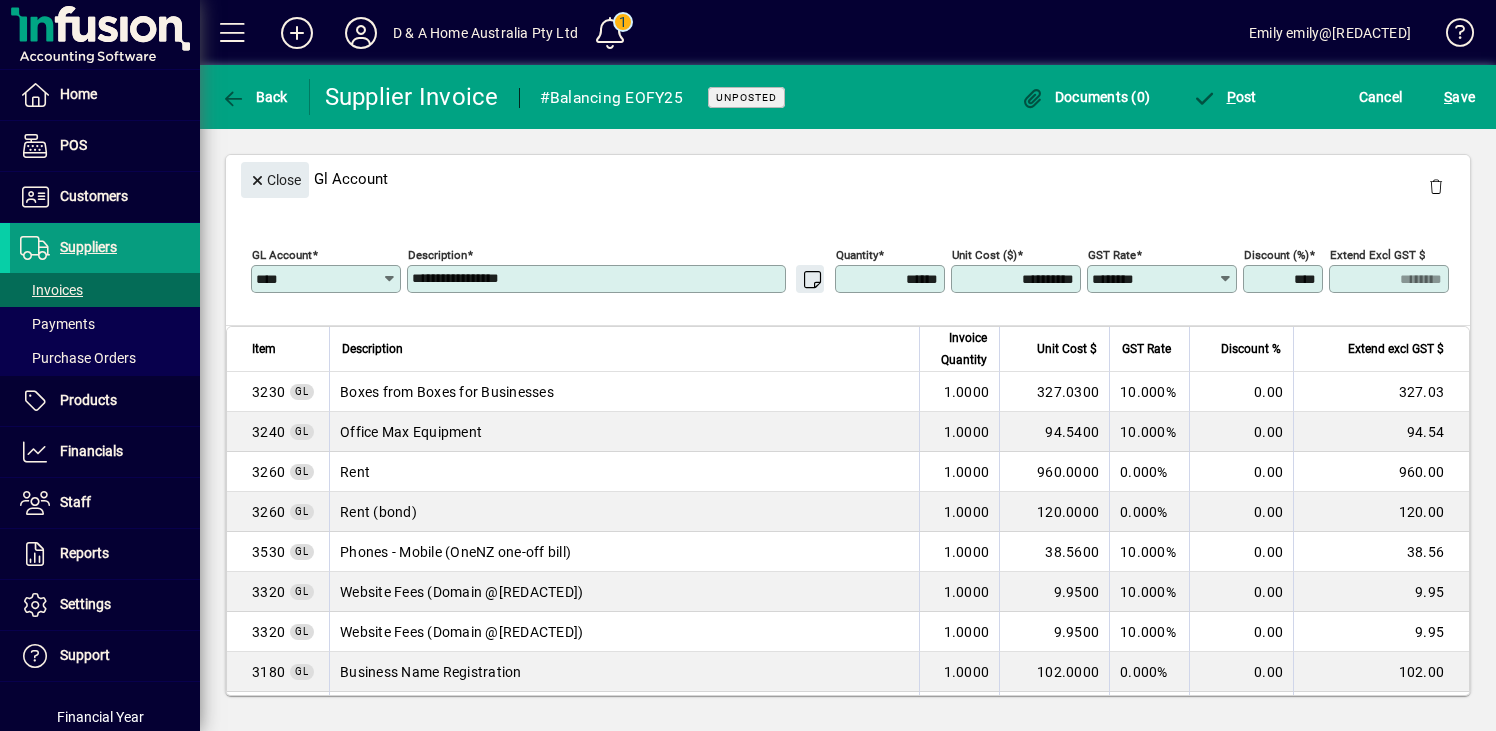 click on "****" at bounding box center [1285, 279] 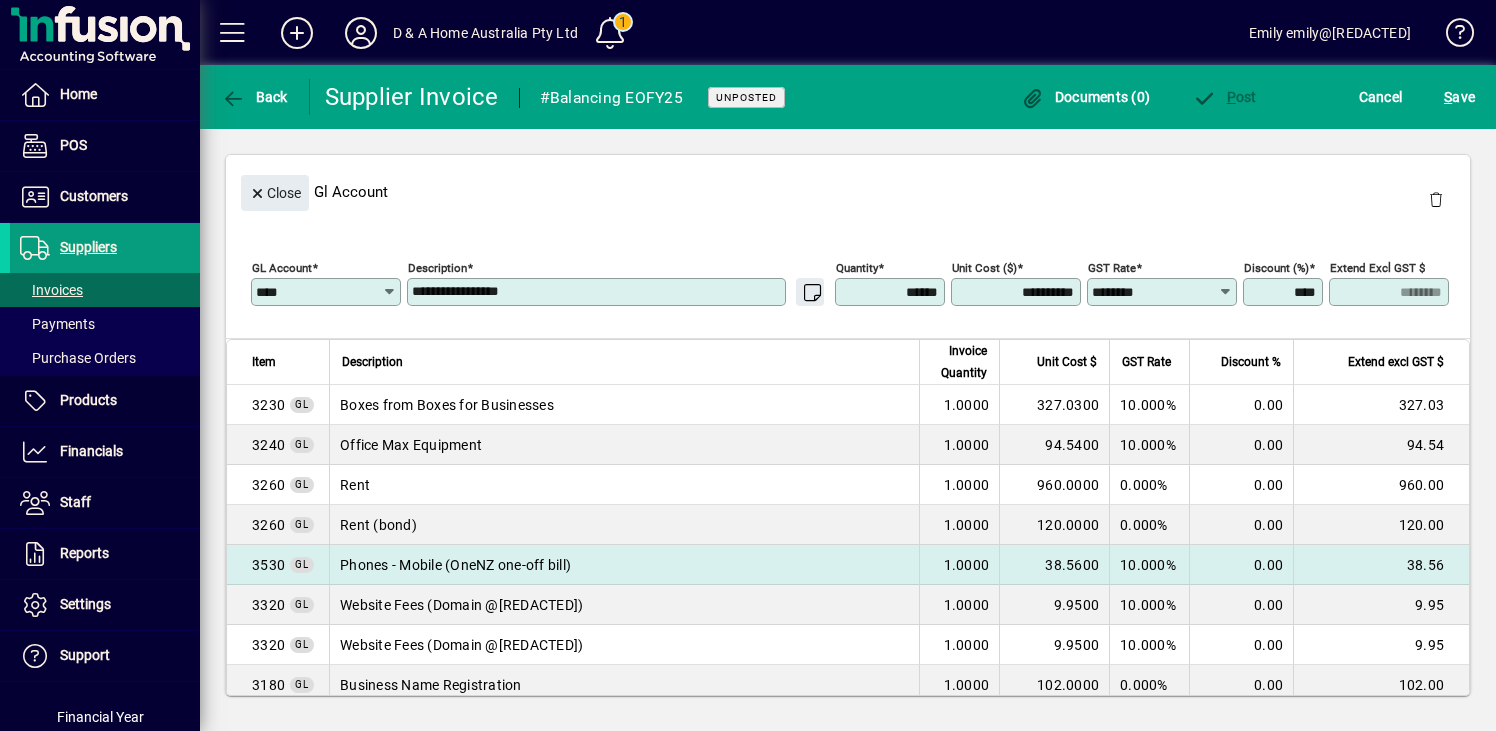 scroll, scrollTop: 0, scrollLeft: 0, axis: both 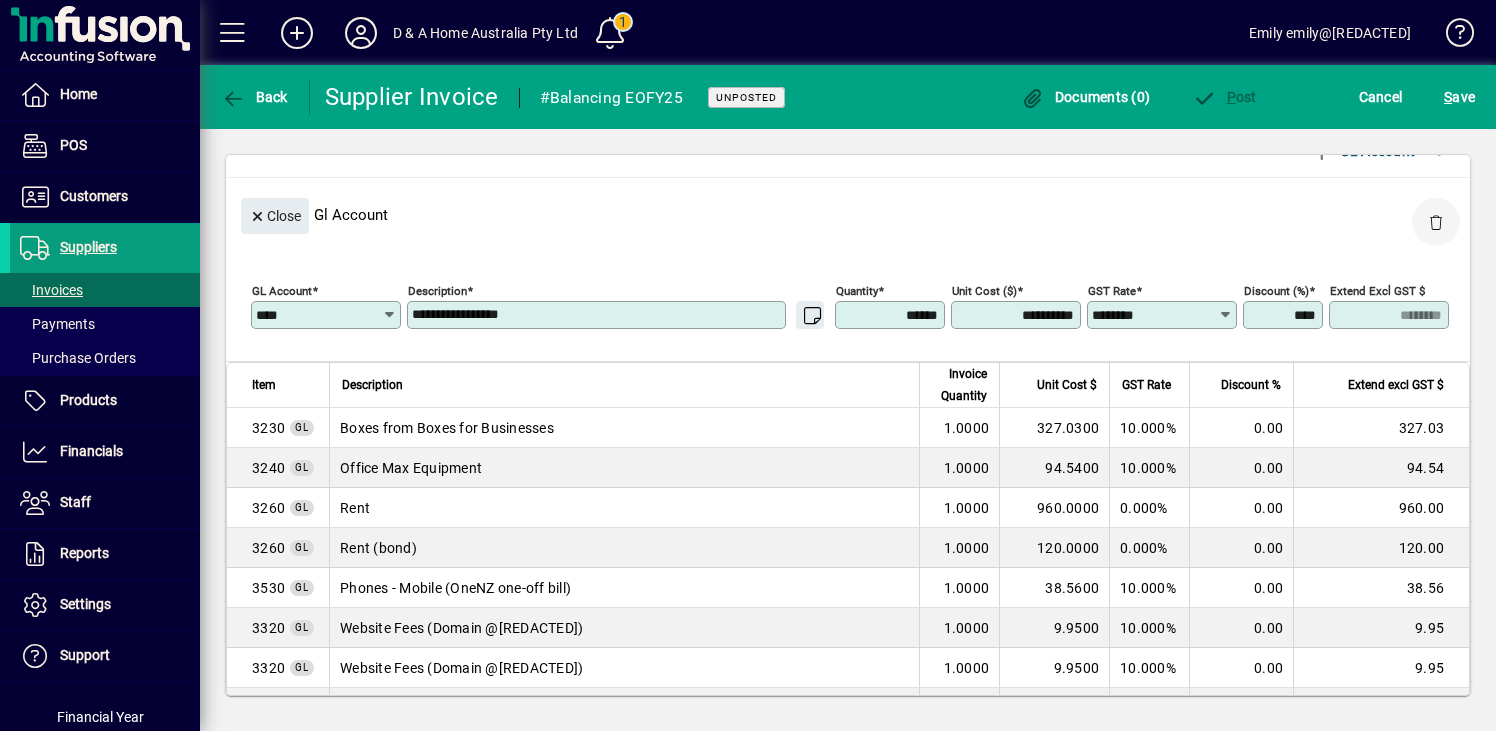 click 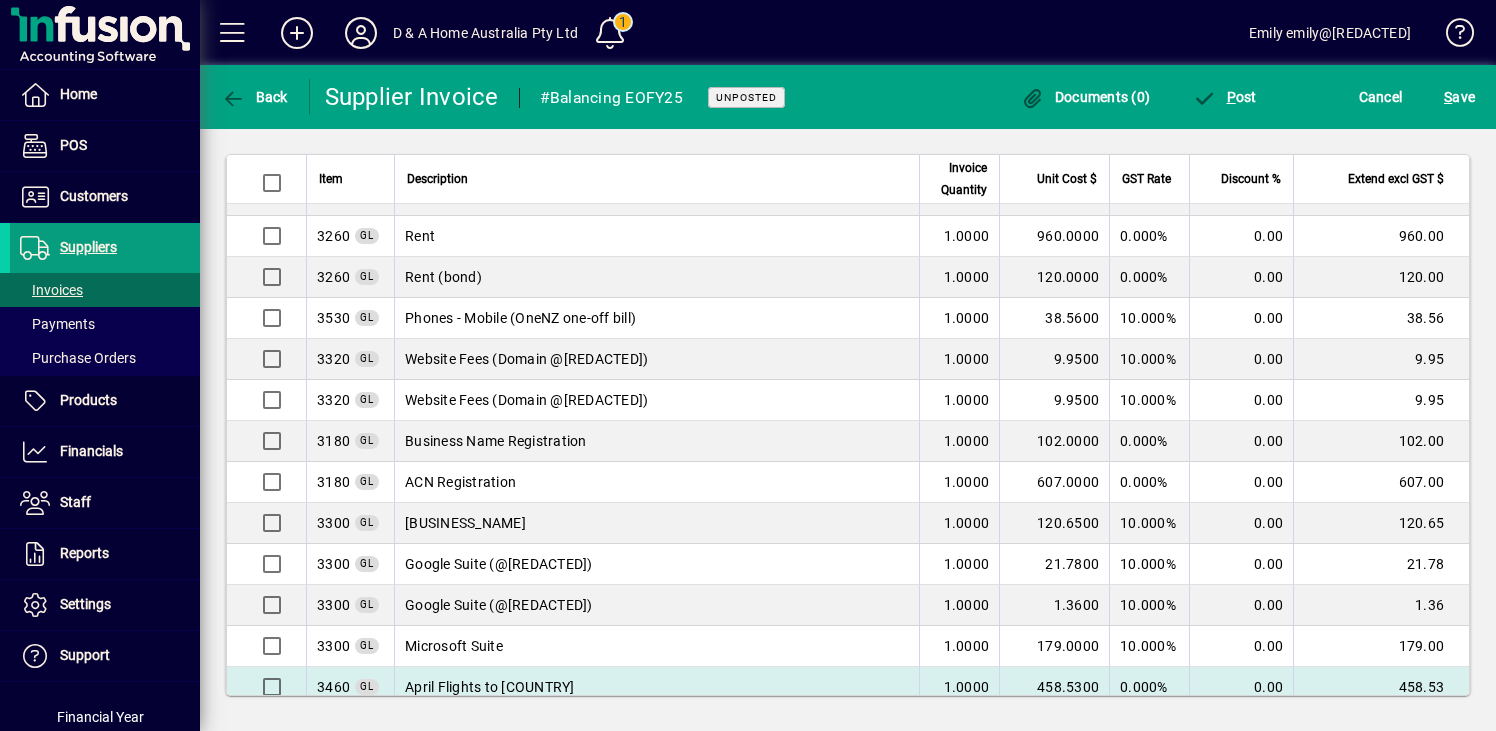 scroll, scrollTop: 0, scrollLeft: 0, axis: both 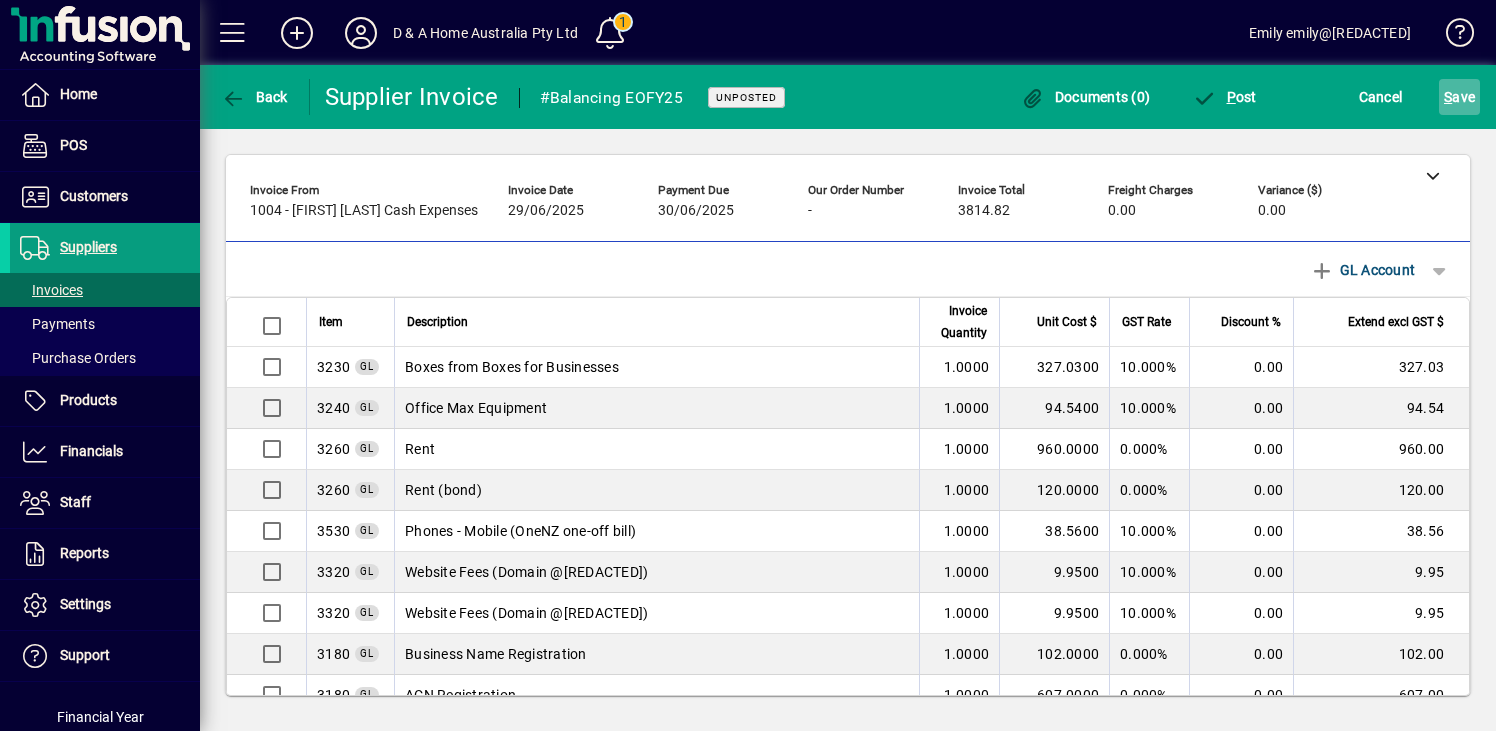 click on "S ave" 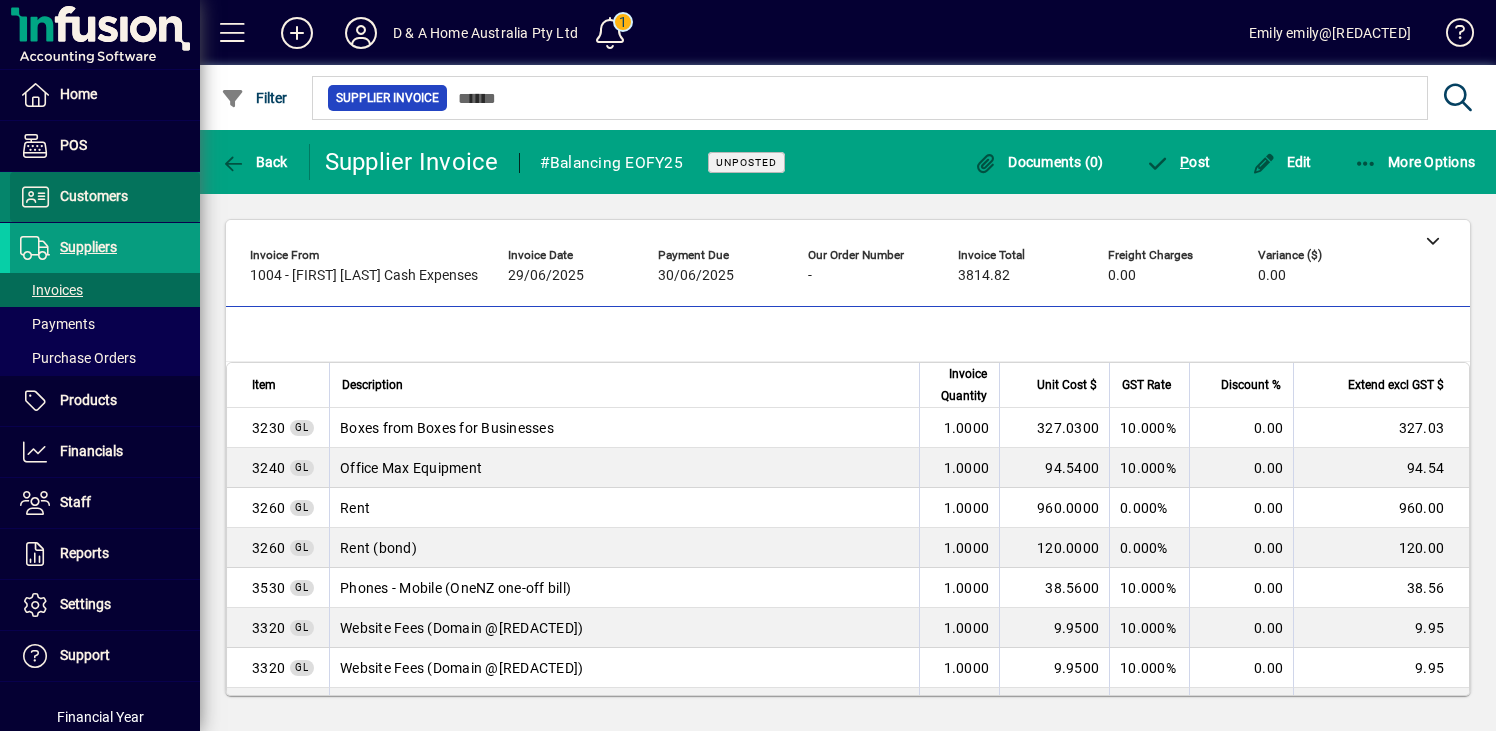 click at bounding box center (105, 197) 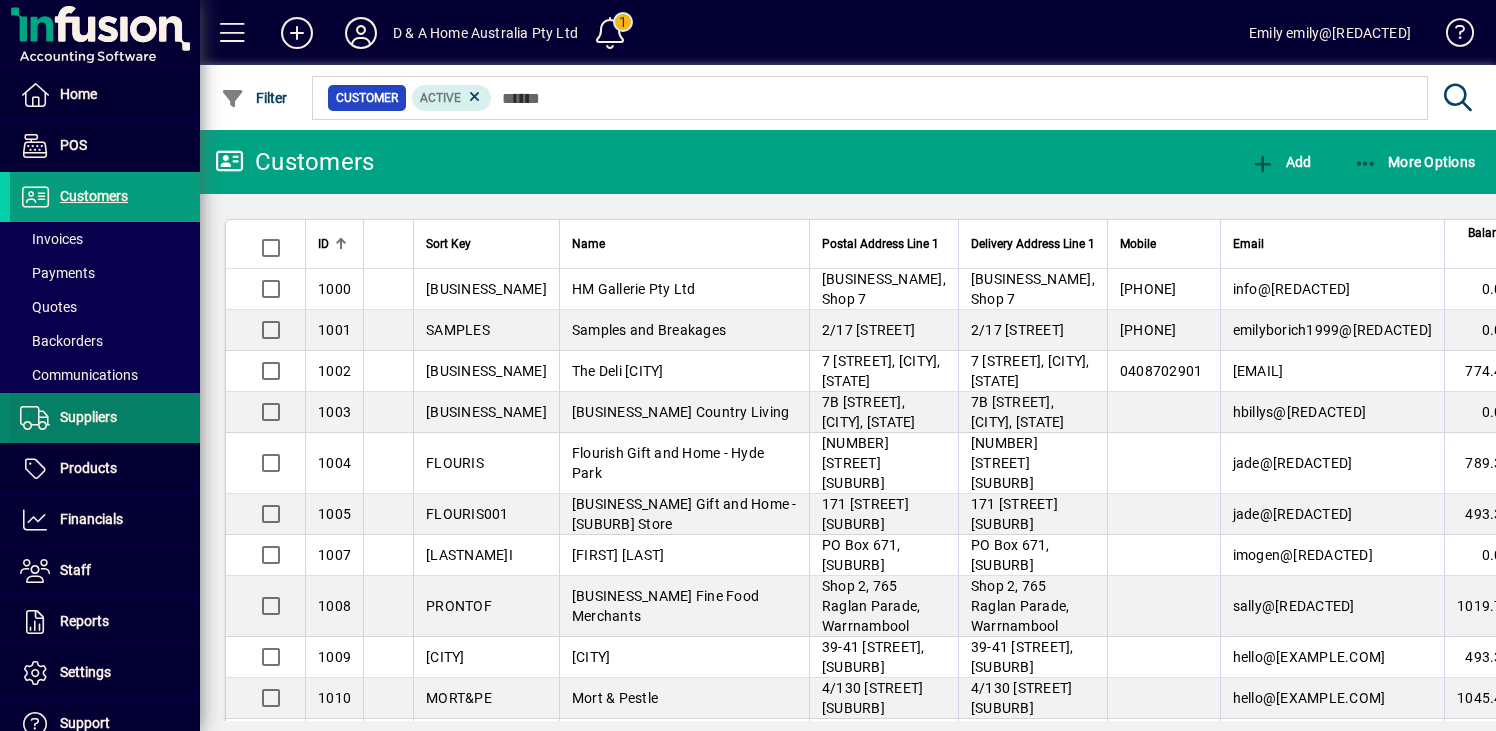 click on "Suppliers" at bounding box center (63, 418) 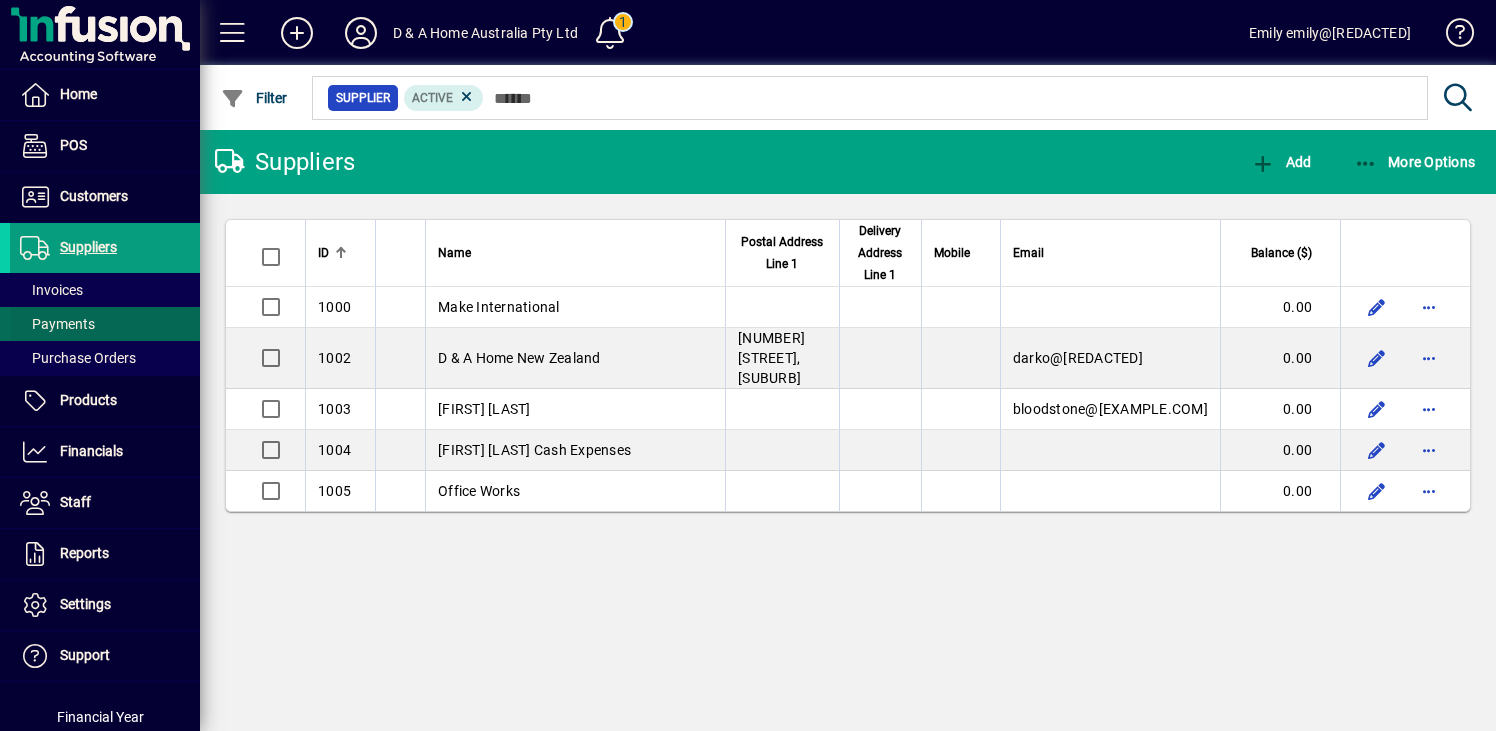 click at bounding box center (105, 324) 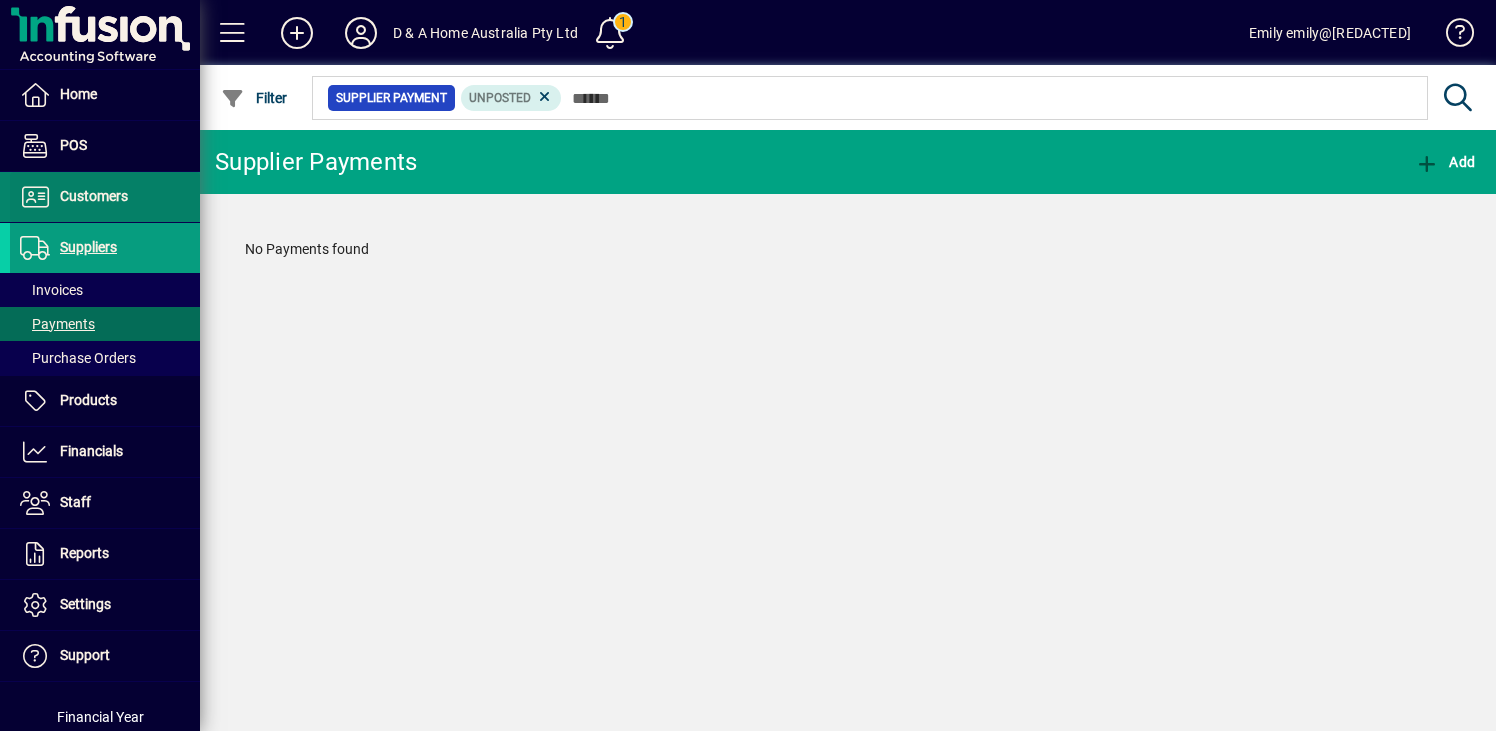 click on "Customers" at bounding box center [94, 196] 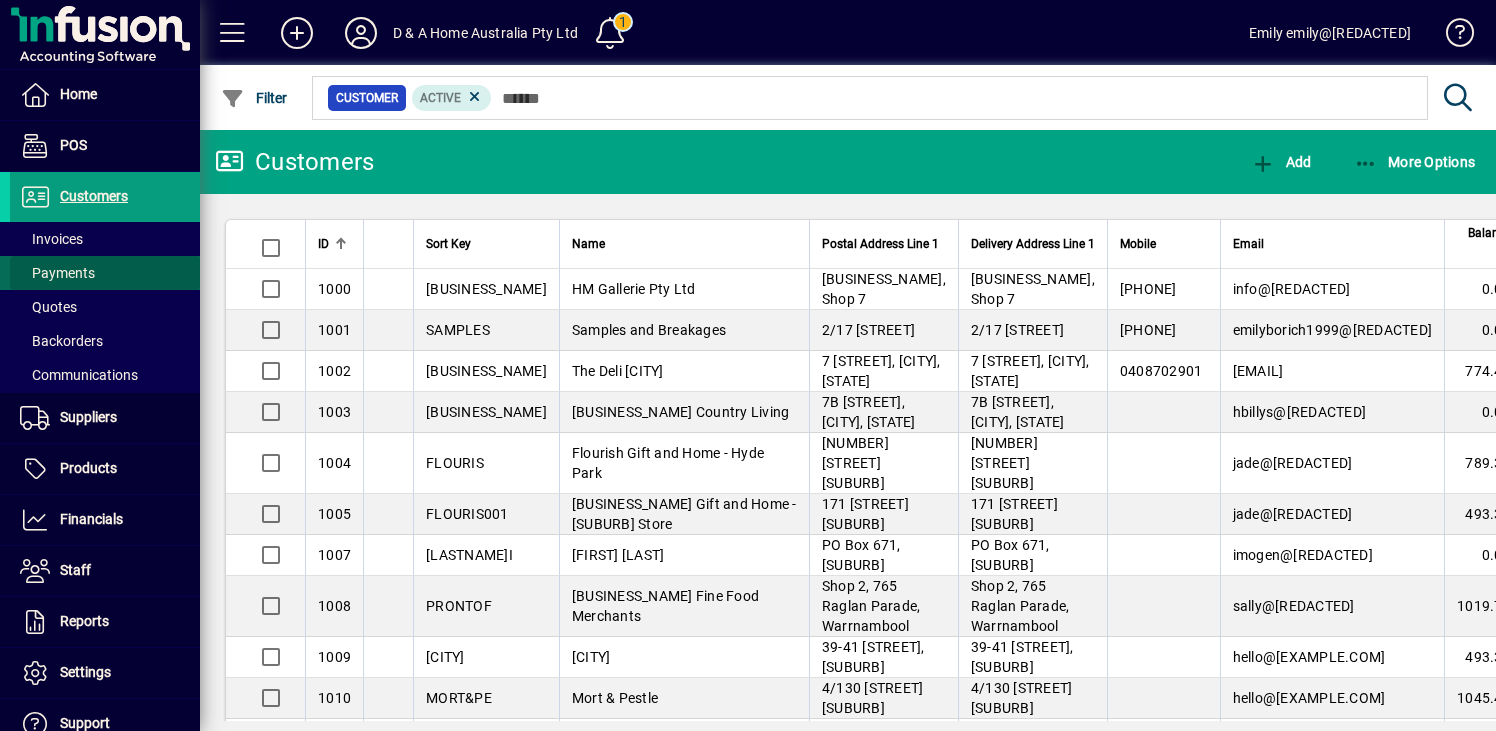 click at bounding box center (105, 273) 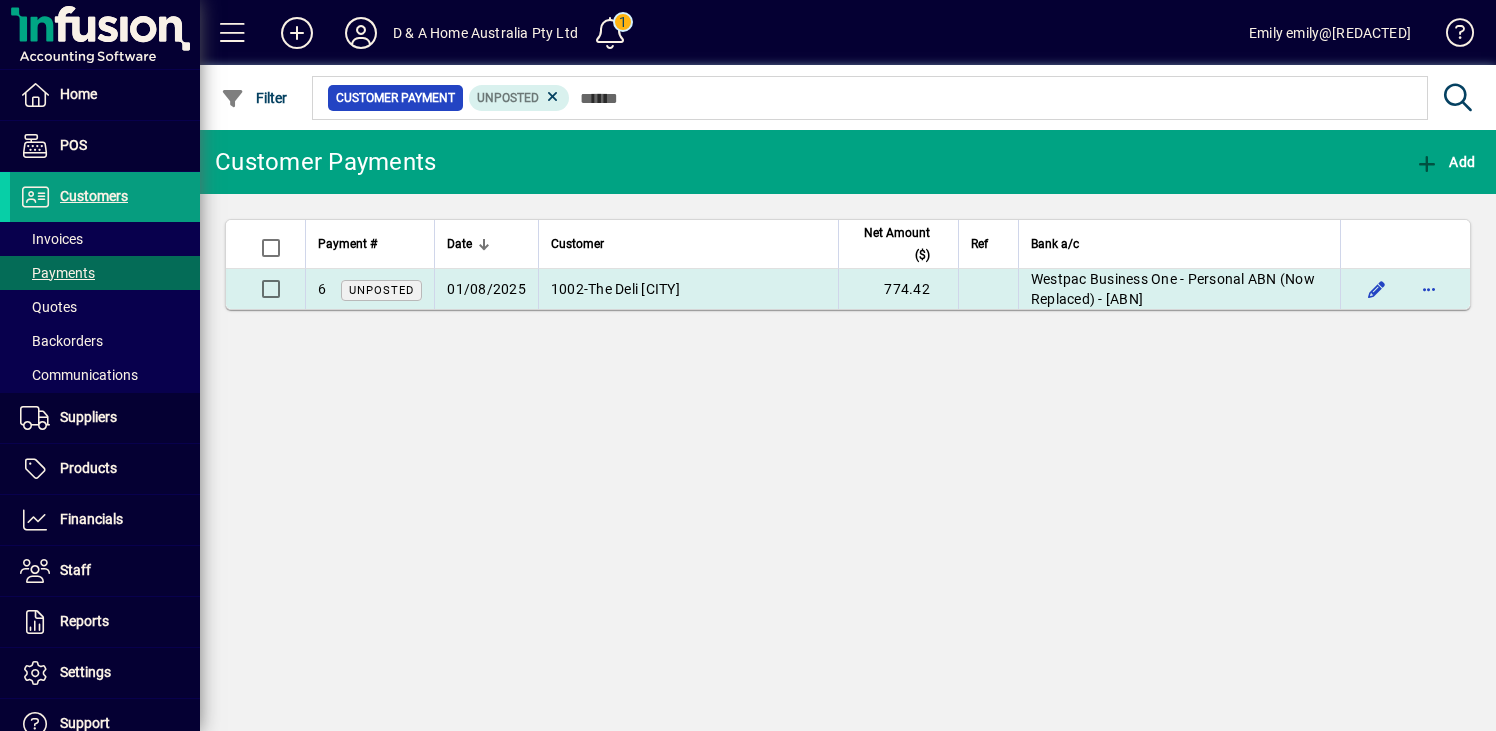 click on "01/08/2025" at bounding box center [486, 289] 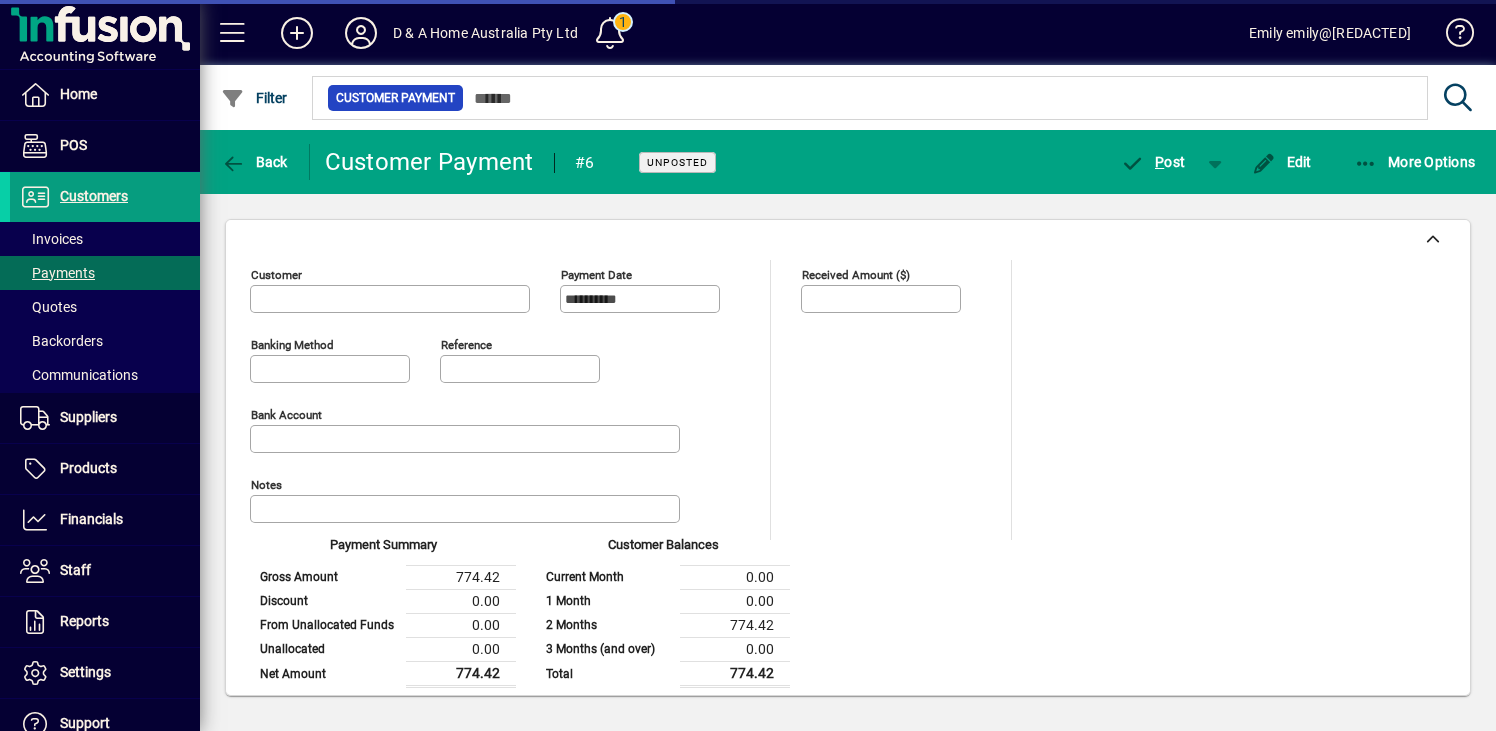 type on "**********" 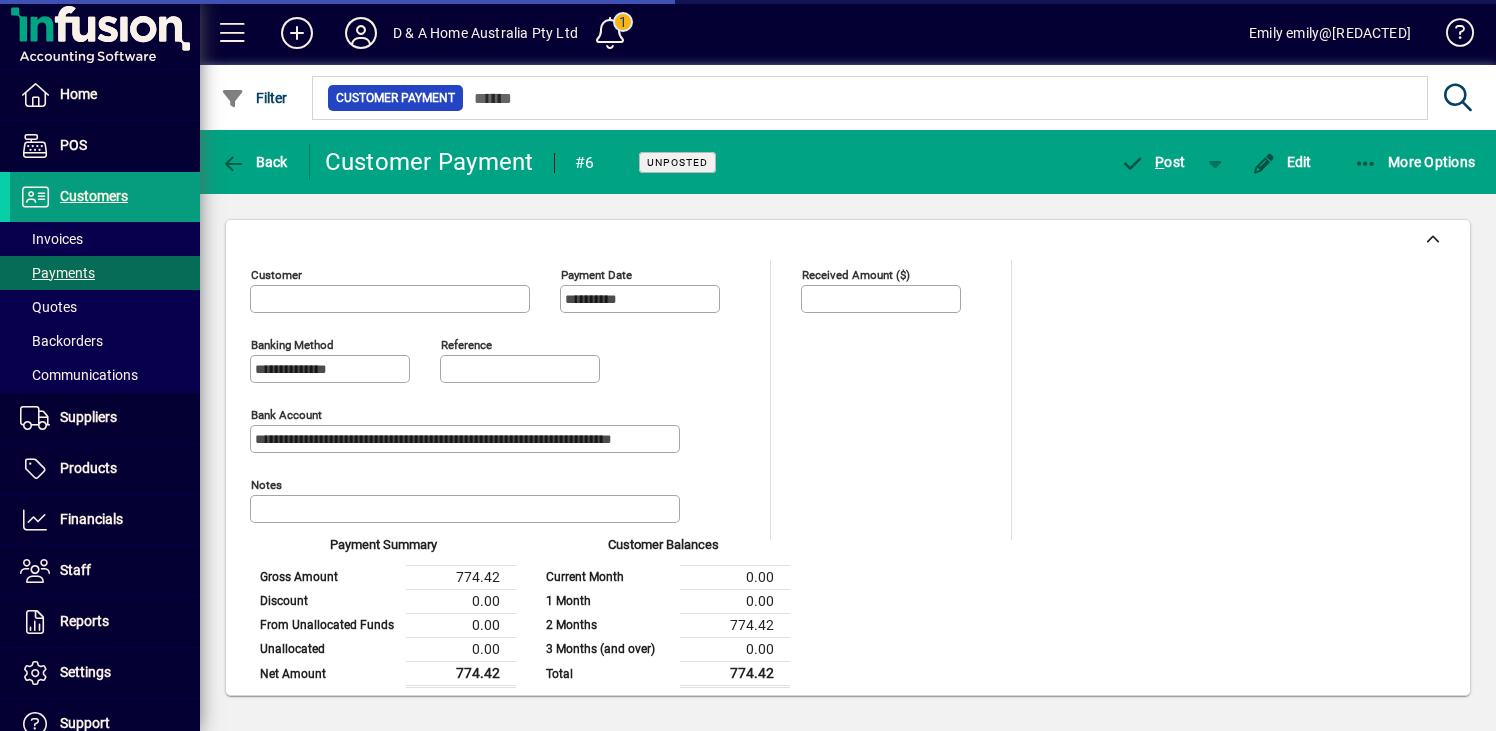 type on "**********" 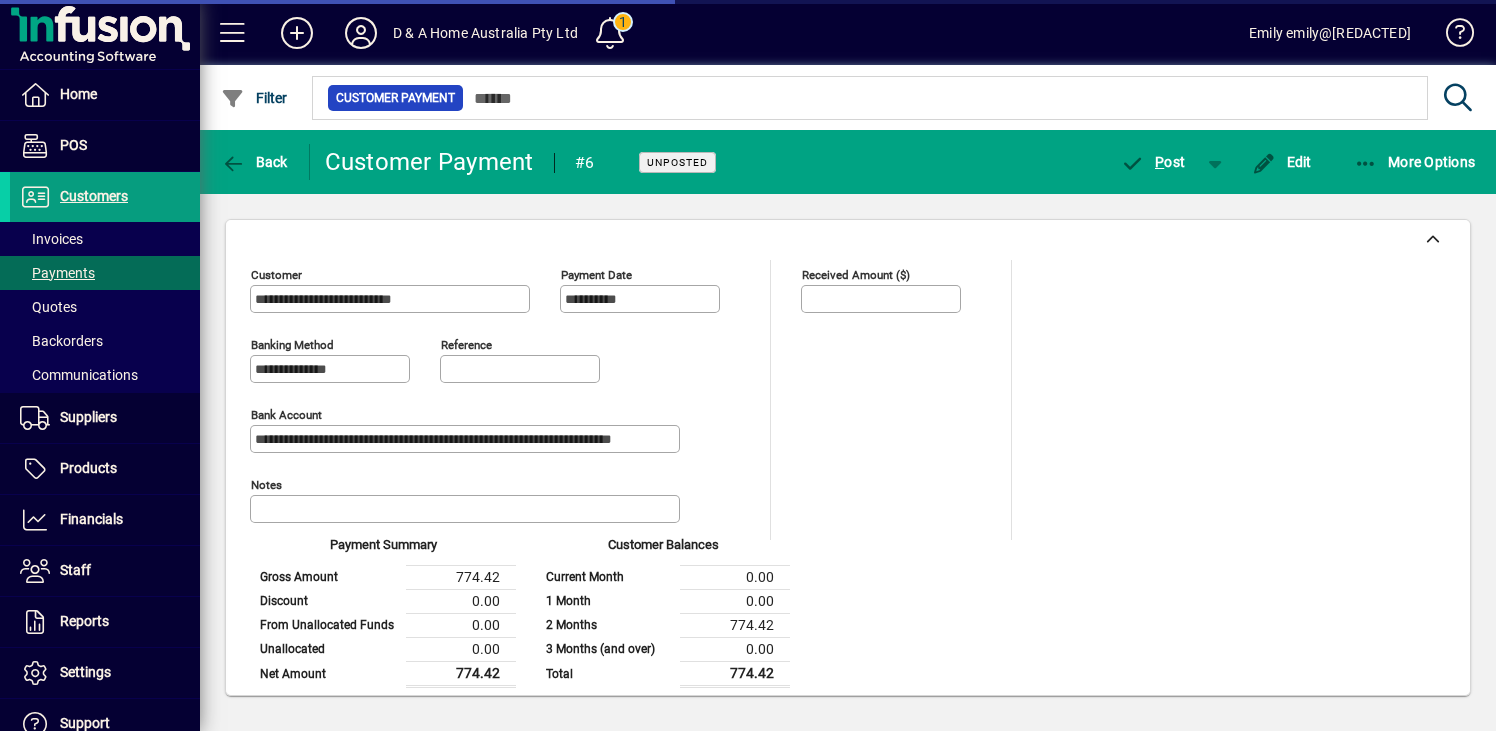 scroll, scrollTop: 283, scrollLeft: 0, axis: vertical 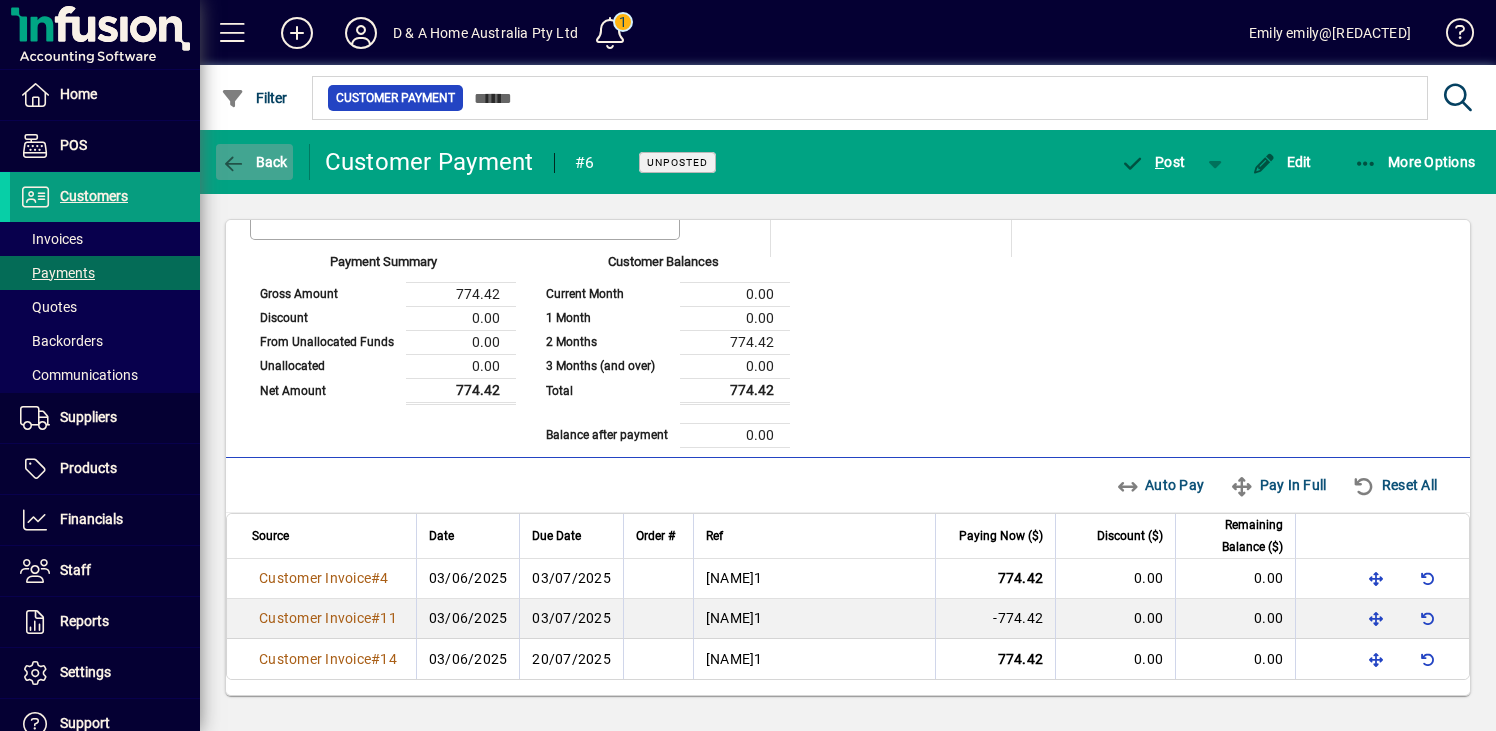 click on "Back" 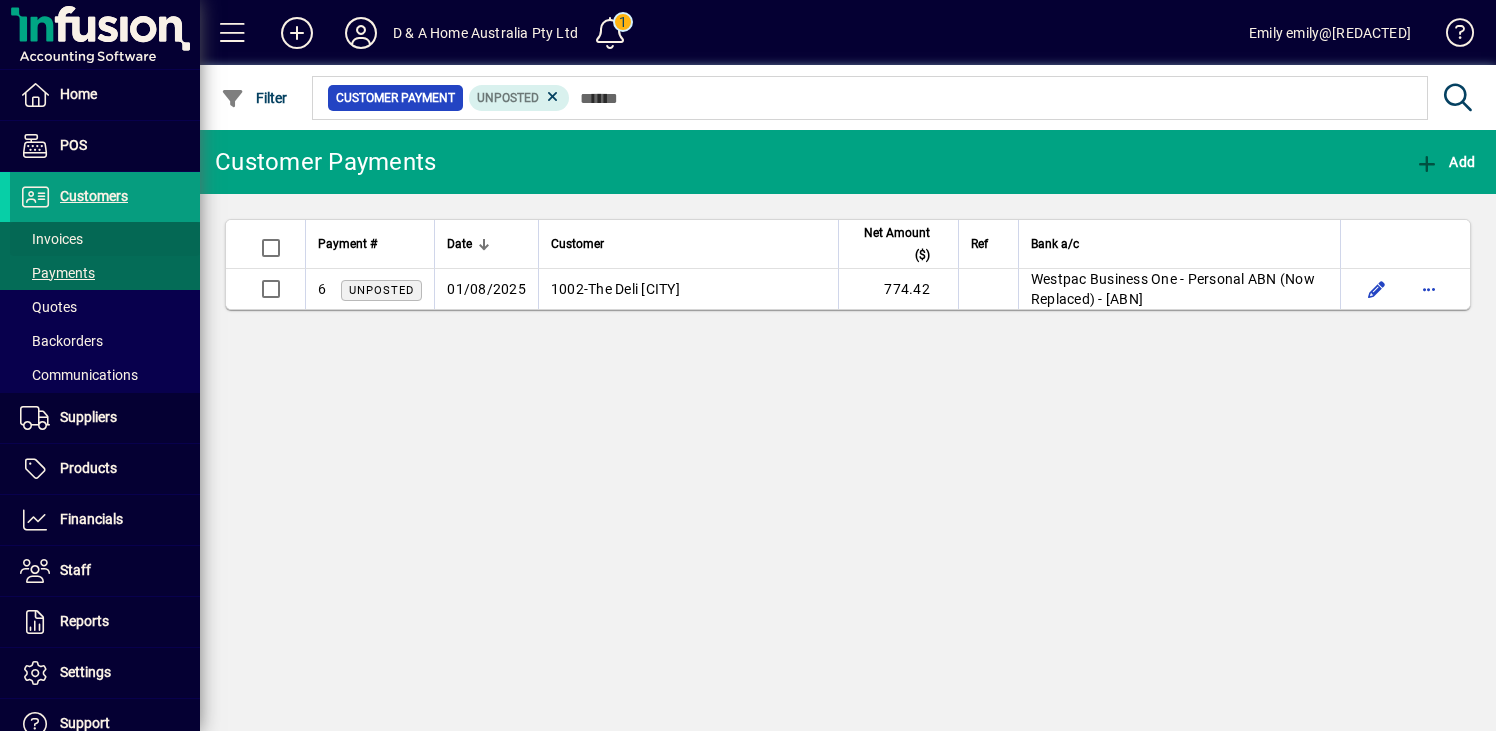 click at bounding box center (105, 239) 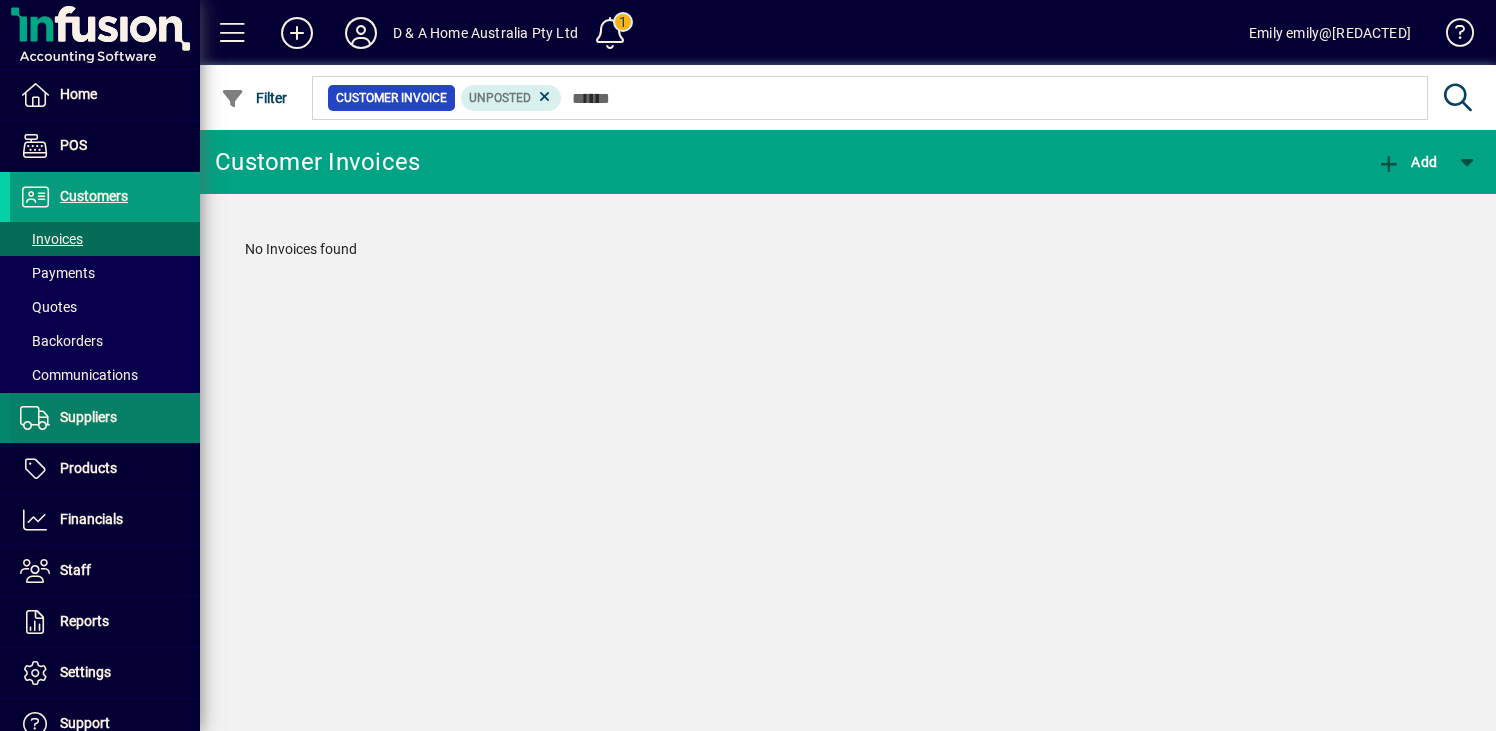 click on "Suppliers" at bounding box center (88, 417) 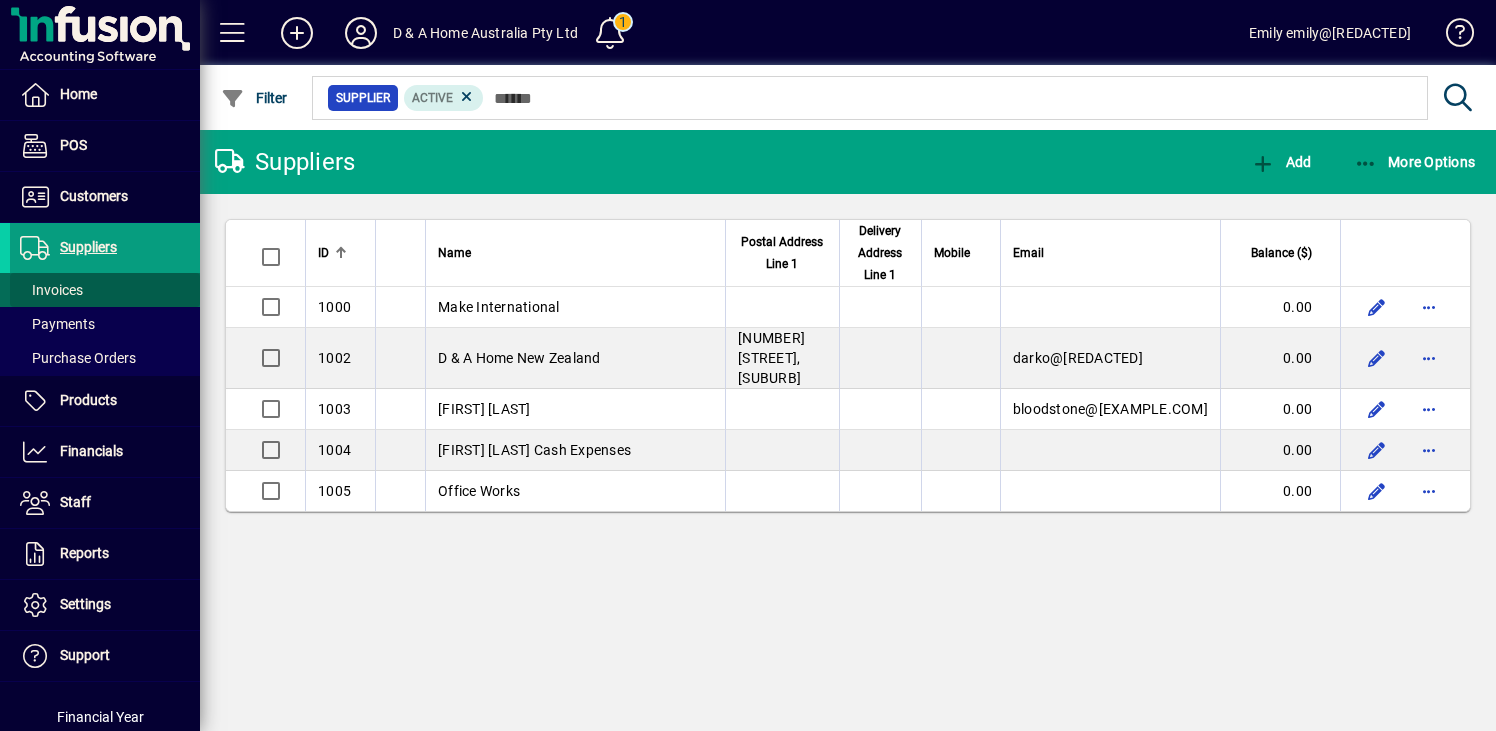 click at bounding box center [105, 290] 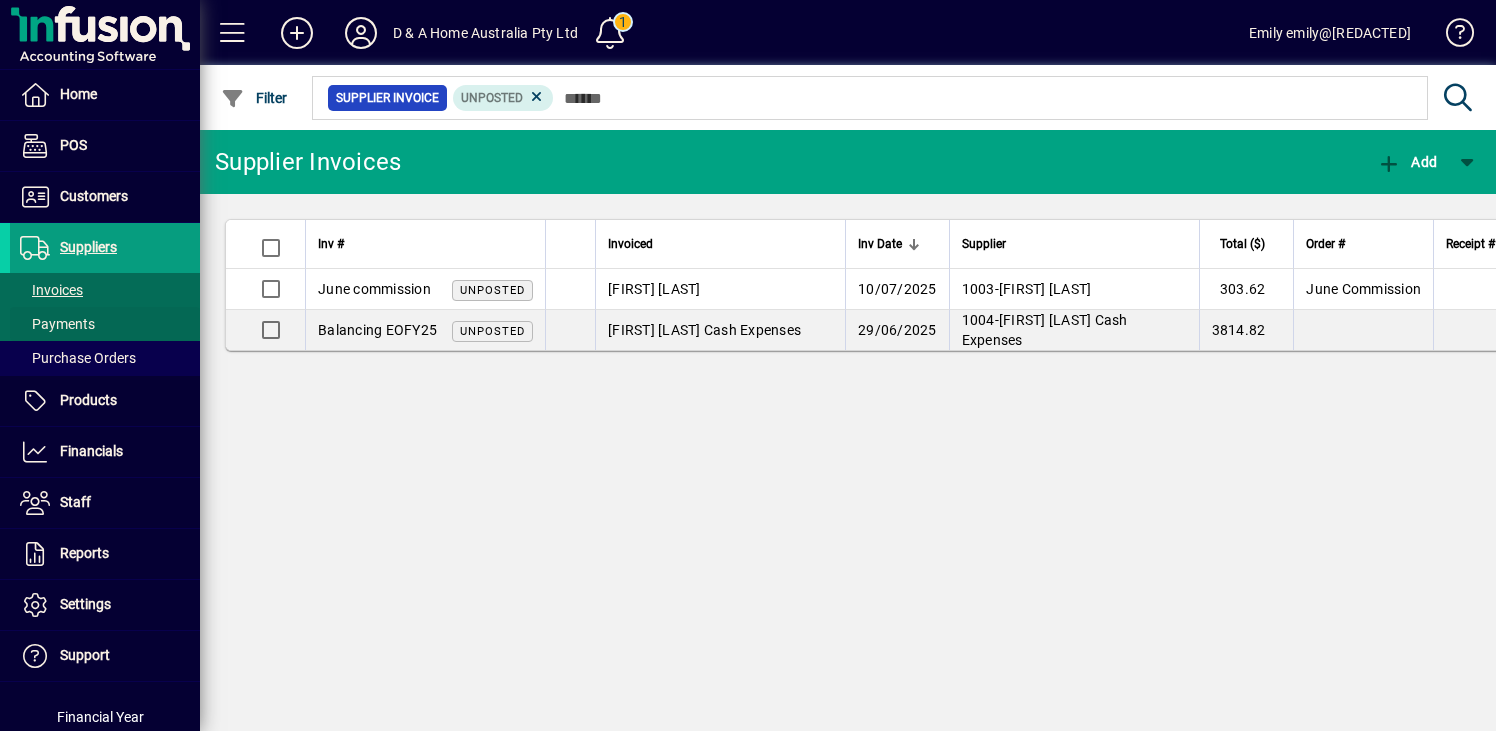 click at bounding box center [105, 324] 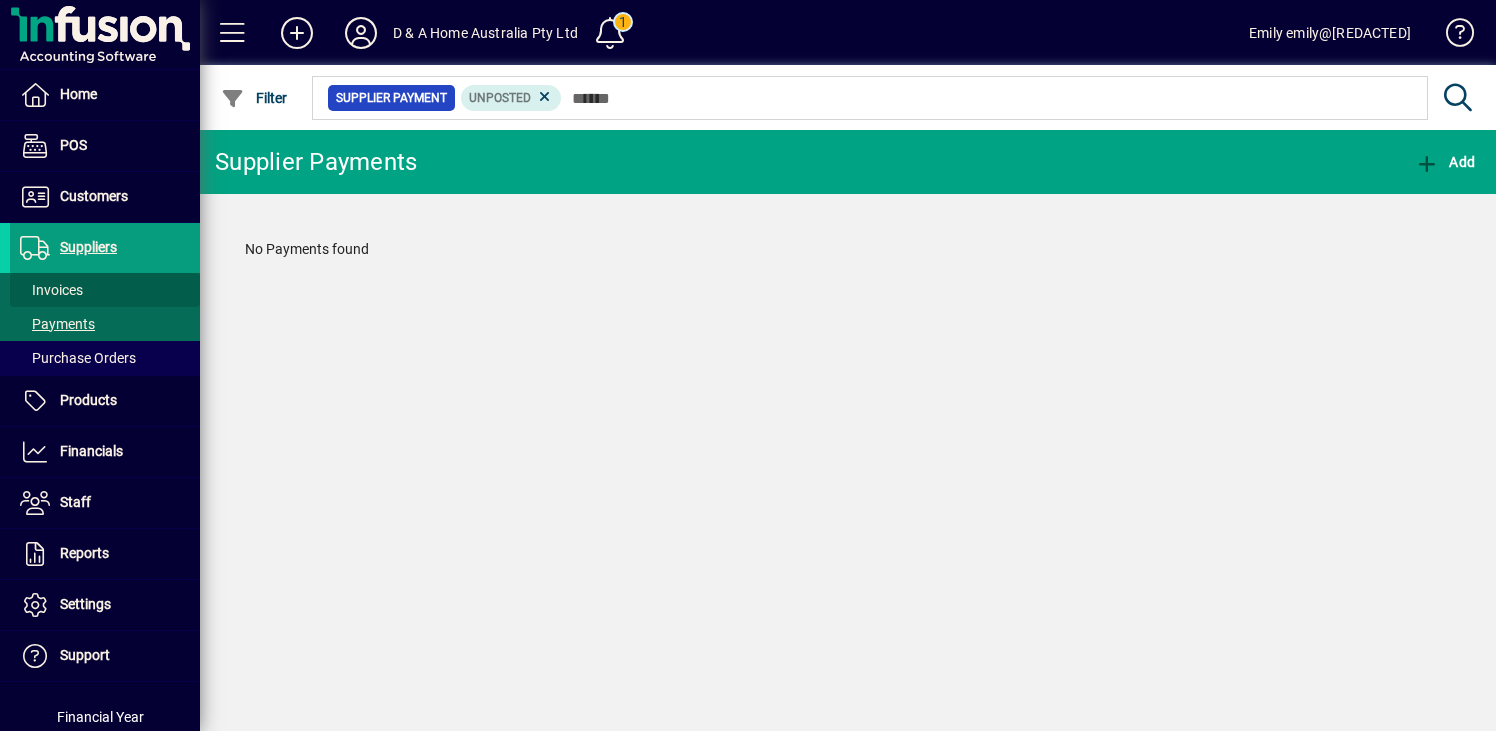 click at bounding box center [105, 290] 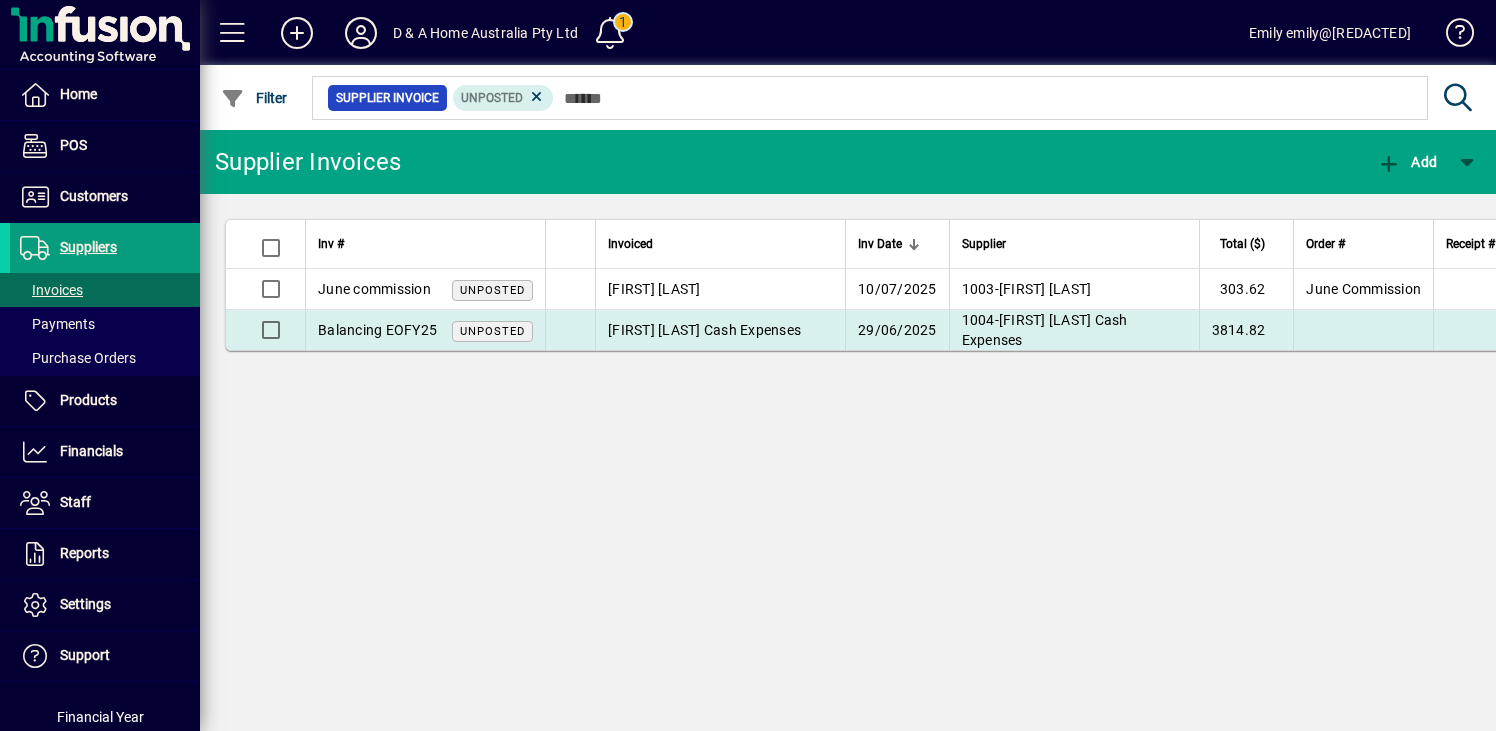 click on "[FIRST] [LAST] Cash Expenses" at bounding box center [704, 330] 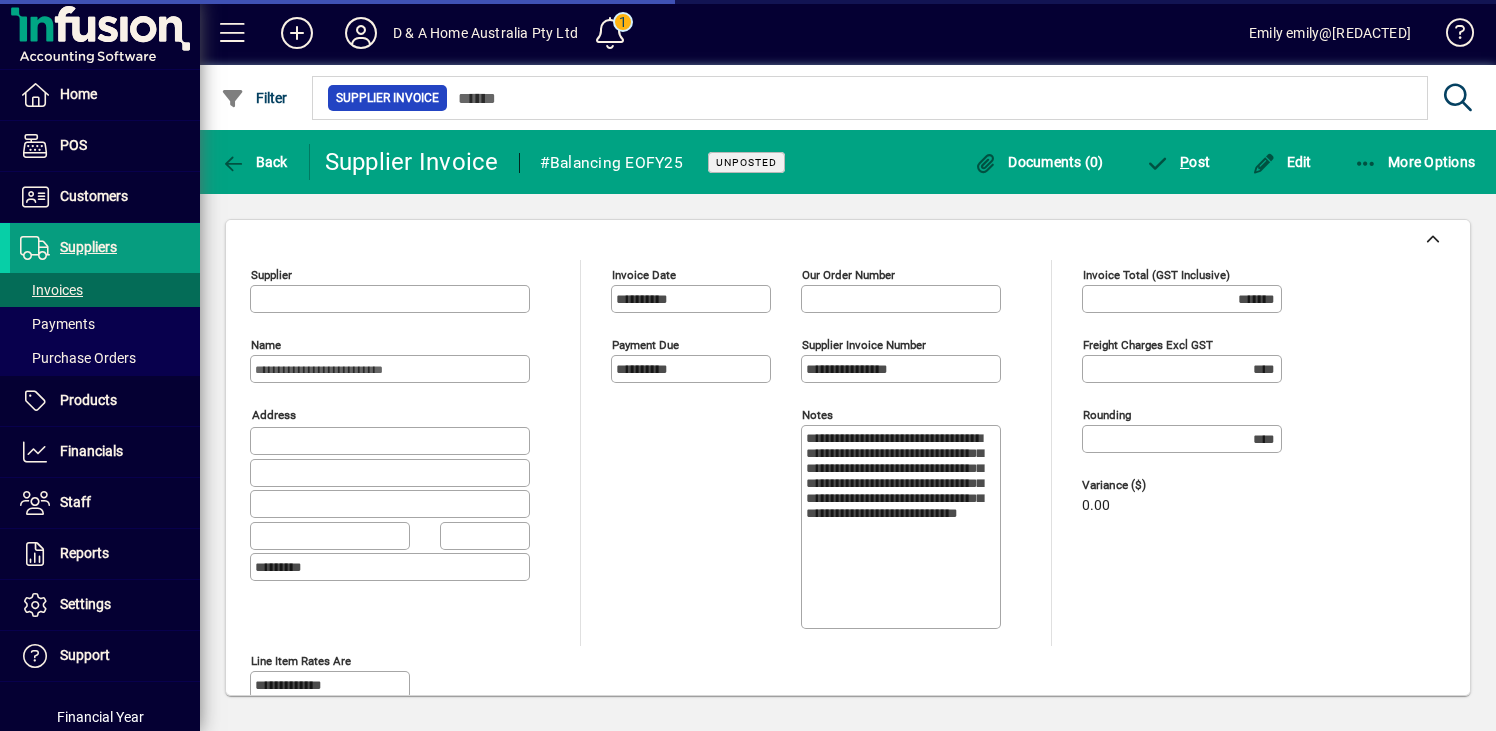 type on "**********" 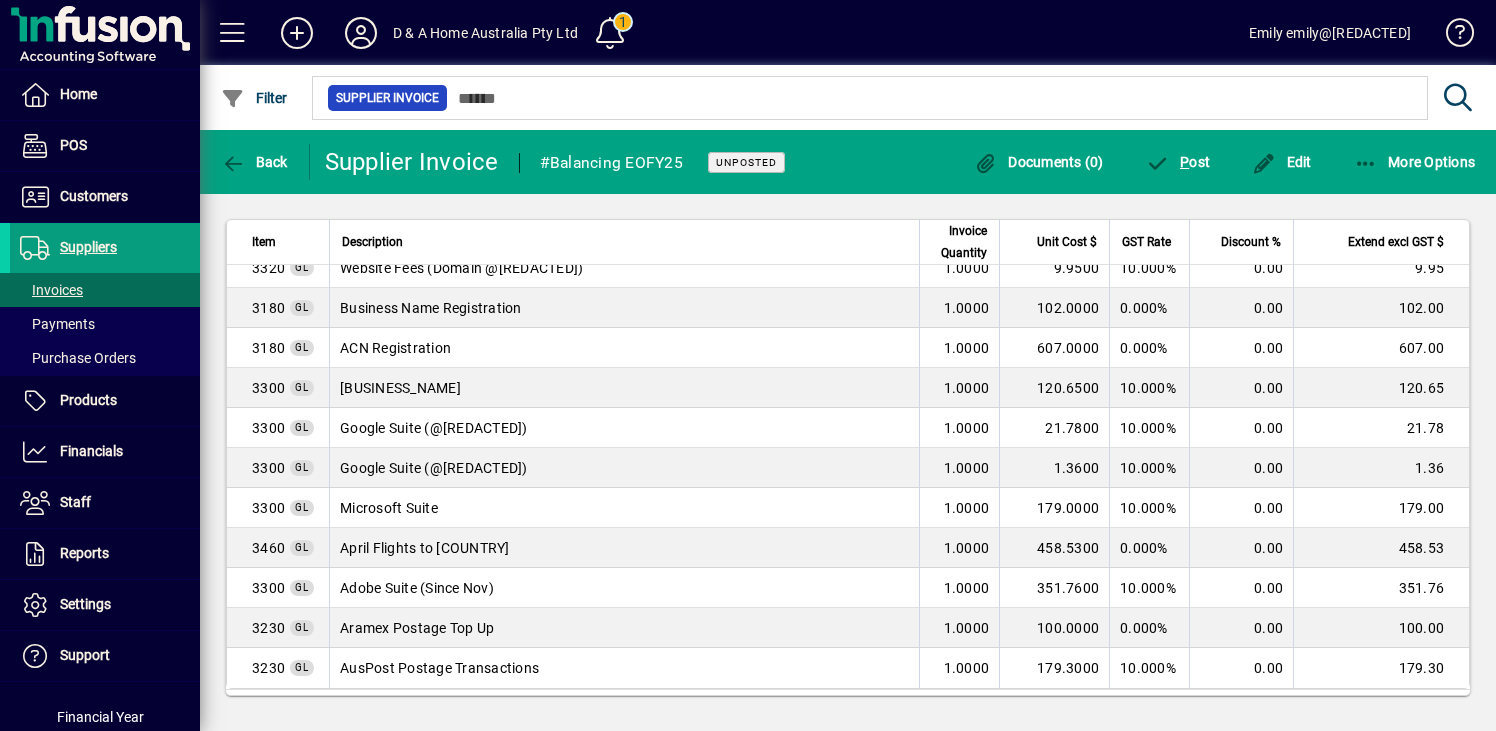scroll, scrollTop: 924, scrollLeft: 0, axis: vertical 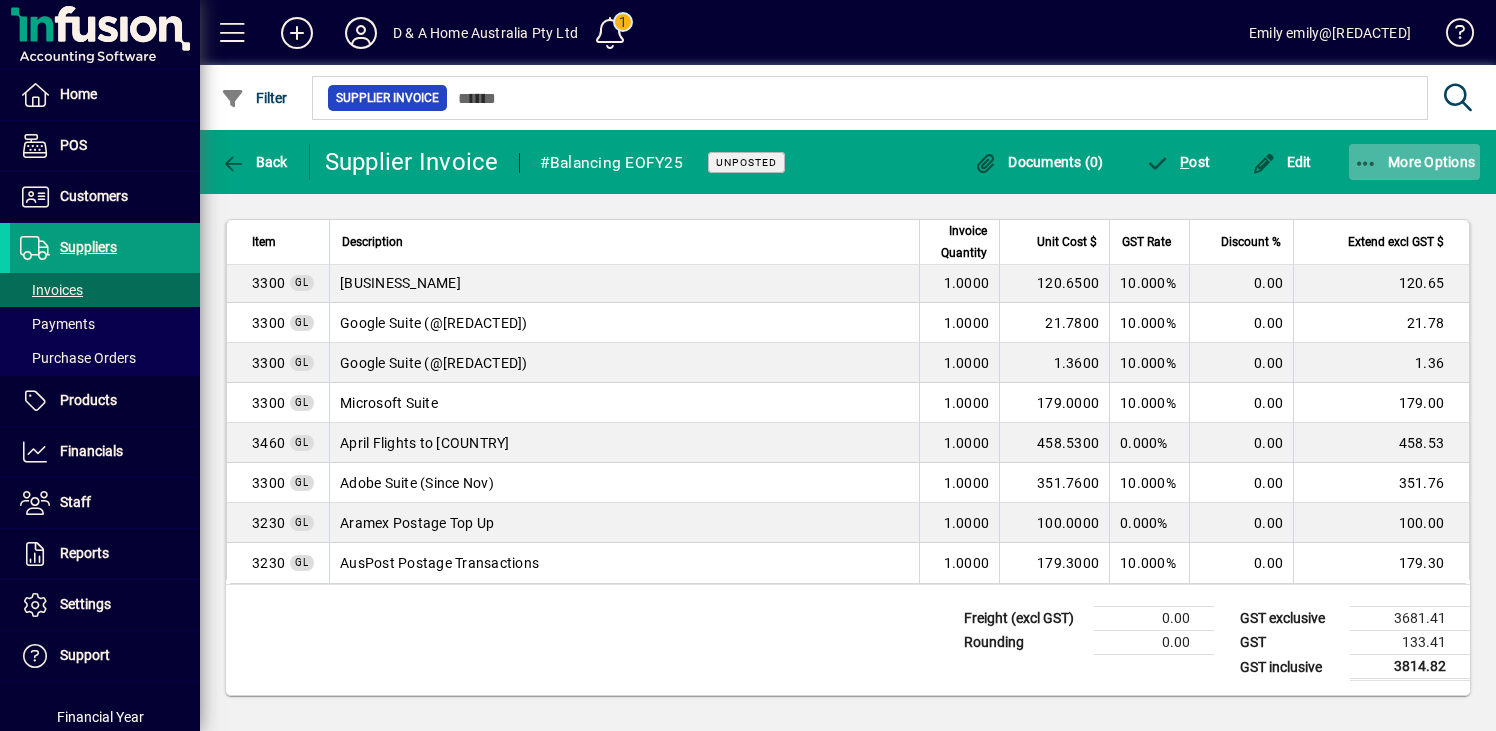 click 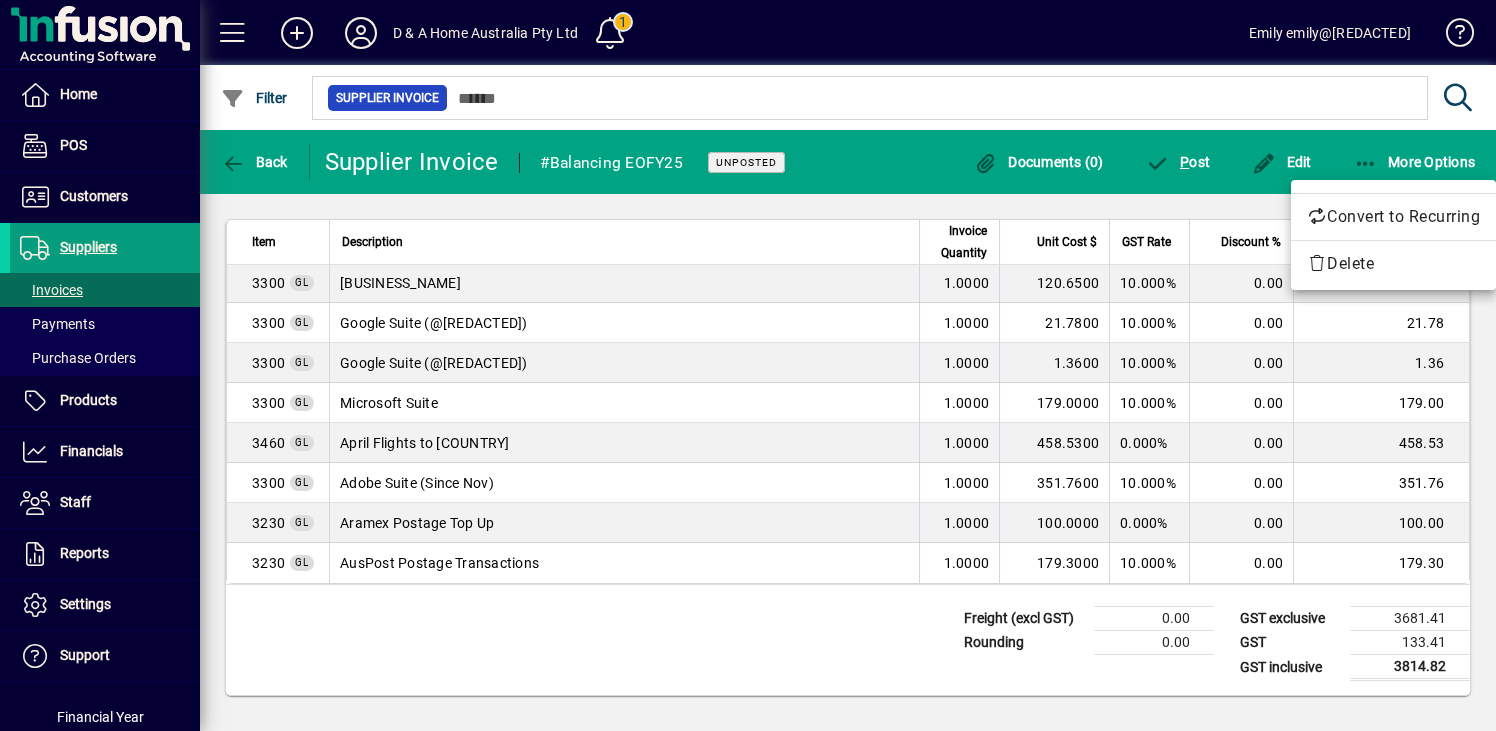 click at bounding box center [748, 365] 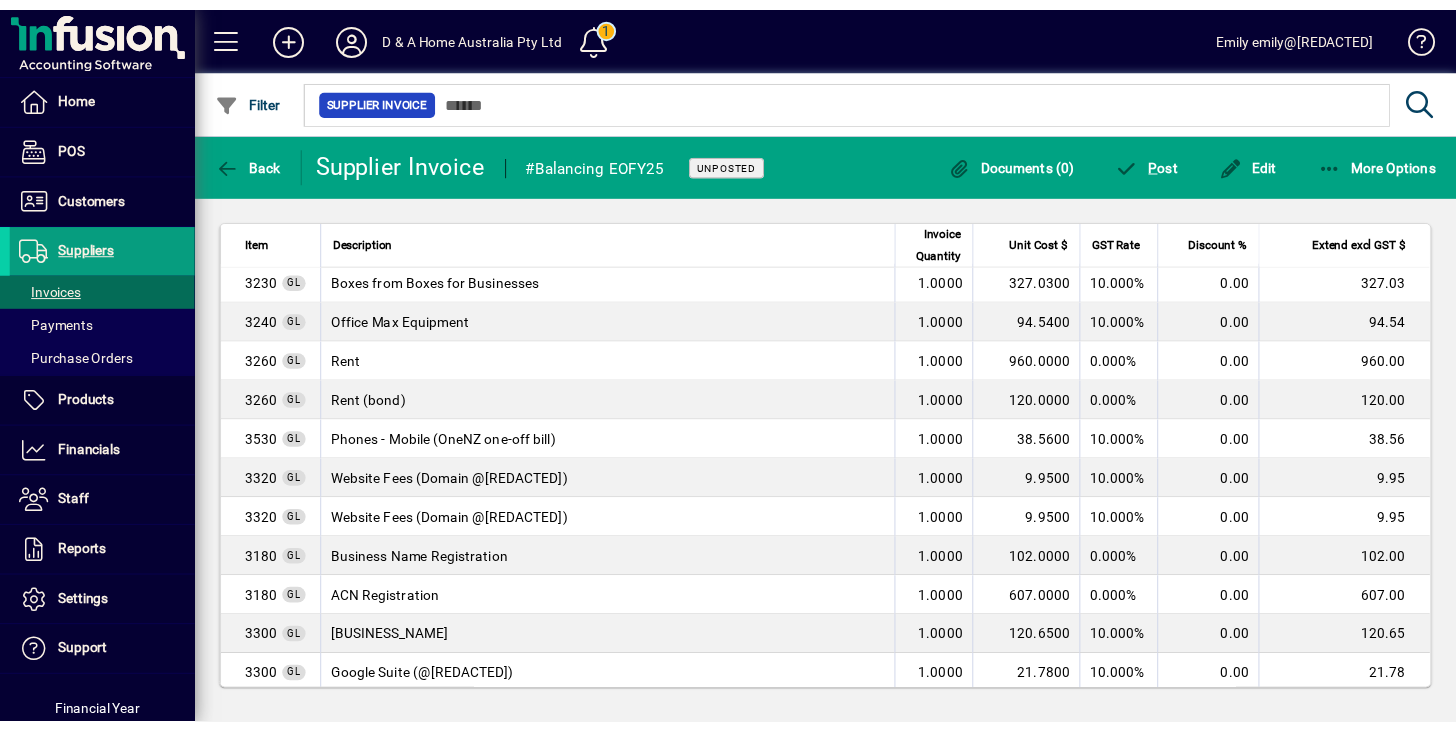 scroll, scrollTop: 567, scrollLeft: 0, axis: vertical 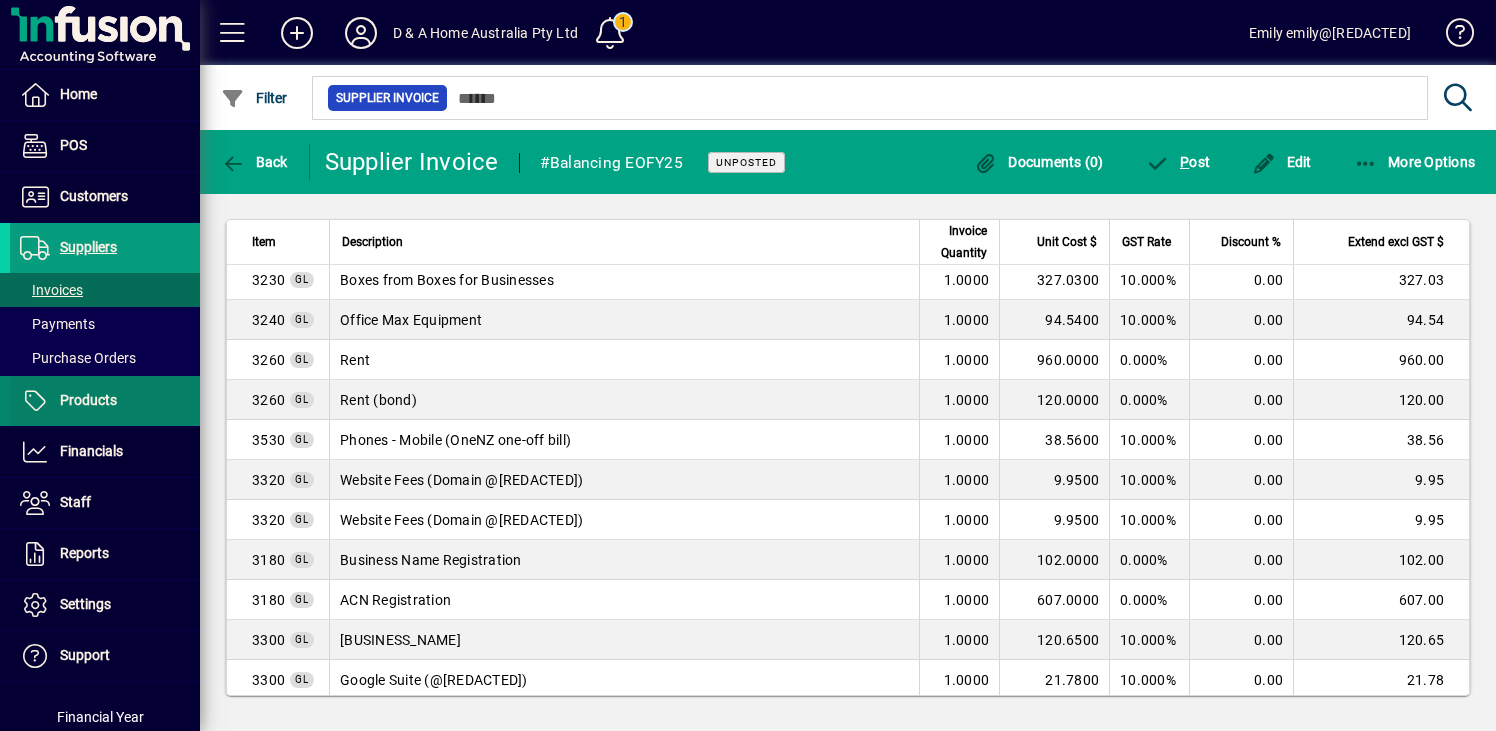 click at bounding box center (105, 401) 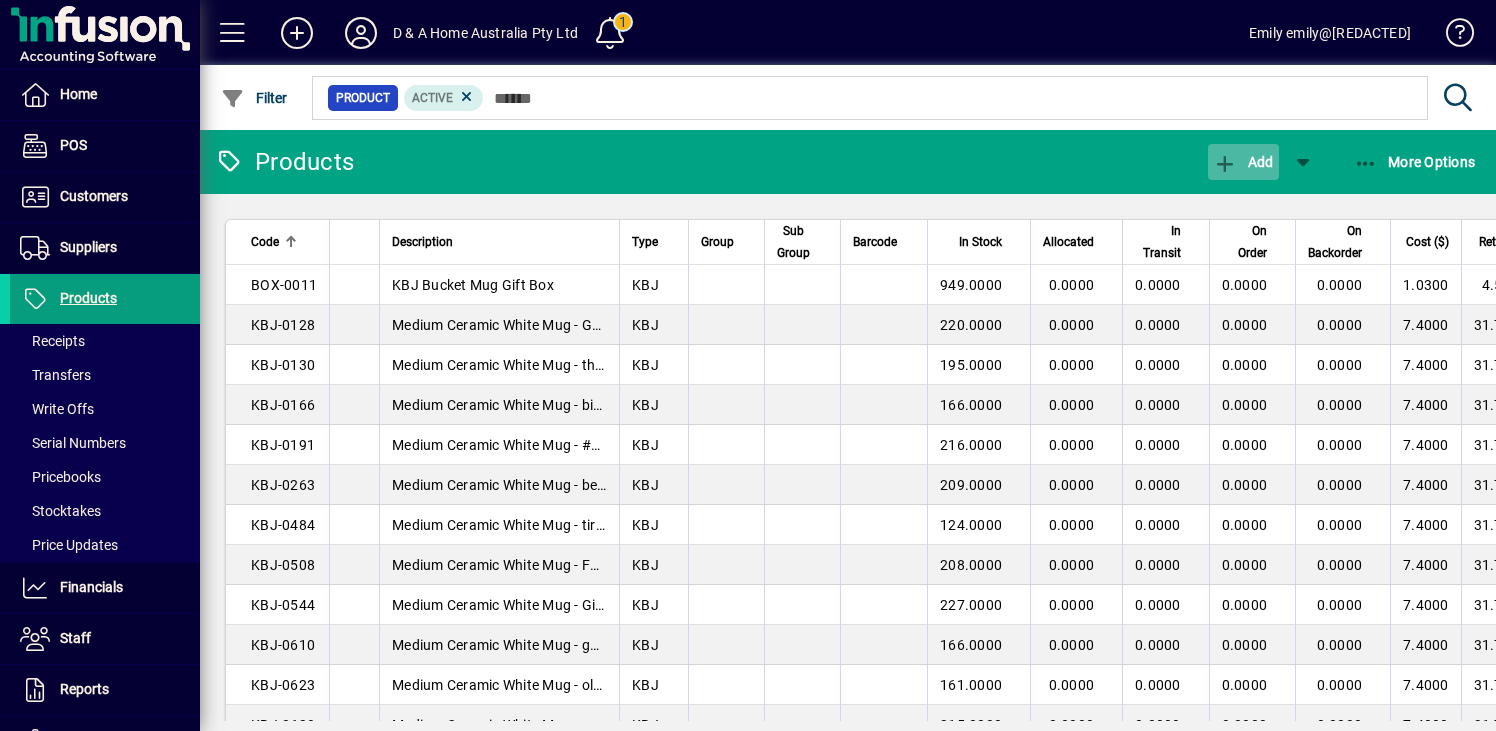 click on "Add" 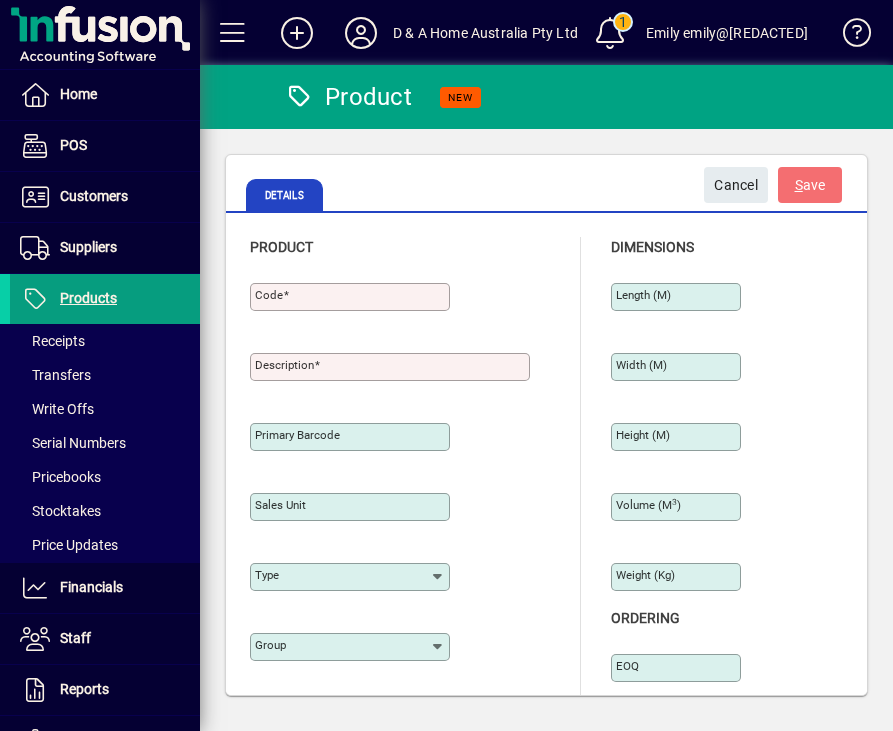 click on "Code" 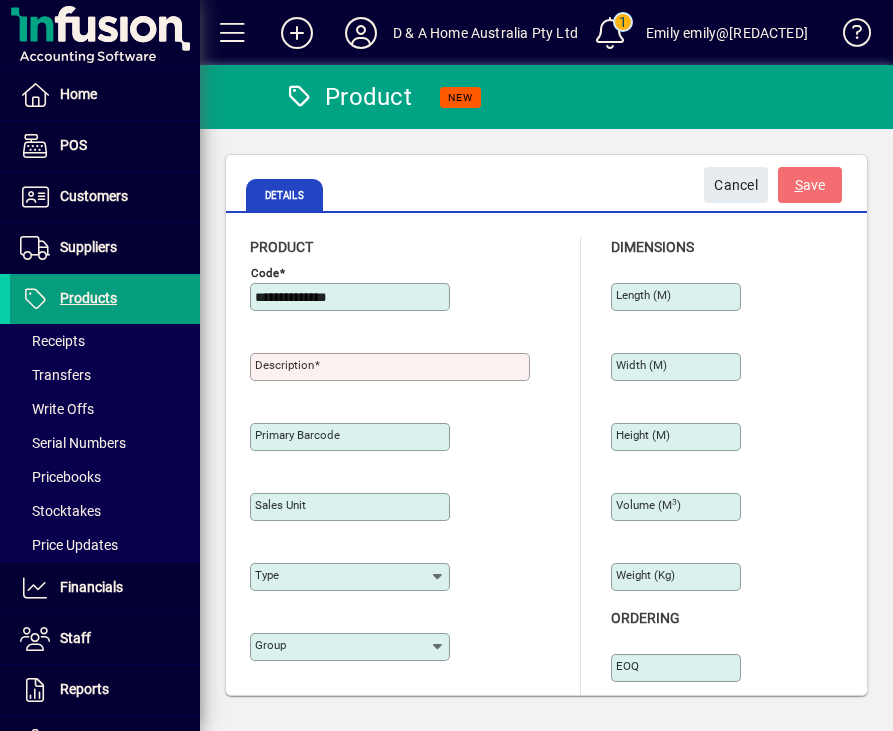 type on "**********" 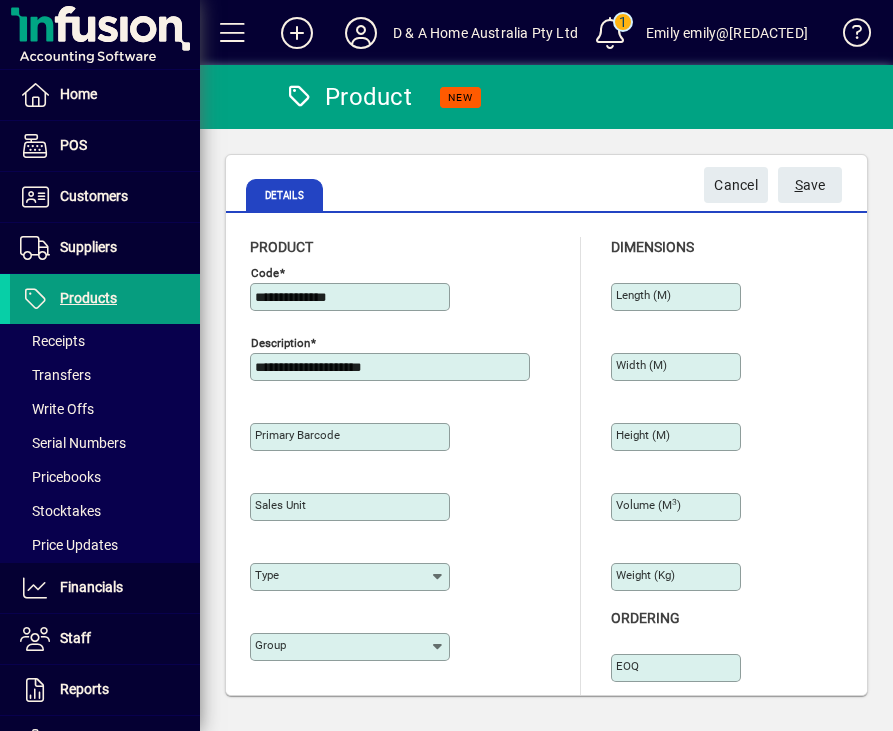 click on "**********" at bounding box center [392, 367] 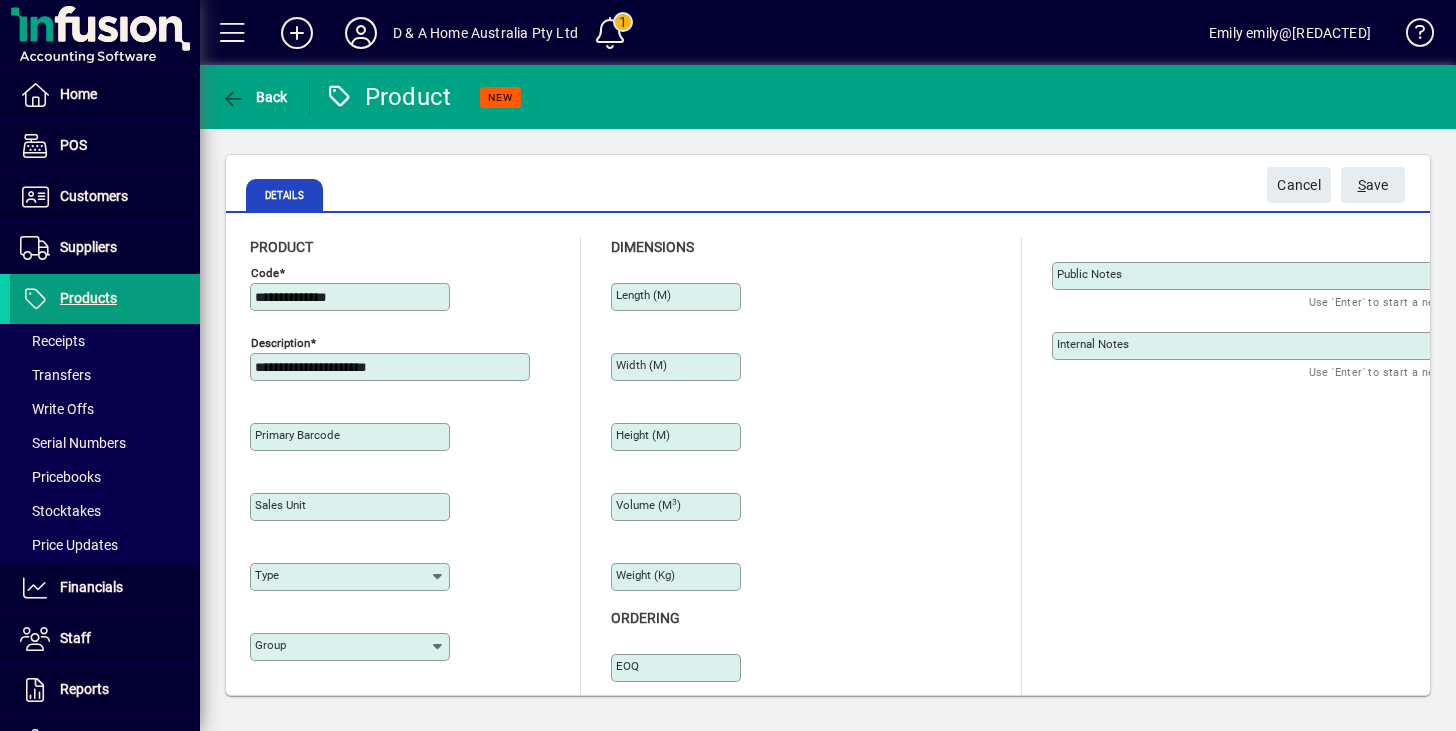 type on "**********" 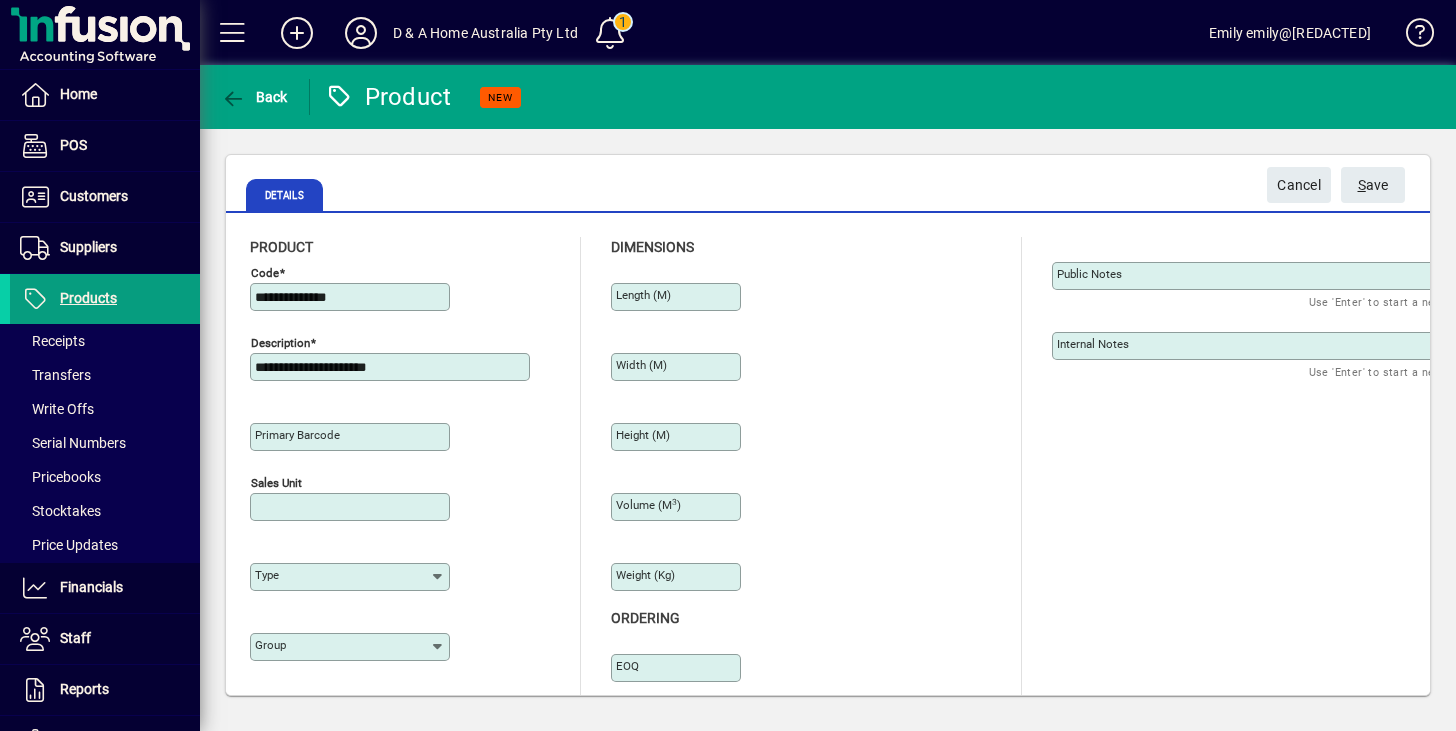 click on "Sales unit" at bounding box center [352, 507] 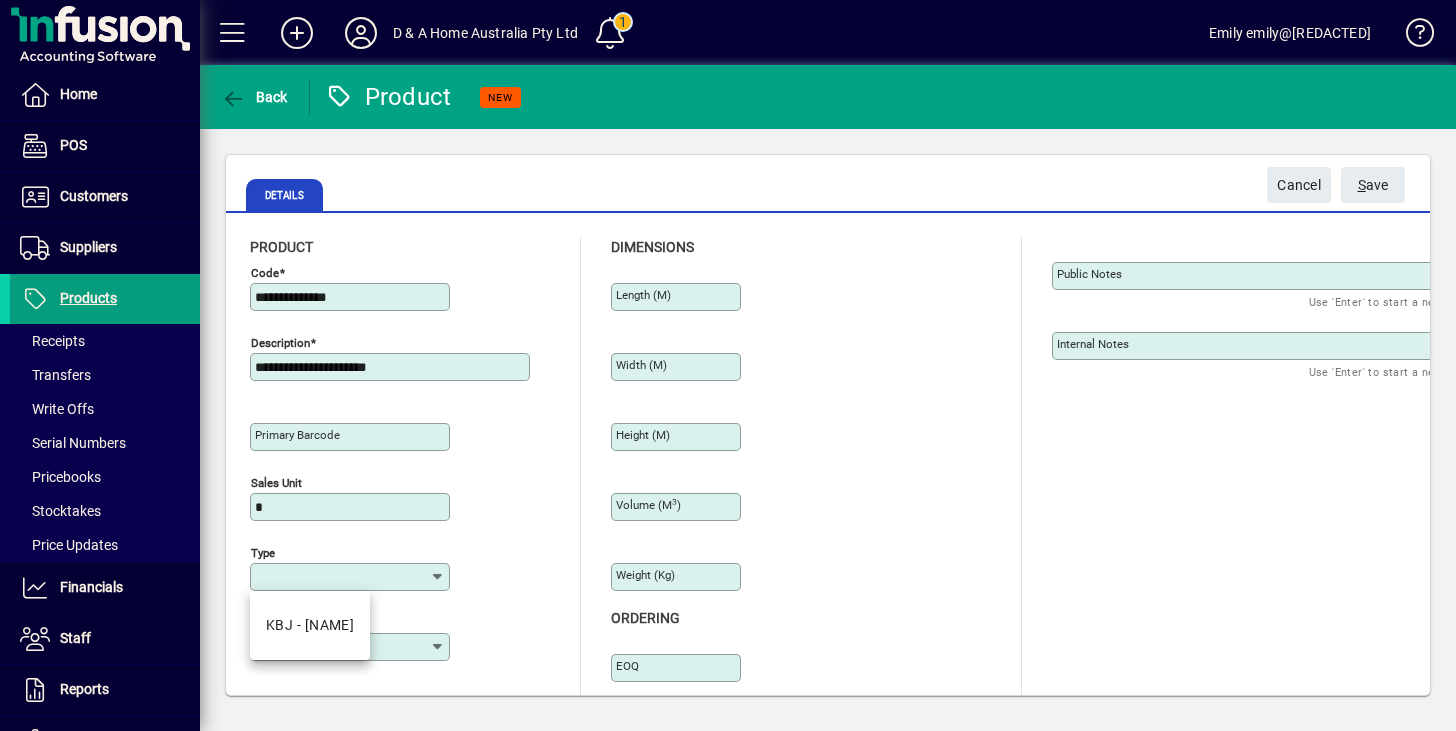 click on "Type" at bounding box center [342, 577] 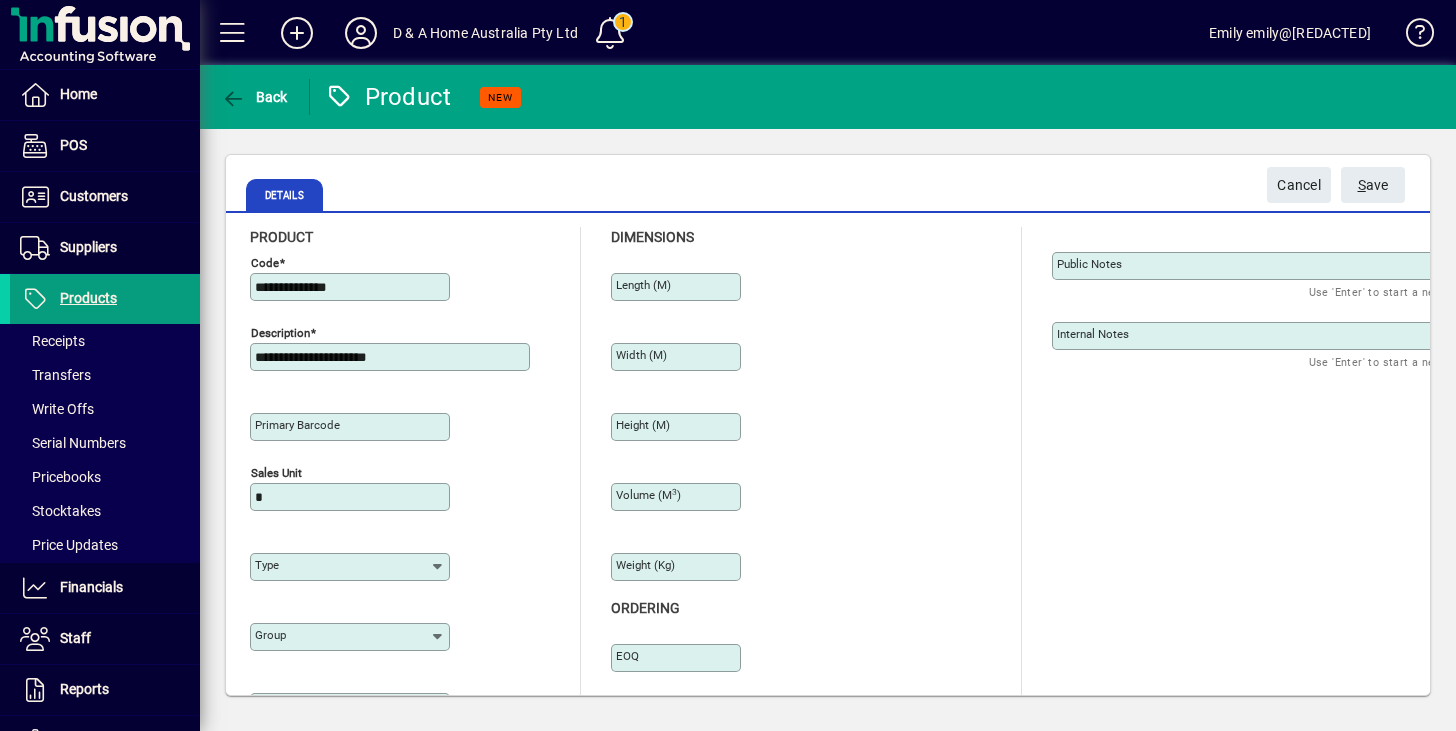 scroll, scrollTop: 0, scrollLeft: 0, axis: both 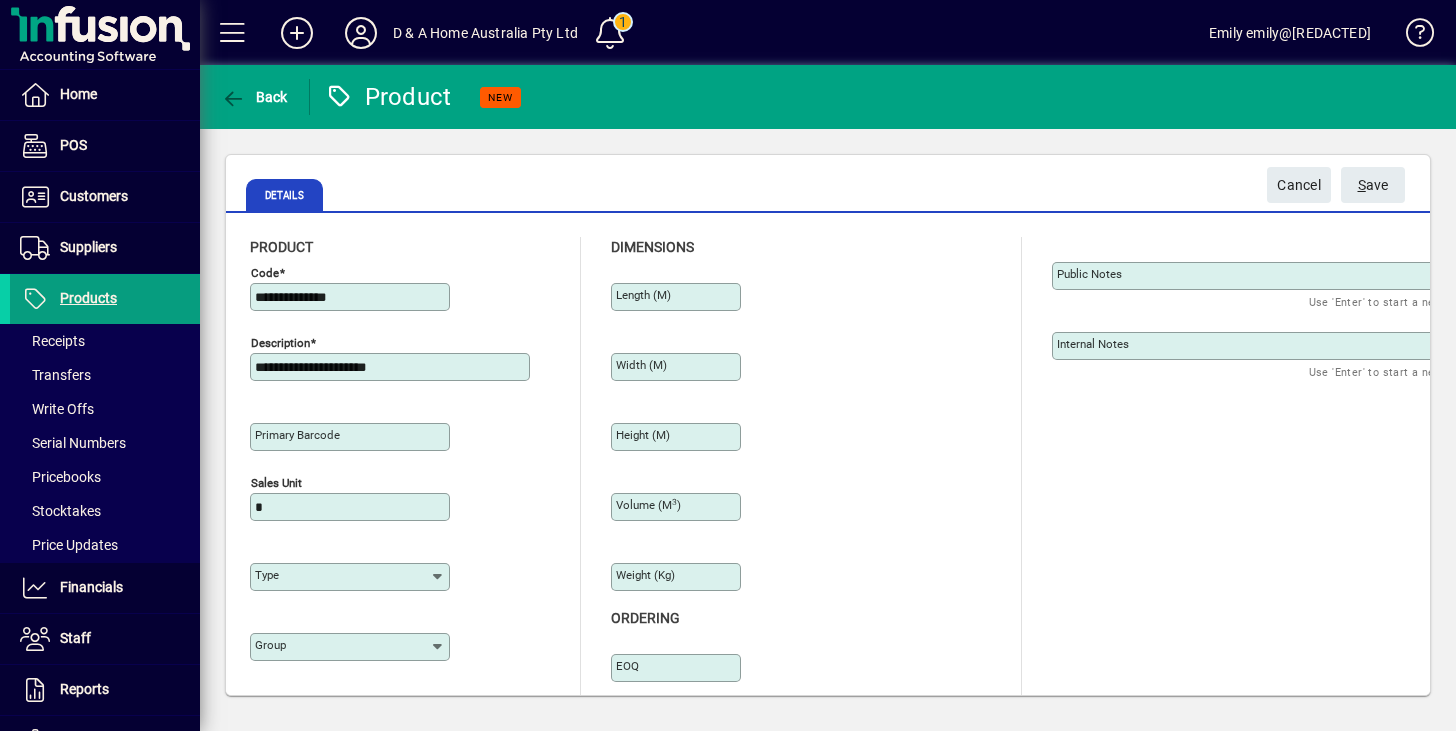 drag, startPoint x: 420, startPoint y: 371, endPoint x: 335, endPoint y: 373, distance: 85.02353 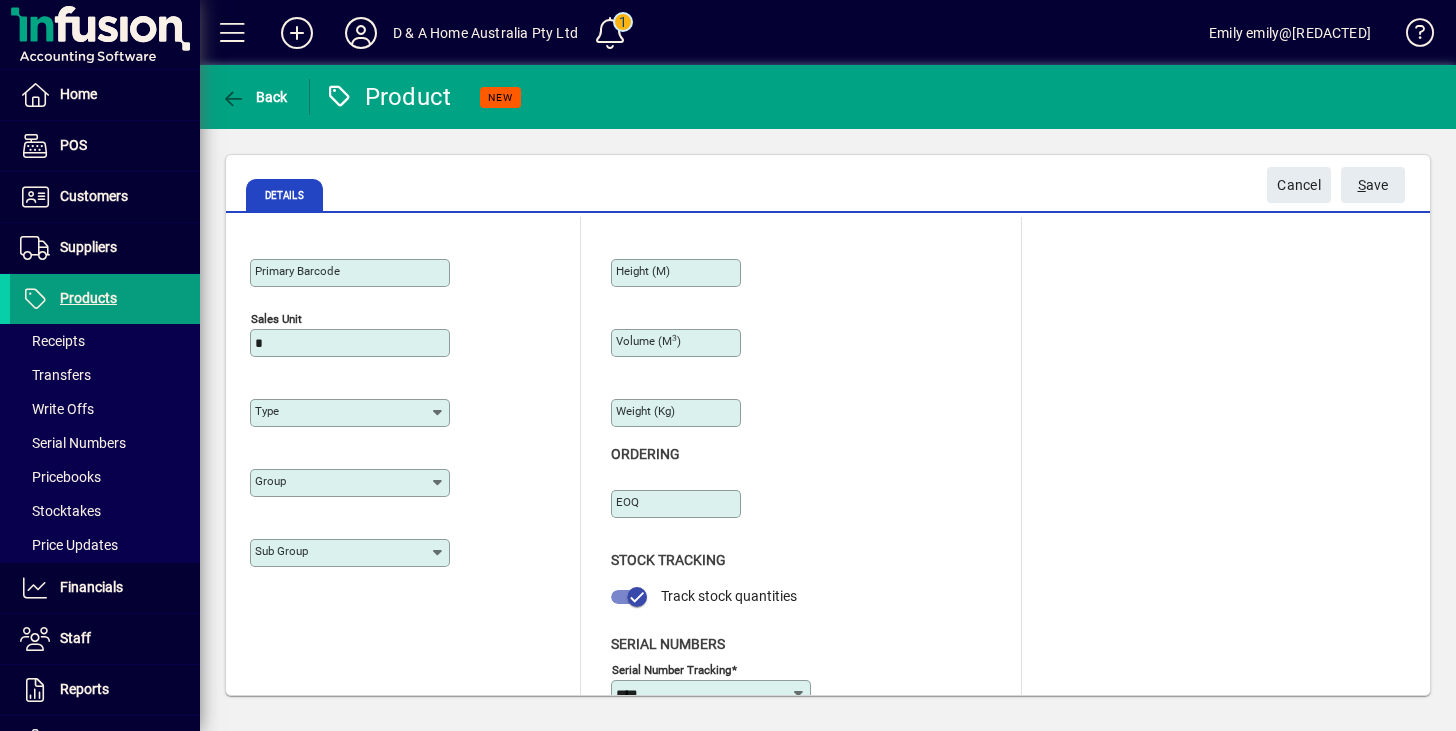 scroll, scrollTop: 203, scrollLeft: 0, axis: vertical 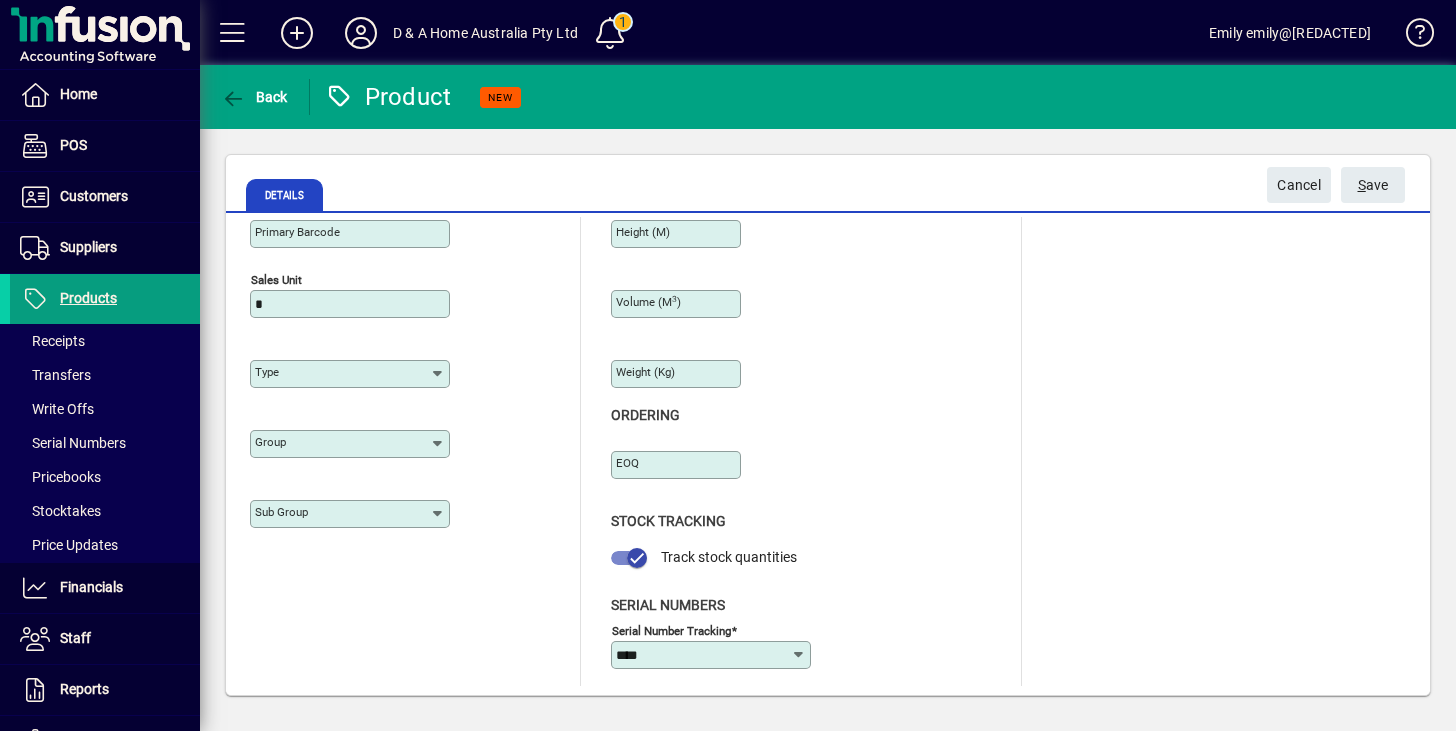 type on "**********" 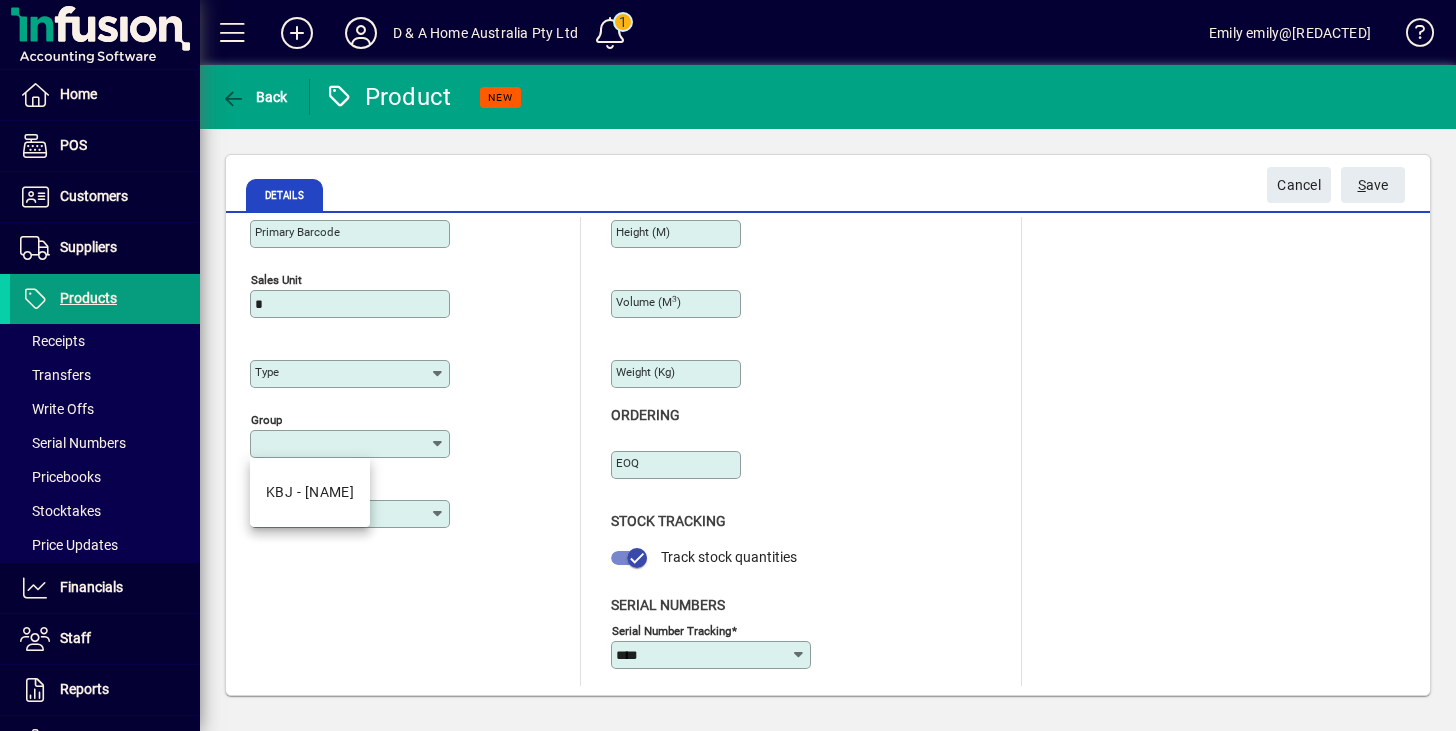 click on "Group" 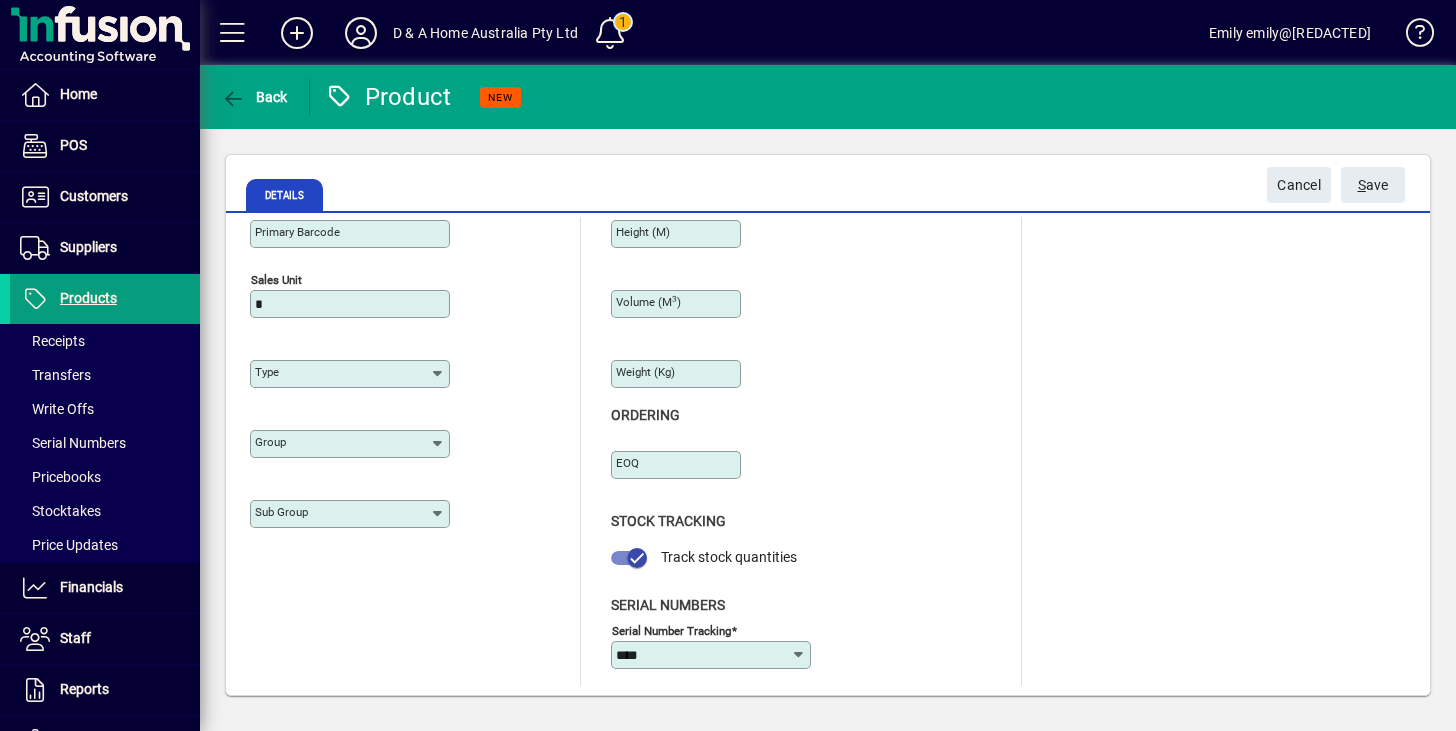 click on "Sub group" 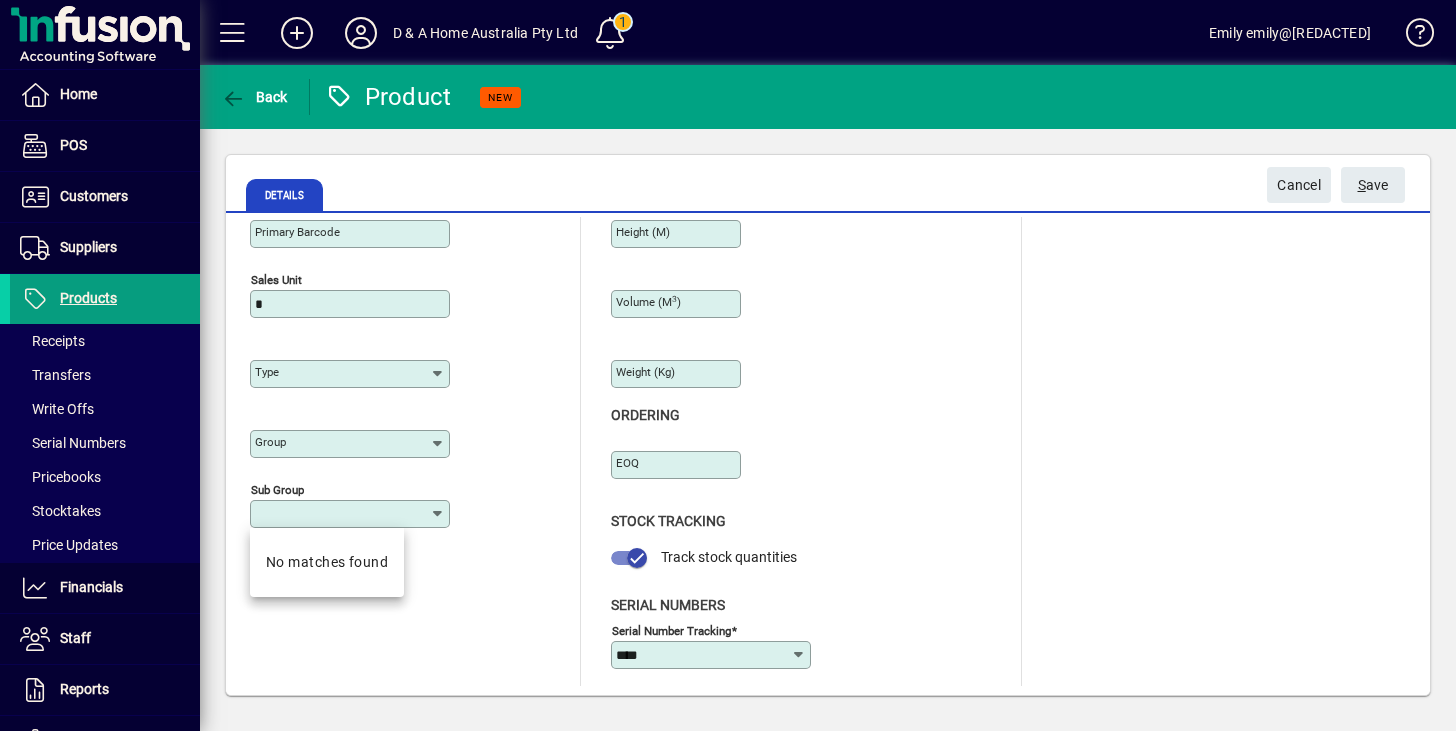 click 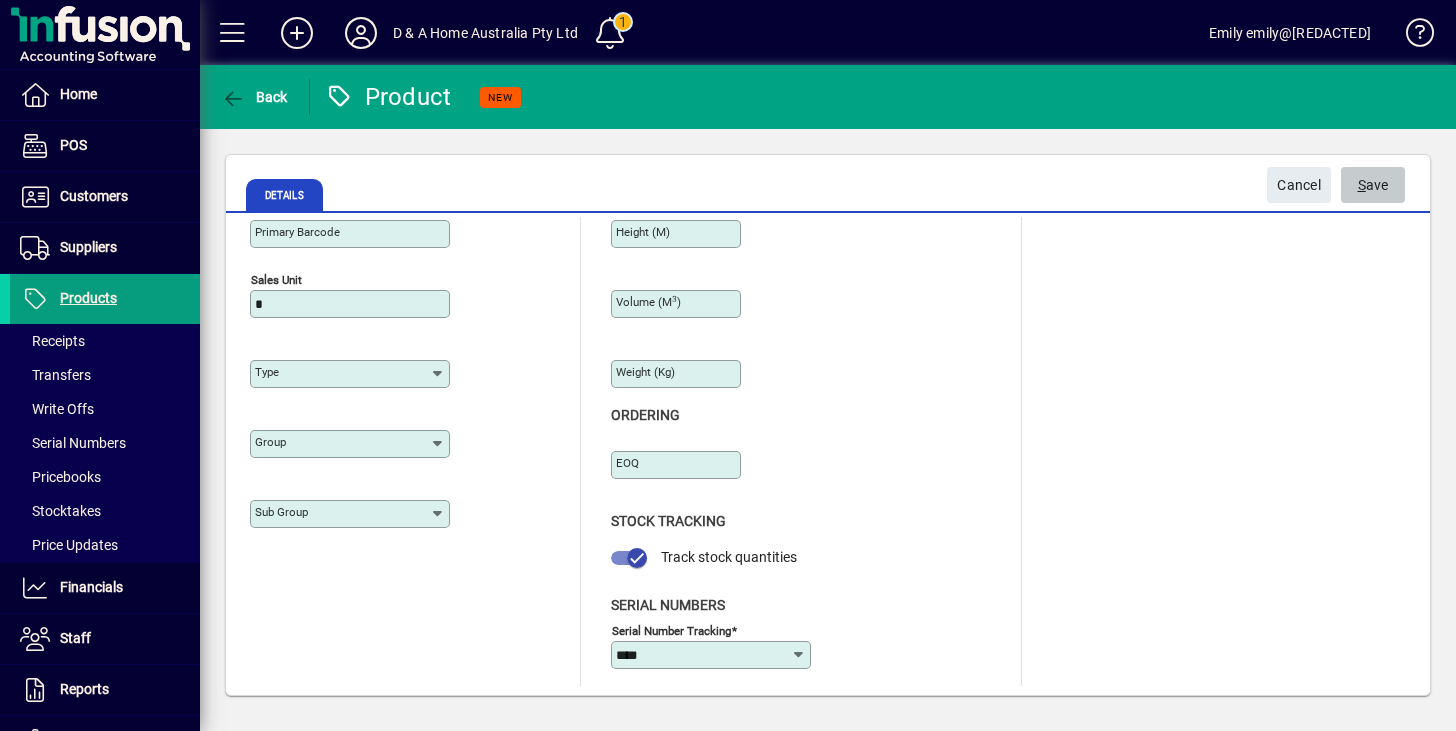 click 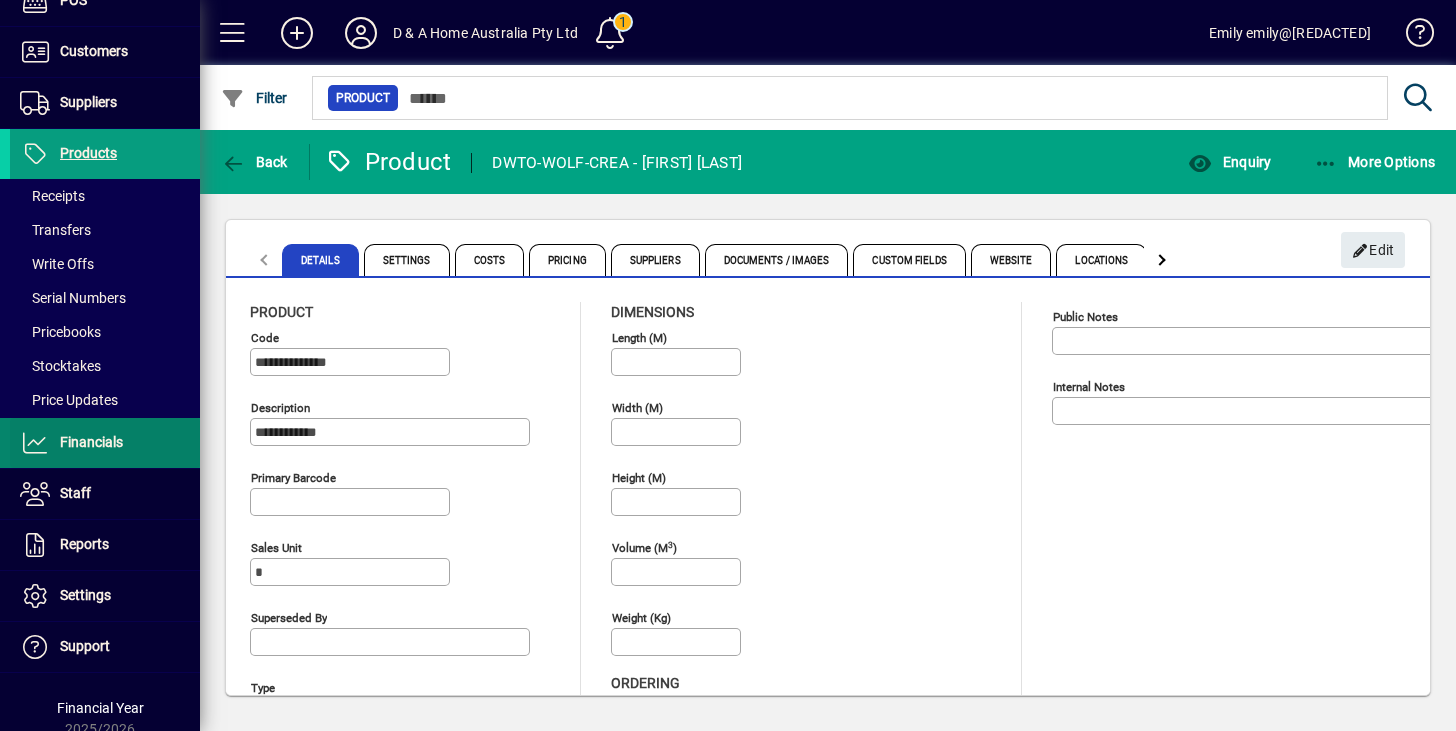 scroll, scrollTop: 196, scrollLeft: 0, axis: vertical 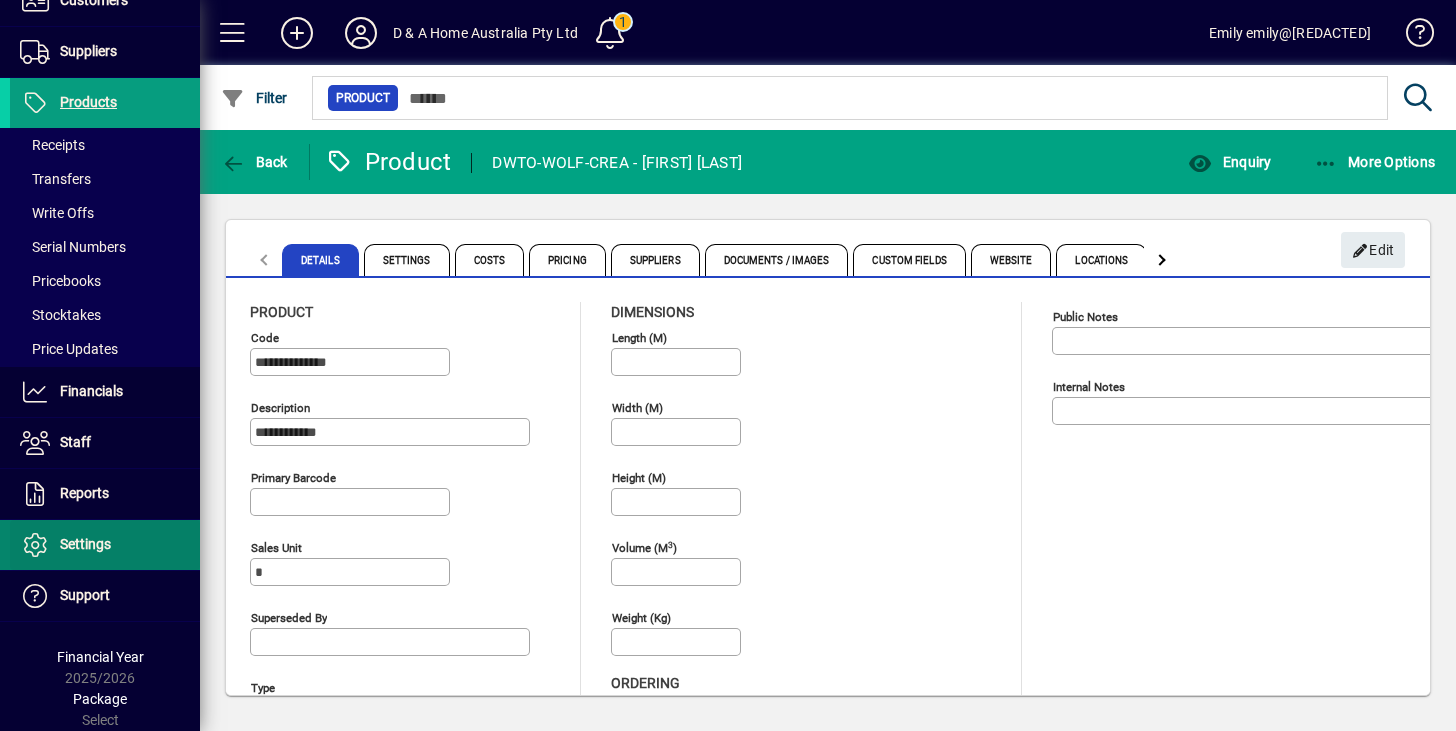 click on "Settings" at bounding box center (85, 544) 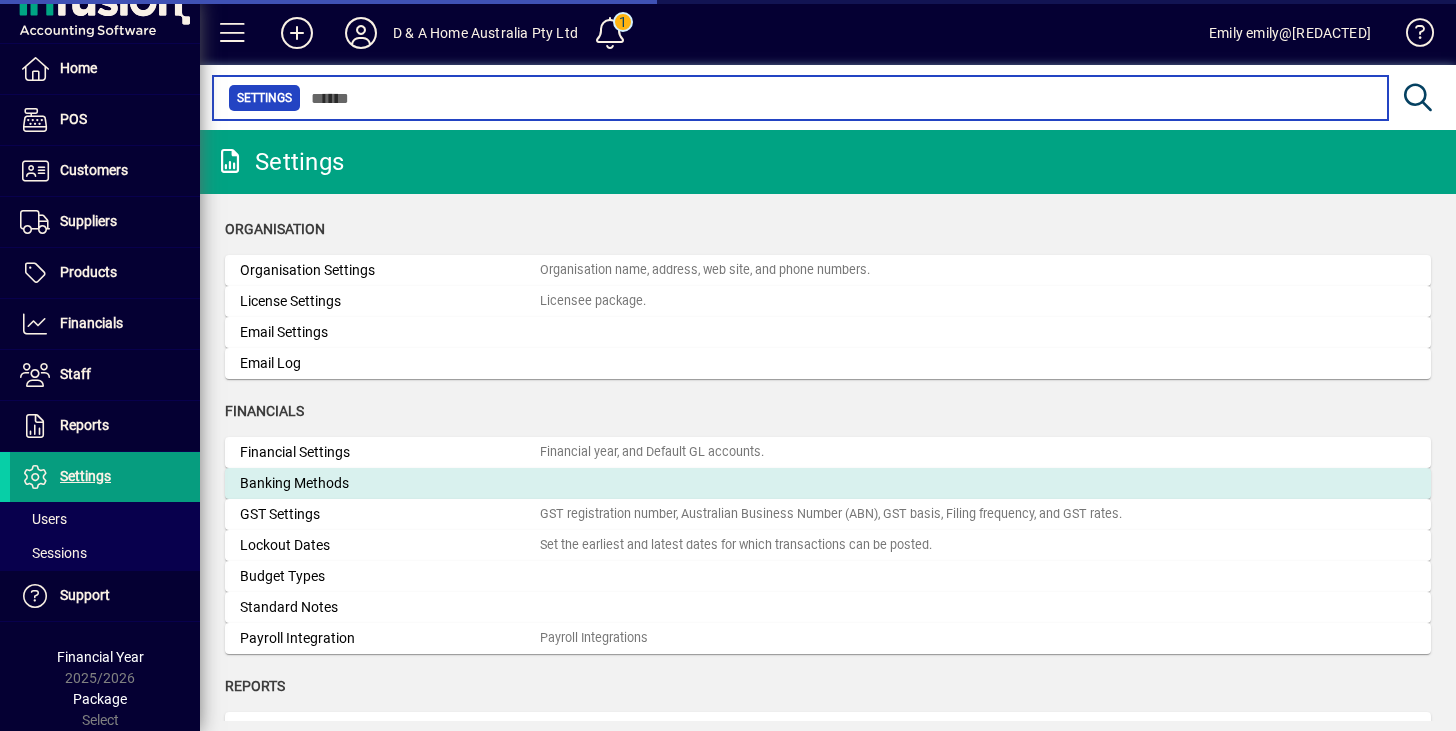 scroll, scrollTop: 26, scrollLeft: 0, axis: vertical 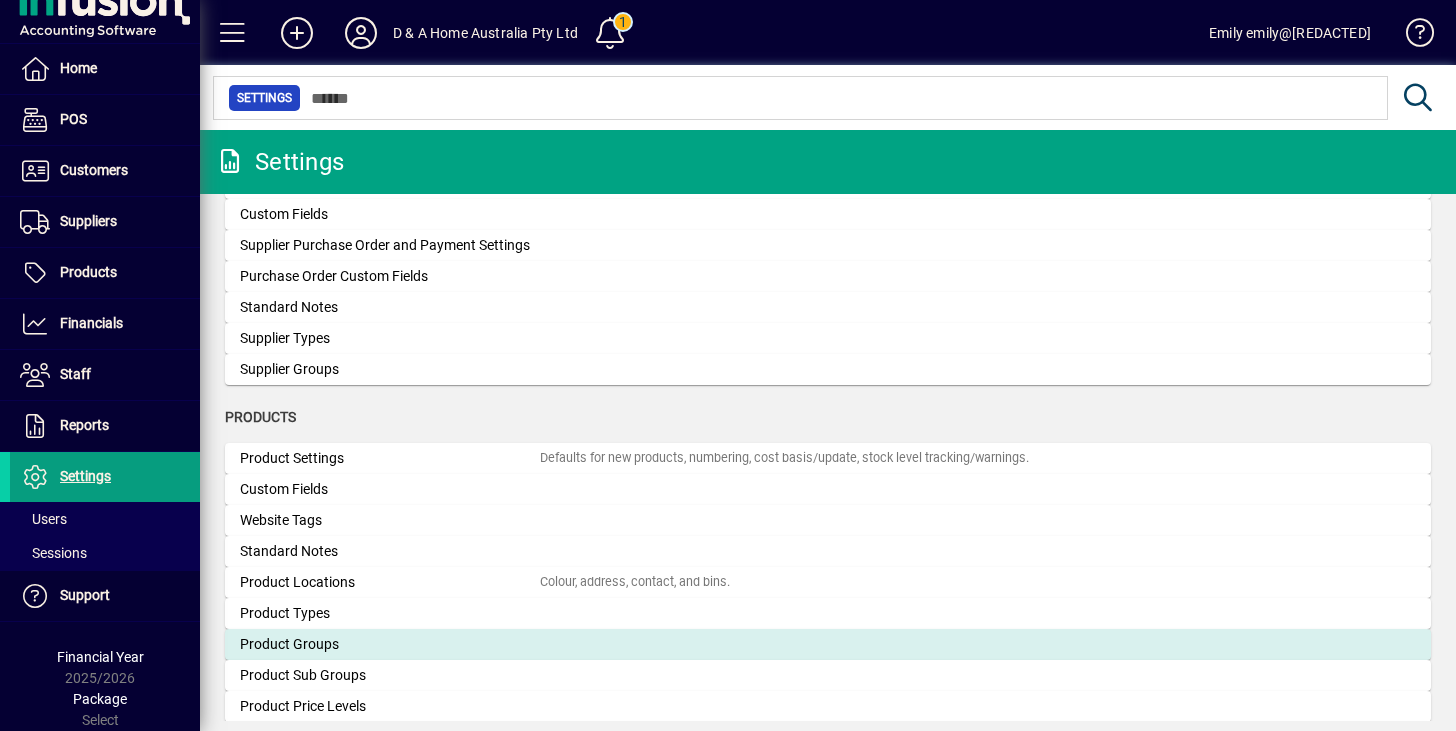 click on "Product Groups" 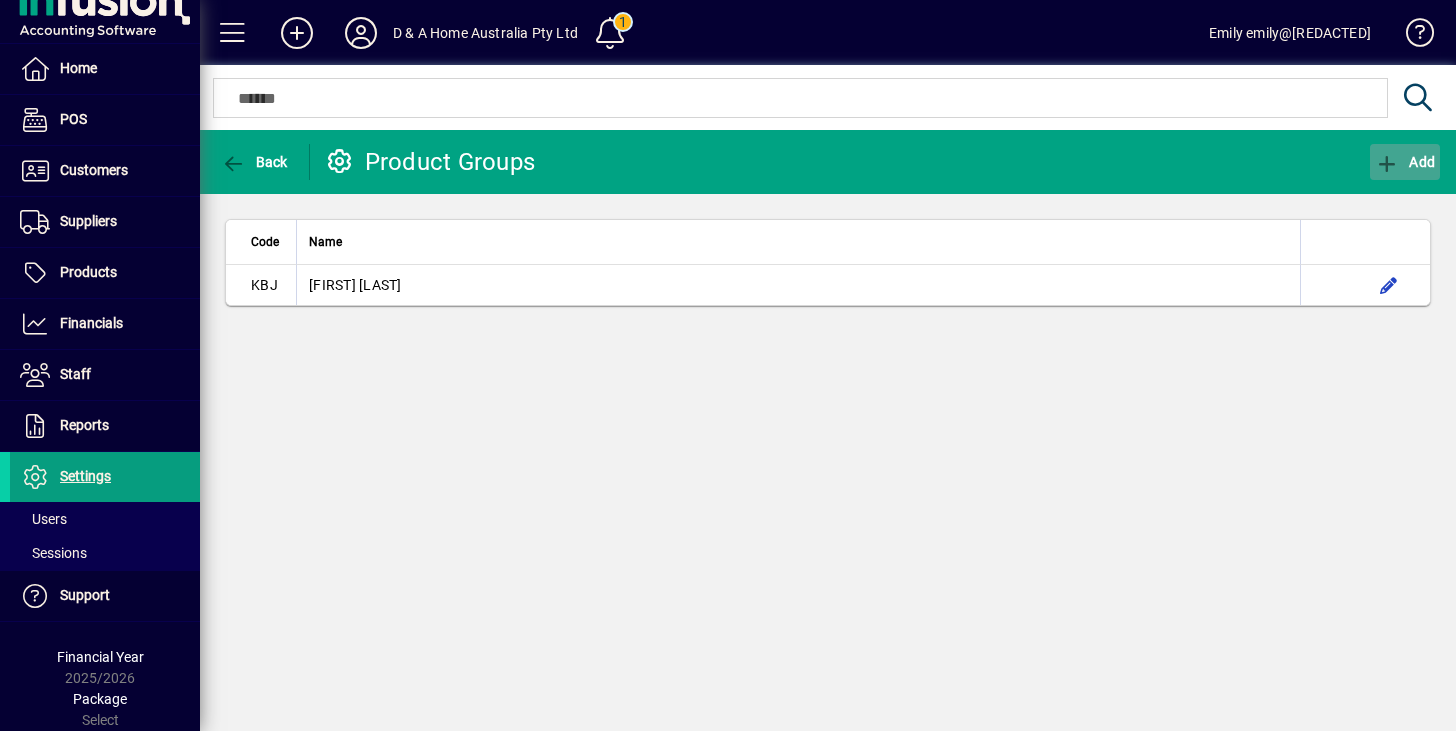 click 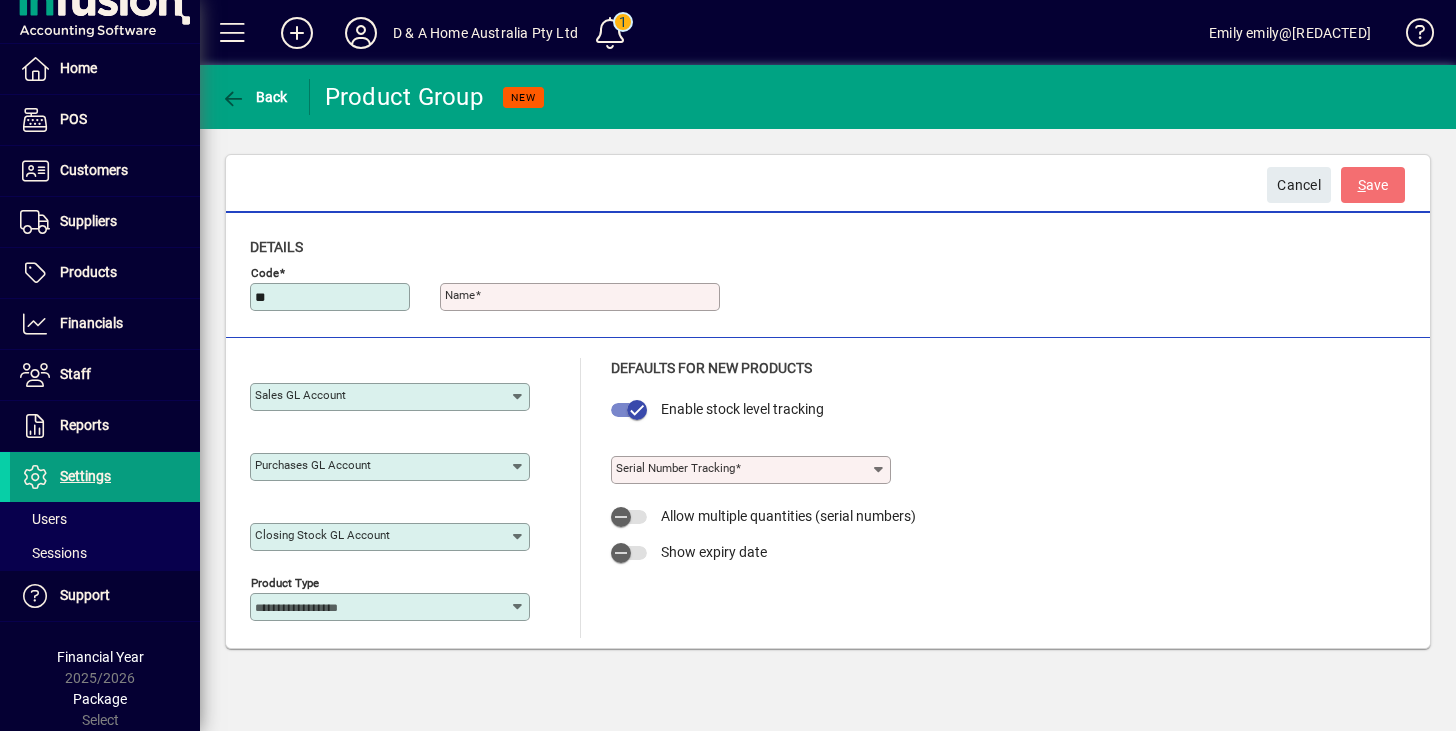 type on "**" 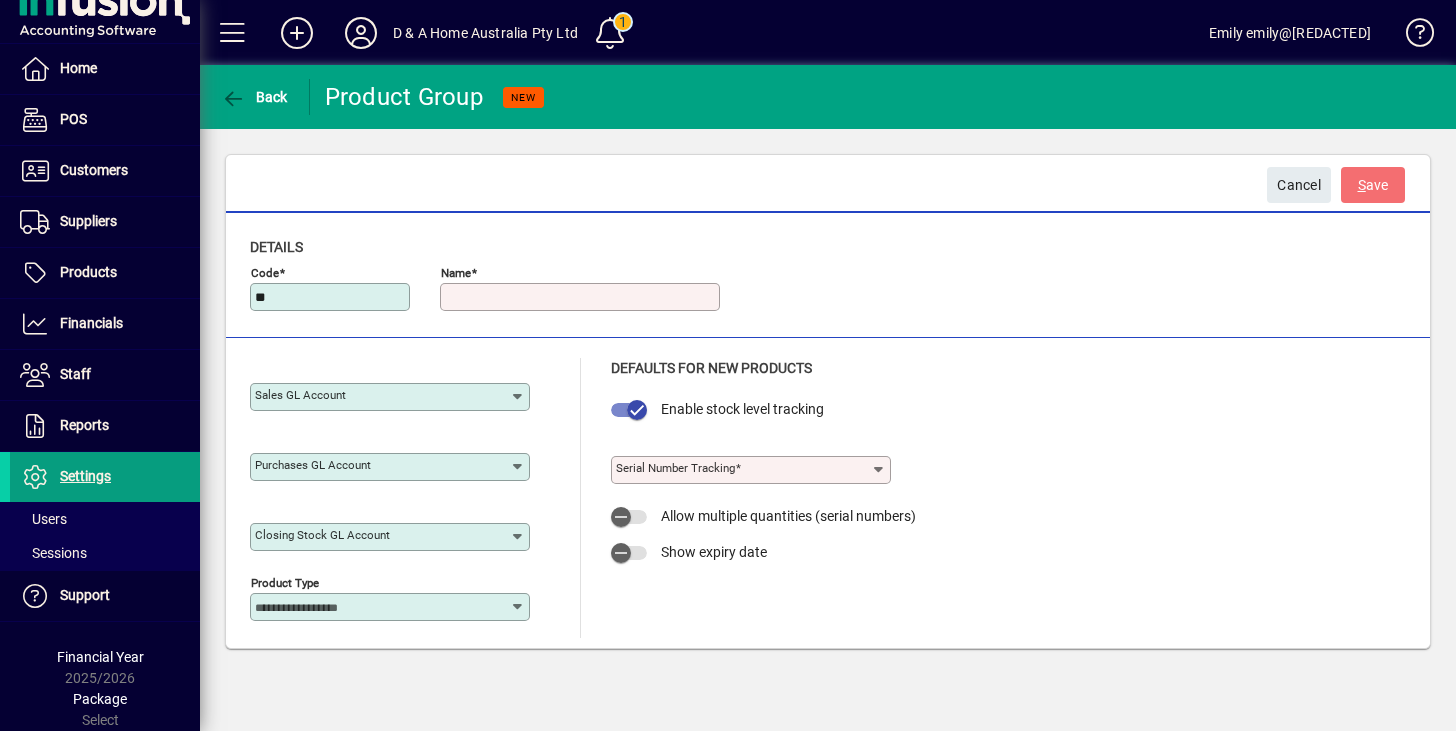 click on "Name" at bounding box center [582, 297] 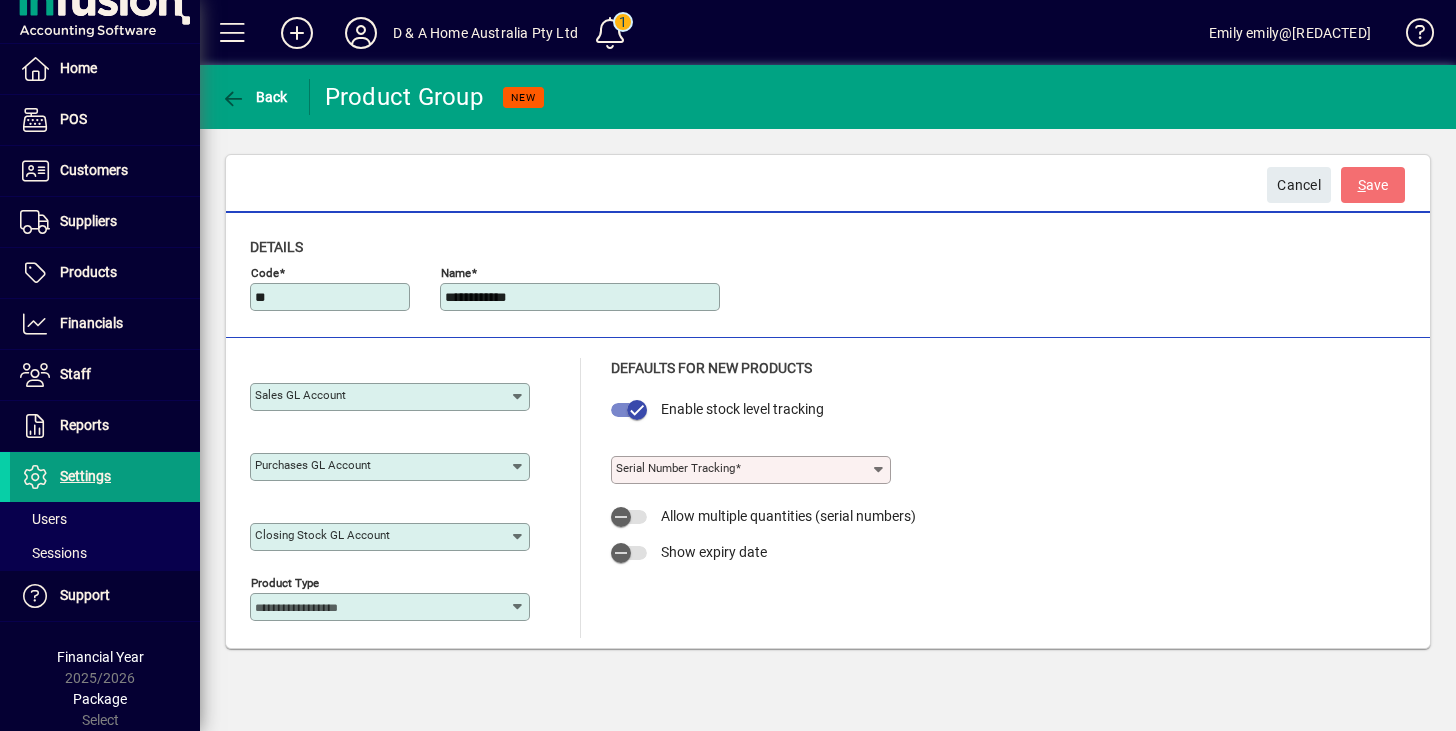 type on "**********" 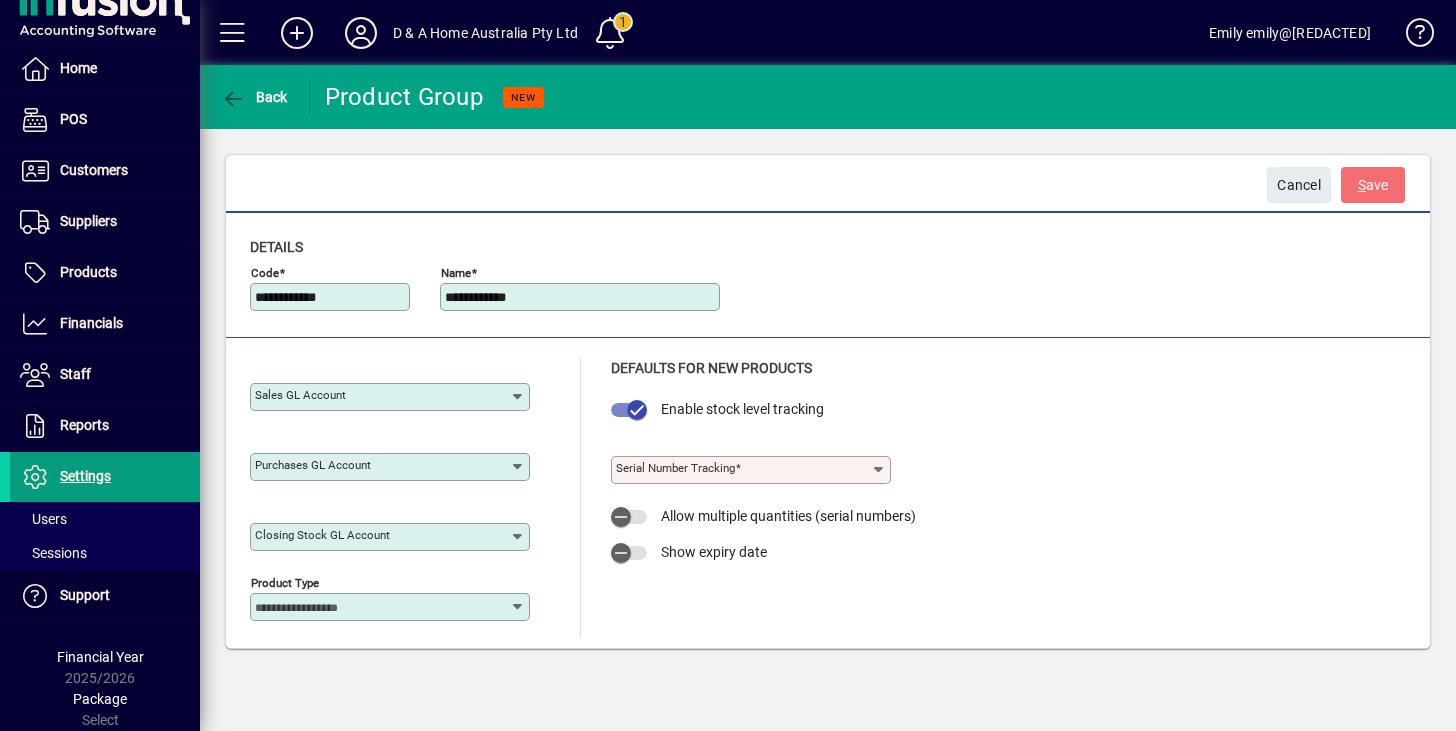 type on "**********" 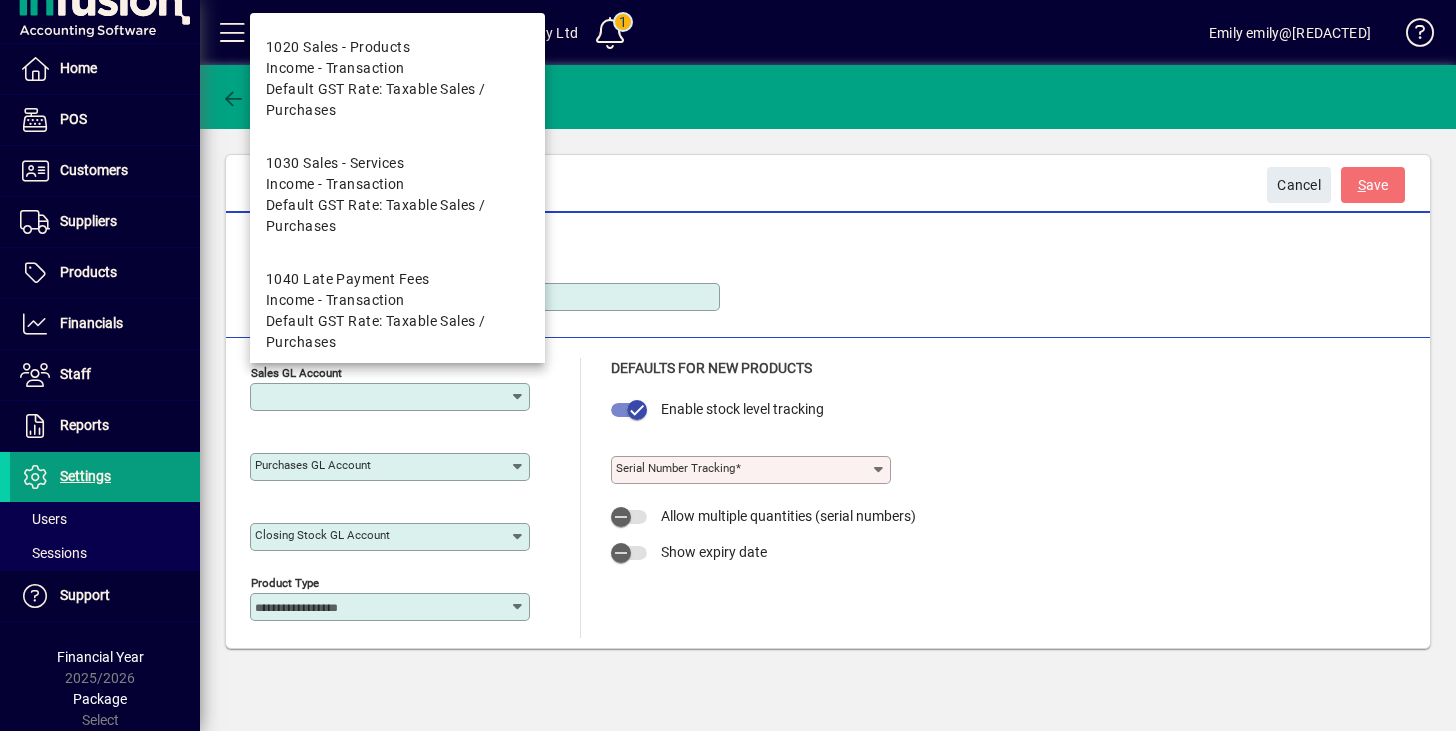 click on "Sales GL account" at bounding box center [382, 397] 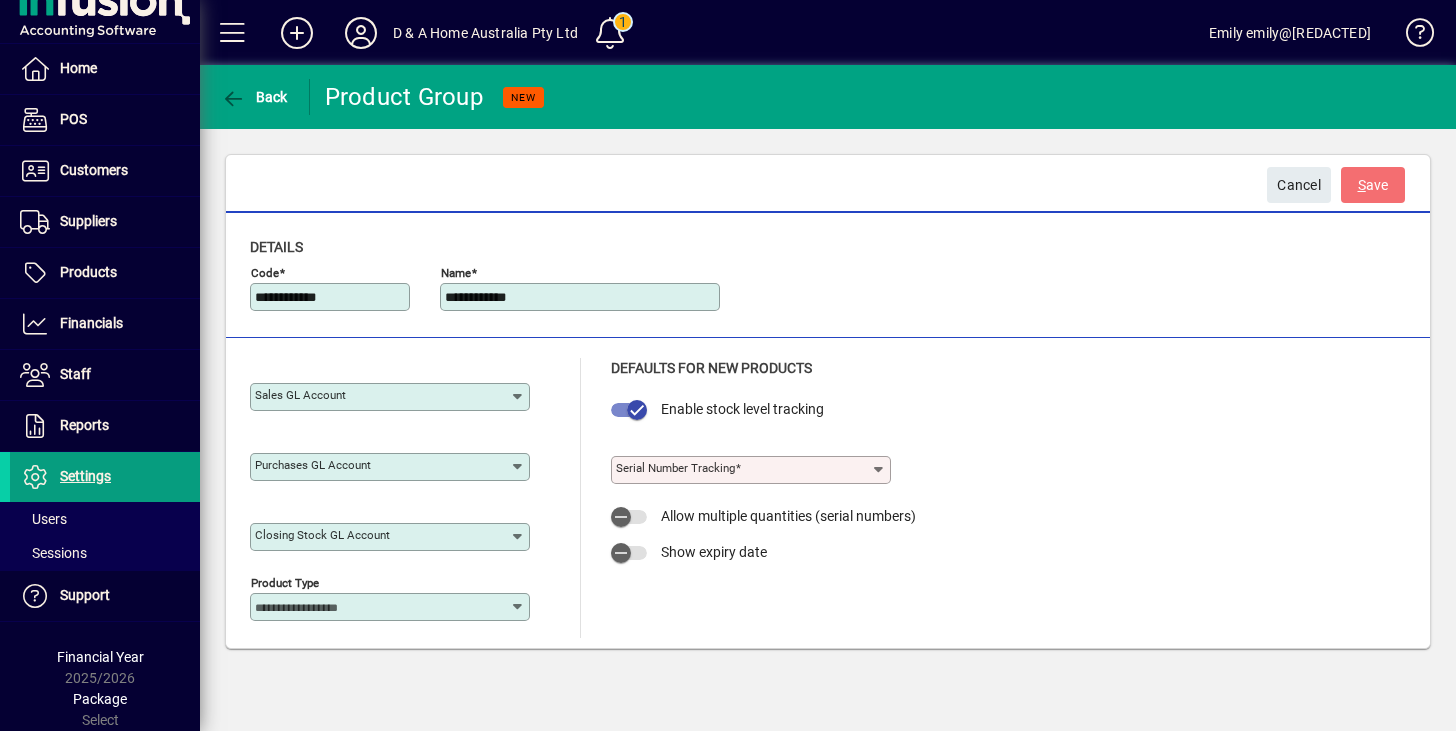 click on "Sales GL account" at bounding box center (382, 397) 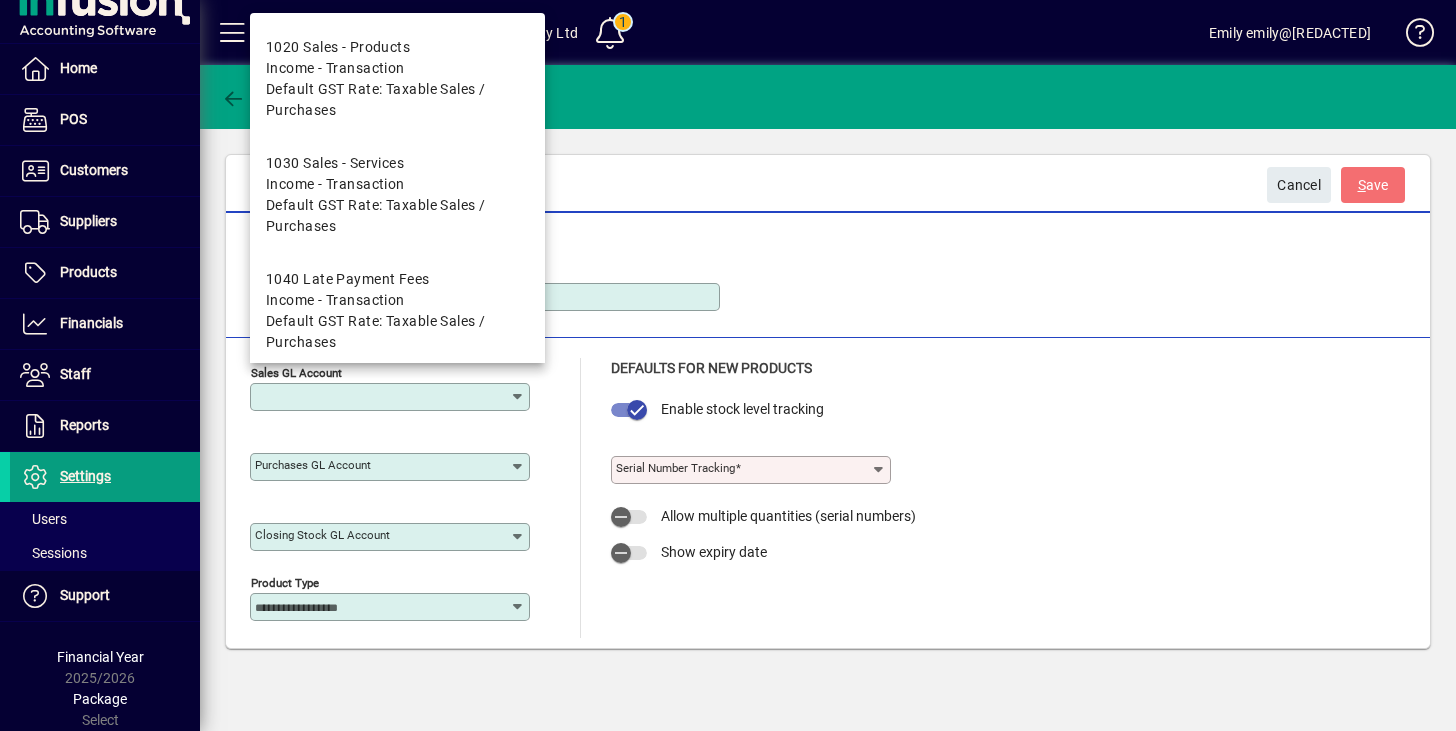click on "Sales GL account" at bounding box center (382, 397) 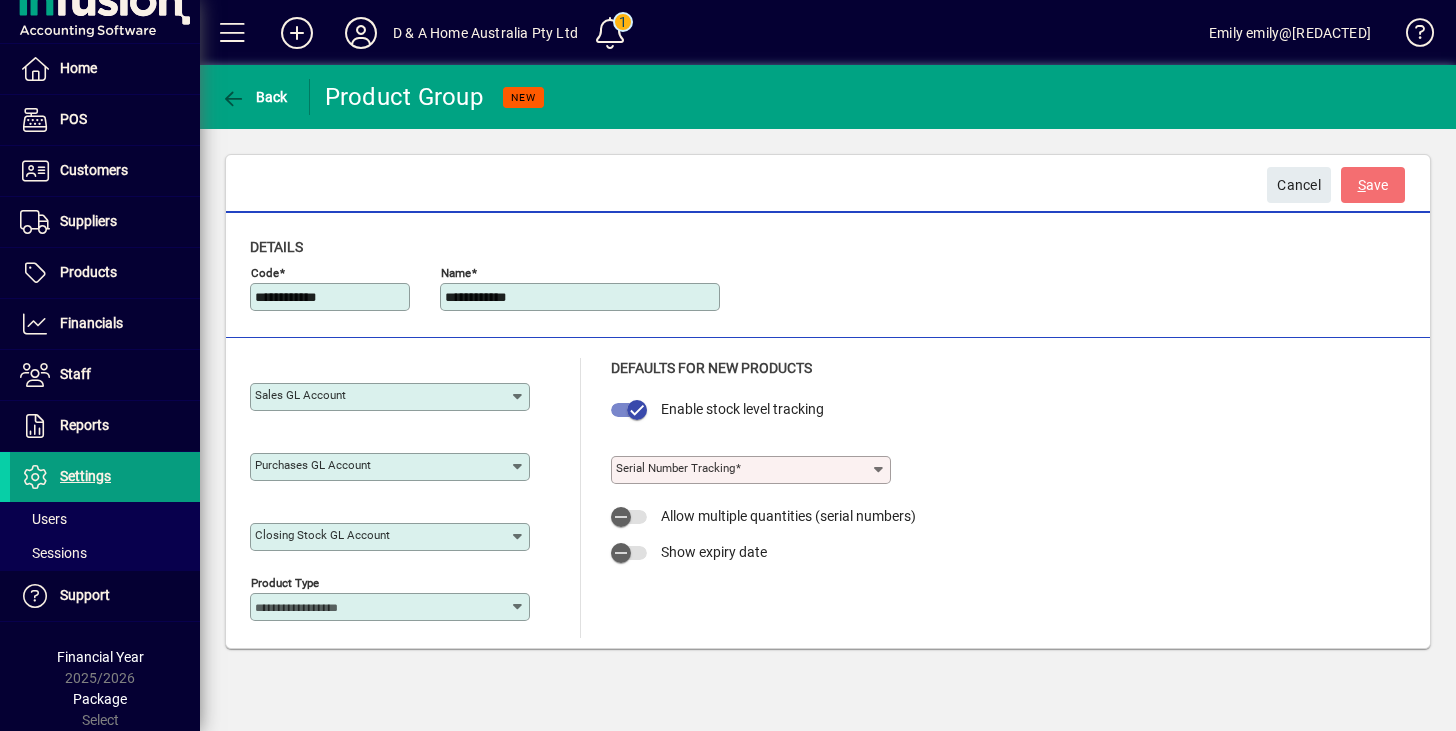 click on "Serial Number tracking" at bounding box center [675, 468] 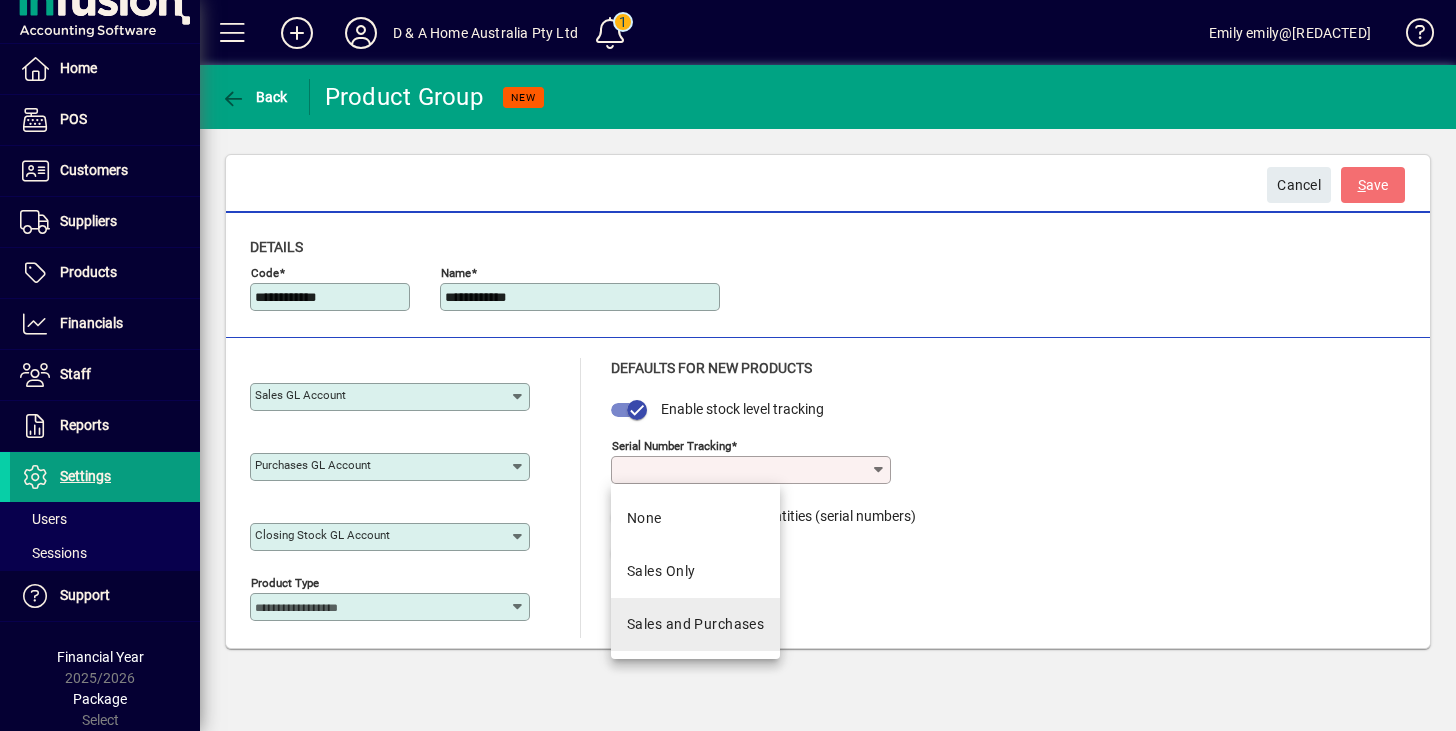 click on "Sales and Purchases" at bounding box center (695, 624) 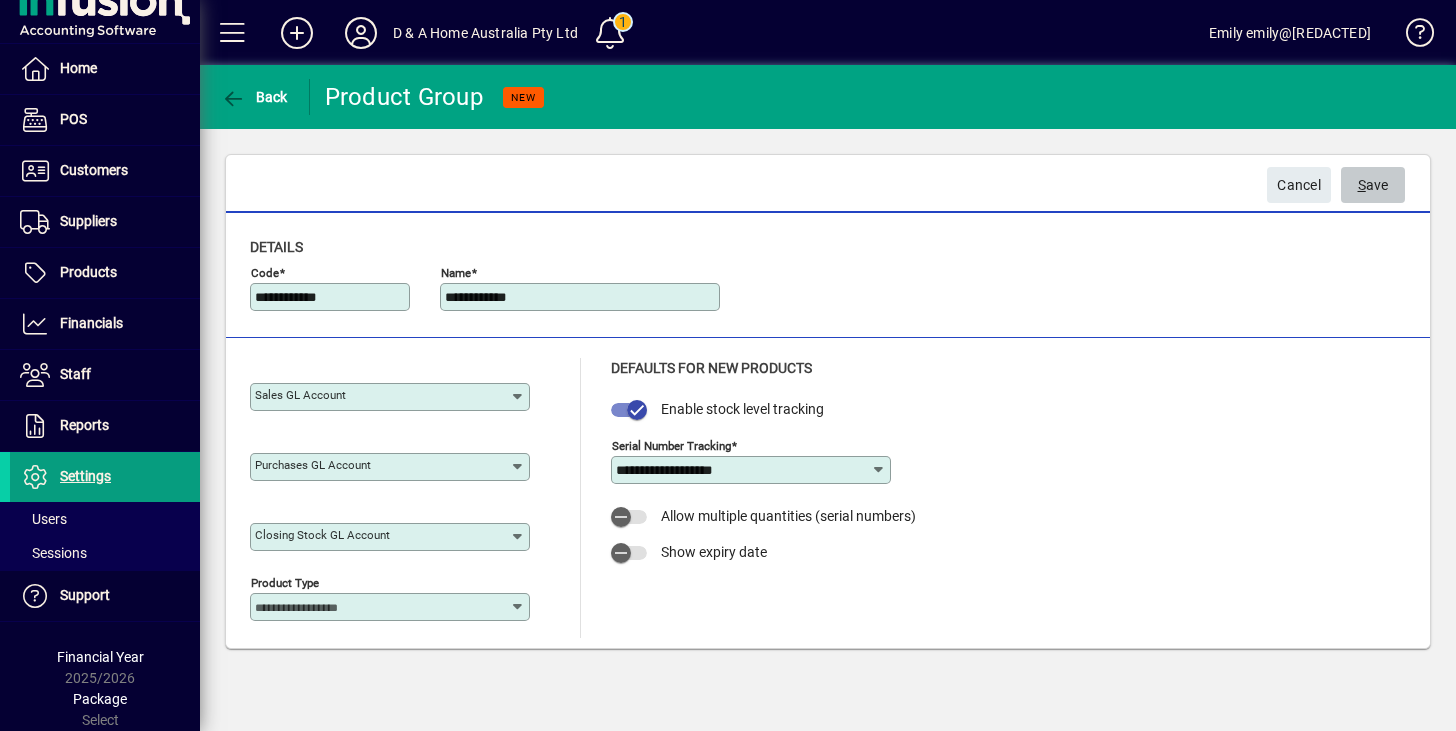 click on "S ave" 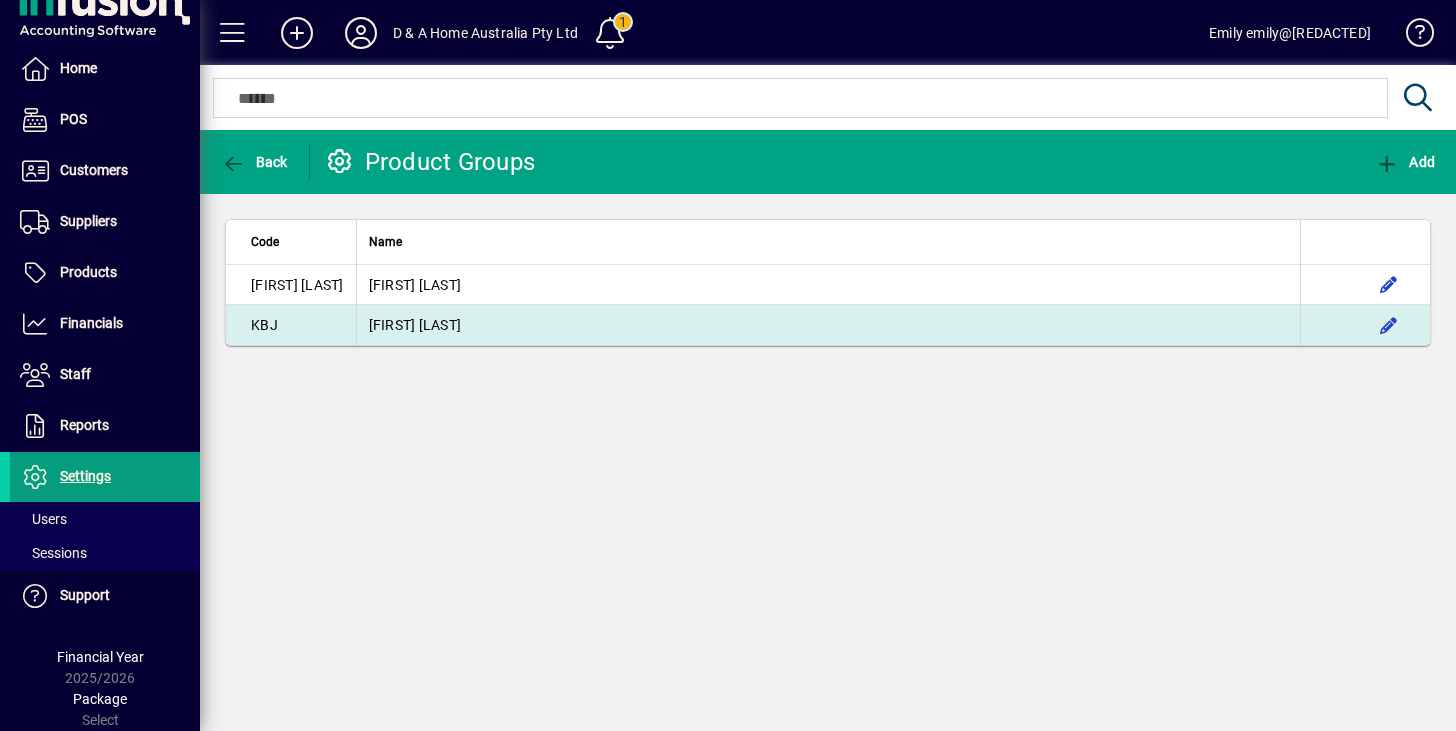 click on "[FIRST] [LAST]" at bounding box center [828, 325] 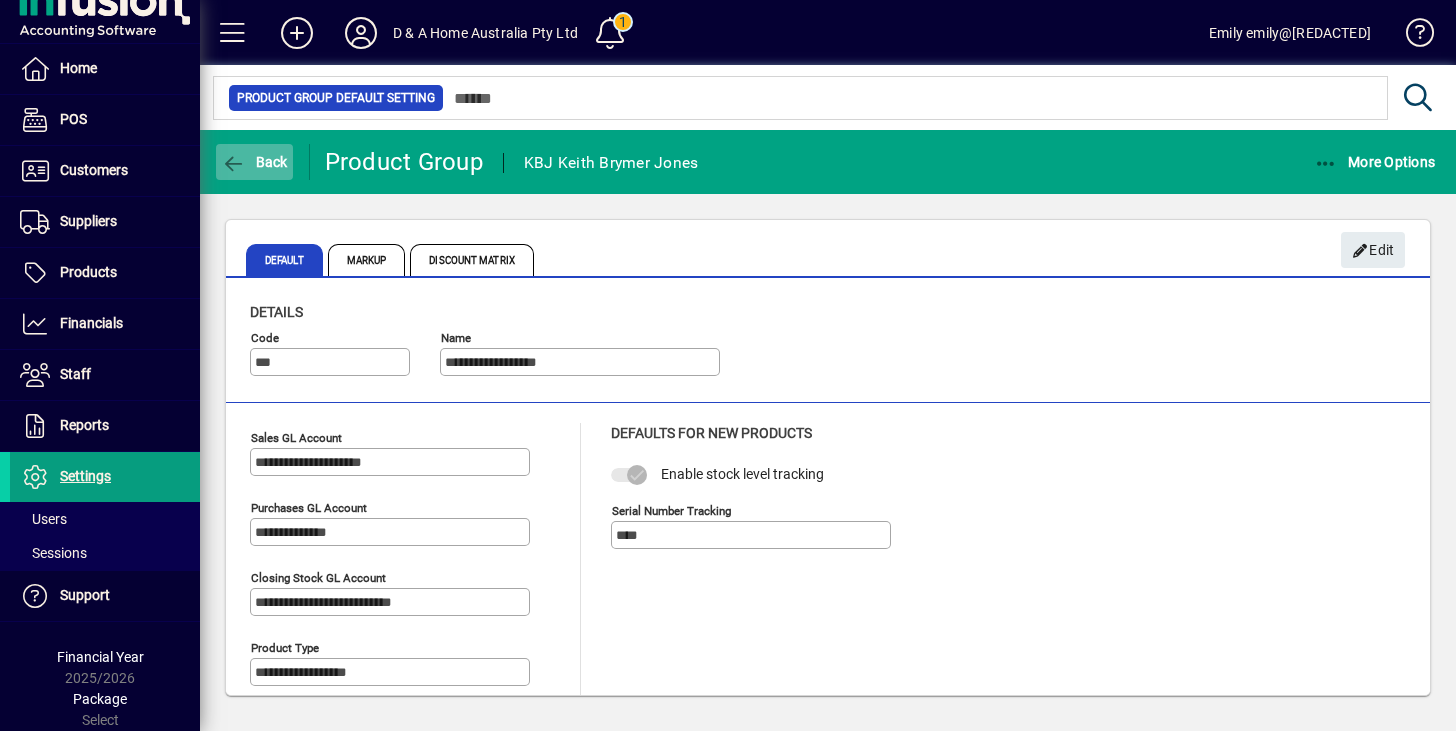 click 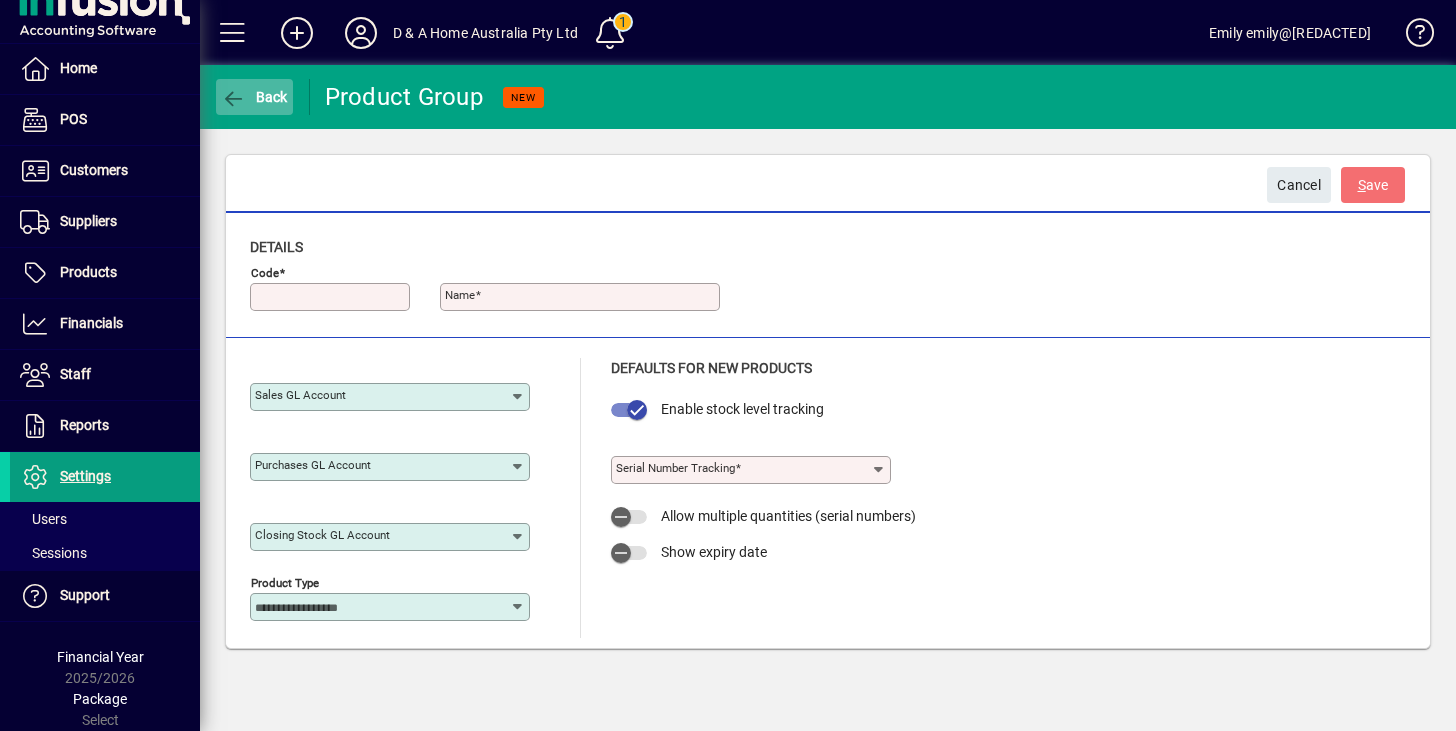 click 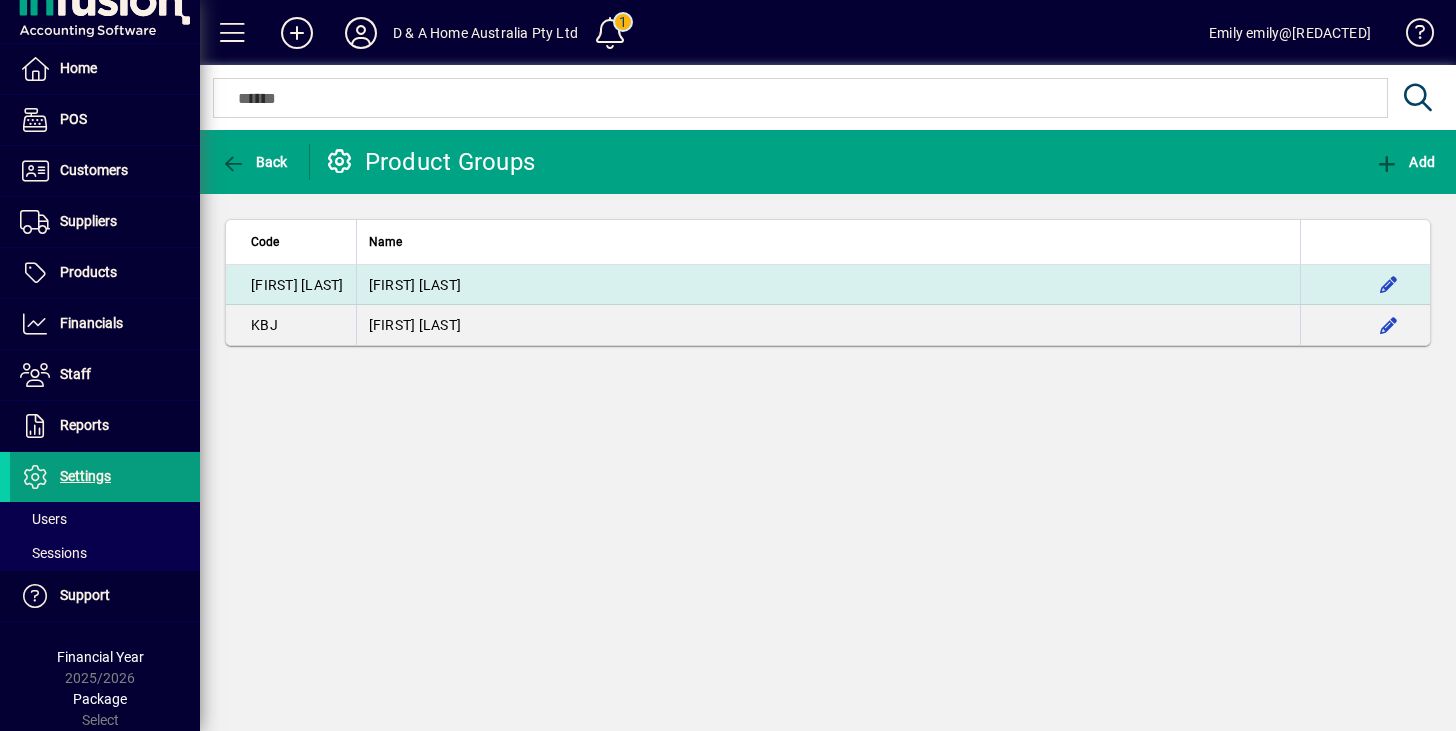 click on "[FIRST] [LAST]" at bounding box center [828, 285] 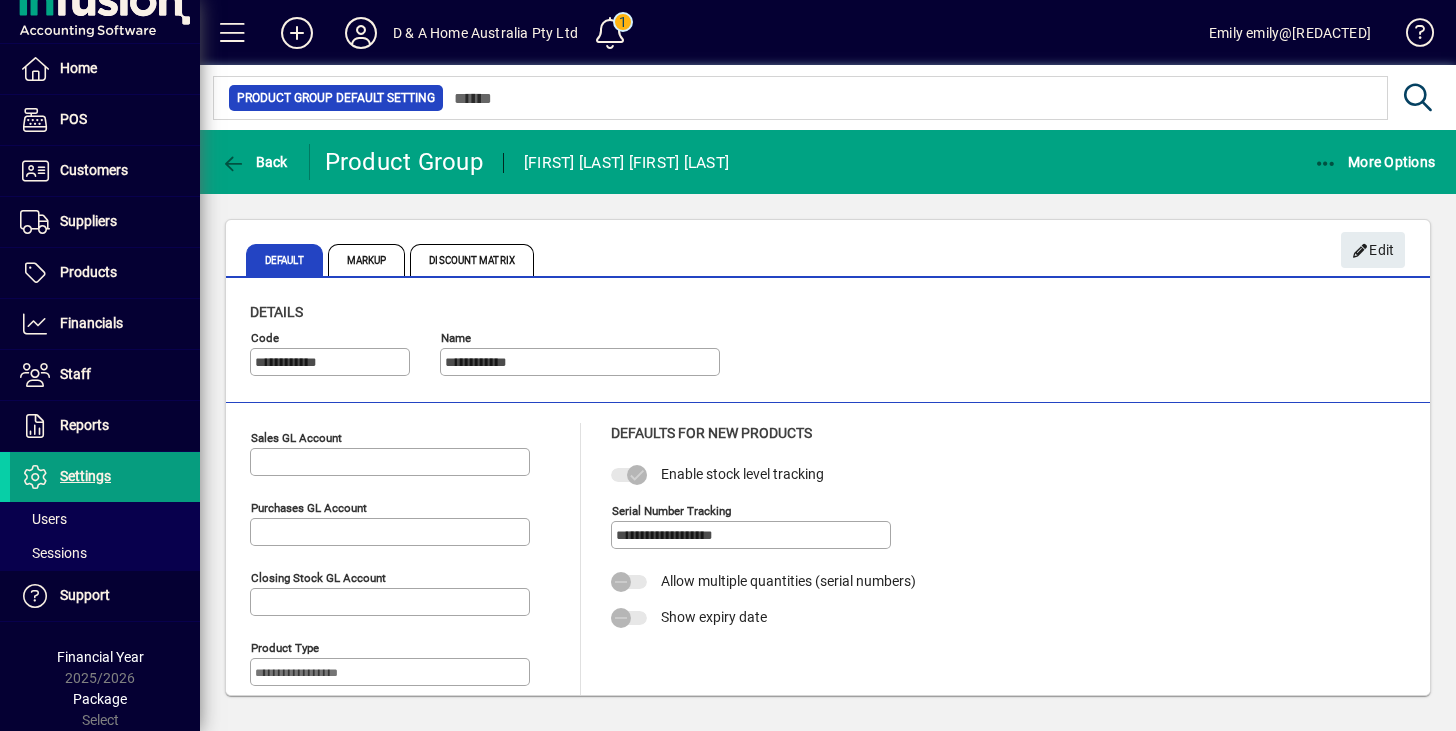 scroll, scrollTop: 18, scrollLeft: 0, axis: vertical 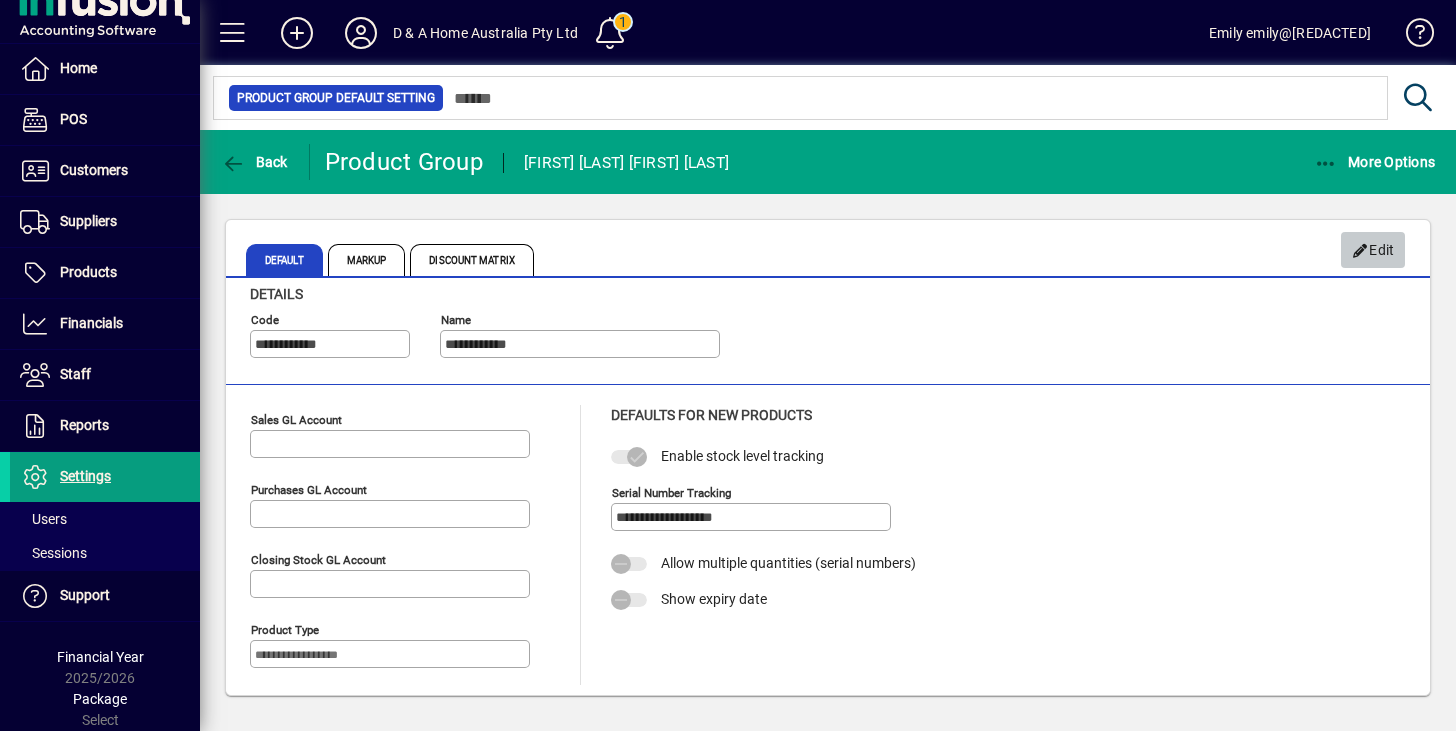 click on "Edit" 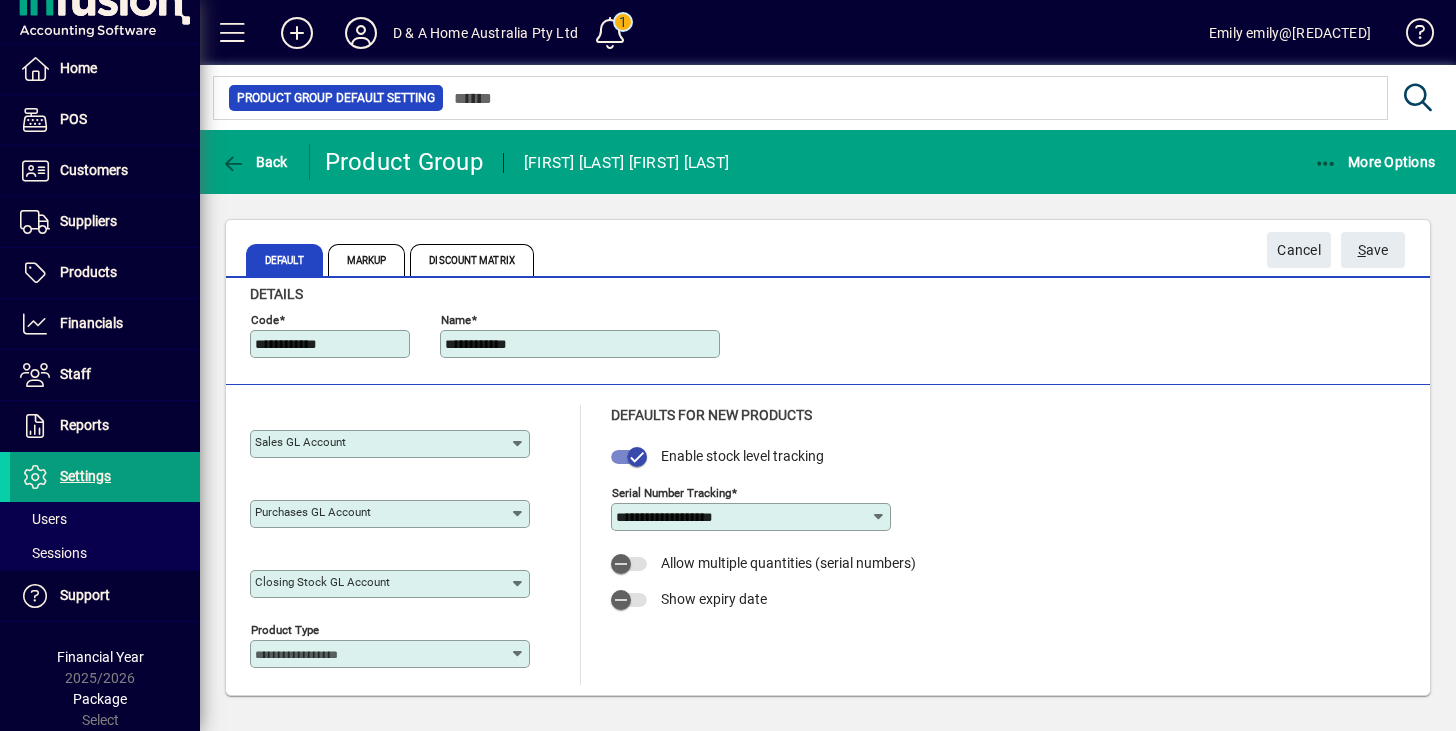 scroll, scrollTop: 0, scrollLeft: 0, axis: both 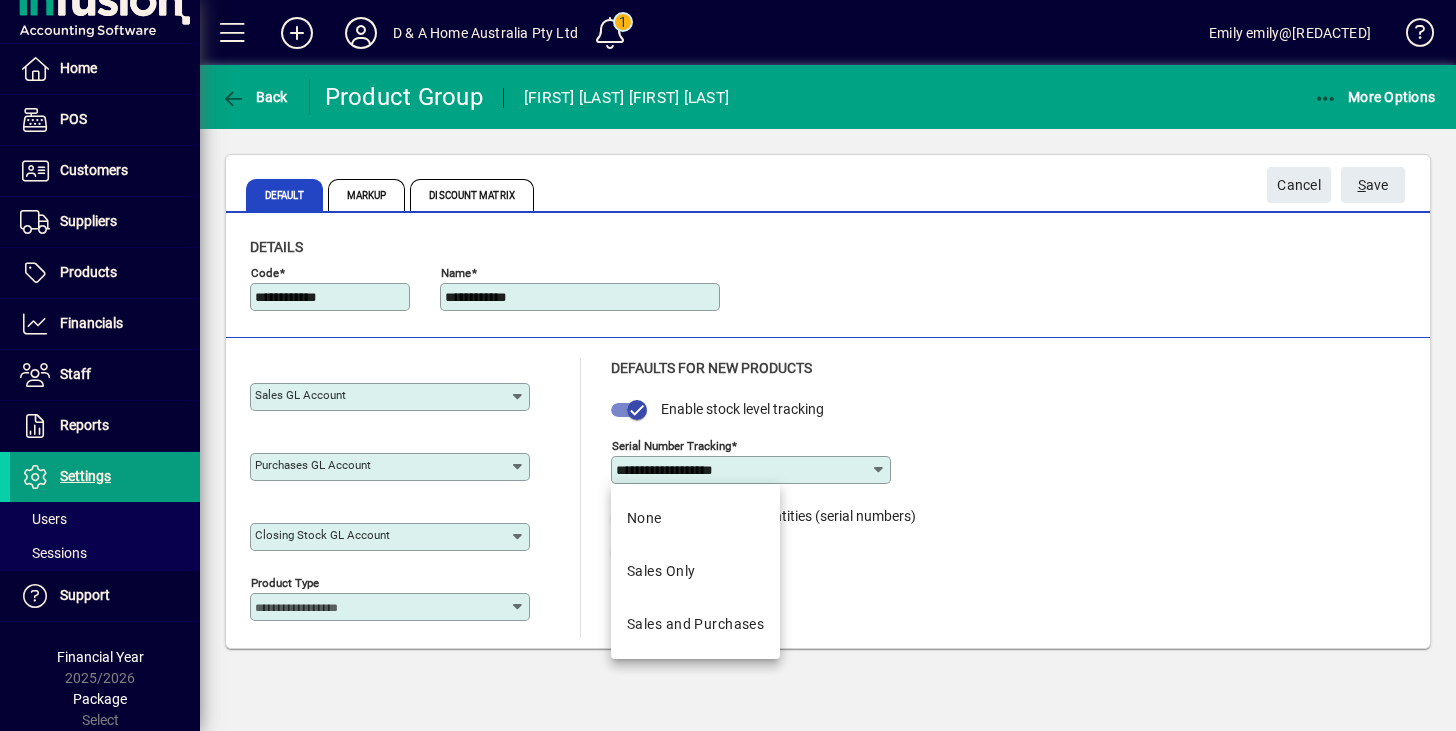 click on "**********" at bounding box center (743, 470) 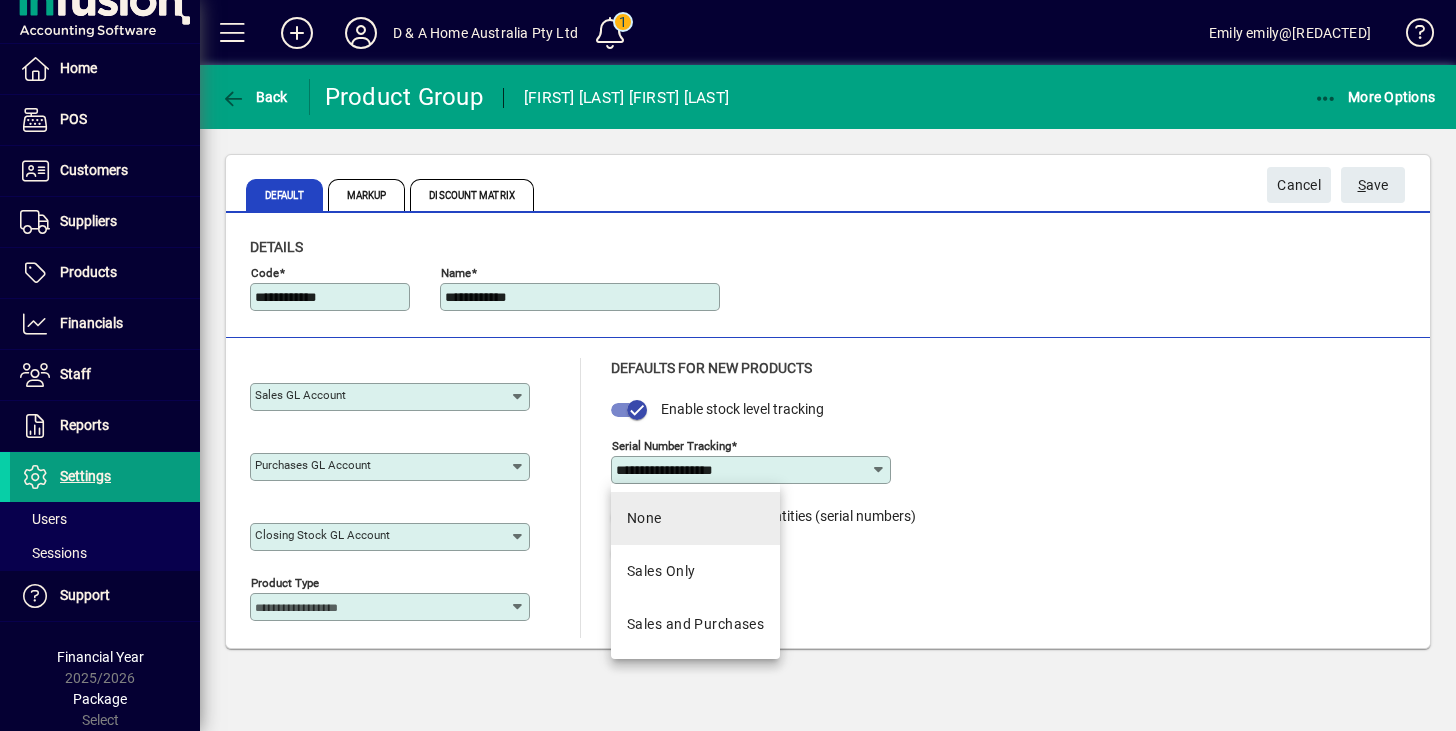 click on "None" at bounding box center [695, 518] 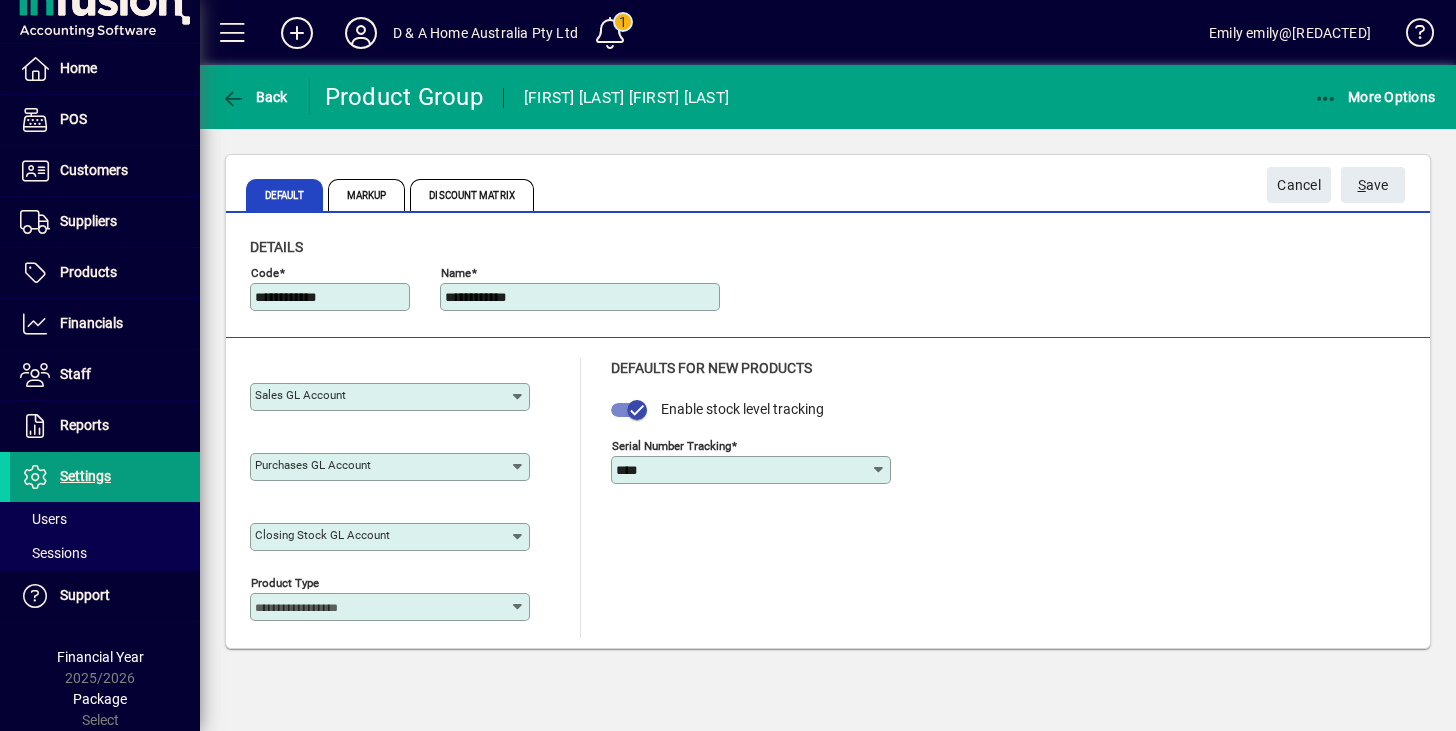 click on "****" at bounding box center (743, 470) 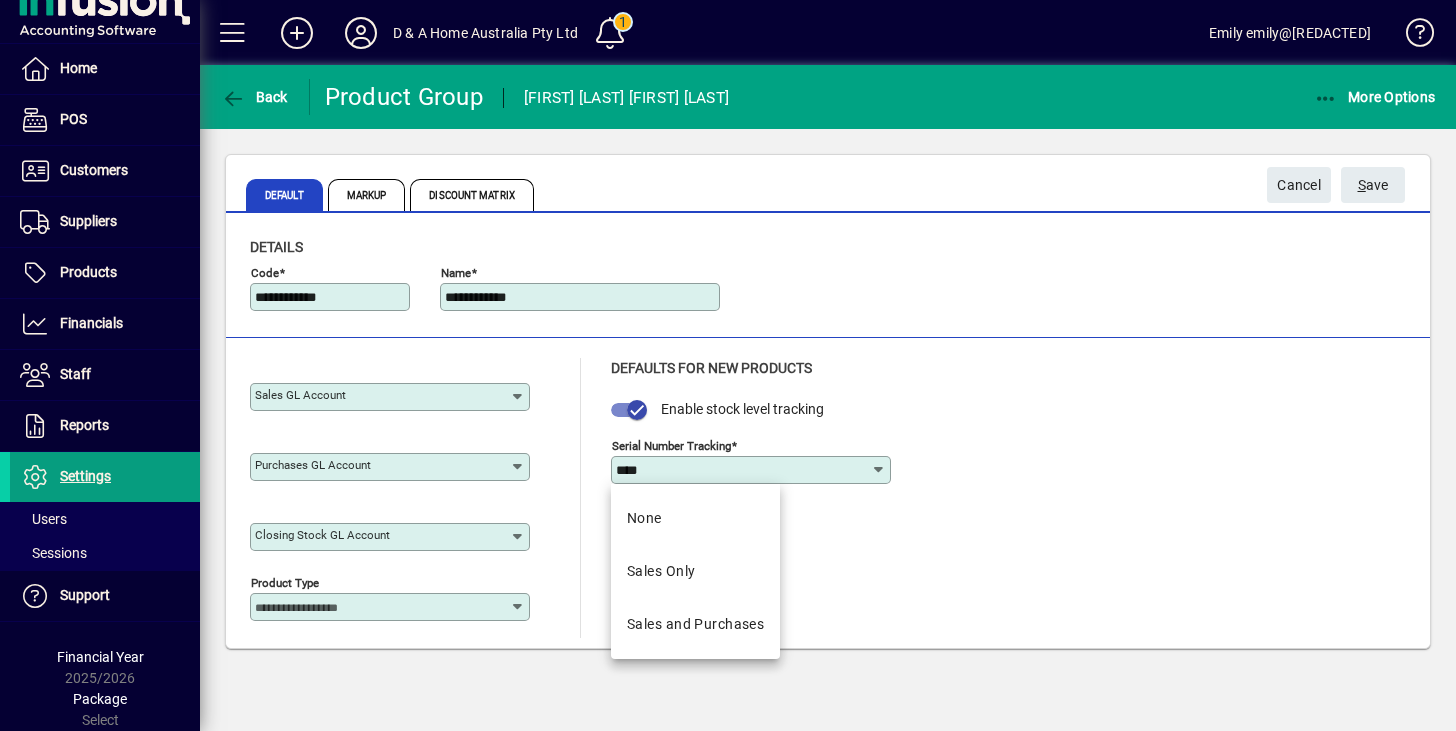 click on "****" at bounding box center (743, 470) 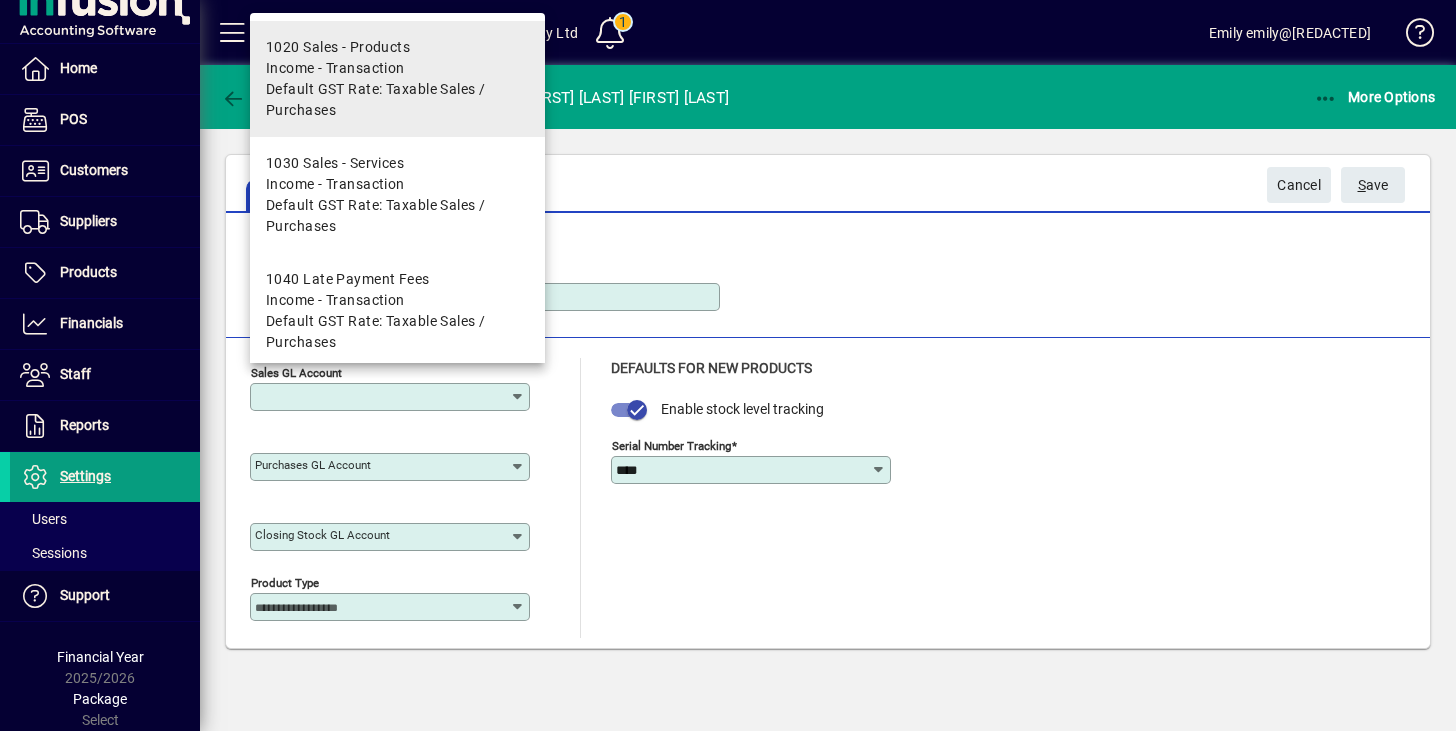 click on "Default GST Rate: Taxable Sales / Purchases" at bounding box center (397, 100) 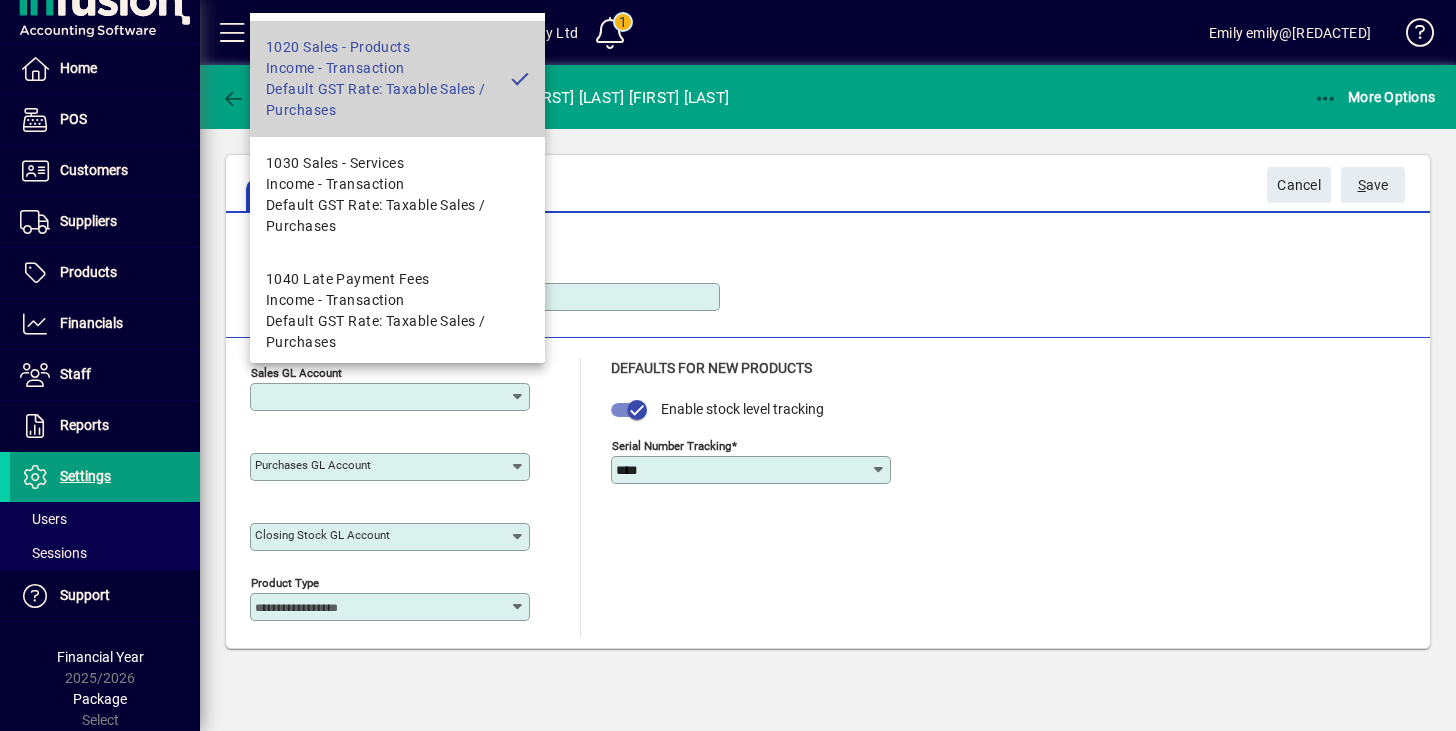 type on "**********" 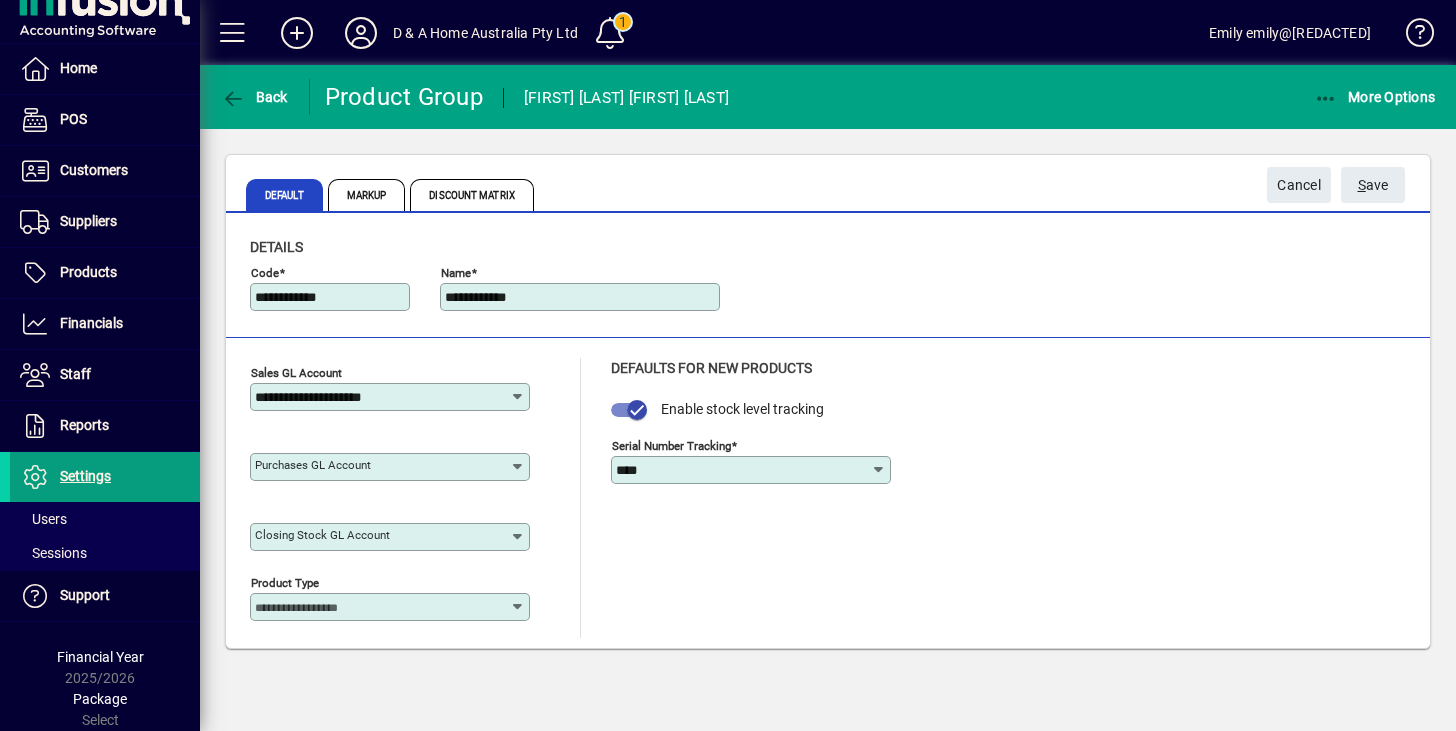 click on "Purchases GL account" at bounding box center (382, 467) 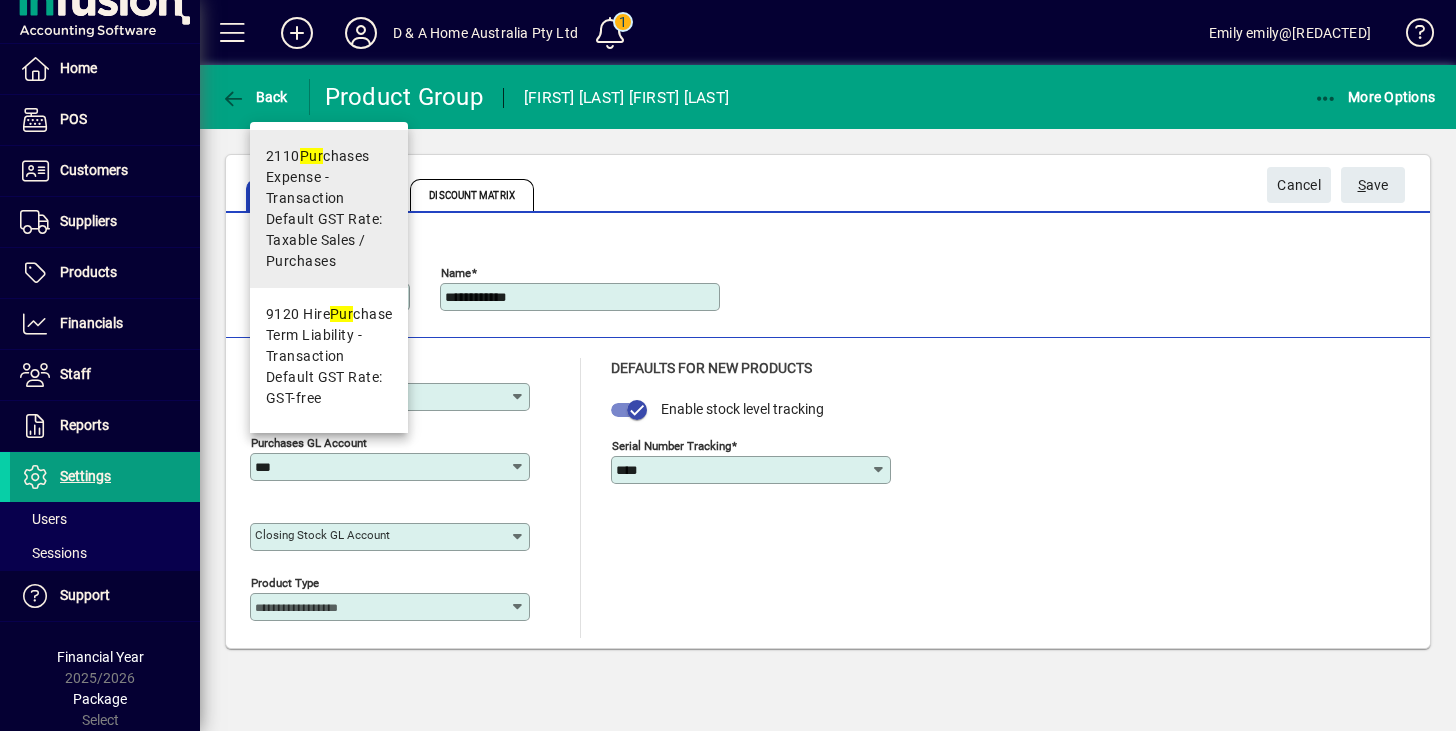 click on "Default GST Rate: Taxable Sales / Purchases" at bounding box center (329, 240) 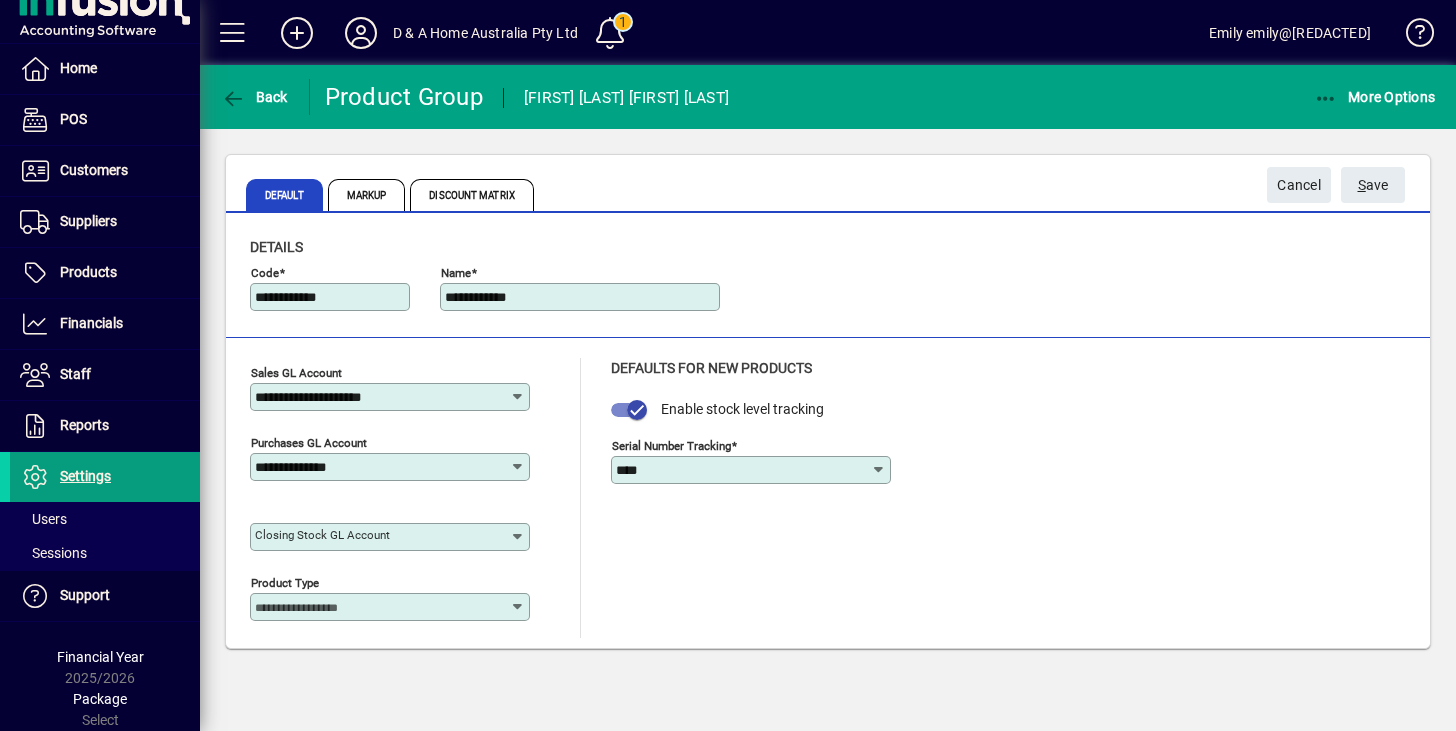 click on "Closing stock GL account" at bounding box center (322, 535) 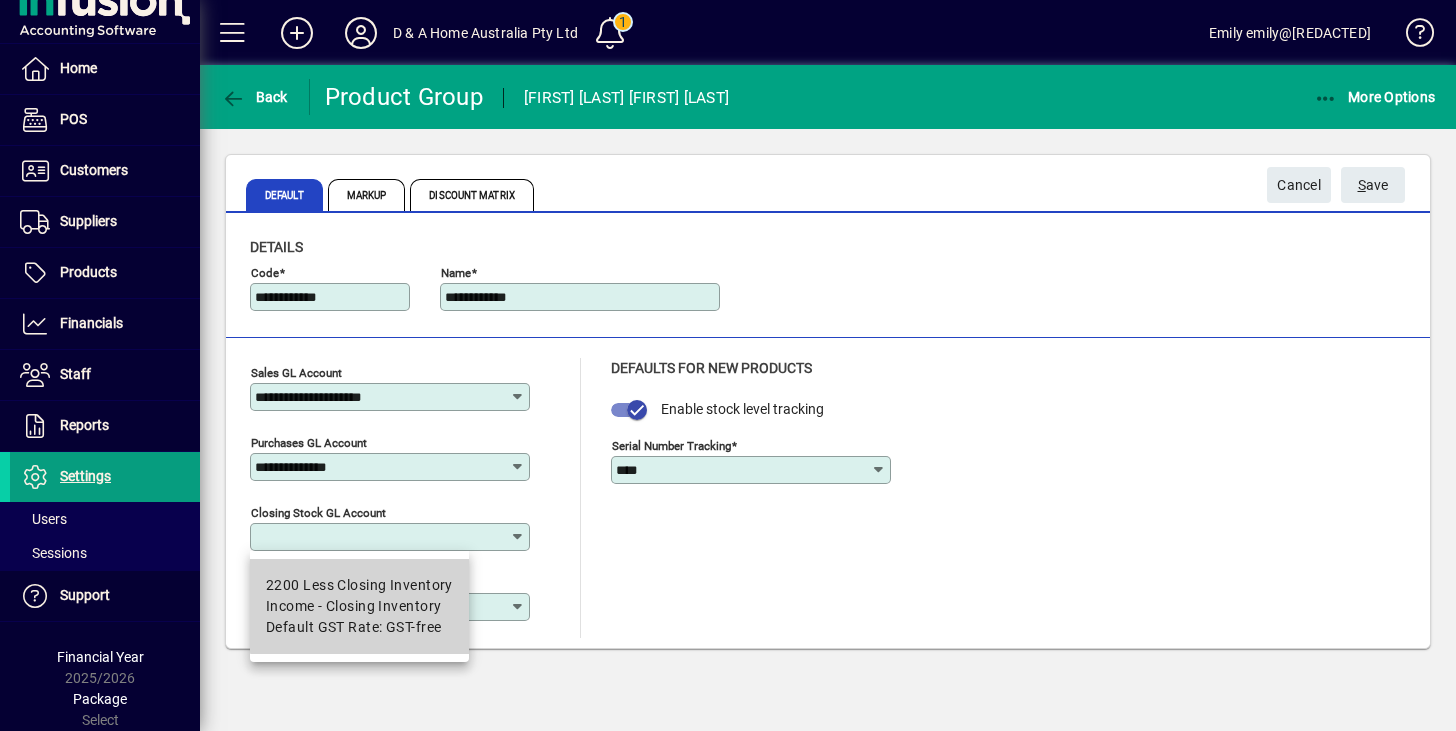 click on "Income - Closing Inventory" at bounding box center [353, 606] 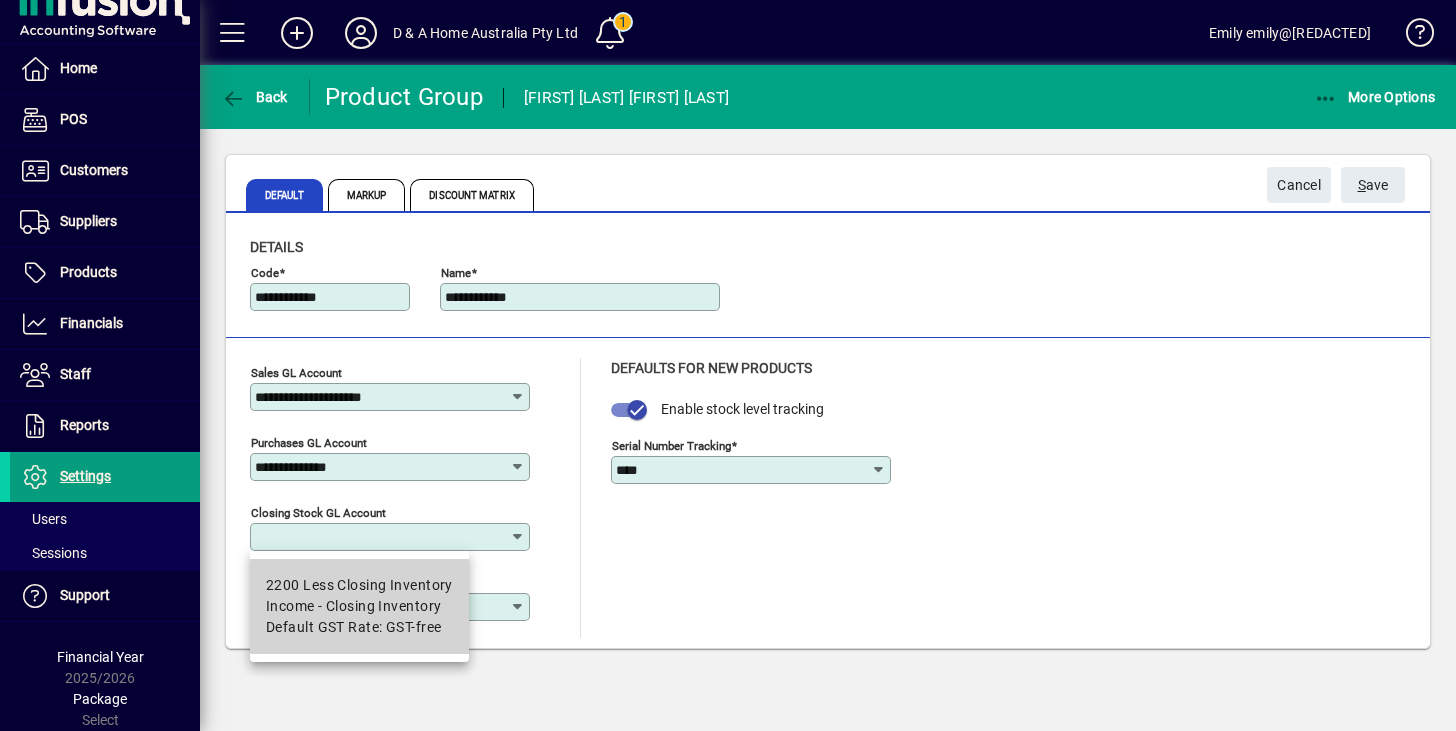 type on "**********" 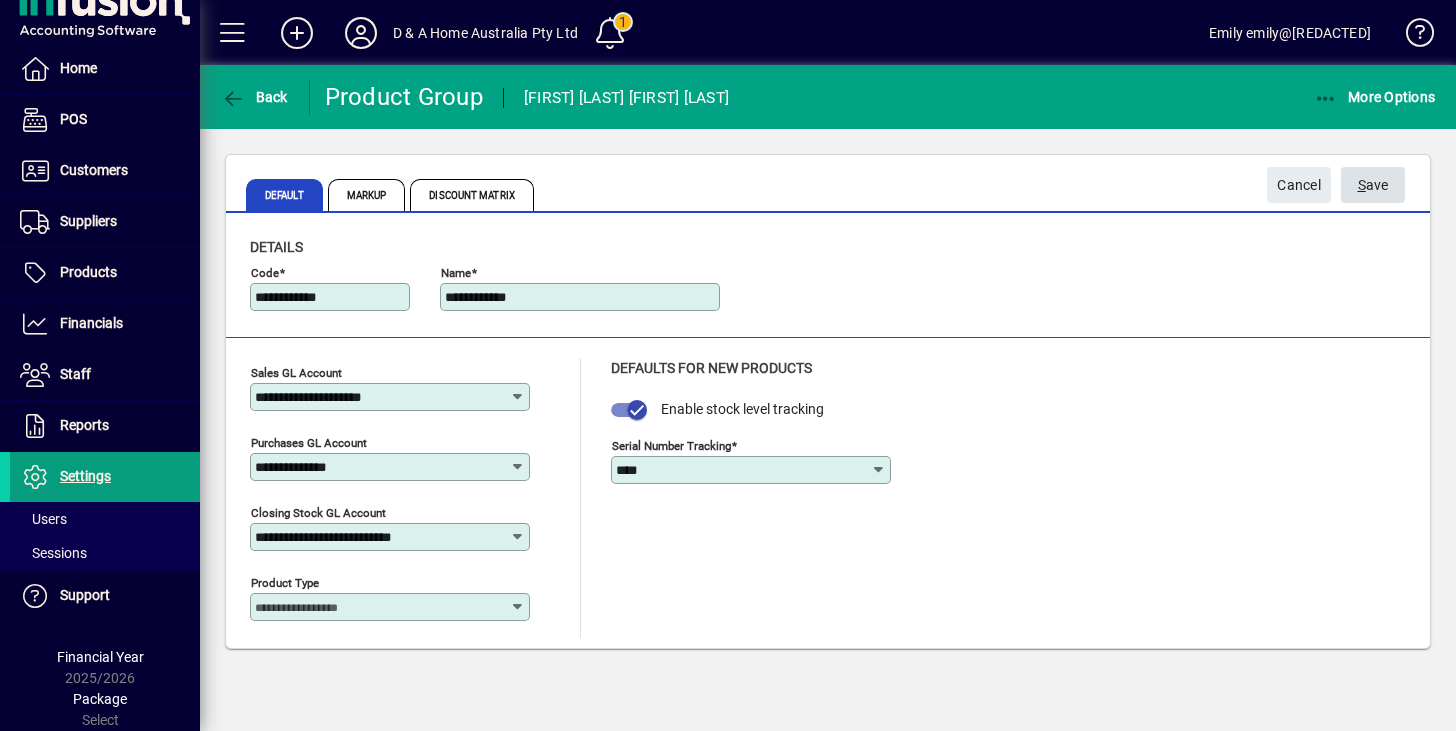 click on "S ave" 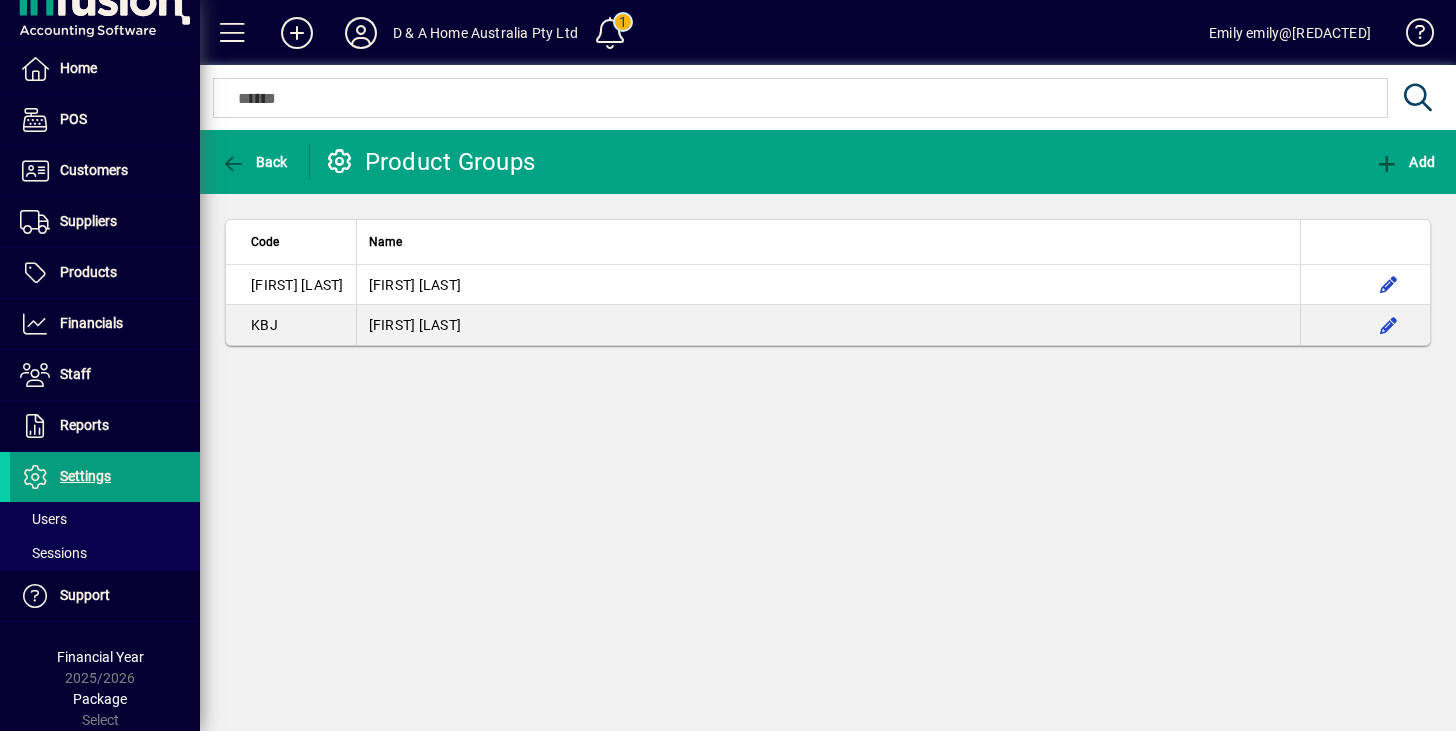 click on "Code Name [FIRST] [LAST] [FIRST] [LAST]" at bounding box center (828, 282) 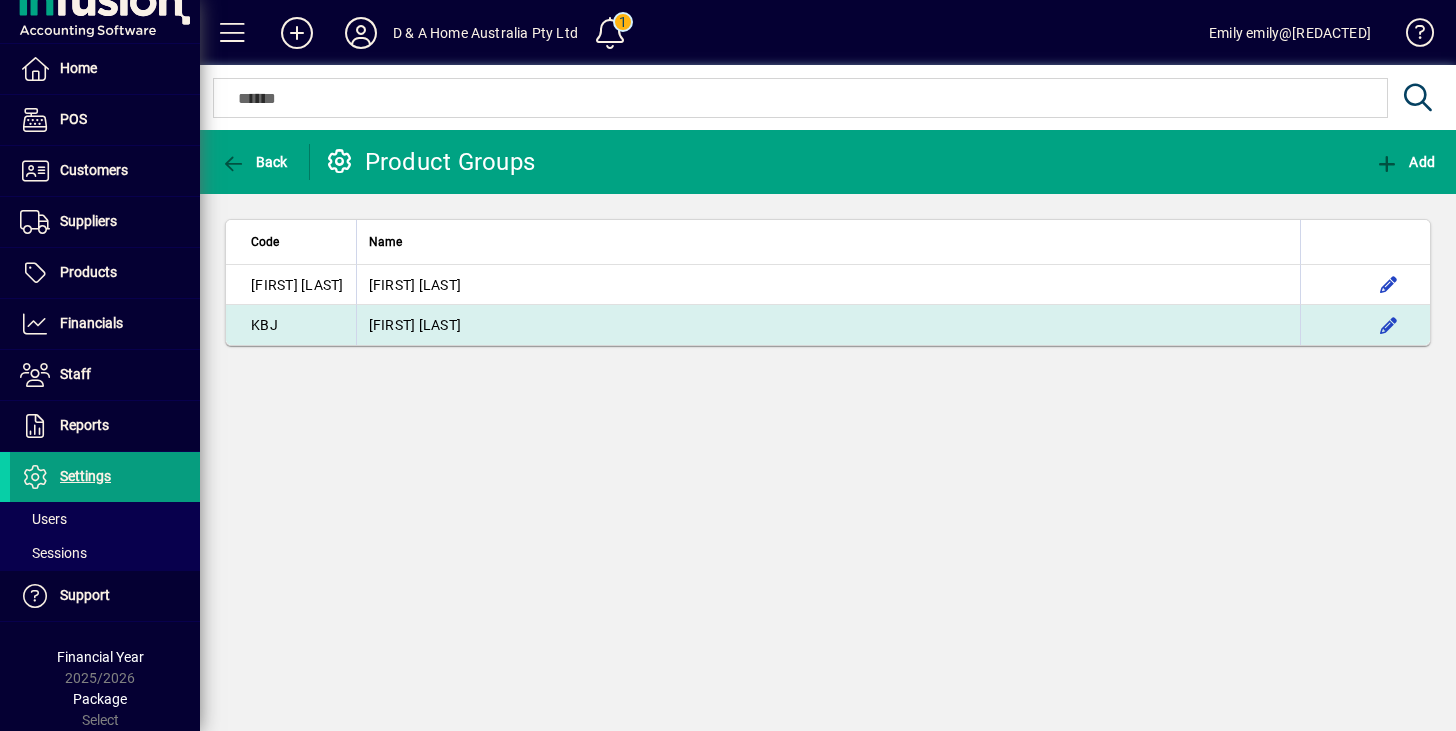click on "[FIRST] [LAST]" at bounding box center (828, 325) 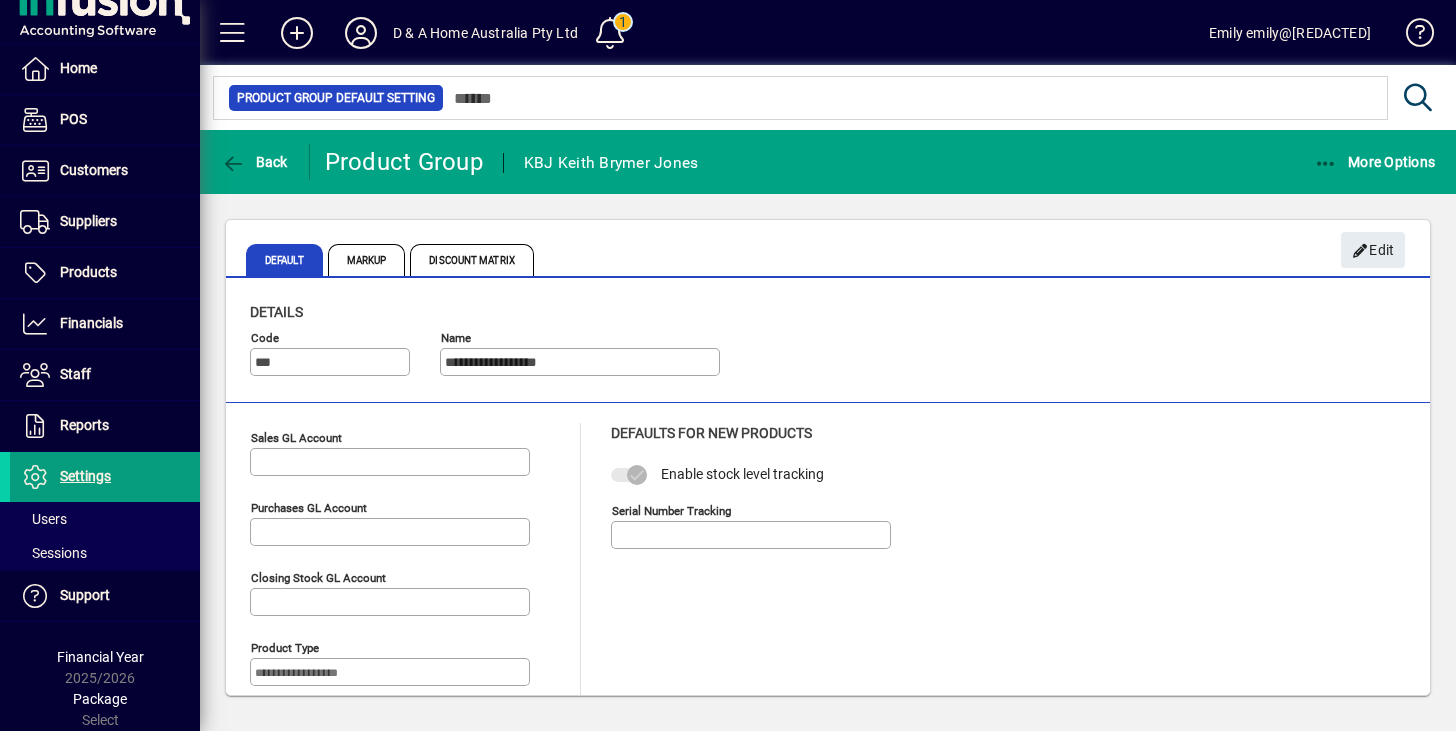 type on "**********" 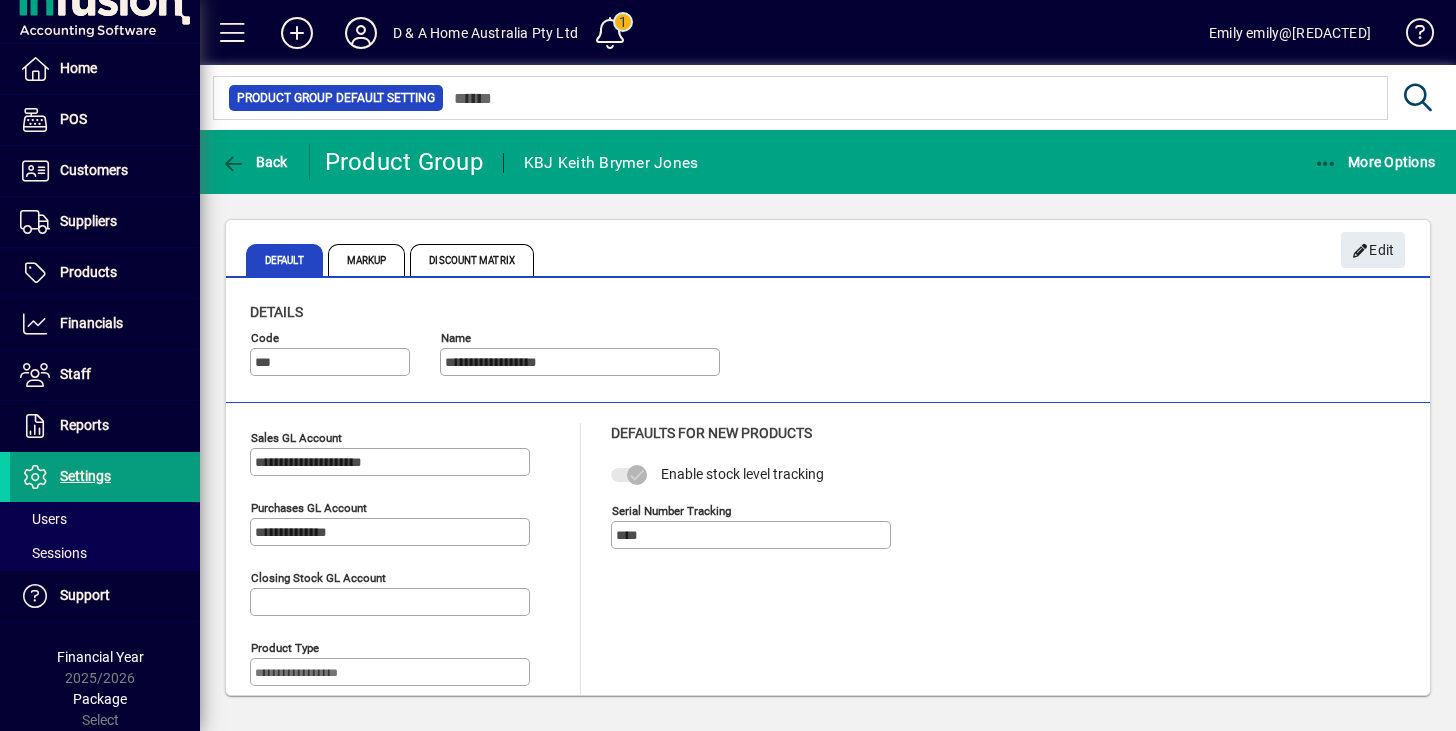 type on "**********" 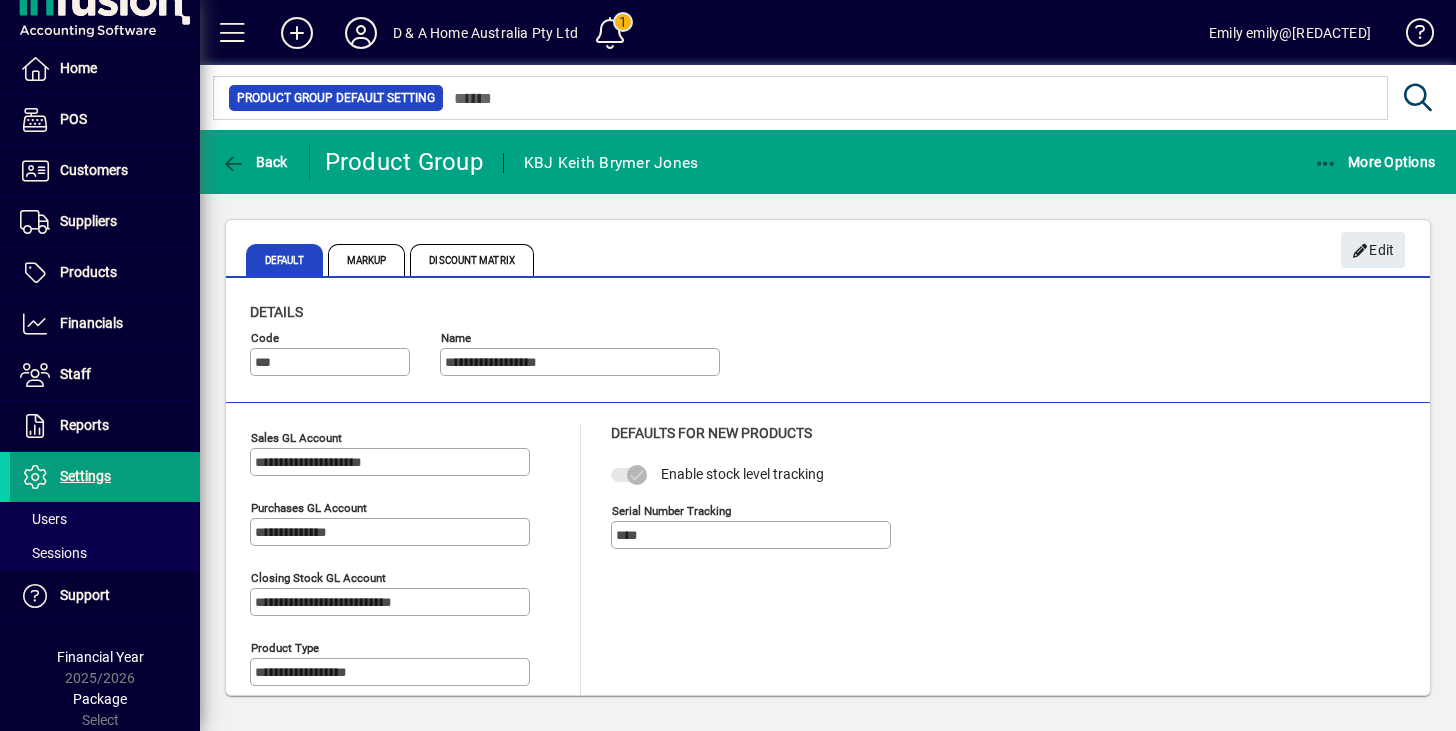 scroll, scrollTop: 18, scrollLeft: 0, axis: vertical 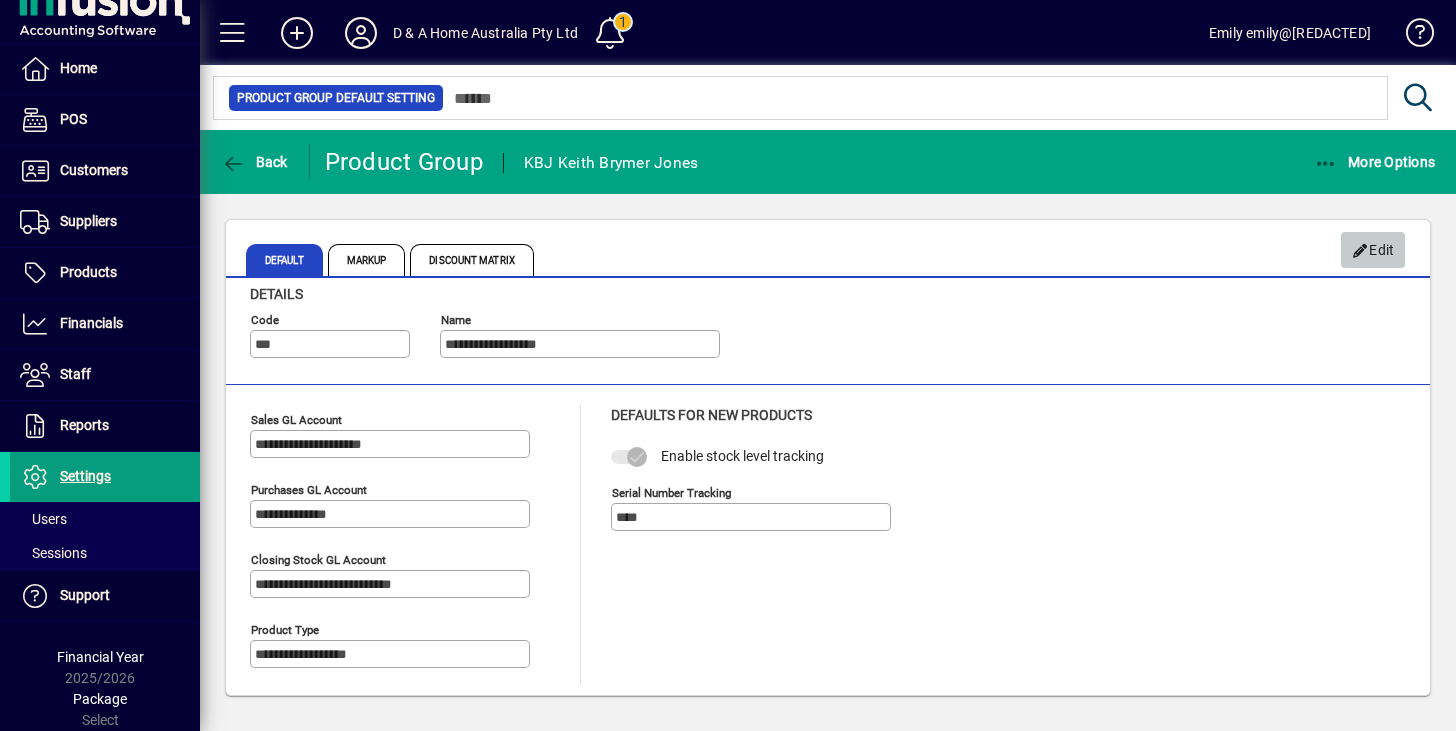 click on "Edit" 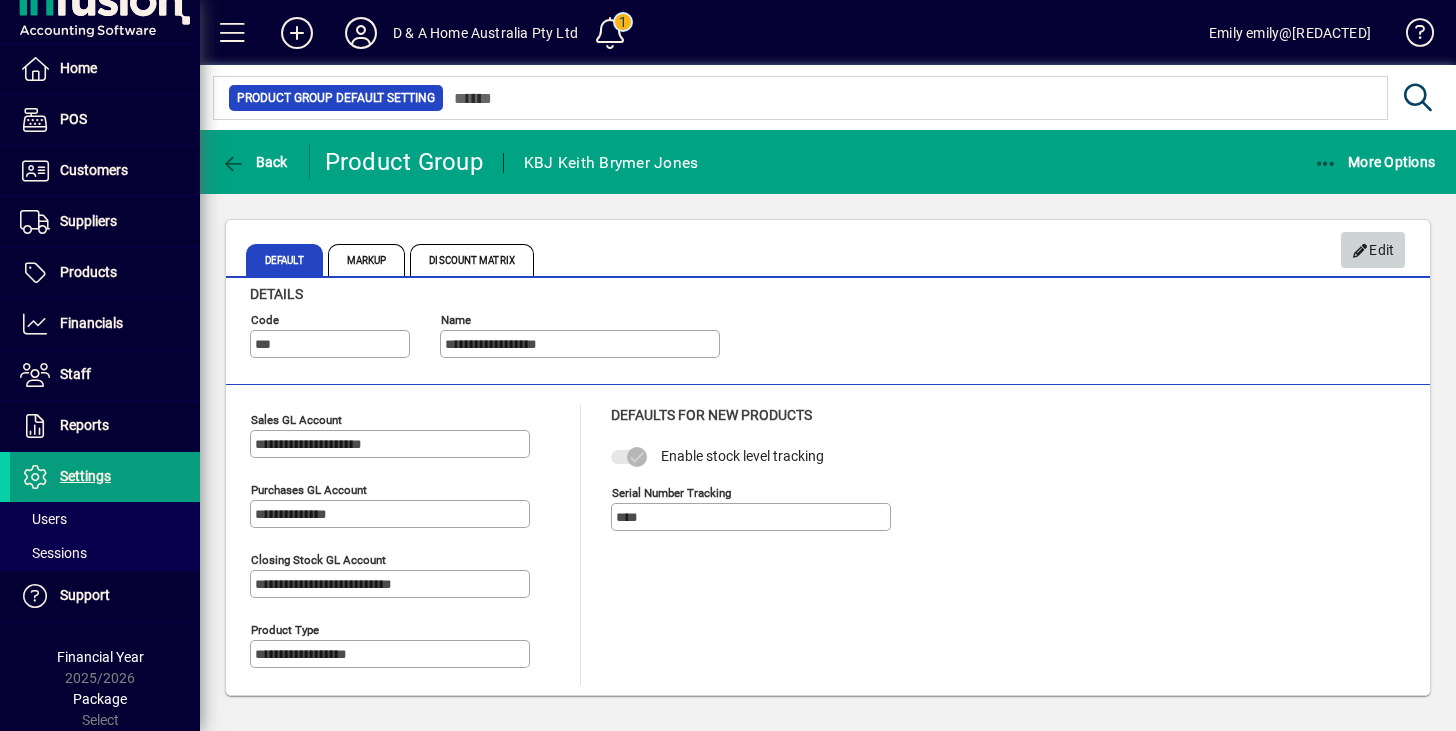 scroll, scrollTop: 0, scrollLeft: 0, axis: both 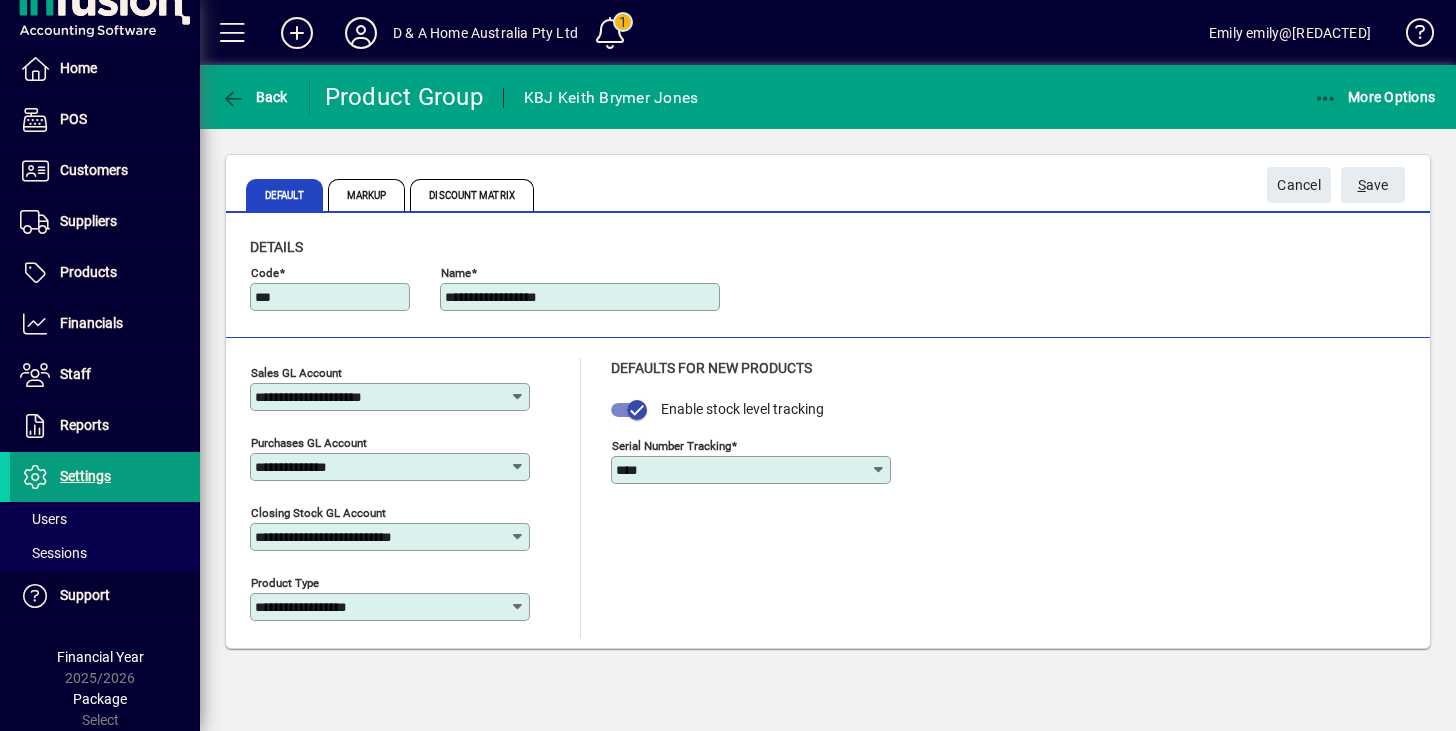 click on "**********" 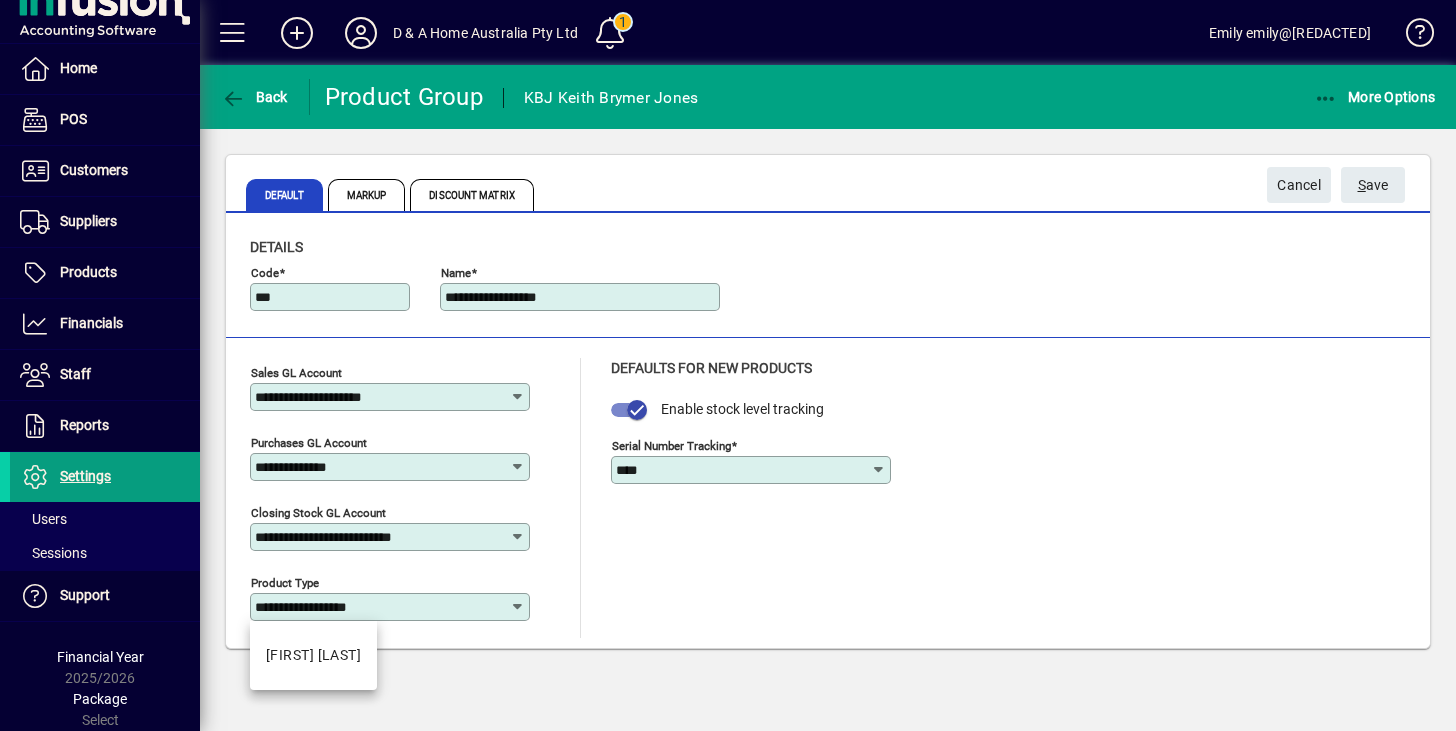 click on "**********" at bounding box center (382, 607) 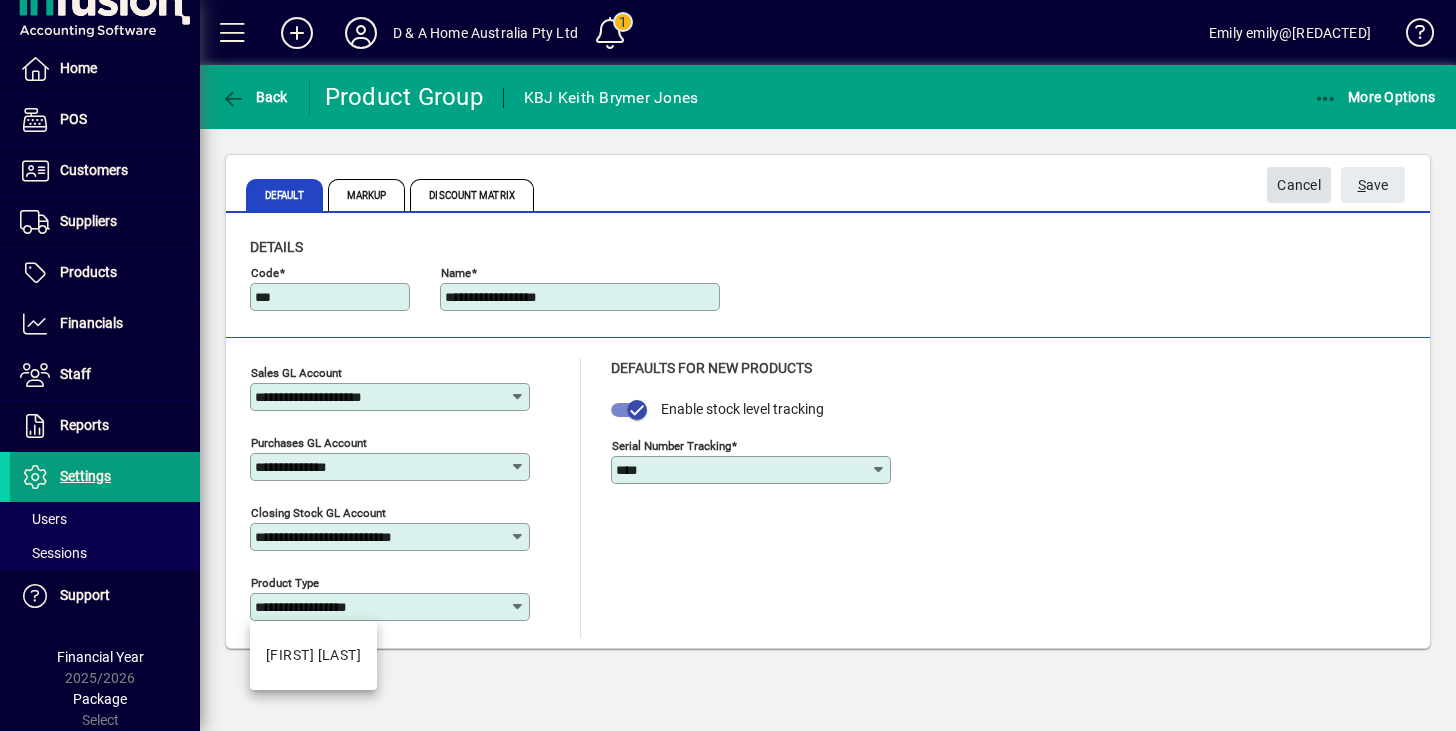 click on "Cancel" 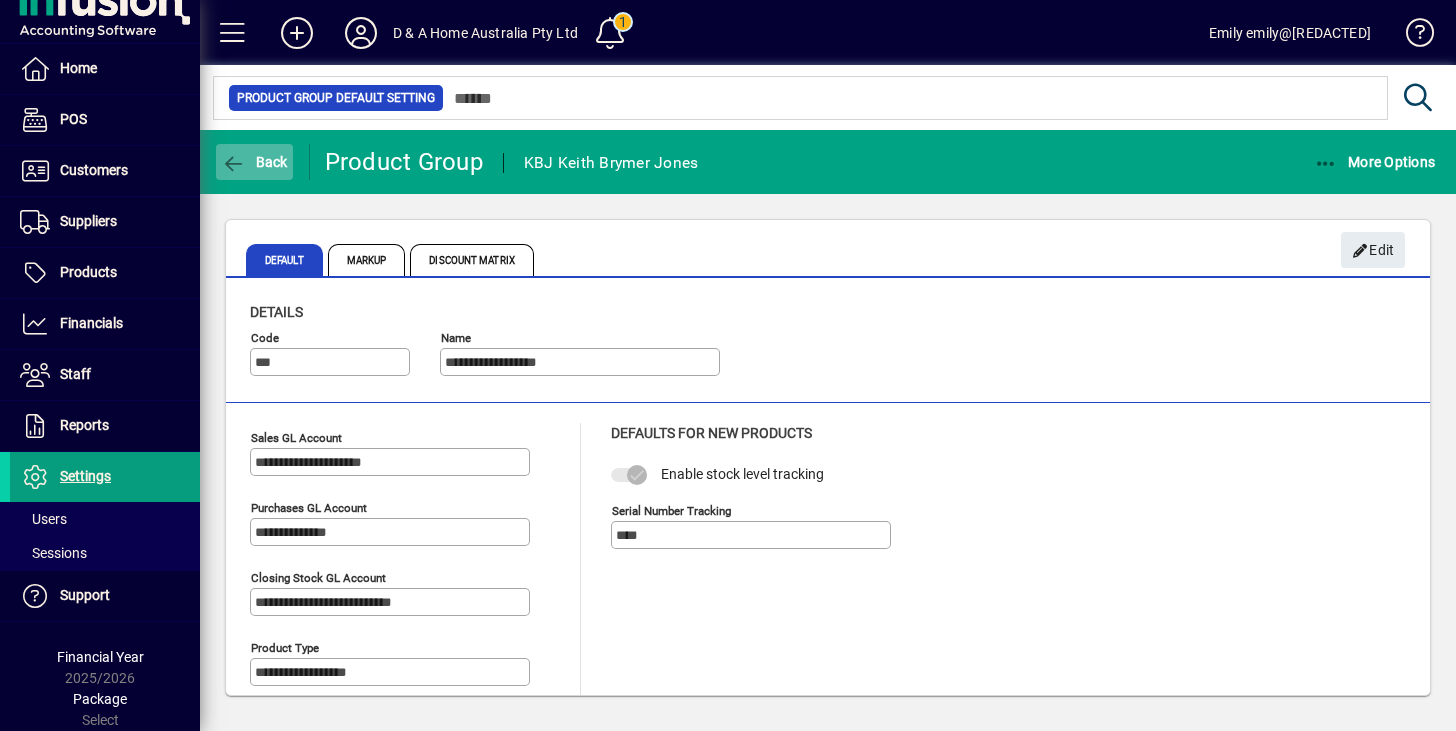 click on "Back" 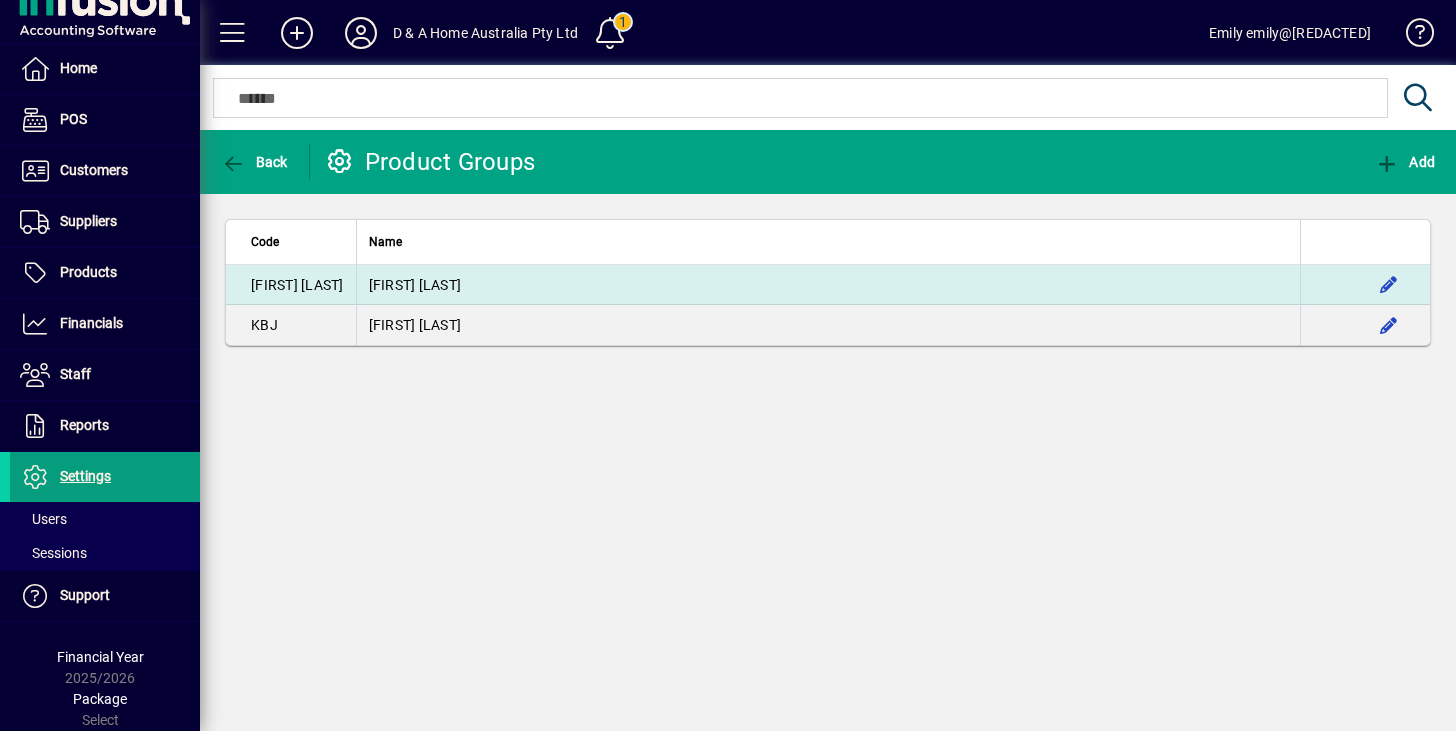 click on "[FIRST] [LAST]" at bounding box center [828, 285] 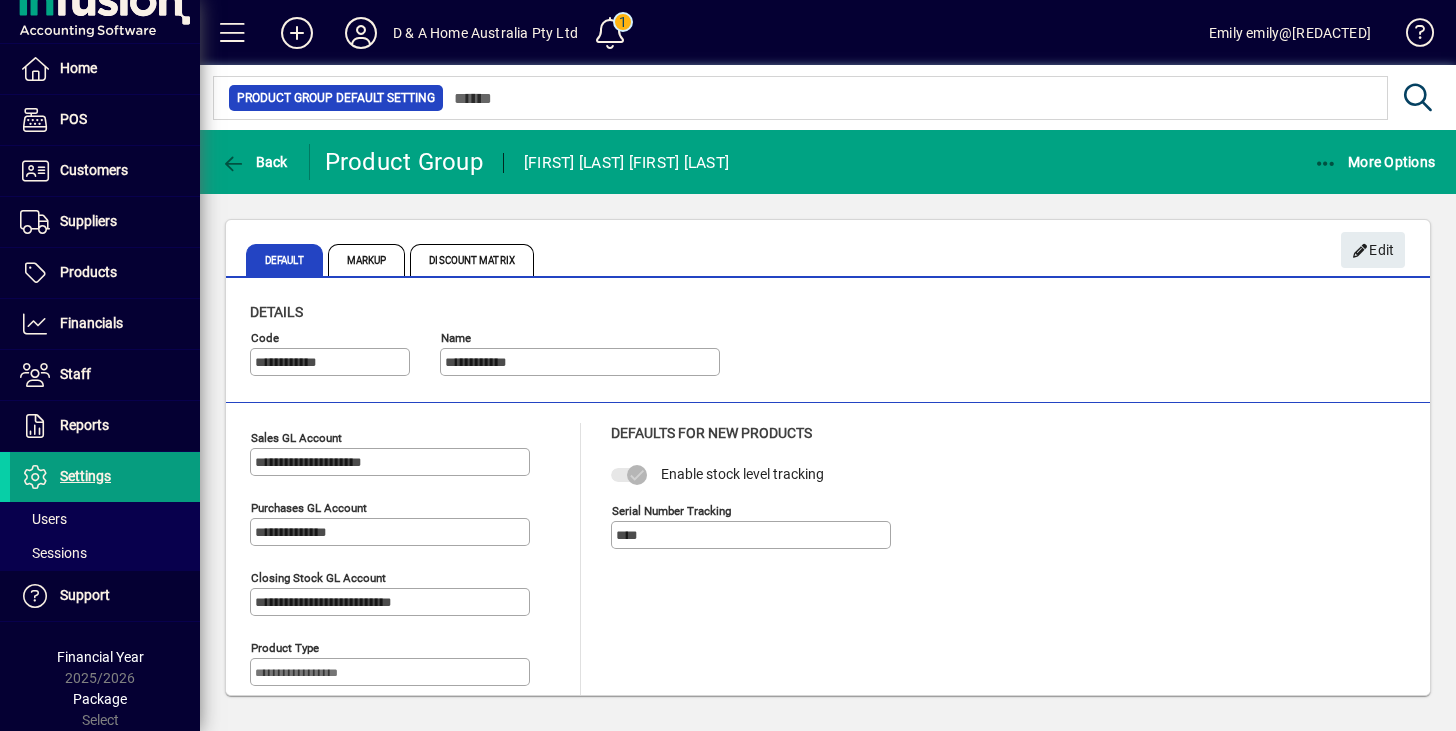 scroll, scrollTop: 18, scrollLeft: 0, axis: vertical 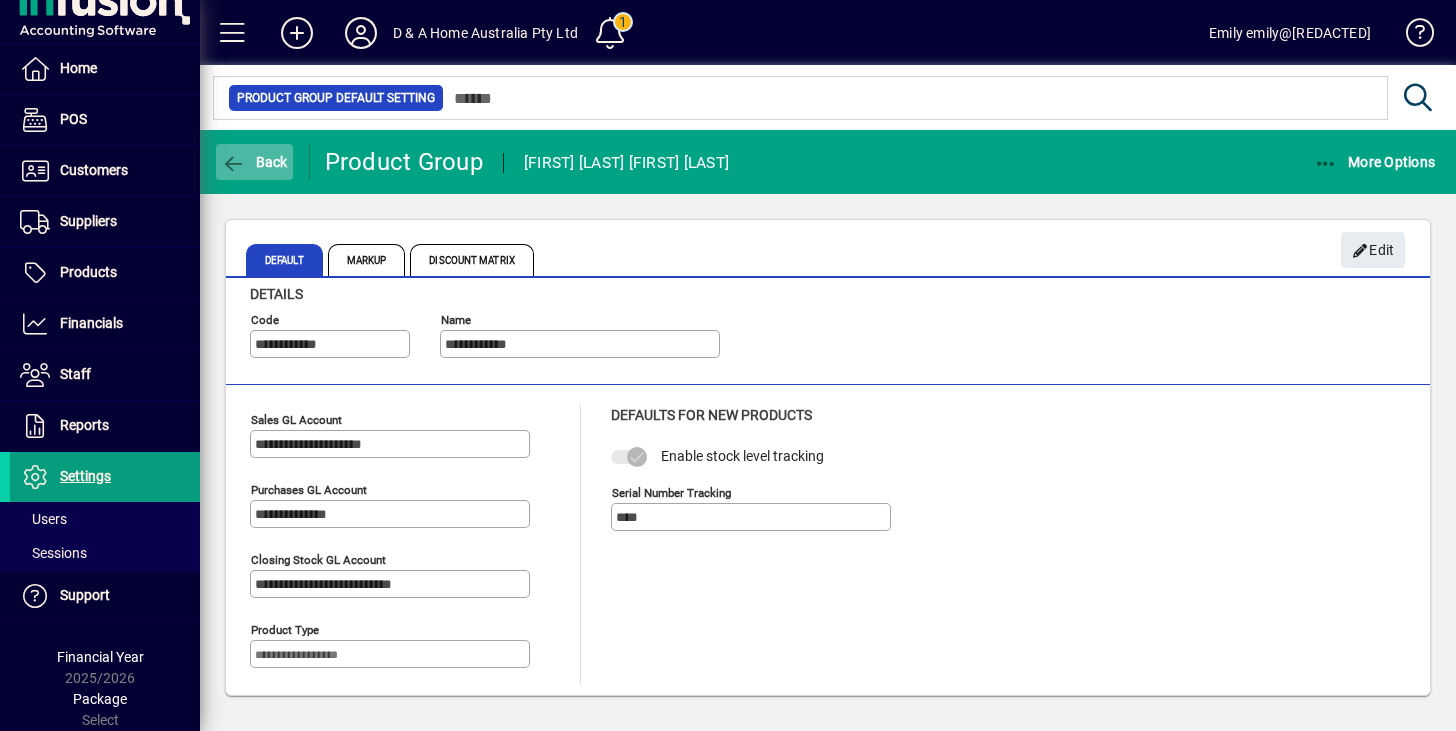 click on "Back" 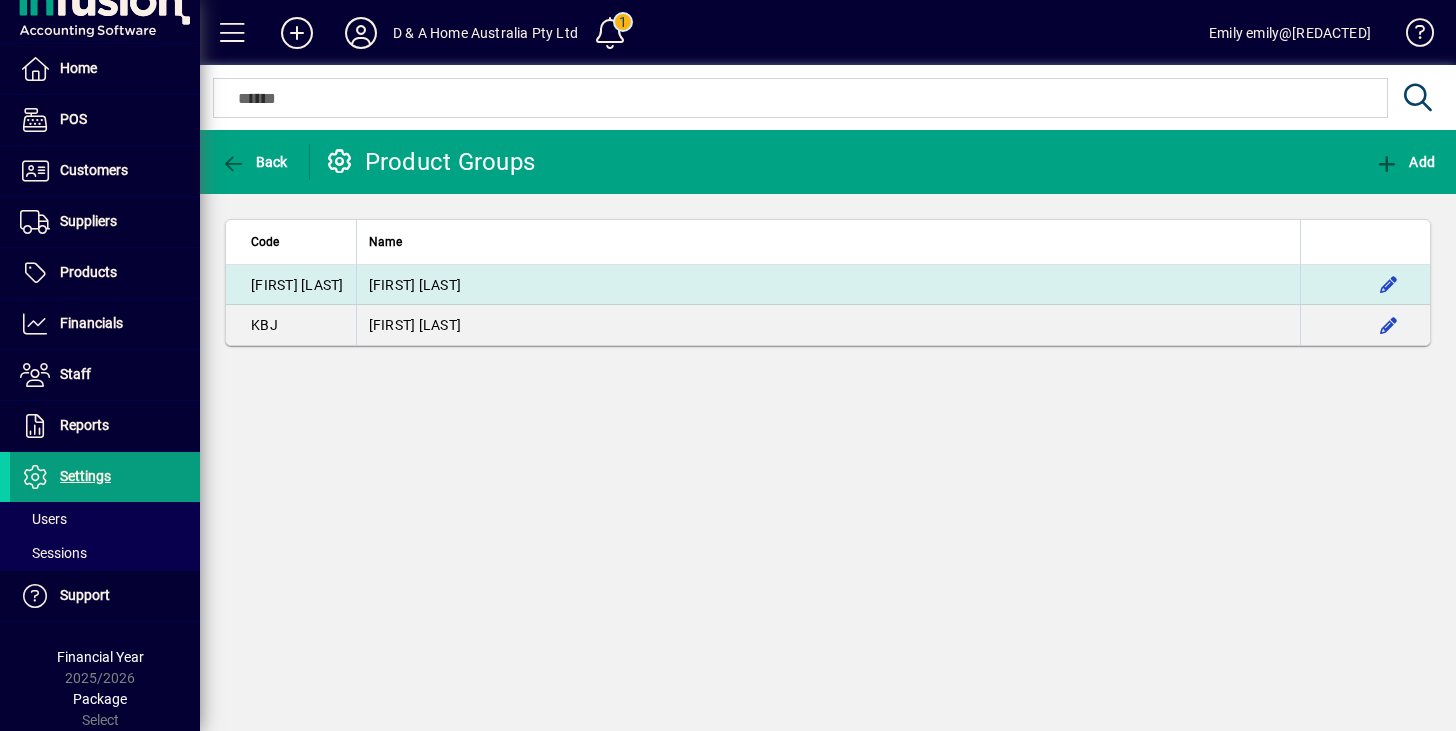 click on "[FIRST] [LAST]" at bounding box center (828, 285) 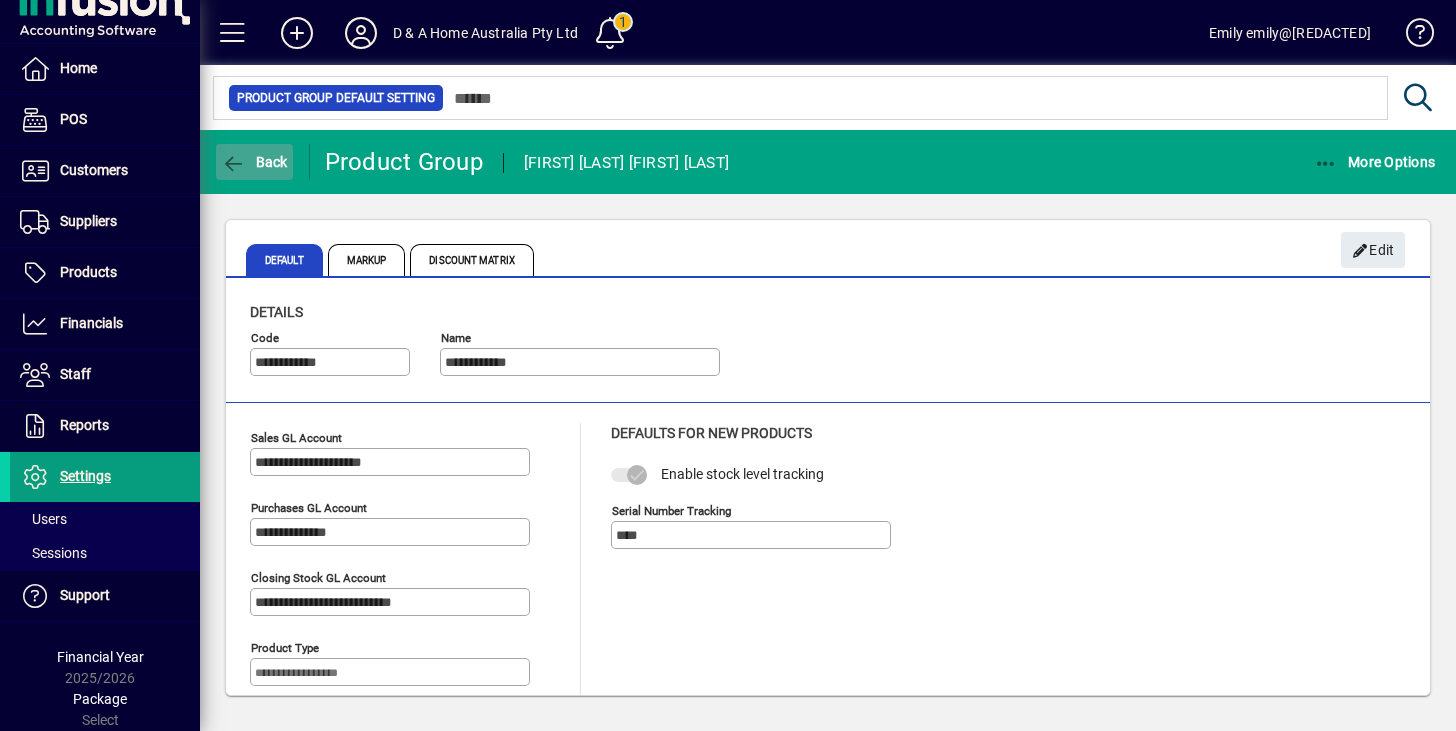 click 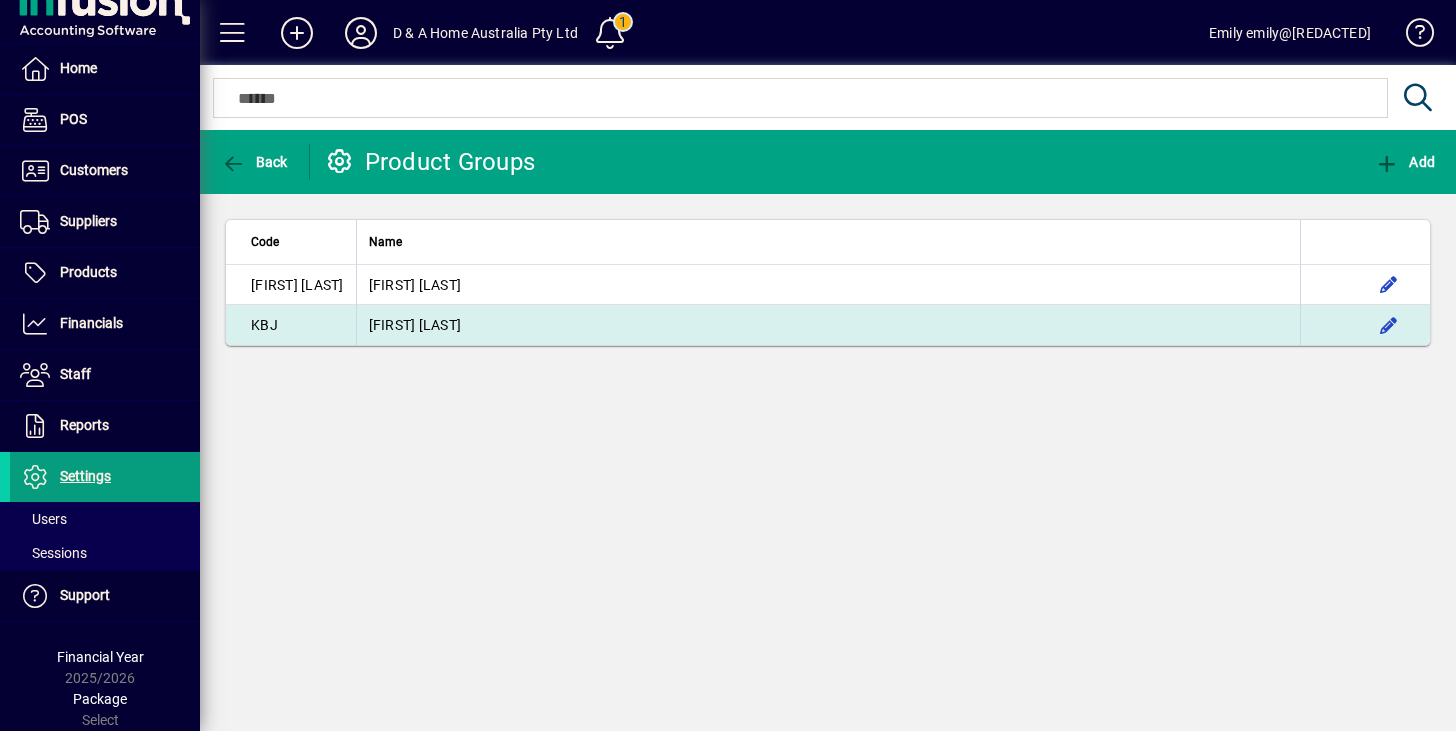 click on "[FIRST] [LAST]" at bounding box center [828, 325] 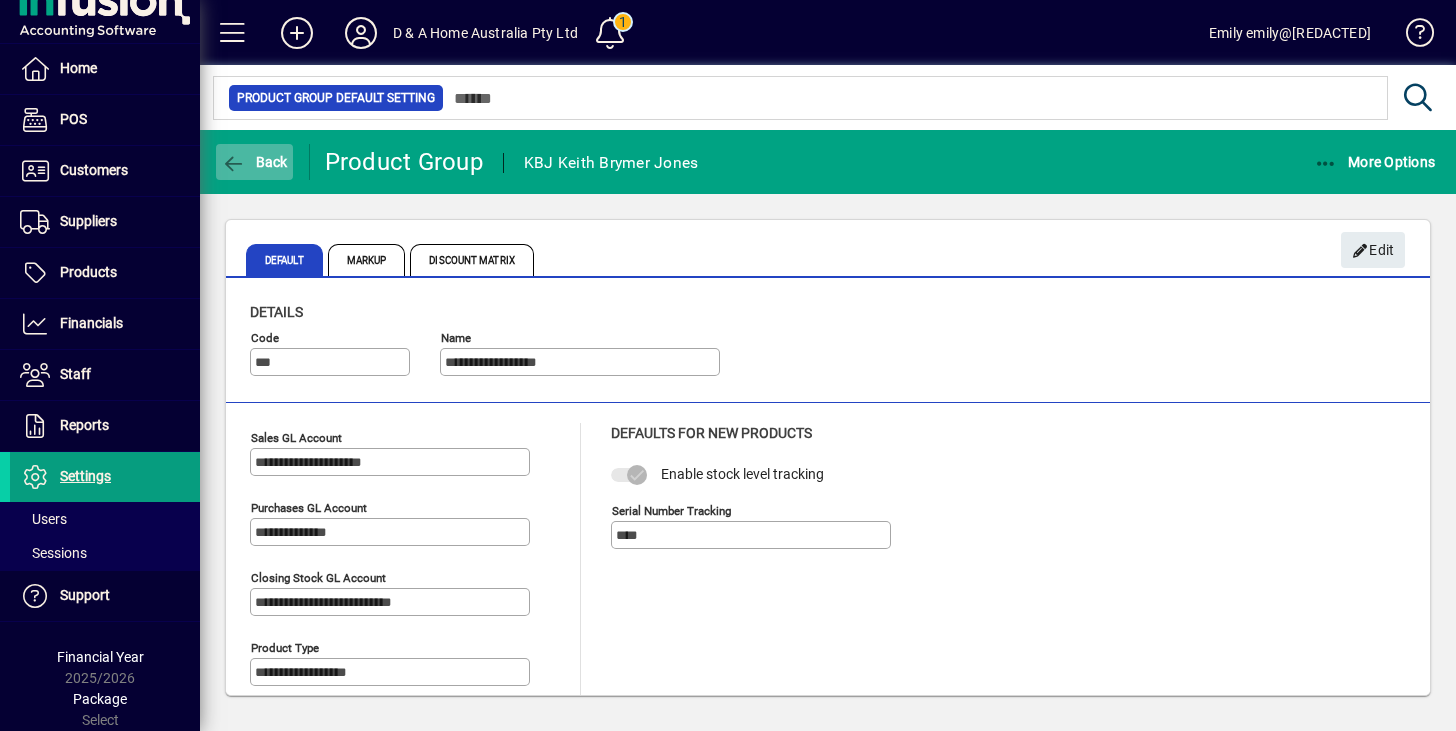 click on "Back" 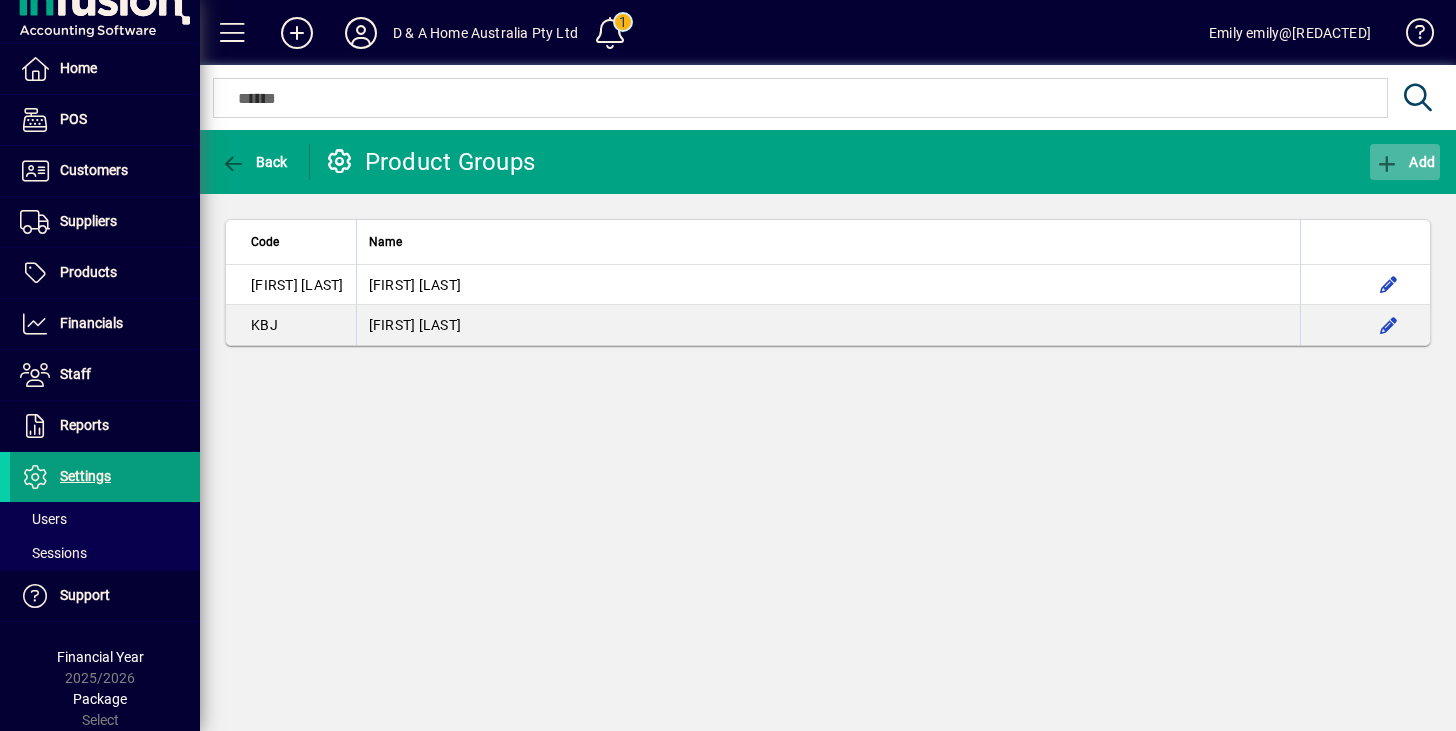 click on "Add" 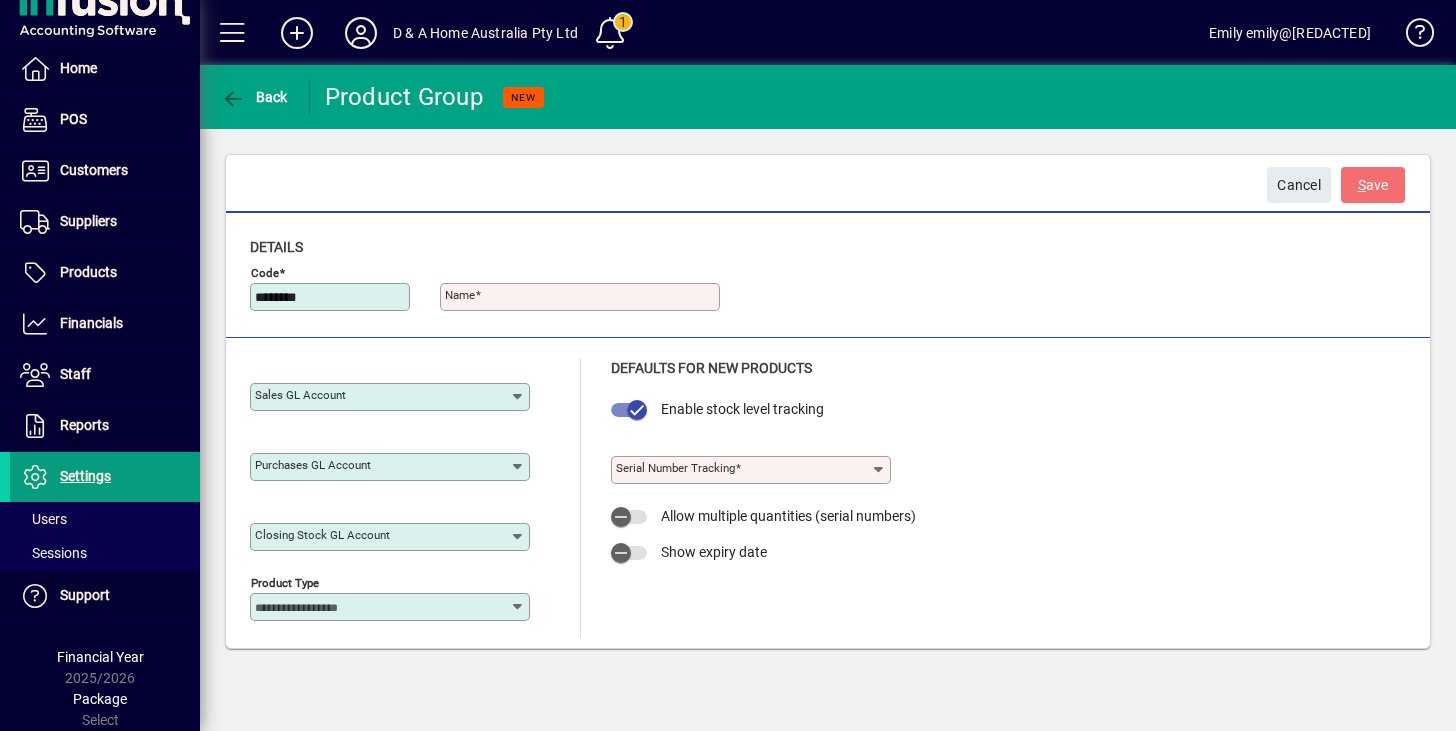 type on "********" 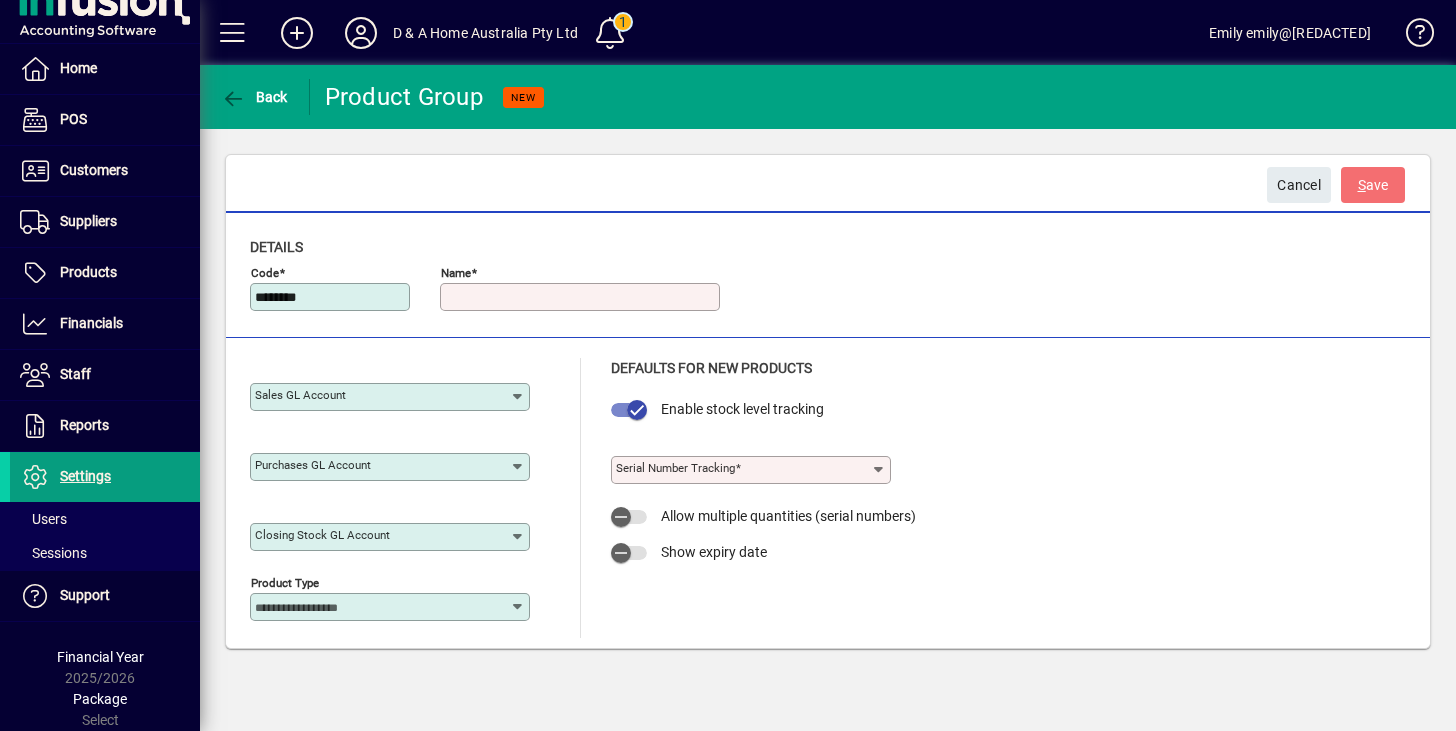 click on "Name" at bounding box center [582, 297] 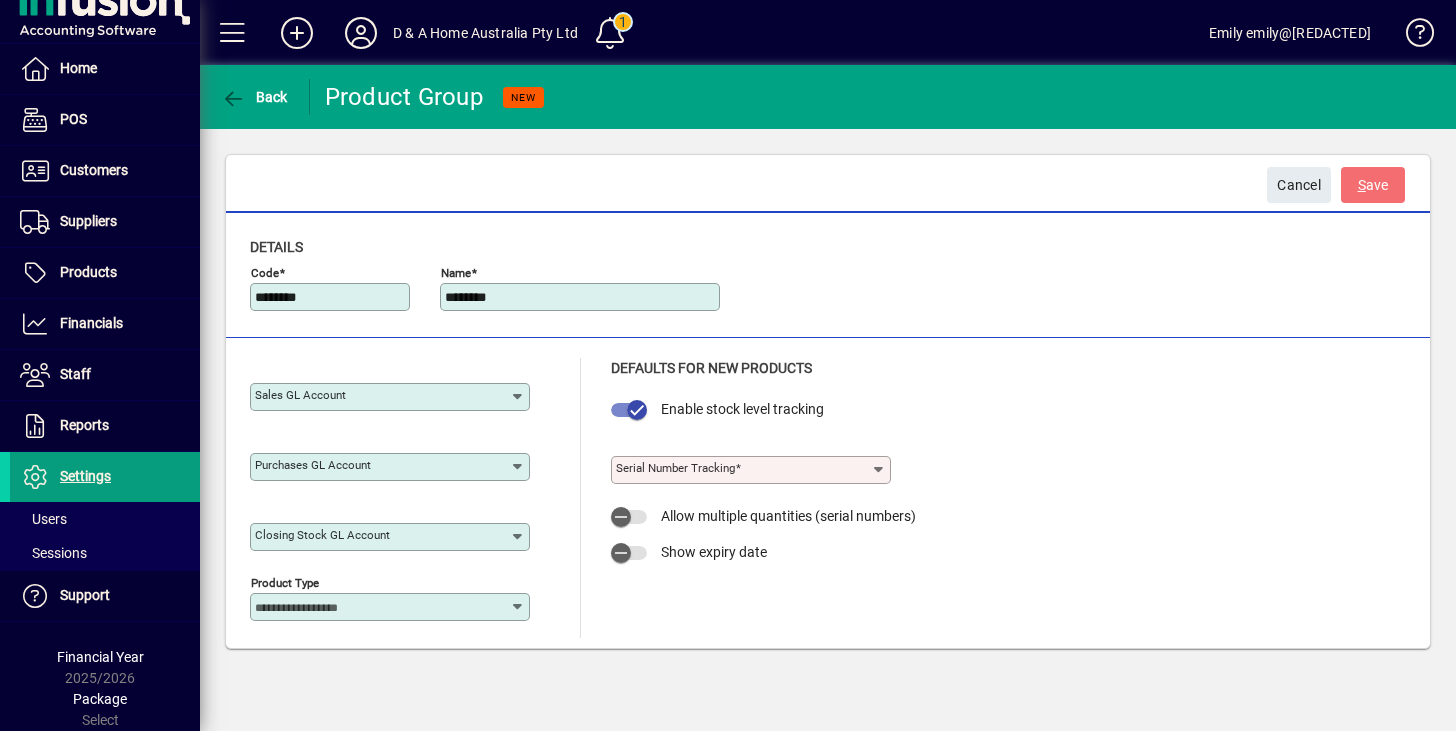 type on "********" 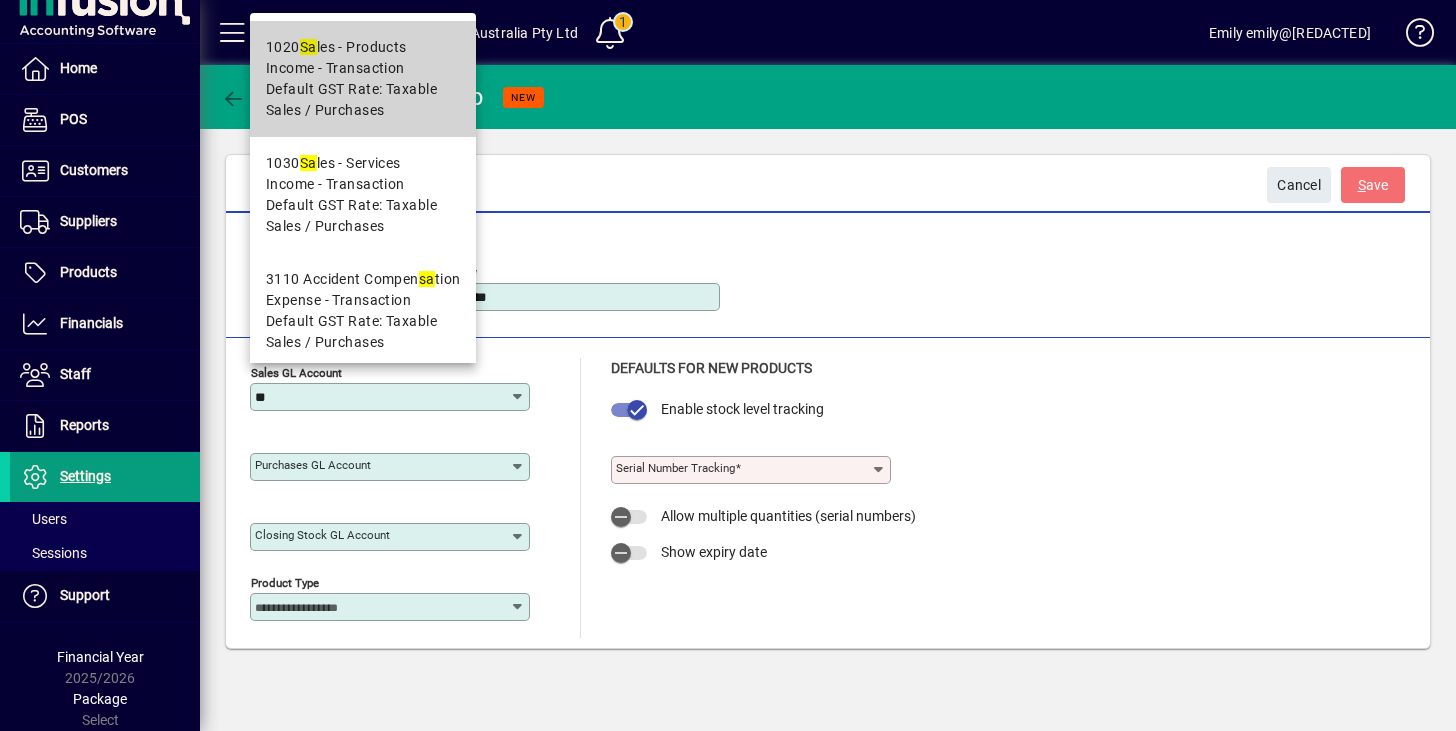 click on "Default GST Rate: Taxable Sales / Purchases" at bounding box center [363, 100] 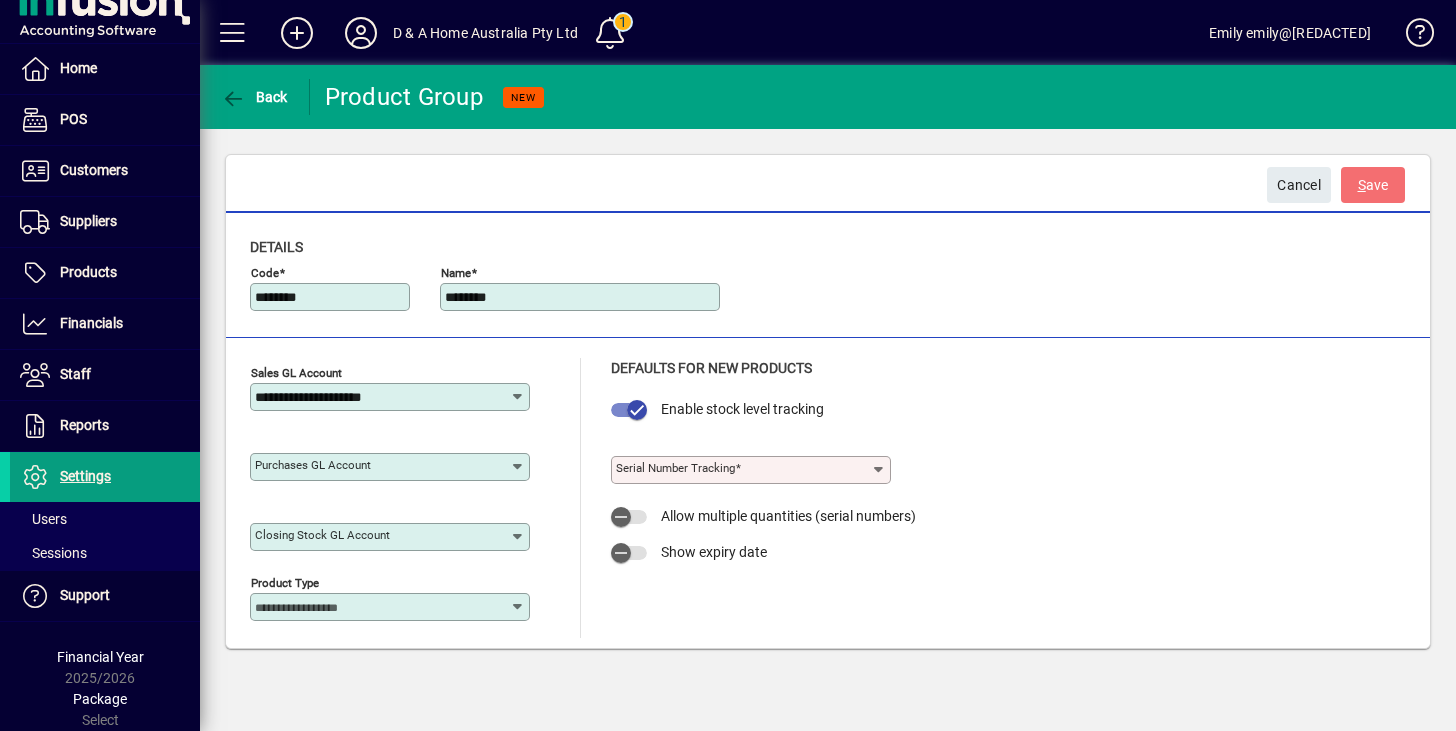 click on "Purchases GL account" at bounding box center (382, 467) 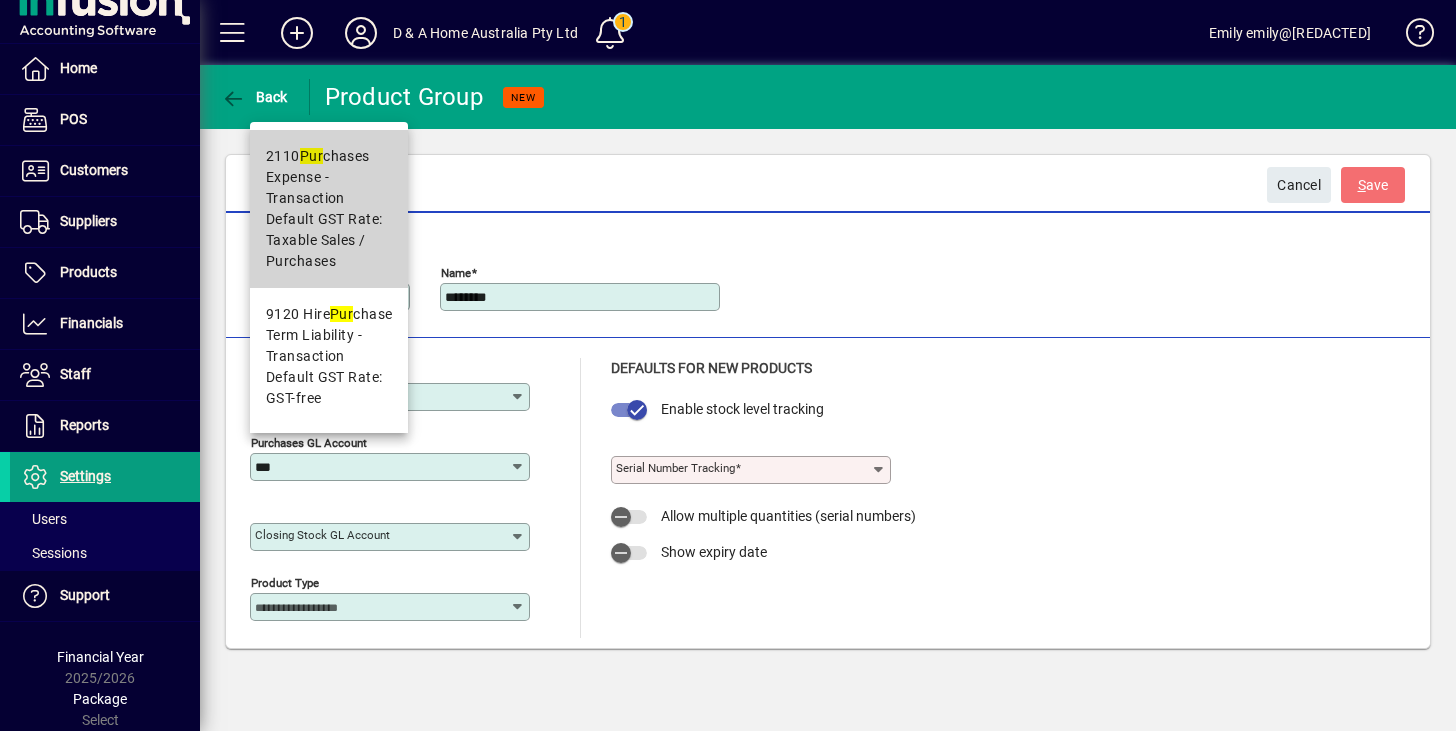 click on "Default GST Rate: Taxable Sales / Purchases" at bounding box center [329, 240] 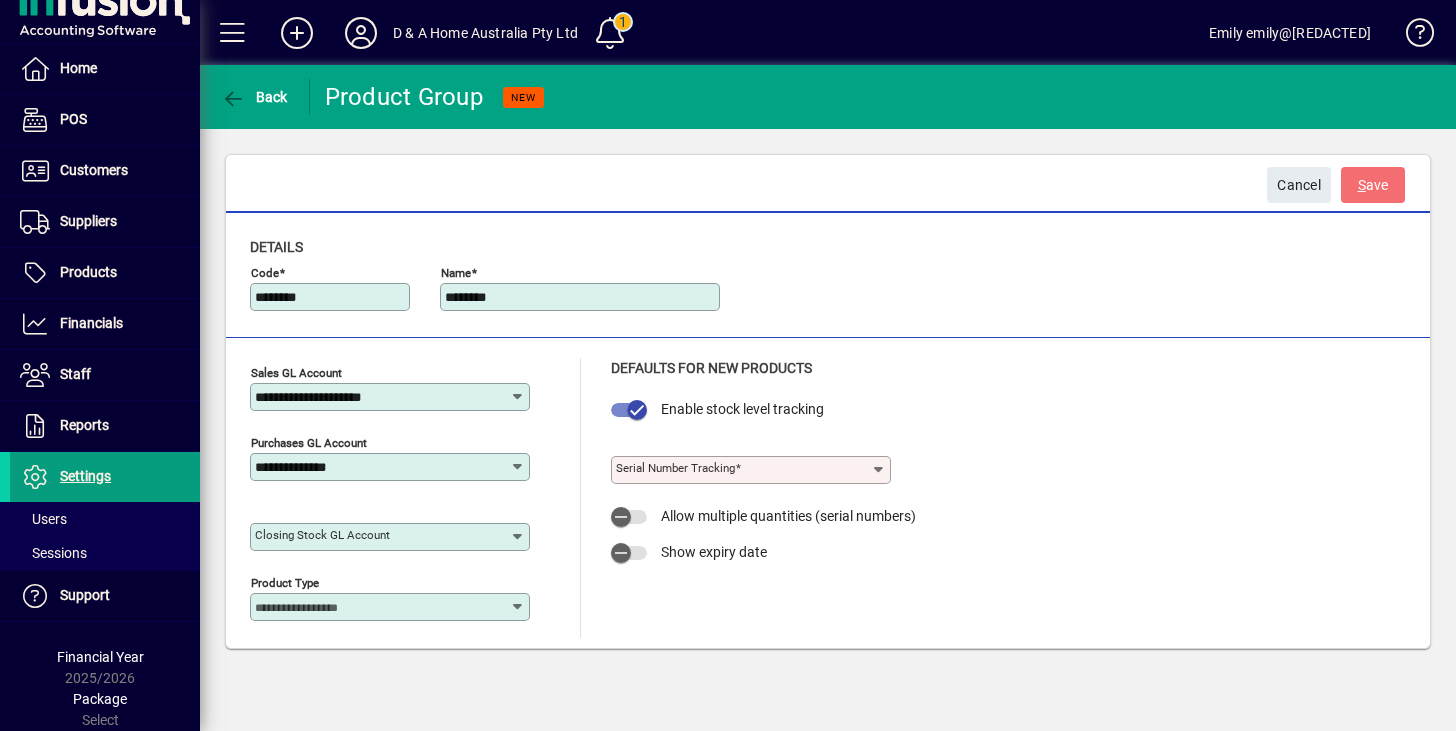 click on "Closing stock GL account" at bounding box center (322, 535) 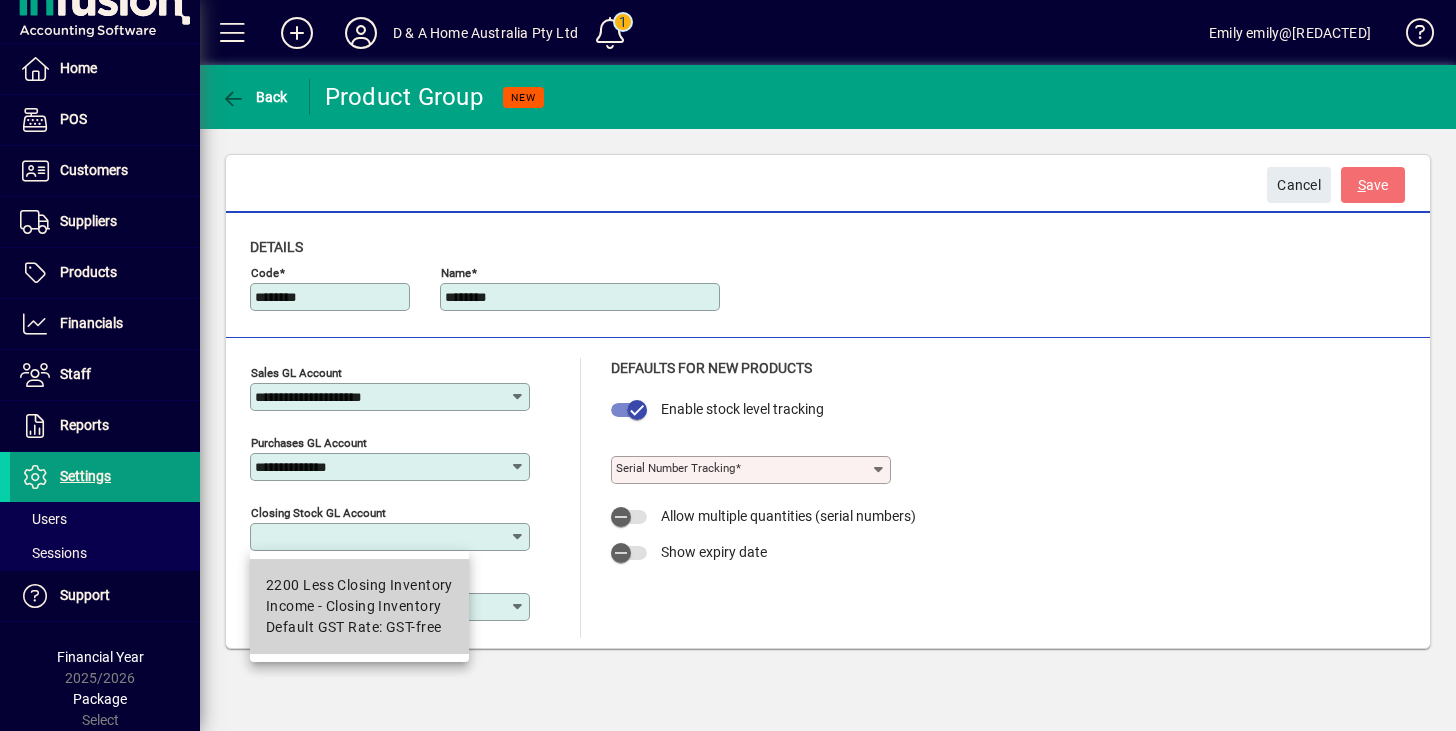 click on "2200 Less Closing Inventory" at bounding box center [359, 585] 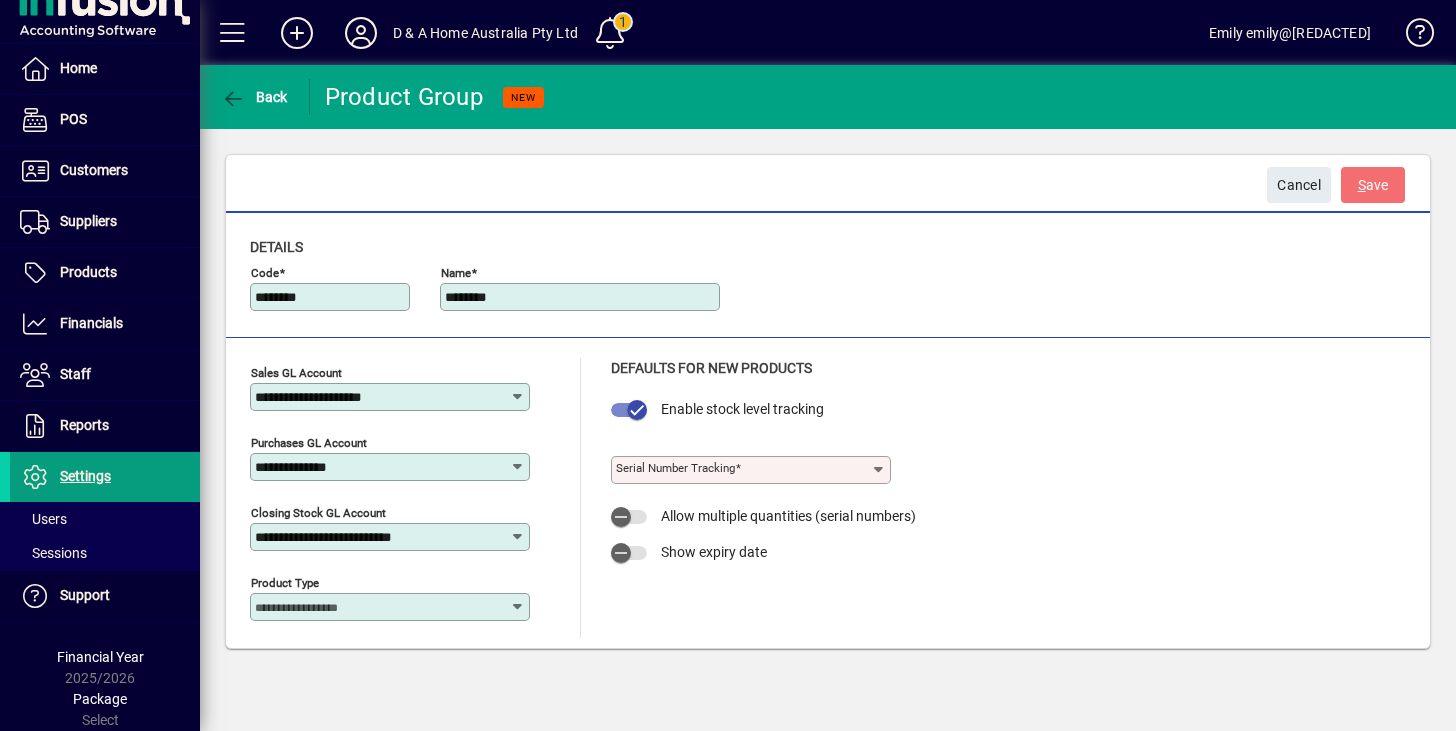 click on "Serial Number tracking" at bounding box center (743, 470) 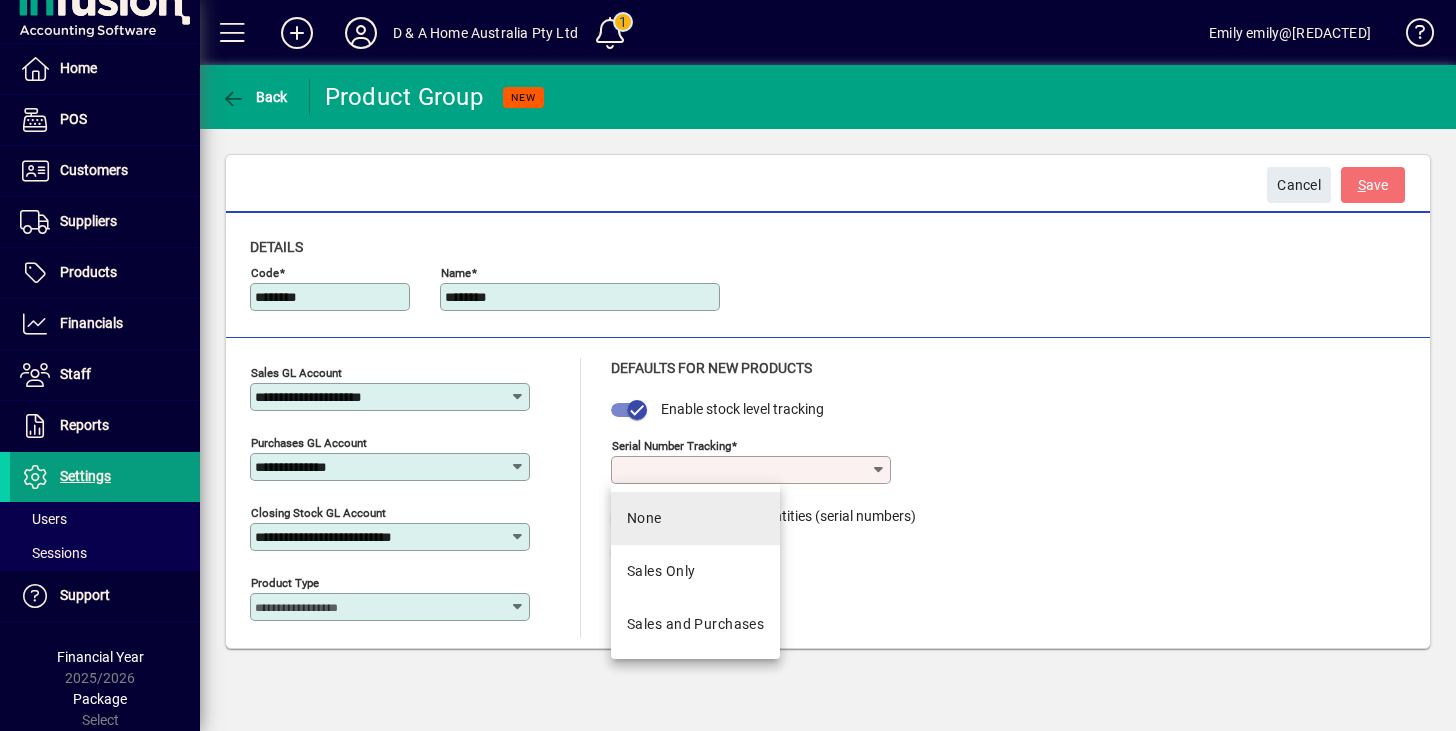 click on "None" at bounding box center (695, 518) 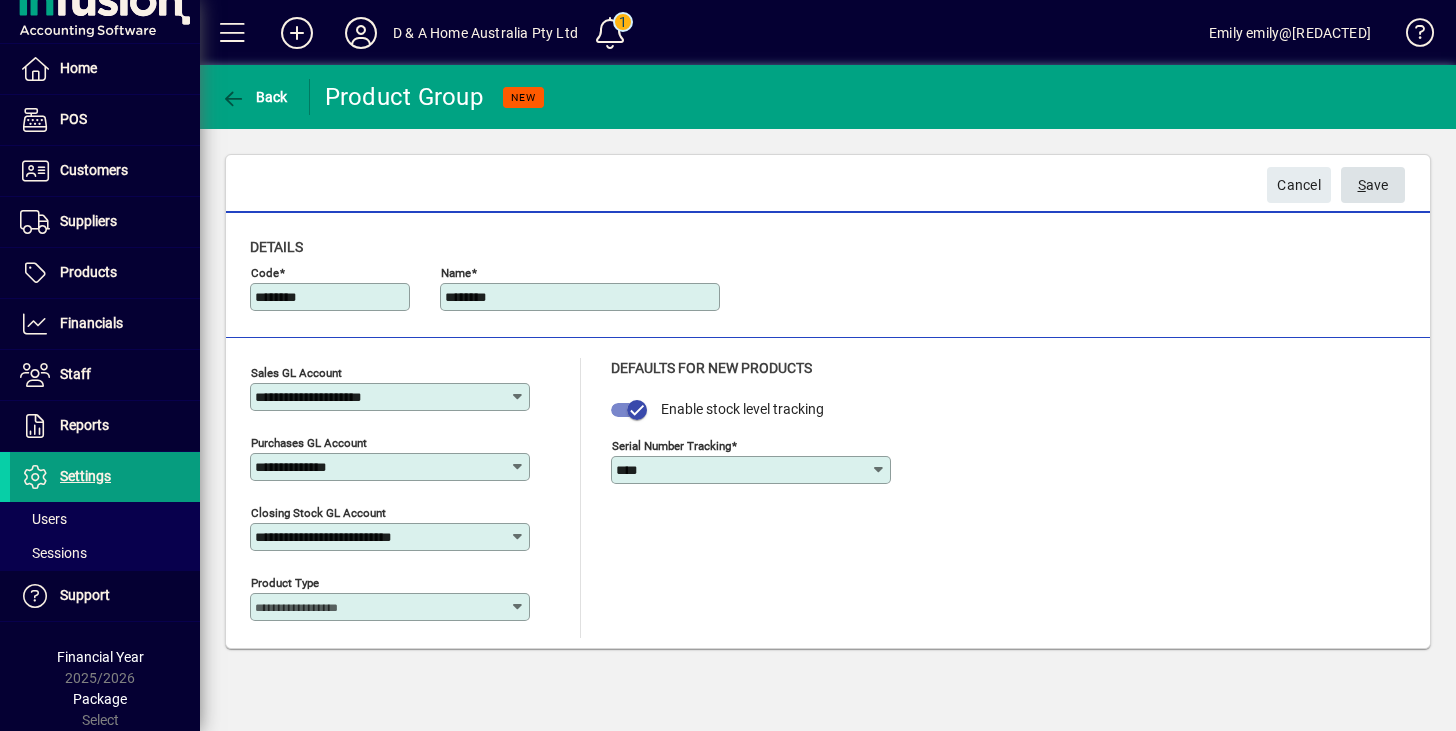 click on "S ave" 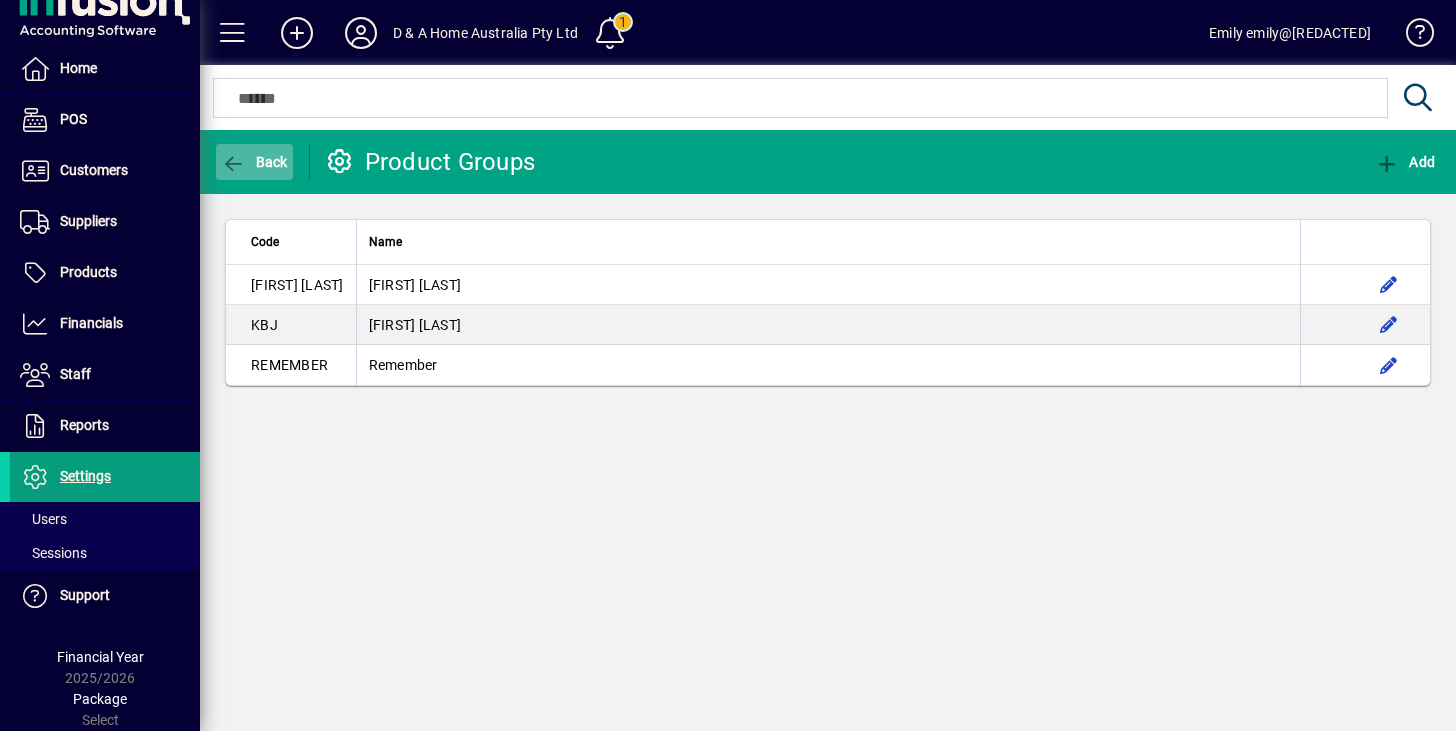 click on "Back" 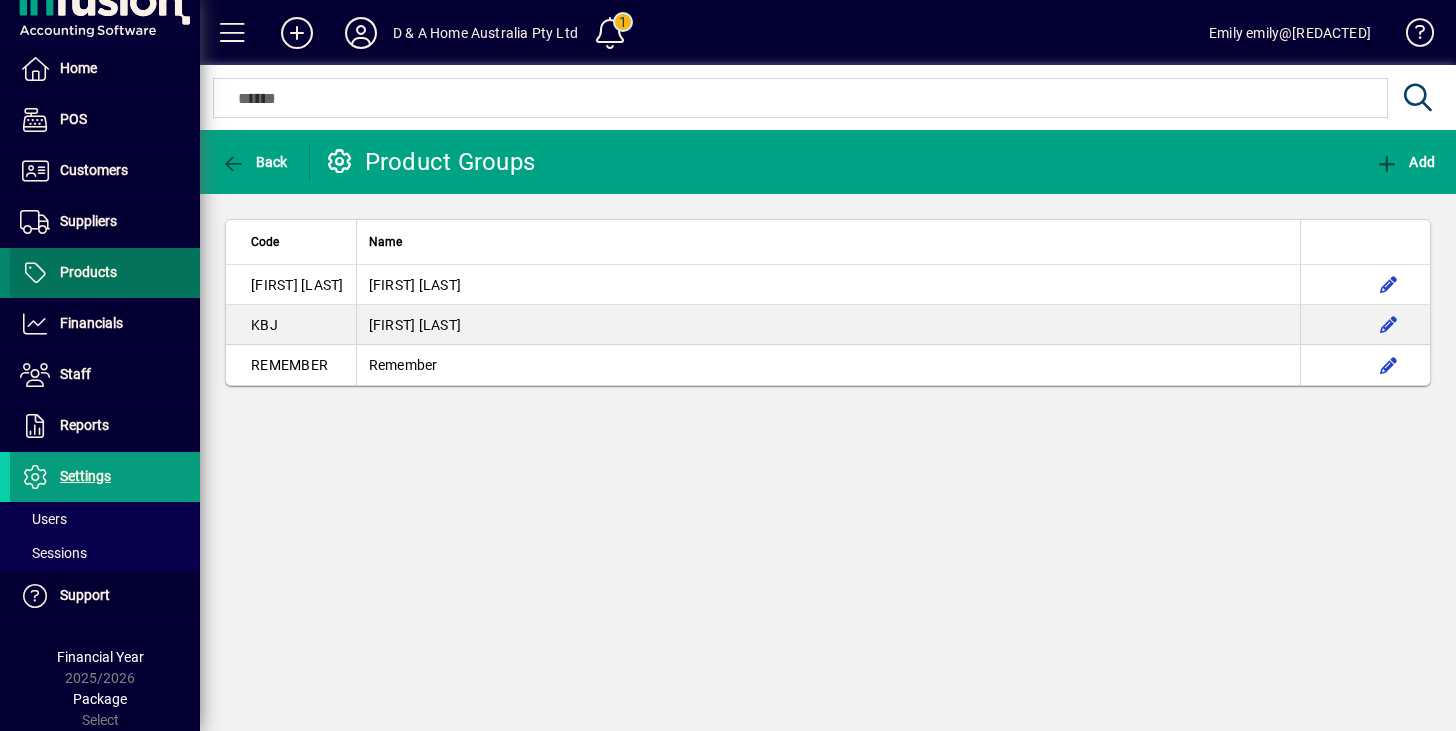 click at bounding box center (105, 273) 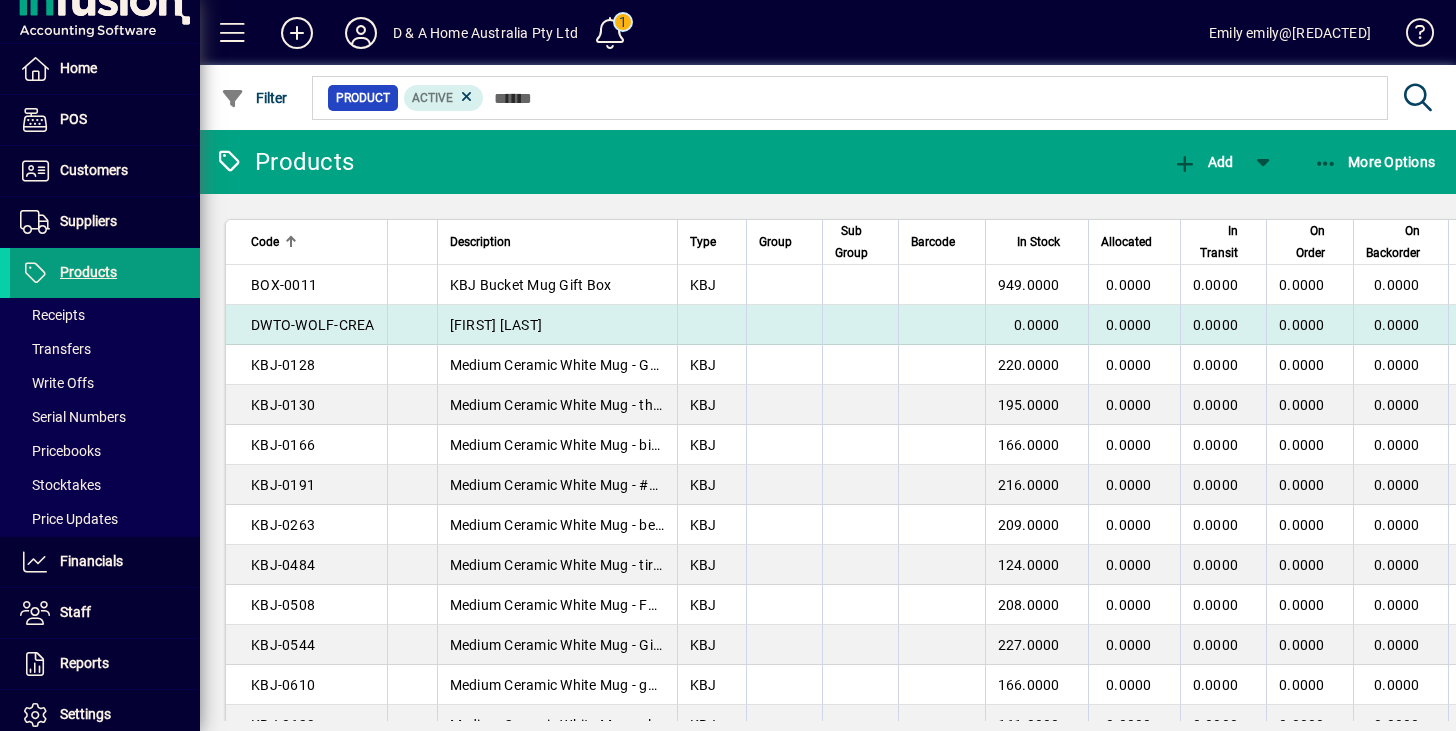 click on "DWTO-WOLF-CREA" at bounding box center (306, 325) 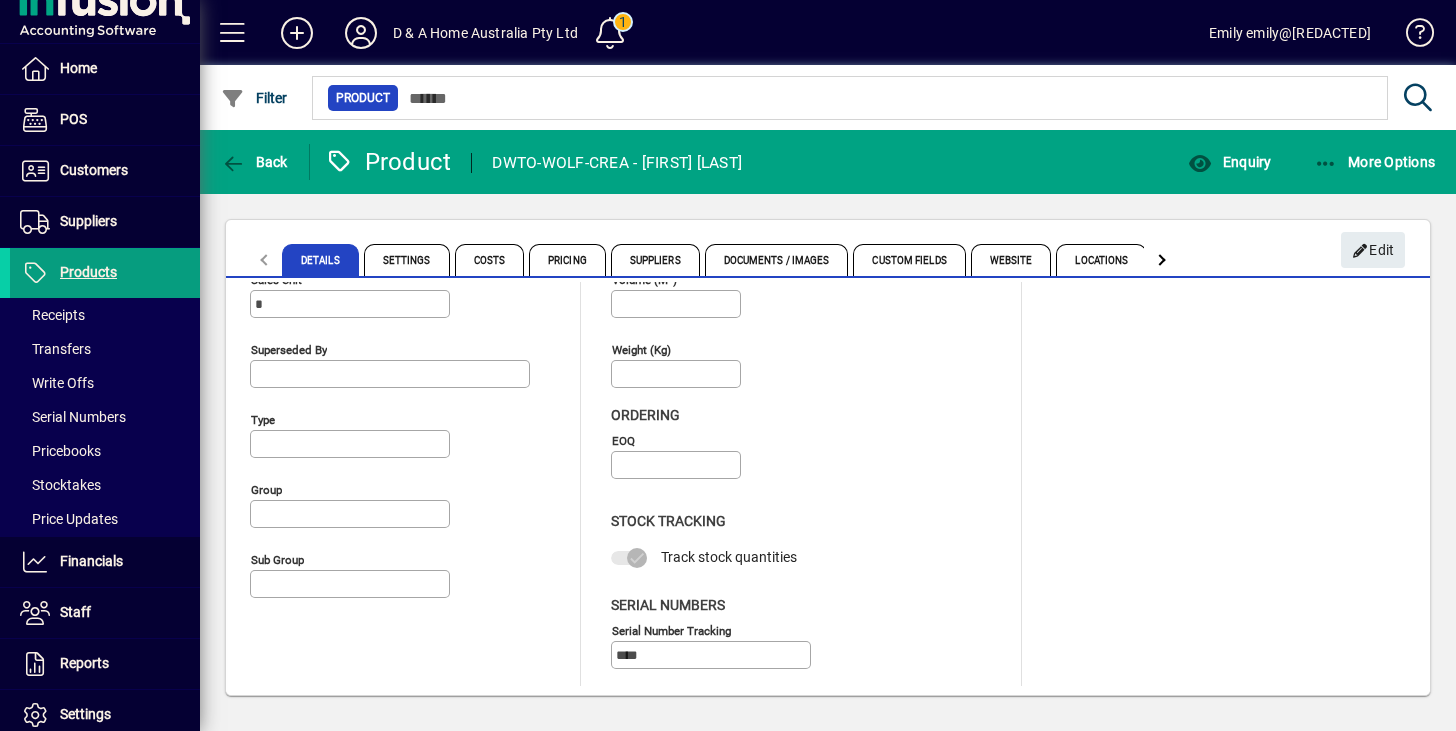 scroll, scrollTop: 0, scrollLeft: 0, axis: both 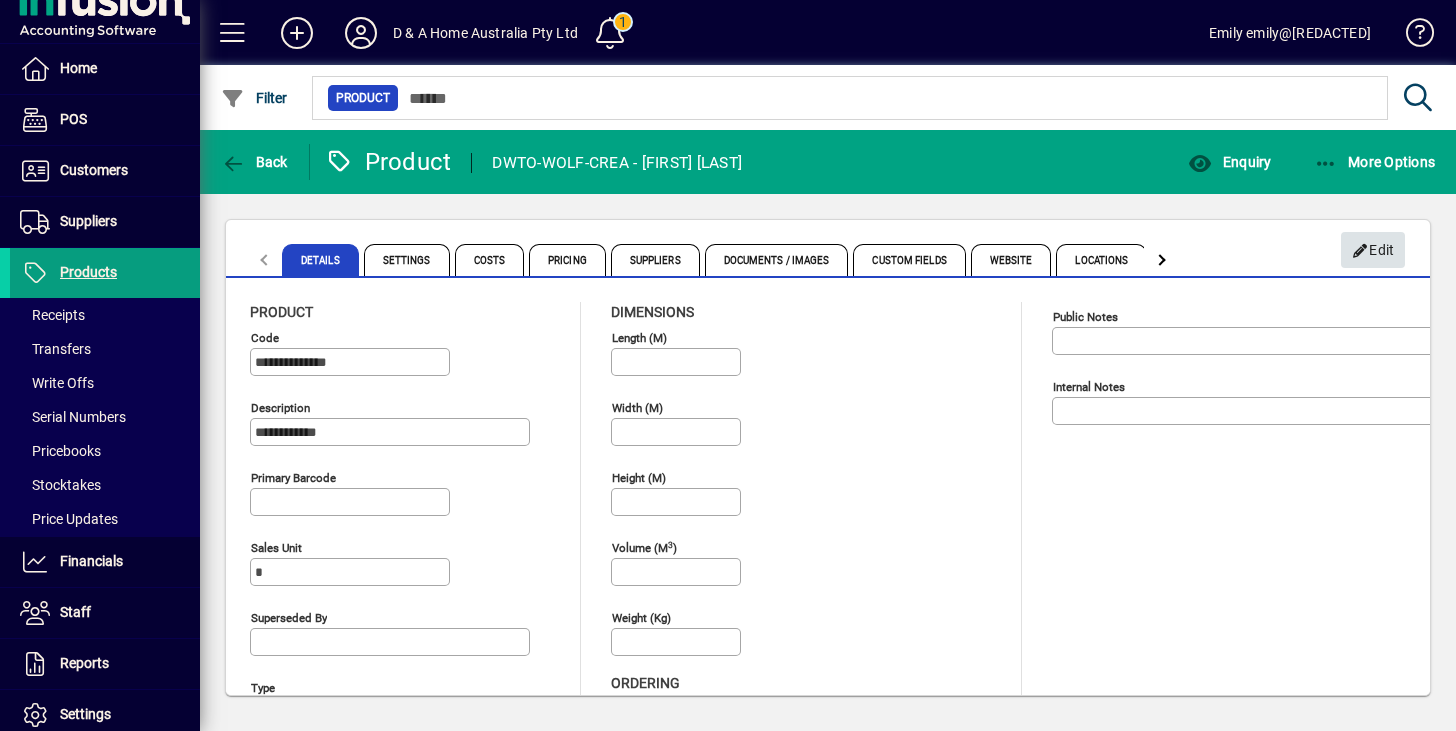 click 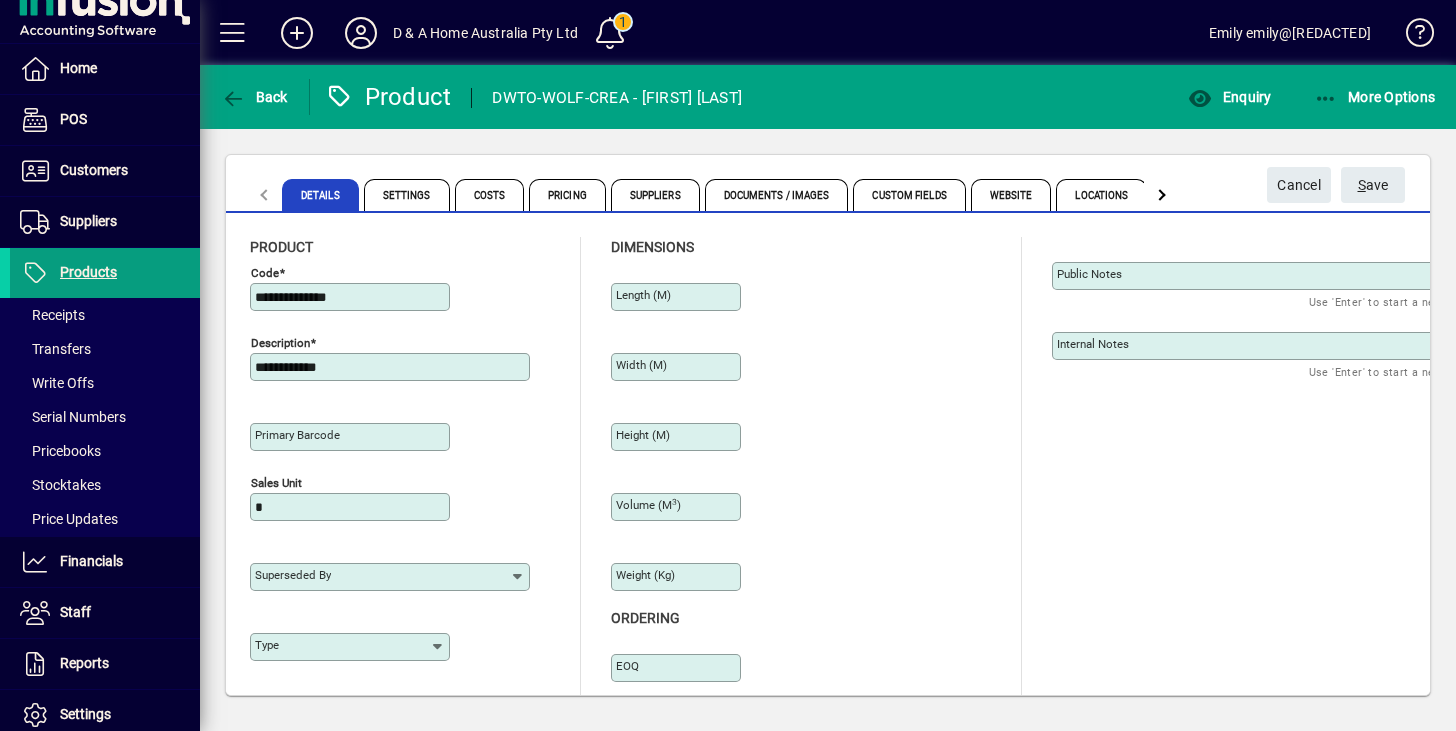 type on "****" 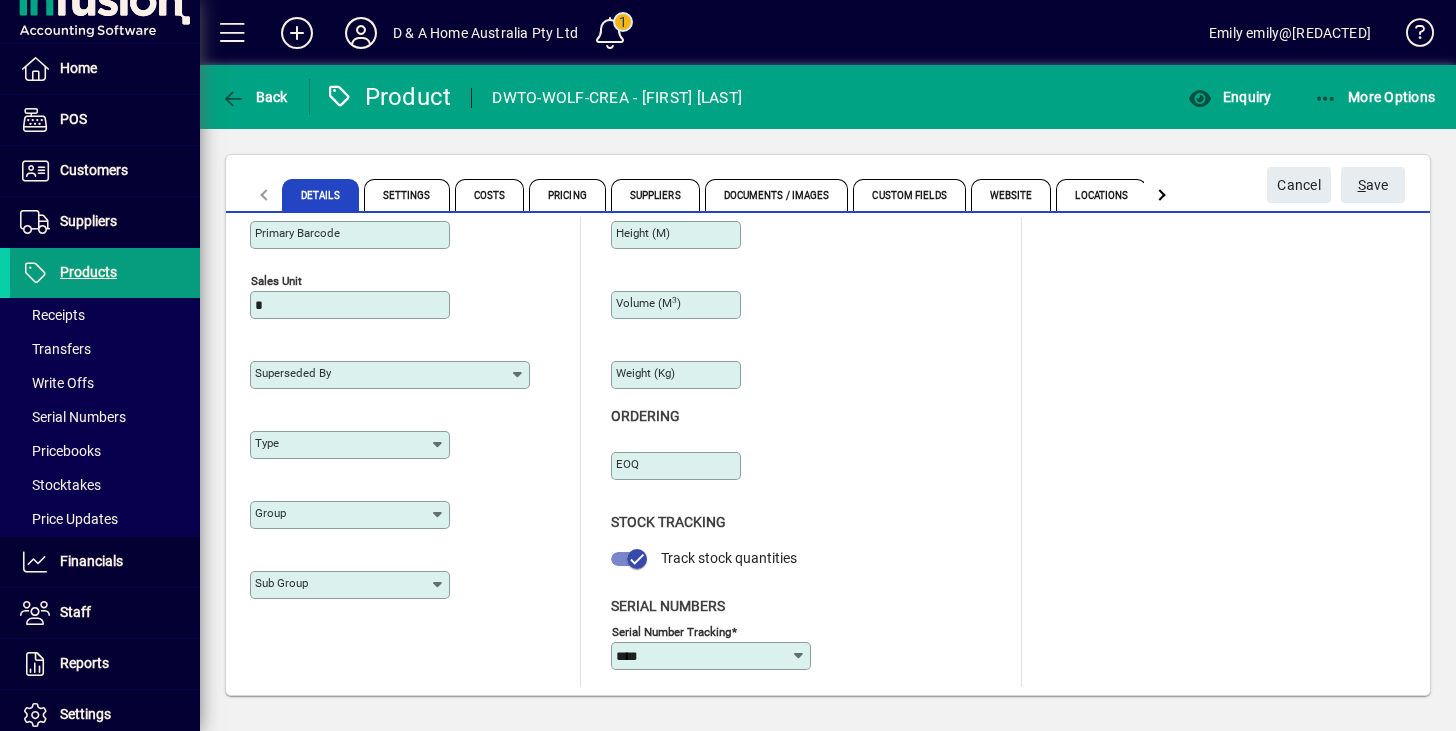 scroll, scrollTop: 203, scrollLeft: 0, axis: vertical 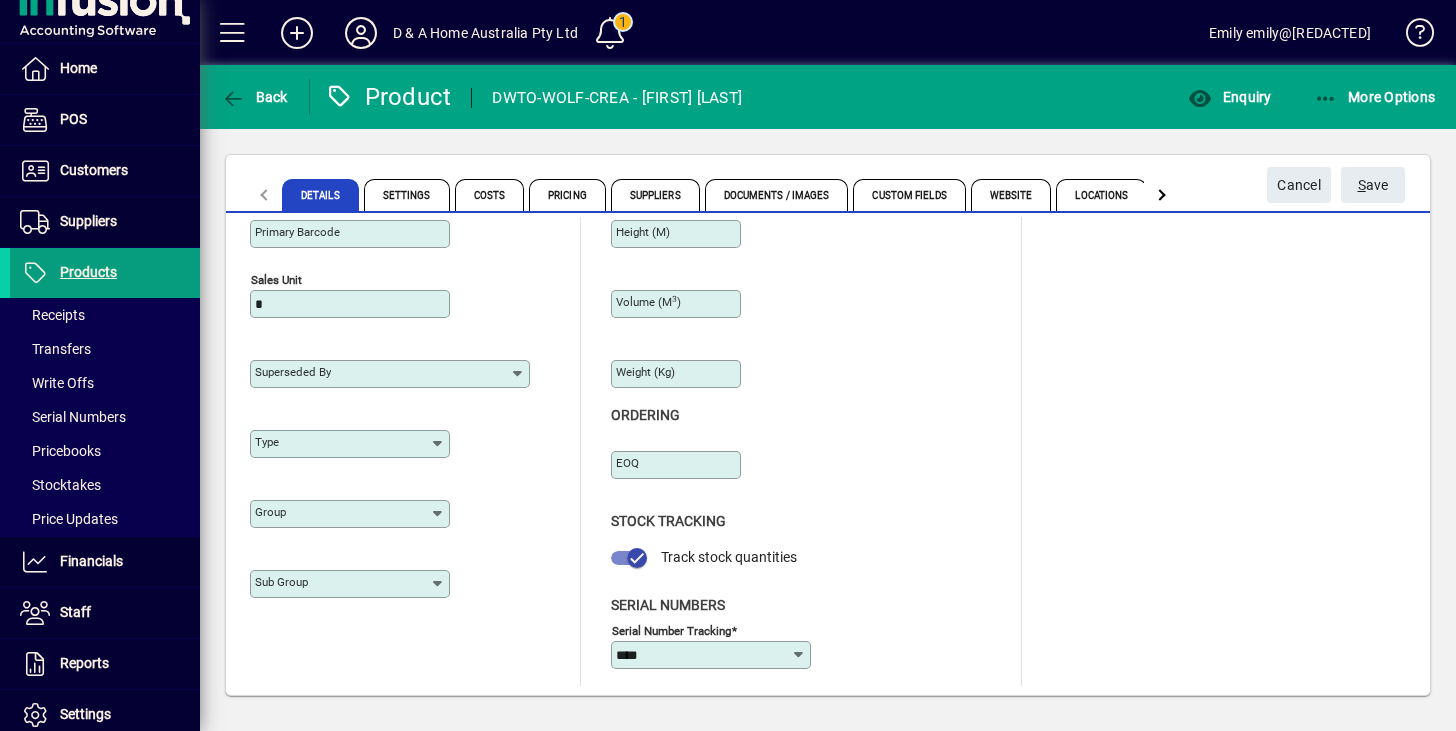 click on "Group" at bounding box center (342, 514) 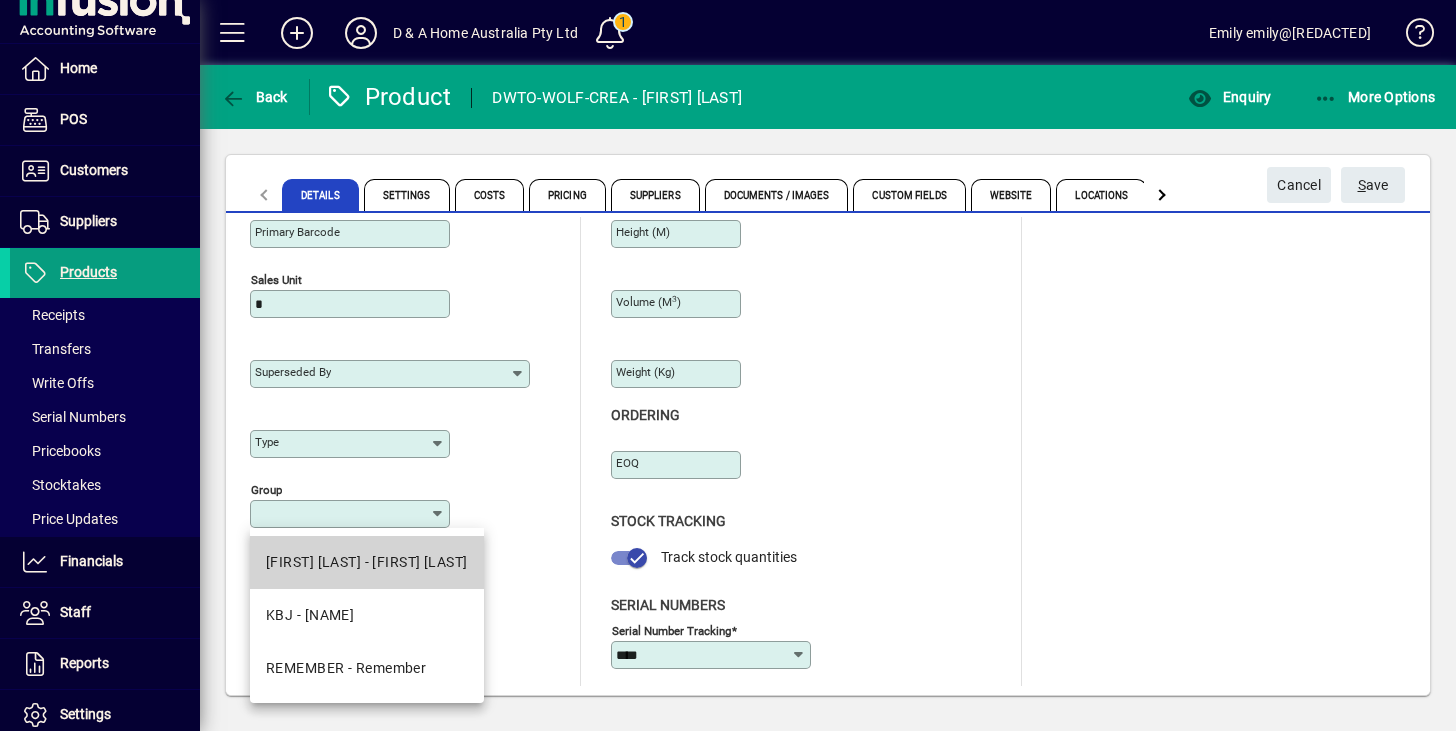 click on "[FIRST] [LAST] - [FIRST] [LAST]" at bounding box center [367, 562] 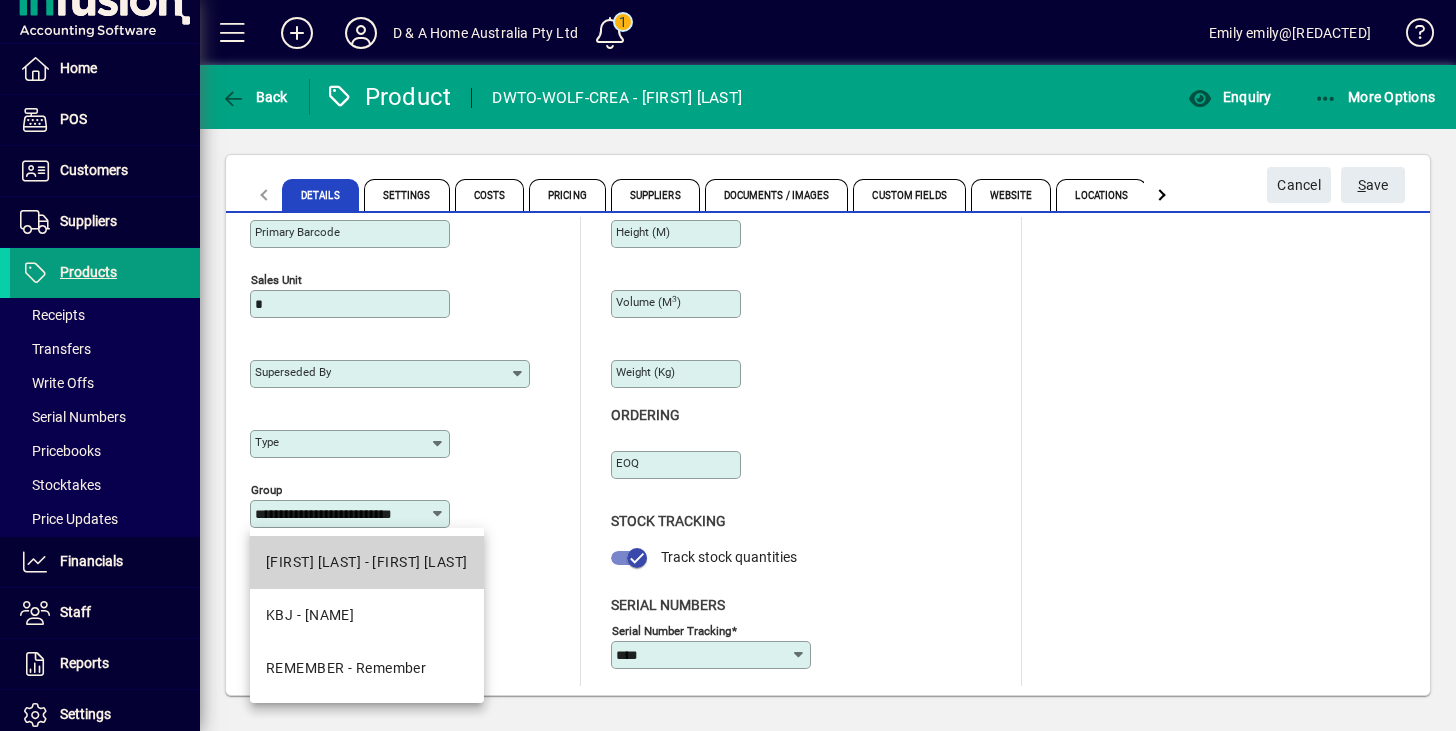 scroll, scrollTop: 0, scrollLeft: 32, axis: horizontal 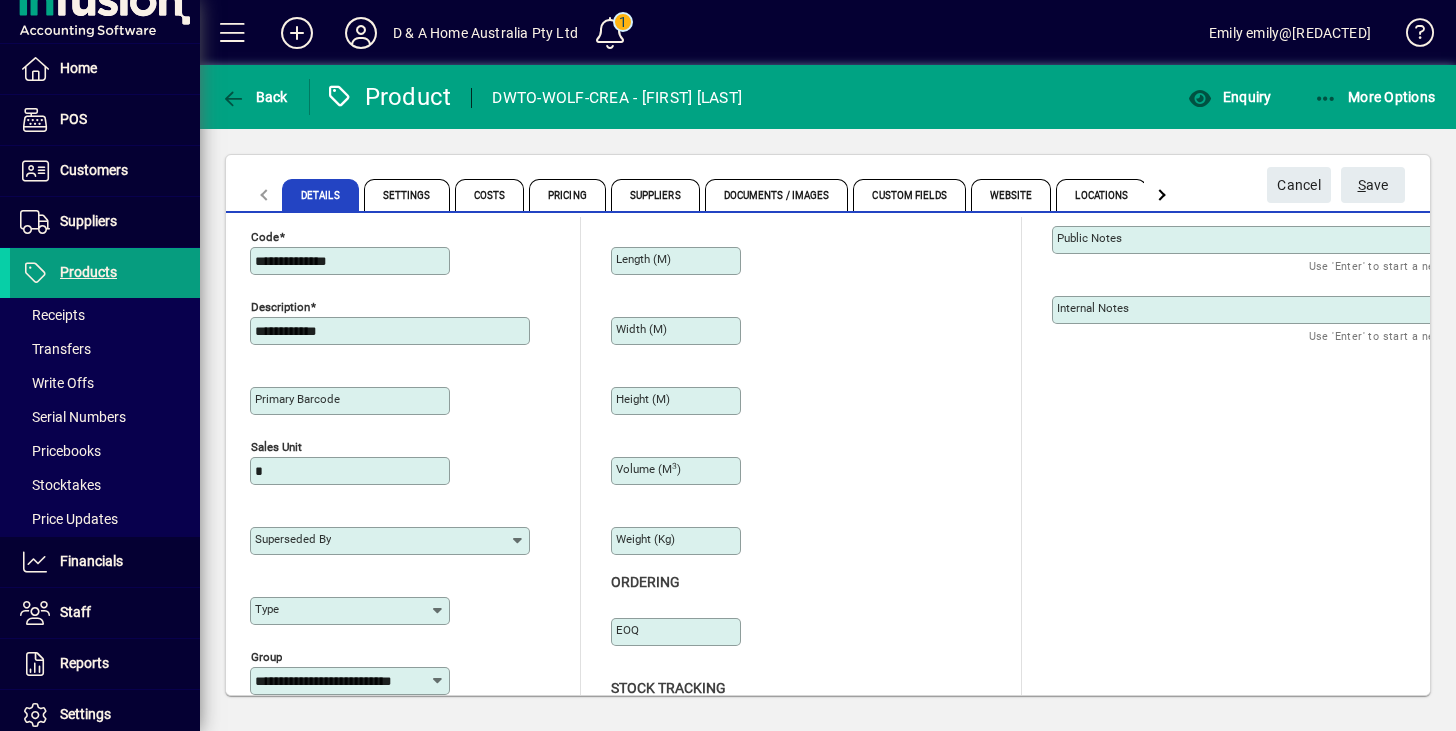 click on "Superseded by" at bounding box center [382, 541] 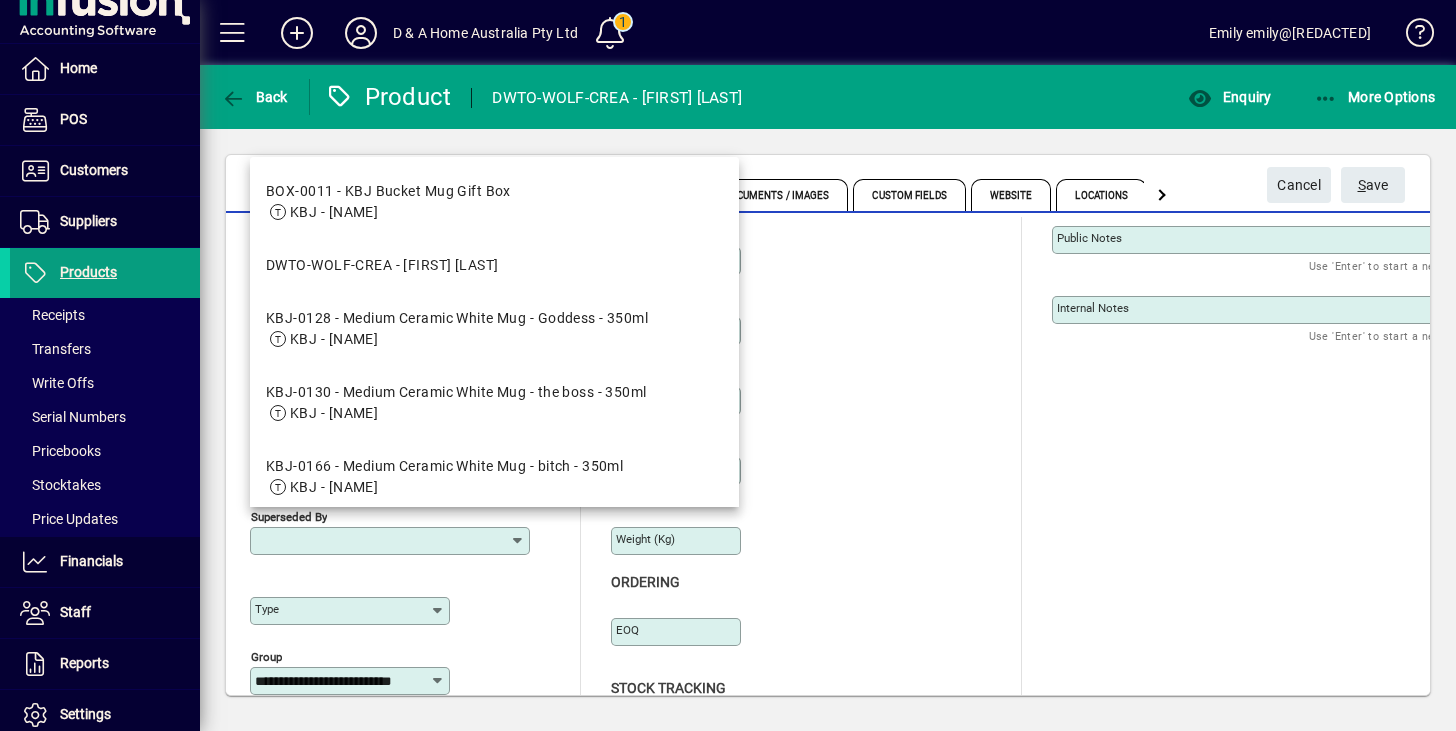 click on "Superseded by" at bounding box center (382, 541) 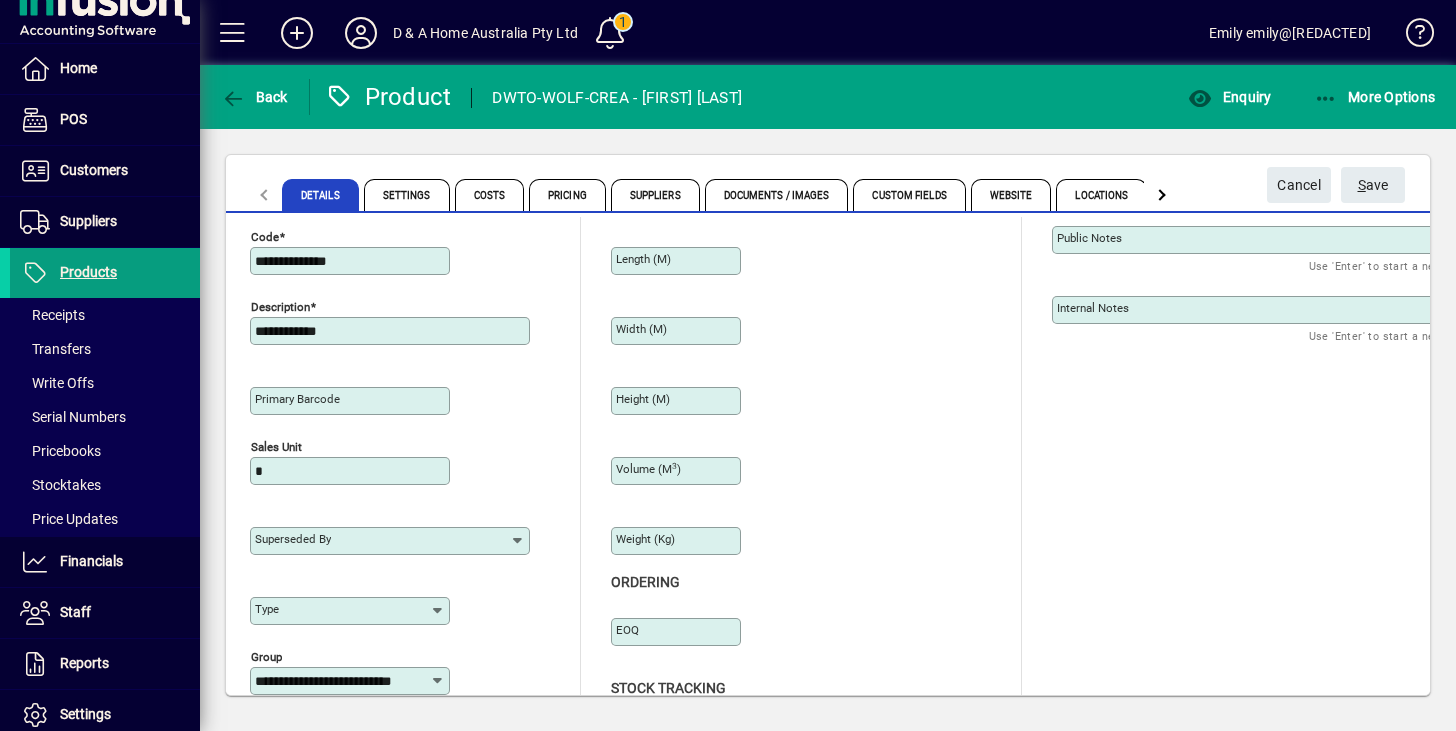 scroll, scrollTop: 0, scrollLeft: 0, axis: both 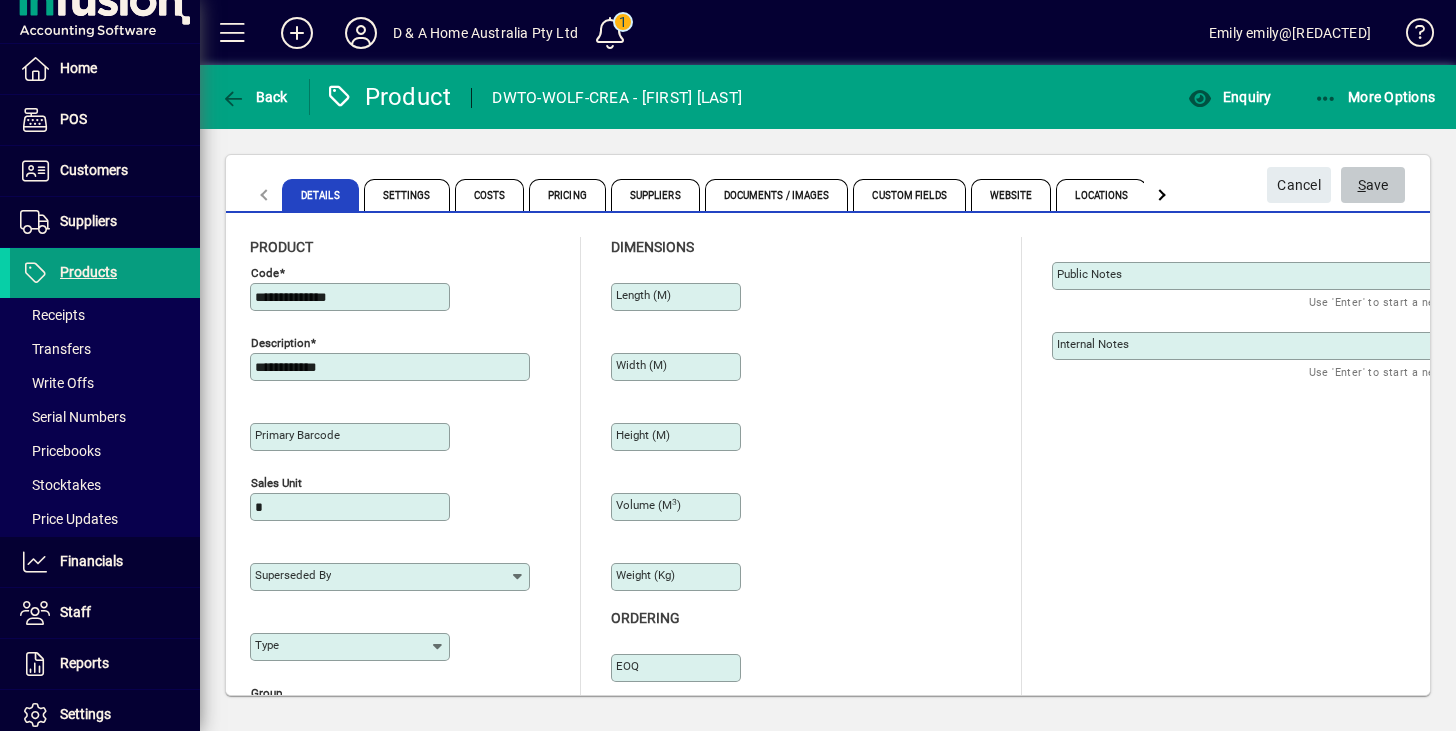 click on "S" 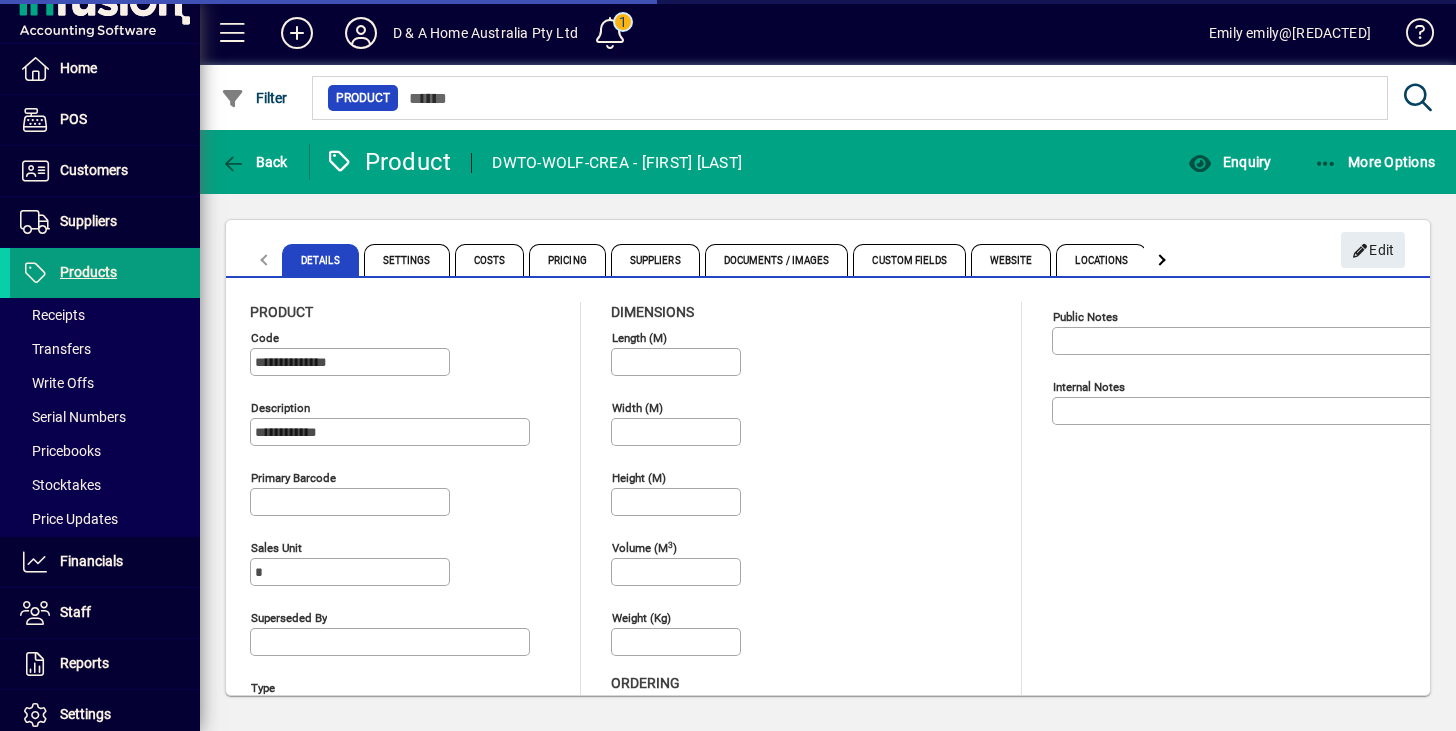 type on "**********" 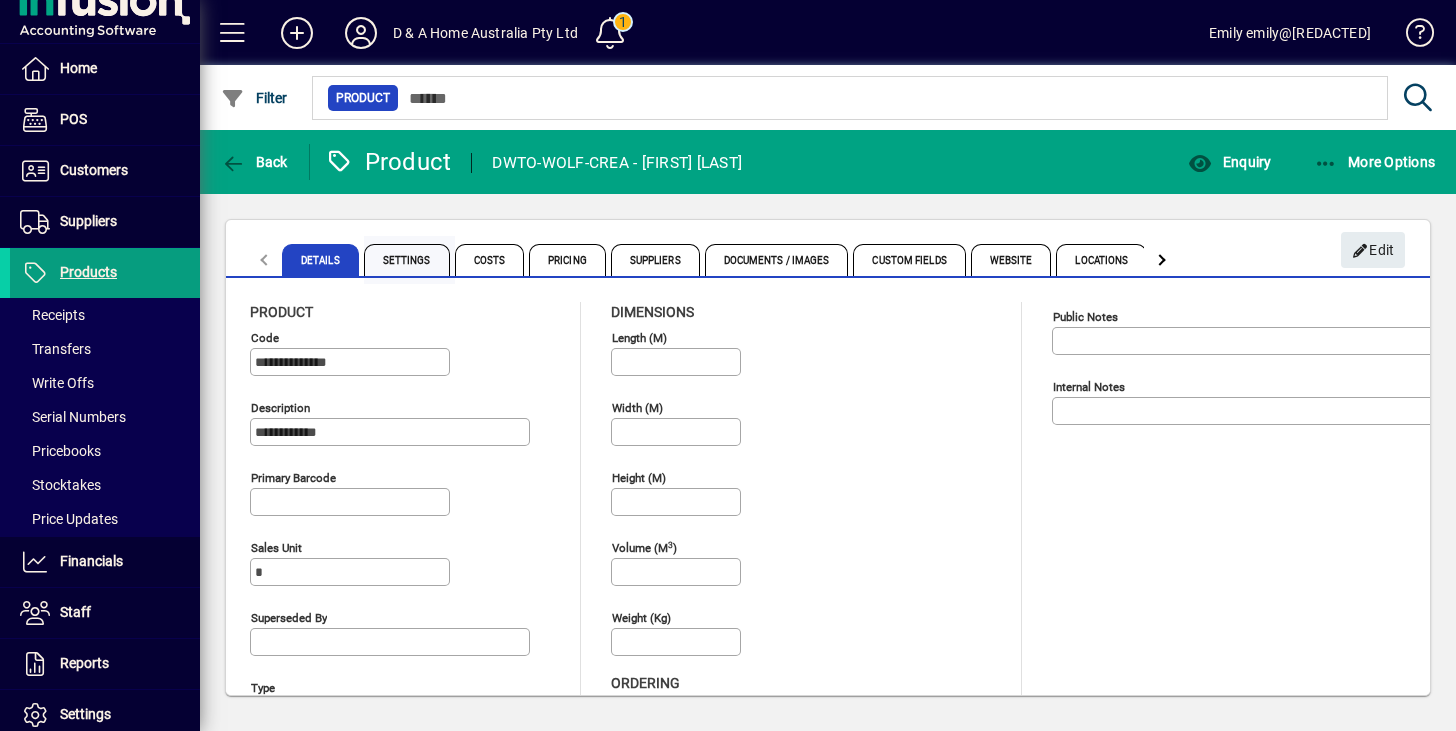 click on "Settings" at bounding box center [407, 260] 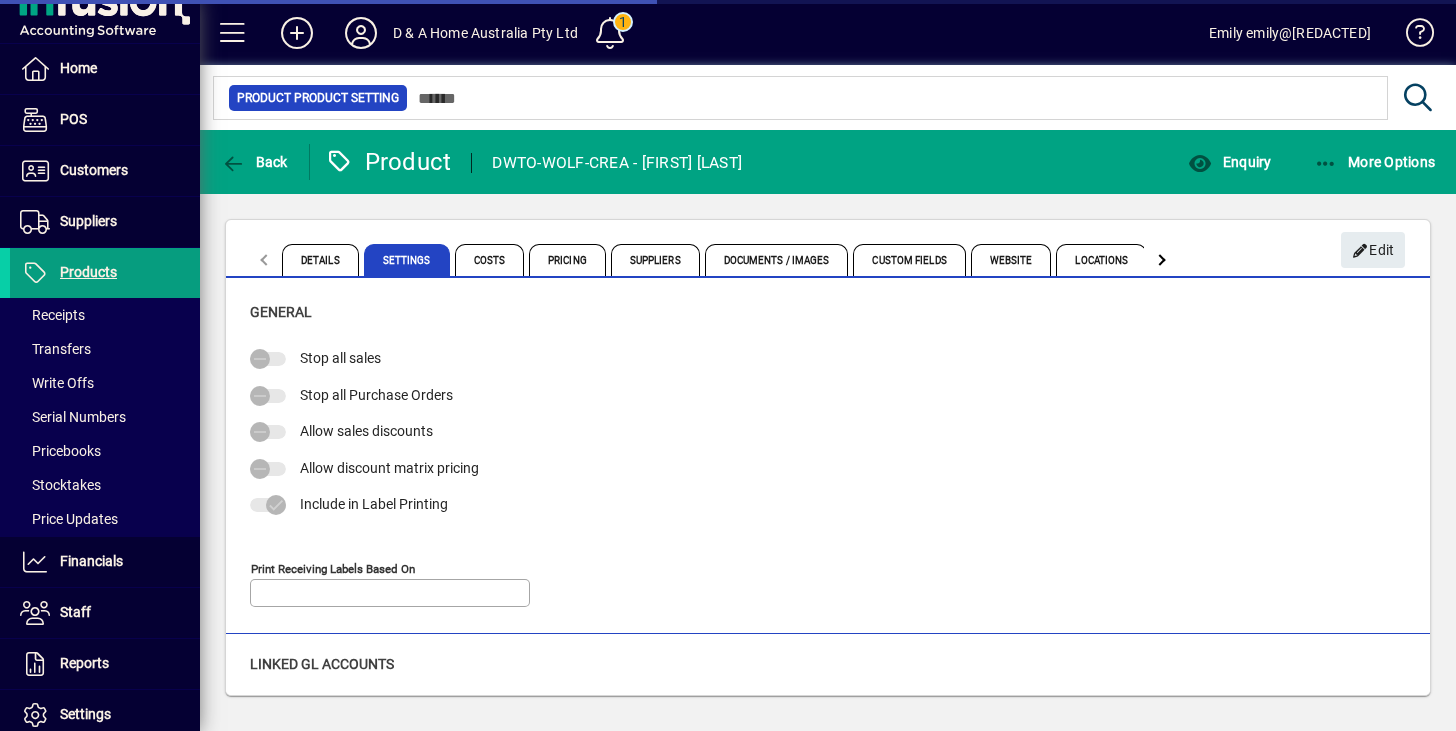 type on "**********" 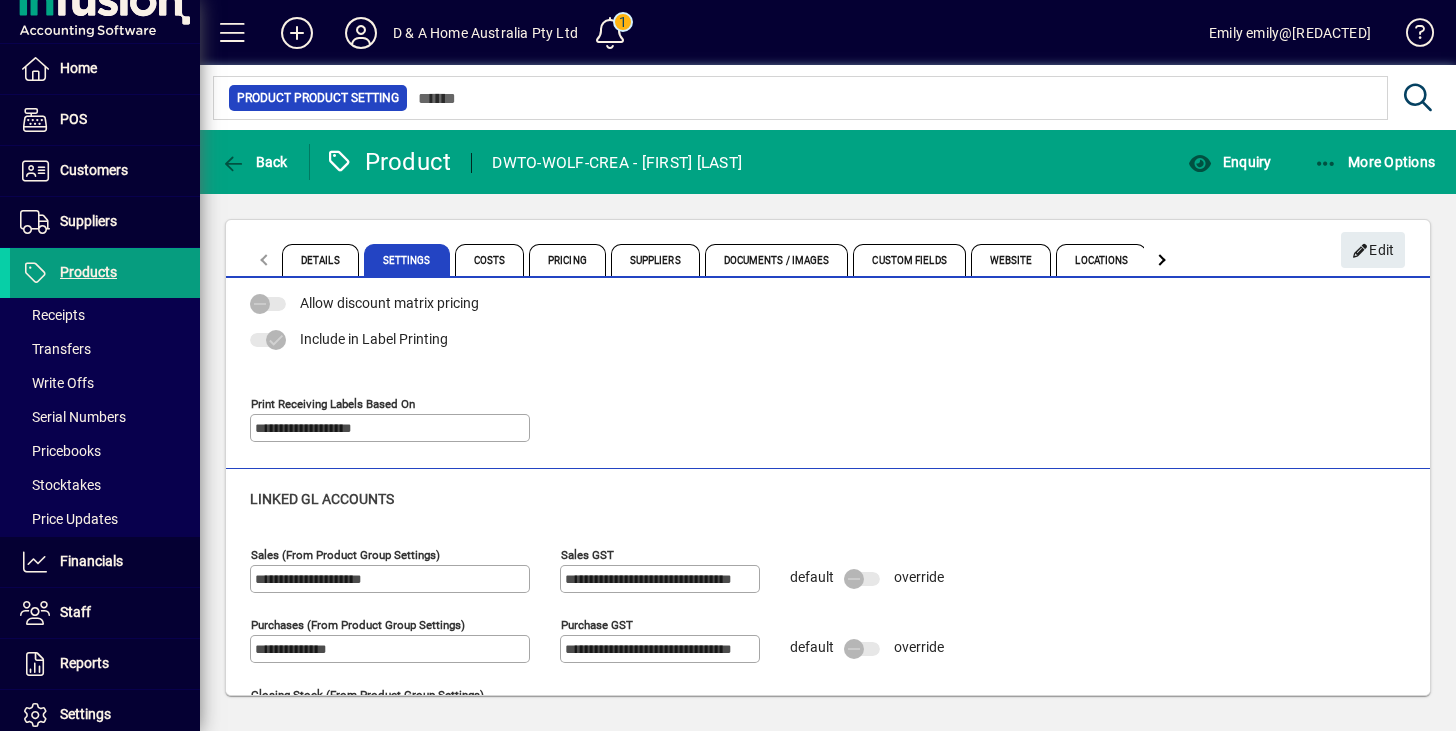 scroll, scrollTop: 229, scrollLeft: 0, axis: vertical 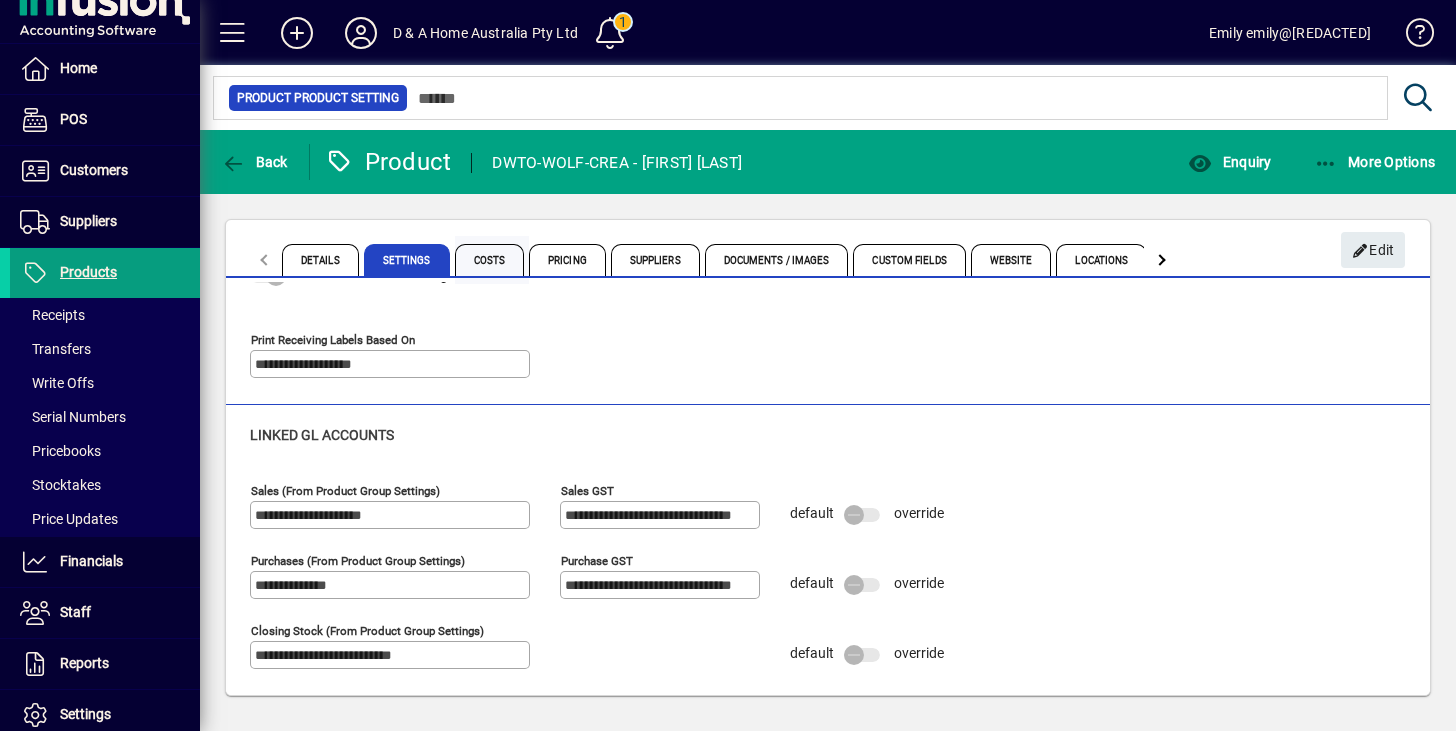 click on "Costs" at bounding box center (490, 260) 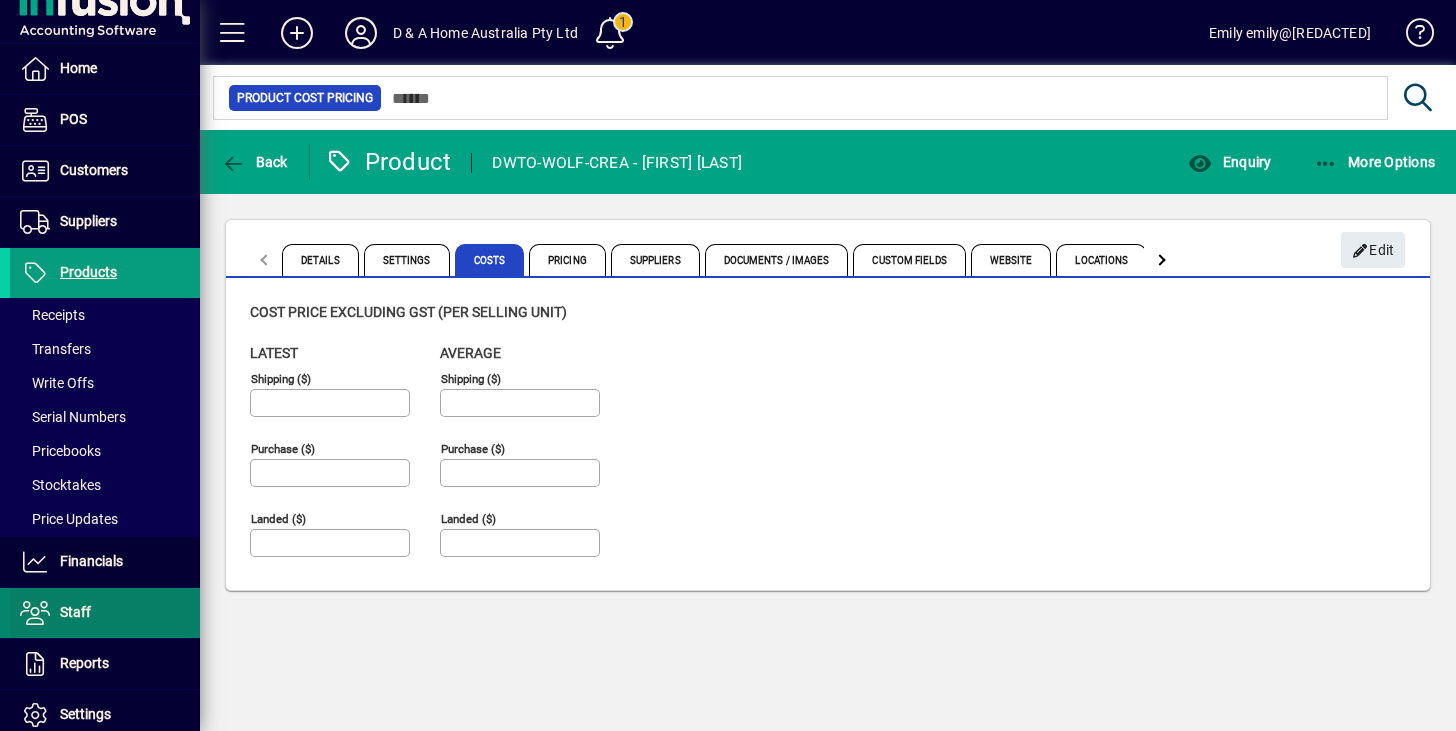 scroll, scrollTop: 196, scrollLeft: 0, axis: vertical 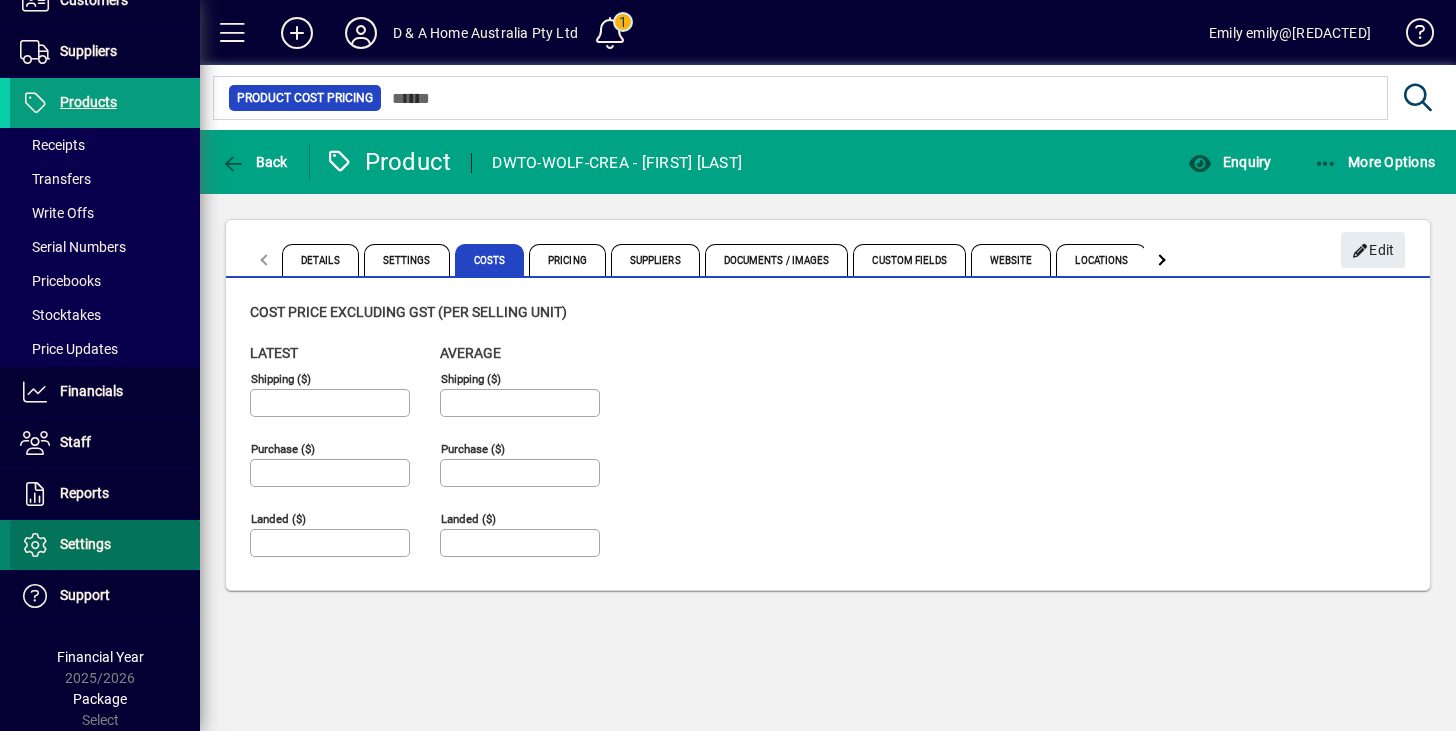 click at bounding box center [105, 545] 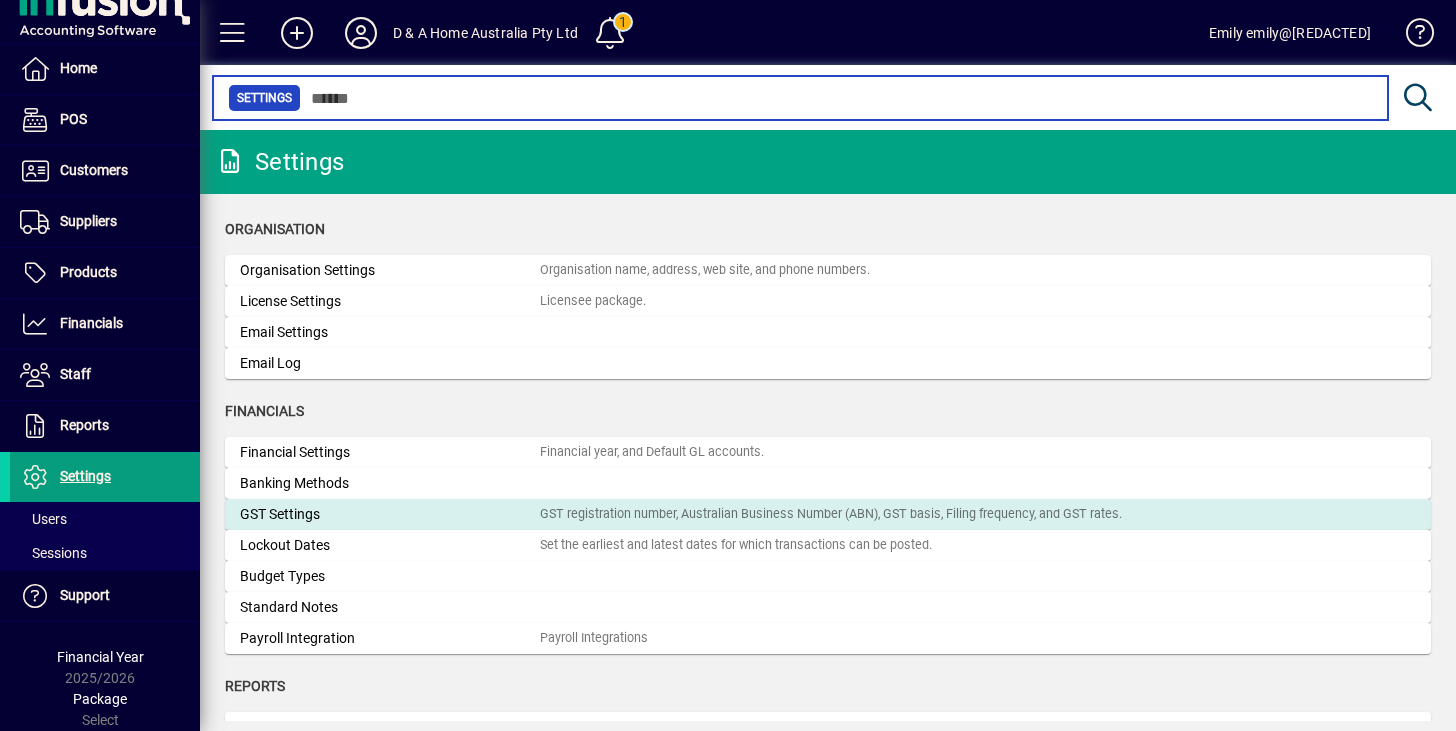 scroll, scrollTop: 26, scrollLeft: 0, axis: vertical 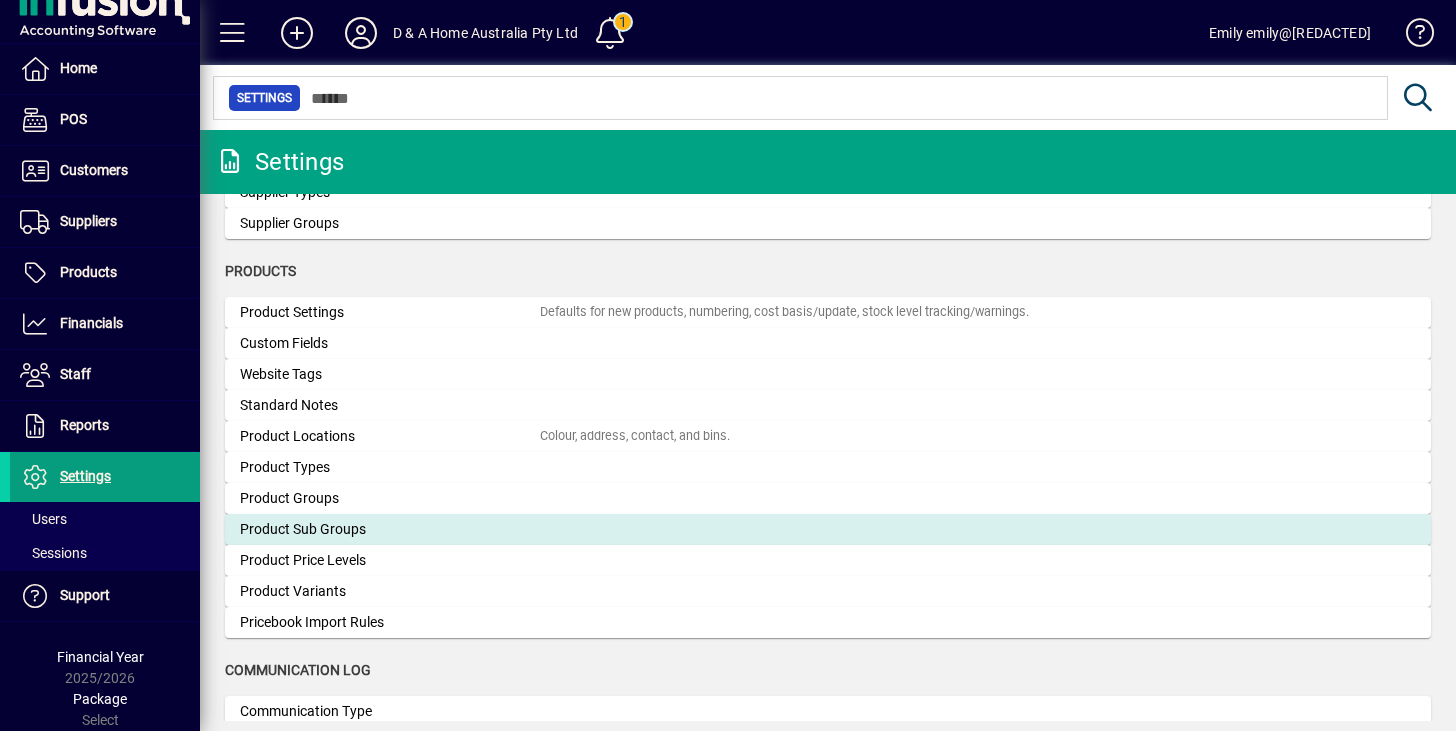 click on "Product Sub Groups" 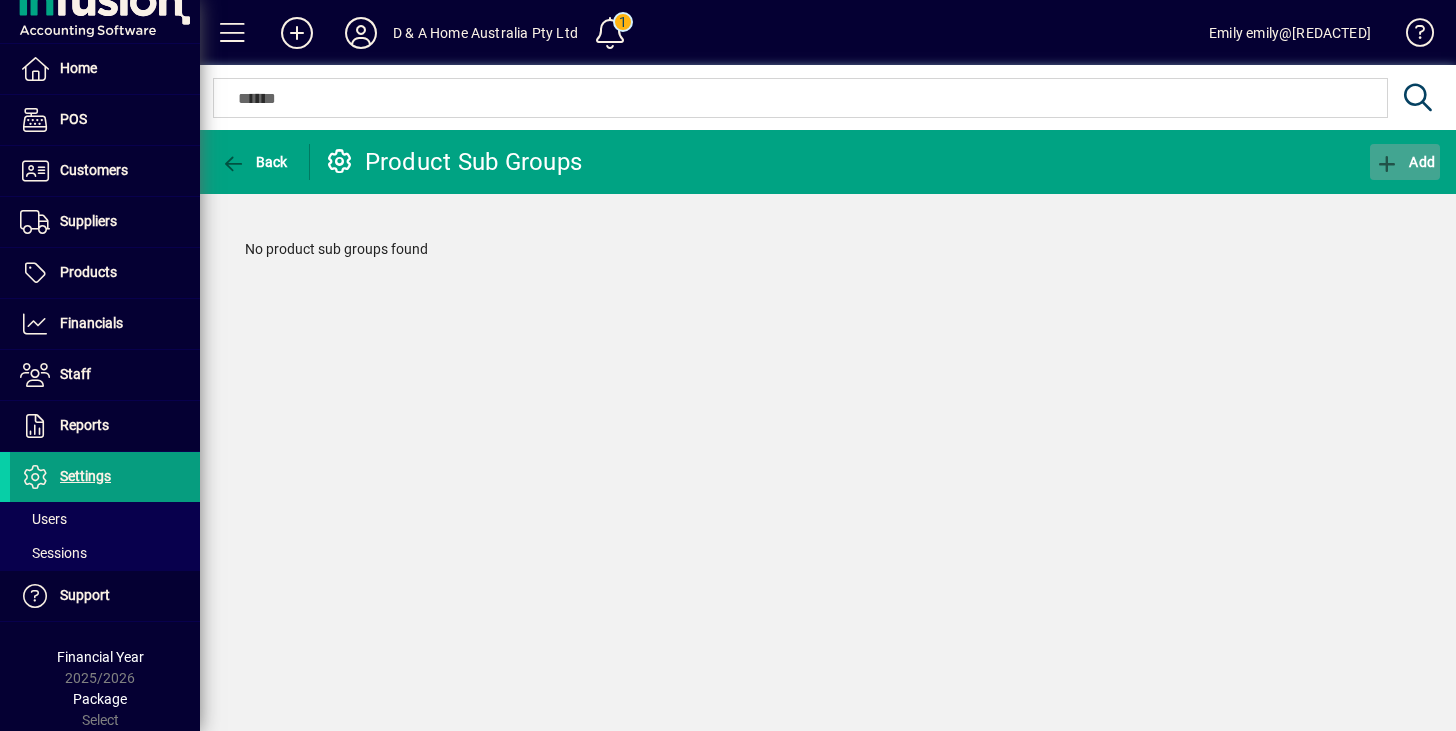 click on "Add" 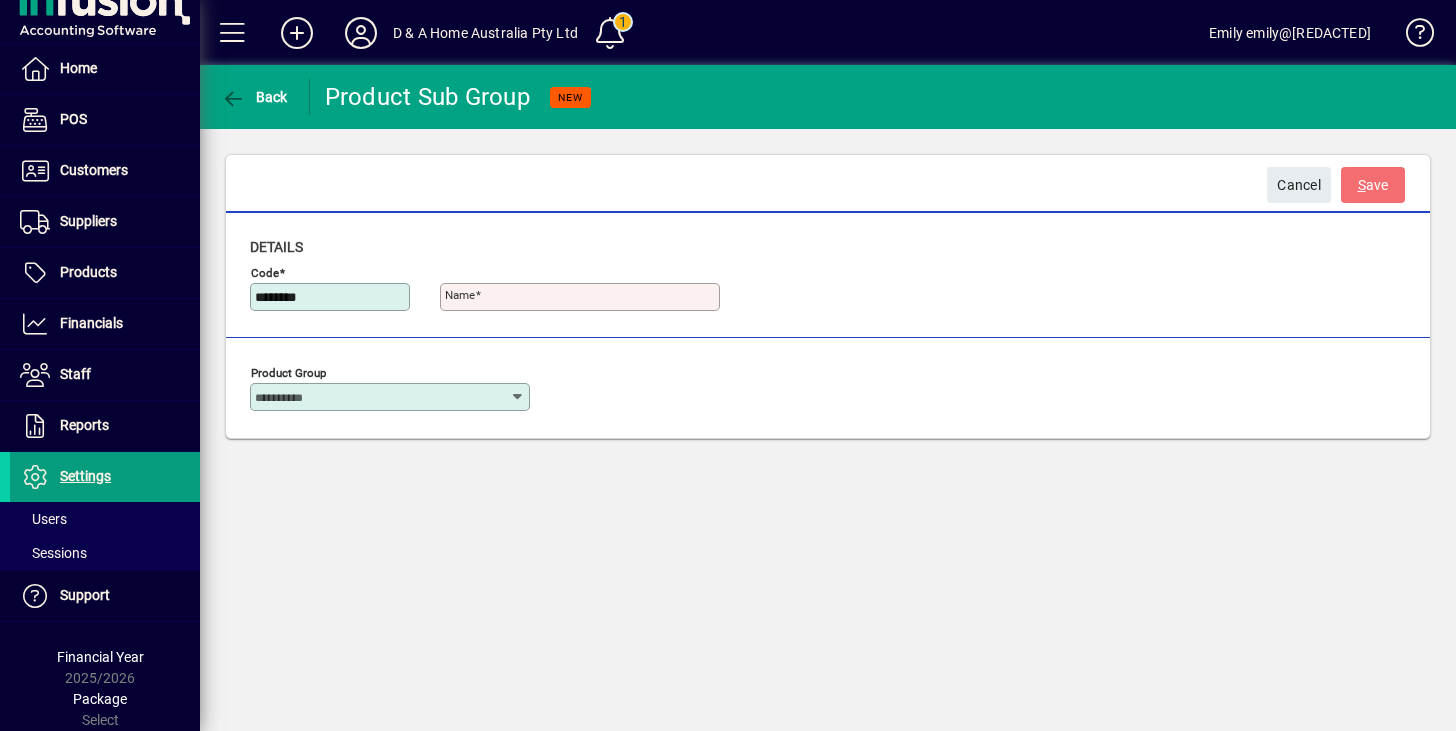 type on "********" 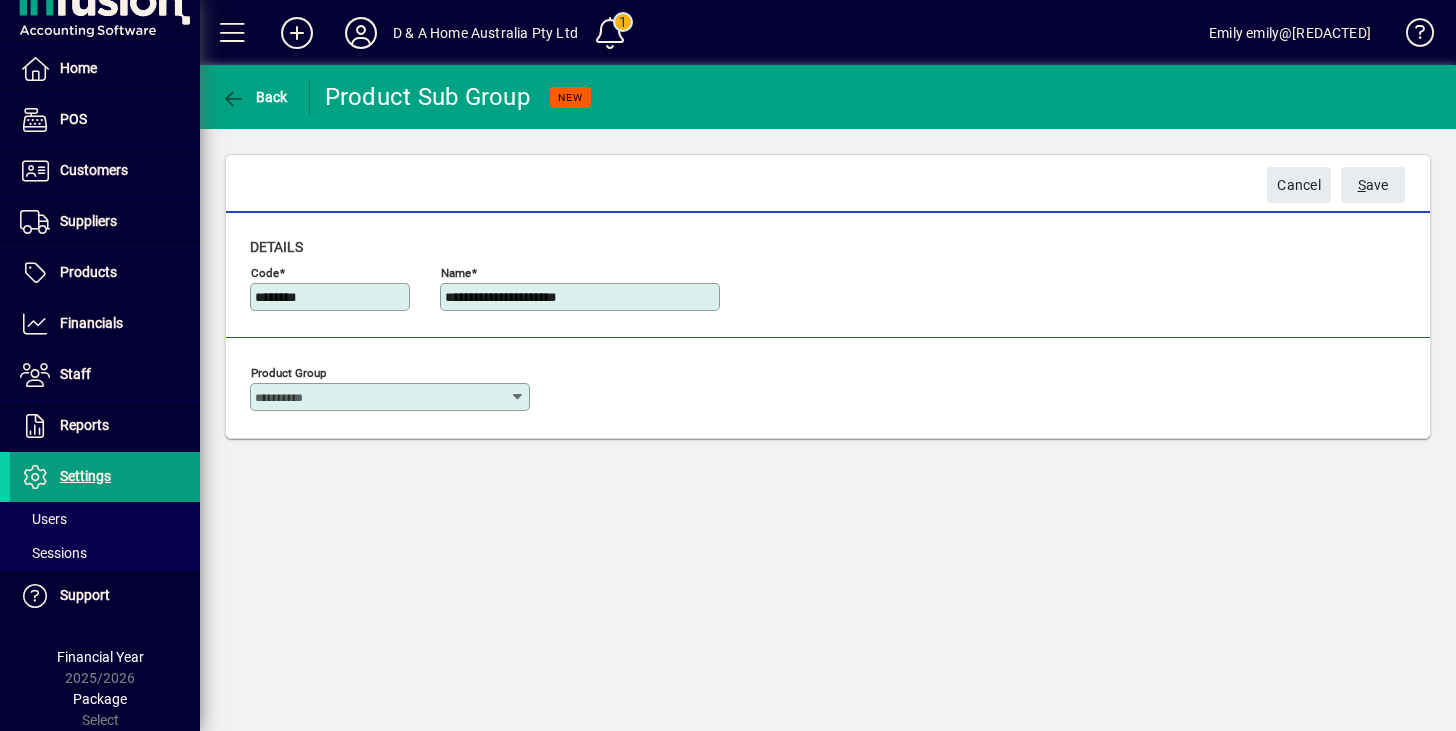 click on "**********" at bounding box center (582, 297) 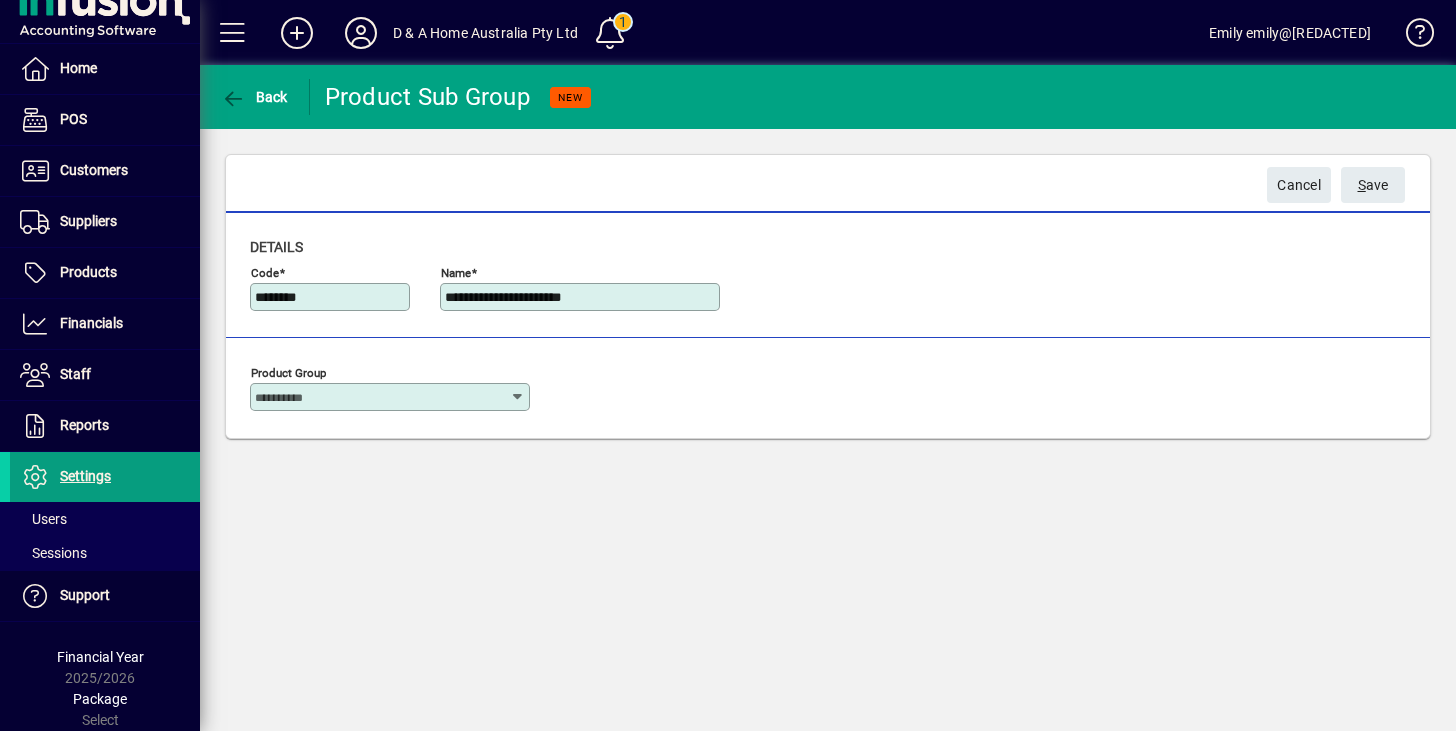 type on "**********" 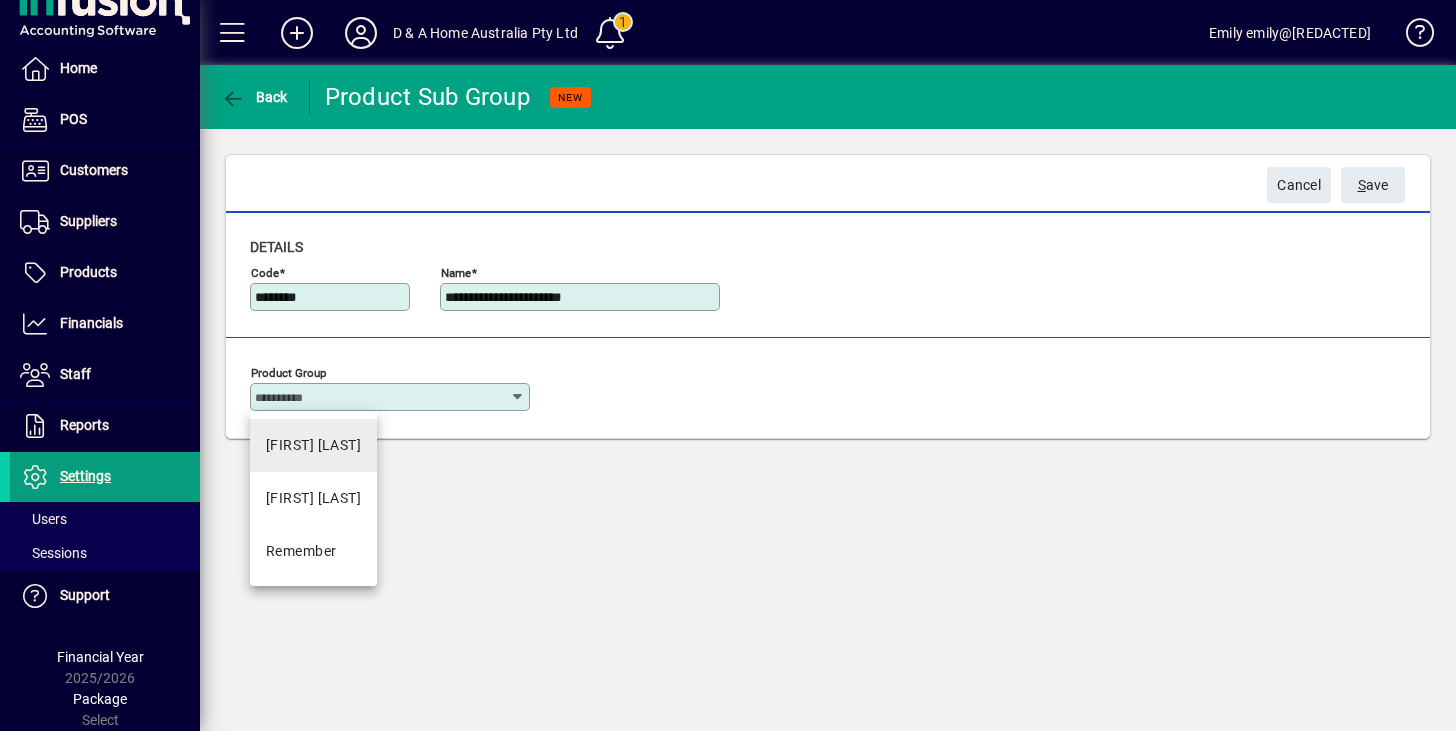 click on "[FIRST] [LAST]" at bounding box center [313, 445] 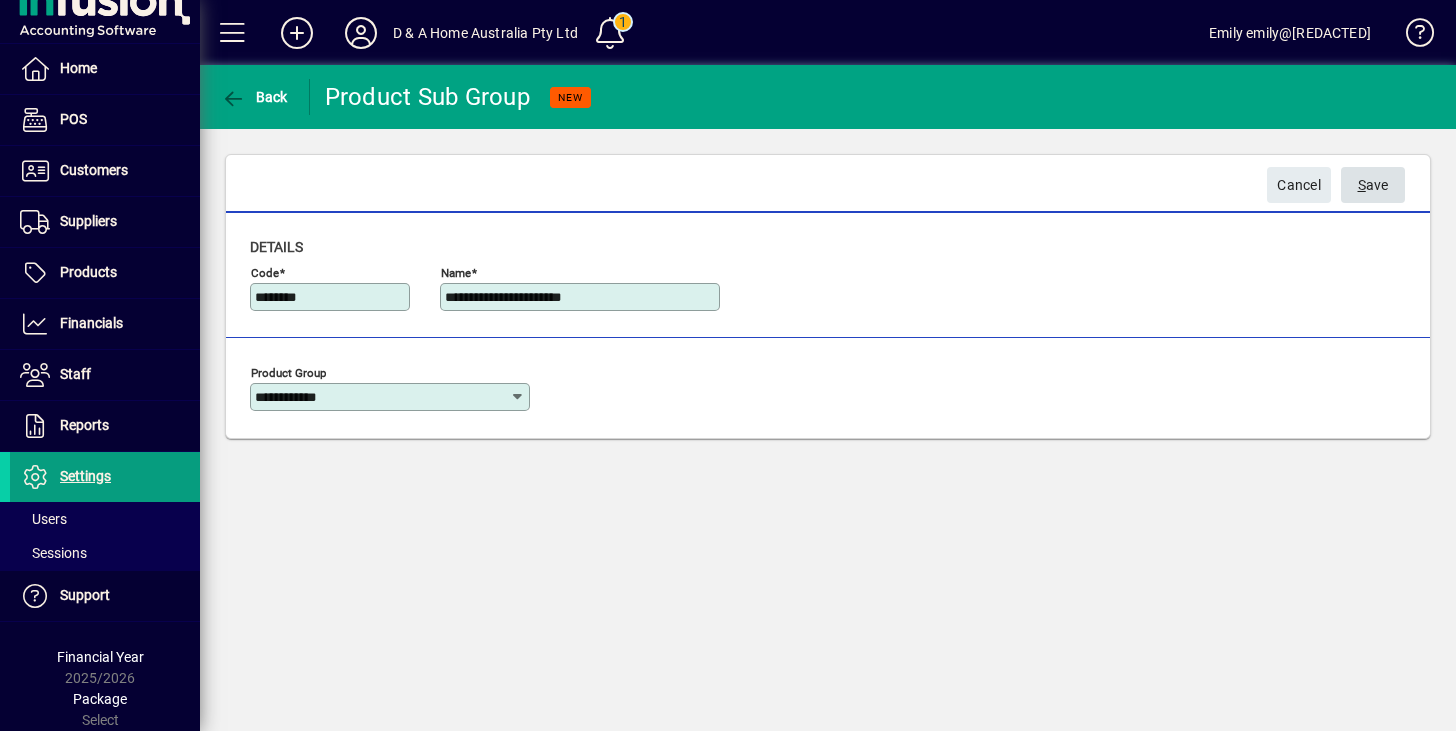 click on "S ave" 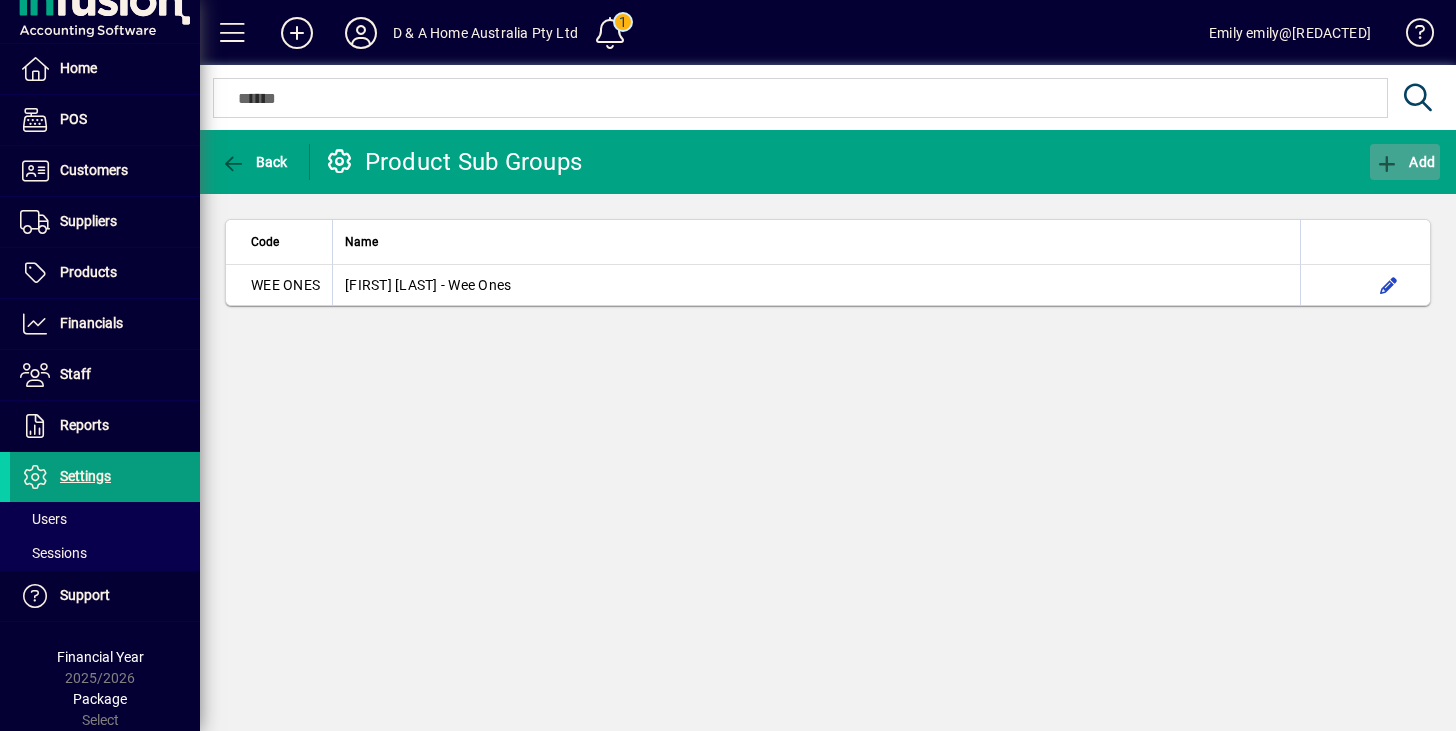 click 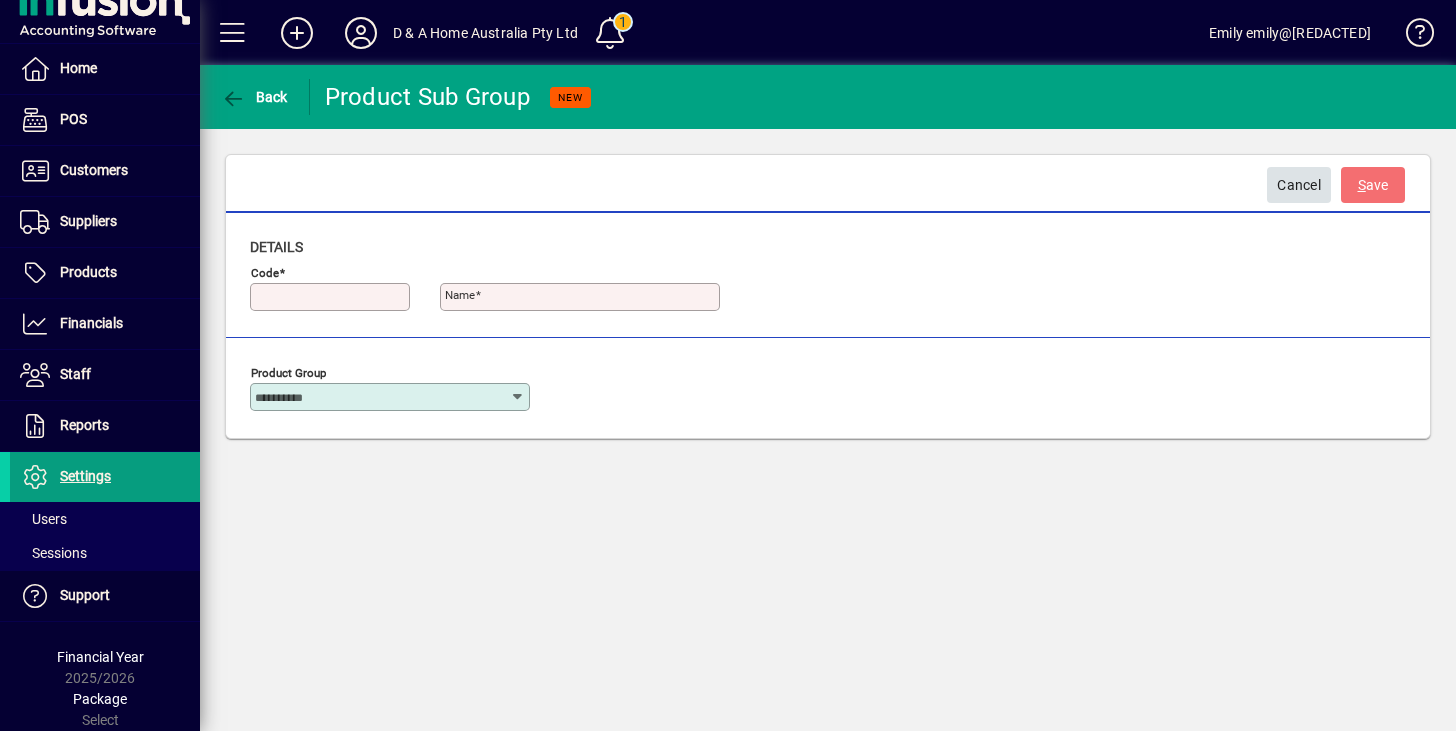click on "Cancel" 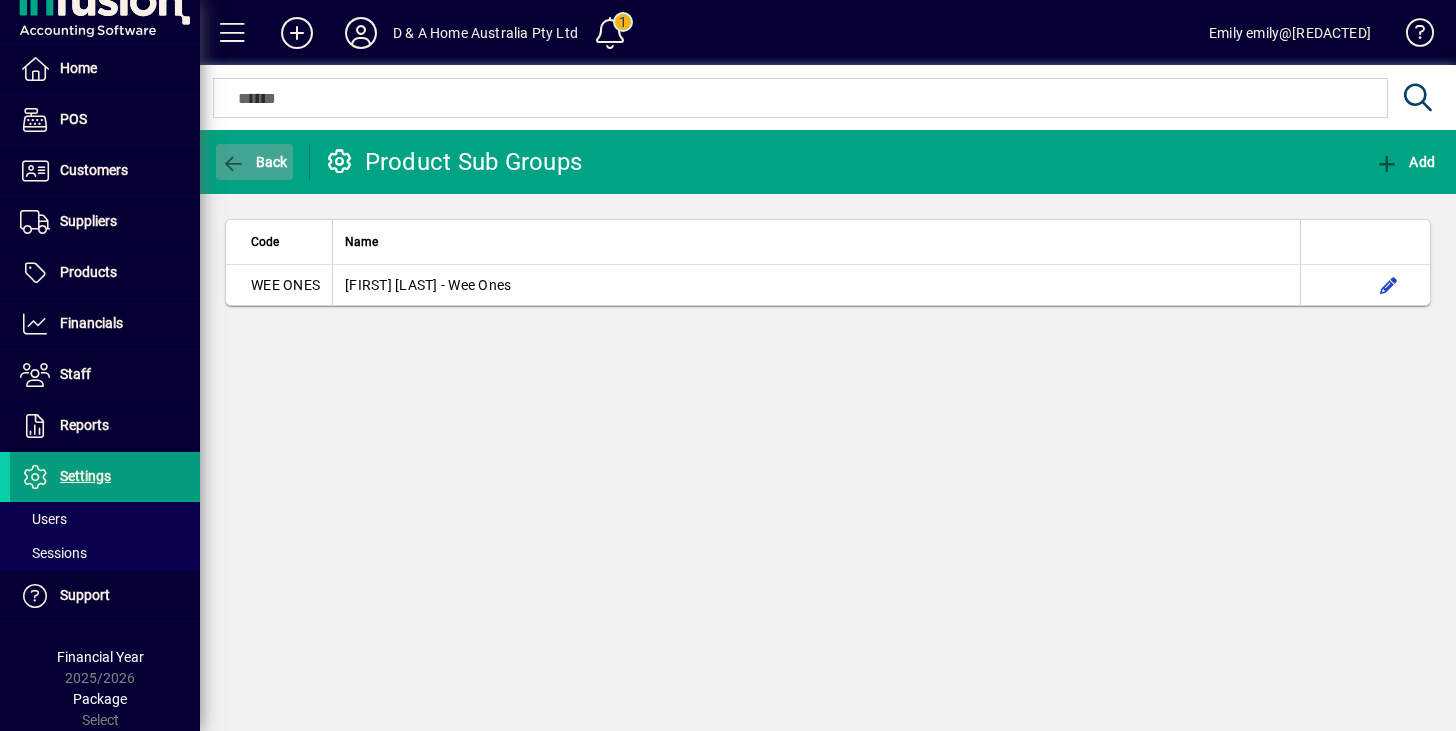 click 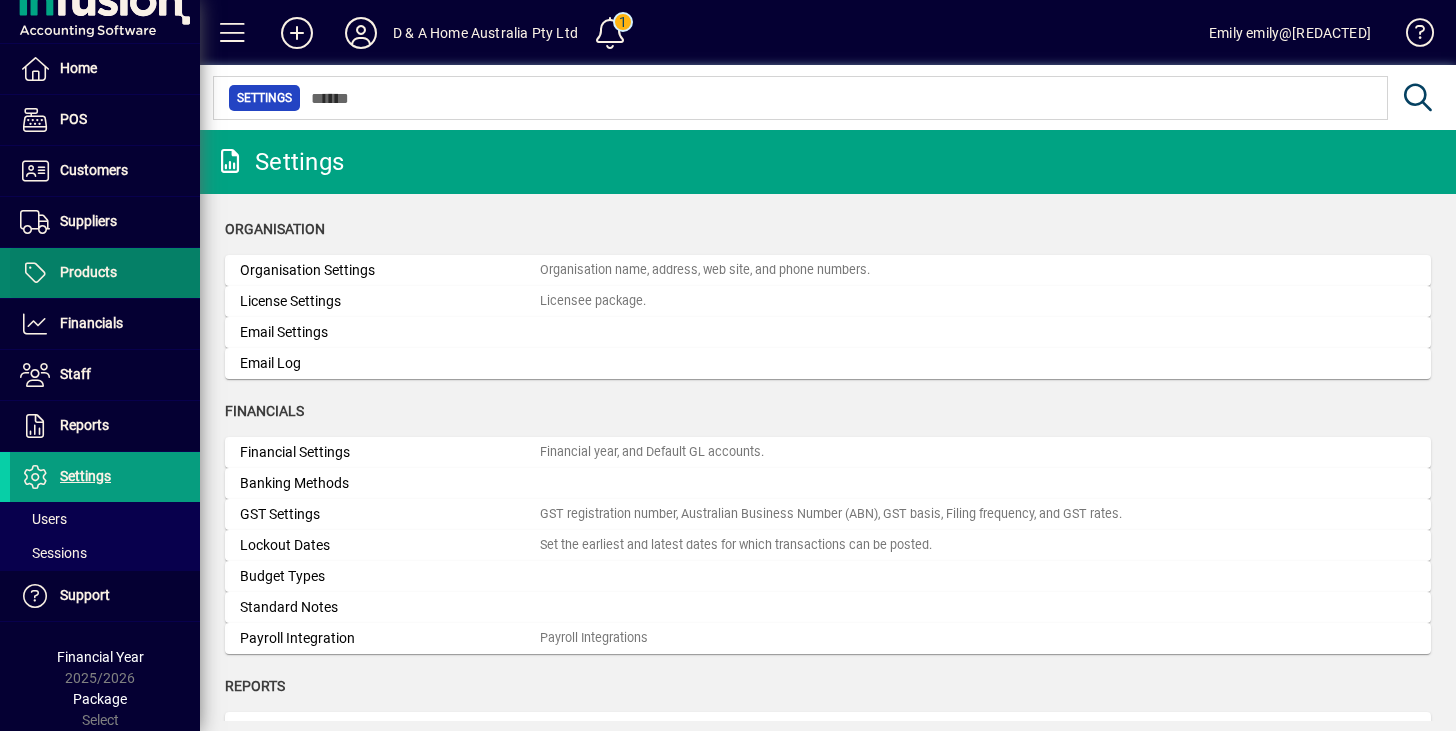 click at bounding box center [105, 273] 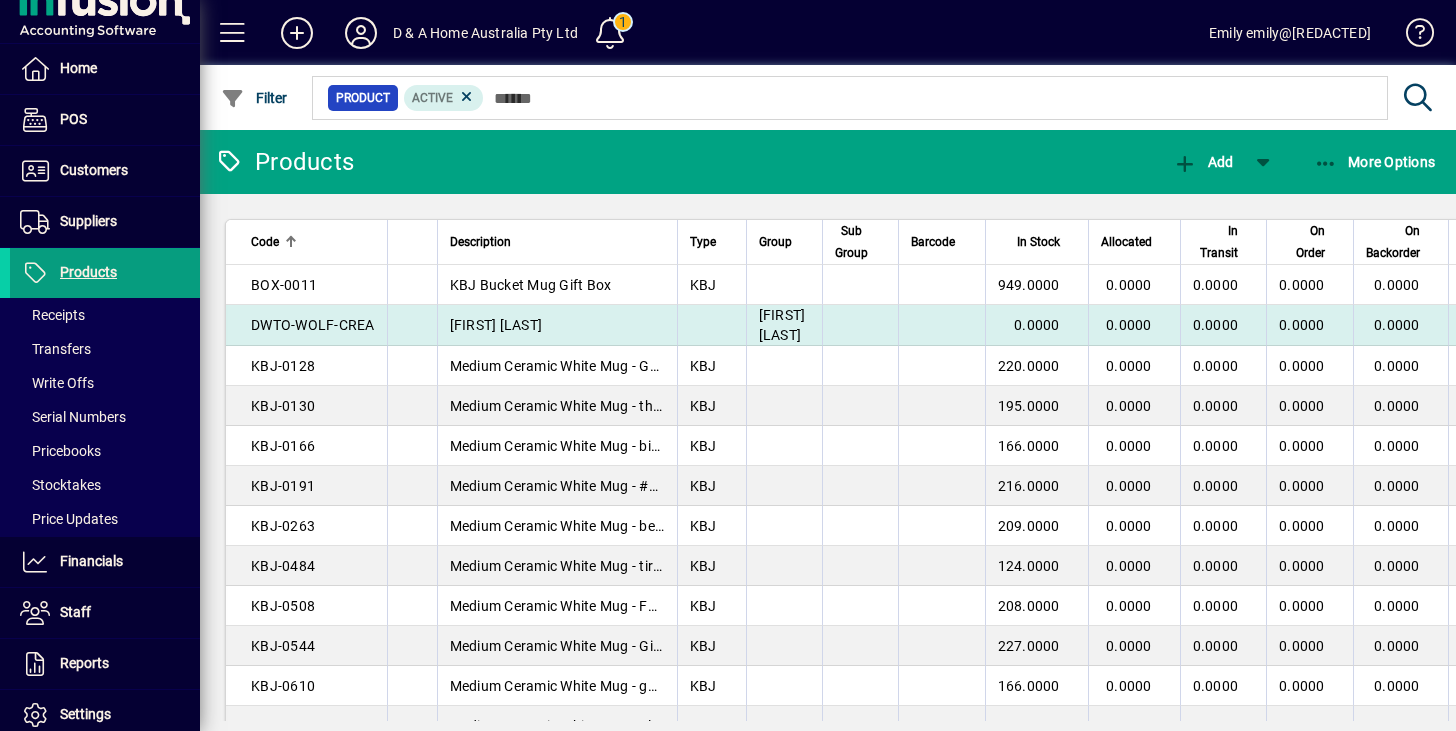 click at bounding box center [412, 325] 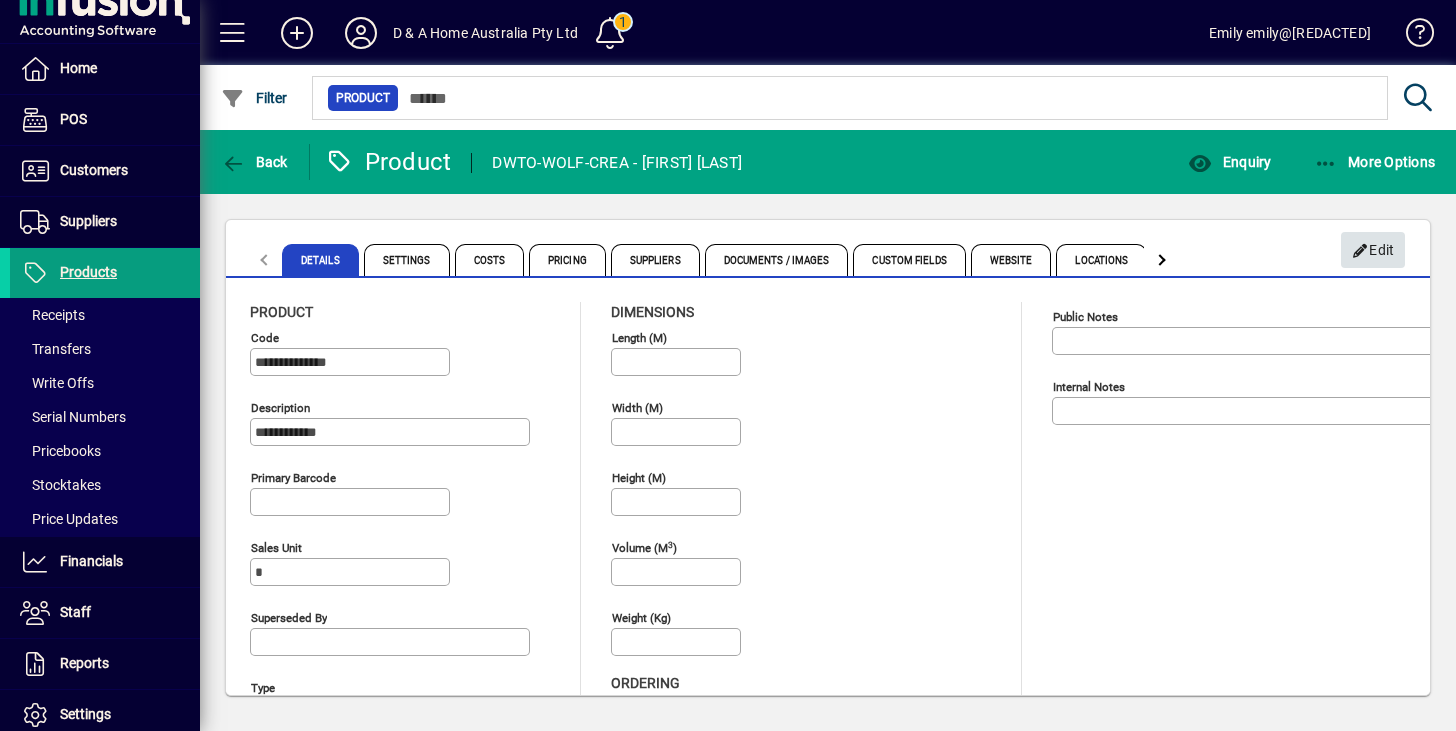 click on "Edit" 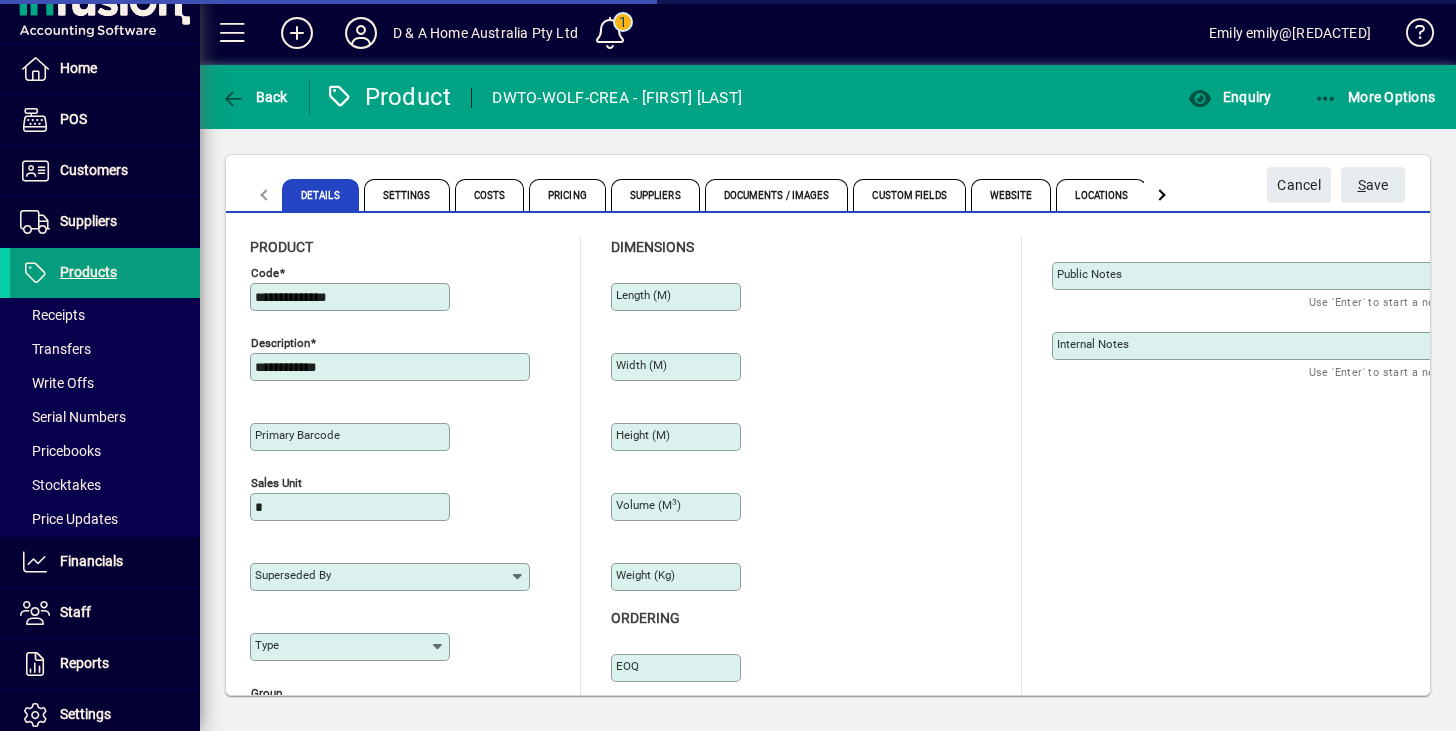 scroll, scrollTop: 203, scrollLeft: 0, axis: vertical 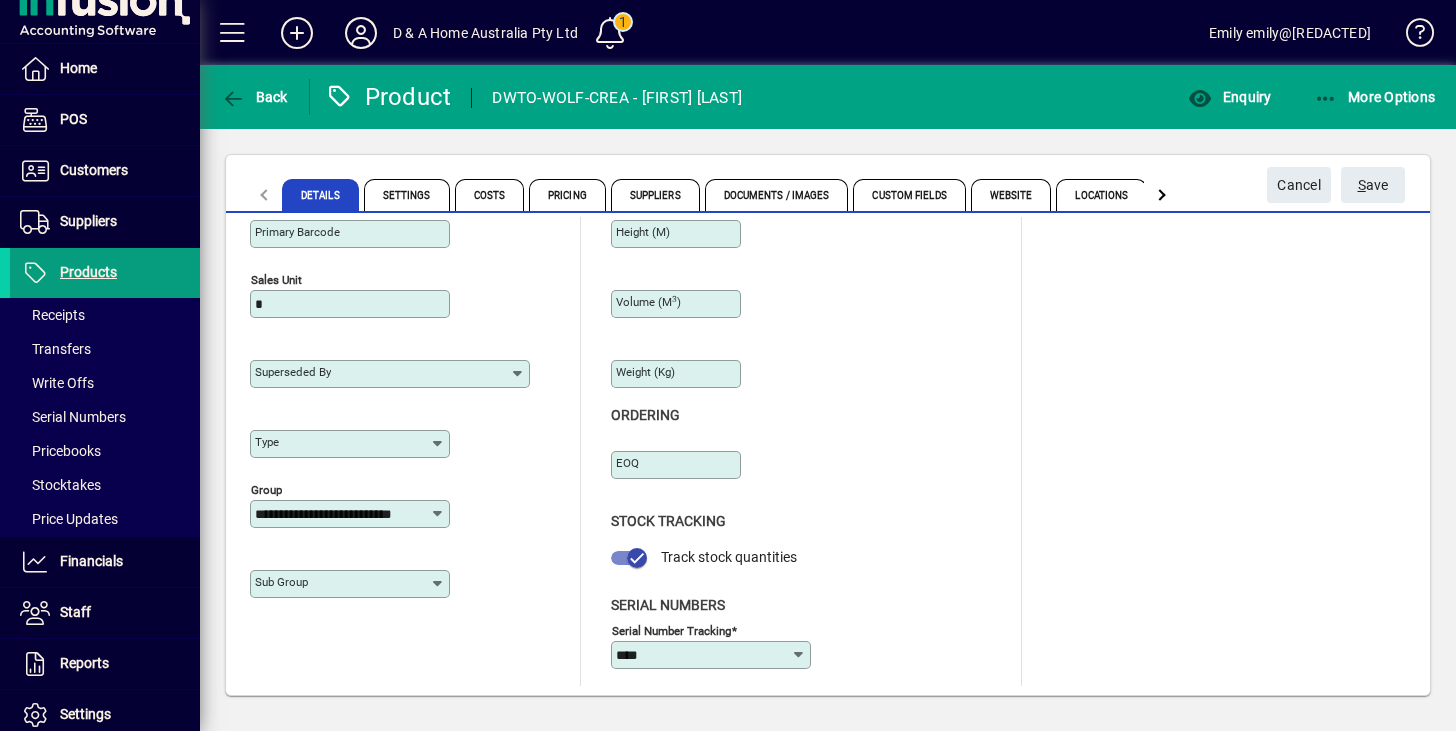 click on "Sub group" 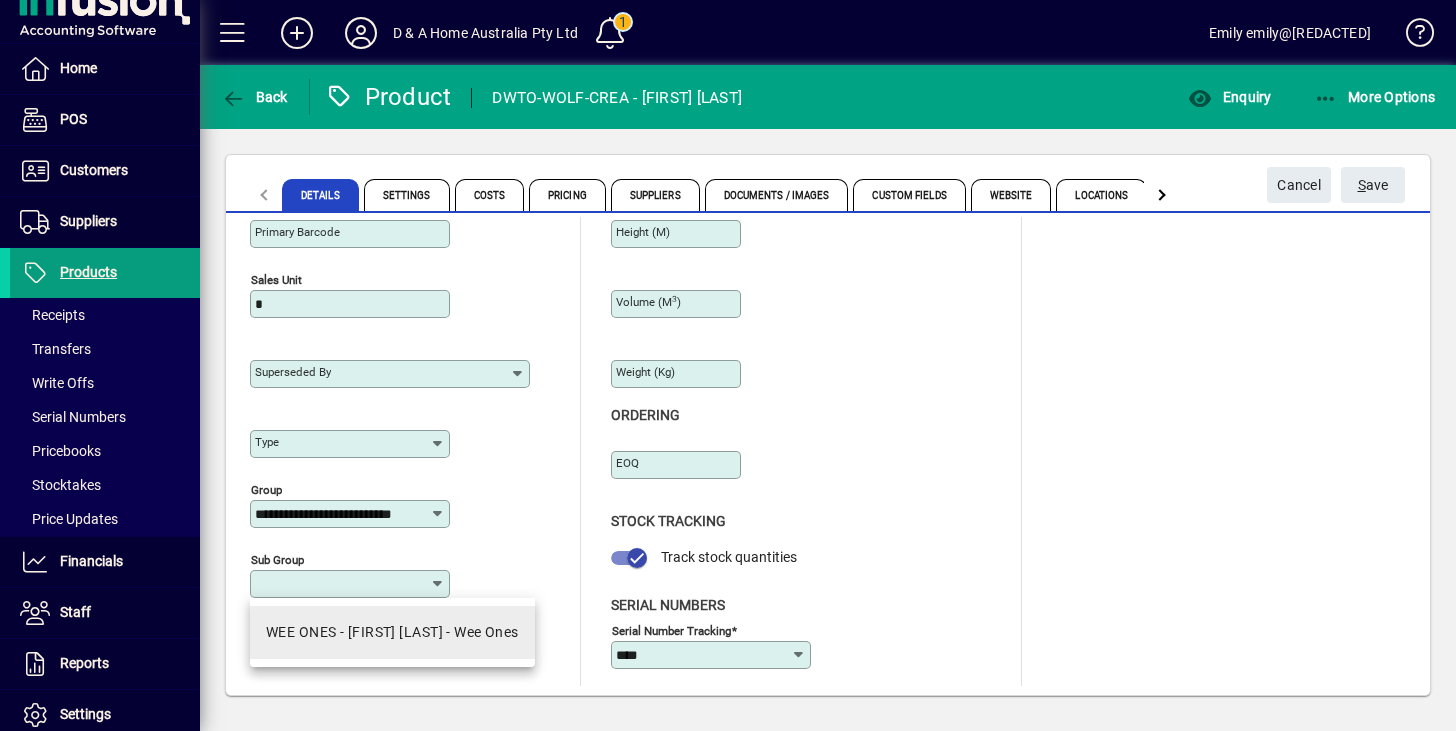 click on "WEE ONES - [FIRST] [LAST] - Wee Ones" at bounding box center (392, 632) 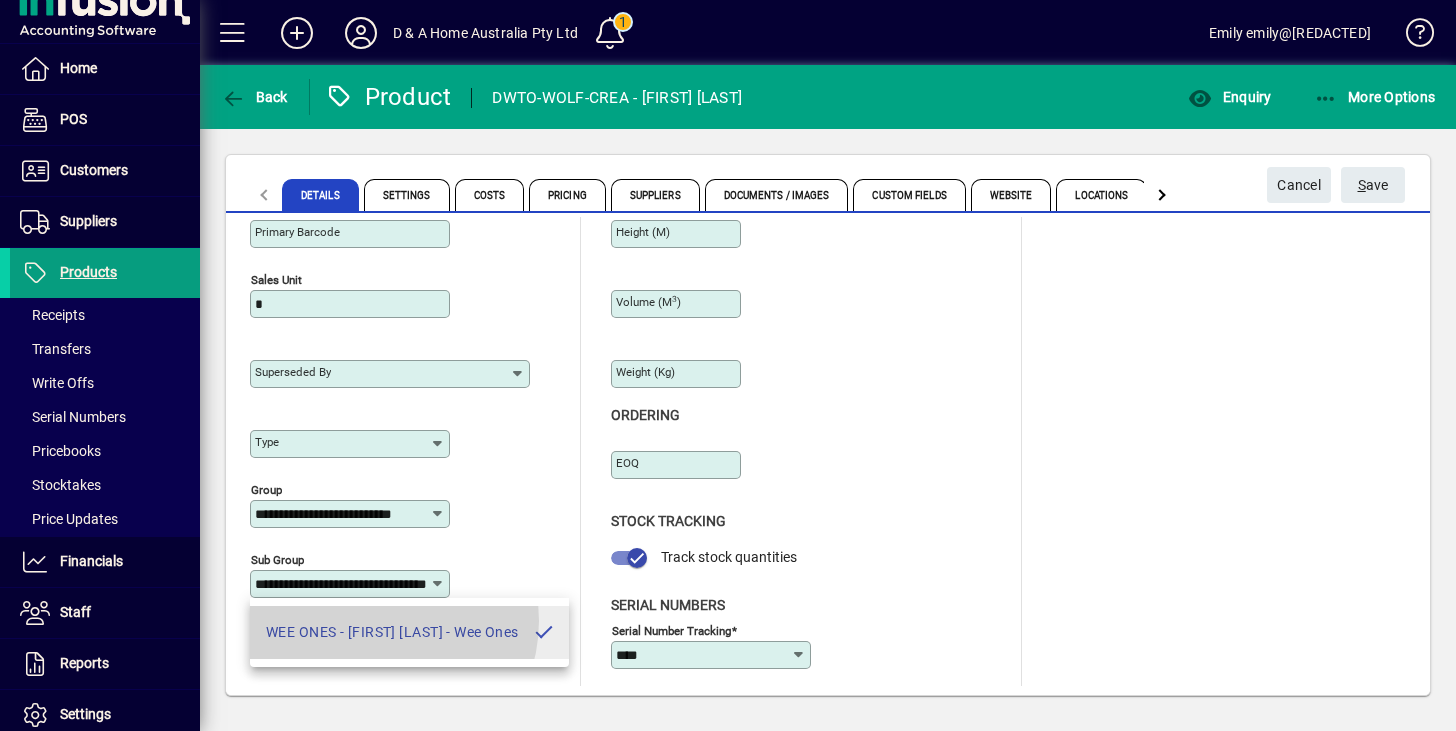 scroll, scrollTop: 0, scrollLeft: 73, axis: horizontal 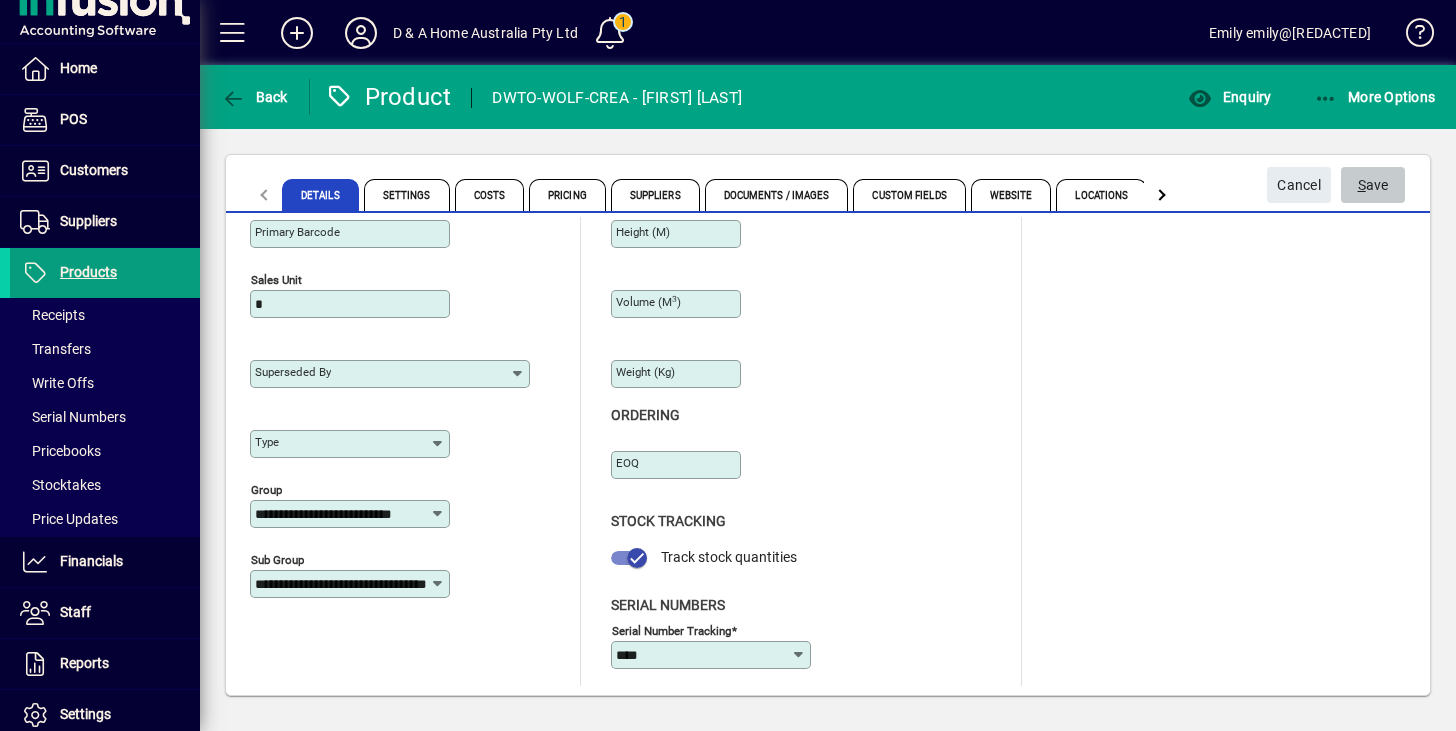 click on "S" 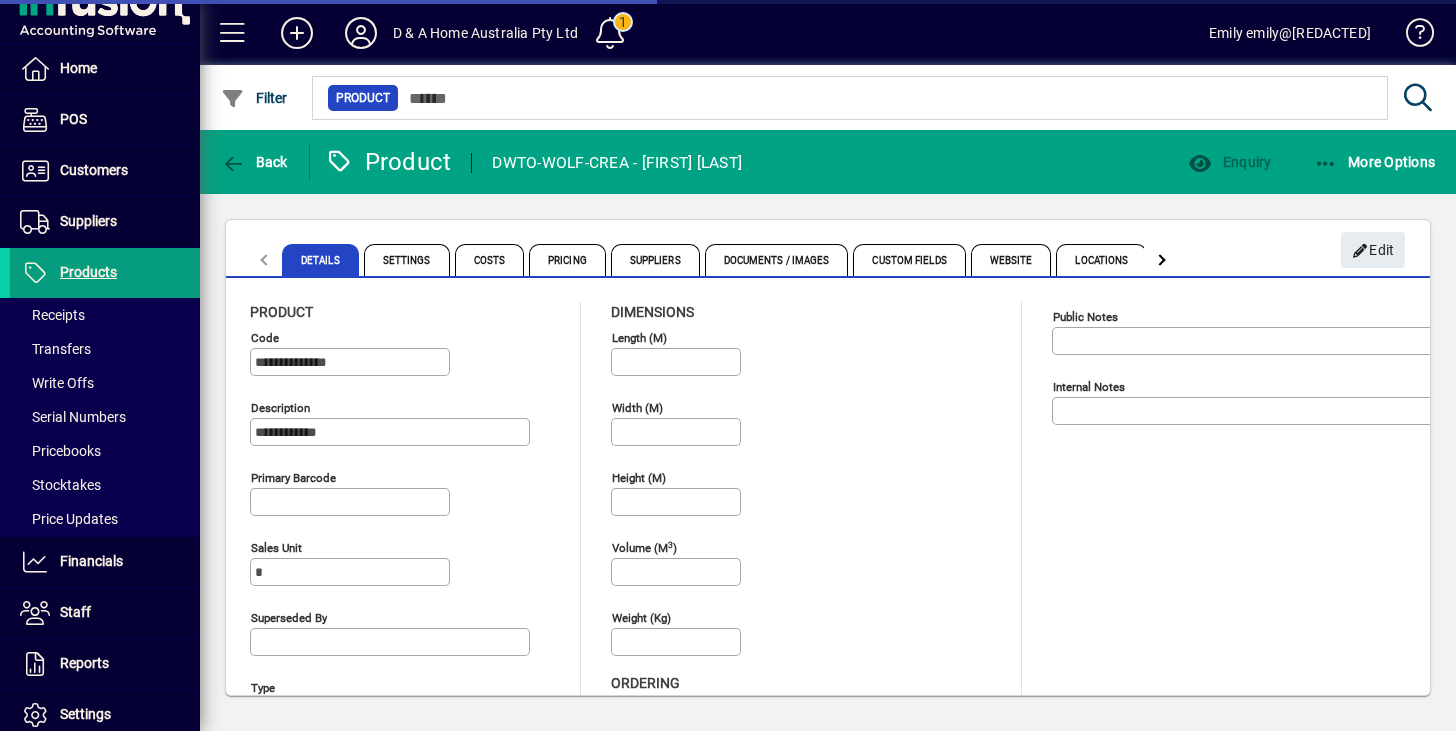 type on "**********" 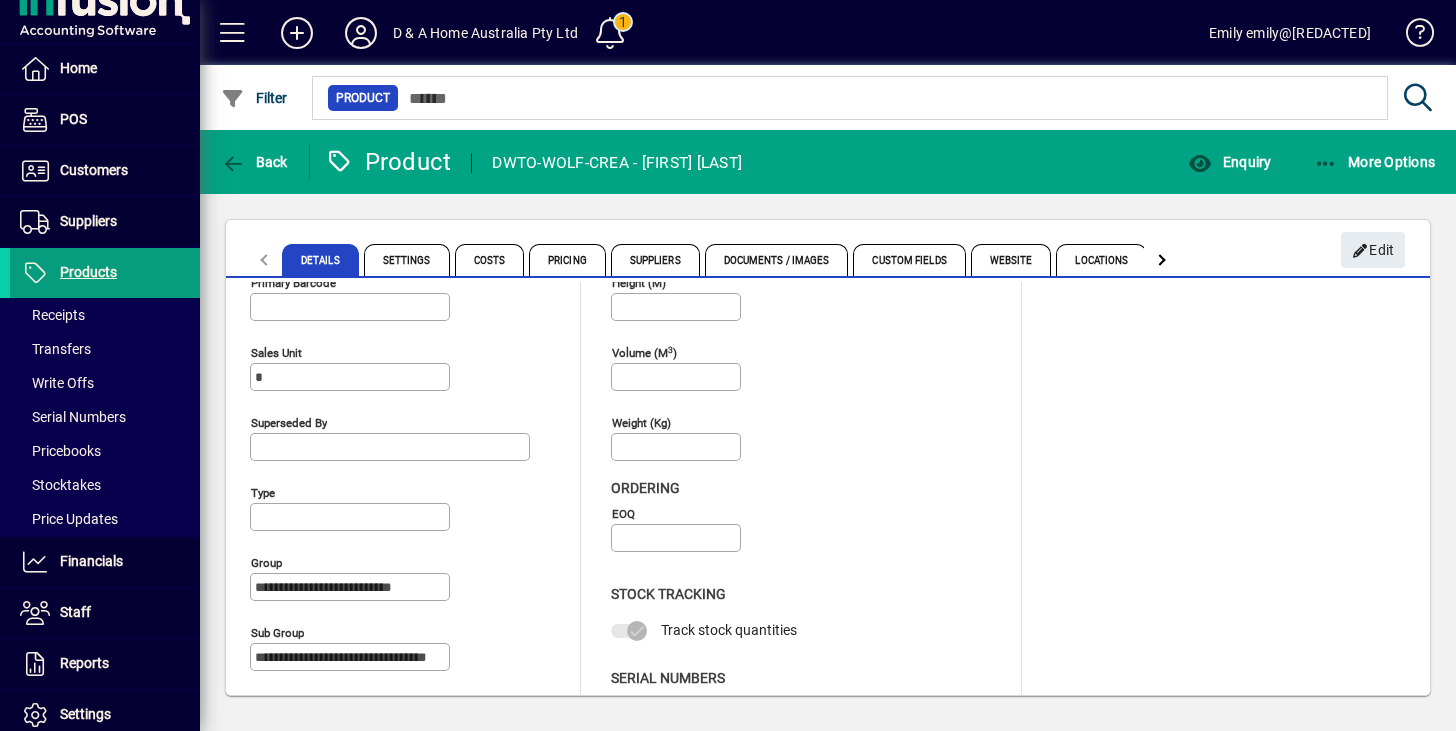 scroll, scrollTop: 268, scrollLeft: 0, axis: vertical 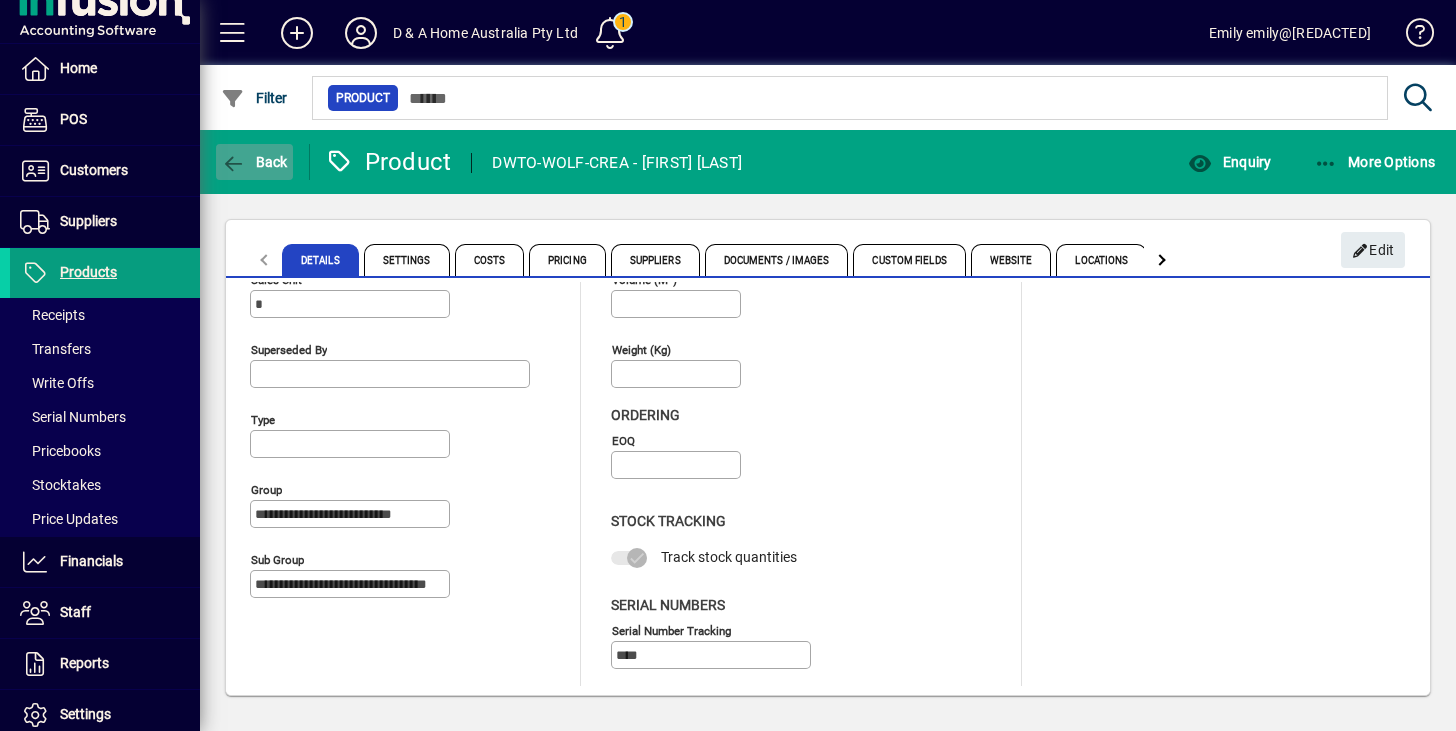 click 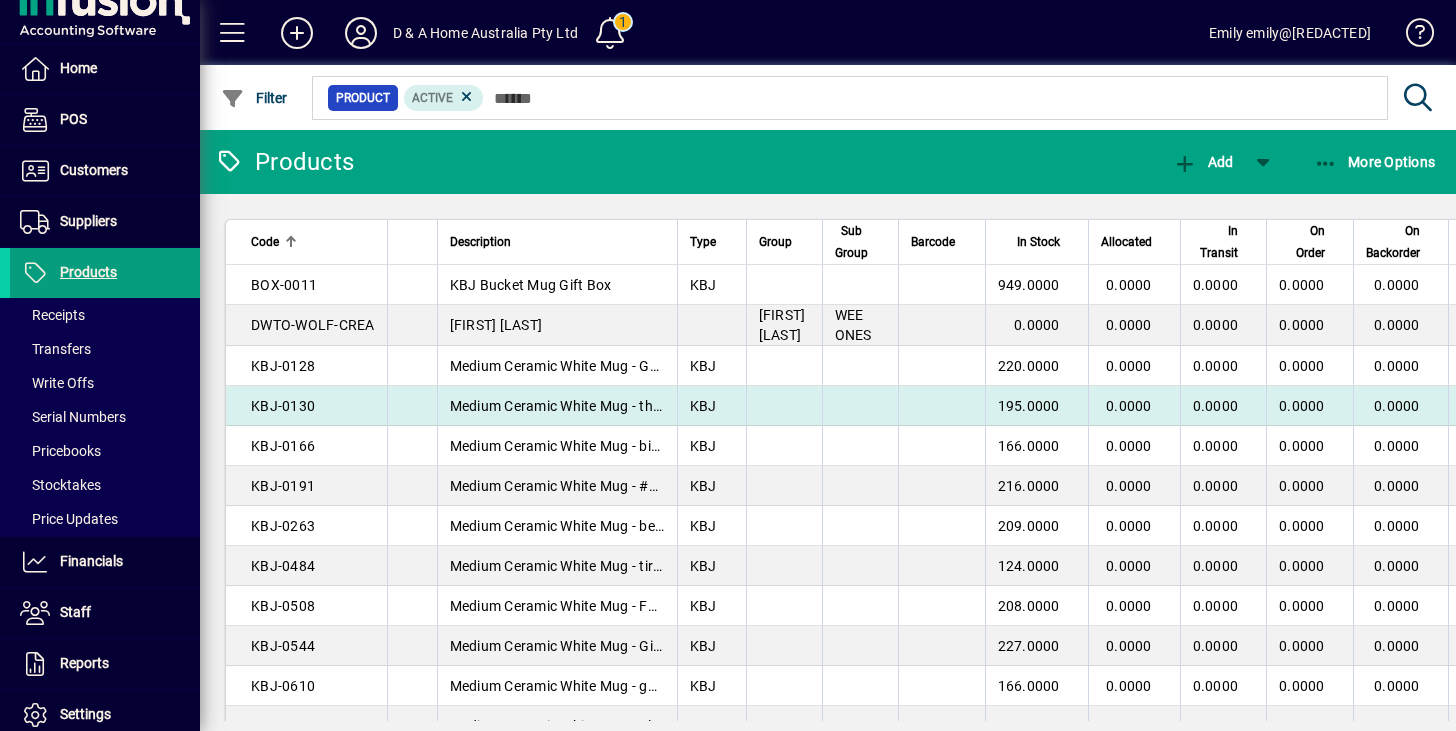 click on "KBJ-0130" at bounding box center [306, 406] 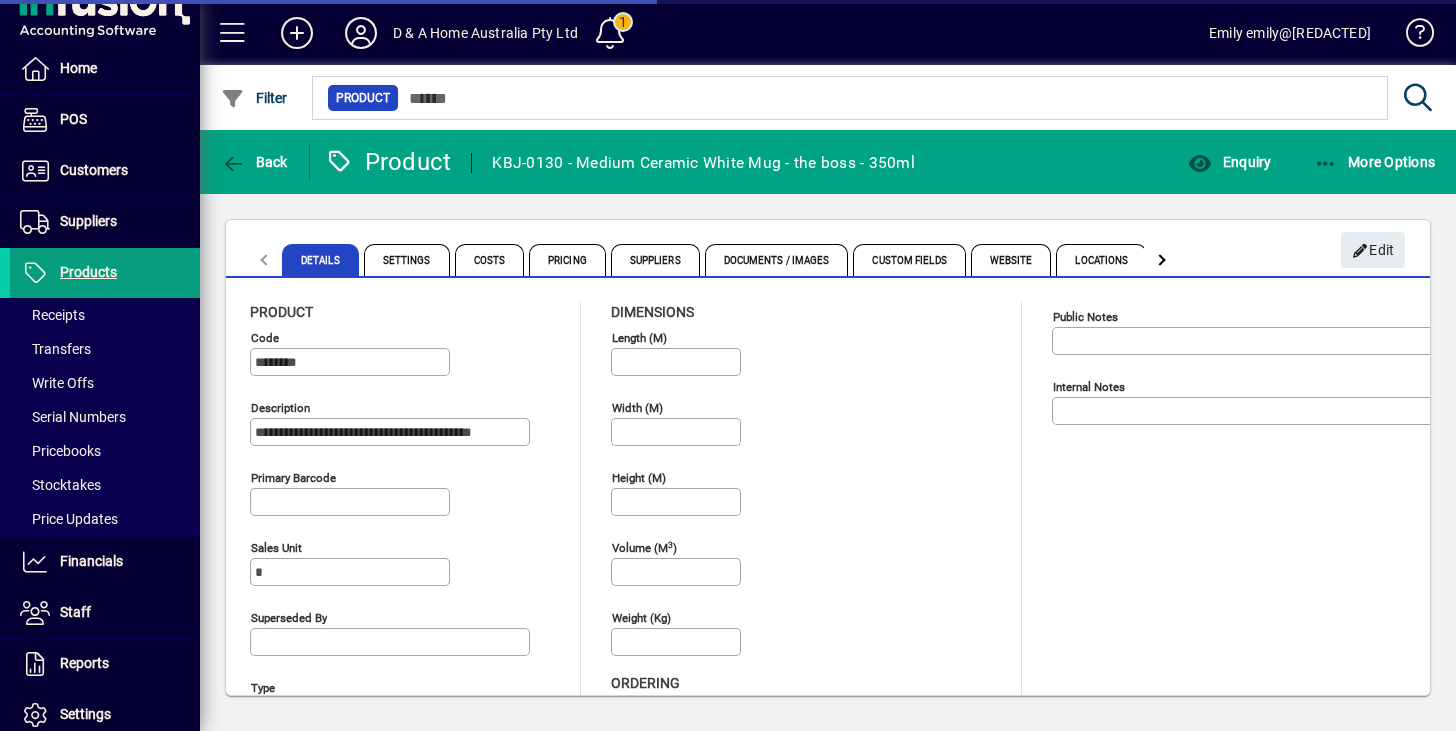 type on "**********" 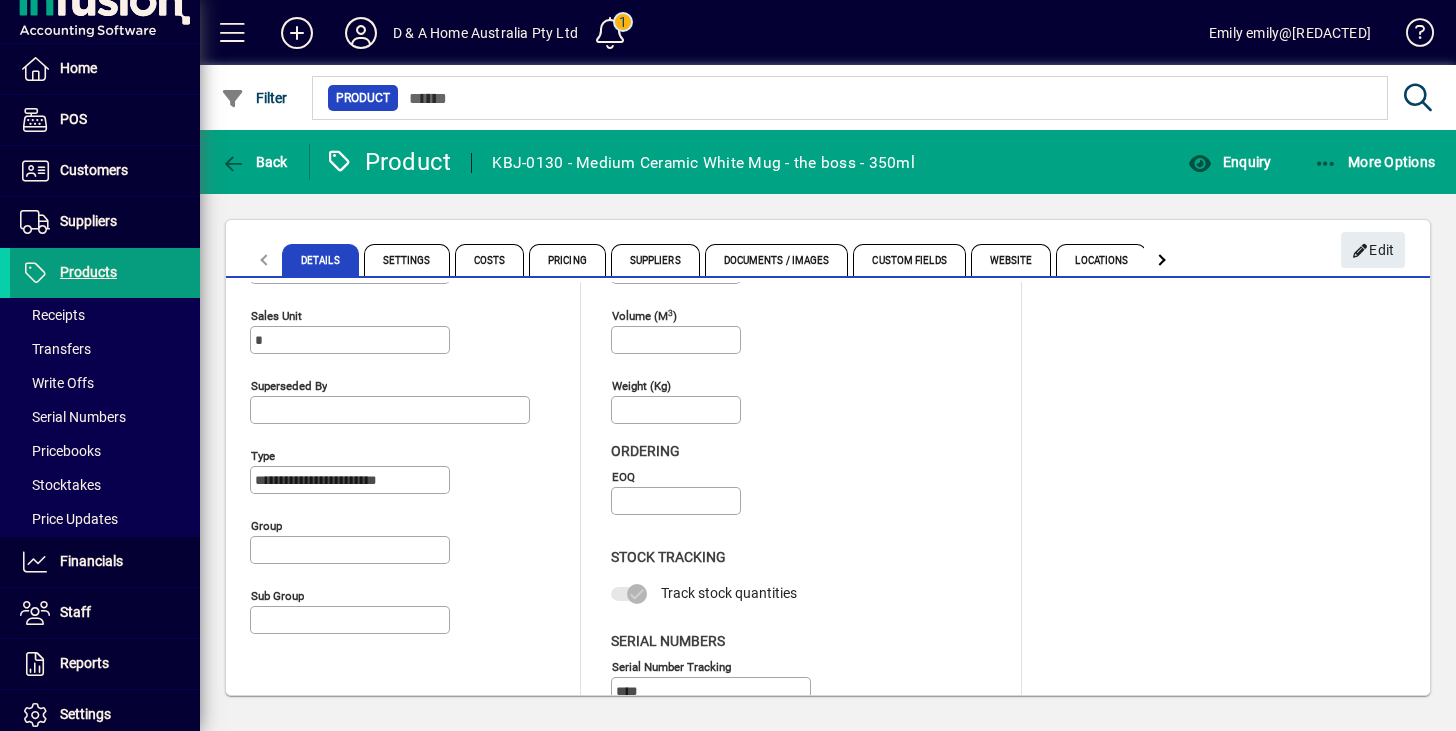 scroll, scrollTop: 268, scrollLeft: 0, axis: vertical 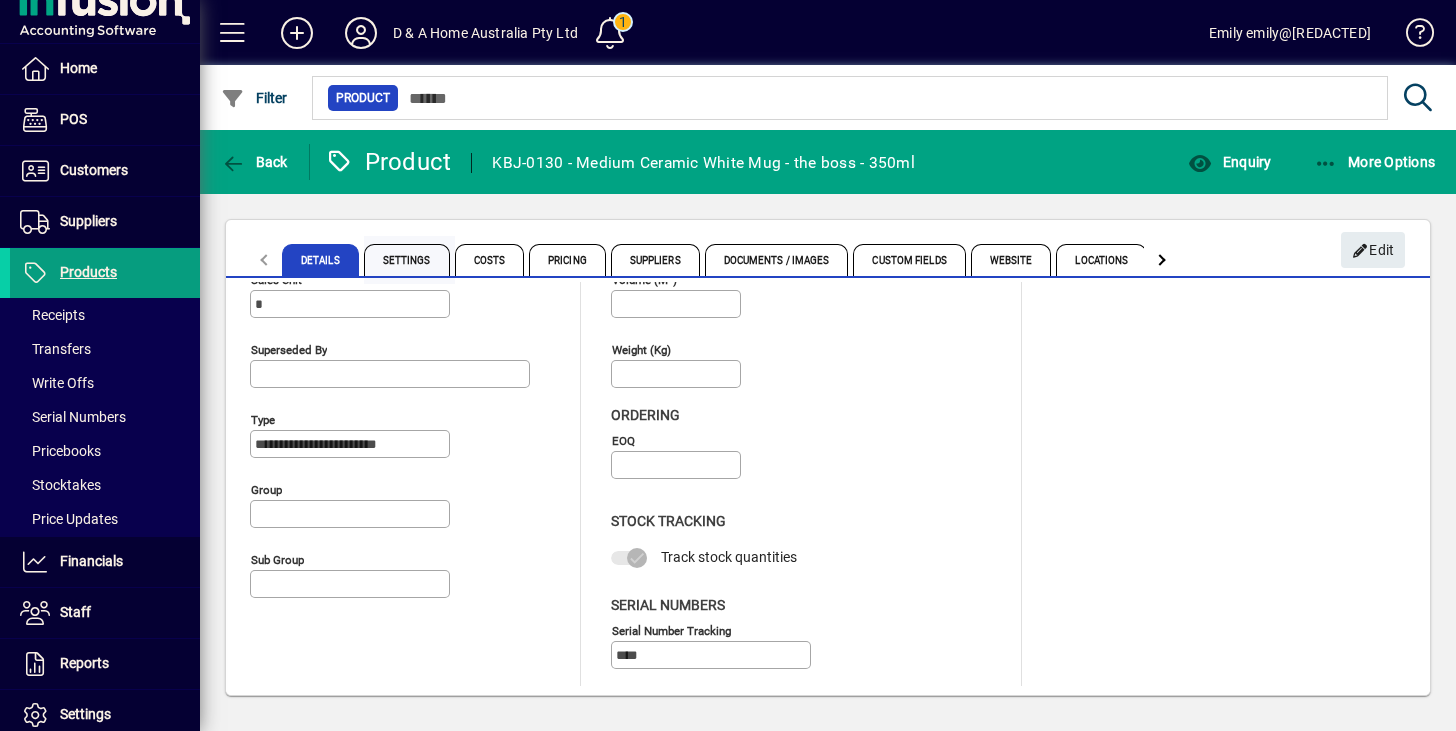 click on "Settings" at bounding box center (407, 260) 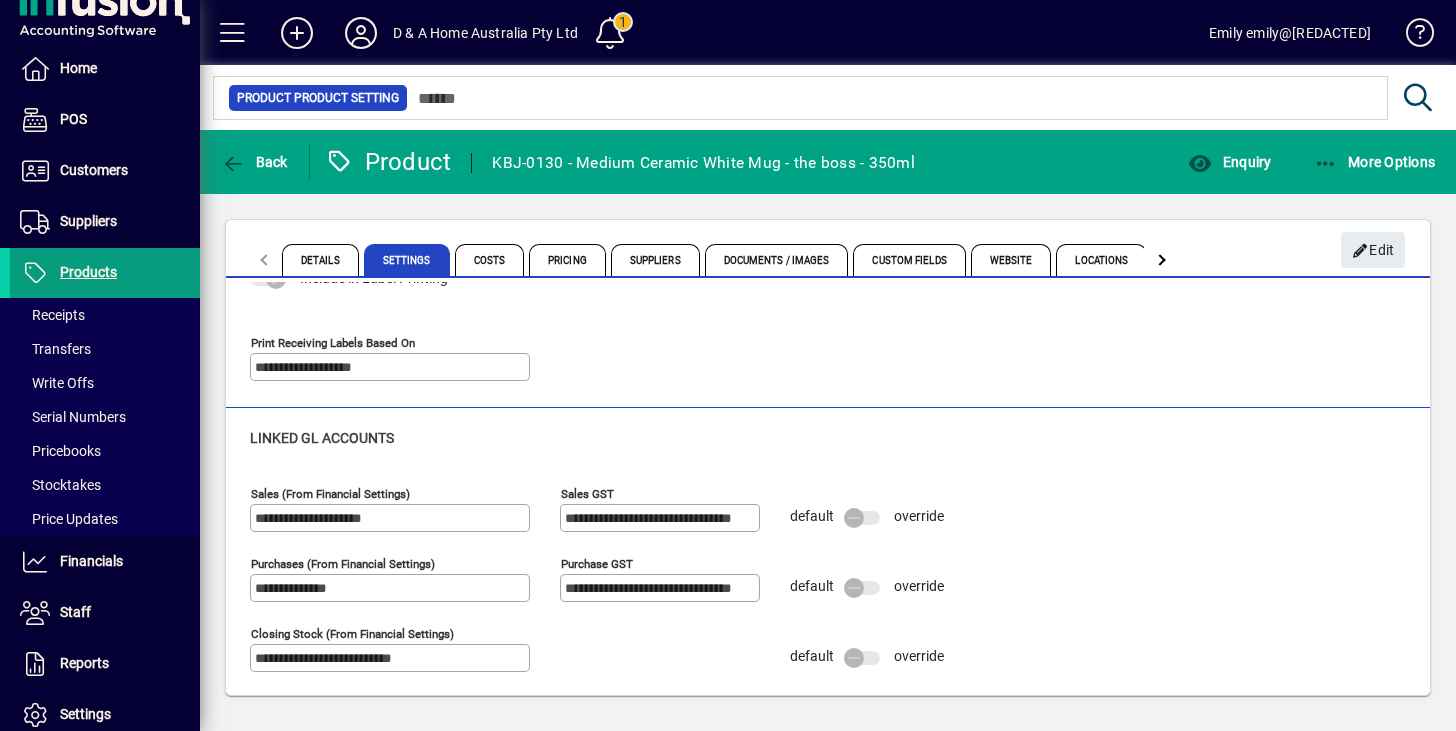 scroll, scrollTop: 229, scrollLeft: 0, axis: vertical 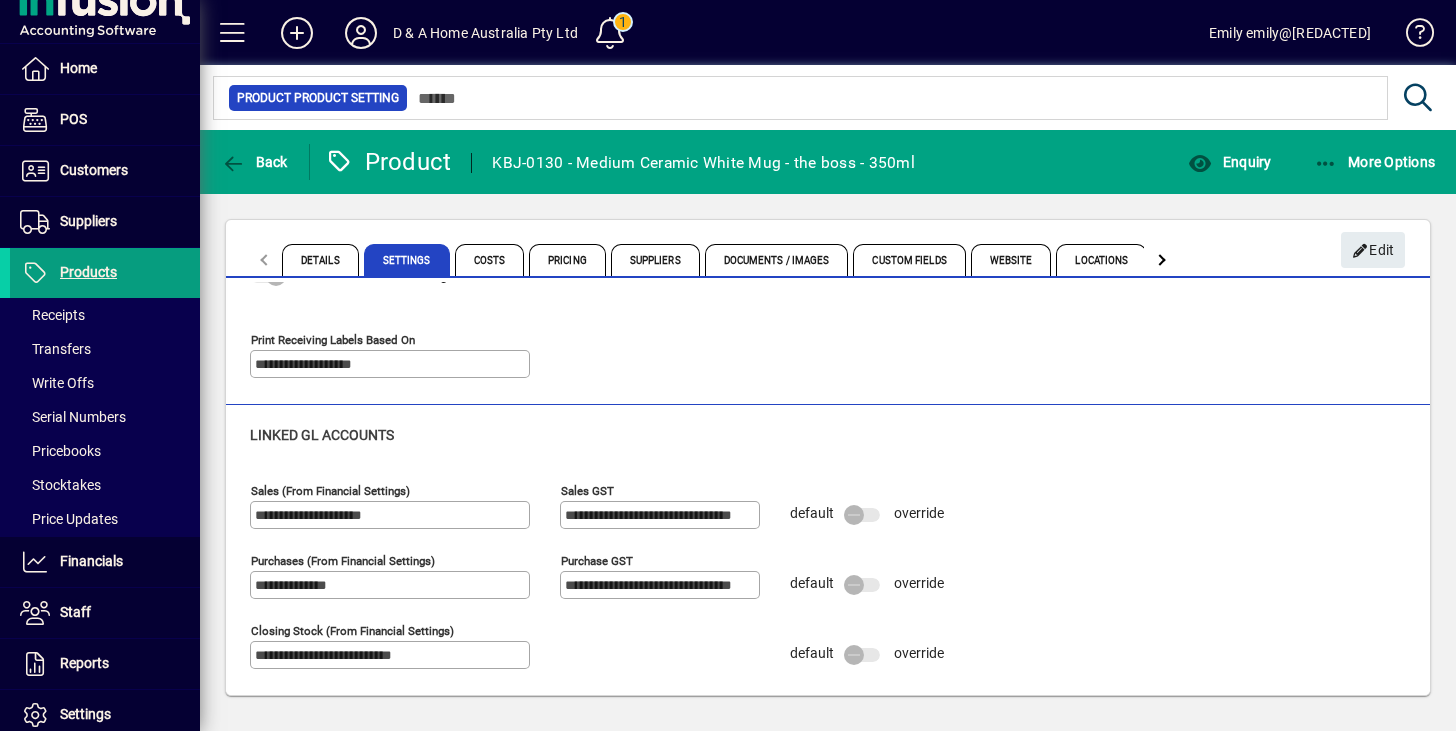 click on "**********" 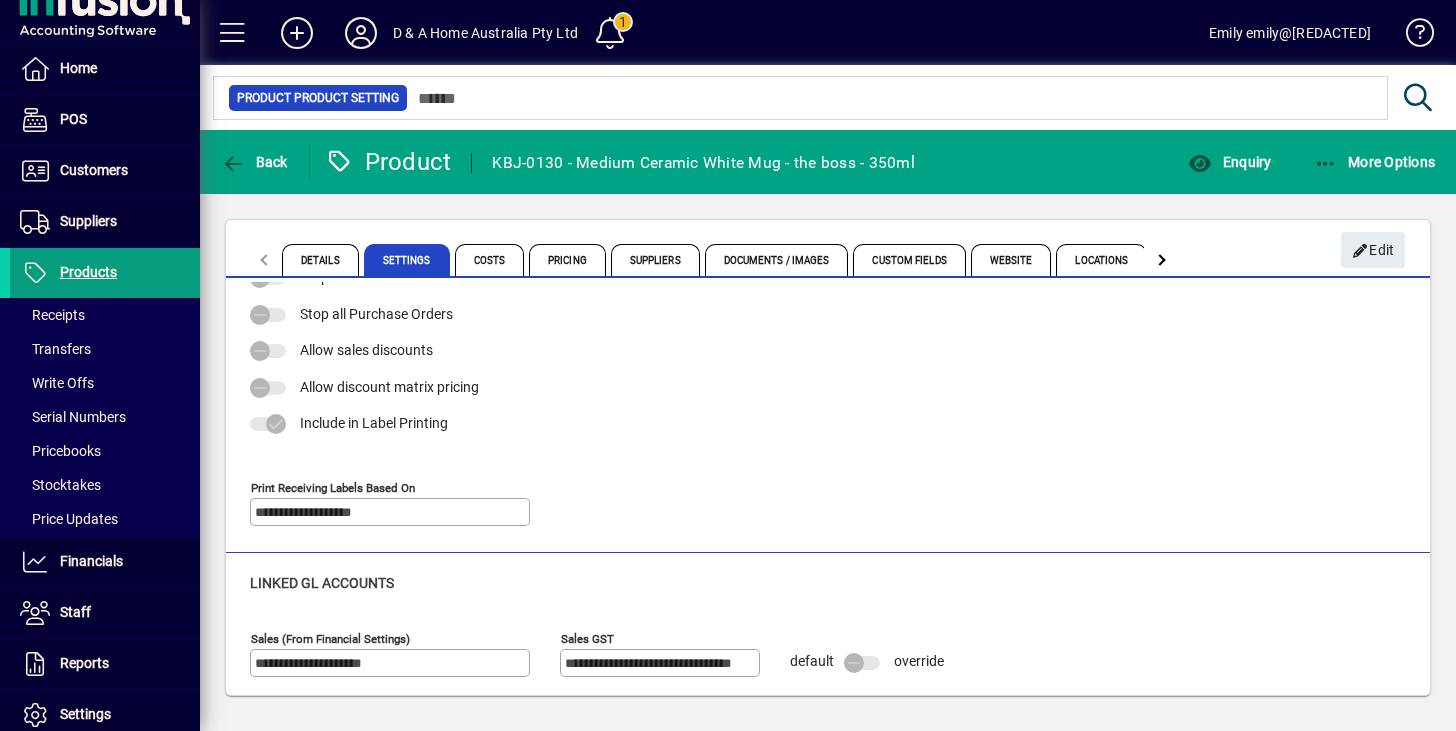 scroll, scrollTop: 0, scrollLeft: 0, axis: both 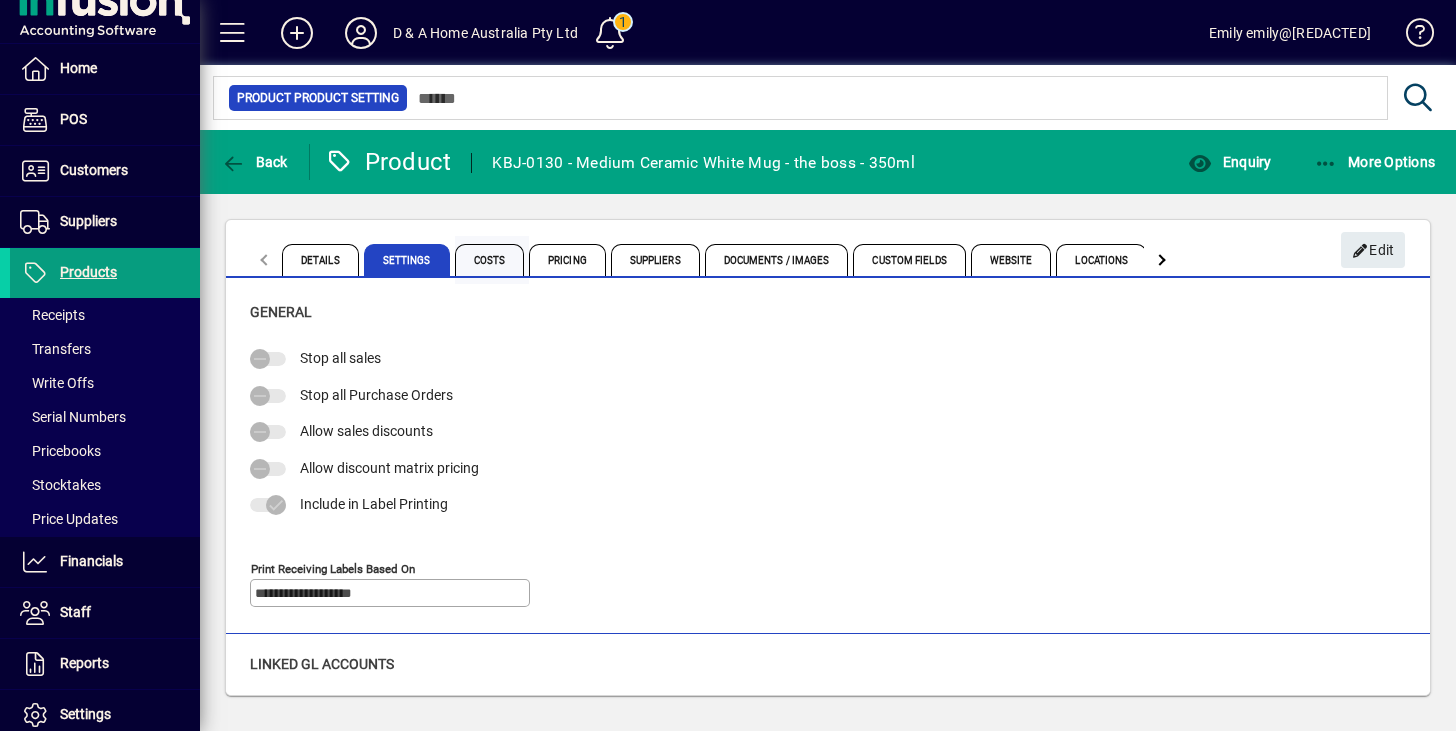 click on "Costs" at bounding box center [490, 260] 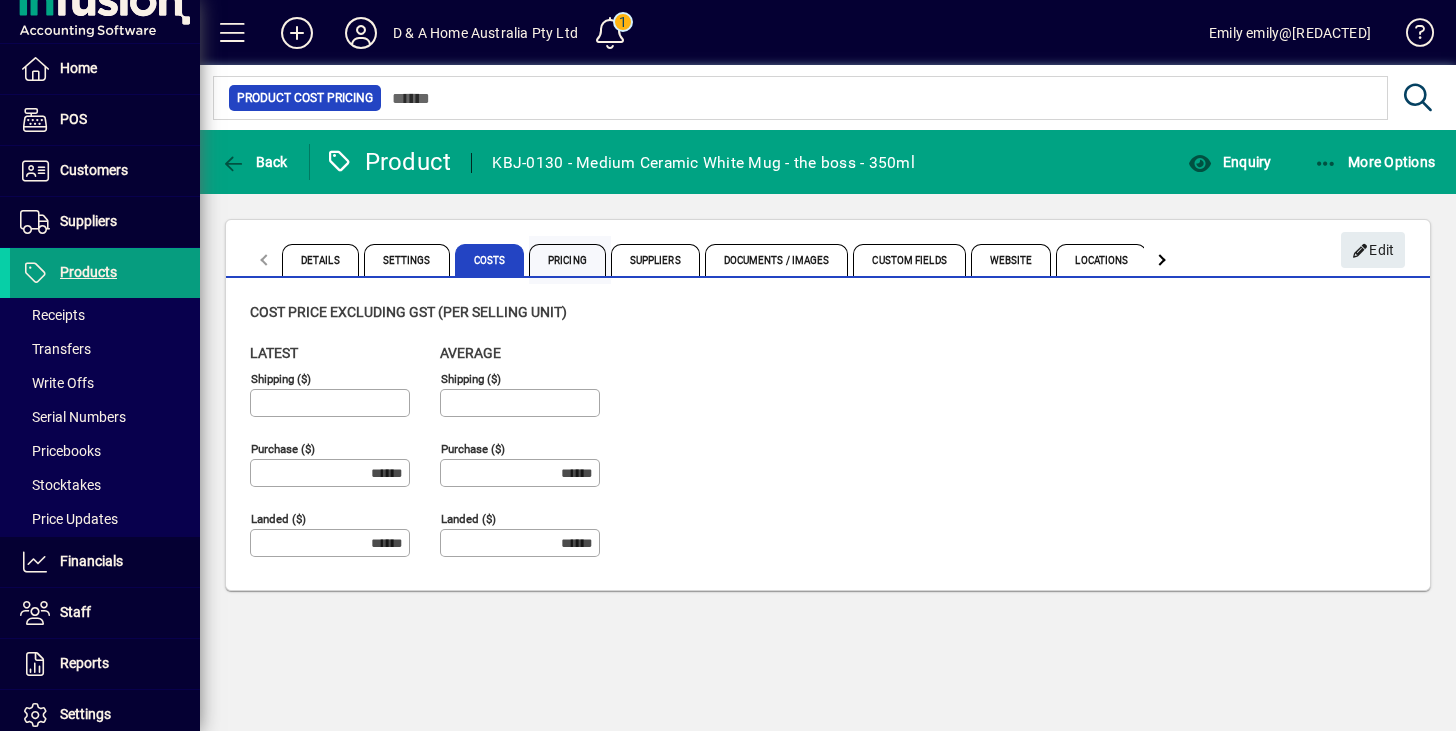 click on "Pricing" at bounding box center [567, 260] 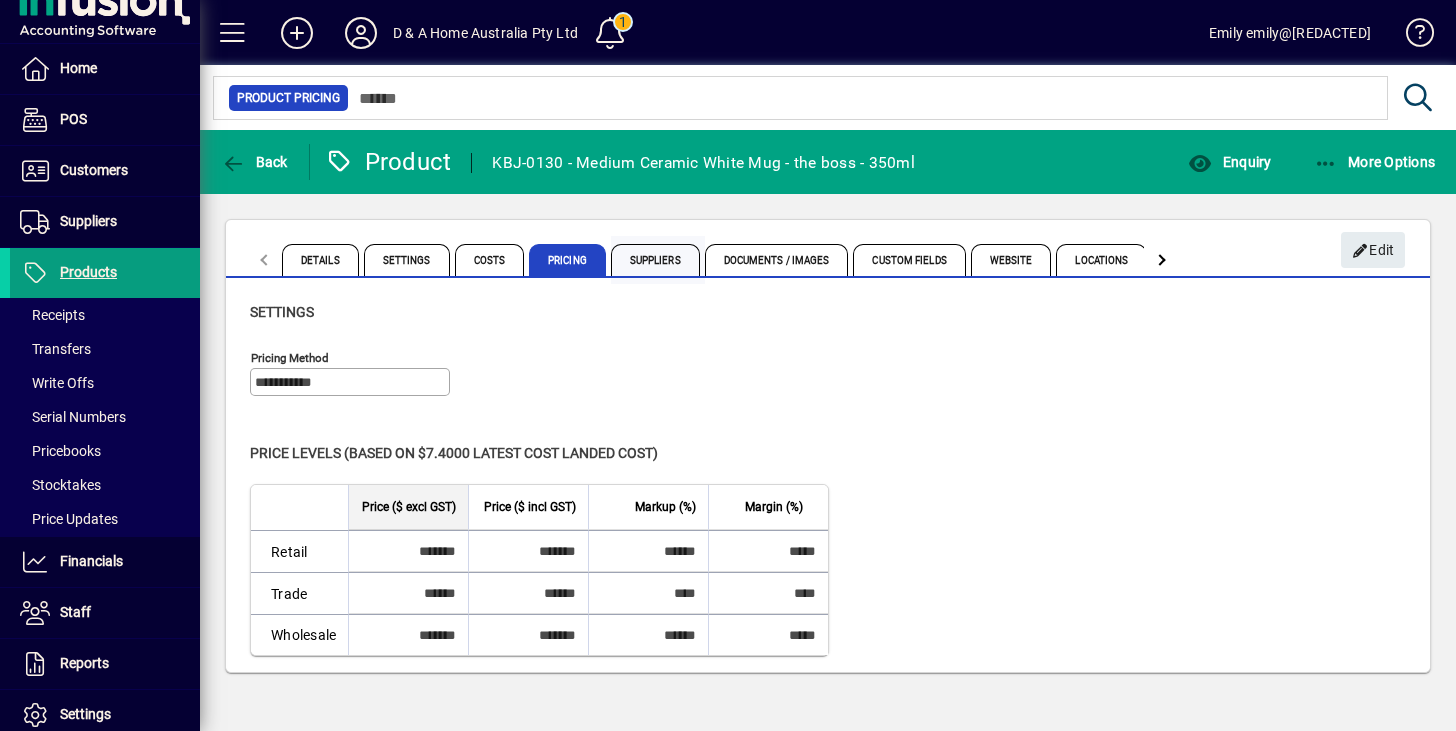 click on "Suppliers" at bounding box center [655, 260] 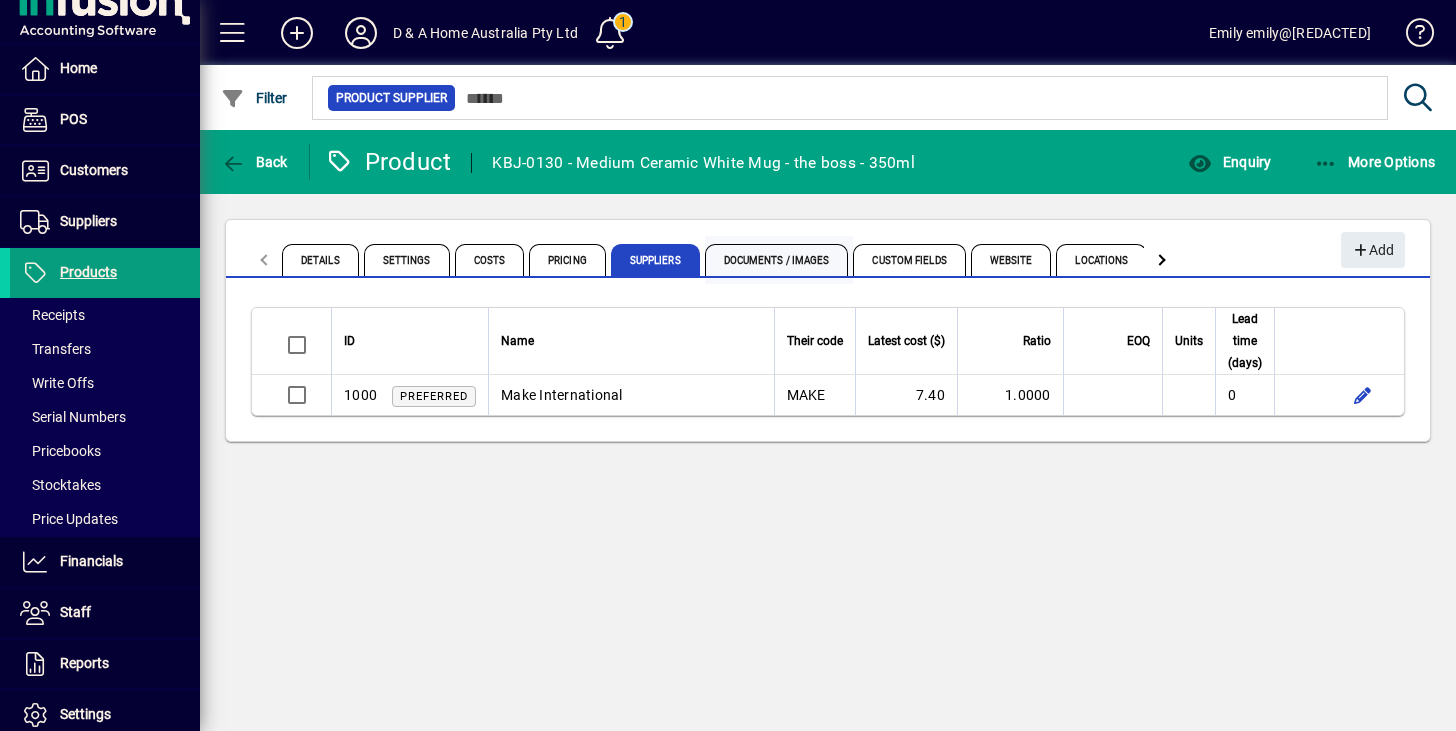 click on "Documents / Images" at bounding box center (777, 260) 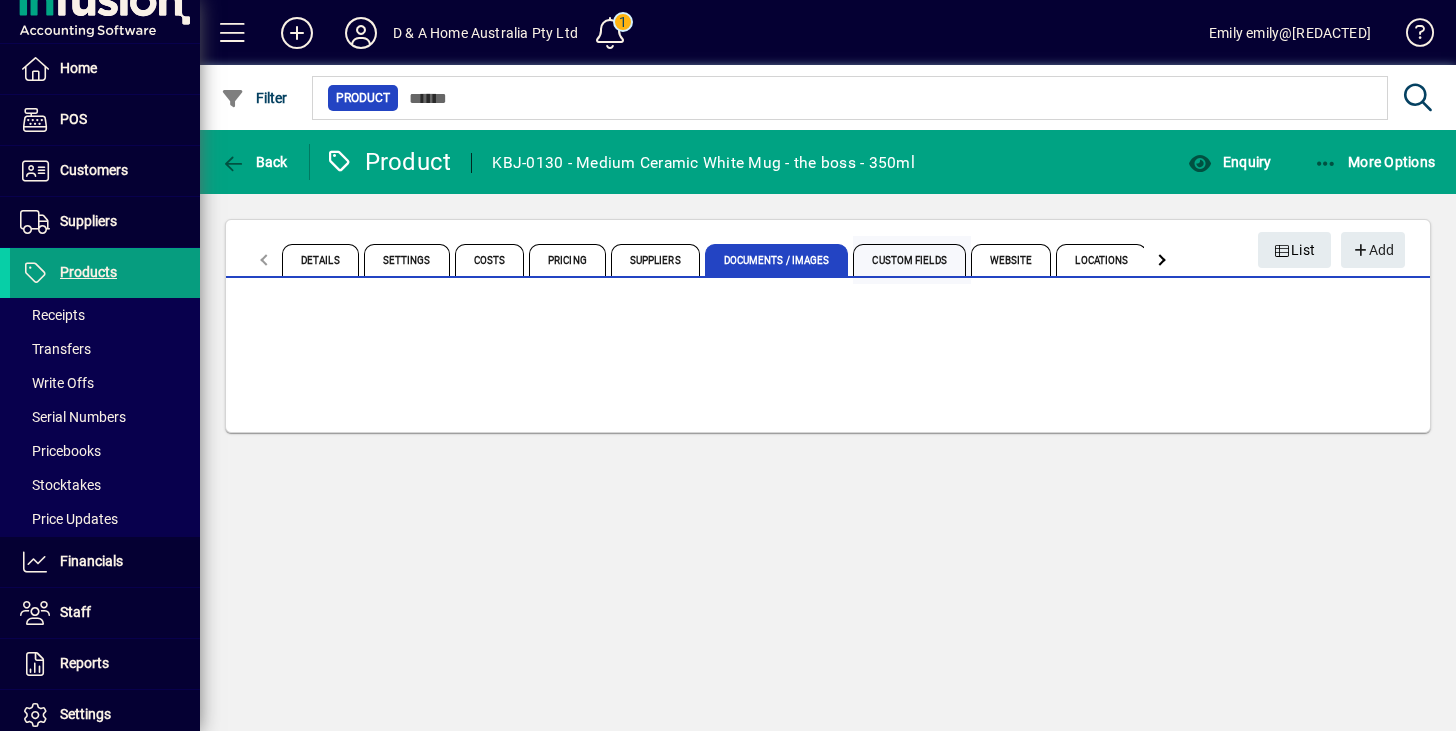 click on "Custom Fields" at bounding box center [909, 260] 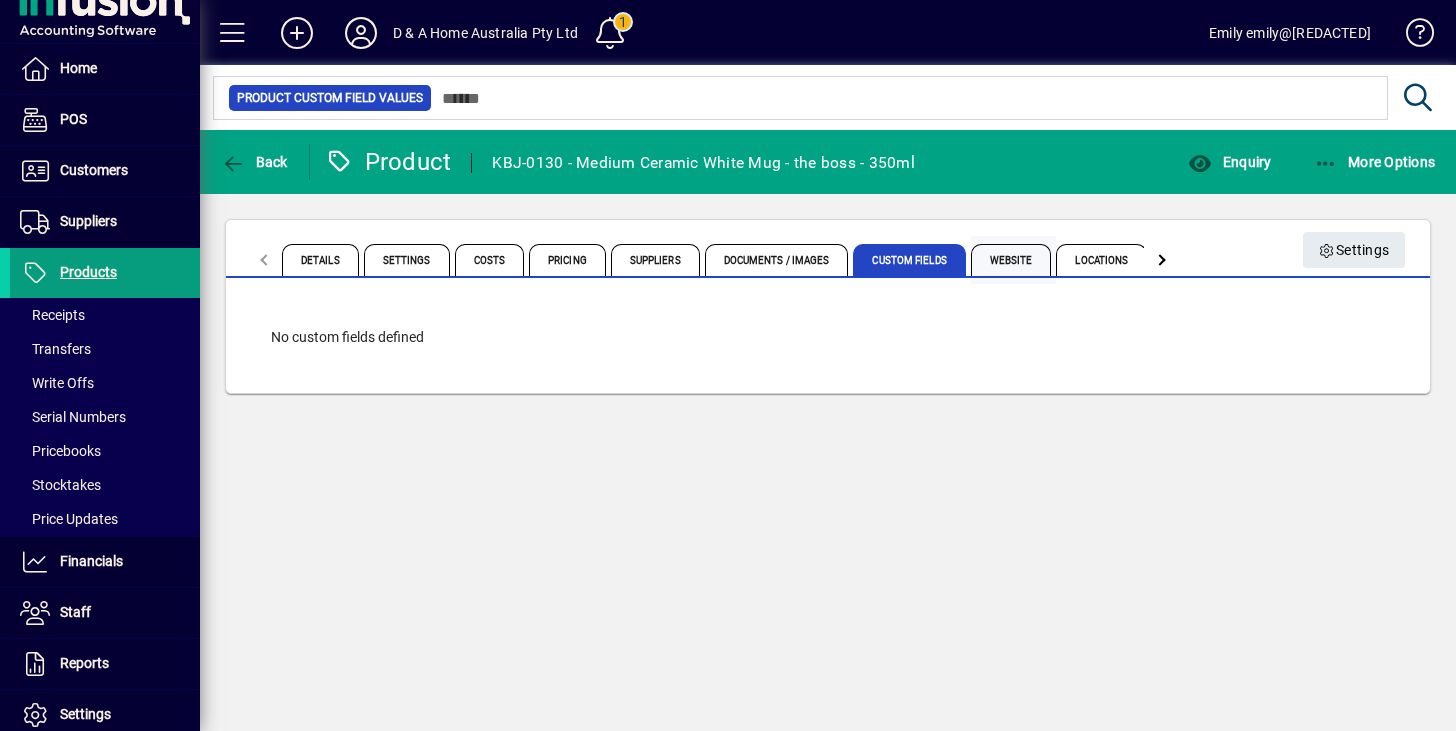 click on "Website" at bounding box center [1011, 260] 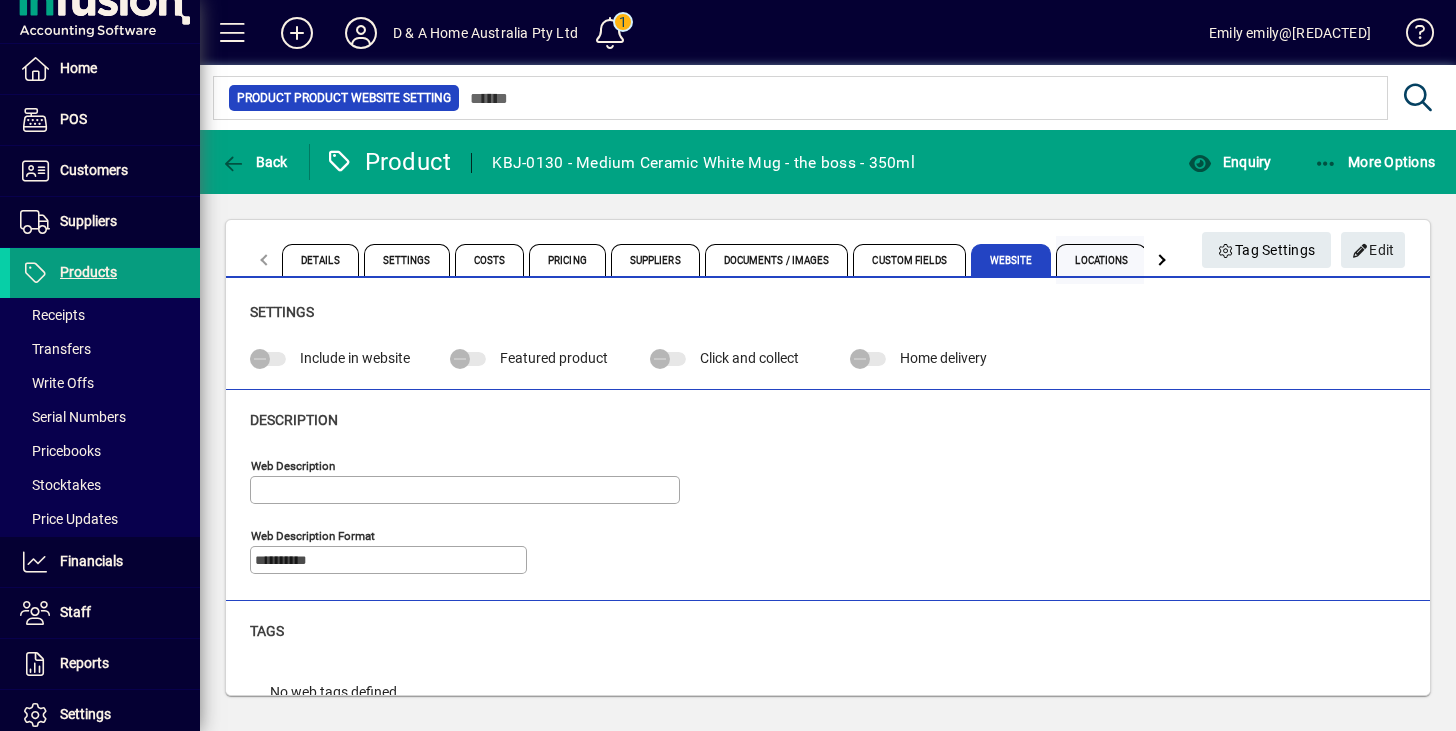 click on "Locations" at bounding box center (1101, 260) 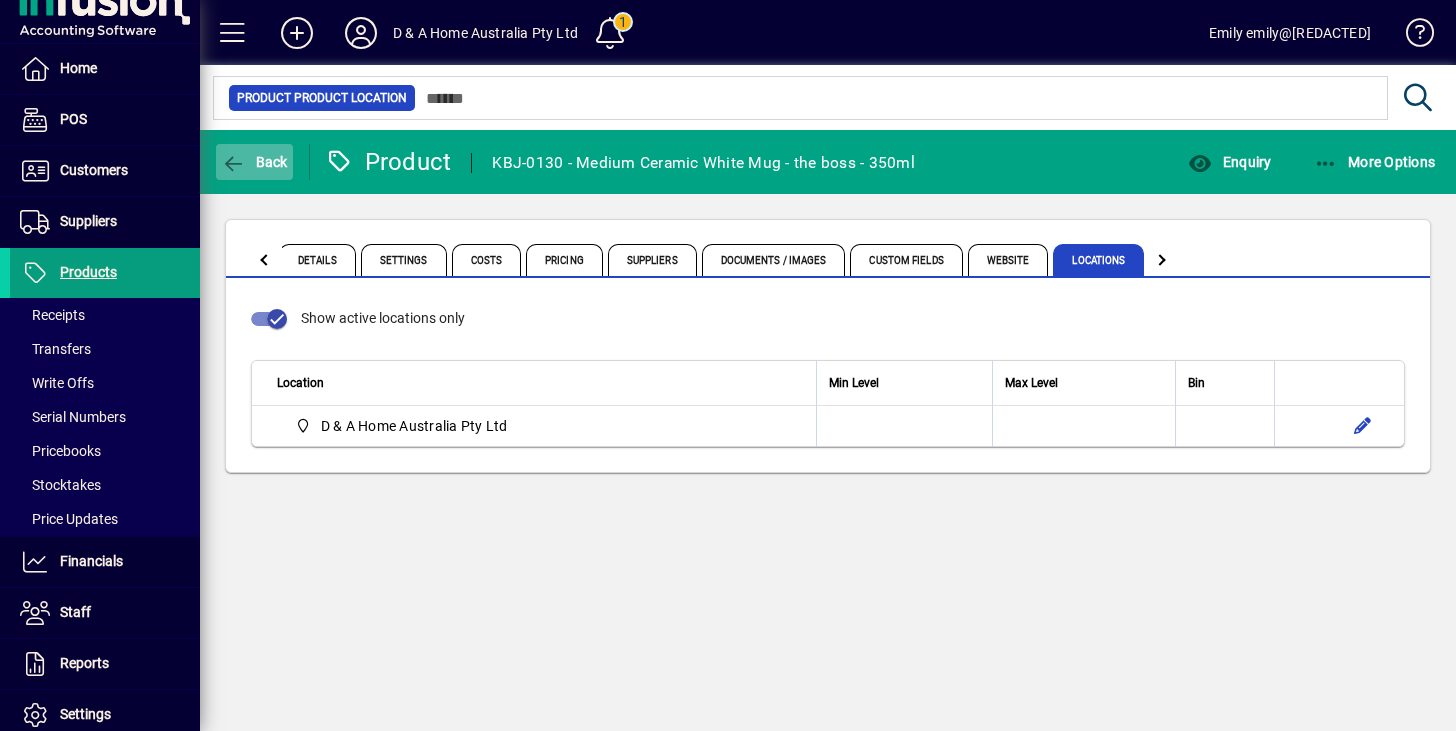 click on "Back" 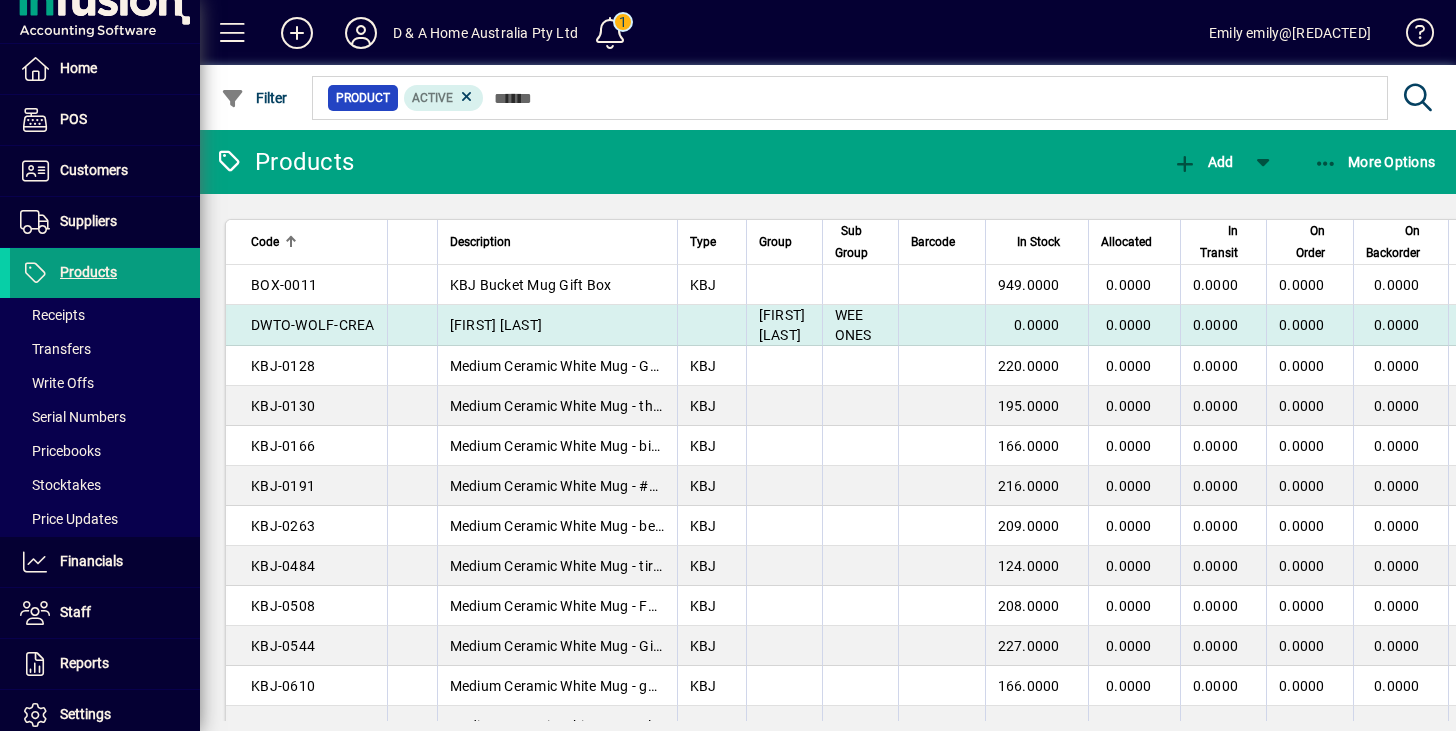 click on "DWTO-WOLF-CREA" at bounding box center (313, 325) 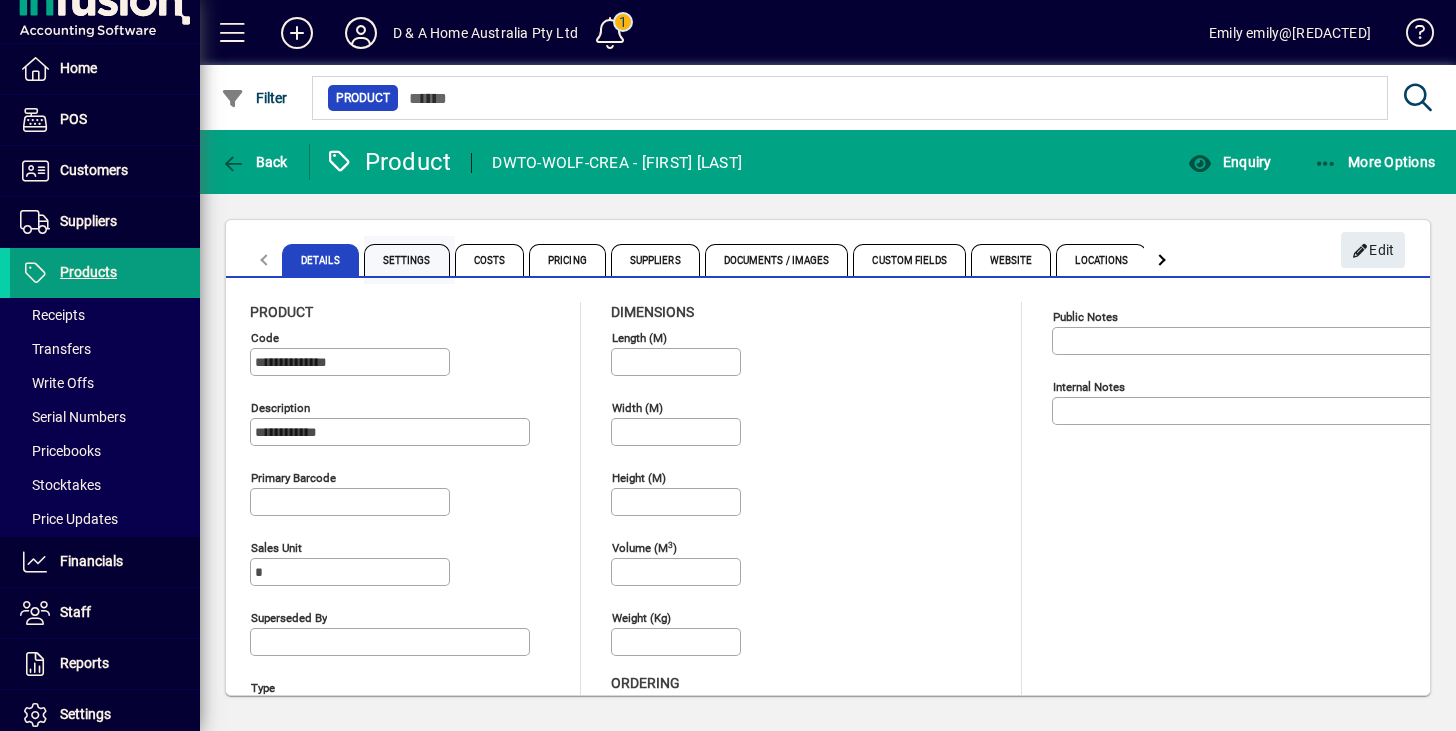 click on "Settings" at bounding box center [407, 260] 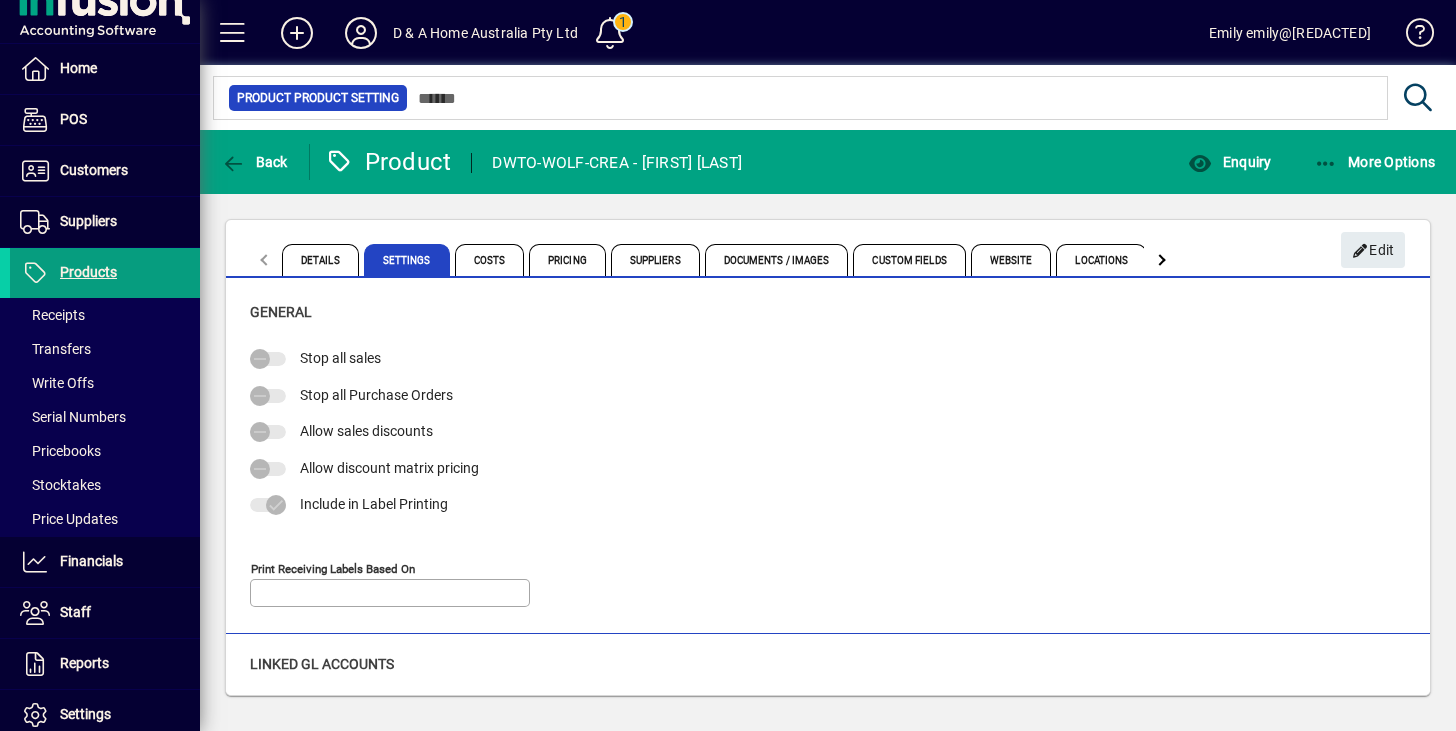 type on "**********" 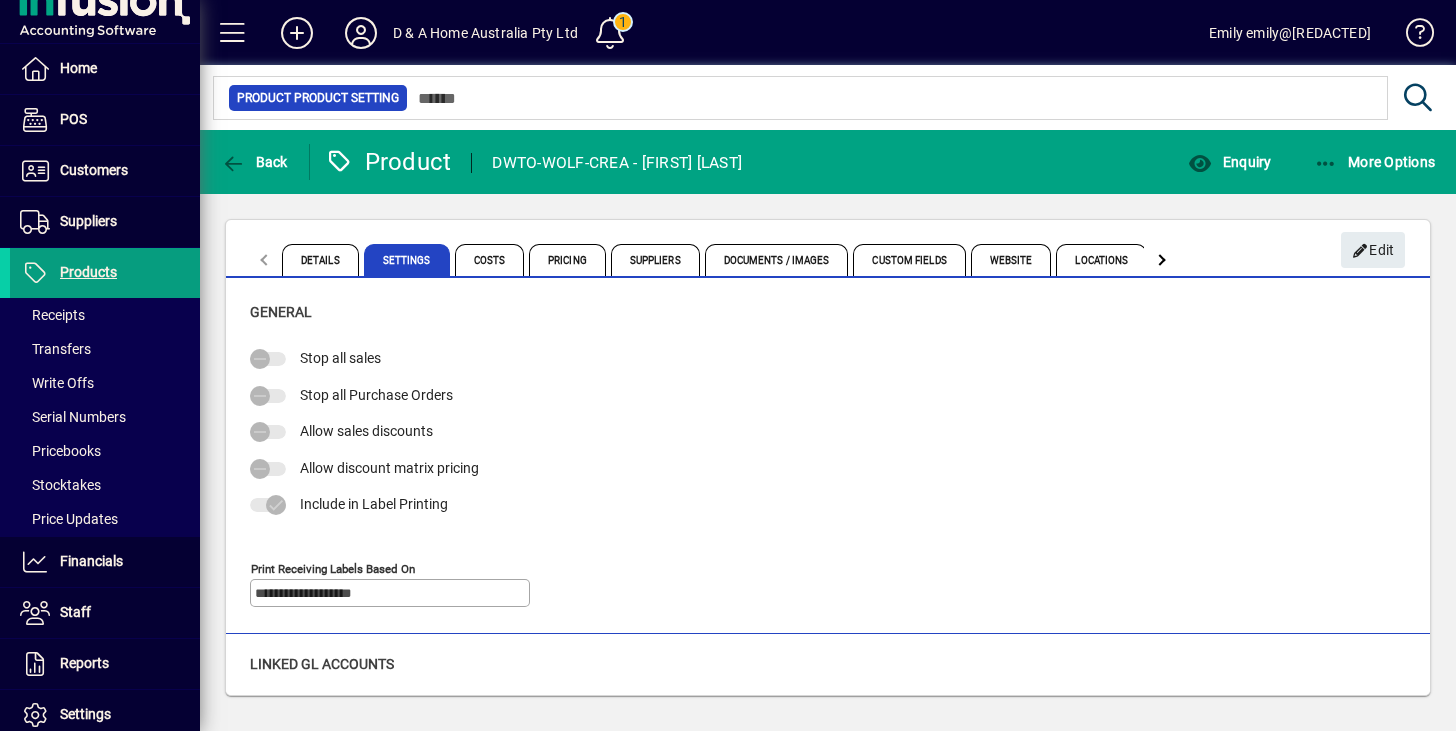 type on "**********" 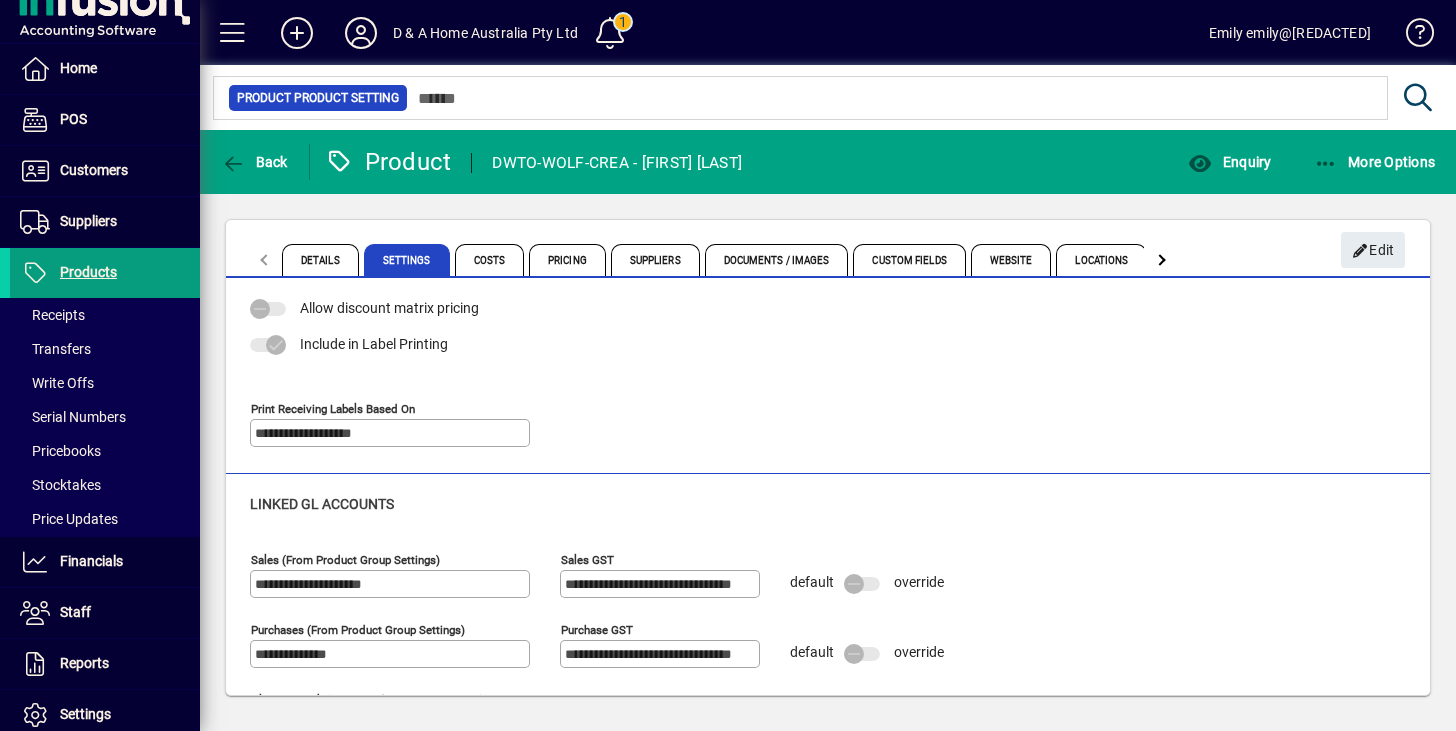 scroll, scrollTop: 229, scrollLeft: 0, axis: vertical 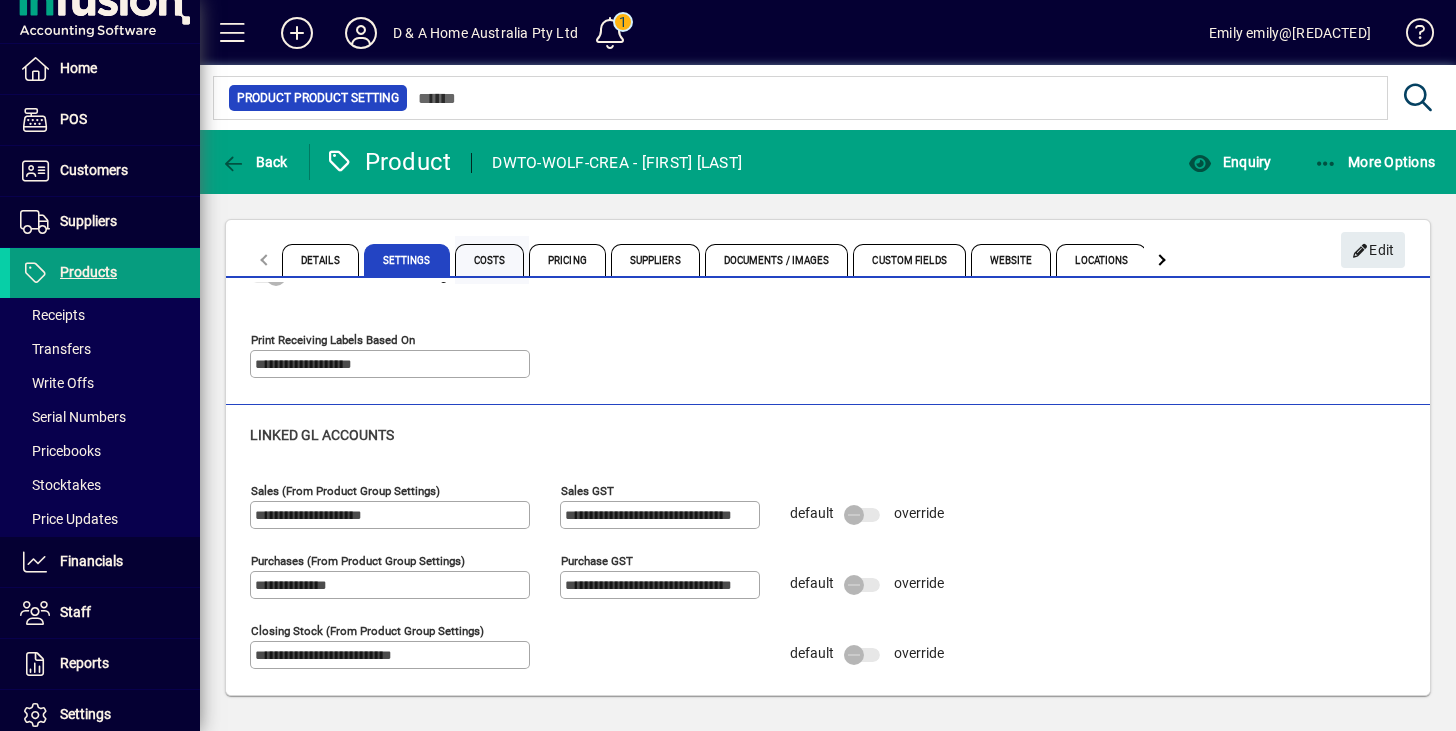click on "Costs" at bounding box center [490, 260] 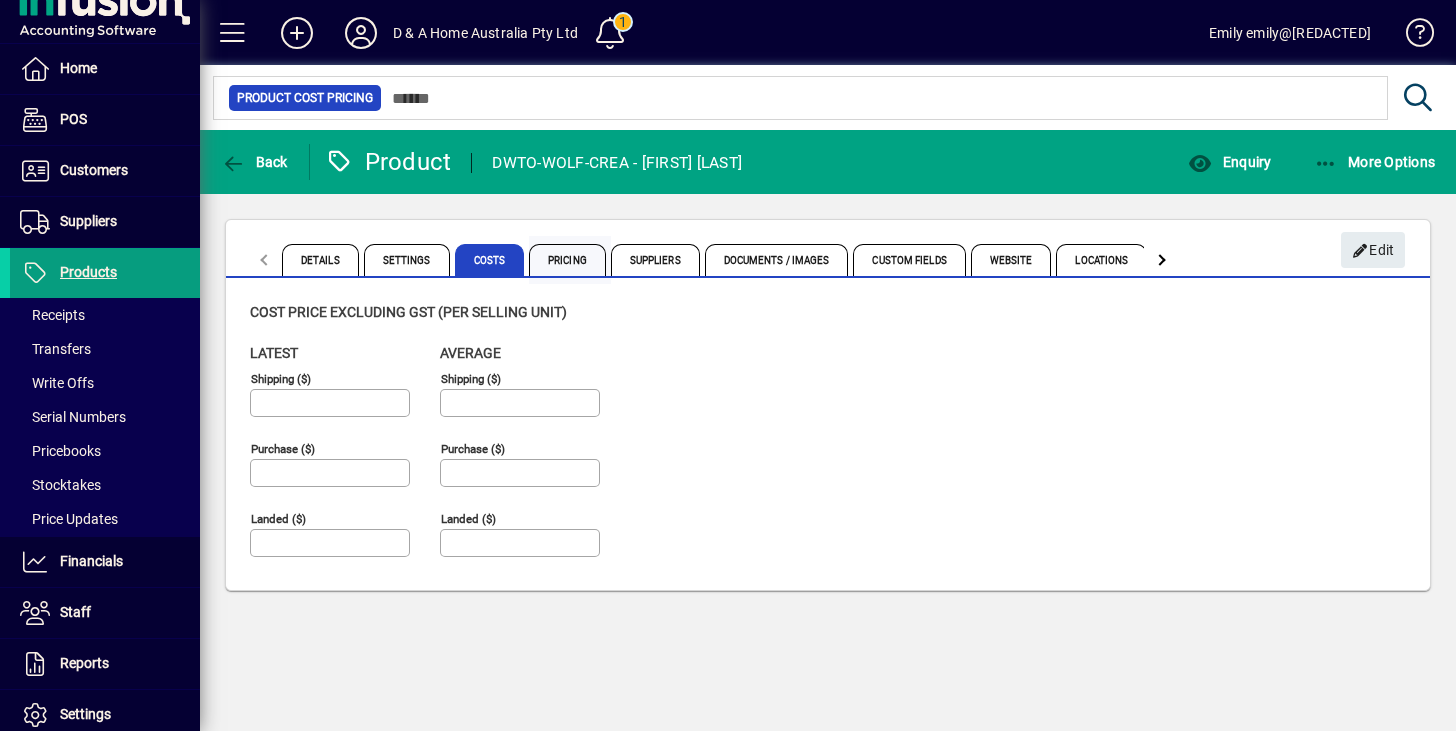 click on "Pricing" at bounding box center [567, 260] 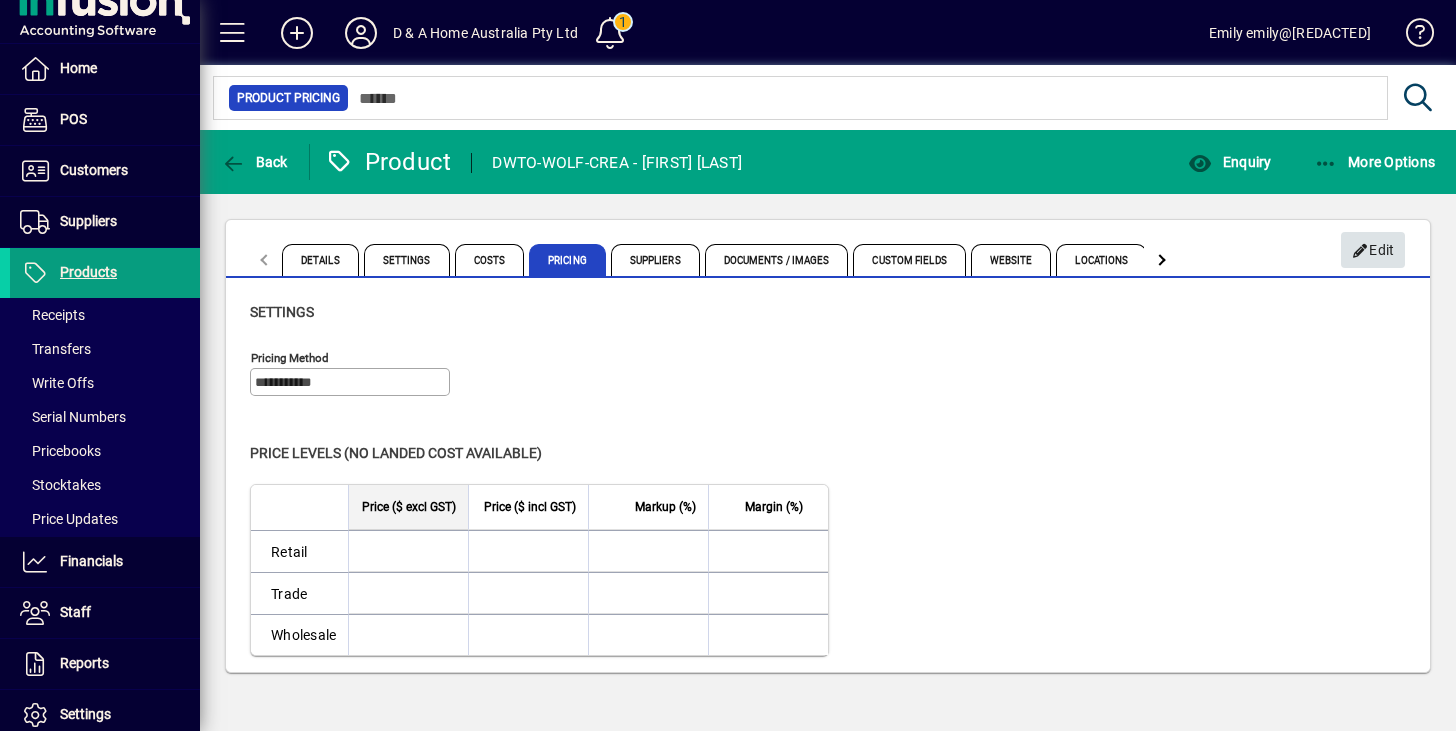 click 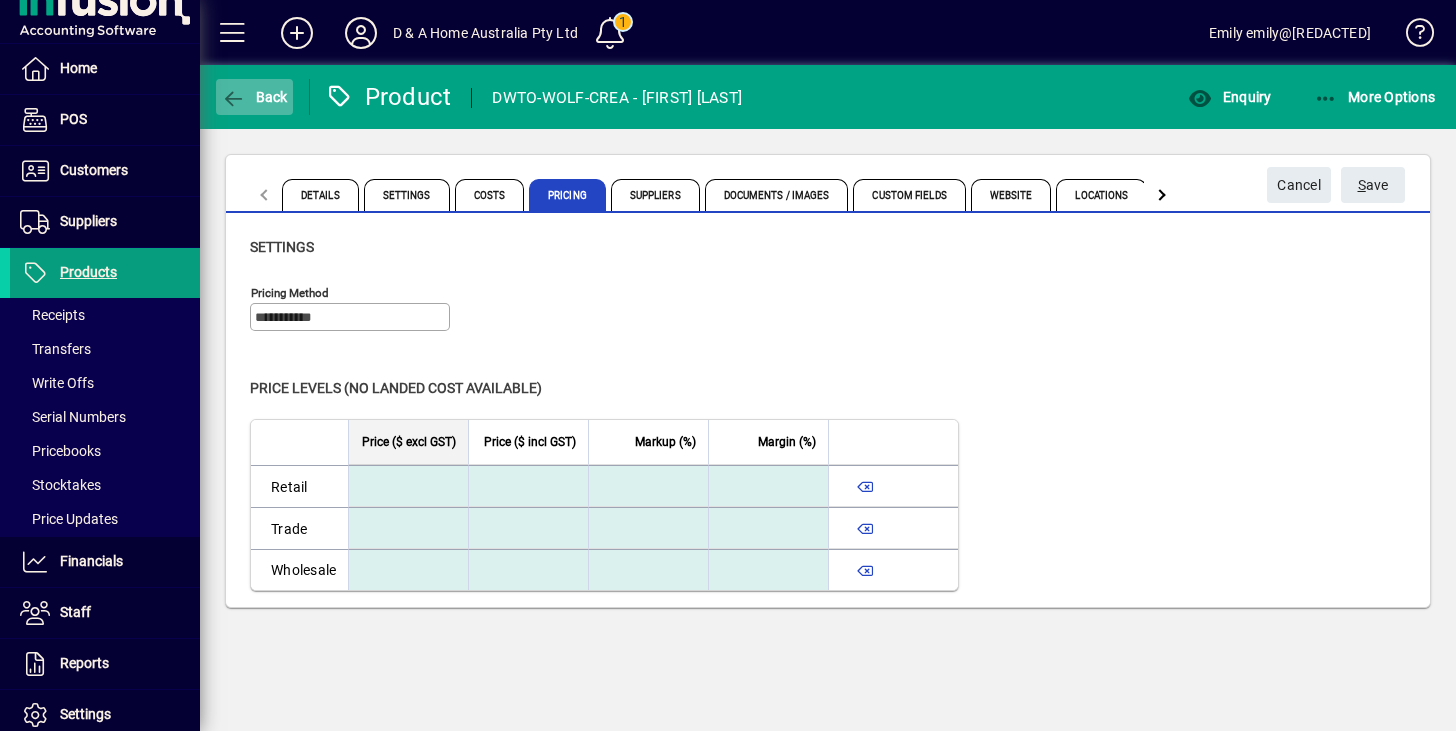 click 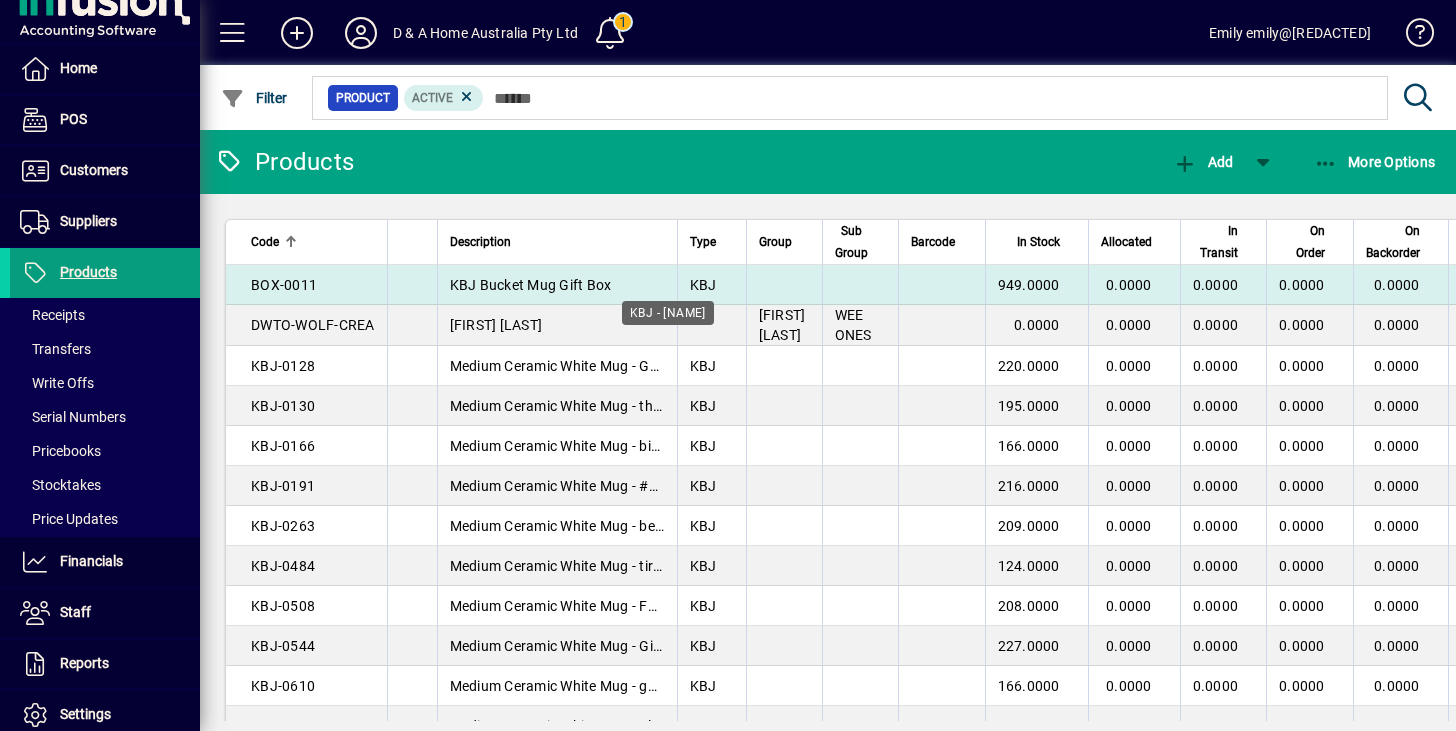 click on "KBJ" at bounding box center (703, 285) 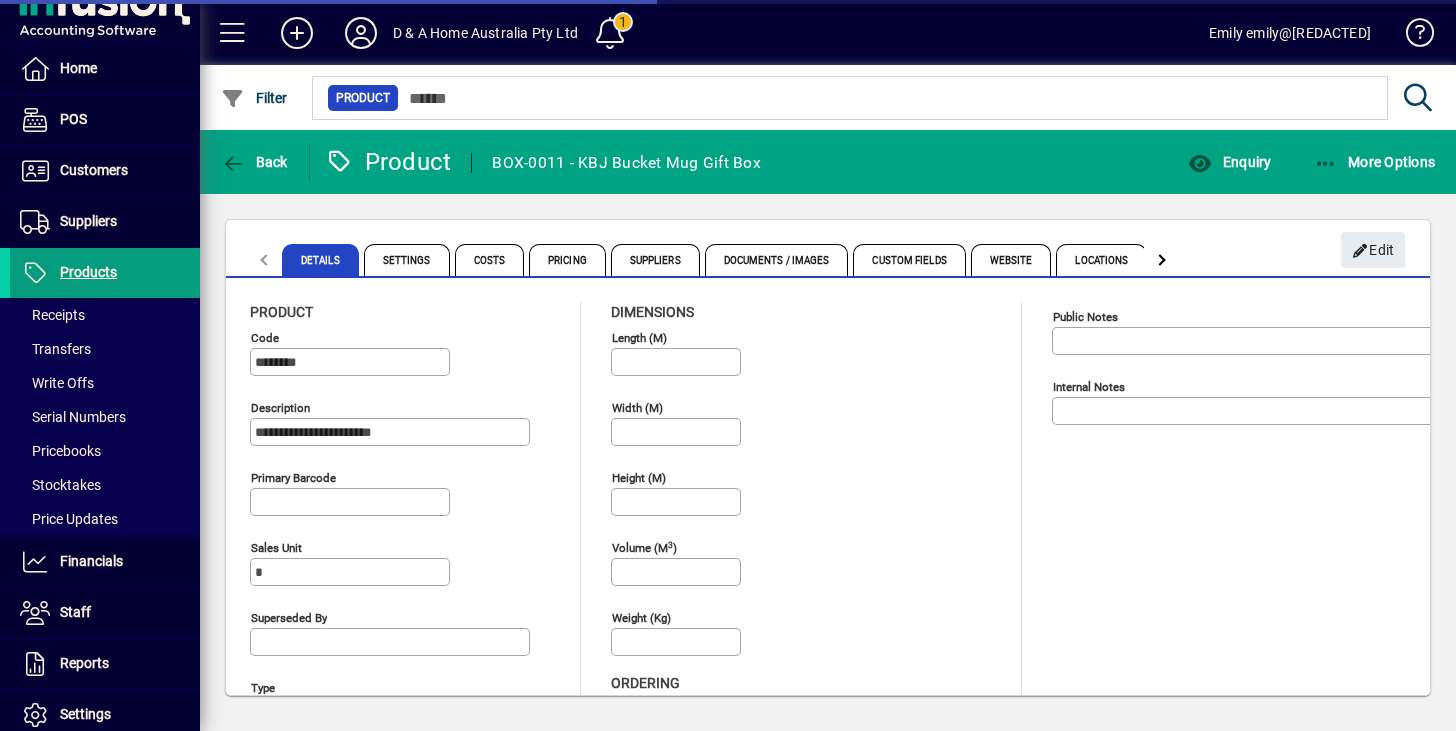 type on "**********" 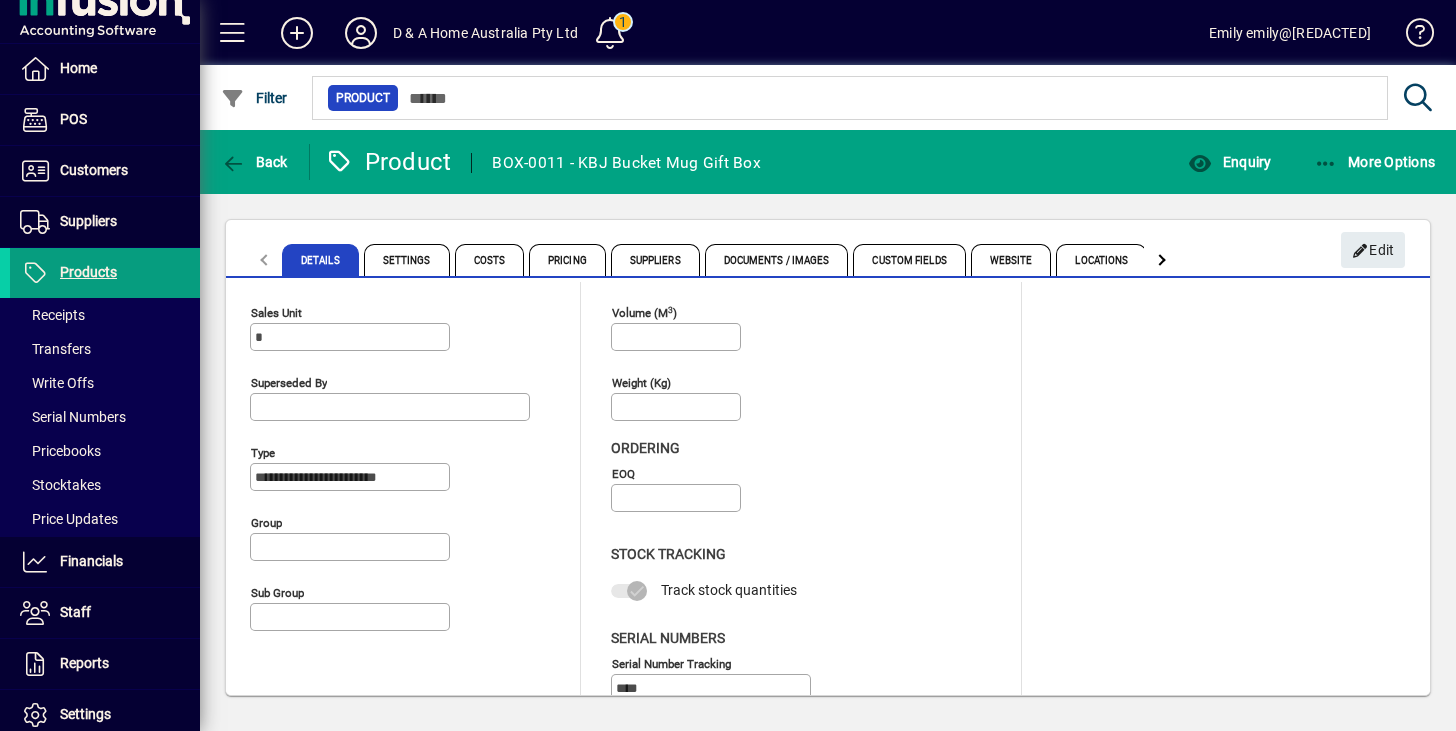 scroll, scrollTop: 252, scrollLeft: 0, axis: vertical 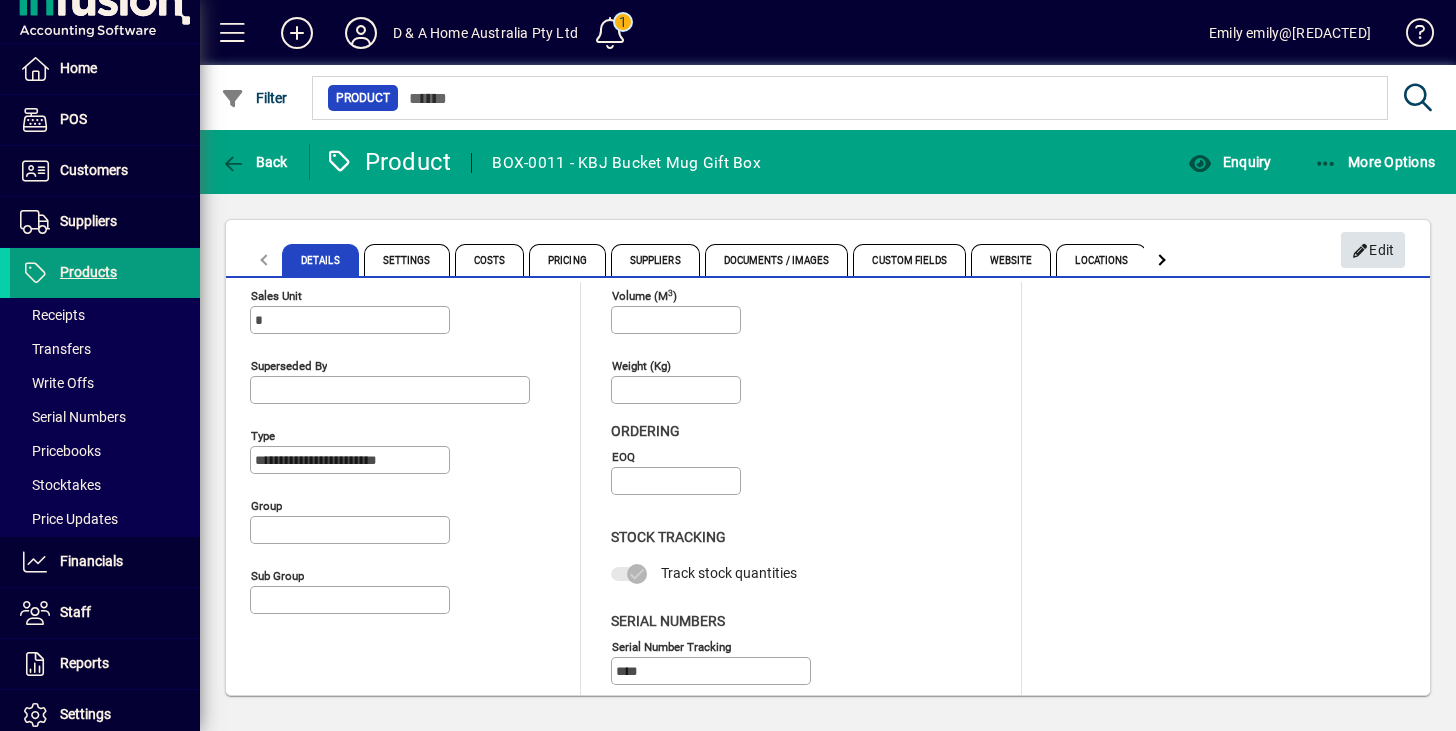 click on "Edit" 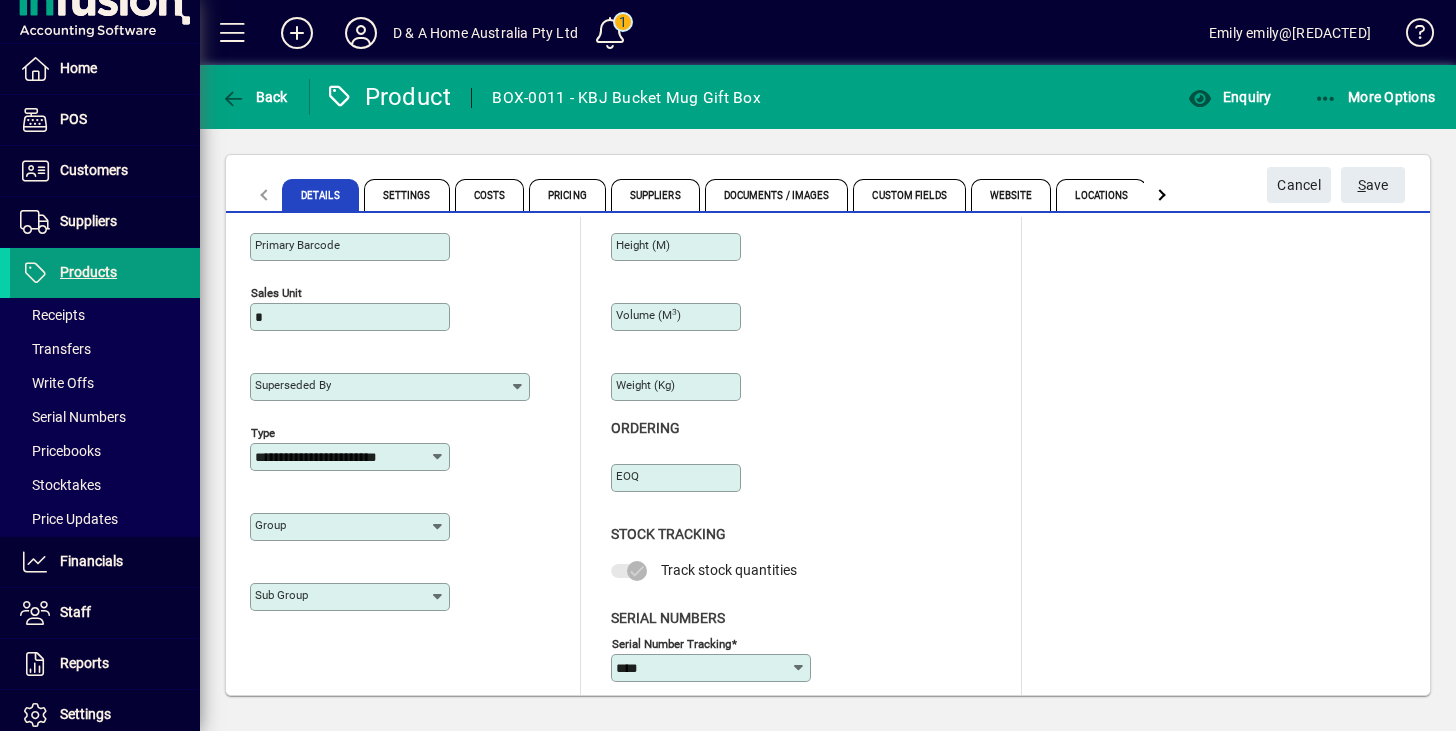 scroll, scrollTop: 203, scrollLeft: 0, axis: vertical 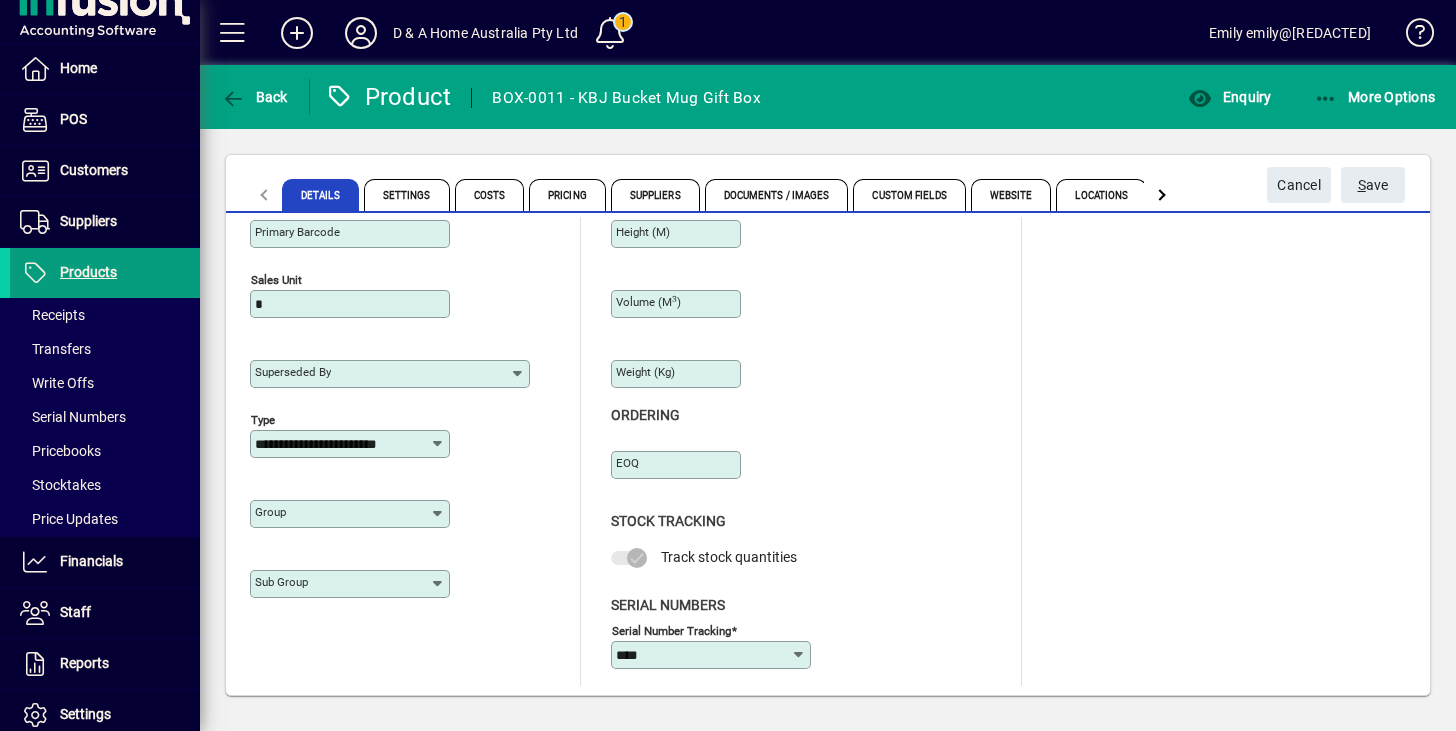 click on "Group" at bounding box center (342, 514) 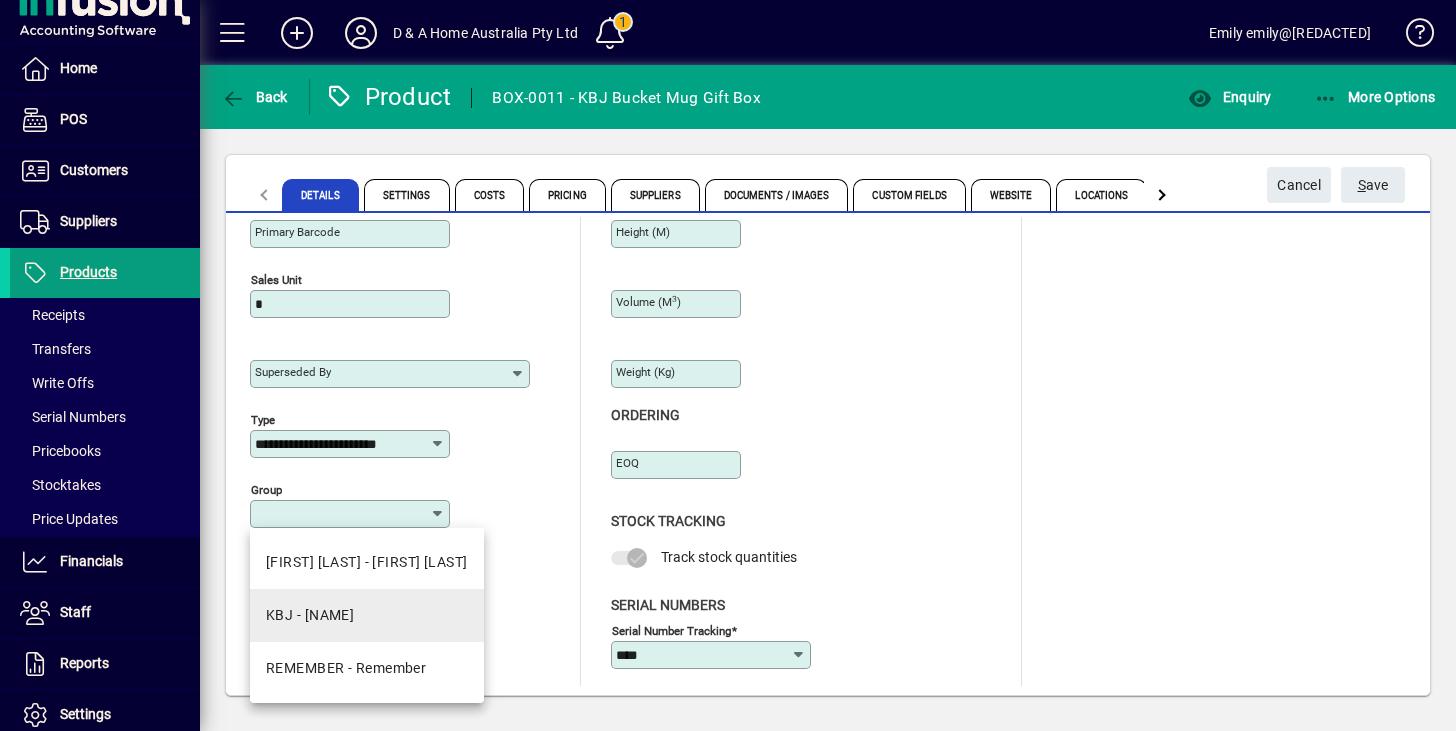 click on "KBJ - [NAME]" at bounding box center [367, 615] 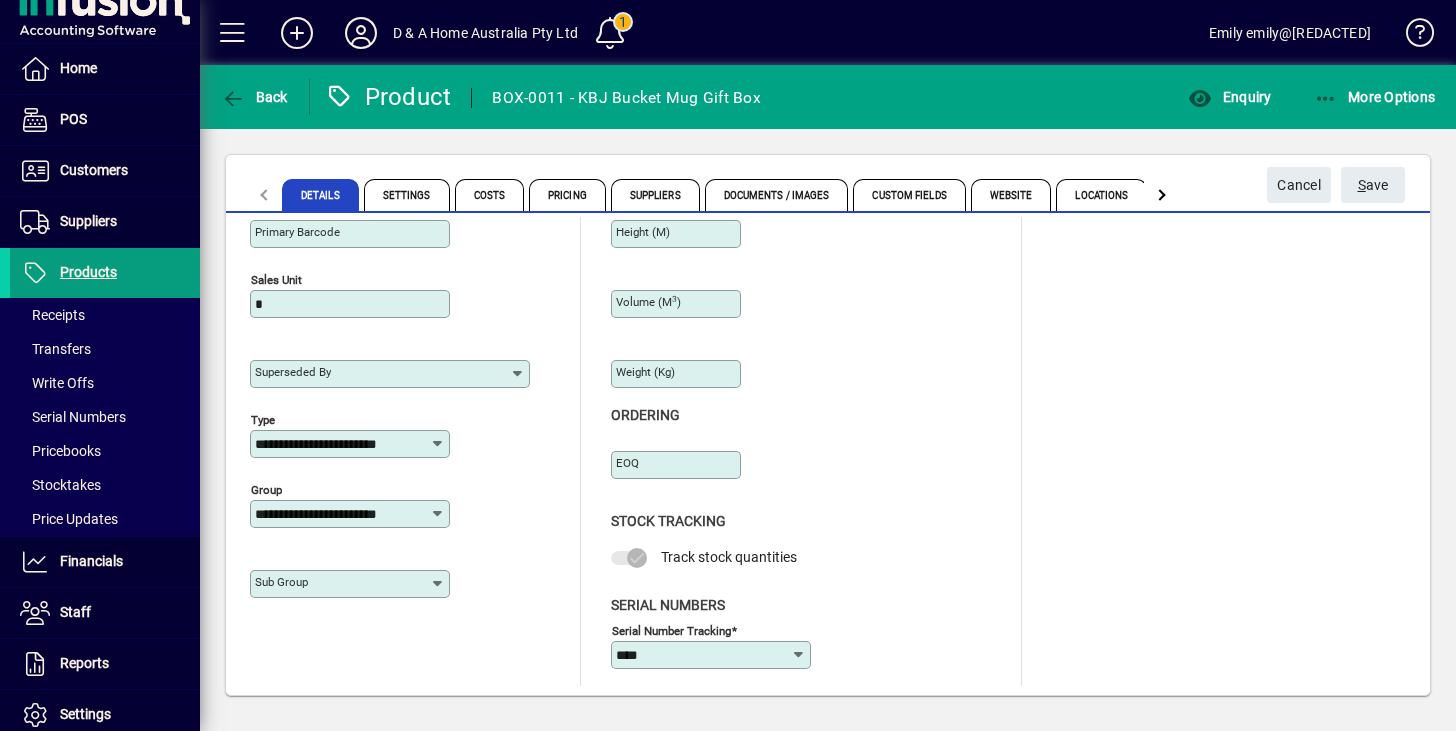 click on "**********" 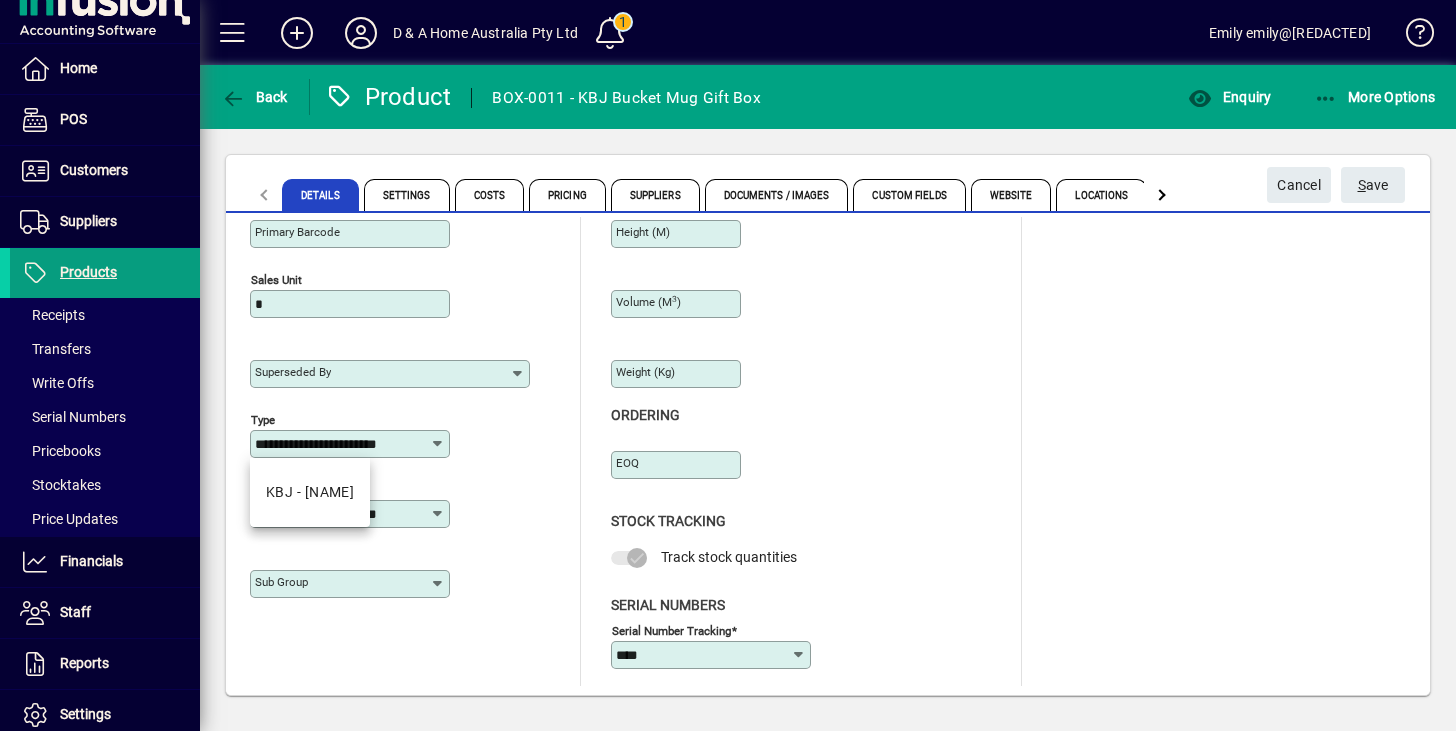click 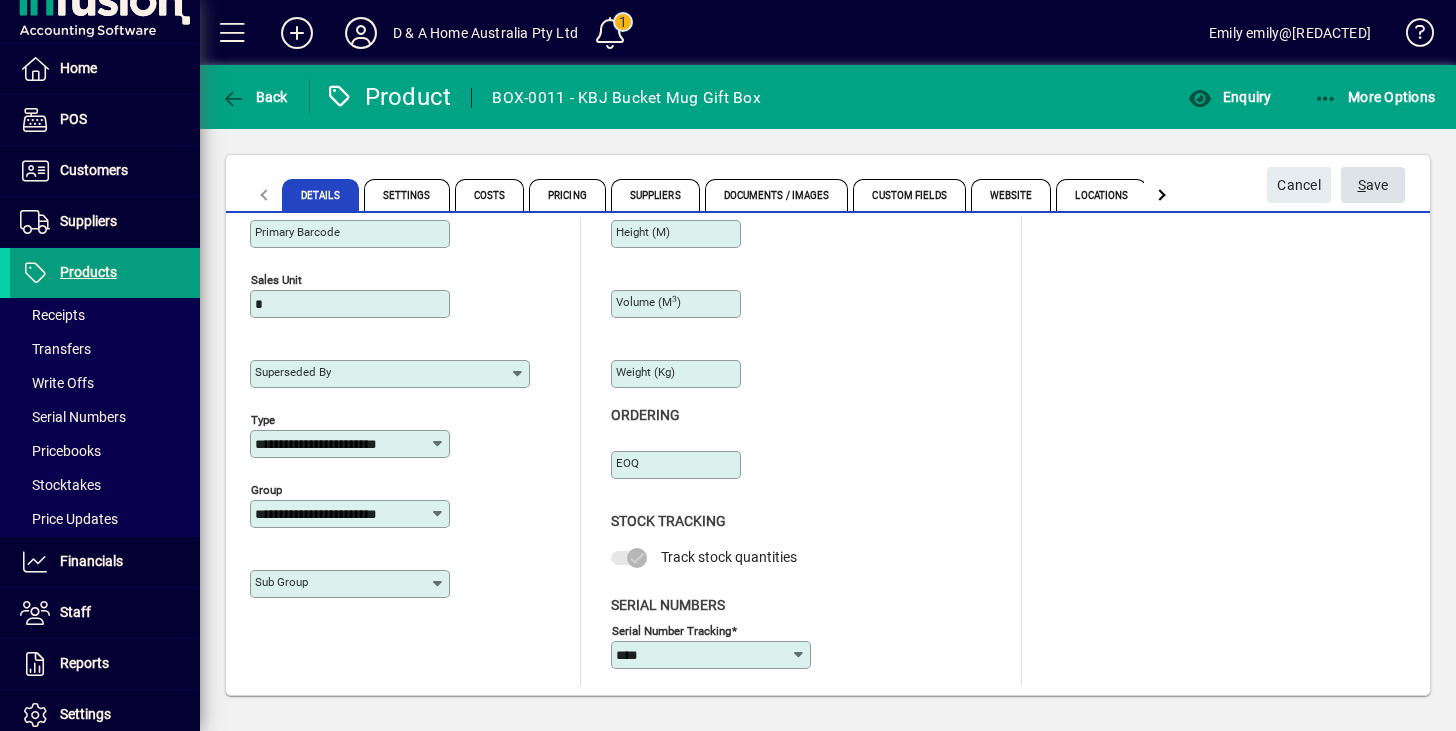 click 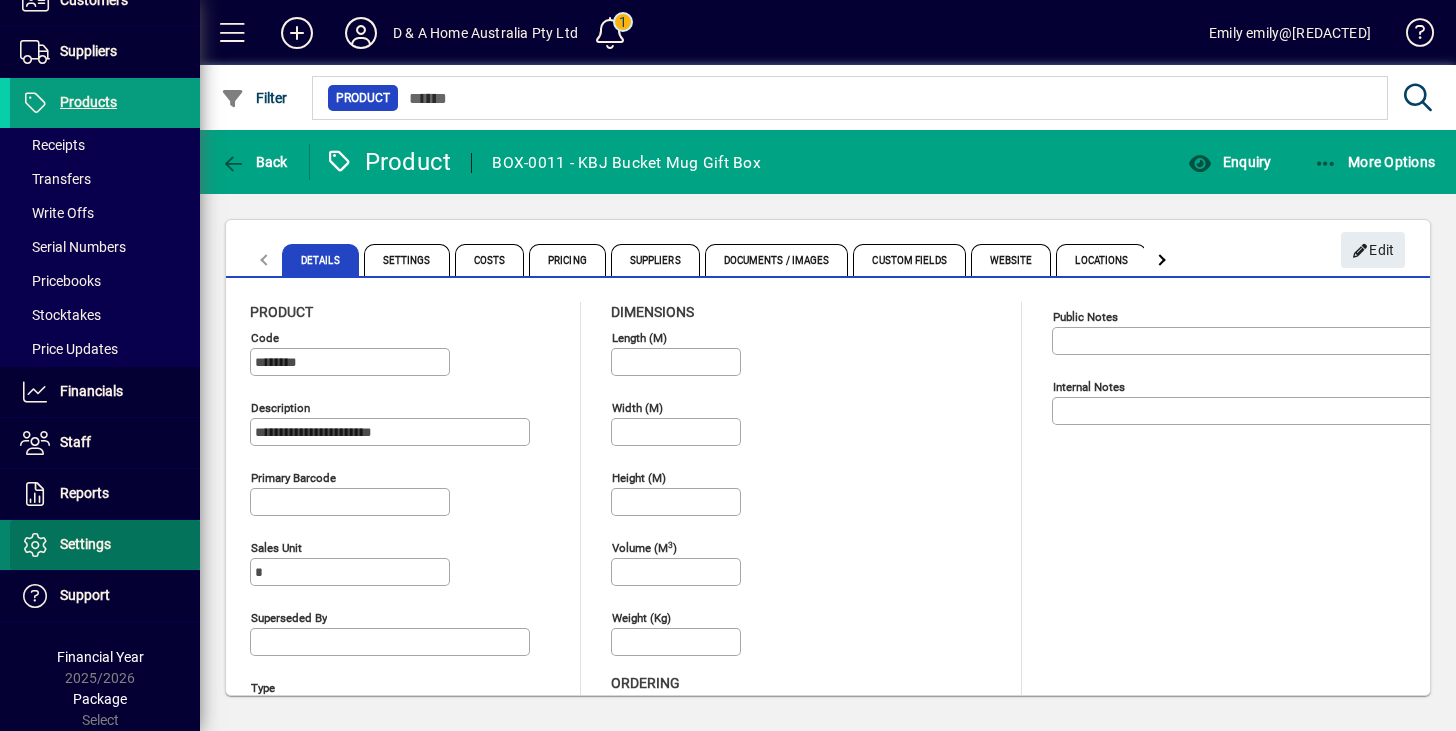 click at bounding box center [105, 545] 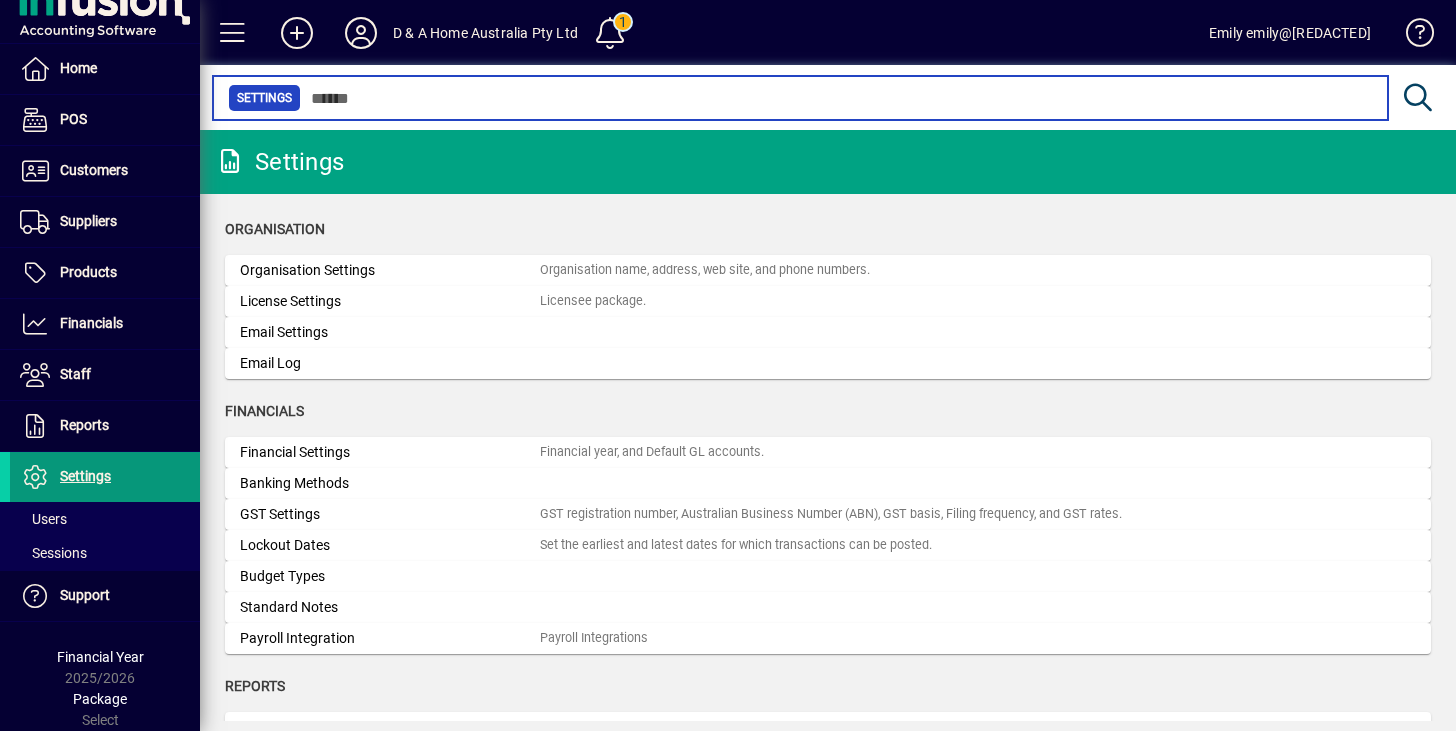 scroll, scrollTop: 26, scrollLeft: 0, axis: vertical 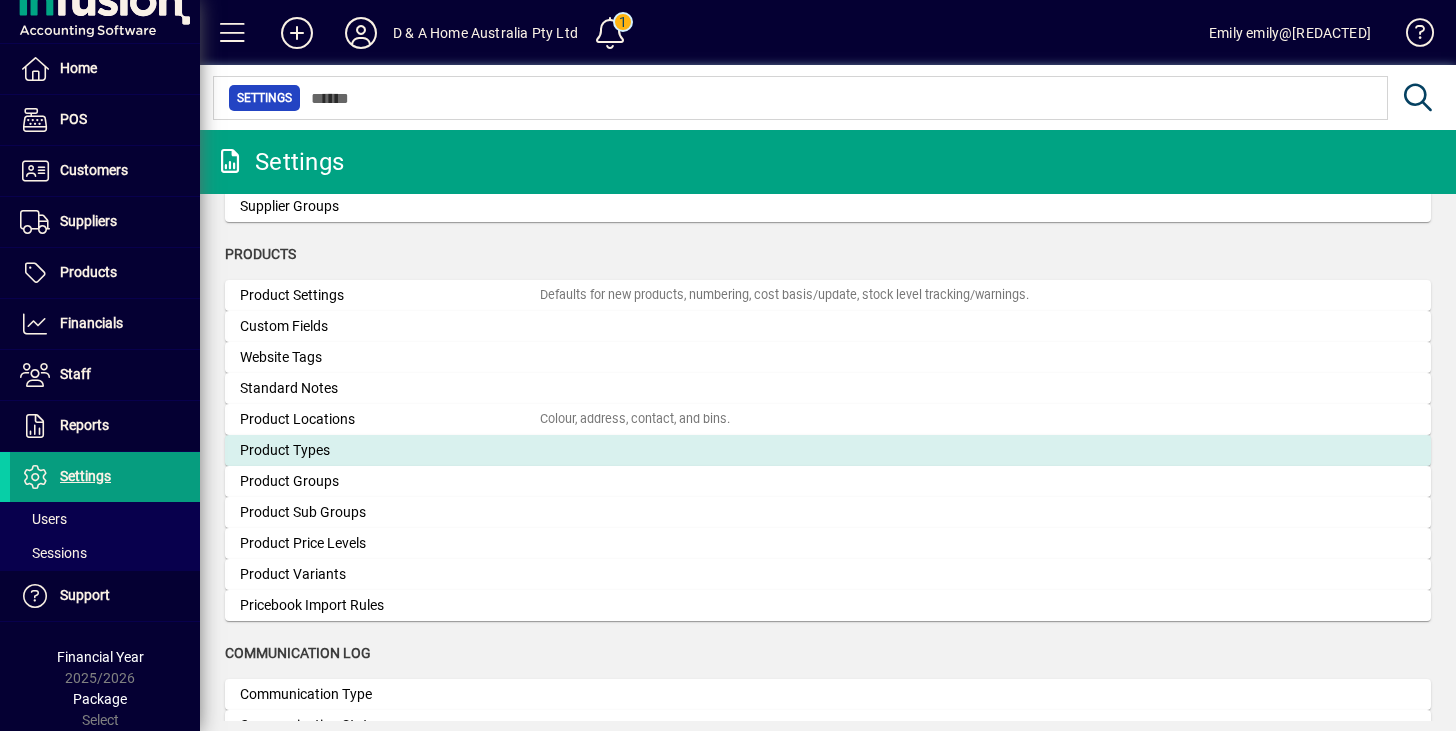 click on "Product Types" 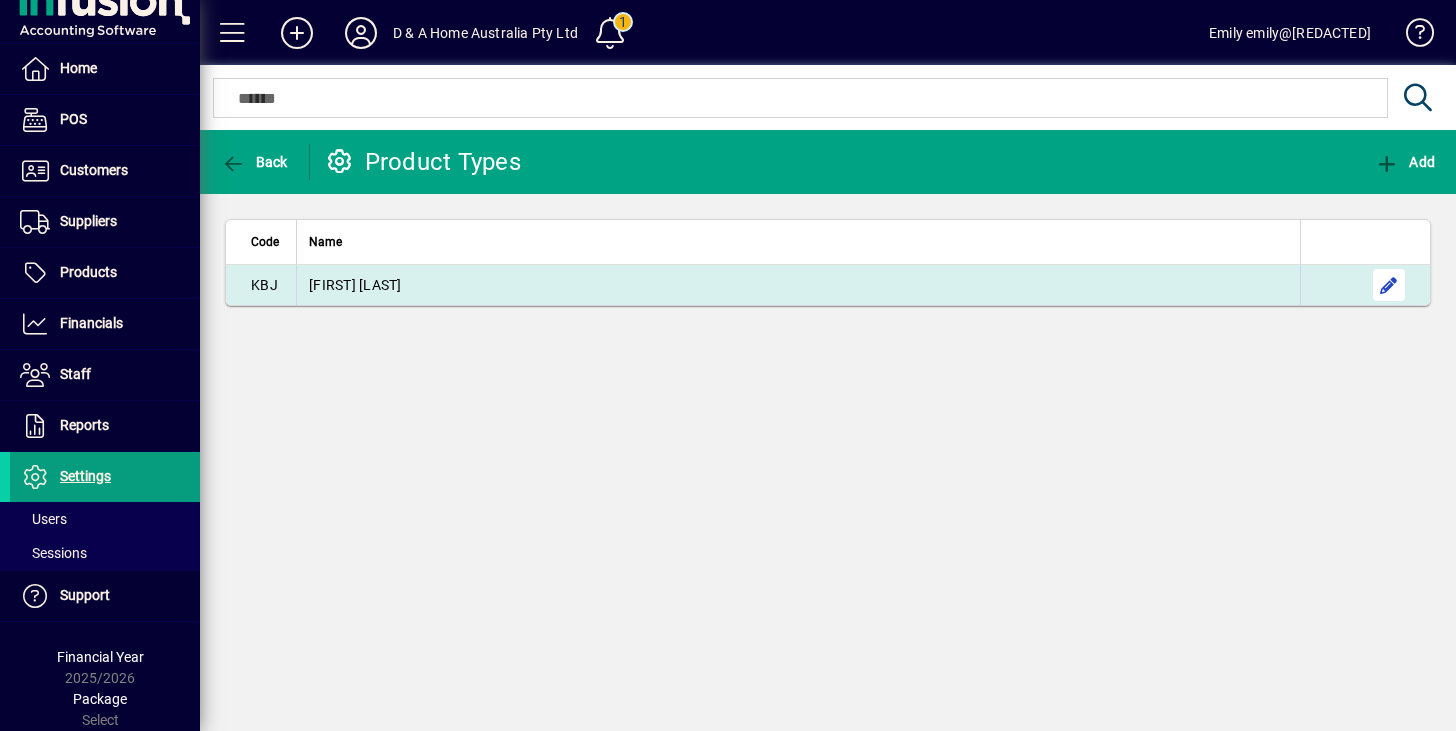 click at bounding box center [1389, 285] 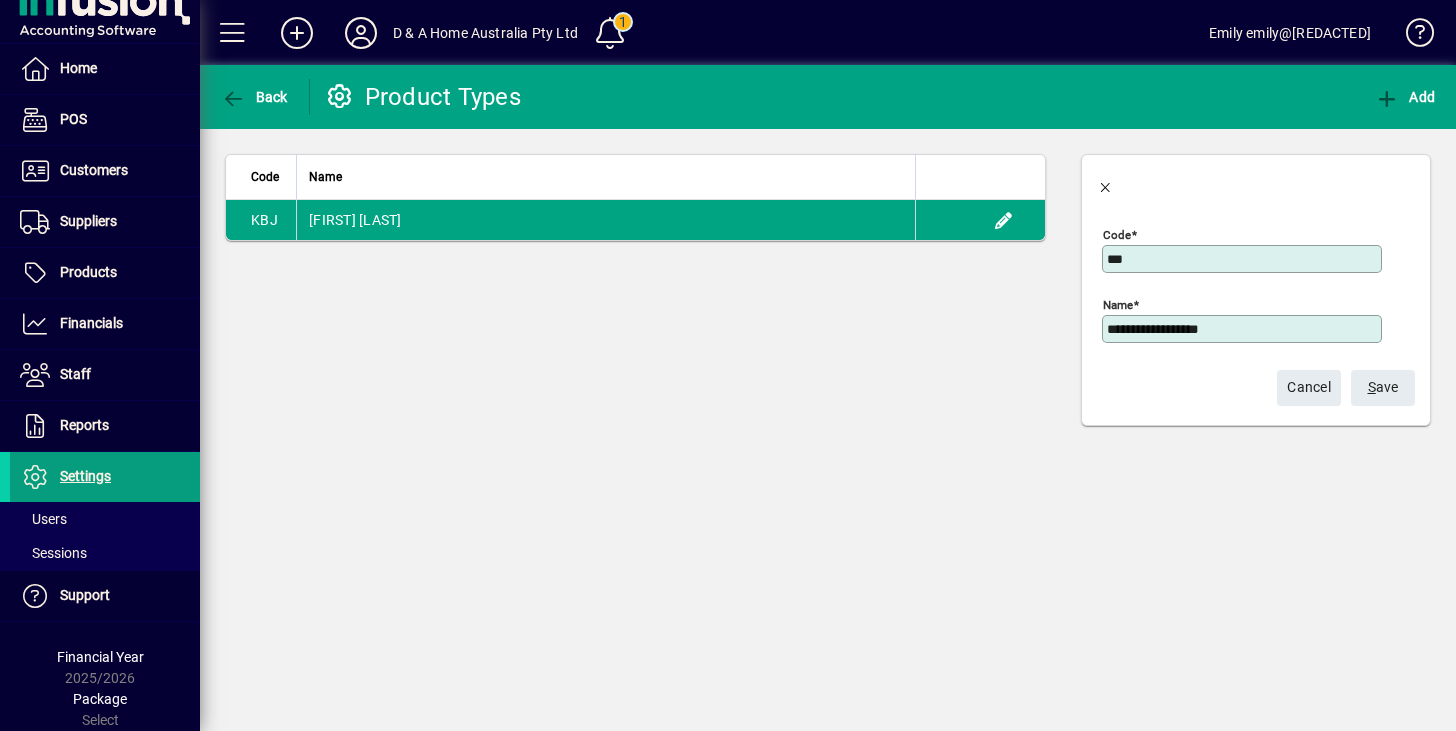 drag, startPoint x: 1158, startPoint y: 258, endPoint x: 1026, endPoint y: 258, distance: 132 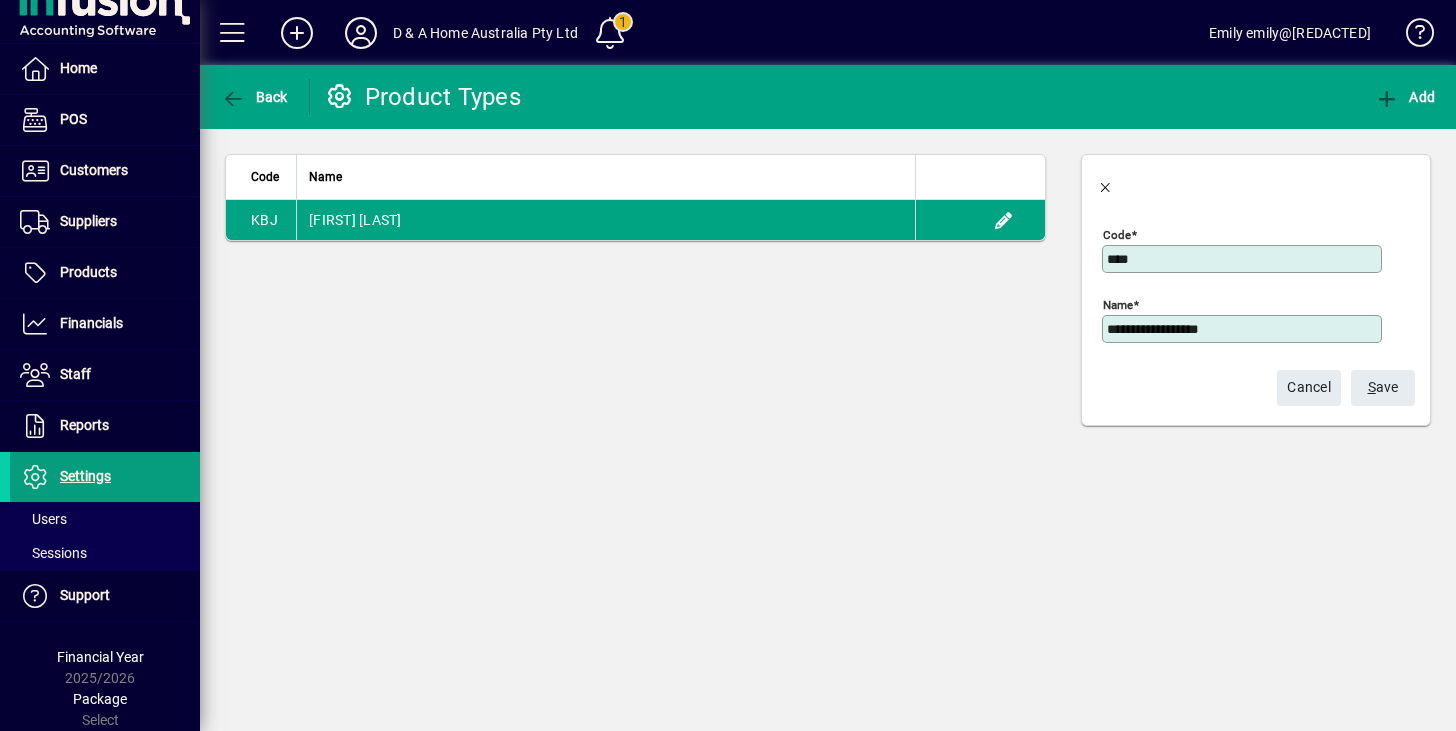 type on "****" 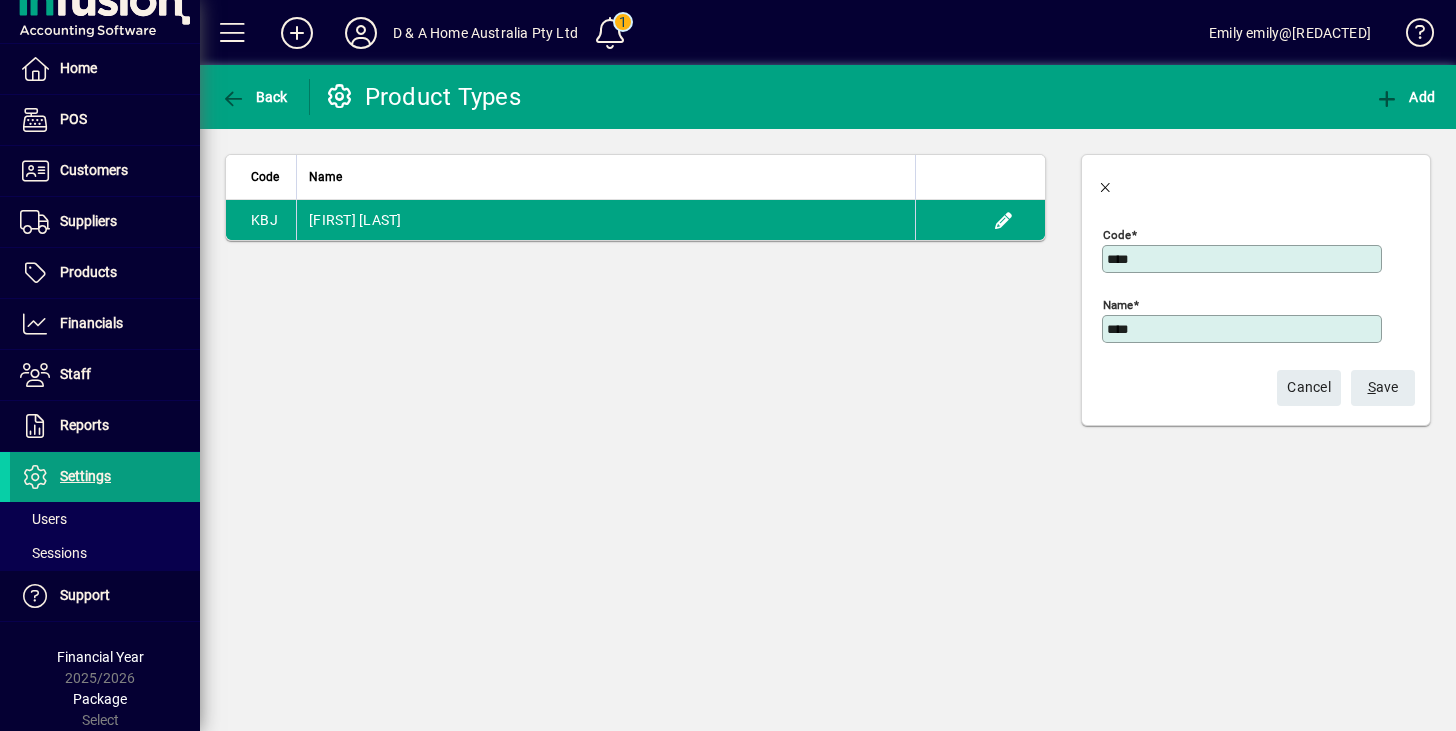 type on "****" 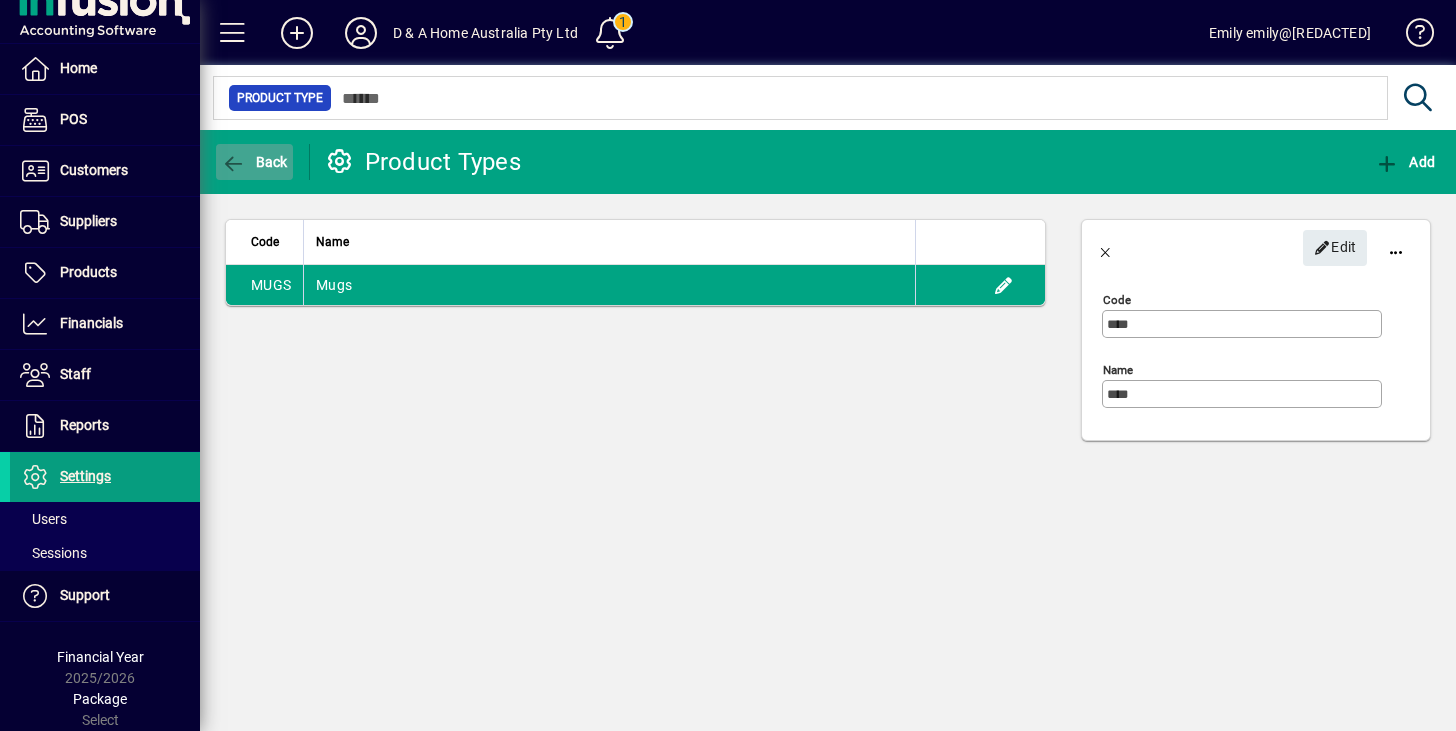 click on "Back" 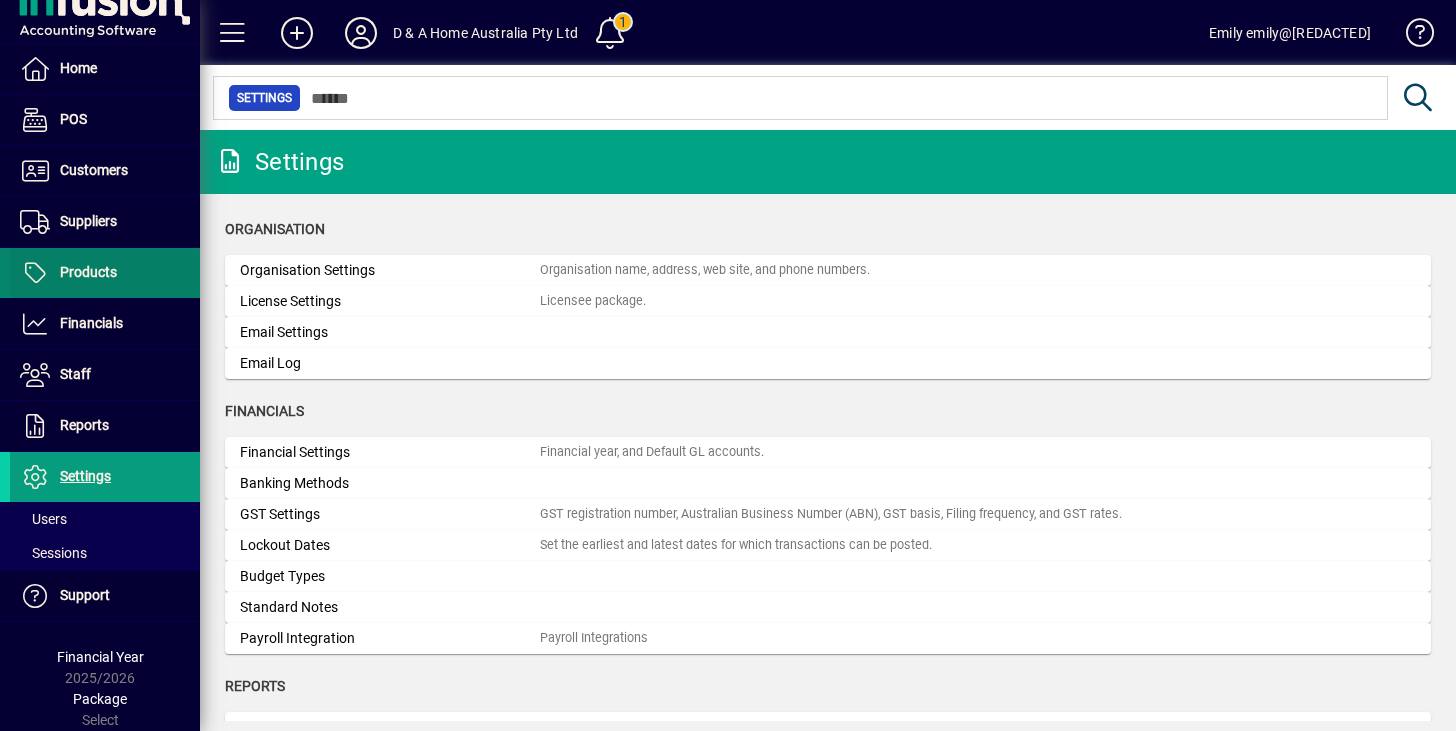 click at bounding box center (105, 273) 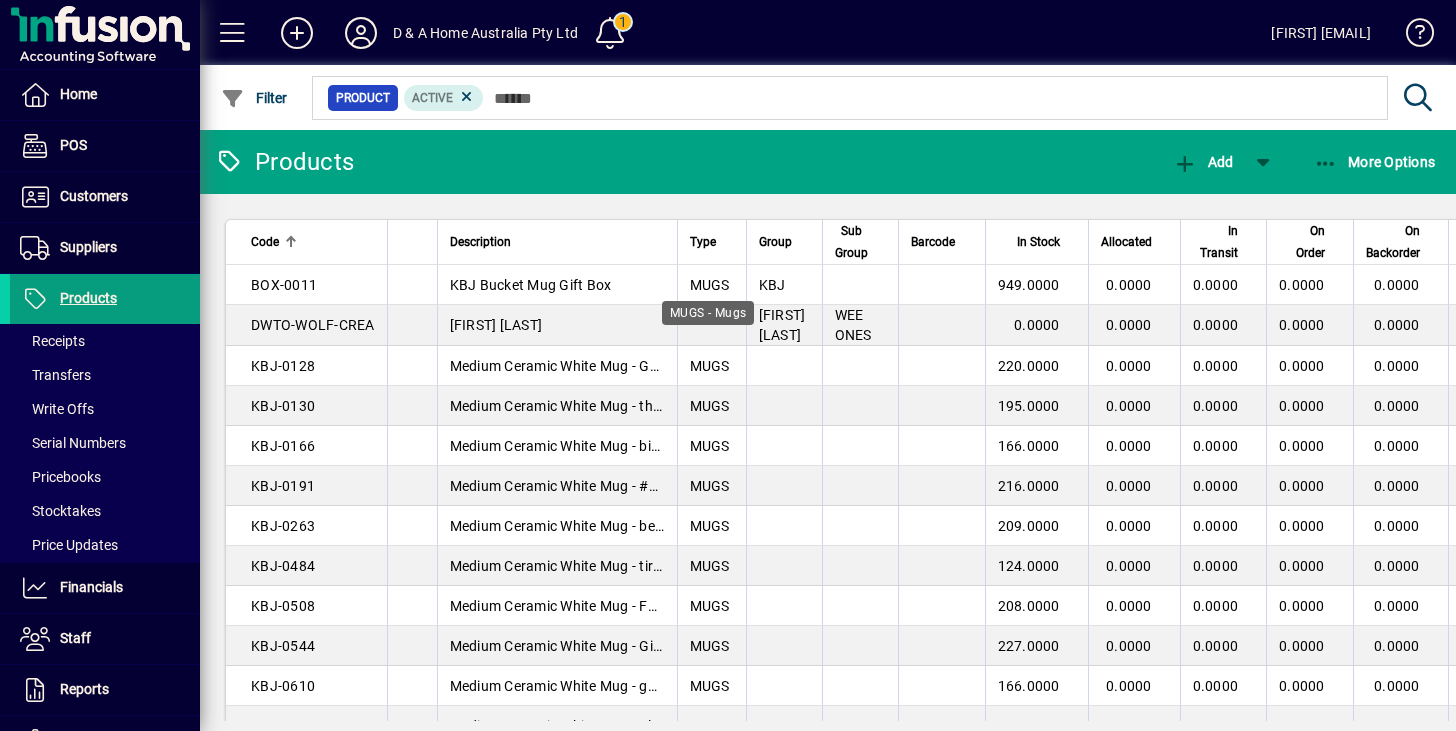 scroll, scrollTop: 0, scrollLeft: 0, axis: both 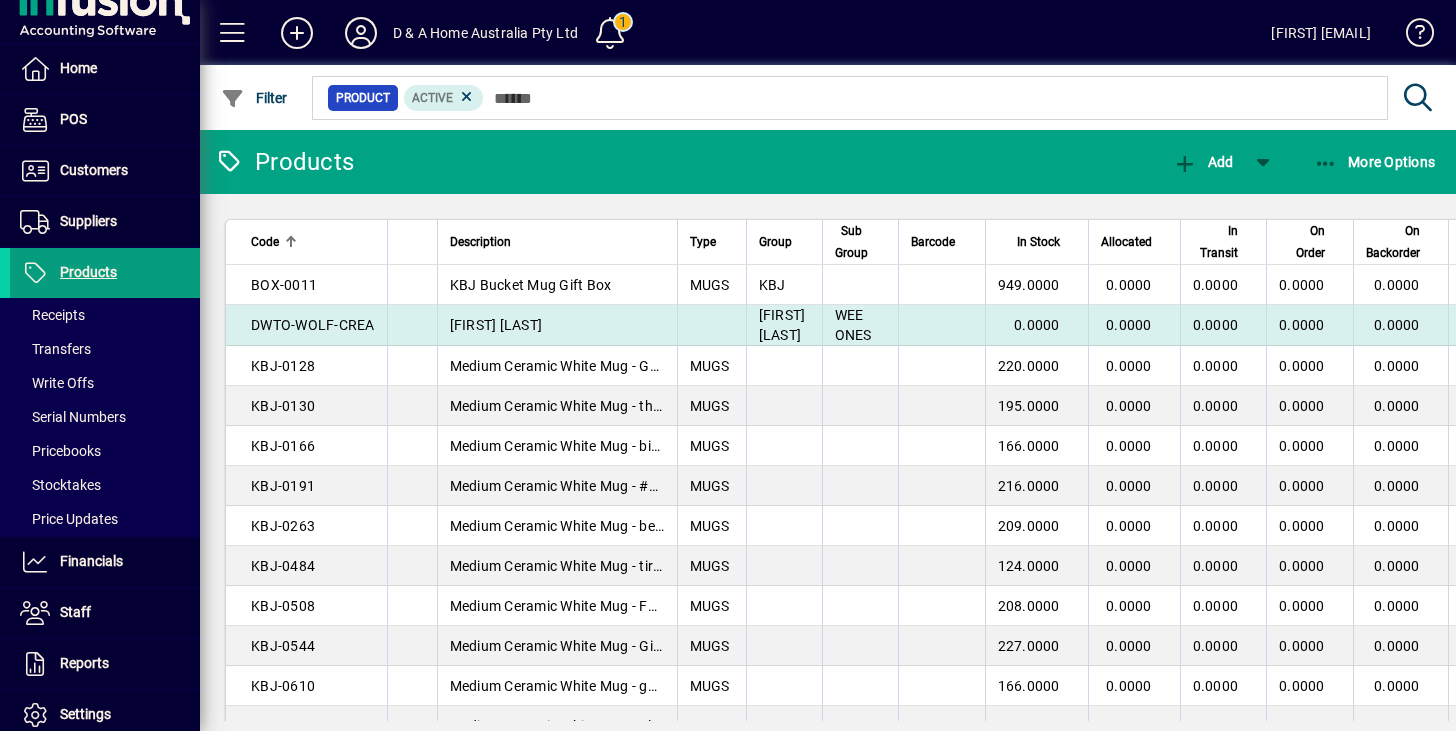 click on "[FIRST] [LAST]" at bounding box center (557, 325) 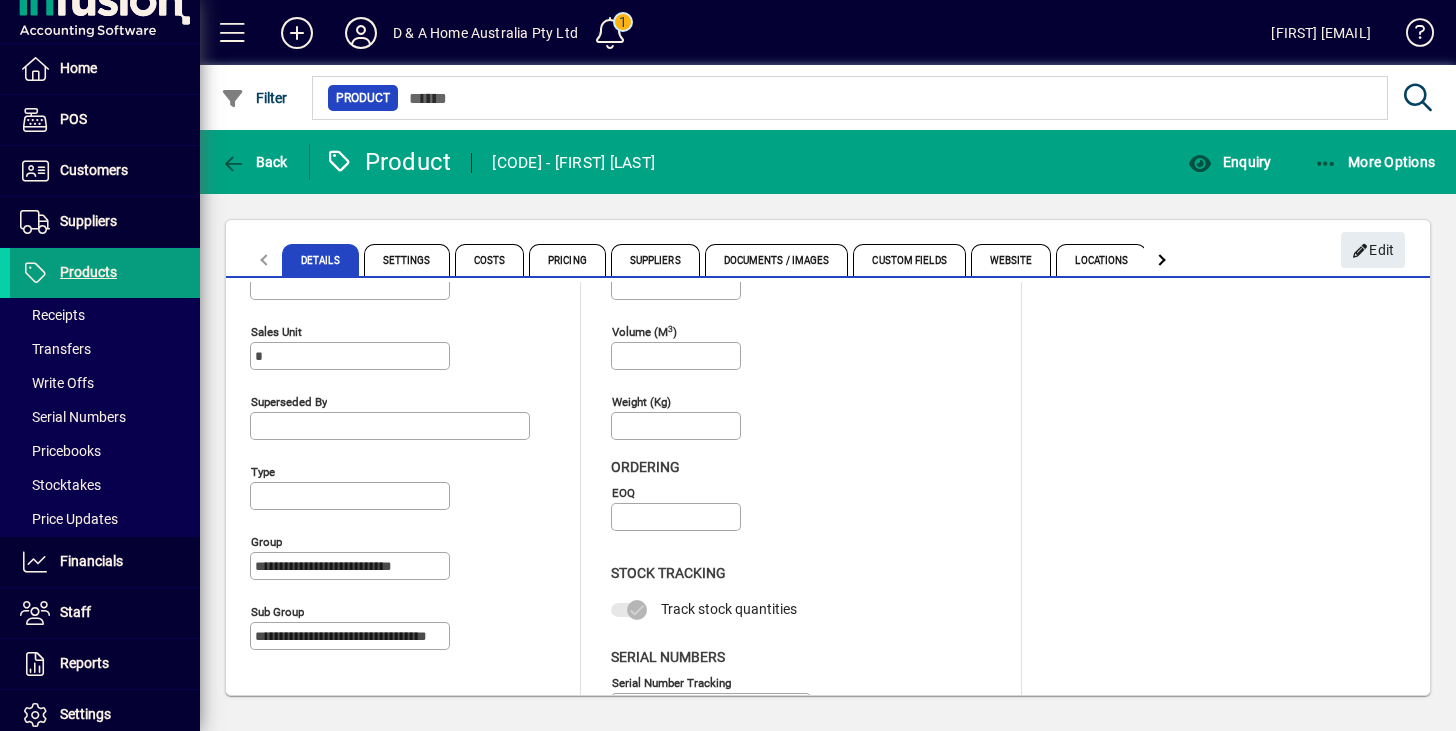 scroll, scrollTop: 268, scrollLeft: 0, axis: vertical 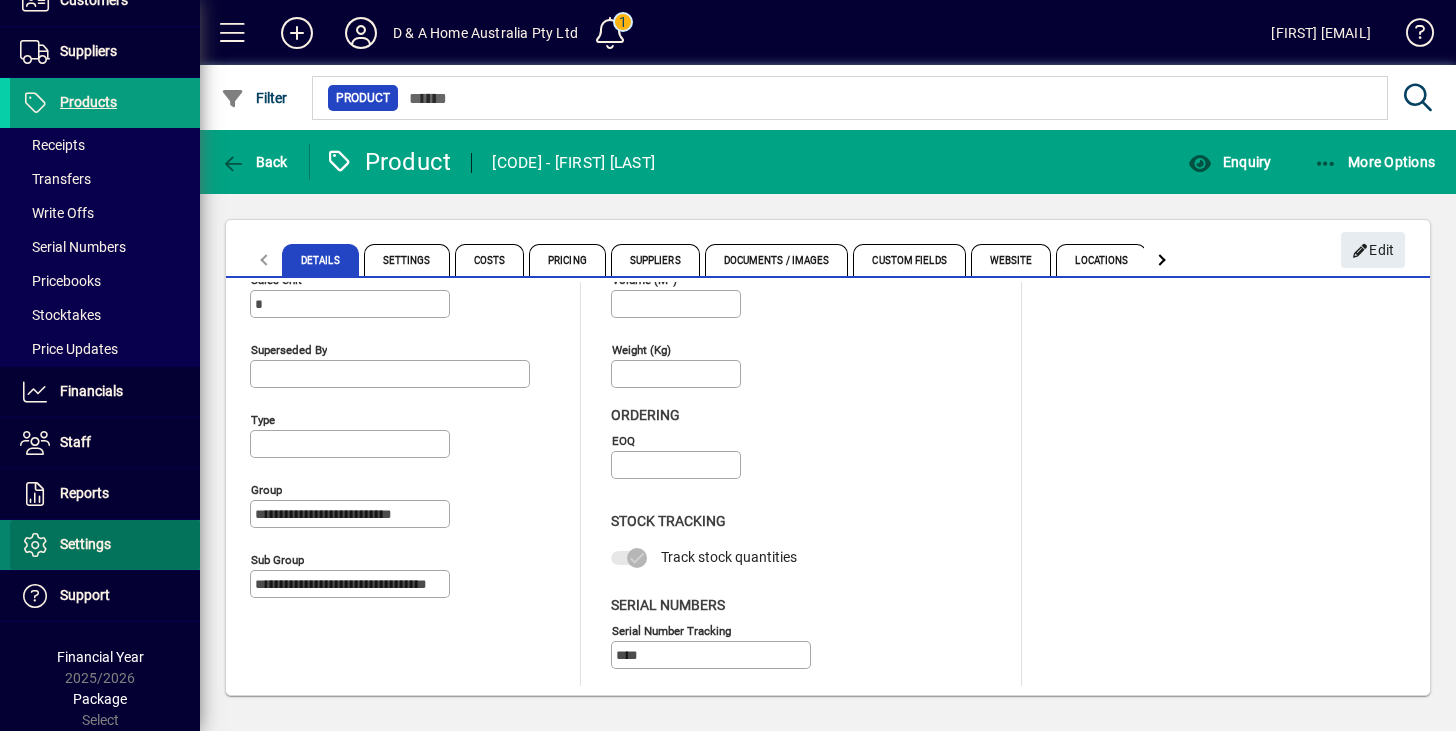 click at bounding box center (105, 545) 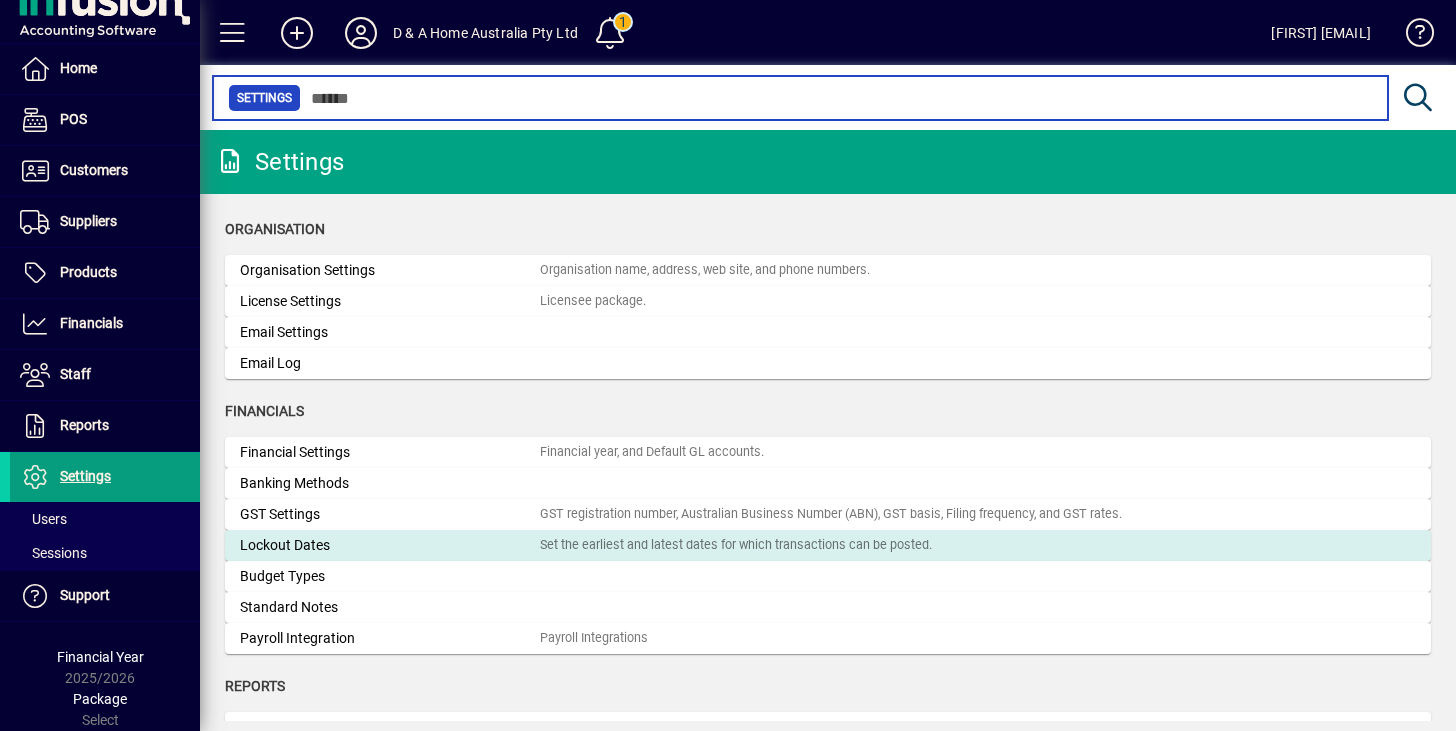 scroll, scrollTop: 26, scrollLeft: 0, axis: vertical 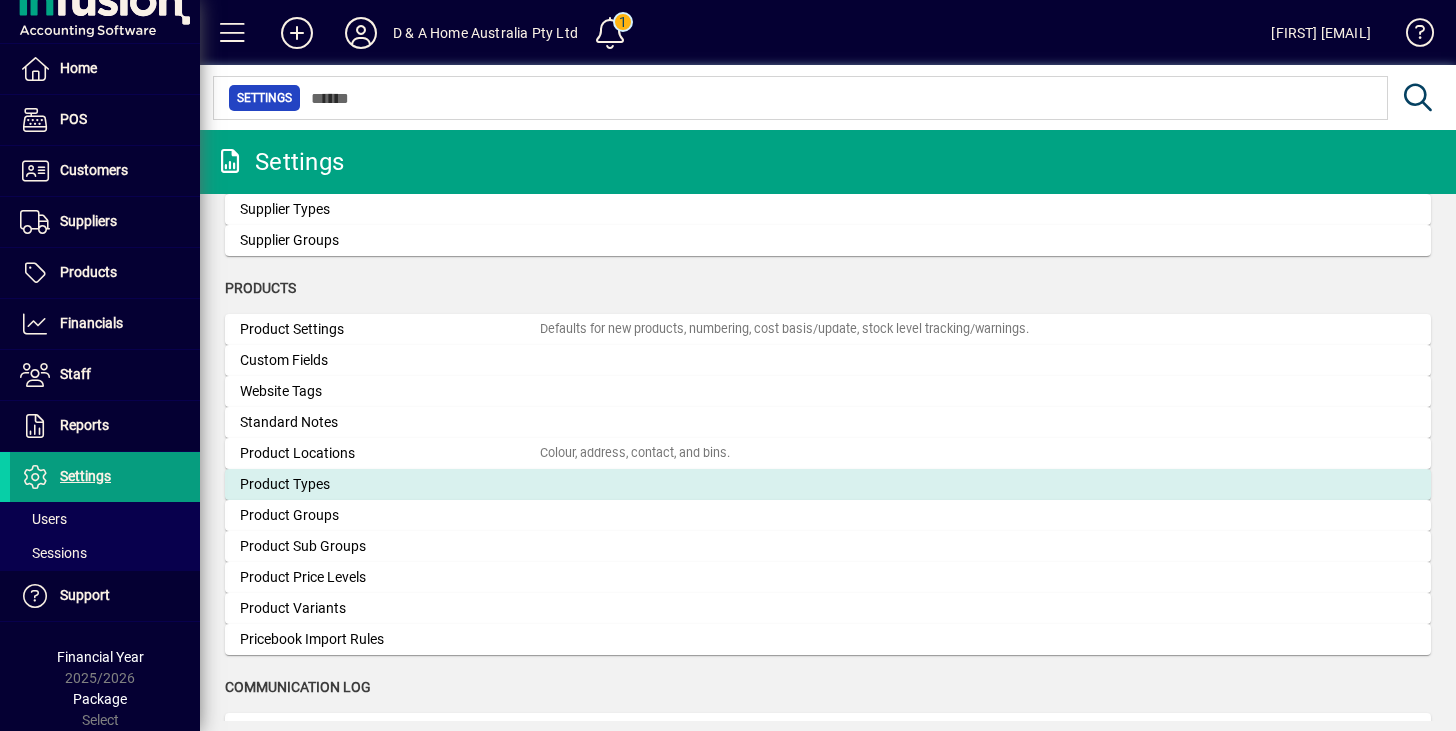click on "Product Types" 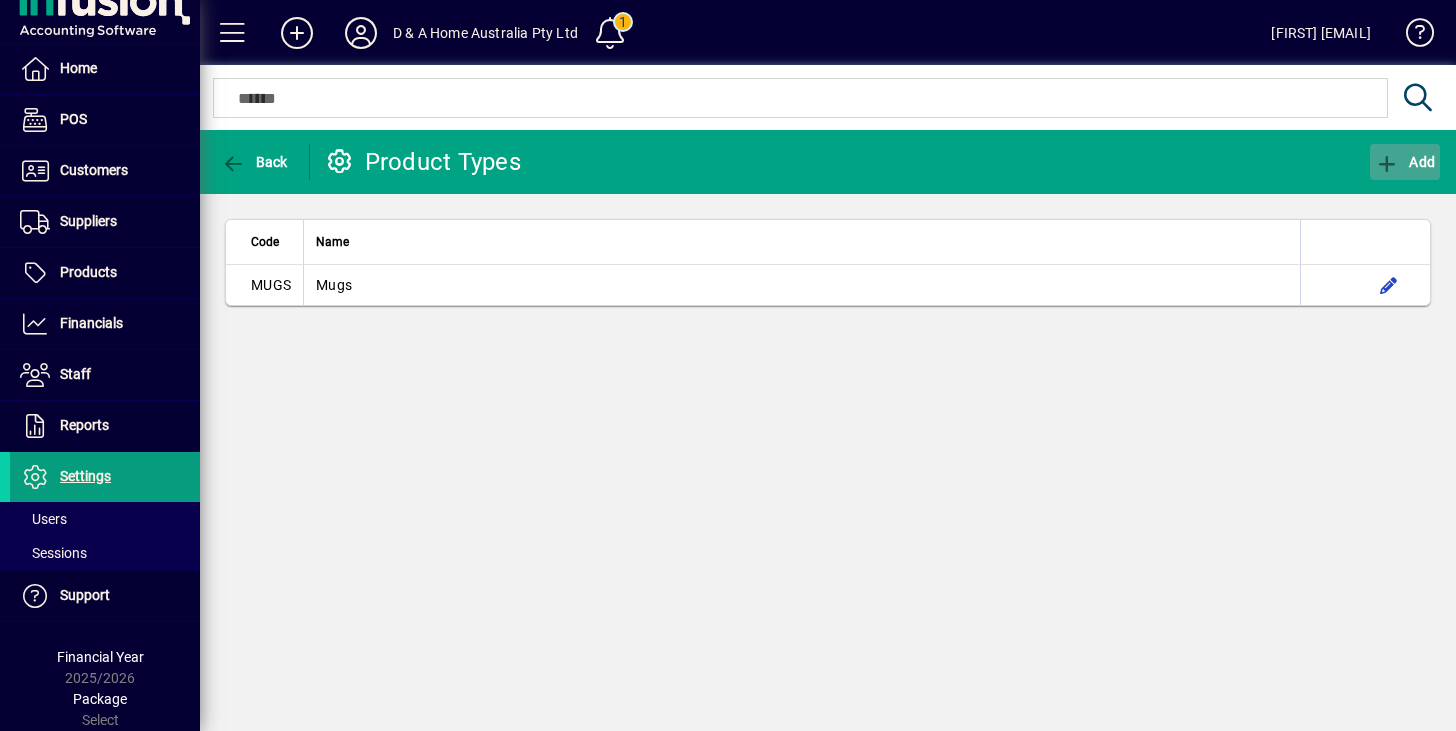 click 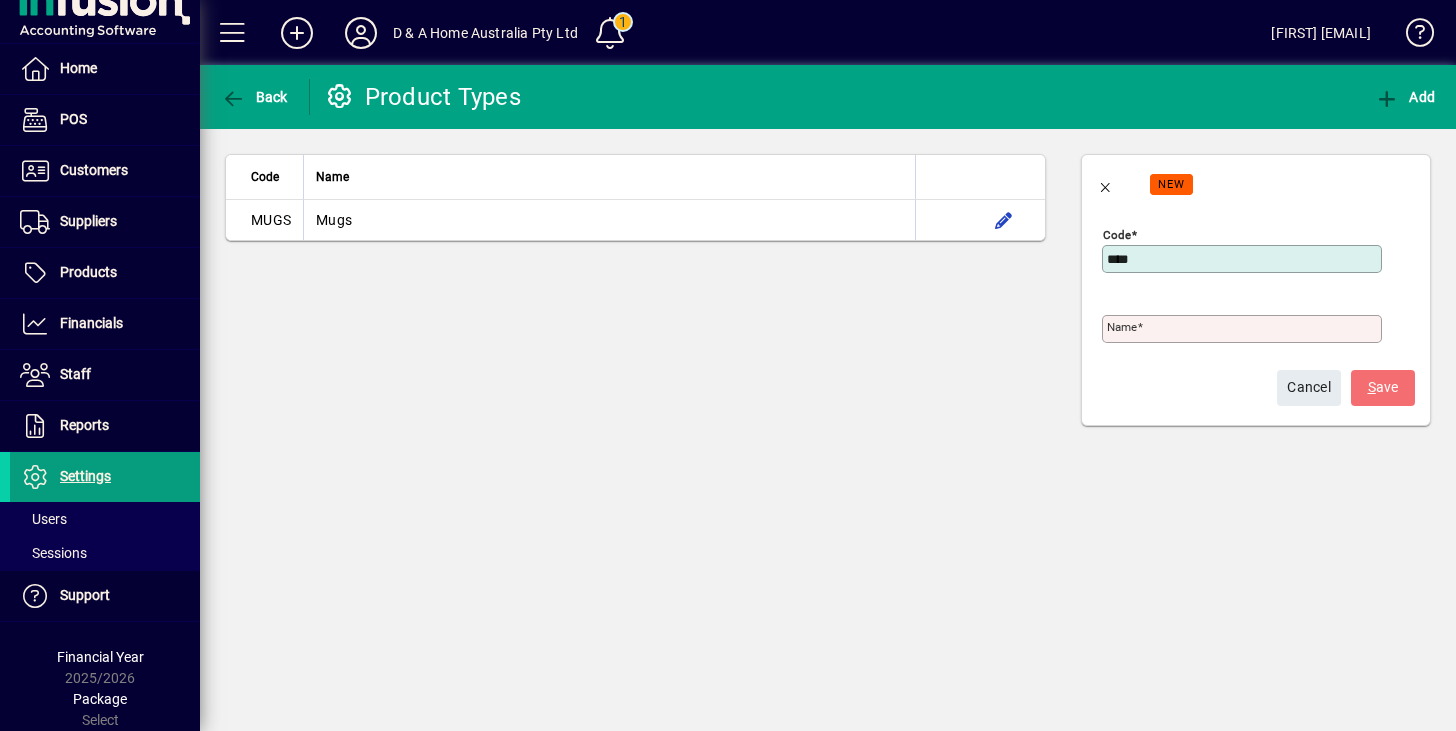 type on "****" 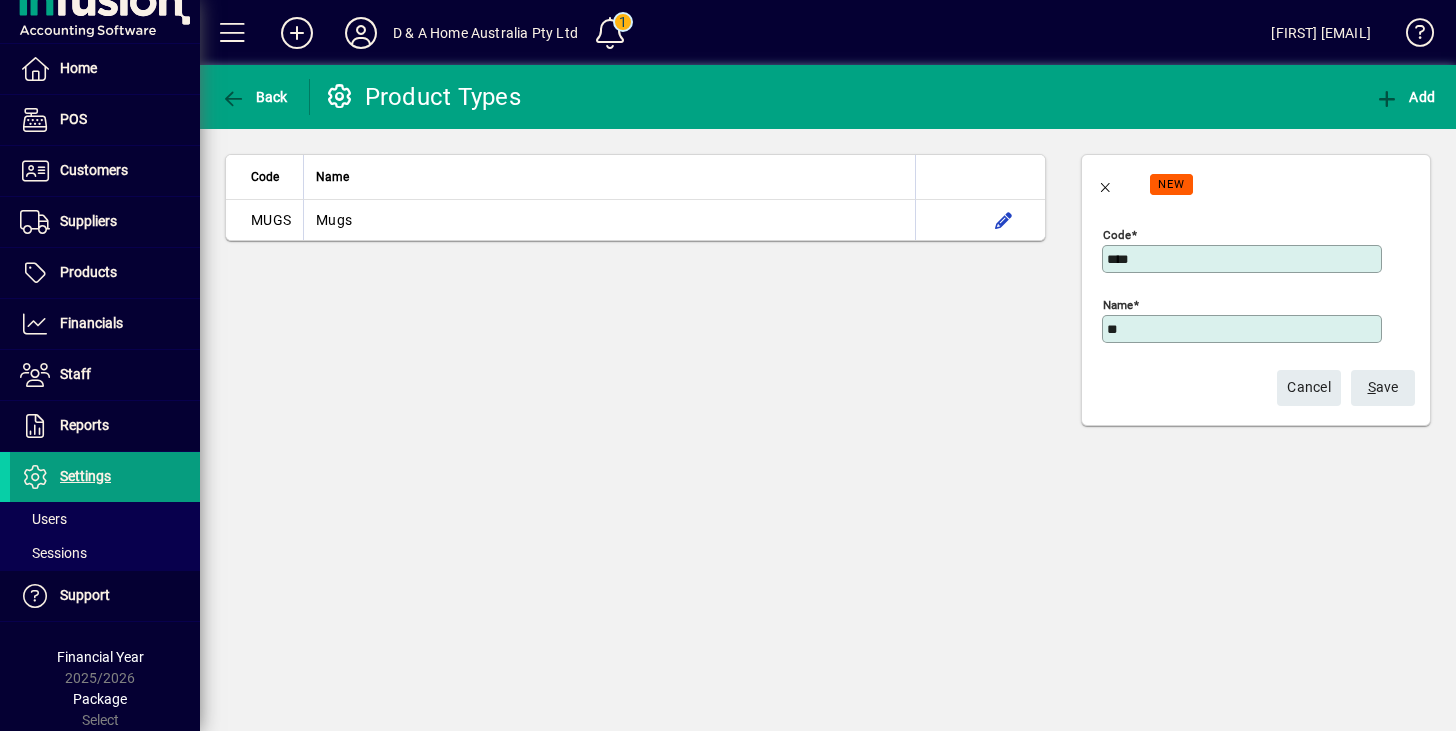 type on "*" 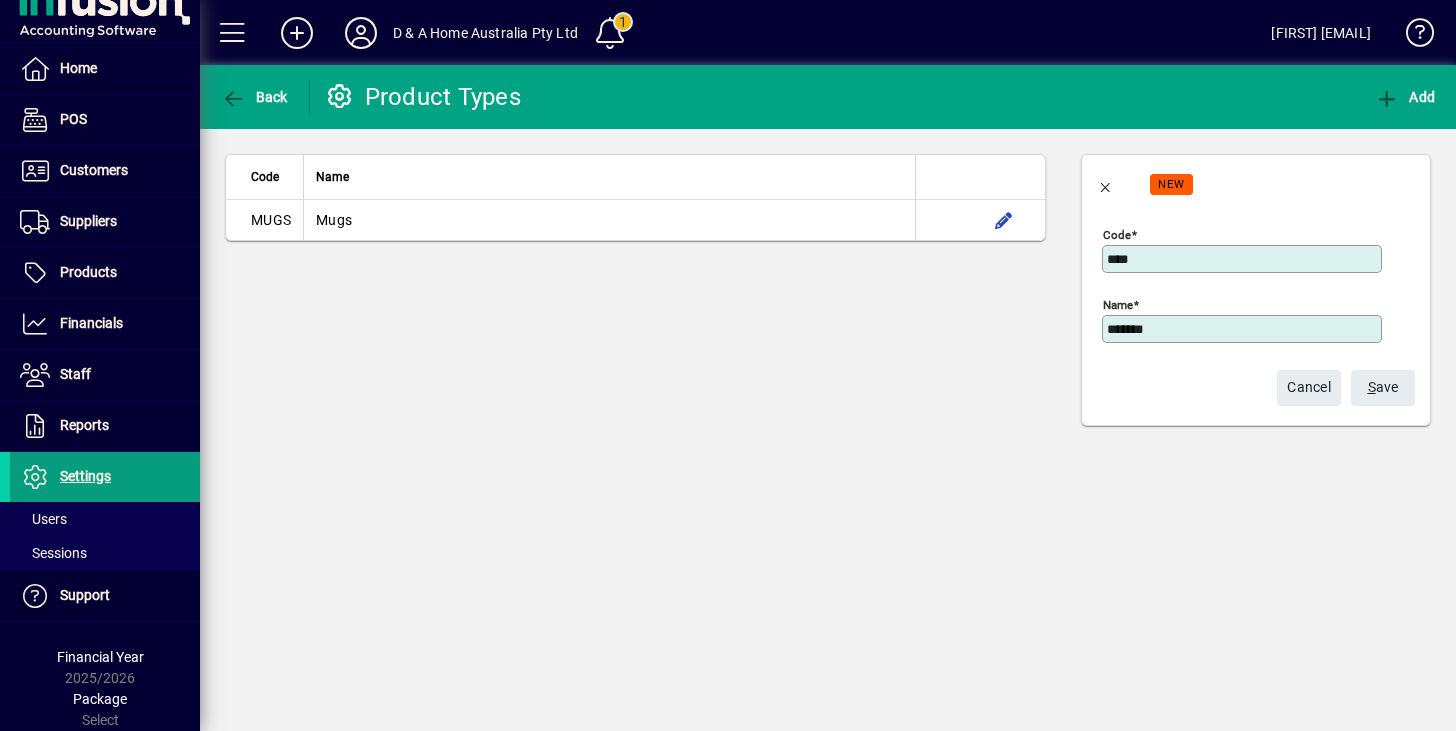 type on "********" 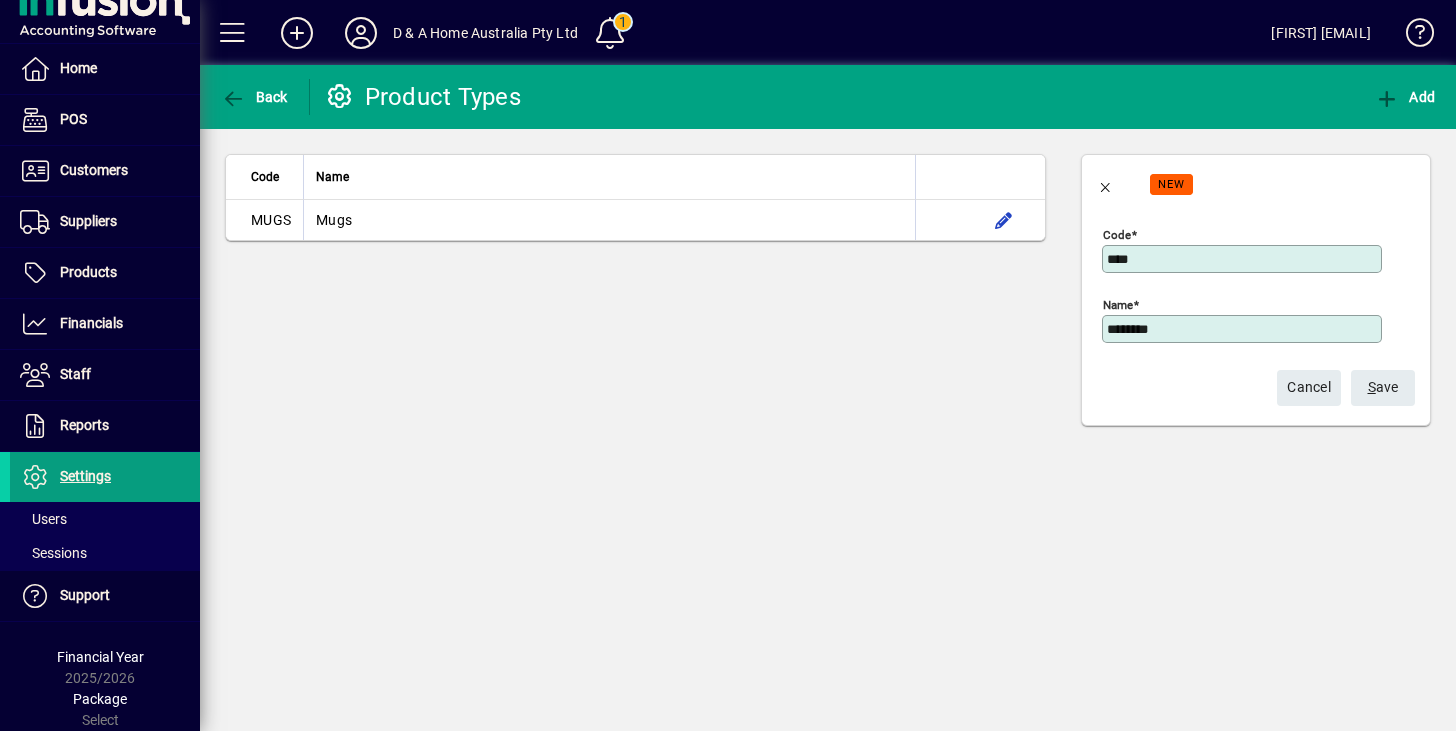 type 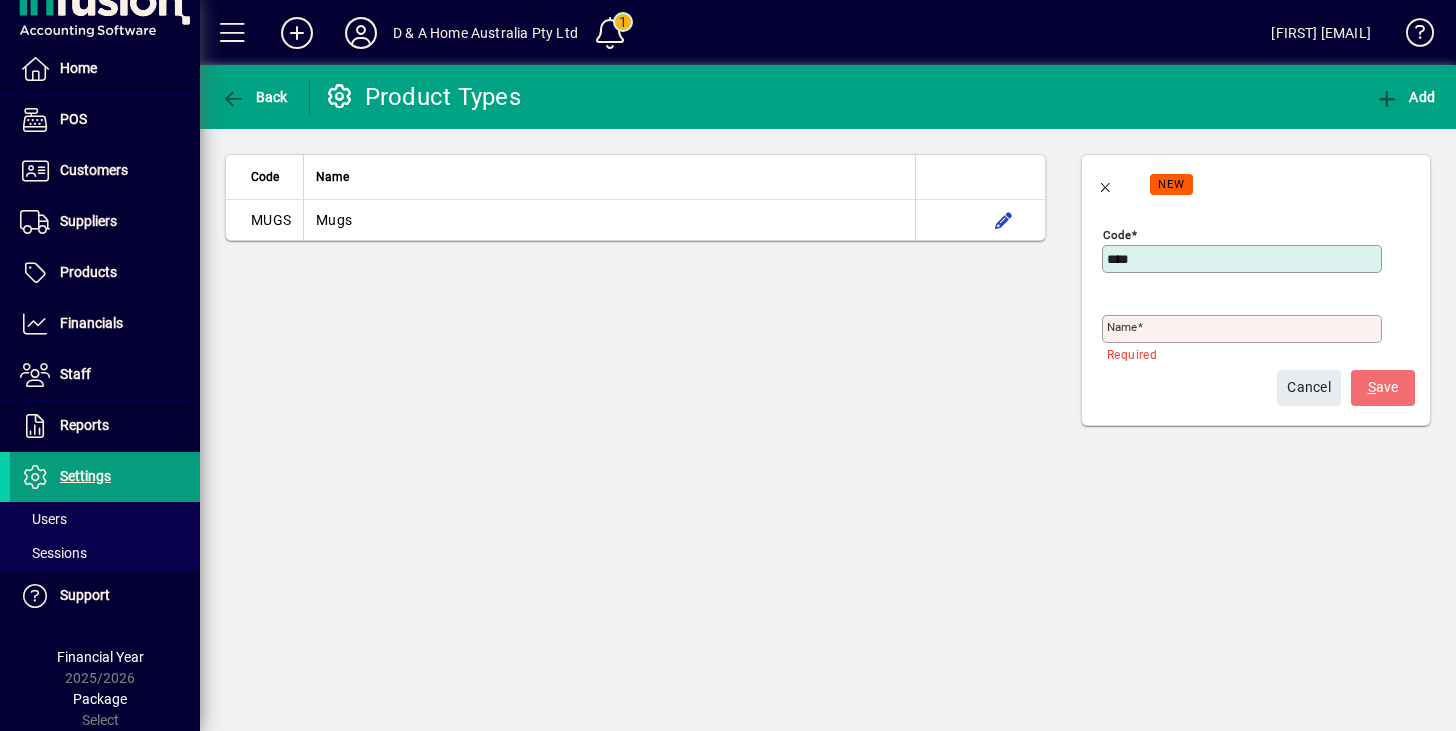 drag, startPoint x: 1147, startPoint y: 256, endPoint x: 1085, endPoint y: 254, distance: 62.03225 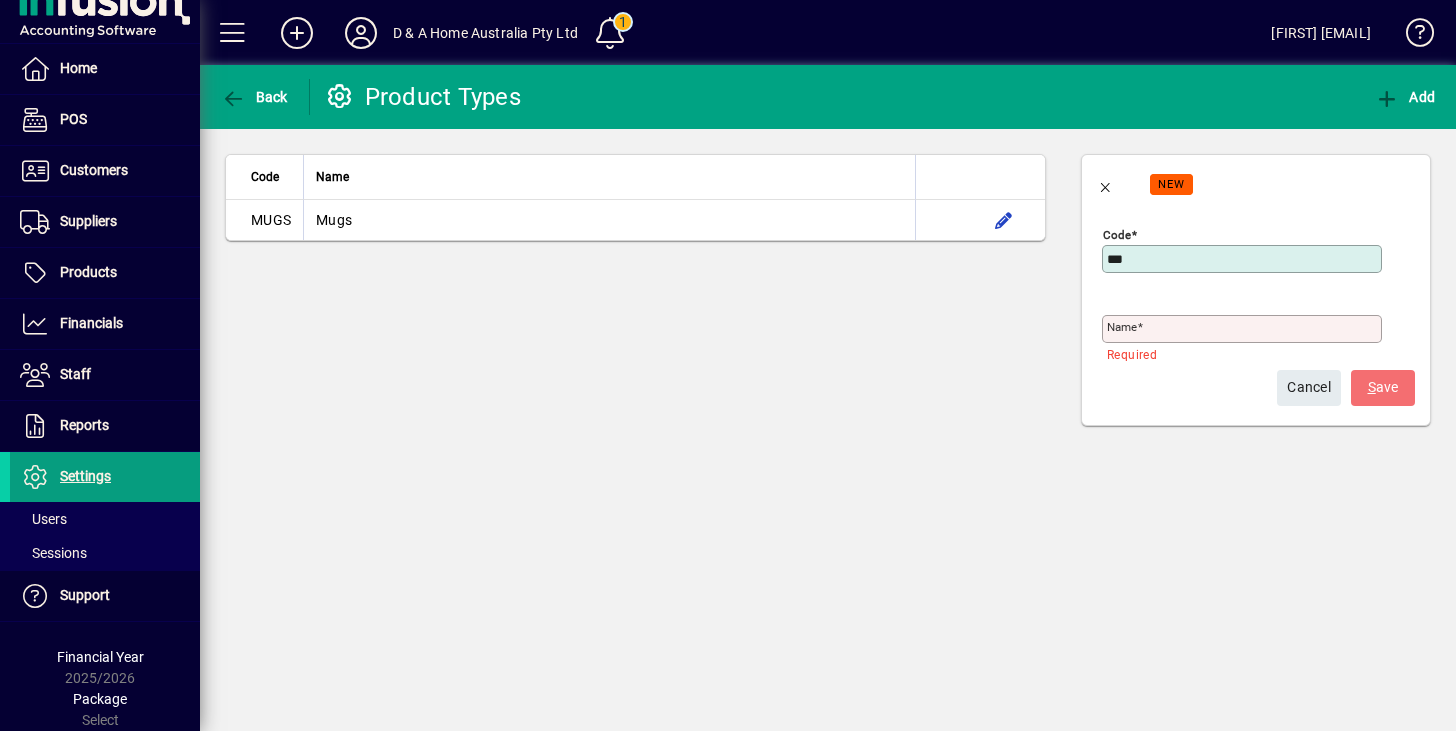 type on "****" 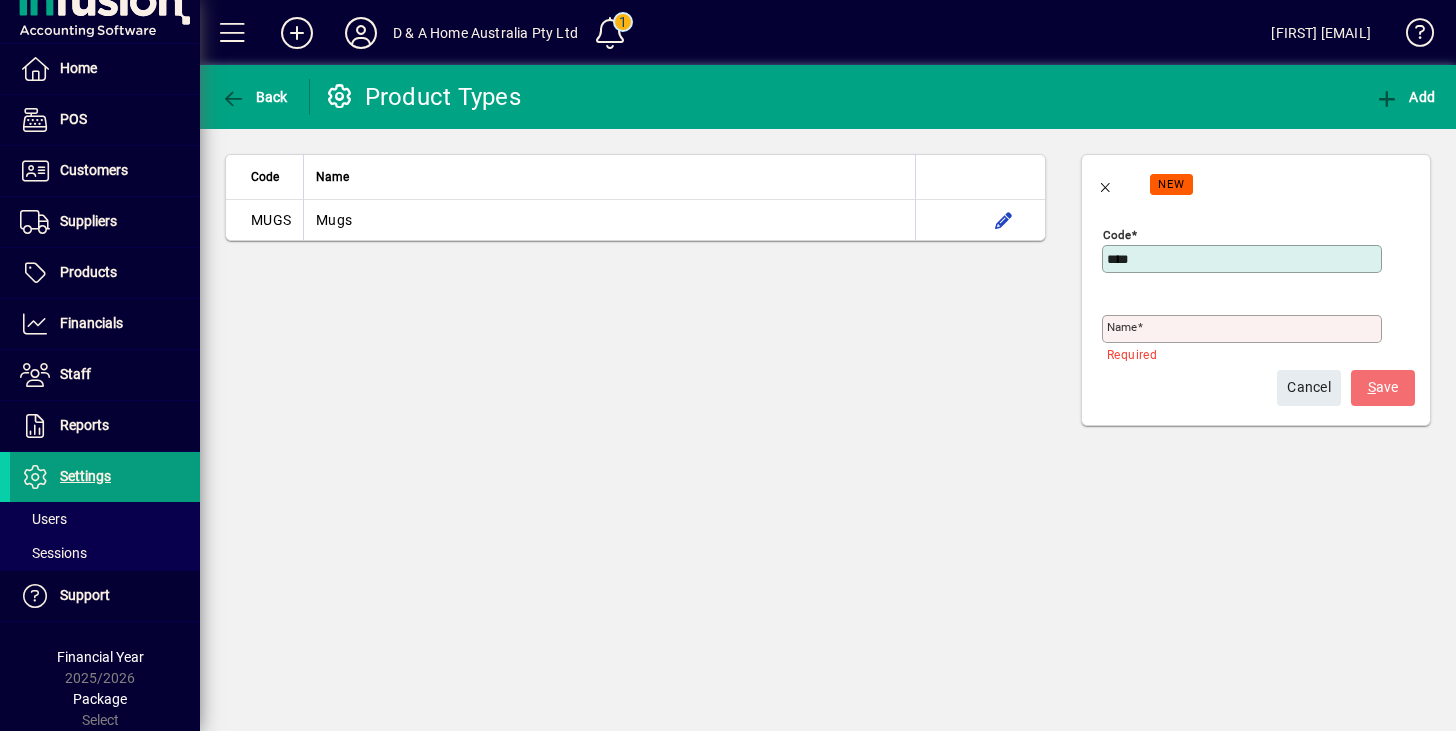 click on "Name" 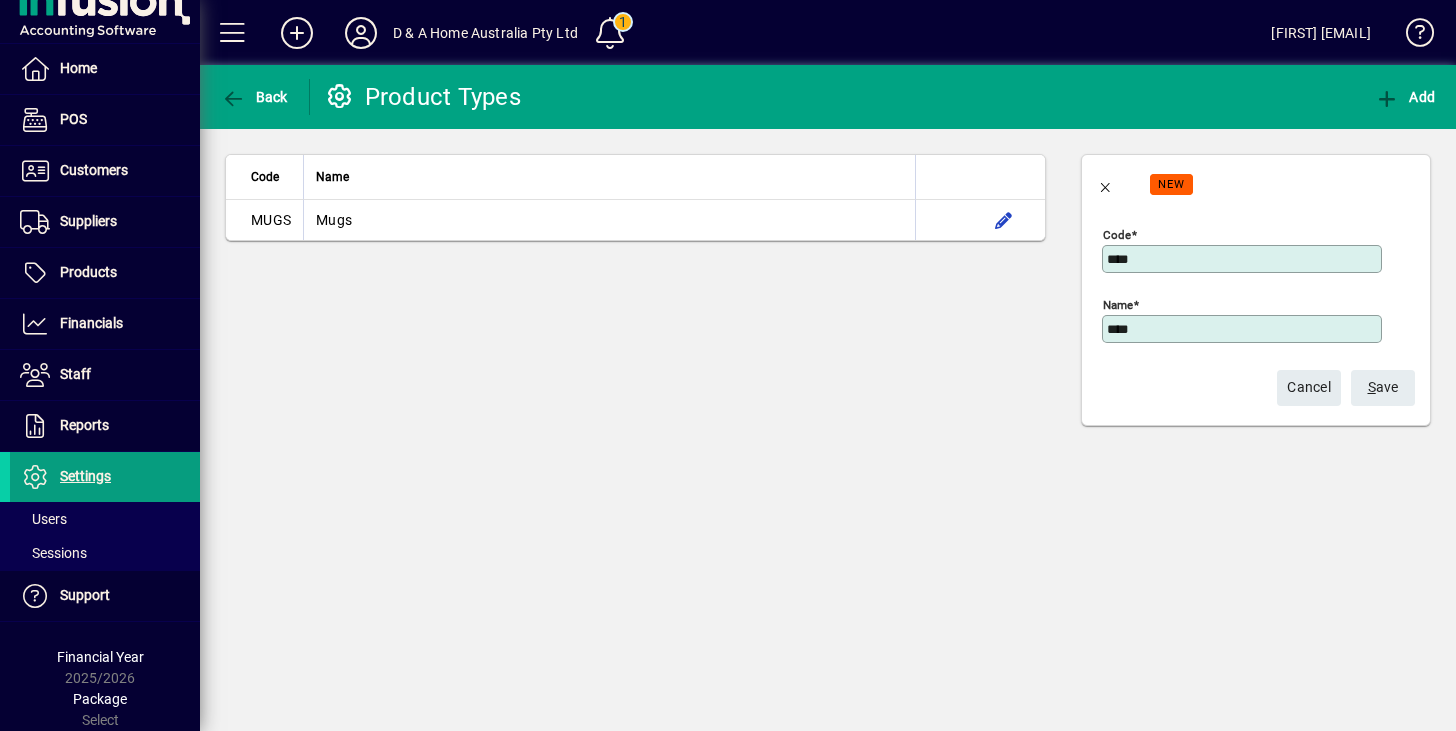 type on "****" 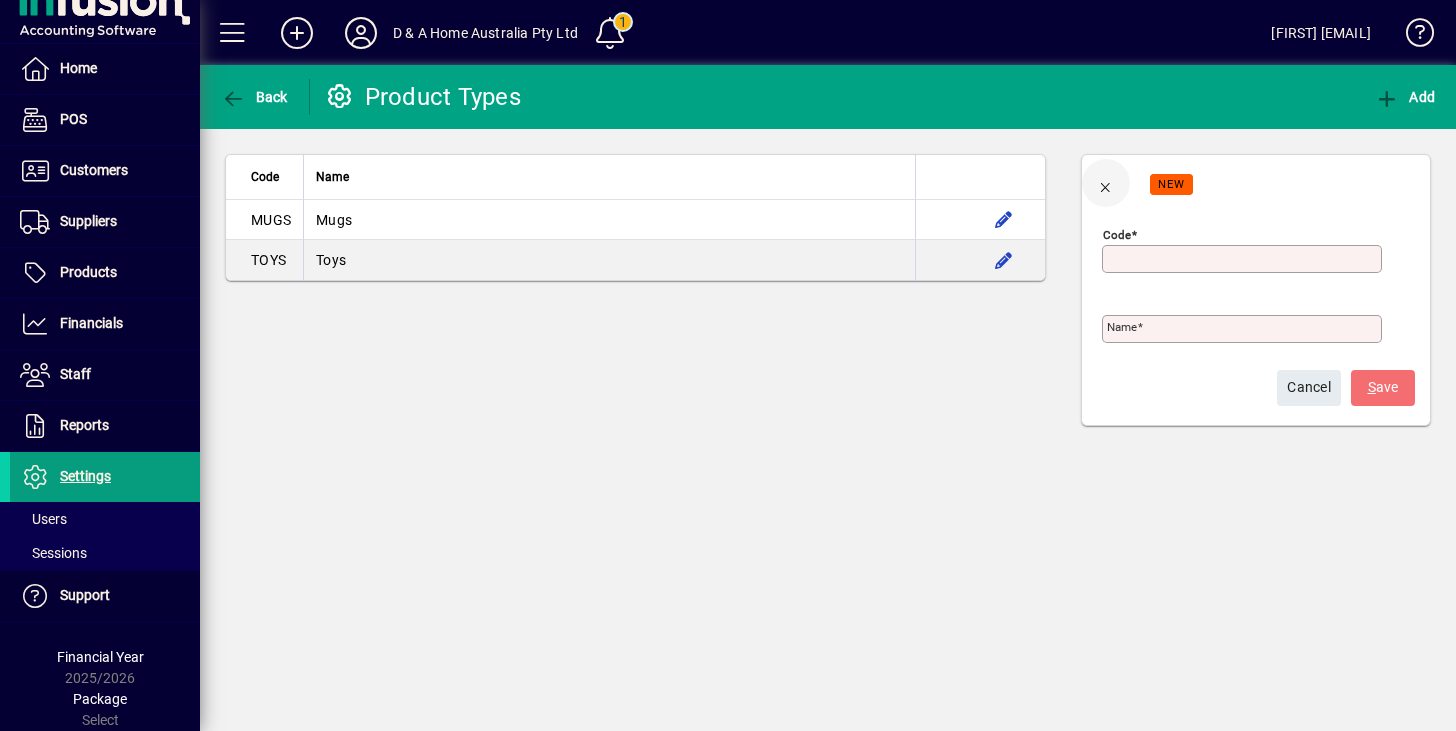 click 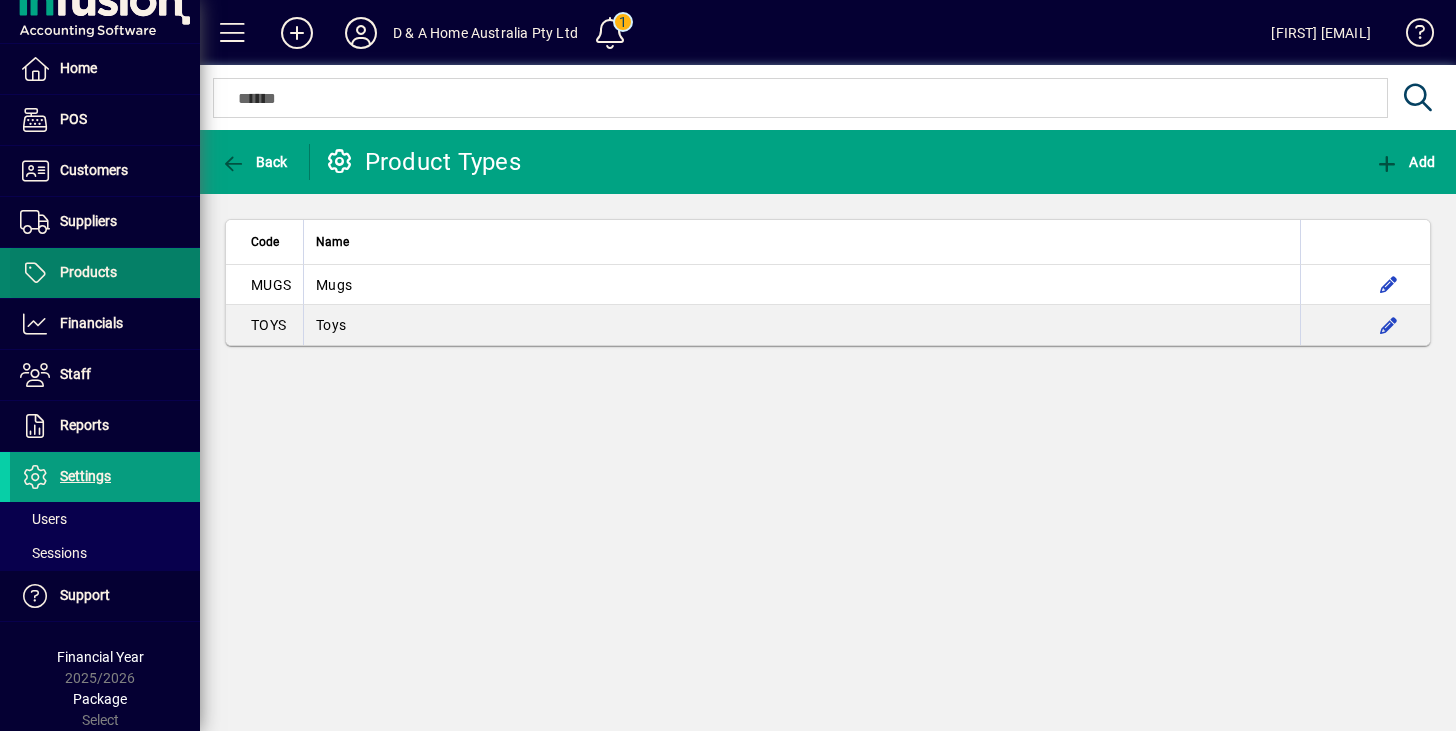 click at bounding box center (105, 273) 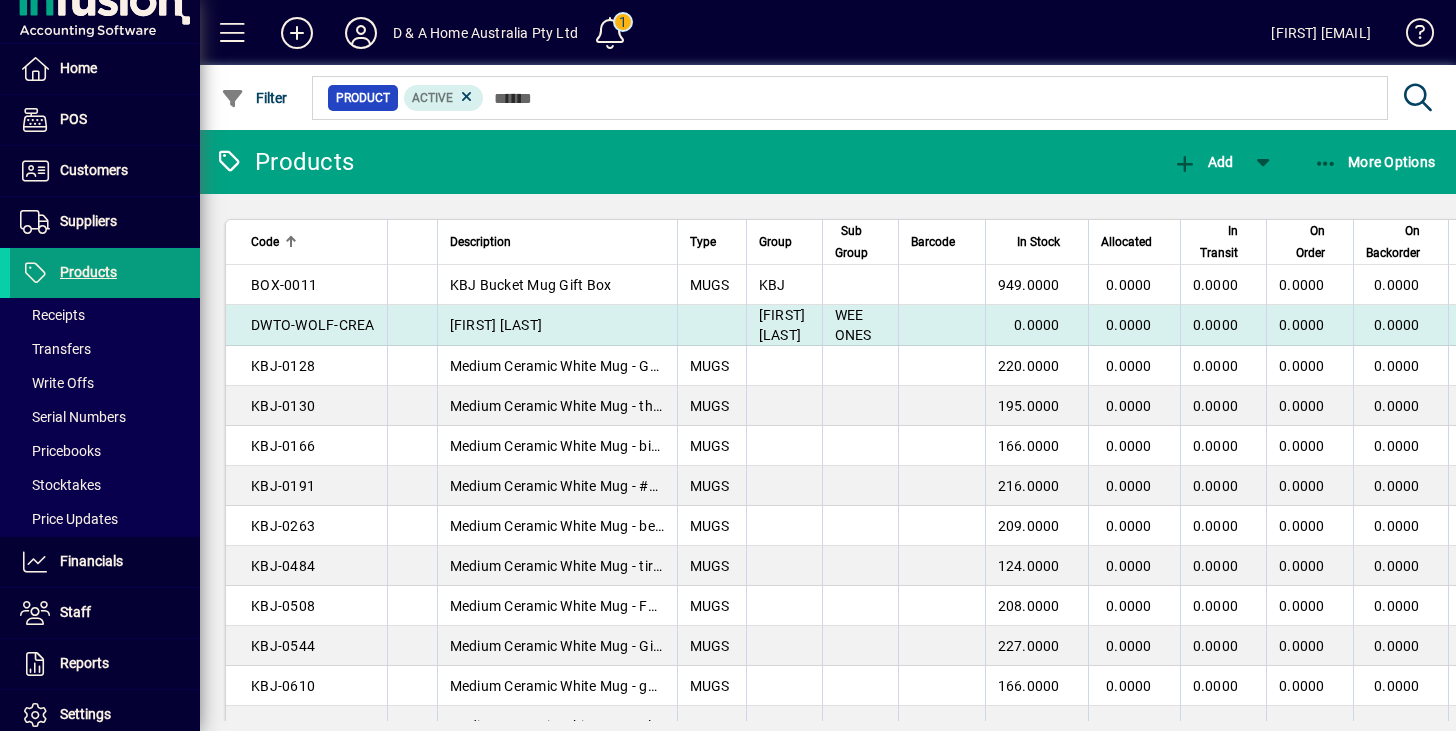 click at bounding box center (711, 325) 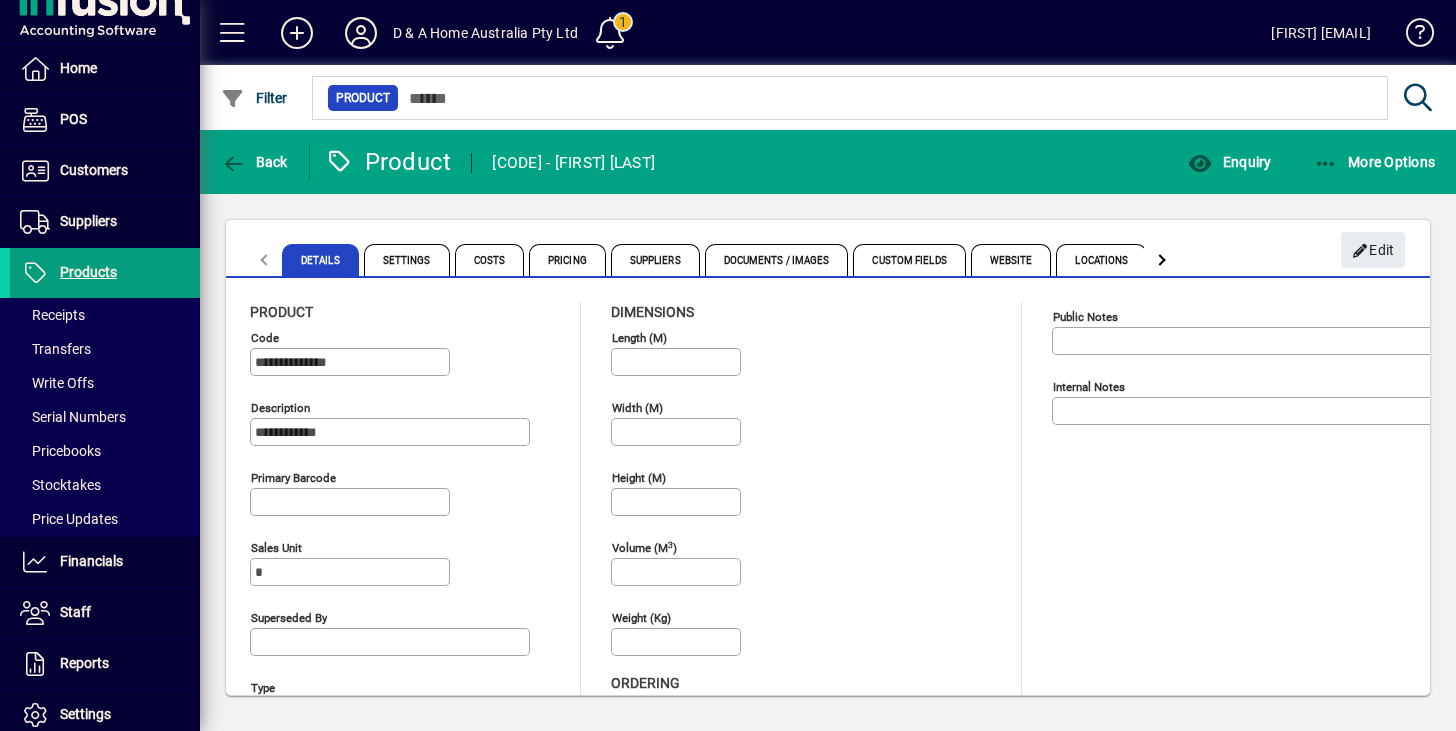 scroll, scrollTop: 268, scrollLeft: 0, axis: vertical 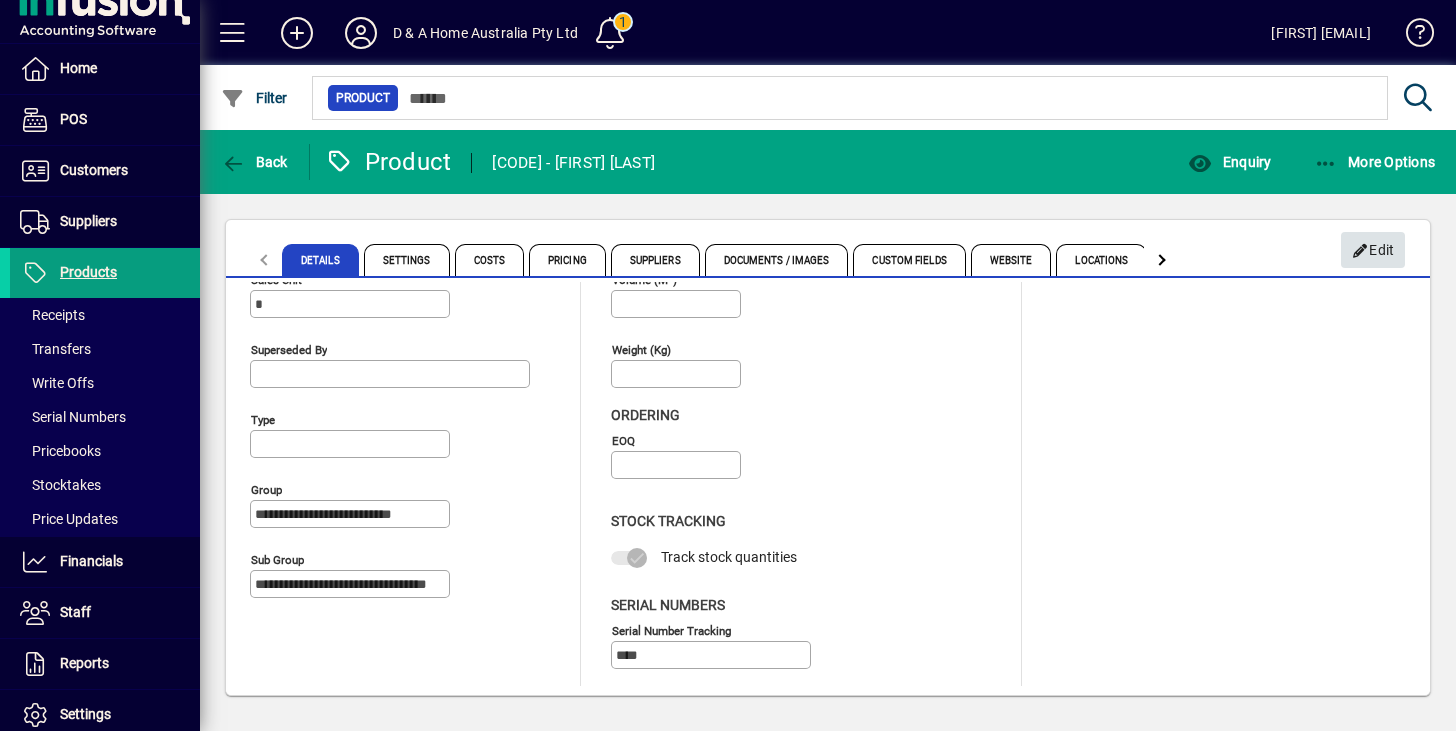 click on "Edit" 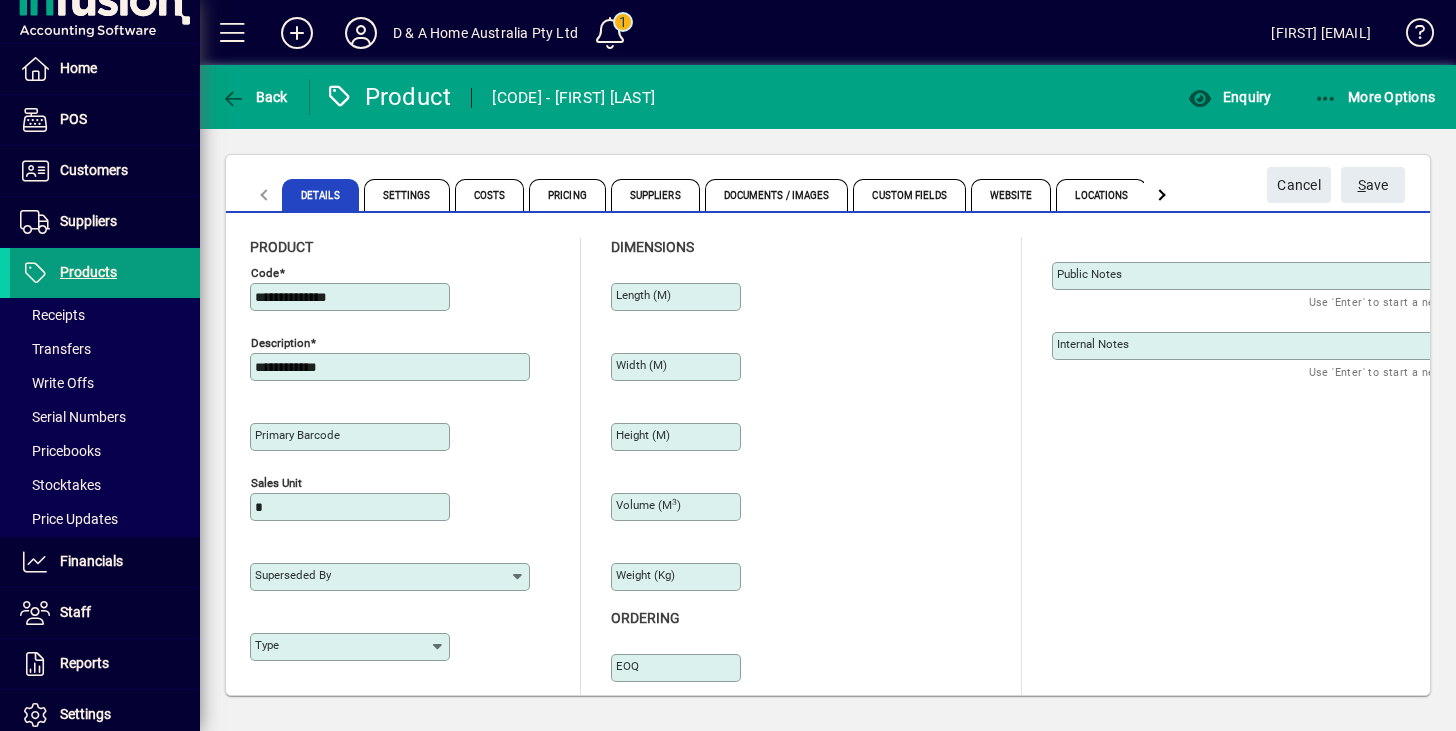 type on "**********" 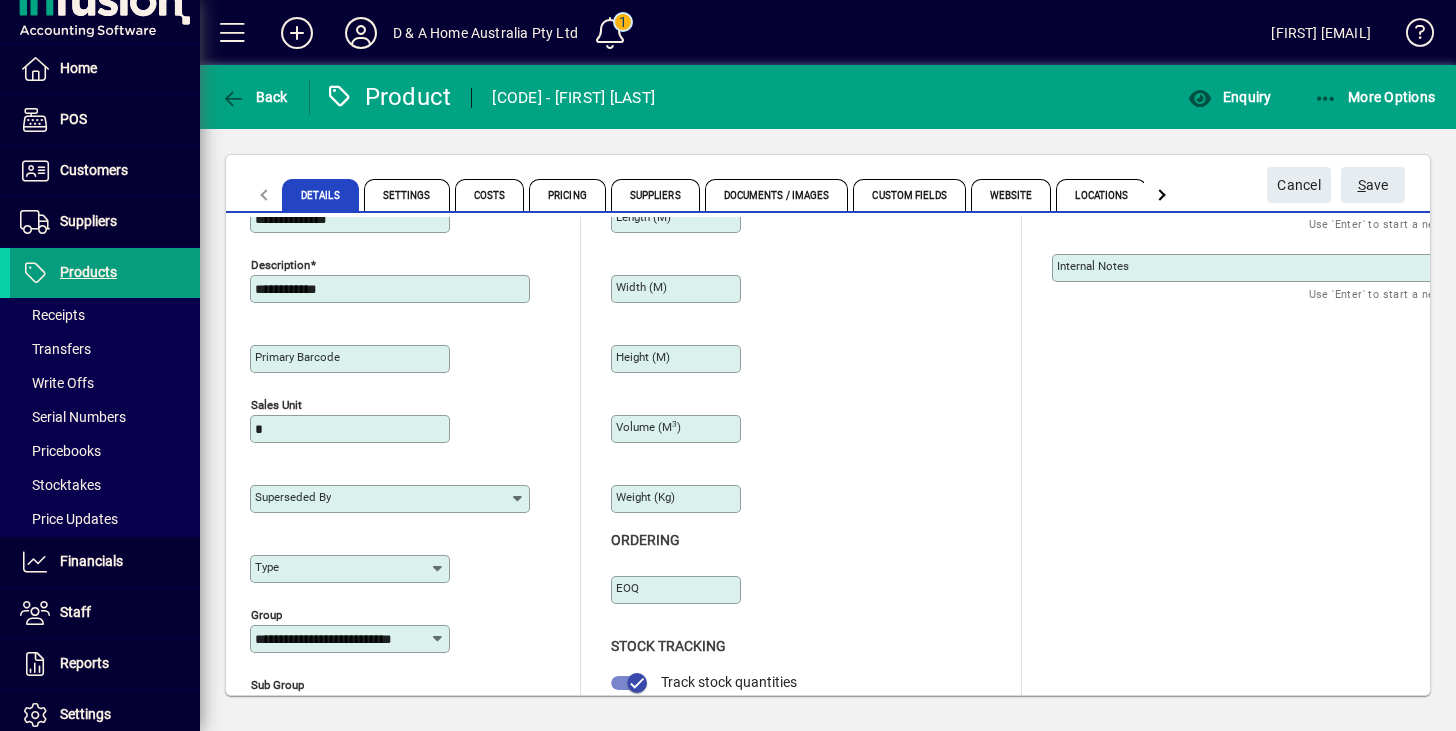 scroll, scrollTop: 113, scrollLeft: 0, axis: vertical 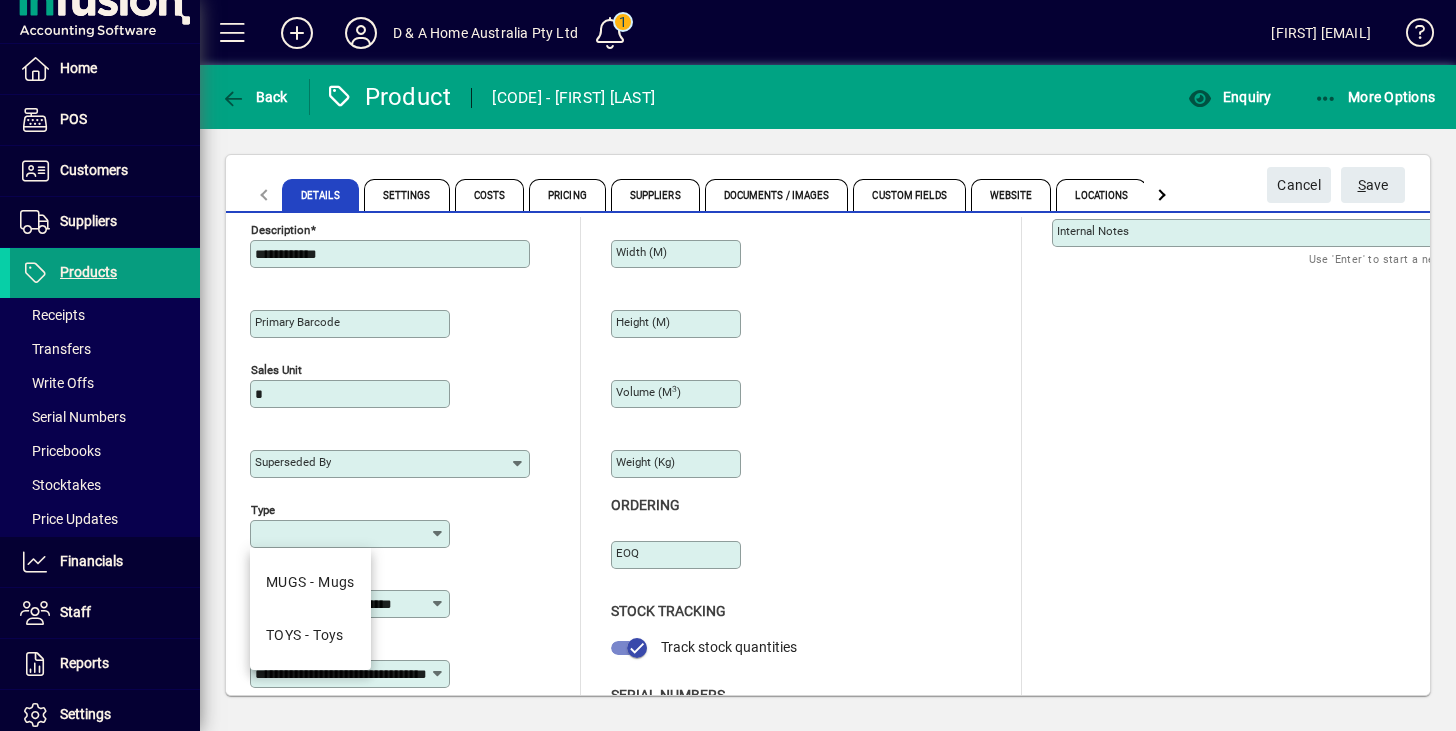 click on "Type" at bounding box center (342, 534) 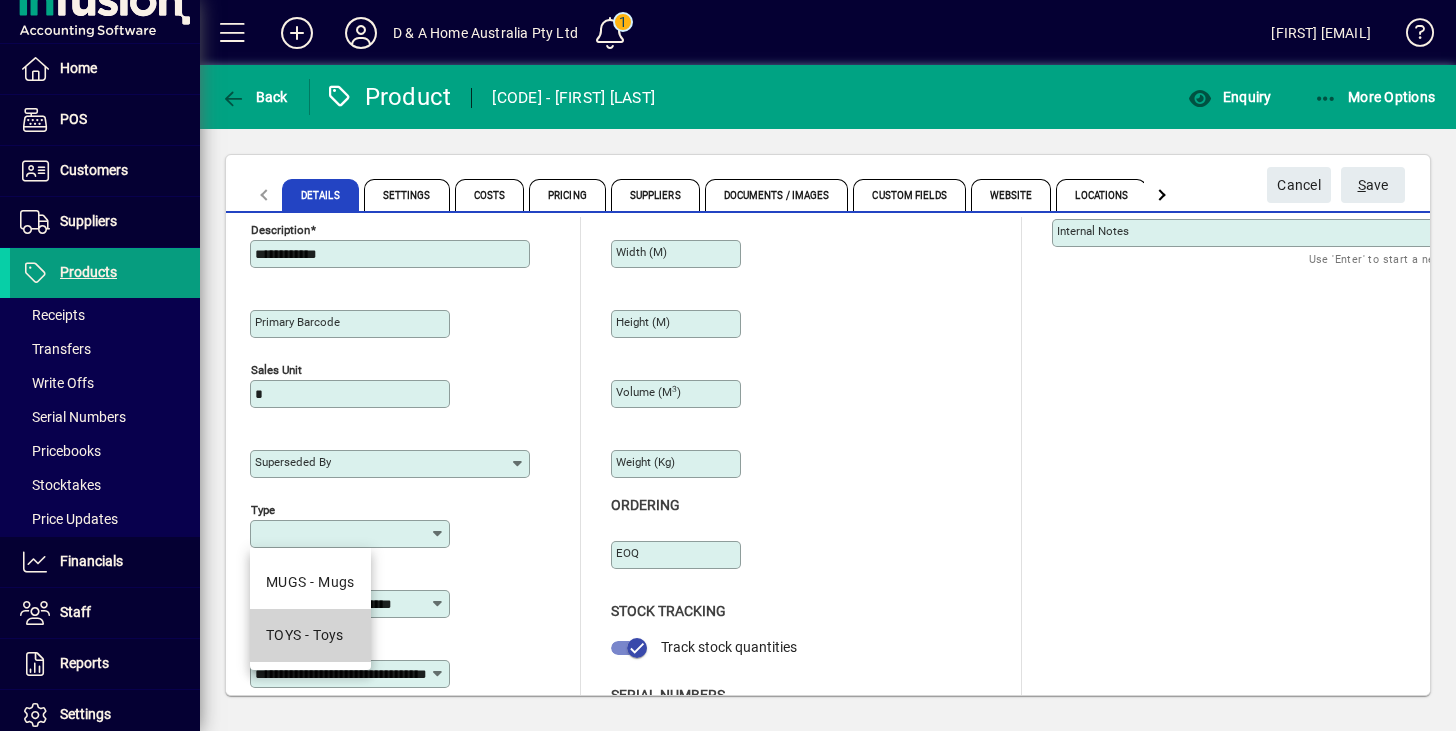 click on "TOYS - Toys" at bounding box center (305, 635) 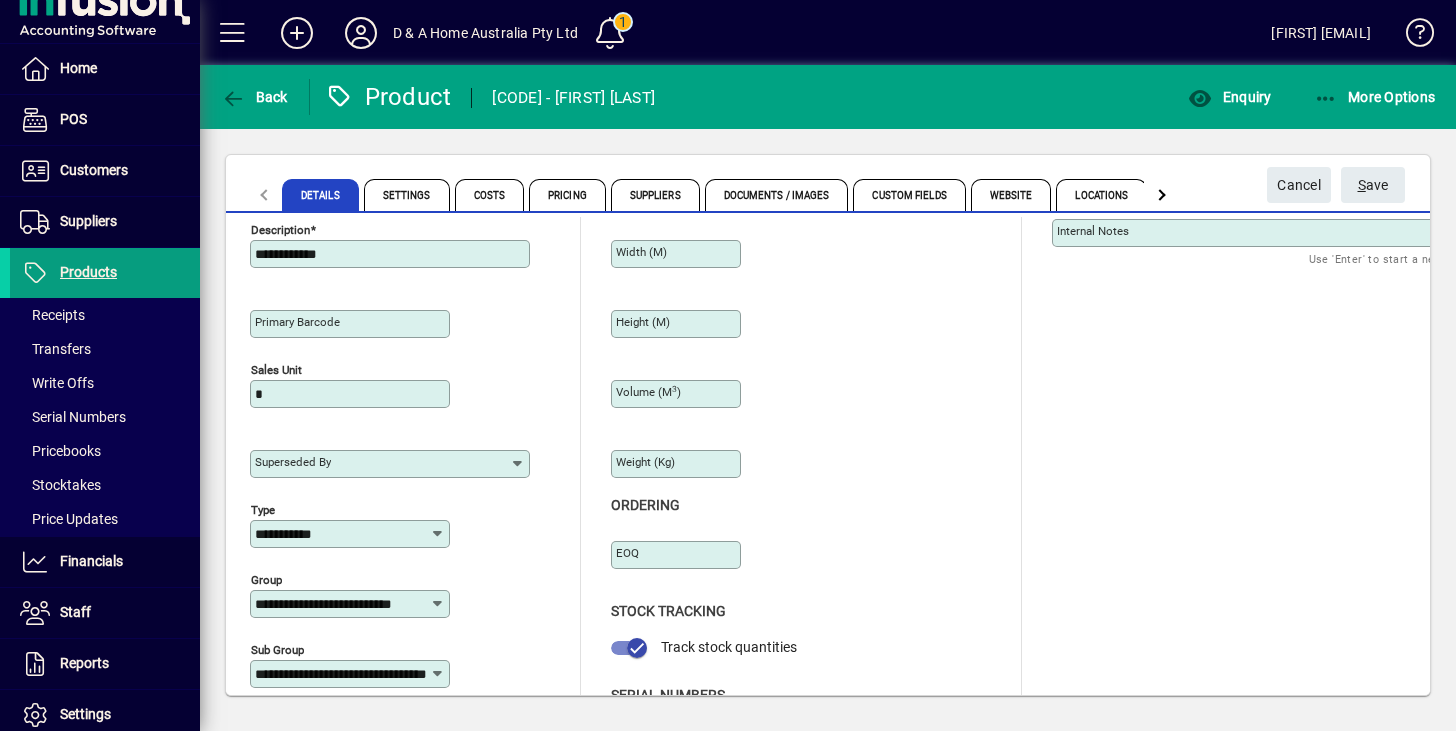 type 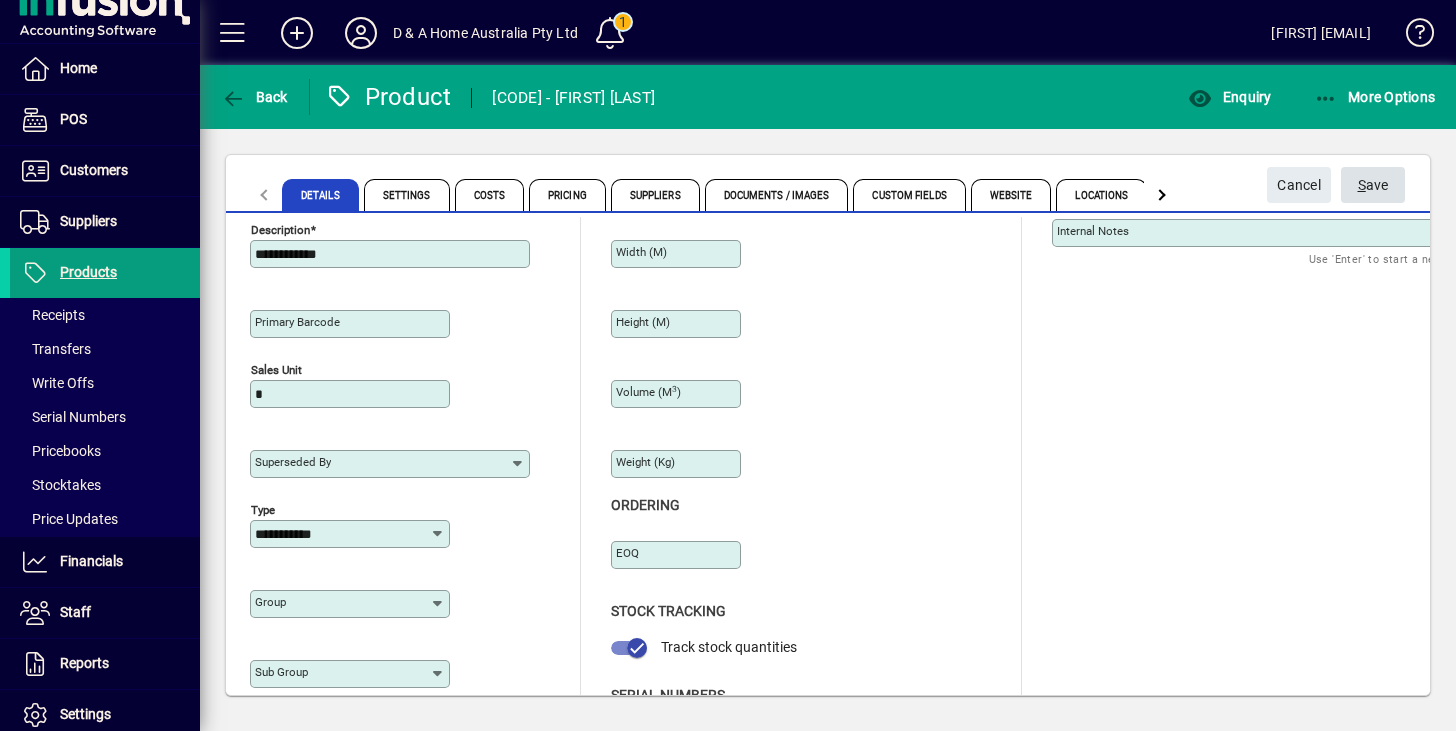 click on "S" 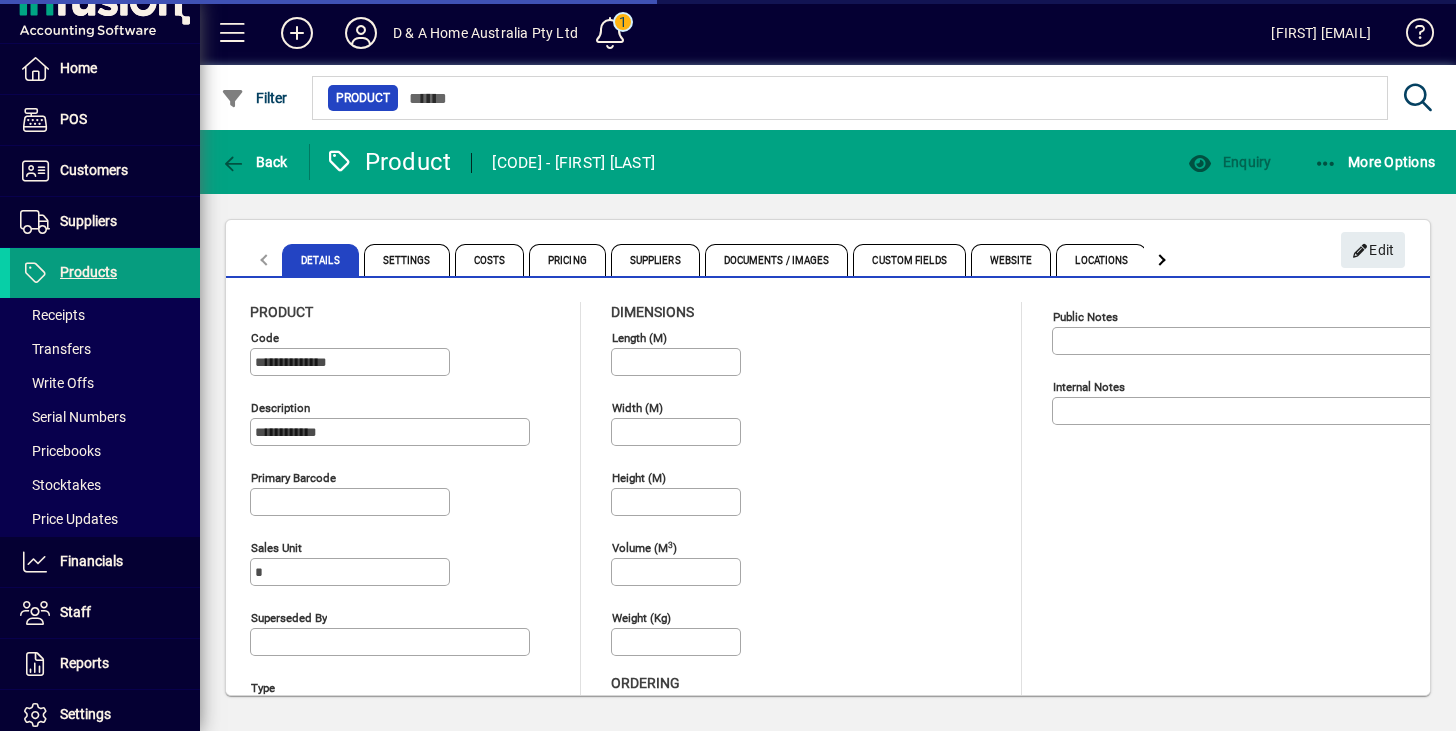 type on "**********" 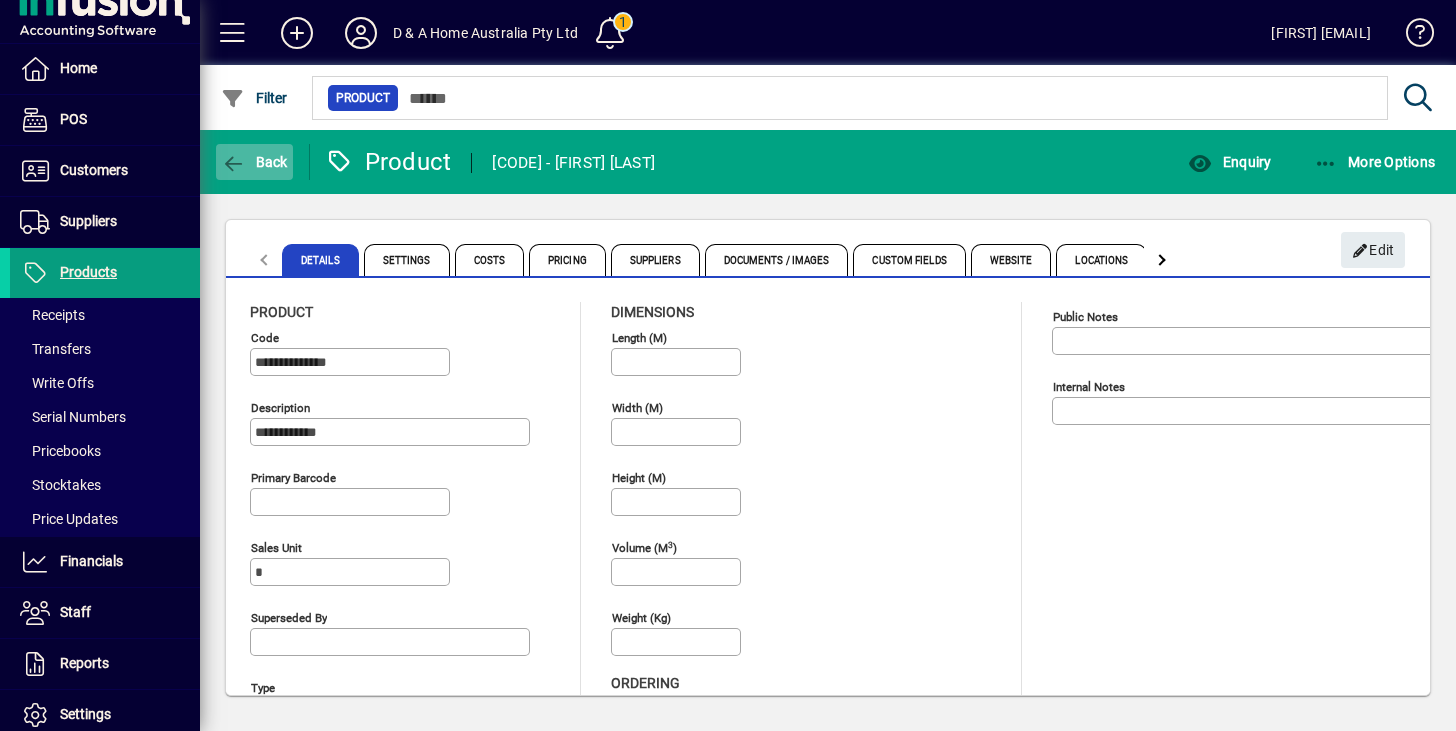 click 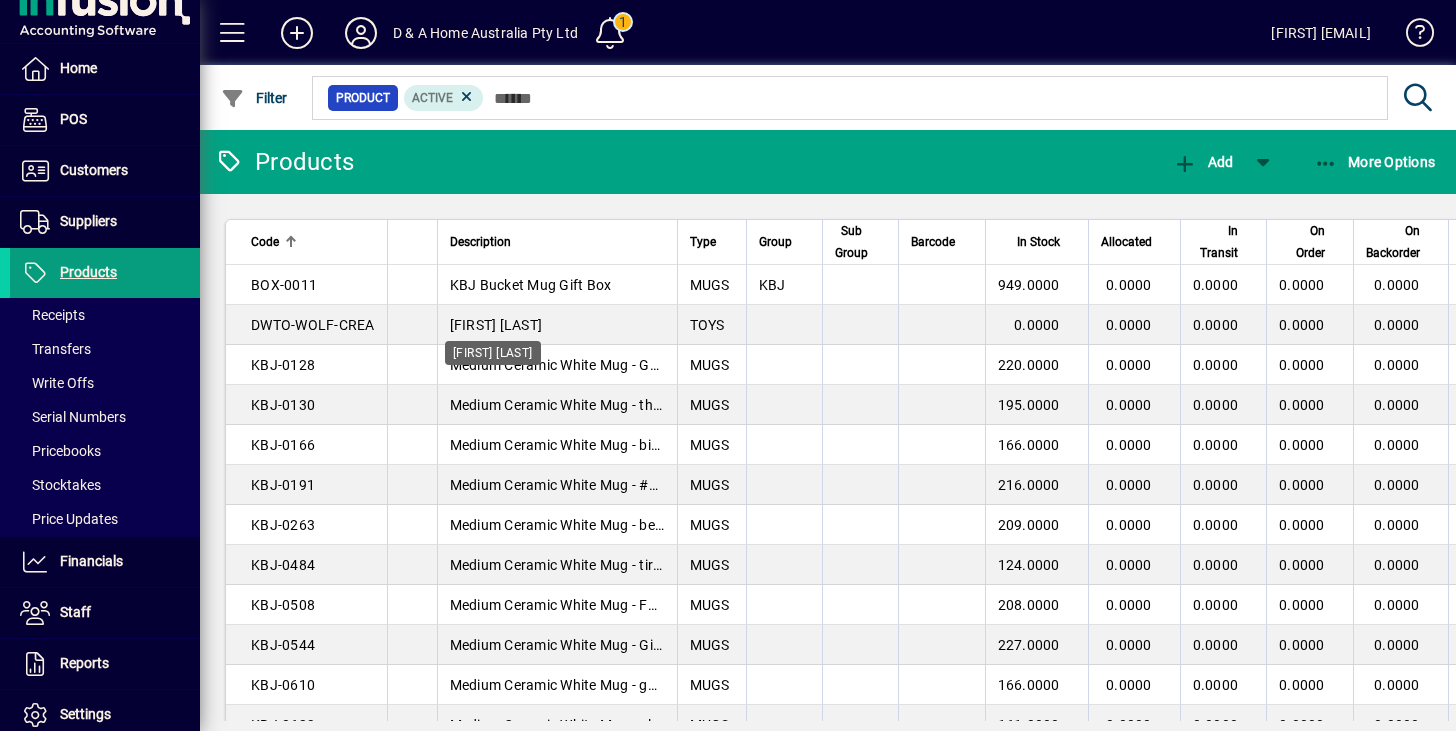 click on "[FIRST] [LAST]" at bounding box center (493, 353) 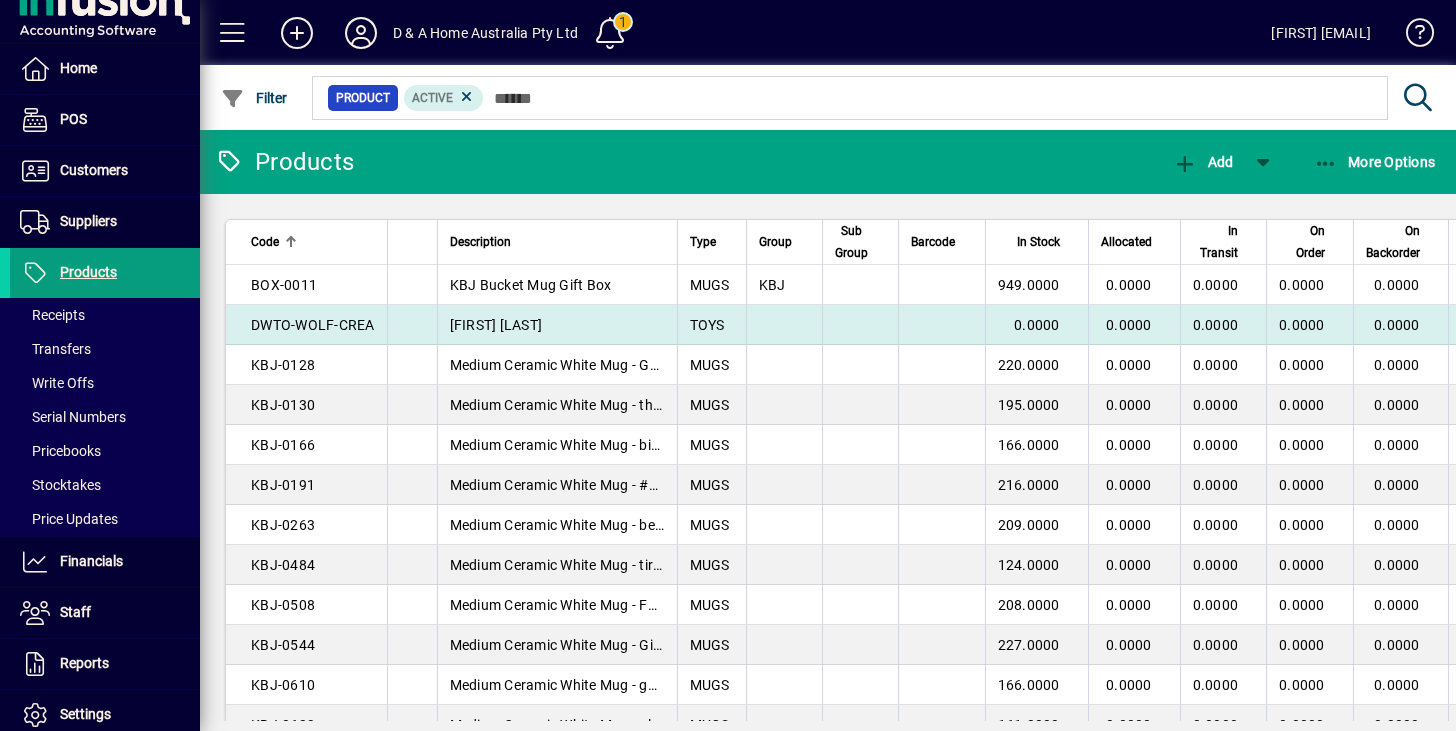 click on "[FIRST] [LAST]" at bounding box center (557, 325) 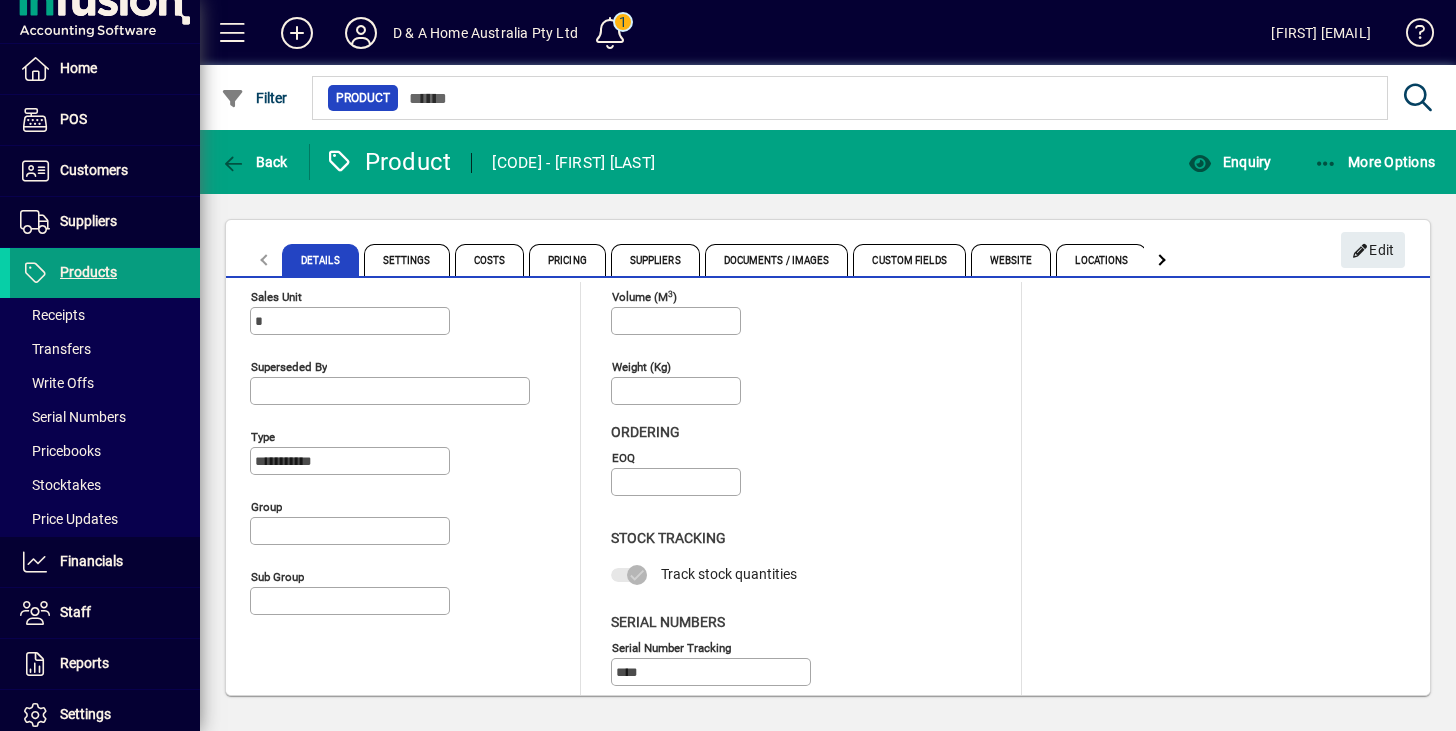 scroll, scrollTop: 268, scrollLeft: 0, axis: vertical 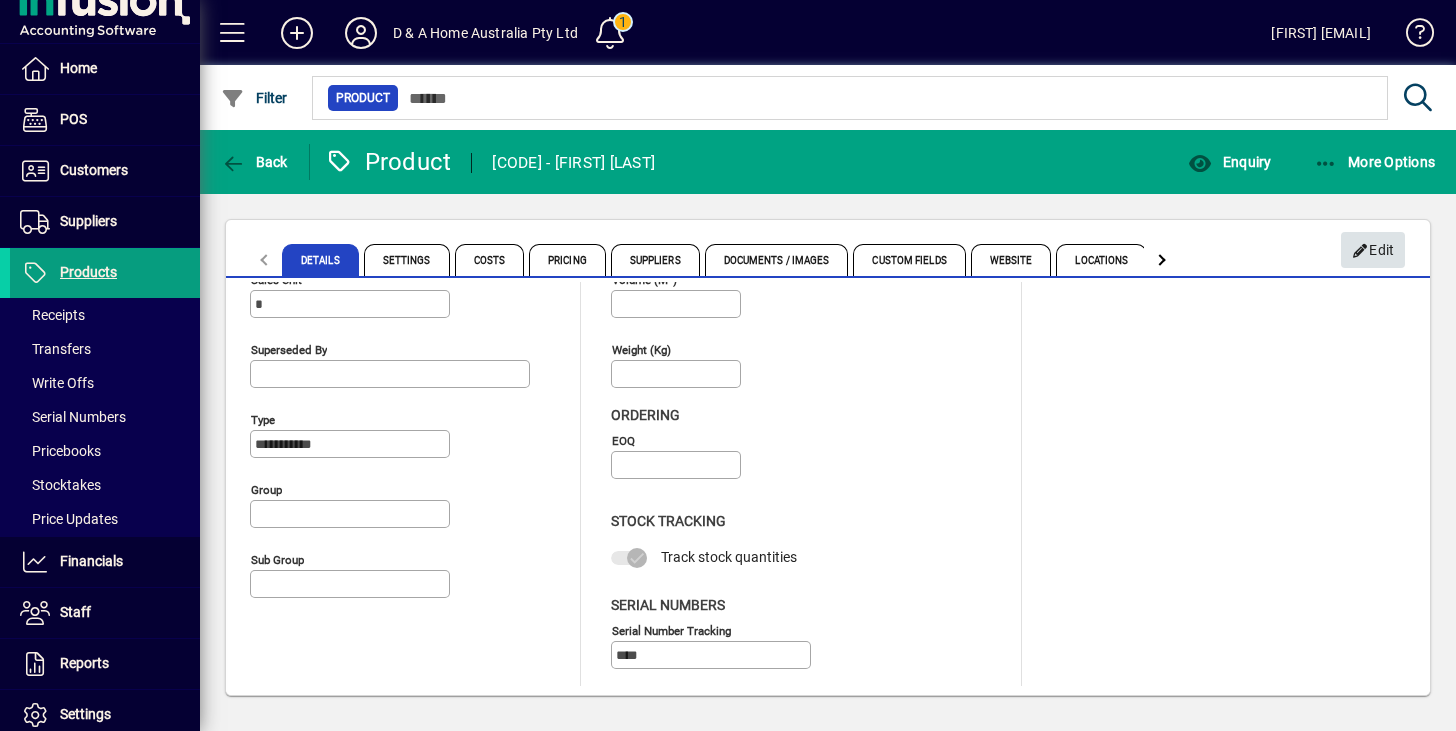 click 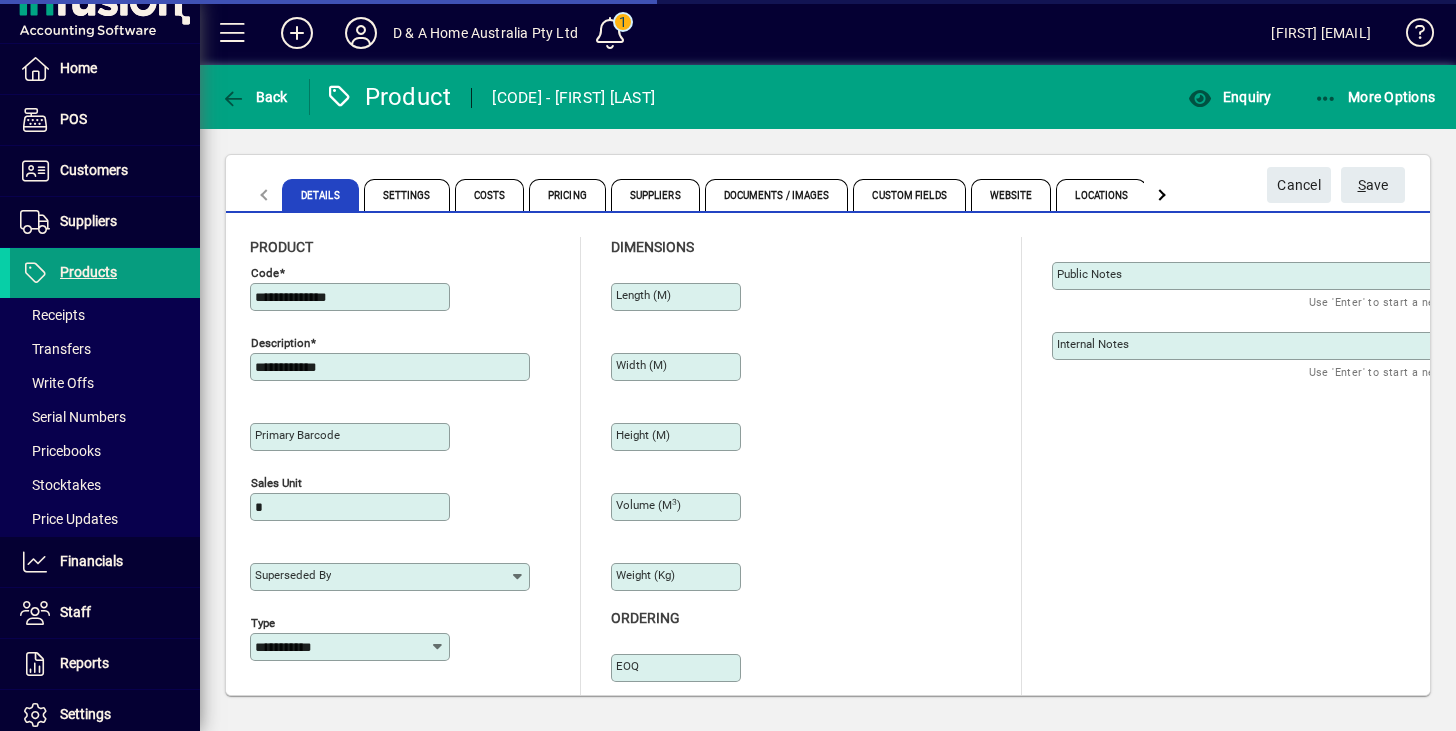 scroll, scrollTop: 203, scrollLeft: 0, axis: vertical 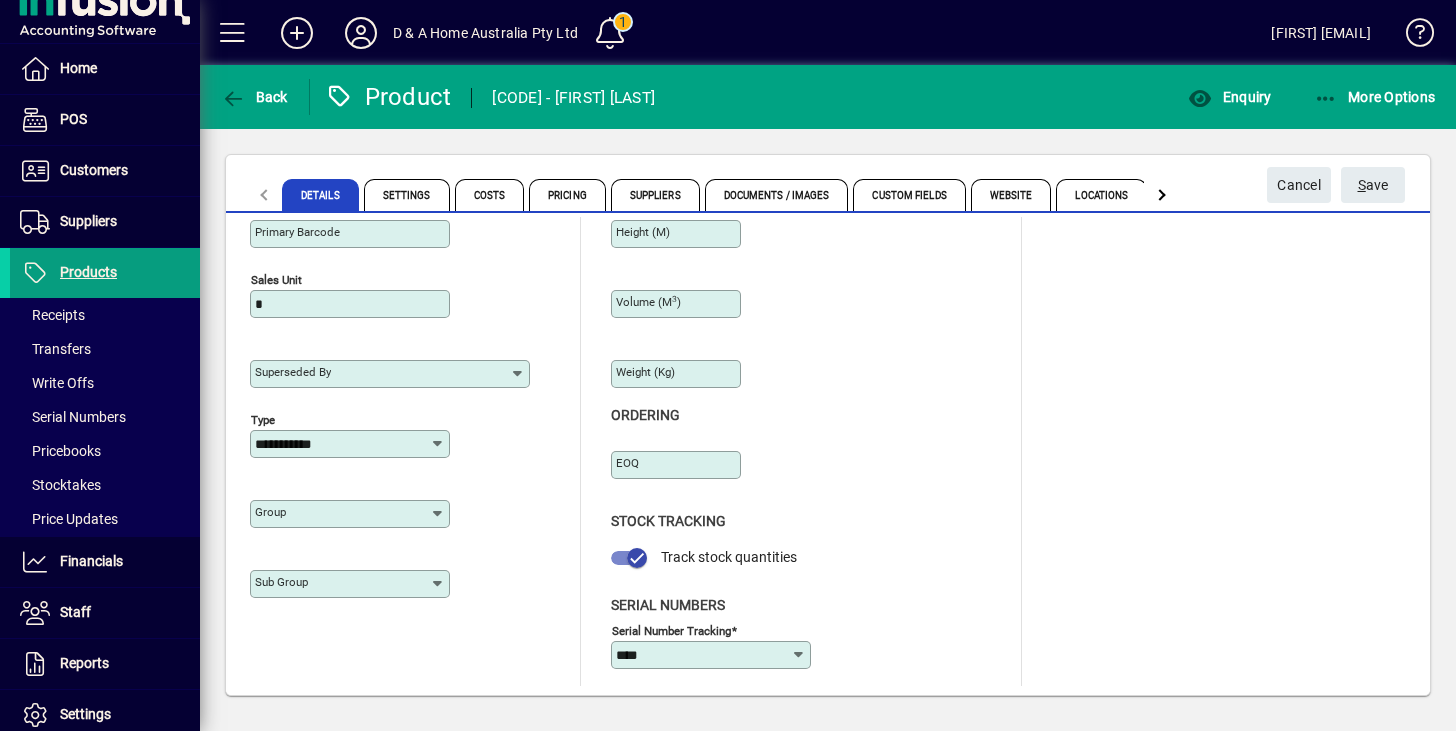 click on "Group" at bounding box center [342, 514] 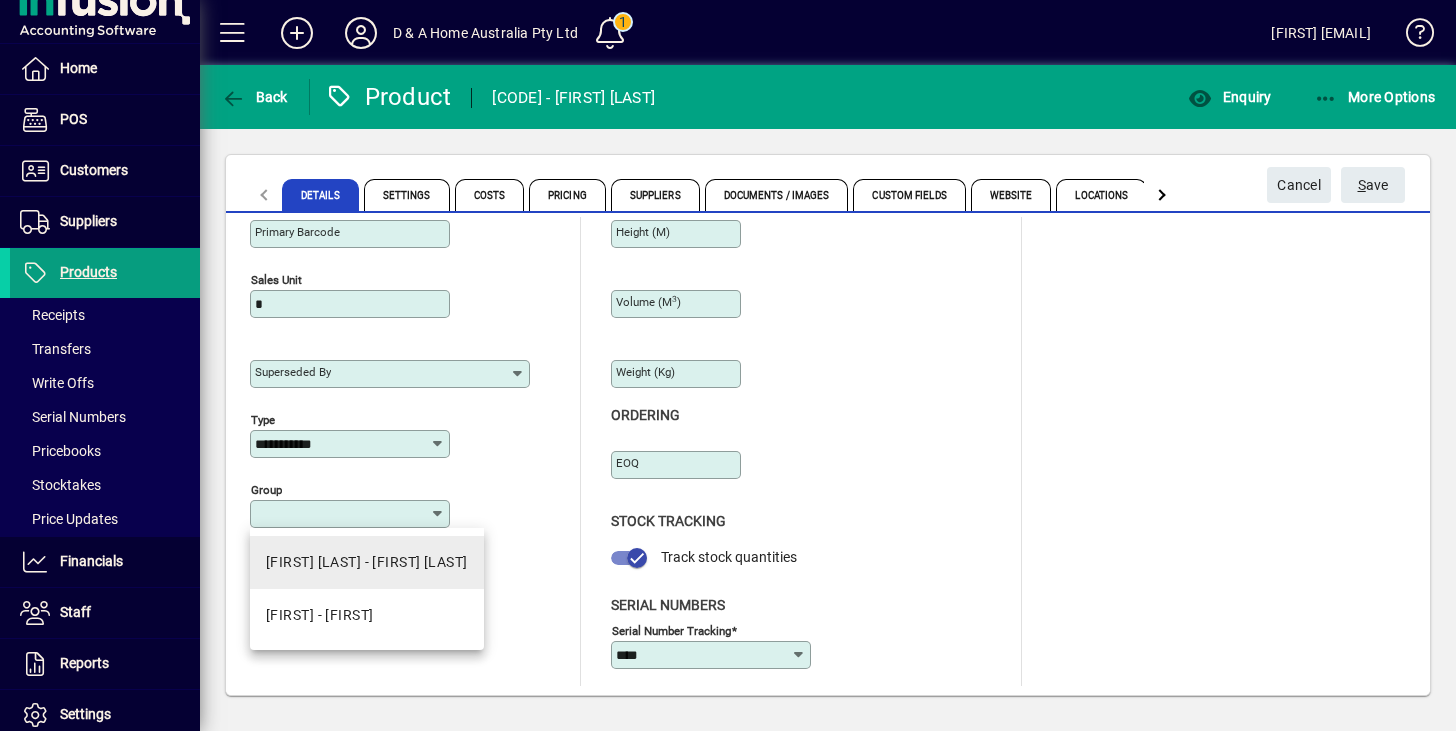 click on "[FIRST] [LAST] - [FIRST] [LAST]" at bounding box center [367, 562] 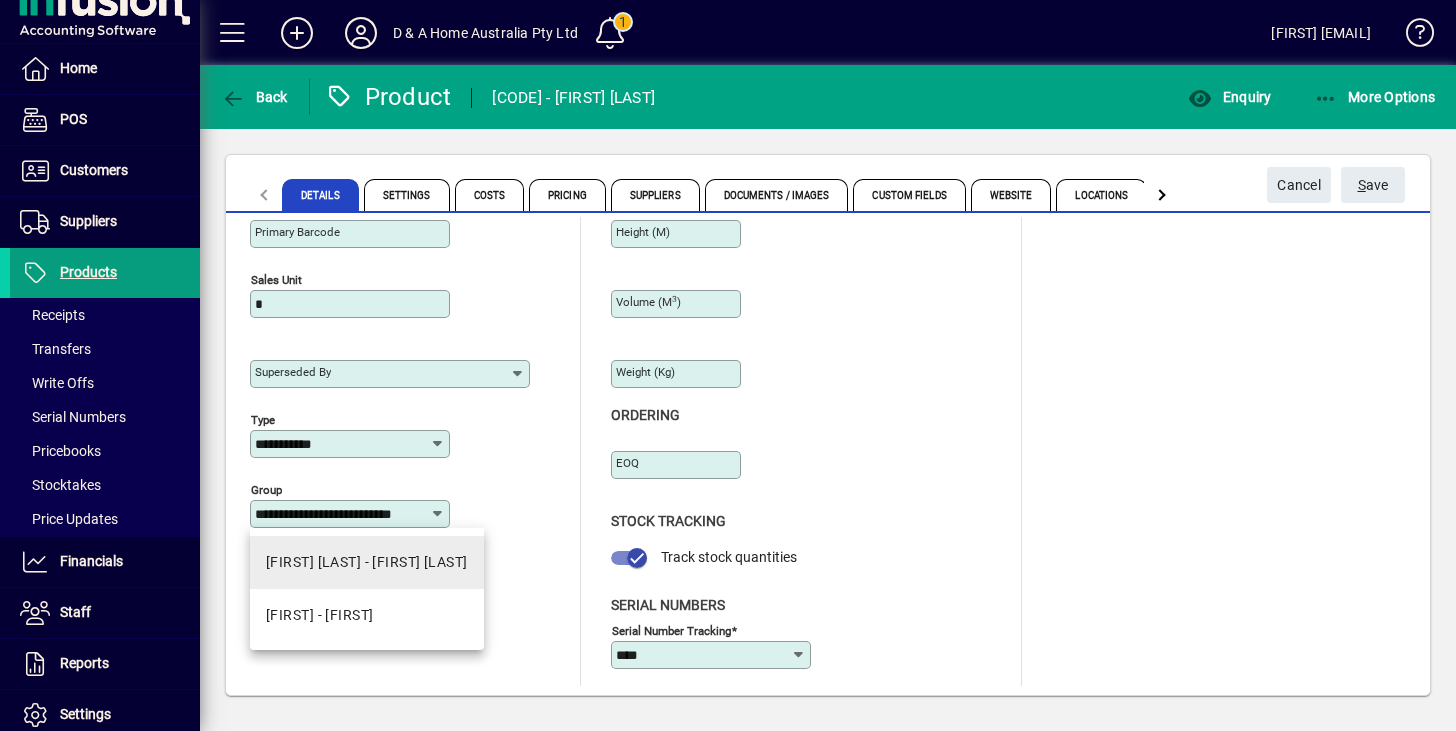 scroll, scrollTop: 0, scrollLeft: 32, axis: horizontal 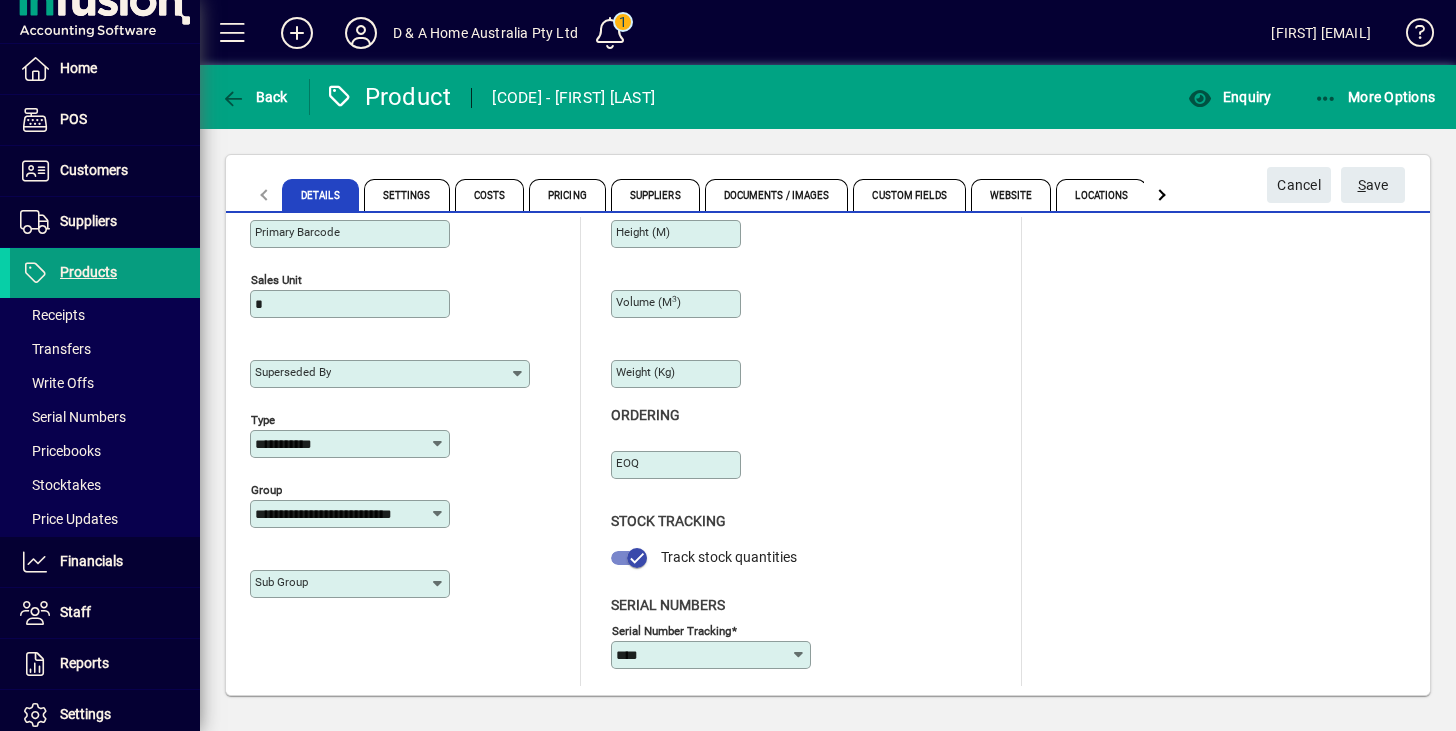 click on "Sub group" at bounding box center (342, 584) 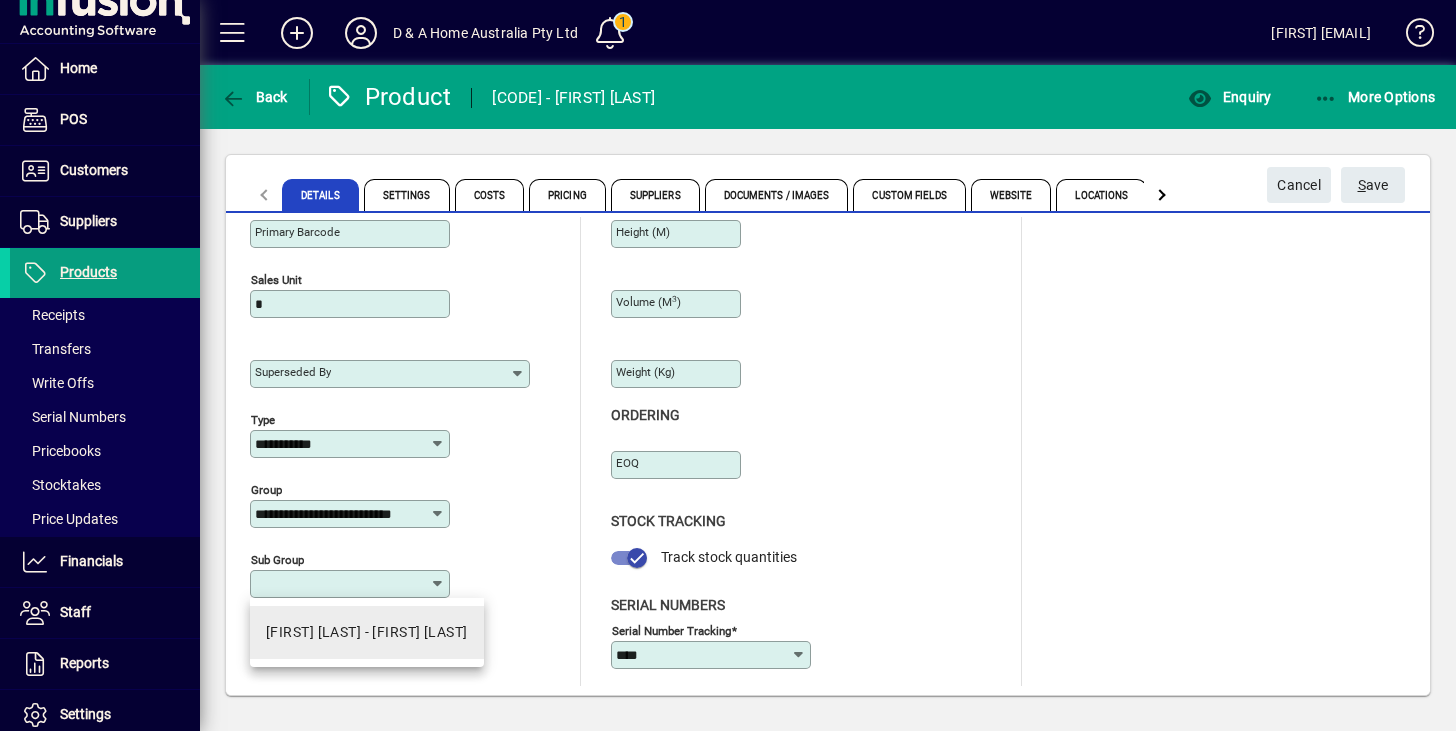 click on "WEE ONES - [FIRST] [LAST] - Wee Ones" at bounding box center [367, 632] 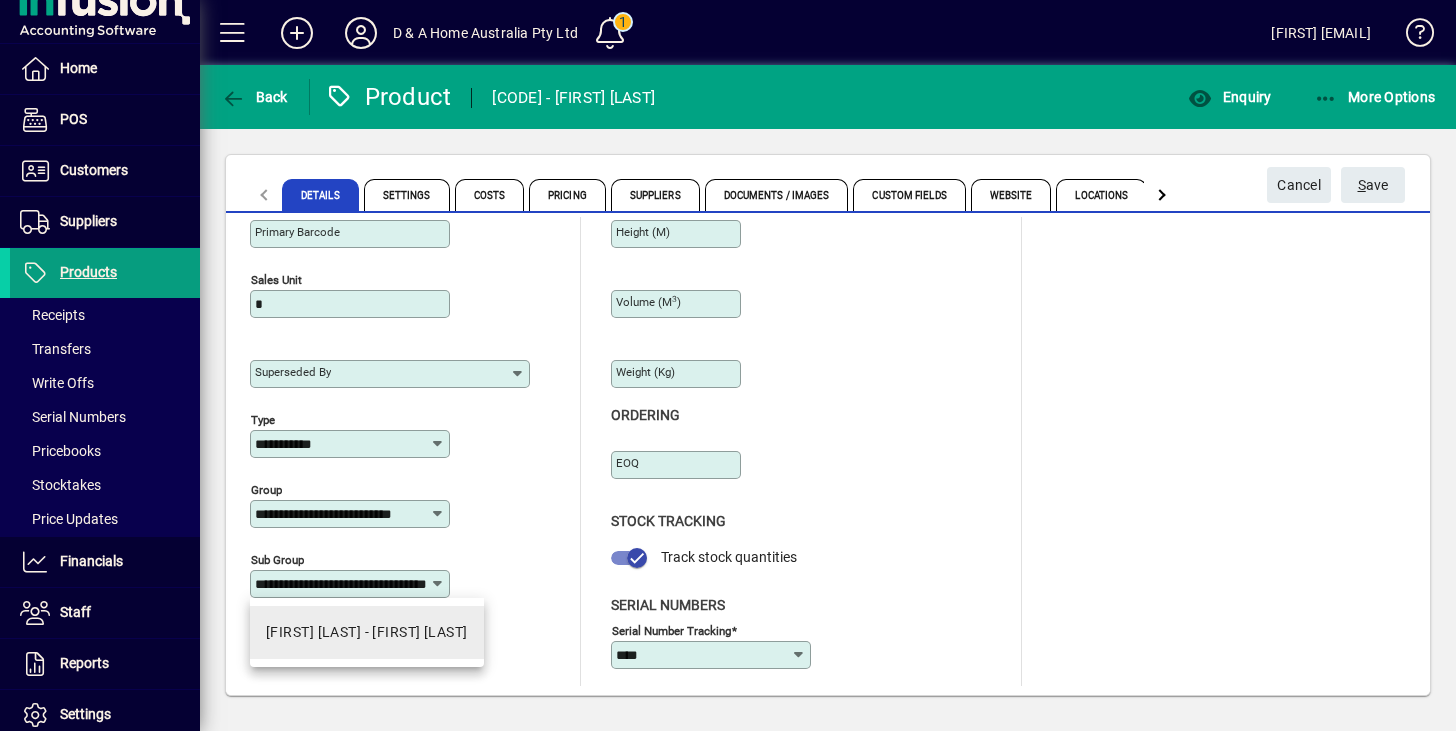 scroll, scrollTop: 0, scrollLeft: 73, axis: horizontal 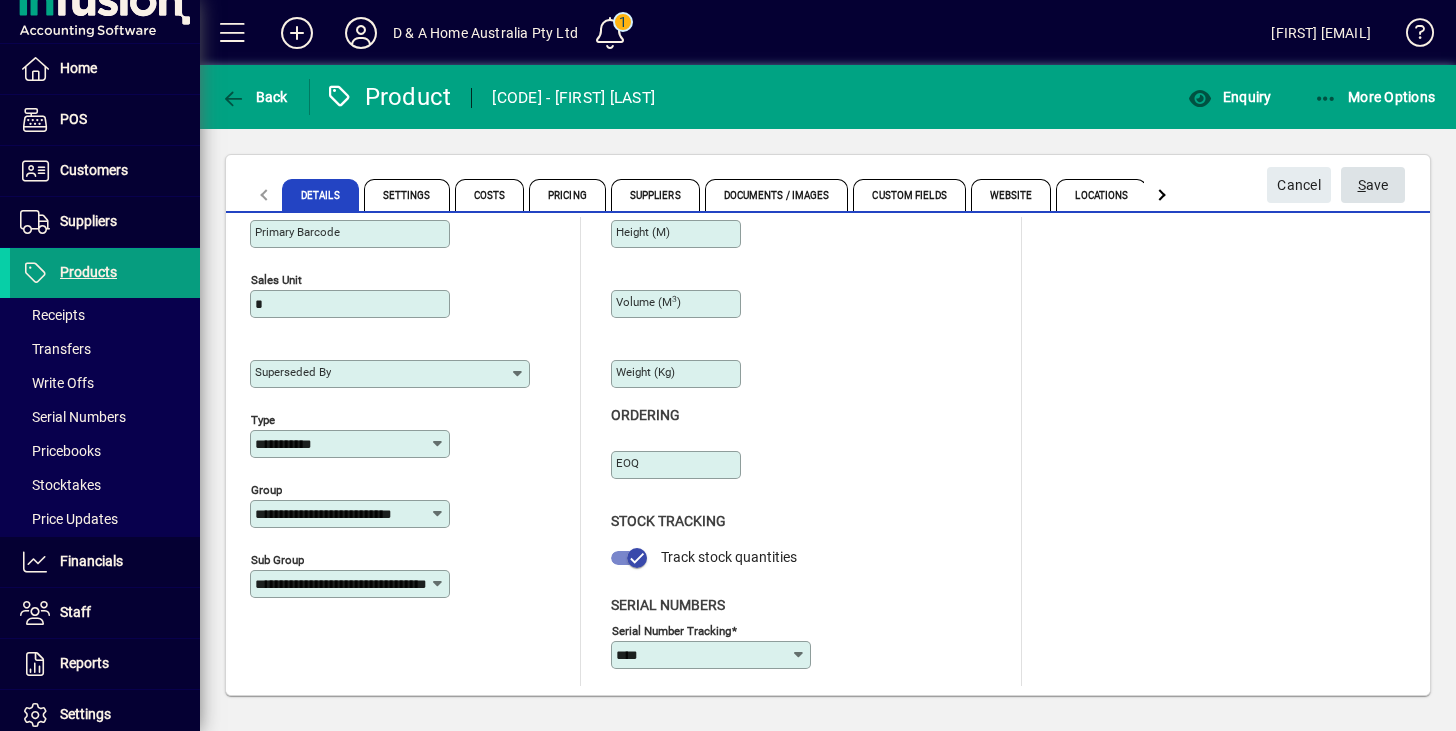 click on "S ave" 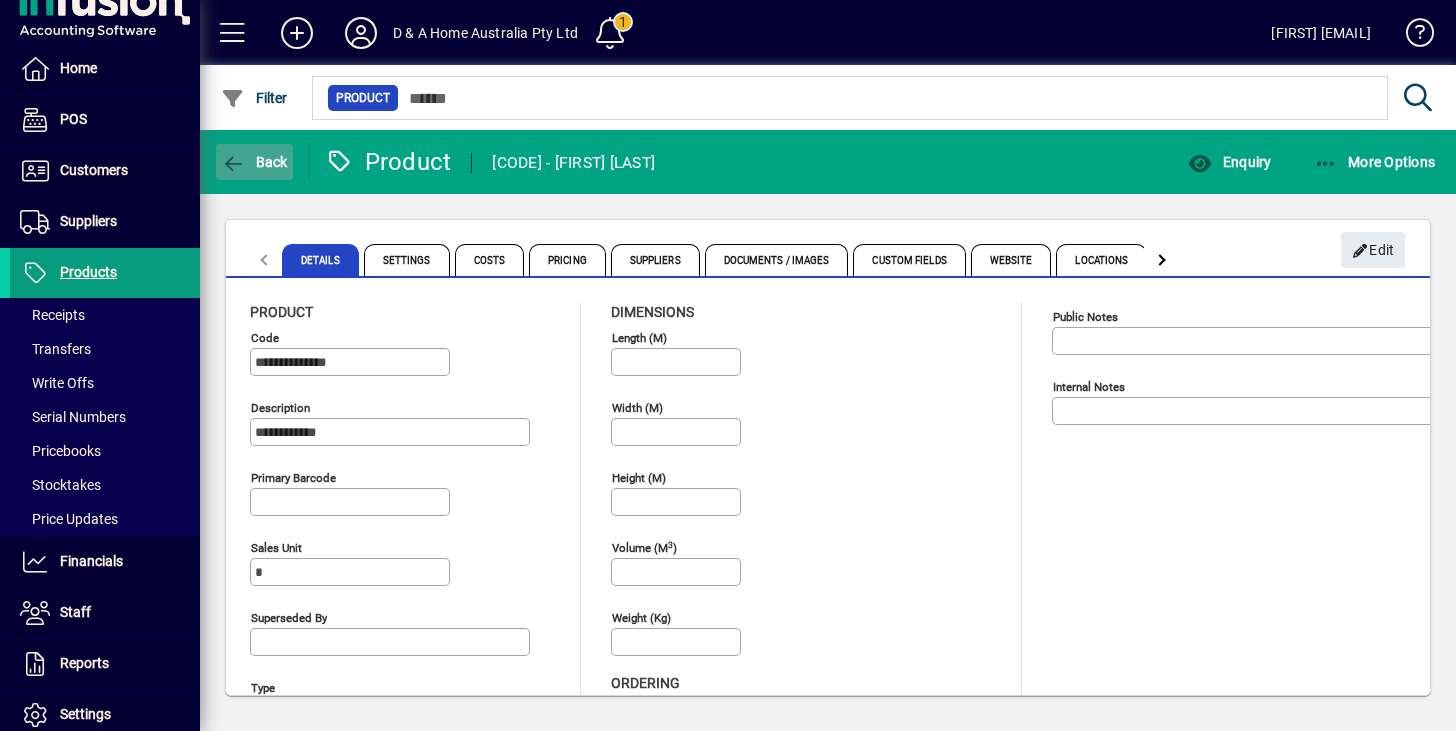 click 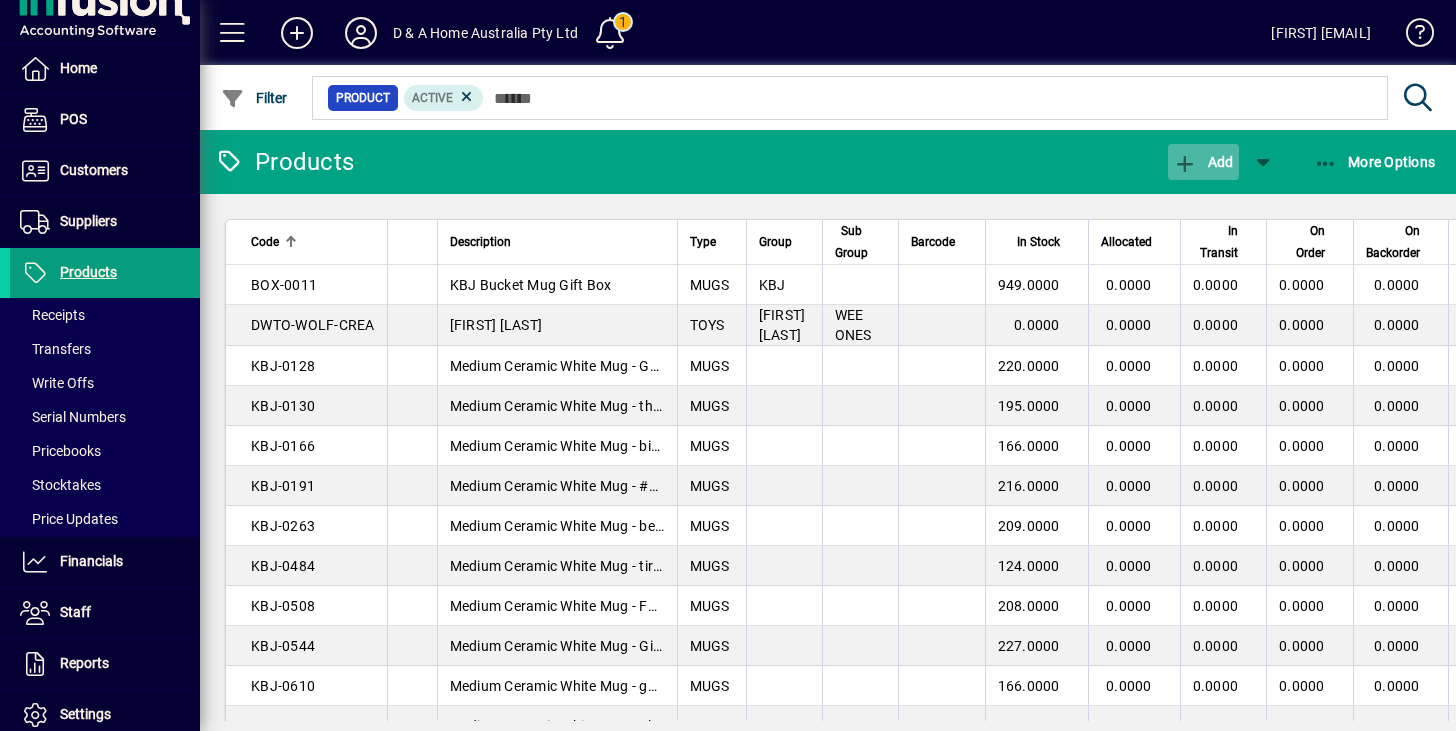 click on "Add" 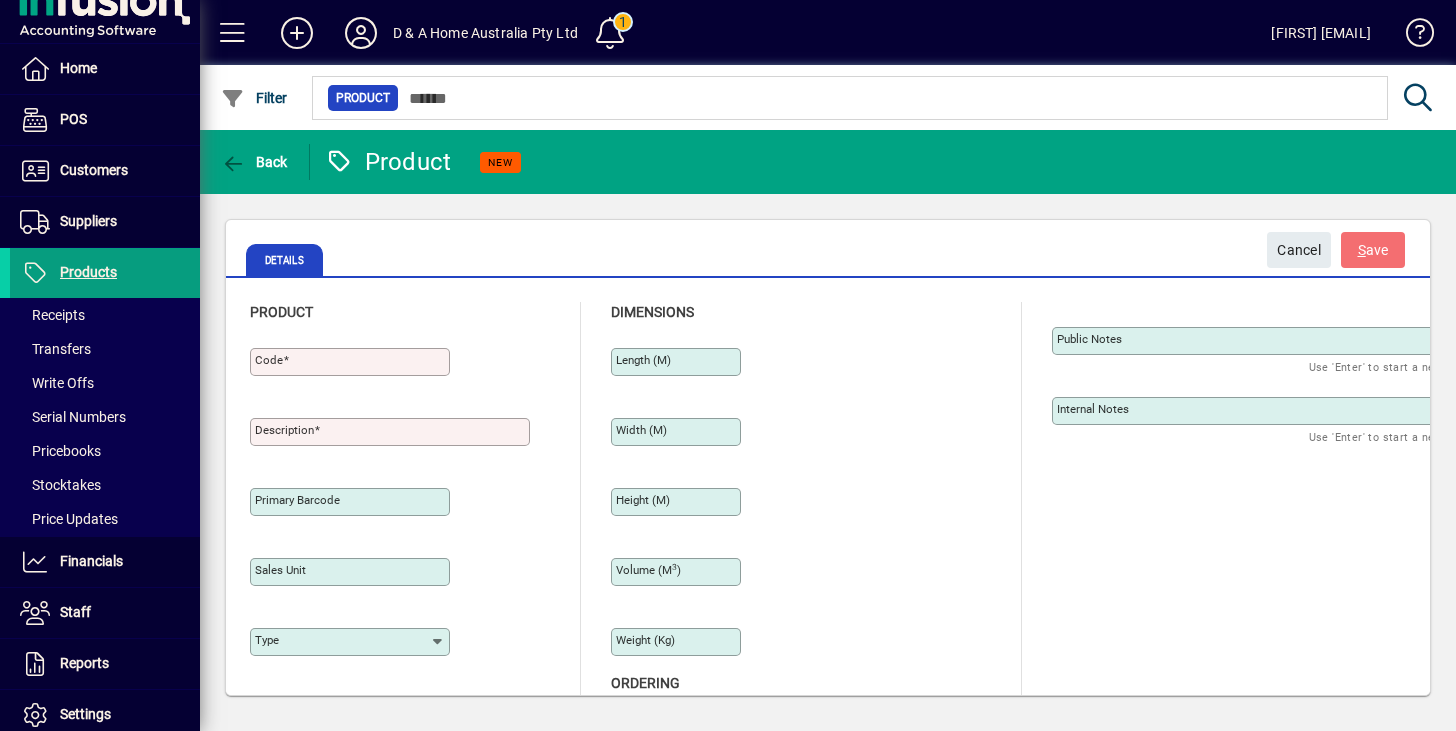 type on "****" 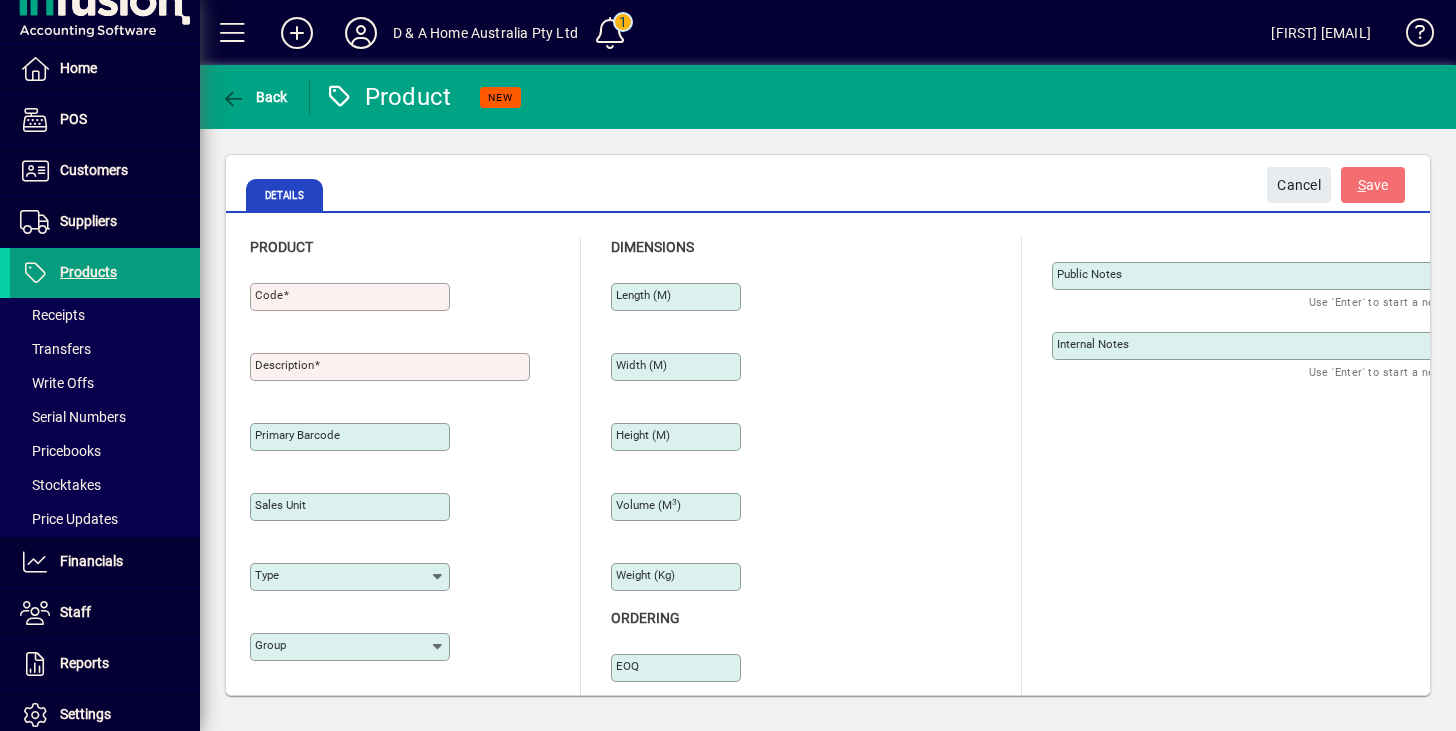 click on "Description" 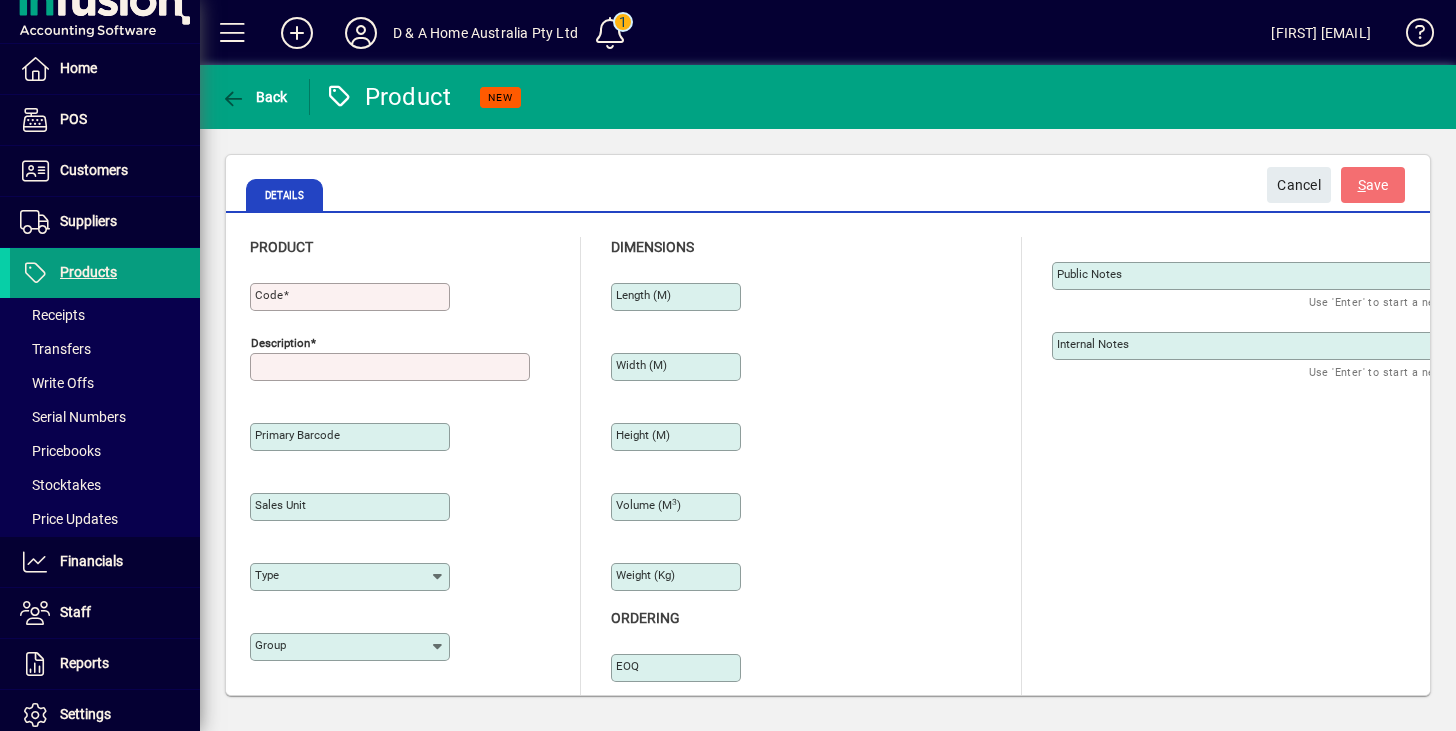 paste on "**********" 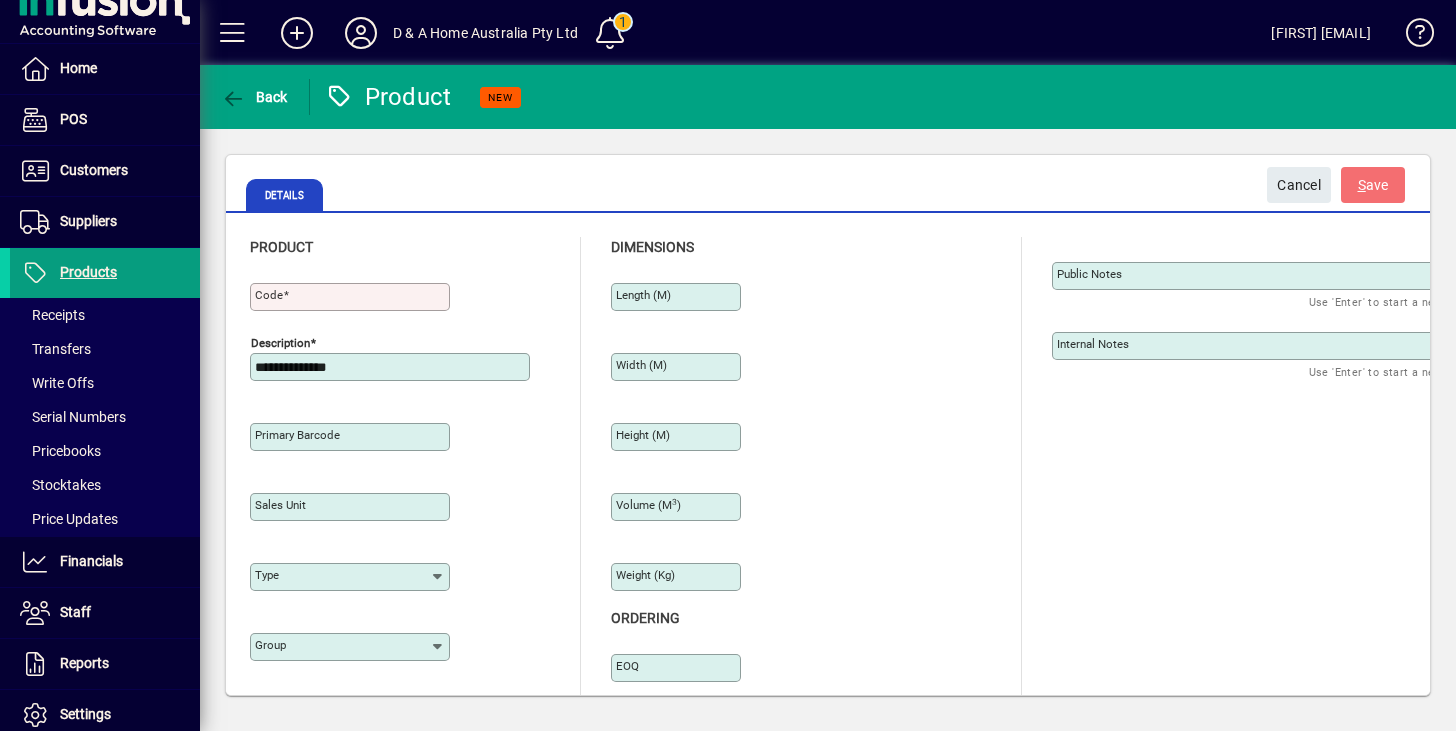 type 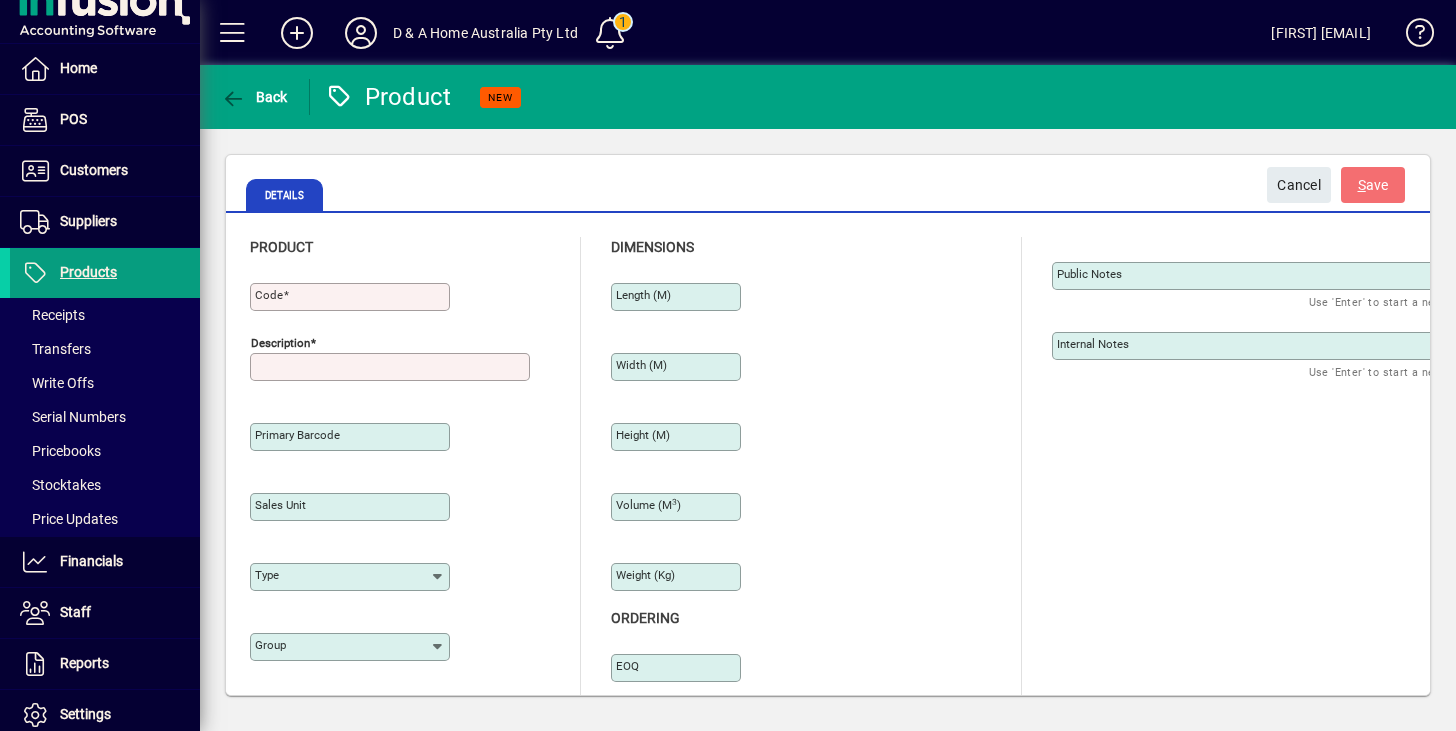 click on "Code" at bounding box center [352, 297] 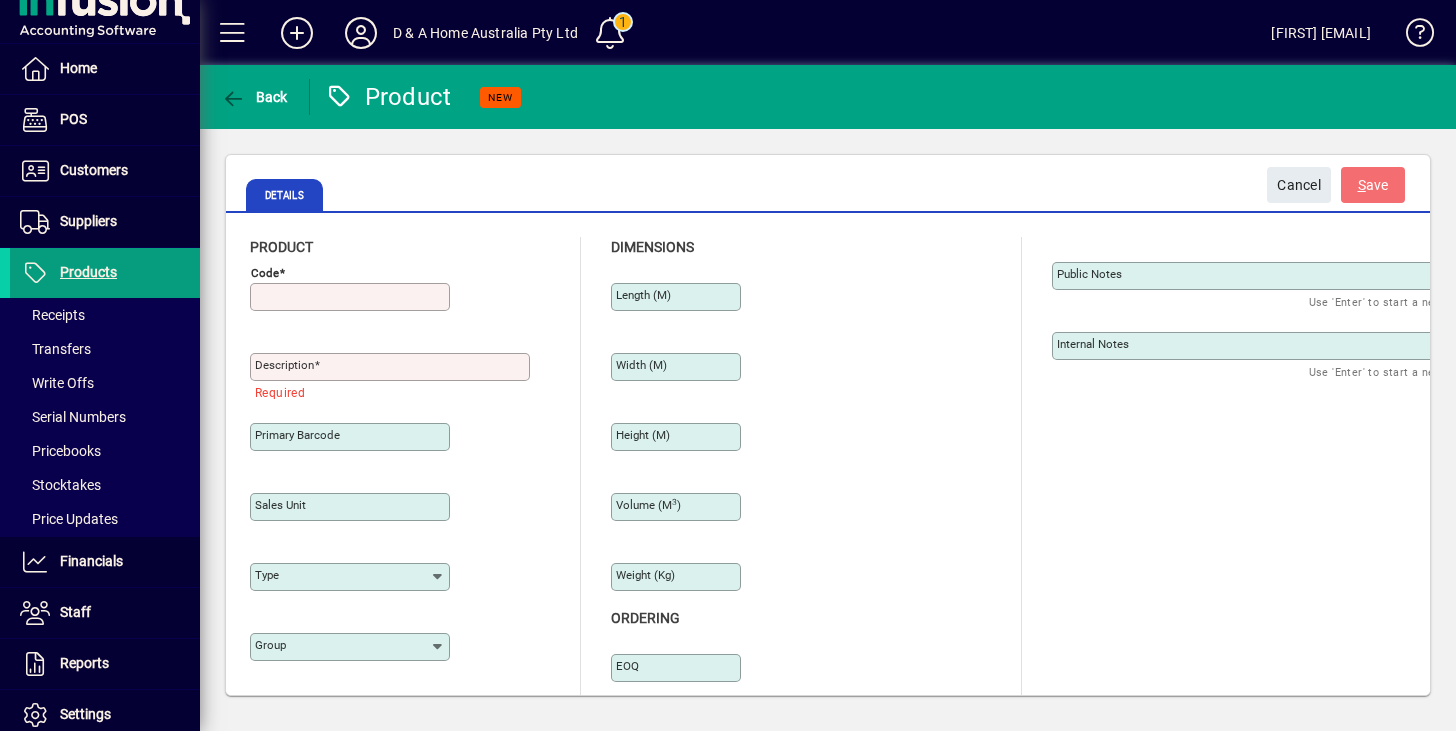 paste on "**********" 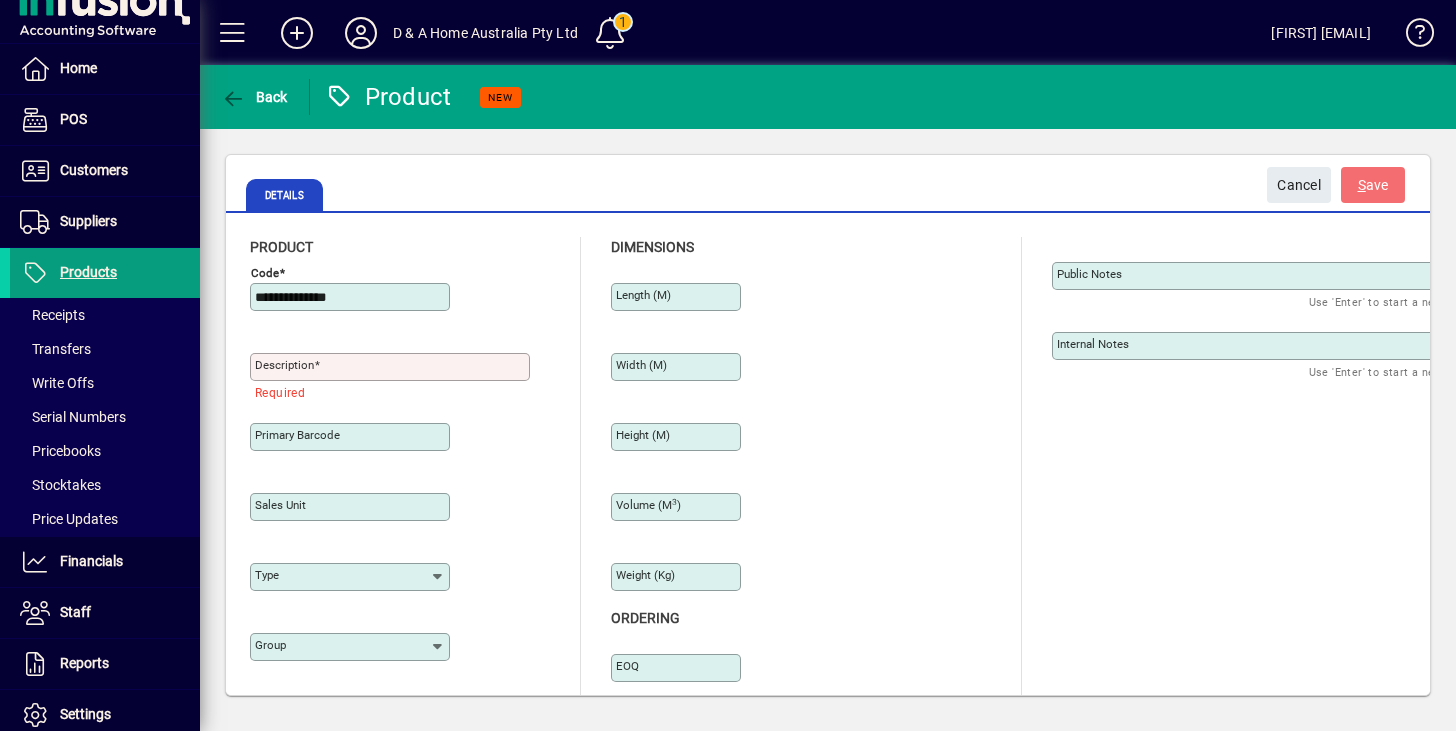 type on "**********" 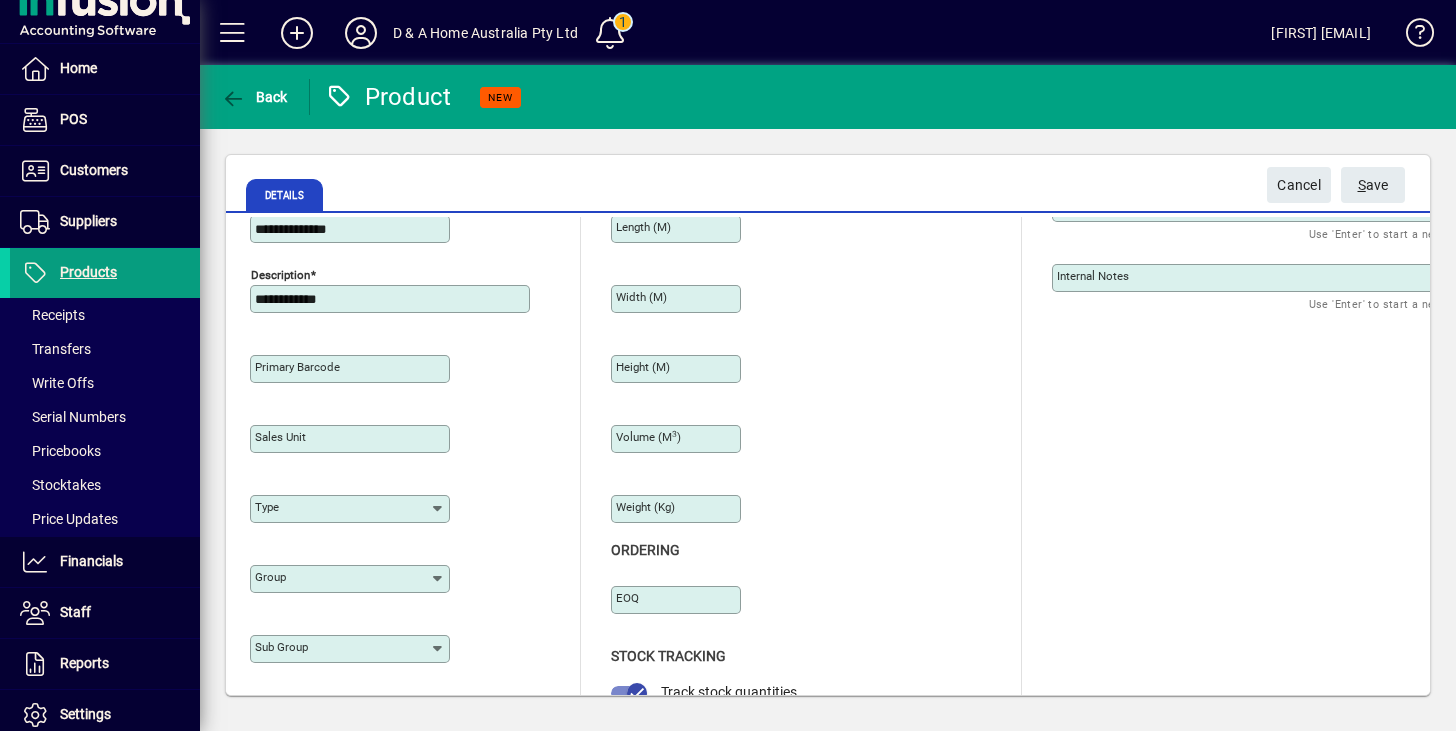 scroll, scrollTop: 69, scrollLeft: 0, axis: vertical 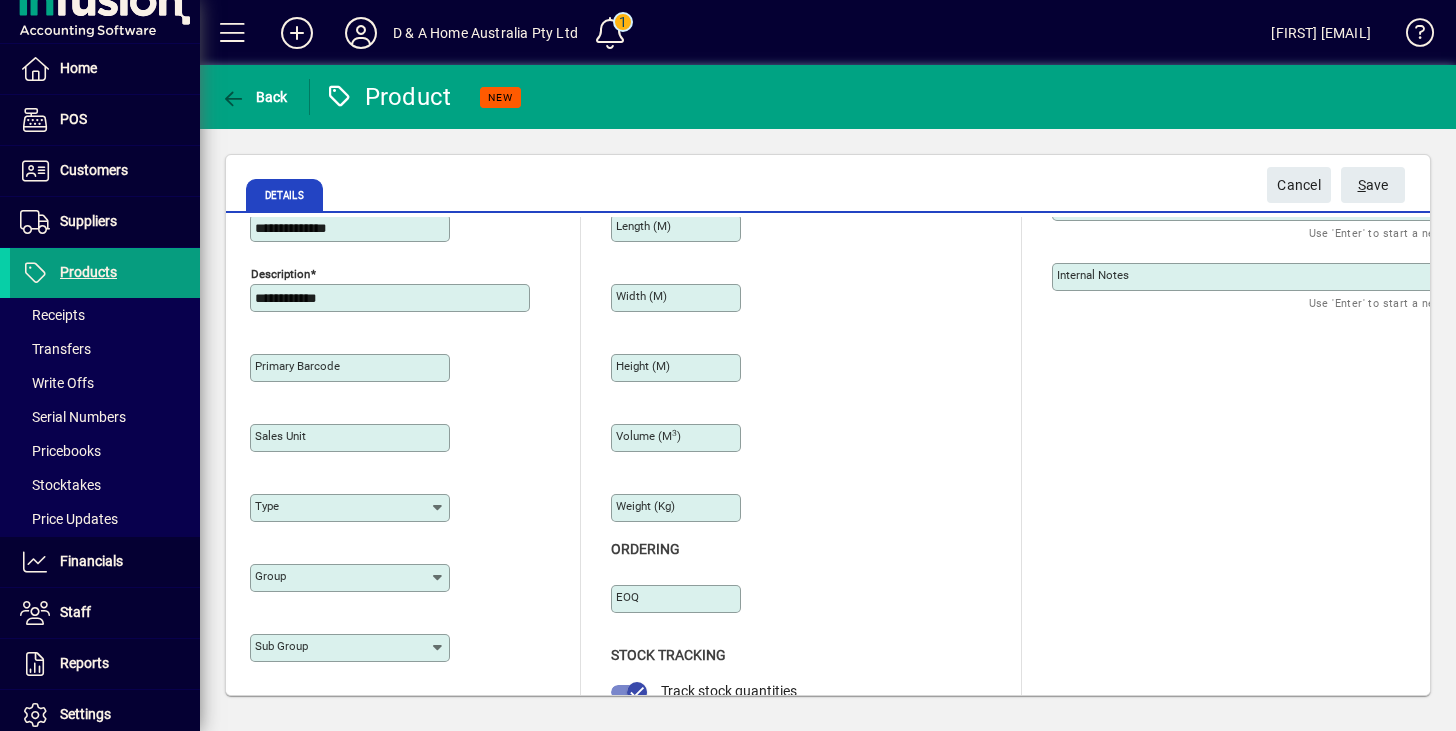 type on "**********" 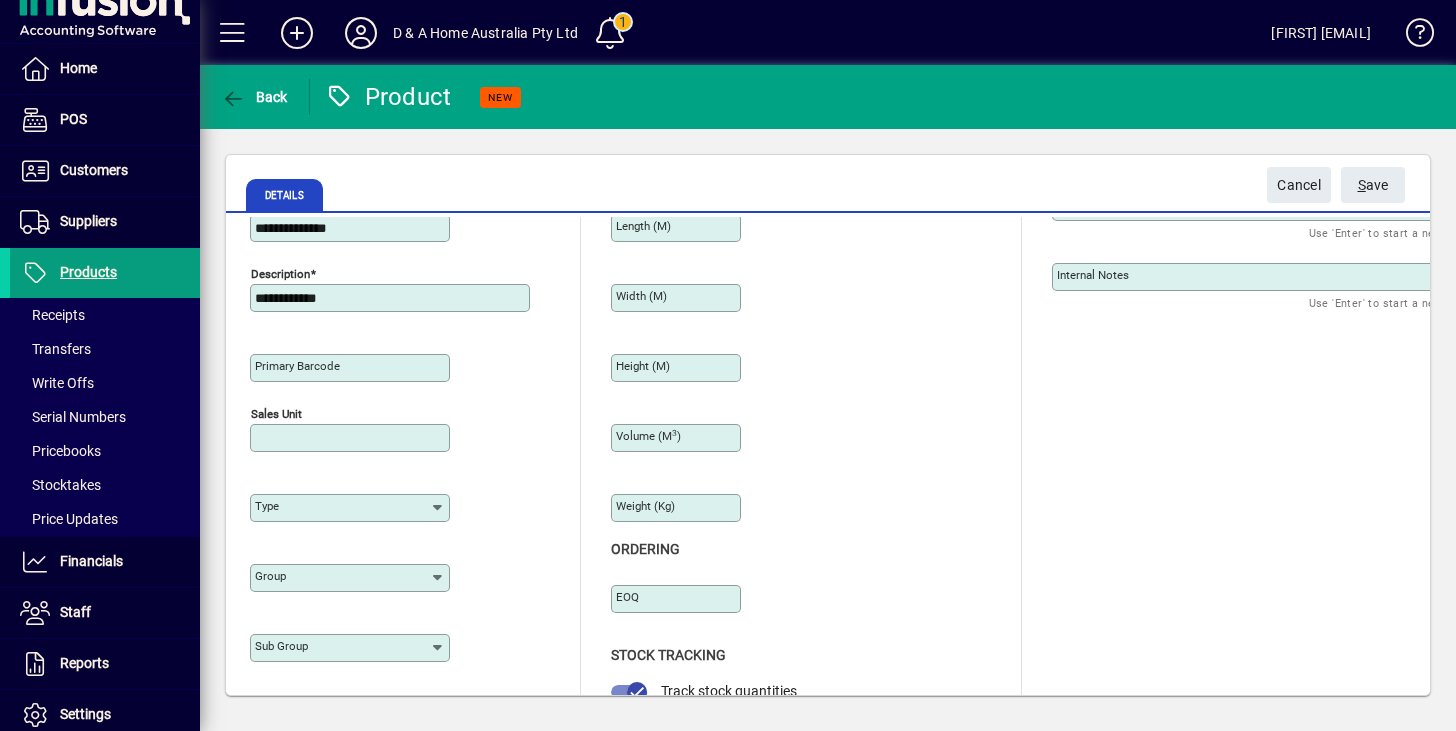 click on "Sales unit" at bounding box center (352, 438) 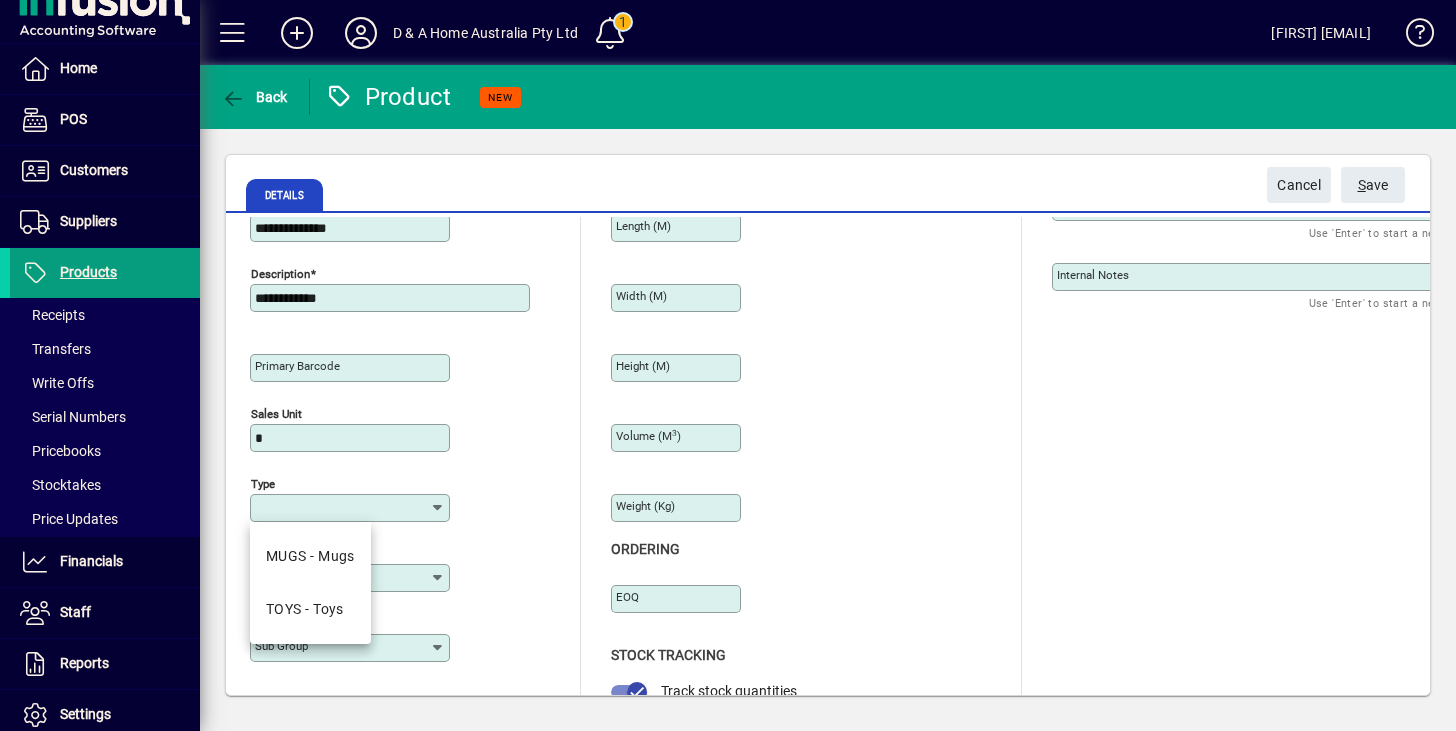 click on "Type" at bounding box center (342, 508) 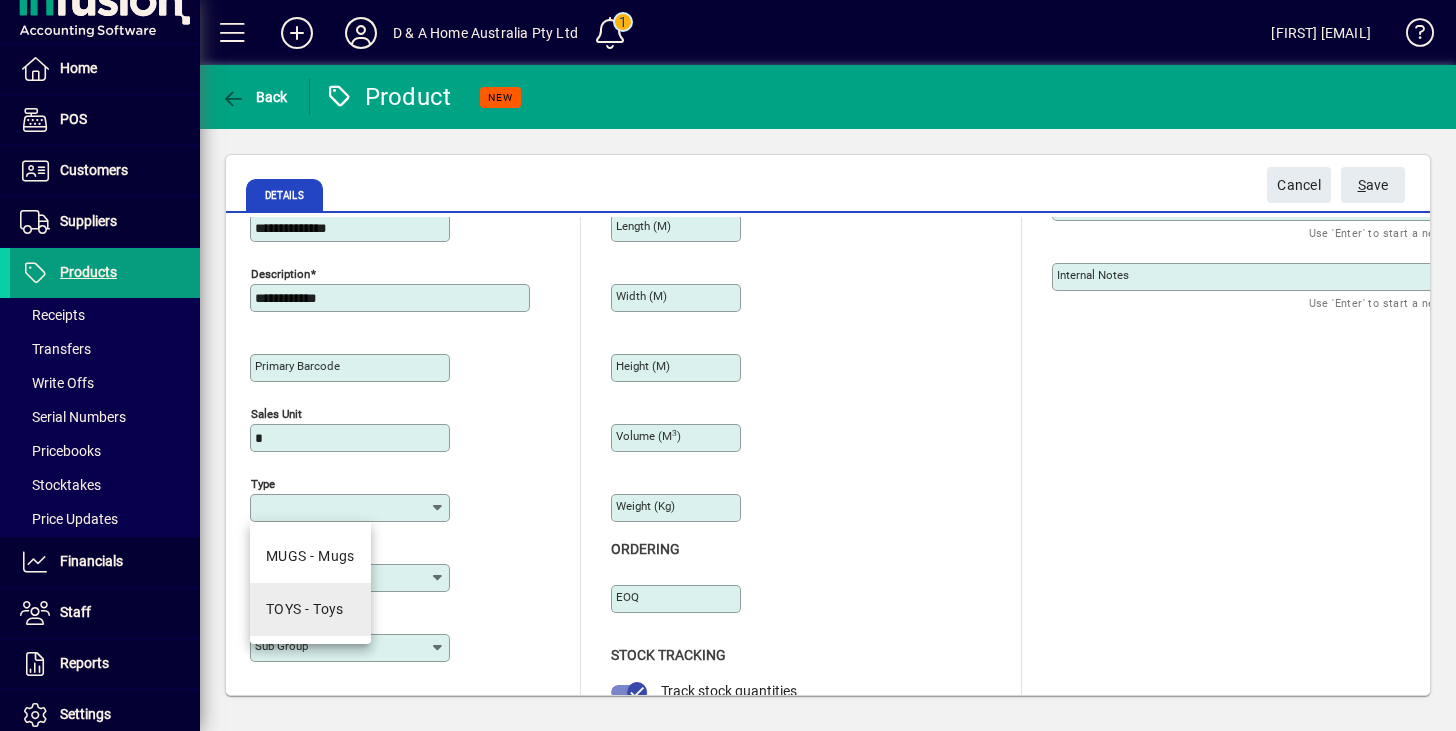 click on "TOYS - Toys" at bounding box center [310, 609] 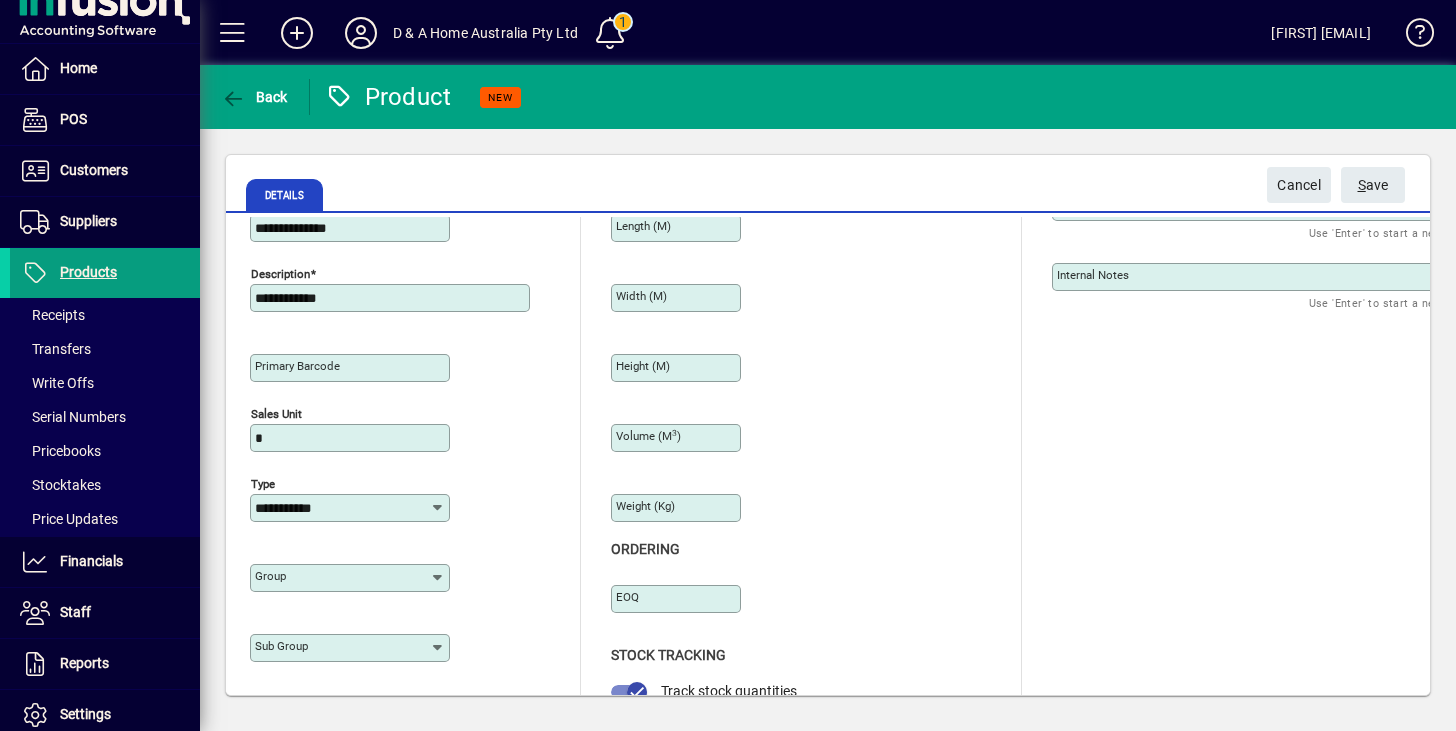 click on "Group" at bounding box center (342, 578) 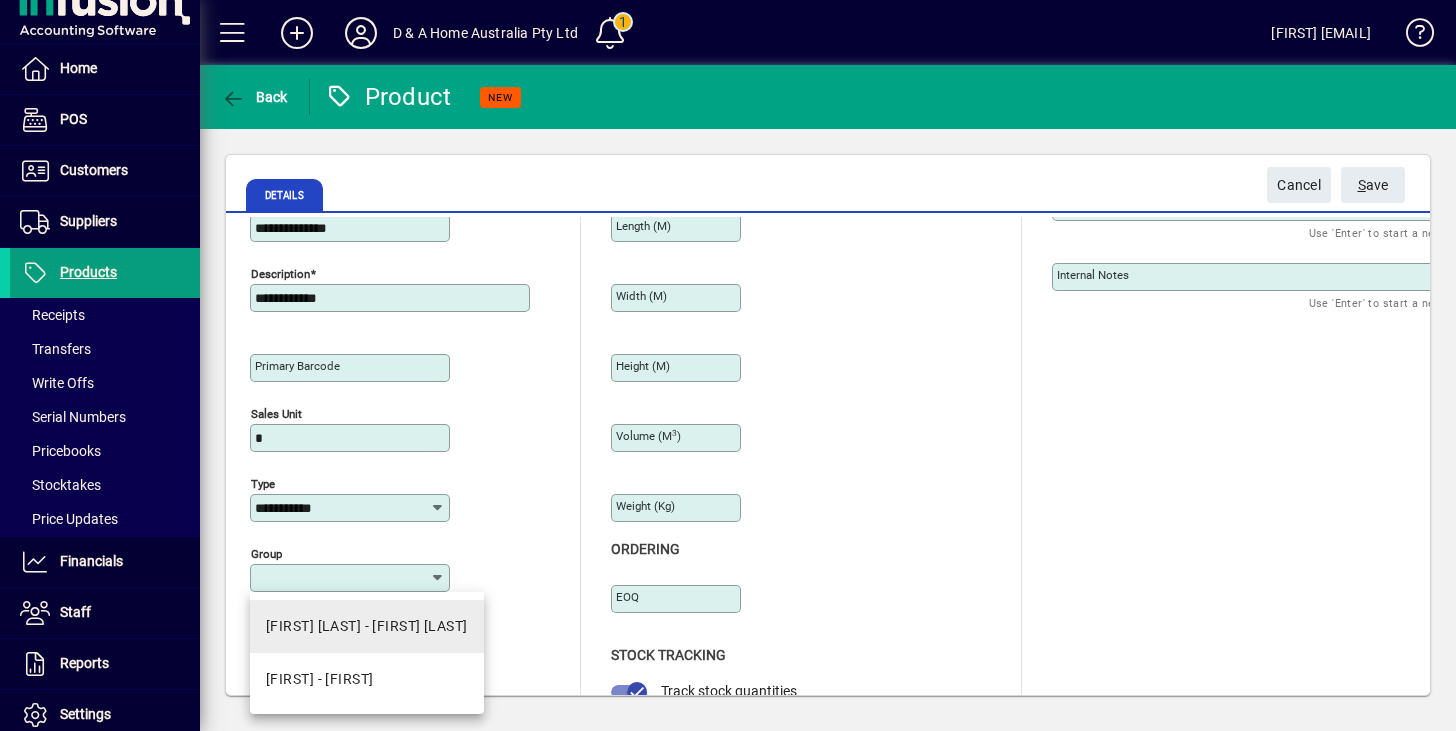click on "[FIRST] [LAST] - [FIRST] [LAST]" at bounding box center [367, 626] 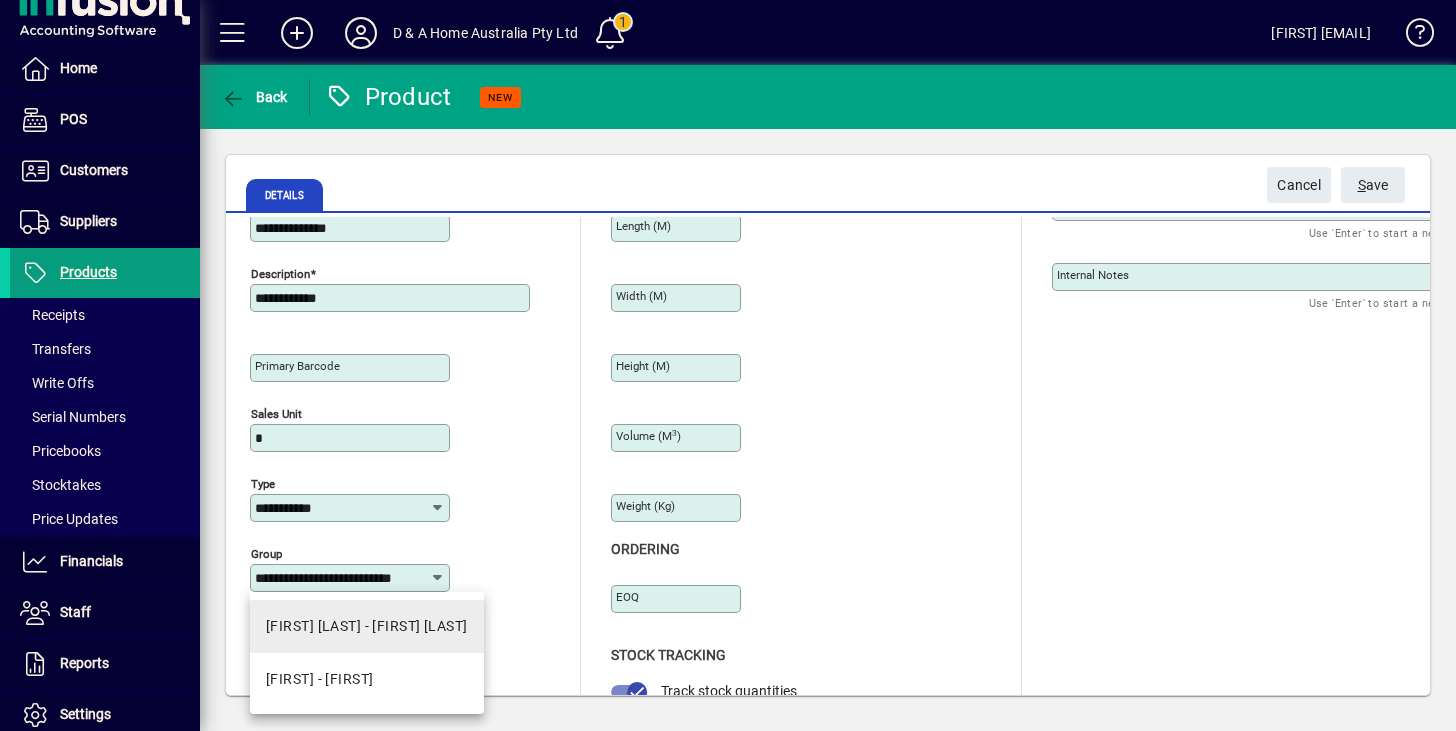 scroll, scrollTop: 0, scrollLeft: 32, axis: horizontal 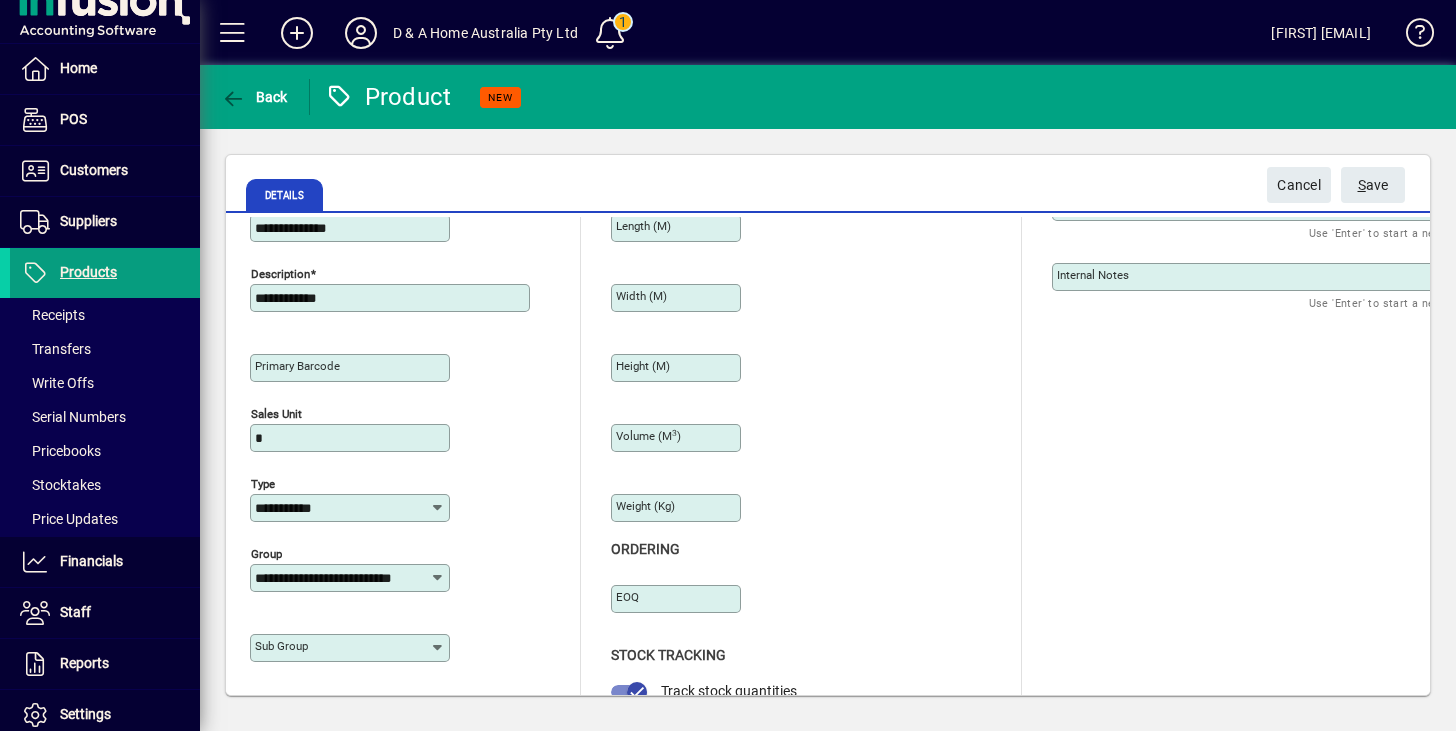 click on "Sub group" 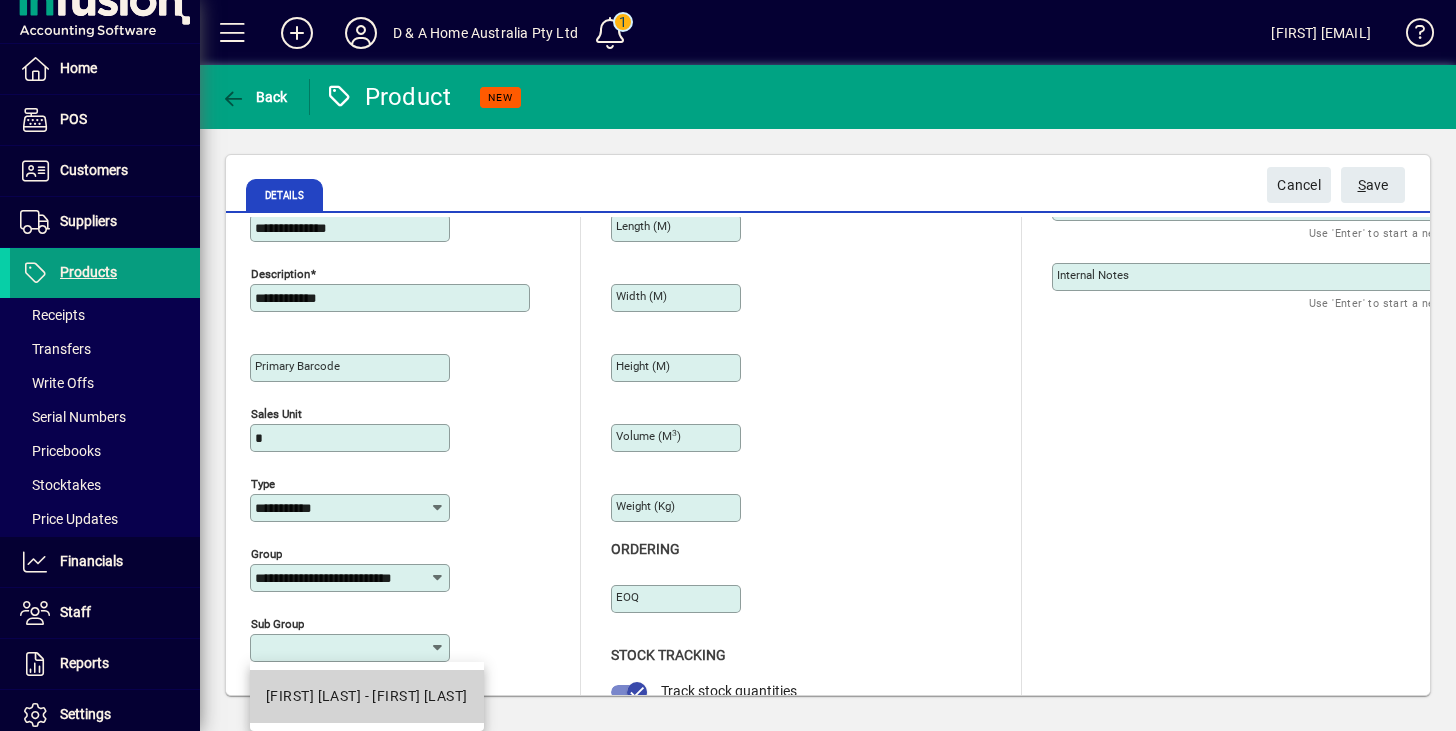 click on "WEE ONES - [FIRST] [LAST] - Wee Ones" at bounding box center (367, 696) 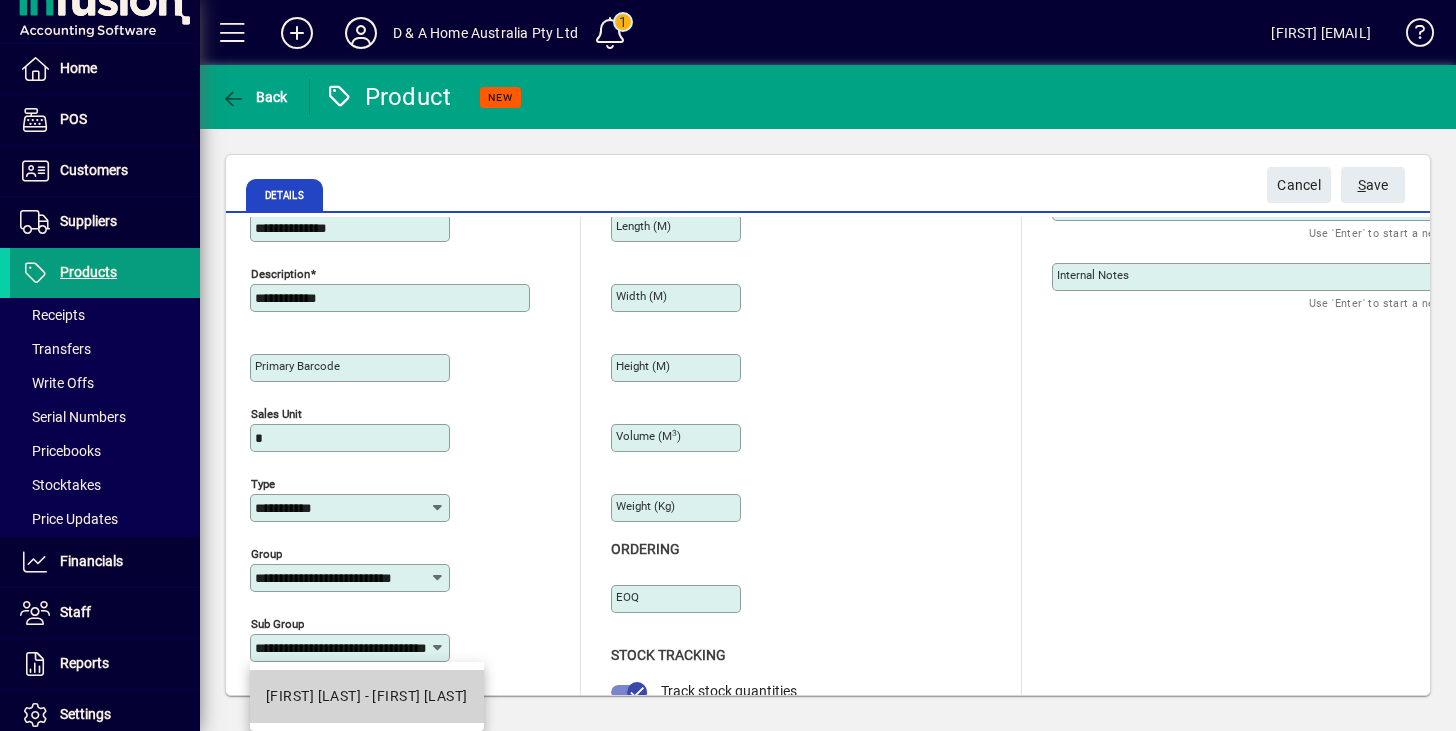 scroll, scrollTop: 0, scrollLeft: 73, axis: horizontal 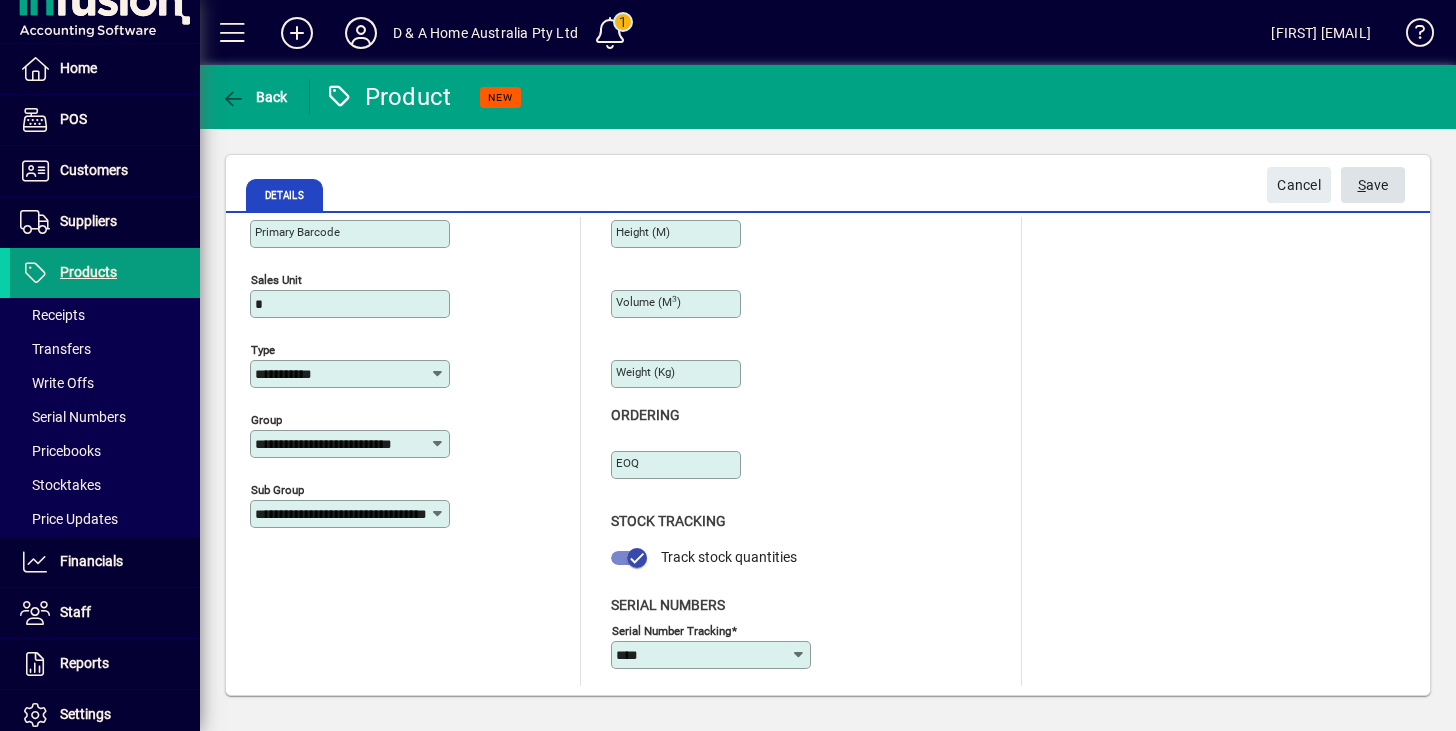 click on "S ave" 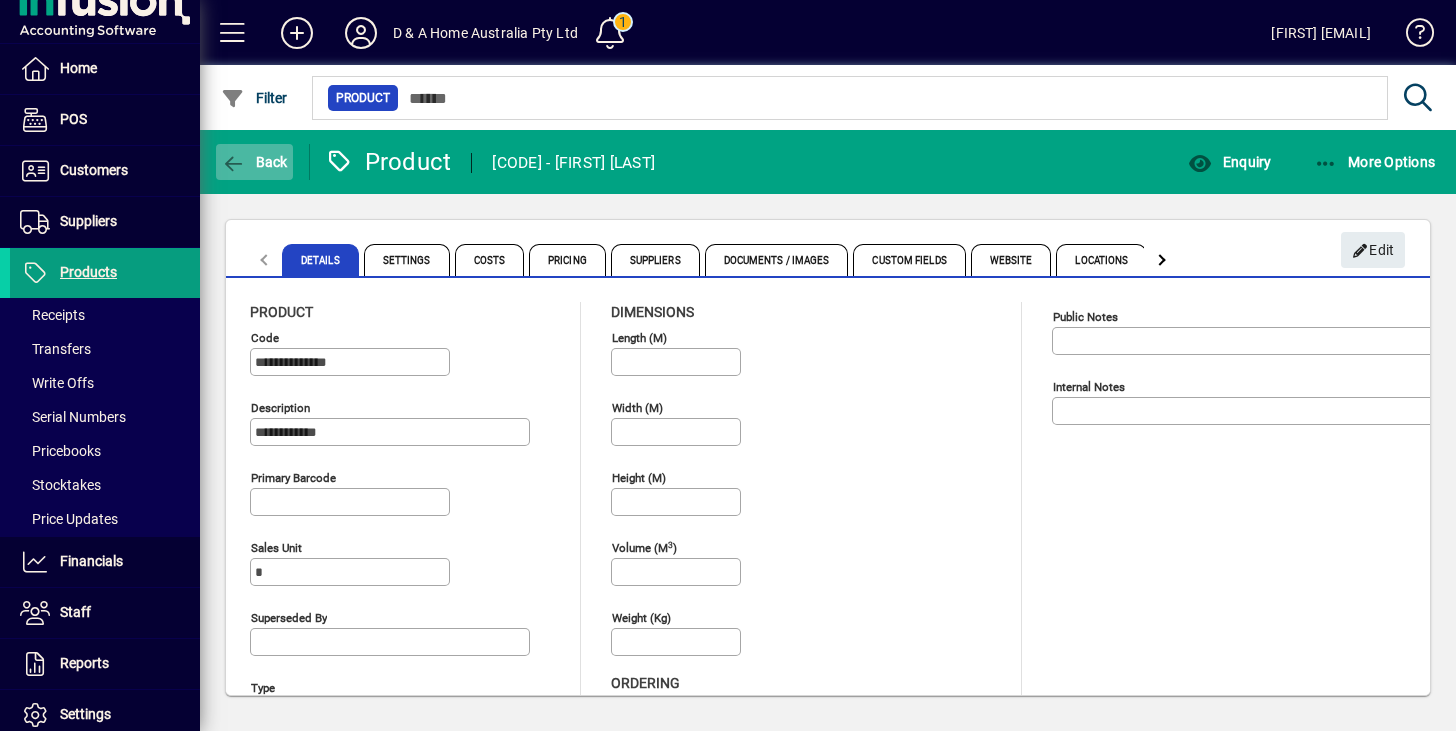 click on "Back" 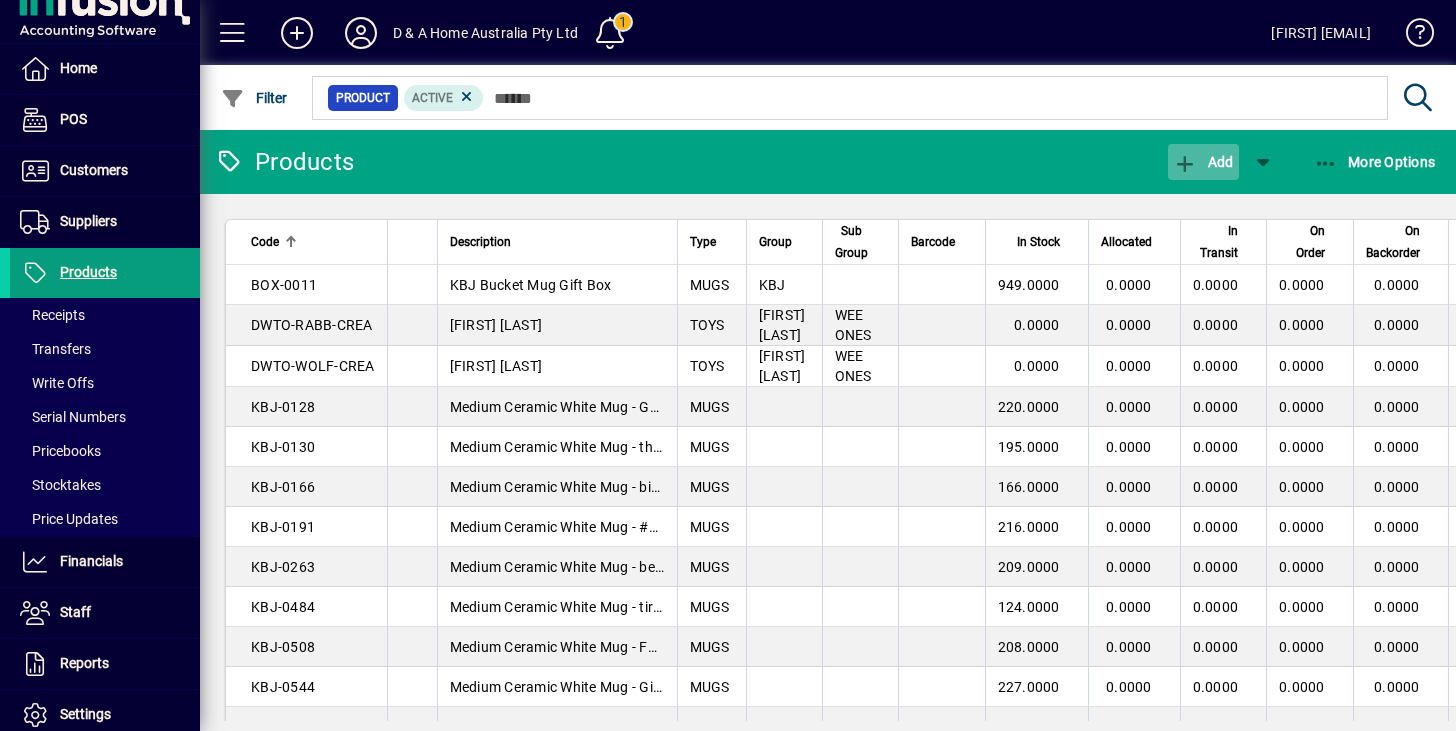 click on "Add" 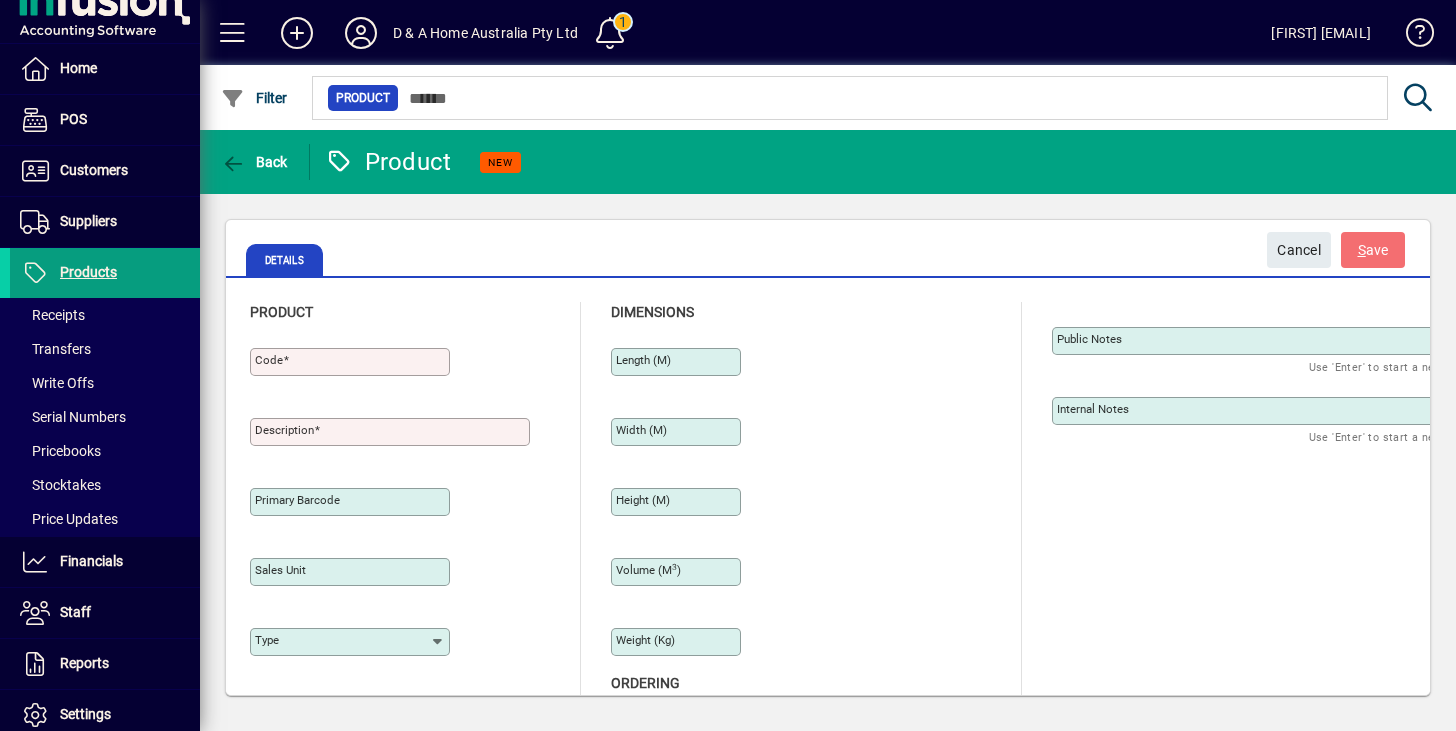 type on "****" 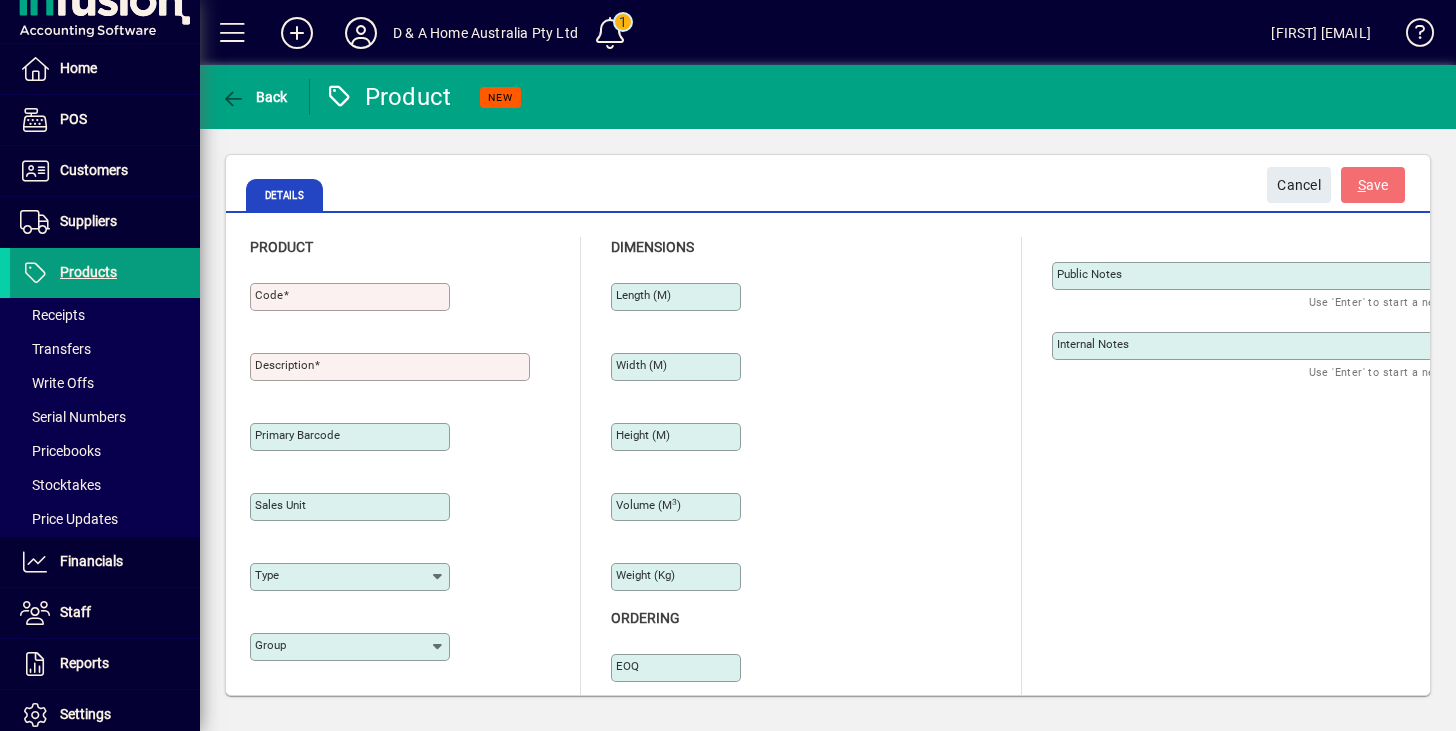 click on "Code" at bounding box center (352, 297) 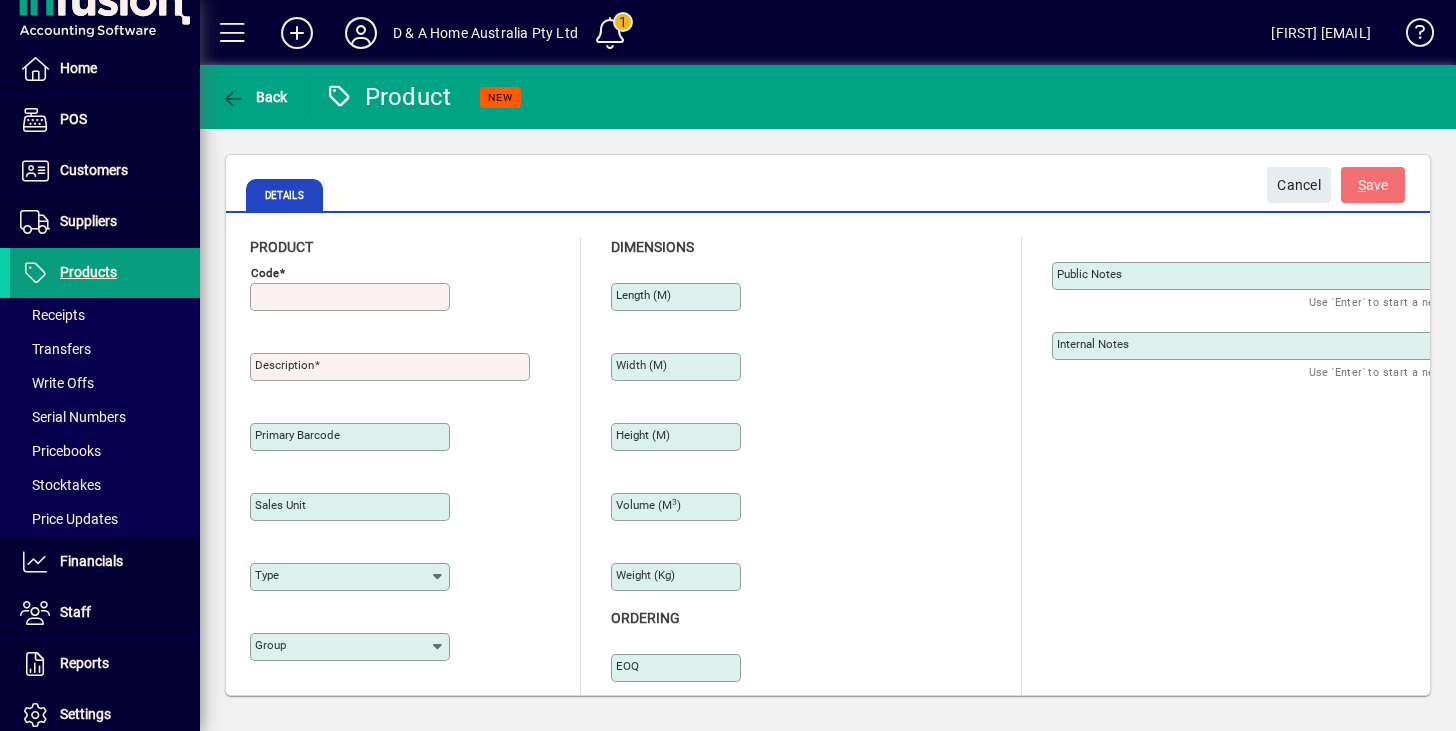 paste on "**********" 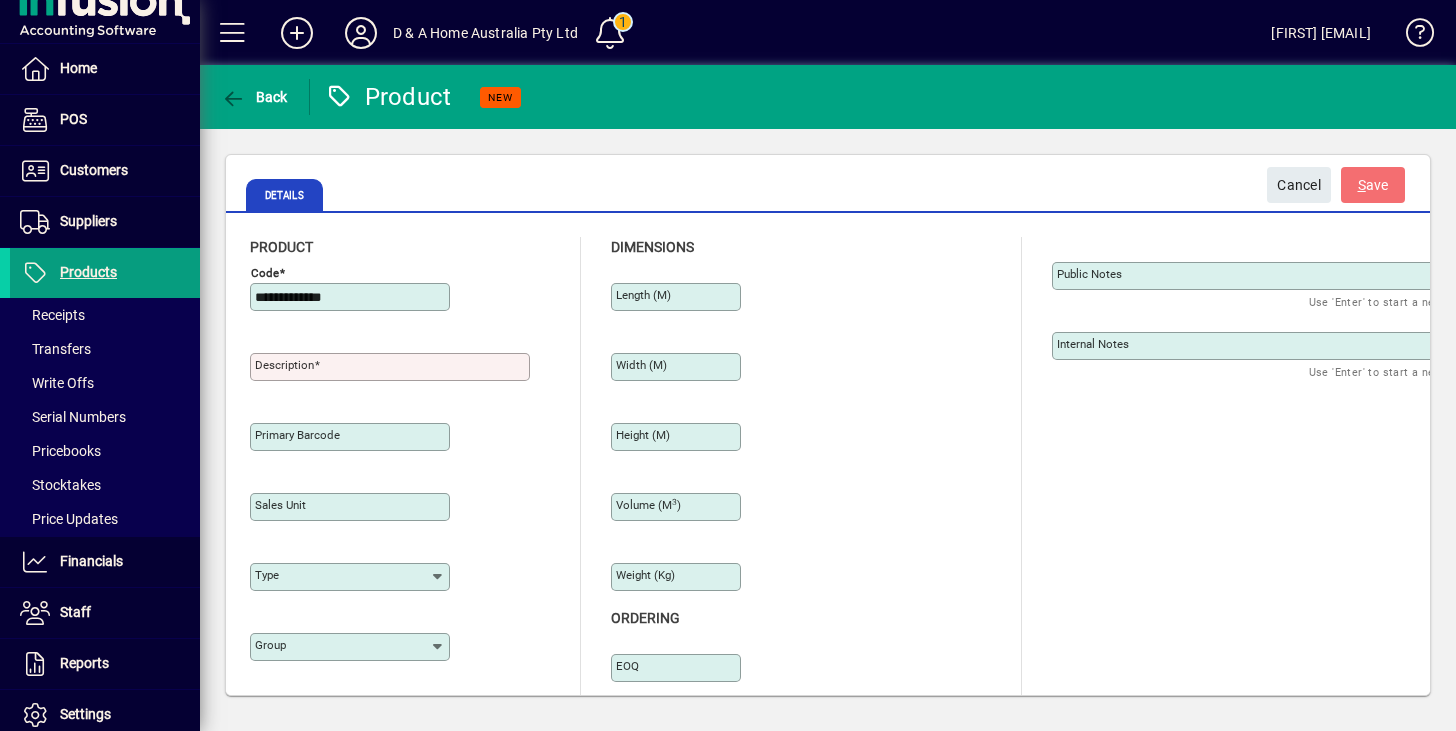 type on "**********" 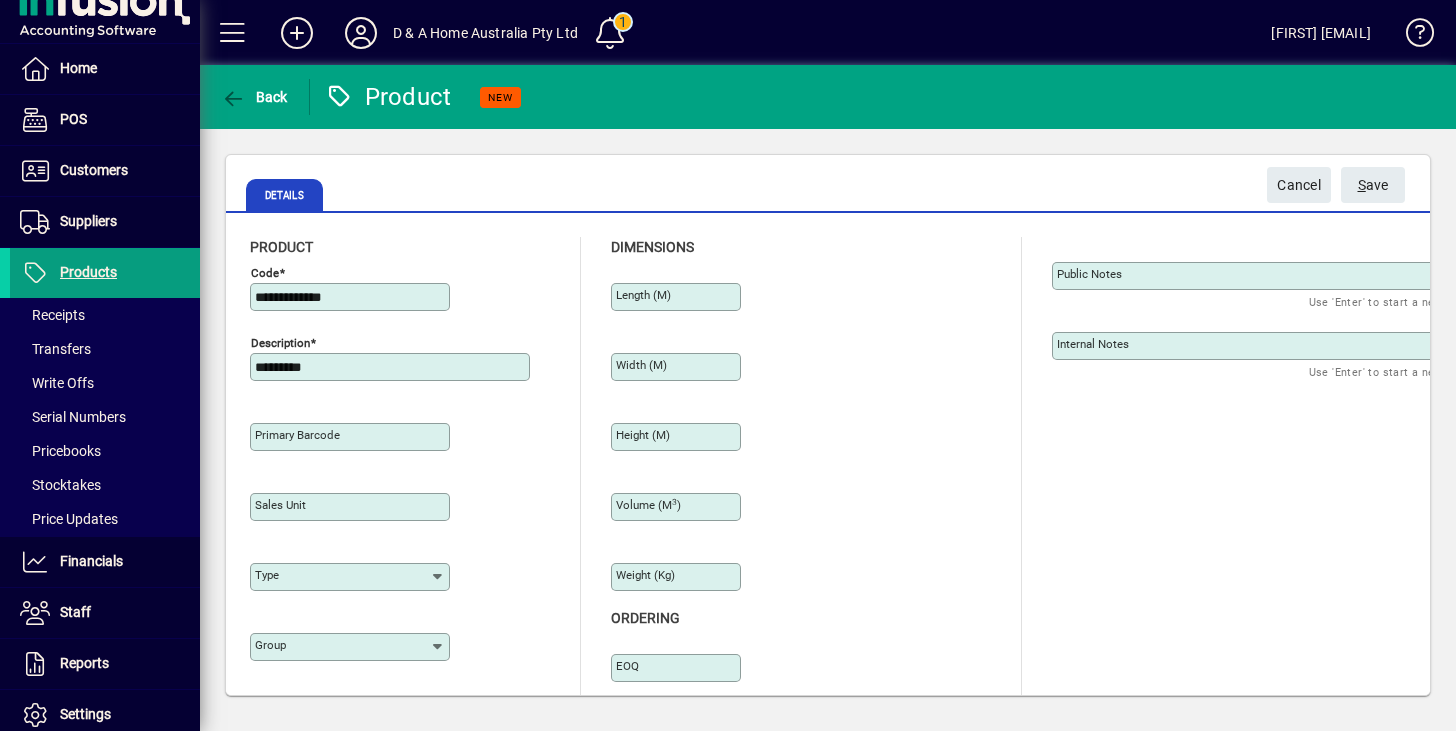 type on "*********" 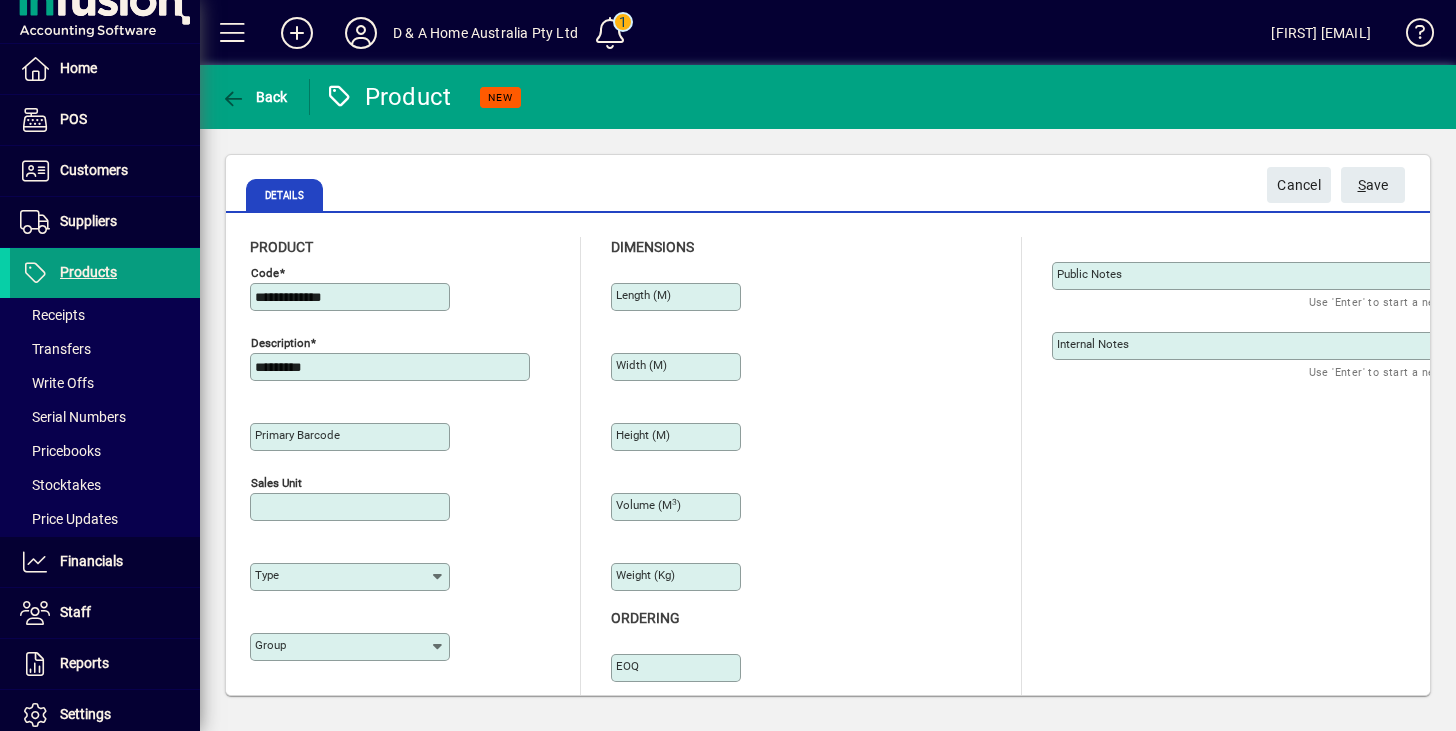 click on "Sales unit" at bounding box center (352, 507) 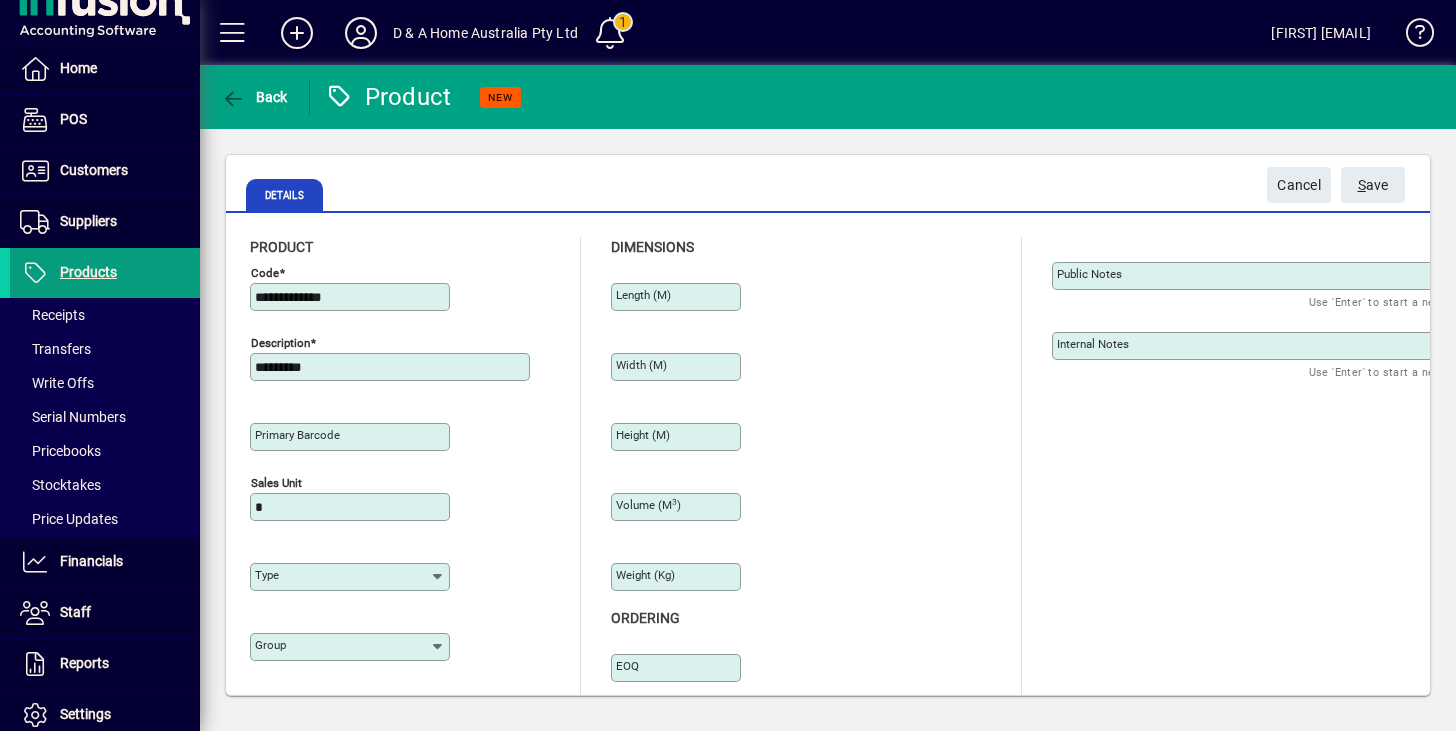 click on "Type" at bounding box center (342, 577) 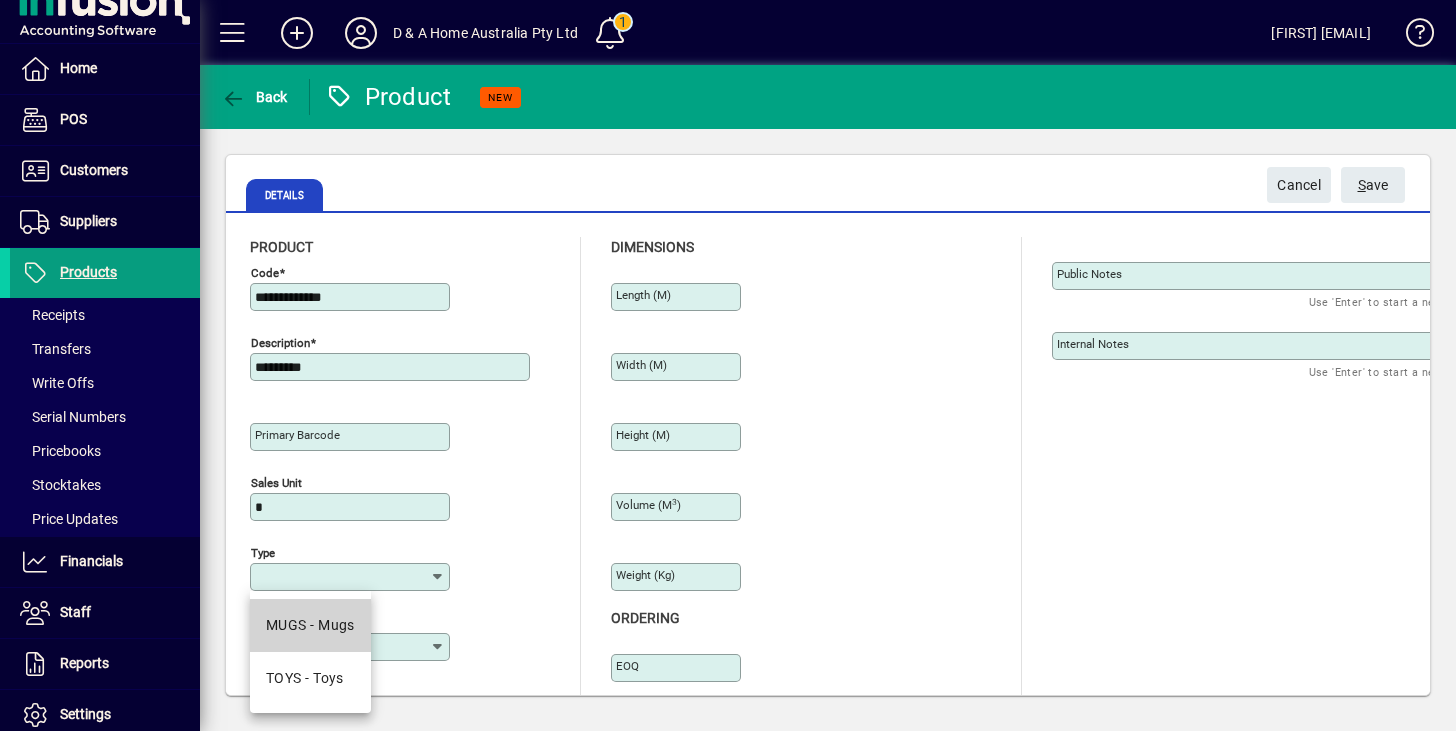 click on "MUGS - Mugs" at bounding box center (310, 625) 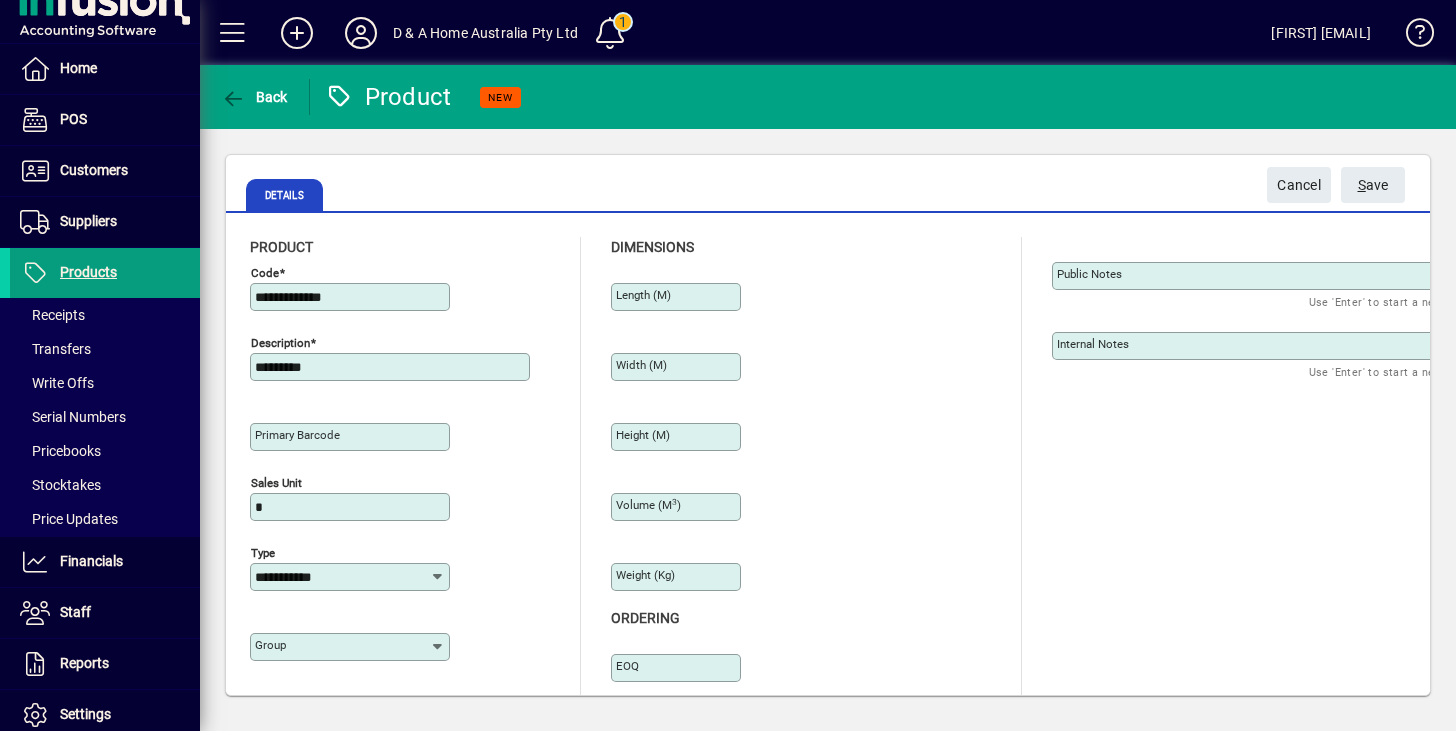 click on "**********" at bounding box center [342, 577] 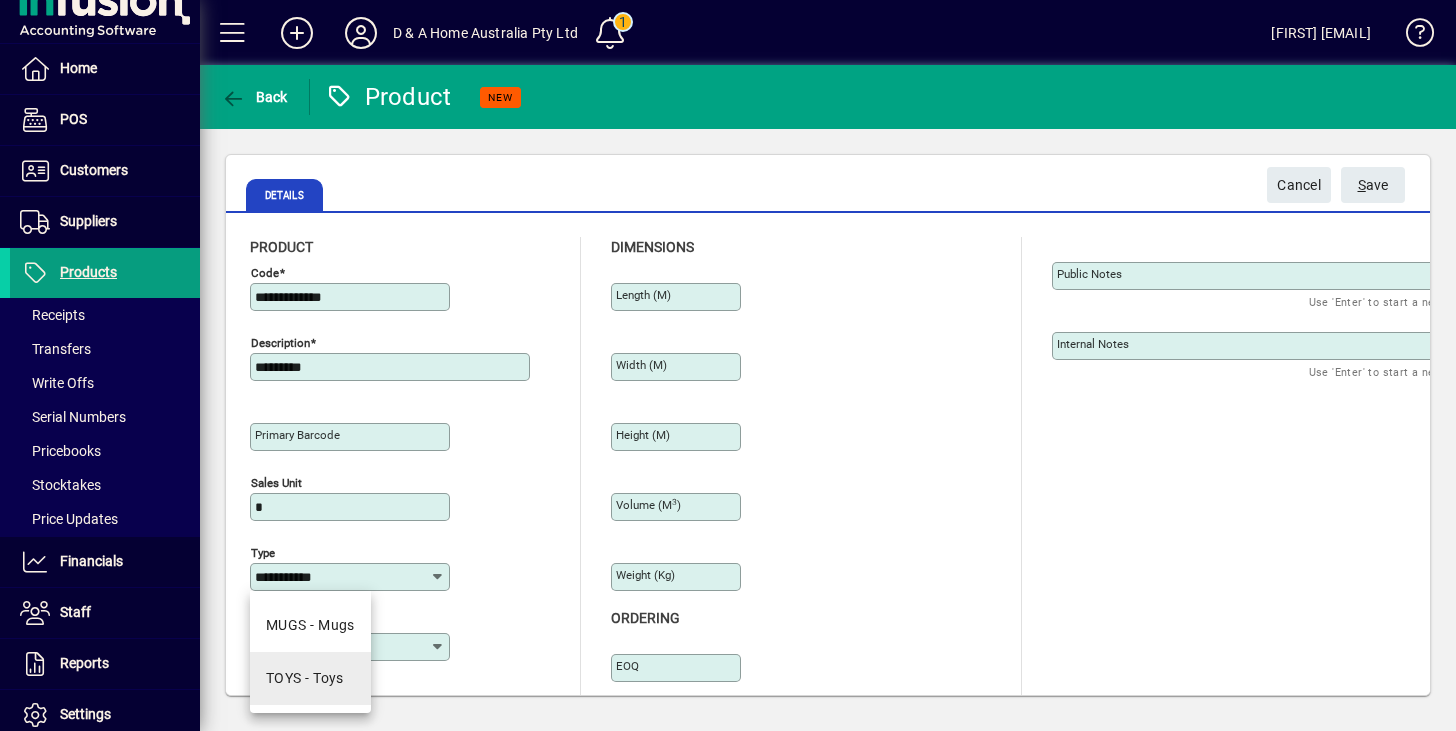 click on "TOYS - Toys" at bounding box center [310, 678] 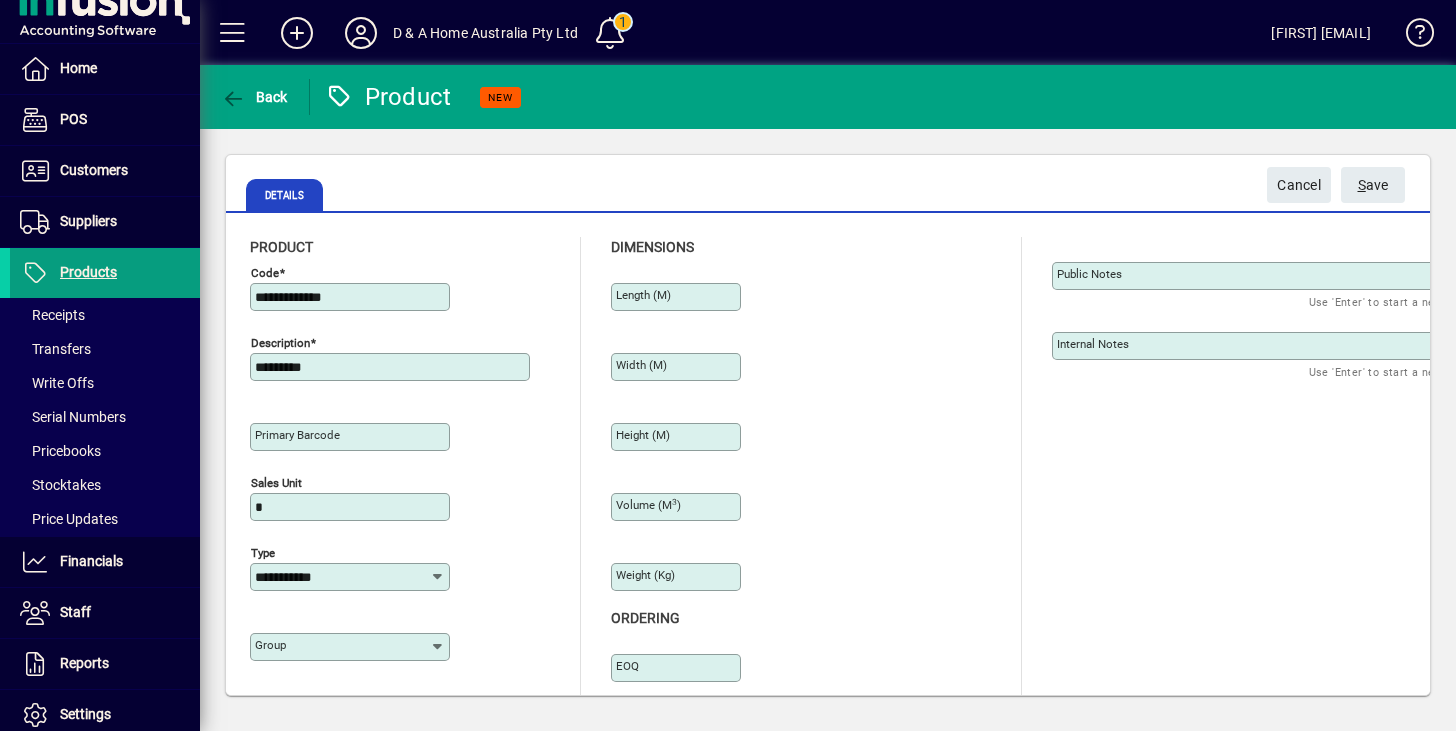 click on "Group" 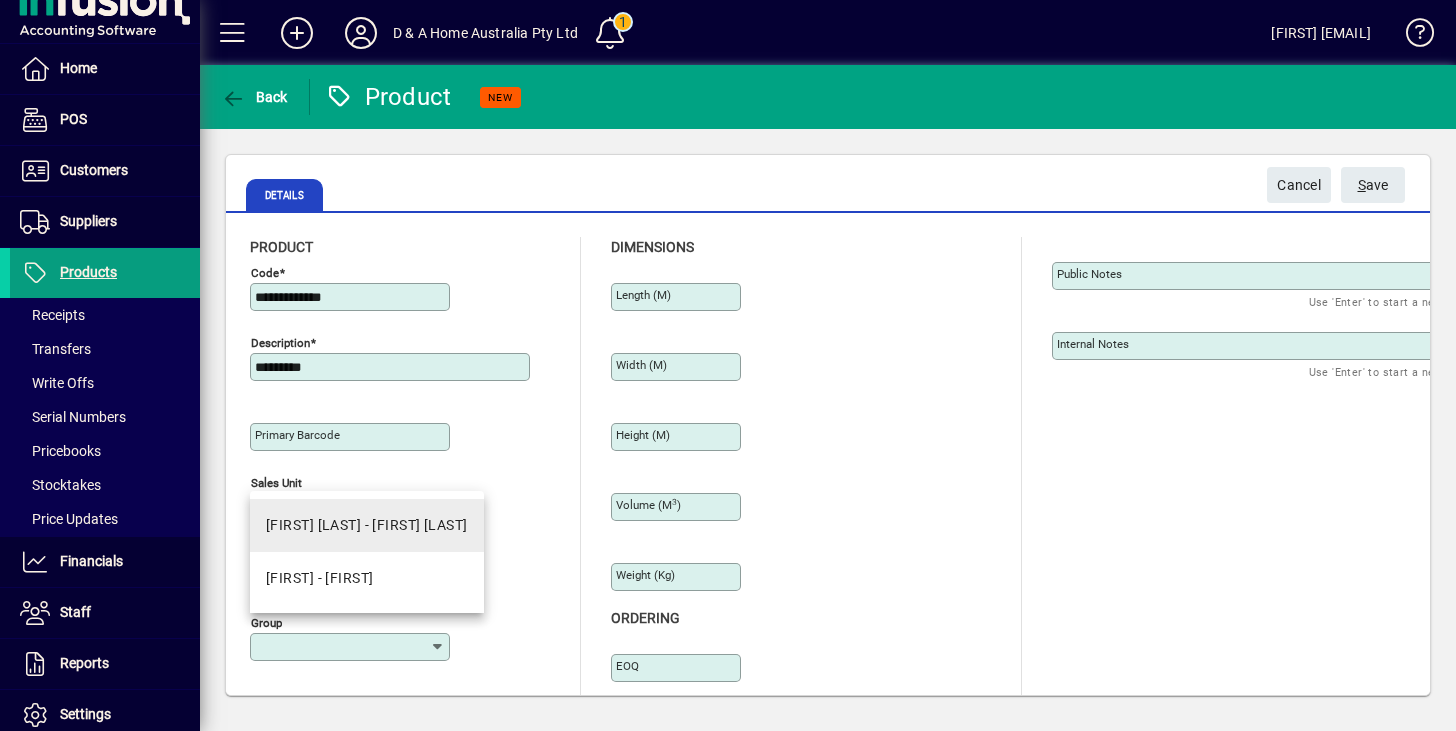 click on "[FIRST] [LAST] - [FIRST] [LAST]" at bounding box center (367, 525) 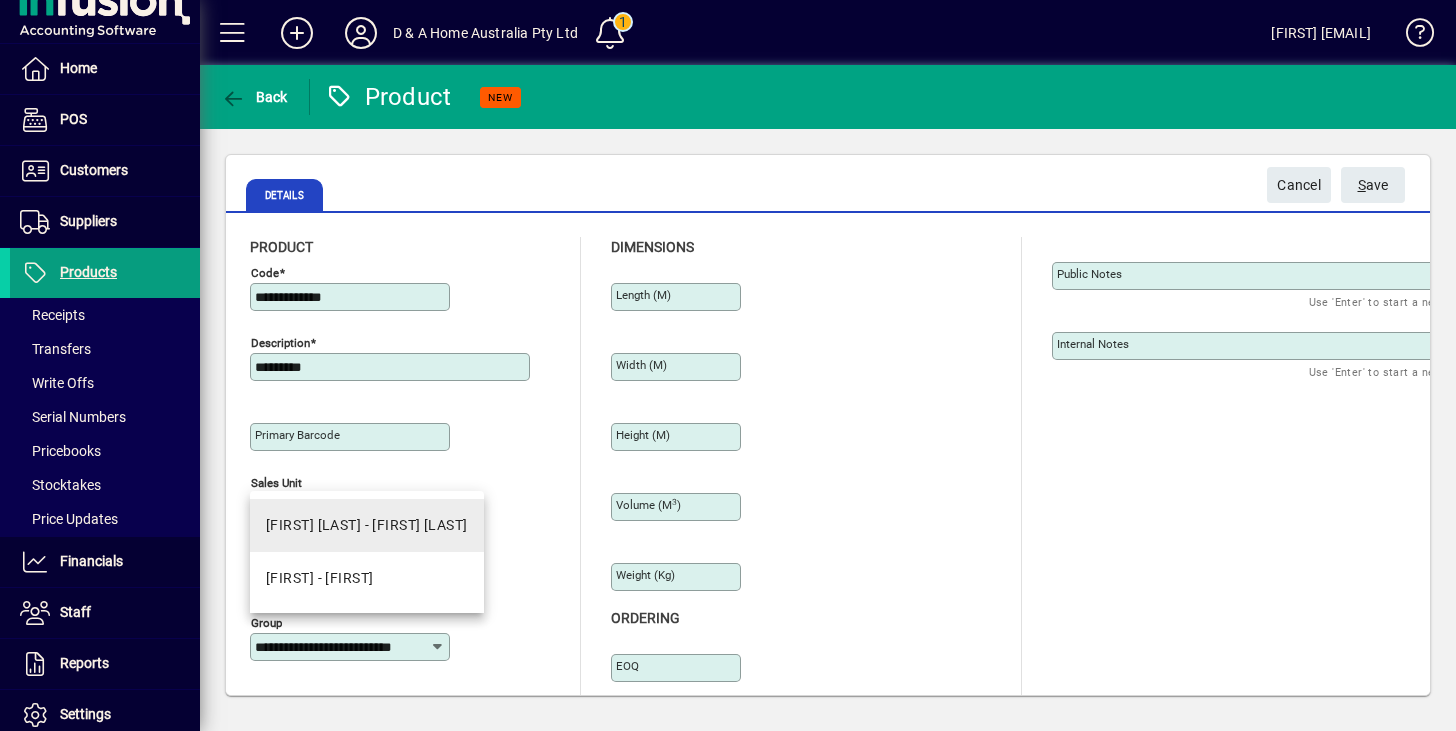 scroll, scrollTop: 0, scrollLeft: 32, axis: horizontal 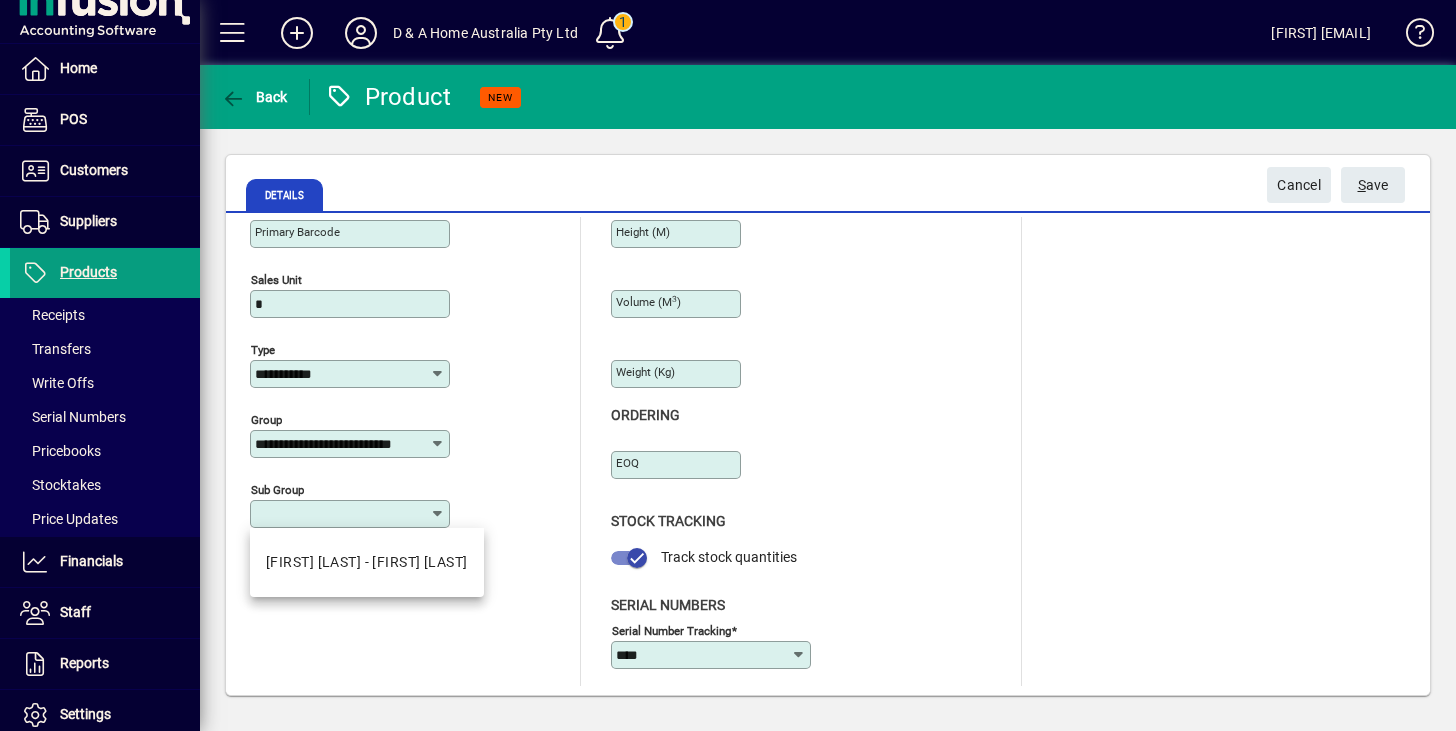 click on "Sub group" at bounding box center (342, 514) 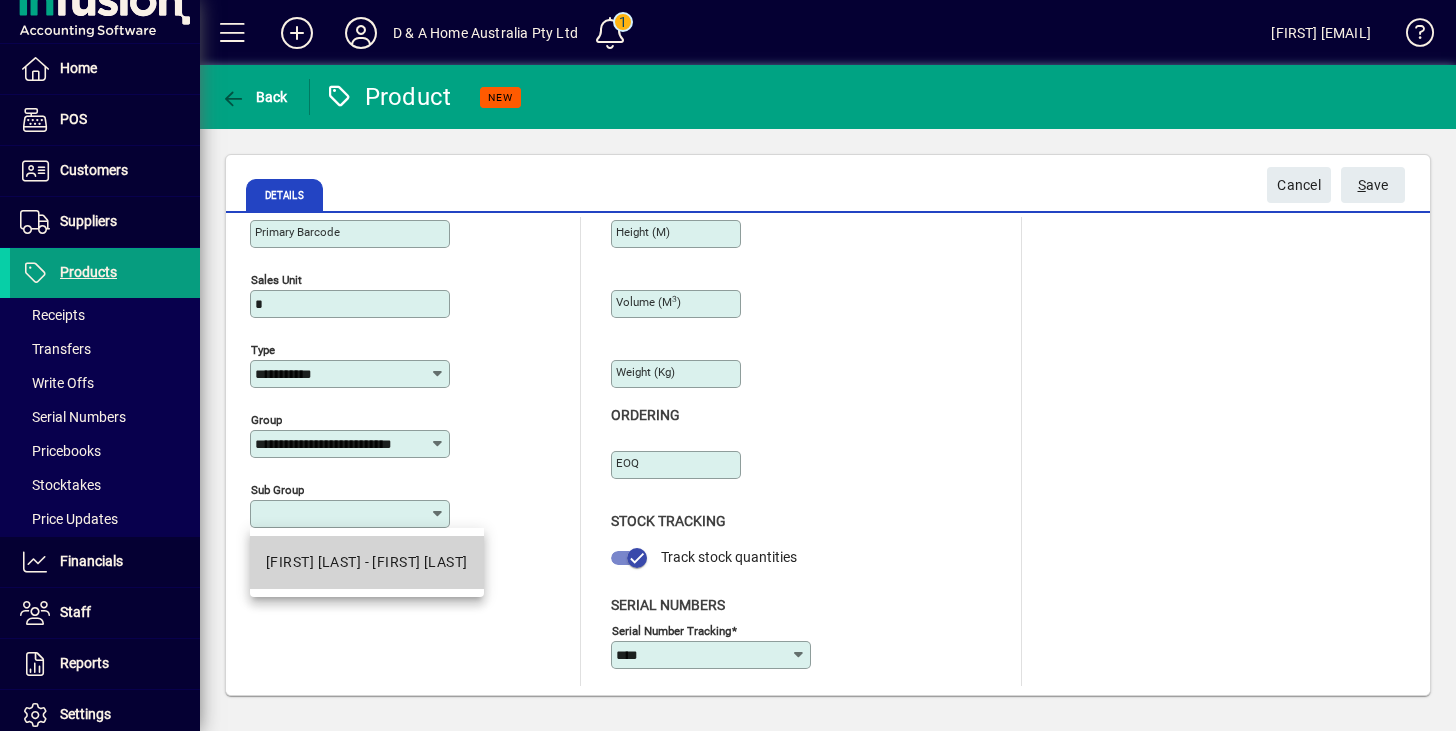 click on "WEE ONES - [FIRST] [LAST] - Wee Ones" at bounding box center (367, 562) 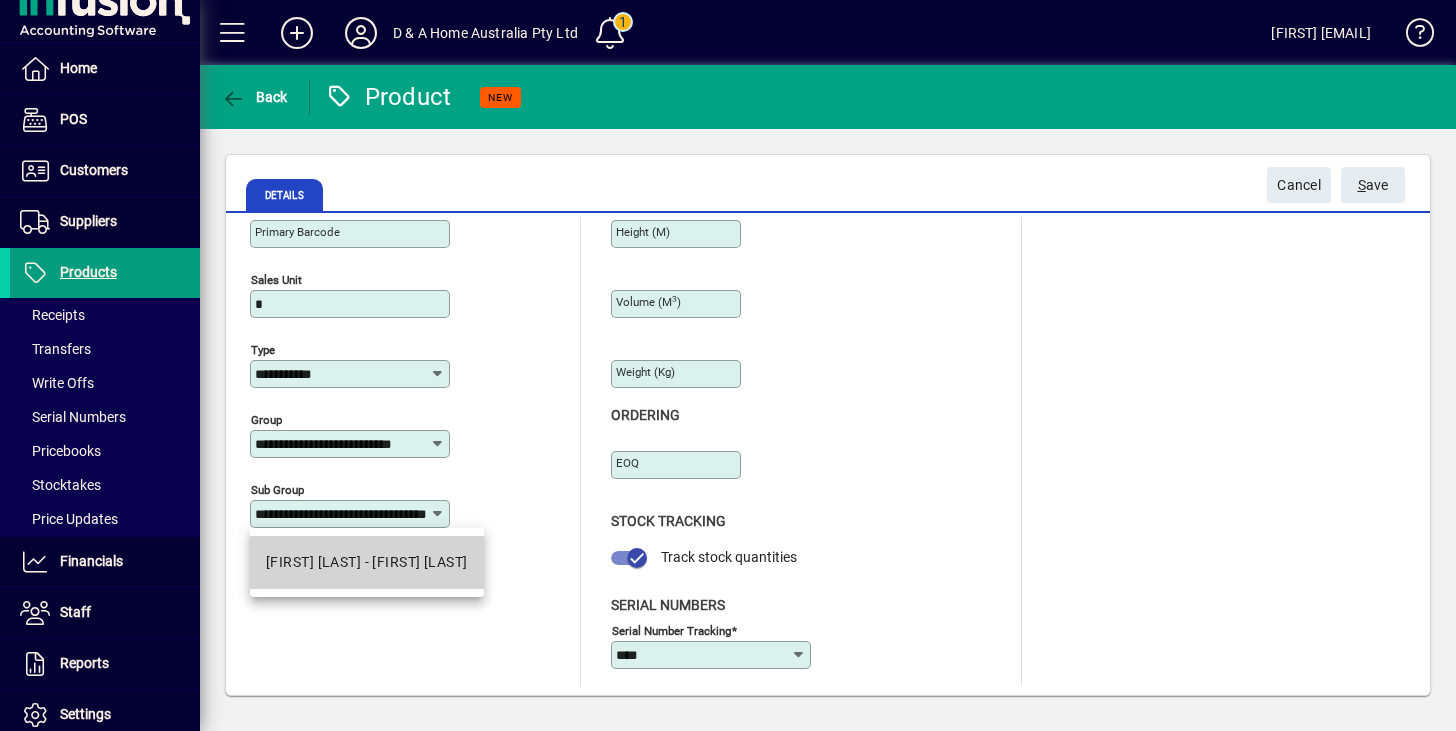 scroll, scrollTop: 0, scrollLeft: 73, axis: horizontal 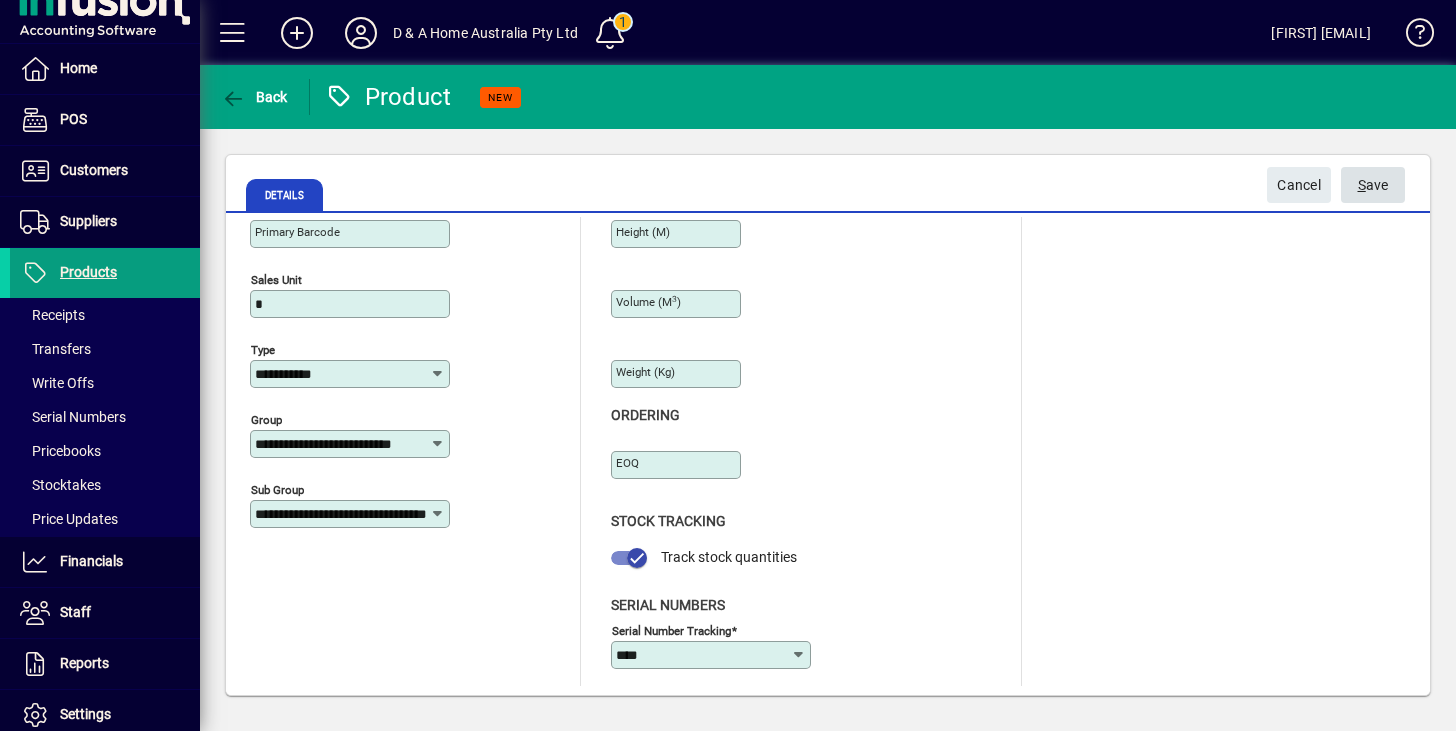 click on "S ave" 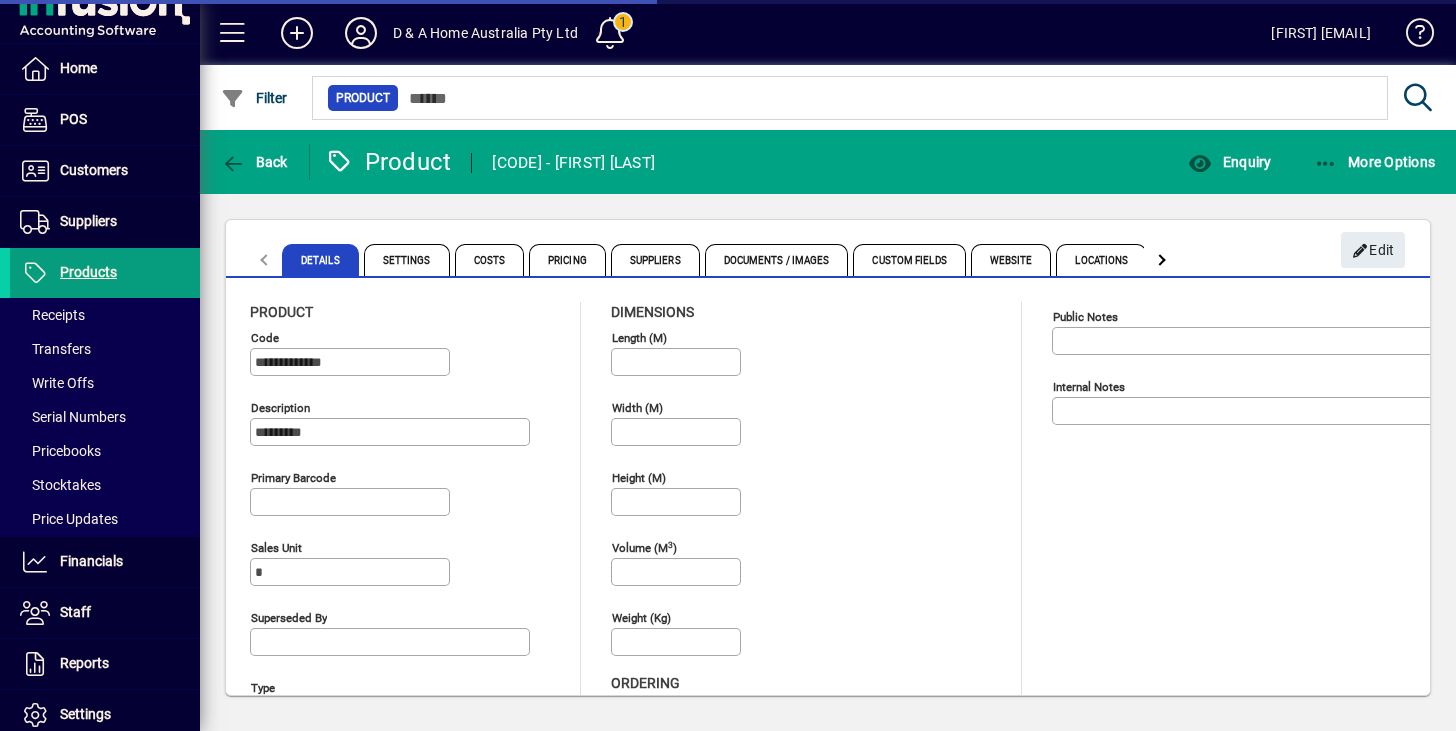 type on "**********" 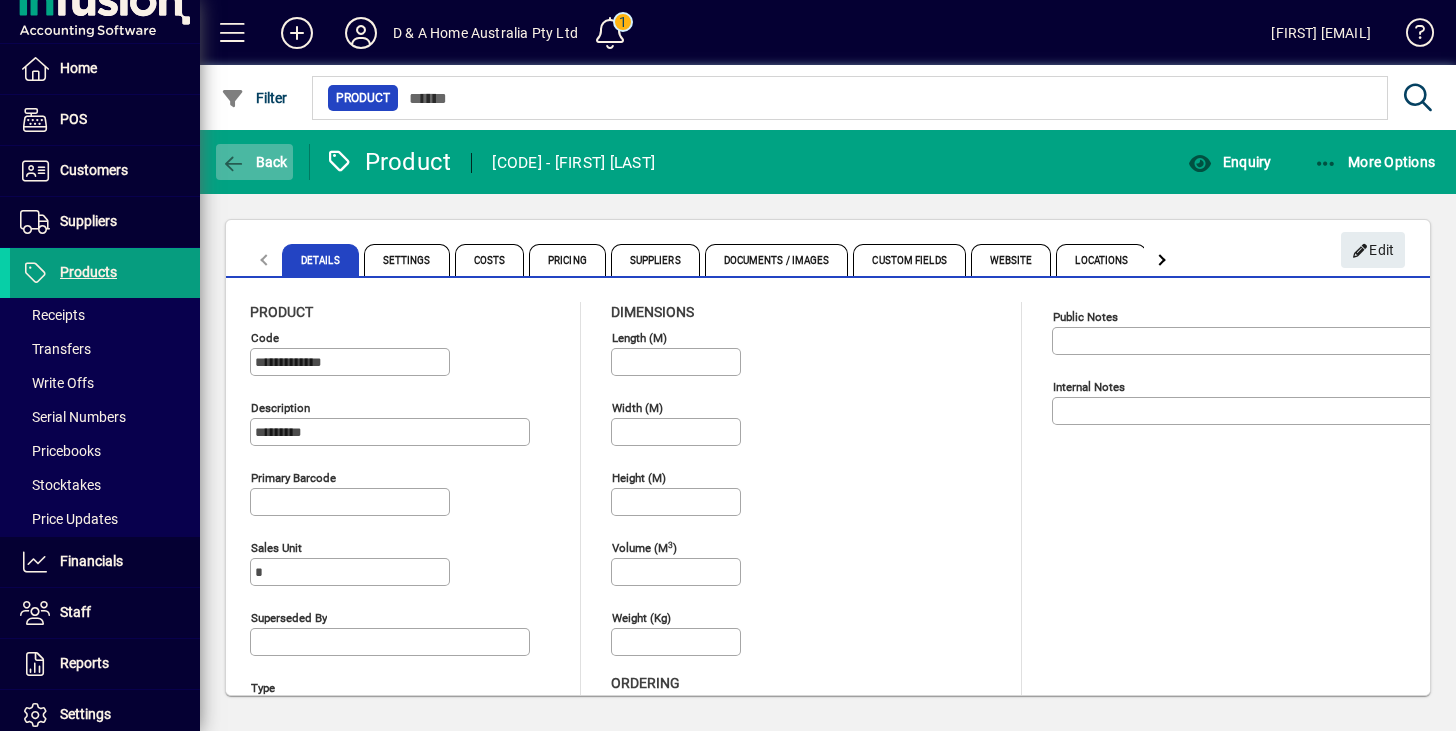 click on "Back" 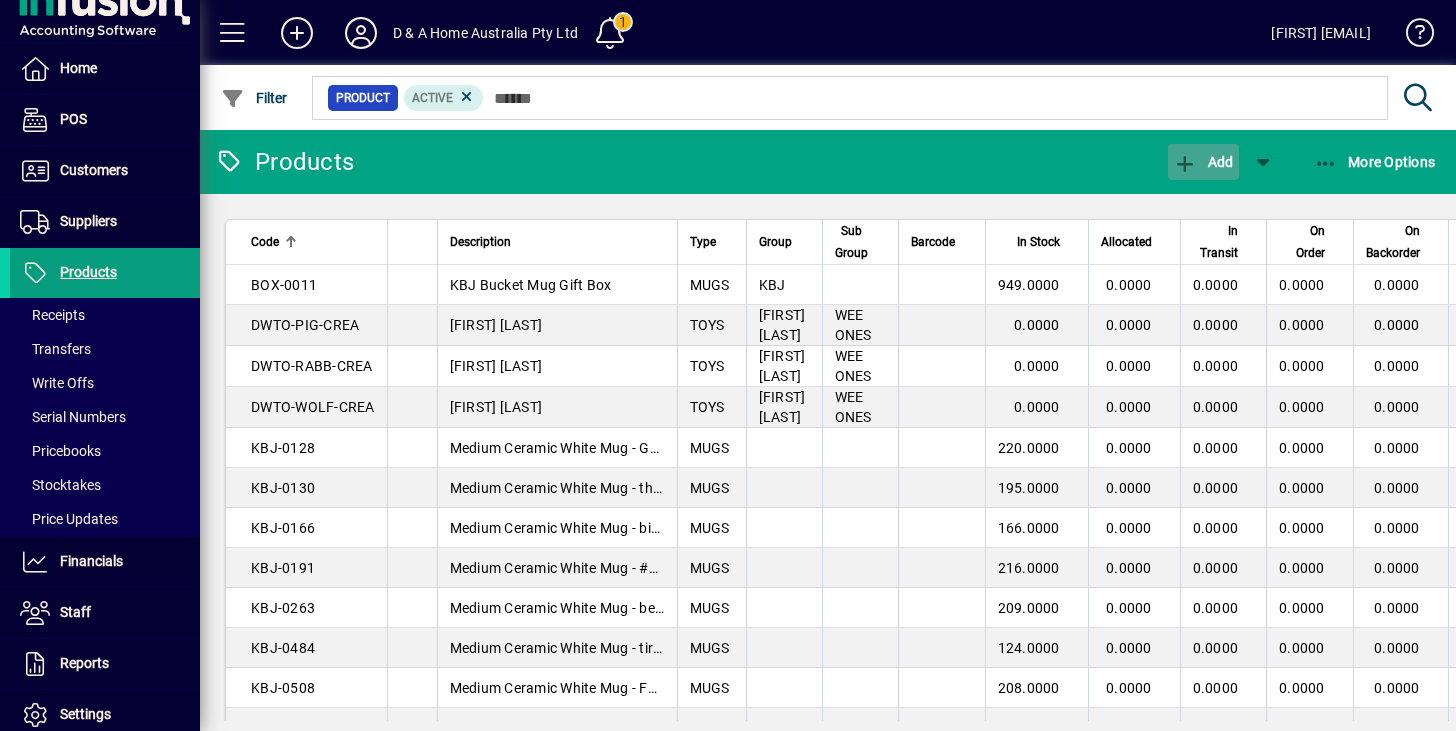 click on "Add" 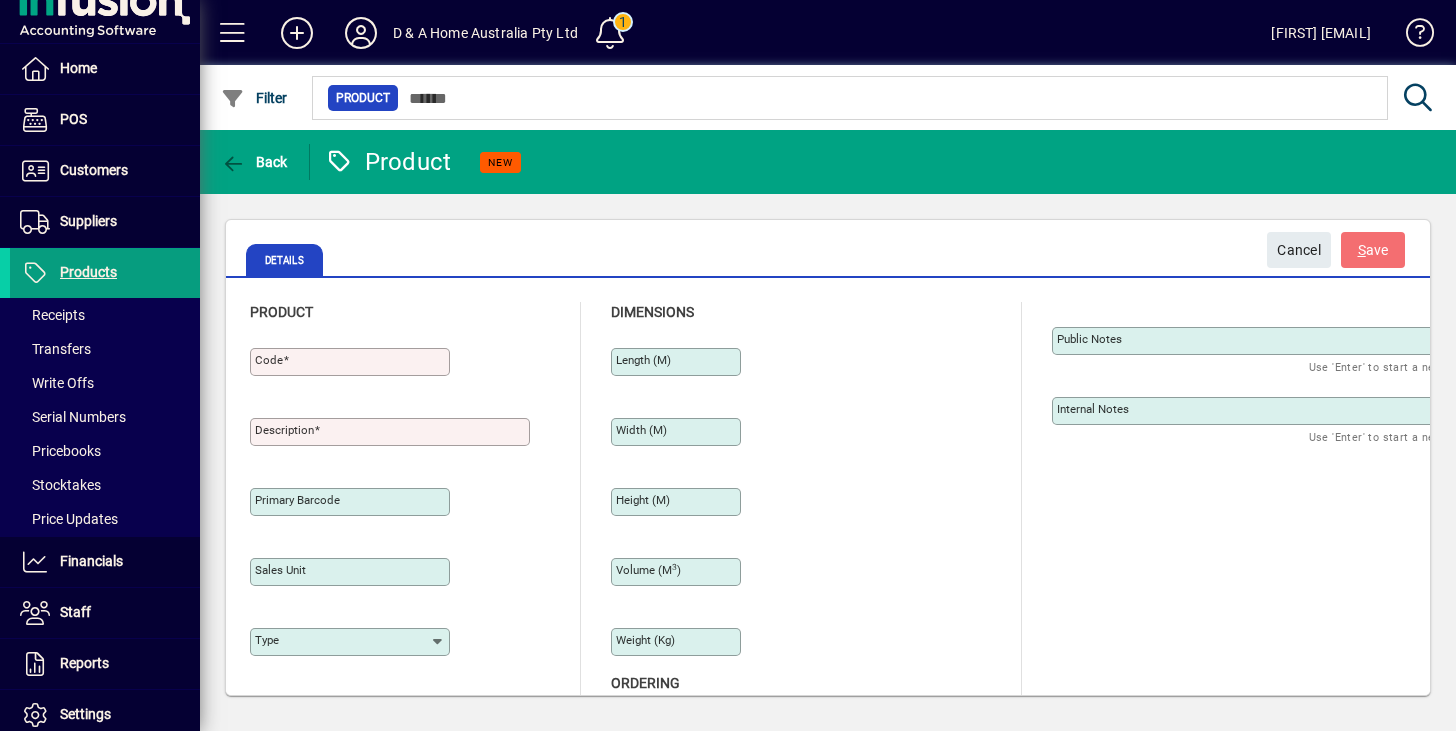 type on "****" 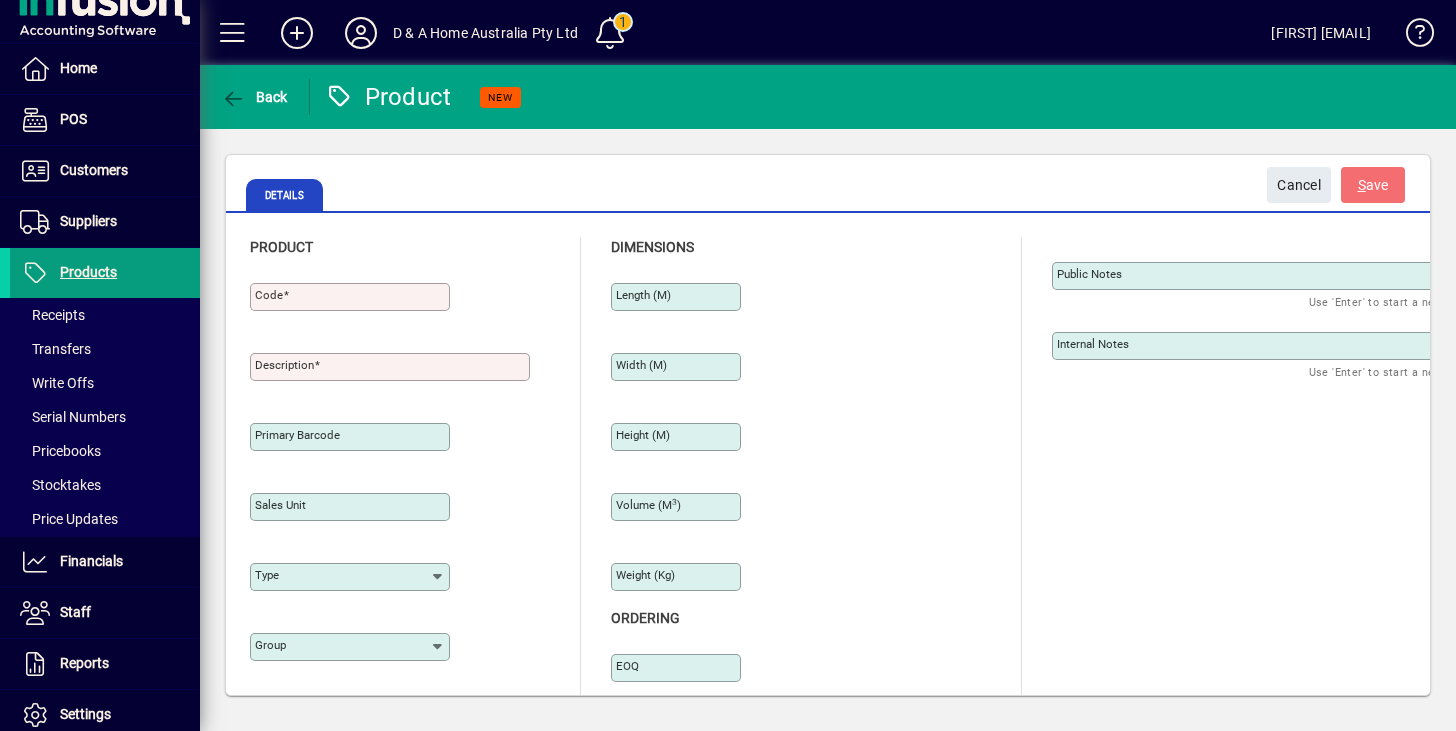 click on "Code" at bounding box center [352, 297] 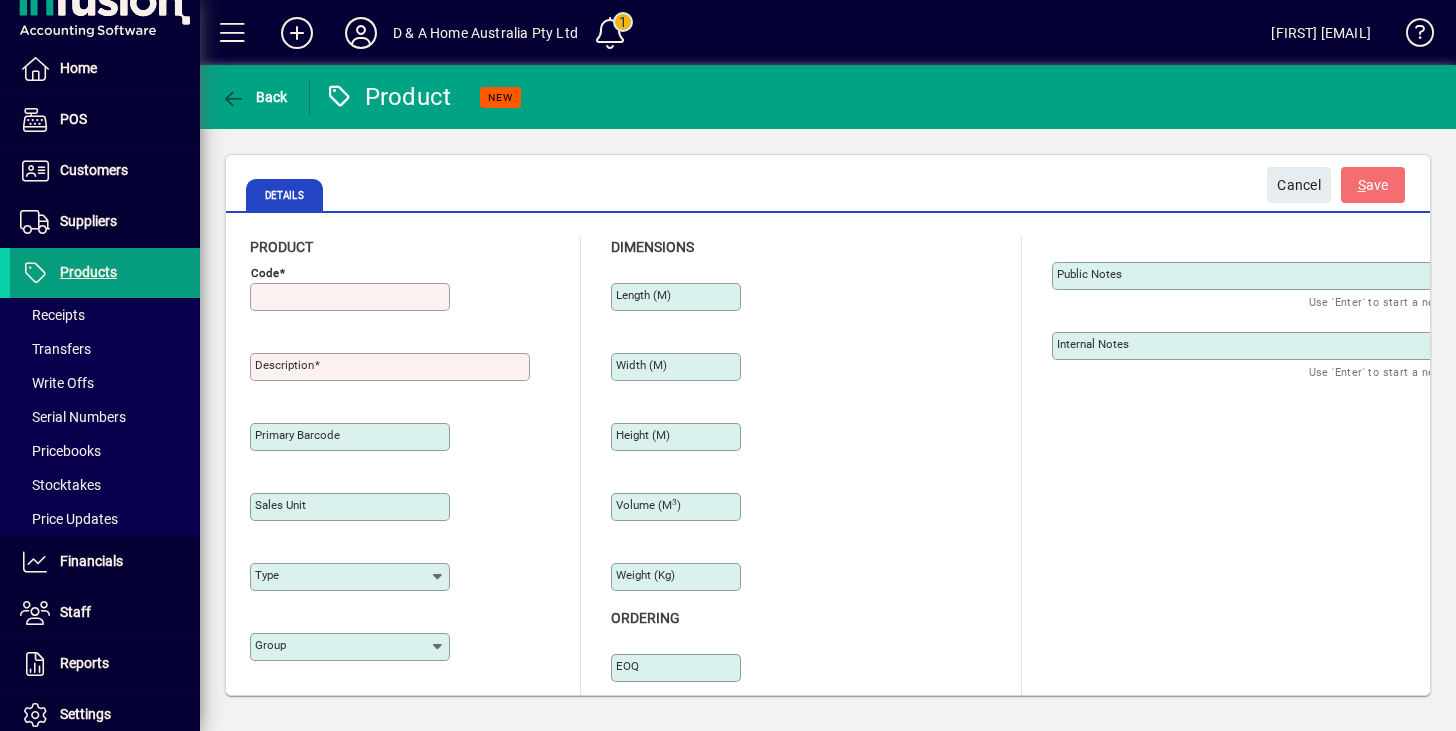 paste on "**********" 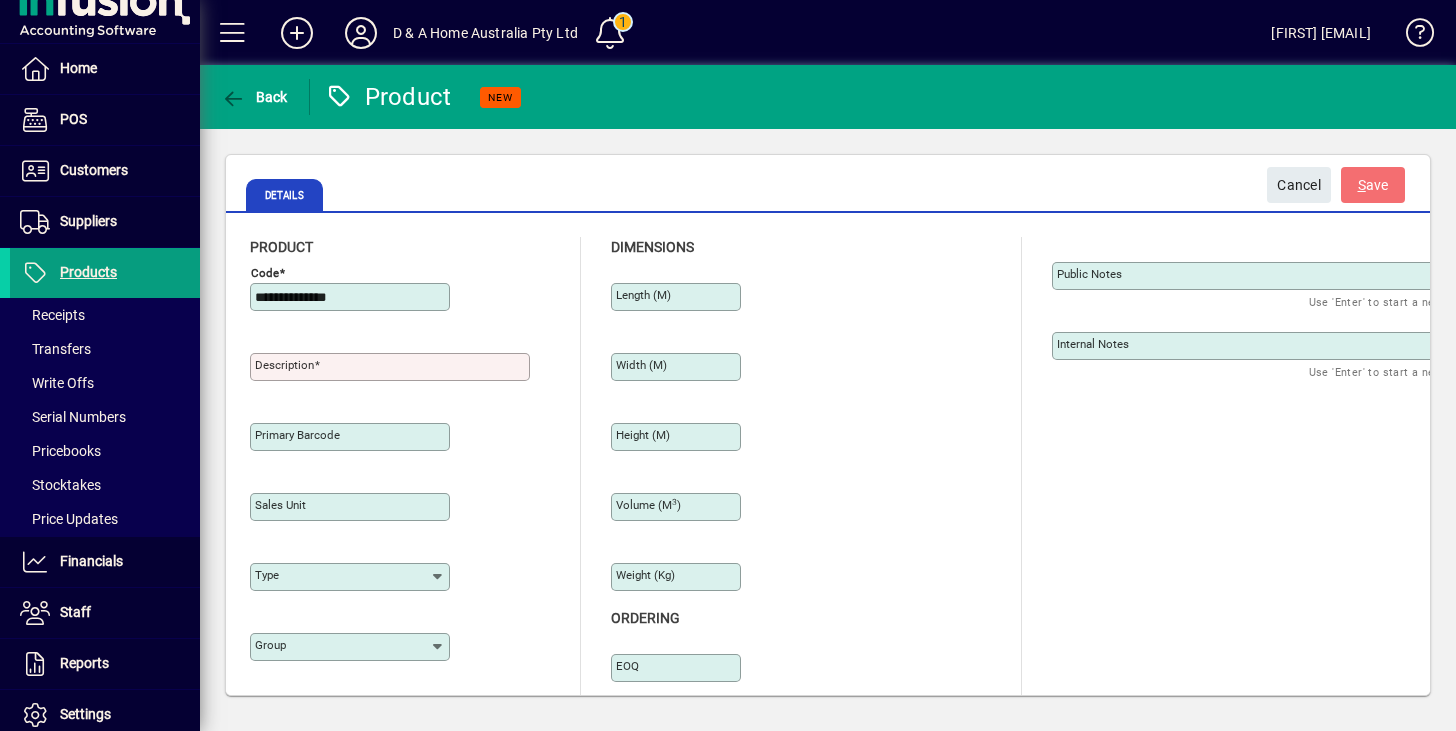 type on "**********" 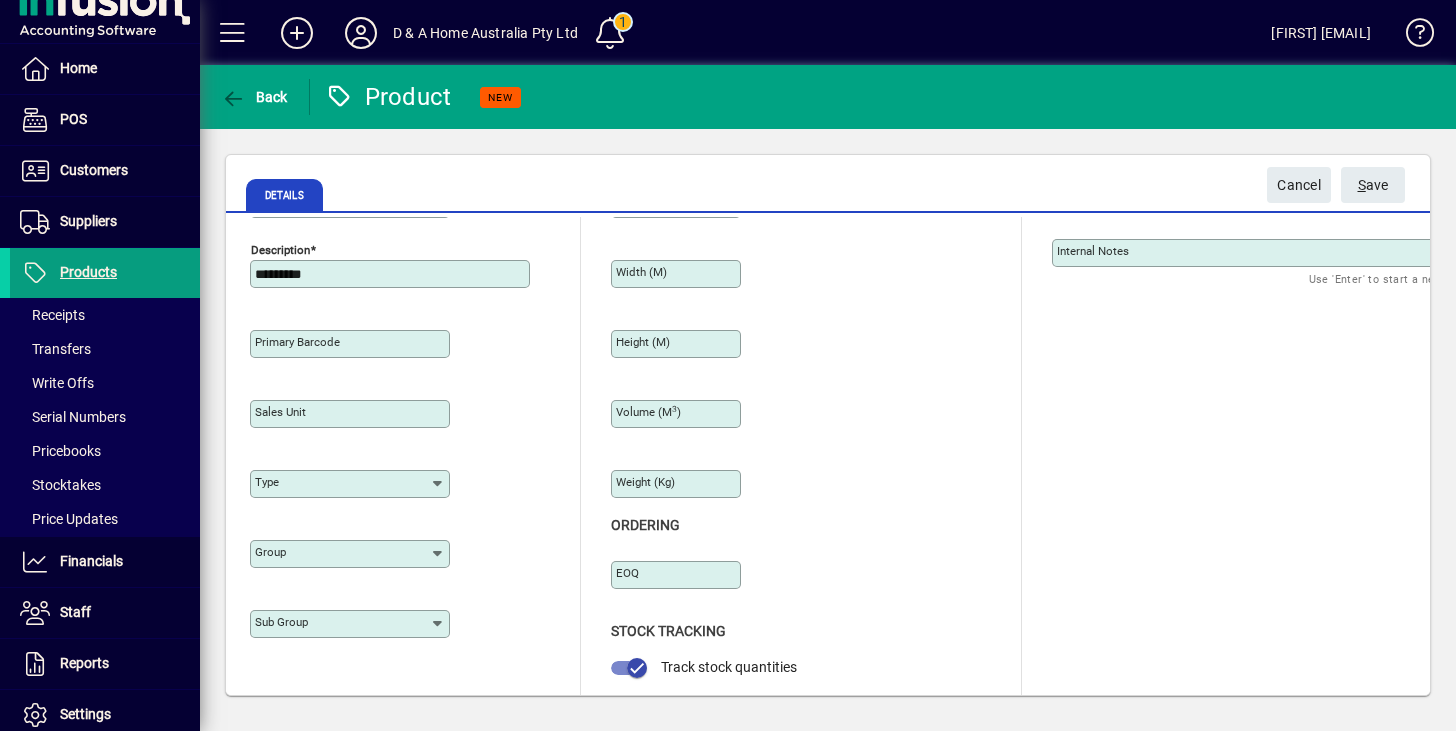 scroll, scrollTop: 203, scrollLeft: 0, axis: vertical 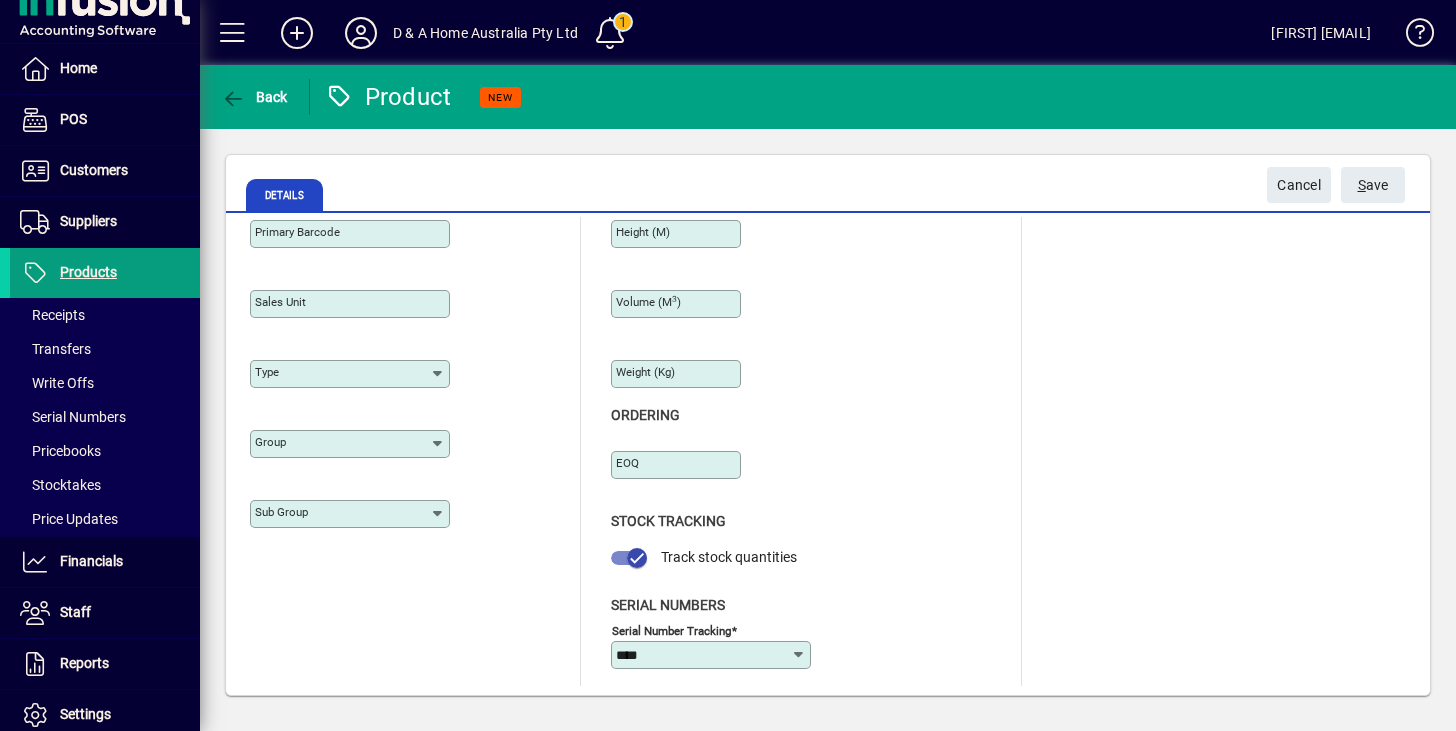 type on "*********" 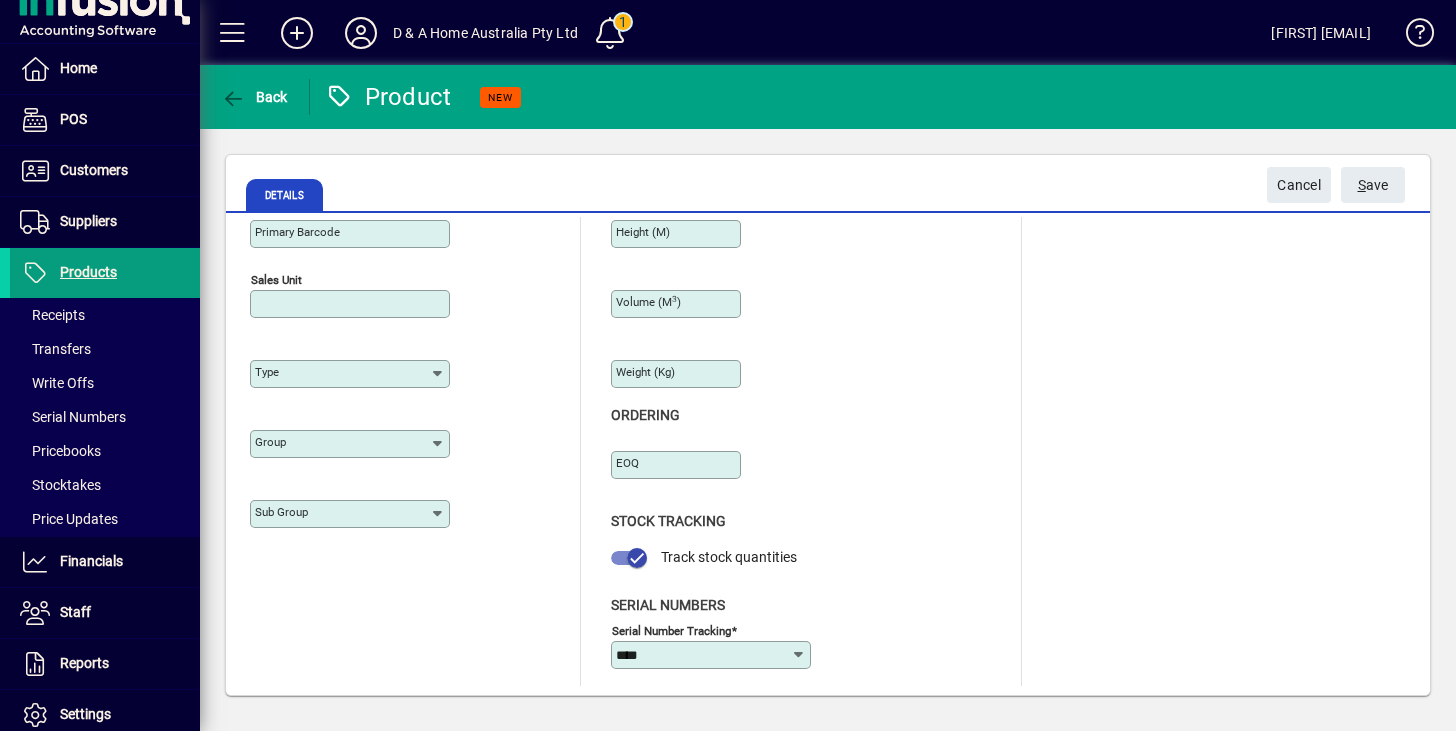 type on "*" 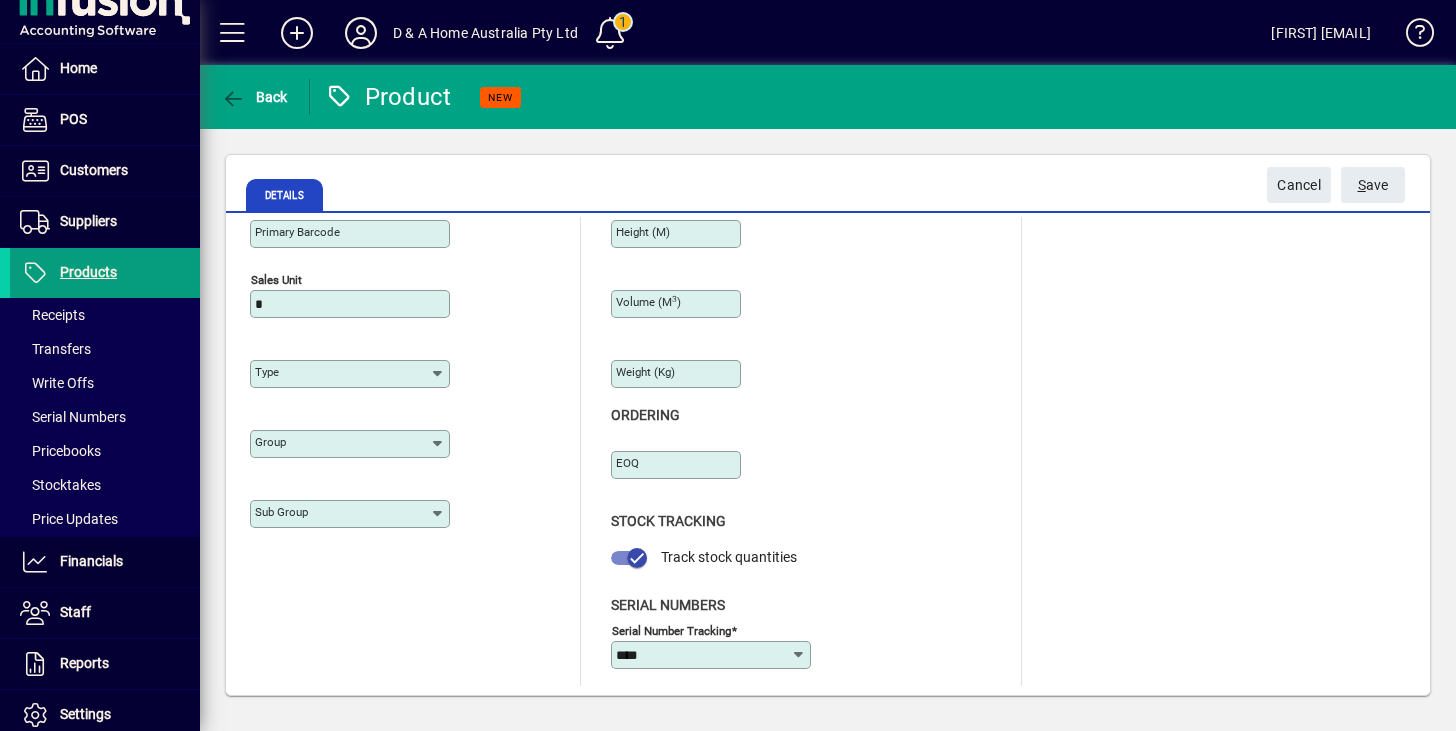 click on "Type" at bounding box center (342, 374) 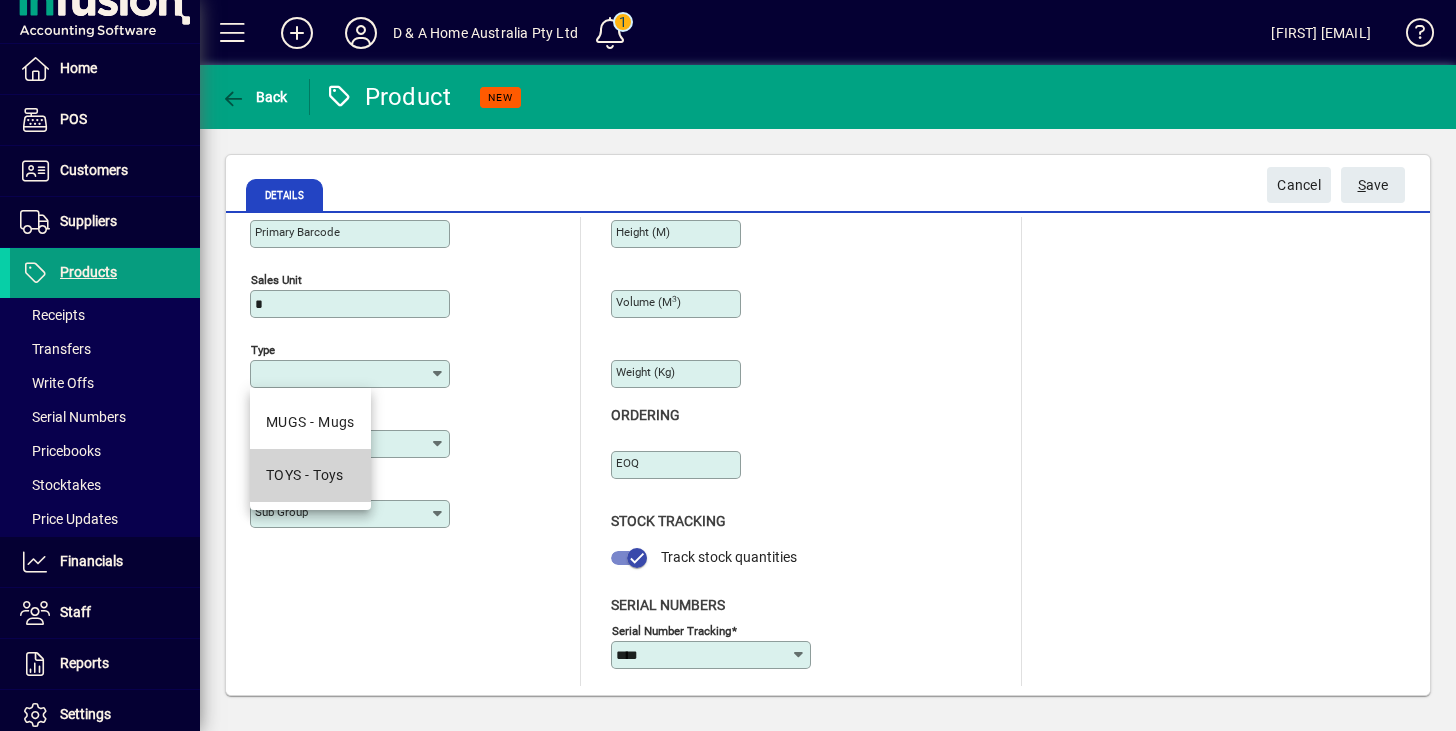 click on "TOYS - Toys" at bounding box center [305, 475] 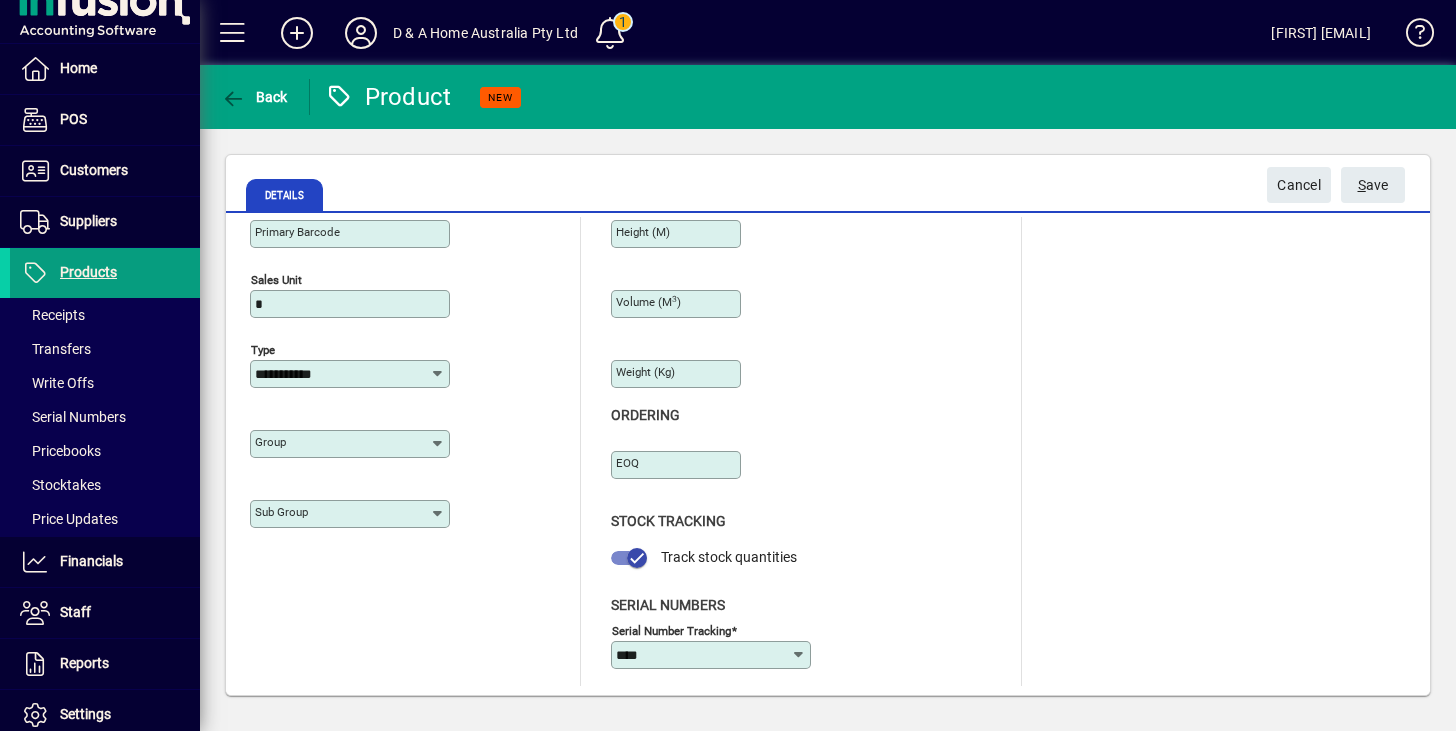 click on "Group" at bounding box center (342, 444) 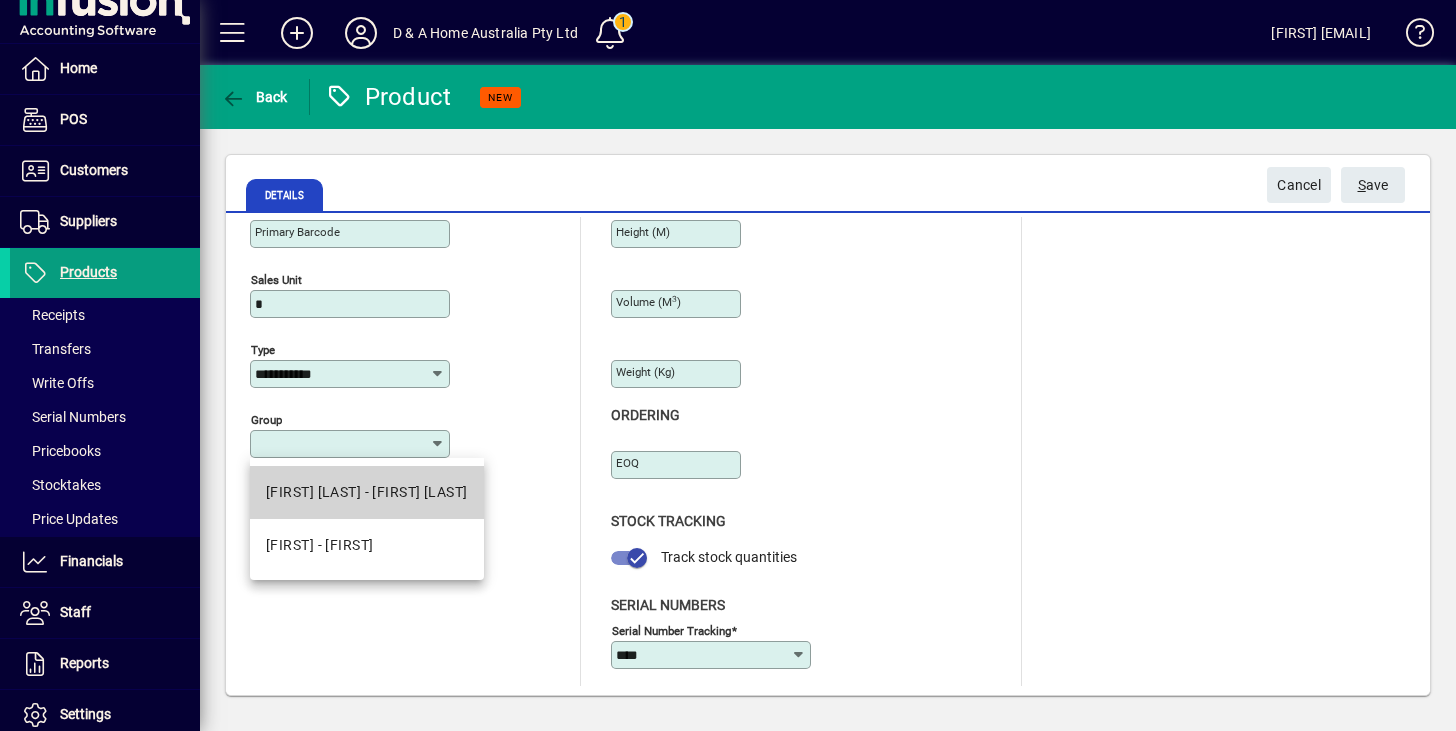 click on "[FIRST] [LAST] - [FIRST] [LAST]" at bounding box center [367, 492] 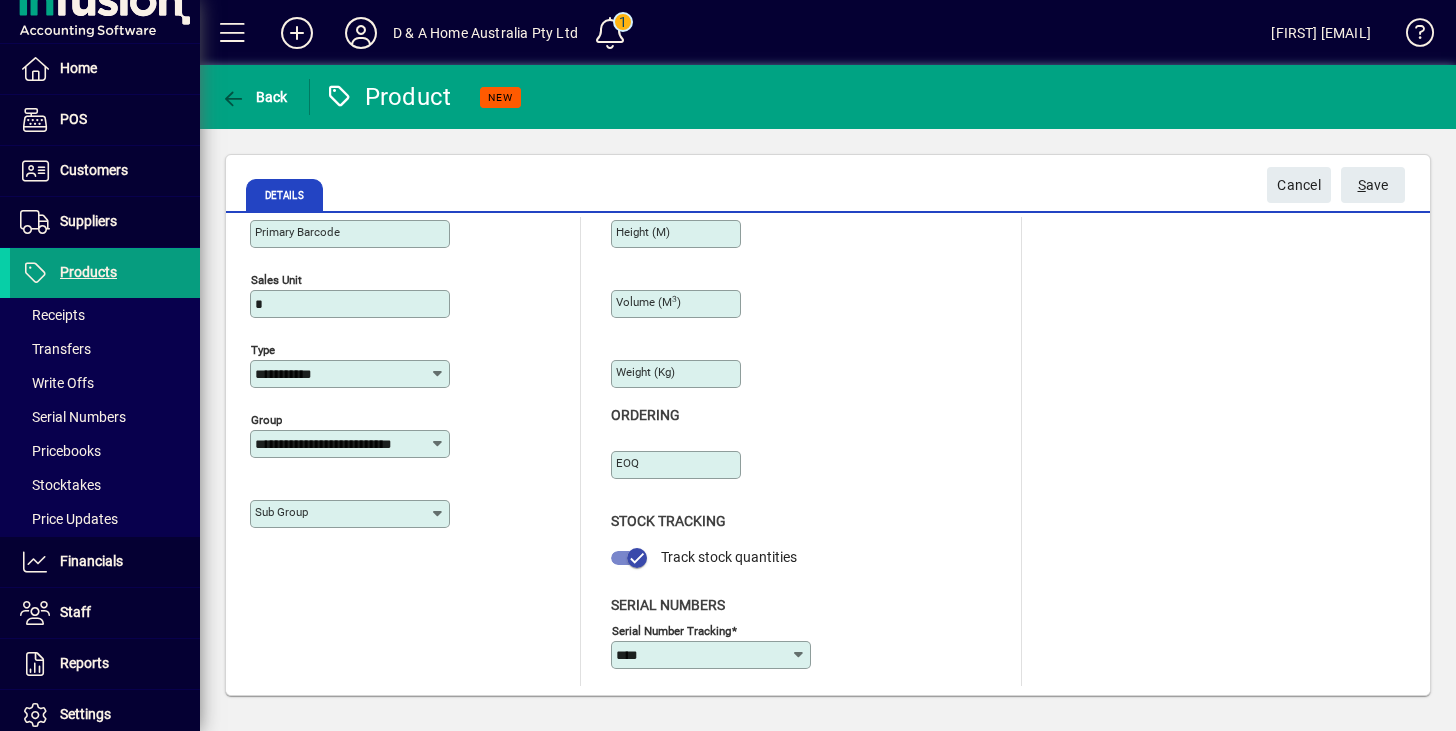 scroll, scrollTop: 0, scrollLeft: 0, axis: both 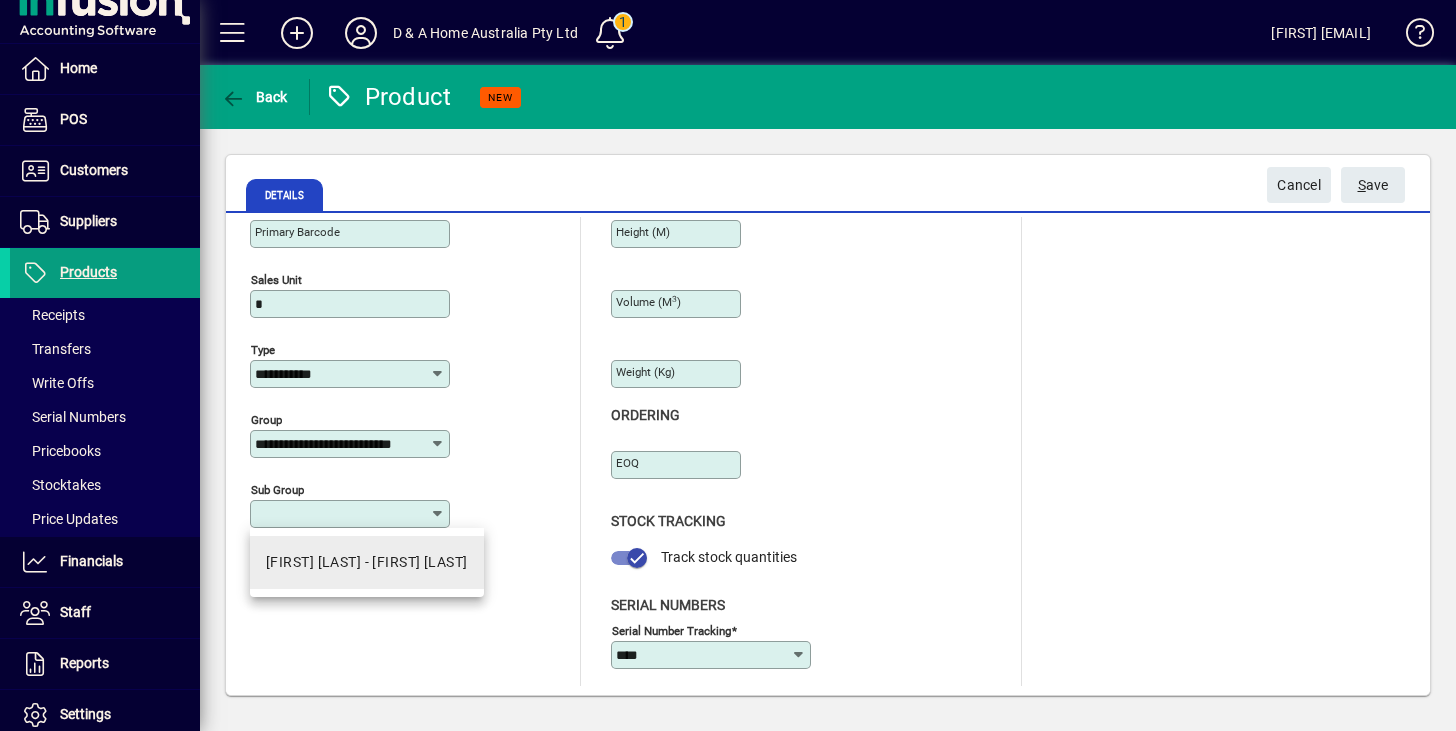 click on "WEE ONES - [FIRST] [LAST] - Wee Ones" at bounding box center (367, 562) 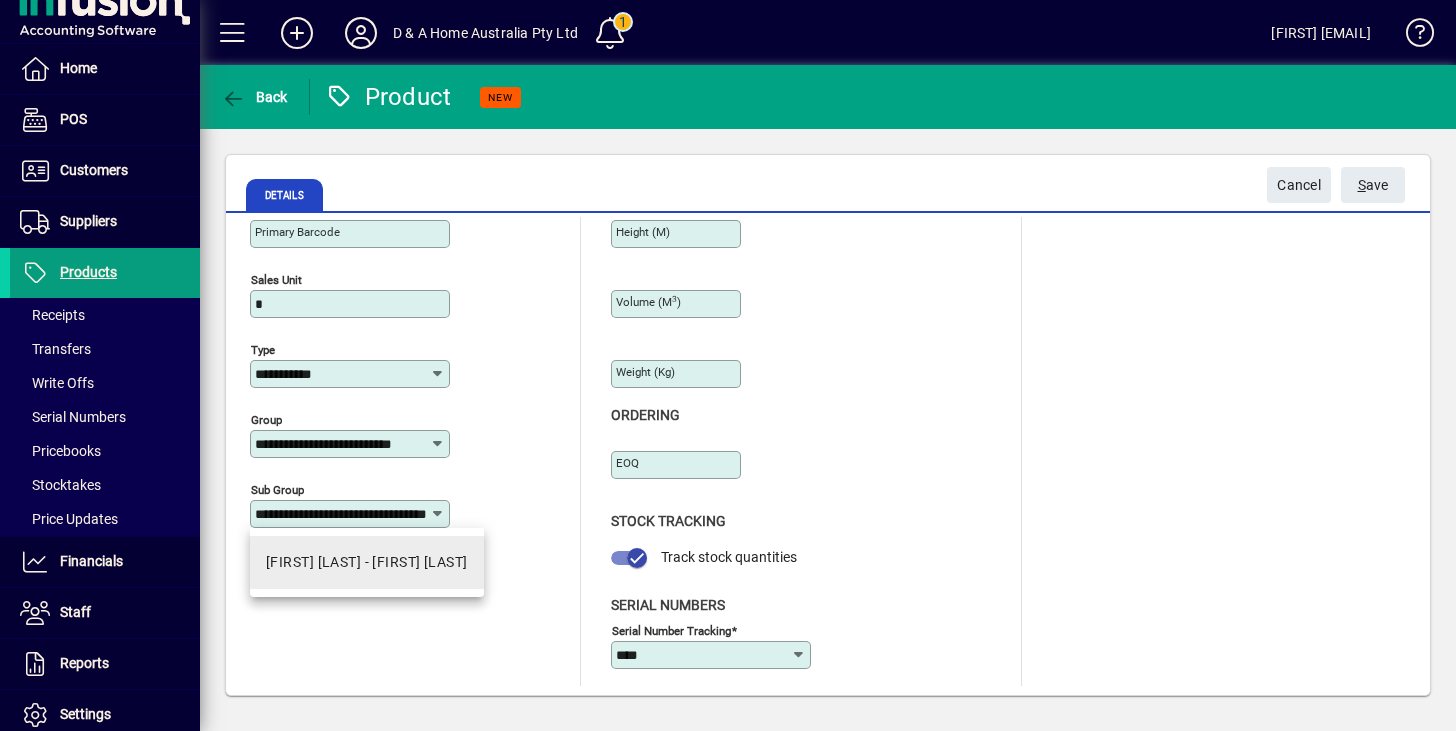 scroll, scrollTop: 0, scrollLeft: 73, axis: horizontal 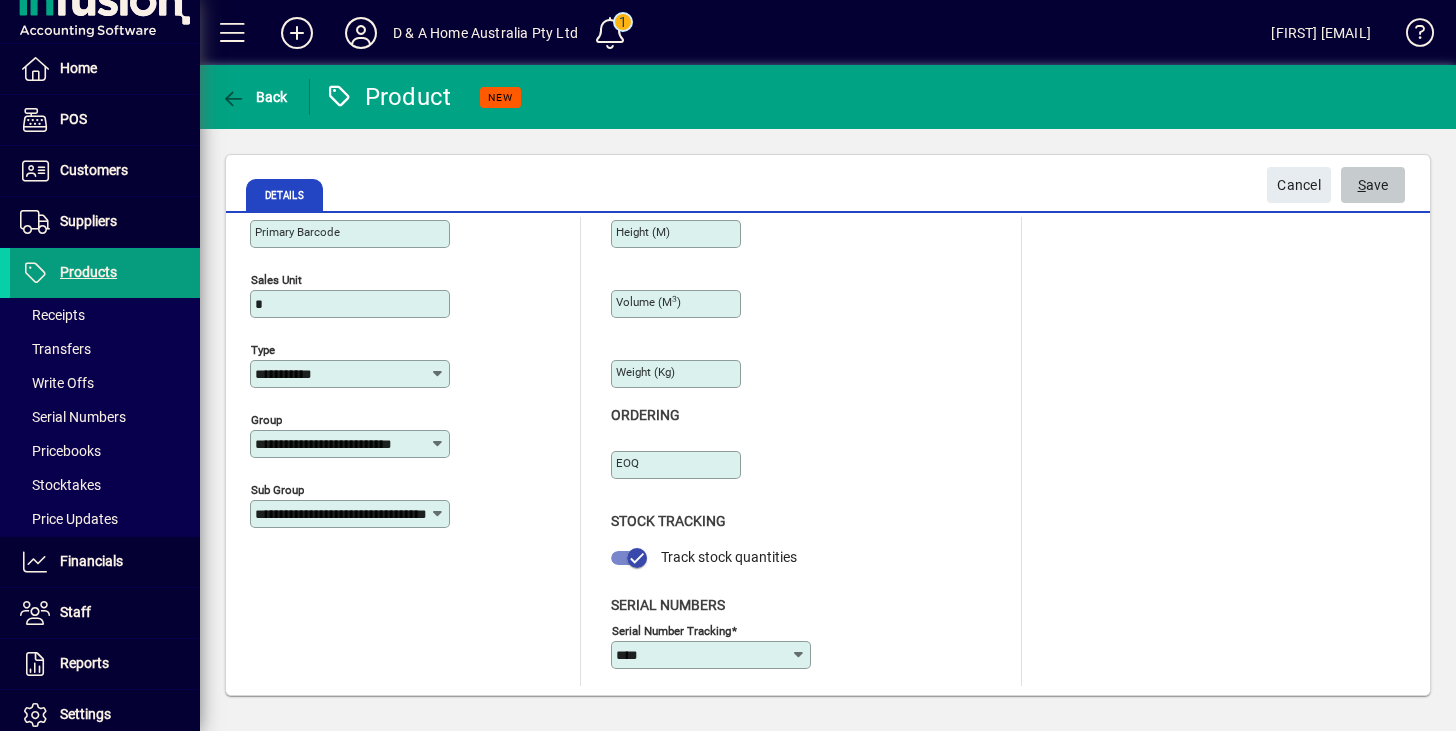 click on "S ave" 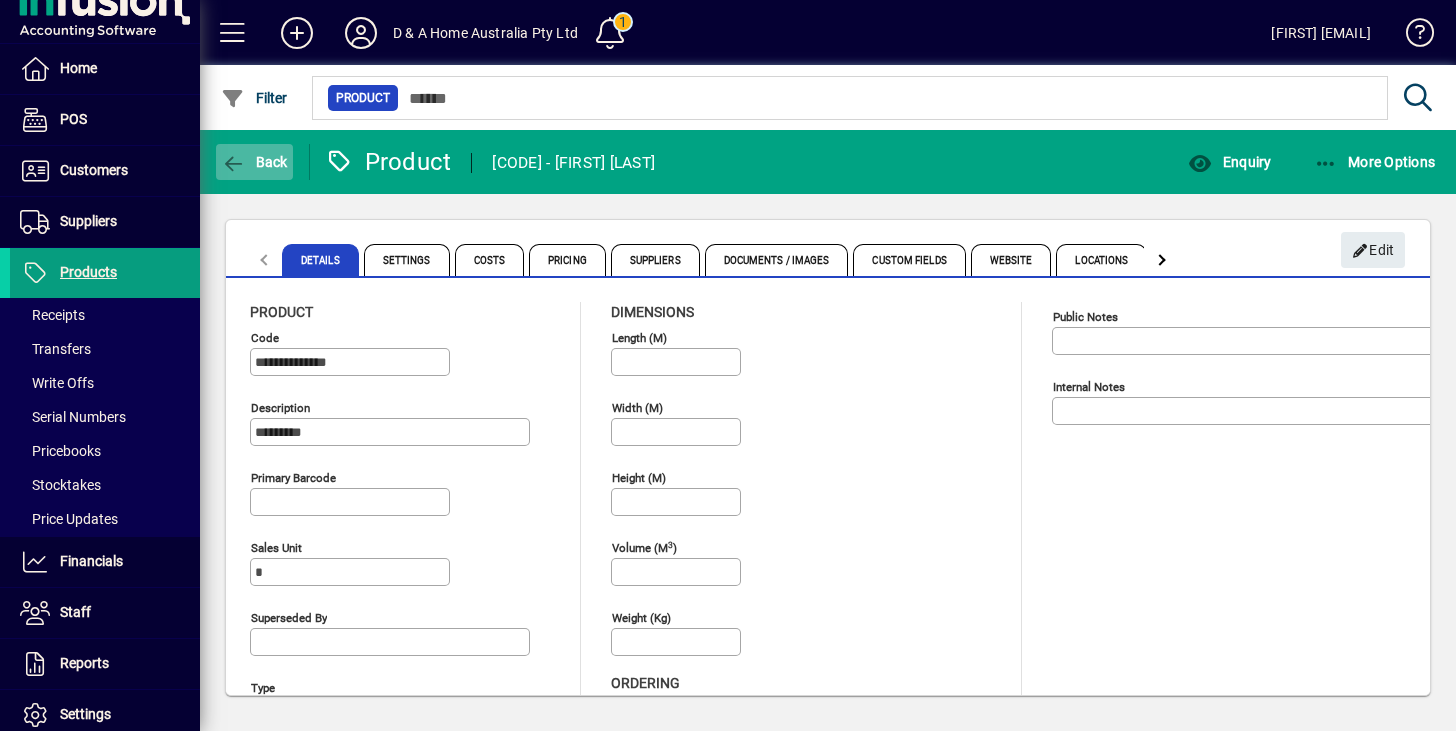 click 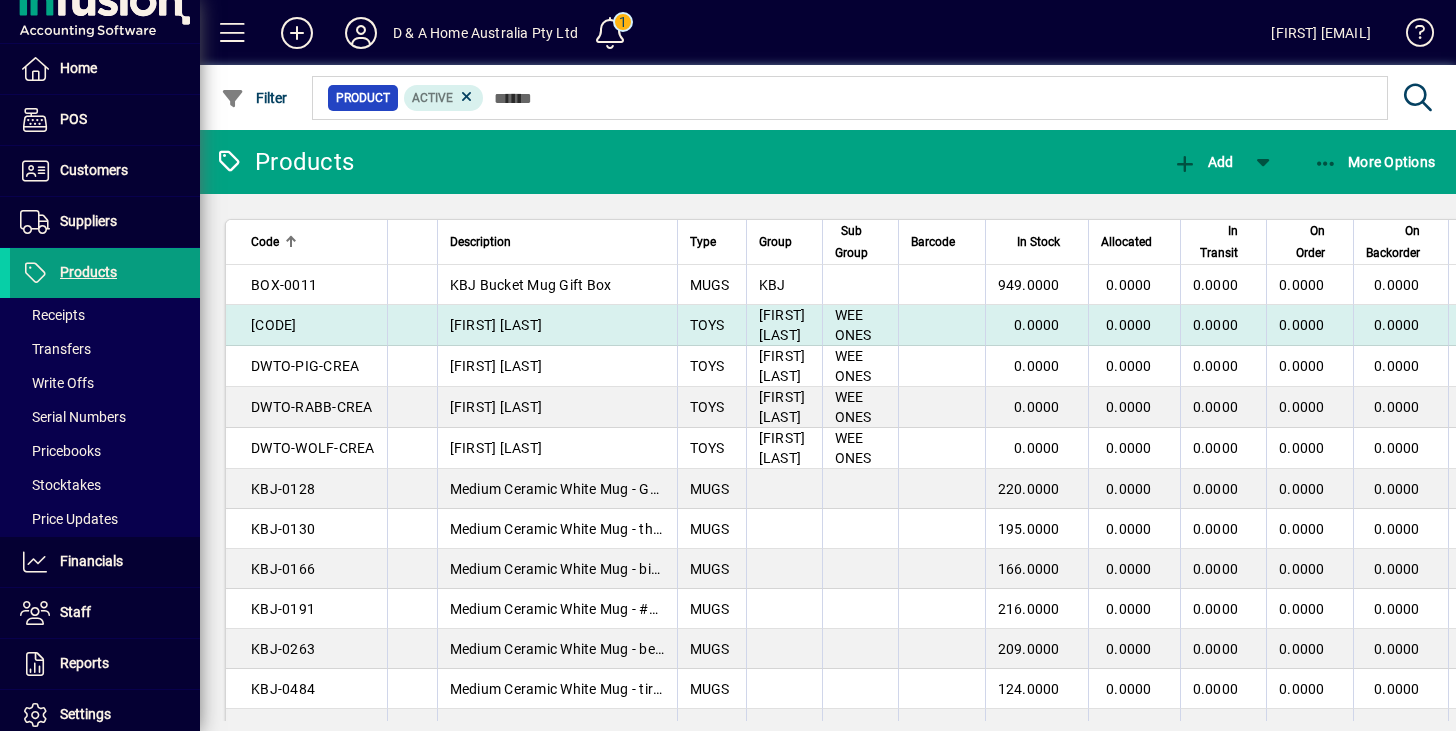 click on "Teeny Ted" at bounding box center (557, 325) 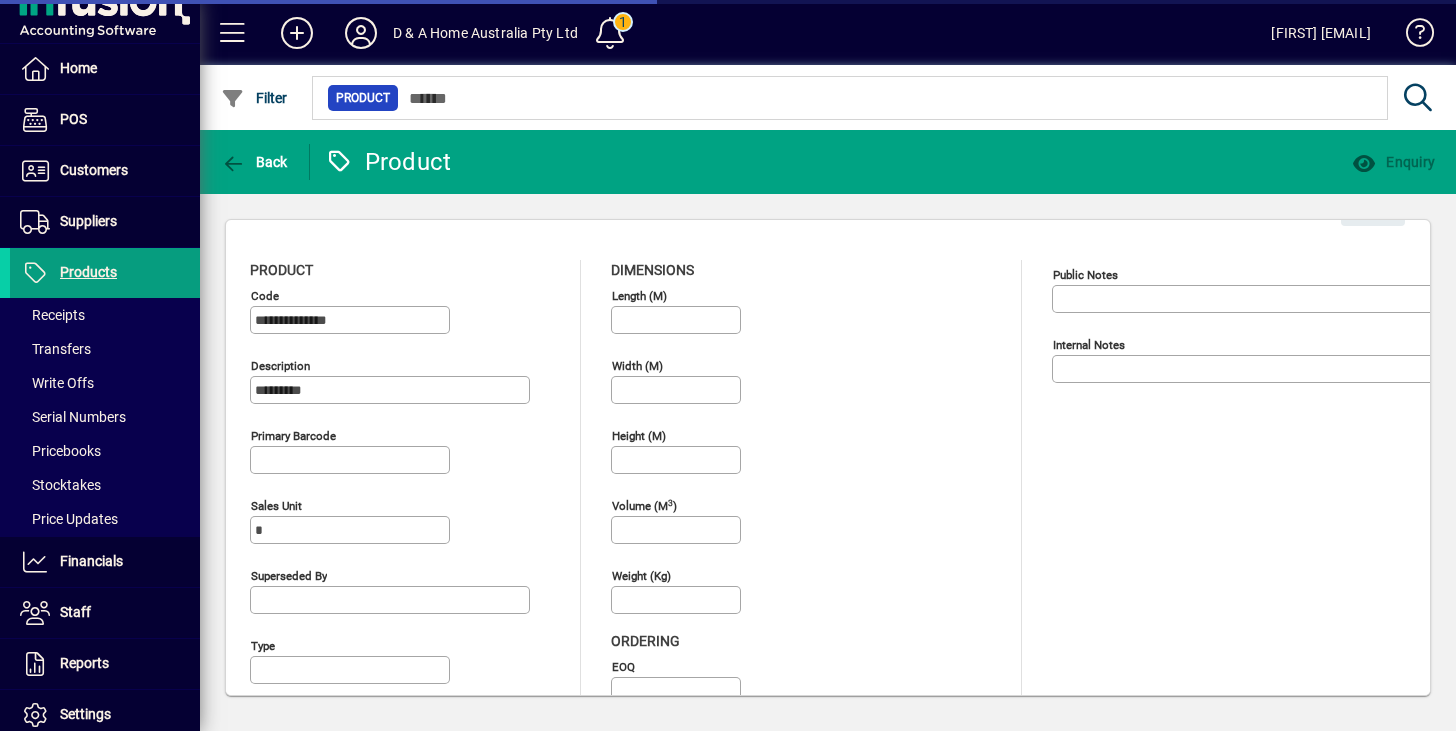 type on "**********" 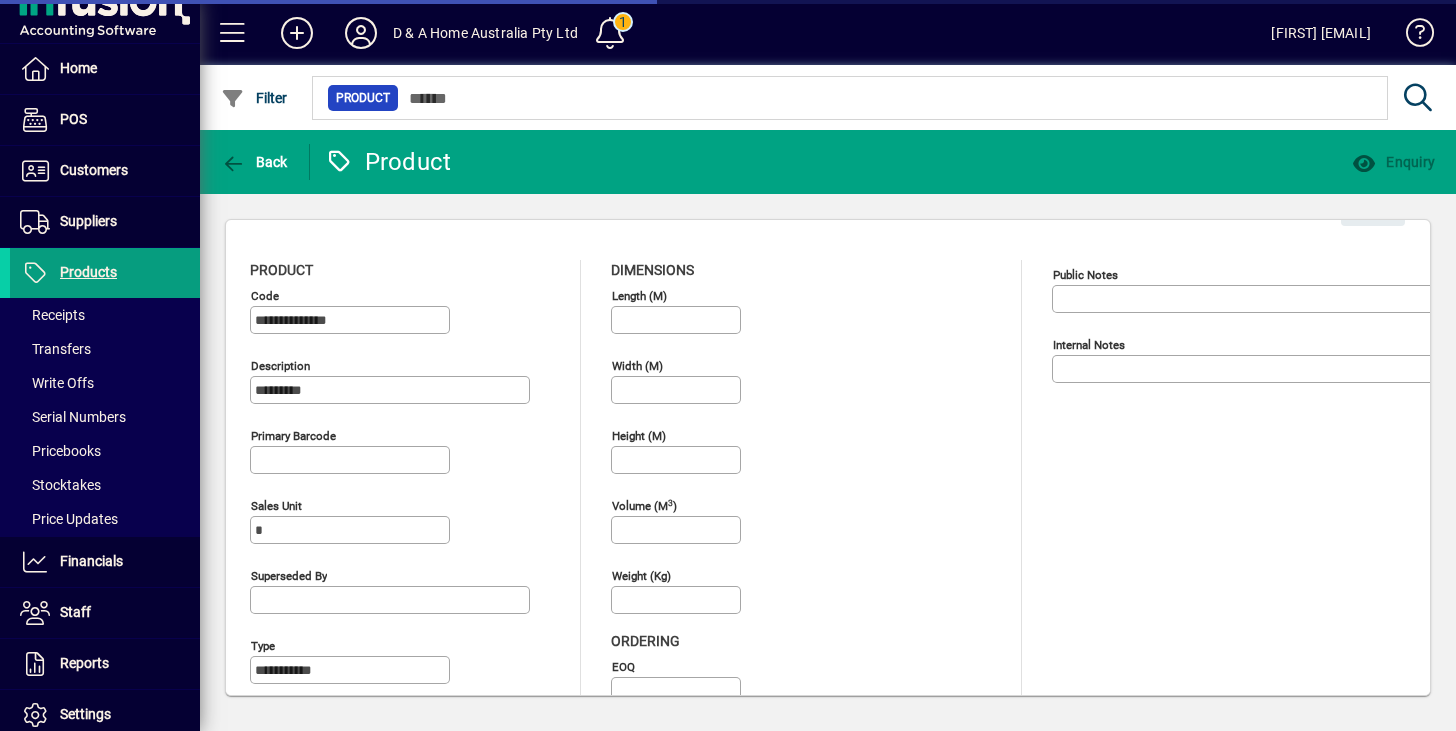 type on "****" 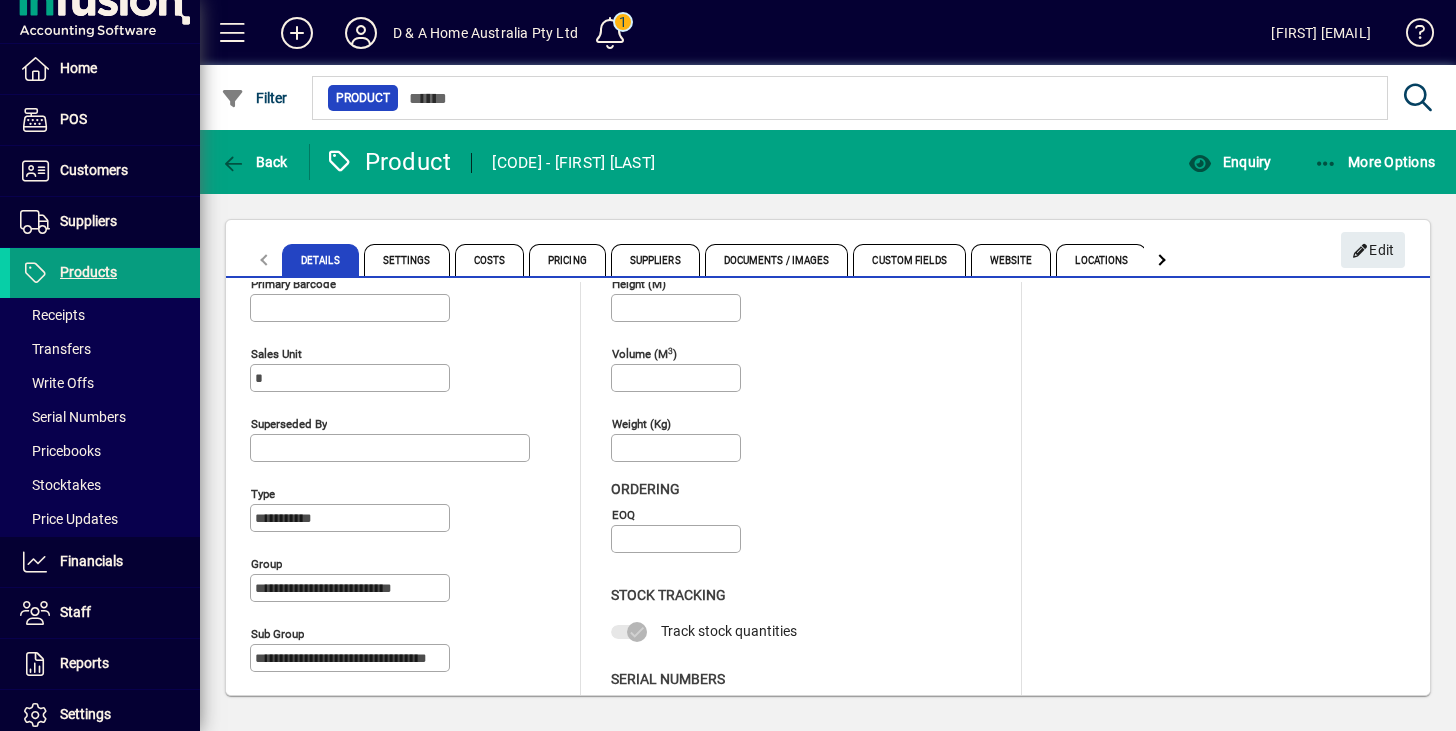 scroll, scrollTop: 245, scrollLeft: 0, axis: vertical 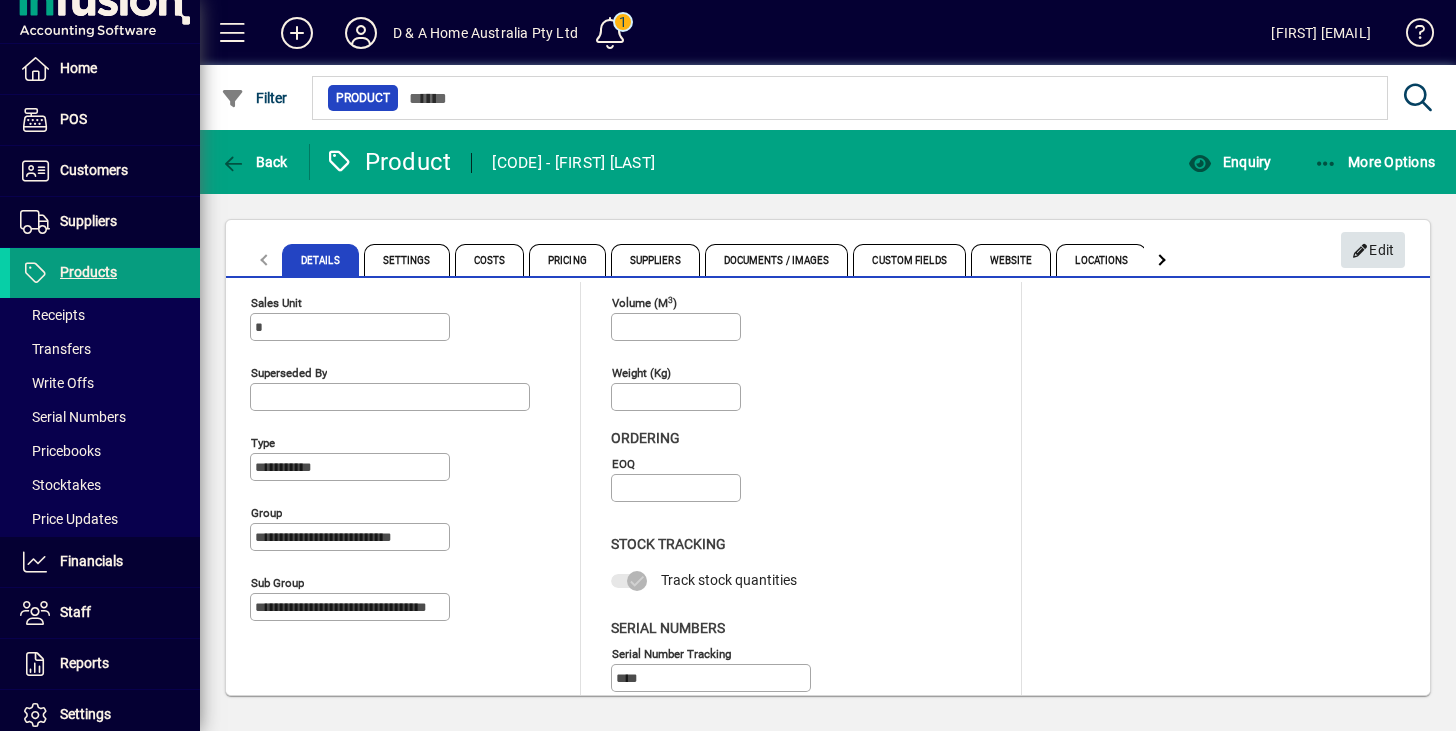 click 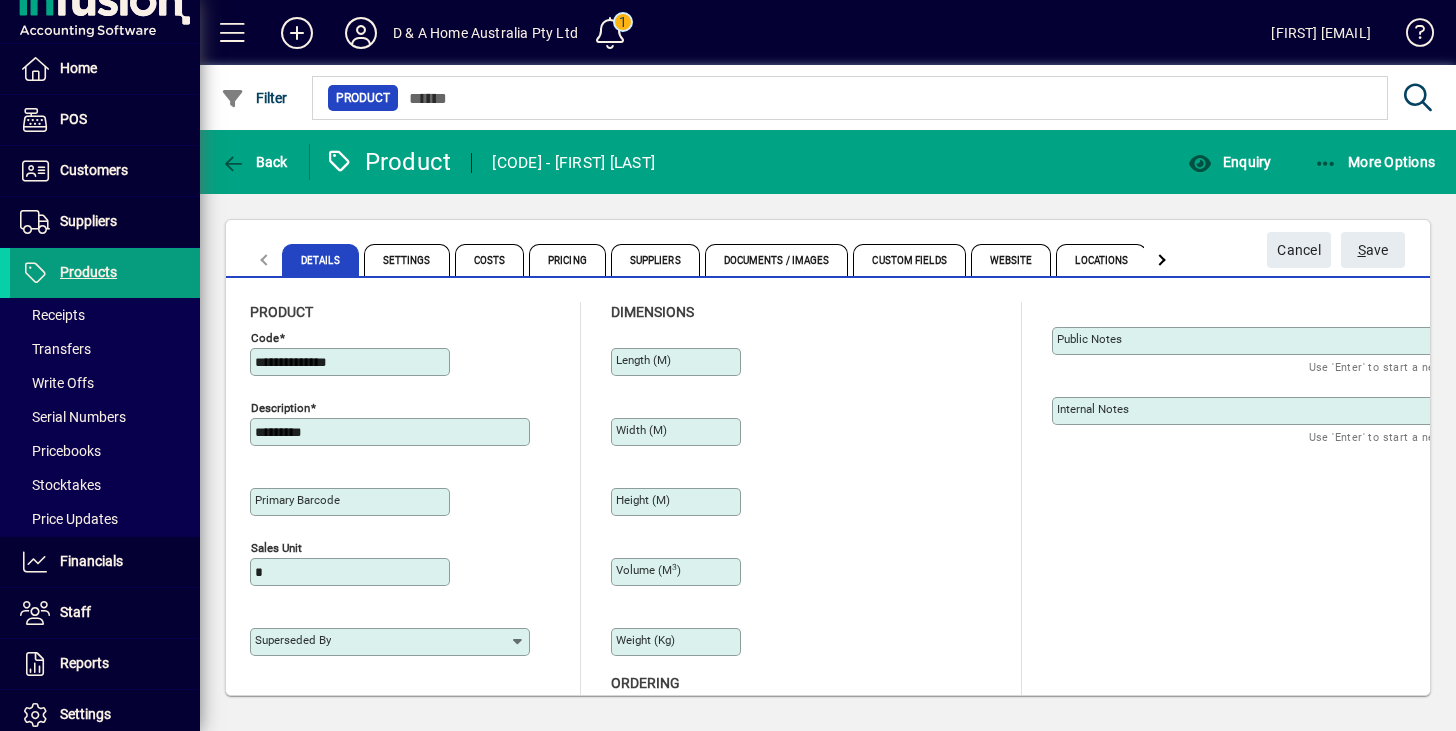 type on "**********" 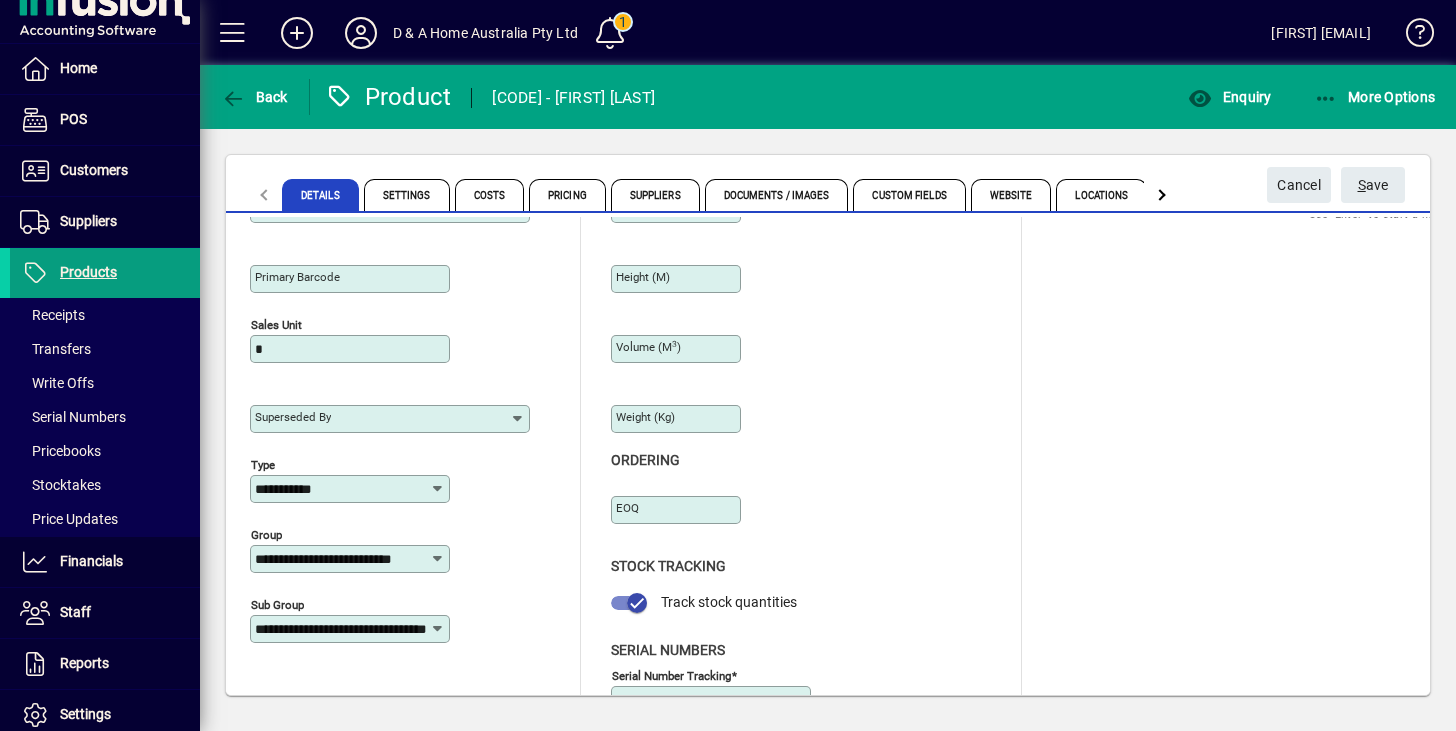 scroll, scrollTop: 162, scrollLeft: 0, axis: vertical 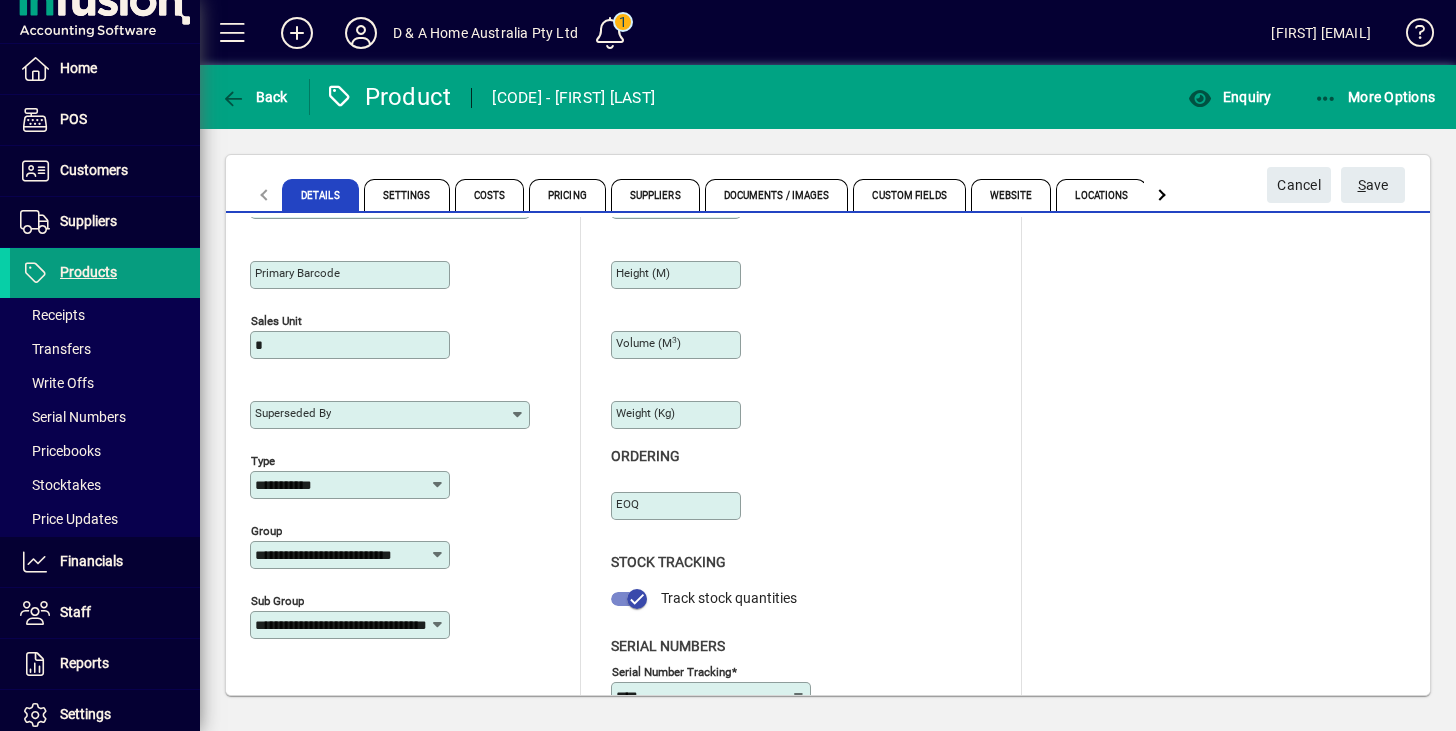 click on "**********" at bounding box center (342, 555) 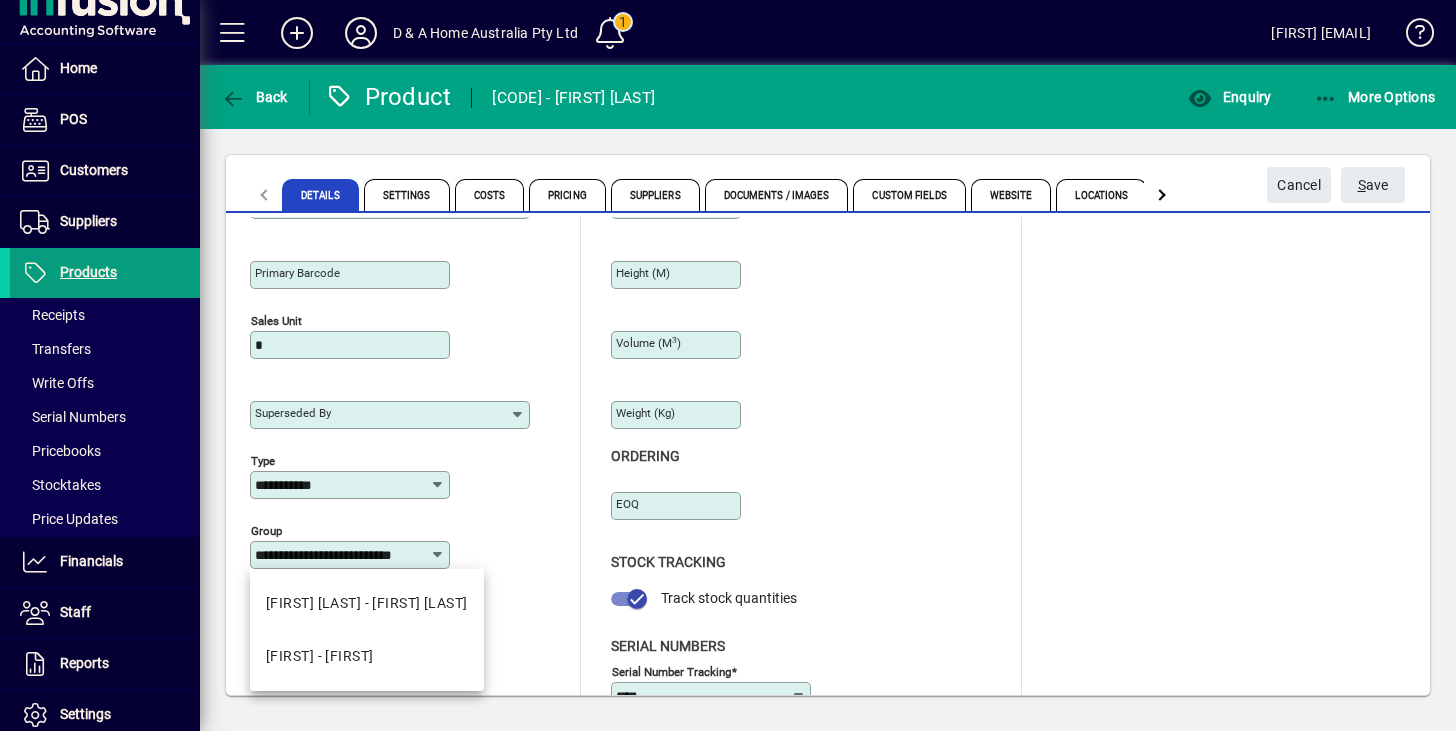 click on "**********" 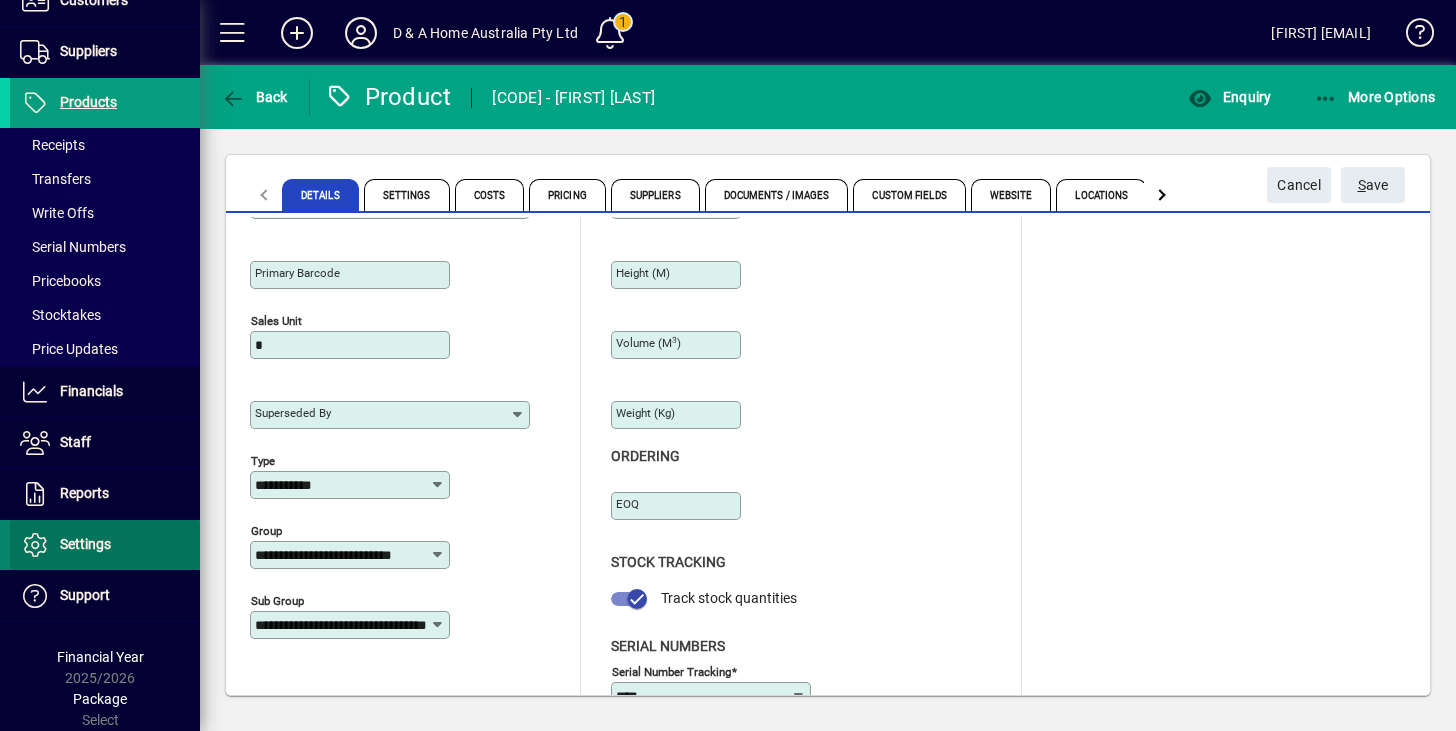 click at bounding box center (105, 545) 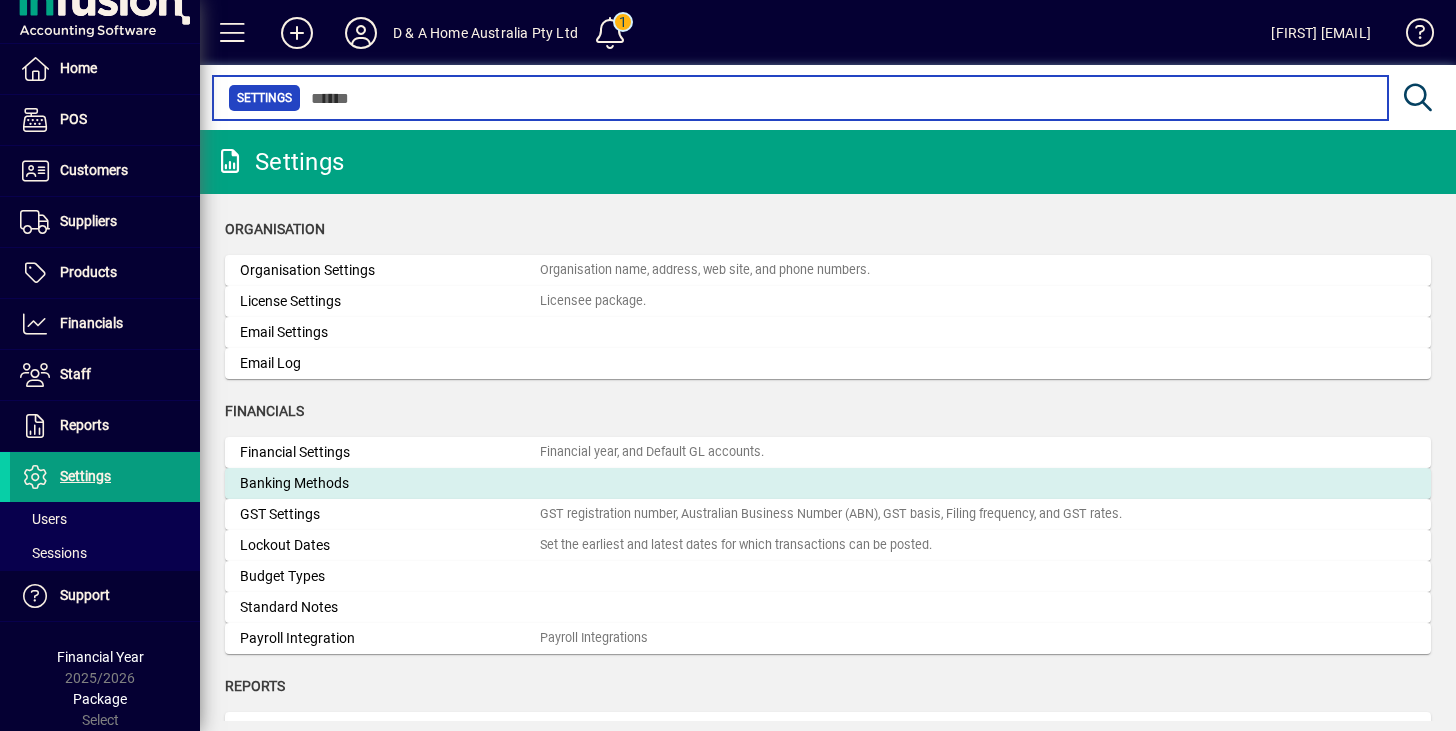 scroll, scrollTop: 26, scrollLeft: 0, axis: vertical 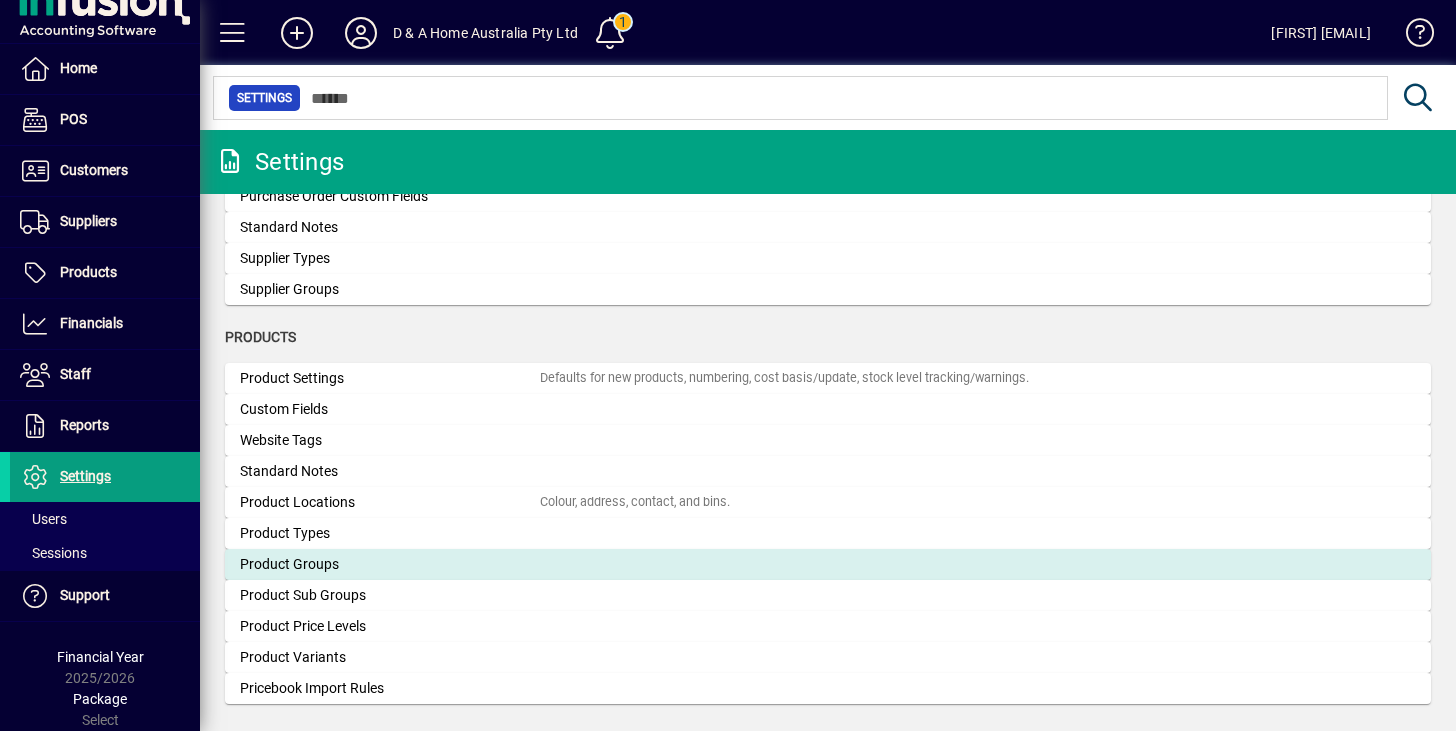 click on "Product Groups" 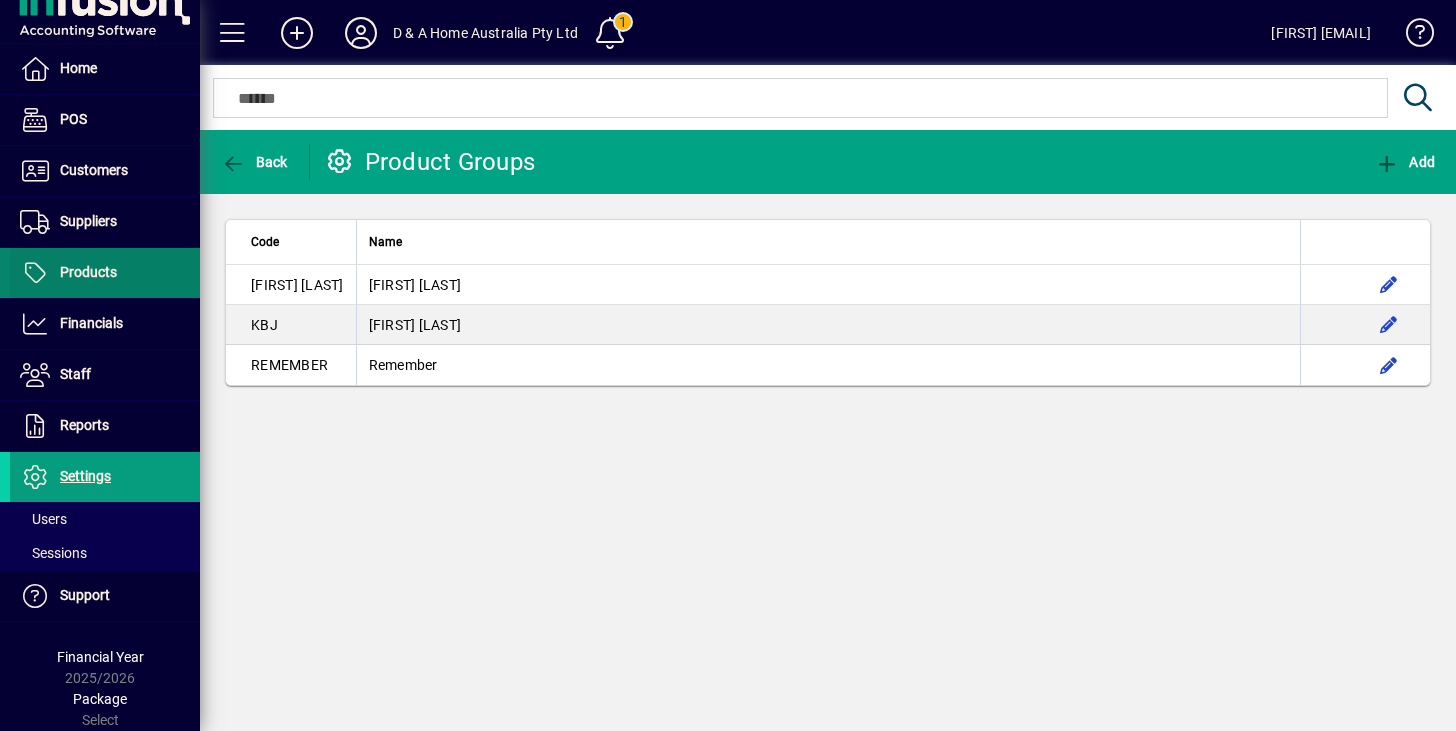 click at bounding box center (105, 273) 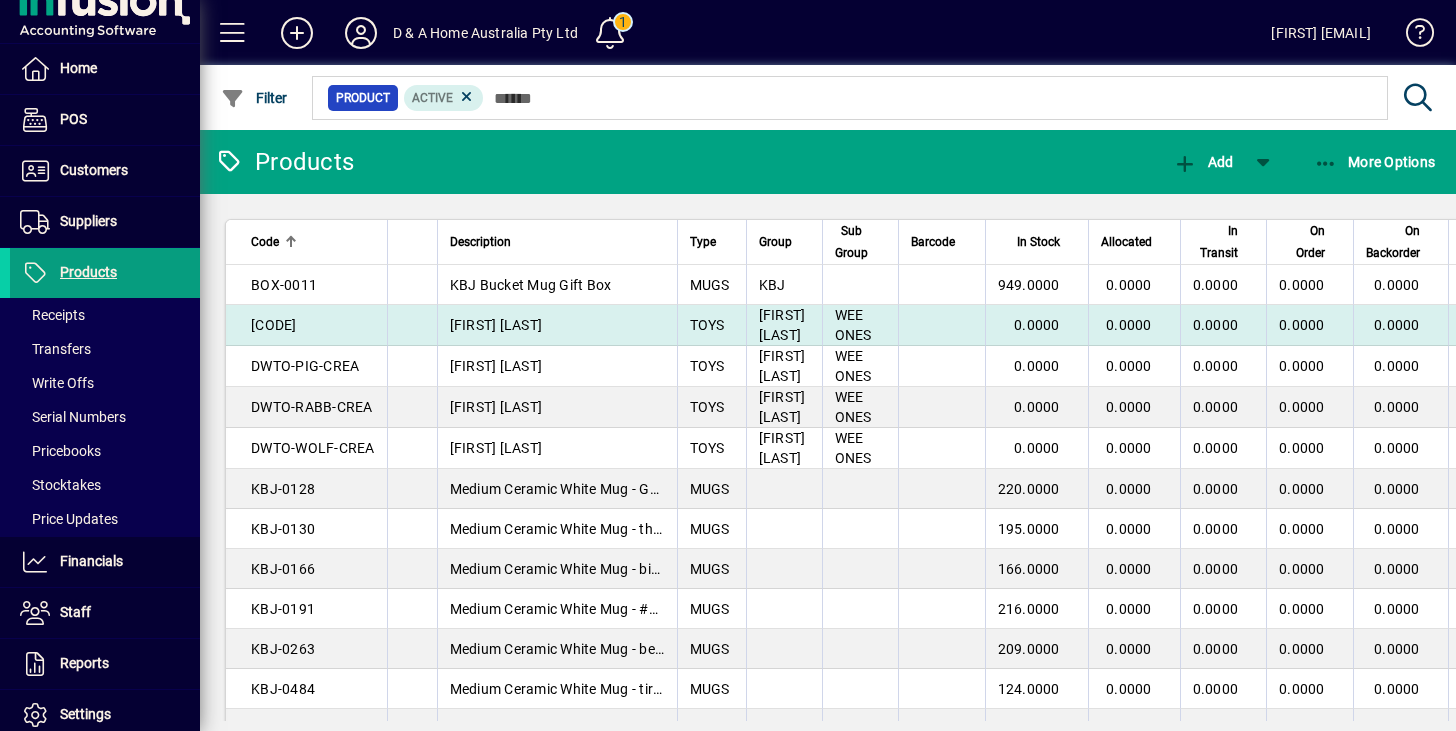 click on "Teeny Ted" at bounding box center (557, 325) 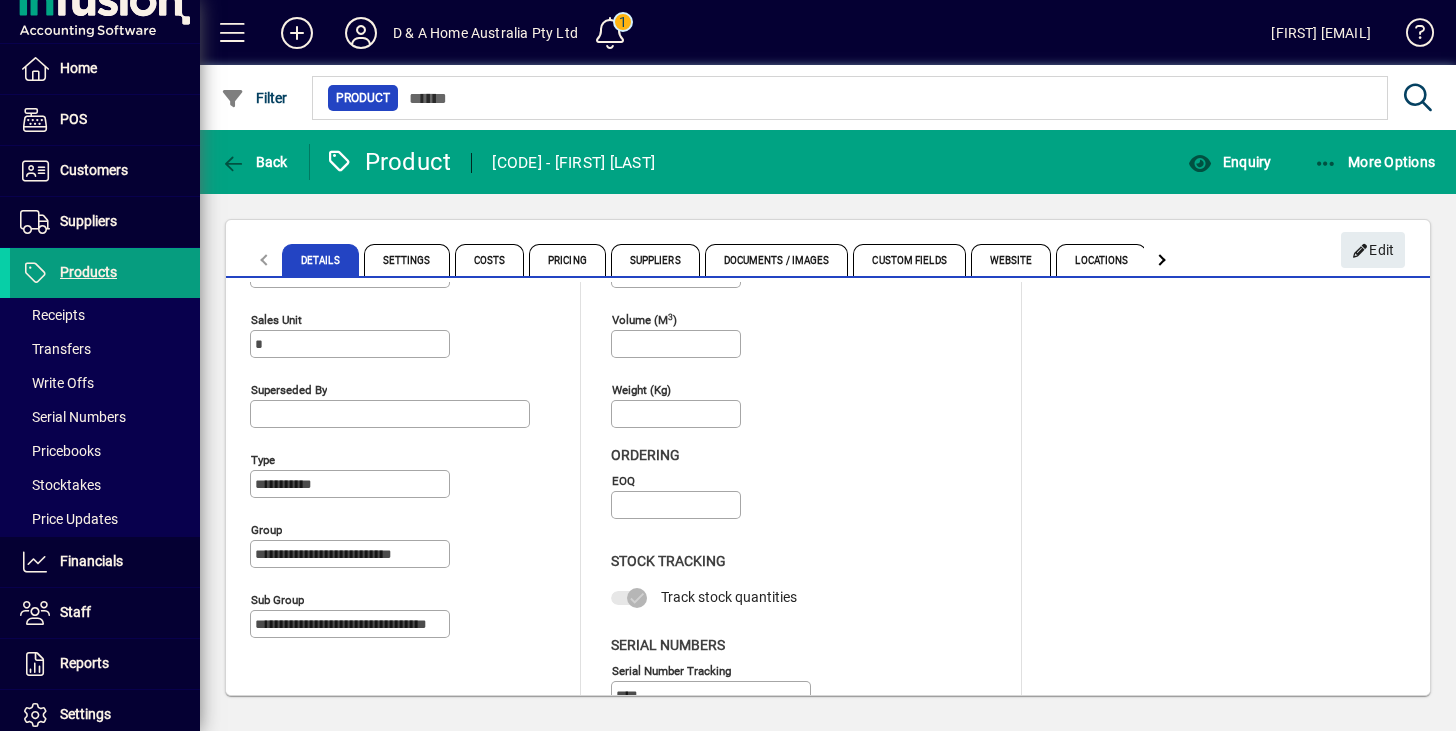 scroll, scrollTop: 253, scrollLeft: 0, axis: vertical 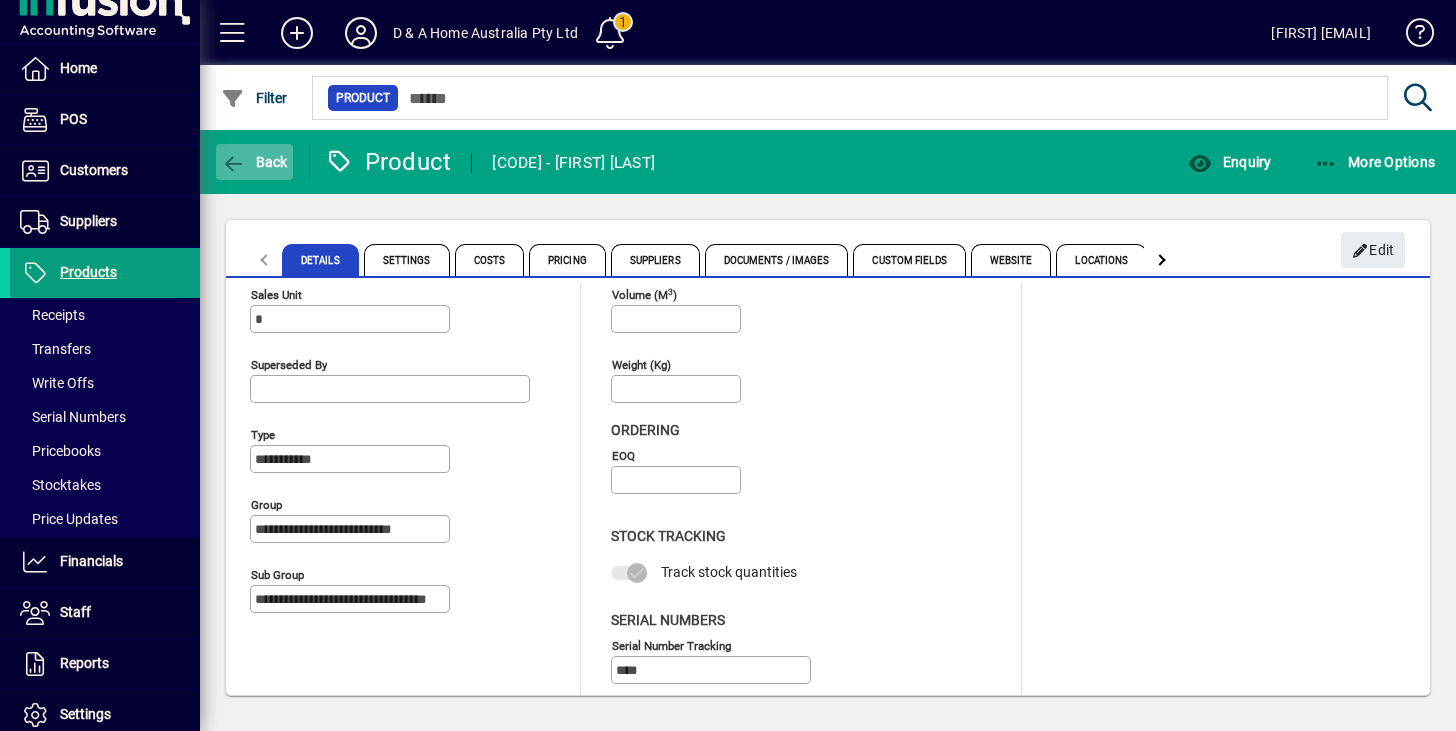 click on "Back" 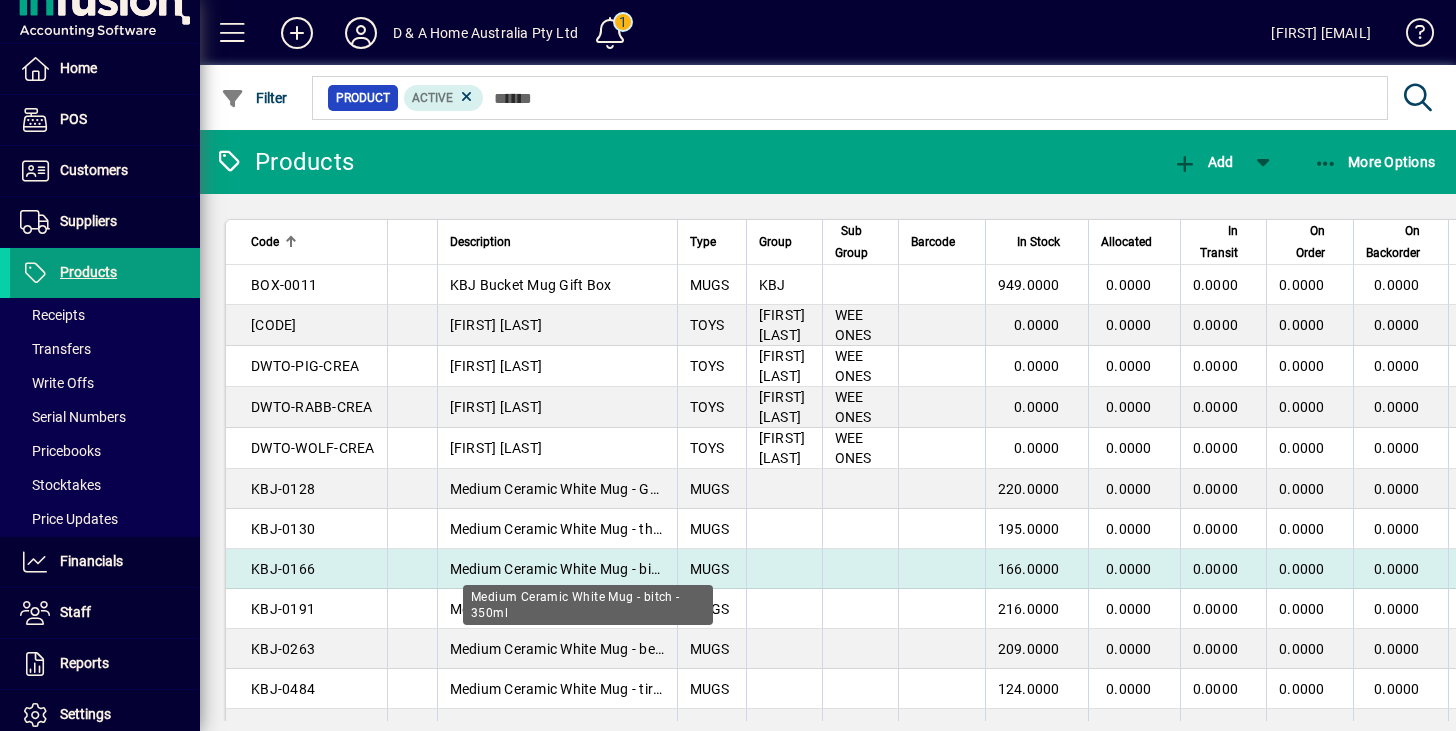 click on "Medium Ceramic White Mug - bitch - 350ml" at bounding box center (586, 569) 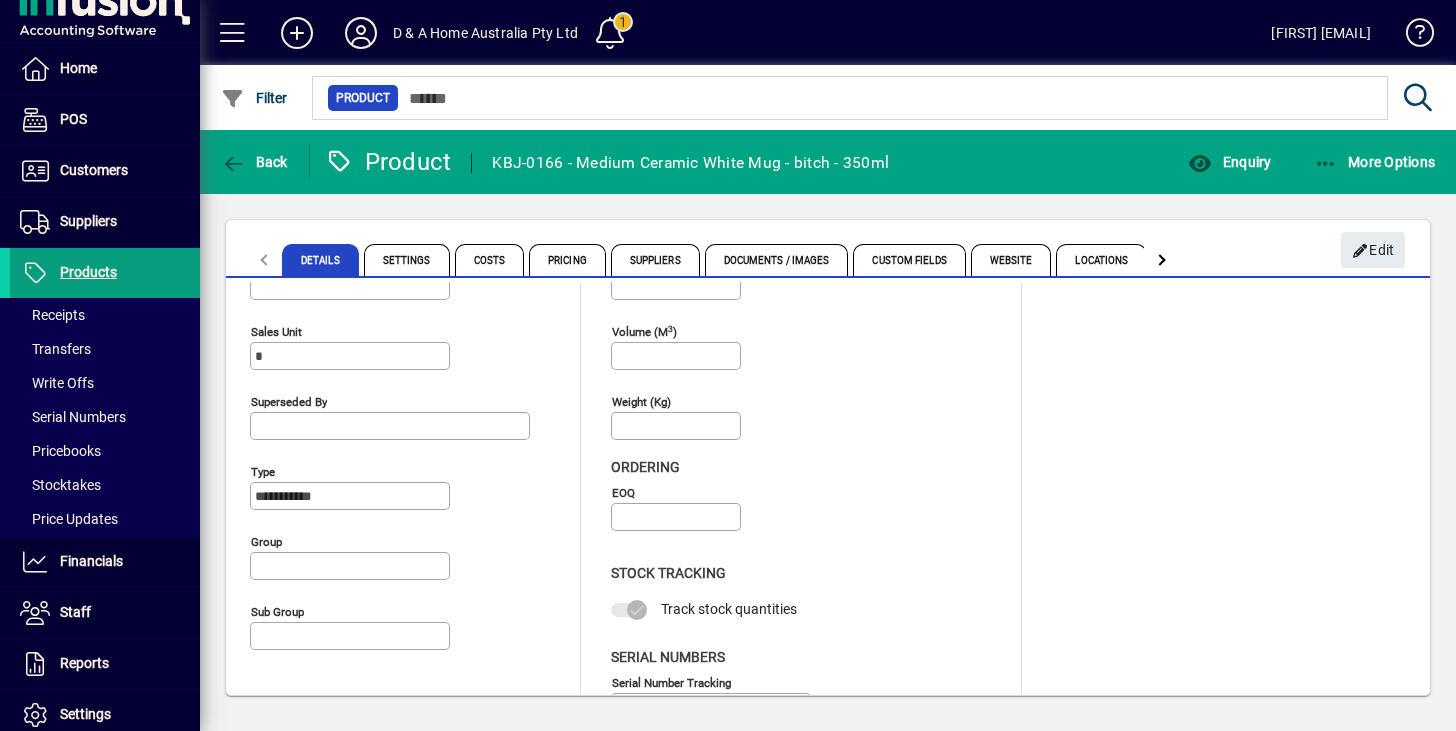 scroll, scrollTop: 224, scrollLeft: 0, axis: vertical 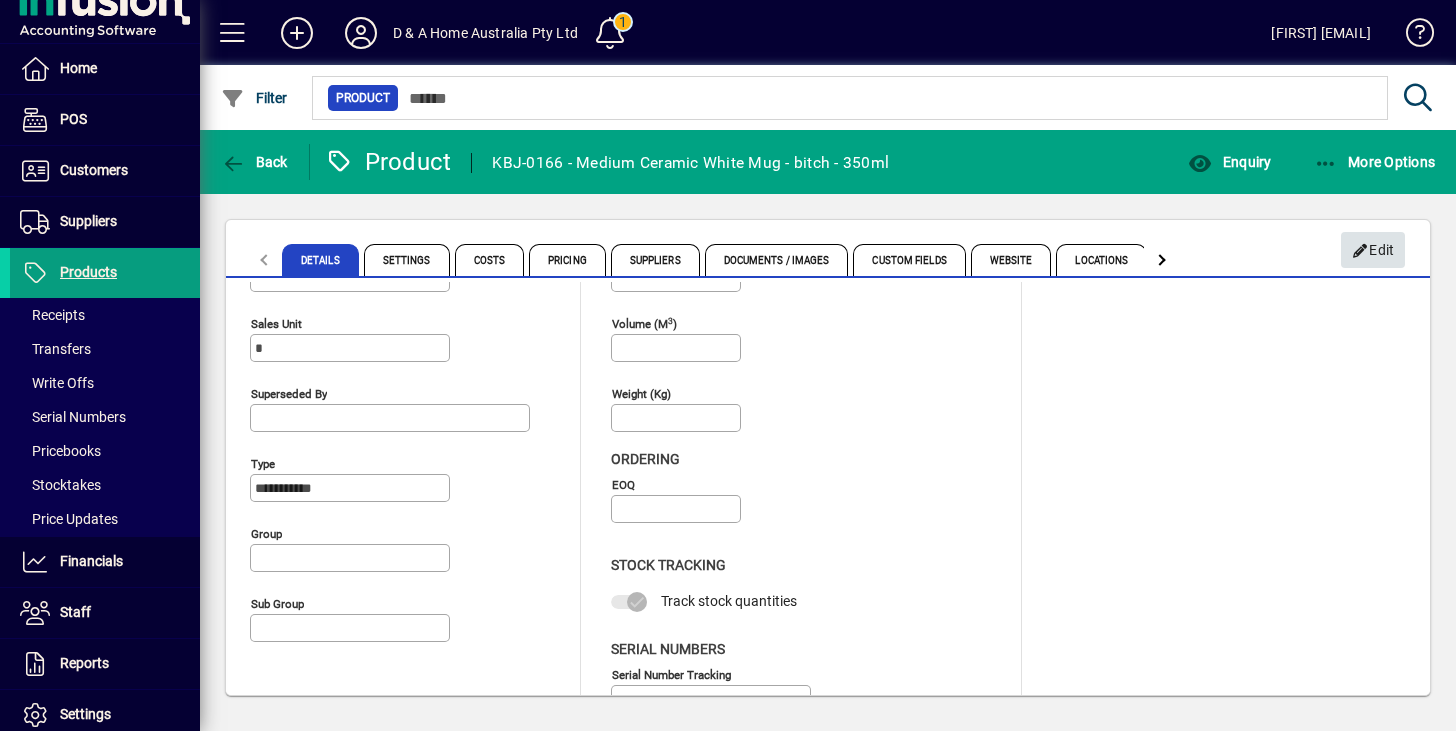 click on "Edit" 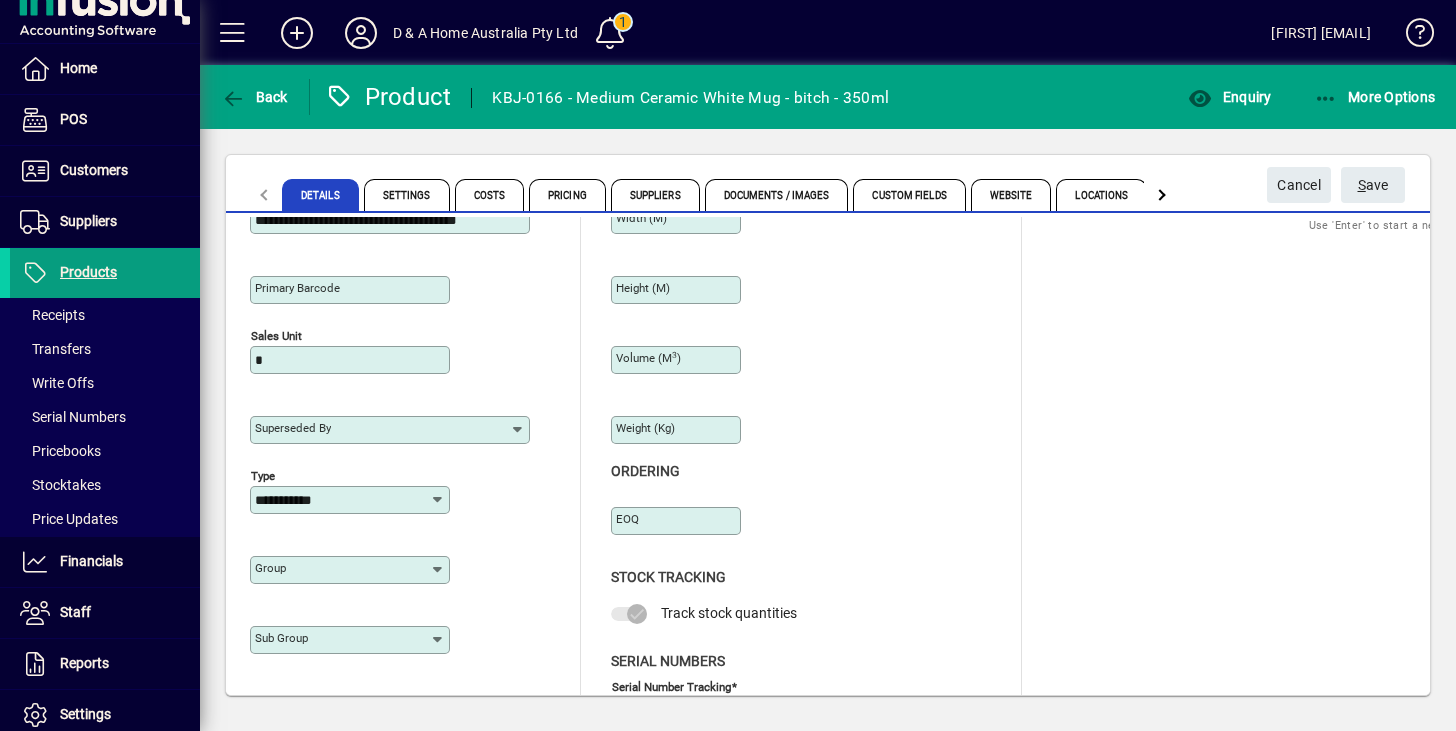 scroll, scrollTop: 203, scrollLeft: 0, axis: vertical 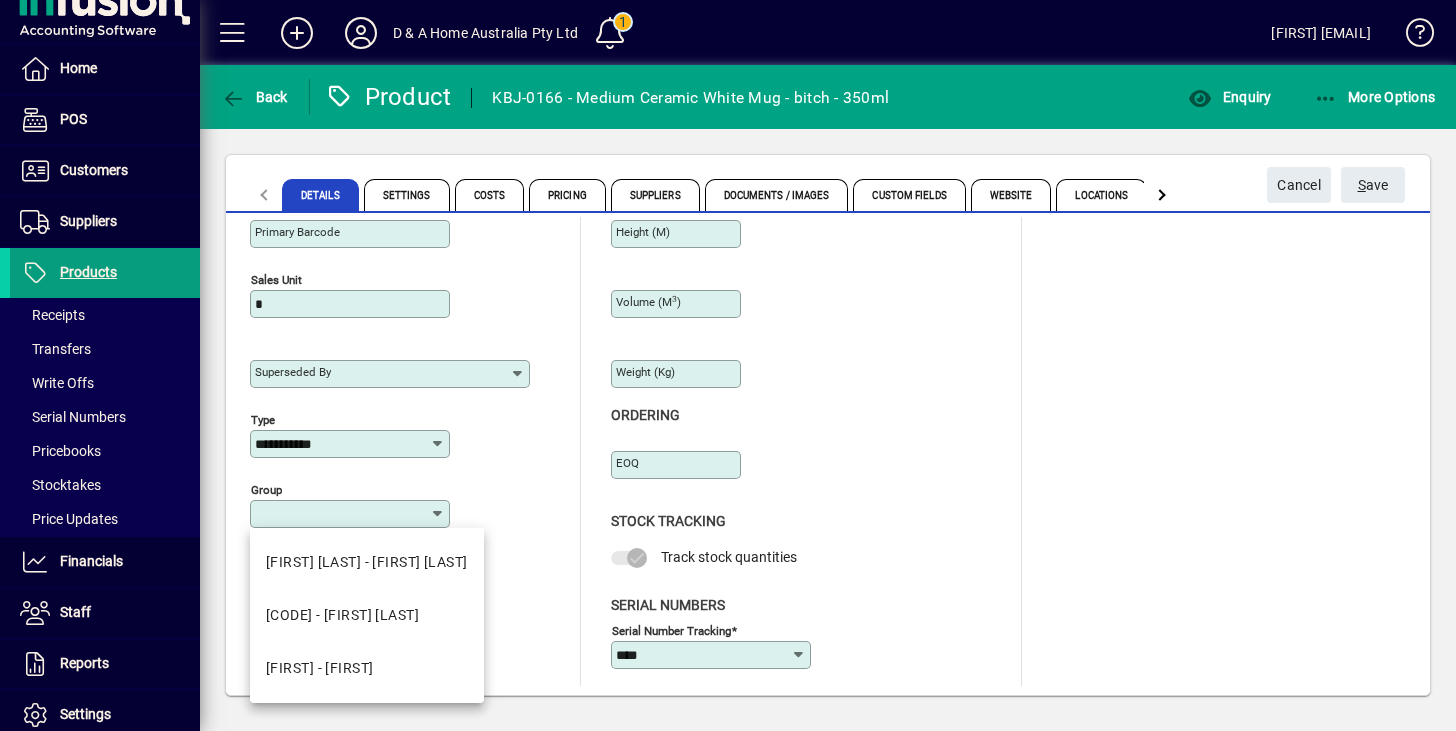 click on "Group" at bounding box center [342, 514] 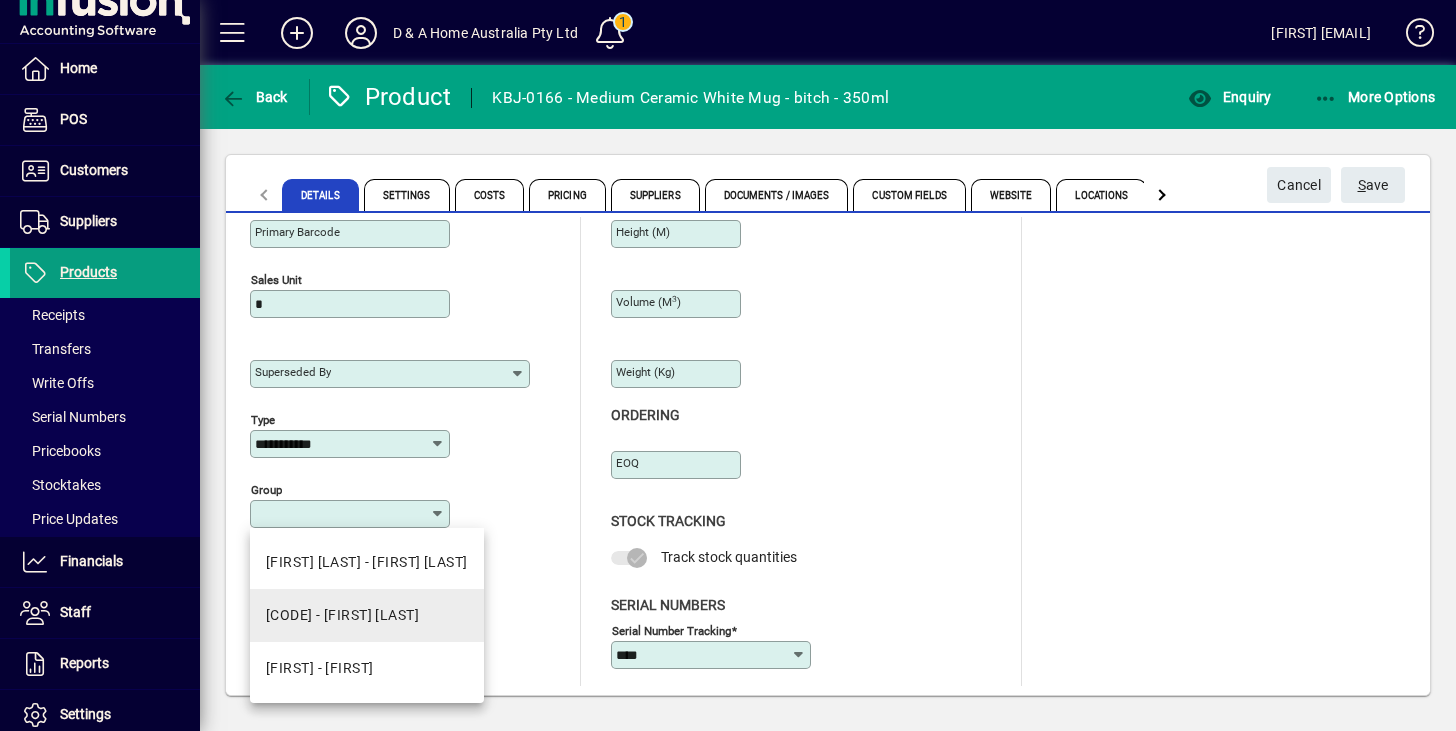 click on "KBJ - [NAME]" at bounding box center [342, 615] 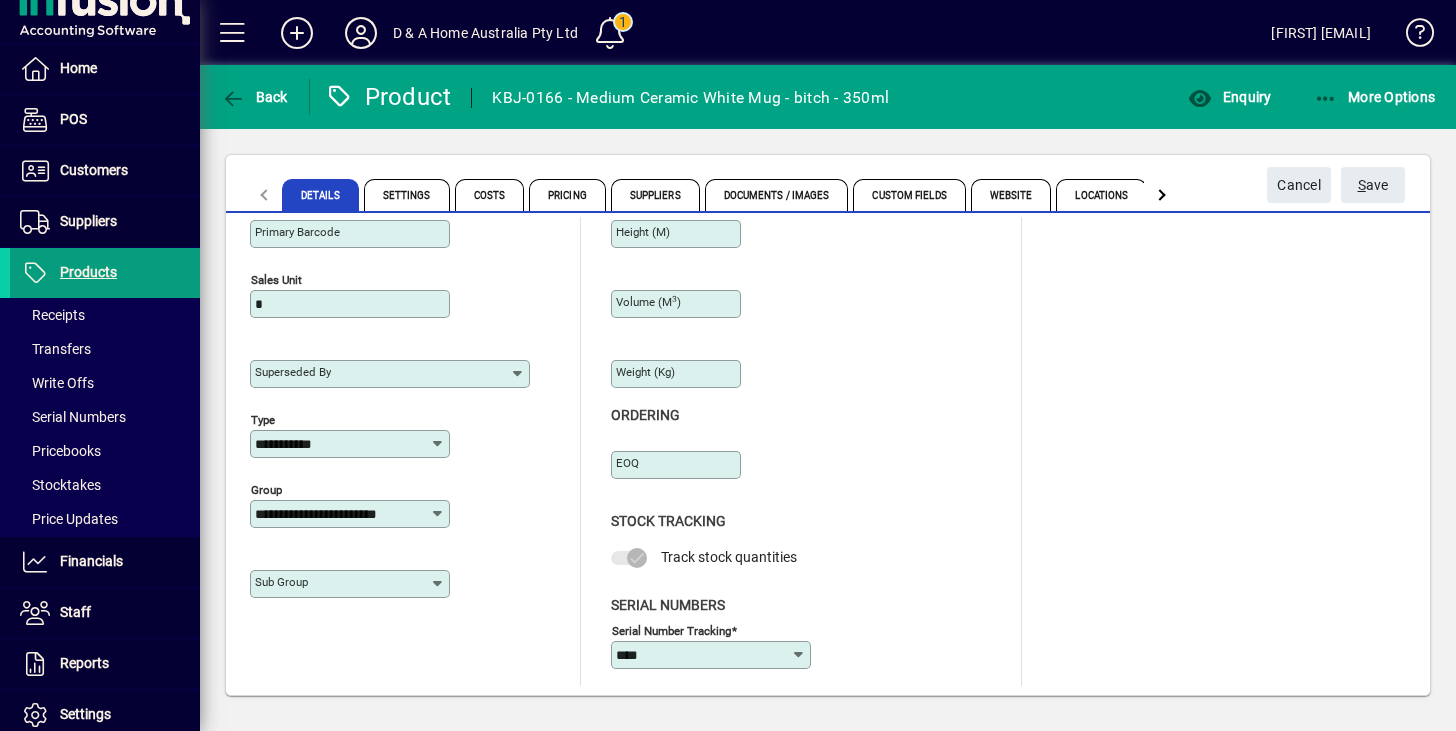 click on "Details Settings Costs Pricing Suppliers Documents / Images Custom Fields Website Locations Prompts" 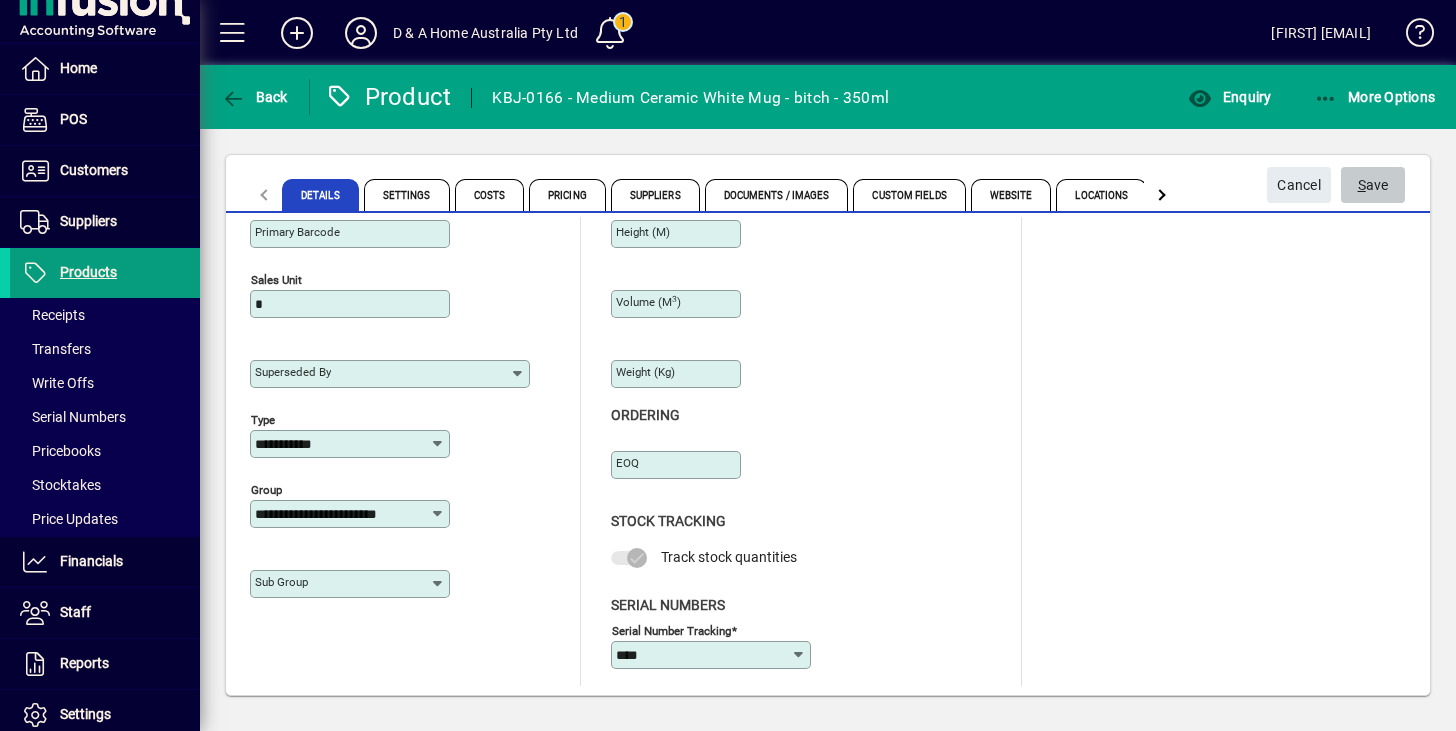 click on "S ave" 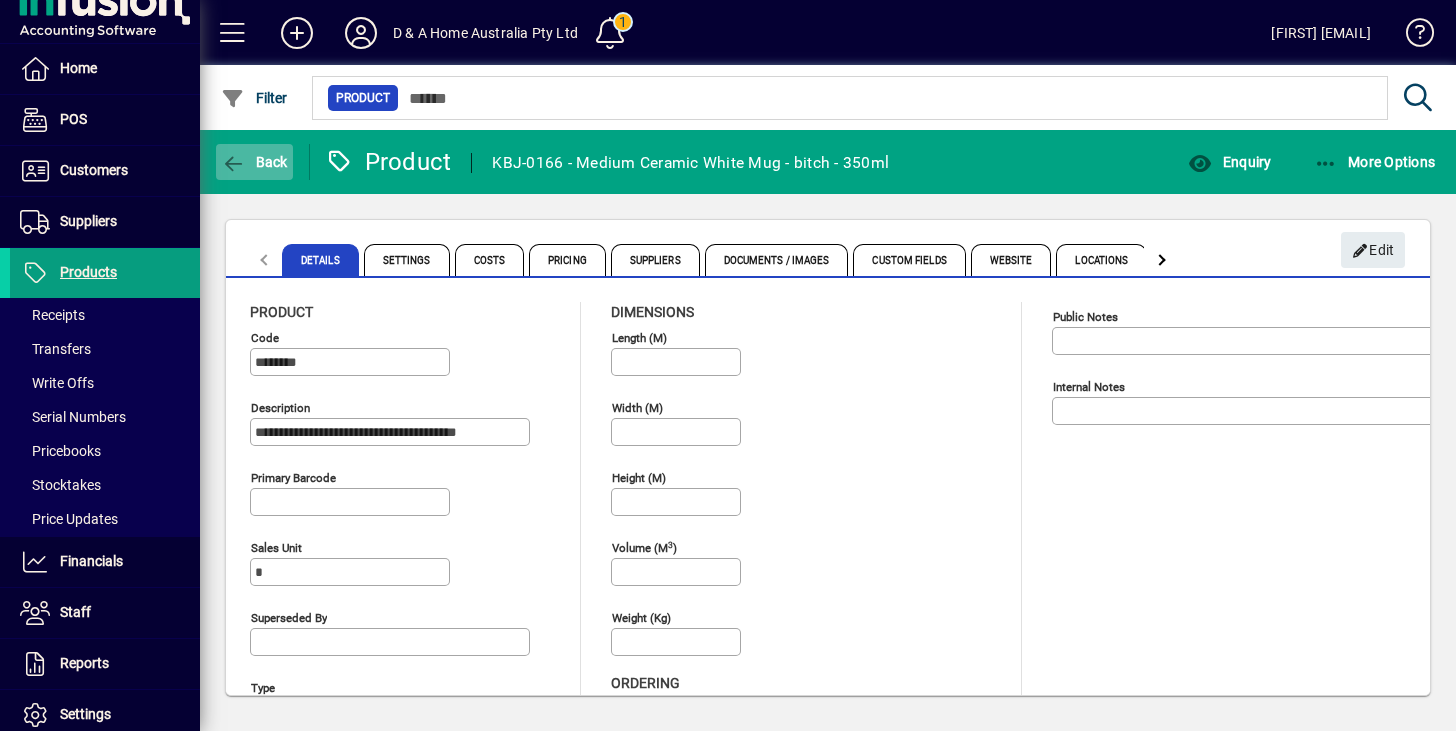click 